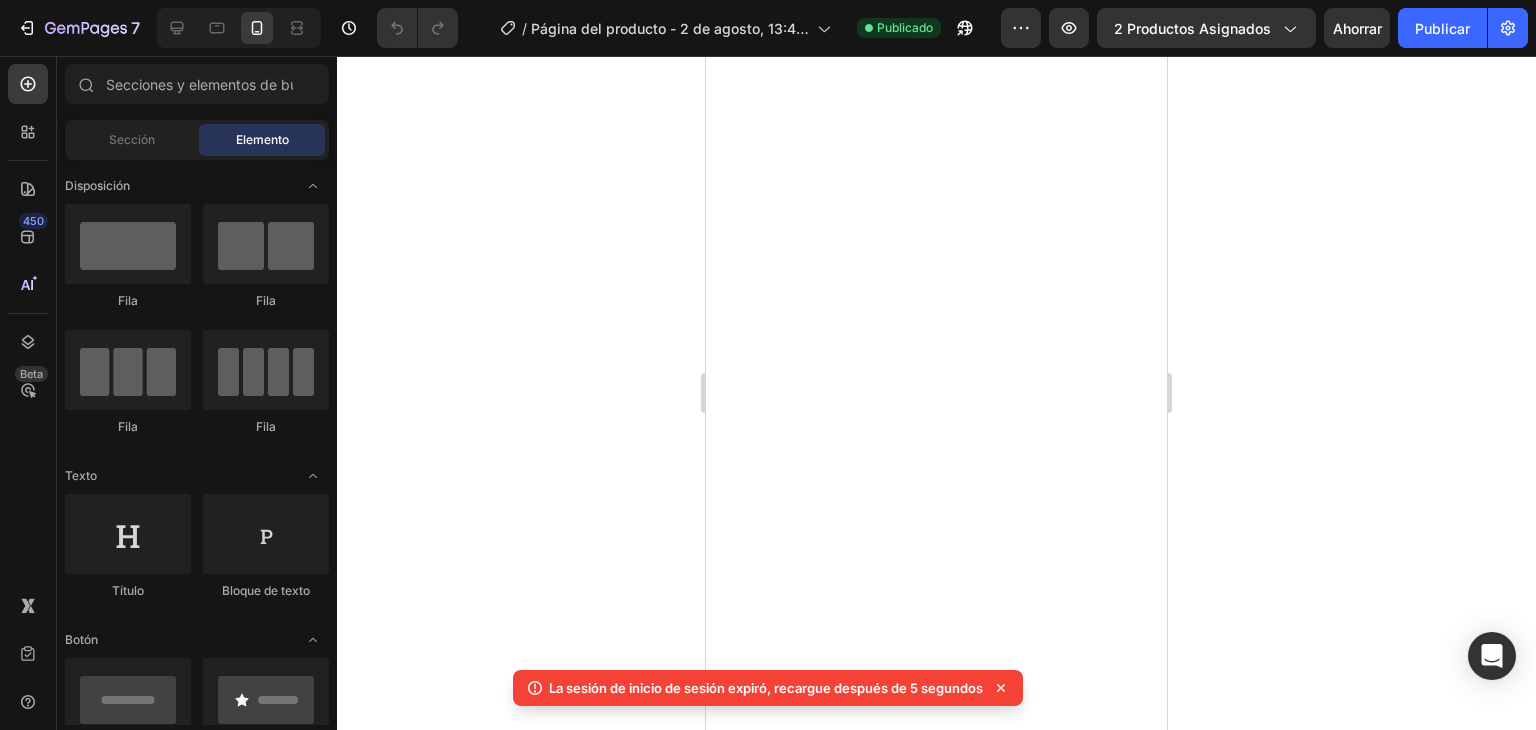scroll, scrollTop: 0, scrollLeft: 0, axis: both 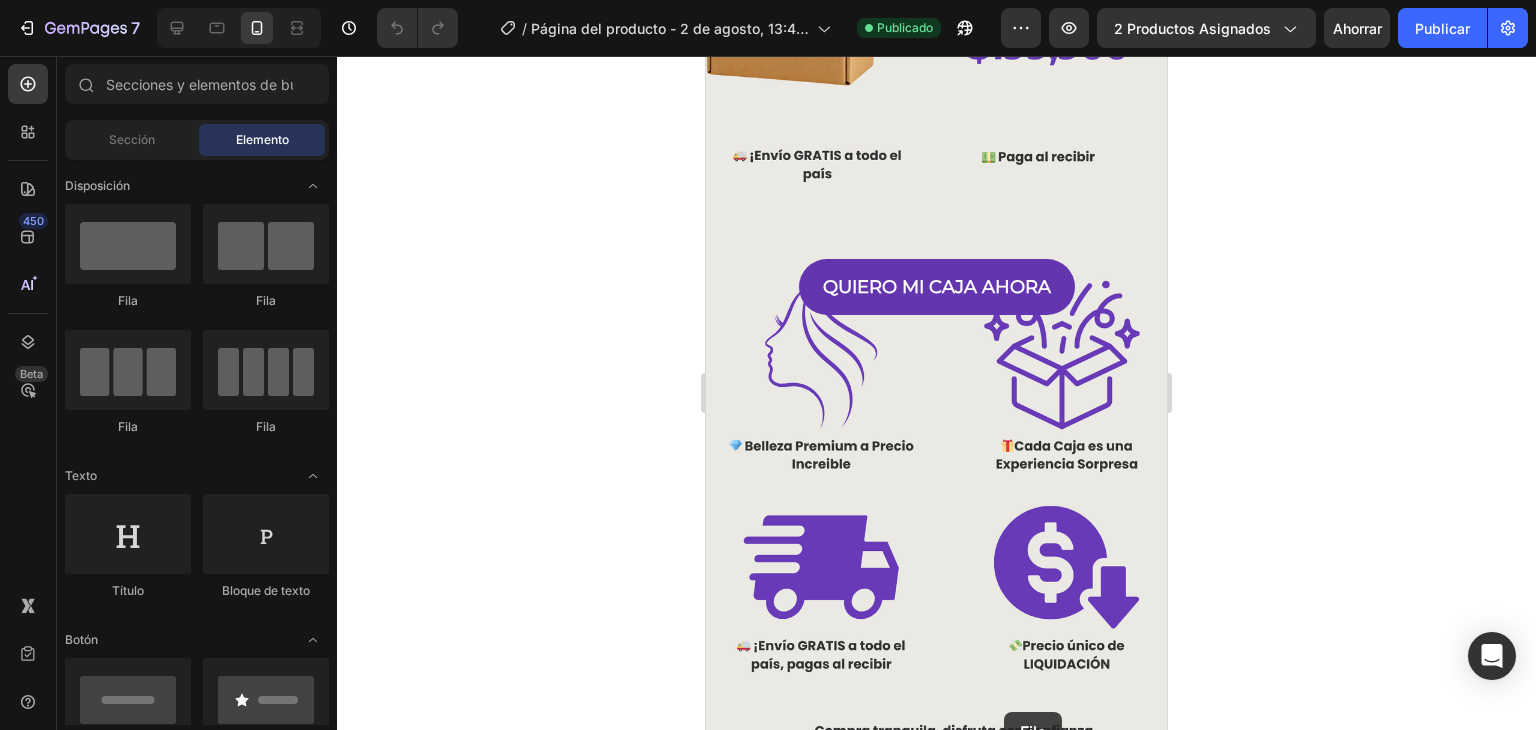 drag, startPoint x: 858, startPoint y: 310, endPoint x: 1004, endPoint y: 713, distance: 428.63153 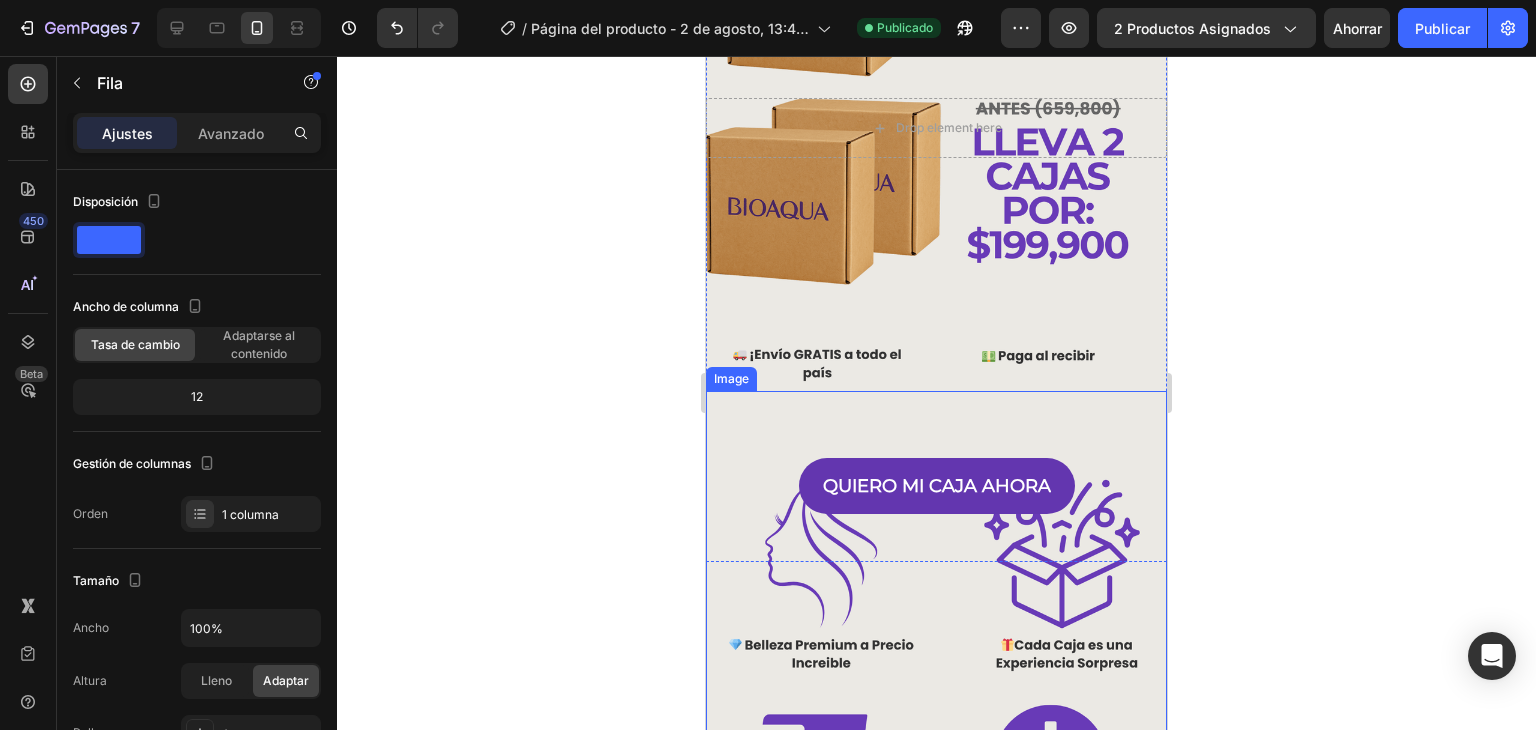 scroll, scrollTop: 1625, scrollLeft: 0, axis: vertical 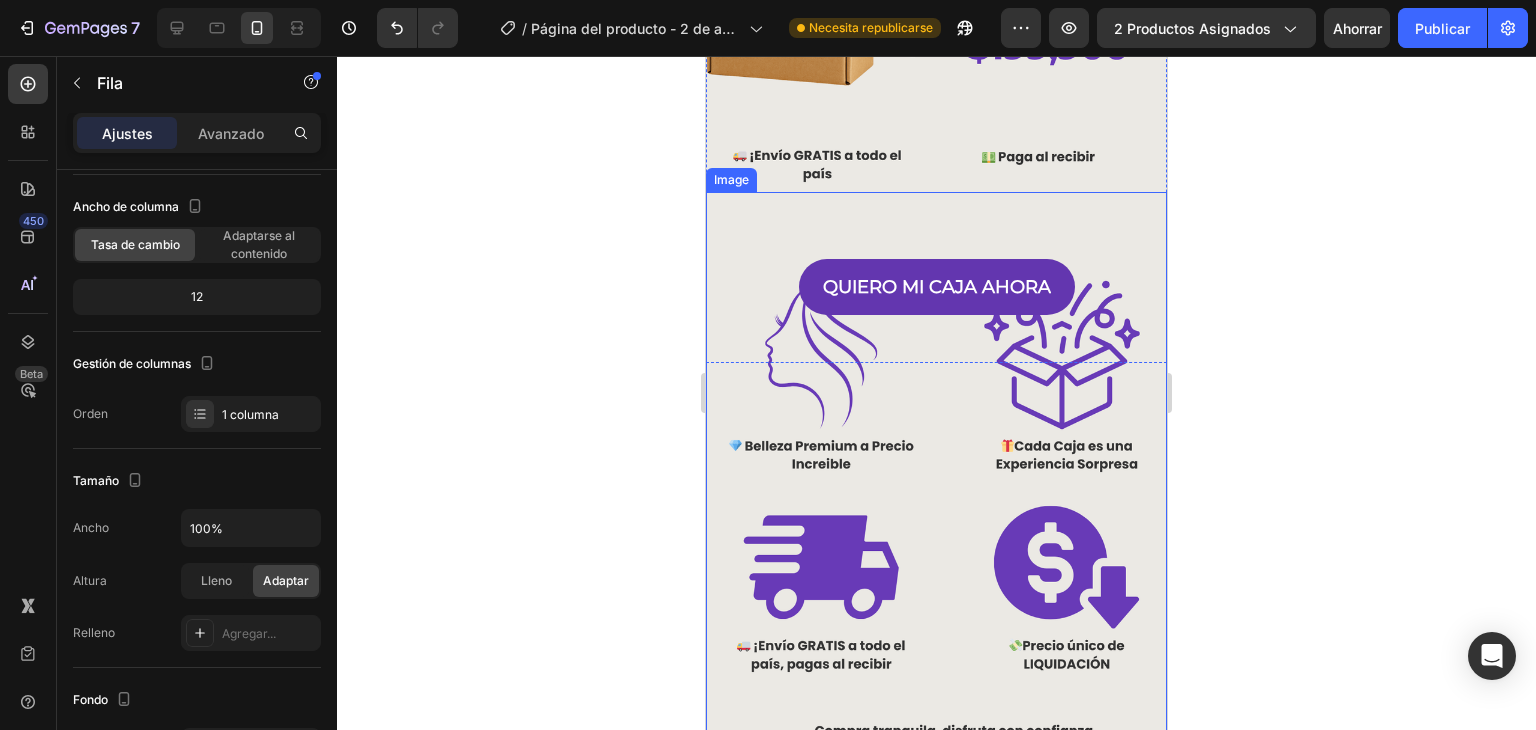 click at bounding box center [936, 480] 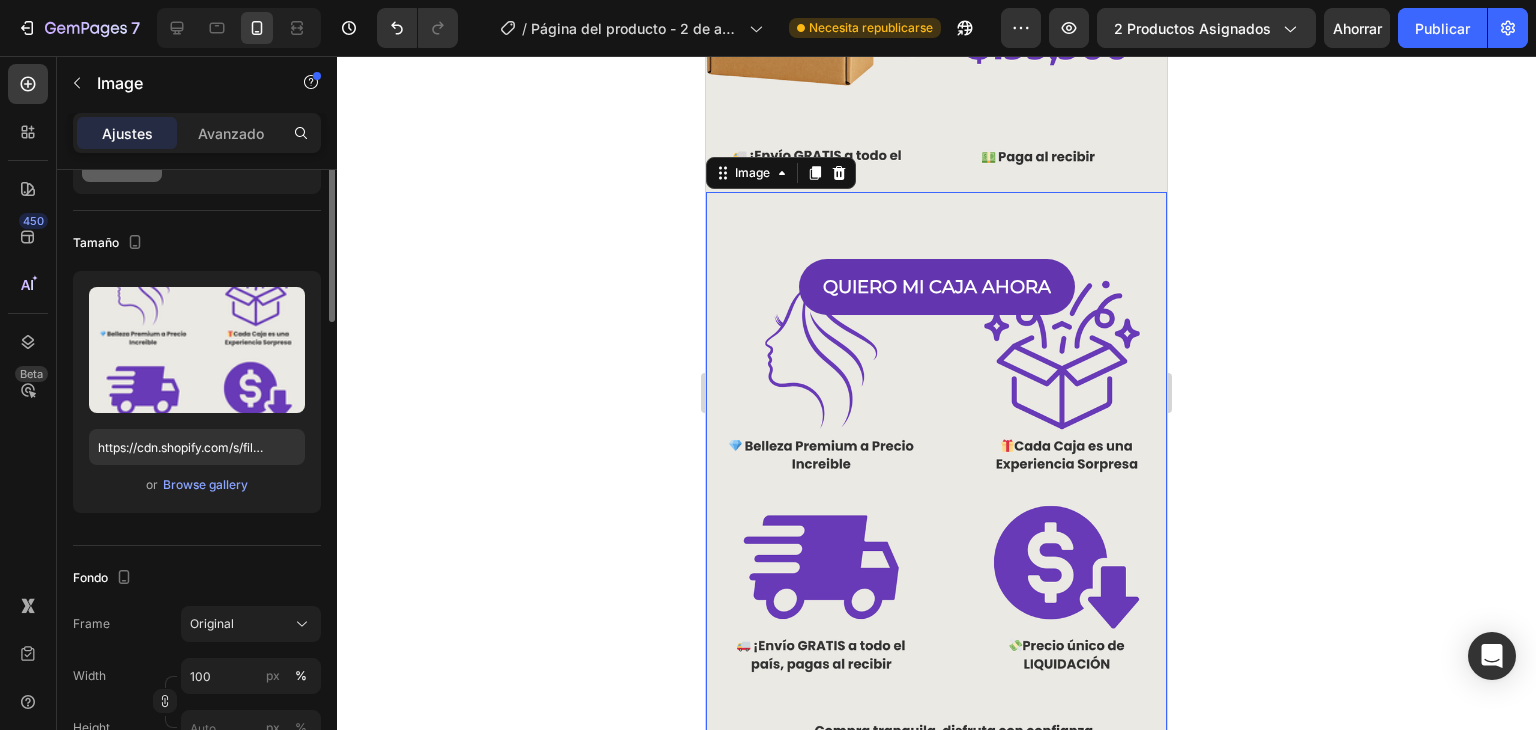 scroll, scrollTop: 0, scrollLeft: 0, axis: both 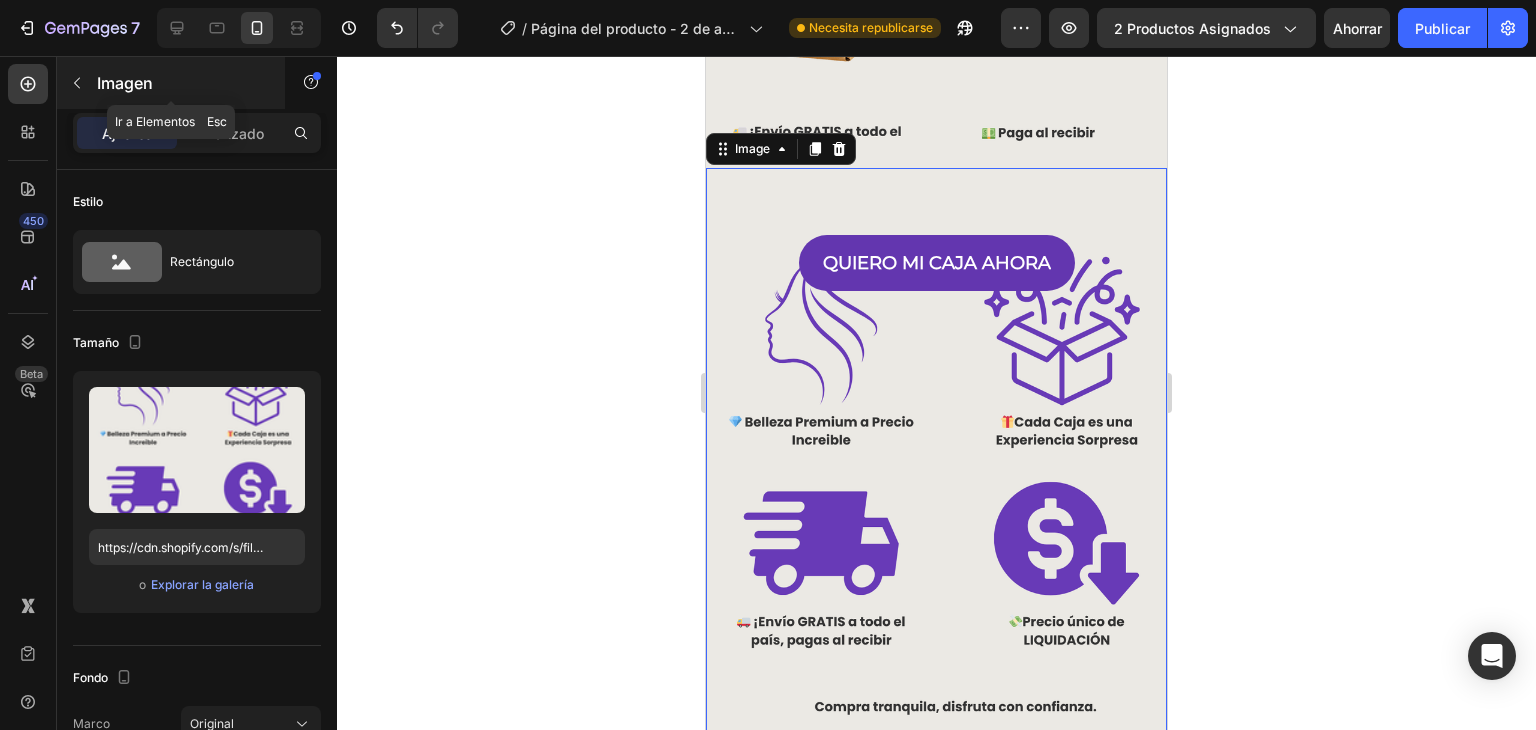 click at bounding box center [77, 83] 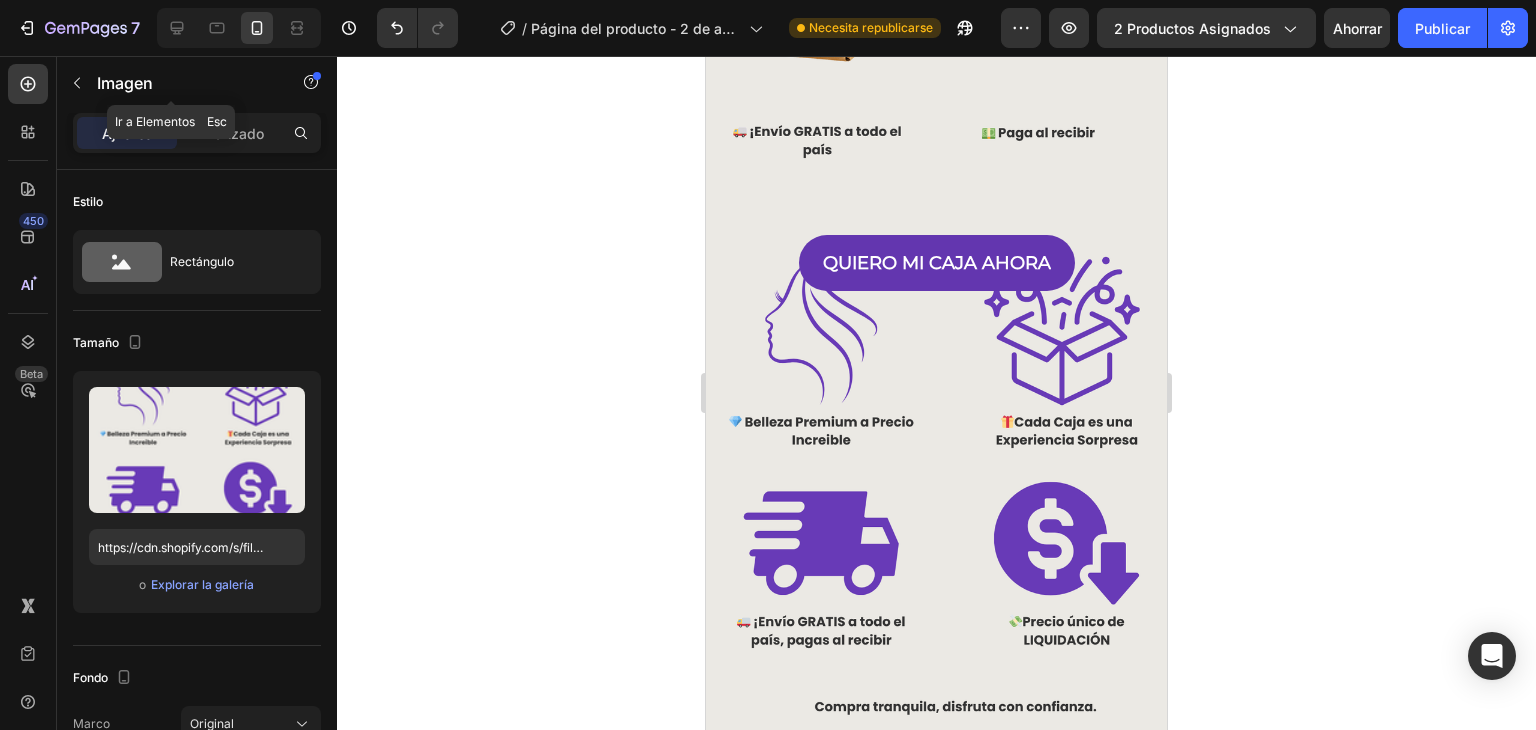 scroll, scrollTop: 1134, scrollLeft: 0, axis: vertical 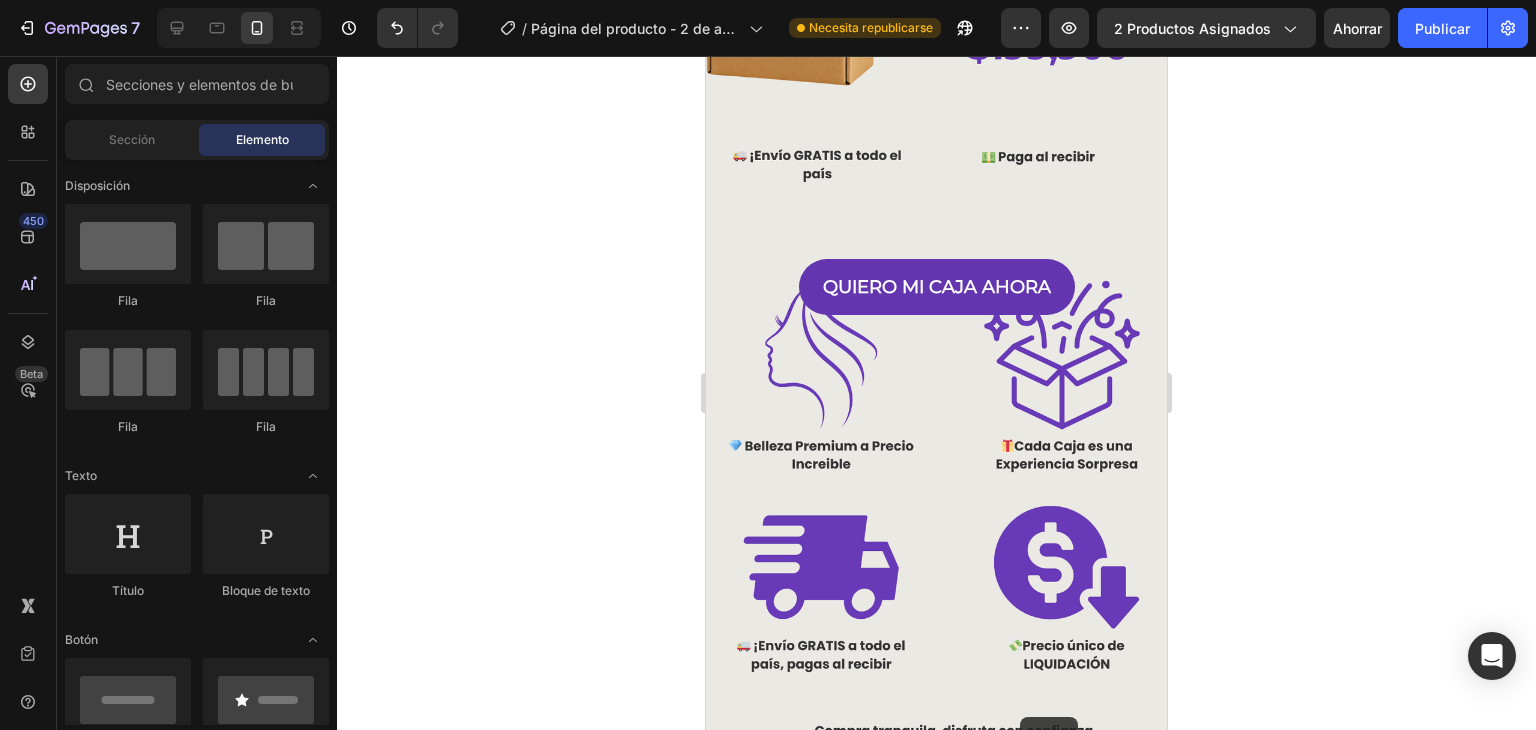 drag, startPoint x: 839, startPoint y: 301, endPoint x: 1023, endPoint y: 717, distance: 454.8758 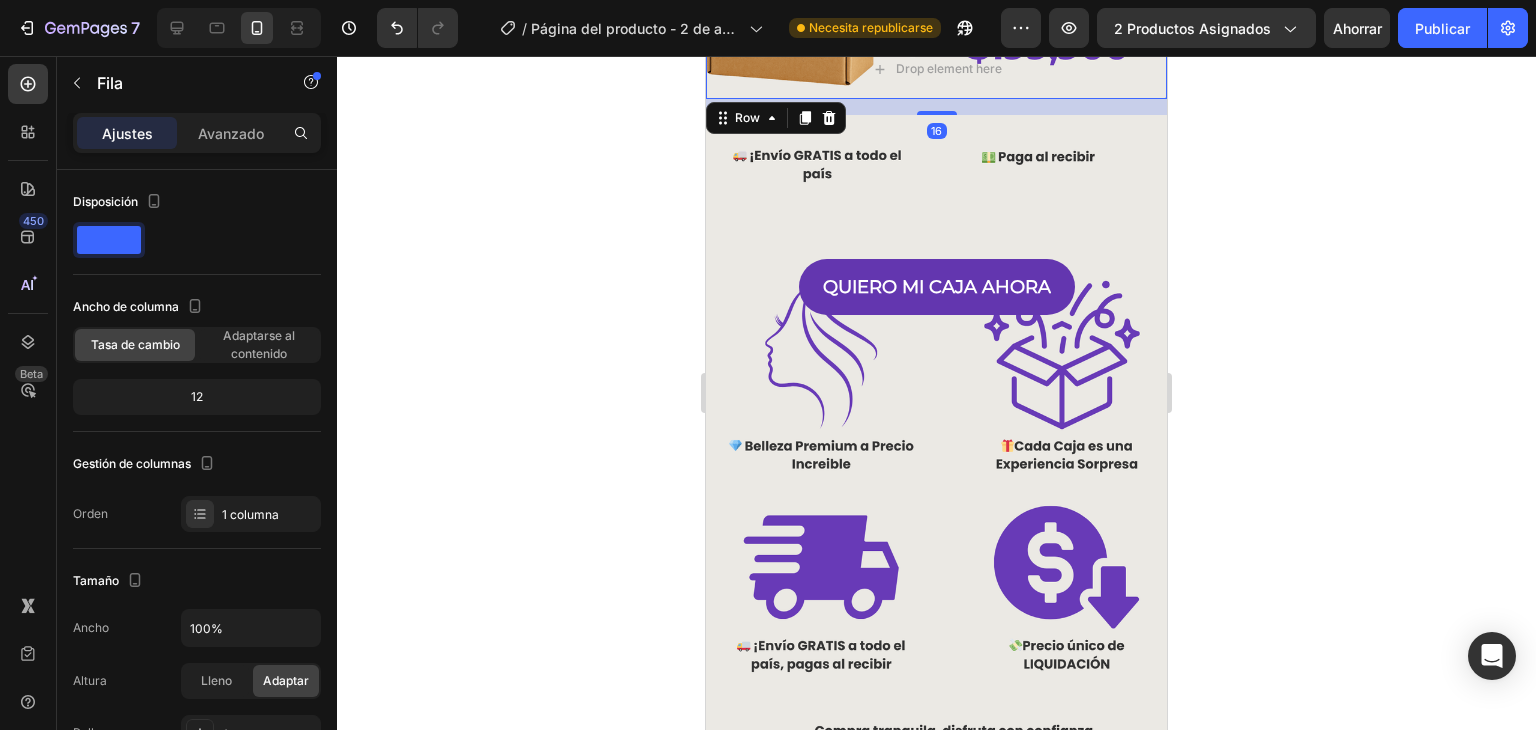 drag, startPoint x: 1310, startPoint y: 514, endPoint x: 1201, endPoint y: 517, distance: 109.041275 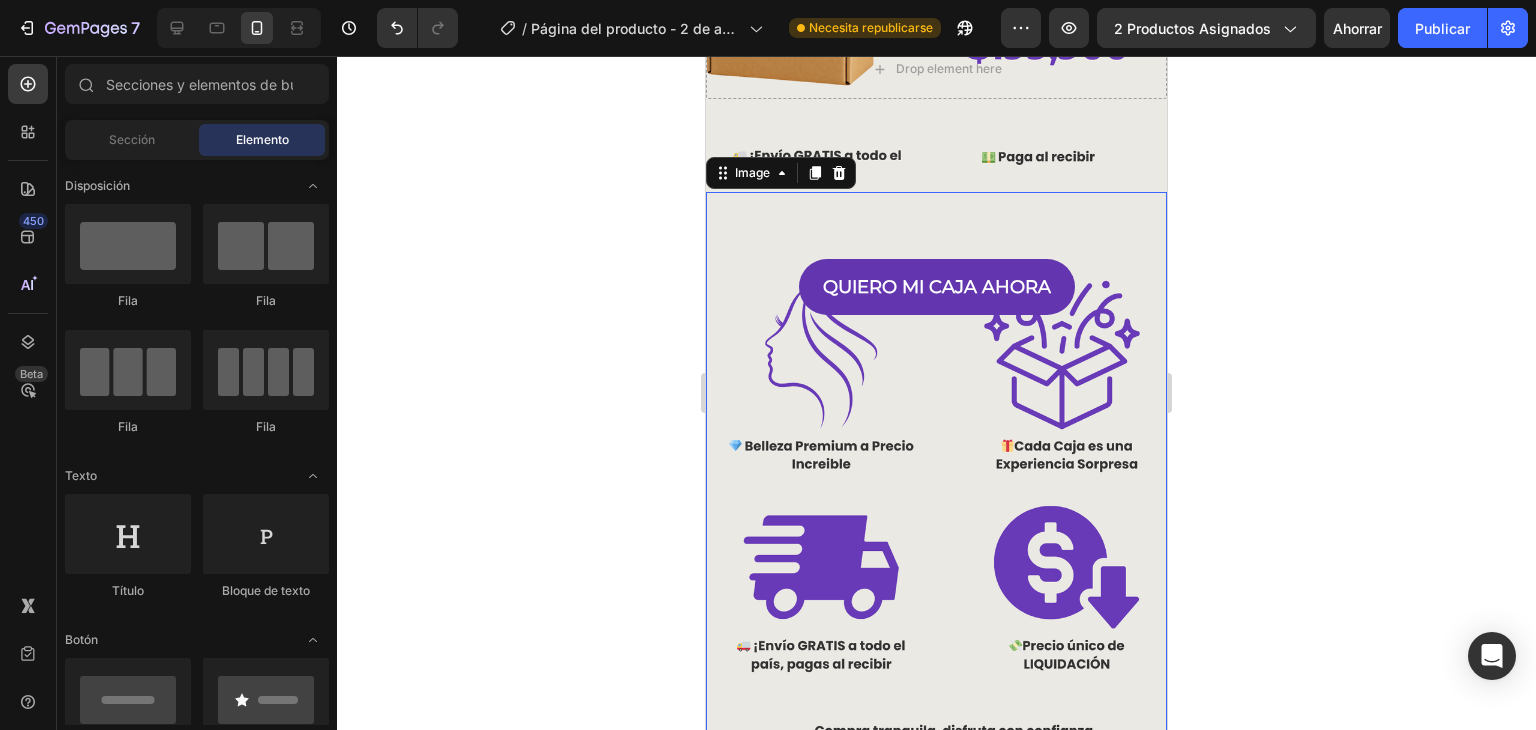 scroll, scrollTop: 1158, scrollLeft: 0, axis: vertical 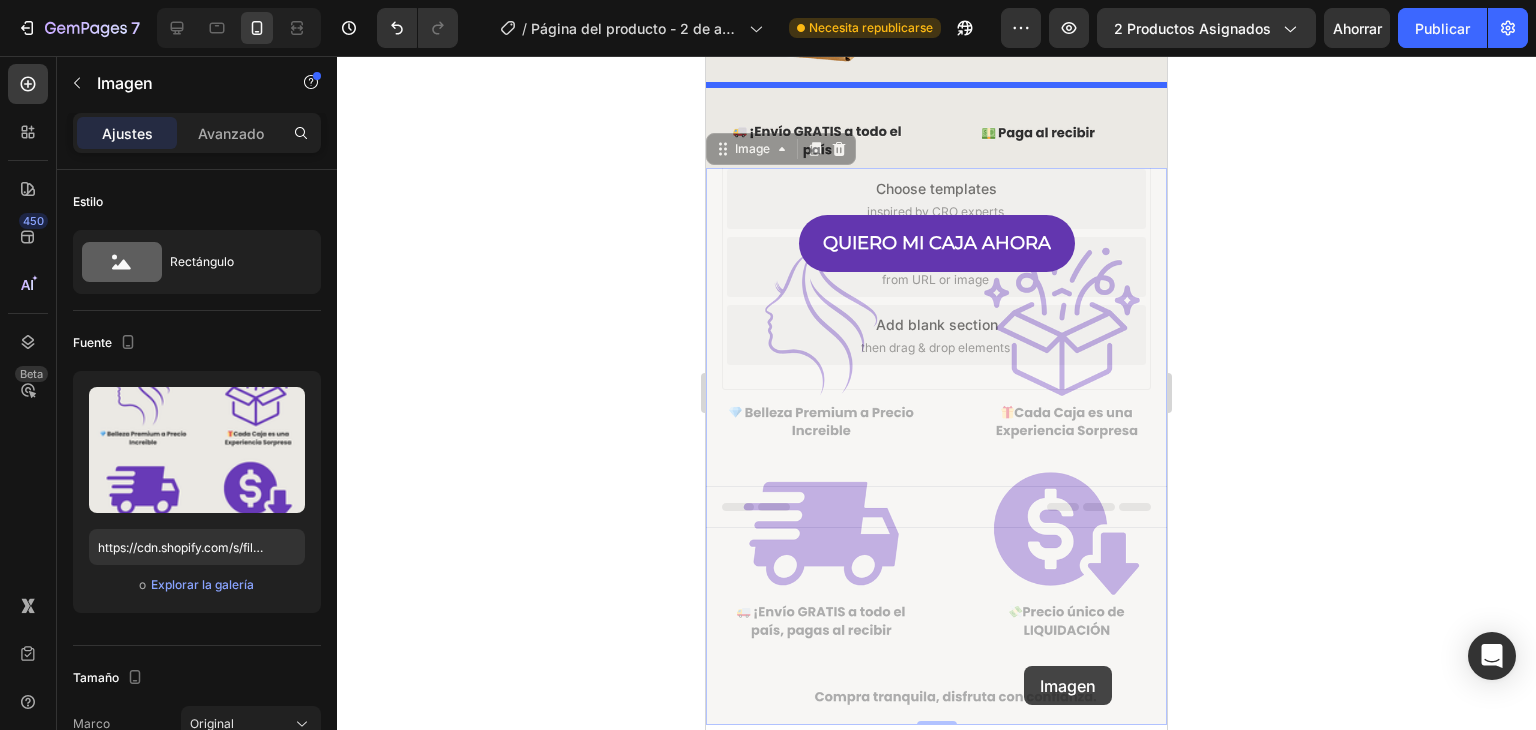 drag, startPoint x: 1039, startPoint y: 660, endPoint x: 1020, endPoint y: 667, distance: 20.248457 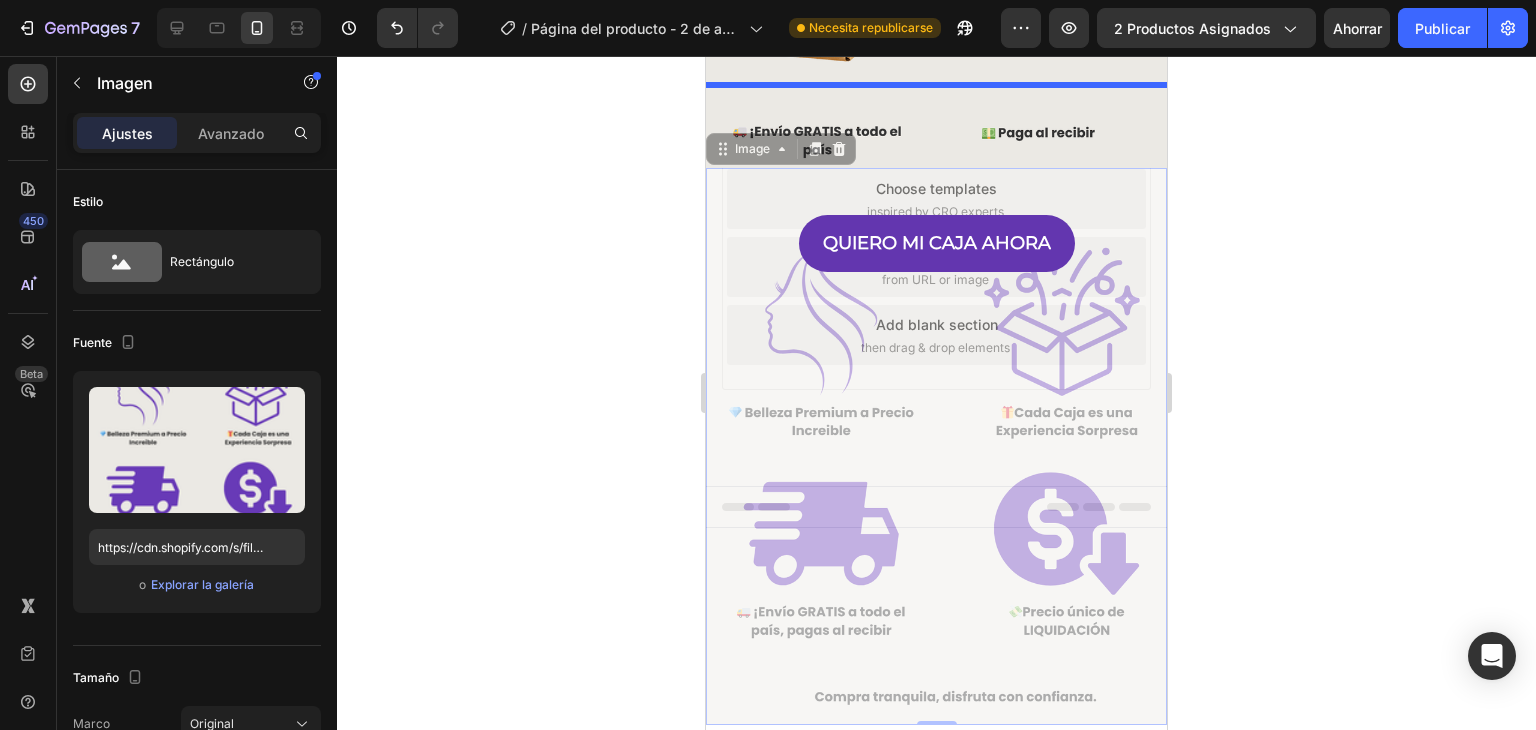 scroll, scrollTop: 1000, scrollLeft: 0, axis: vertical 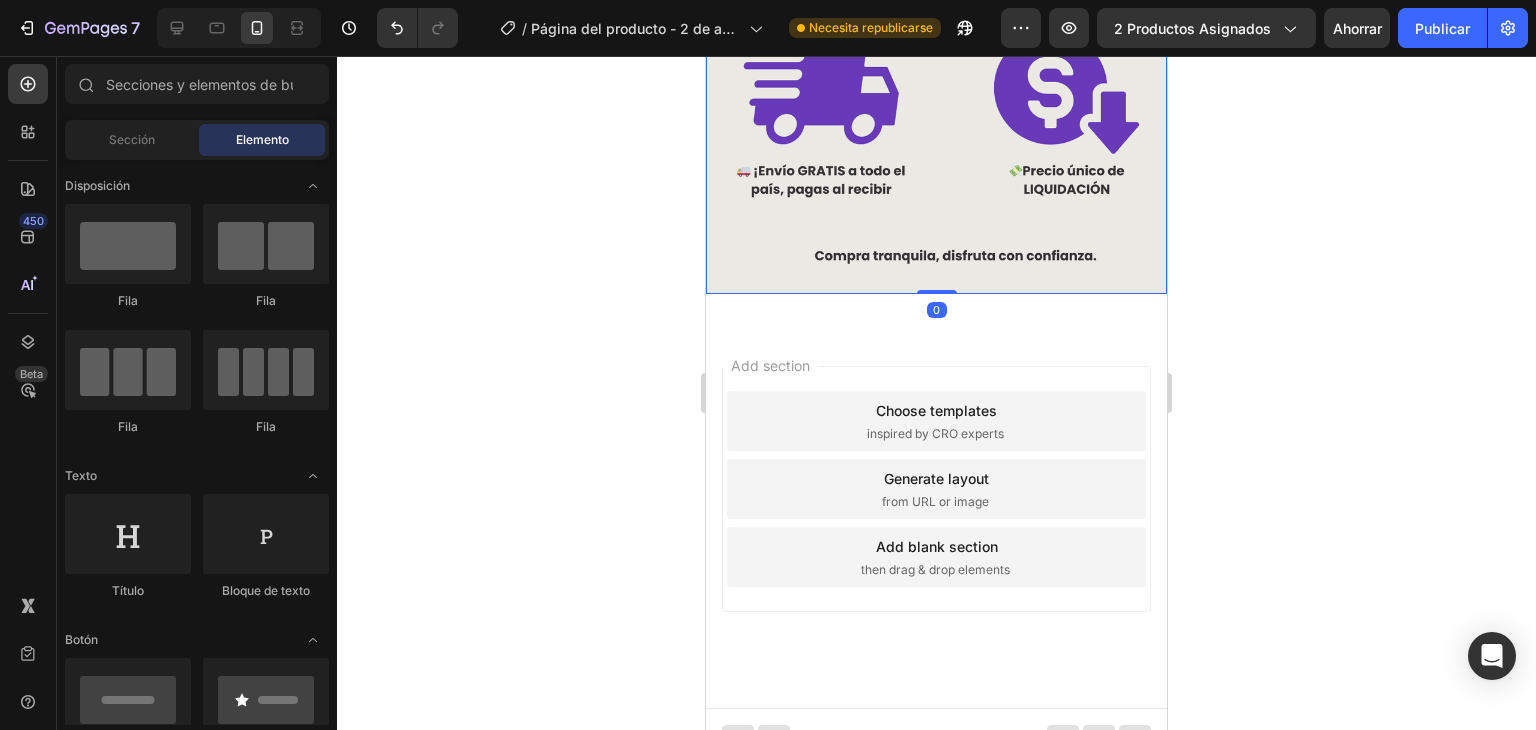 click on "Add section Choose templates inspired by CRO experts Generate layout from URL or image Add blank section then drag & drop elements" at bounding box center (936, 517) 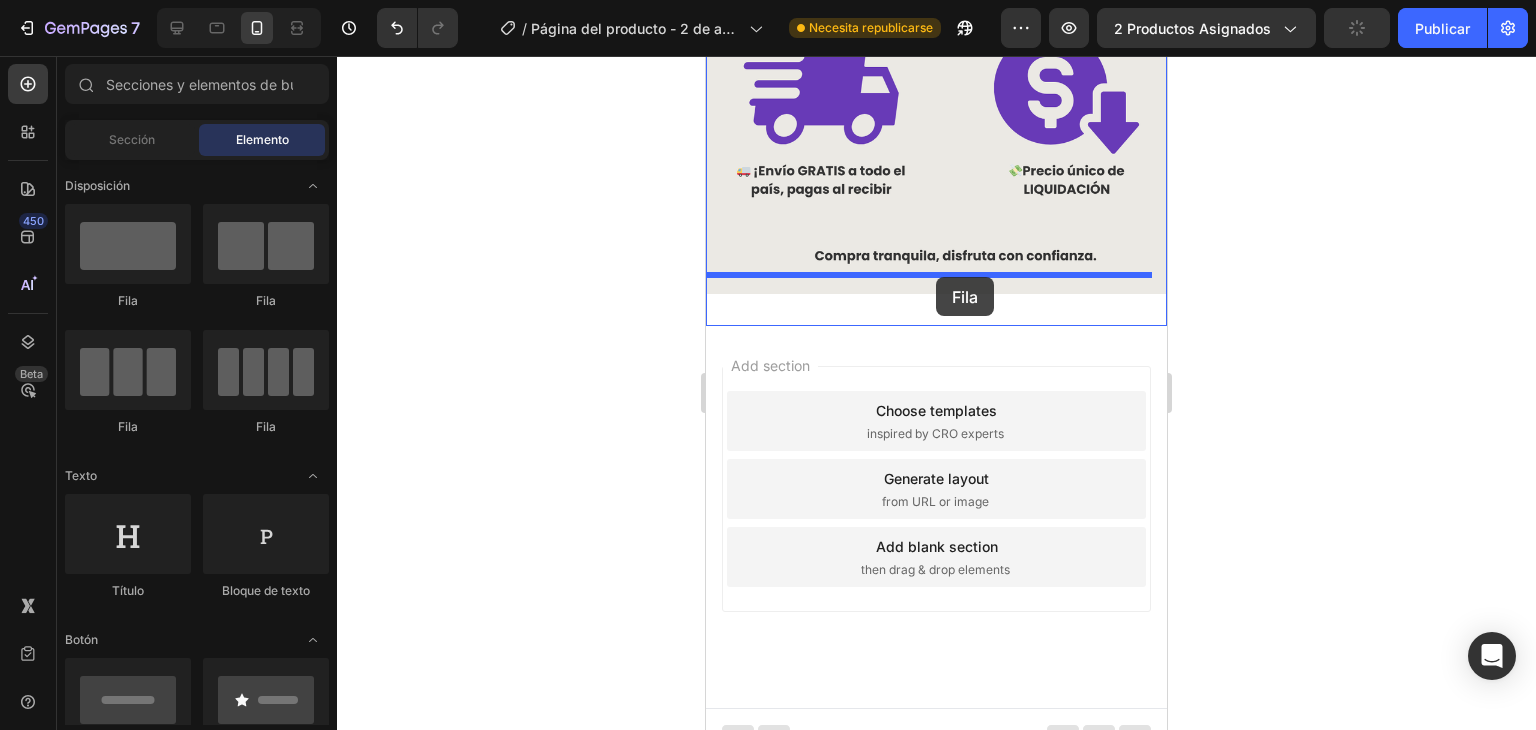 drag, startPoint x: 825, startPoint y: 303, endPoint x: 936, endPoint y: 277, distance: 114.00439 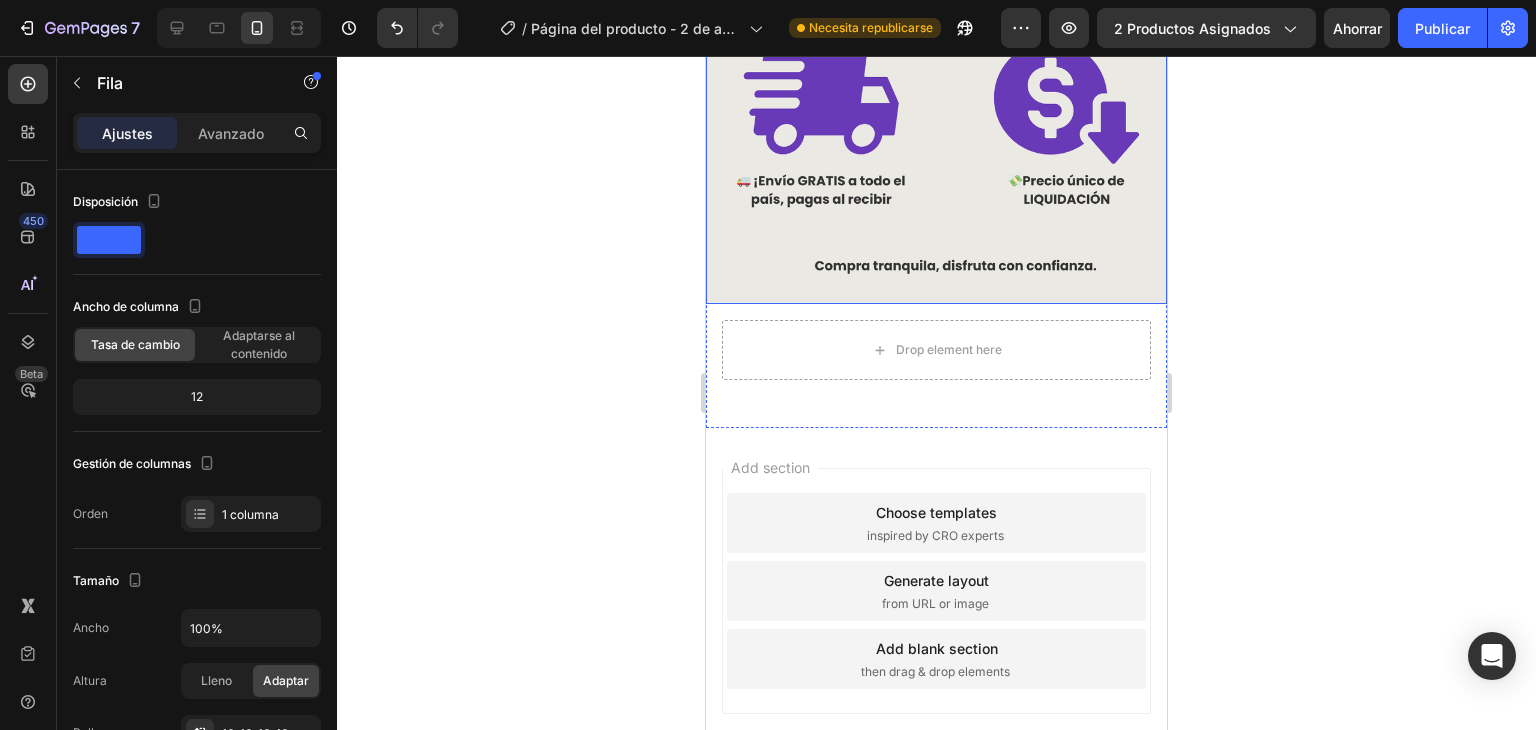 scroll, scrollTop: 1383, scrollLeft: 0, axis: vertical 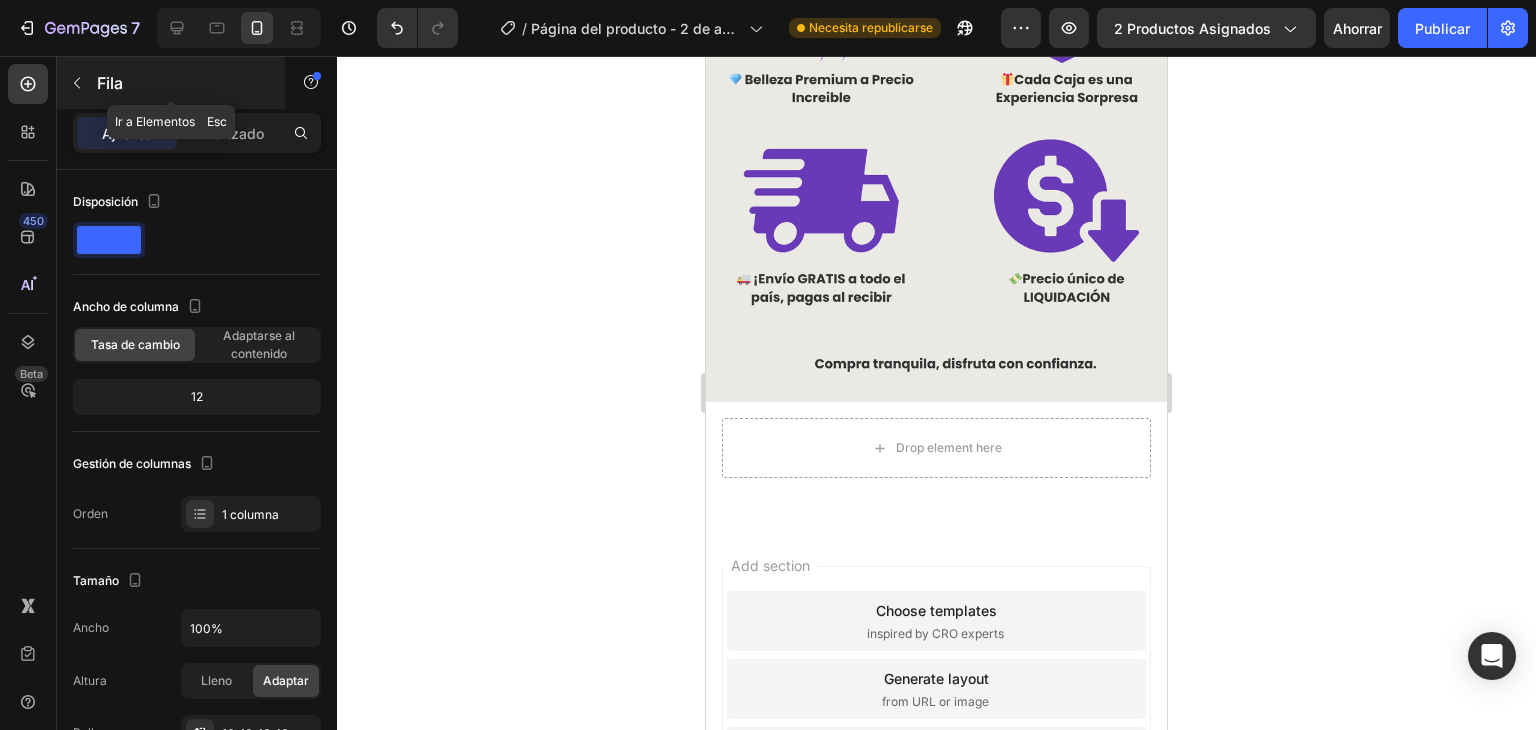 click at bounding box center (77, 83) 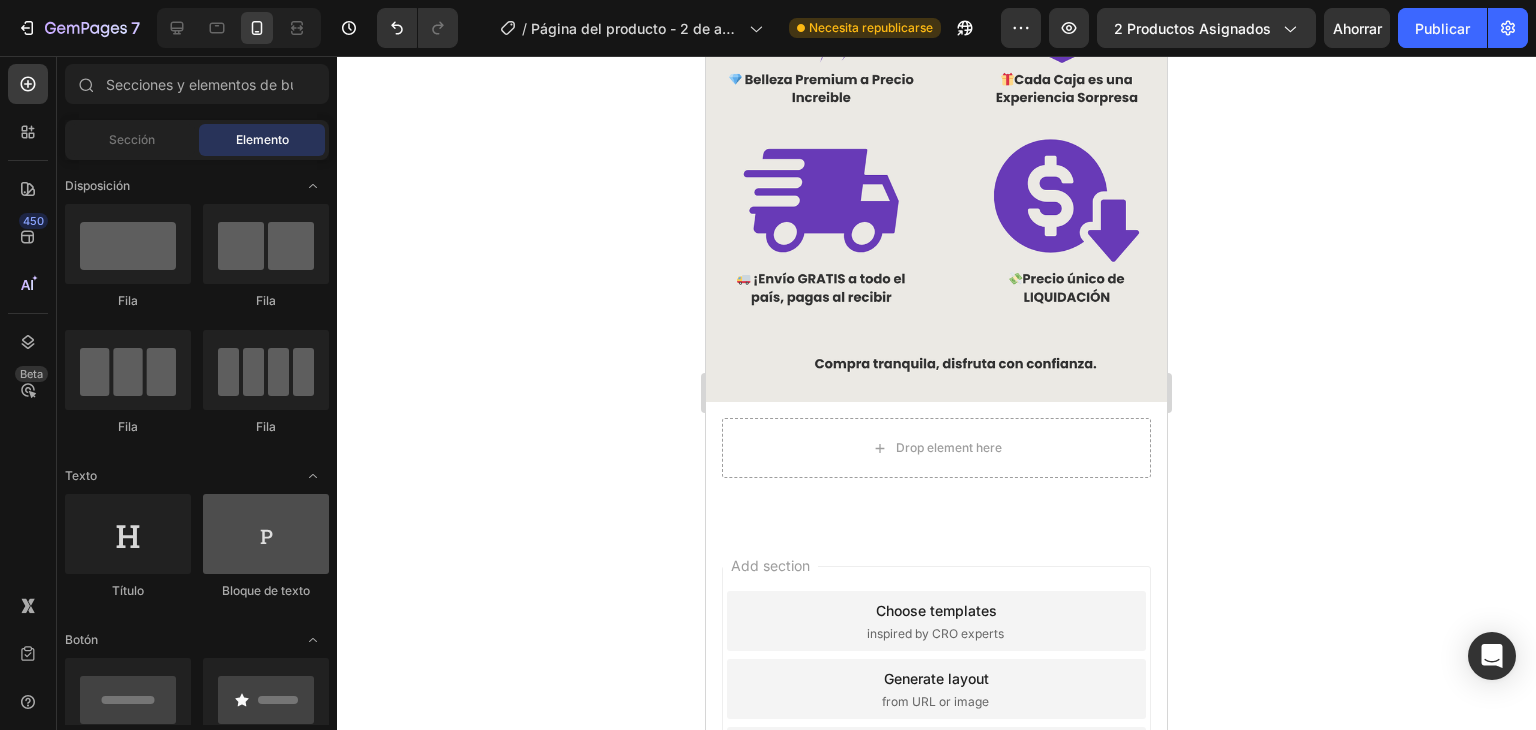 scroll, scrollTop: 200, scrollLeft: 0, axis: vertical 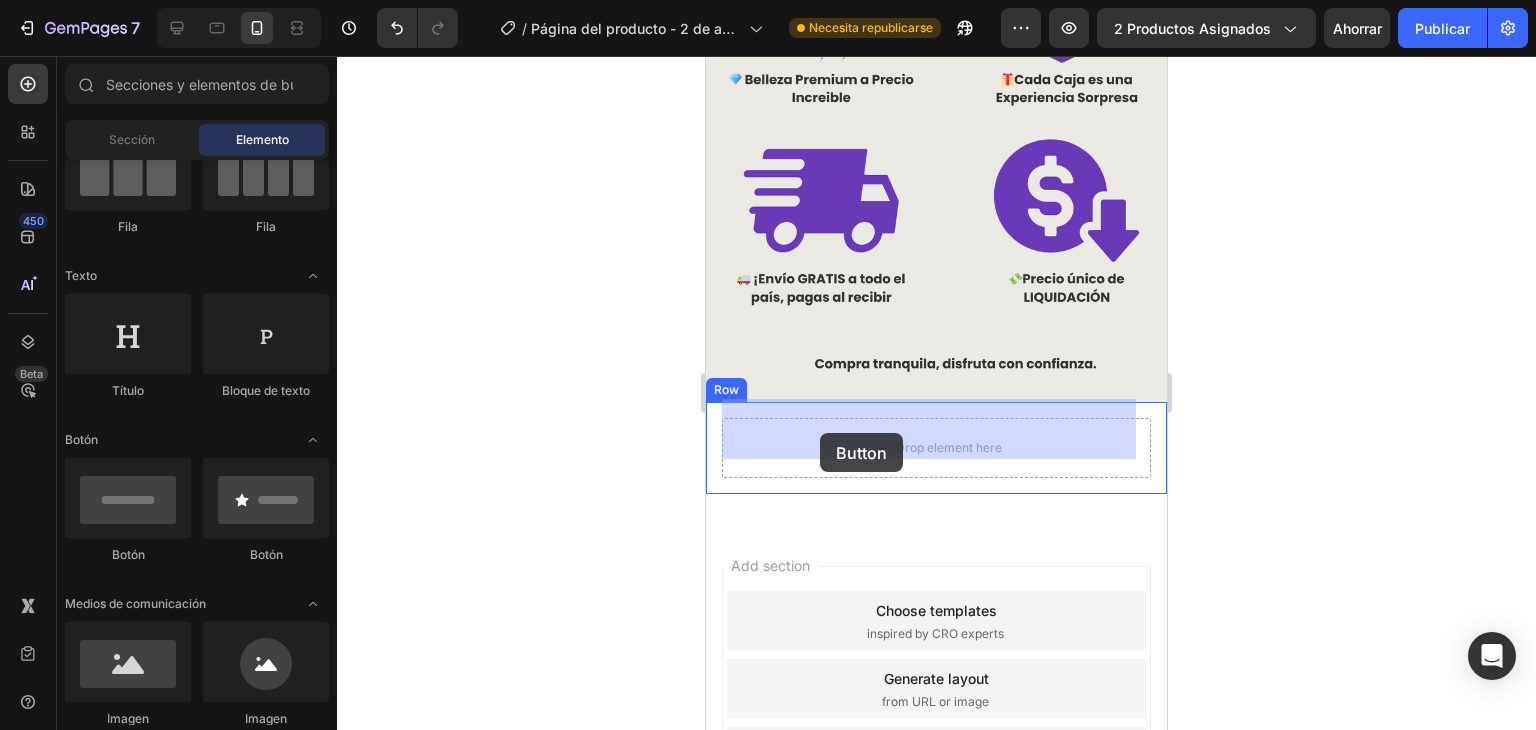 drag, startPoint x: 871, startPoint y: 568, endPoint x: 820, endPoint y: 433, distance: 144.31216 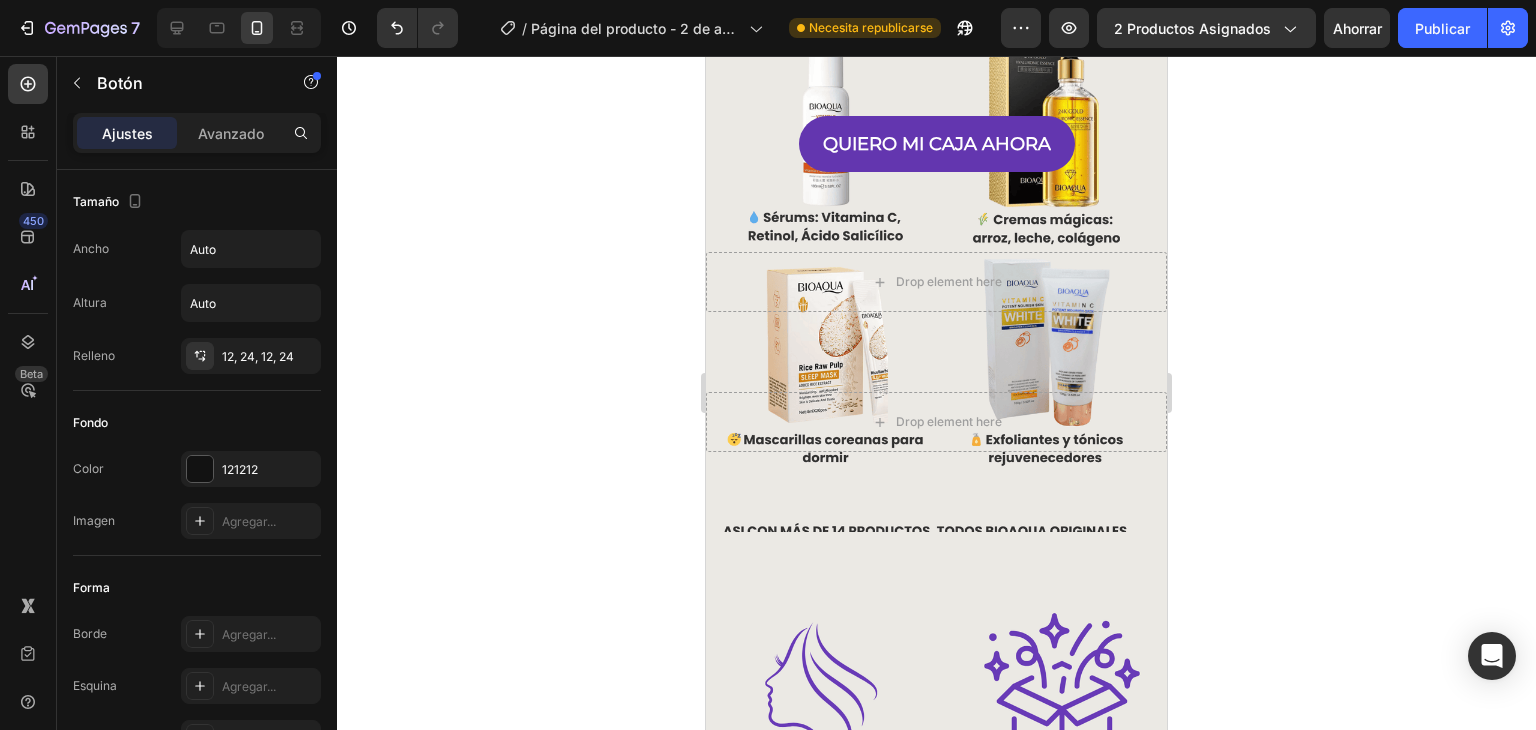 scroll, scrollTop: 666, scrollLeft: 0, axis: vertical 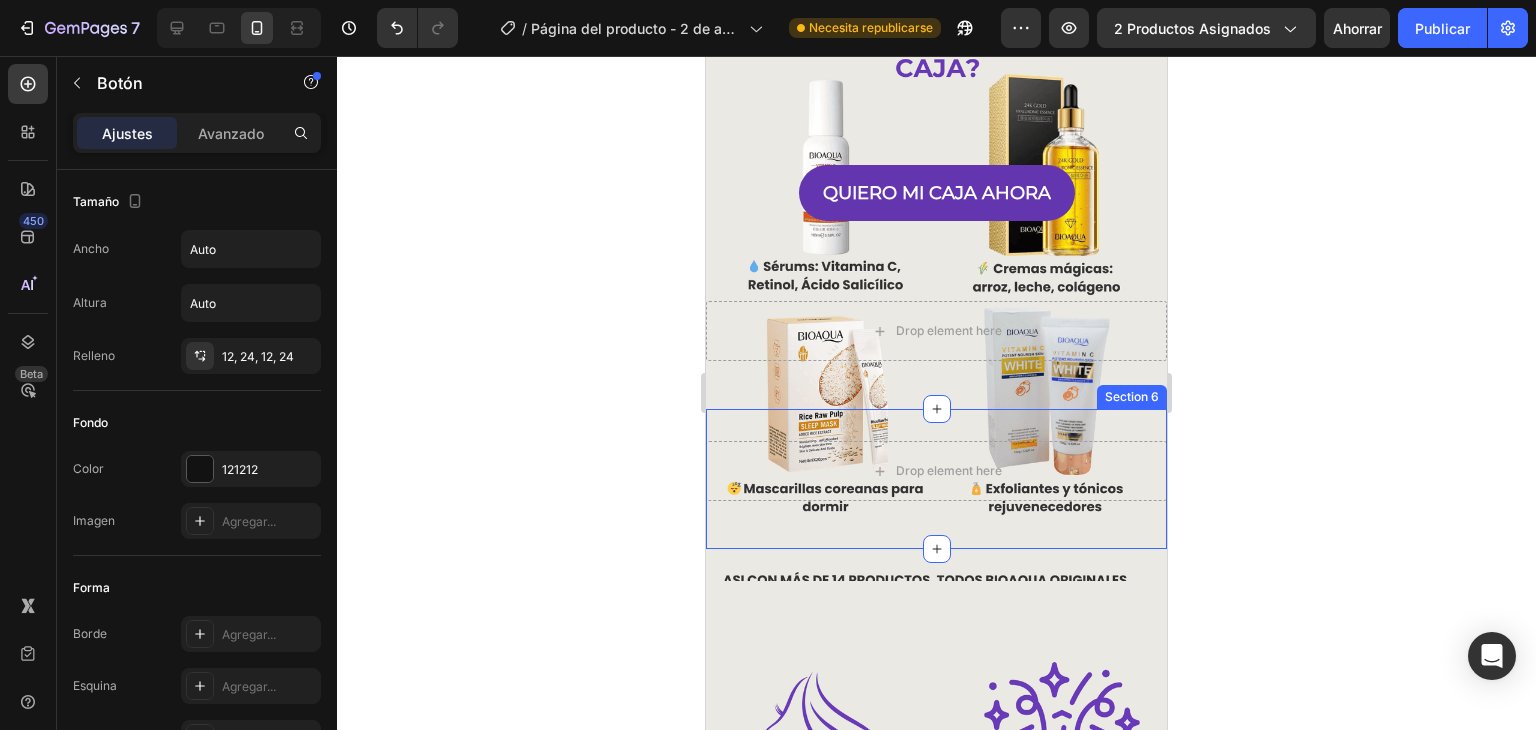 click on "Drop element here Row Section 6" at bounding box center (936, 479) 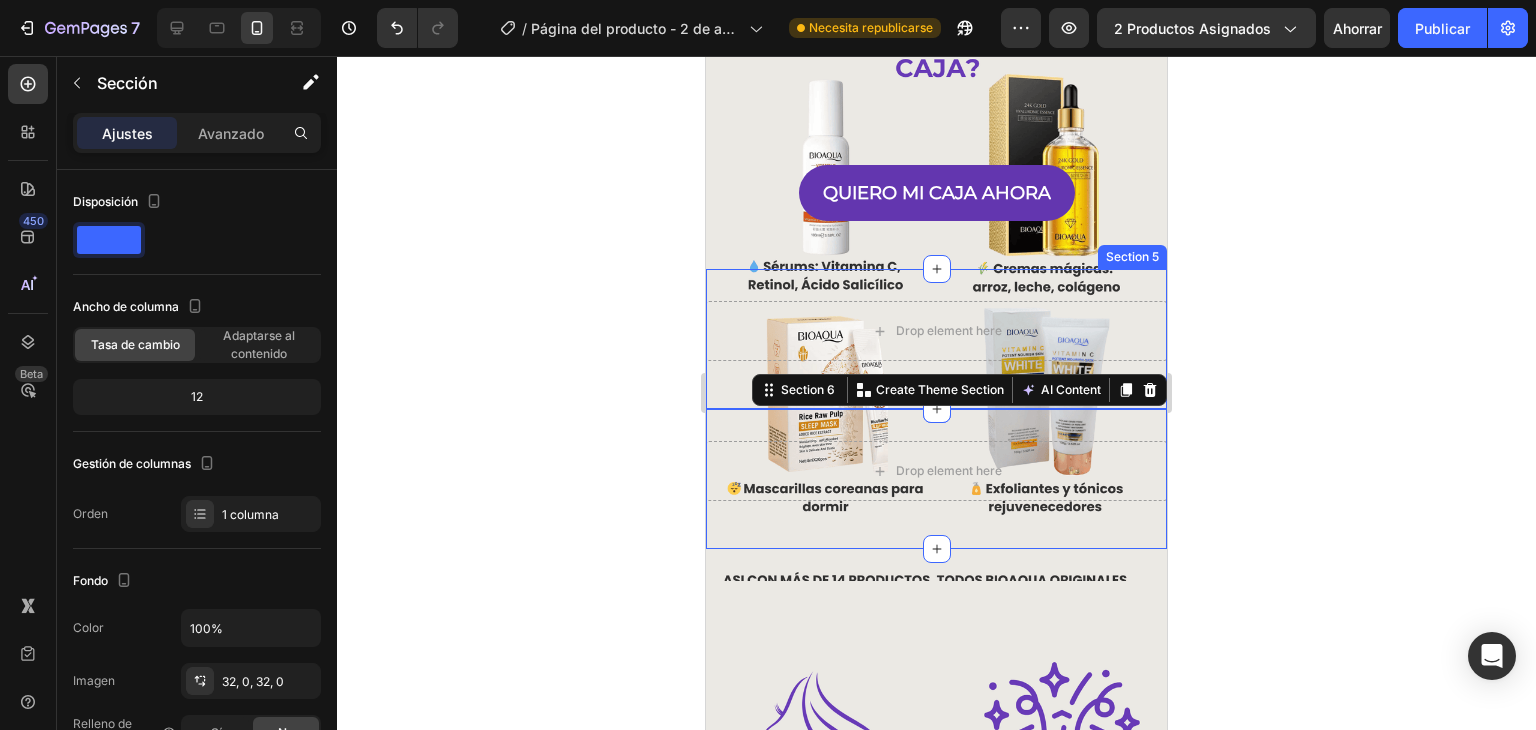 click on "Drop element here Row Section 5" at bounding box center (936, 339) 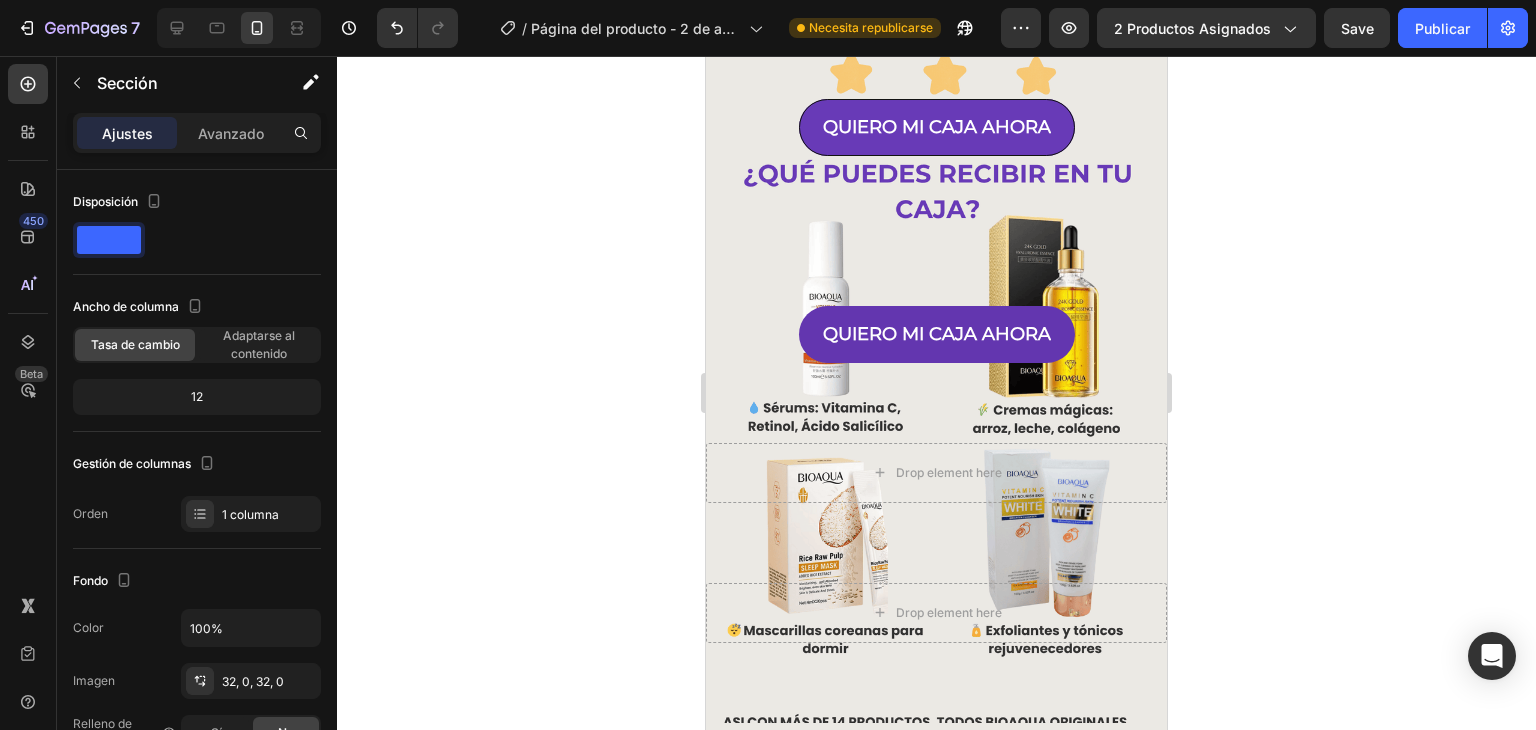 scroll, scrollTop: 500, scrollLeft: 0, axis: vertical 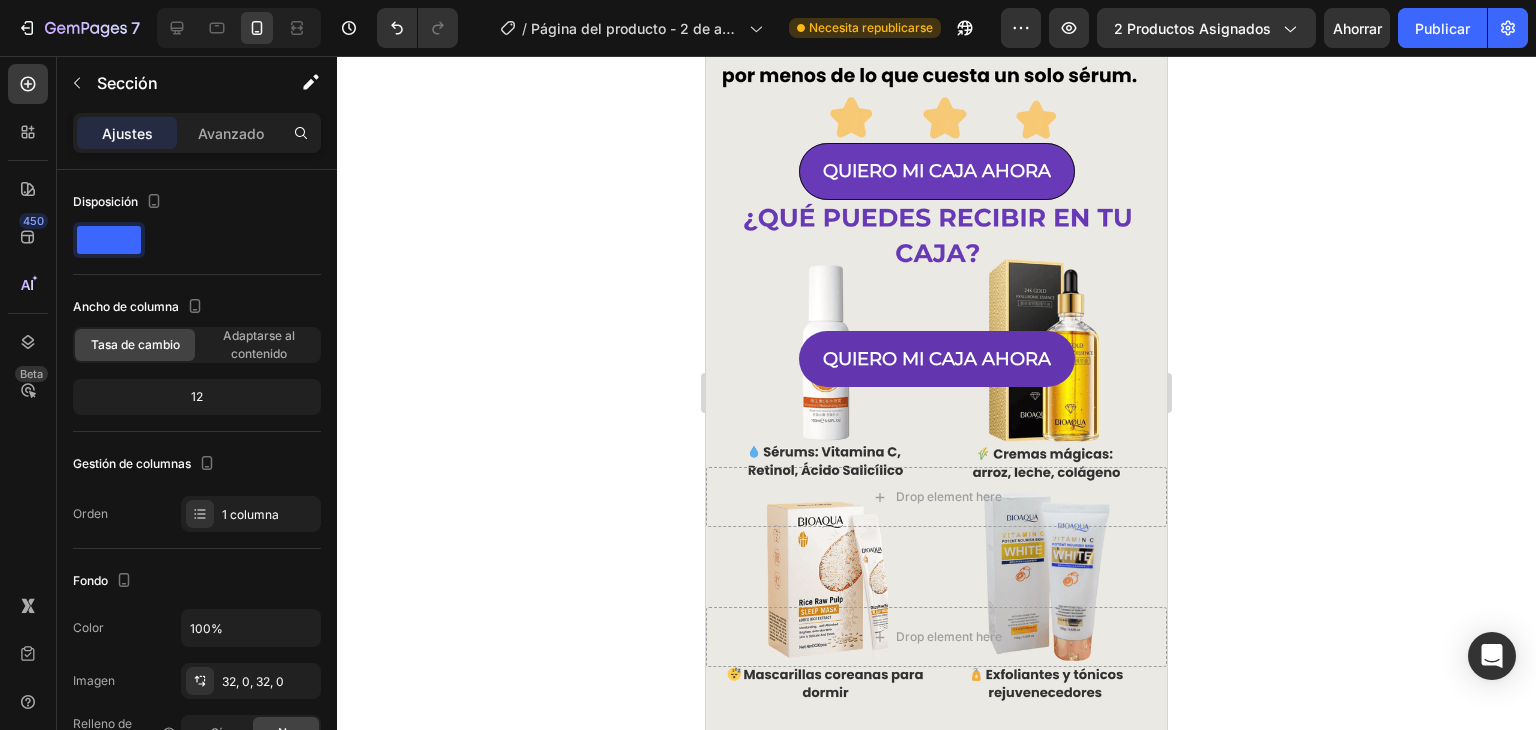 click on "QUIERO MI CAJA AHORA Button" at bounding box center [936, 344] 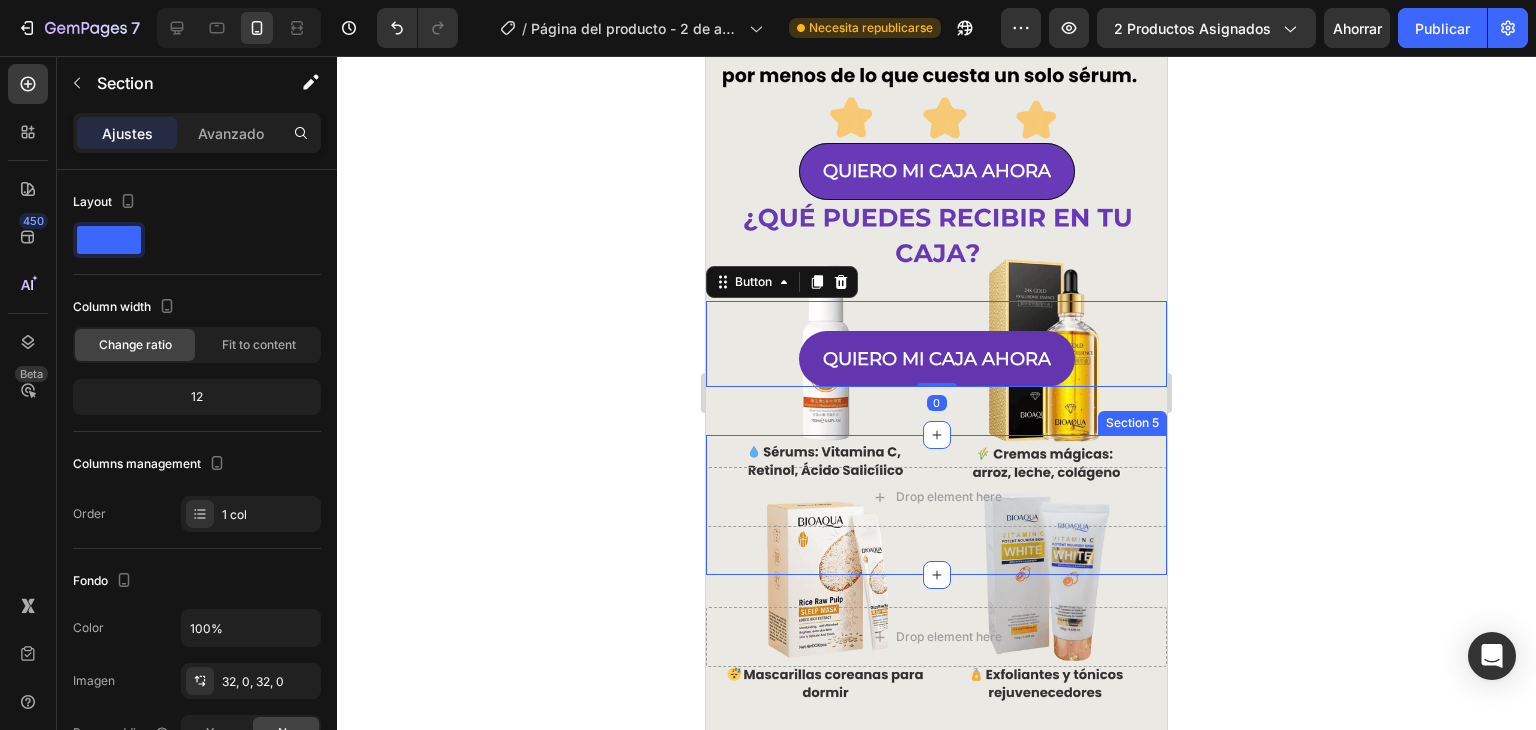 click on "Drop element here Row Section 5" at bounding box center [936, 505] 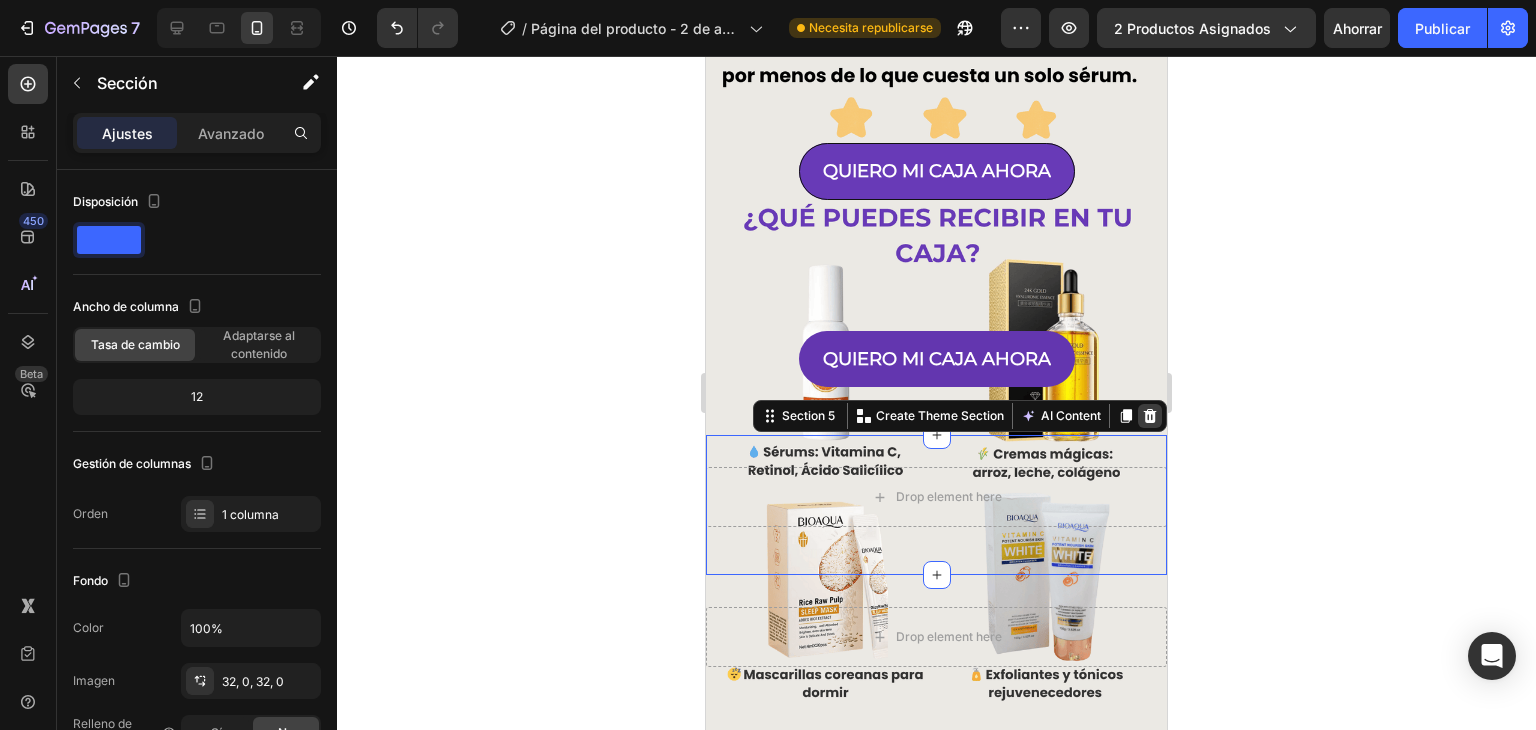 click 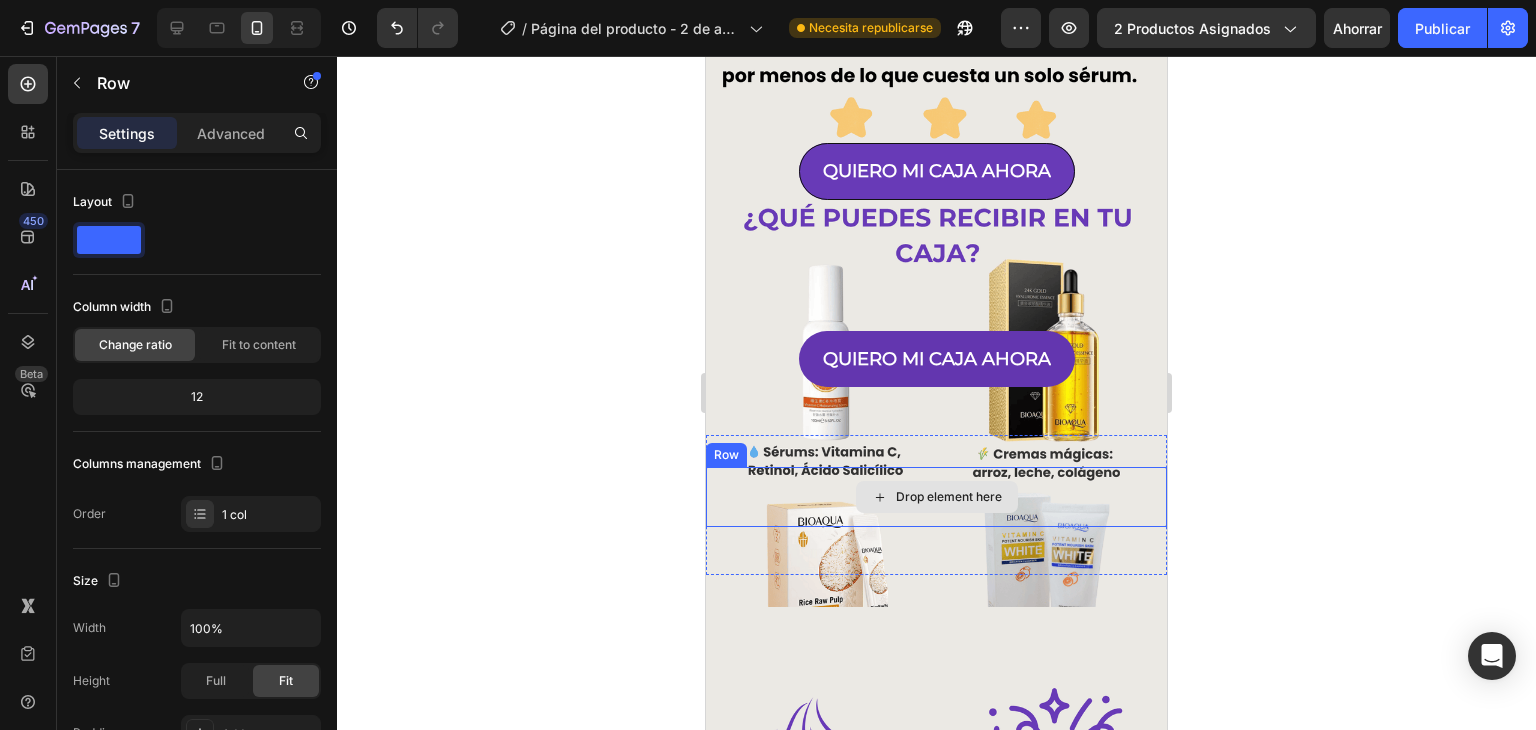 click on "Drop element here" at bounding box center (936, 497) 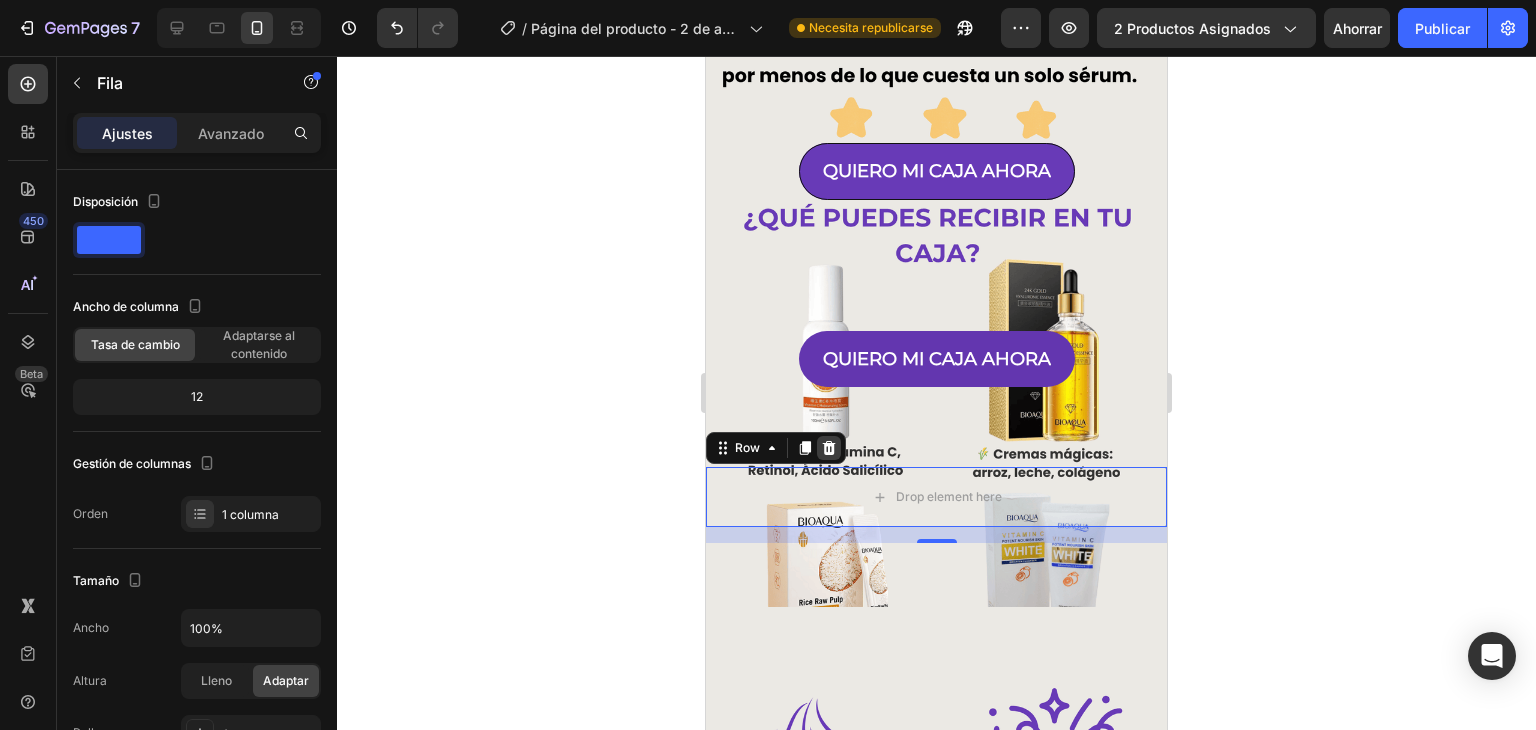 click 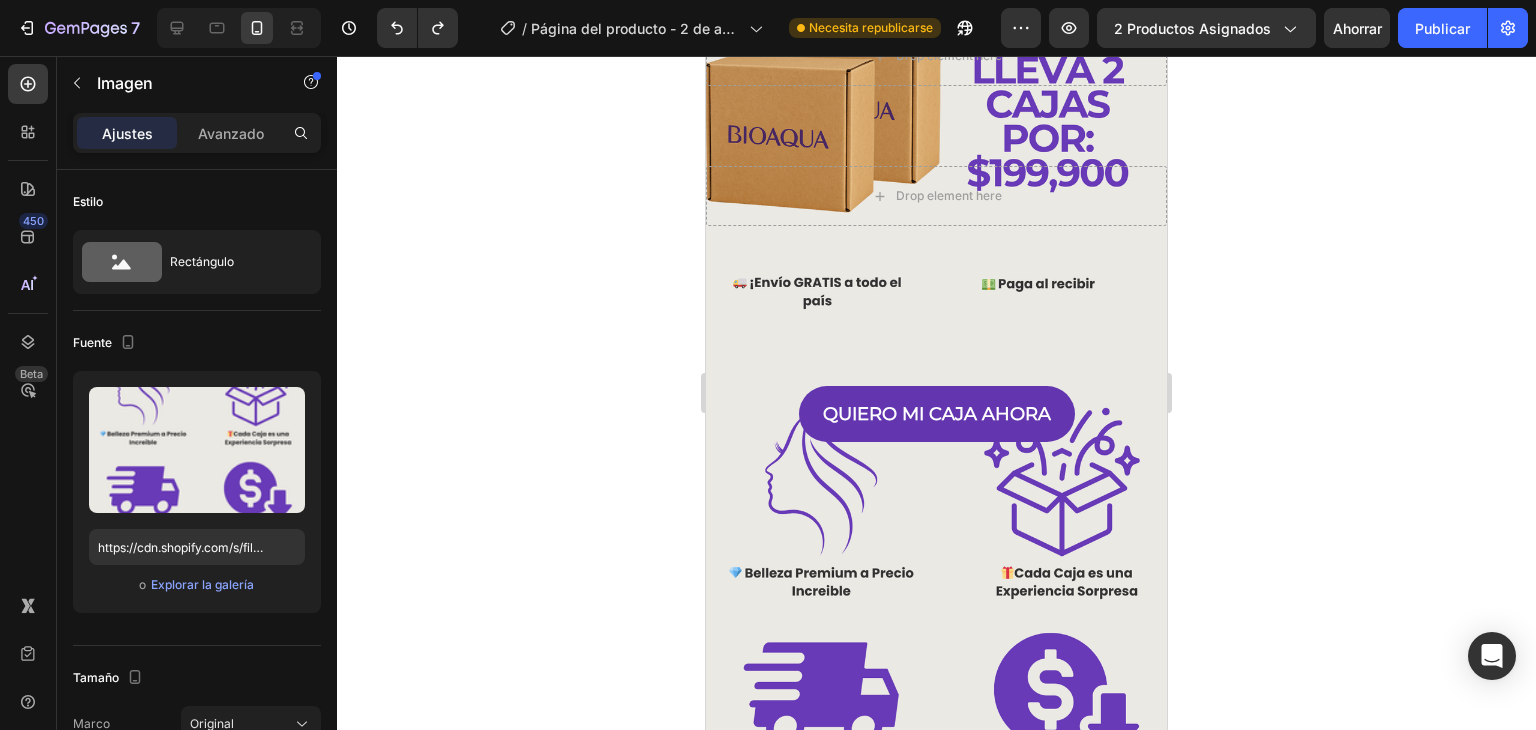 scroll, scrollTop: 1134, scrollLeft: 0, axis: vertical 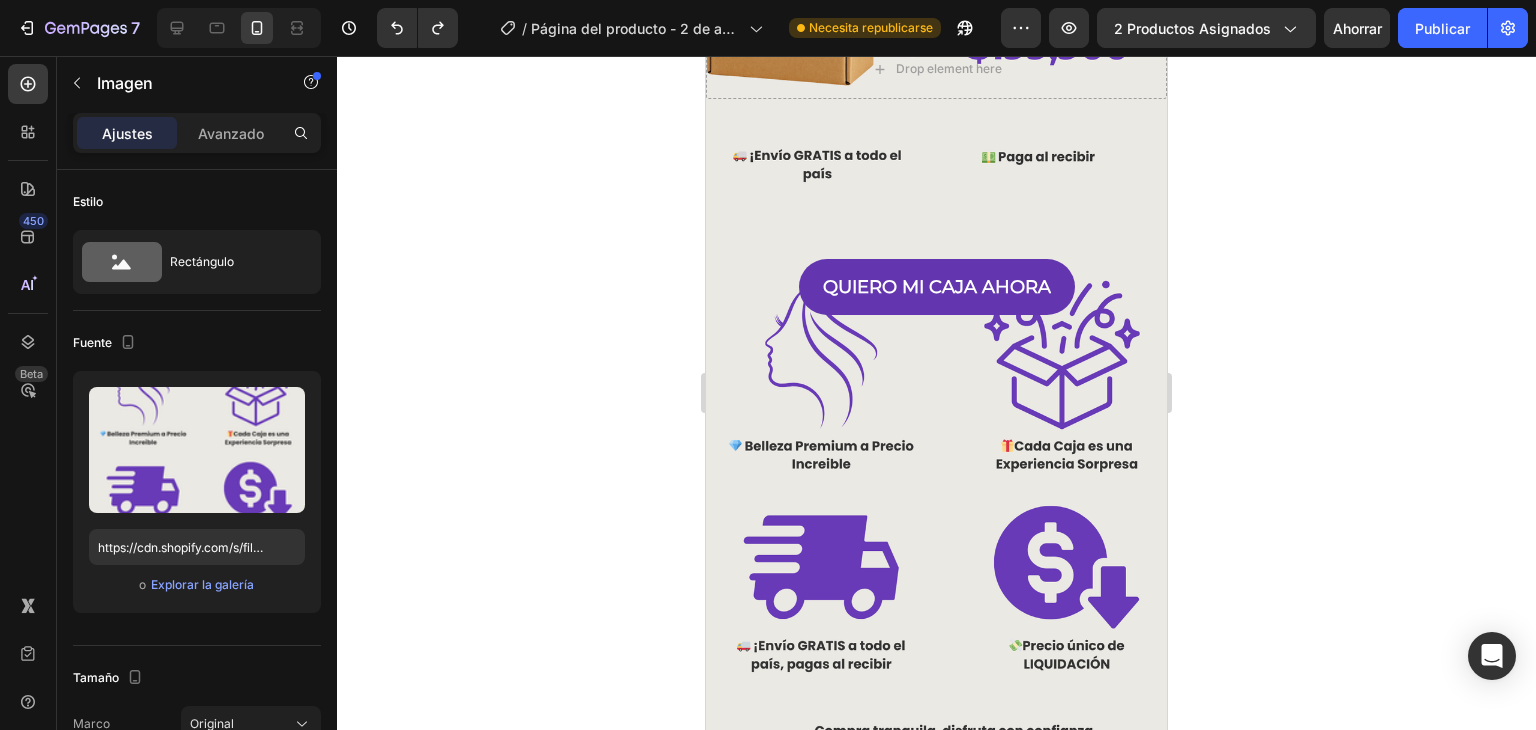 click at bounding box center (936, 480) 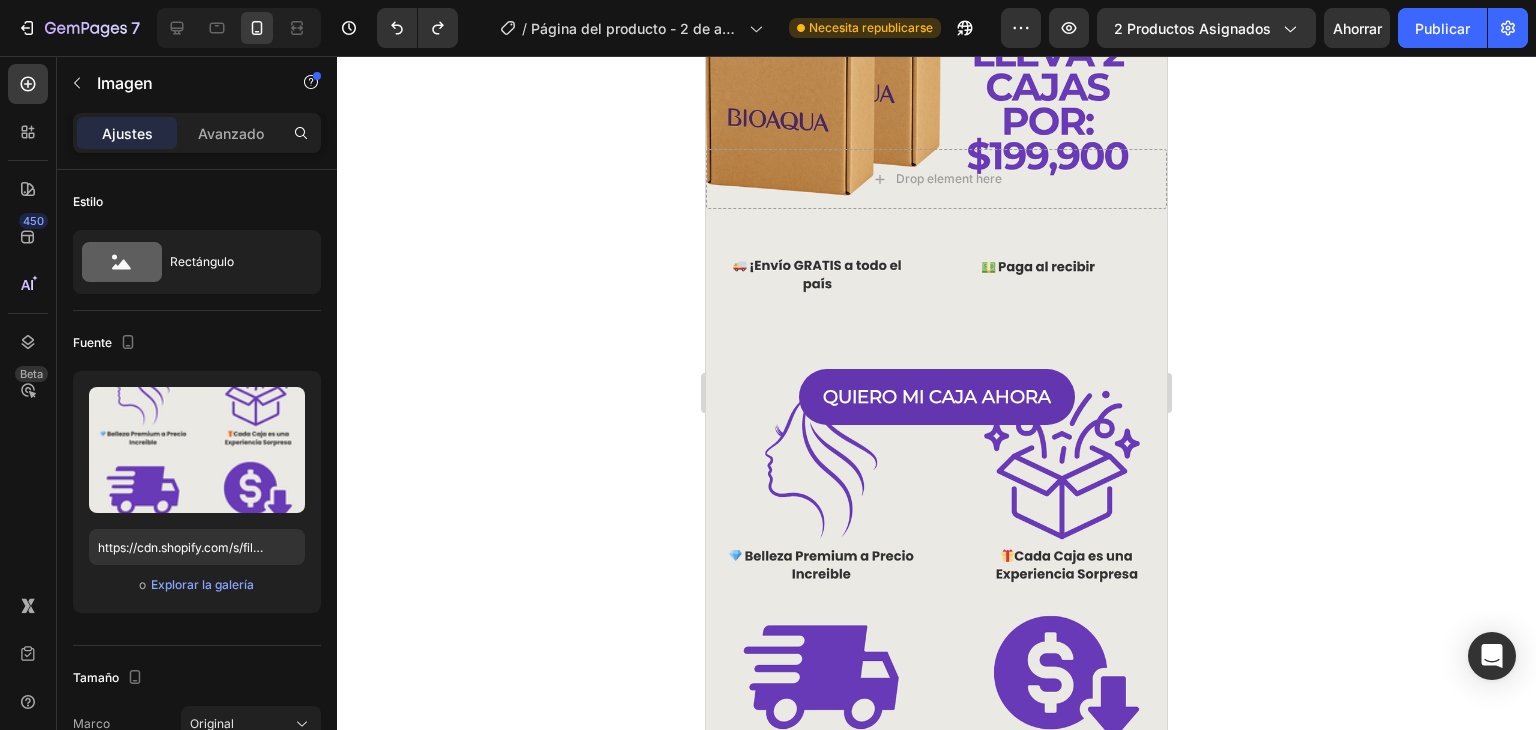 scroll, scrollTop: 1068, scrollLeft: 0, axis: vertical 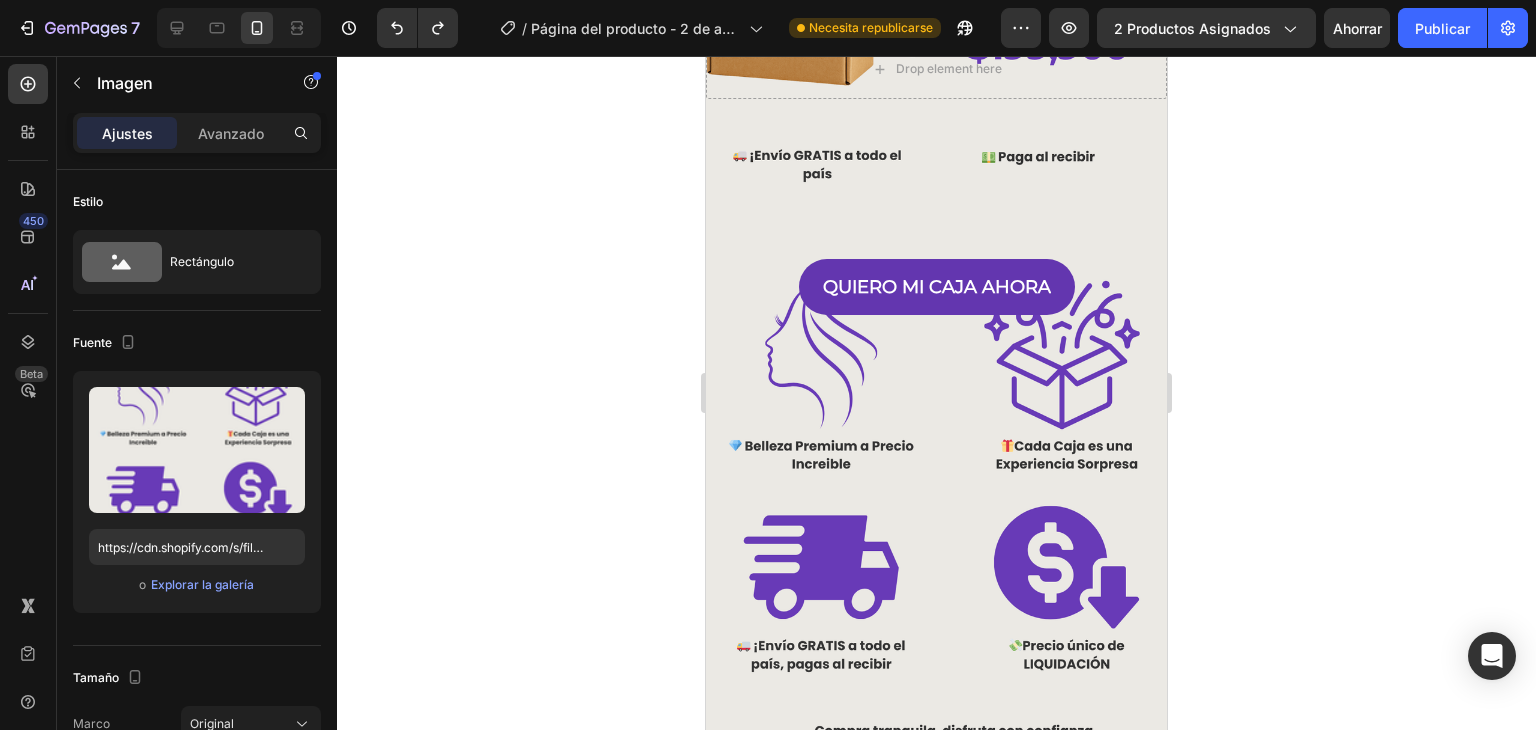 click at bounding box center (936, 480) 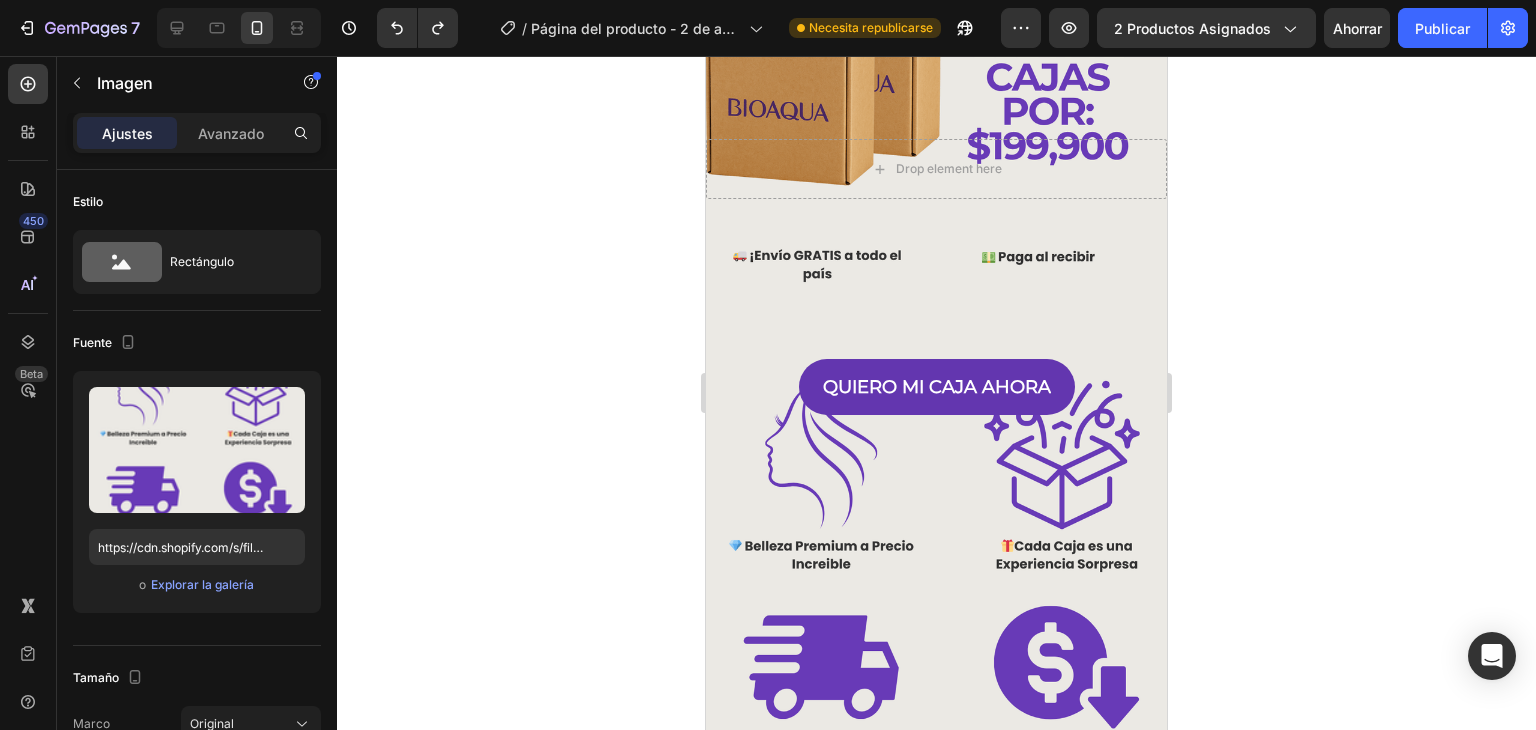 scroll, scrollTop: 1068, scrollLeft: 0, axis: vertical 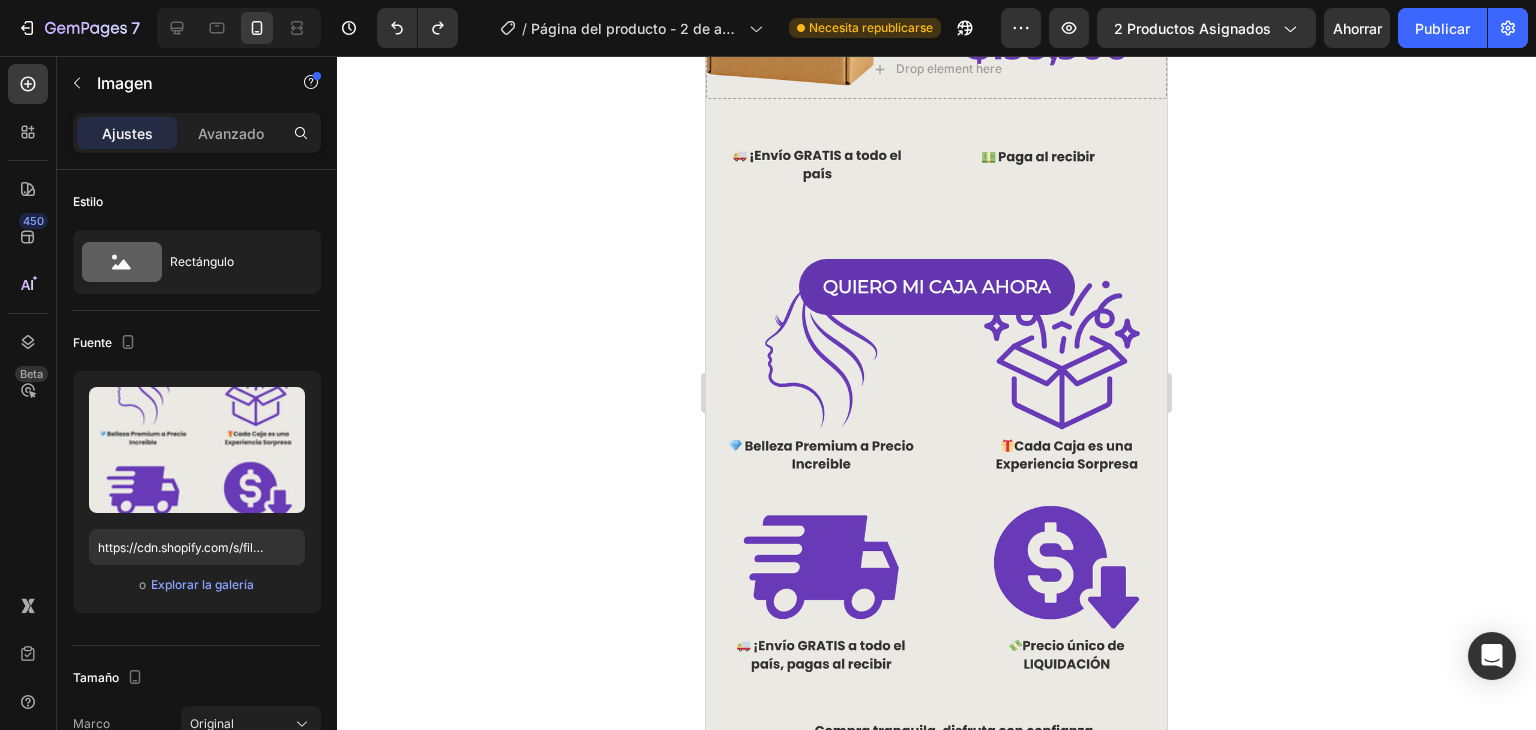 click at bounding box center (936, 480) 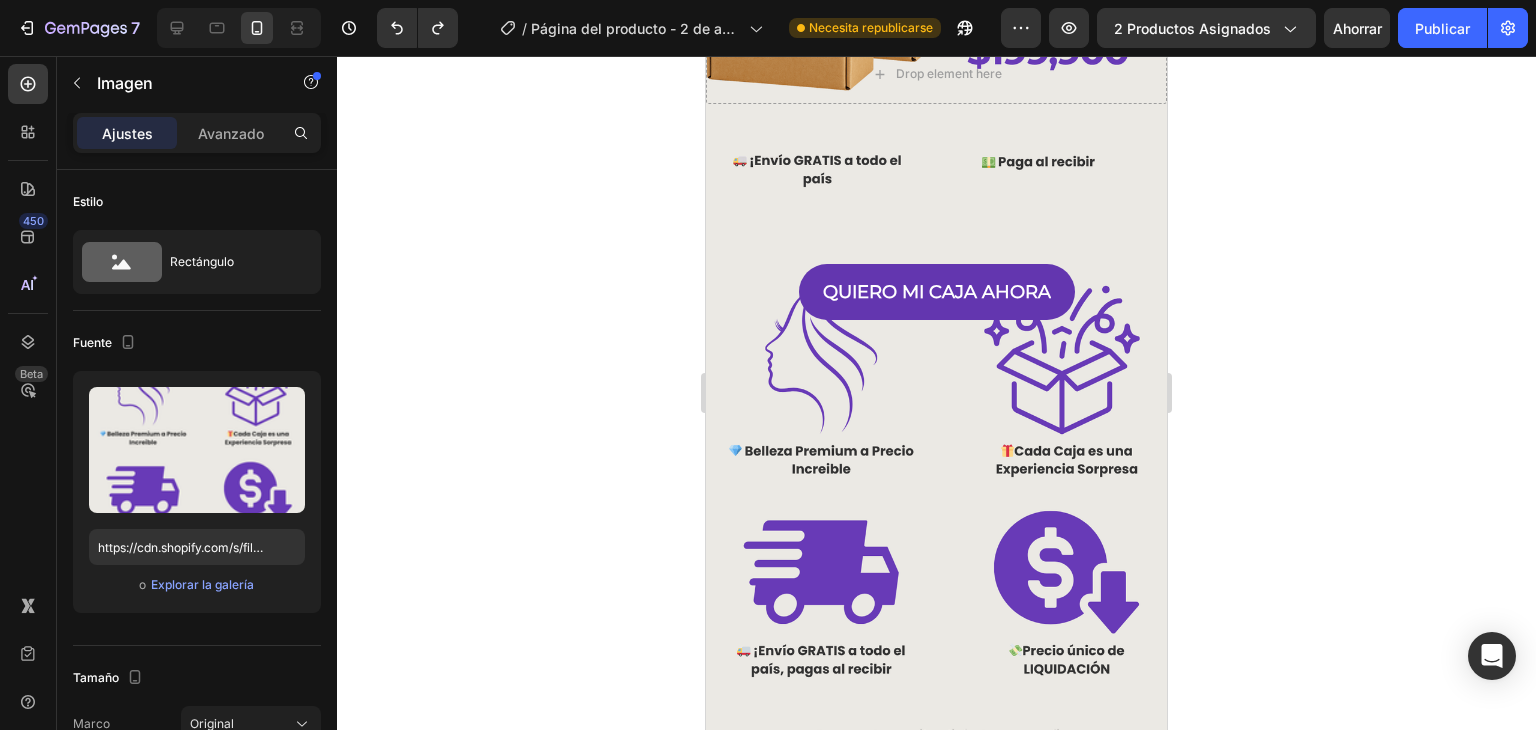 scroll, scrollTop: 1625, scrollLeft: 0, axis: vertical 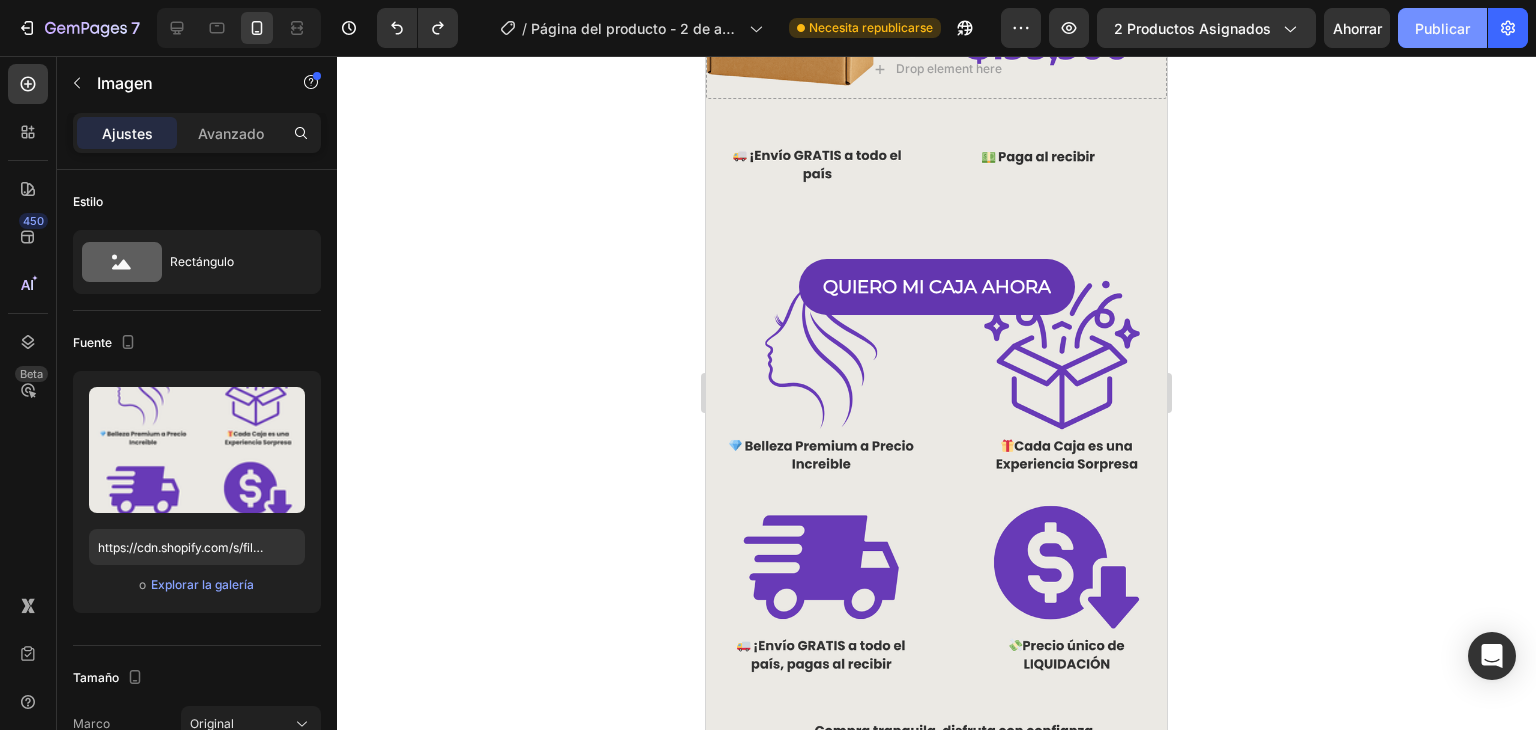 click on "Publicar" 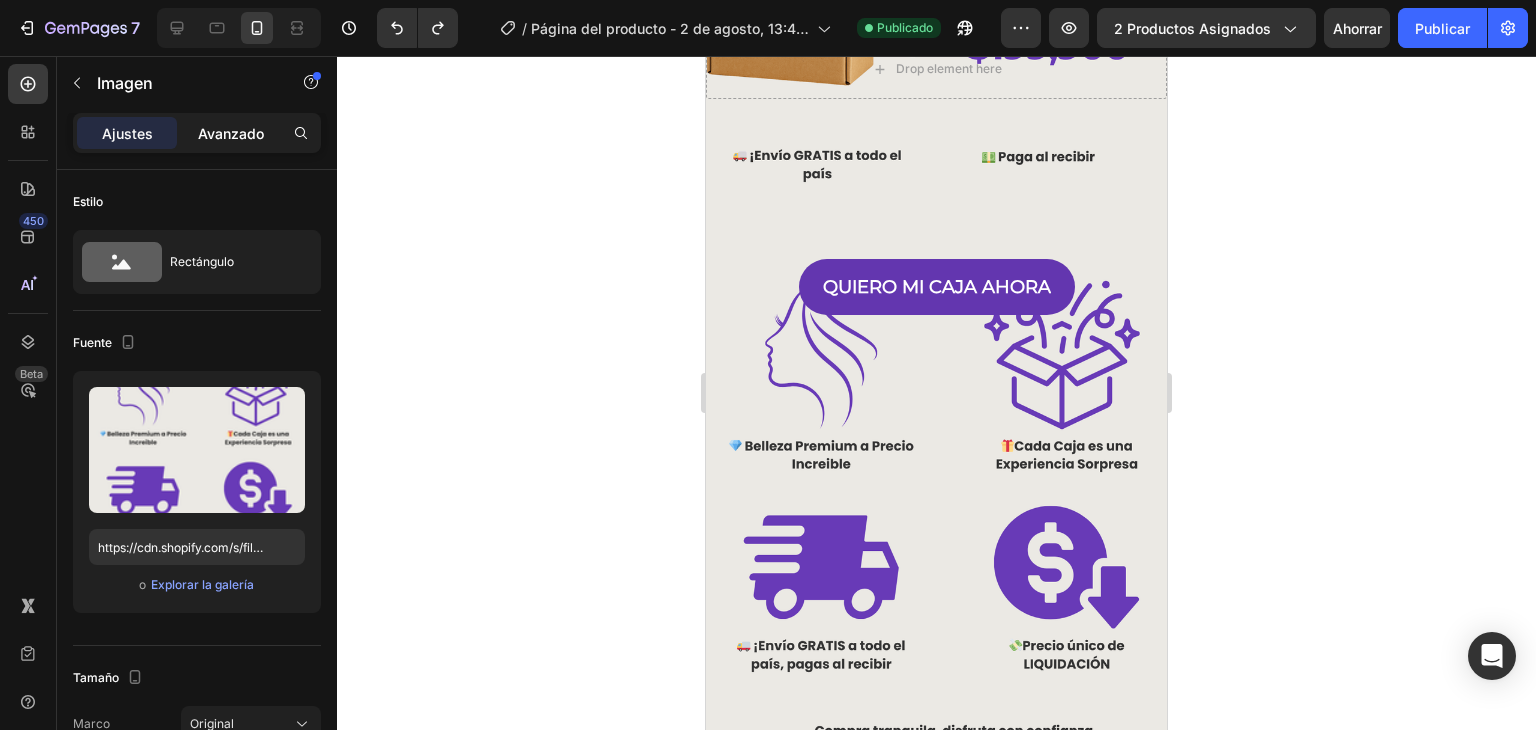 click on "Avanzado" at bounding box center [231, 133] 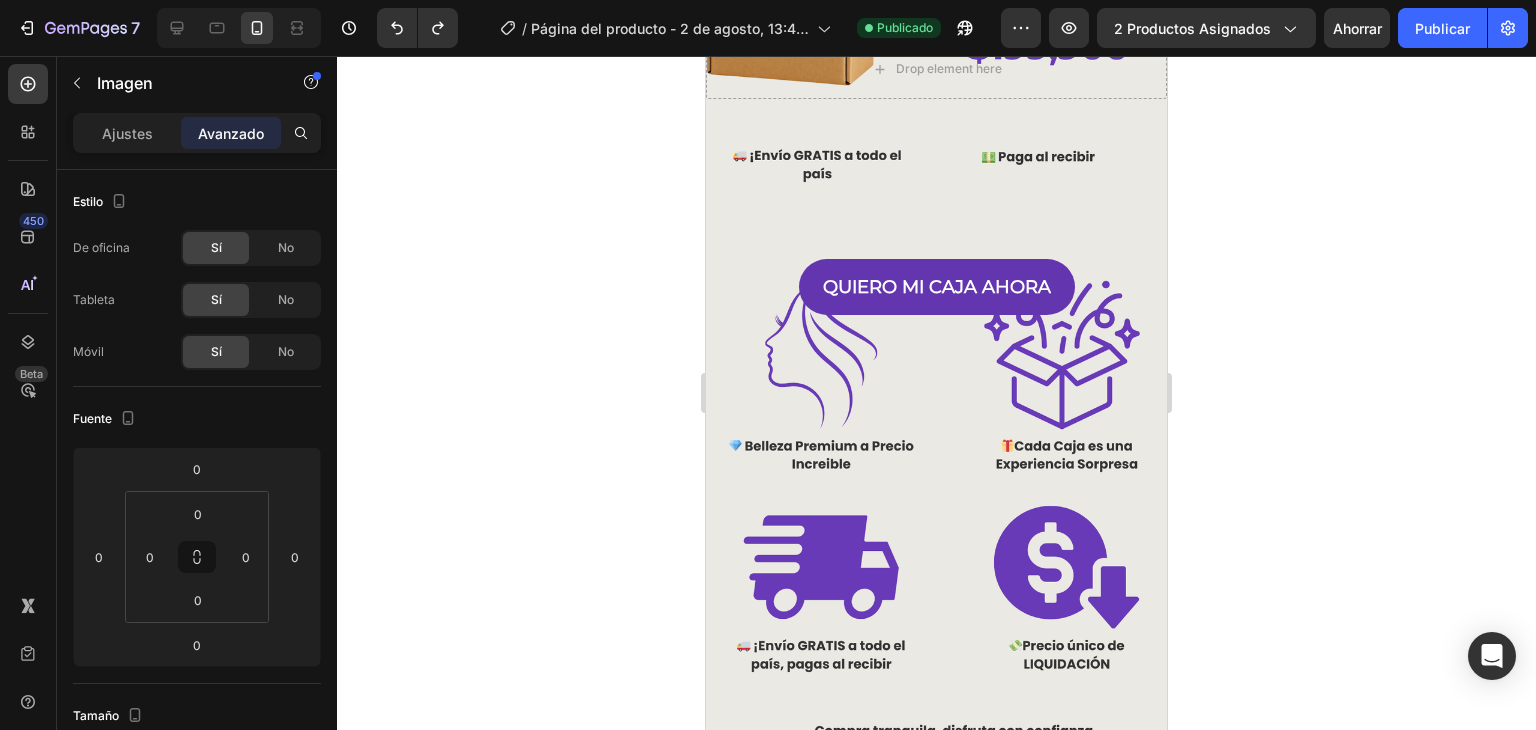 click on "Ajustes" at bounding box center (127, 133) 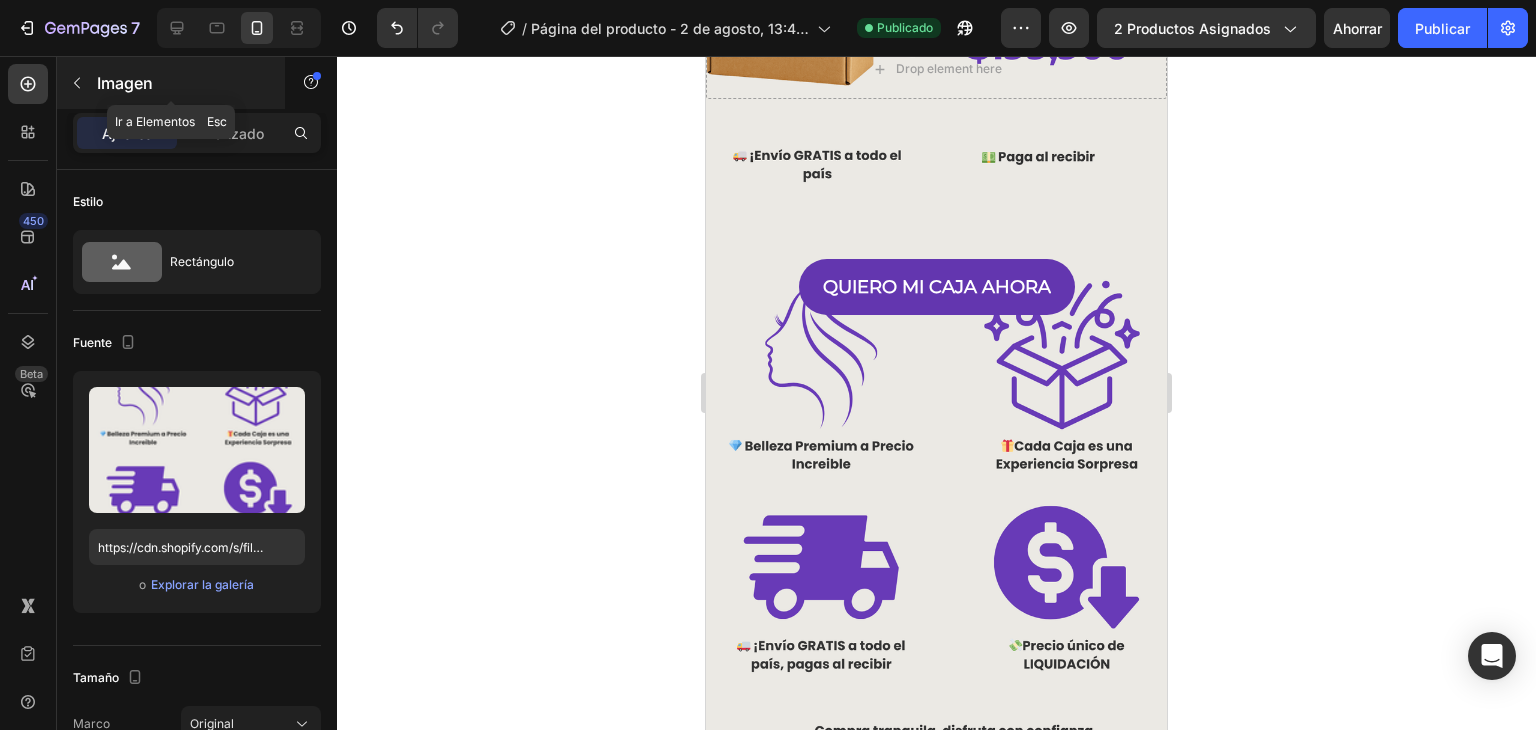 click at bounding box center [77, 83] 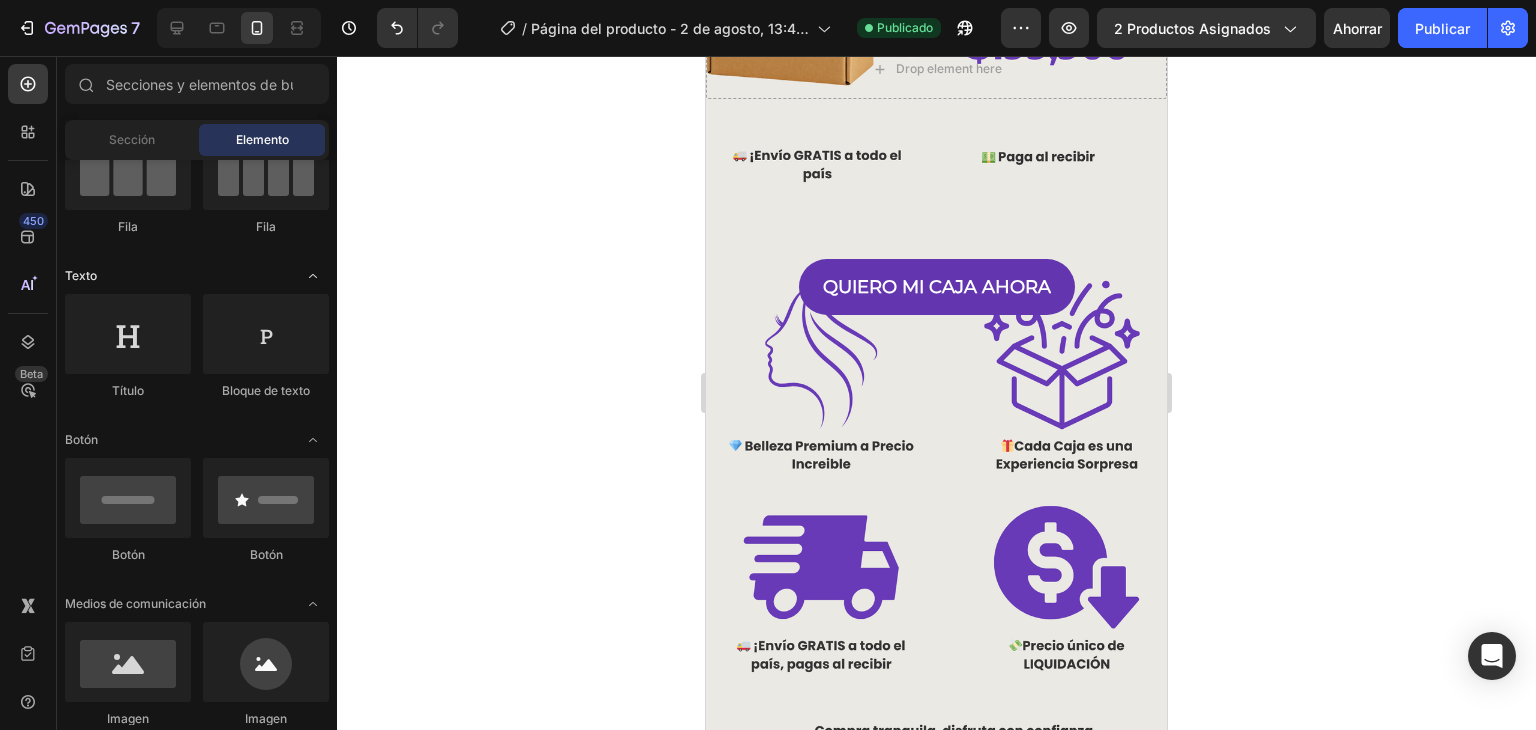 scroll, scrollTop: 0, scrollLeft: 0, axis: both 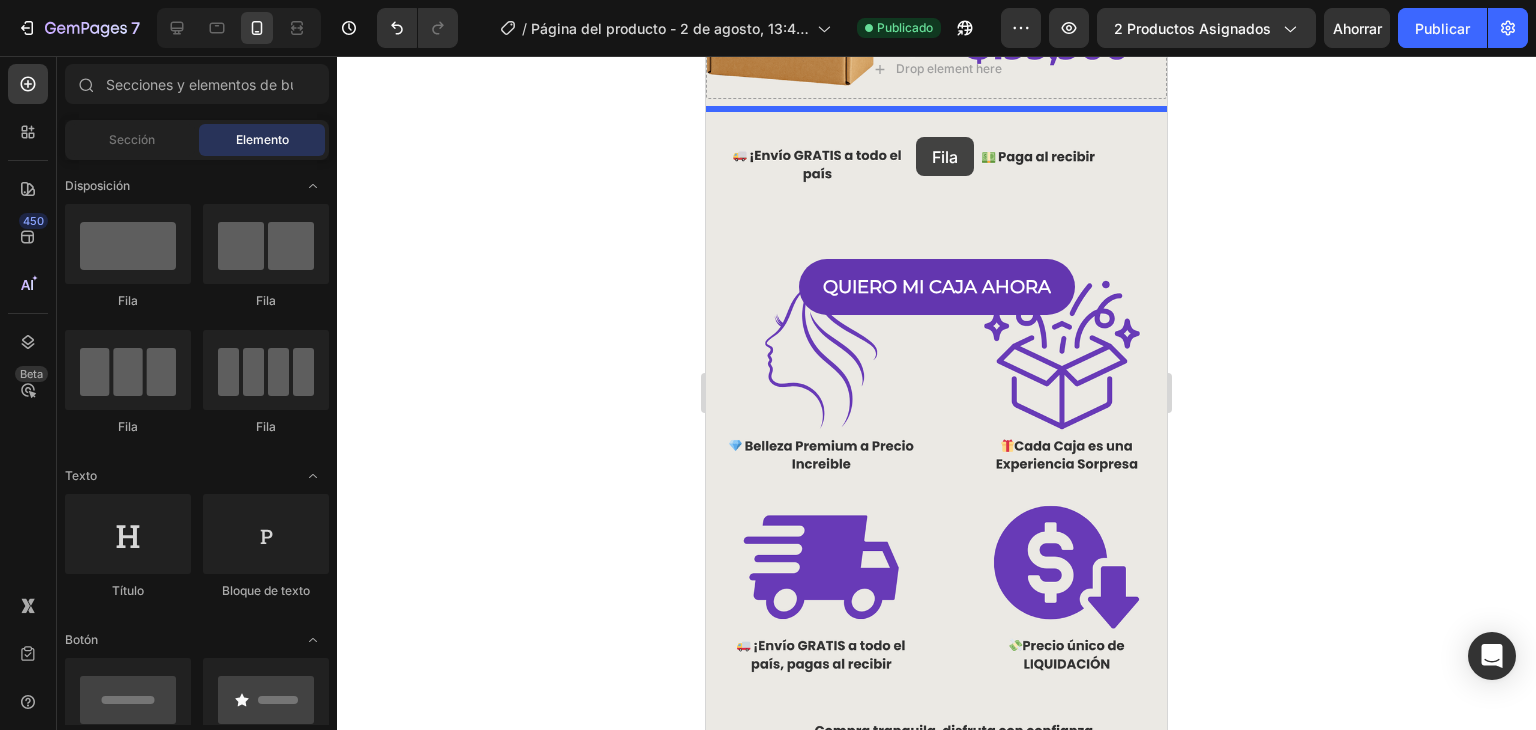 drag, startPoint x: 838, startPoint y: 305, endPoint x: 916, endPoint y: 135, distance: 187.0401 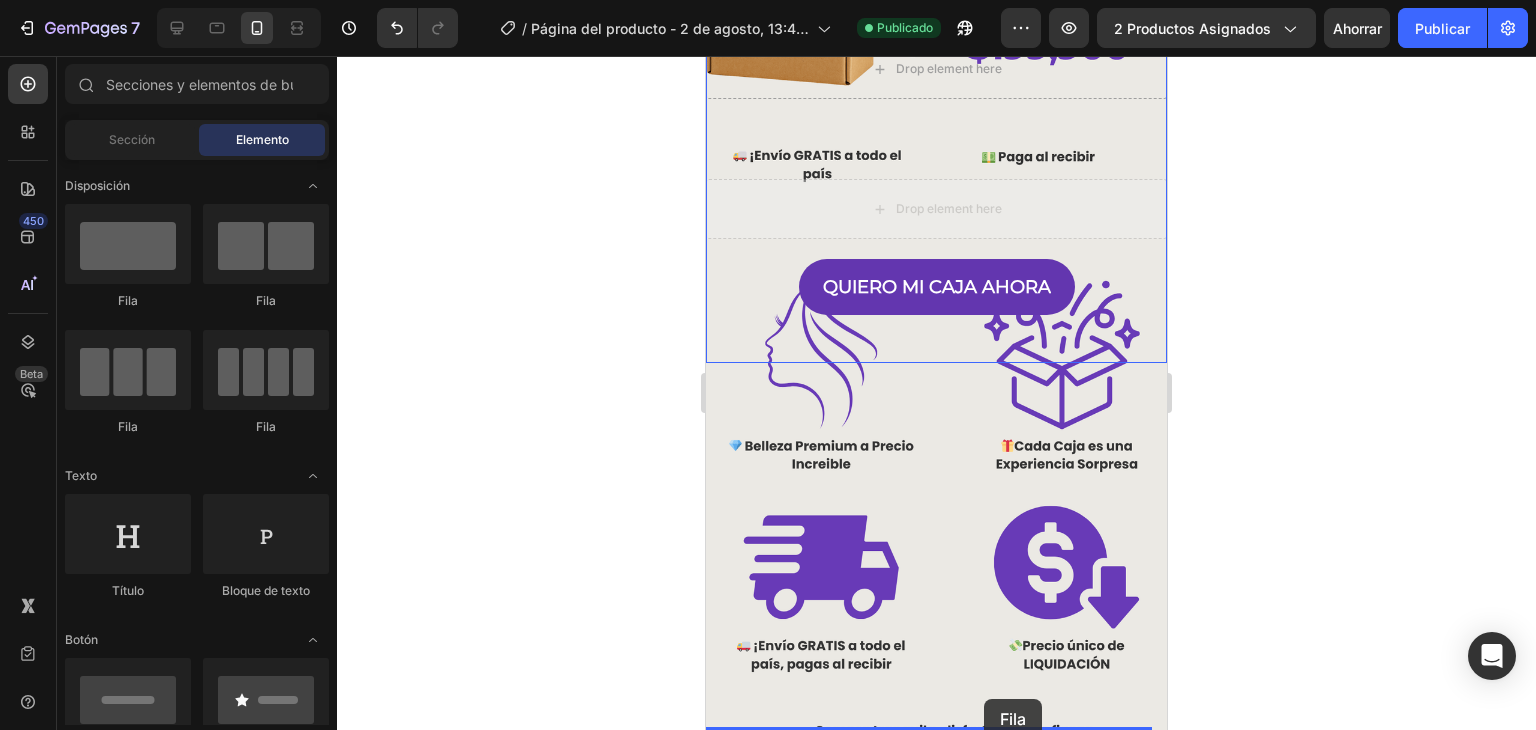 scroll, scrollTop: 1628, scrollLeft: 0, axis: vertical 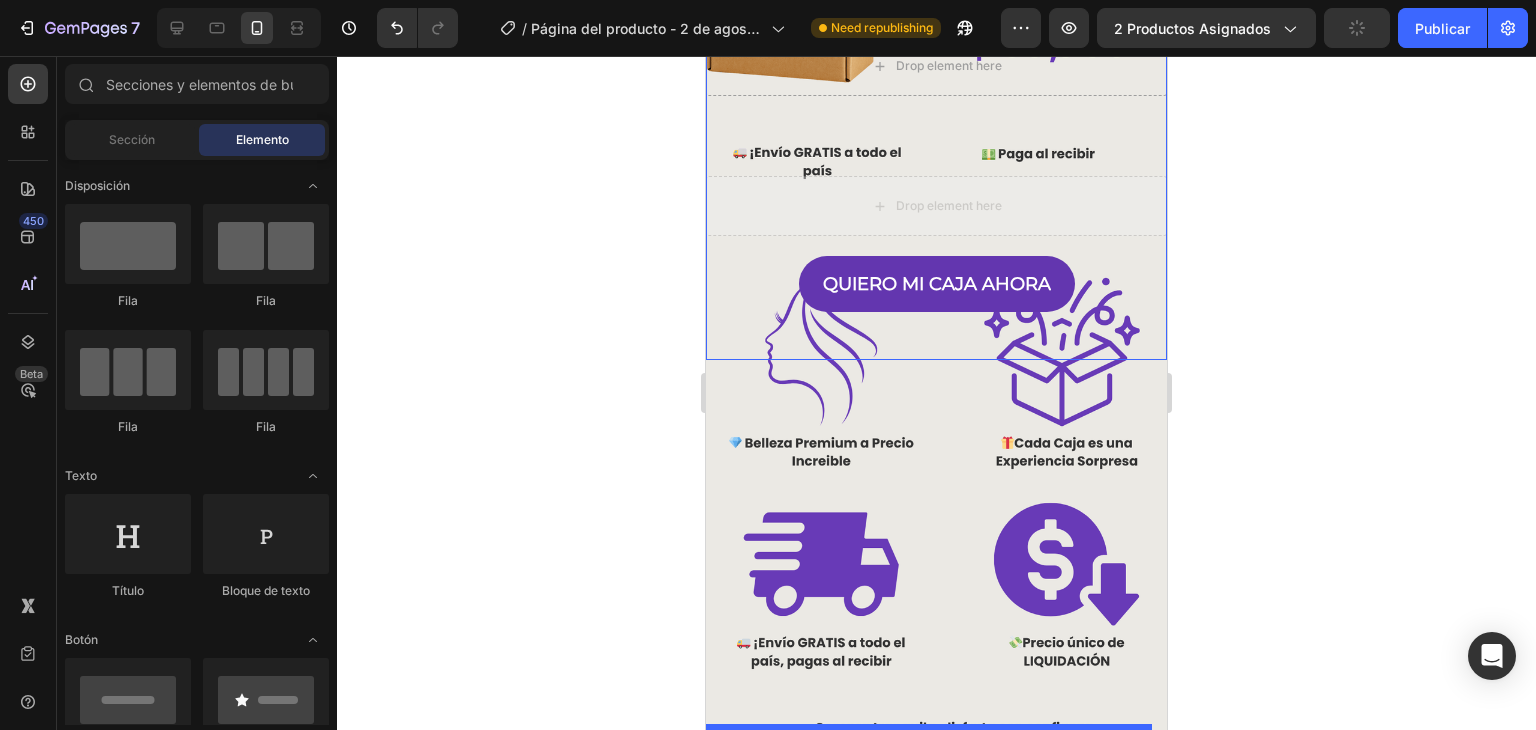 drag, startPoint x: 1011, startPoint y: 177, endPoint x: 986, endPoint y: 747, distance: 570.548 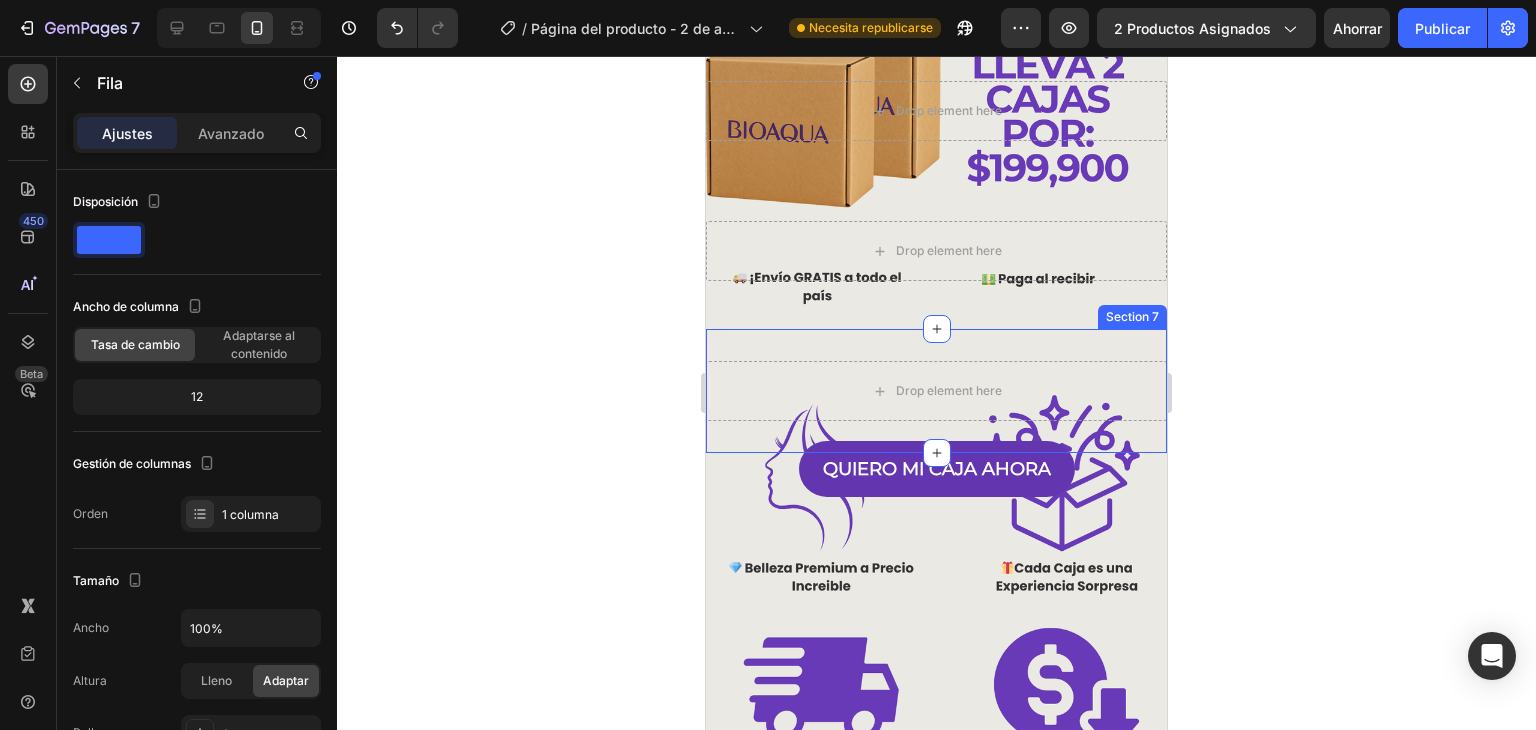 scroll, scrollTop: 1685, scrollLeft: 0, axis: vertical 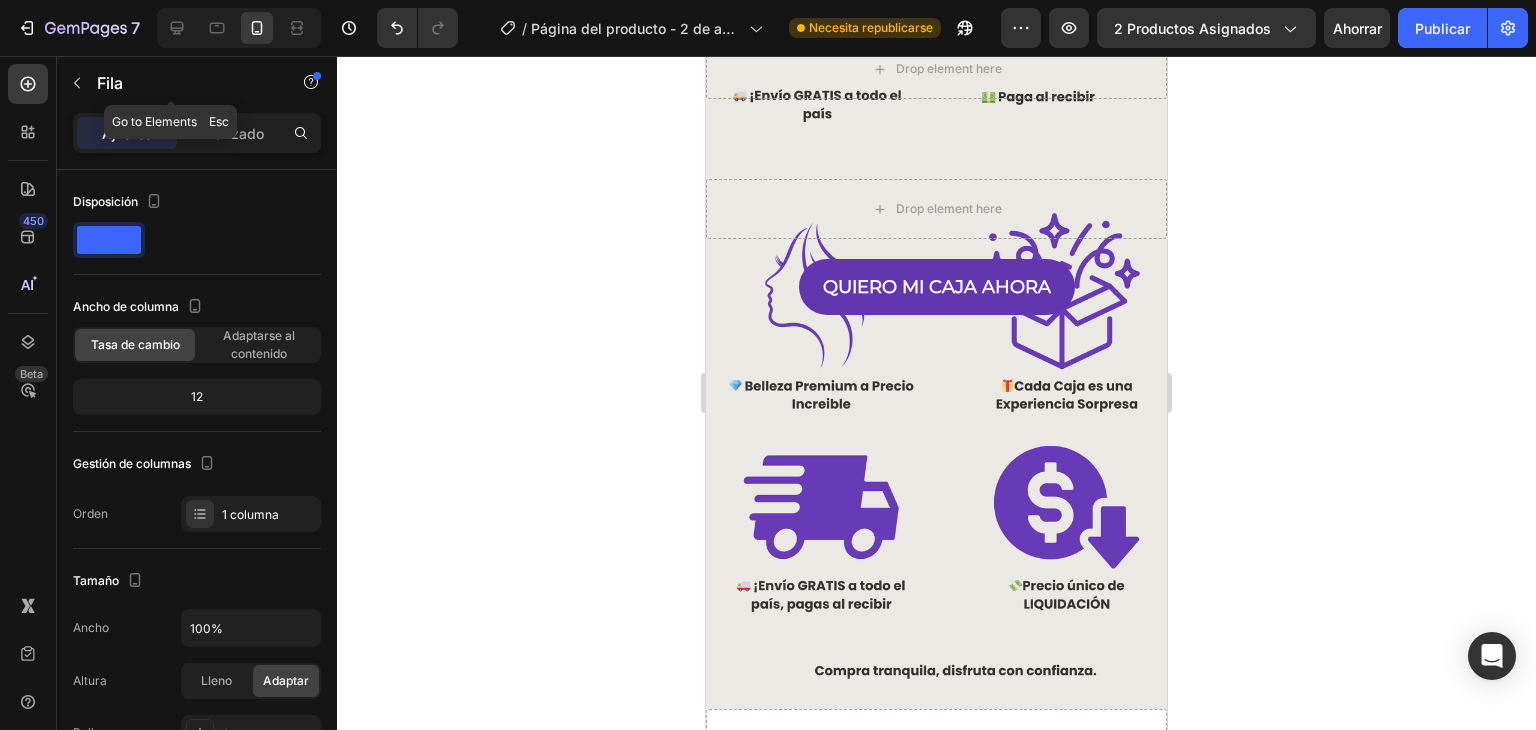 click 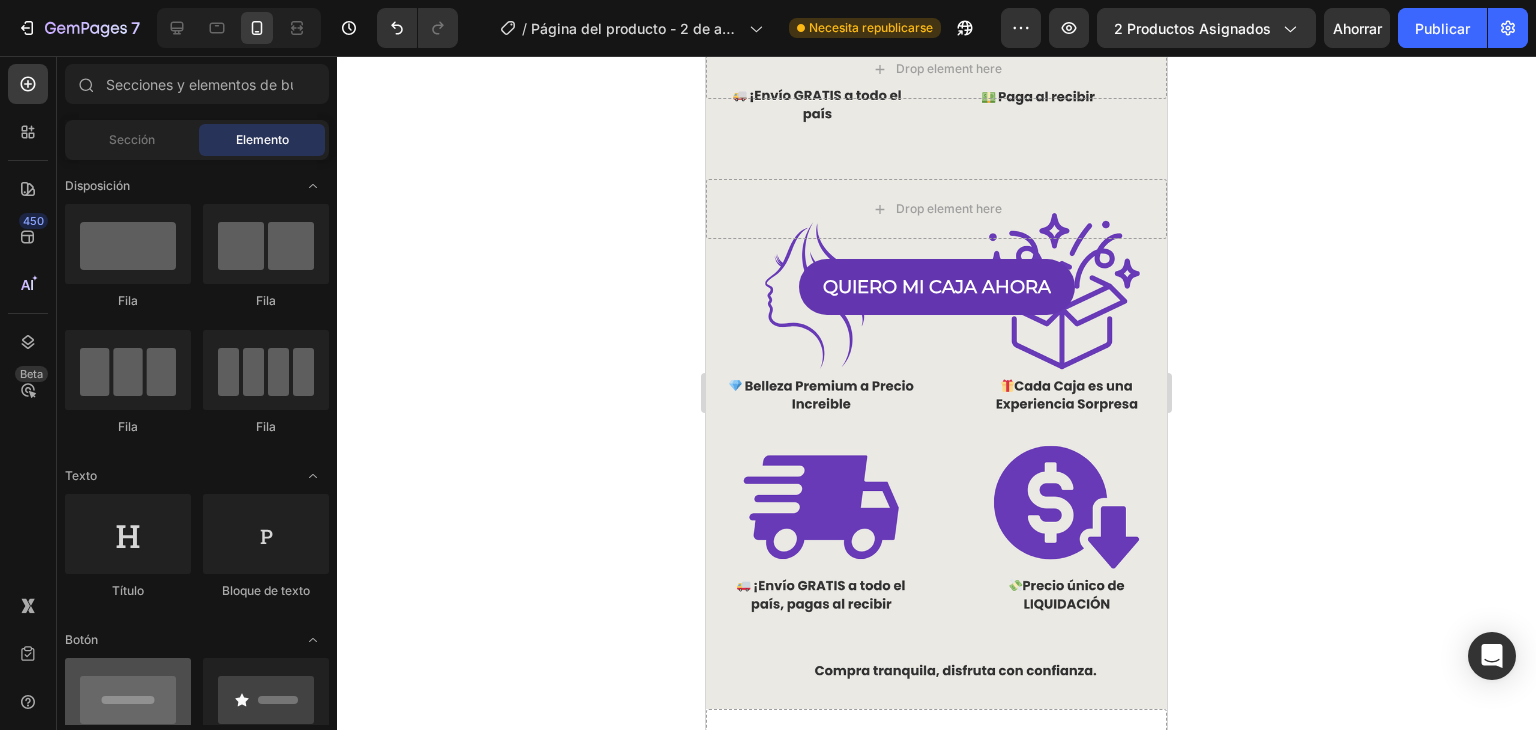 scroll, scrollTop: 200, scrollLeft: 0, axis: vertical 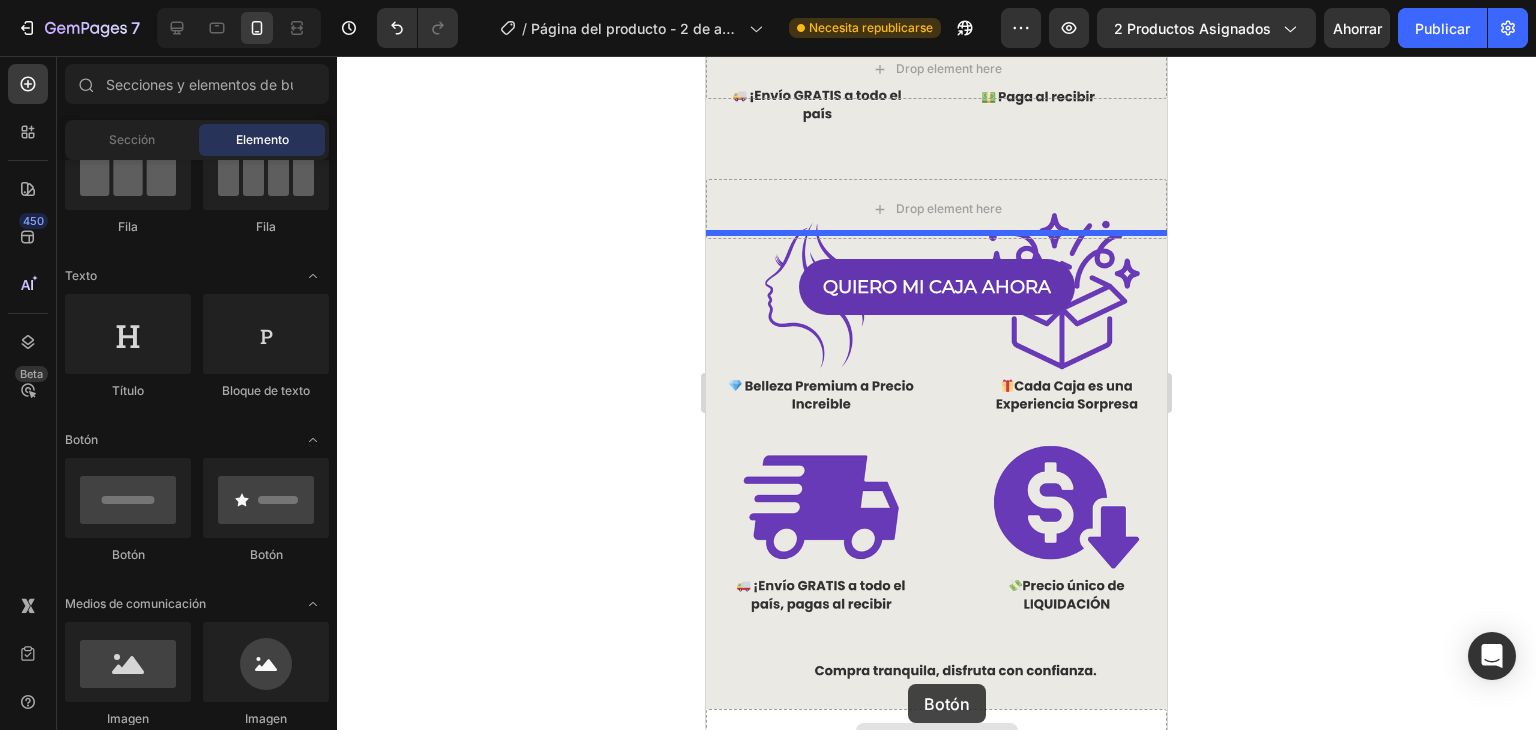 drag, startPoint x: 839, startPoint y: 597, endPoint x: 908, endPoint y: 684, distance: 111.040535 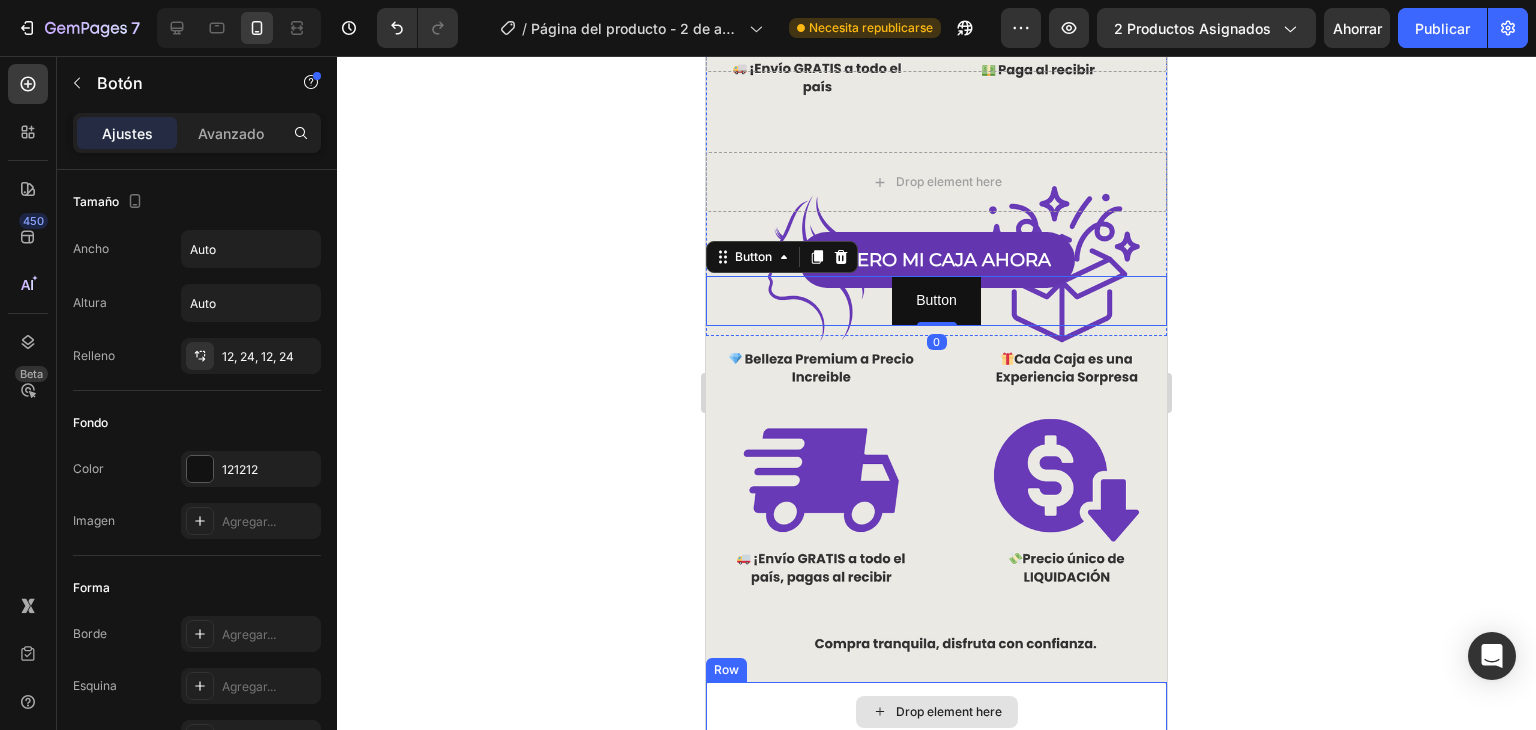 scroll, scrollTop: 1724, scrollLeft: 0, axis: vertical 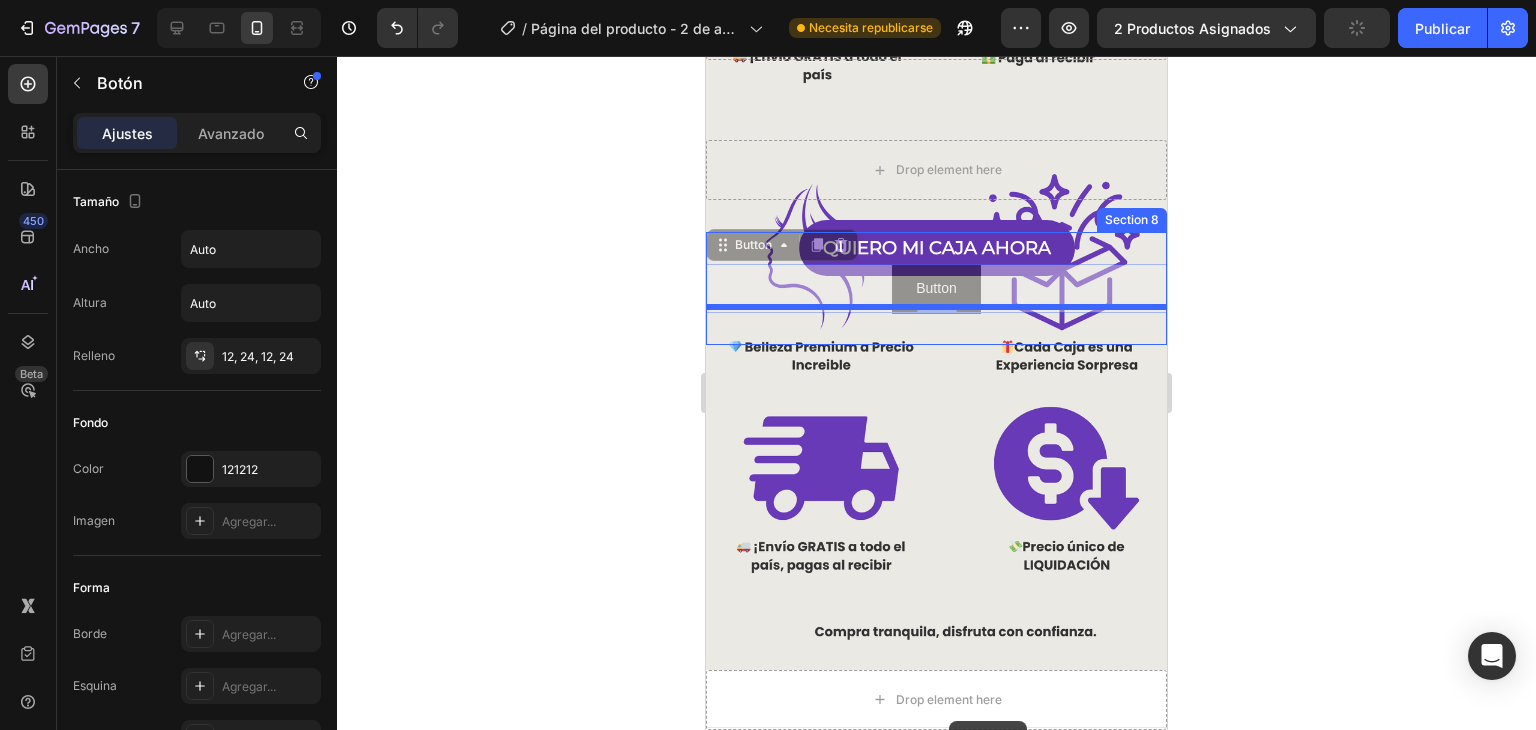 drag, startPoint x: 996, startPoint y: 260, endPoint x: 949, endPoint y: 721, distance: 463.38968 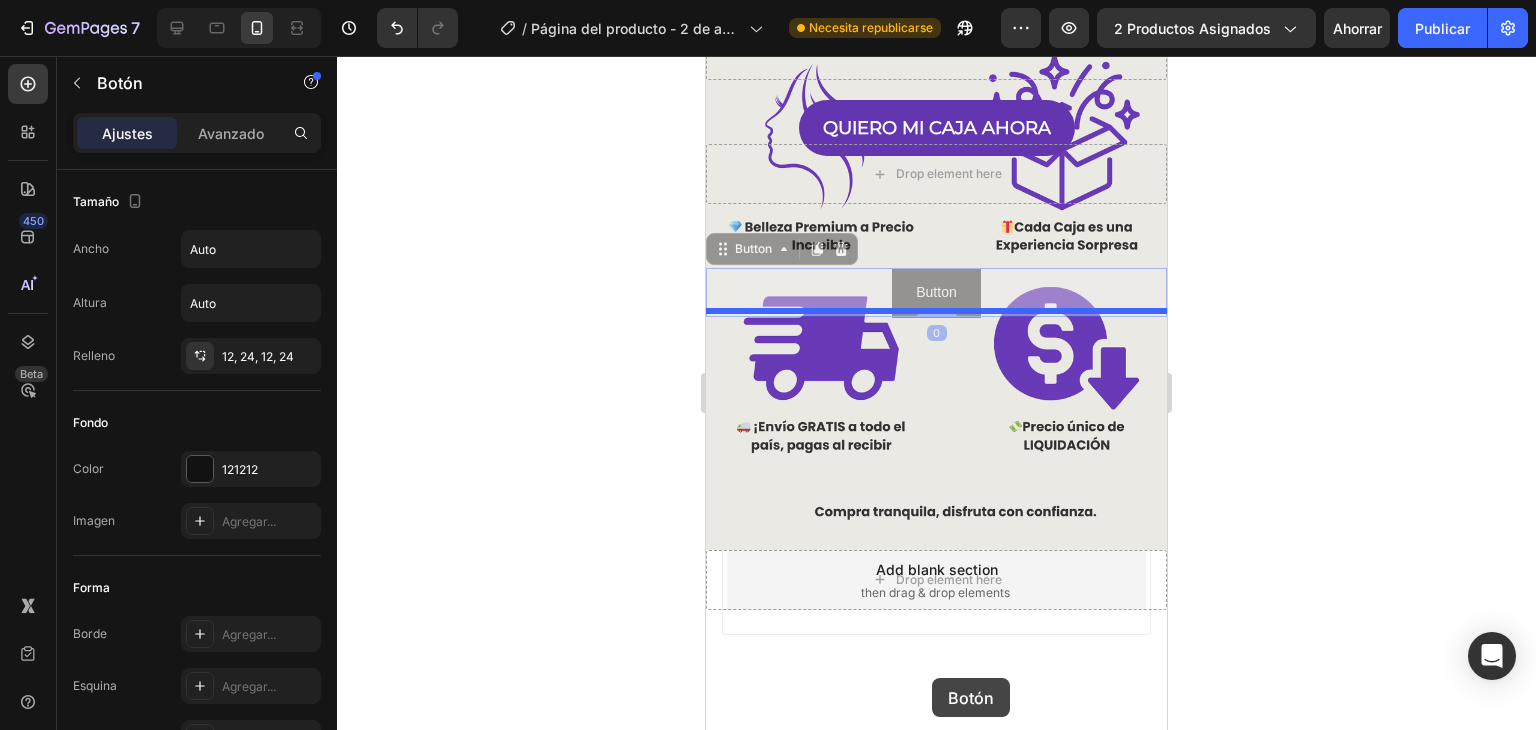 scroll, scrollTop: 1848, scrollLeft: 0, axis: vertical 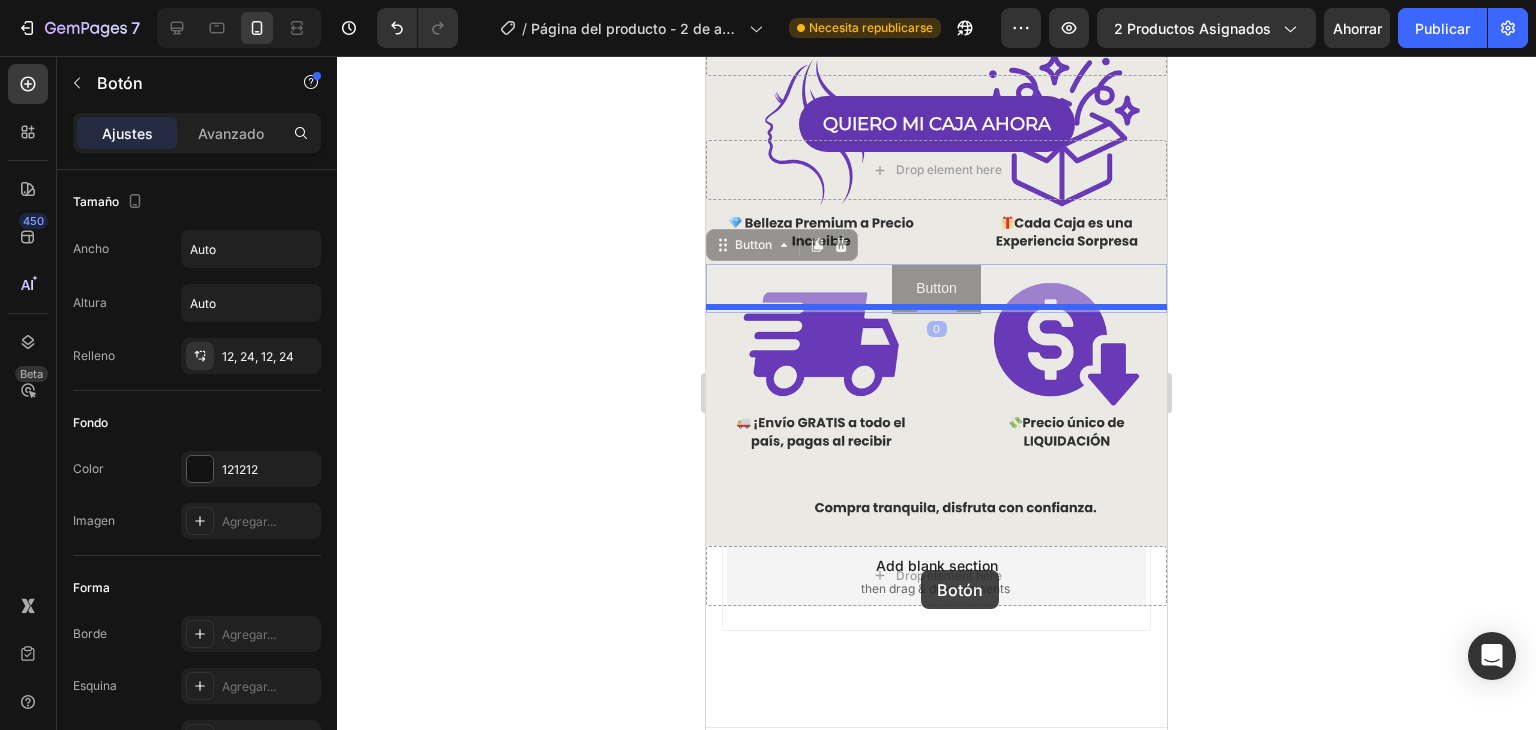 drag, startPoint x: 936, startPoint y: 387, endPoint x: 921, endPoint y: 573, distance: 186.60385 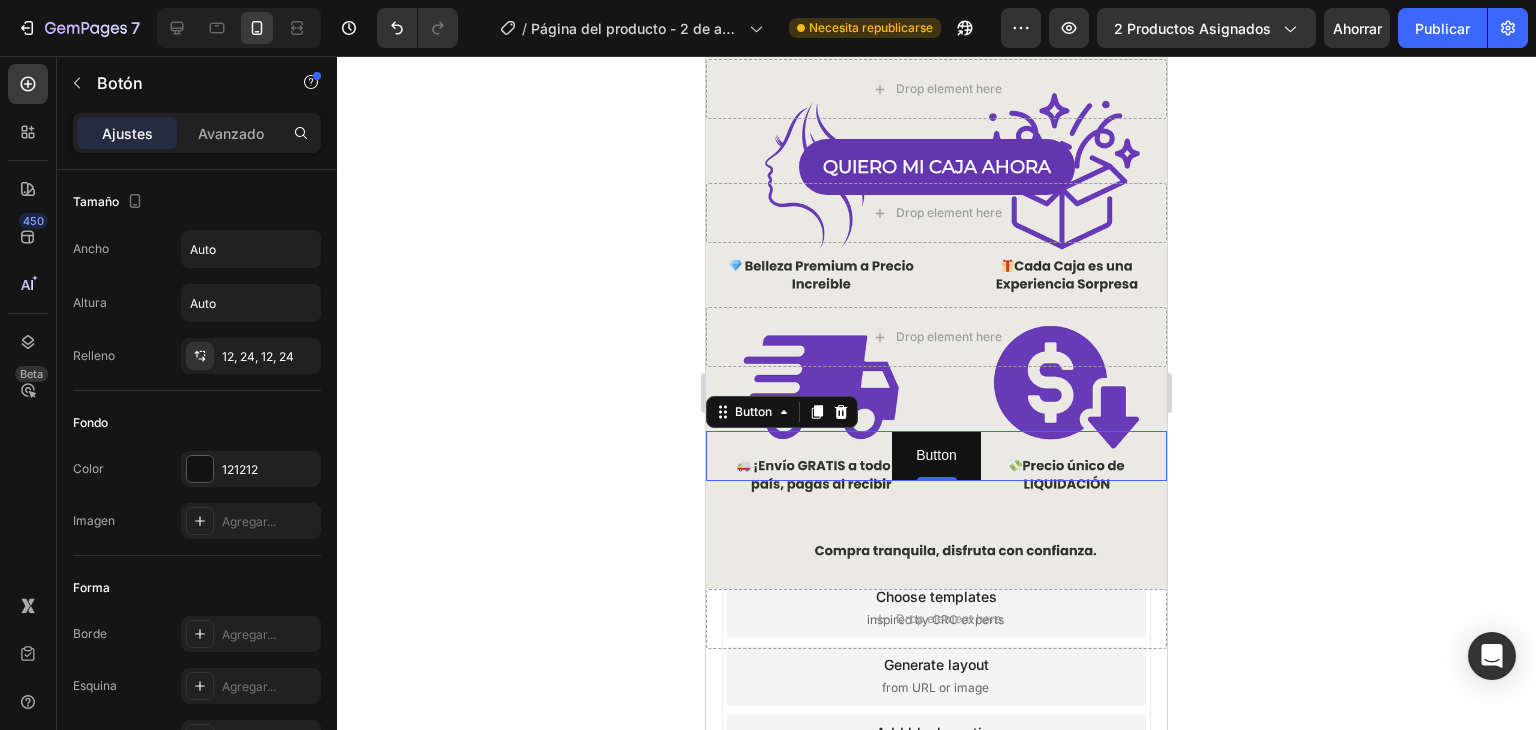 scroll, scrollTop: 1772, scrollLeft: 0, axis: vertical 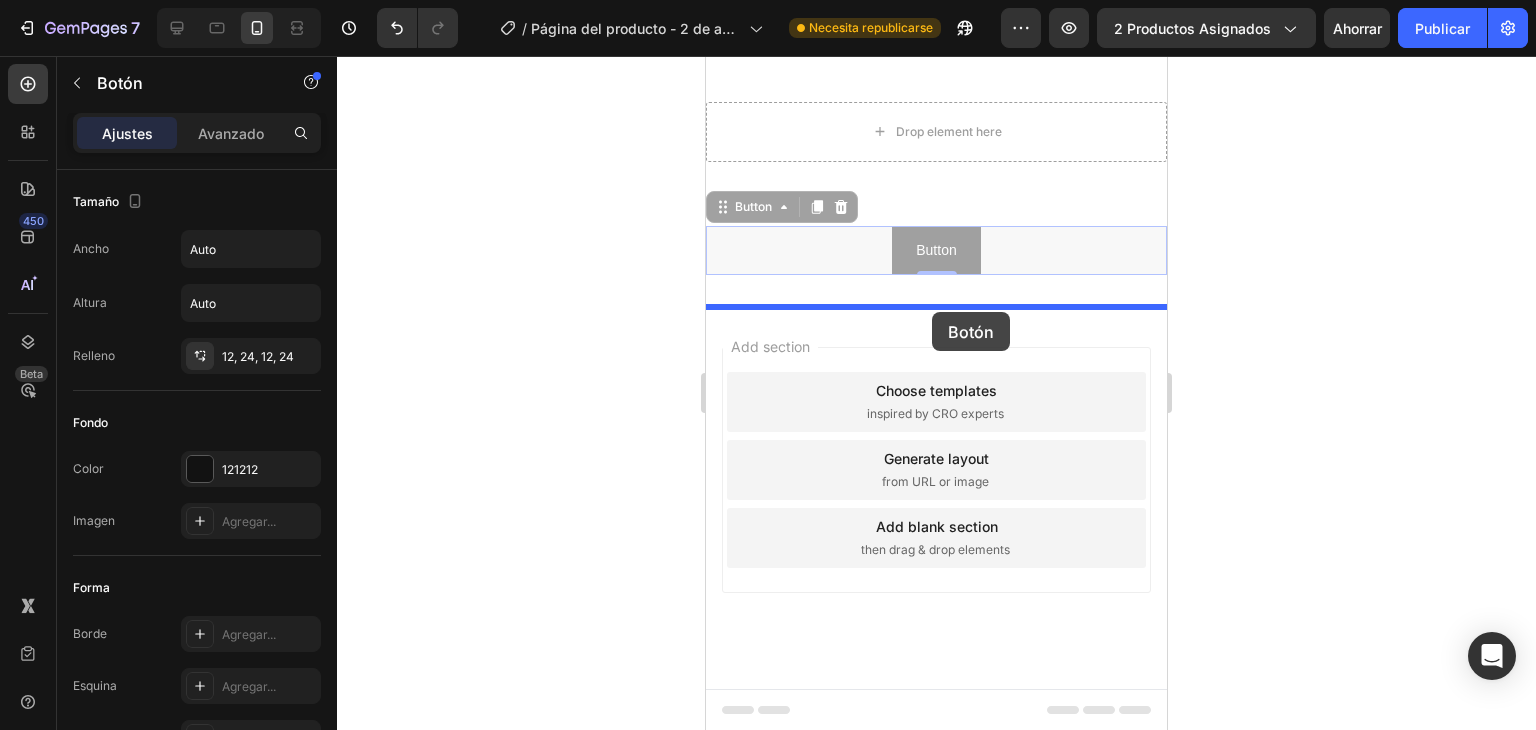 drag, startPoint x: 990, startPoint y: 459, endPoint x: 932, endPoint y: 312, distance: 158.02847 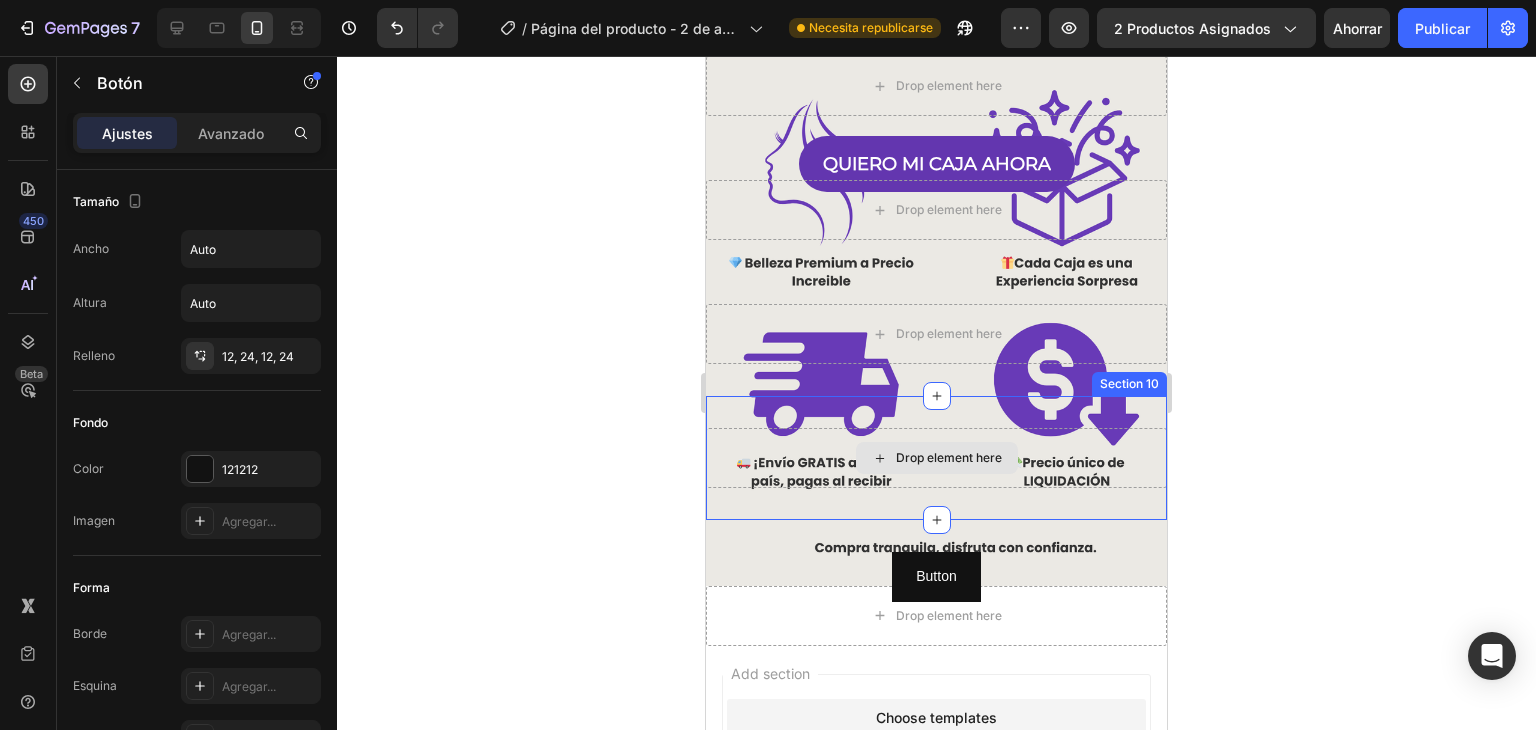 scroll, scrollTop: 1772, scrollLeft: 0, axis: vertical 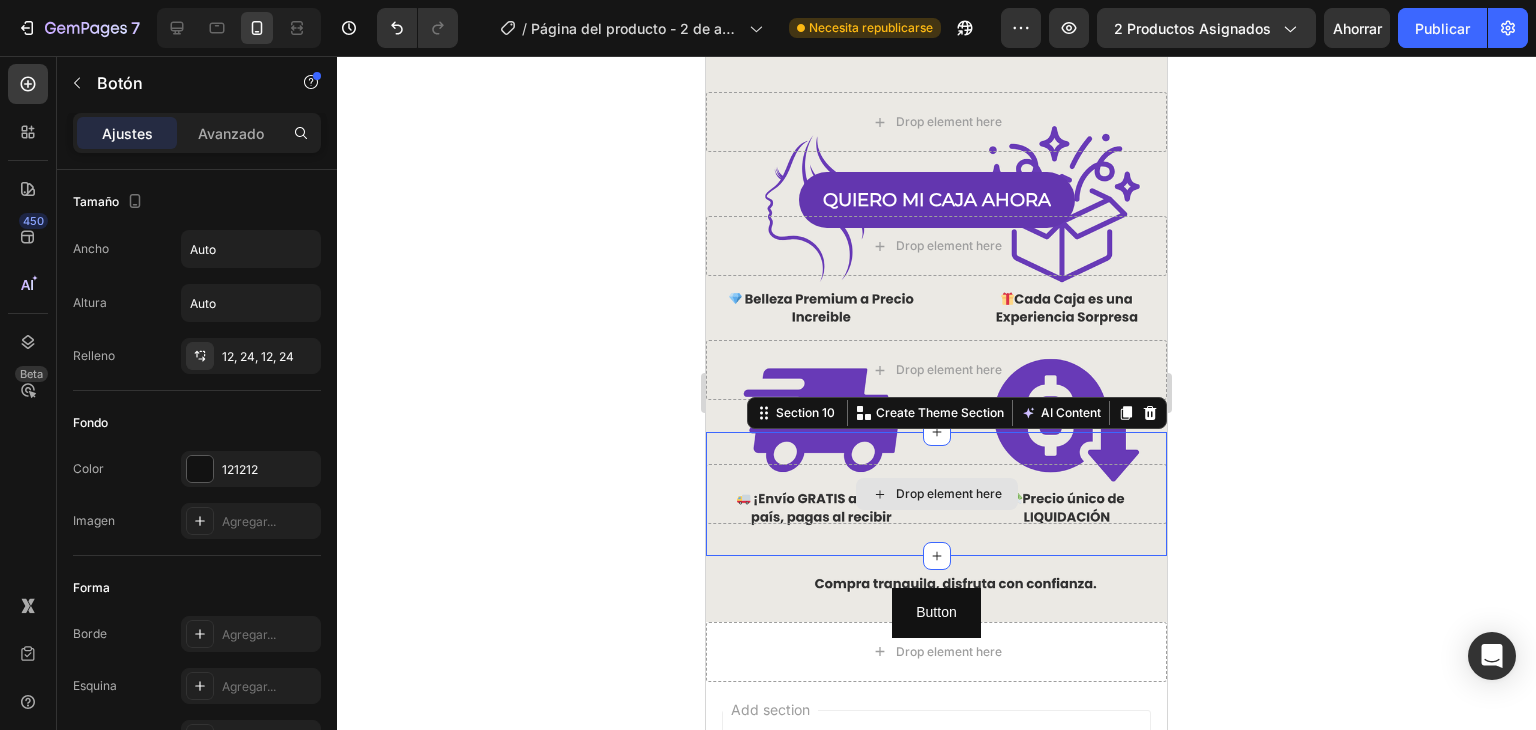 click on "Drop element here" at bounding box center [936, 494] 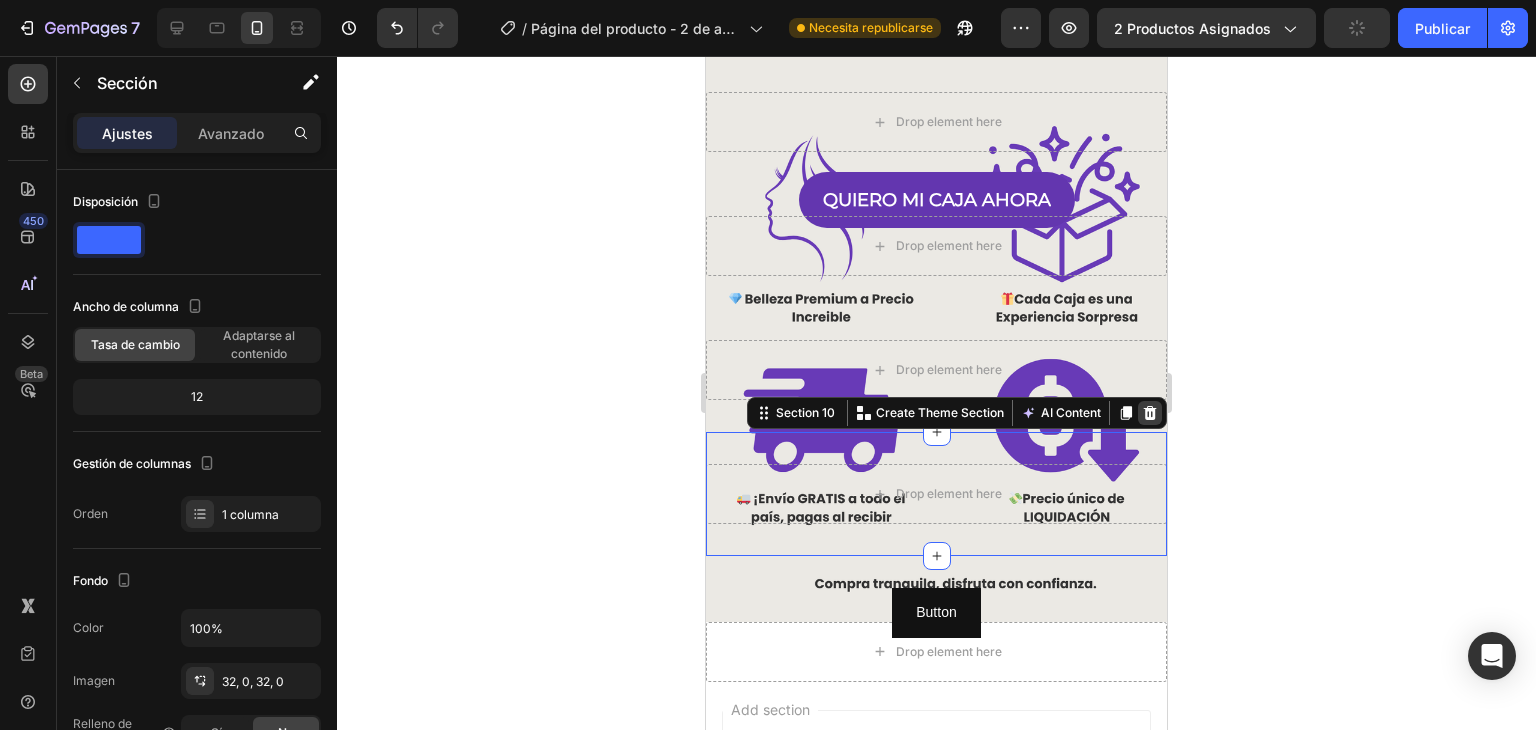 click 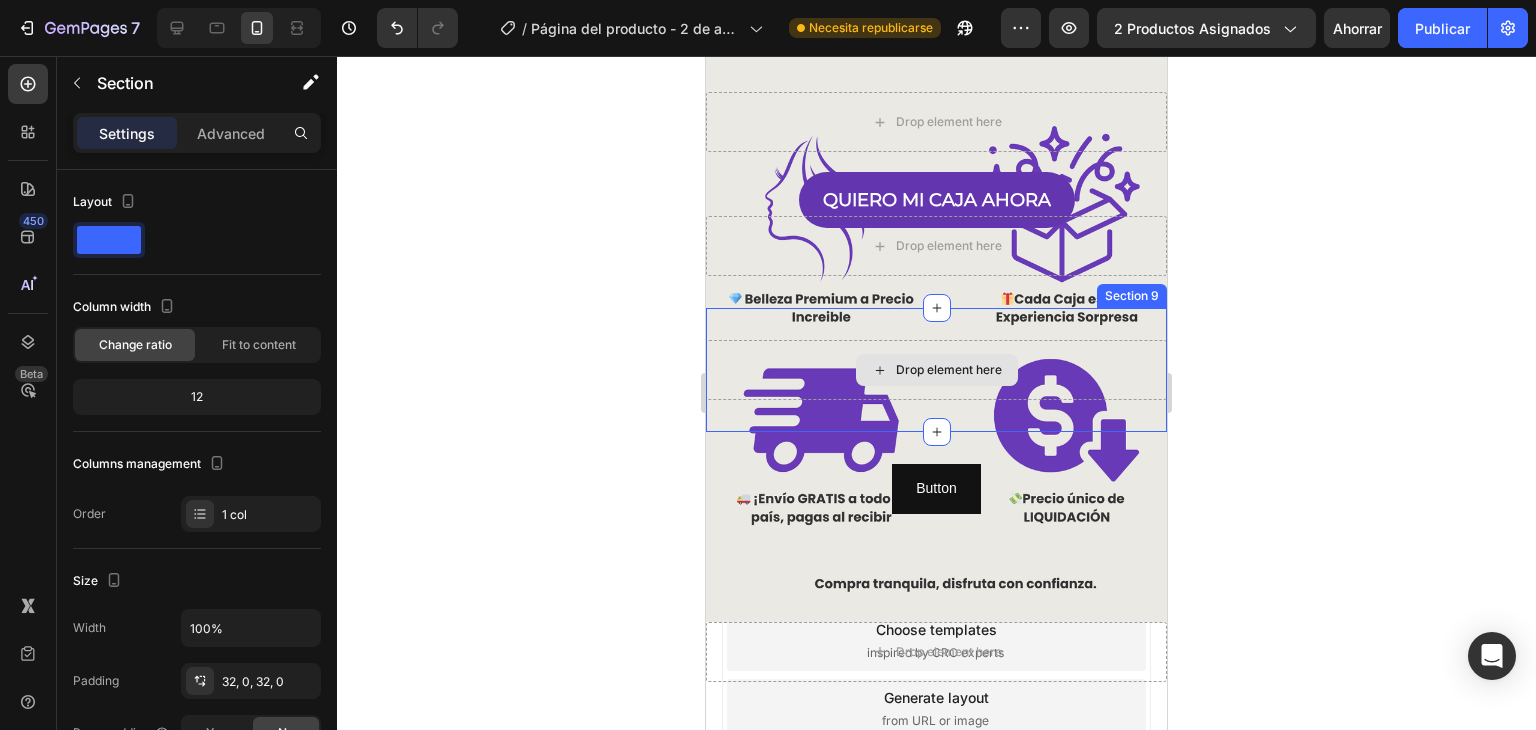 click on "Drop element here" at bounding box center (936, 370) 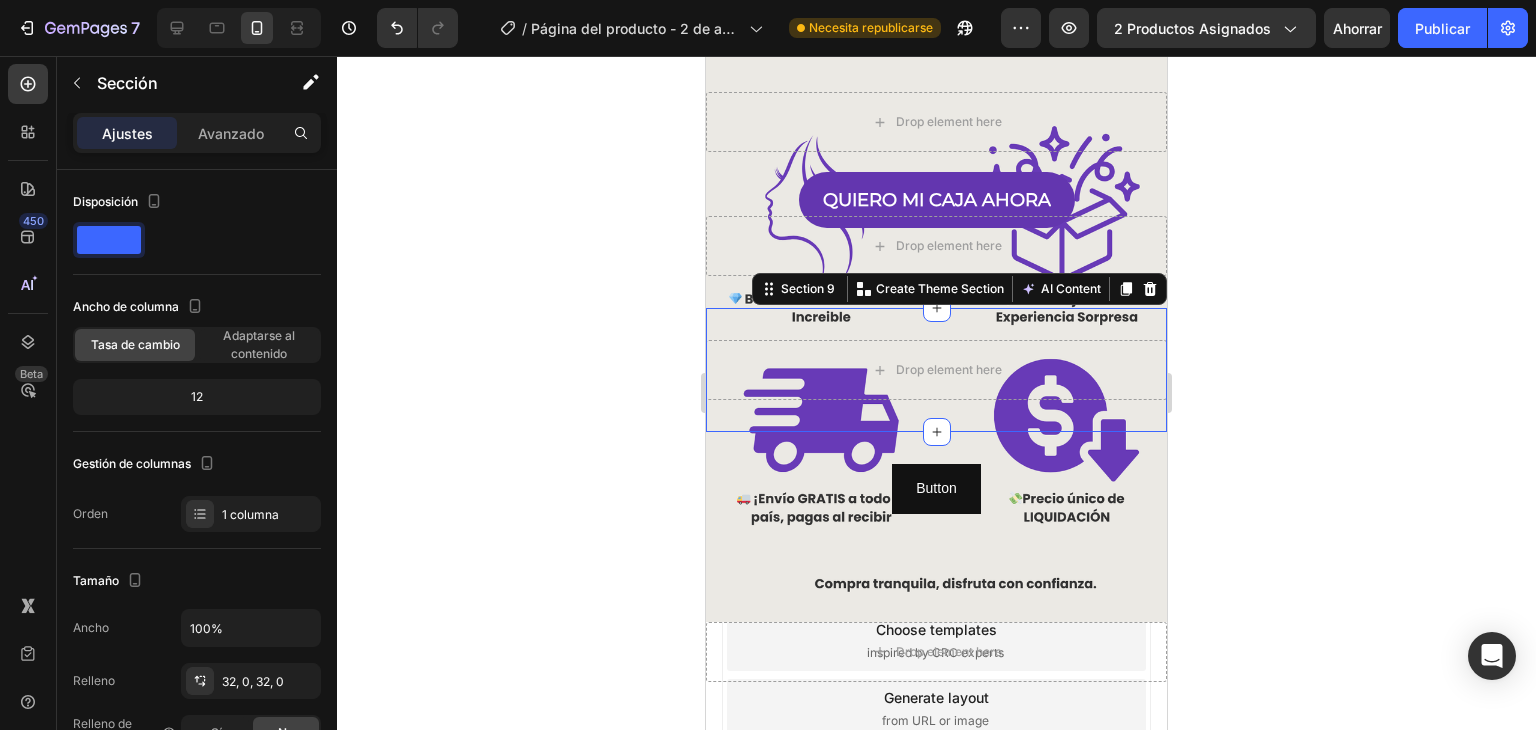 click 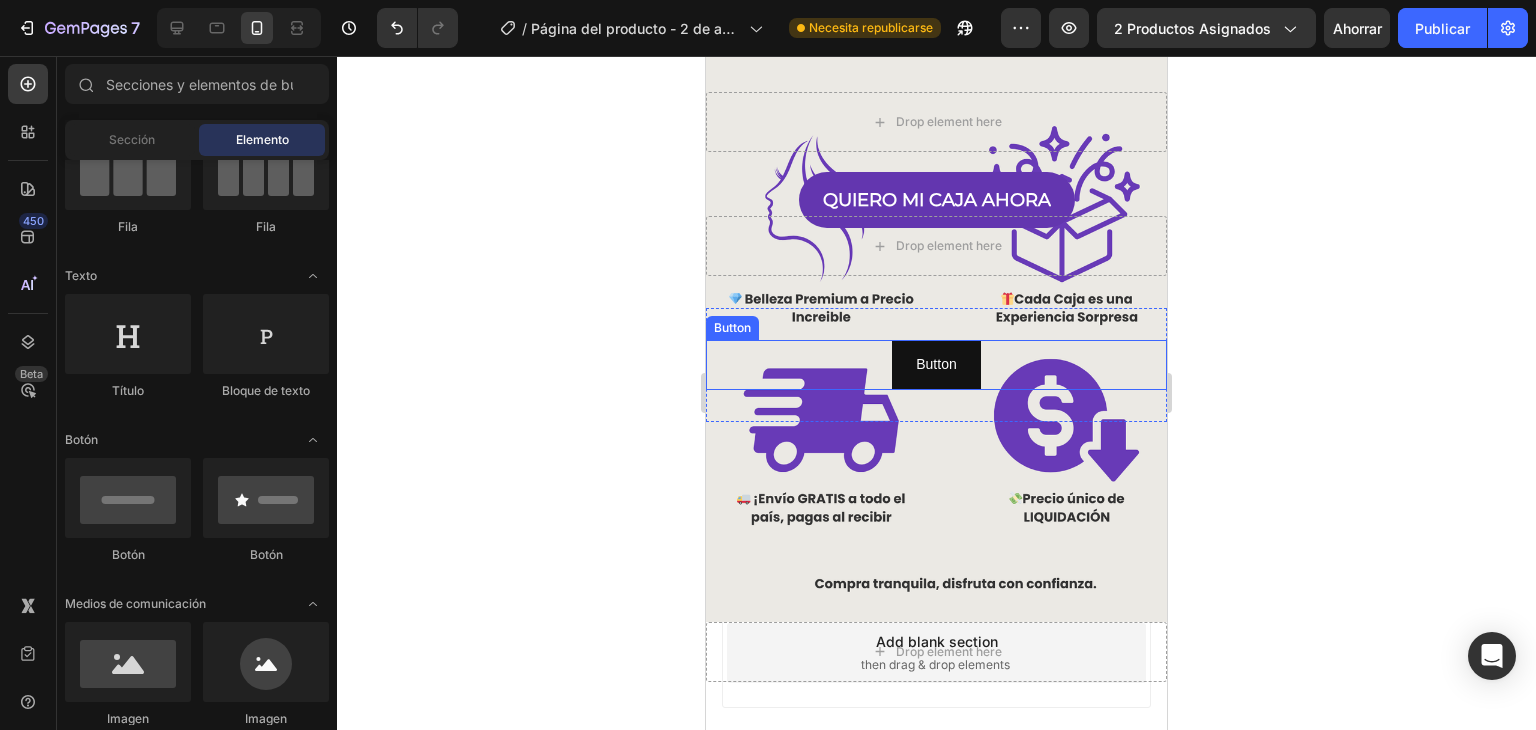 click on "Button Button" at bounding box center (936, 364) 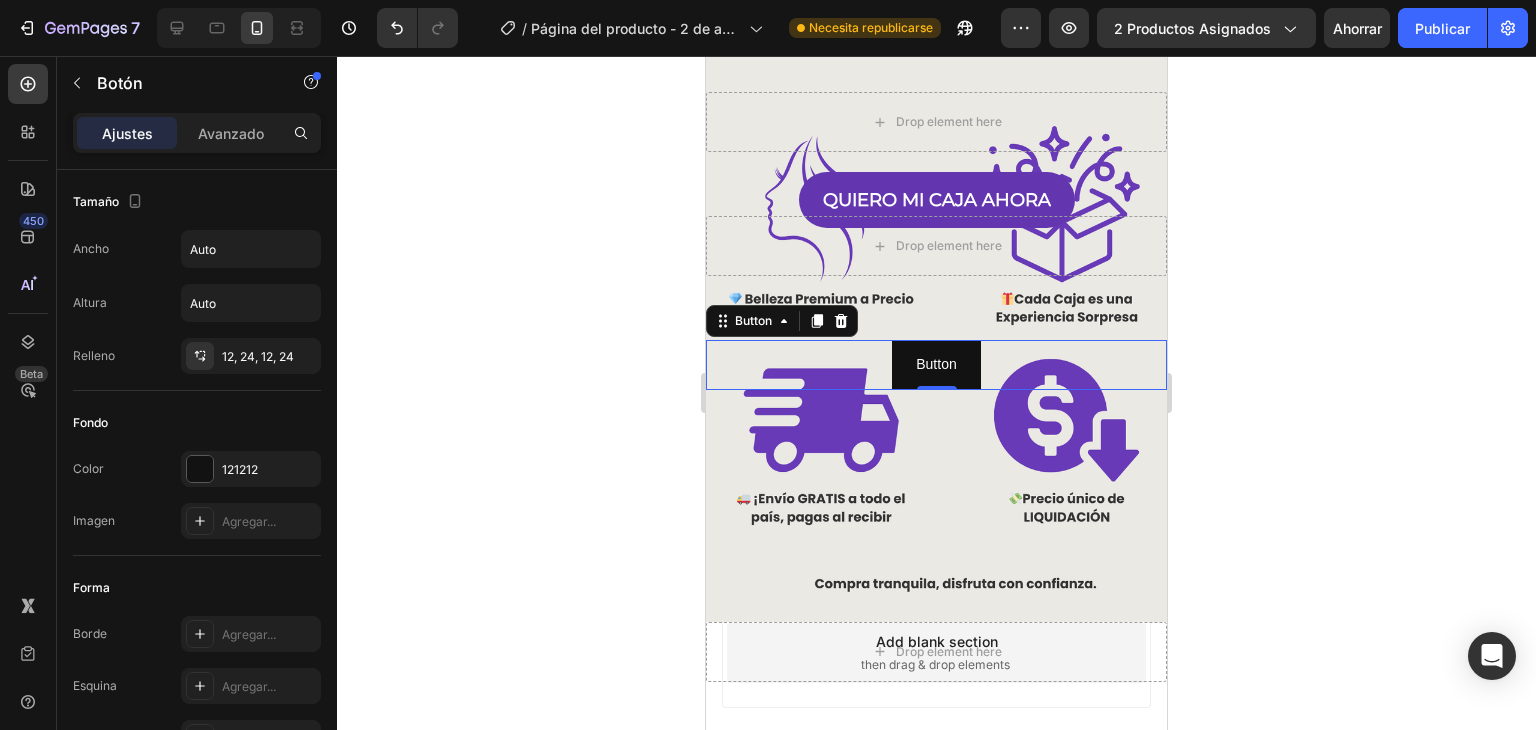 click 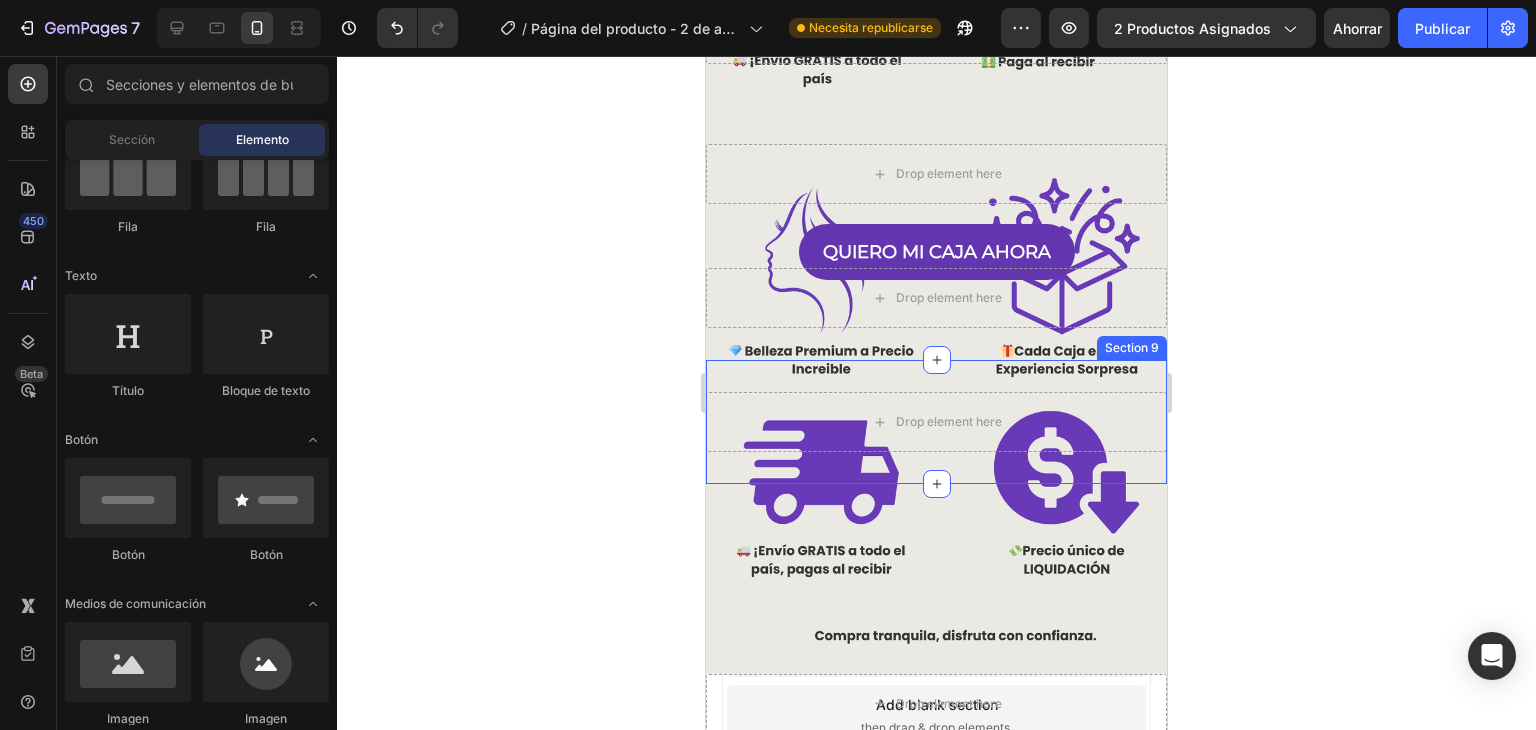 scroll, scrollTop: 1672, scrollLeft: 0, axis: vertical 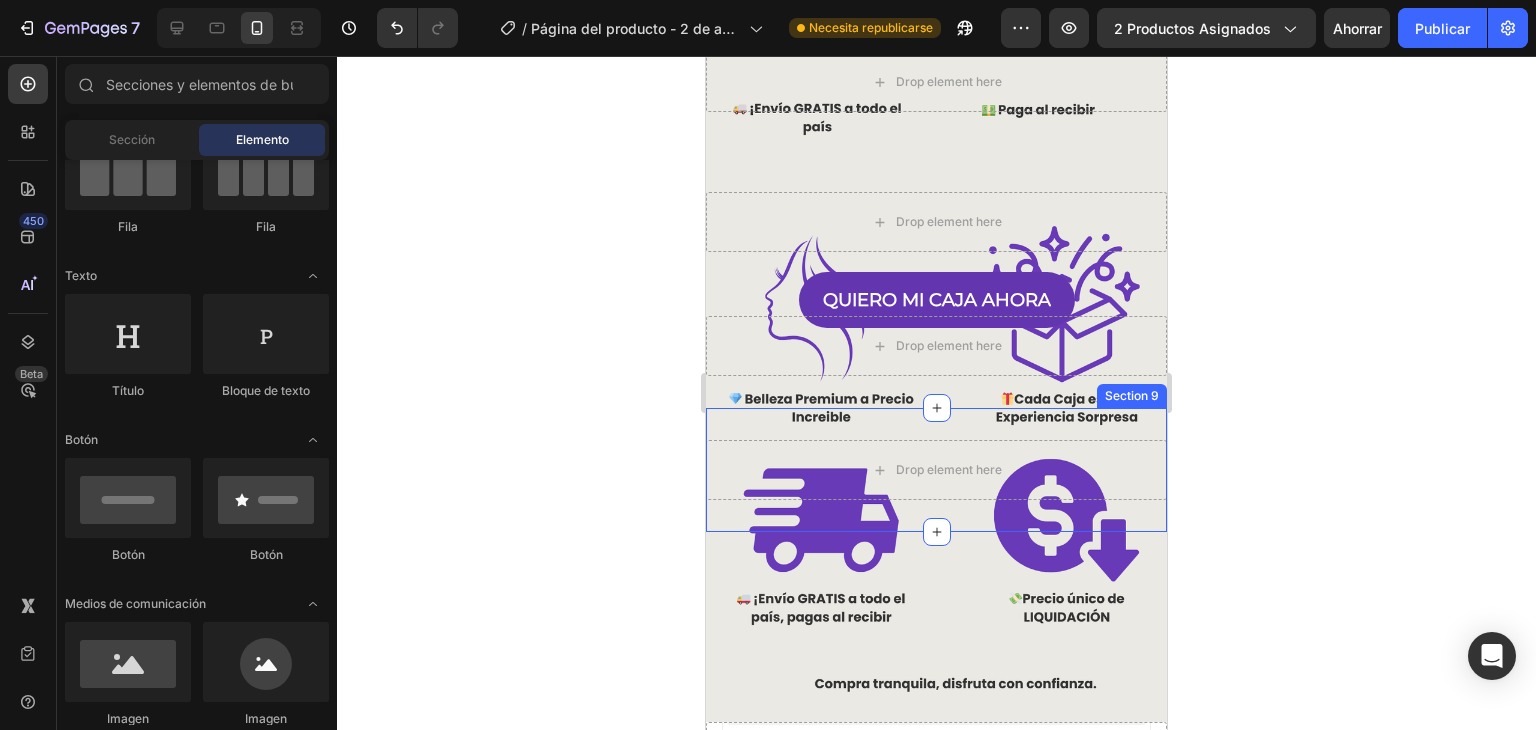 click on "Drop element here Section 9" at bounding box center [936, 470] 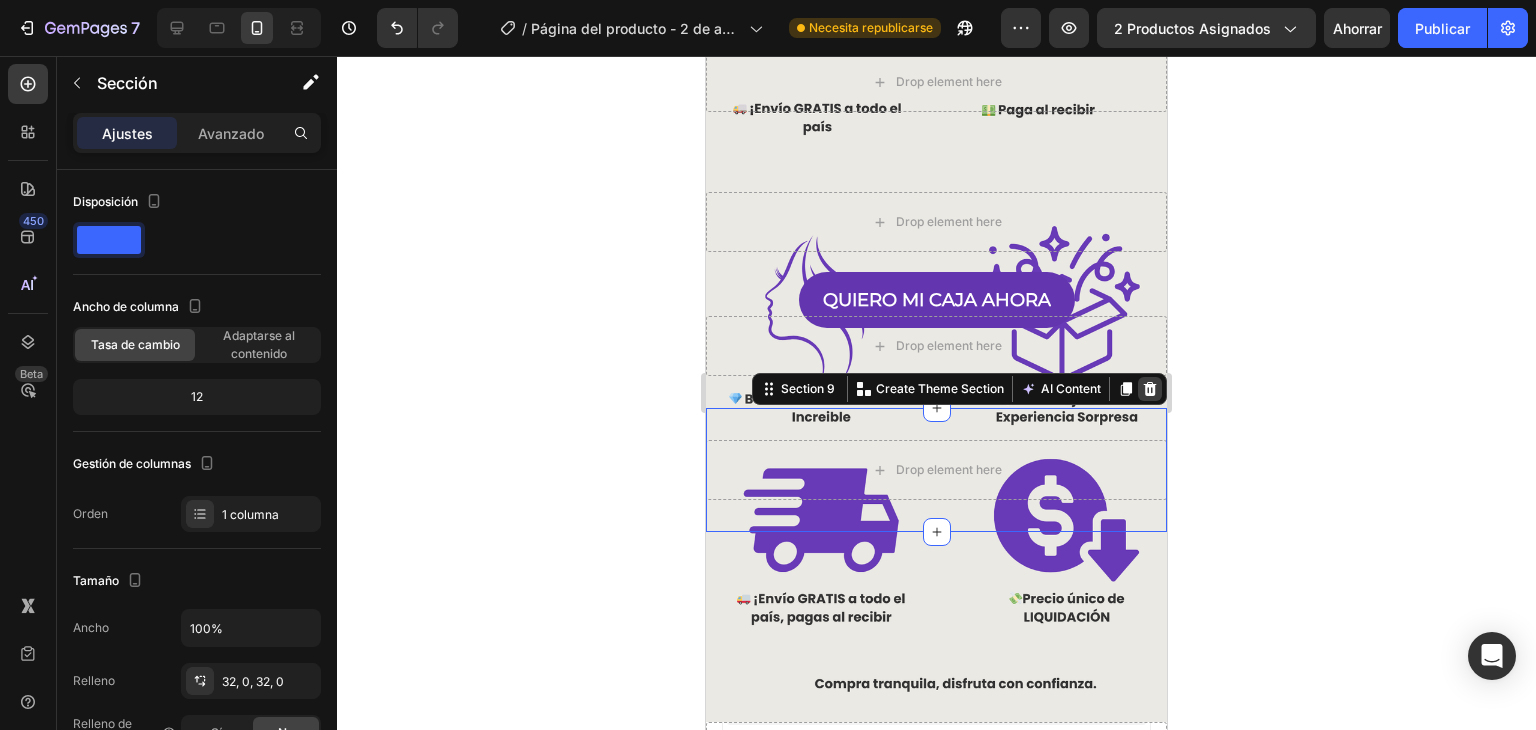 click 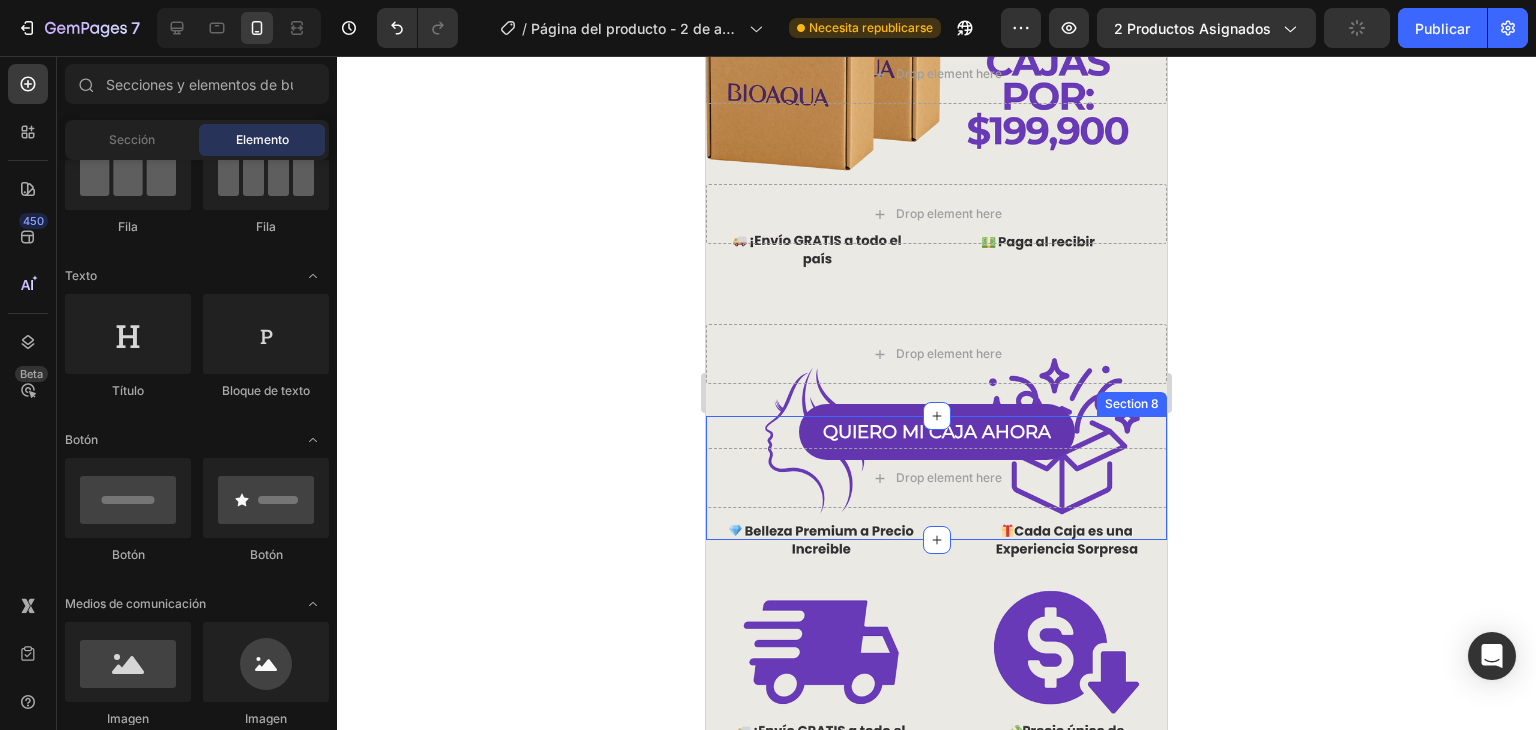 scroll, scrollTop: 1572, scrollLeft: 0, axis: vertical 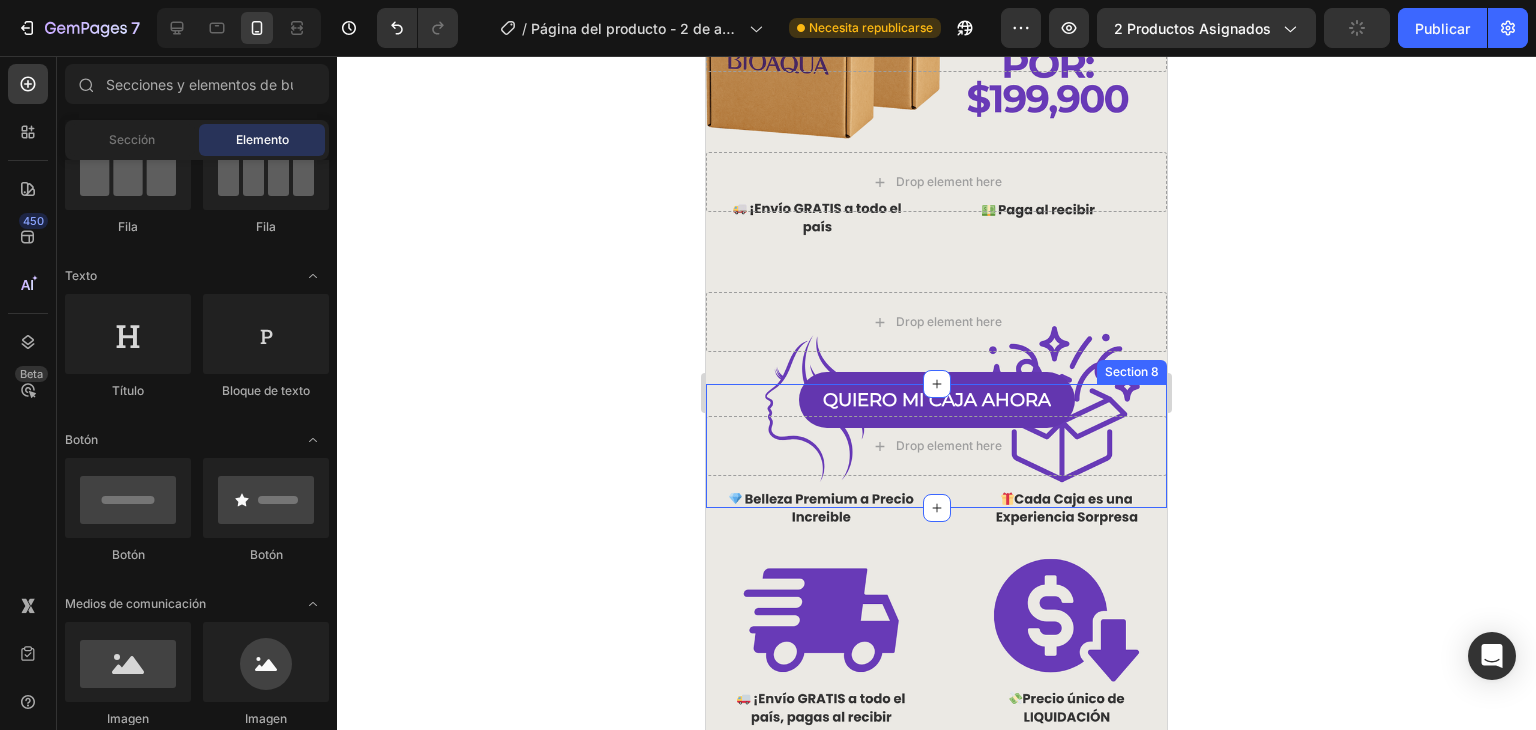 click on "Drop element here Section 8" at bounding box center [936, 446] 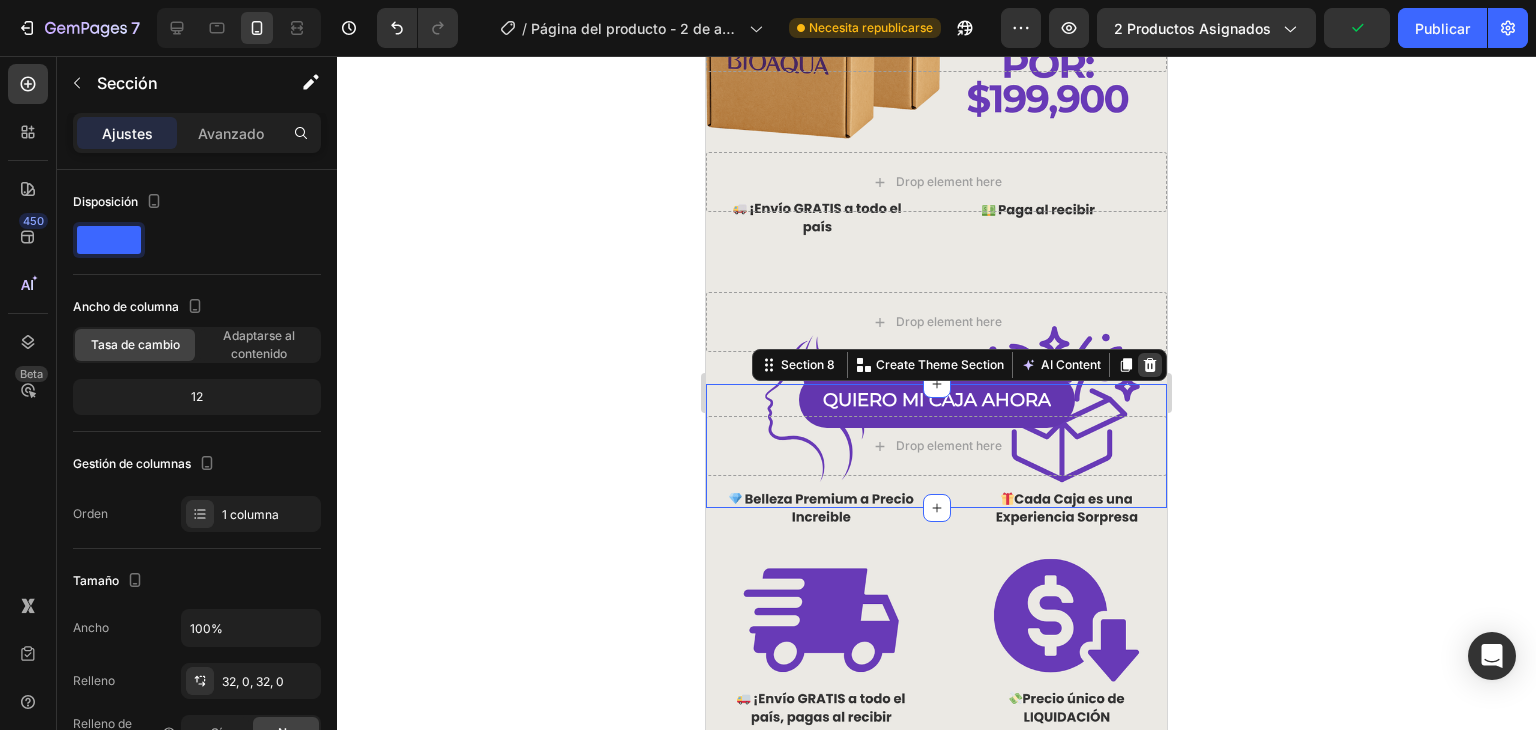 click 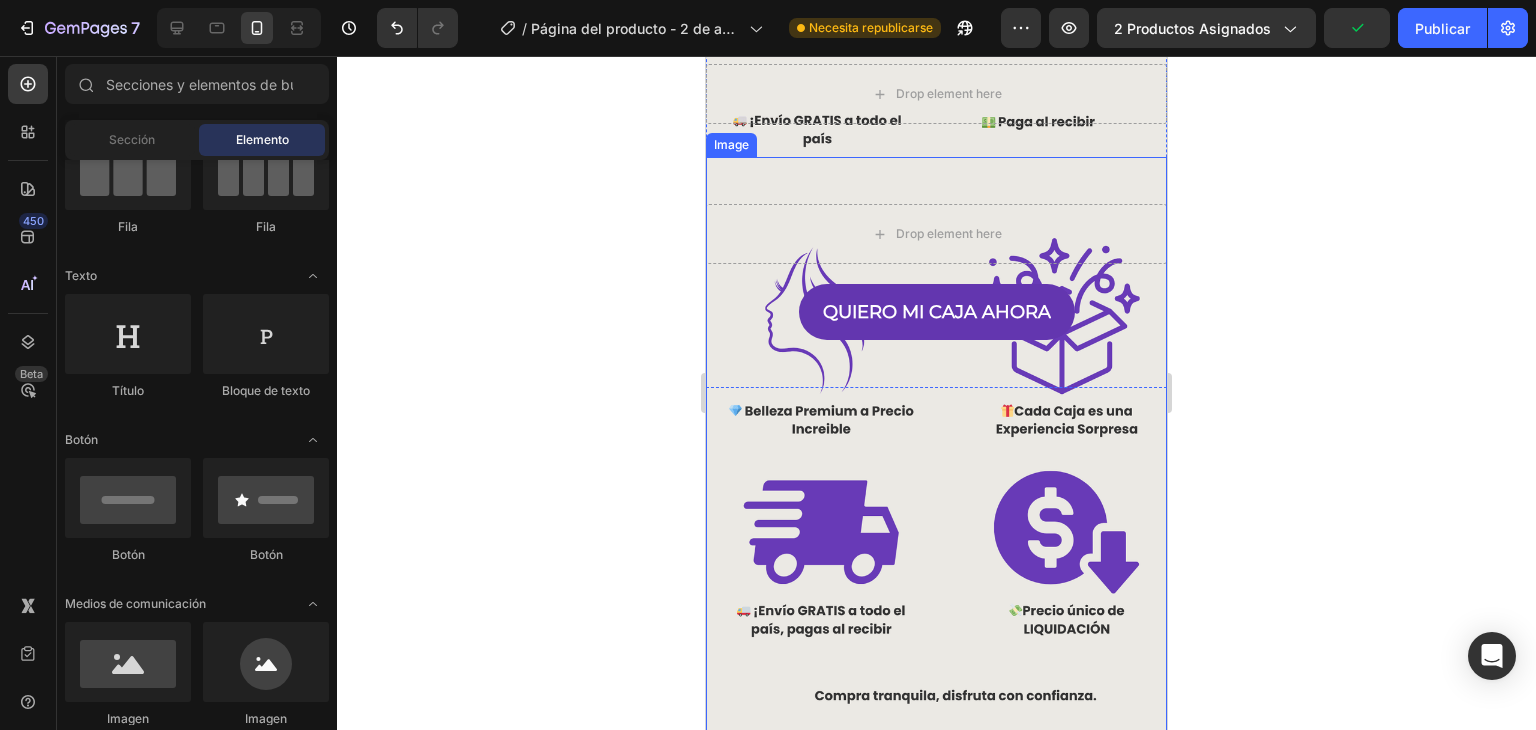 scroll, scrollTop: 1685, scrollLeft: 0, axis: vertical 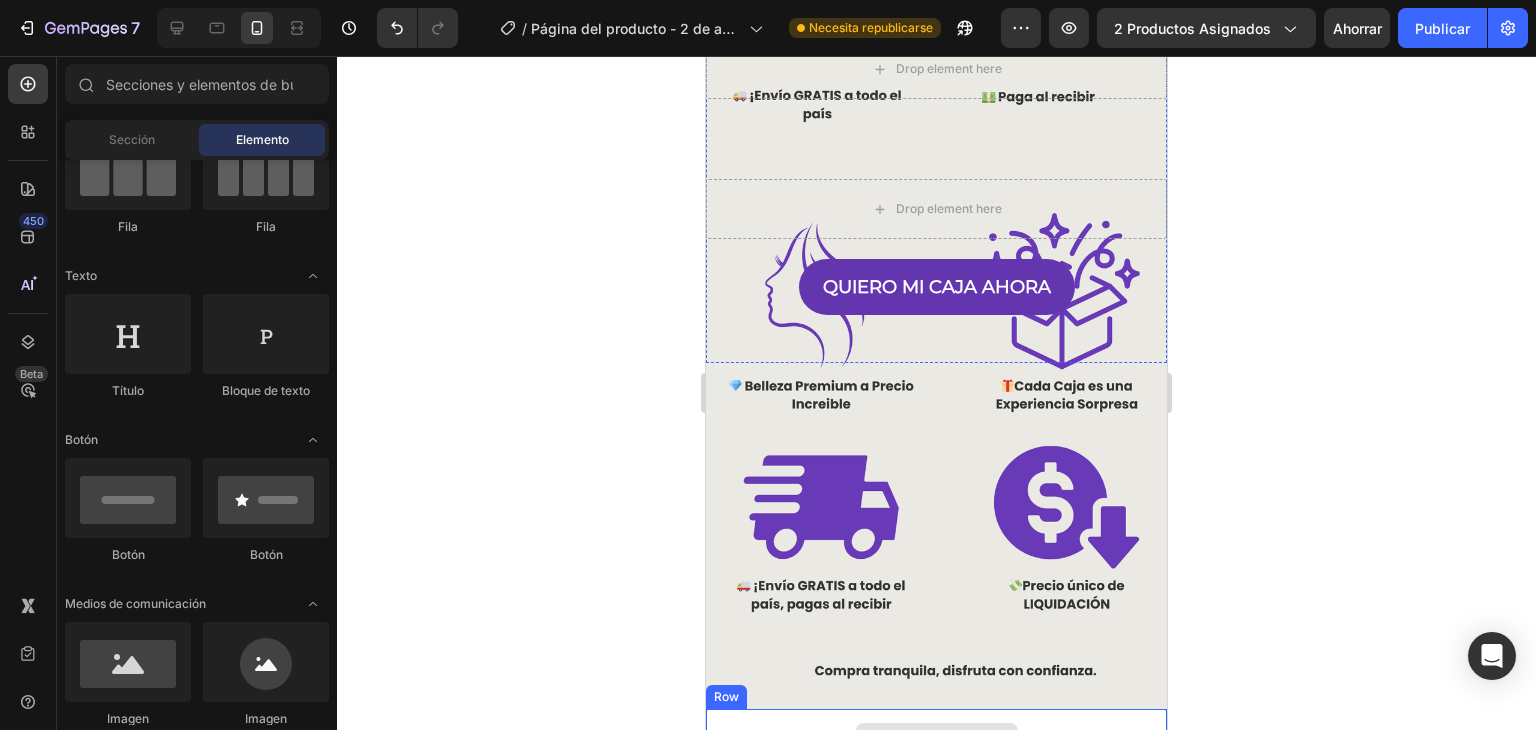 click on "Drop element here" at bounding box center (949, 739) 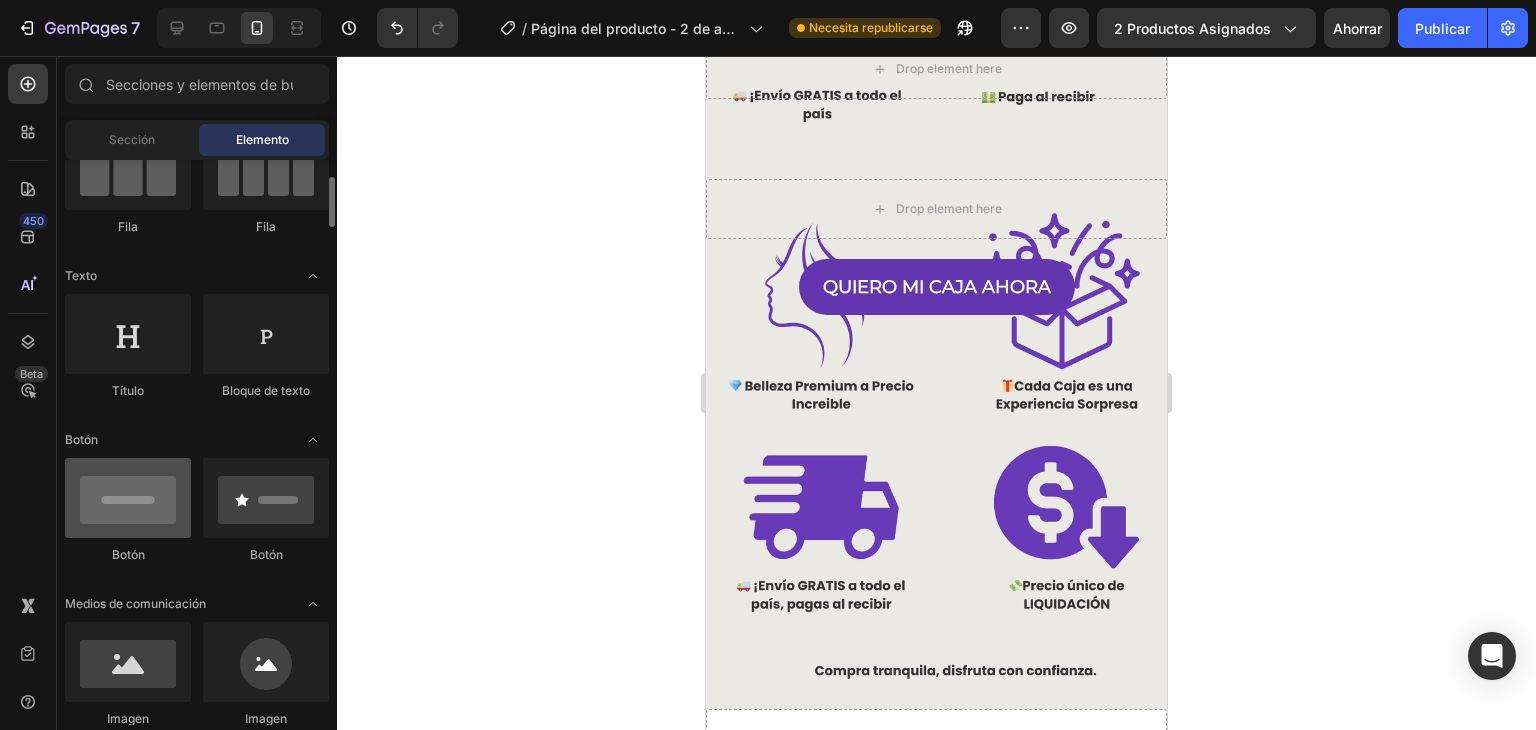 scroll, scrollTop: 300, scrollLeft: 0, axis: vertical 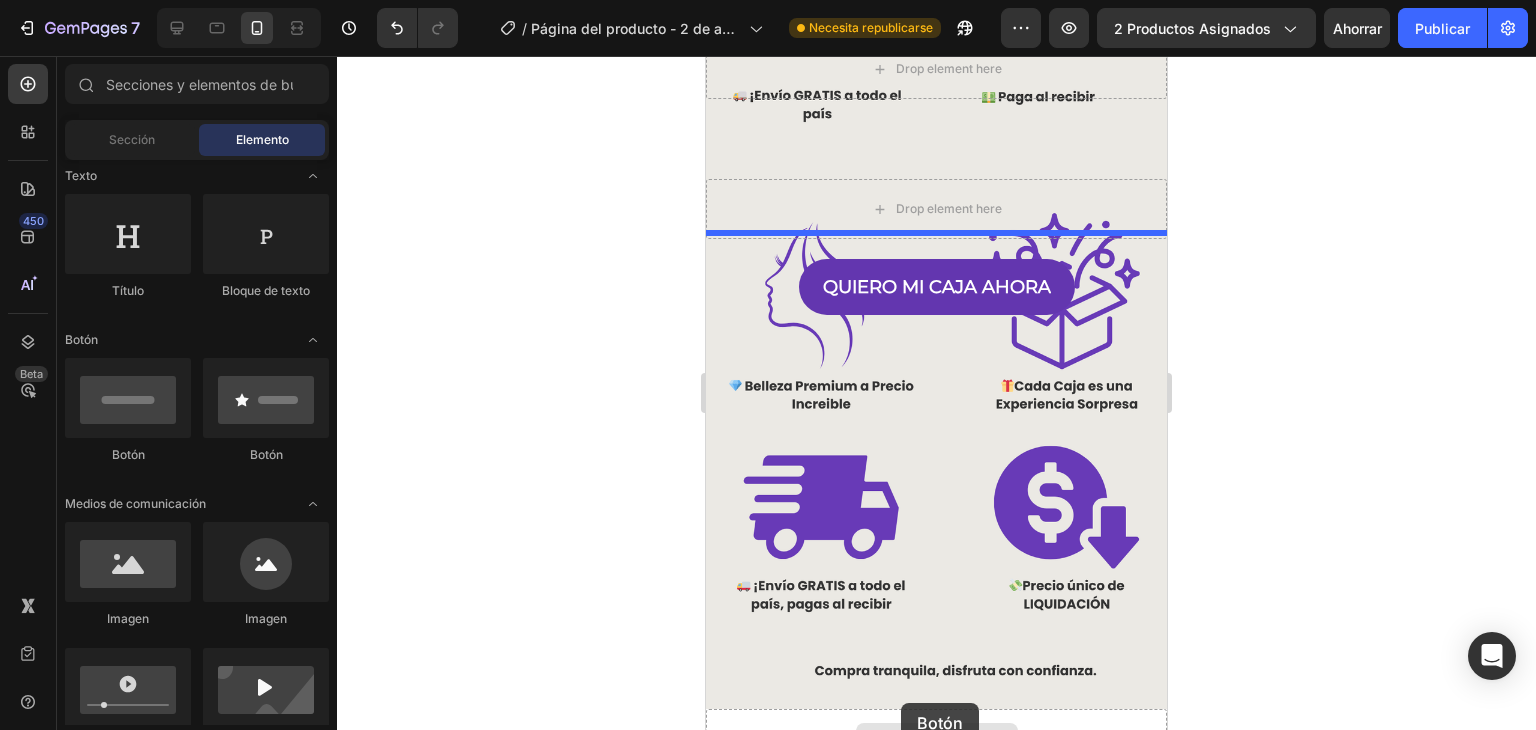 drag, startPoint x: 840, startPoint y: 475, endPoint x: 890, endPoint y: 697, distance: 227.56097 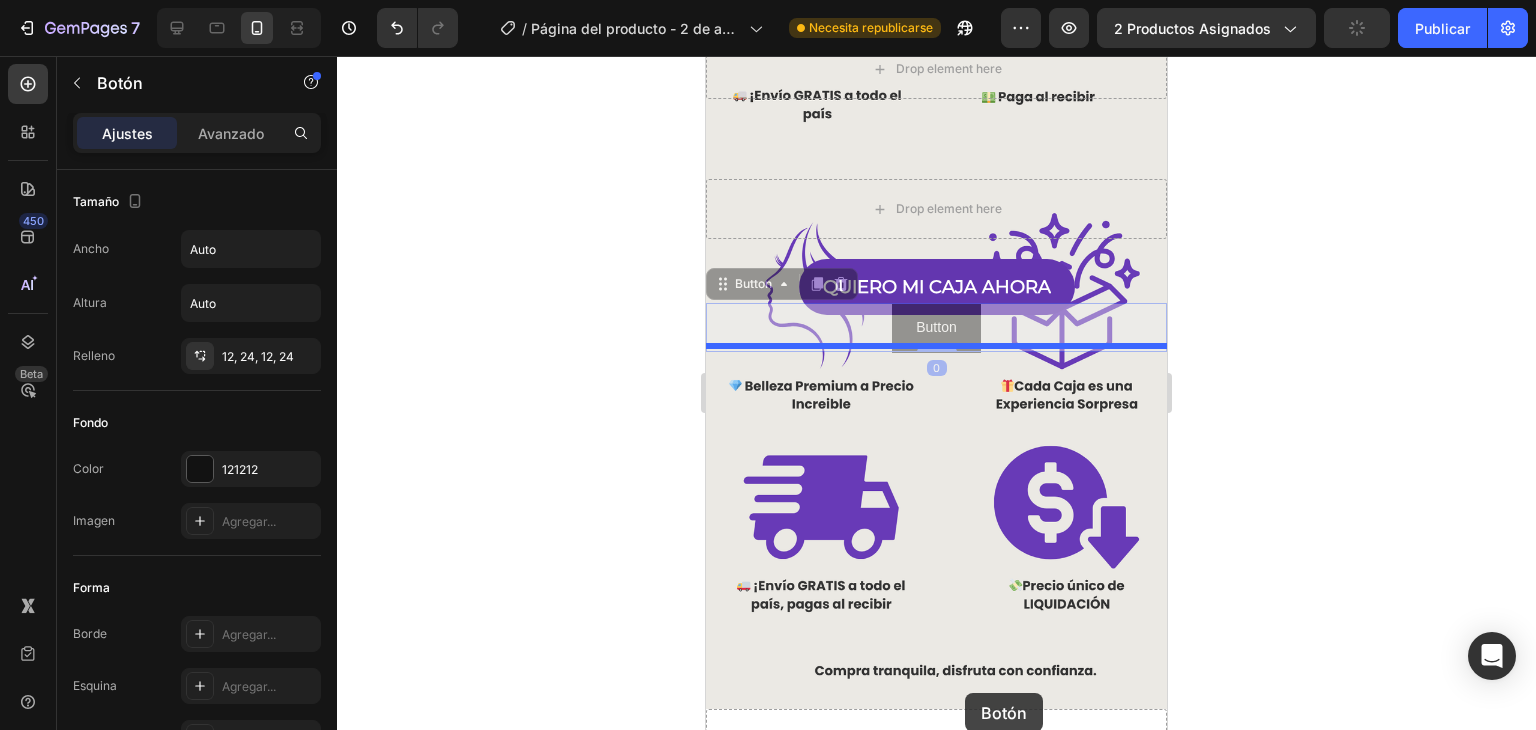 scroll, scrollTop: 1724, scrollLeft: 0, axis: vertical 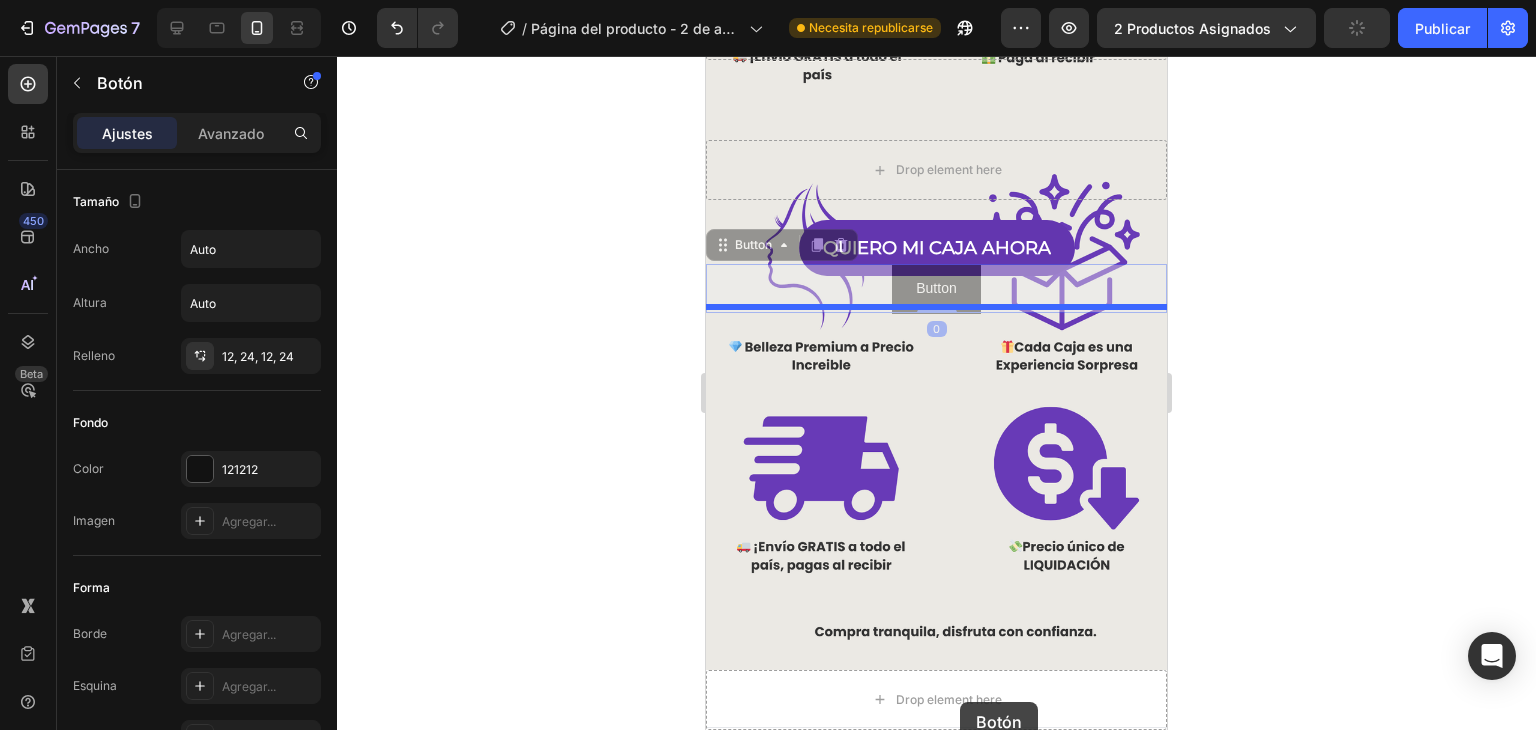 drag, startPoint x: 983, startPoint y: 292, endPoint x: 960, endPoint y: 702, distance: 410.64462 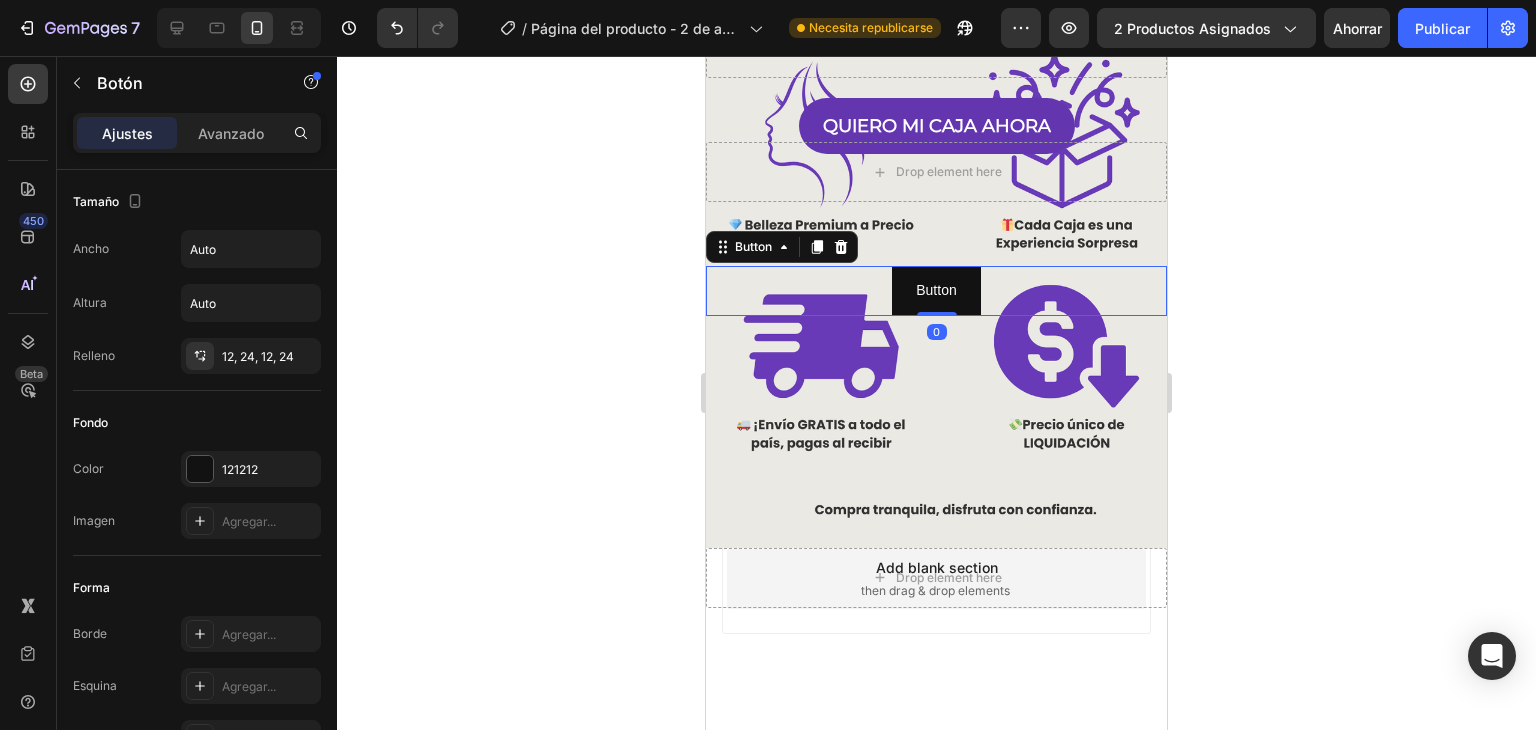 scroll, scrollTop: 1848, scrollLeft: 0, axis: vertical 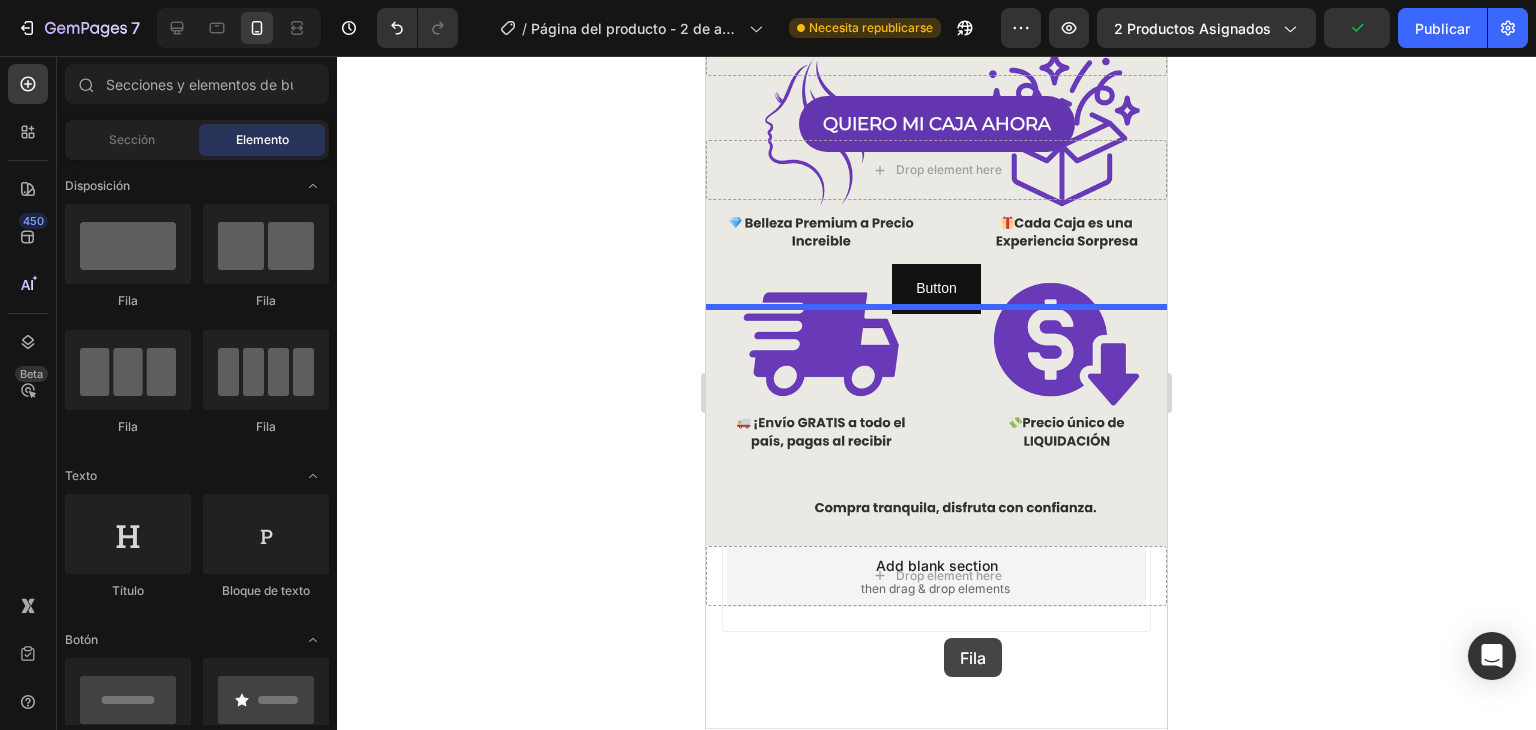 drag, startPoint x: 845, startPoint y: 321, endPoint x: 944, endPoint y: 638, distance: 332.0994 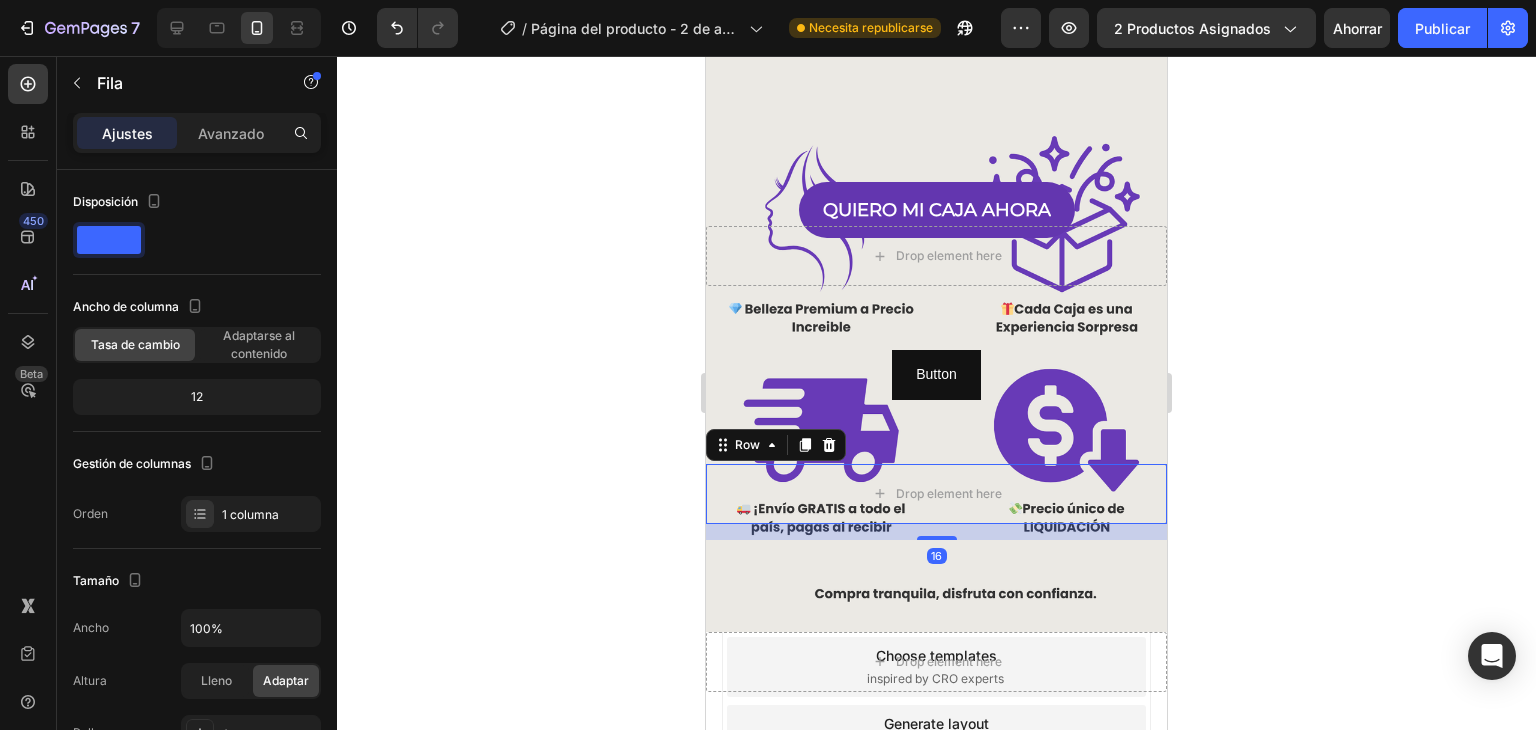 scroll, scrollTop: 1688, scrollLeft: 0, axis: vertical 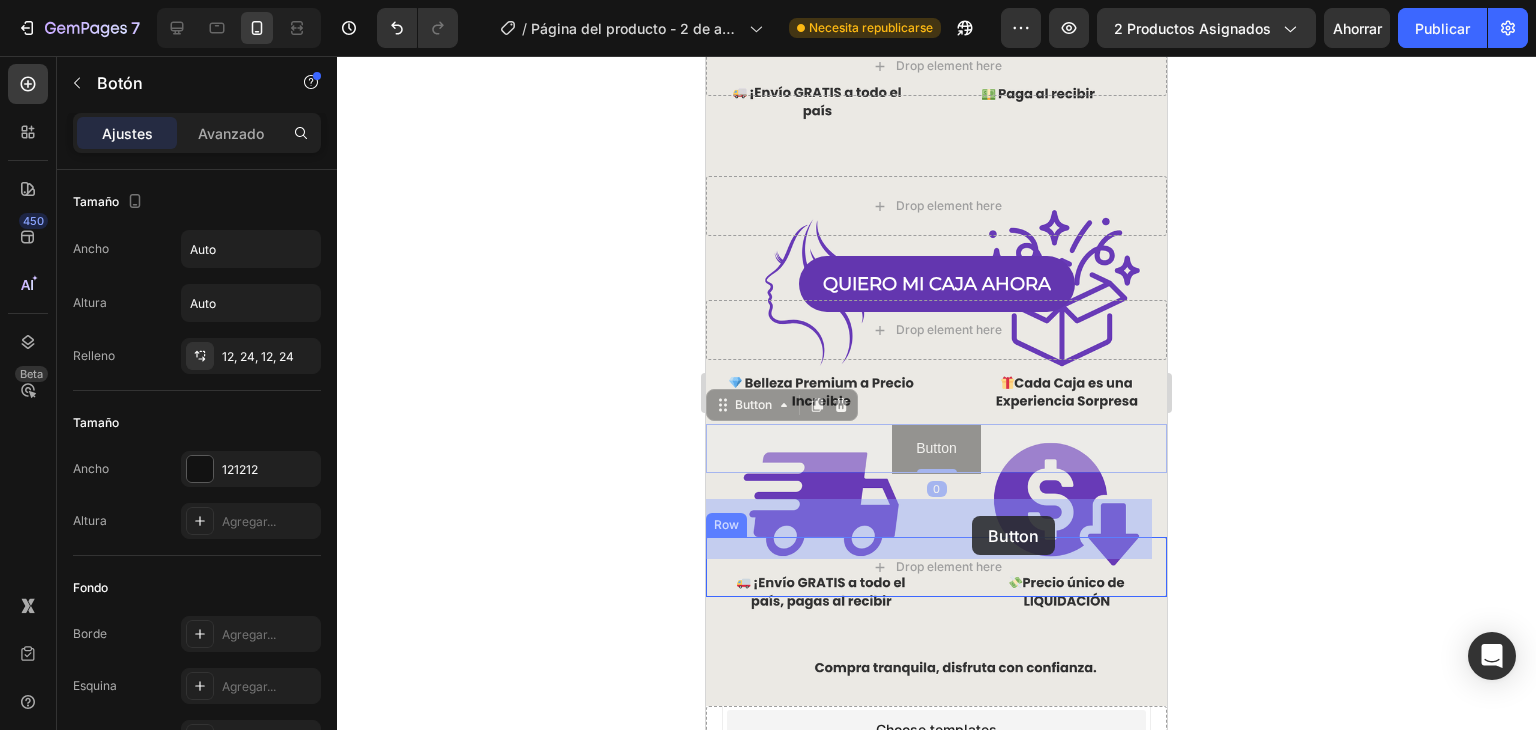 drag, startPoint x: 952, startPoint y: 401, endPoint x: 972, endPoint y: 516, distance: 116.72617 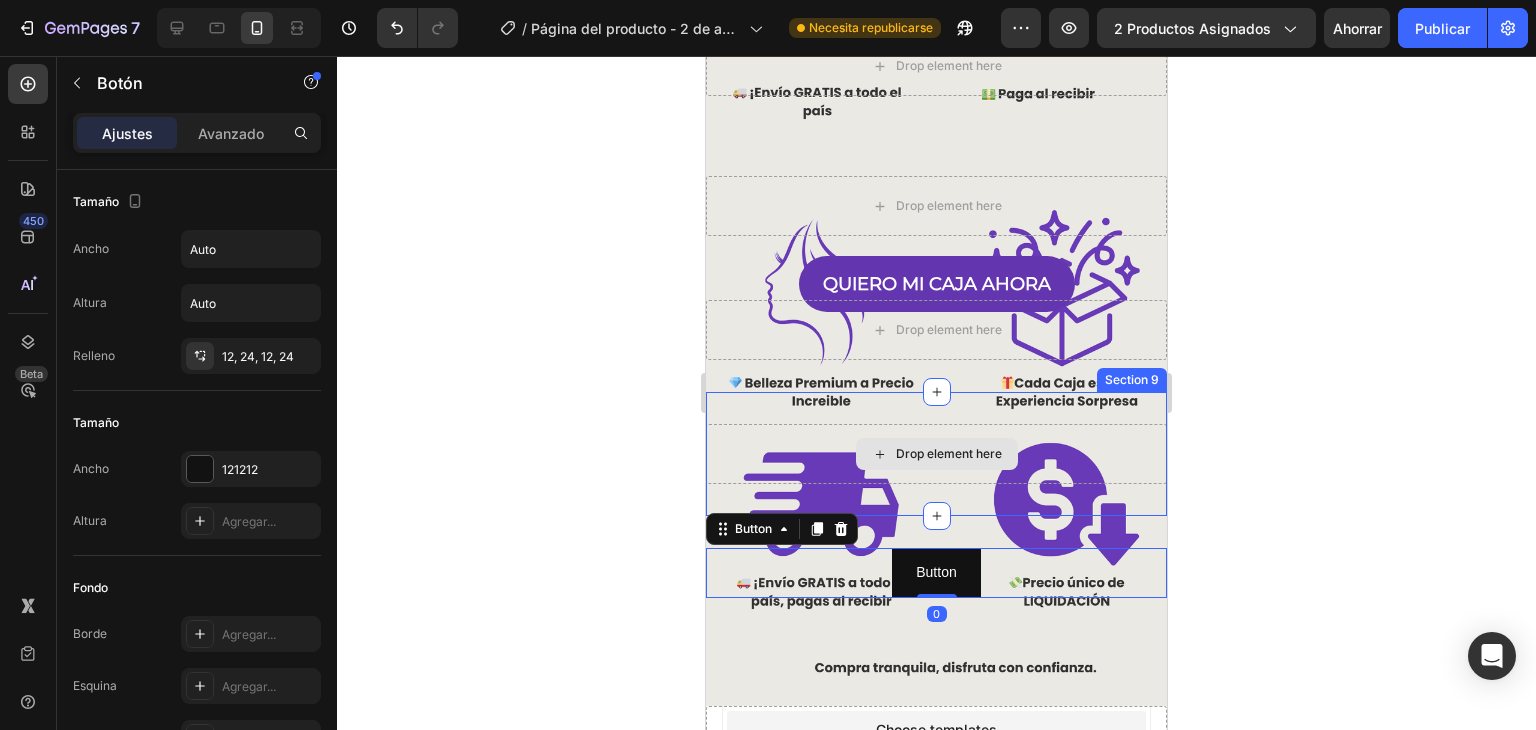click on "Drop element here" at bounding box center [937, 454] 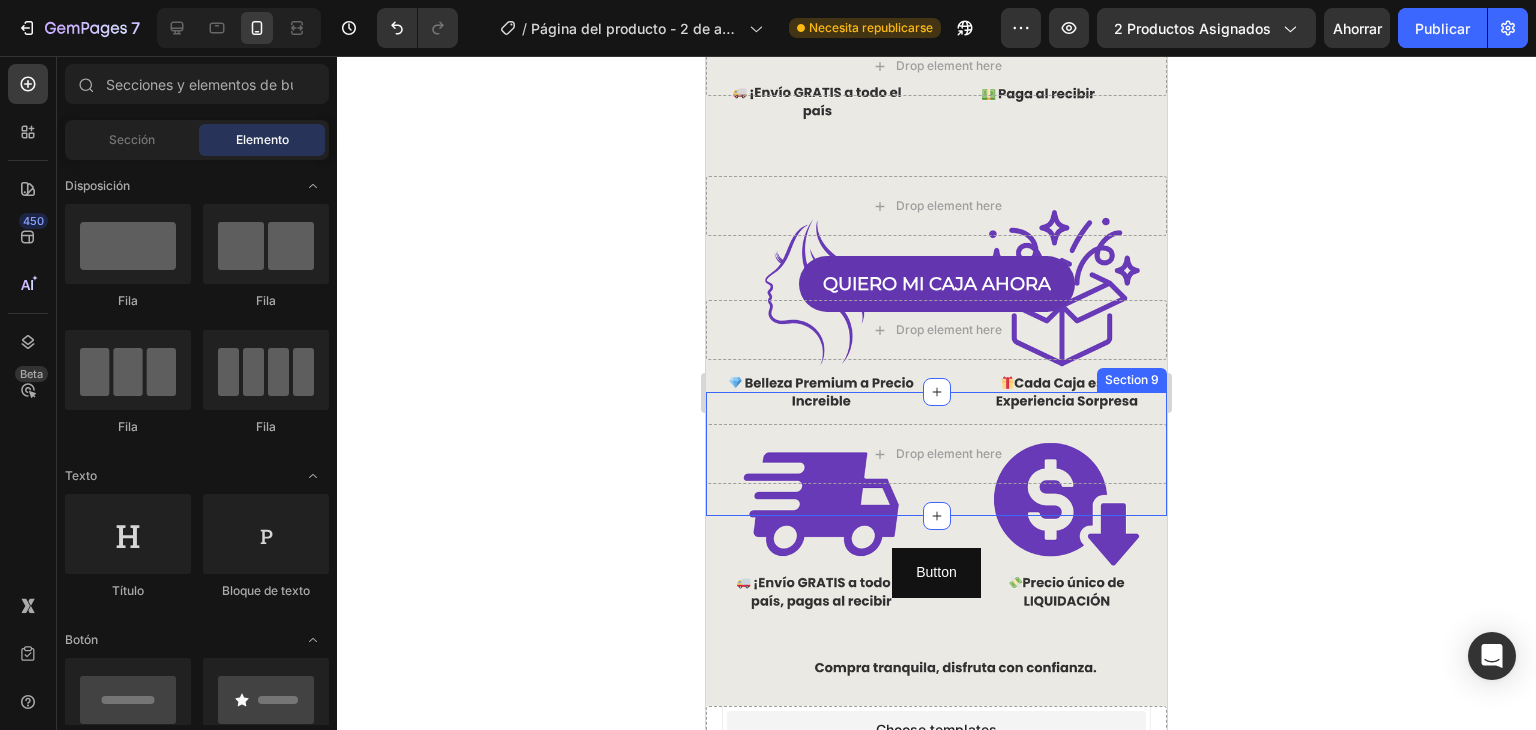 click on "Drop element here Section 9" at bounding box center (936, 454) 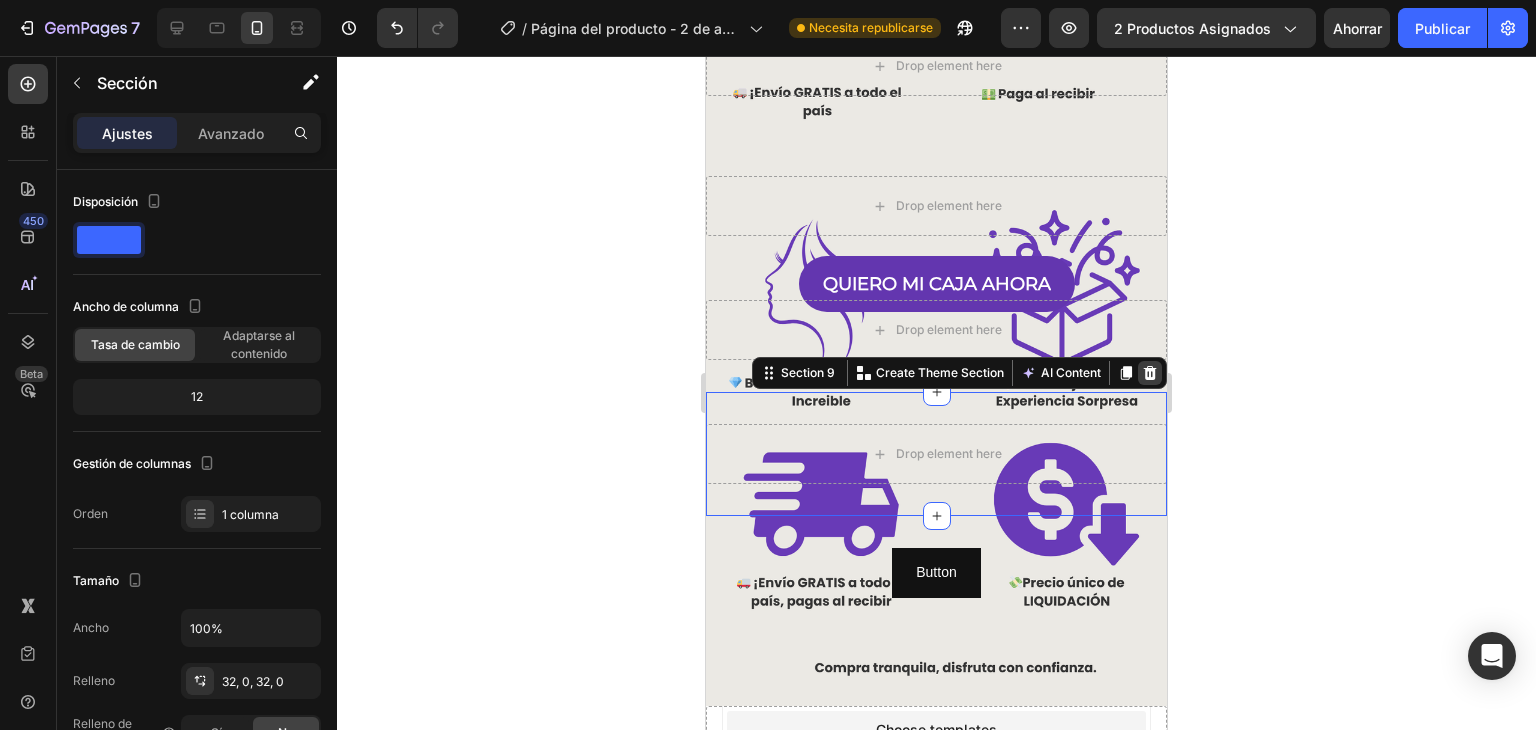 click 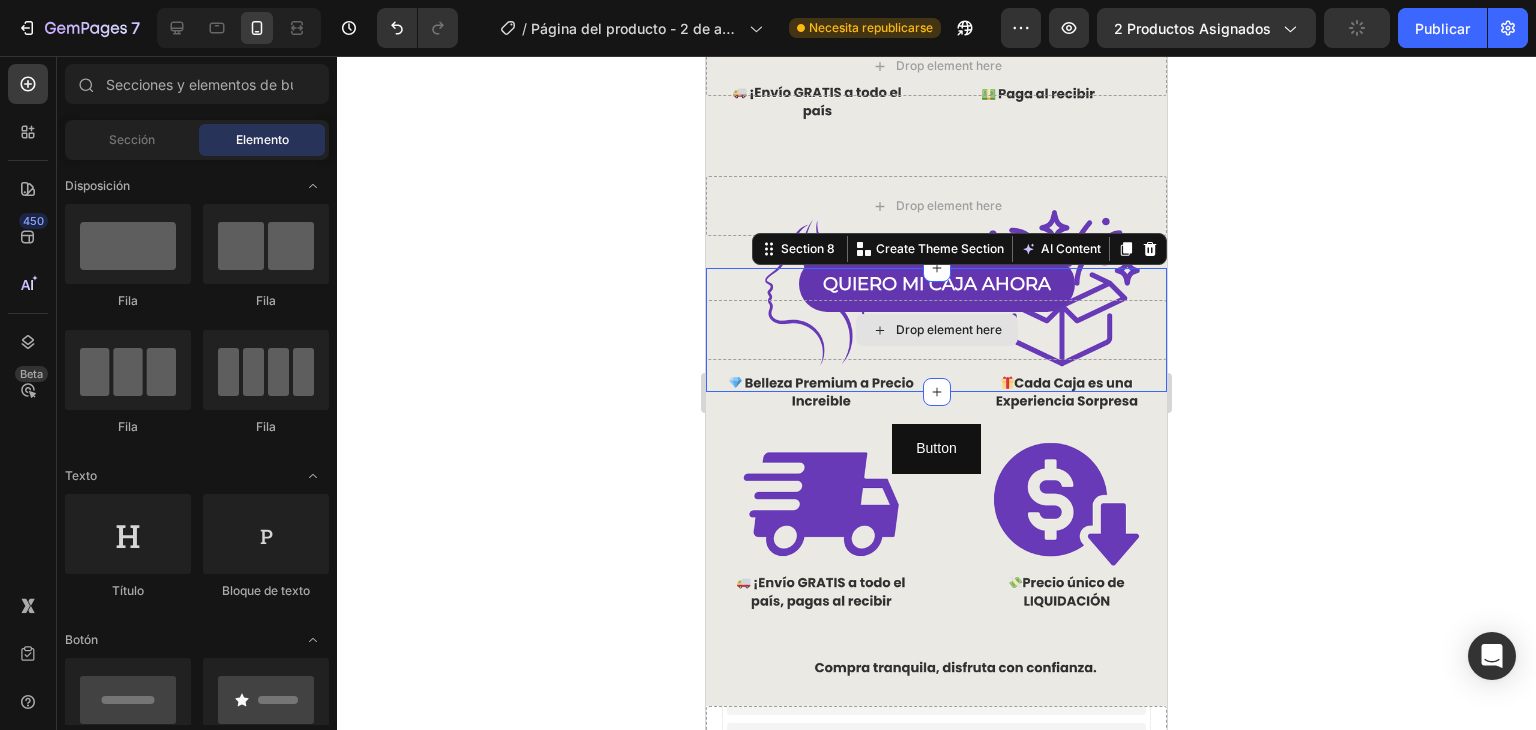 click on "Drop element here" at bounding box center (936, 330) 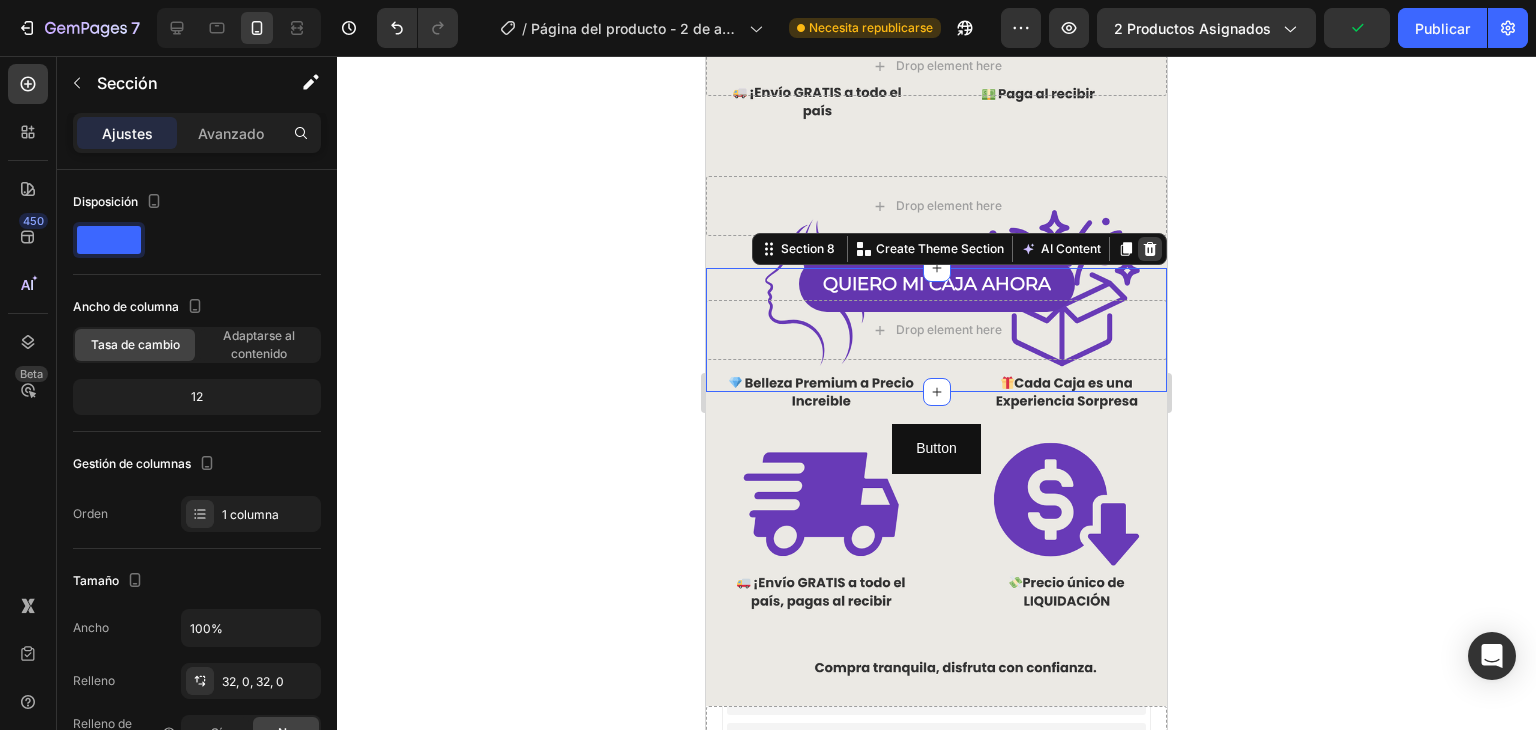 click 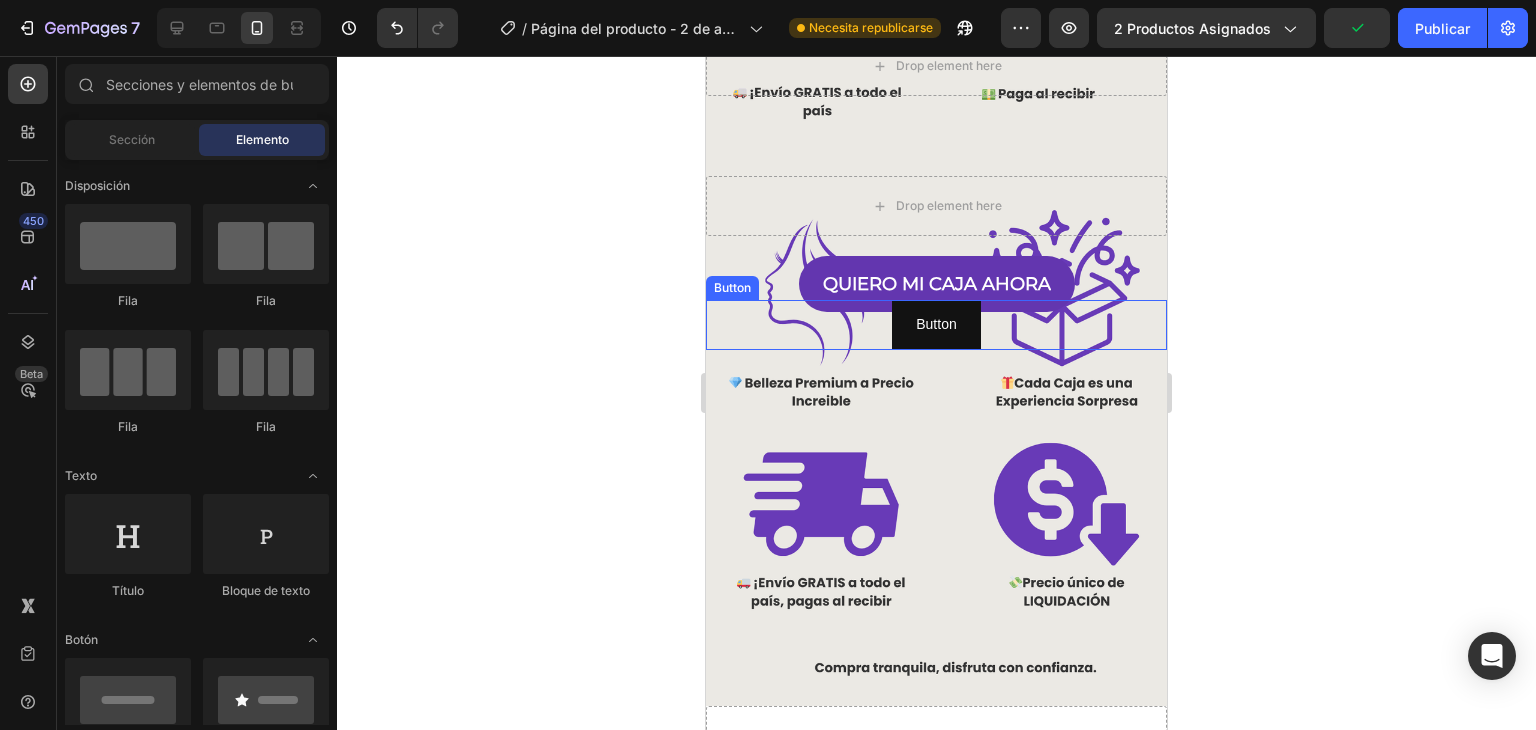 click on "Button Button" at bounding box center (936, 324) 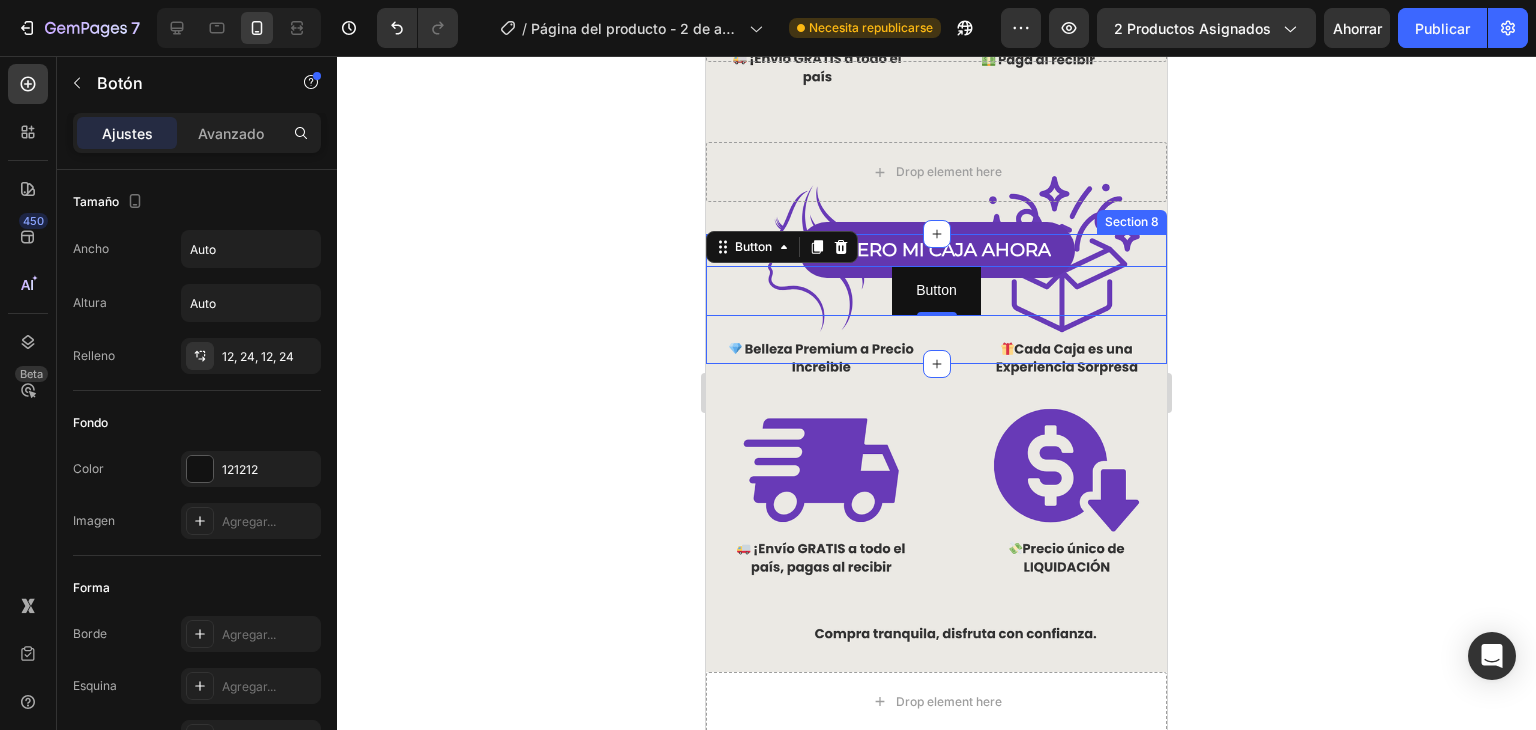 scroll, scrollTop: 1740, scrollLeft: 0, axis: vertical 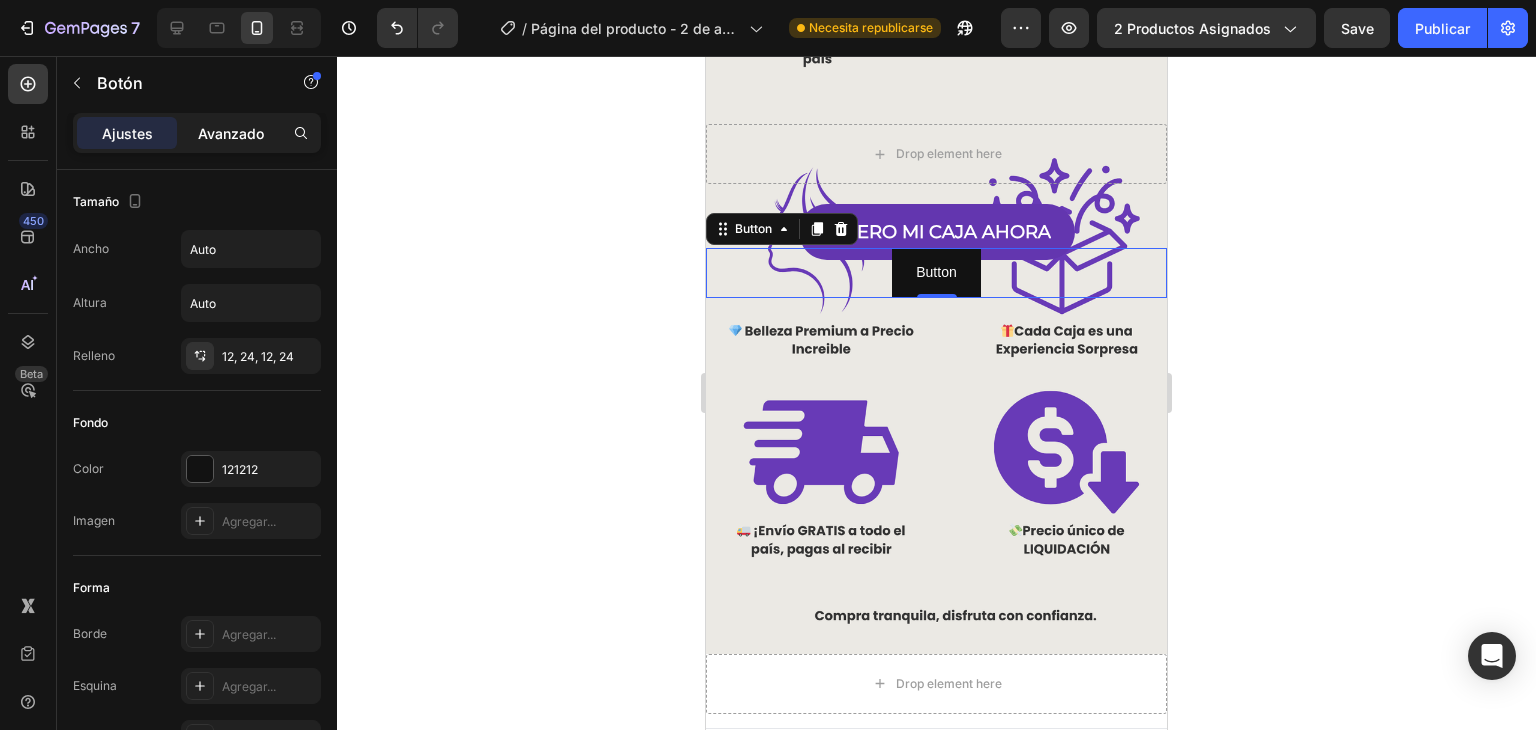 click on "Avanzado" at bounding box center (231, 133) 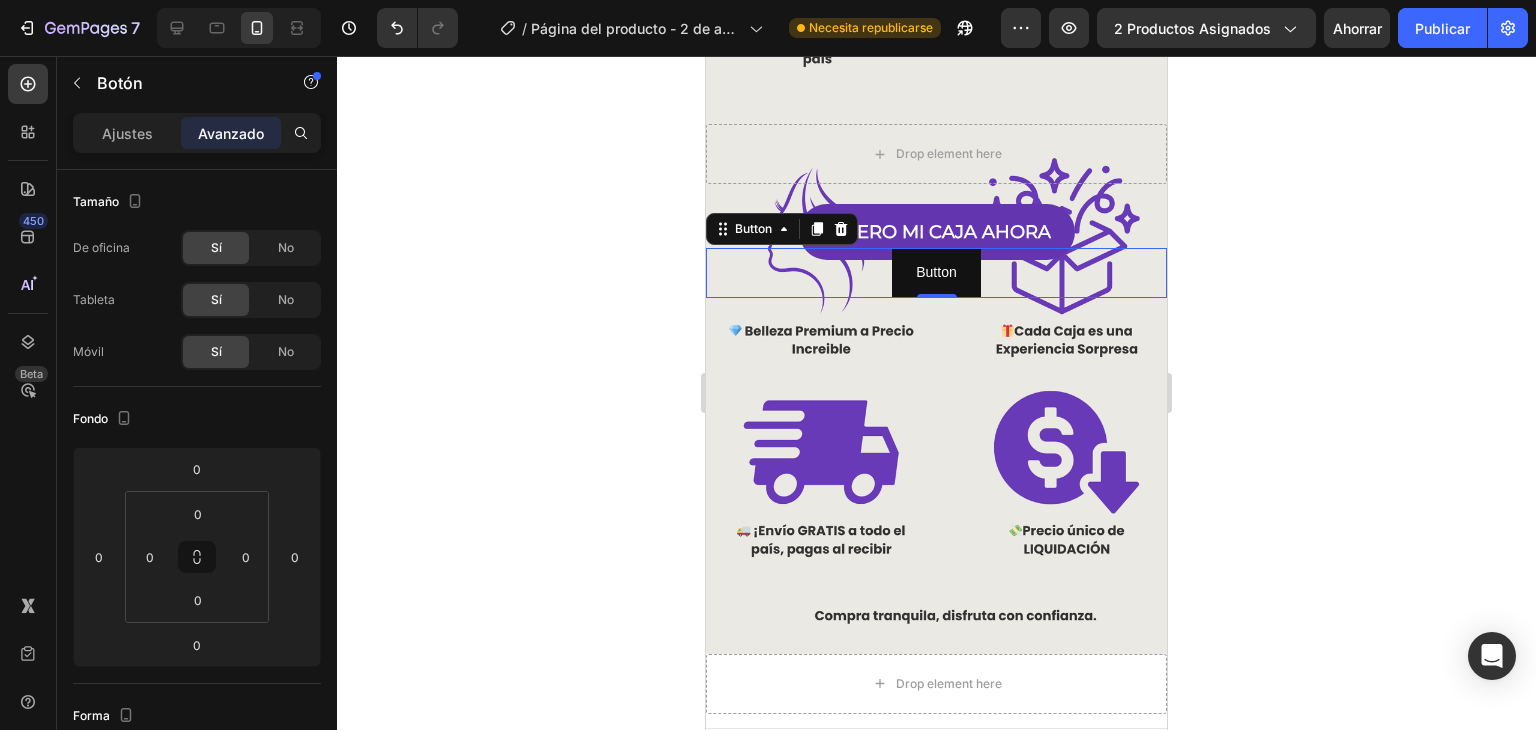 drag, startPoint x: 137, startPoint y: 137, endPoint x: 138, endPoint y: 154, distance: 17.029387 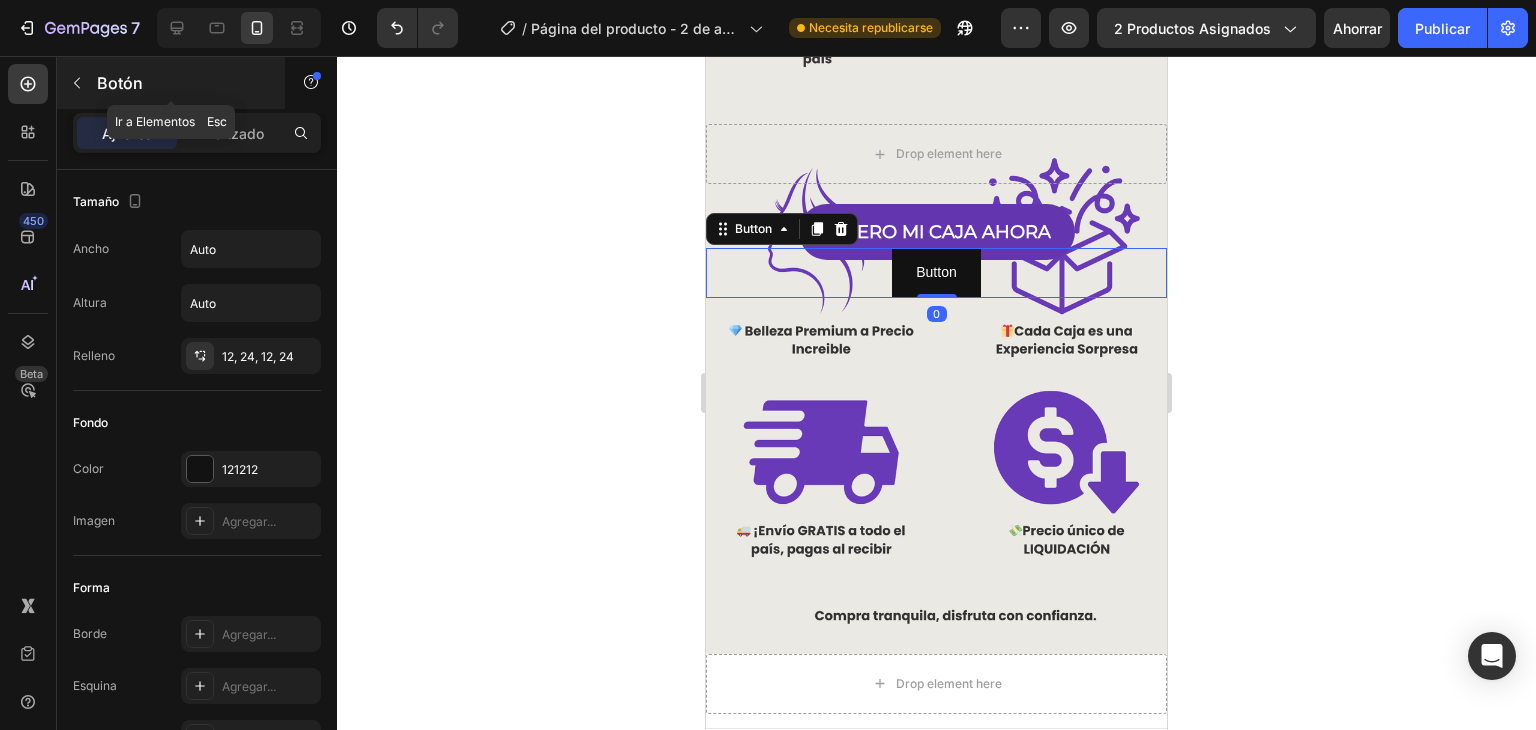 click 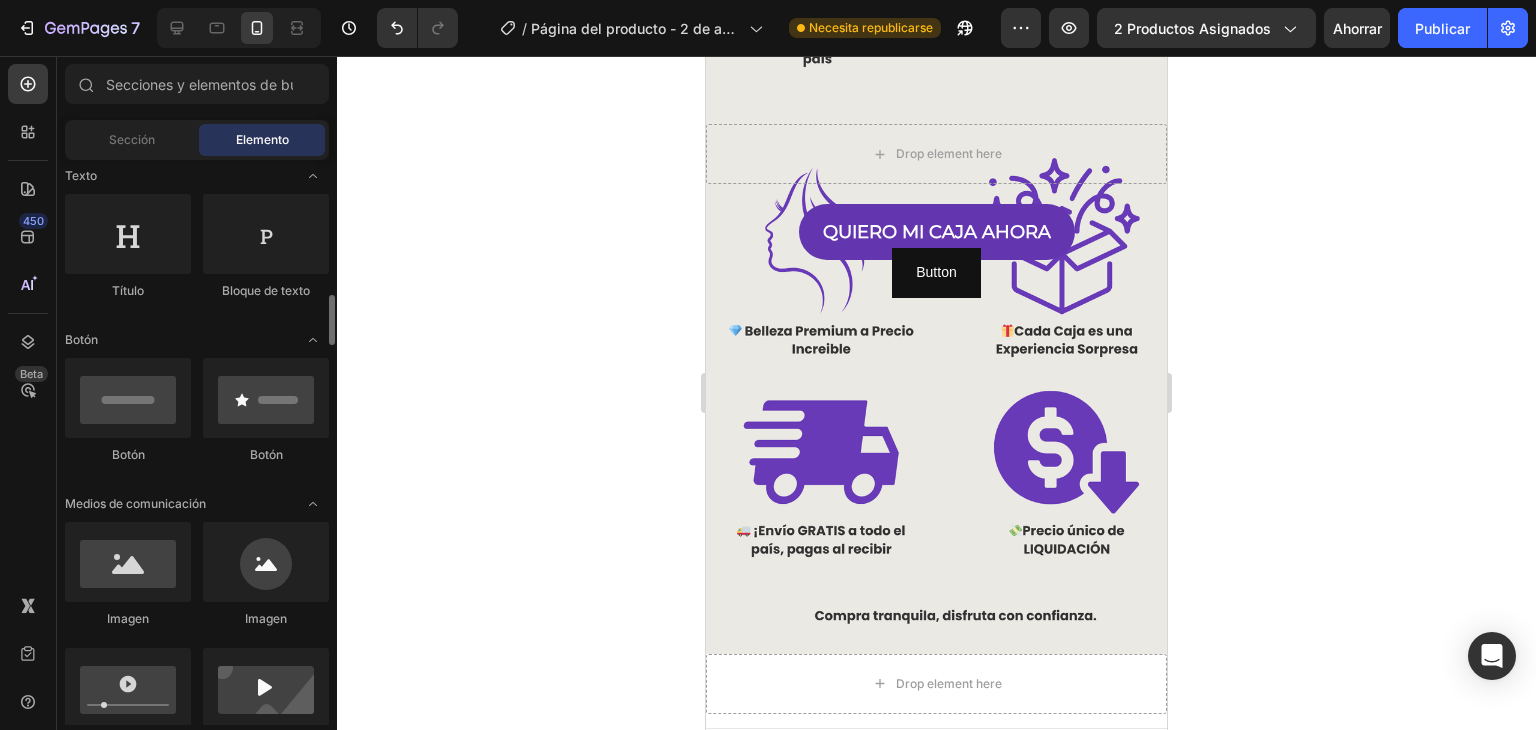 scroll, scrollTop: 400, scrollLeft: 0, axis: vertical 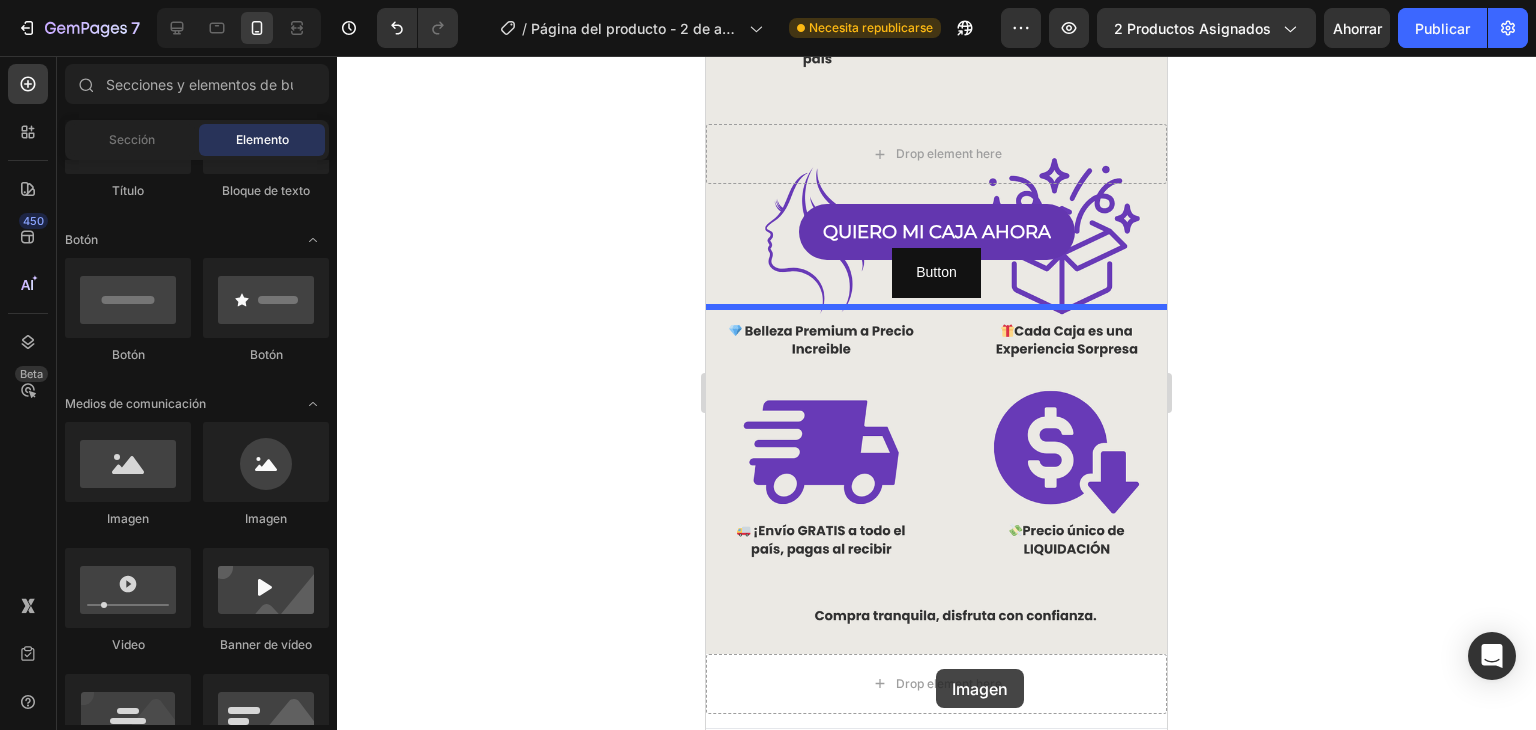 drag, startPoint x: 921, startPoint y: 530, endPoint x: 936, endPoint y: 669, distance: 139.807 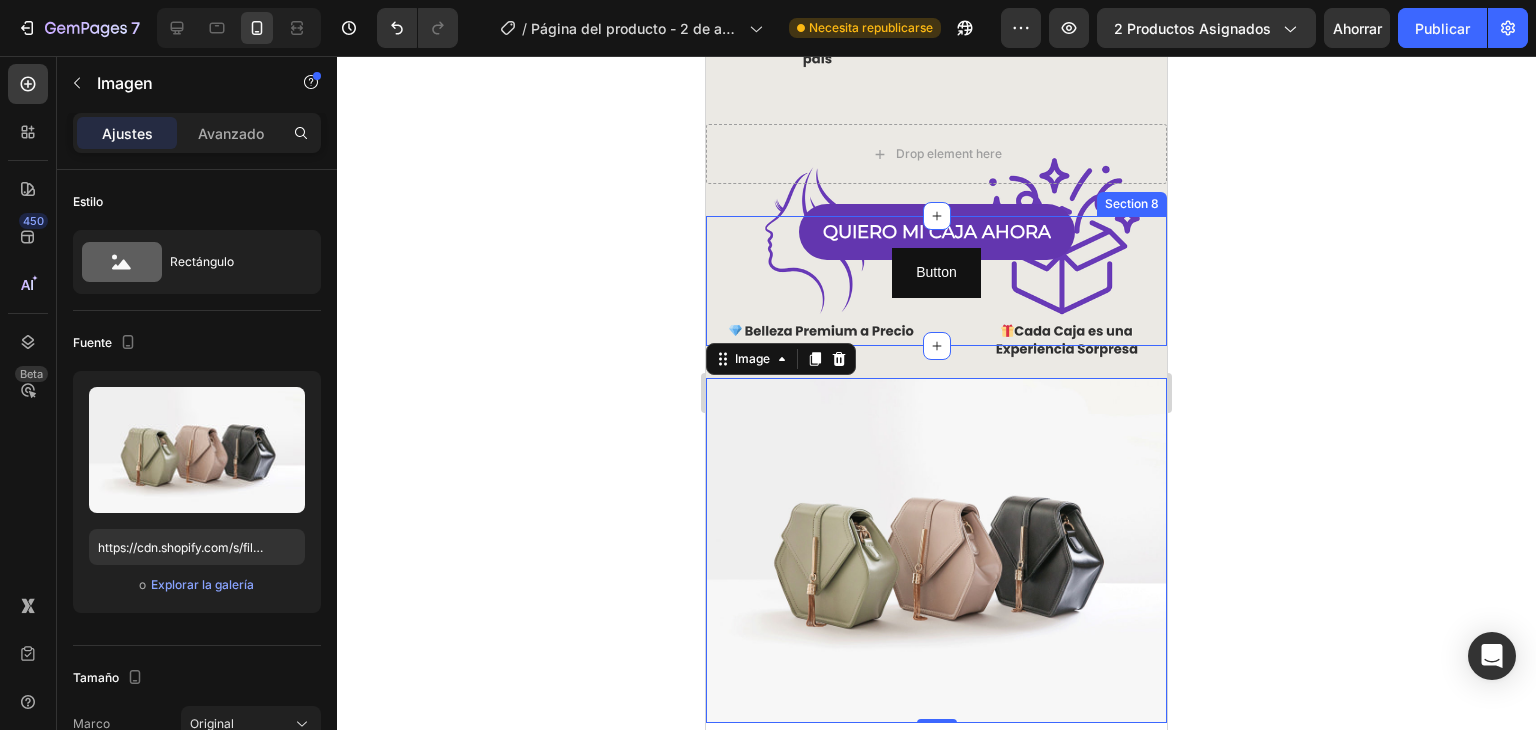 scroll, scrollTop: 1840, scrollLeft: 0, axis: vertical 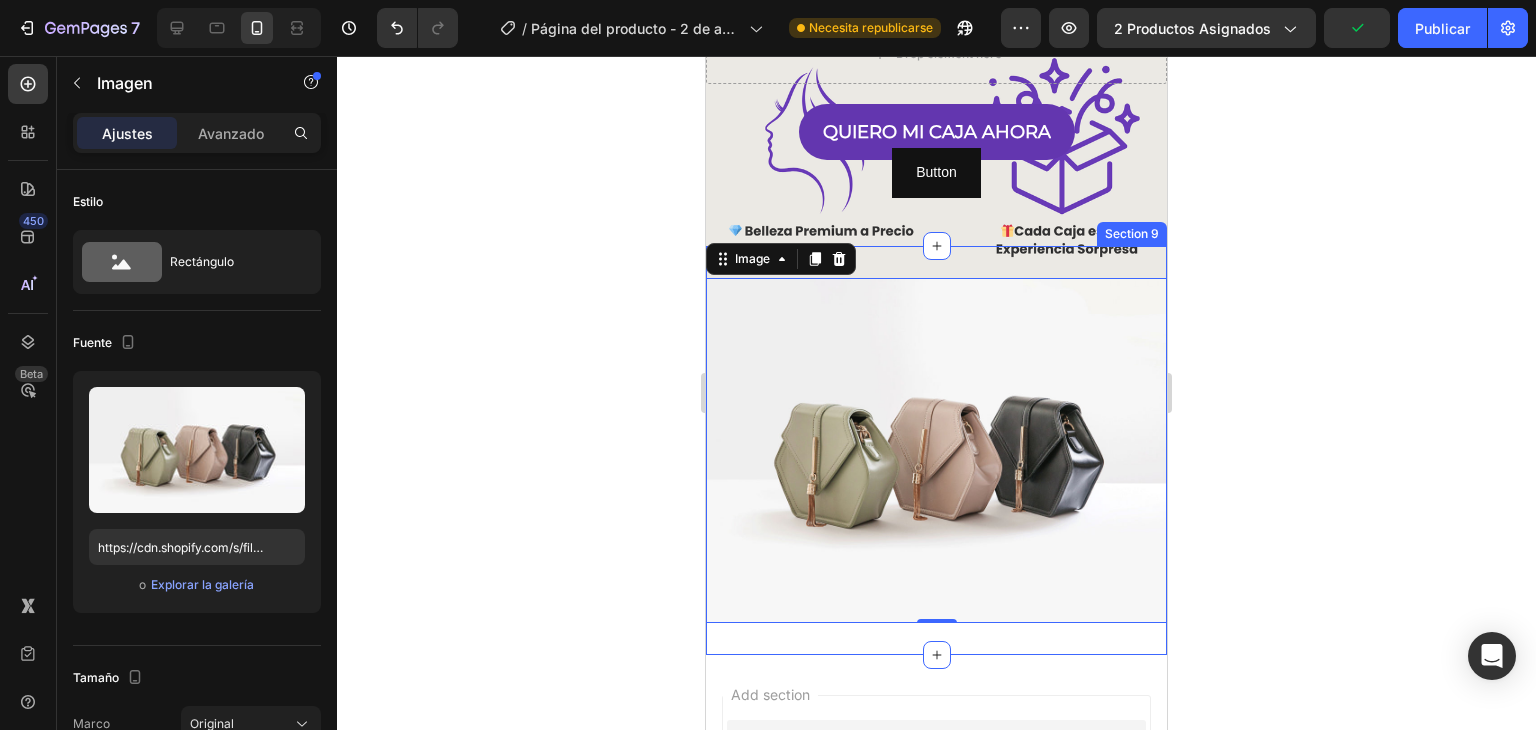 click on "Image   0 Section 9" at bounding box center (936, 451) 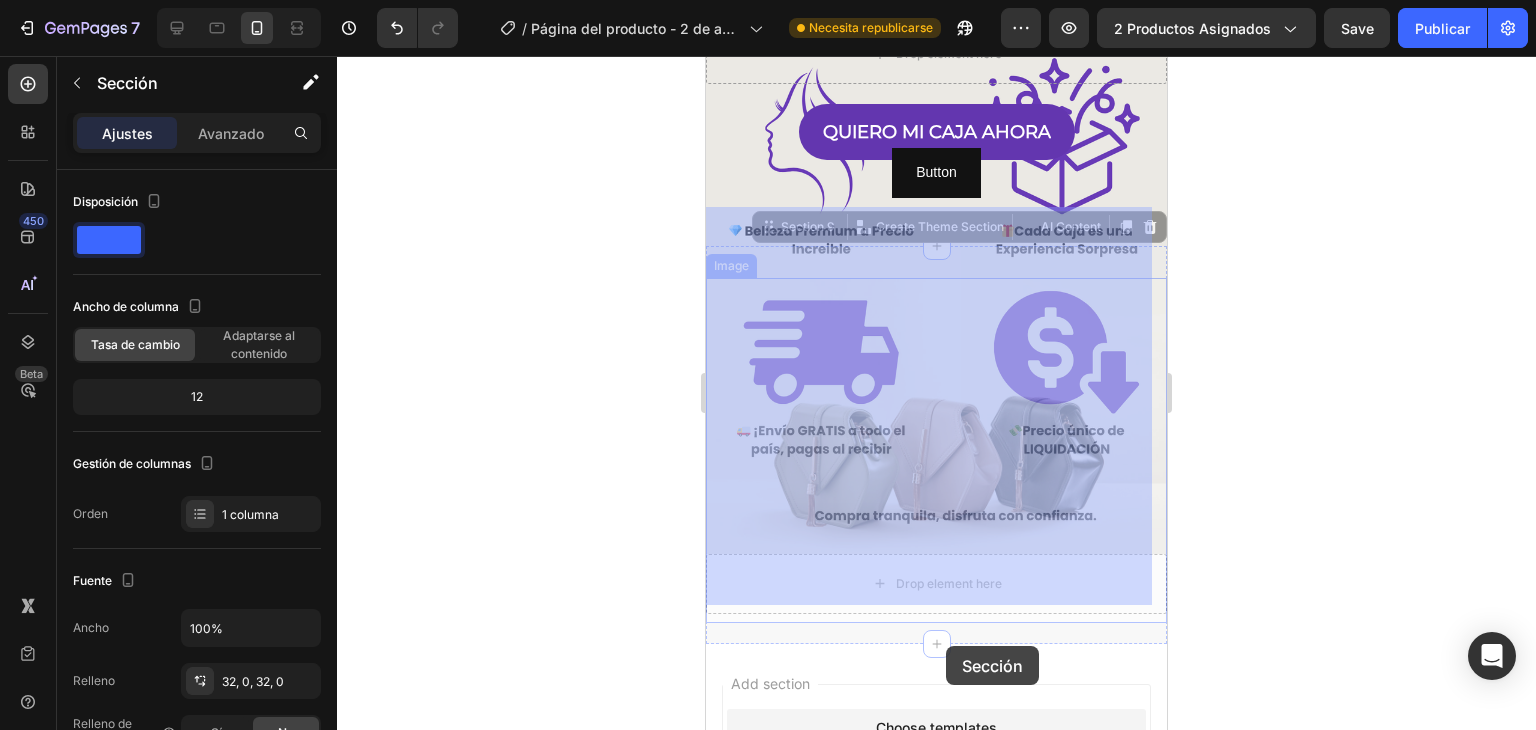 drag, startPoint x: 941, startPoint y: 224, endPoint x: 946, endPoint y: 646, distance: 422.02963 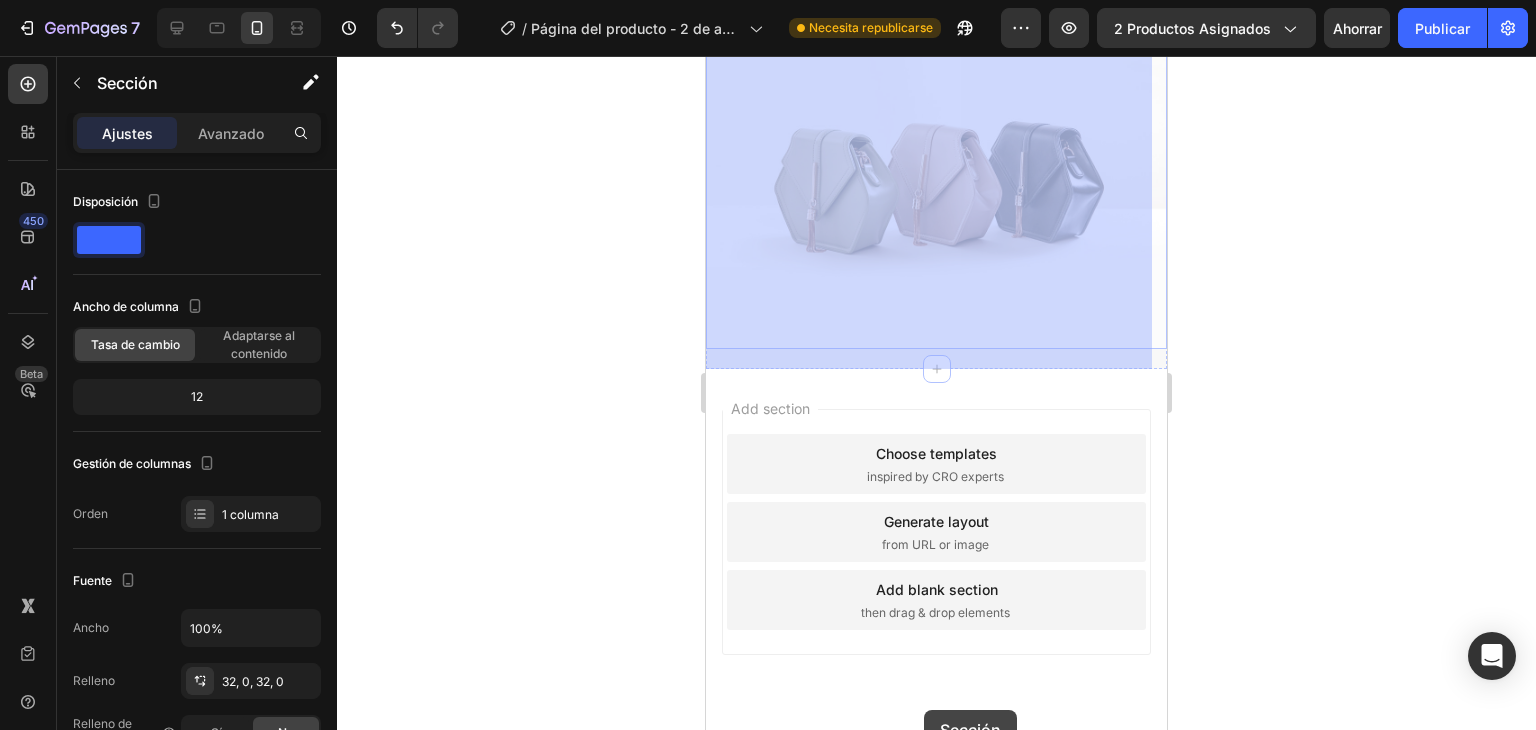 scroll, scrollTop: 2138, scrollLeft: 0, axis: vertical 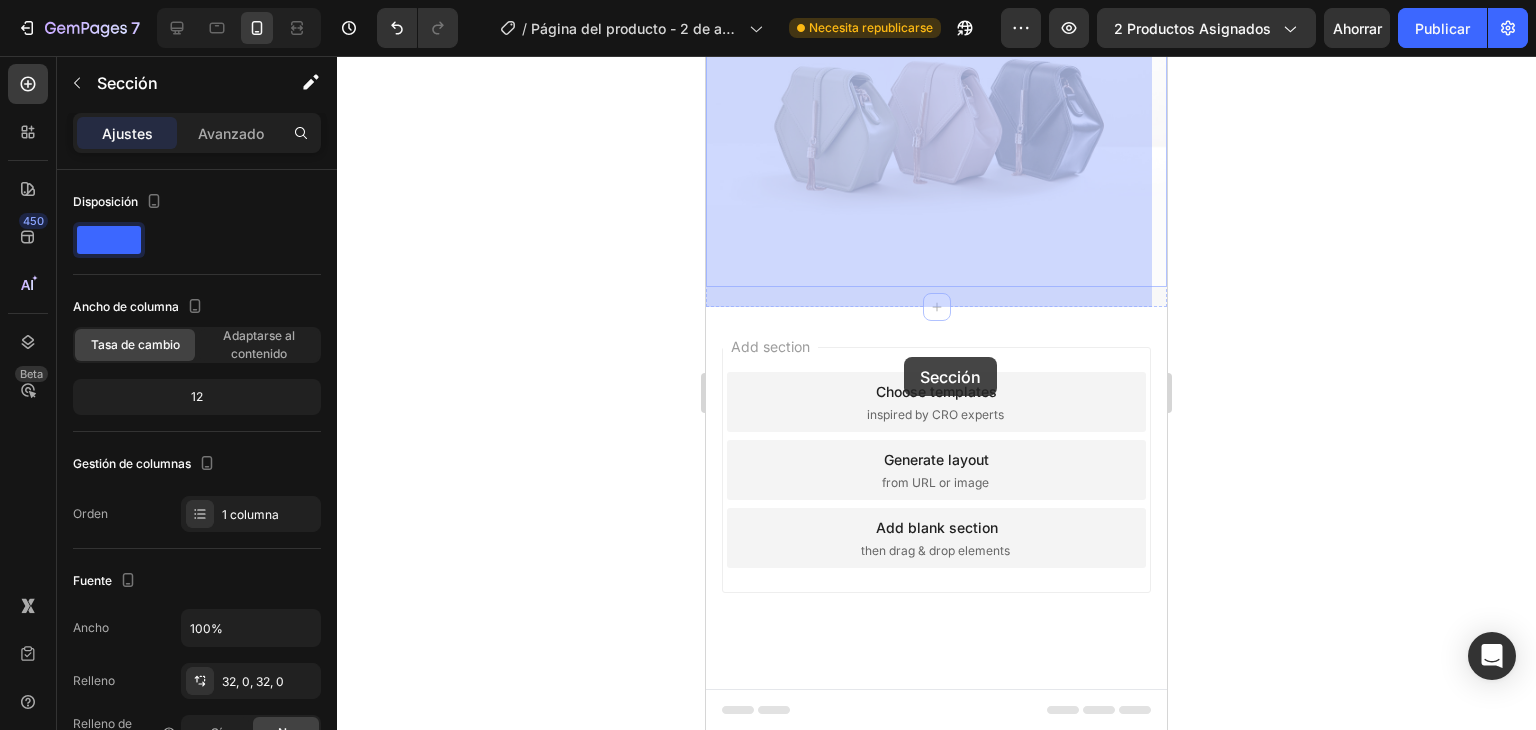 drag, startPoint x: 910, startPoint y: 233, endPoint x: 904, endPoint y: 357, distance: 124.14507 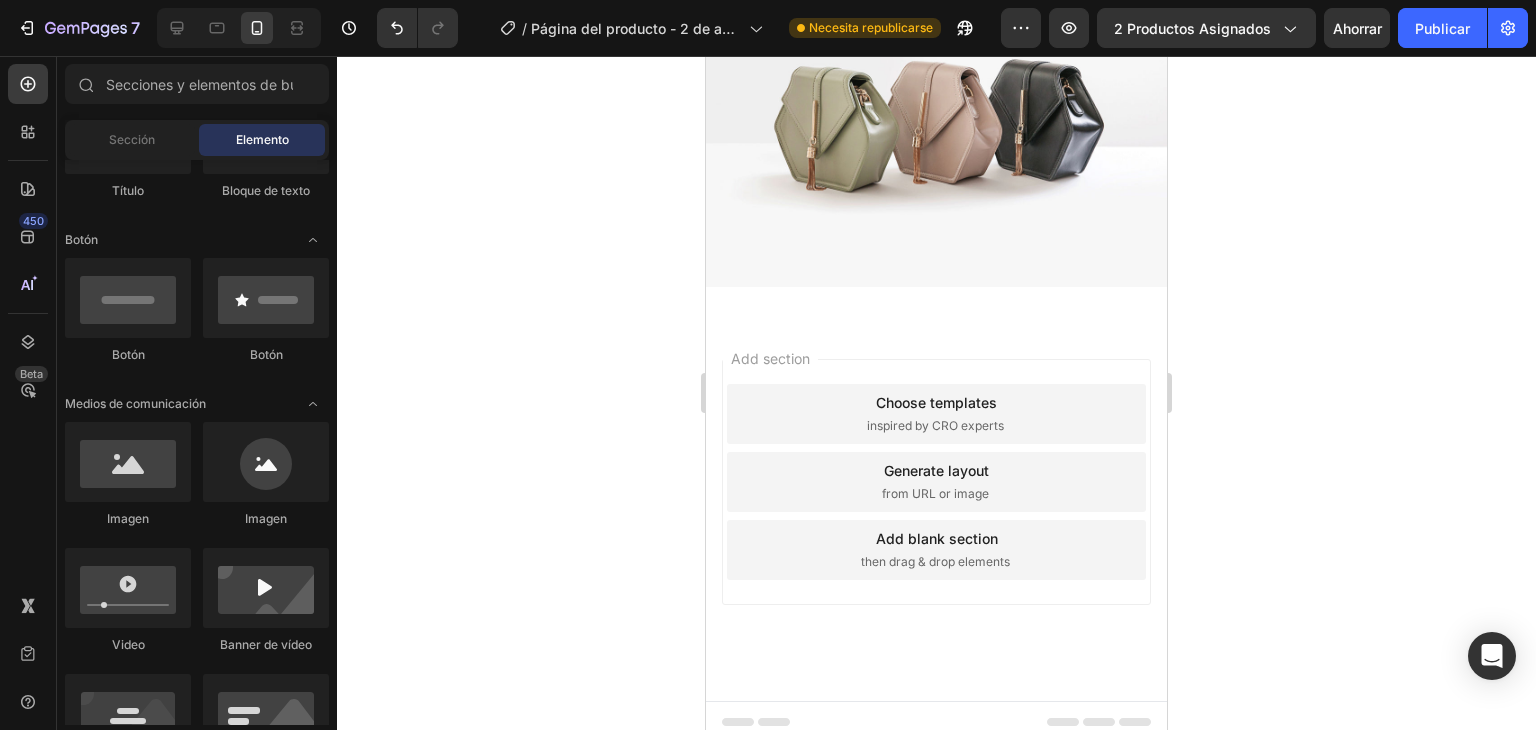 drag, startPoint x: 989, startPoint y: 413, endPoint x: 792, endPoint y: 384, distance: 199.12308 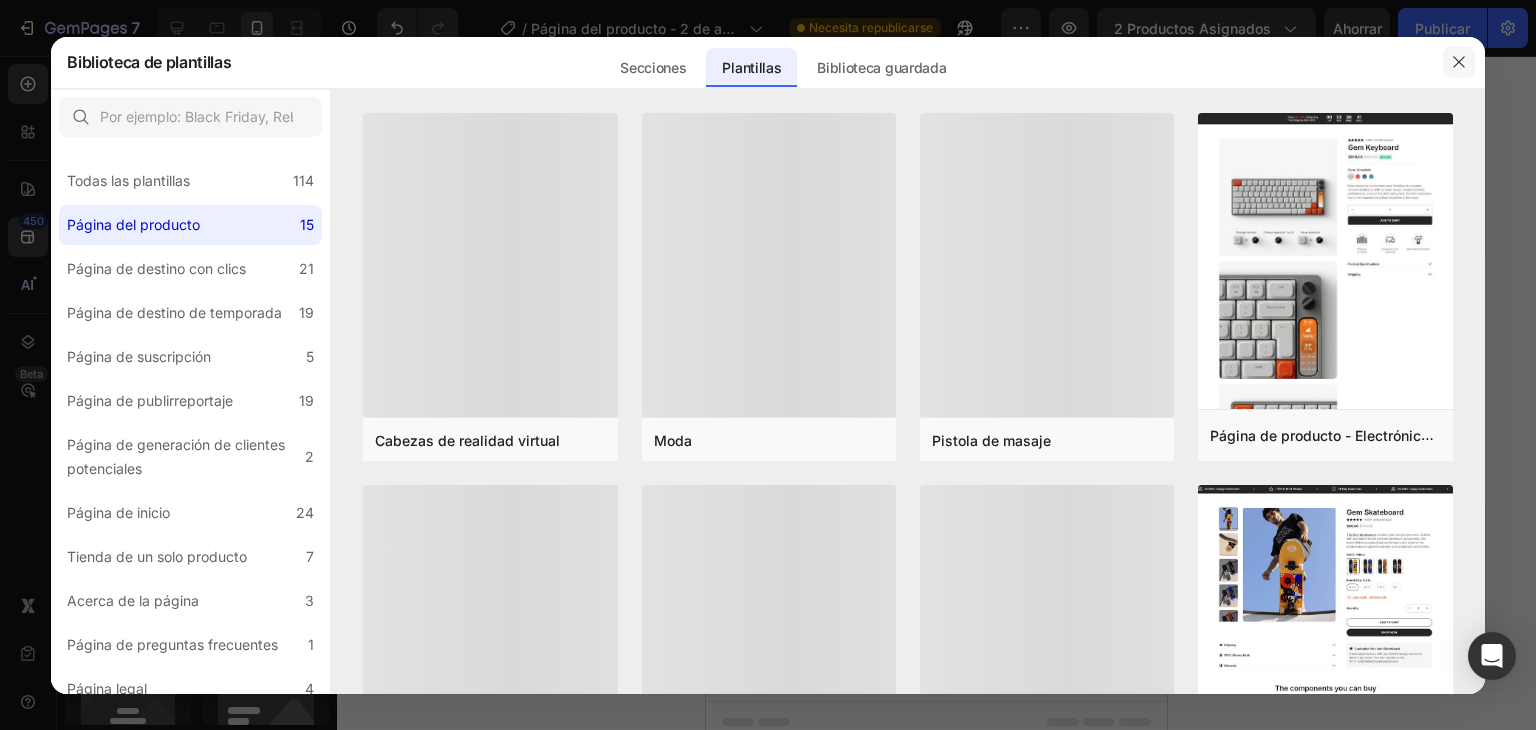 click 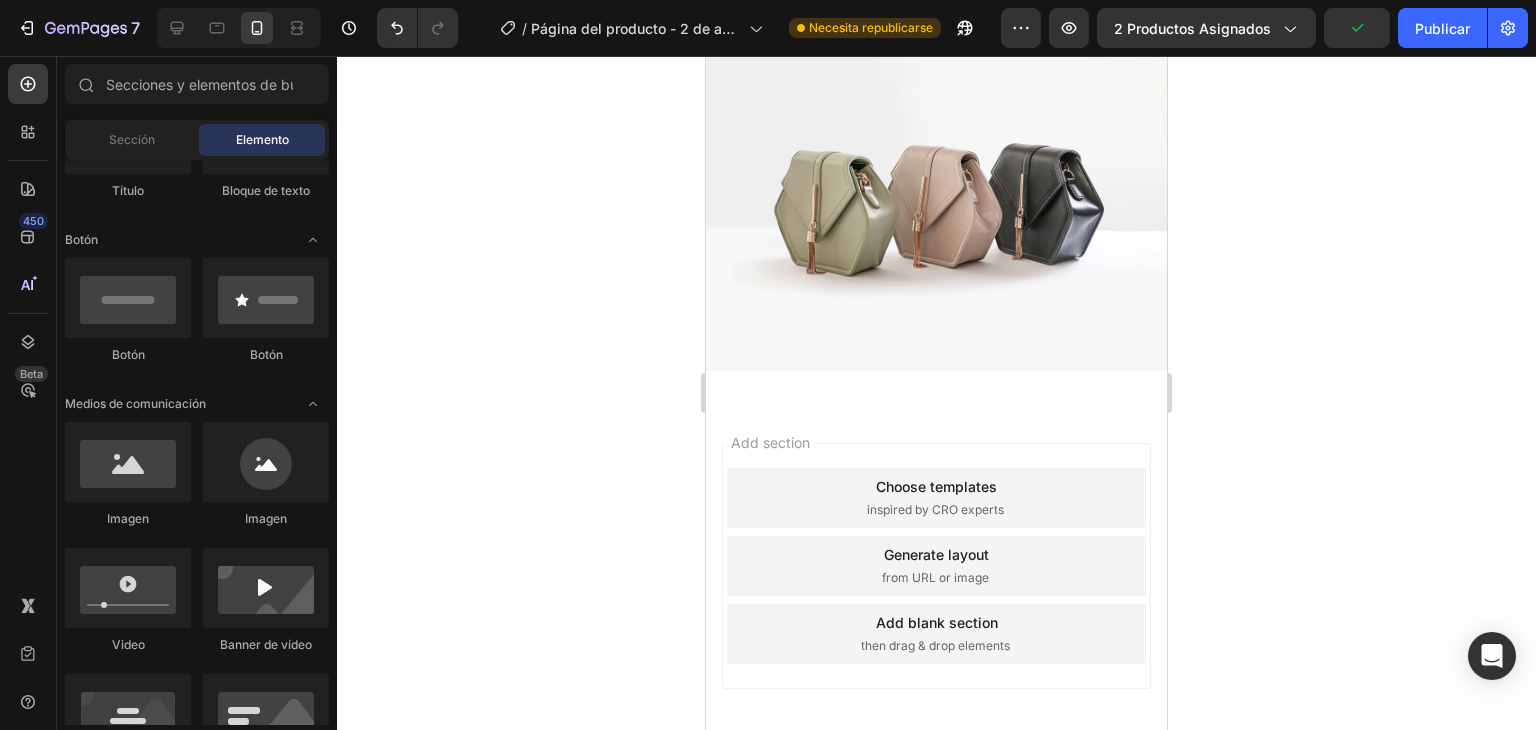 scroll, scrollTop: 1938, scrollLeft: 0, axis: vertical 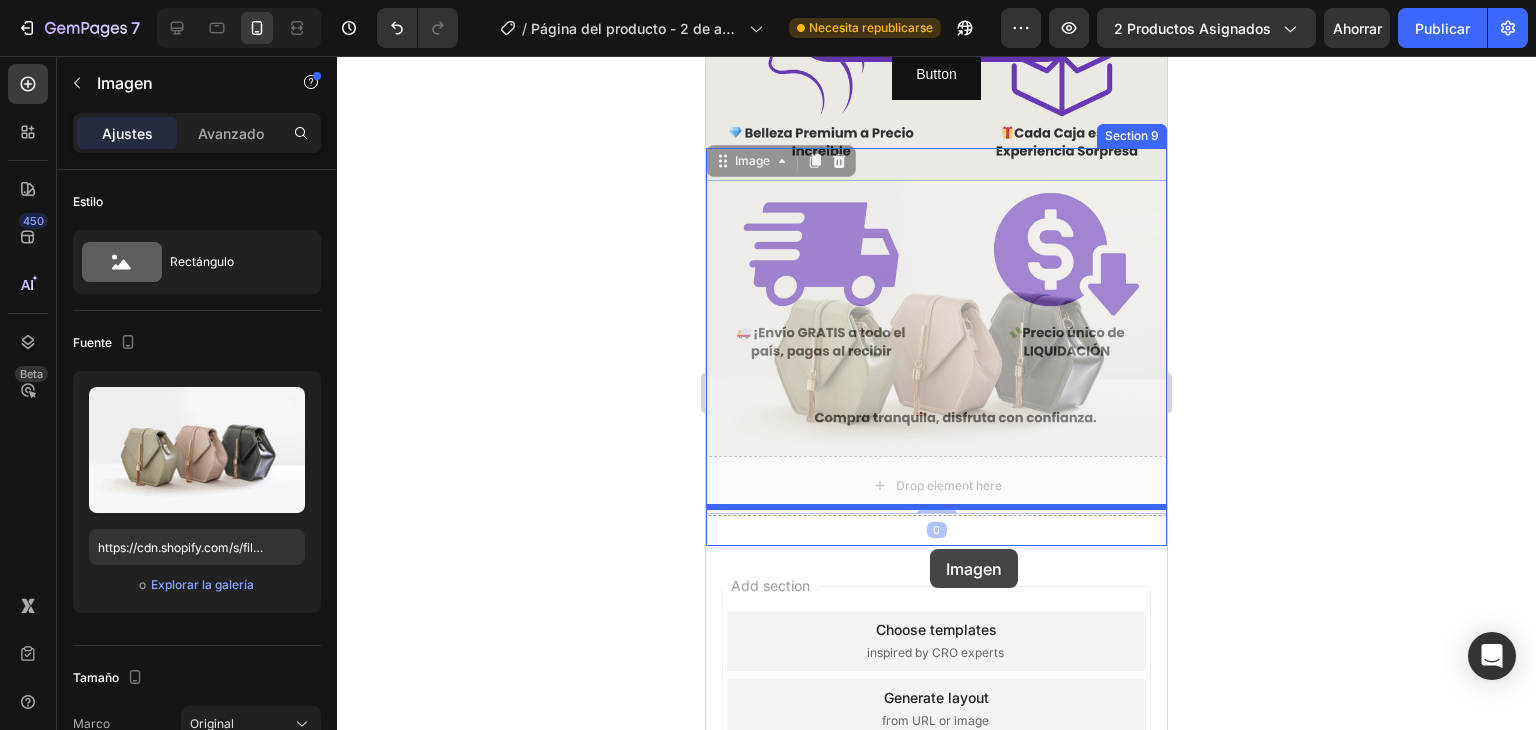 drag, startPoint x: 984, startPoint y: 250, endPoint x: 931, endPoint y: 543, distance: 297.75494 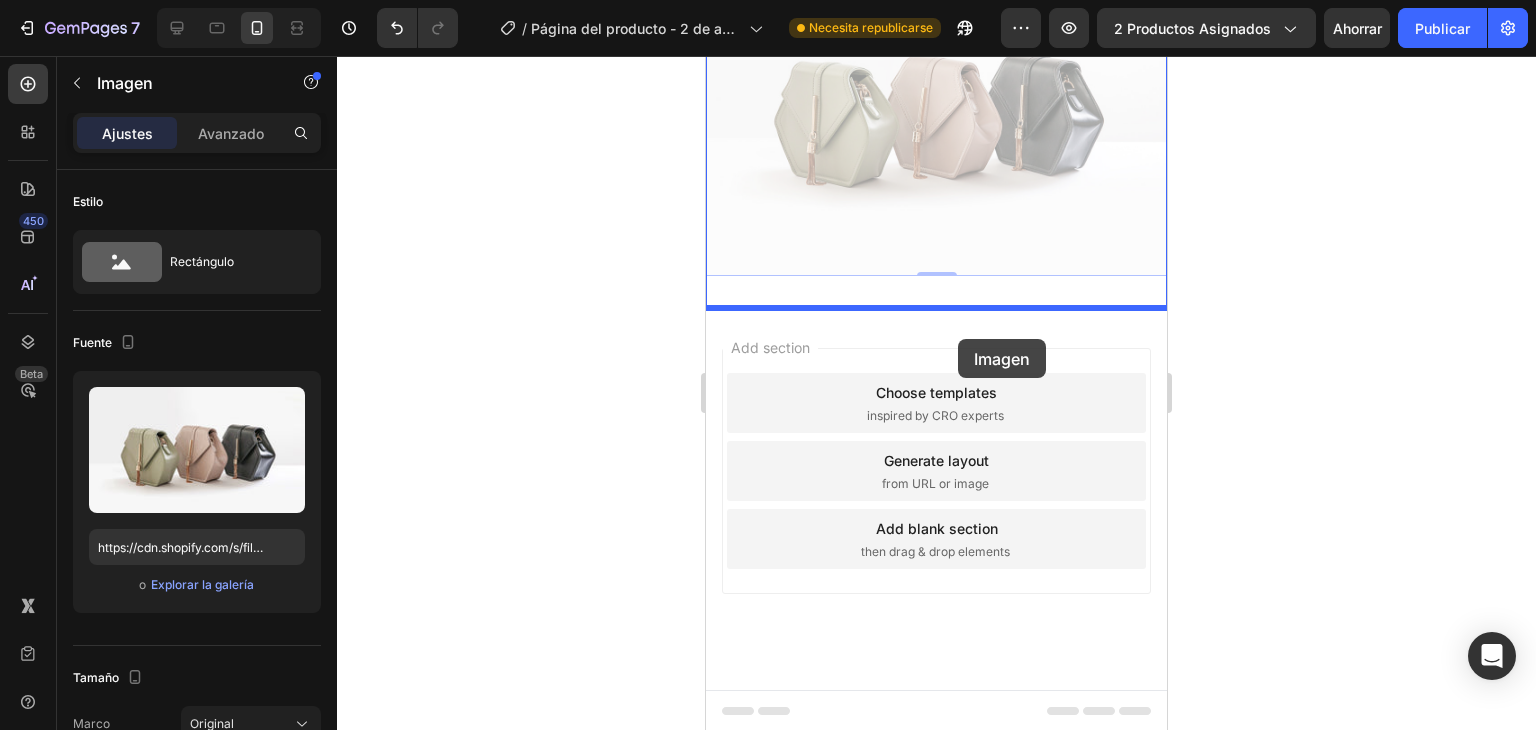 scroll, scrollTop: 2262, scrollLeft: 0, axis: vertical 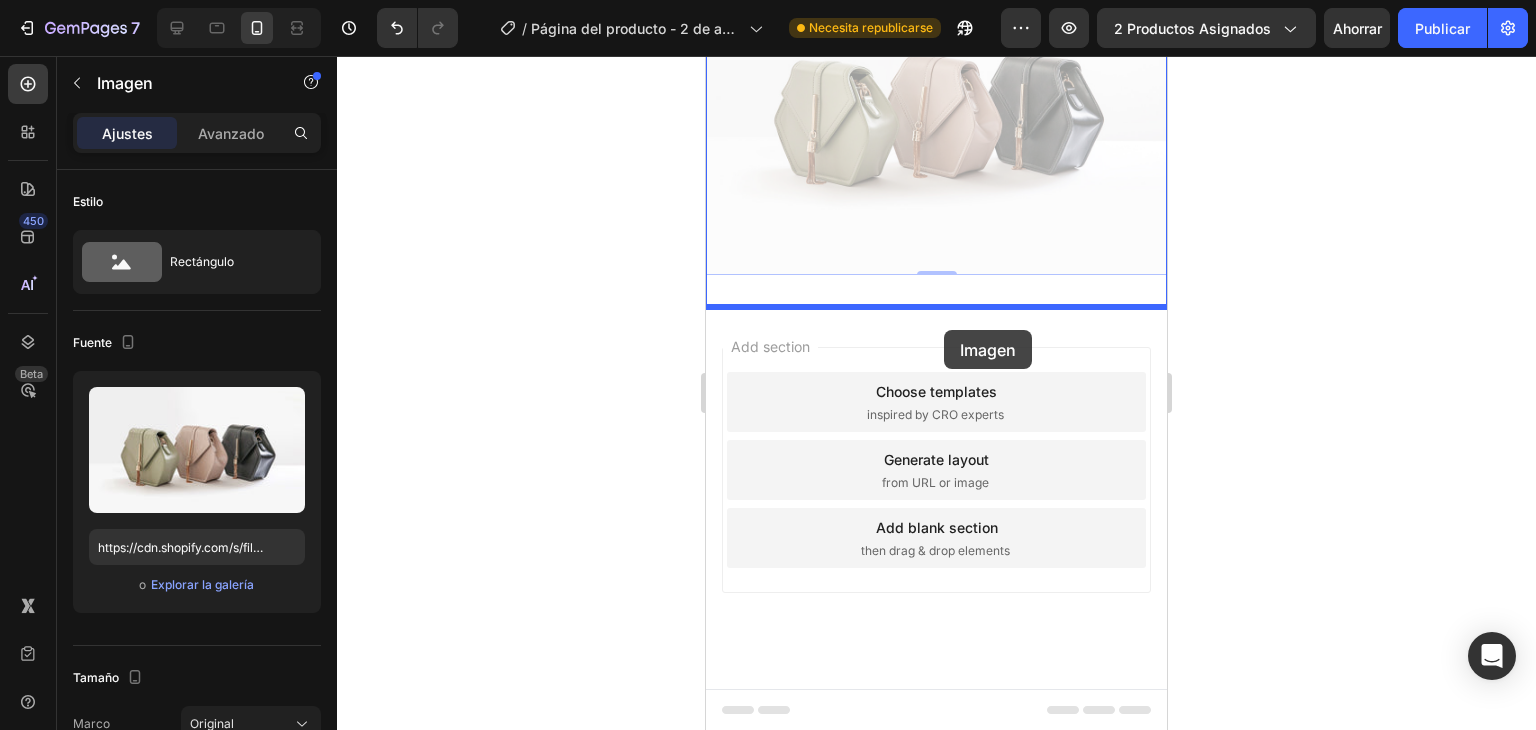 drag, startPoint x: 942, startPoint y: 318, endPoint x: 944, endPoint y: 330, distance: 12.165525 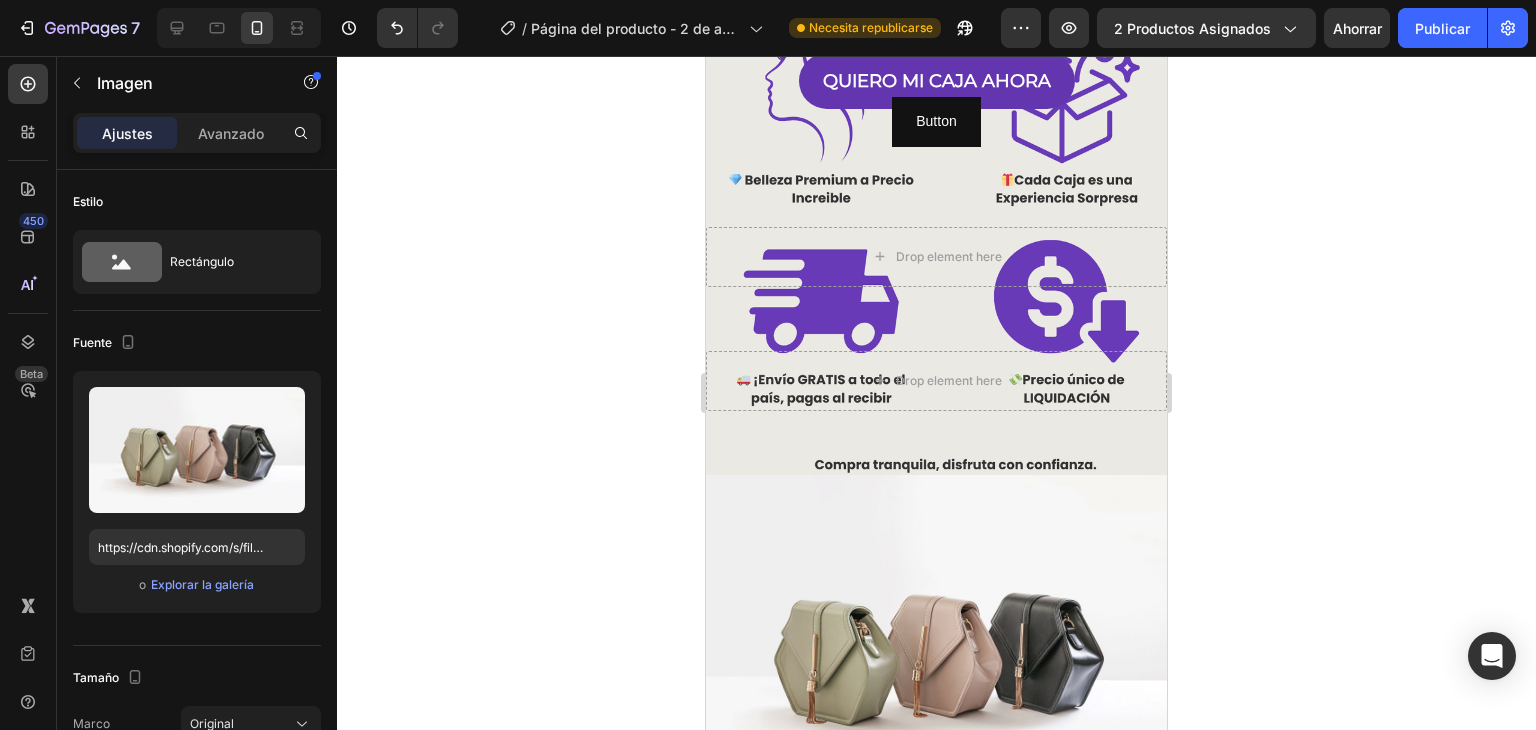 scroll, scrollTop: 1939, scrollLeft: 0, axis: vertical 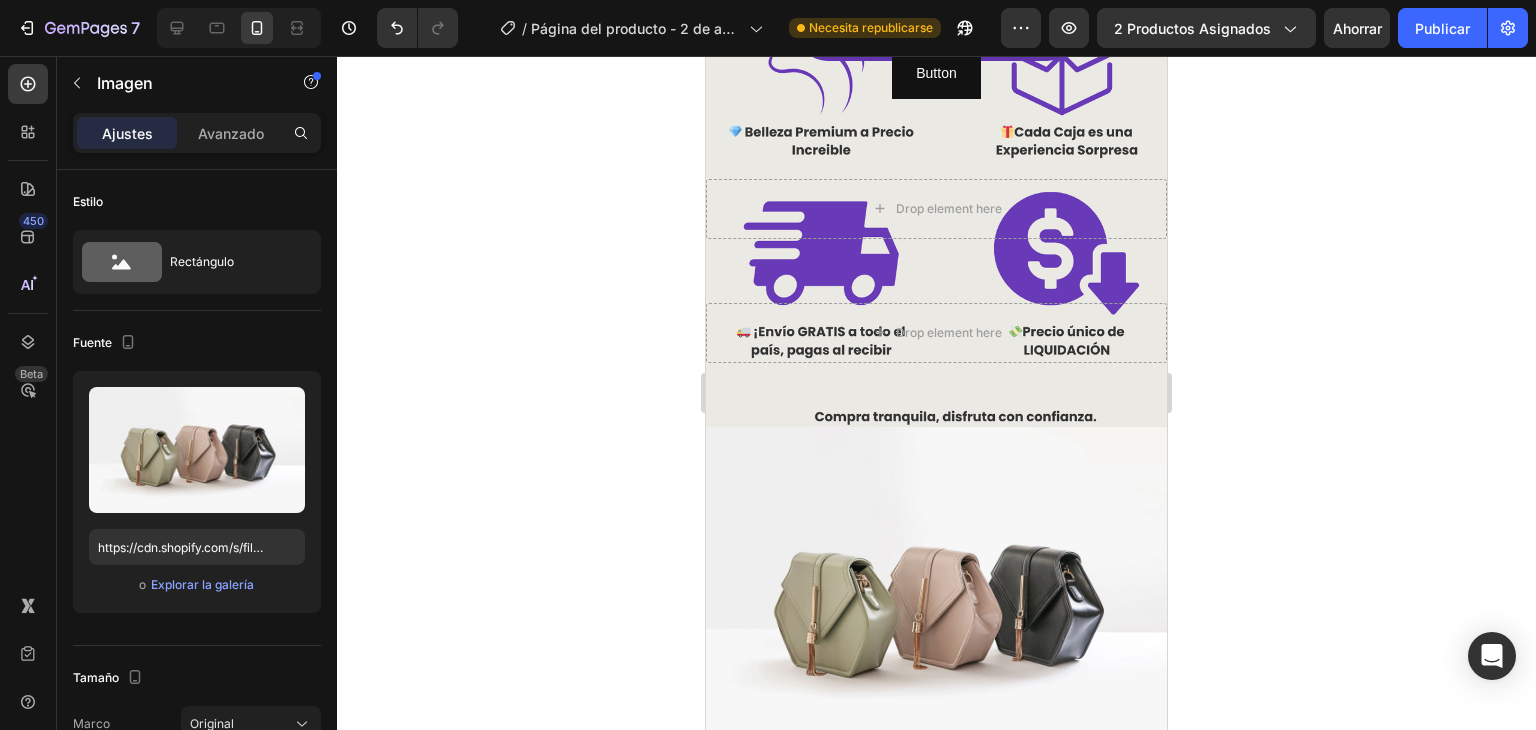 click at bounding box center [936, 600] 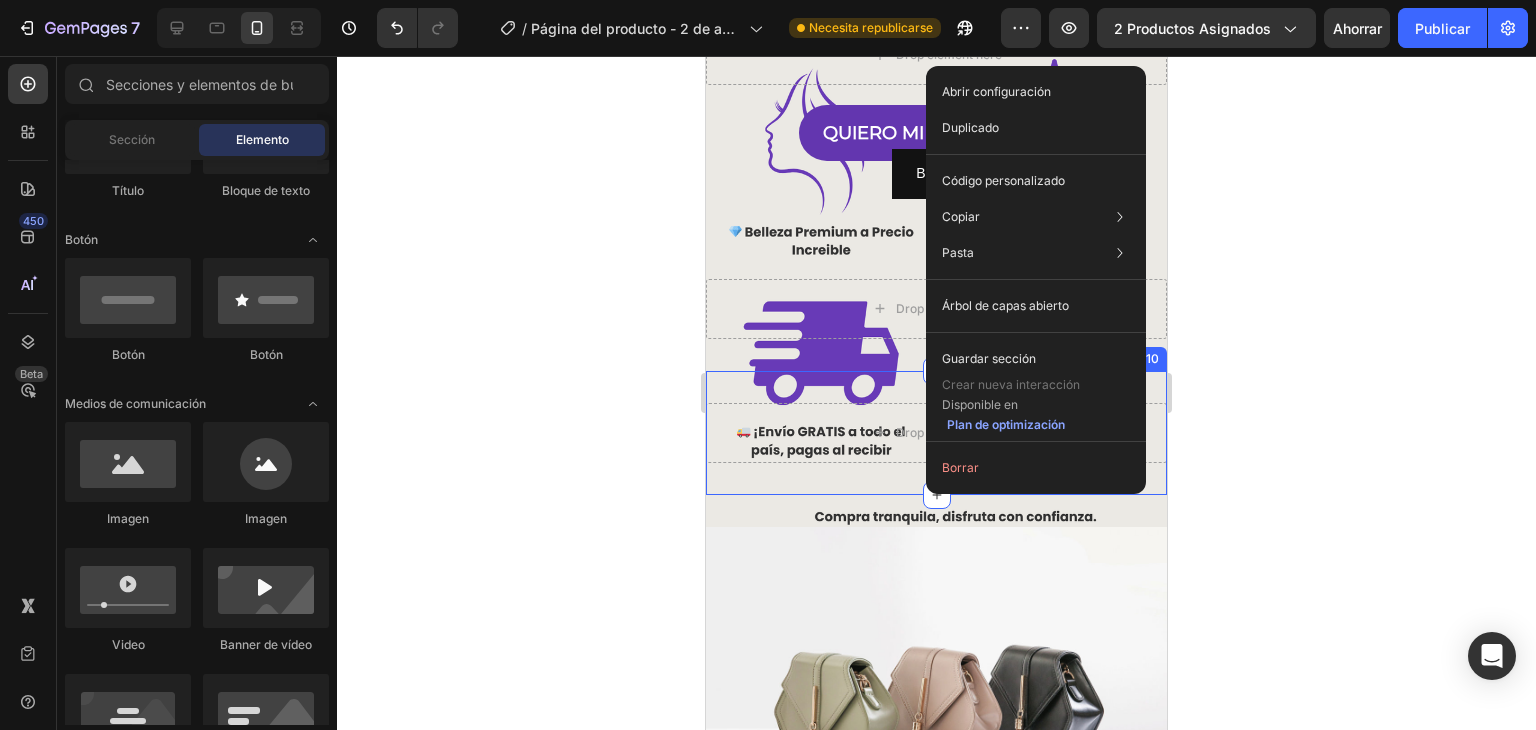 click on "Drop element here Section 10" at bounding box center (936, 433) 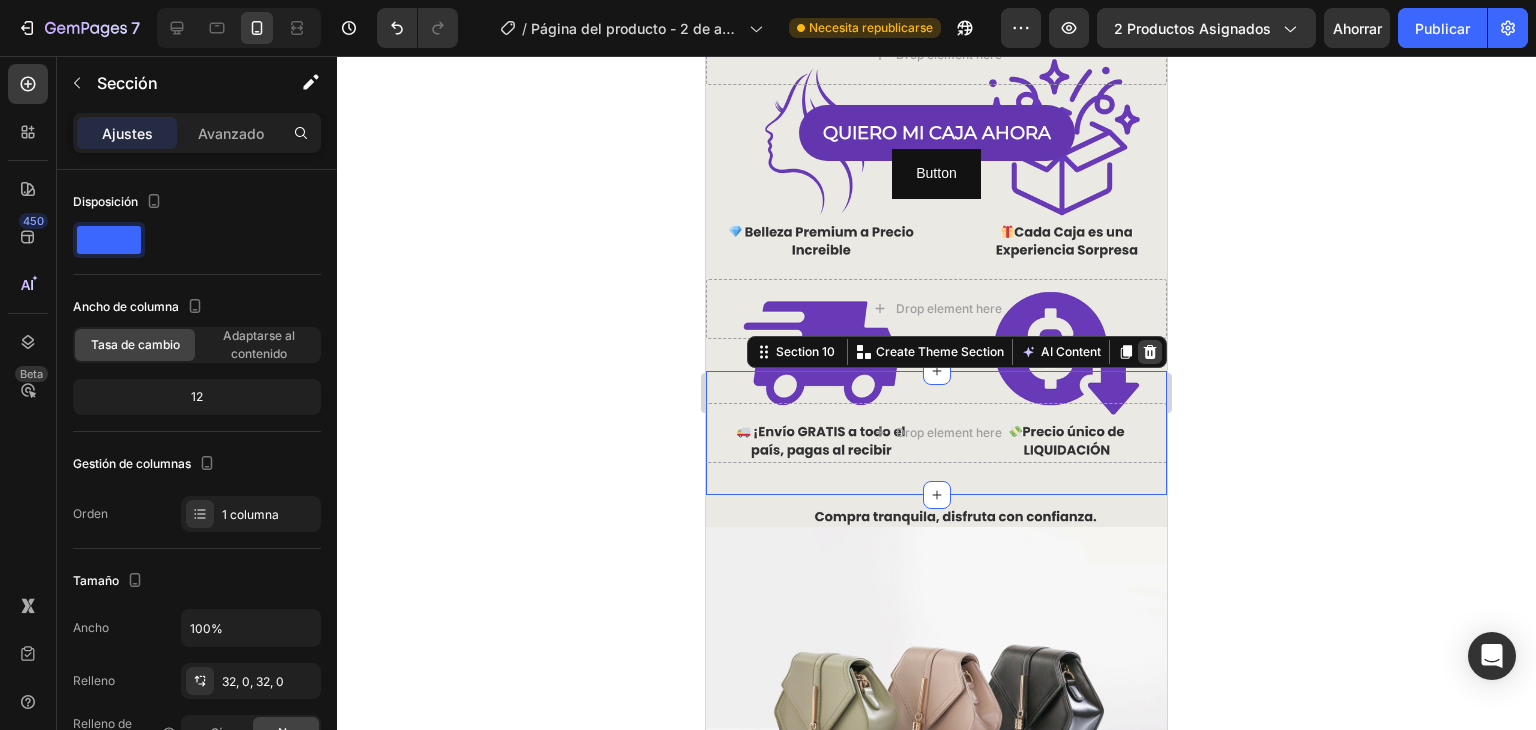 click 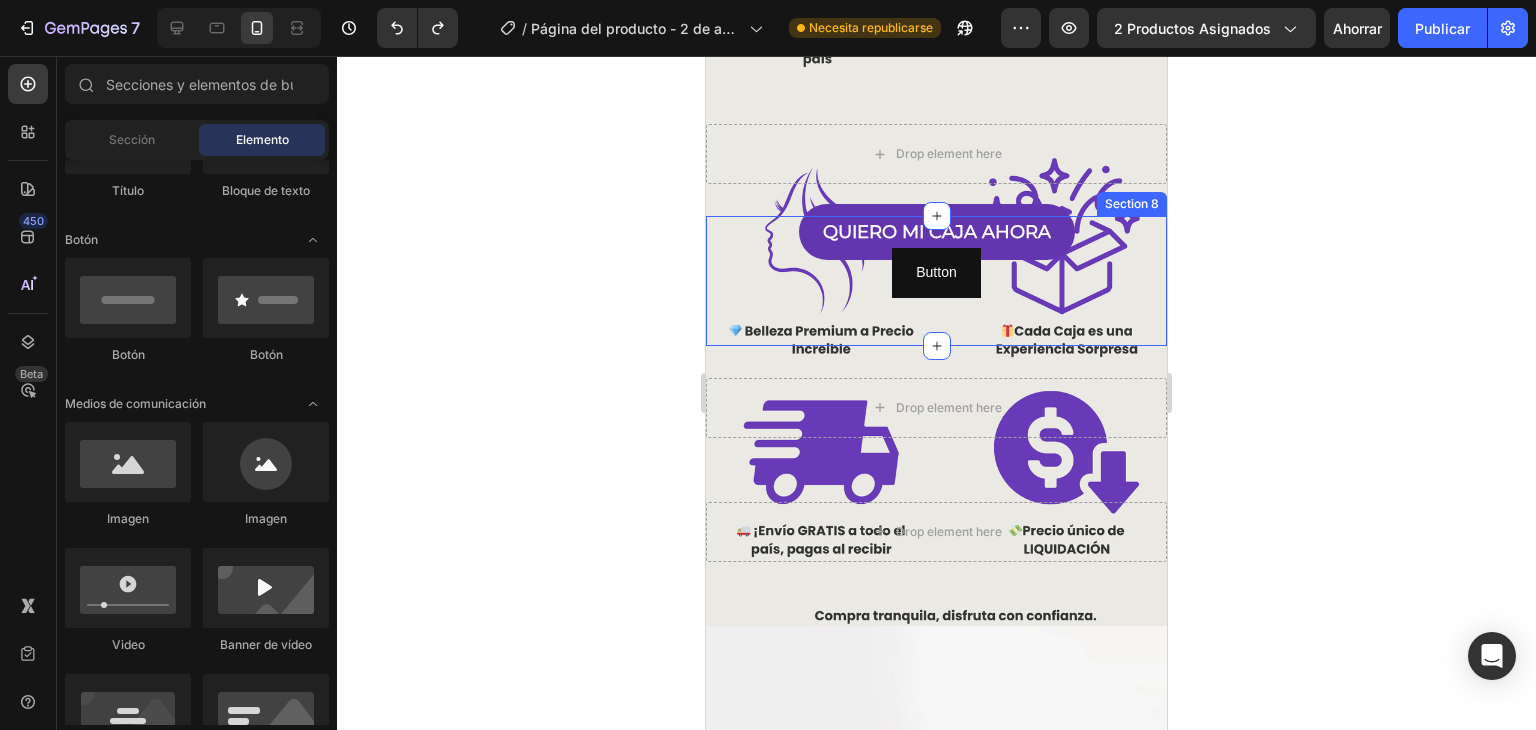 scroll, scrollTop: 1739, scrollLeft: 0, axis: vertical 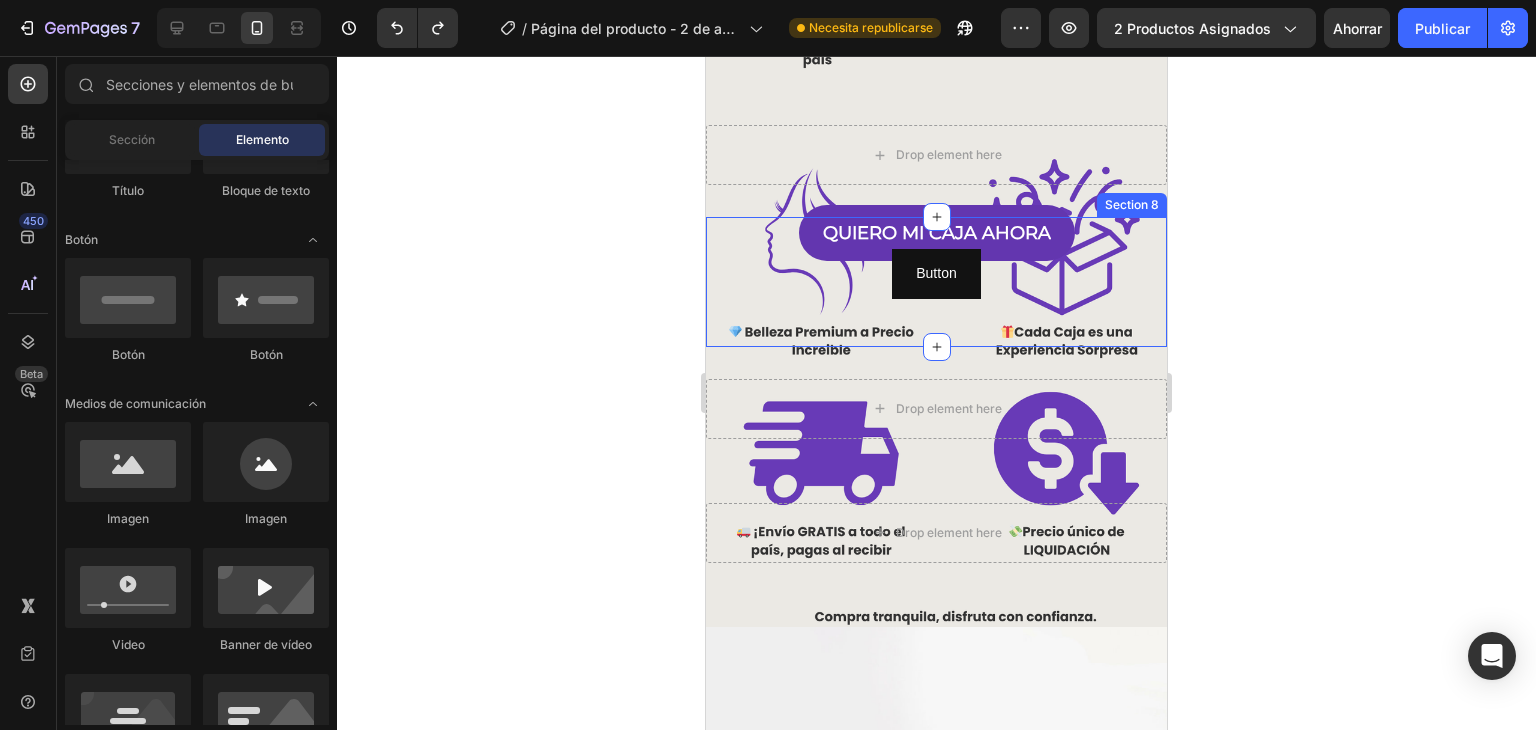 click on "Button Button Row" at bounding box center (936, 281) 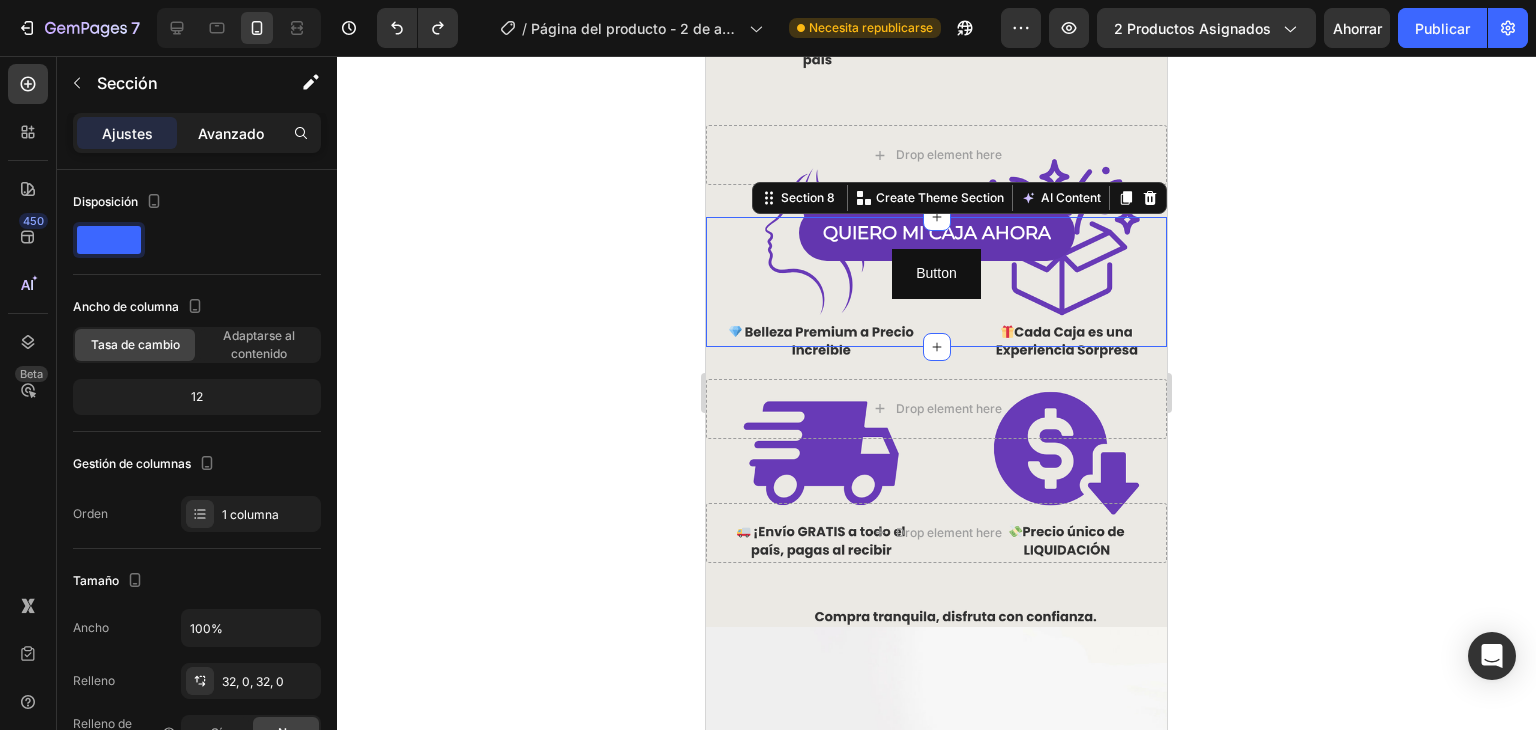 click on "Avanzado" at bounding box center [231, 133] 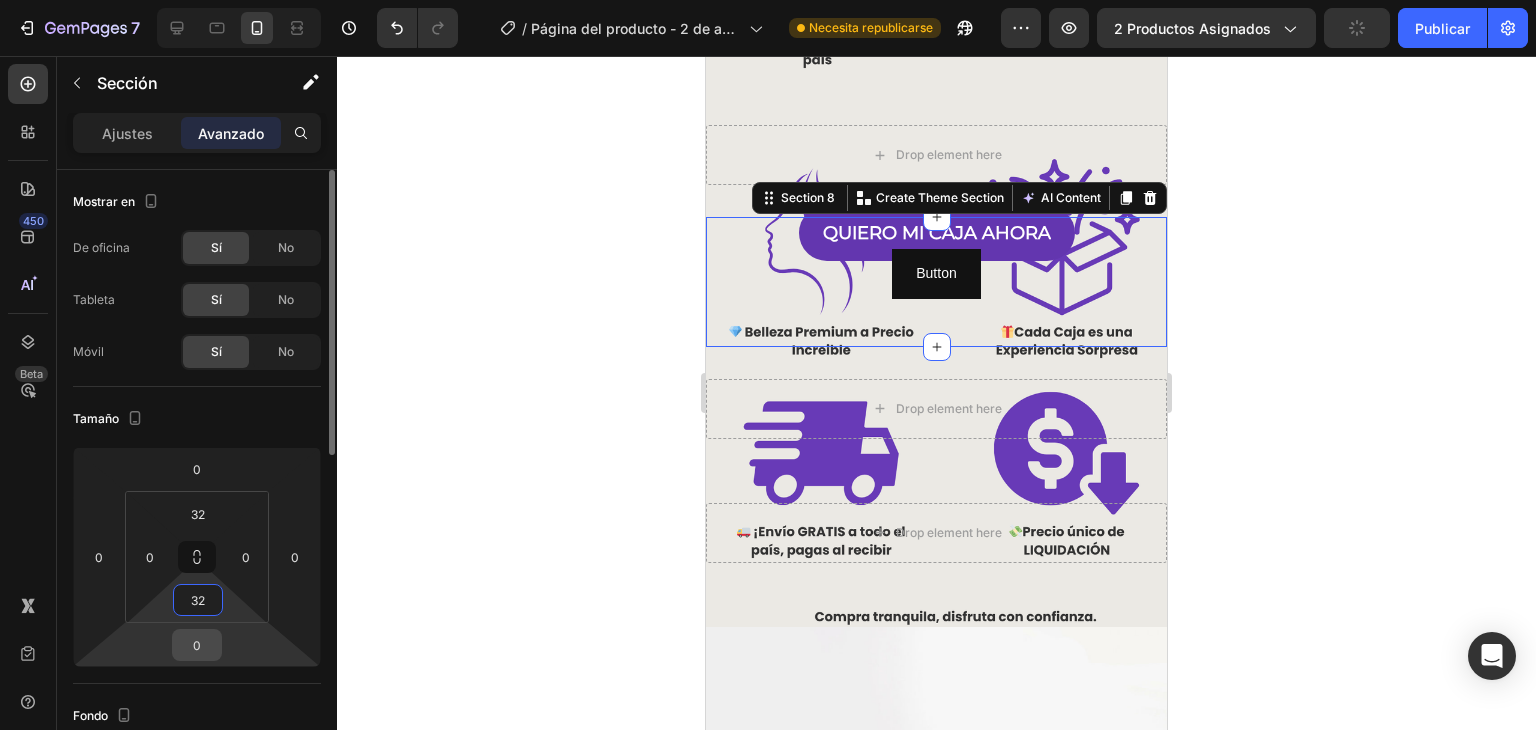 drag, startPoint x: 191, startPoint y: 587, endPoint x: 194, endPoint y: 649, distance: 62.072536 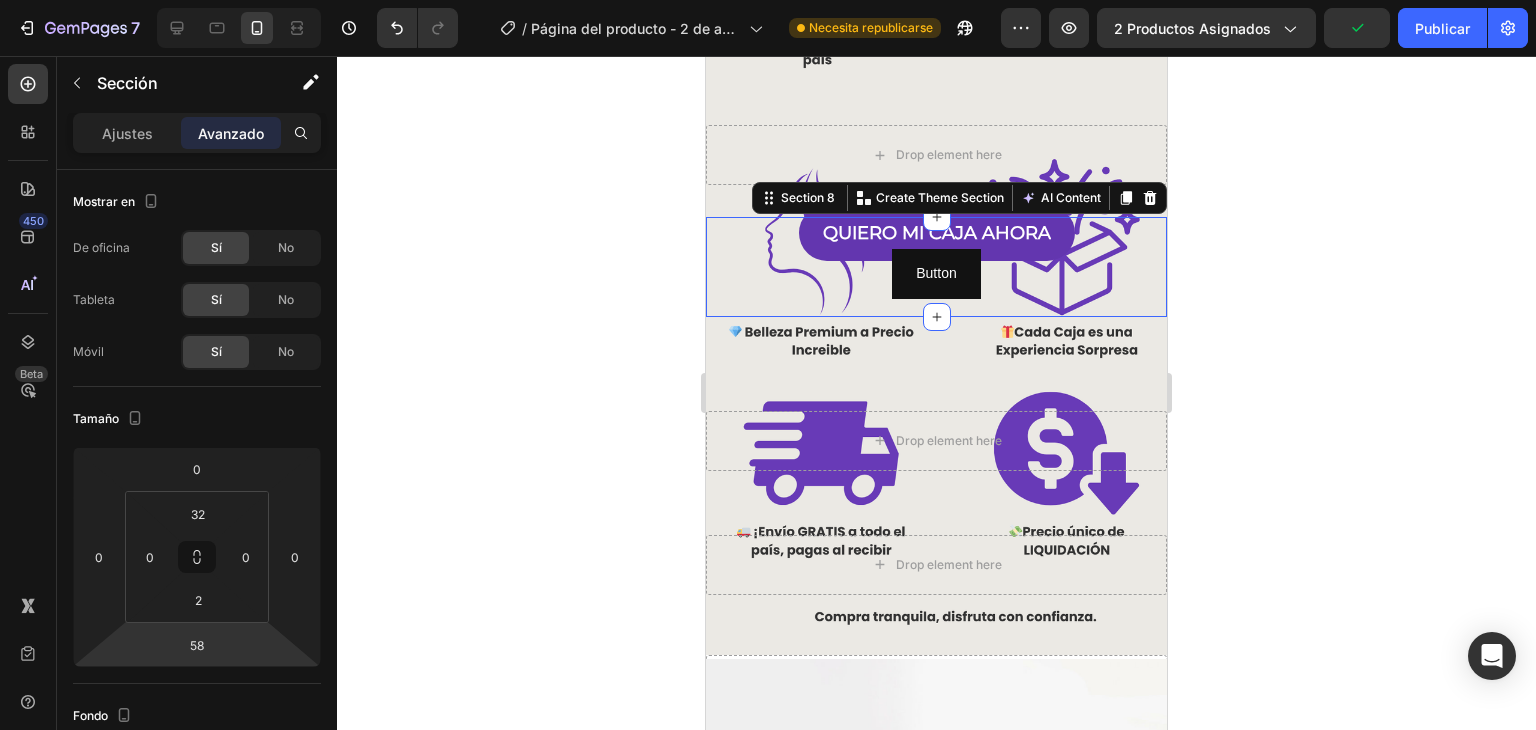 type on "64" 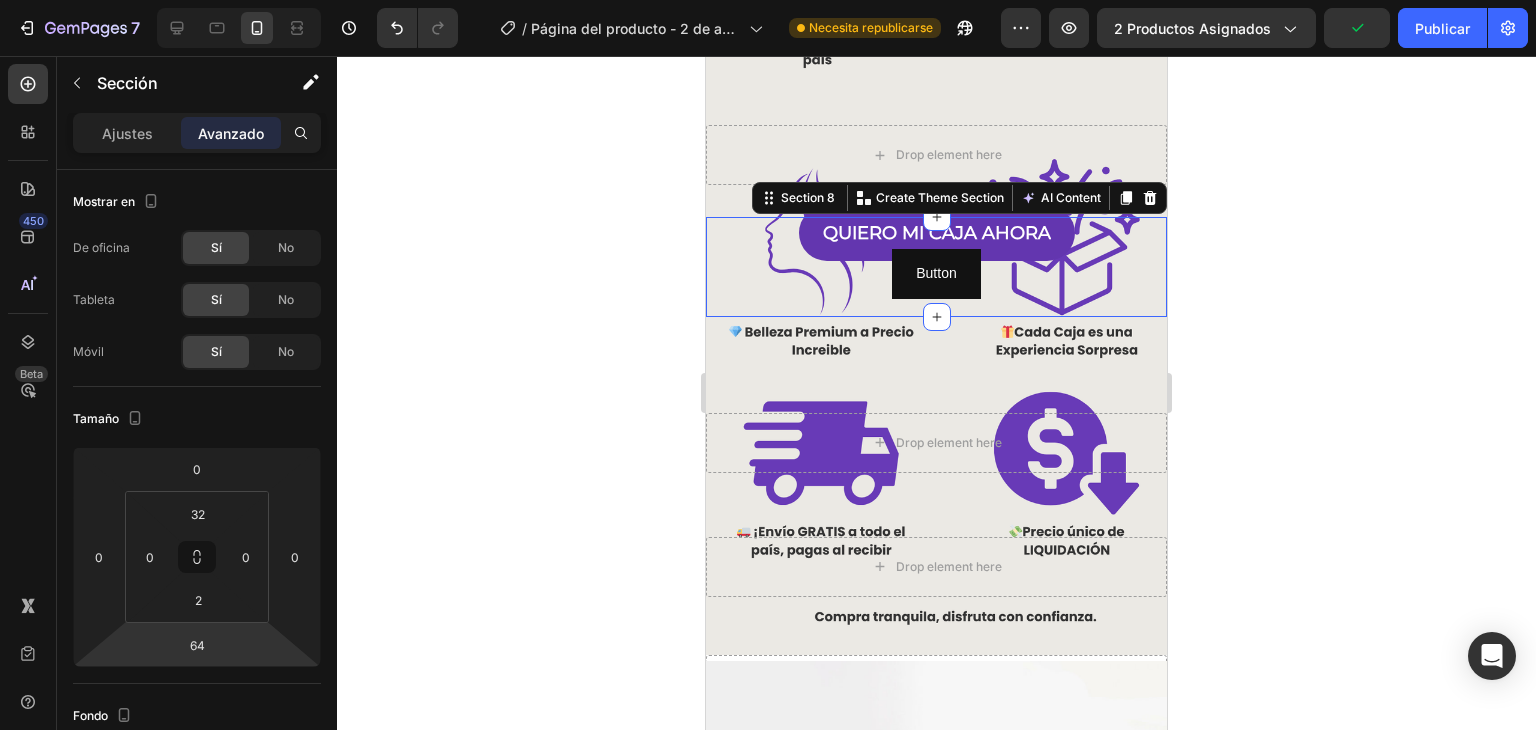 drag, startPoint x: 235, startPoint y: 639, endPoint x: 231, endPoint y: 607, distance: 32.24903 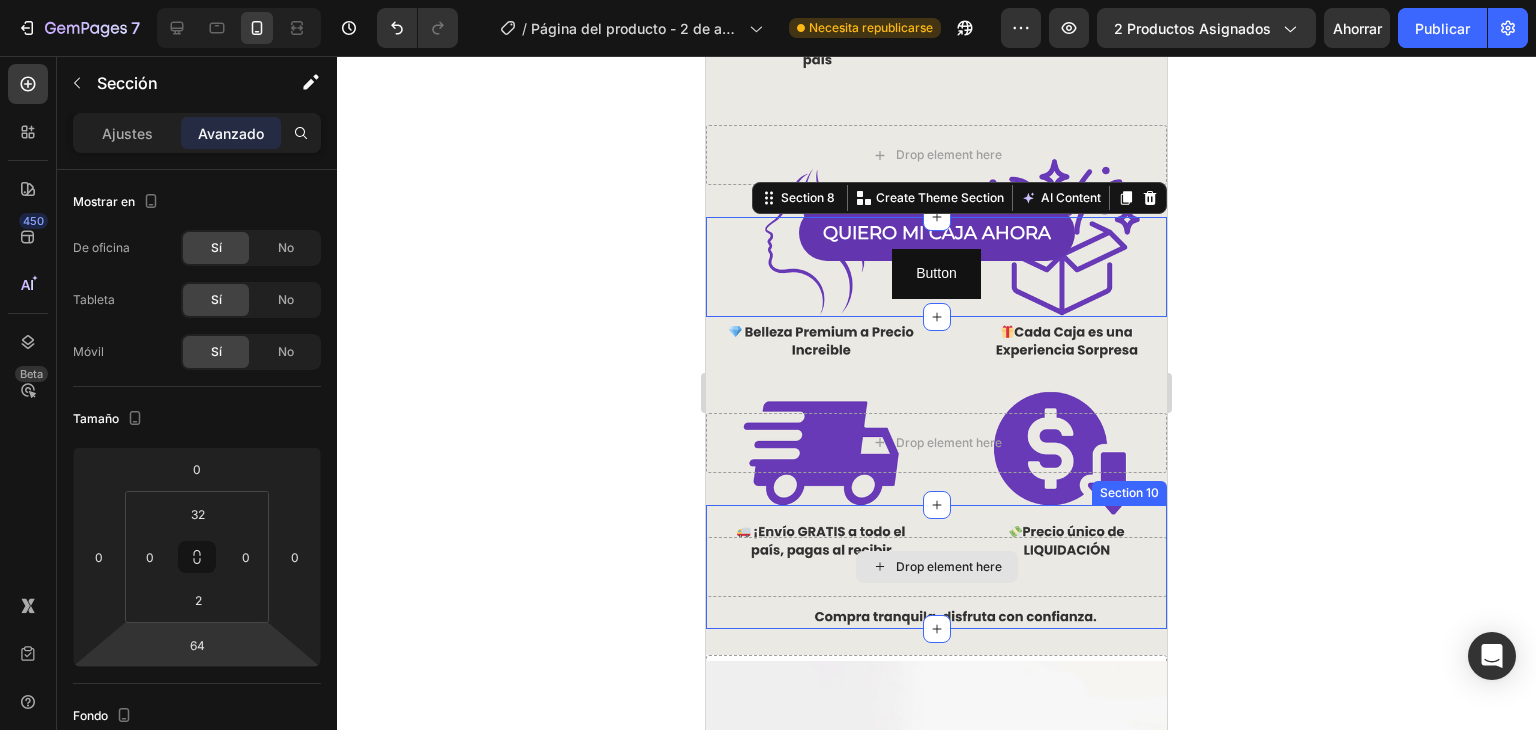 click on "Drop element here" at bounding box center [936, 567] 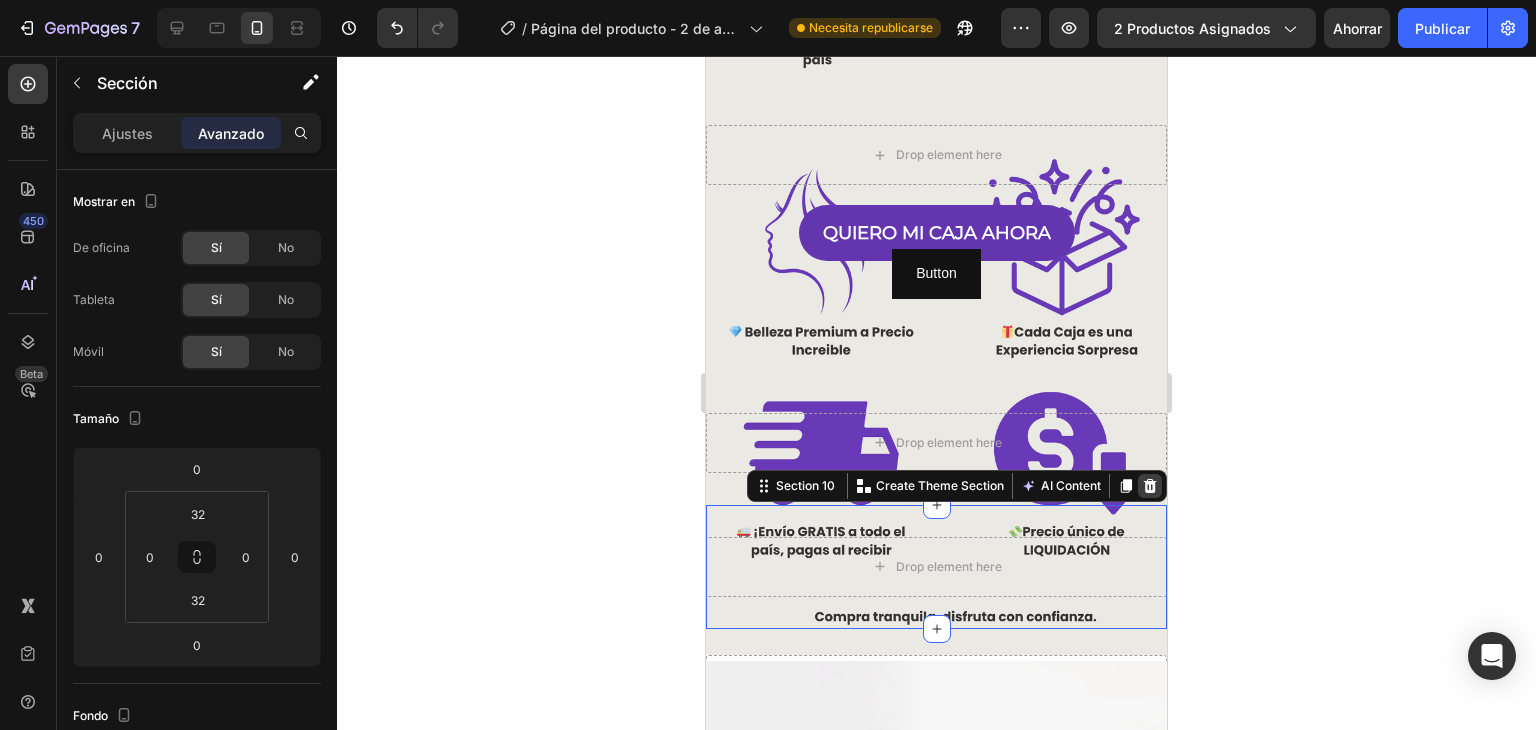 click 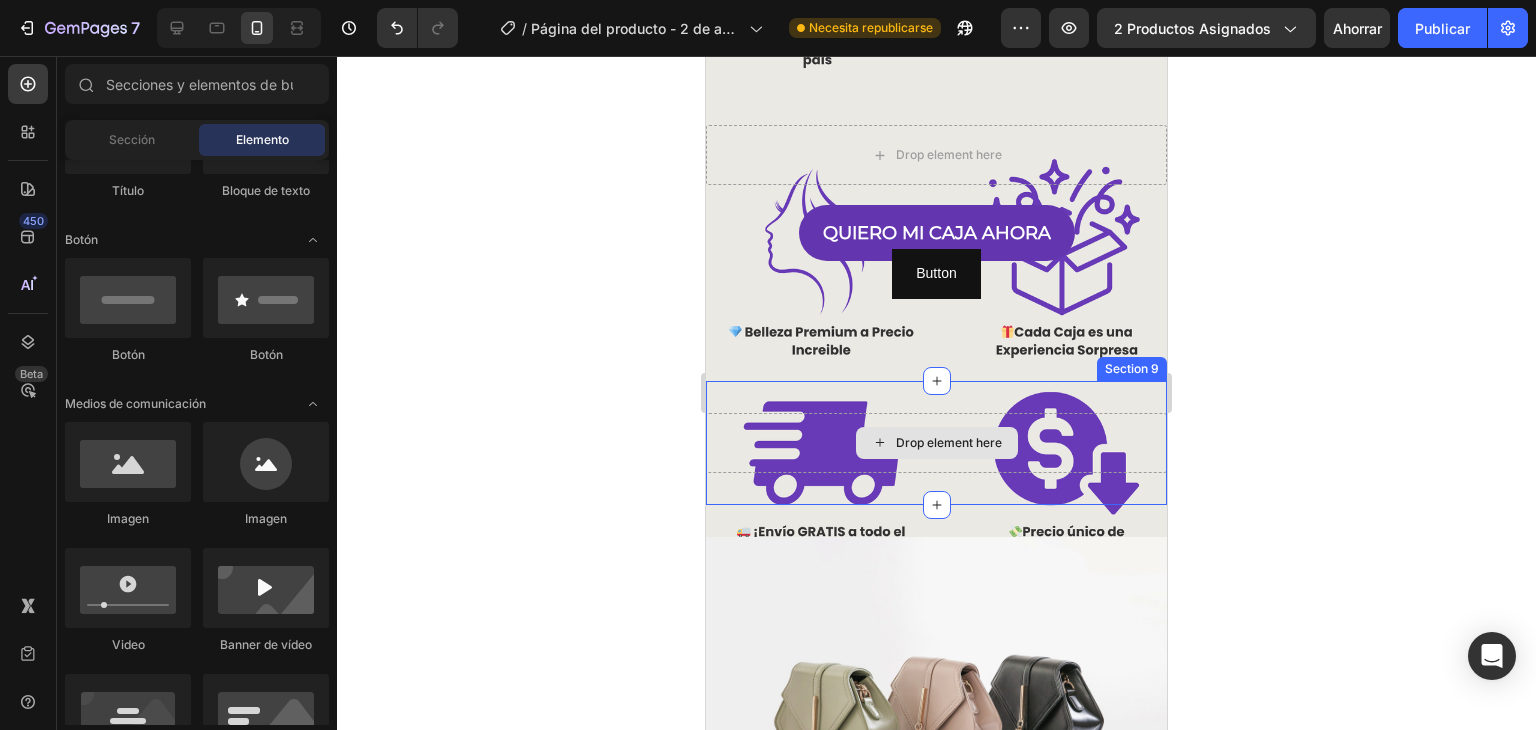 click on "Drop element here" at bounding box center [936, 443] 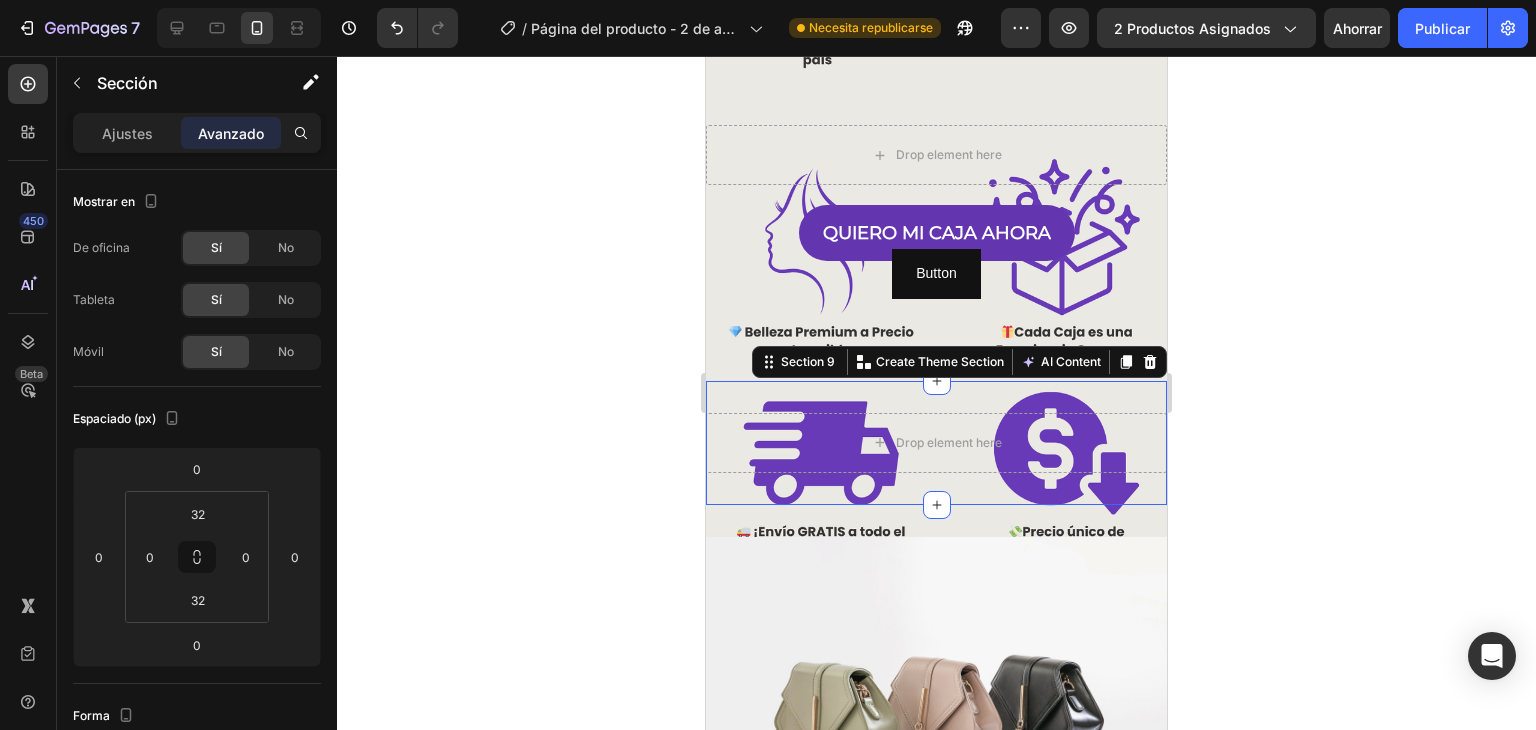 click 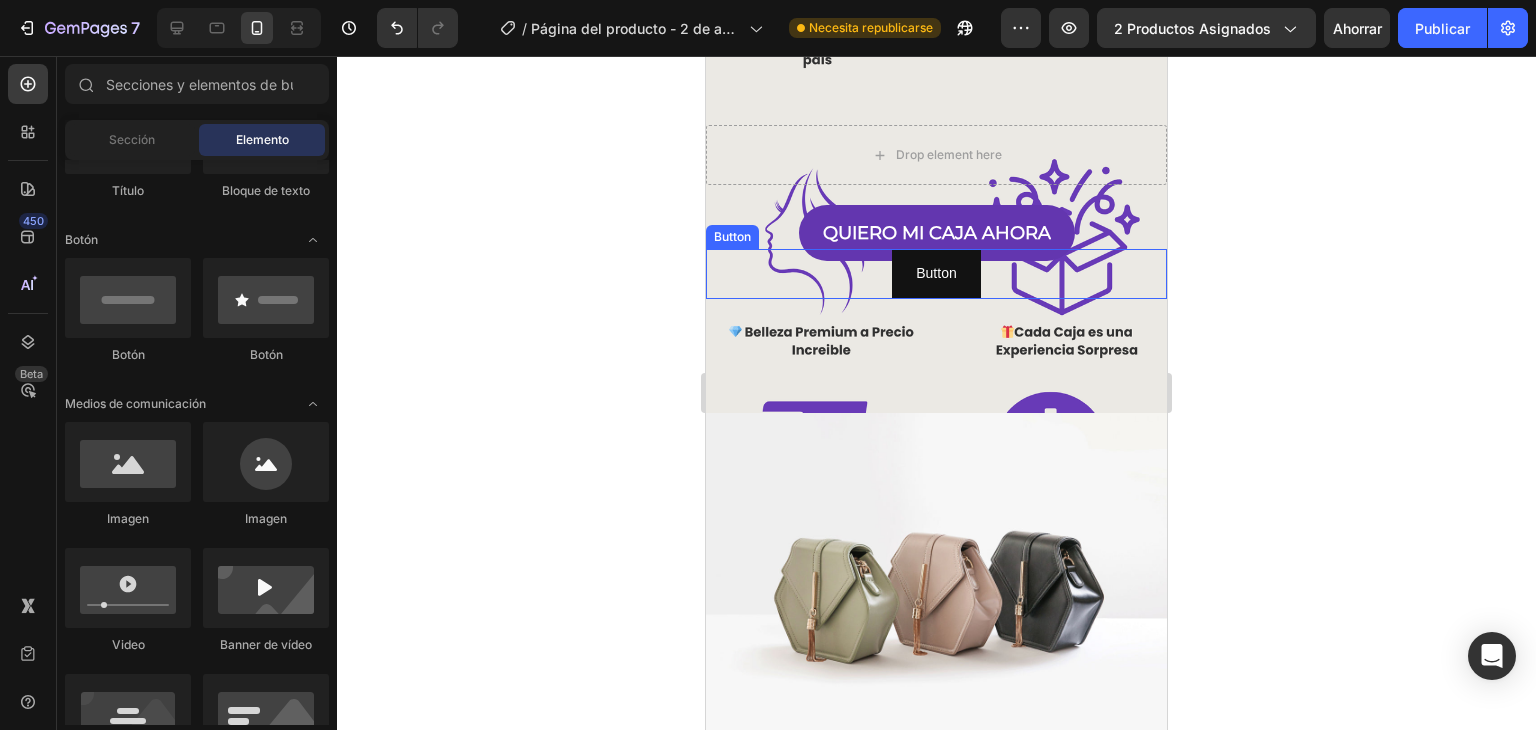 click on "Button Button" at bounding box center [936, 273] 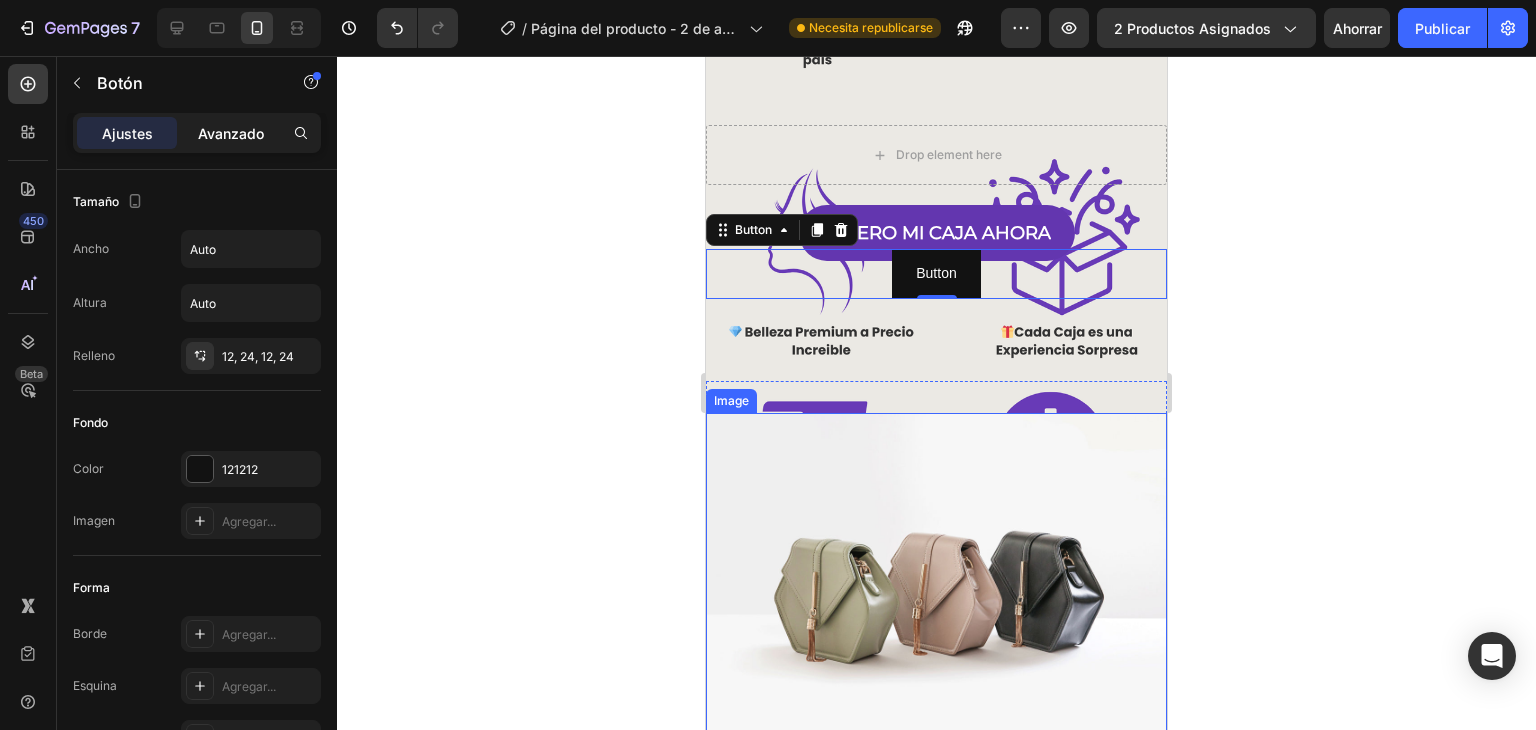click on "Avanzado" at bounding box center [231, 133] 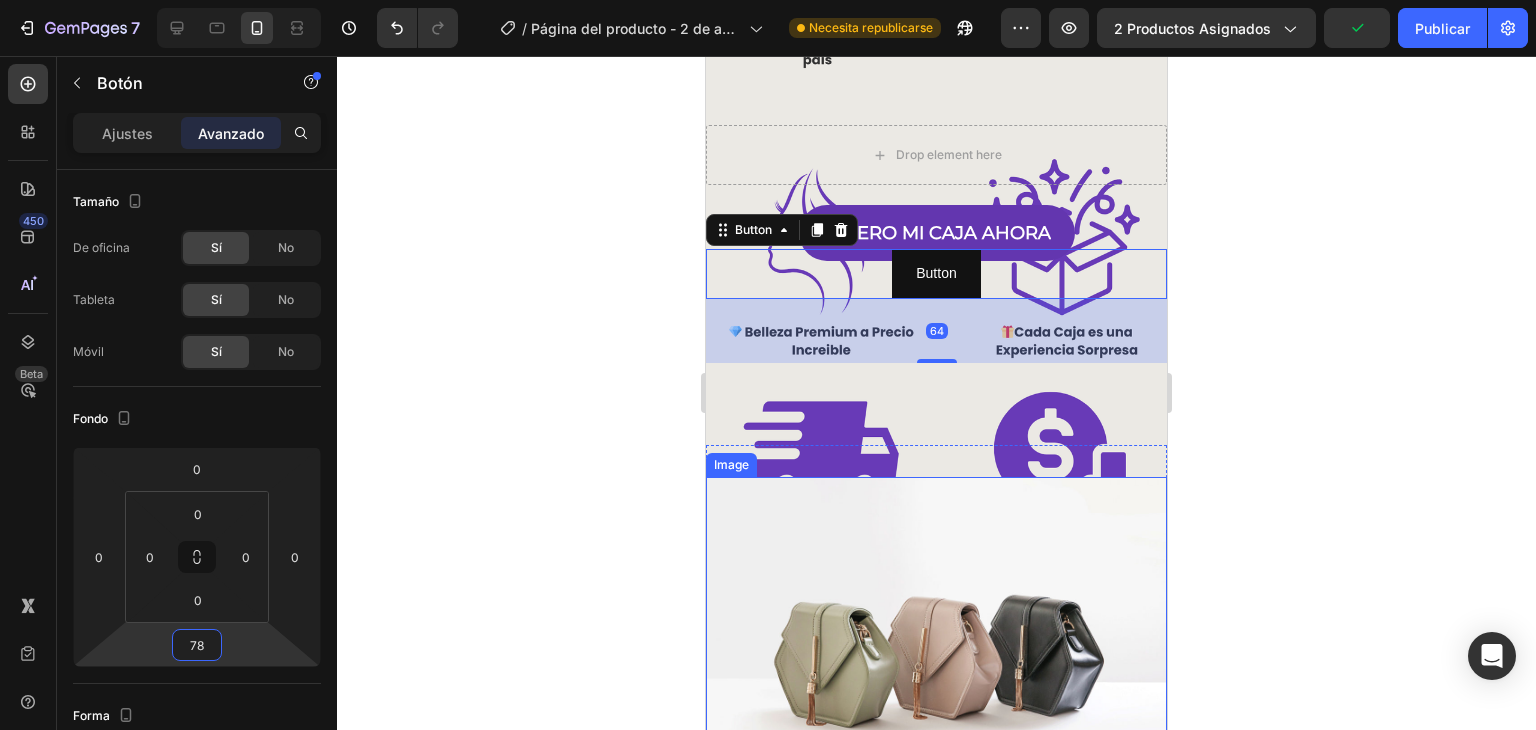 type on "82" 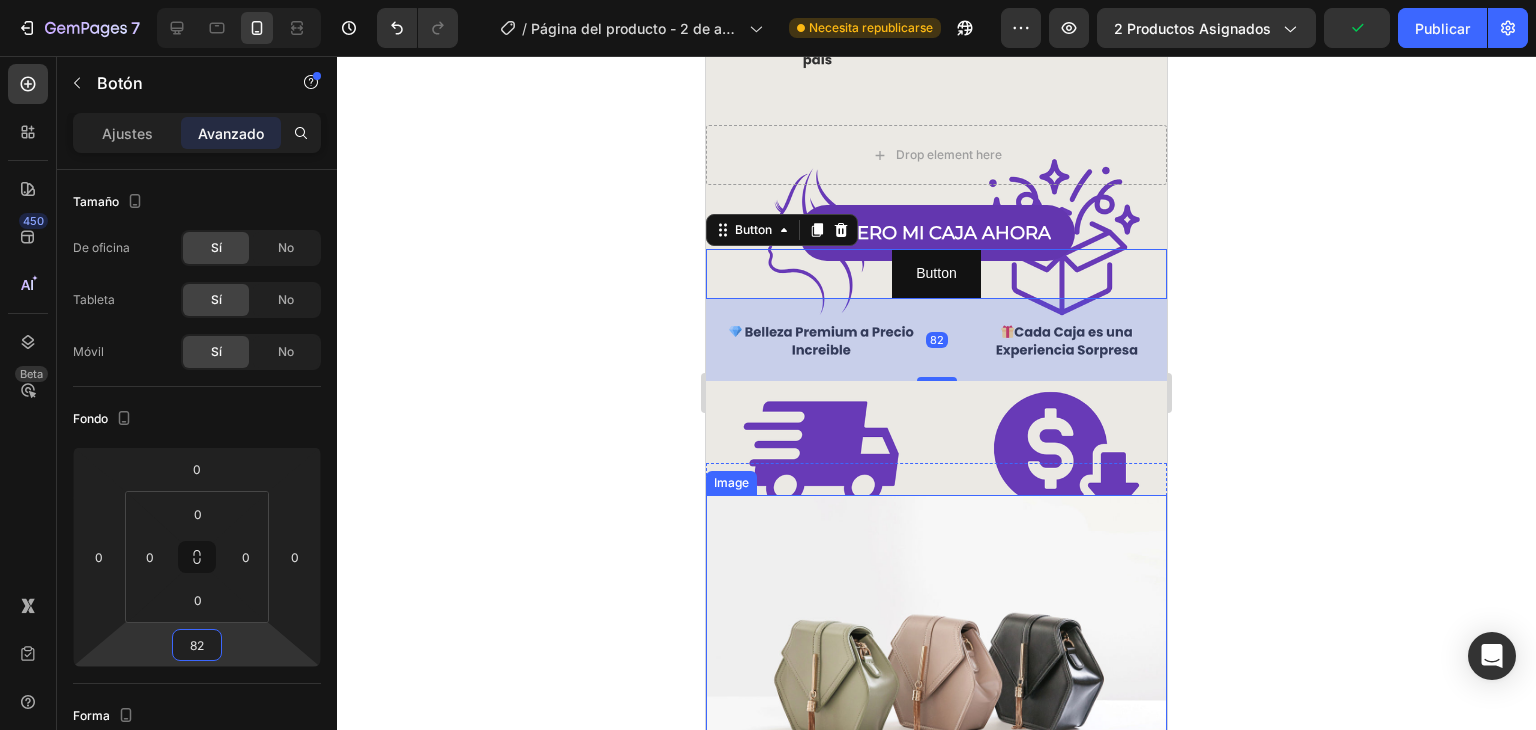 drag, startPoint x: 232, startPoint y: 632, endPoint x: 240, endPoint y: 592, distance: 40.792156 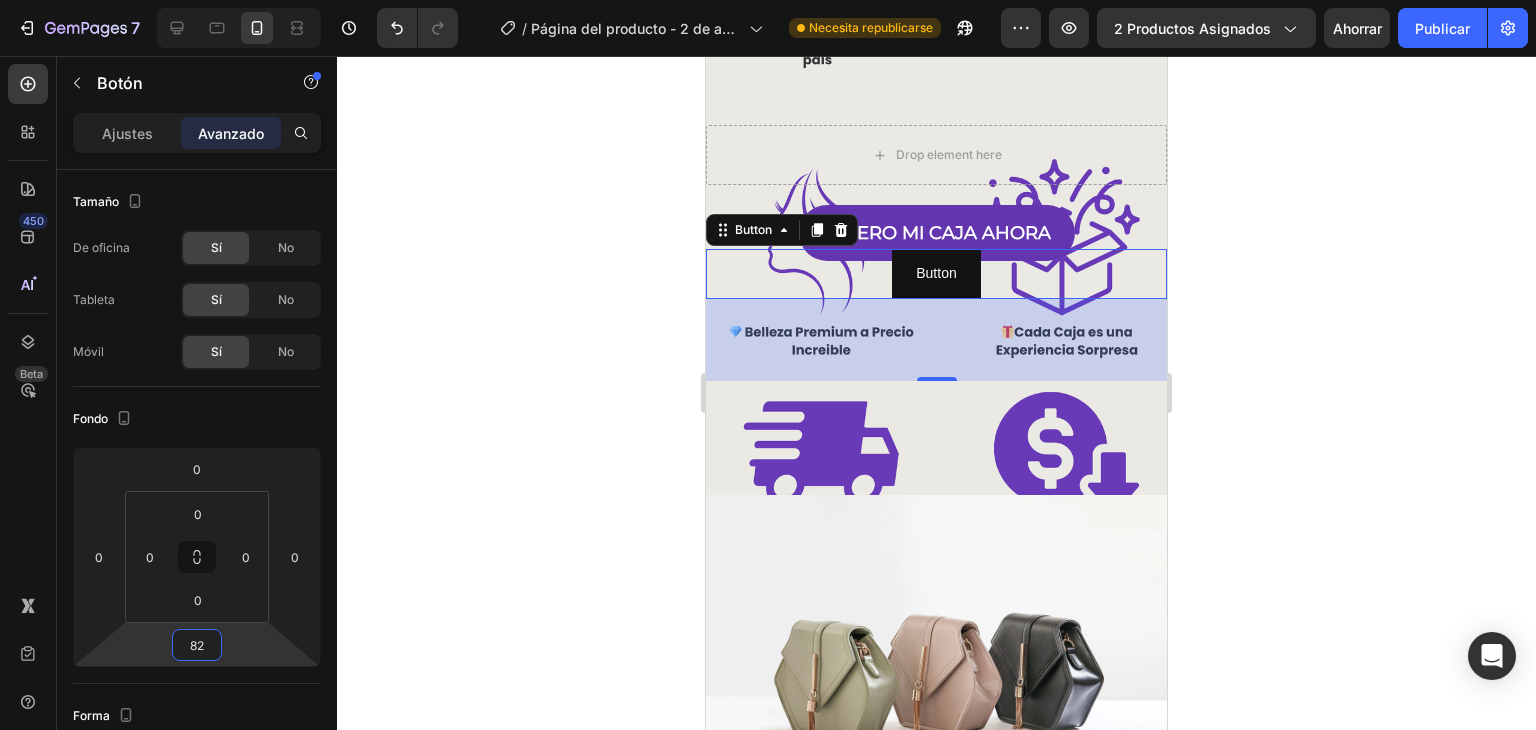 click on "Button Button   82" at bounding box center (936, 273) 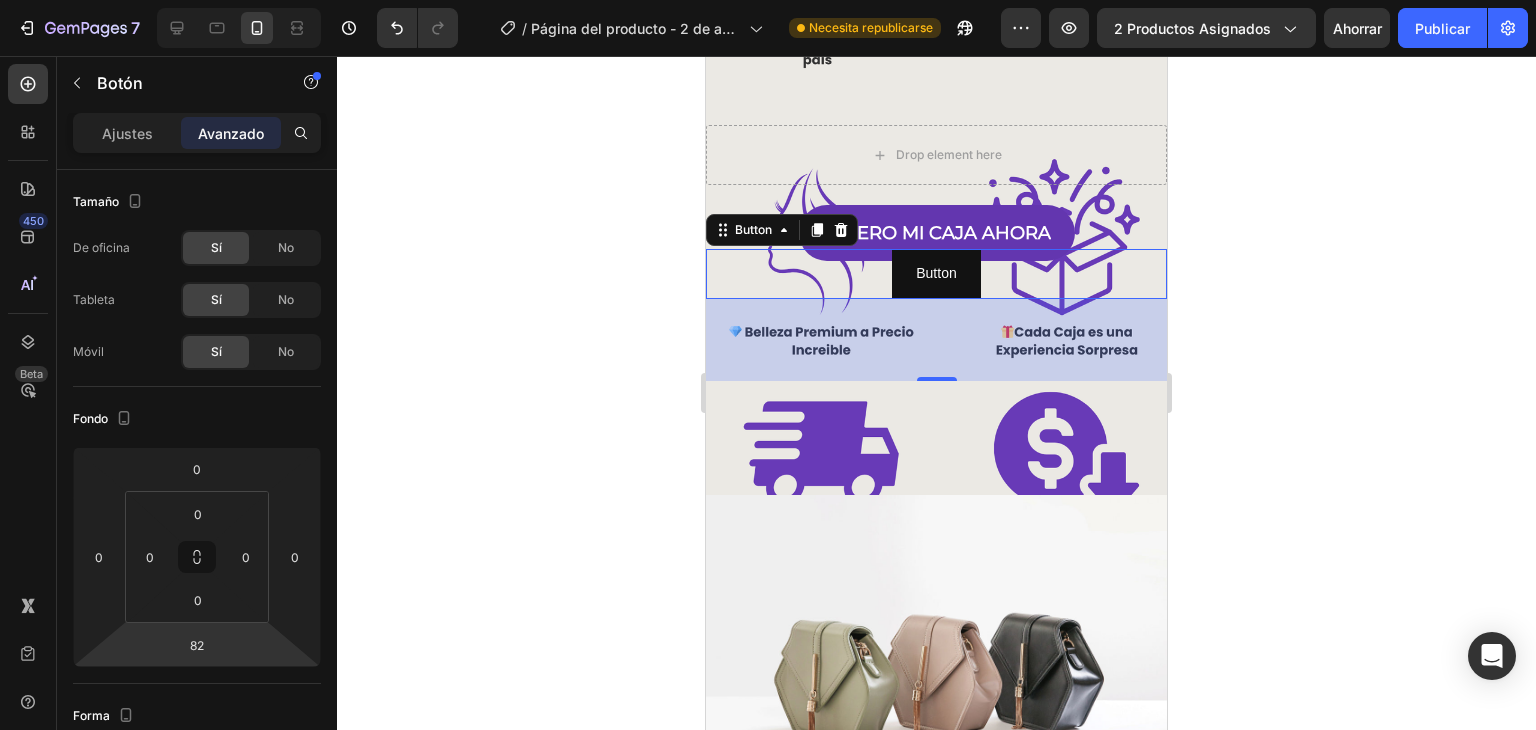 click on "Button Button   82" at bounding box center (936, 273) 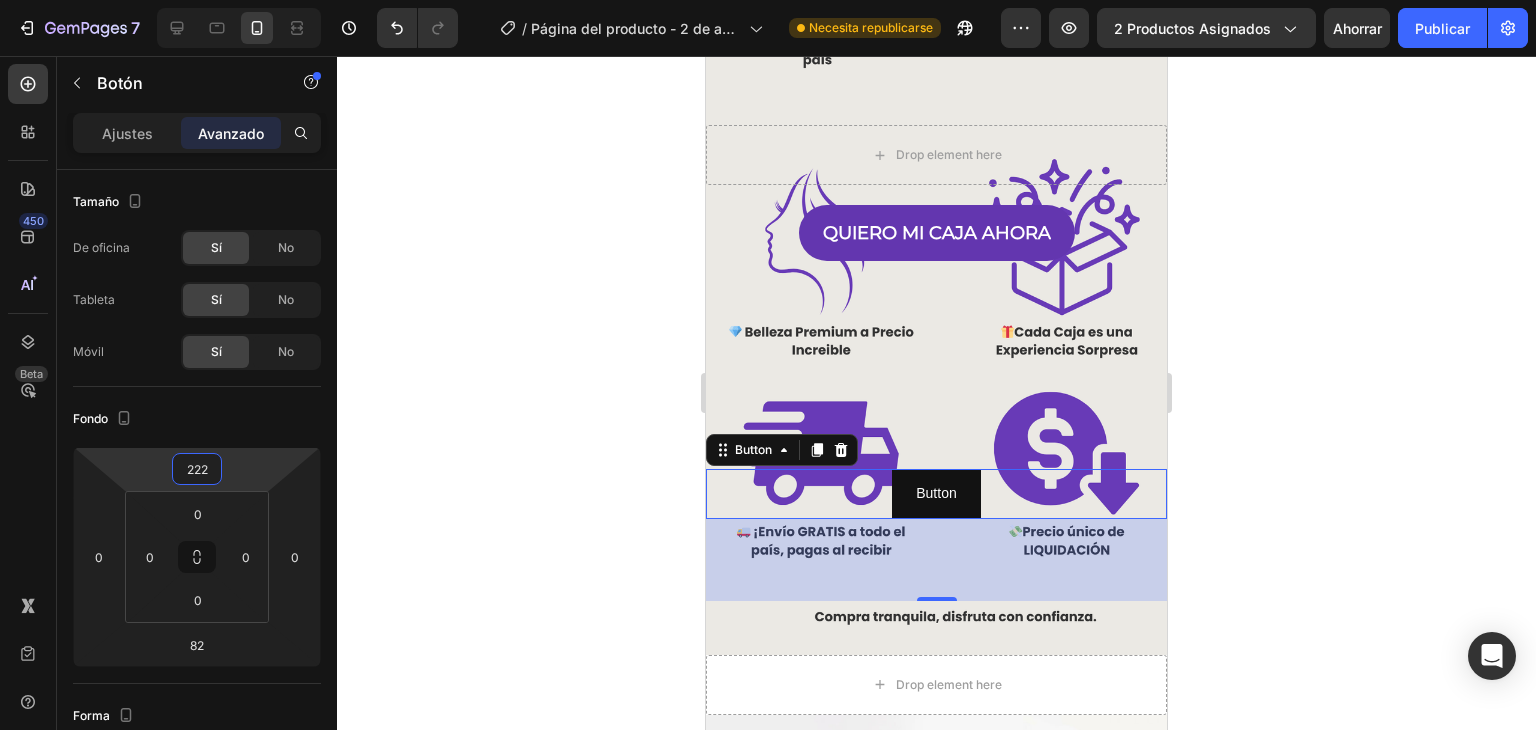 drag, startPoint x: 239, startPoint y: 480, endPoint x: 264, endPoint y: 369, distance: 113.78049 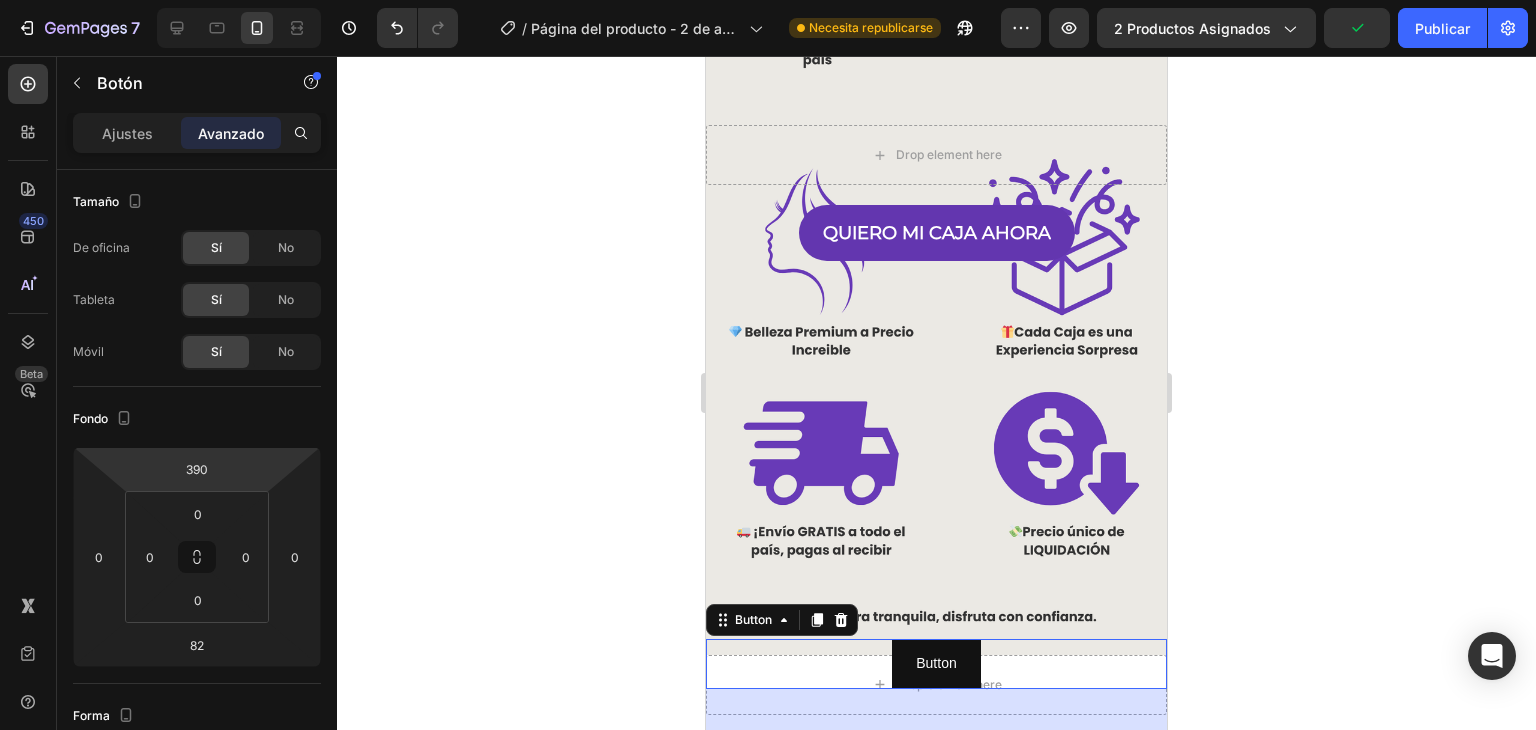 type on "388" 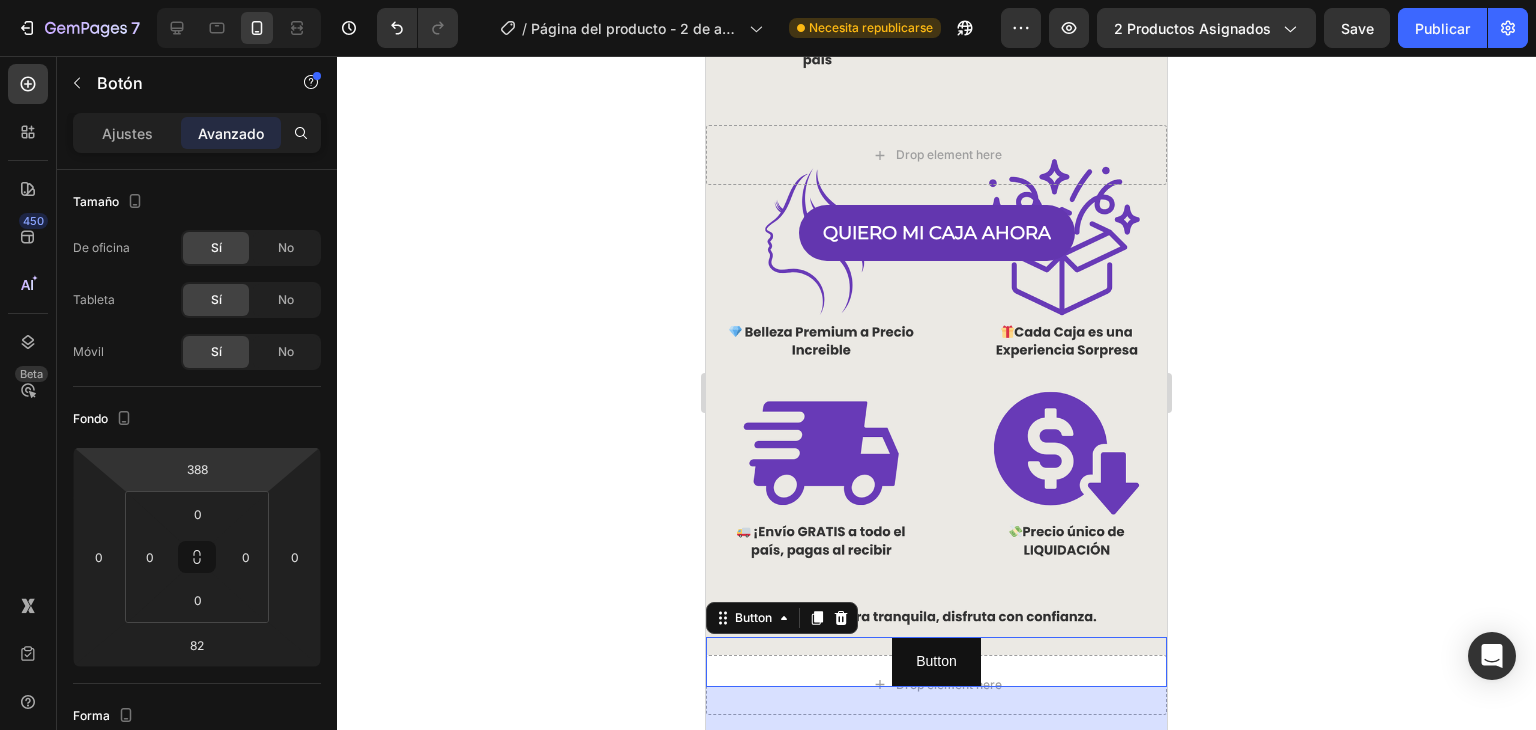 drag, startPoint x: 260, startPoint y: 451, endPoint x: 261, endPoint y: 381, distance: 70.00714 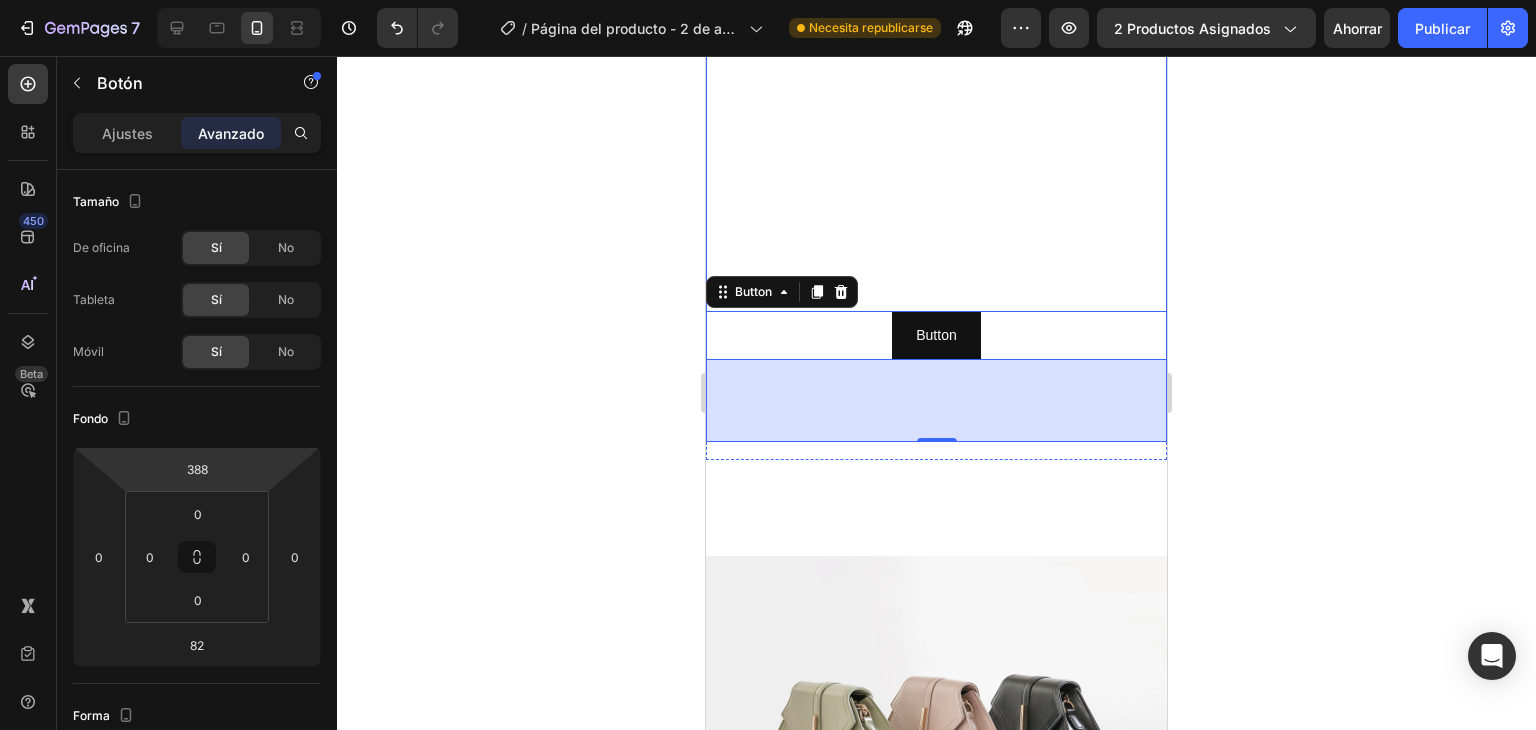 scroll, scrollTop: 2039, scrollLeft: 0, axis: vertical 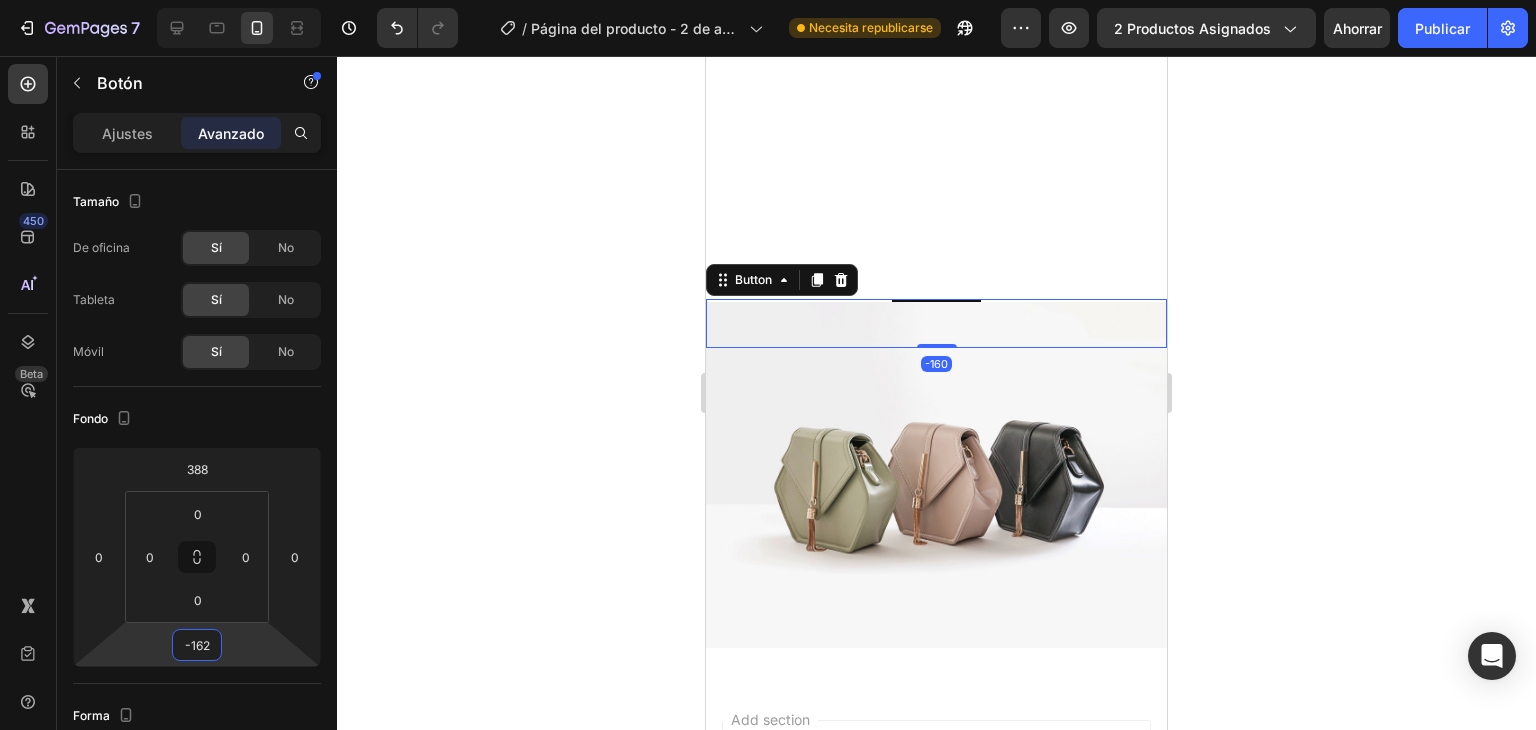 type on "-166" 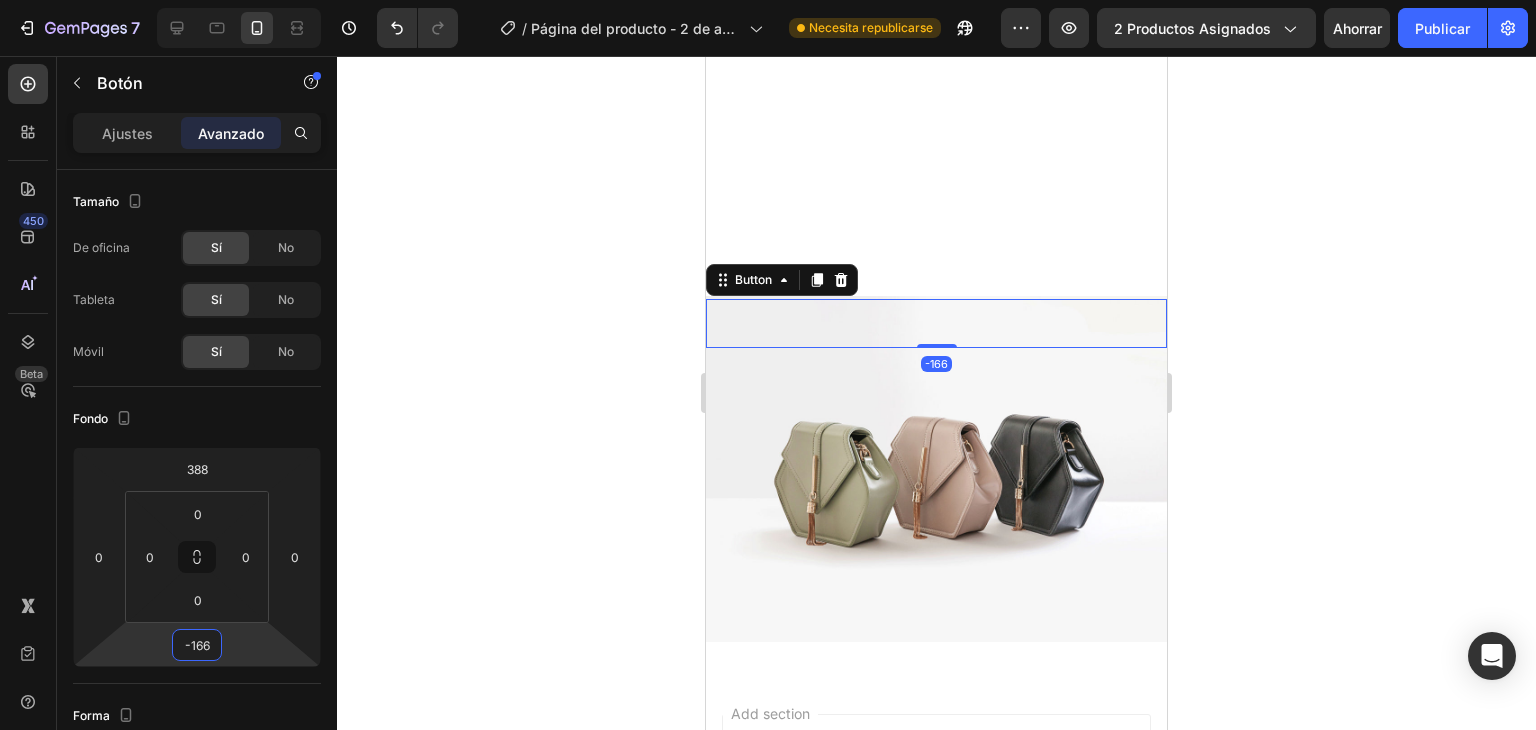 drag, startPoint x: 225, startPoint y: 637, endPoint x: 177, endPoint y: 761, distance: 132.96616 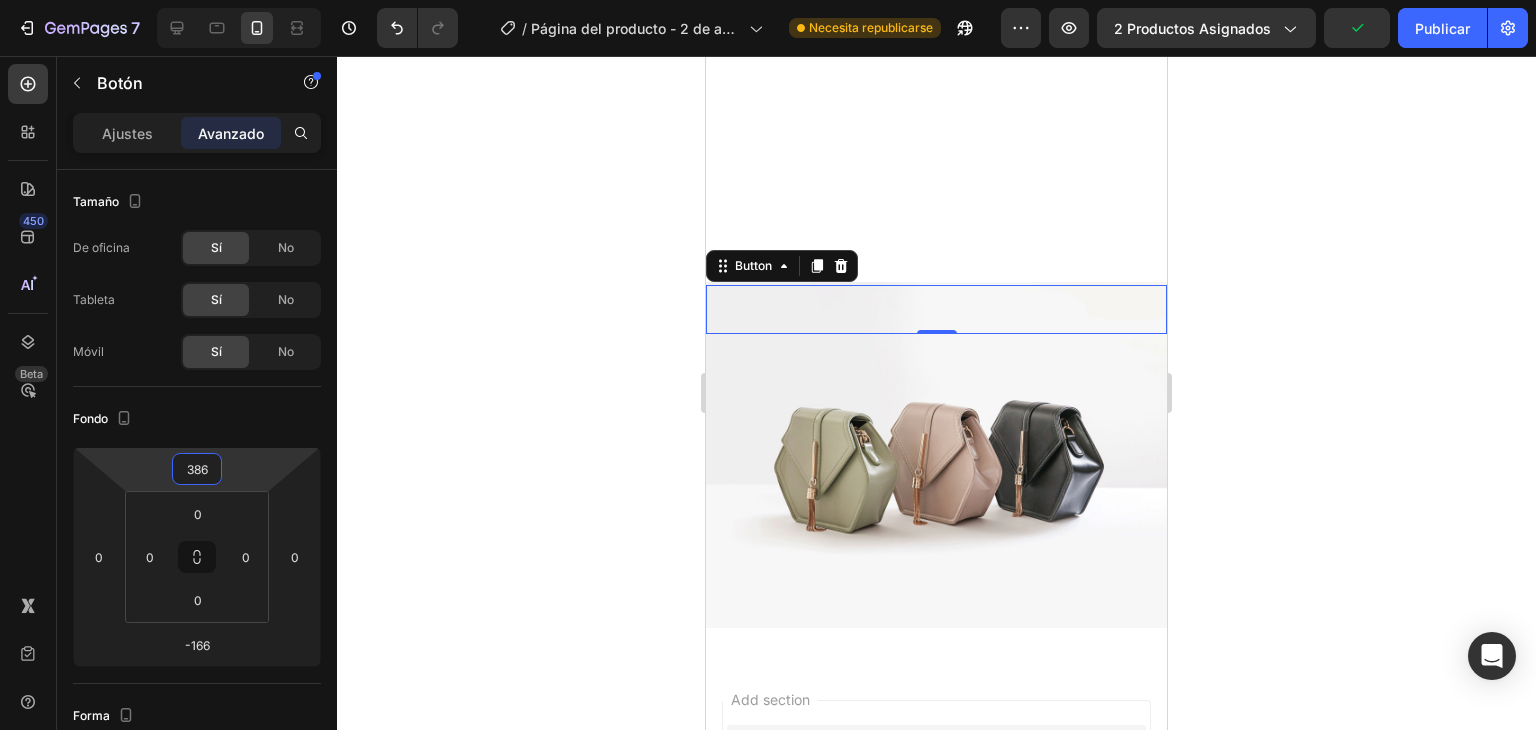 type on "388" 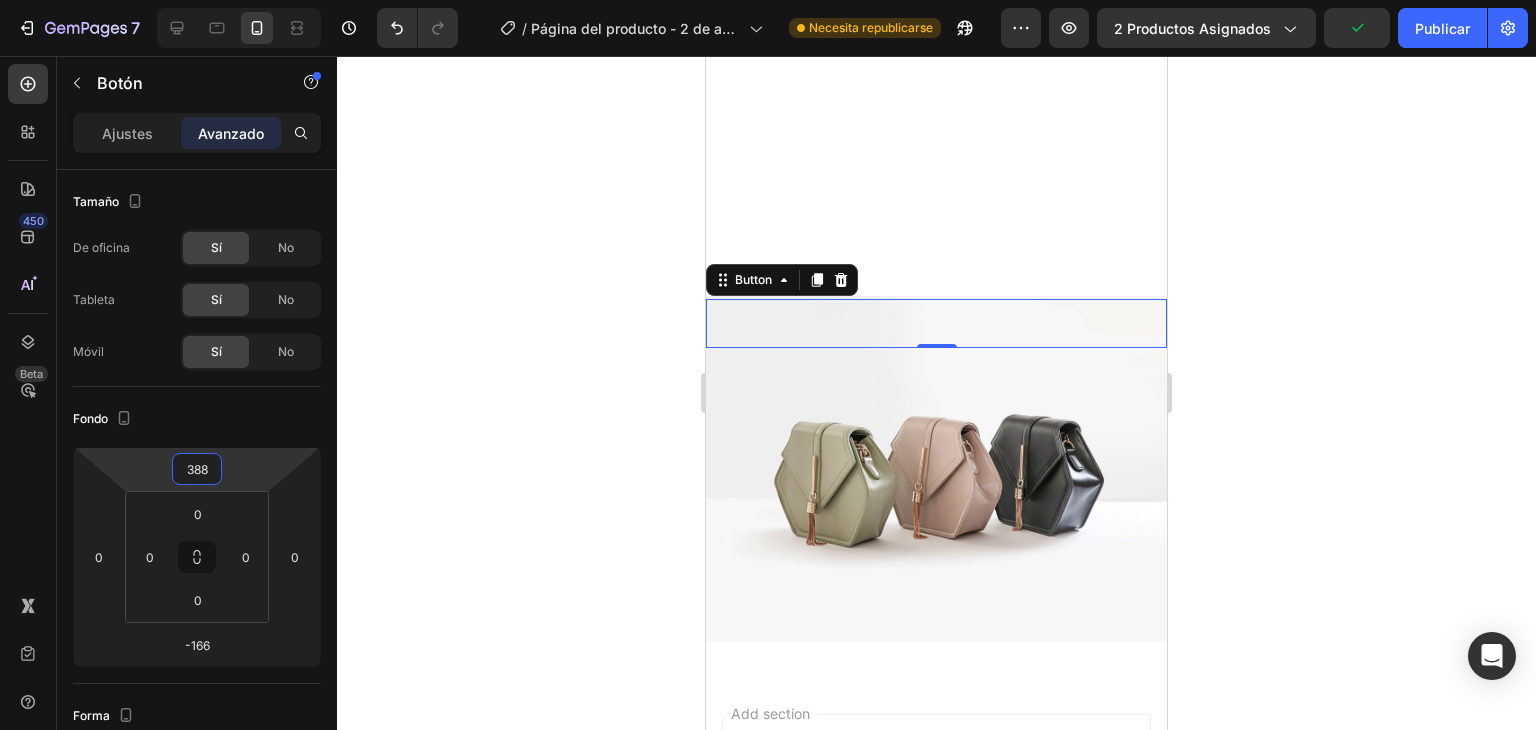 click on "7 Historial de versiones / Página del producto - 2 de [DATE], [TIME] Necesita republicarse Avance 2 productos asignados Publicar 450 Beta Secciones(18) Elementos(84) Sección Elemento Sección de héroes Detalle del producto Marcas Insignias de confianza Garantizar Desglose del producto Cómo utilizar Testimonios Comparar Manojo Preguntas frecuentes Prueba social Historia de la marca Lista de productos Recopilación Lista de blogs Contacto Sticky Añadir al carrito Pie de página personalizado Explorar la biblioteca 450 Disposición
Fila
Fila
Fila
Fila Texto
Título
Bloque de texto Botón
Botón
Botón" at bounding box center (768, 0) 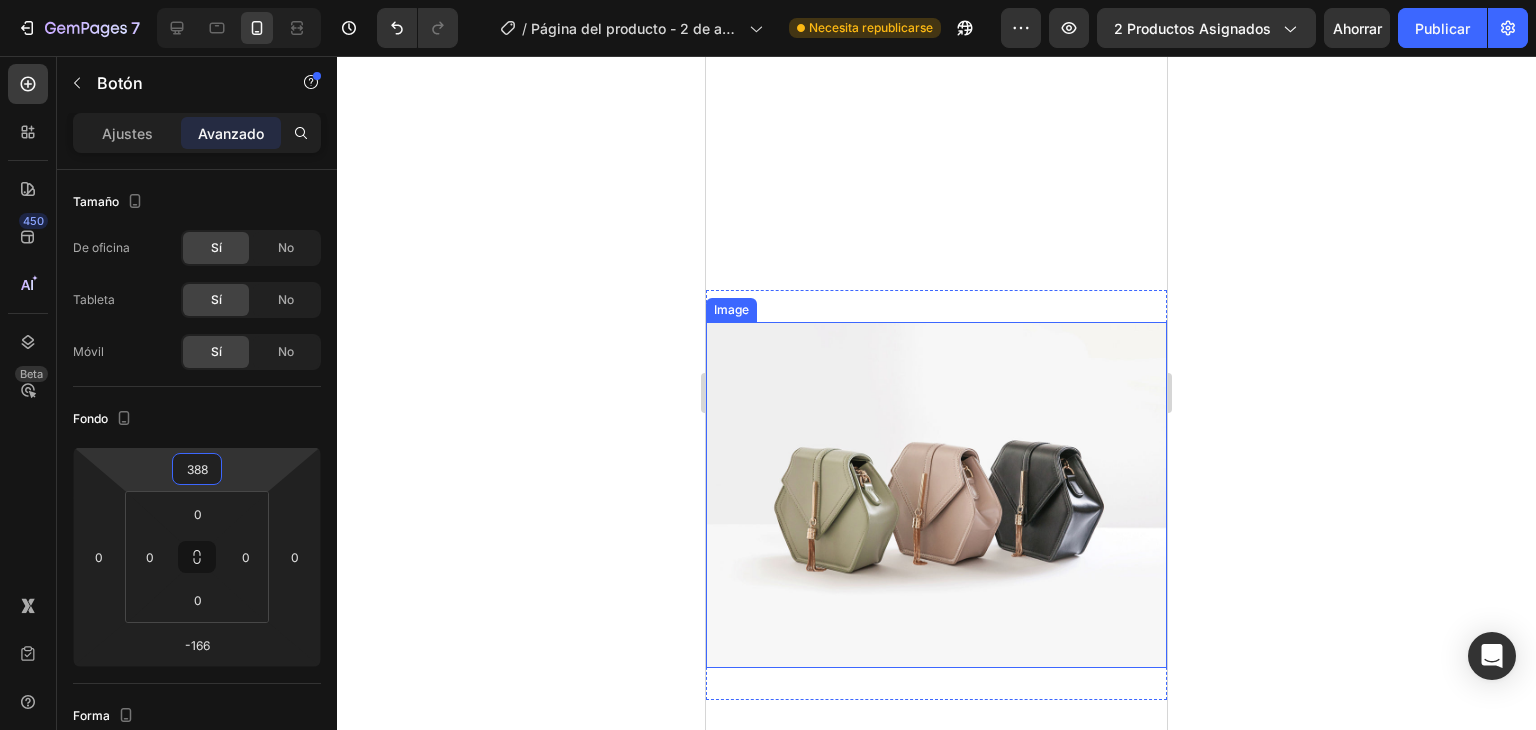 scroll, scrollTop: 1422, scrollLeft: 0, axis: vertical 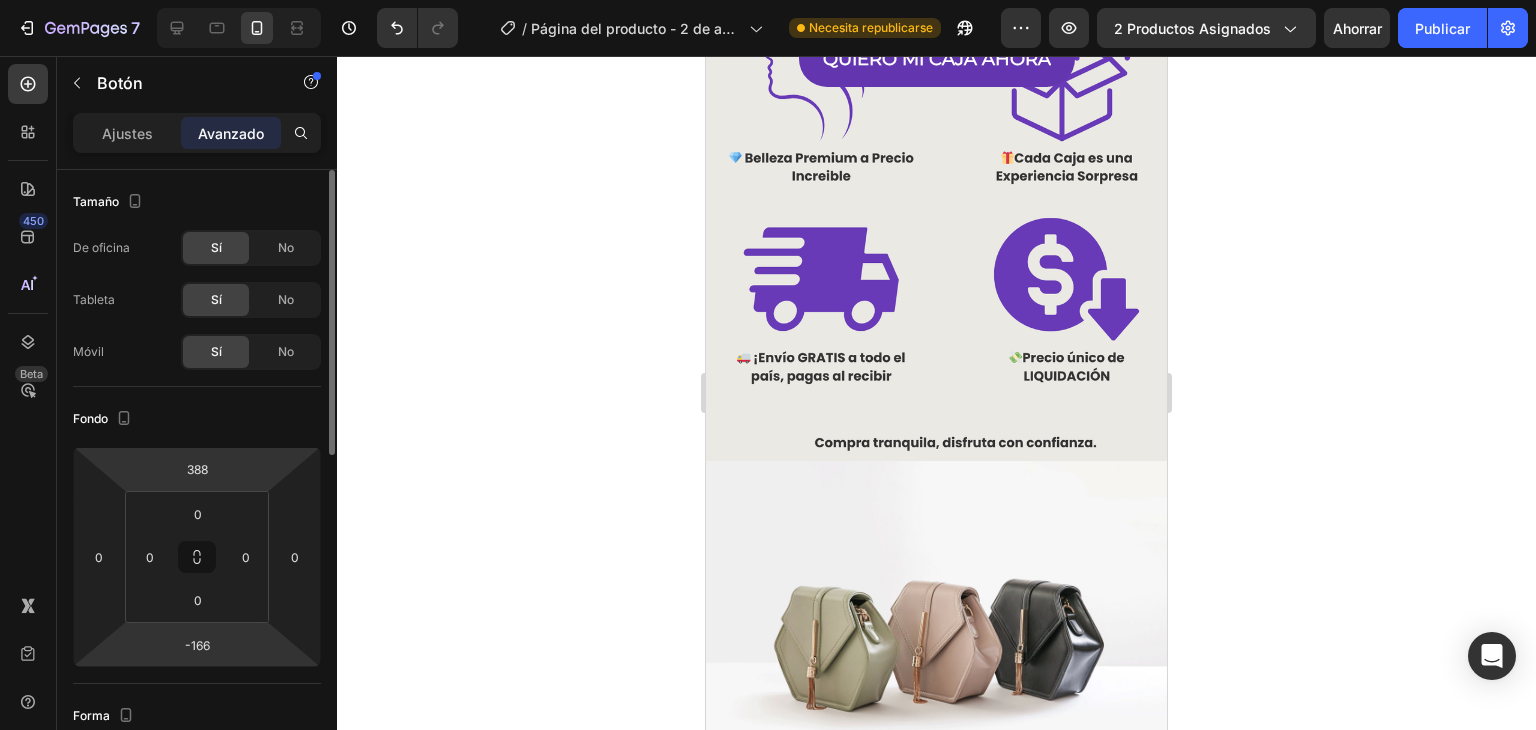 drag, startPoint x: 217, startPoint y: 652, endPoint x: 227, endPoint y: 666, distance: 17.20465 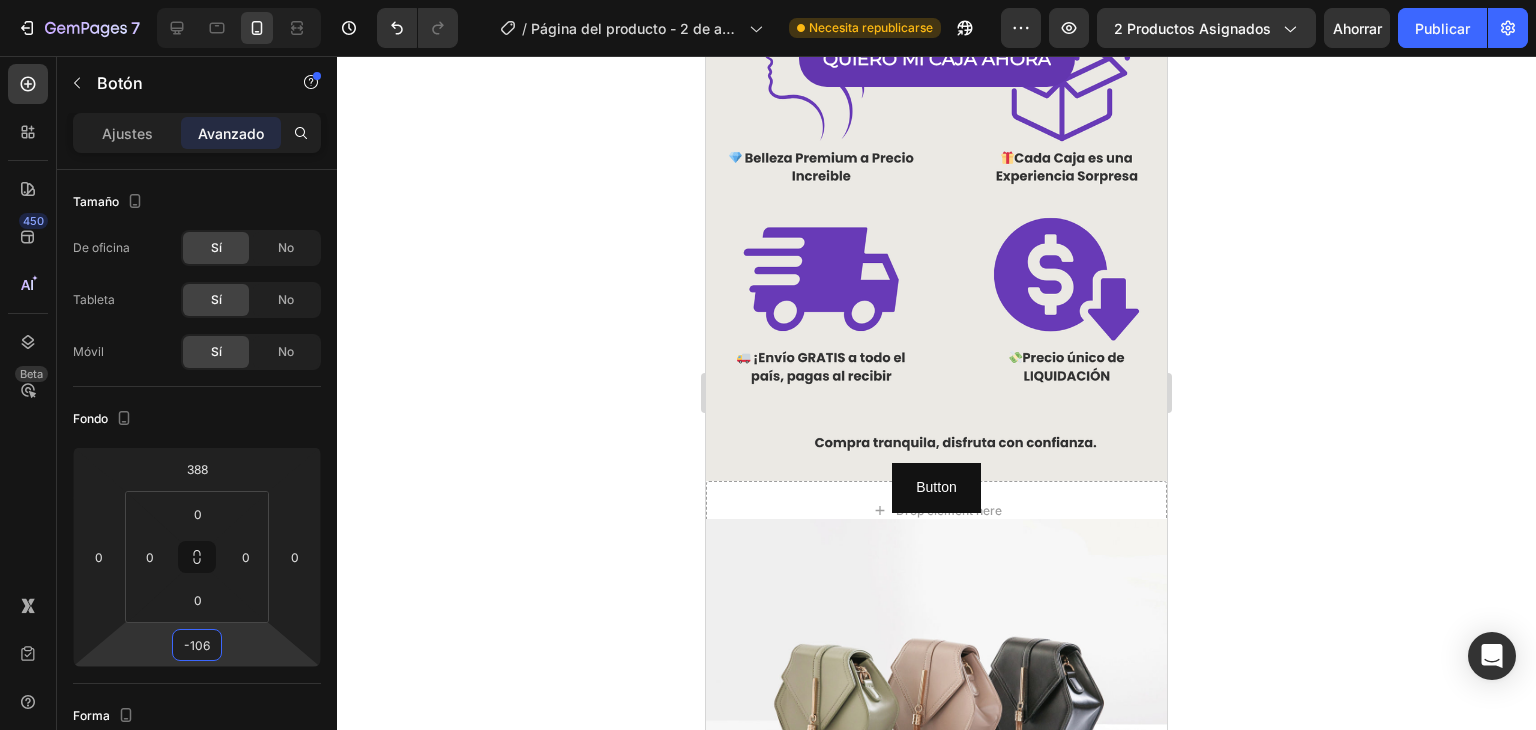 type on "-98" 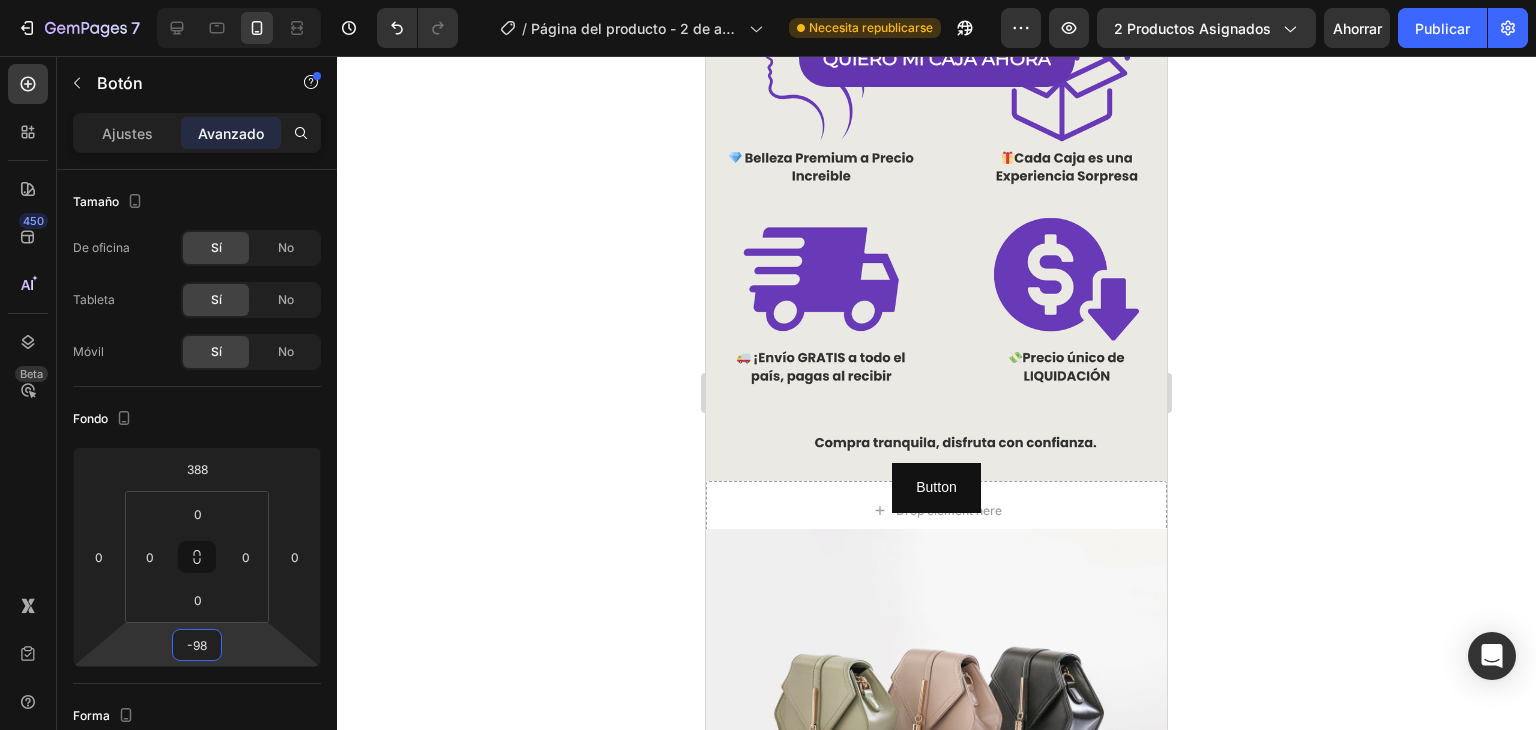 drag, startPoint x: 236, startPoint y: 647, endPoint x: 248, endPoint y: 613, distance: 36.05551 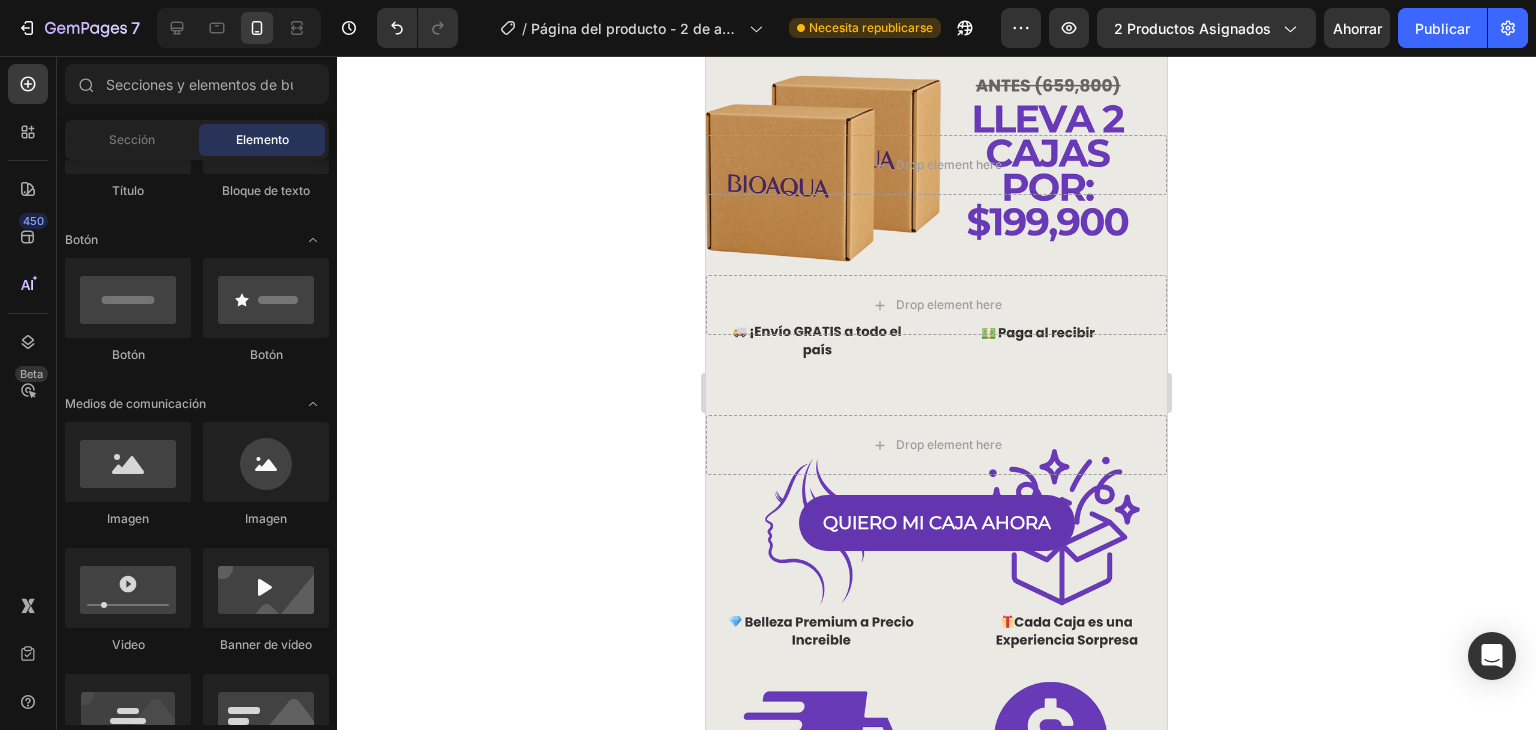 scroll, scrollTop: 1600, scrollLeft: 0, axis: vertical 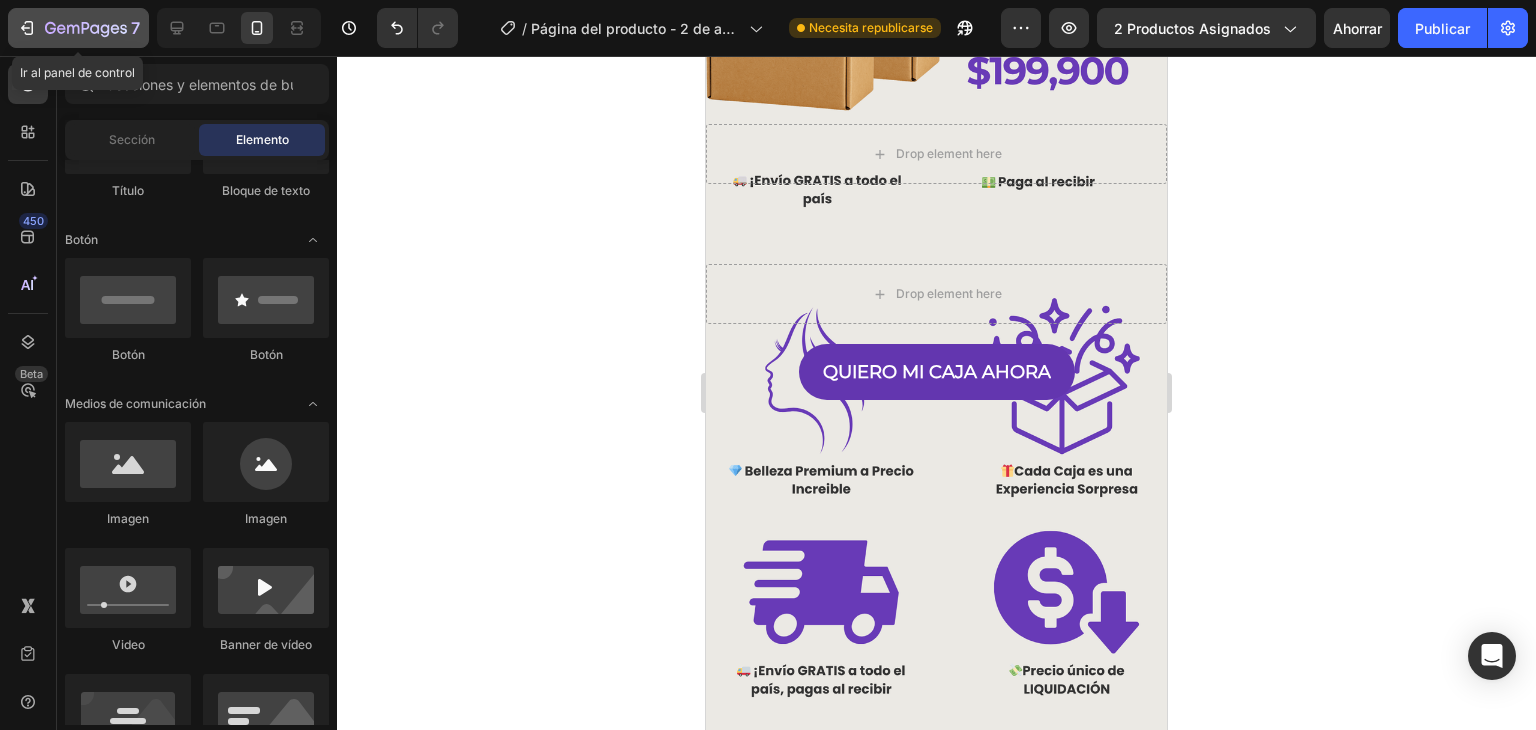click 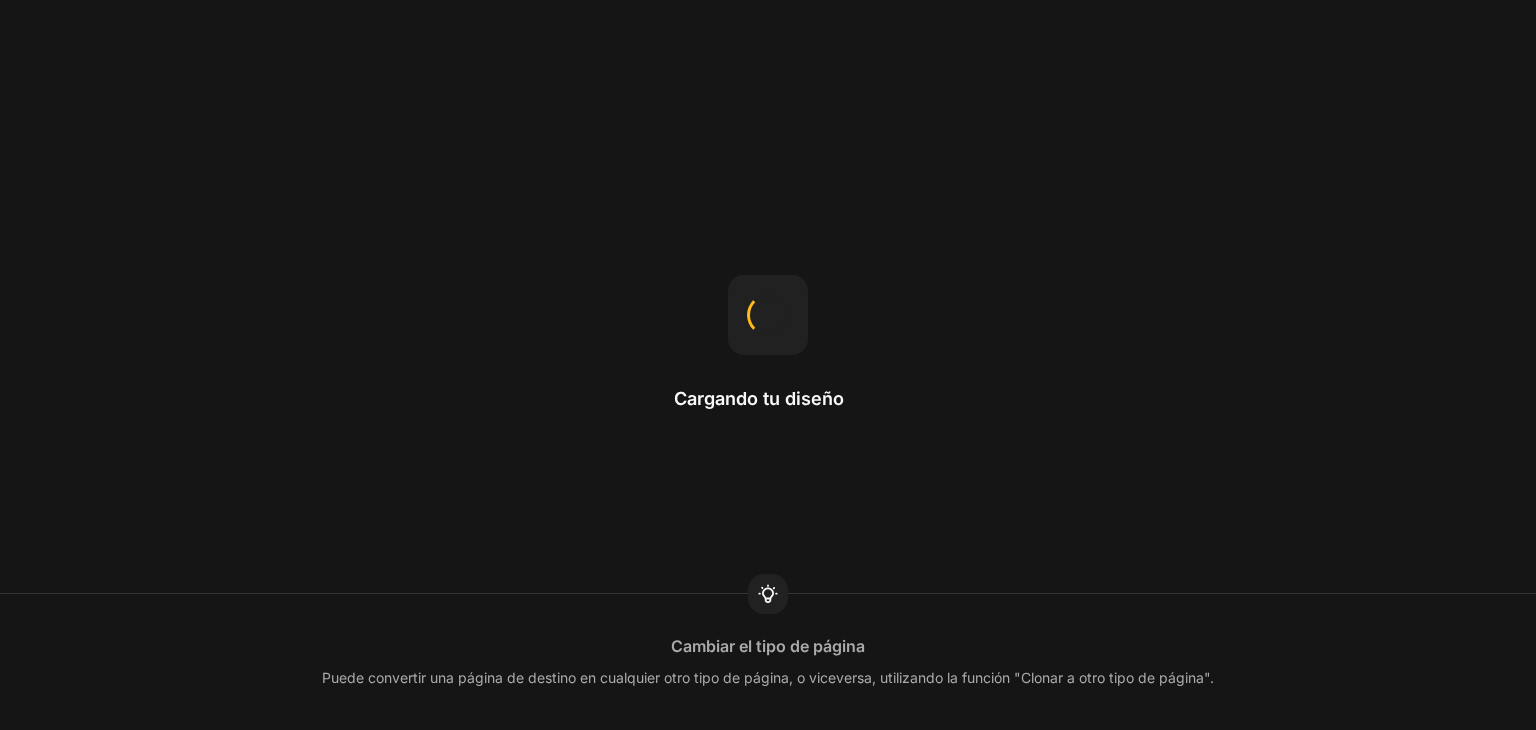 scroll, scrollTop: 0, scrollLeft: 0, axis: both 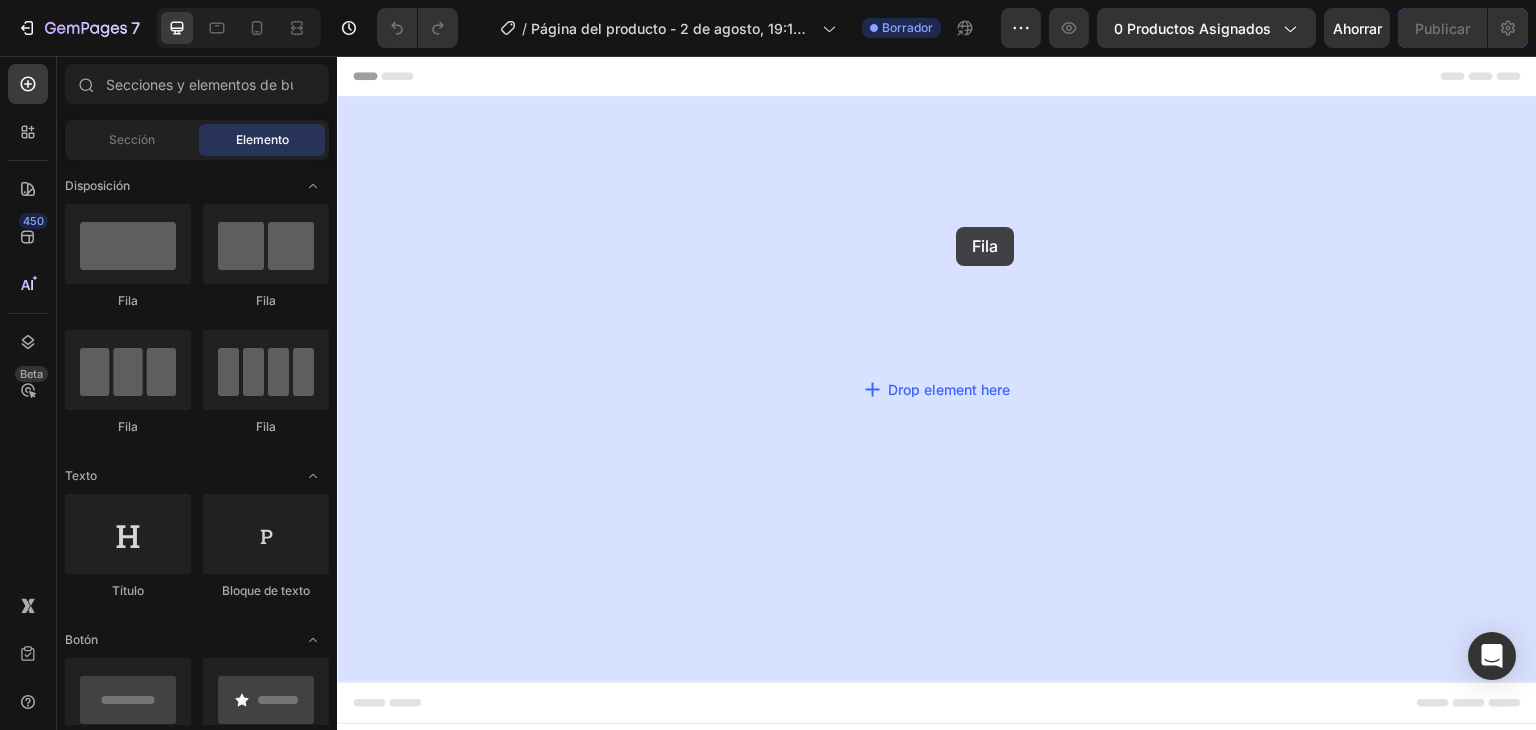 drag, startPoint x: 469, startPoint y: 306, endPoint x: 957, endPoint y: 227, distance: 494.35312 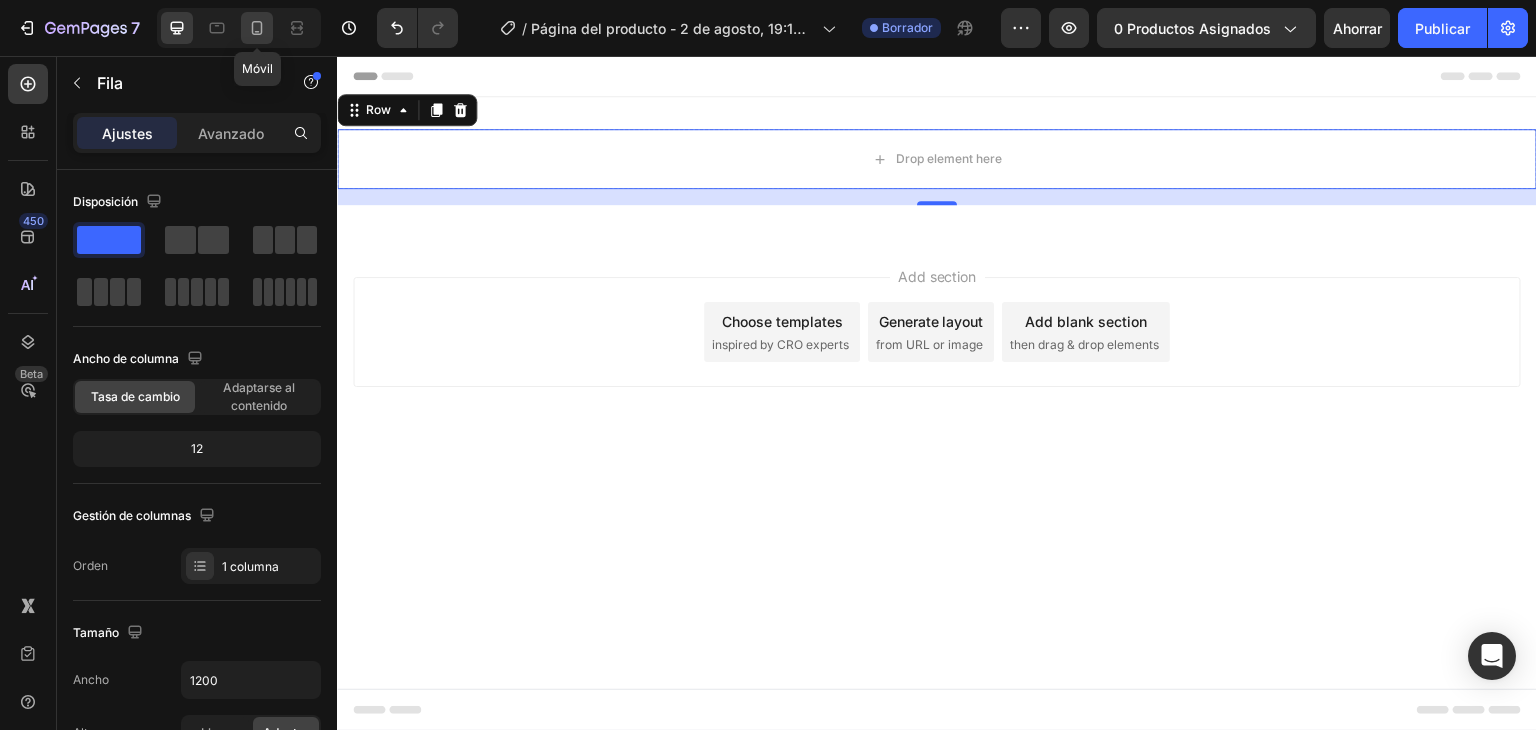 click 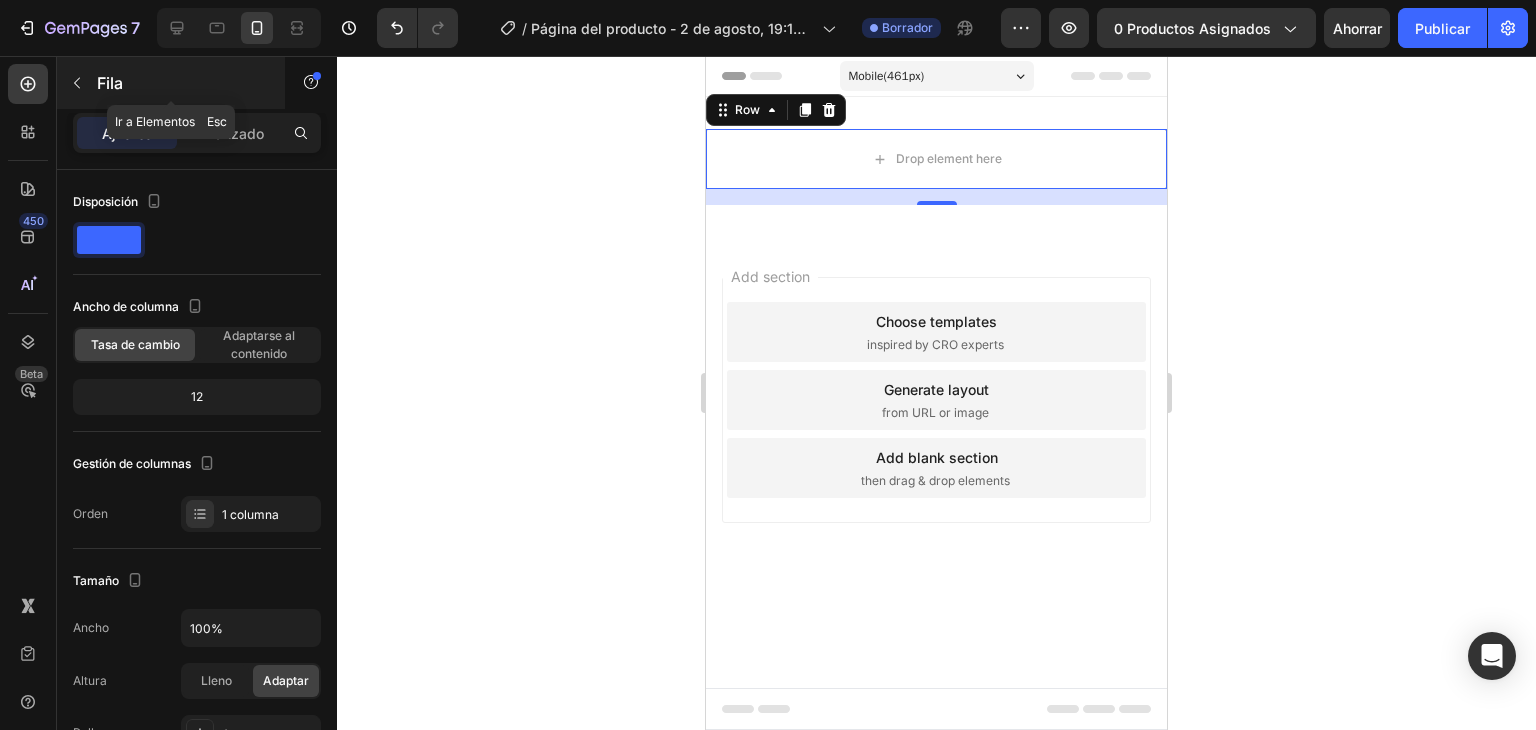 click 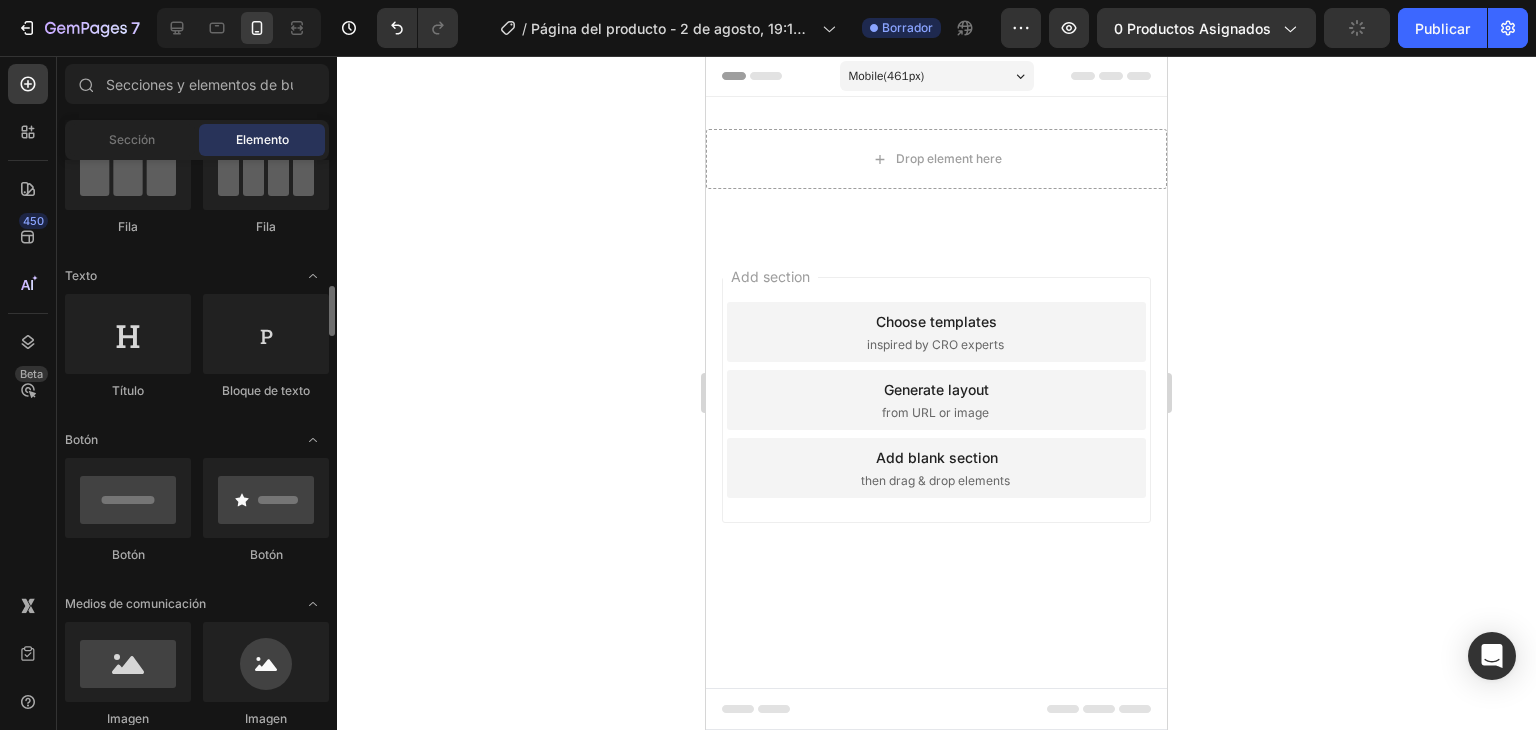 scroll, scrollTop: 300, scrollLeft: 0, axis: vertical 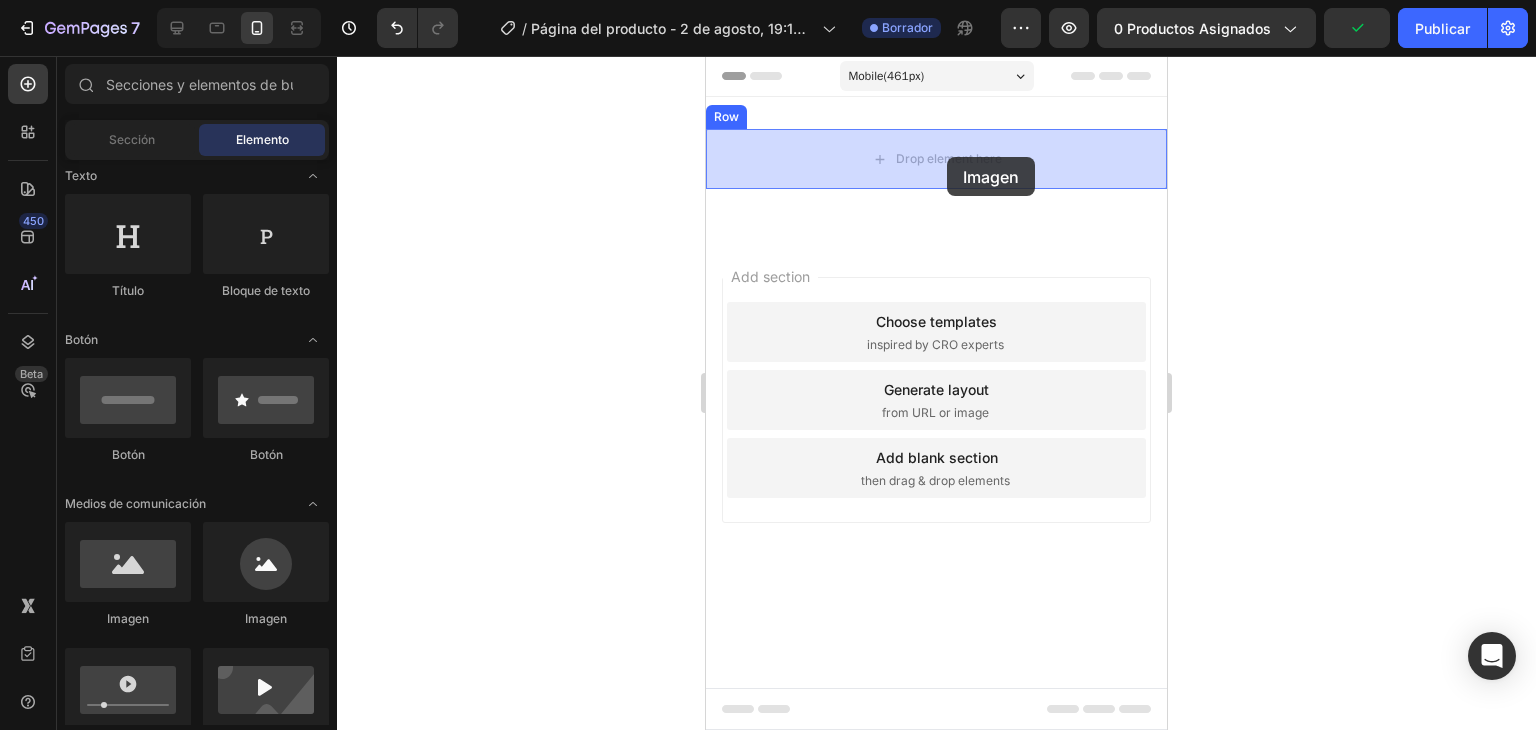 drag, startPoint x: 840, startPoint y: 627, endPoint x: 948, endPoint y: 156, distance: 483.22354 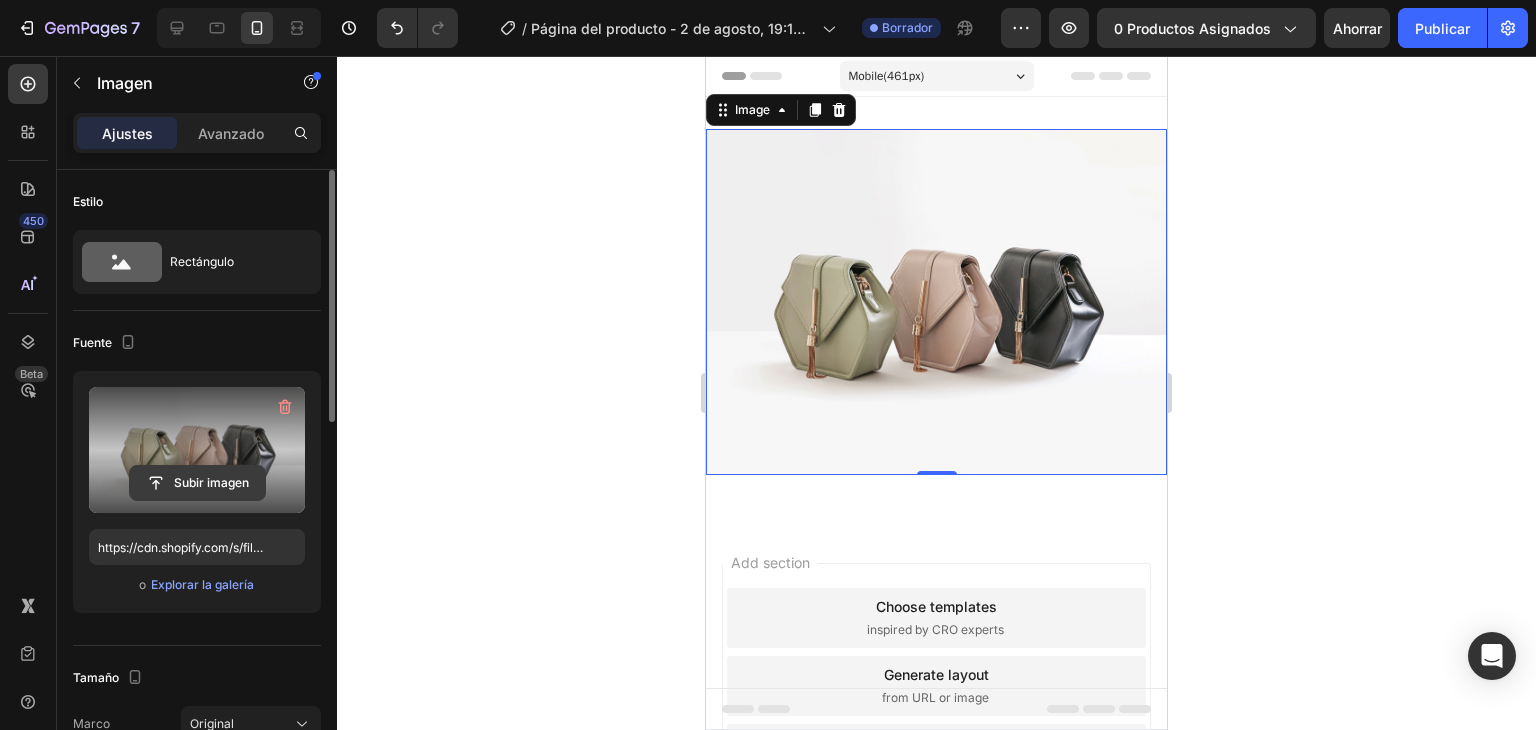 click 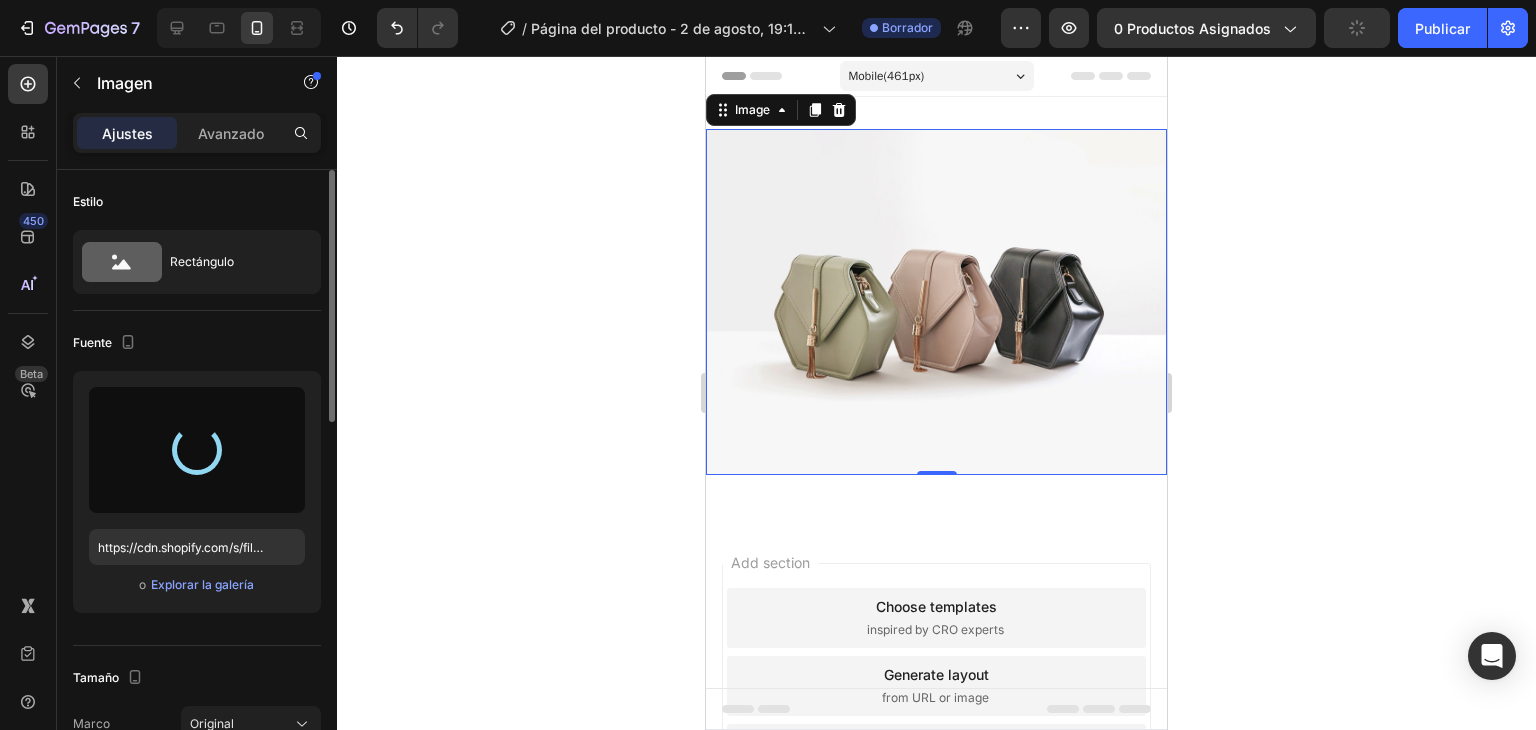 type on "https://cdn.shopify.com/s/files/1/0640/1091/1853/files/gempages_574992948253426917-9a9fb1b0-6572-4318-81ad-bf9348a8f525.jpg" 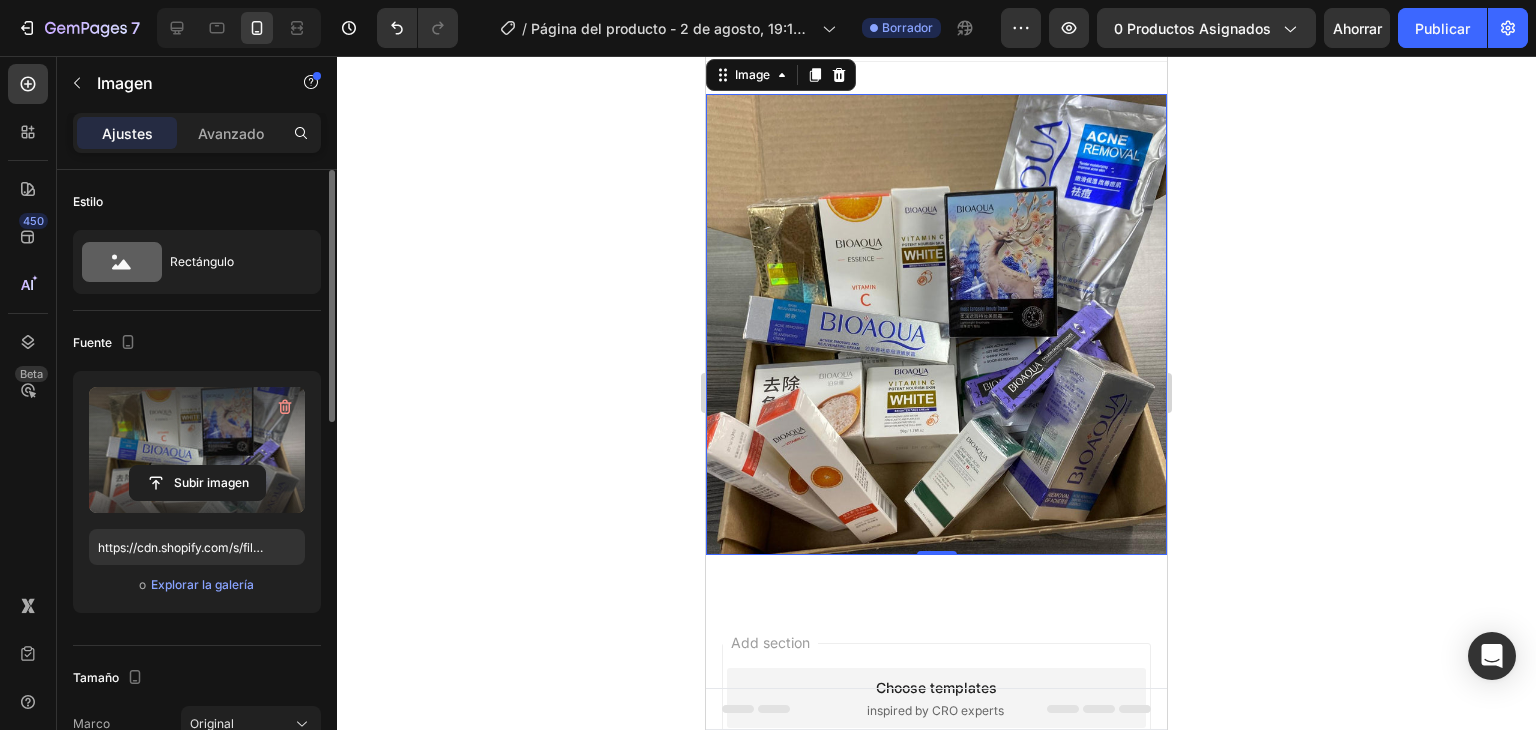 scroll, scrollTop: 0, scrollLeft: 0, axis: both 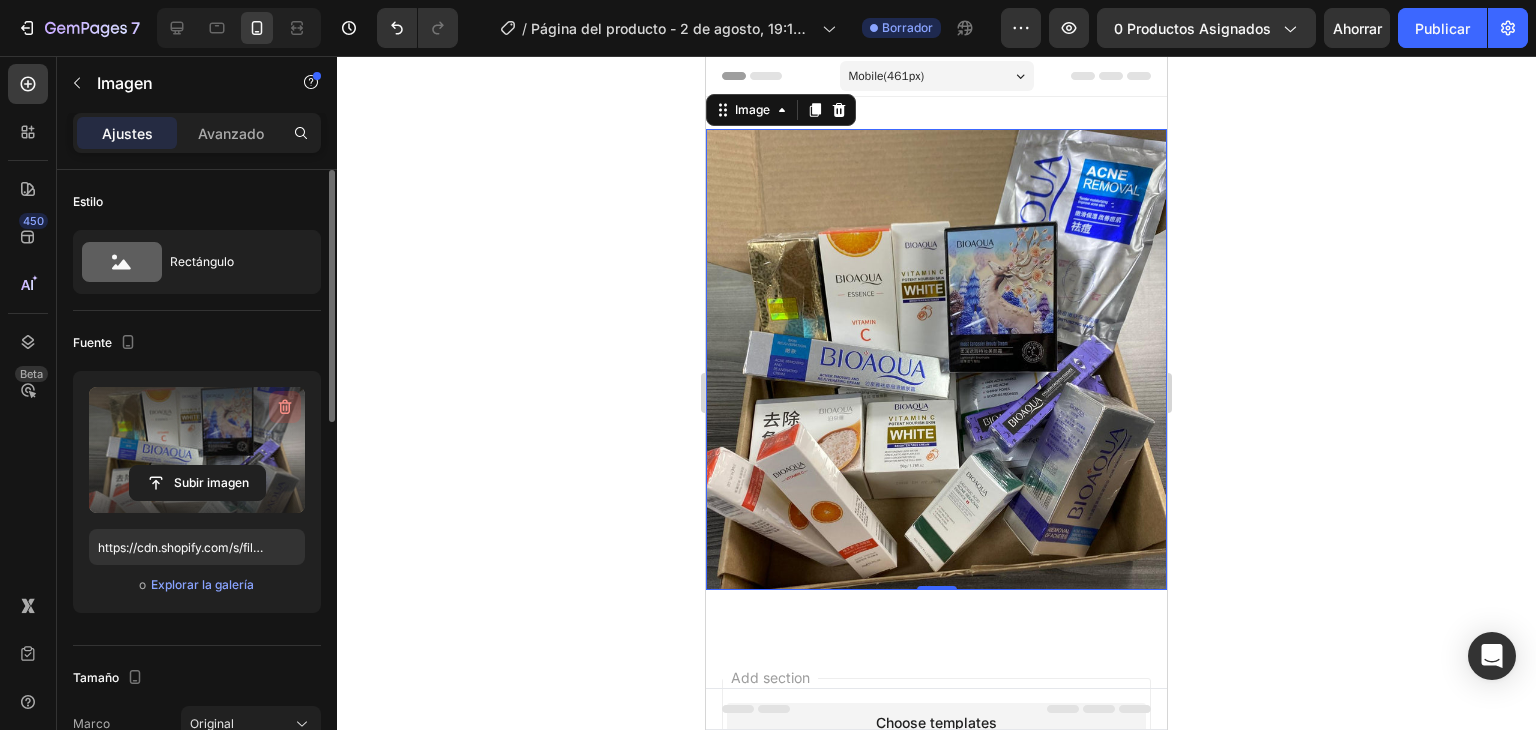 click 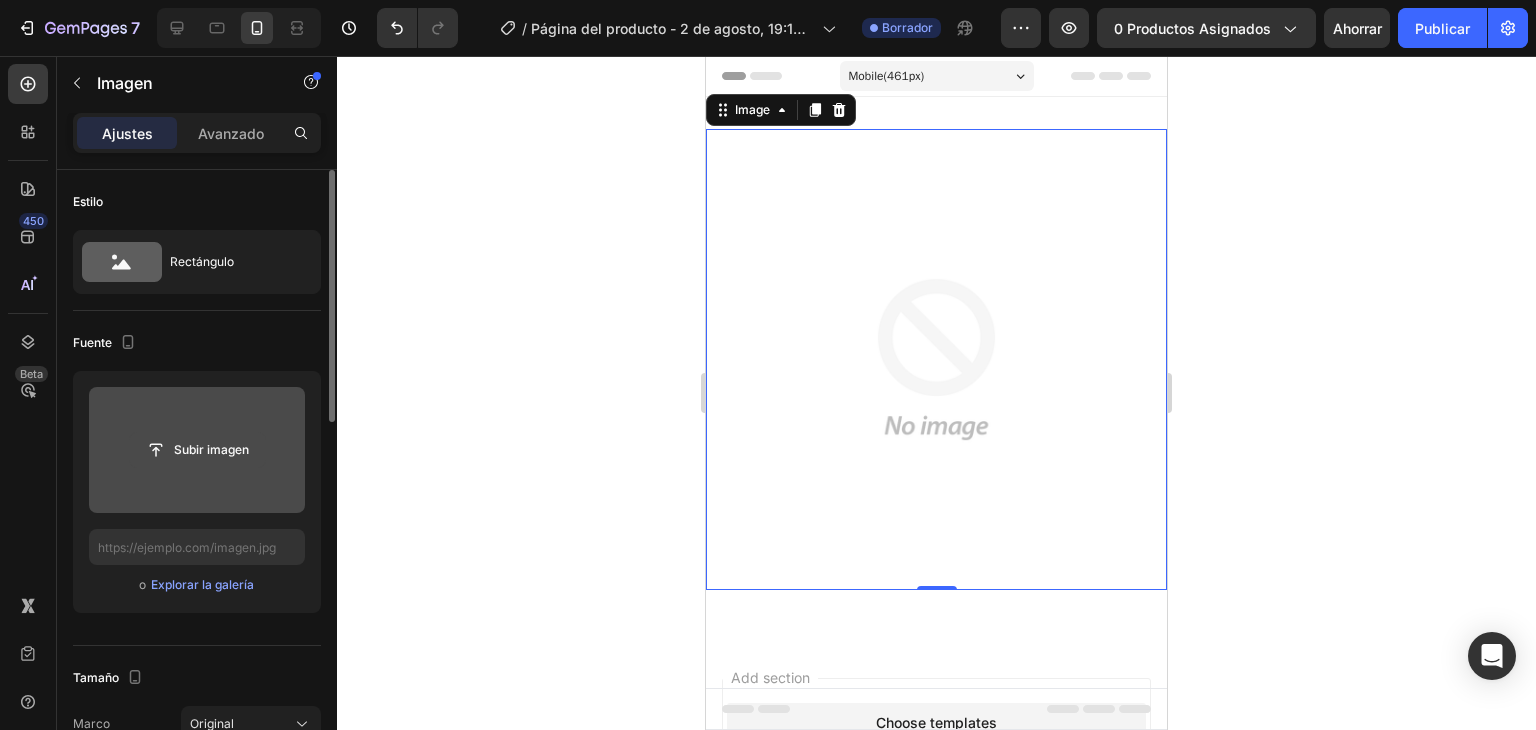 click 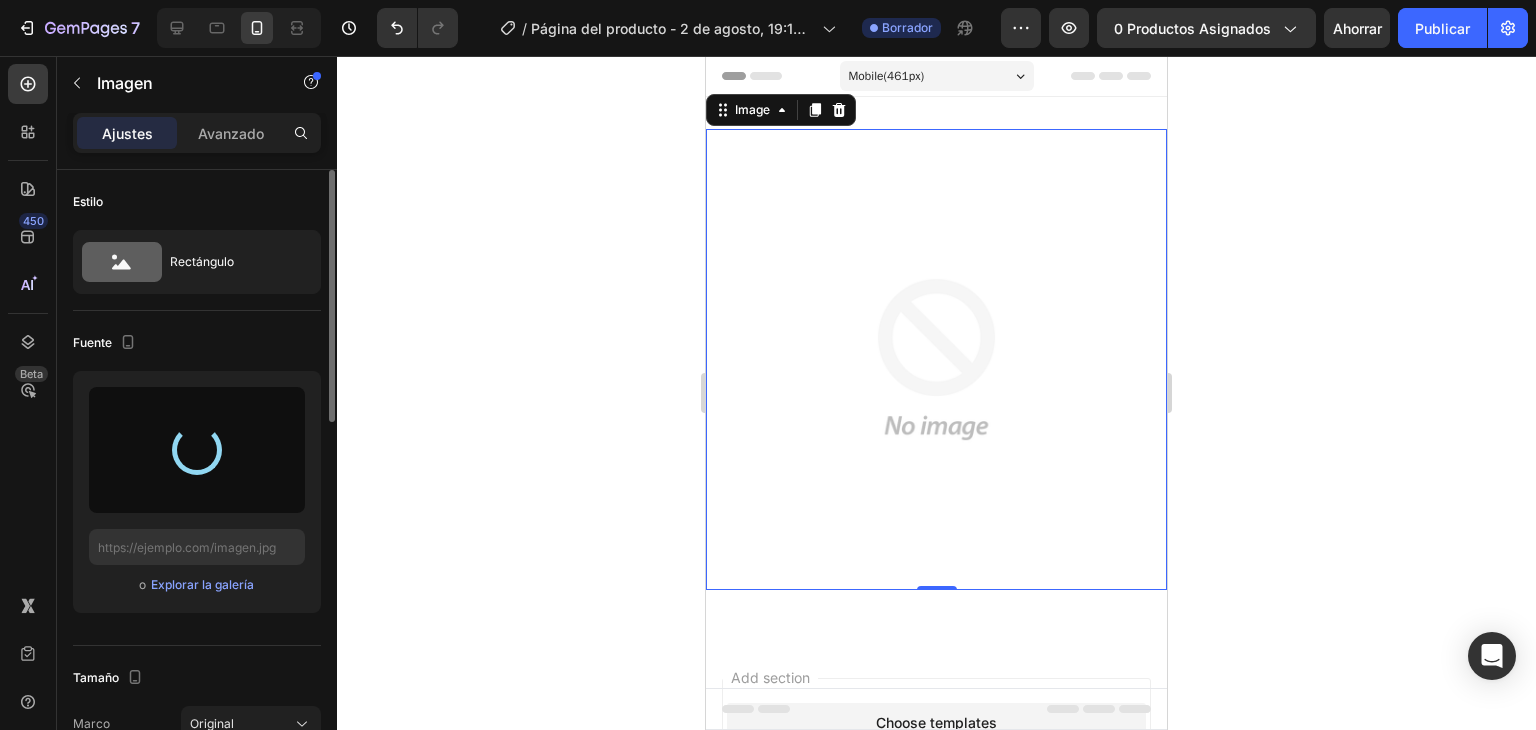 type on "https://cdn.shopify.com/s/files/1/0640/1091/1853/files/gempages_574992948253426917-7e0b42b2-5e07-450f-84a7-9aac7196013f.png" 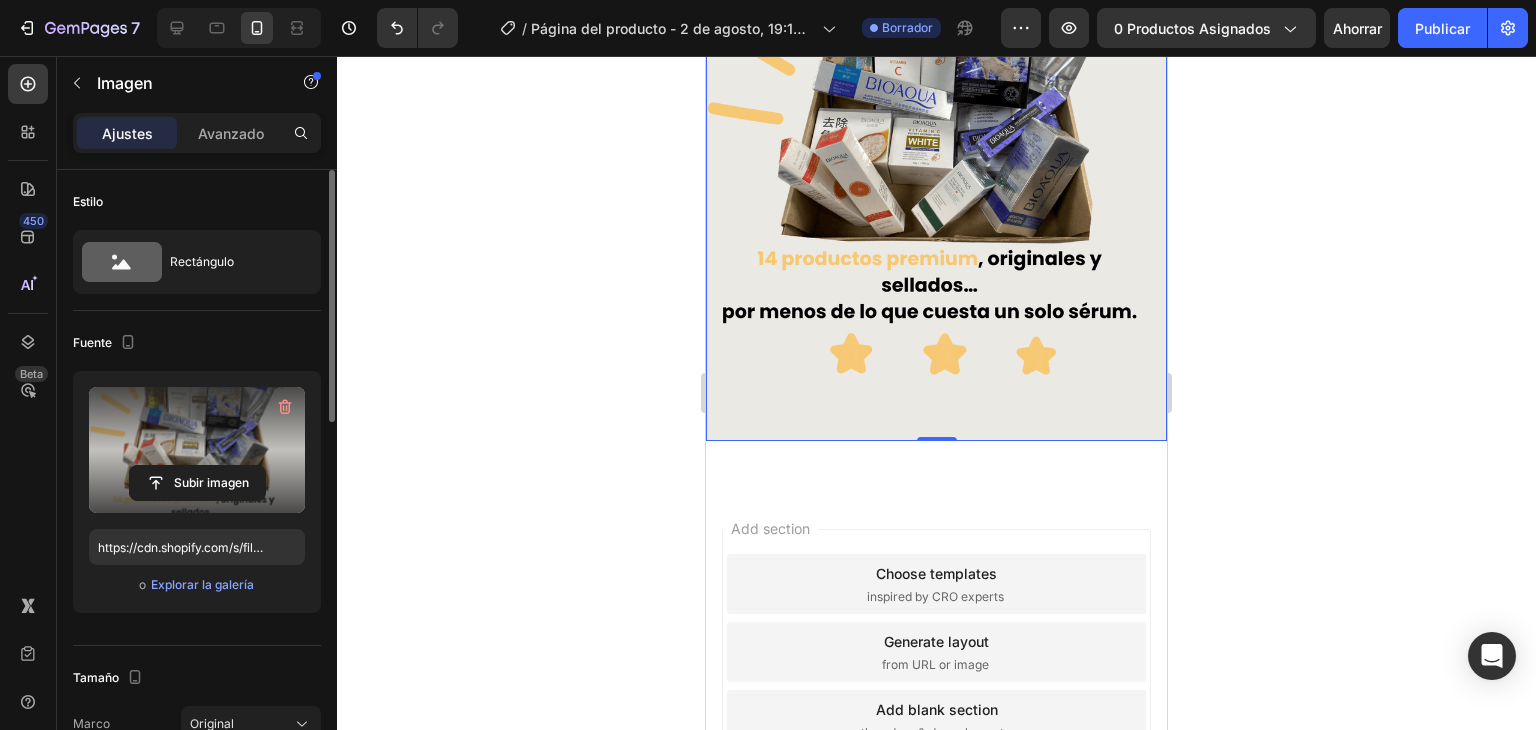 scroll, scrollTop: 300, scrollLeft: 0, axis: vertical 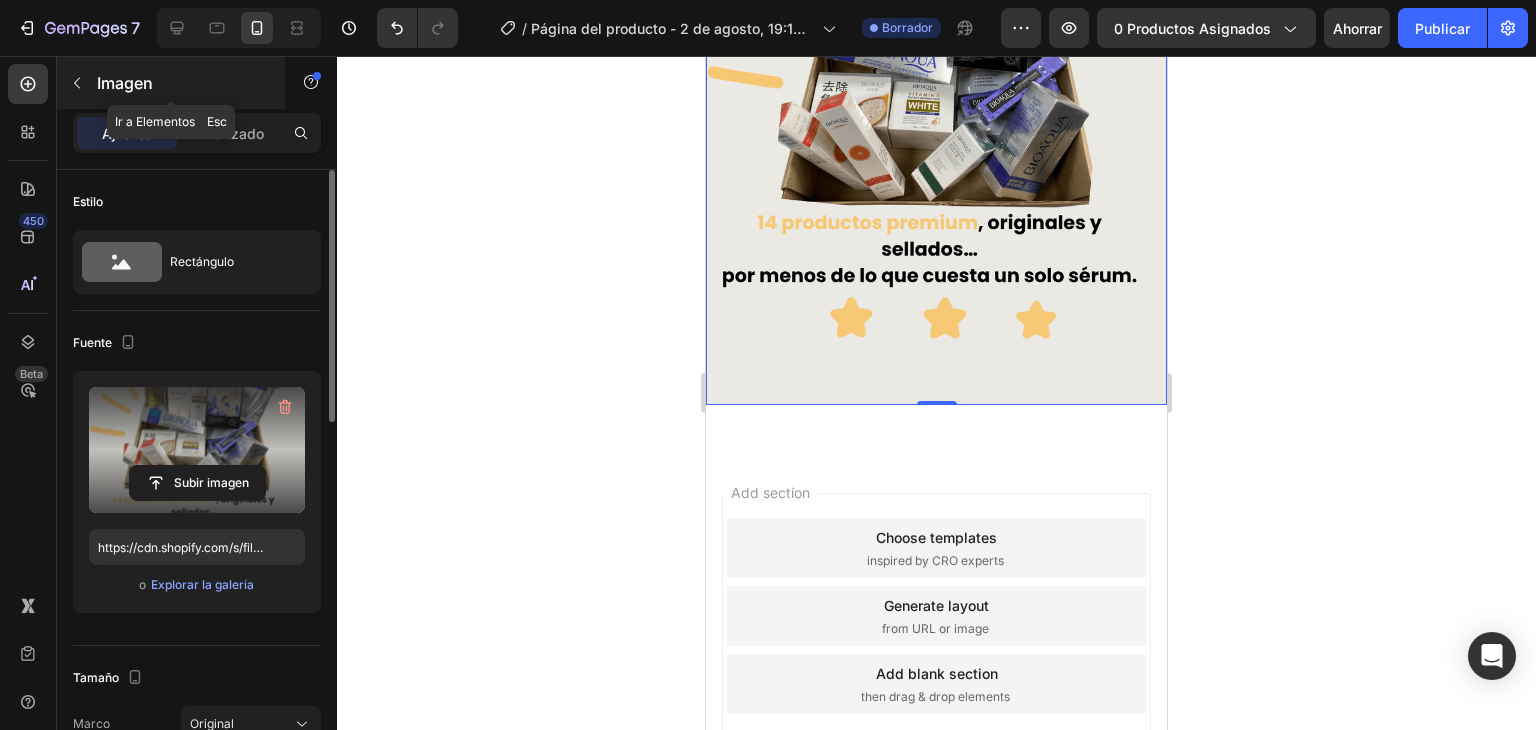 click at bounding box center [77, 83] 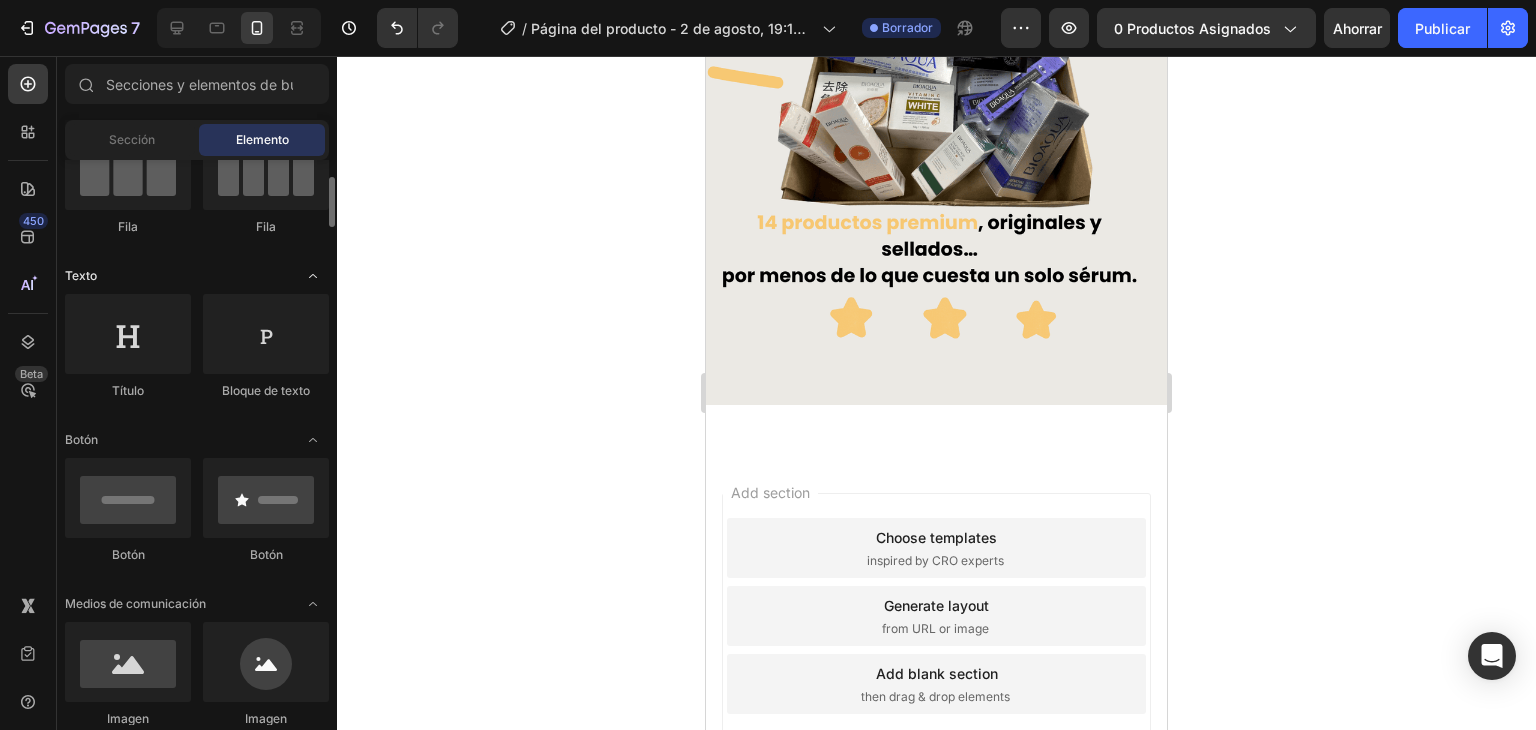 scroll, scrollTop: 0, scrollLeft: 0, axis: both 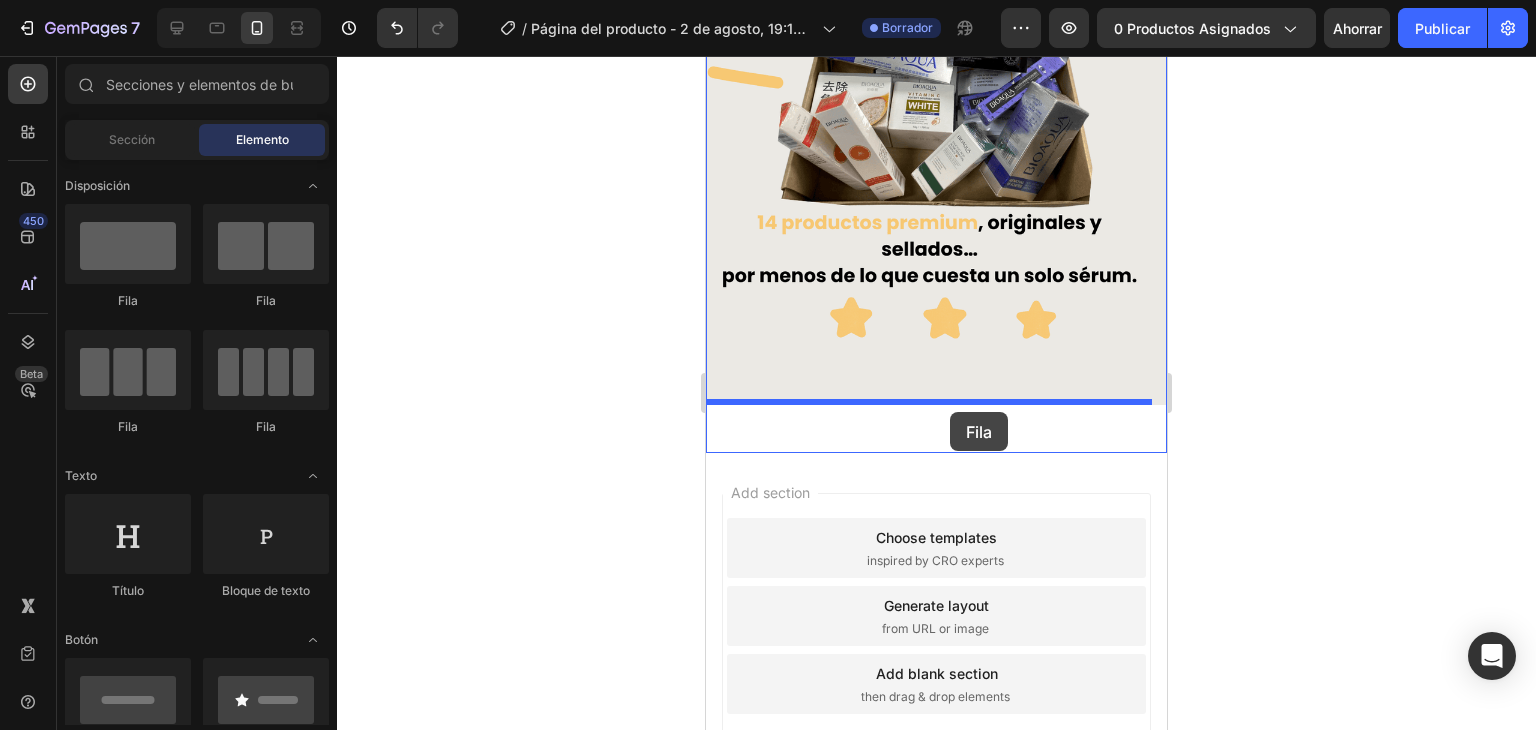 drag, startPoint x: 838, startPoint y: 330, endPoint x: 950, endPoint y: 412, distance: 138.80922 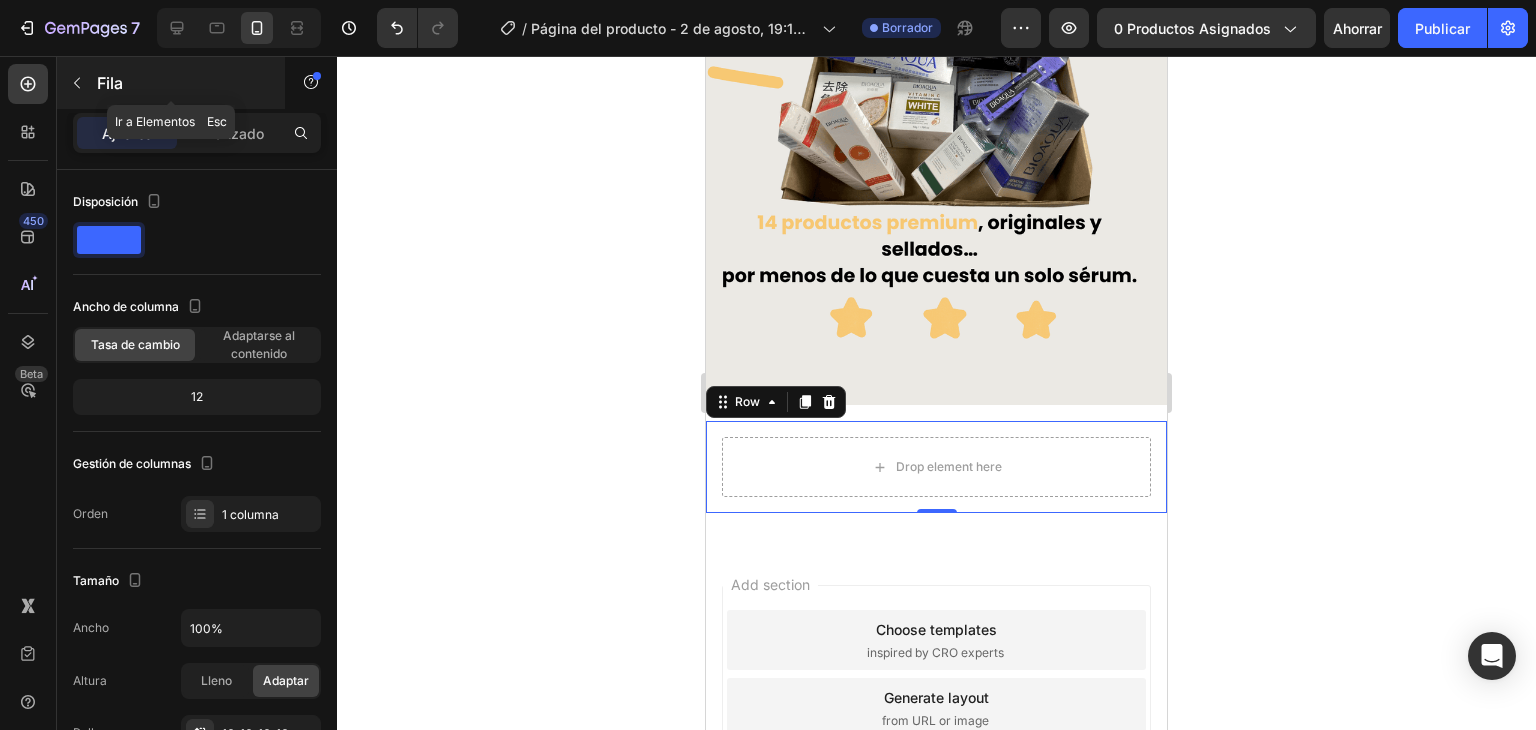 click 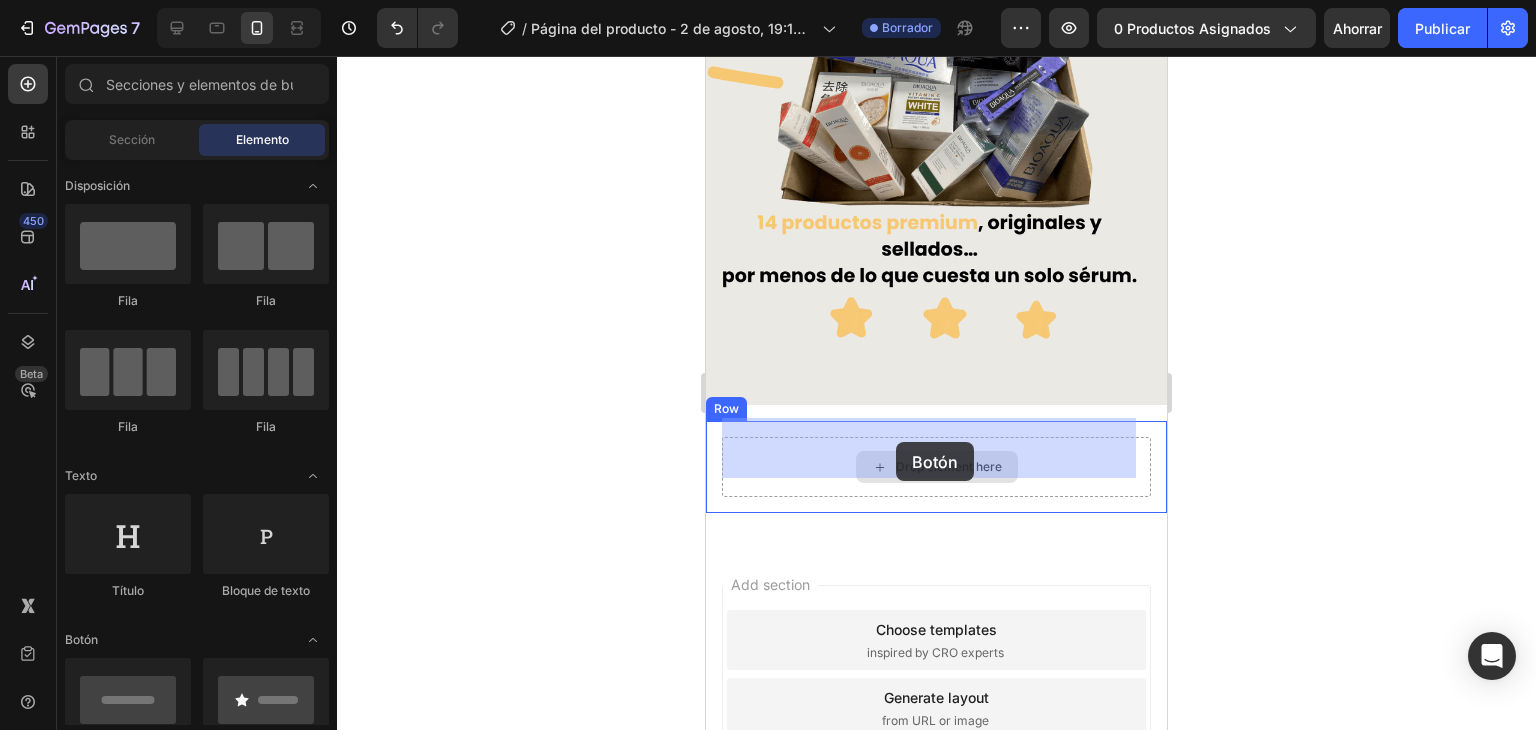 drag, startPoint x: 856, startPoint y: 757, endPoint x: 896, endPoint y: 442, distance: 317.52954 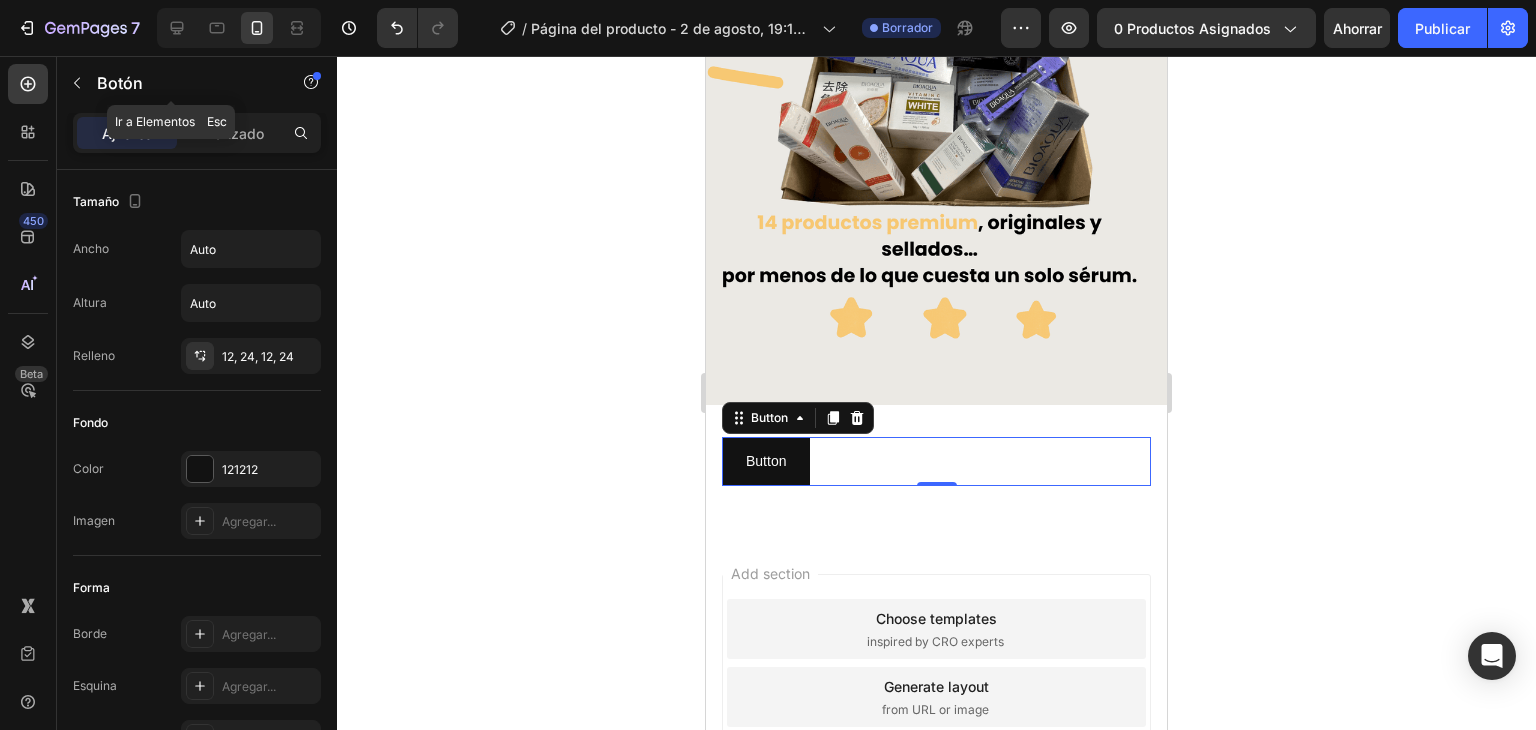 click 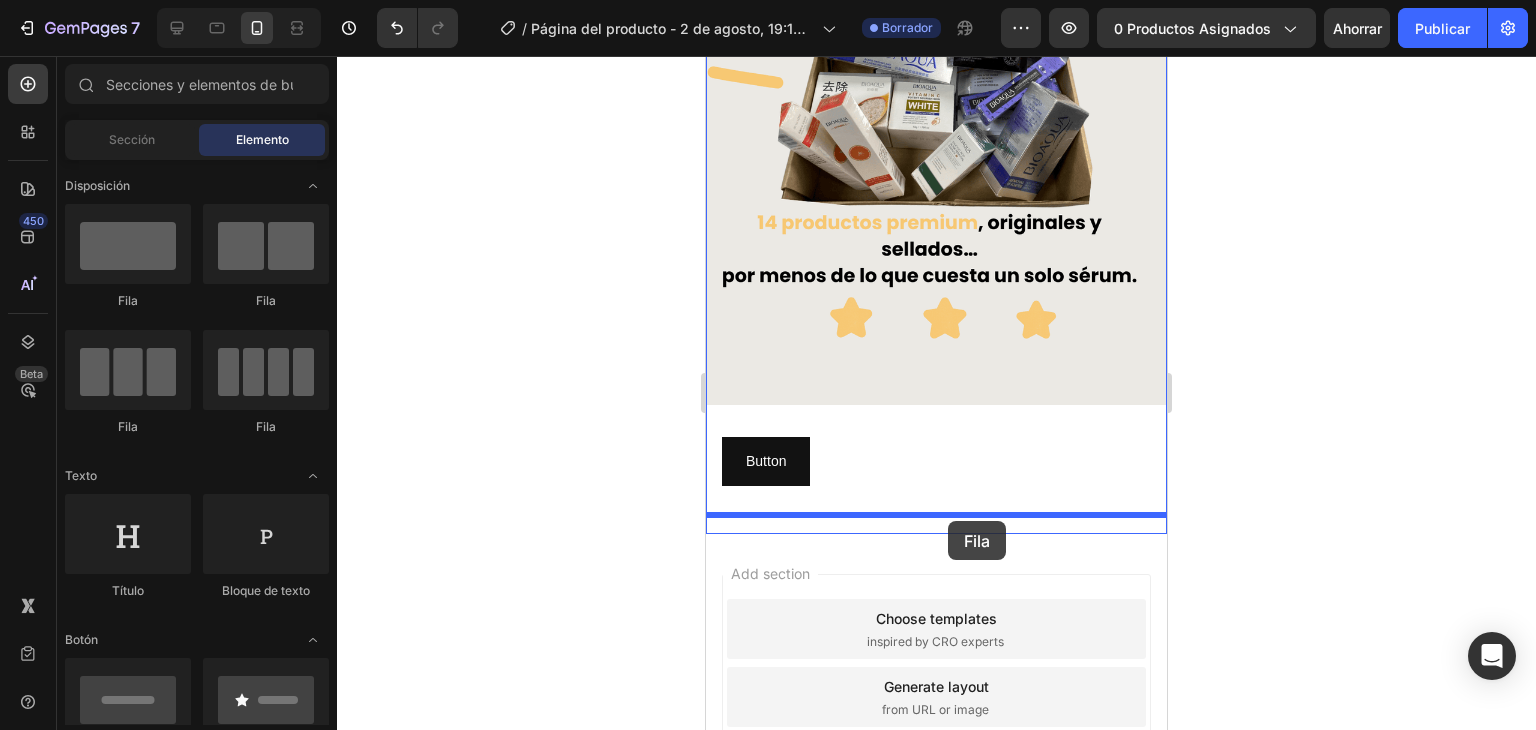 drag, startPoint x: 837, startPoint y: 320, endPoint x: 948, endPoint y: 521, distance: 229.61272 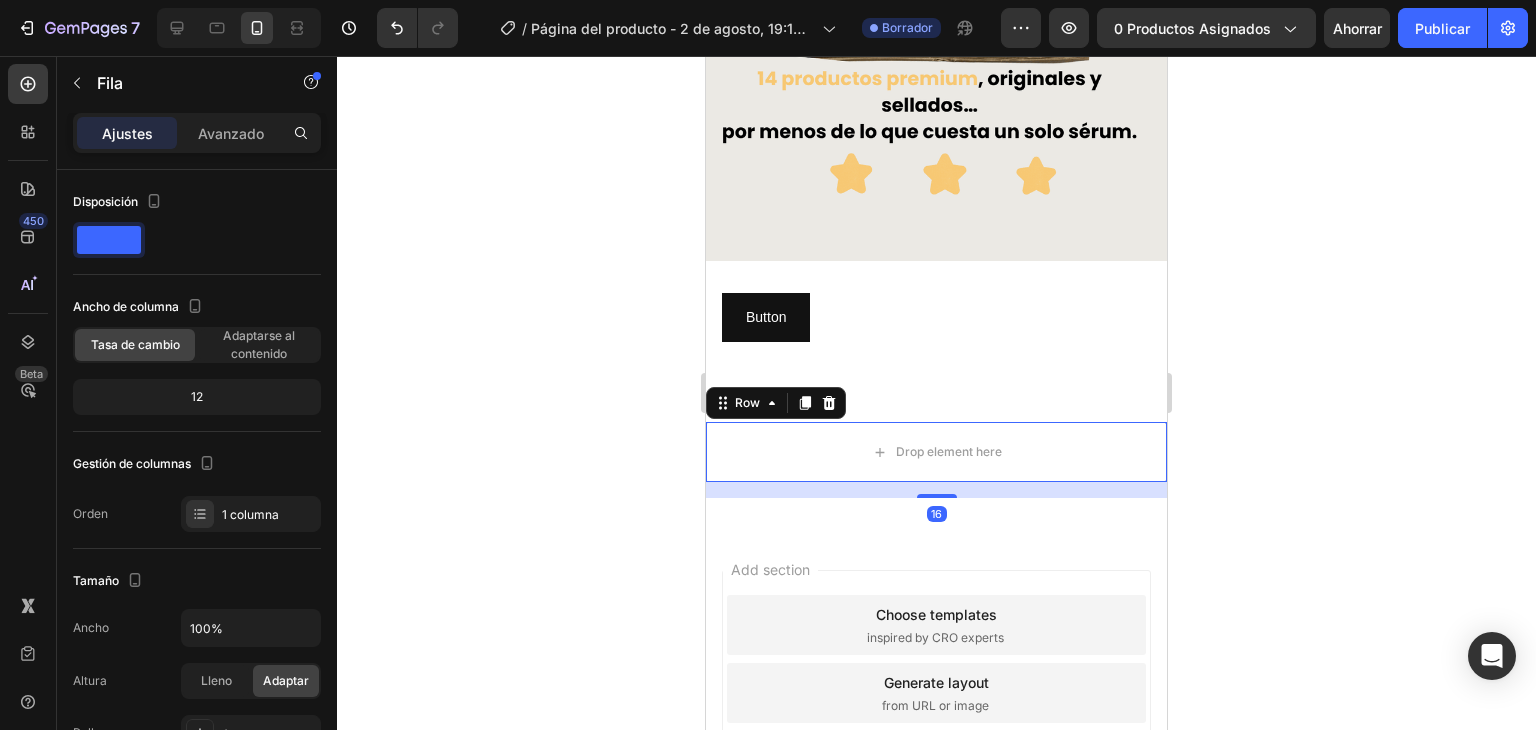 scroll, scrollTop: 400, scrollLeft: 0, axis: vertical 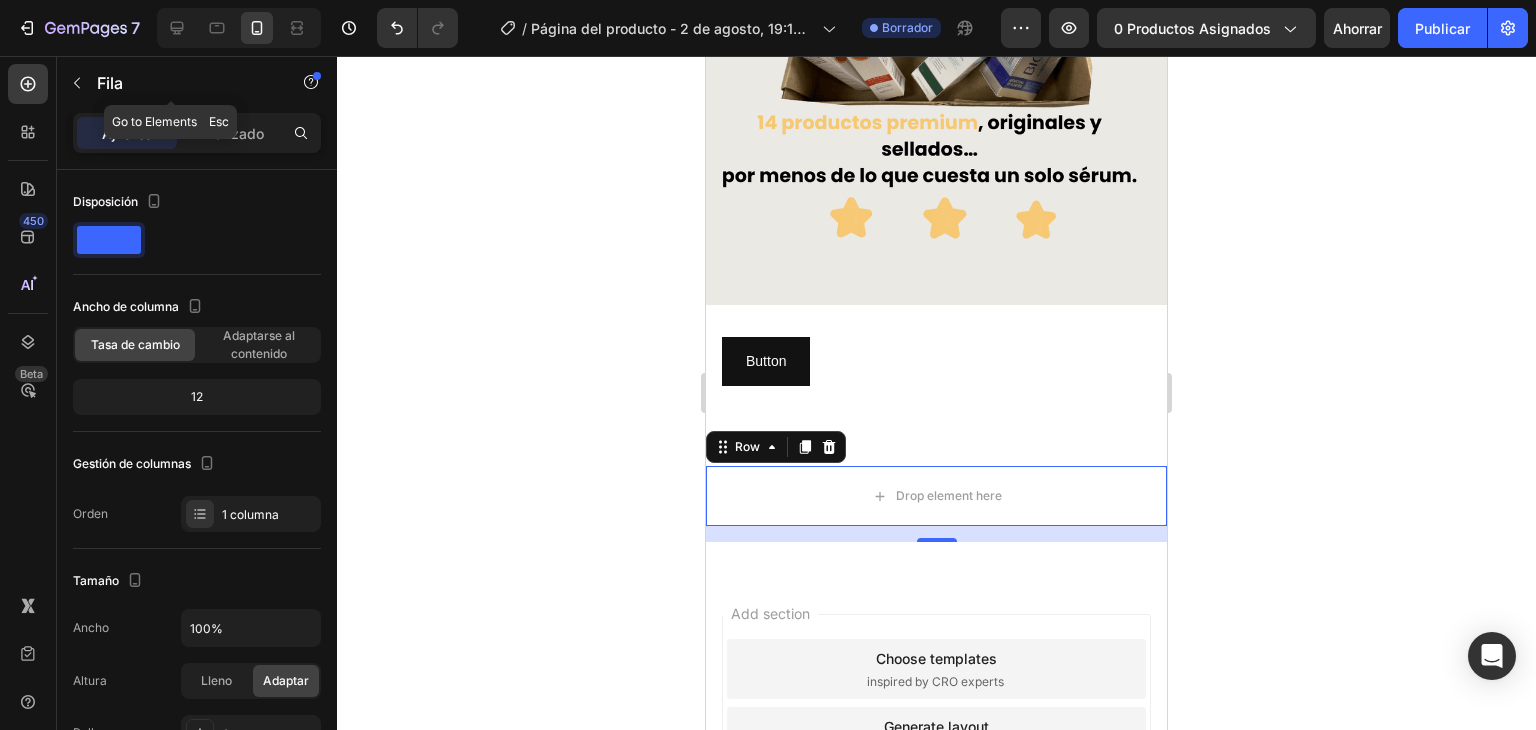 click at bounding box center (77, 83) 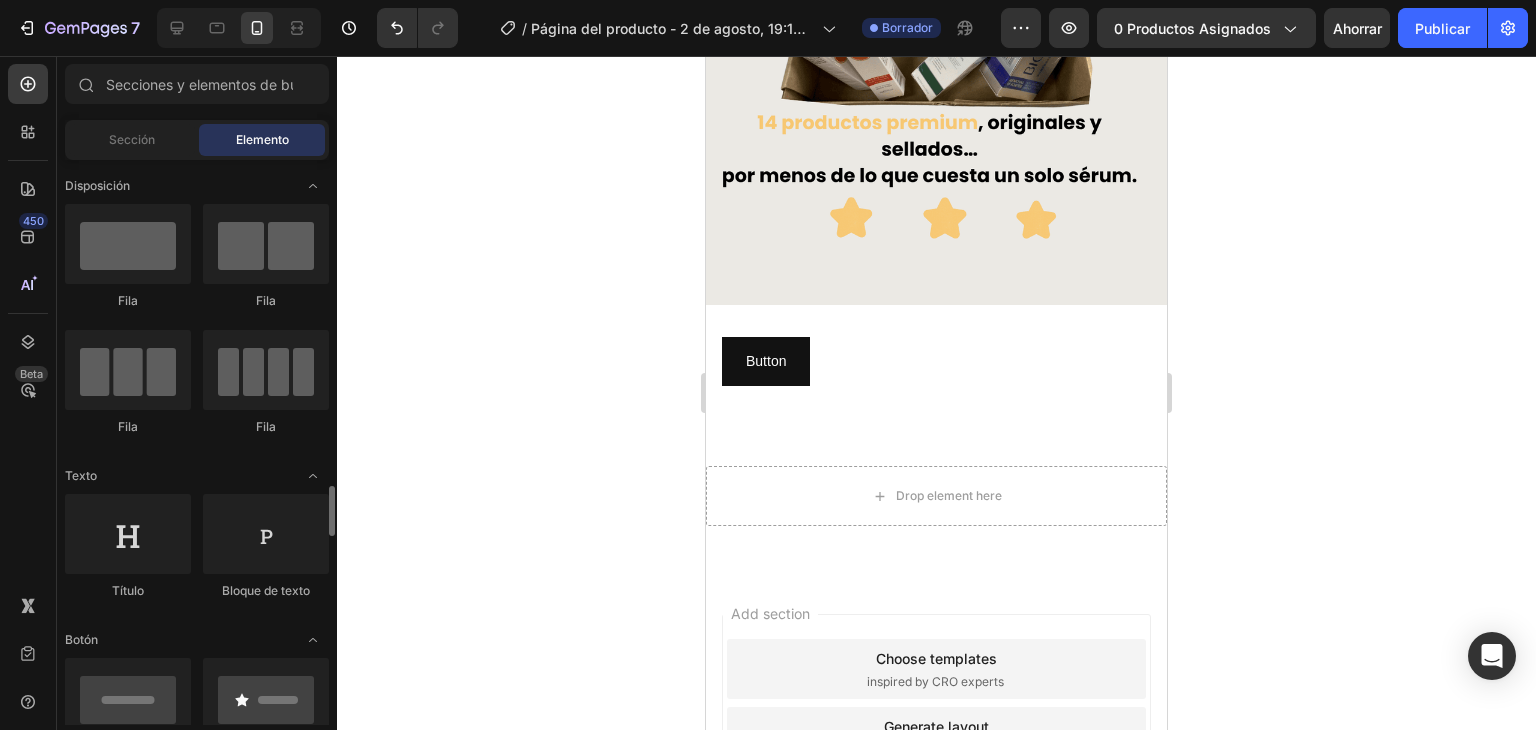 scroll, scrollTop: 300, scrollLeft: 0, axis: vertical 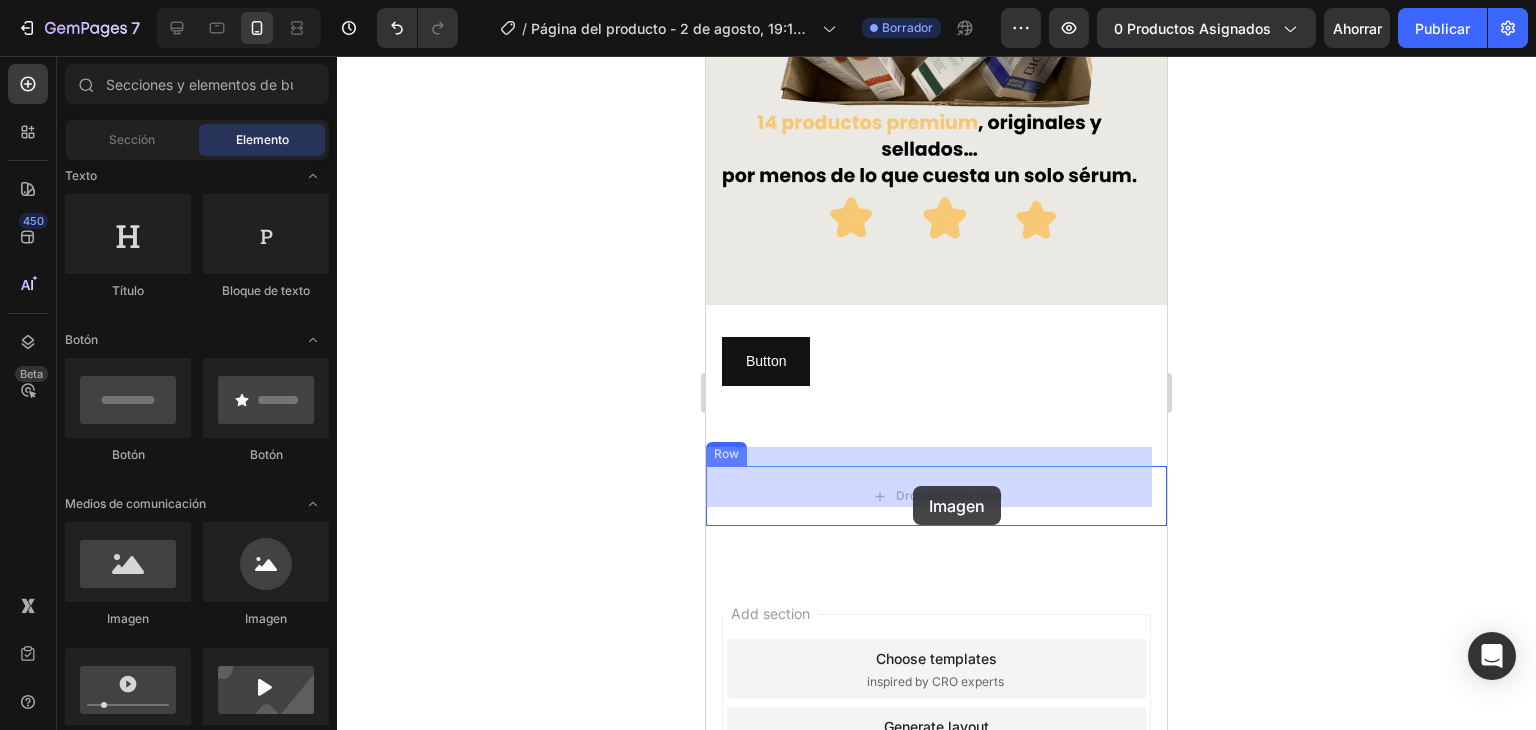 drag, startPoint x: 905, startPoint y: 589, endPoint x: 921, endPoint y: 477, distance: 113.137085 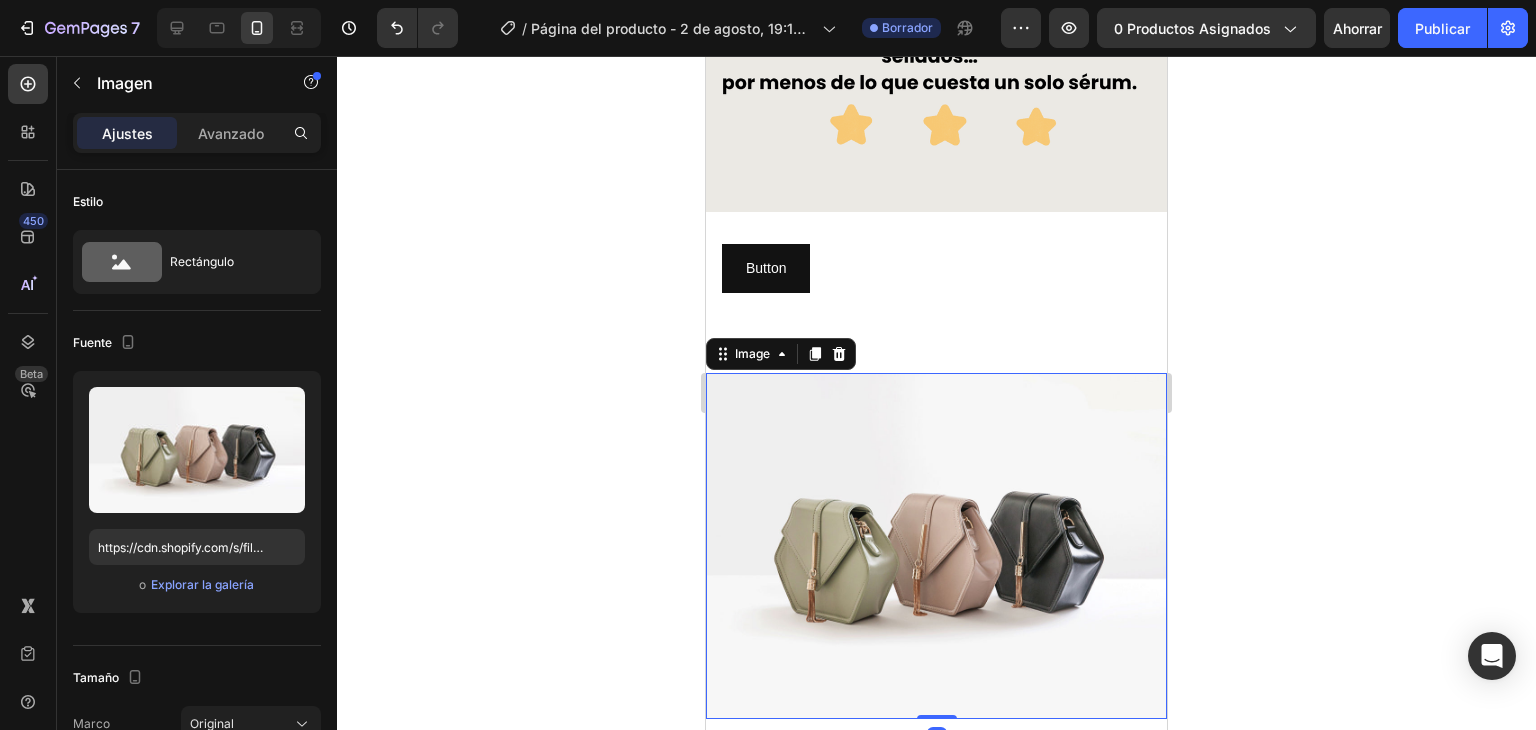 scroll, scrollTop: 600, scrollLeft: 0, axis: vertical 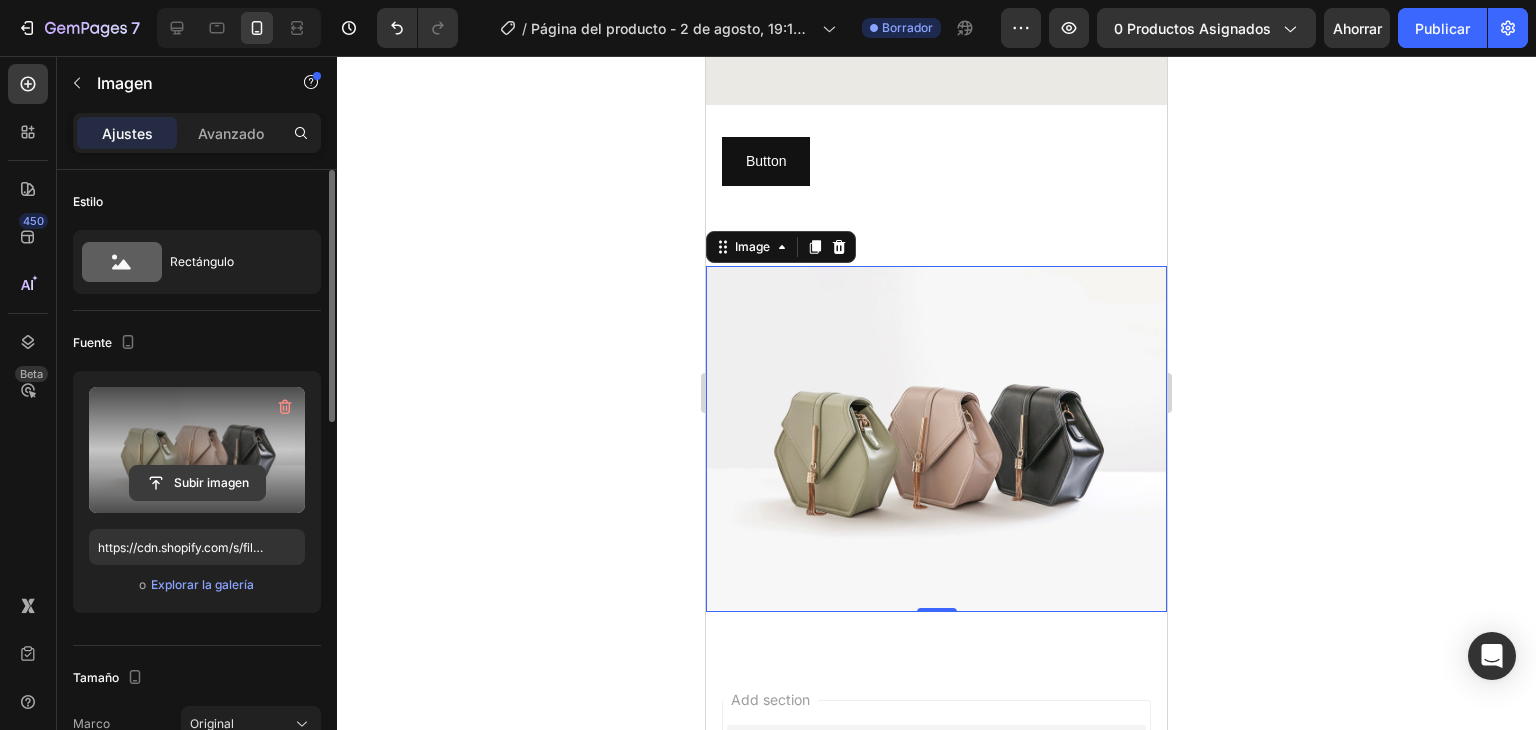 click 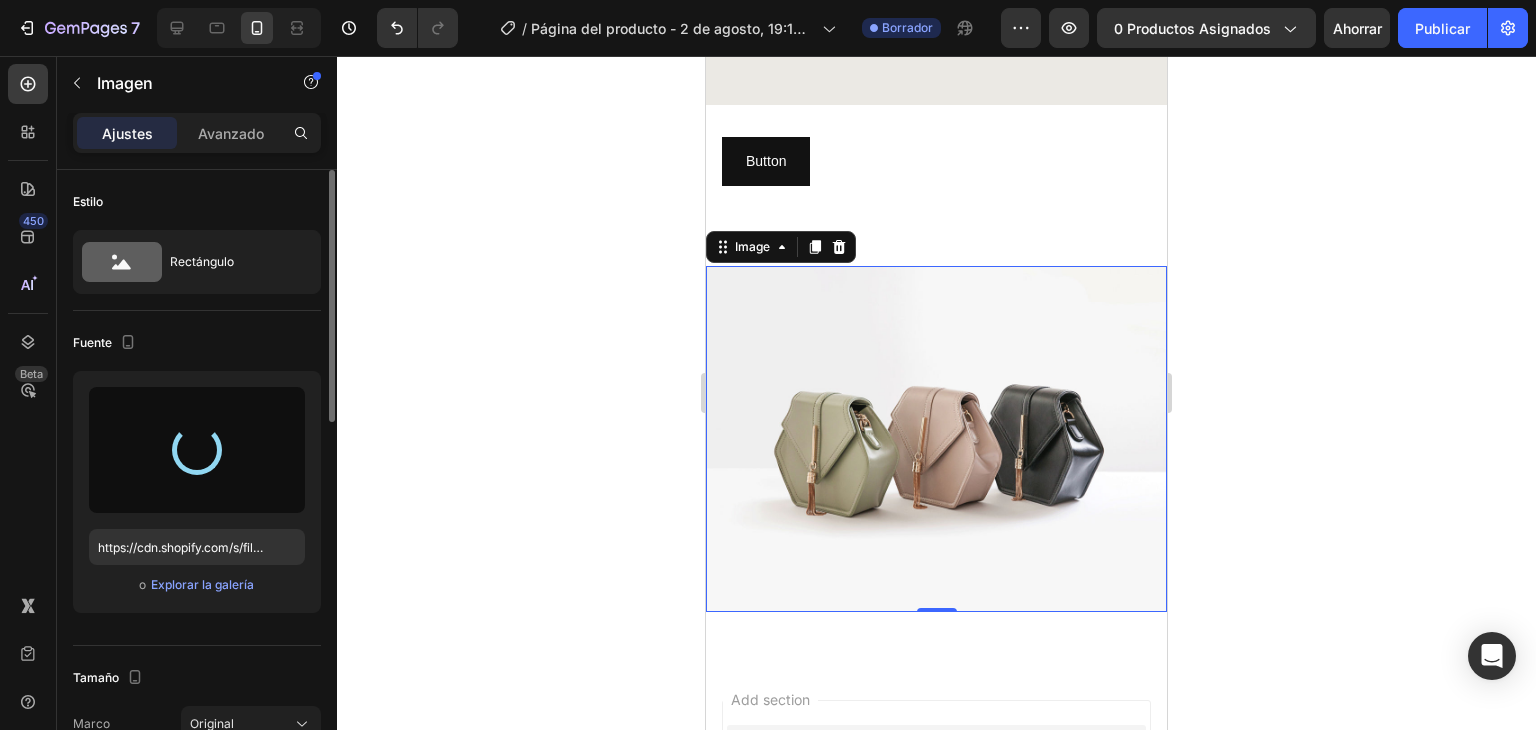type on "https://cdn.shopify.com/s/files/1/0640/1091/1853/files/gempages_574992948253426917-af998f77-a290-4ebe-8c68-aba1be7ea59b.png" 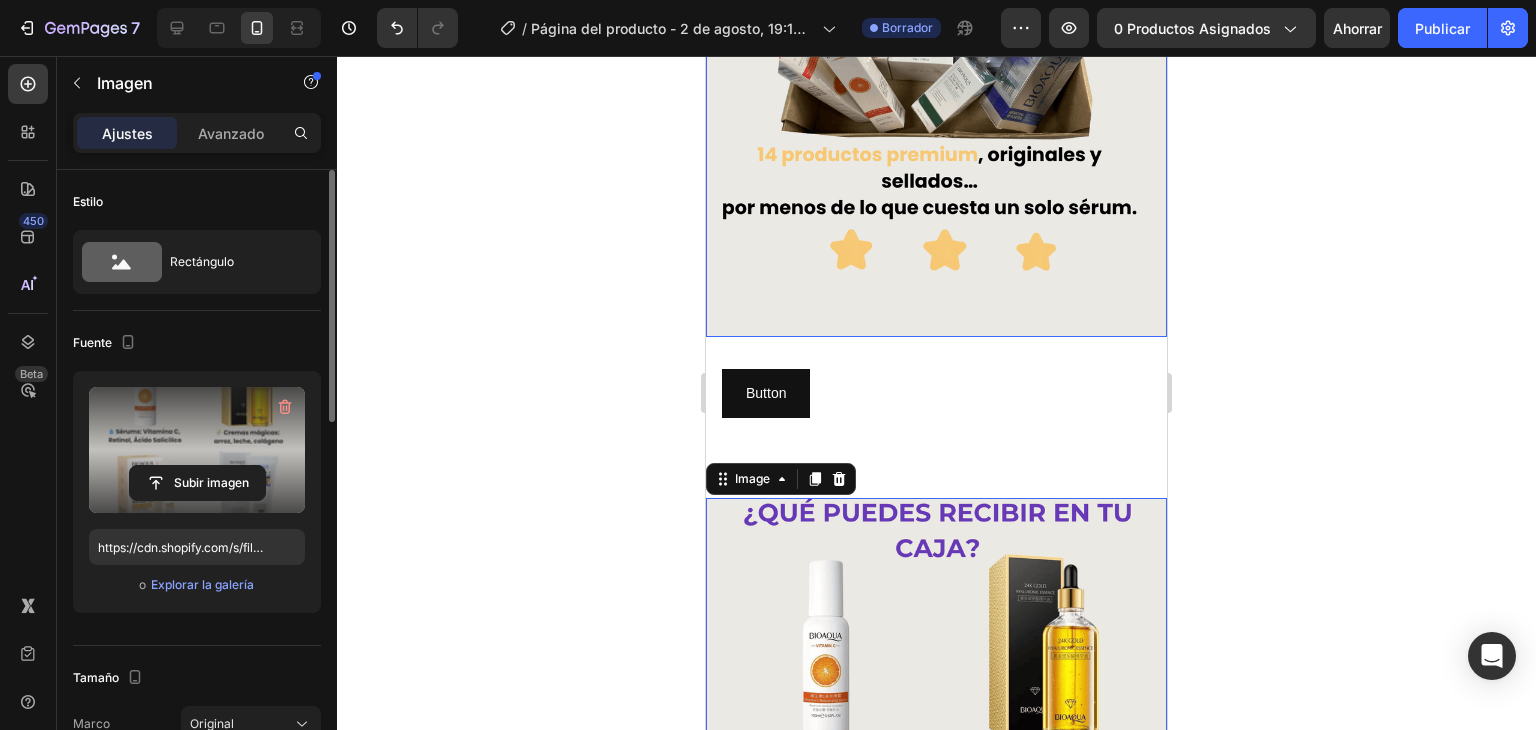 scroll, scrollTop: 400, scrollLeft: 0, axis: vertical 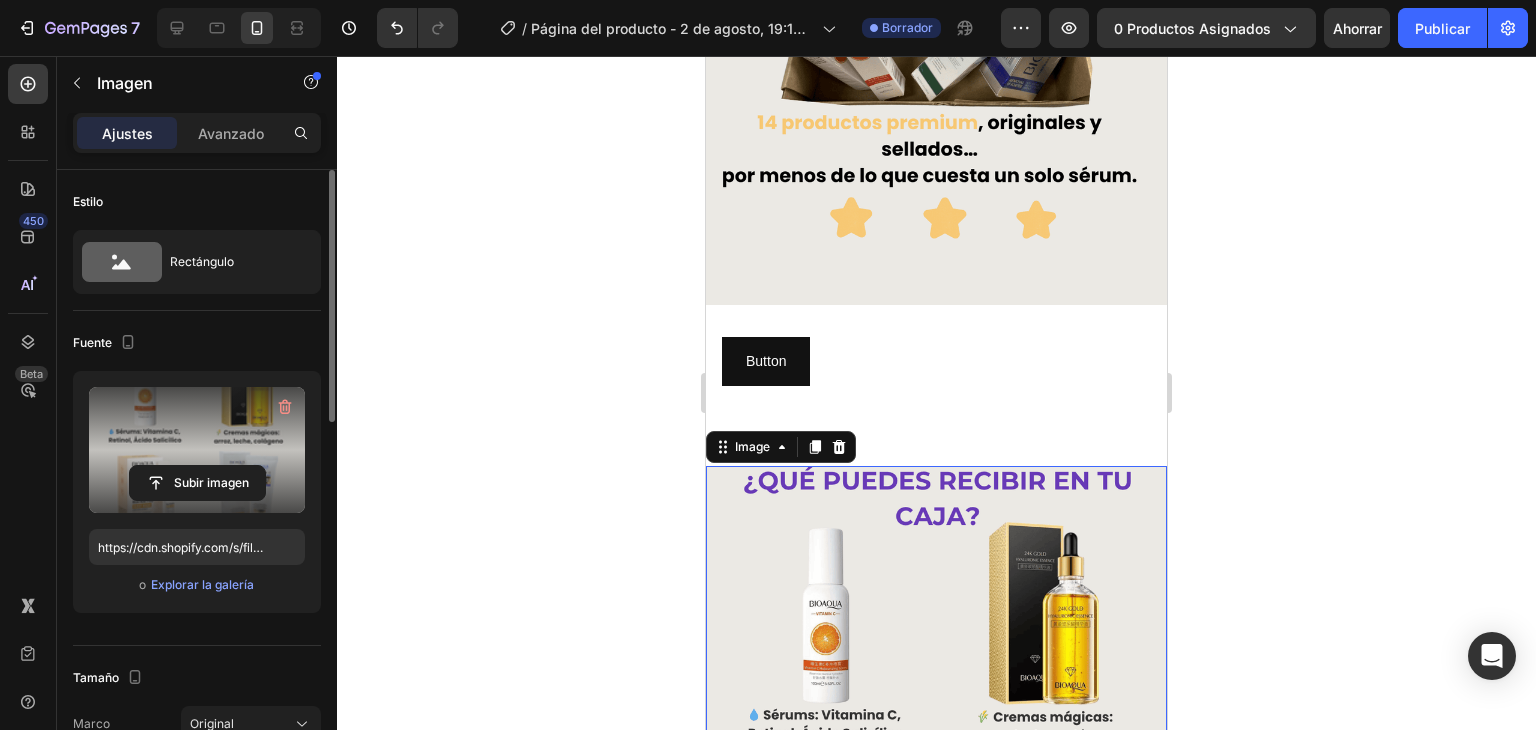 click at bounding box center [936, 754] 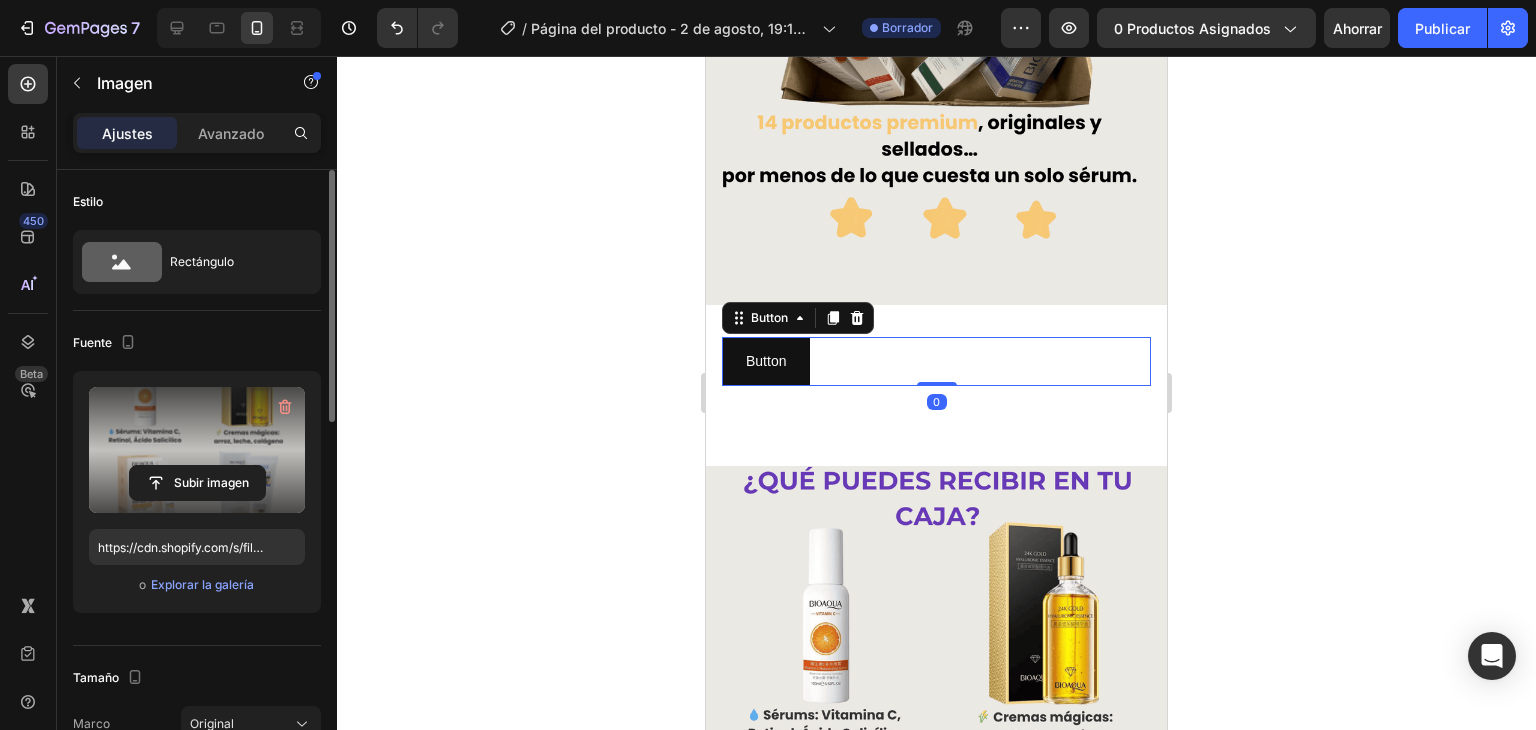 click on "Button Button   0" at bounding box center (936, 361) 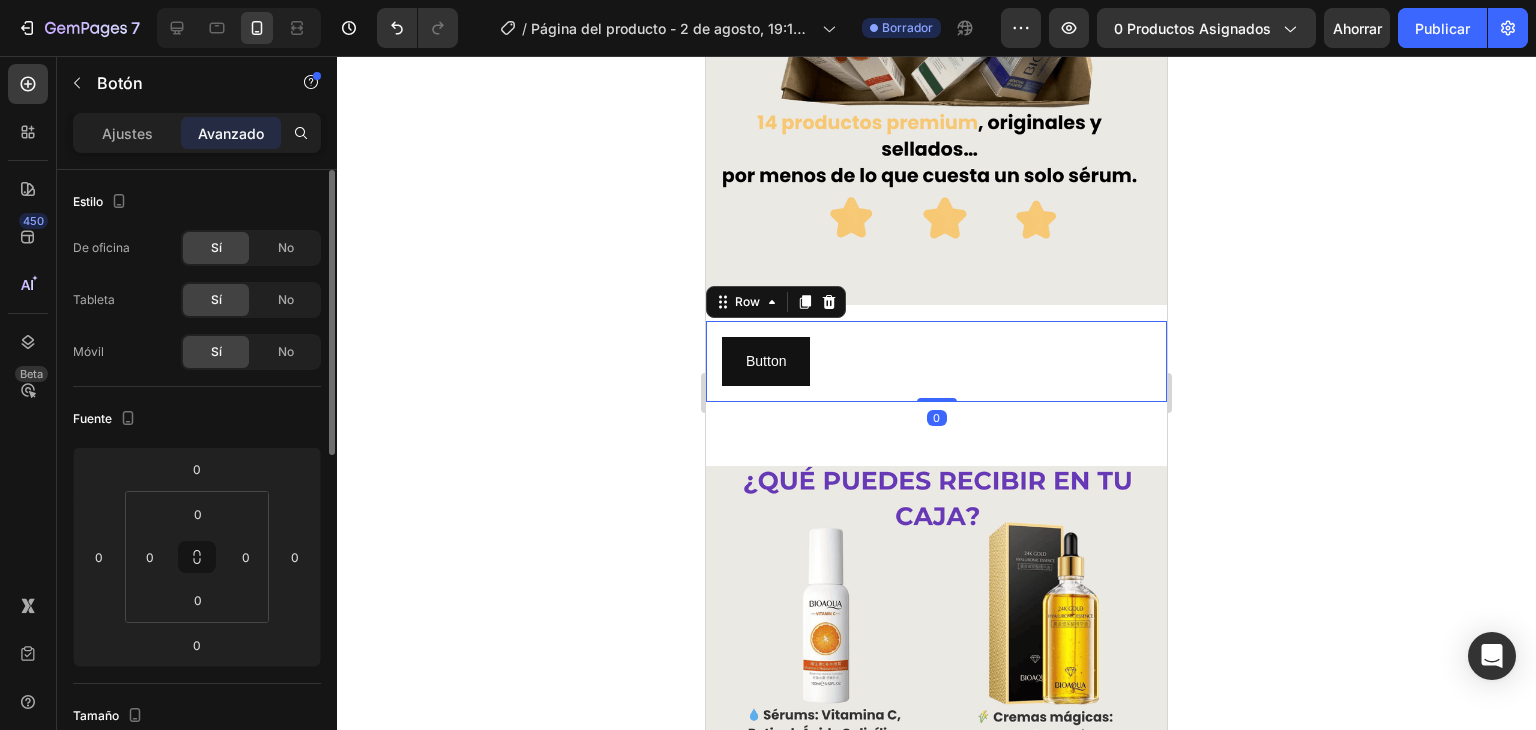 click on "Button Button Row   0" at bounding box center [936, 361] 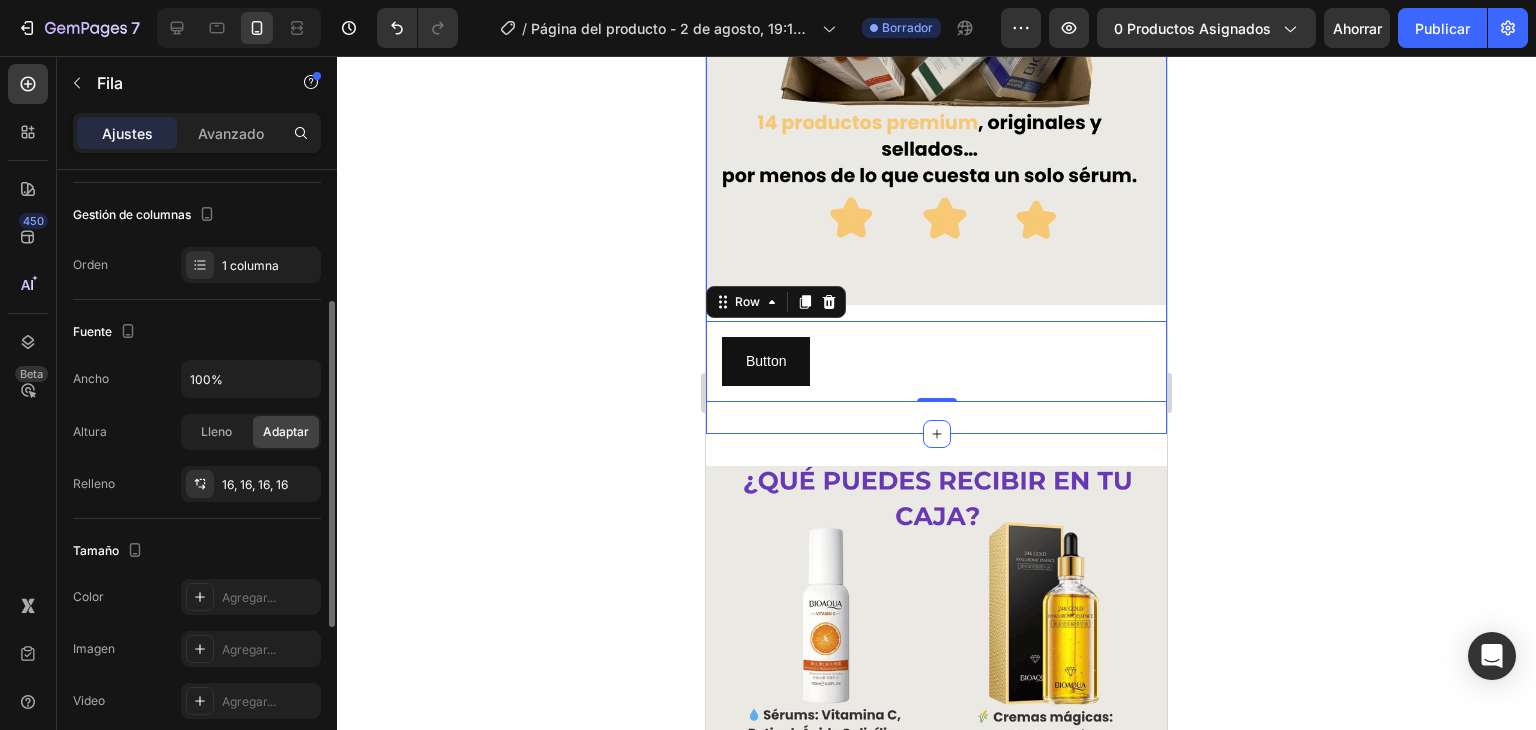 scroll, scrollTop: 149, scrollLeft: 0, axis: vertical 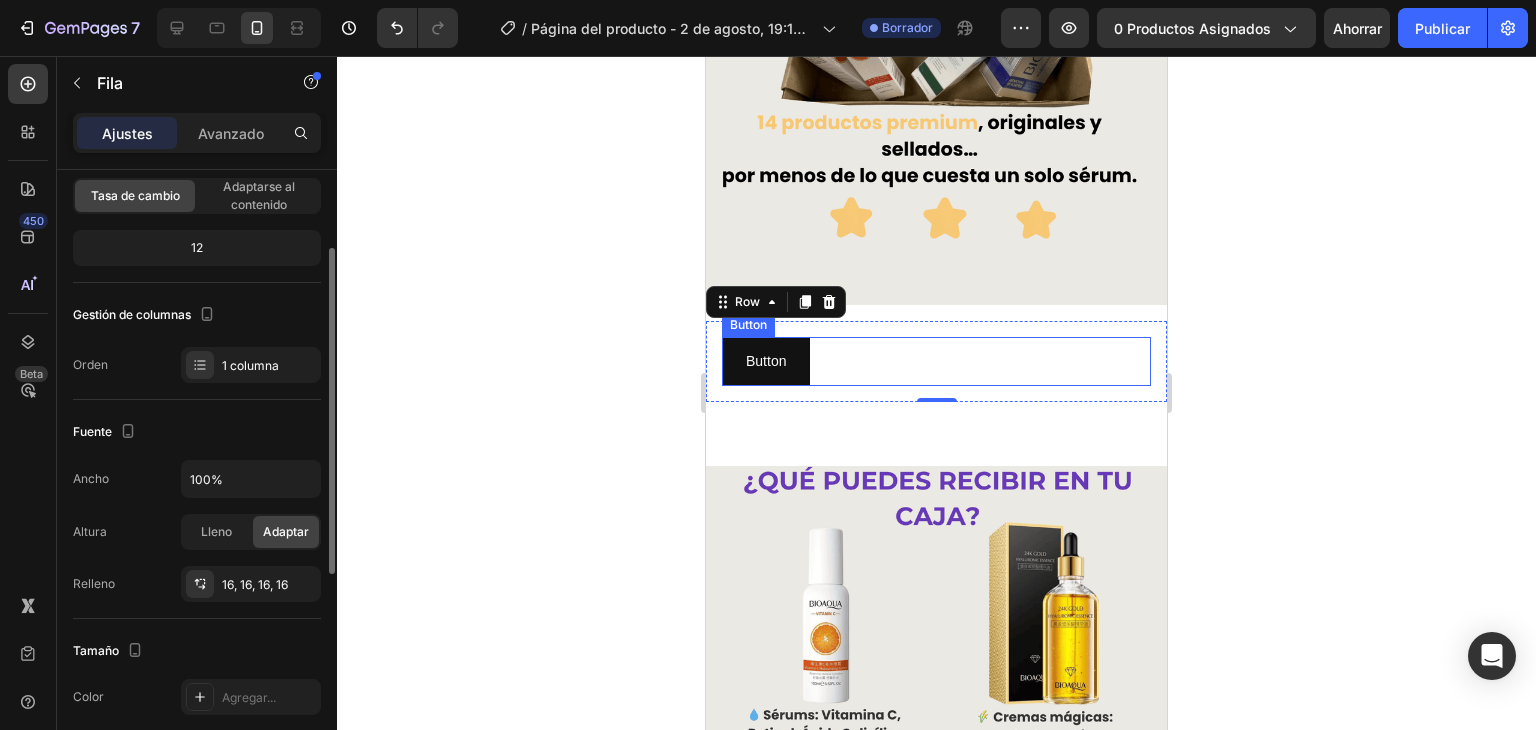 click on "Button Button" at bounding box center (936, 361) 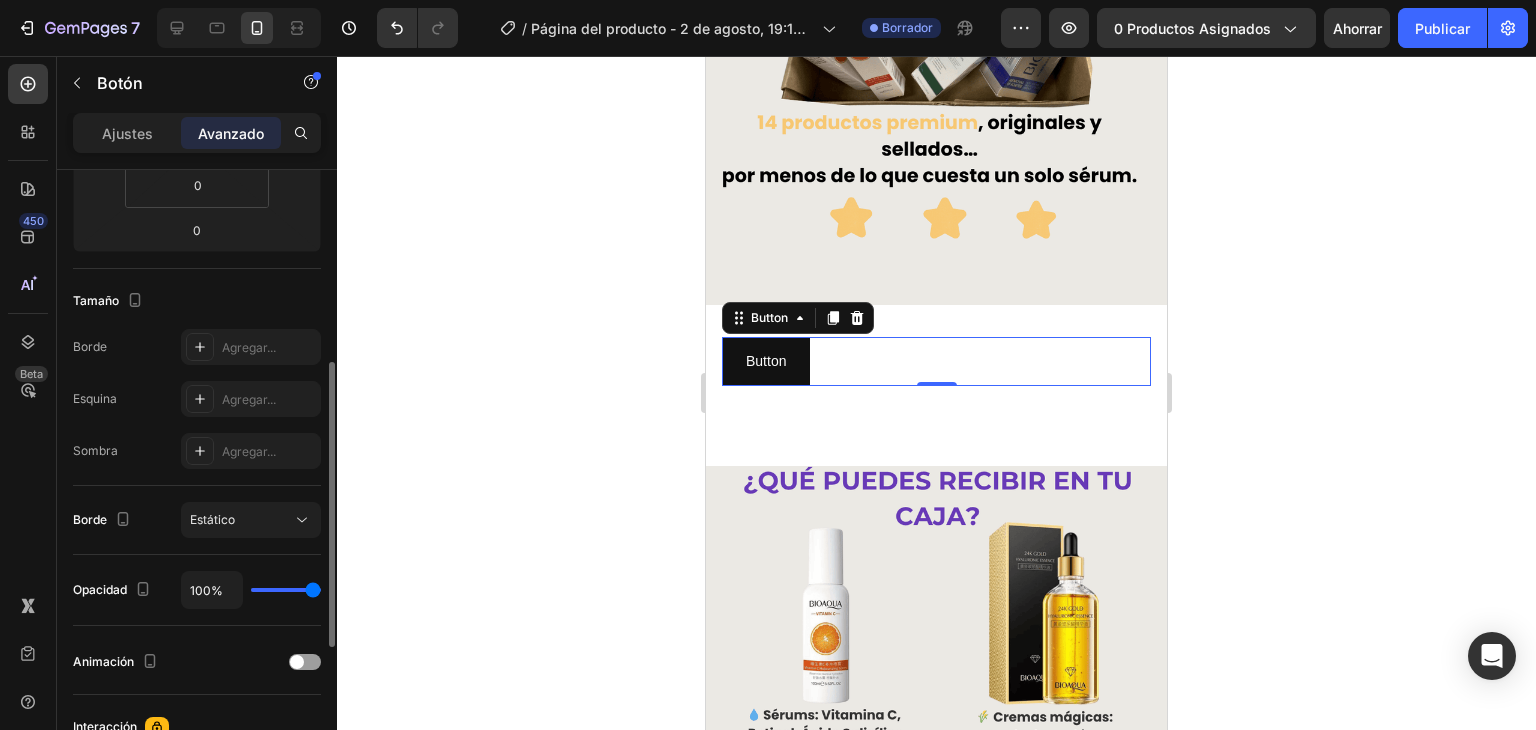 scroll, scrollTop: 115, scrollLeft: 0, axis: vertical 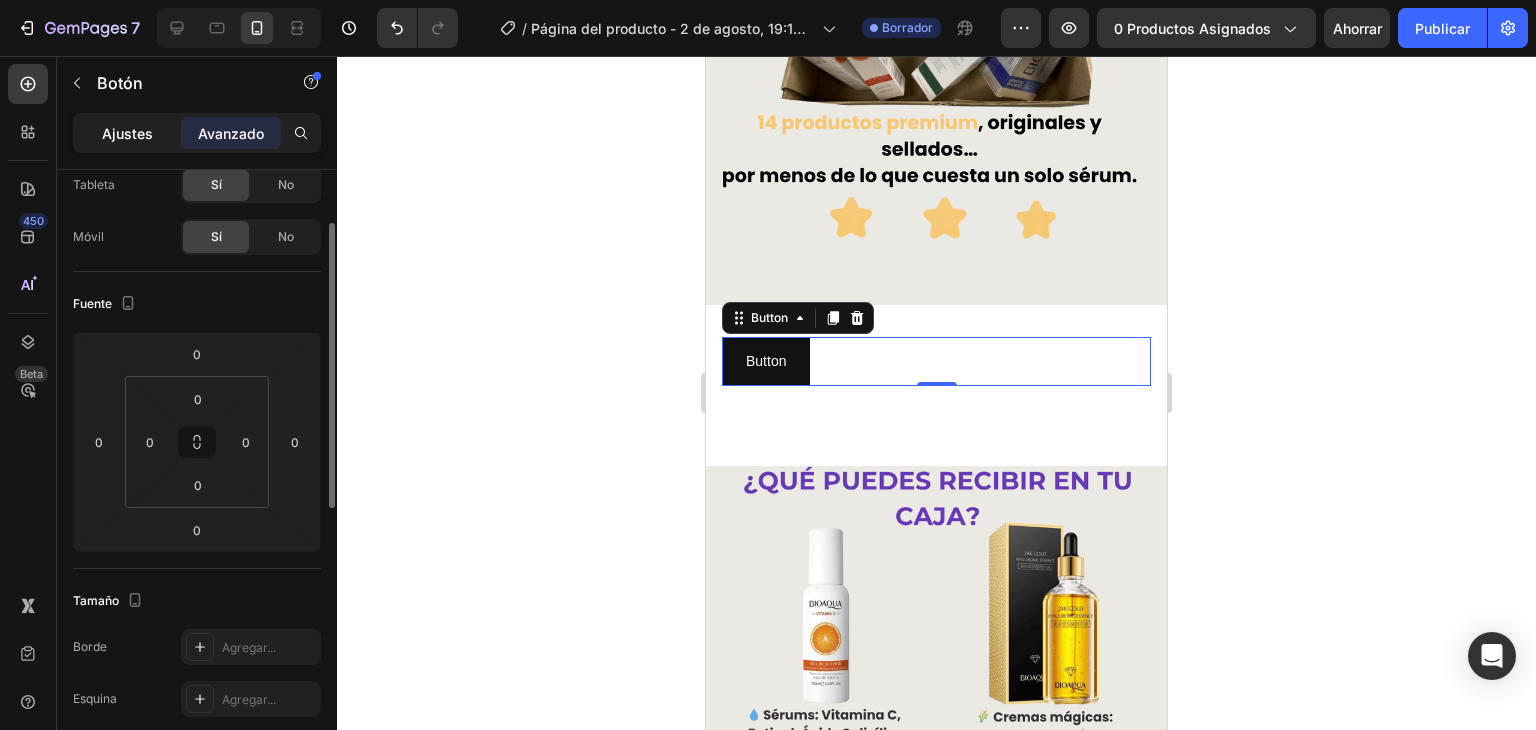 click on "Ajustes" at bounding box center (127, 133) 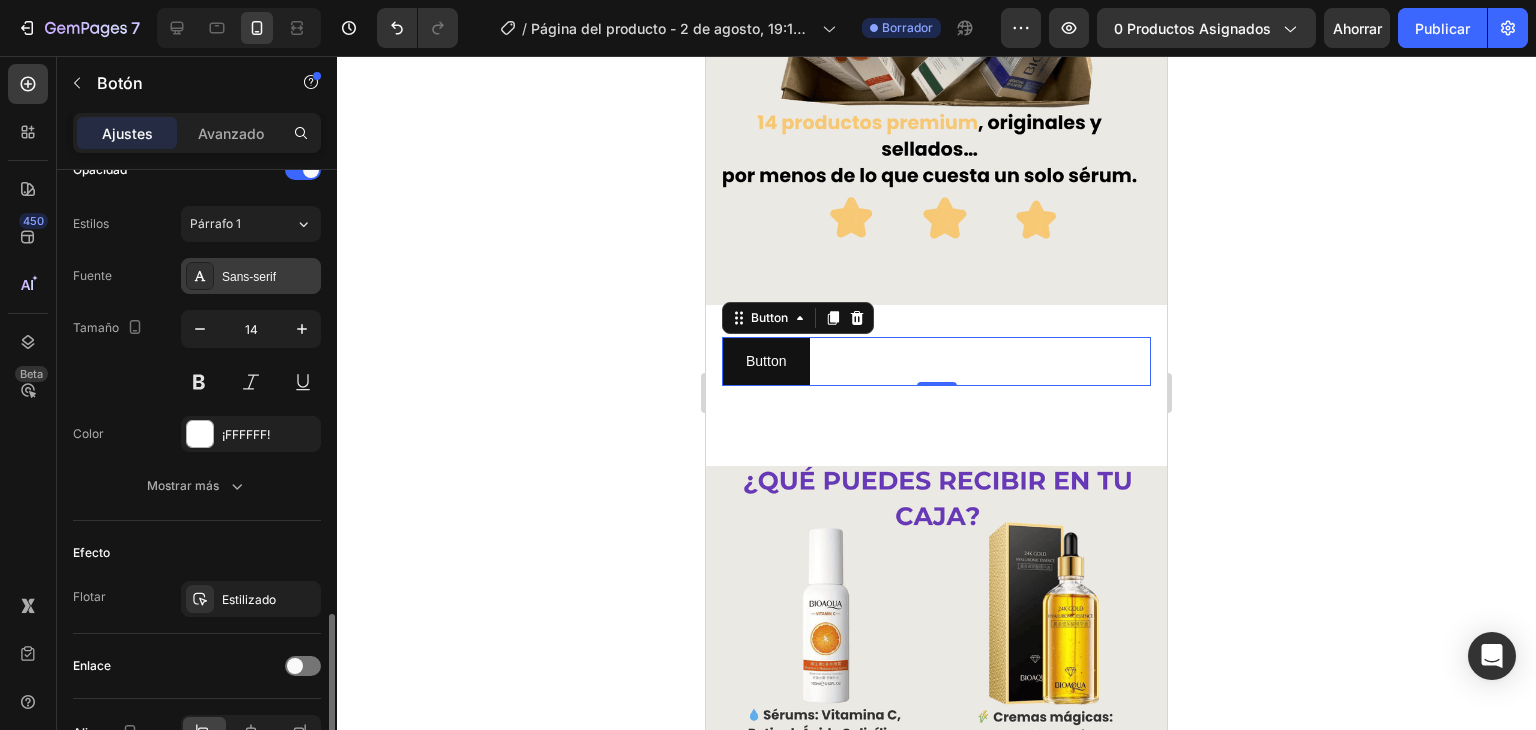 scroll, scrollTop: 800, scrollLeft: 0, axis: vertical 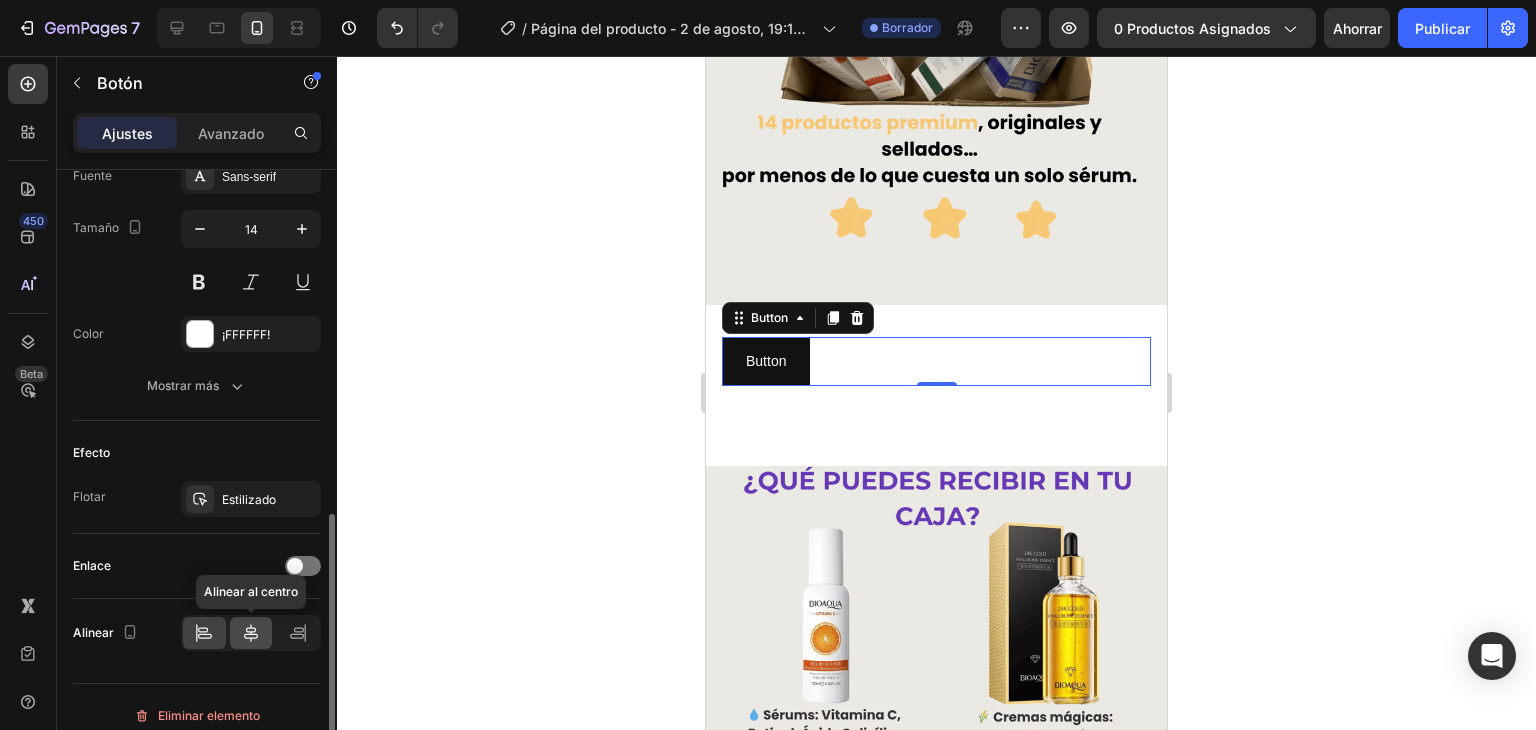 click 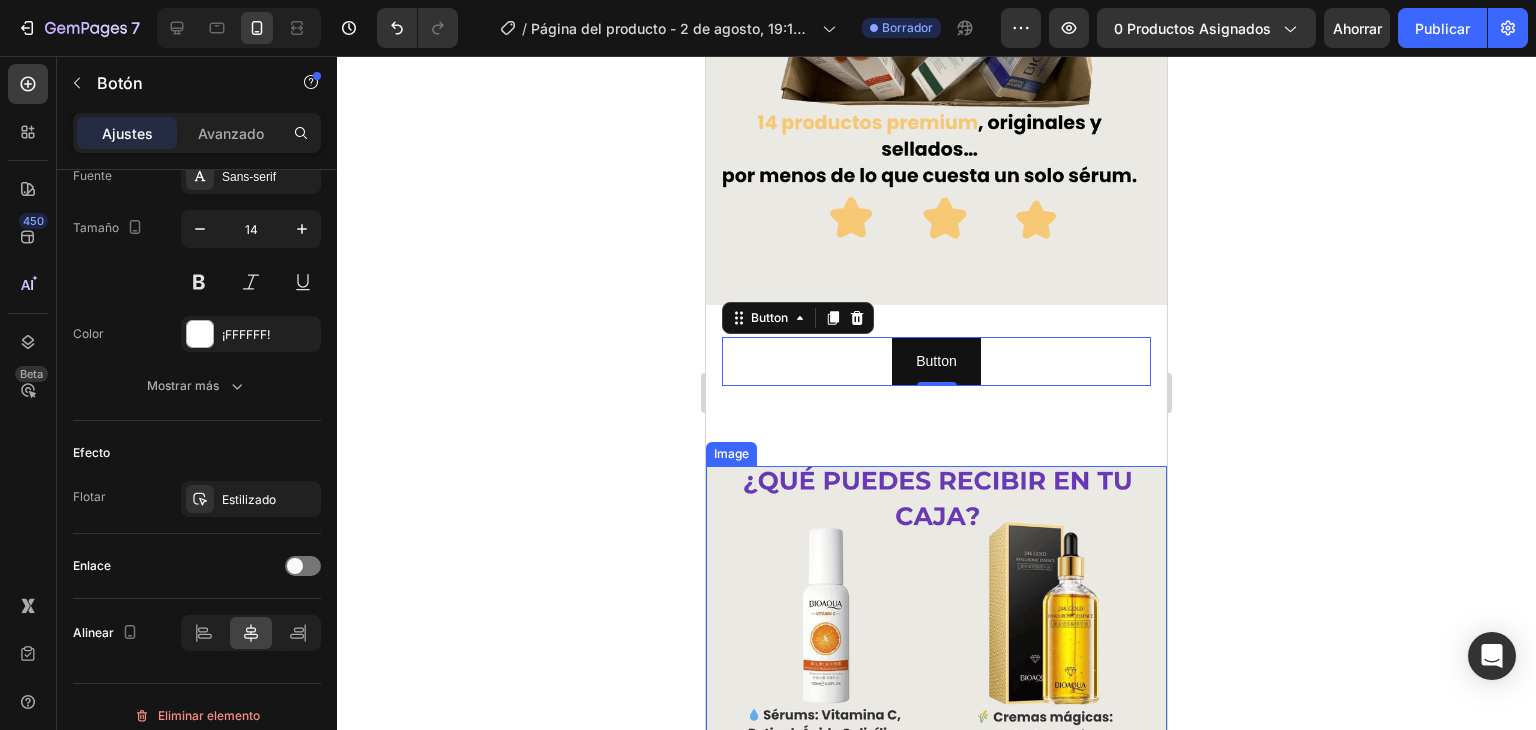 click at bounding box center (936, 754) 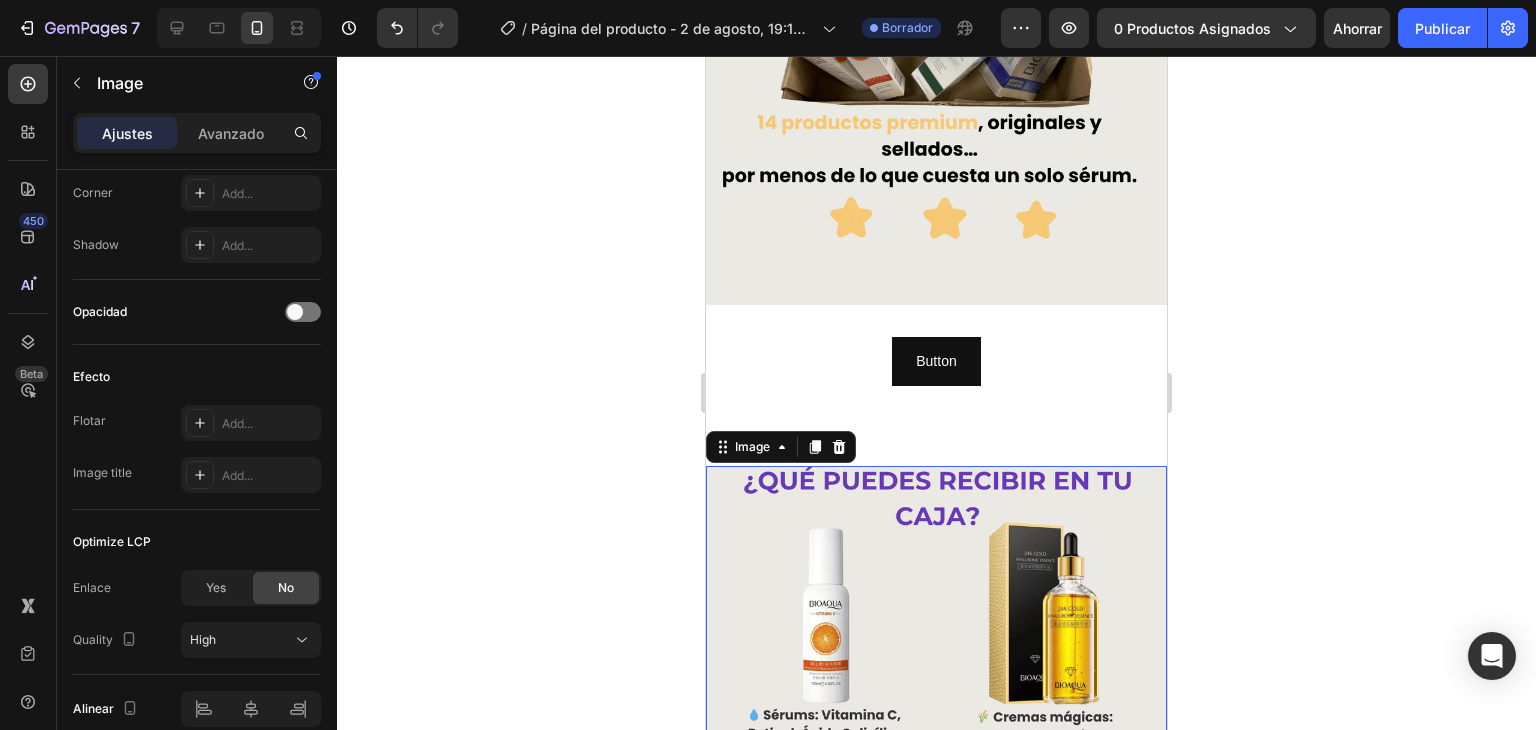 scroll, scrollTop: 0, scrollLeft: 0, axis: both 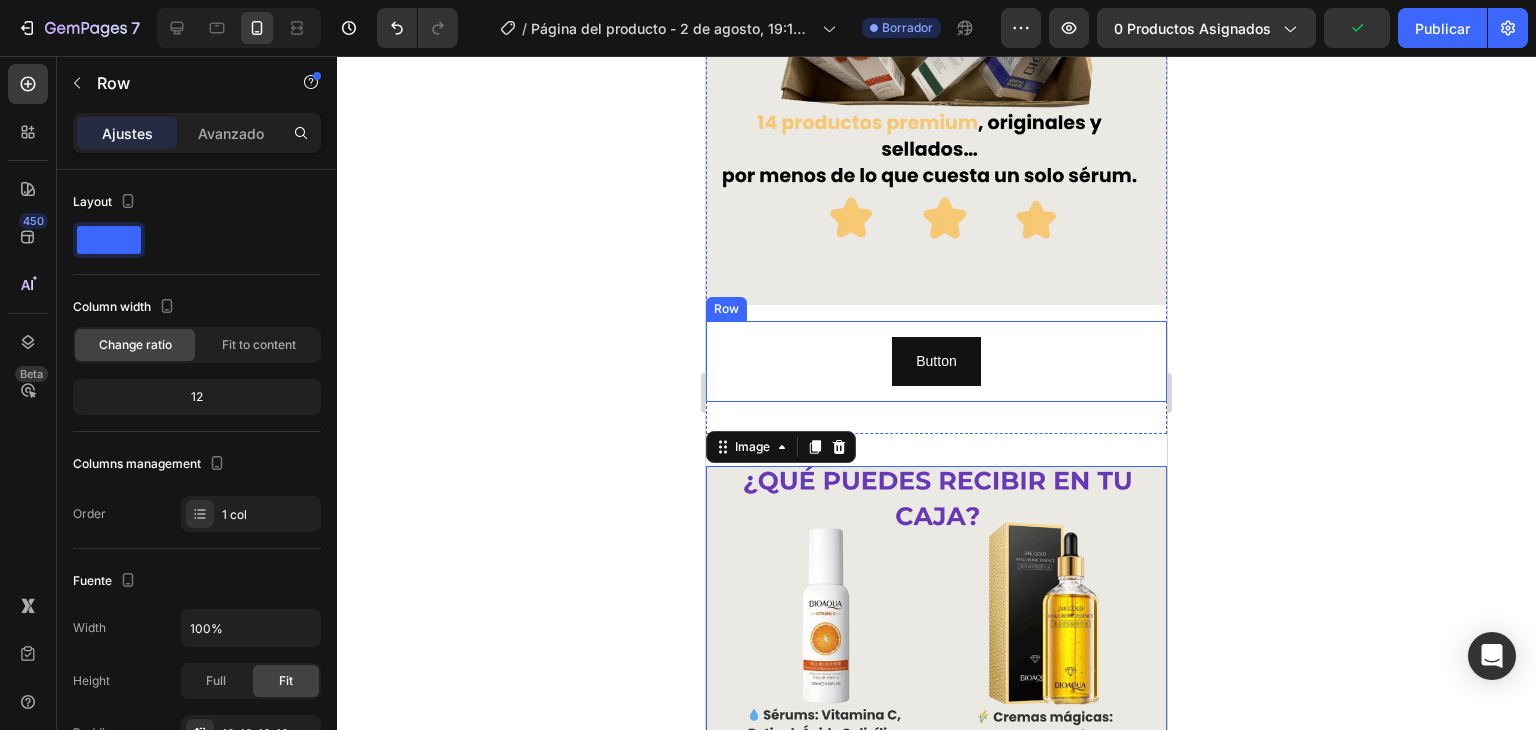 click on "Button Button Row" at bounding box center (936, 361) 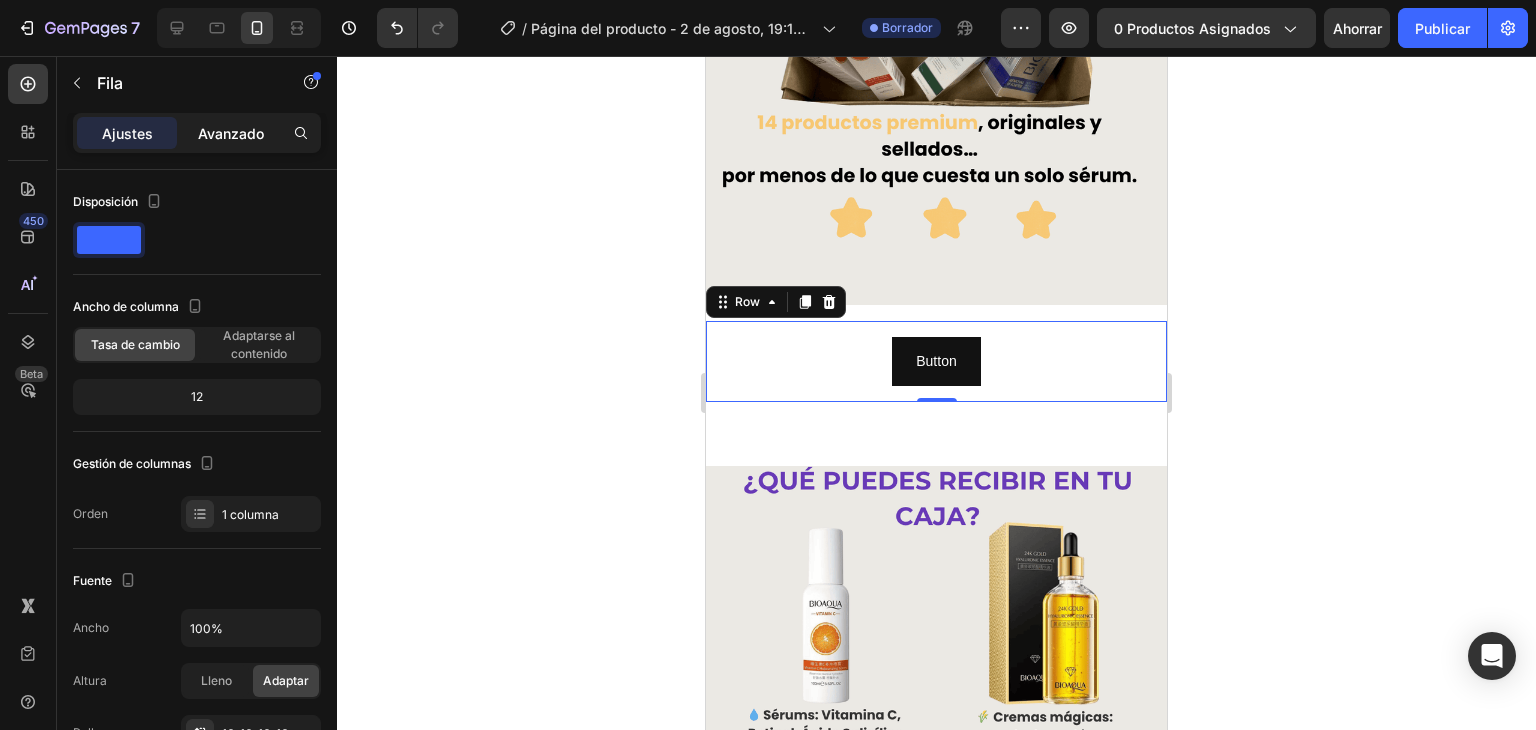 click on "Avanzado" at bounding box center (231, 133) 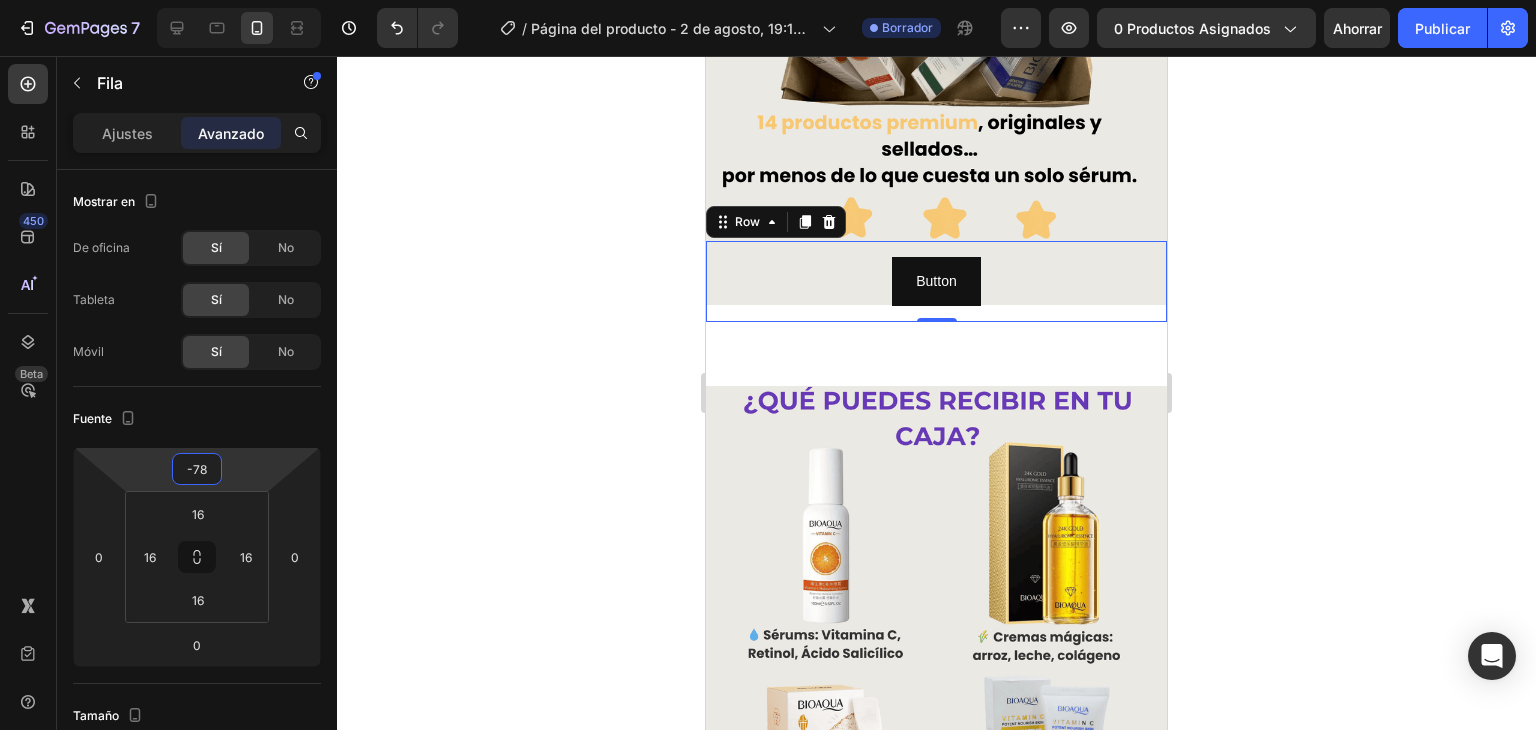 type on "-76" 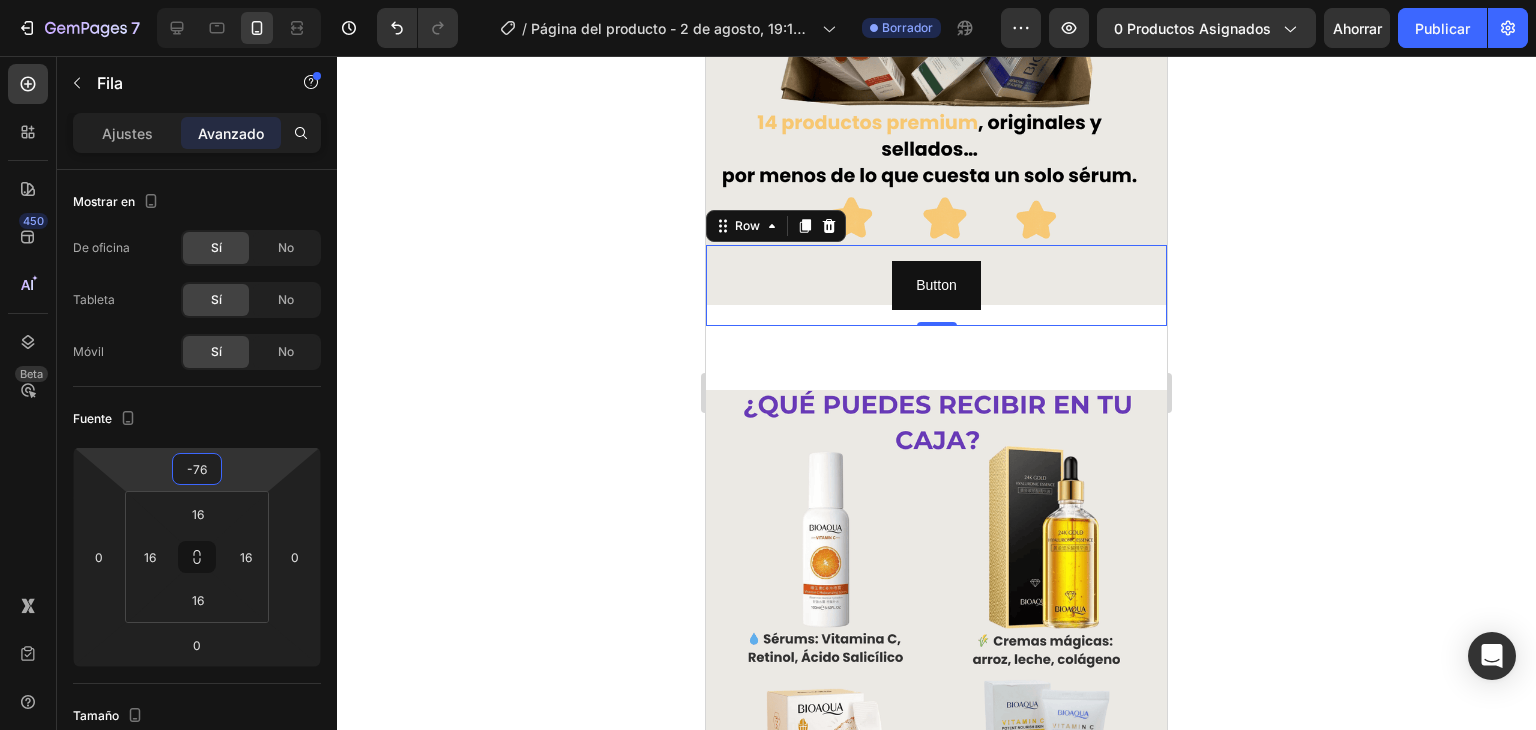 drag, startPoint x: 233, startPoint y: 472, endPoint x: 236, endPoint y: 510, distance: 38.118237 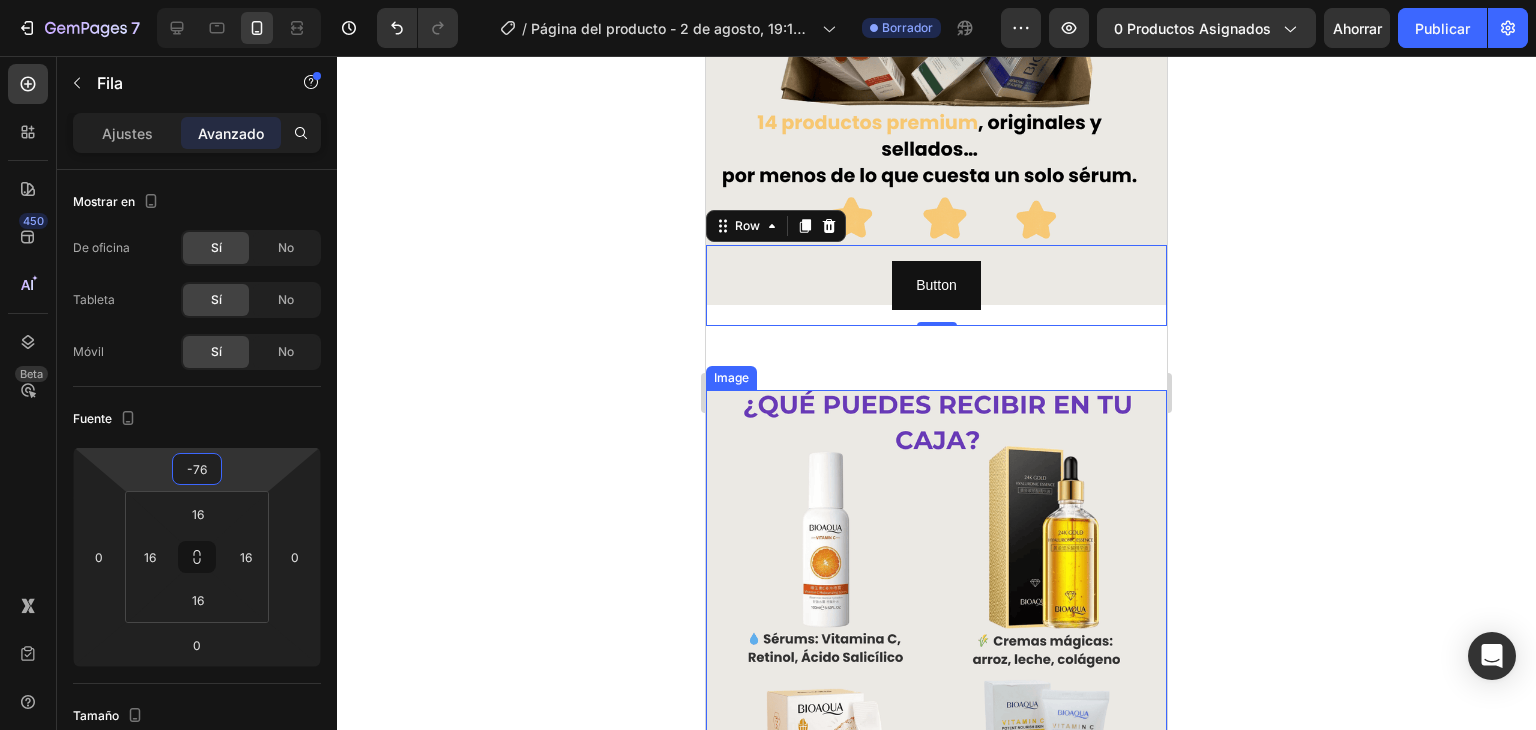 click at bounding box center [936, 678] 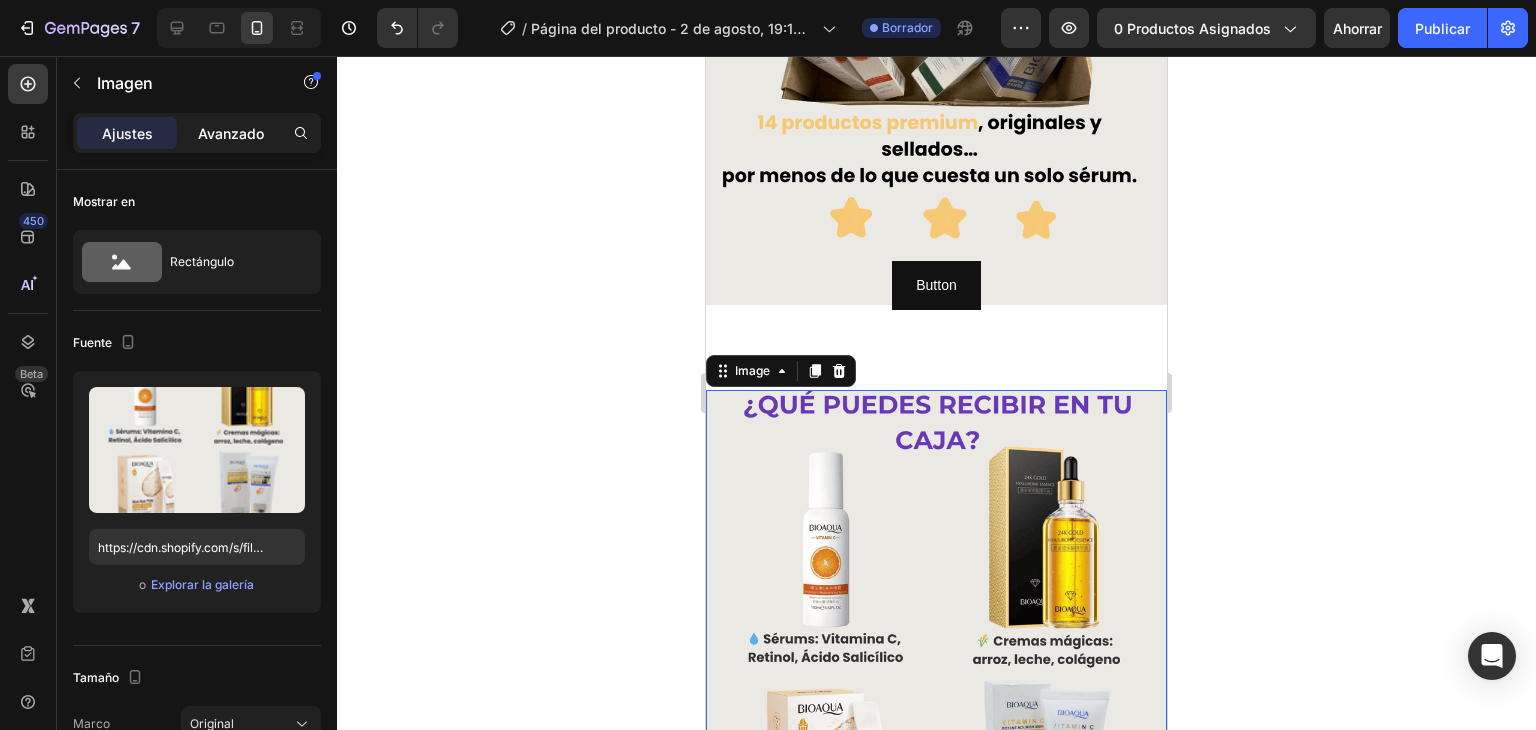 click on "Avanzado" 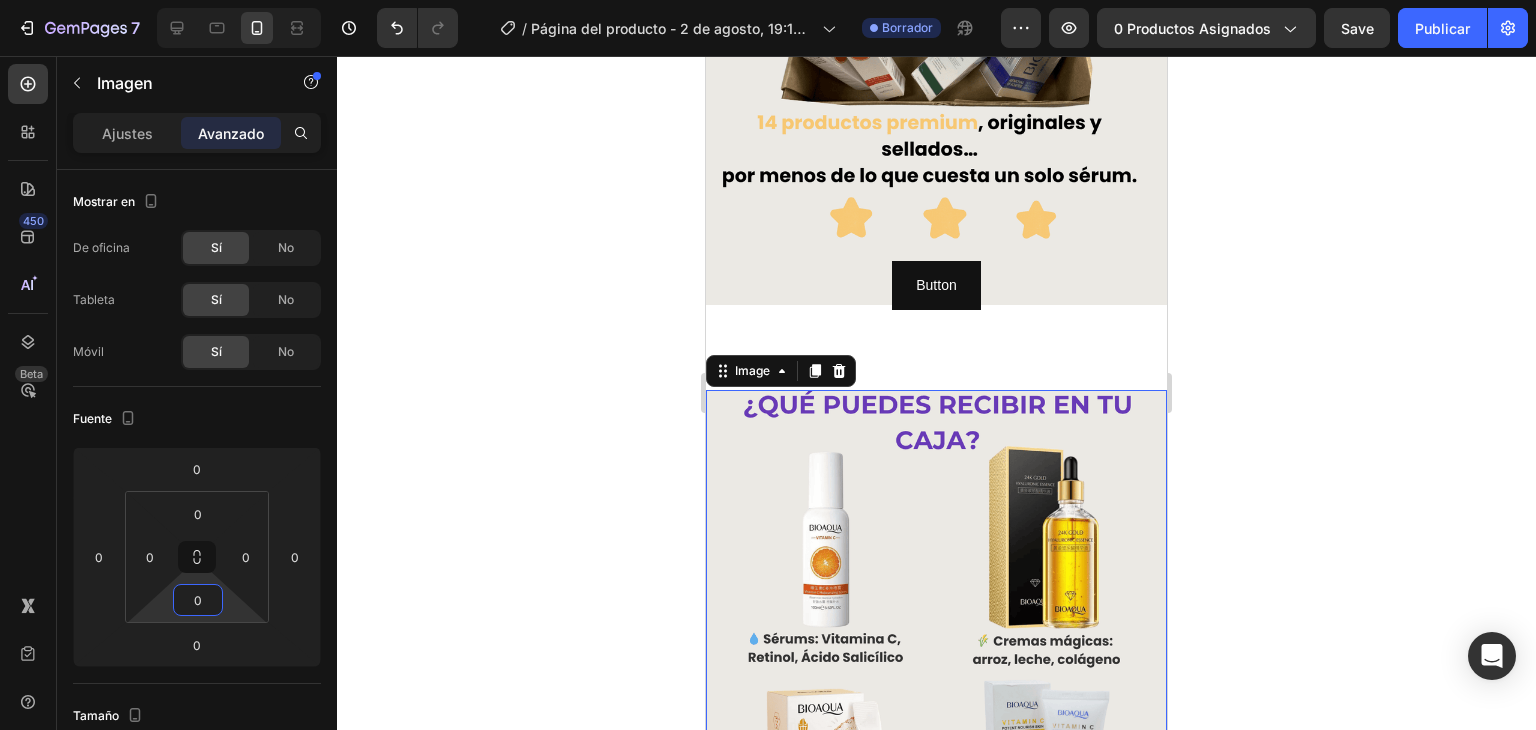drag, startPoint x: 230, startPoint y: 607, endPoint x: 235, endPoint y: 620, distance: 13.928389 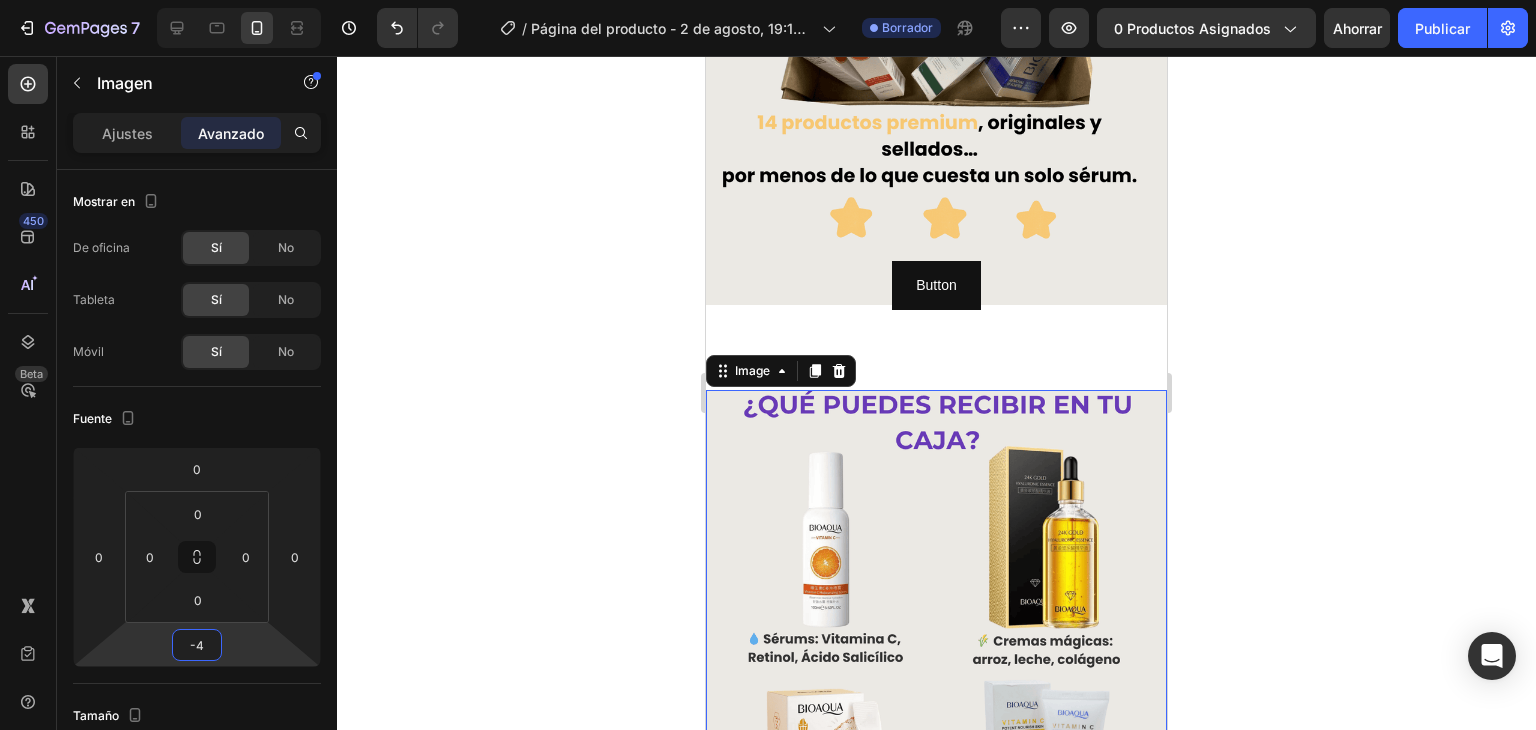 type on "0" 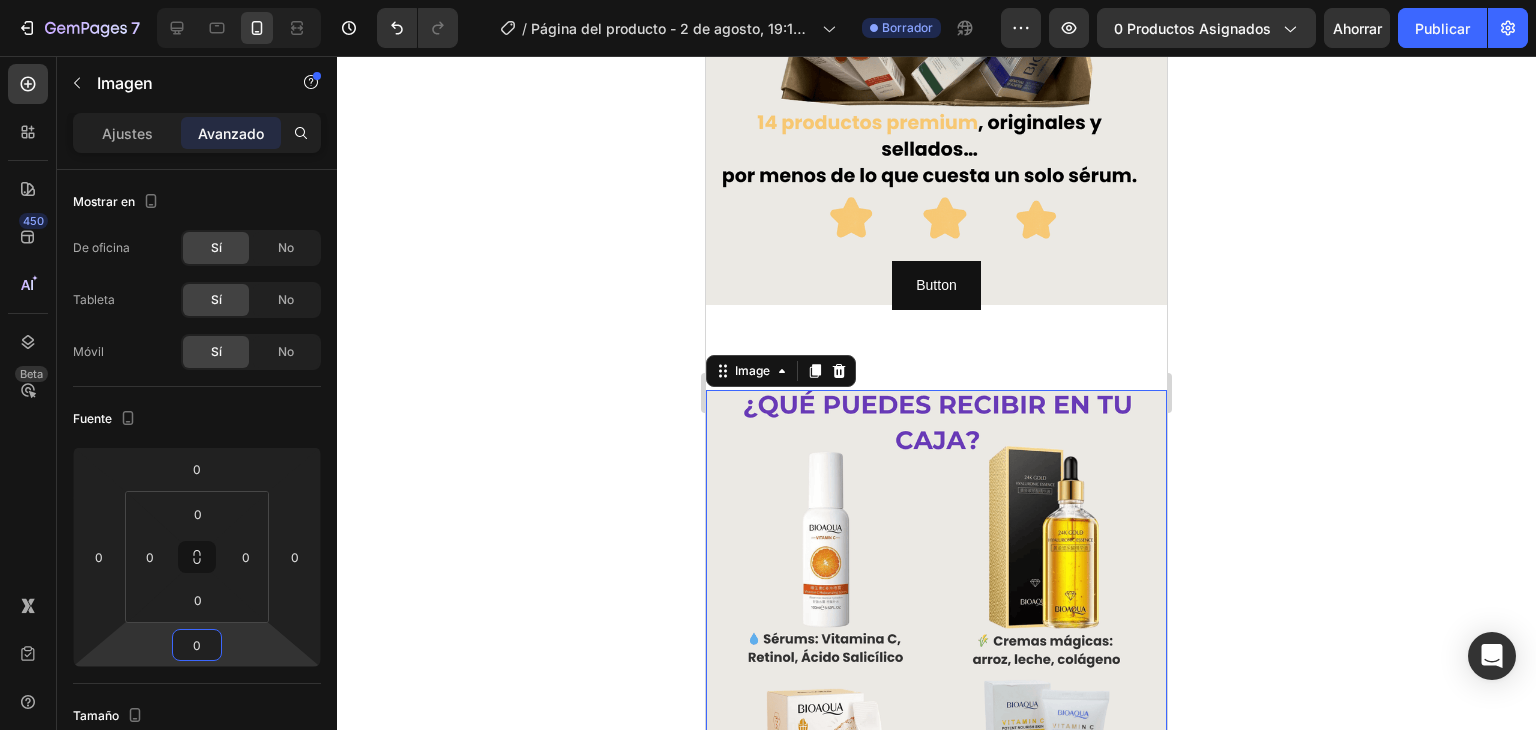 drag, startPoint x: 237, startPoint y: 635, endPoint x: 248, endPoint y: 635, distance: 11 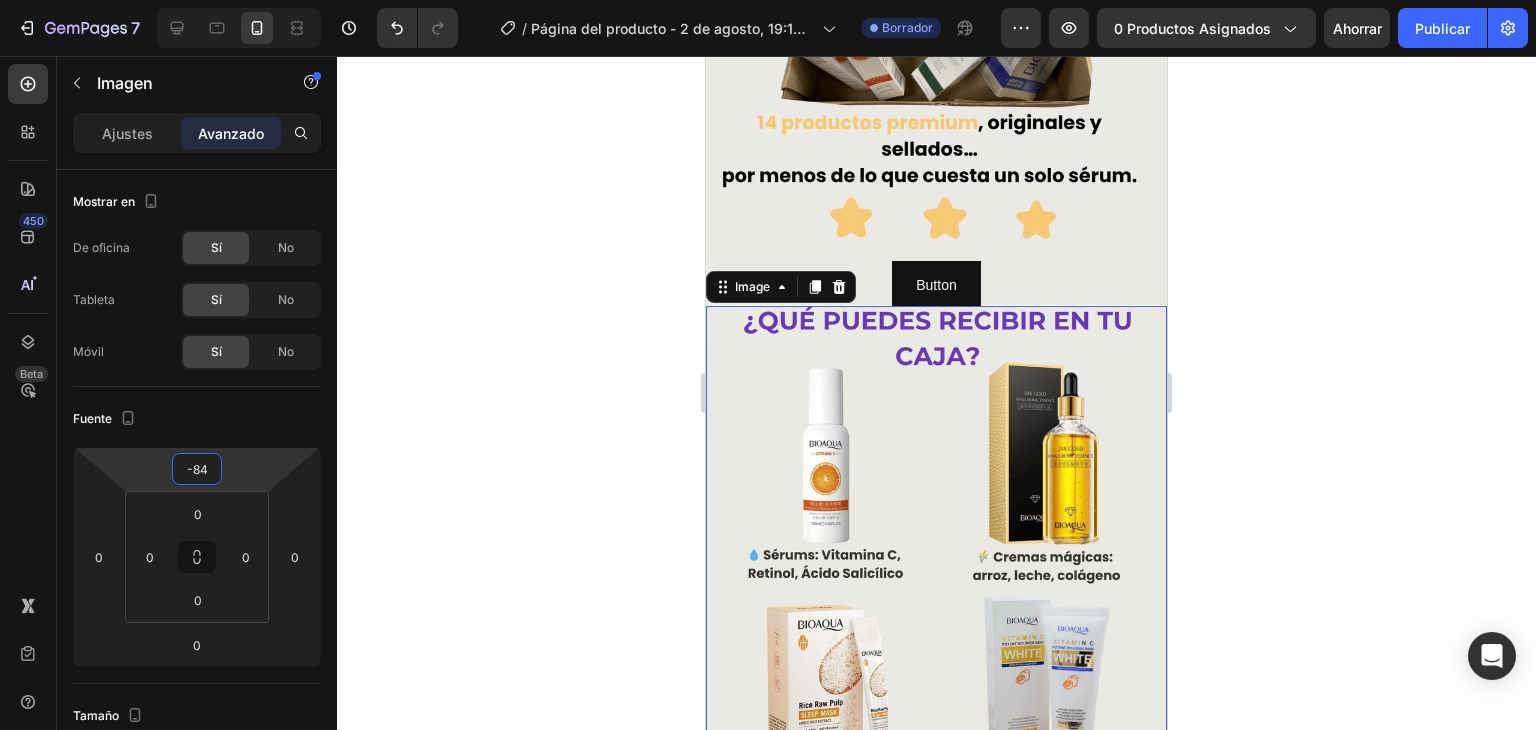 type on "-86" 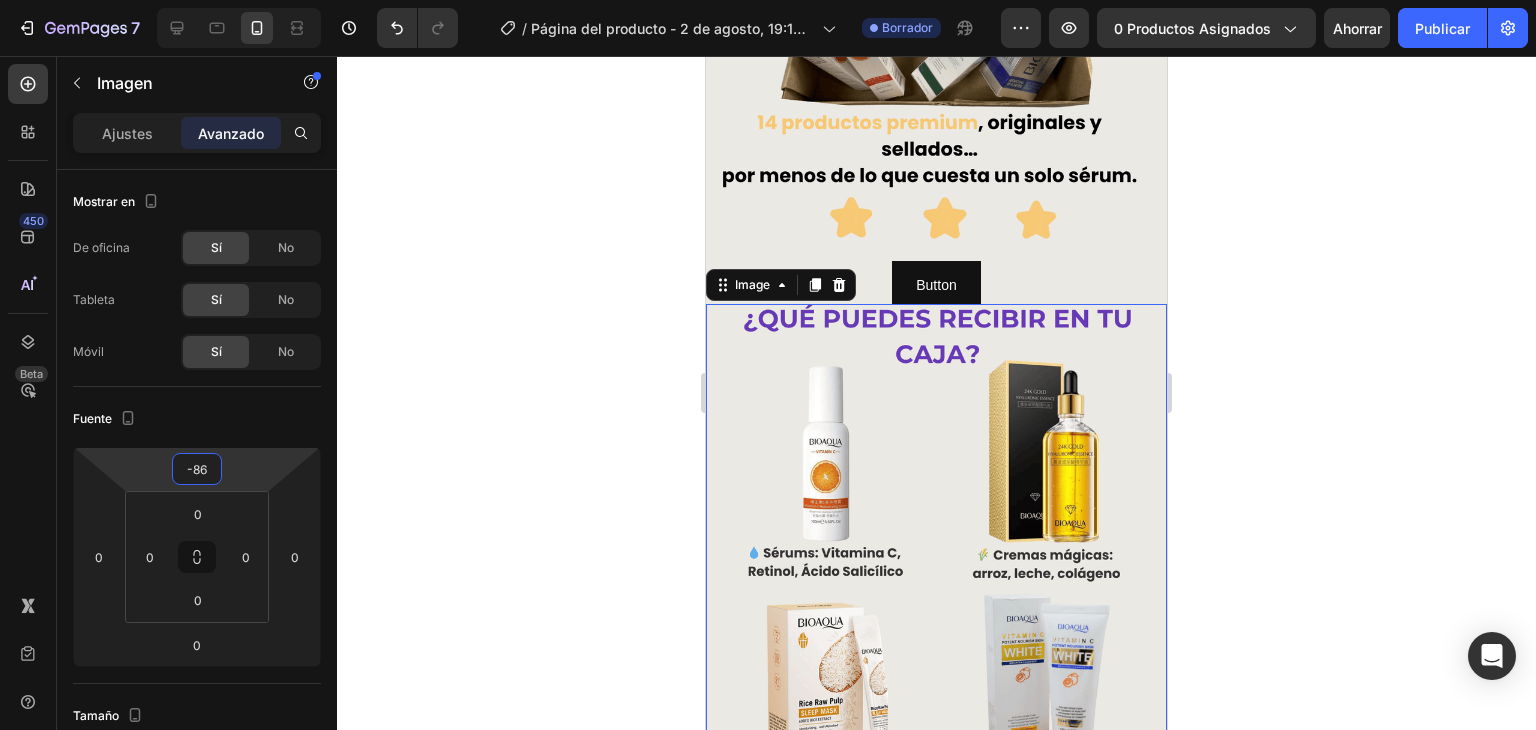 drag, startPoint x: 243, startPoint y: 474, endPoint x: 245, endPoint y: 517, distance: 43.046486 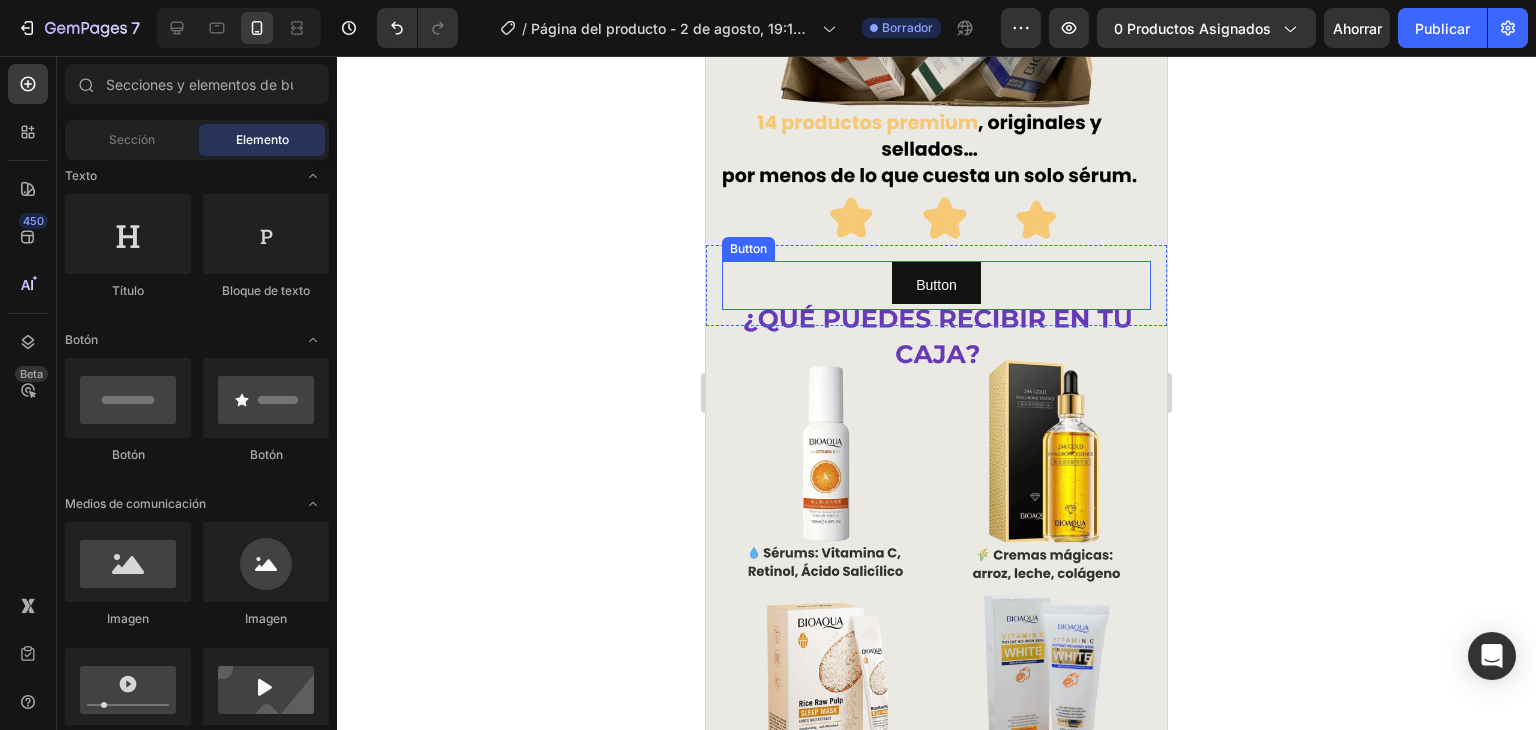 click on "Button Button" at bounding box center (936, 285) 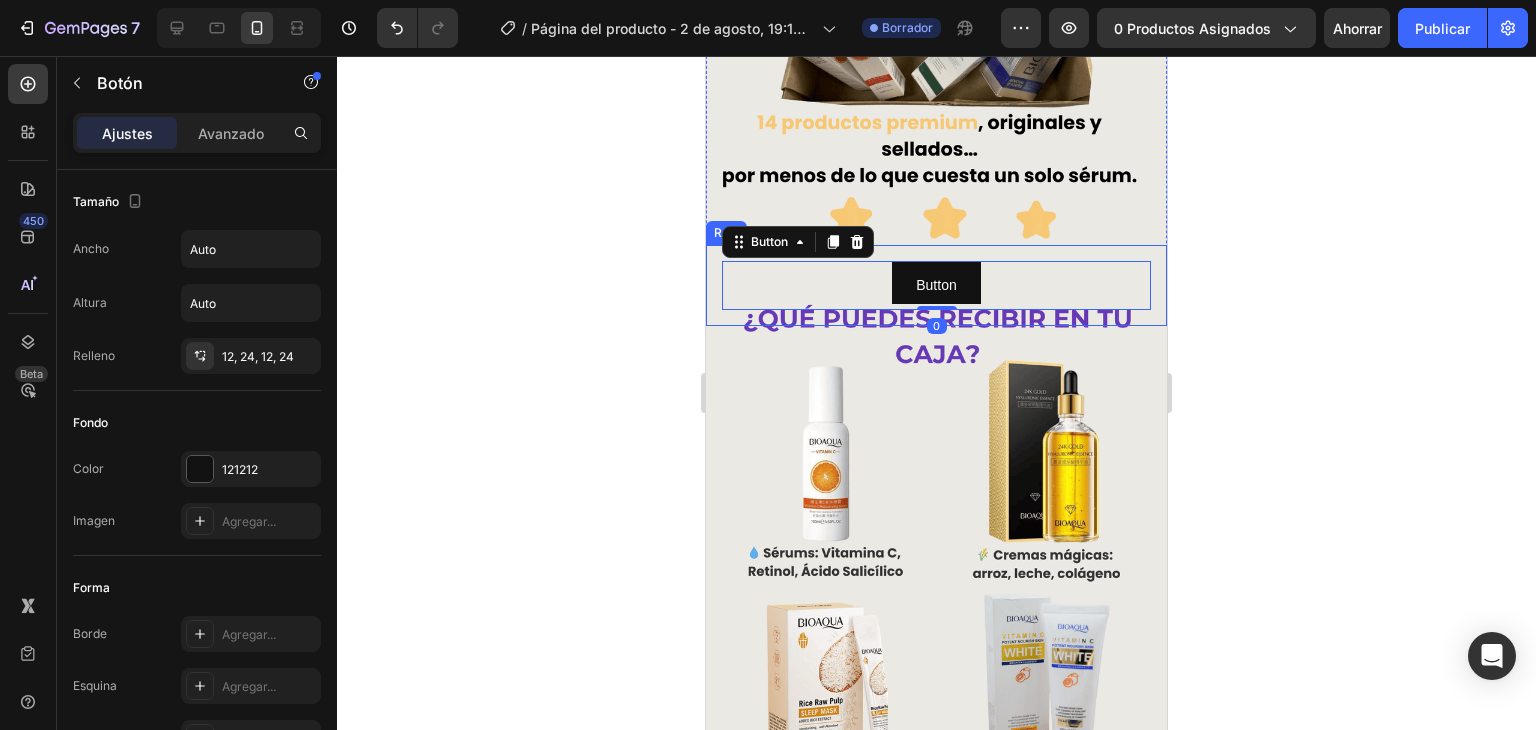 click on "Button Button   0 Row" at bounding box center [936, 285] 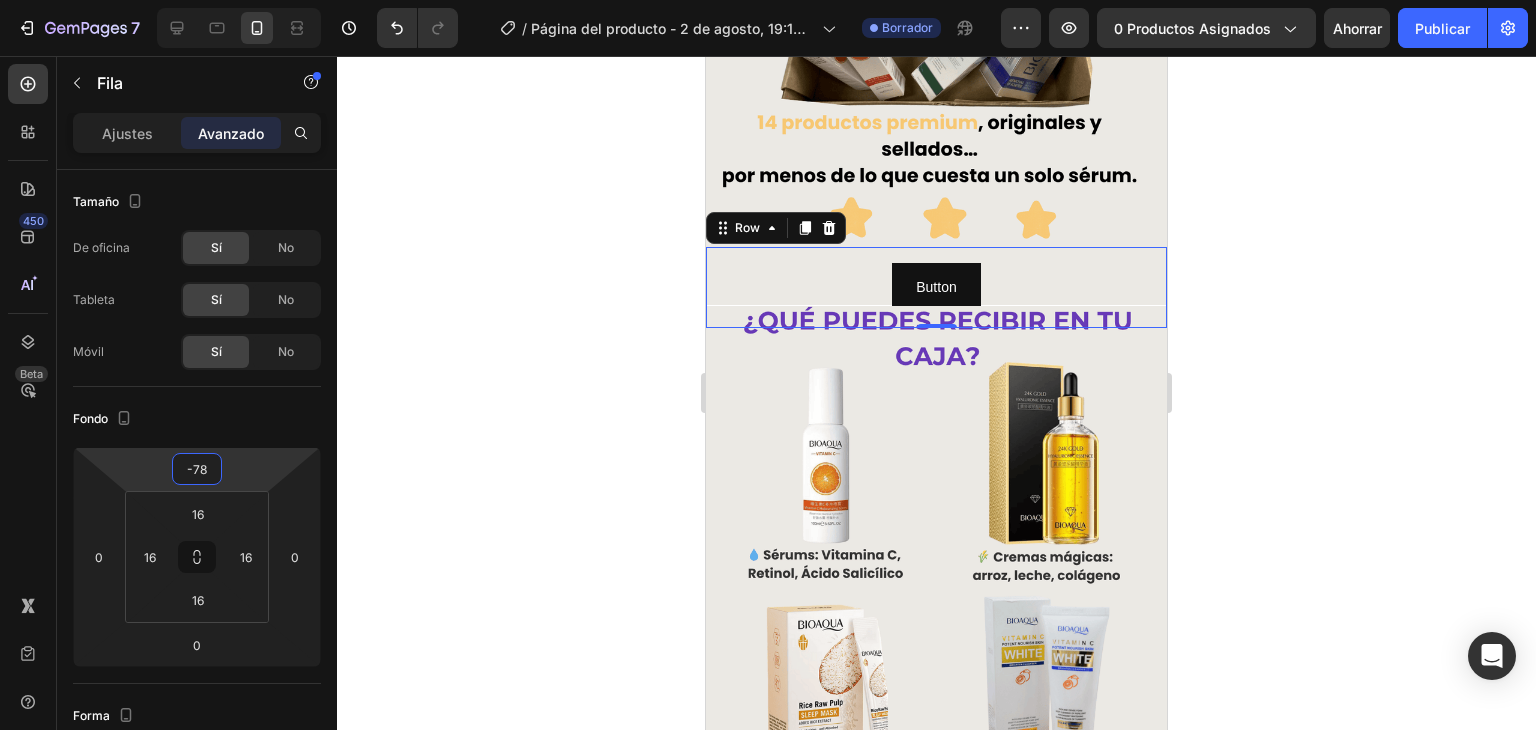 type on "-80" 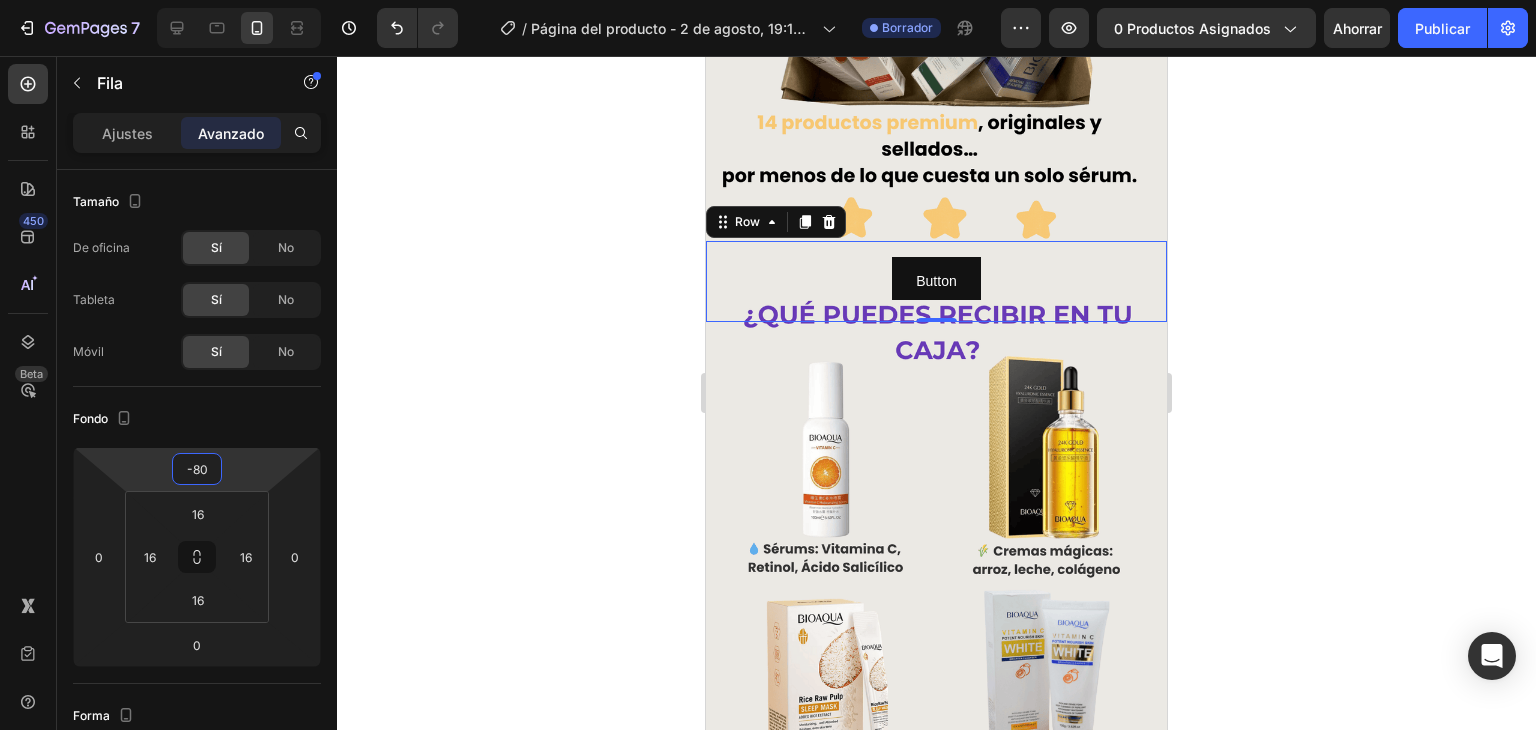 click on "7 Version history / Página del producto - 2 de agosto, 19:12:29 Borrador Avance 0 productos asignados Ahorrar Publicar 450 Beta Sections(18) Elementos(84) Sección Elemento Hero Section Product Detail Brands Trusted Badges Guarantee Product Breakdown How to use Testimonials Compare Bundle FAQs Social Proof Brand Story Product List Collection Blog List Contact Sticky Add to Cart Custom Footer Explorar la biblioteca 450 Disposición
Fila
Fila
Fila
Fila Texto
Título
Bloque de texto Botón
Botón
Botón Medios de comunicación
Imagen" at bounding box center [768, 0] 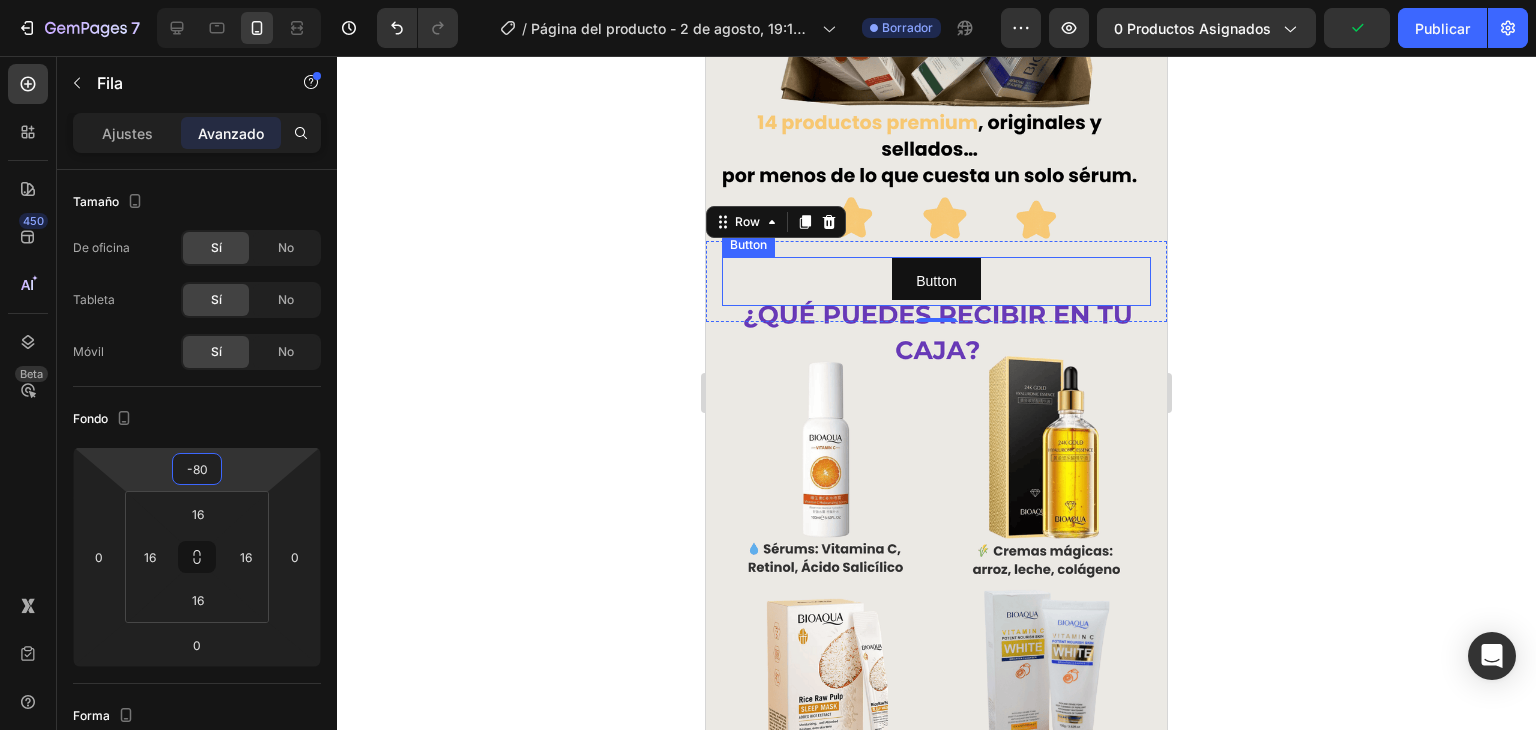 click on "Button Button" at bounding box center [936, 281] 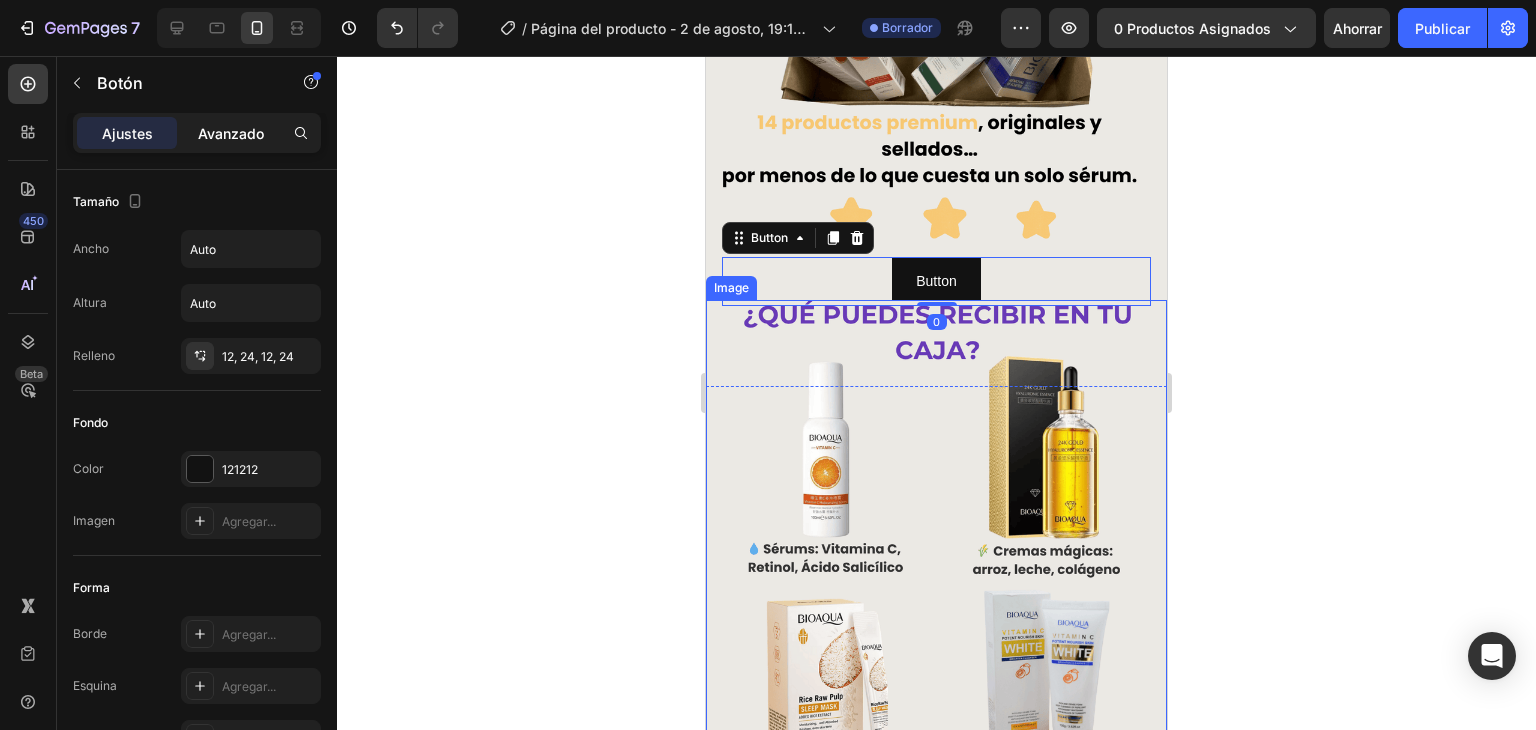 click on "Avanzado" at bounding box center (231, 133) 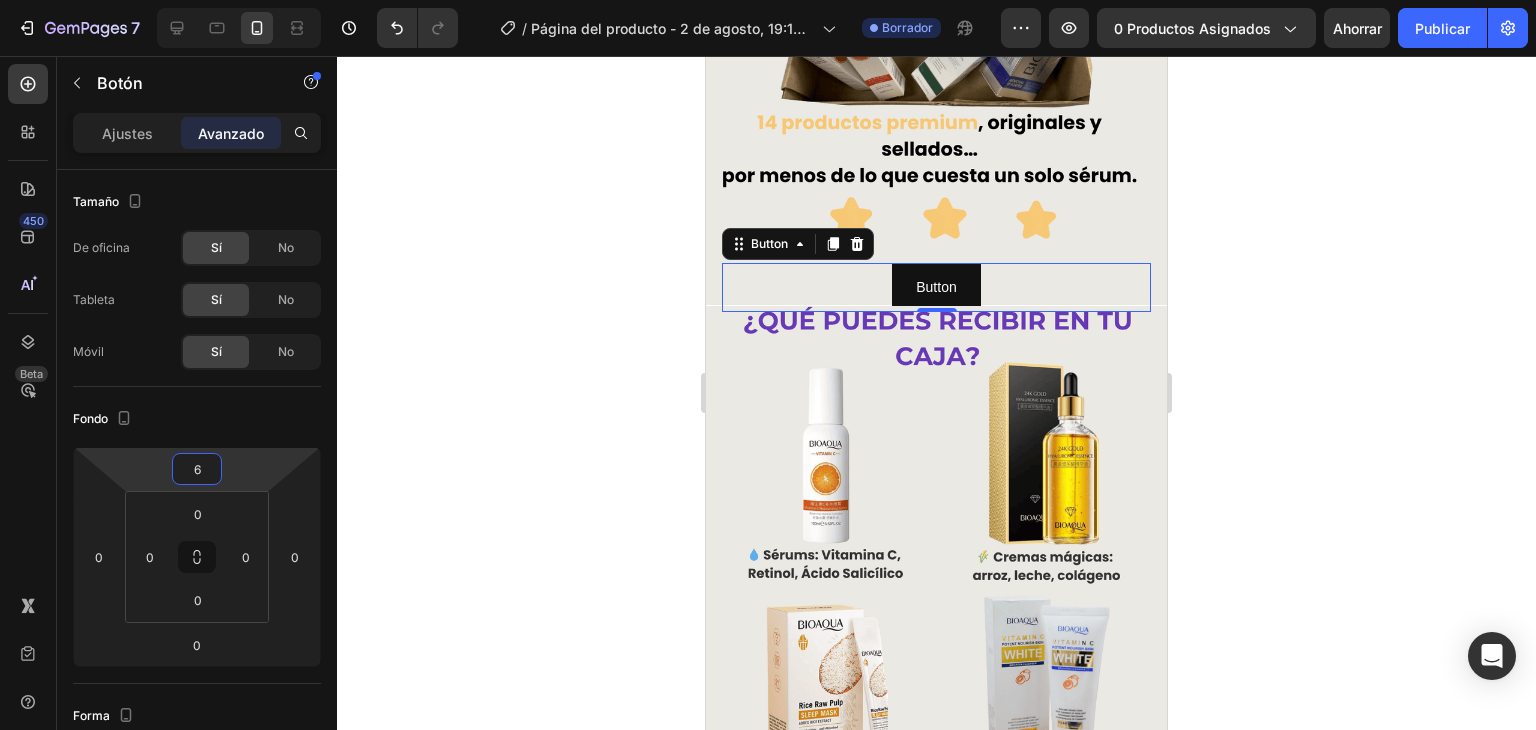 type on "4" 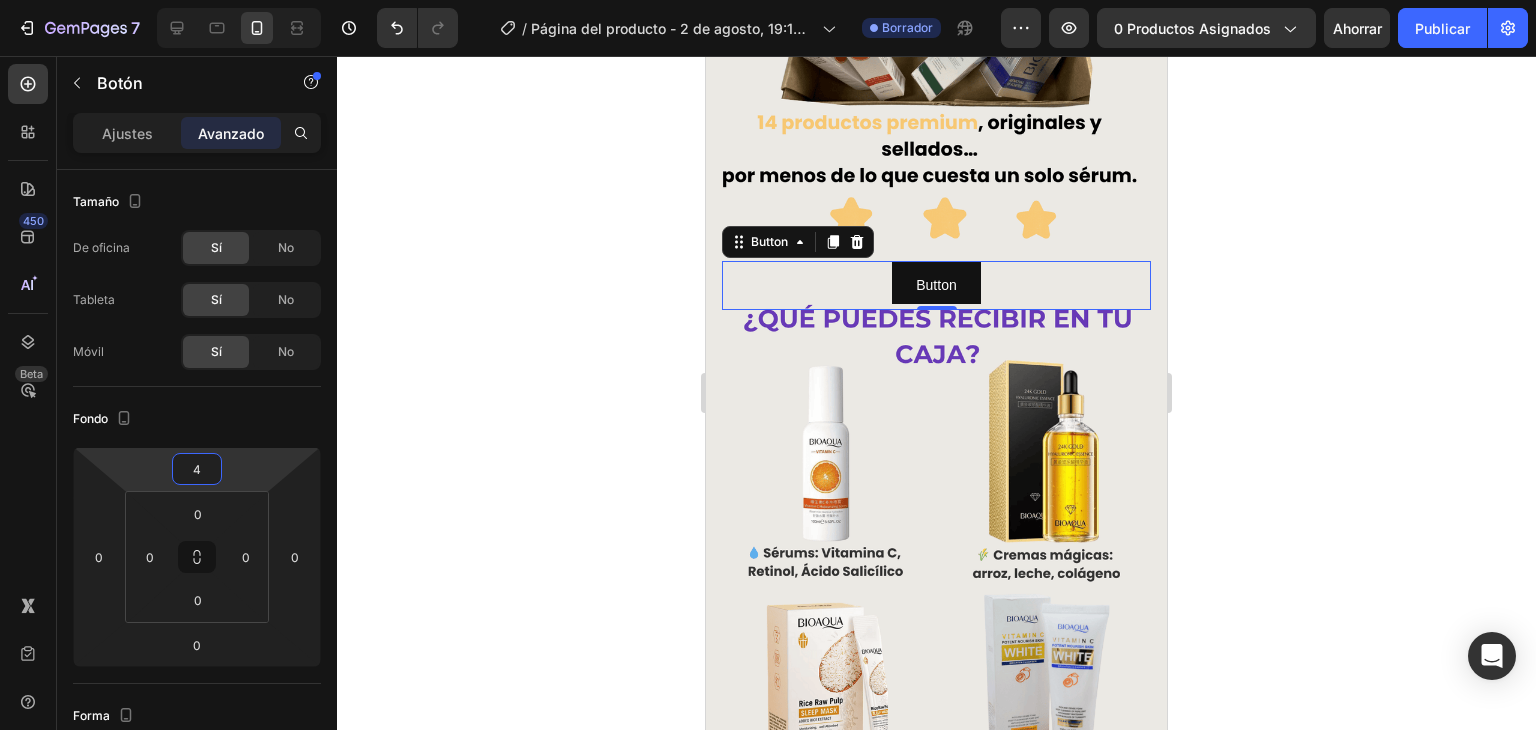 click on "7 Version history / Página del producto - 2 de agosto, 19:12:29 Borrador Avance 0 productos asignados Ahorrar Publicar 450 Beta Sections(18) Elementos(84) Sección Elemento Hero Section Product Detail Brands Trusted Badges Guarantee Product Breakdown How to use Testimonials Compare Bundle FAQs Social Proof Brand Story Product List Collection Blog List Contact Sticky Add to Cart Custom Footer Explorar la biblioteca 450 Disposición
Fila
Fila
Fila
Fila Texto
Título
Bloque de texto Botón
Botón
Botón Medios de comunicación
Imagen" at bounding box center (768, 0) 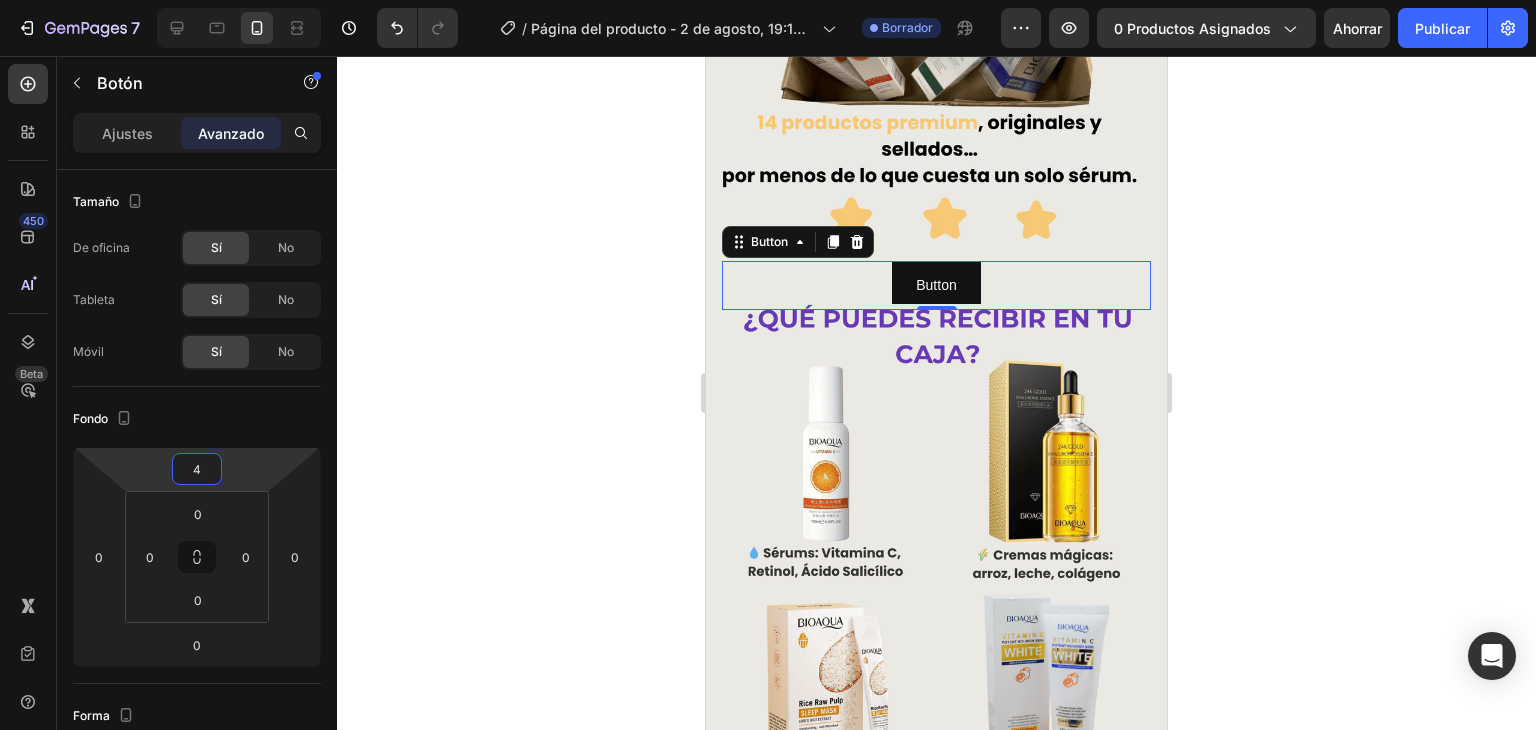 click on "Button Button   0" at bounding box center [936, 285] 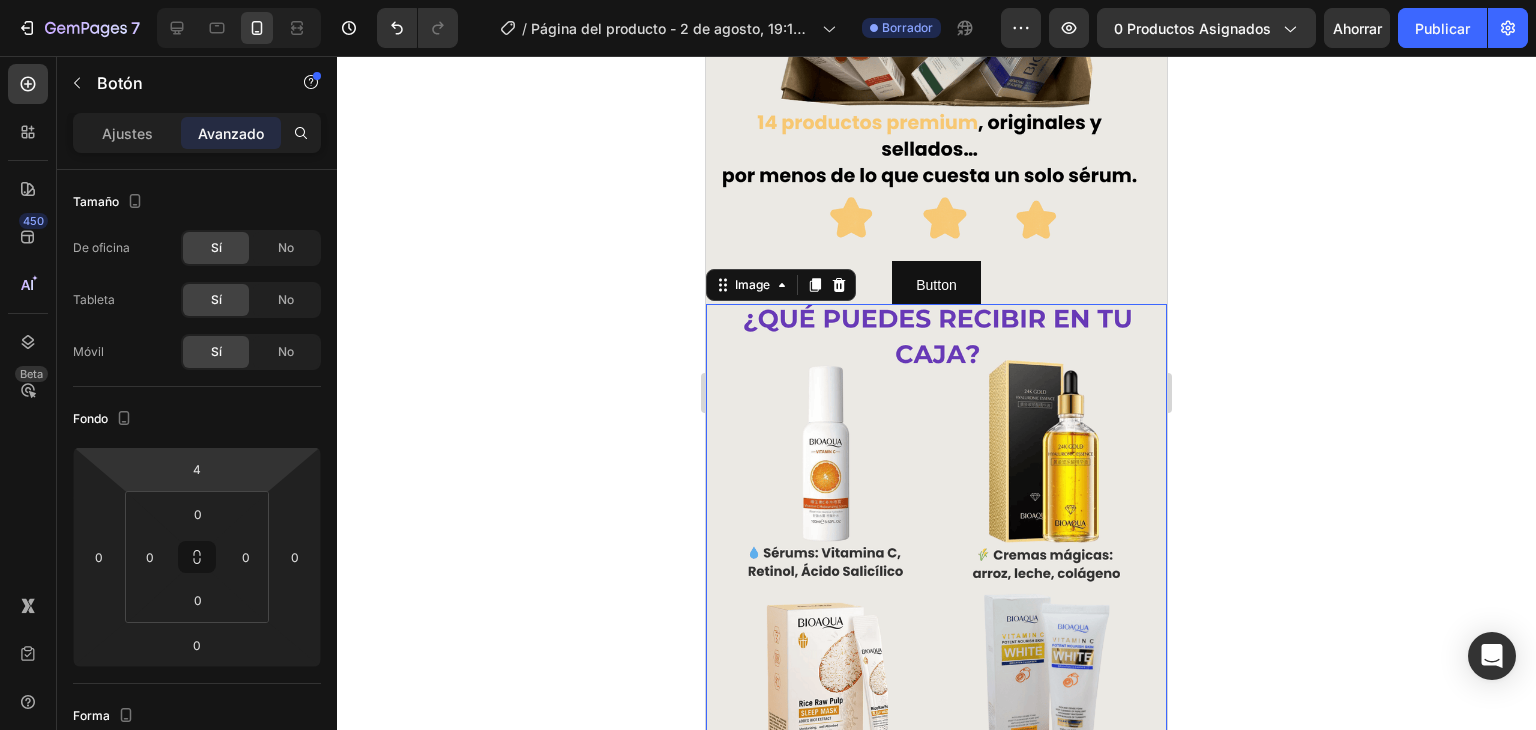 click at bounding box center (936, 592) 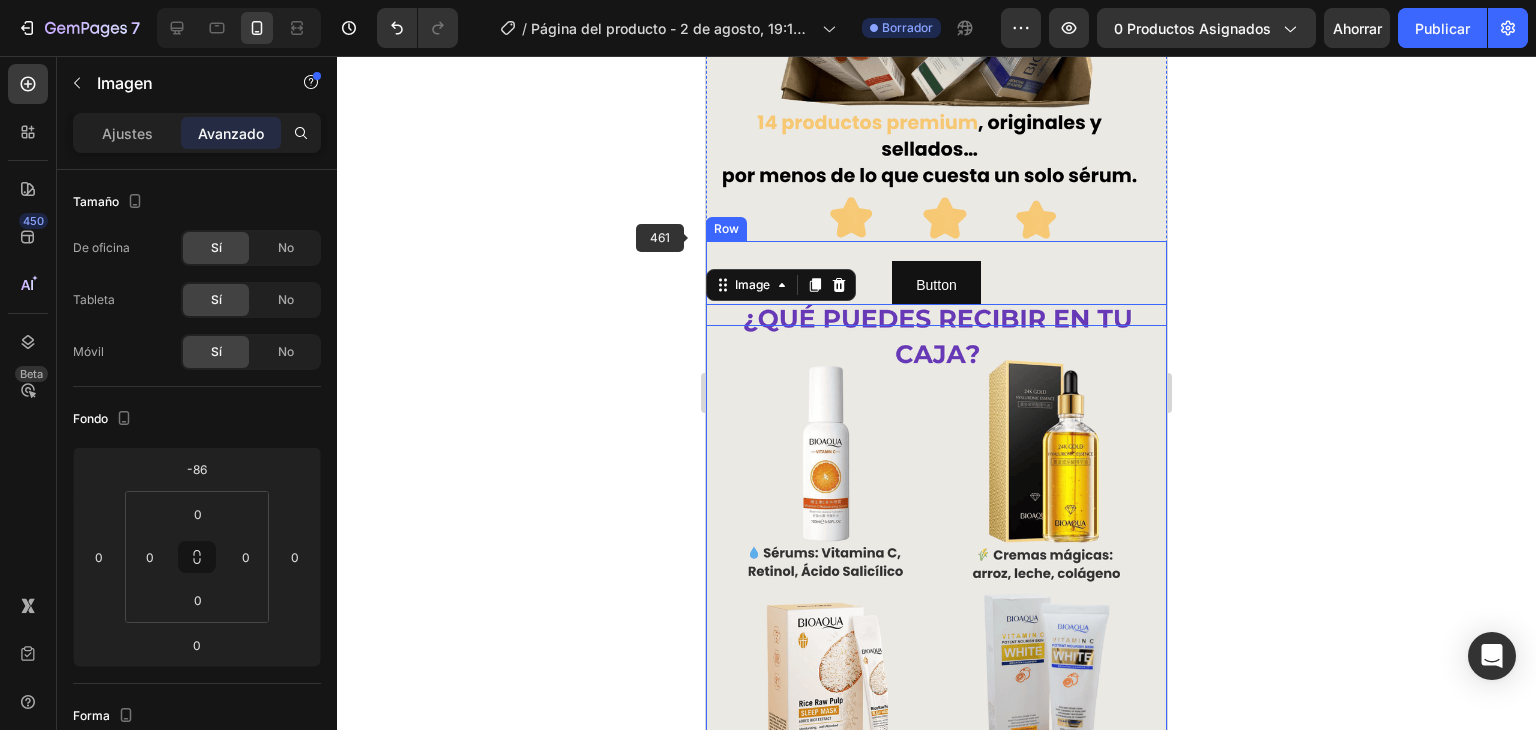 click on "Button Button Row" at bounding box center [936, 283] 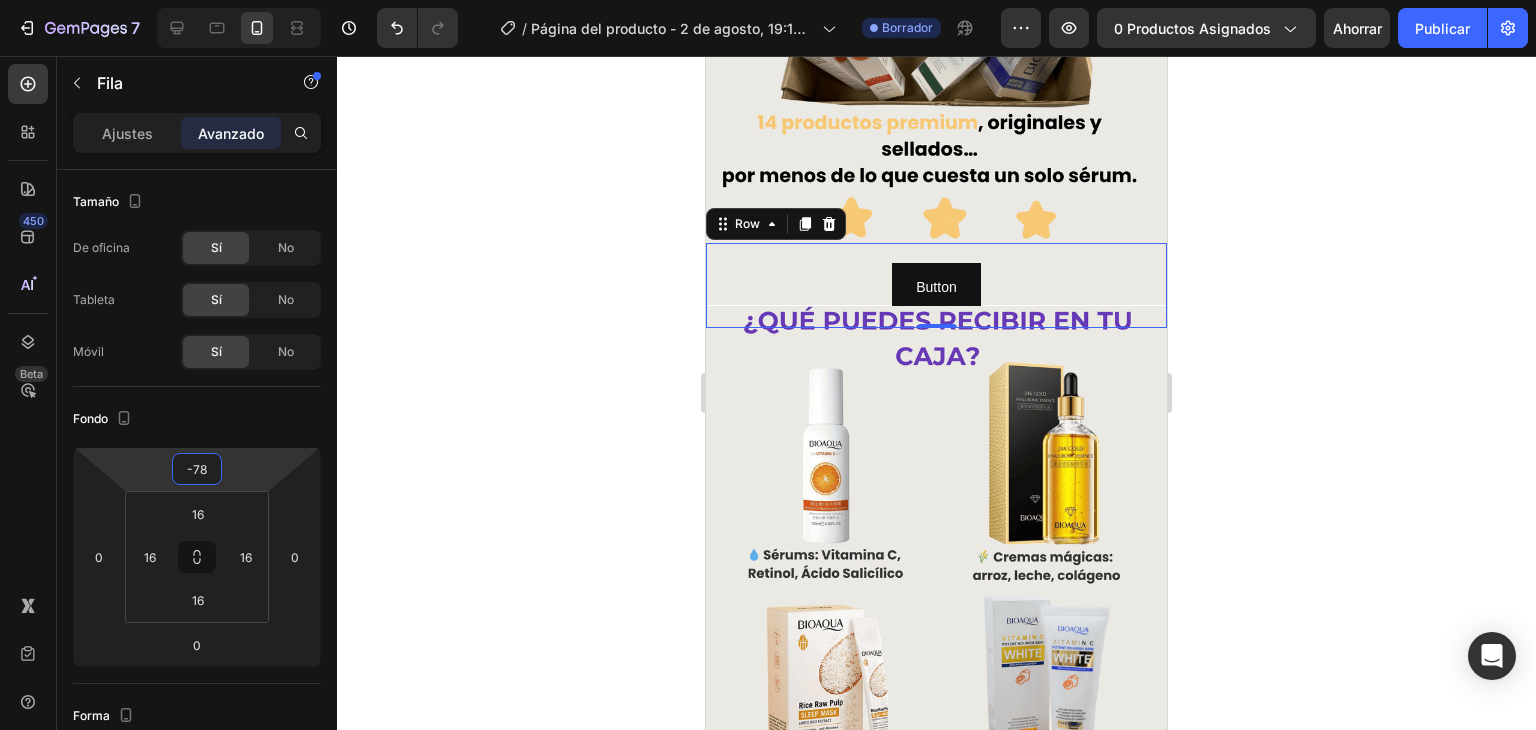 type on "-80" 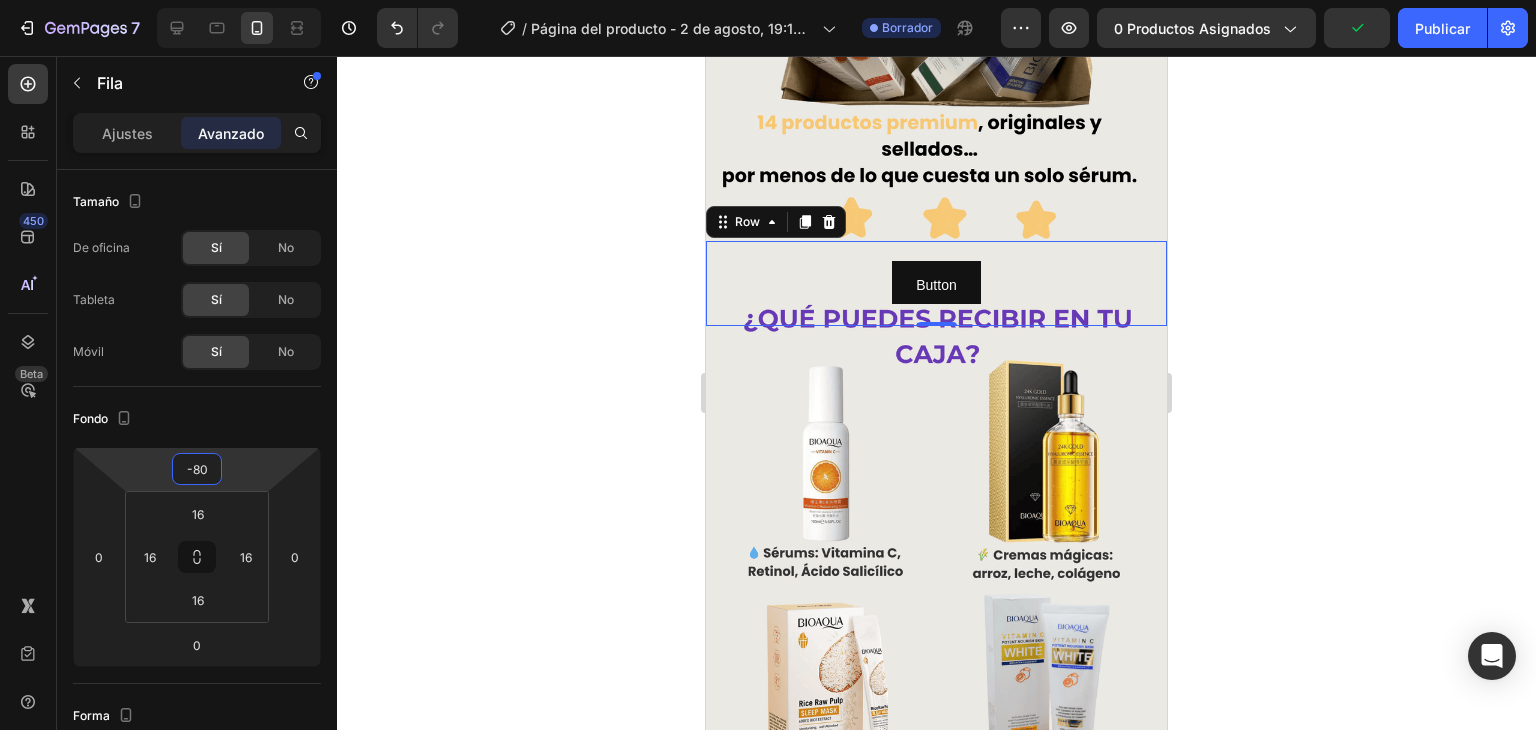 click on "7 Version history / Página del producto - 2 de agosto, 19:12:29 Borrador Avance 0 productos asignados Publicar 450 Beta Sections(18) Elementos(84) Sección Elemento Hero Section Product Detail Brands Trusted Badges Guarantee Product Breakdown How to use Testimonials Compare Bundle FAQs Social Proof Brand Story Product List Collection Blog List Contact Sticky Add to Cart Custom Footer Explorar la biblioteca 450 Disposición
Fila
Fila
Fila
Fila Texto
Título
Bloque de texto Botón
Botón
Botón Medios de comunicación
Imagen
Imagen" at bounding box center (768, 0) 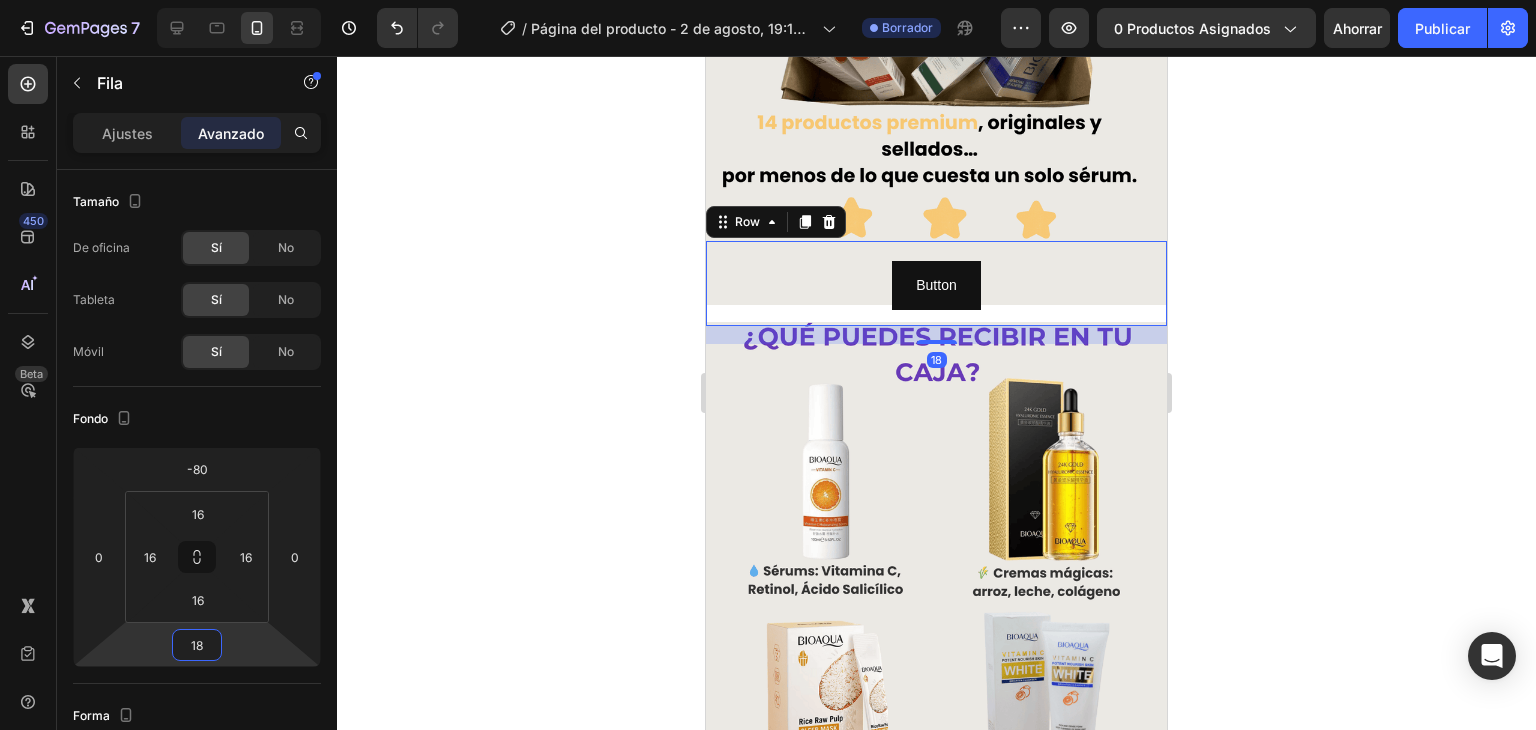 type on "20" 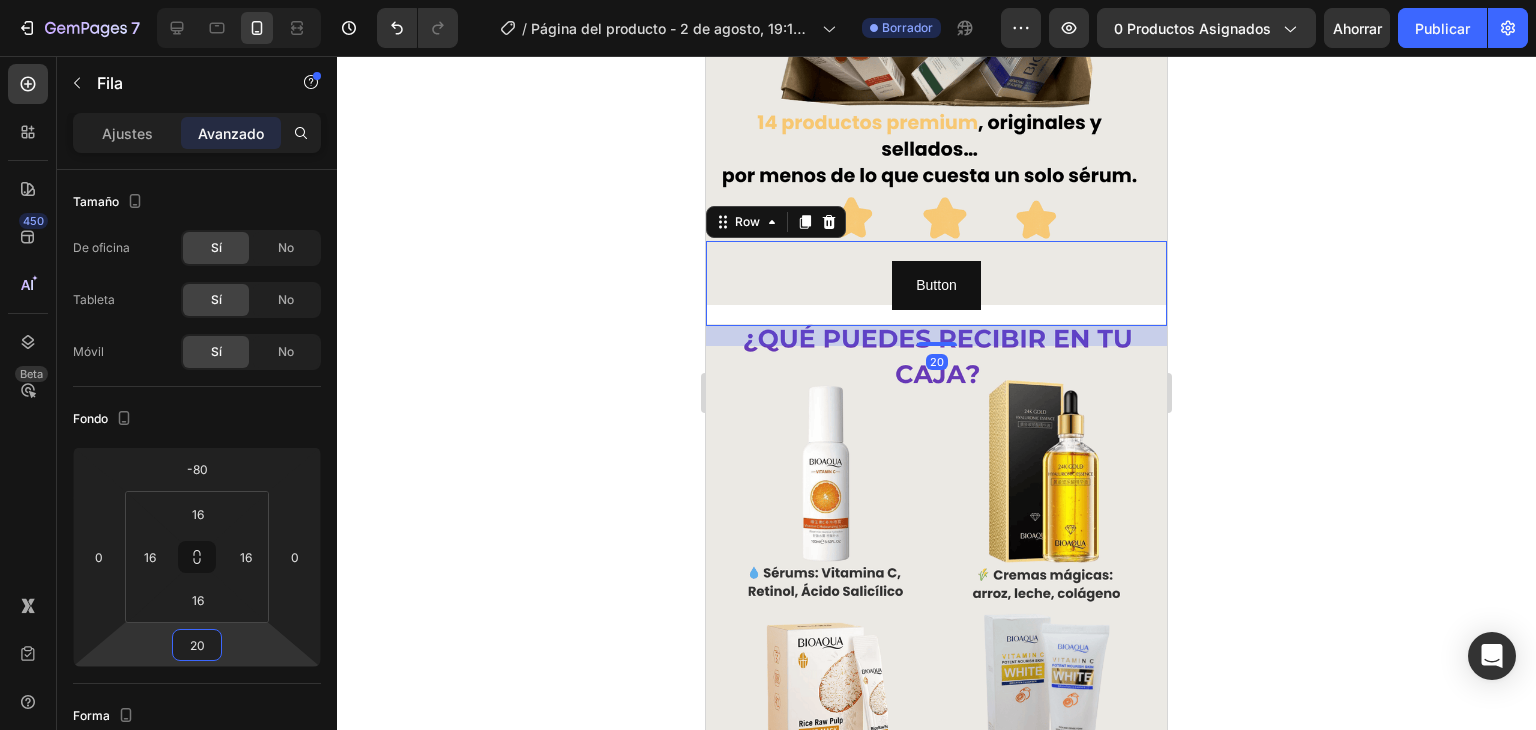 drag, startPoint x: 232, startPoint y: 638, endPoint x: 229, endPoint y: 628, distance: 10.440307 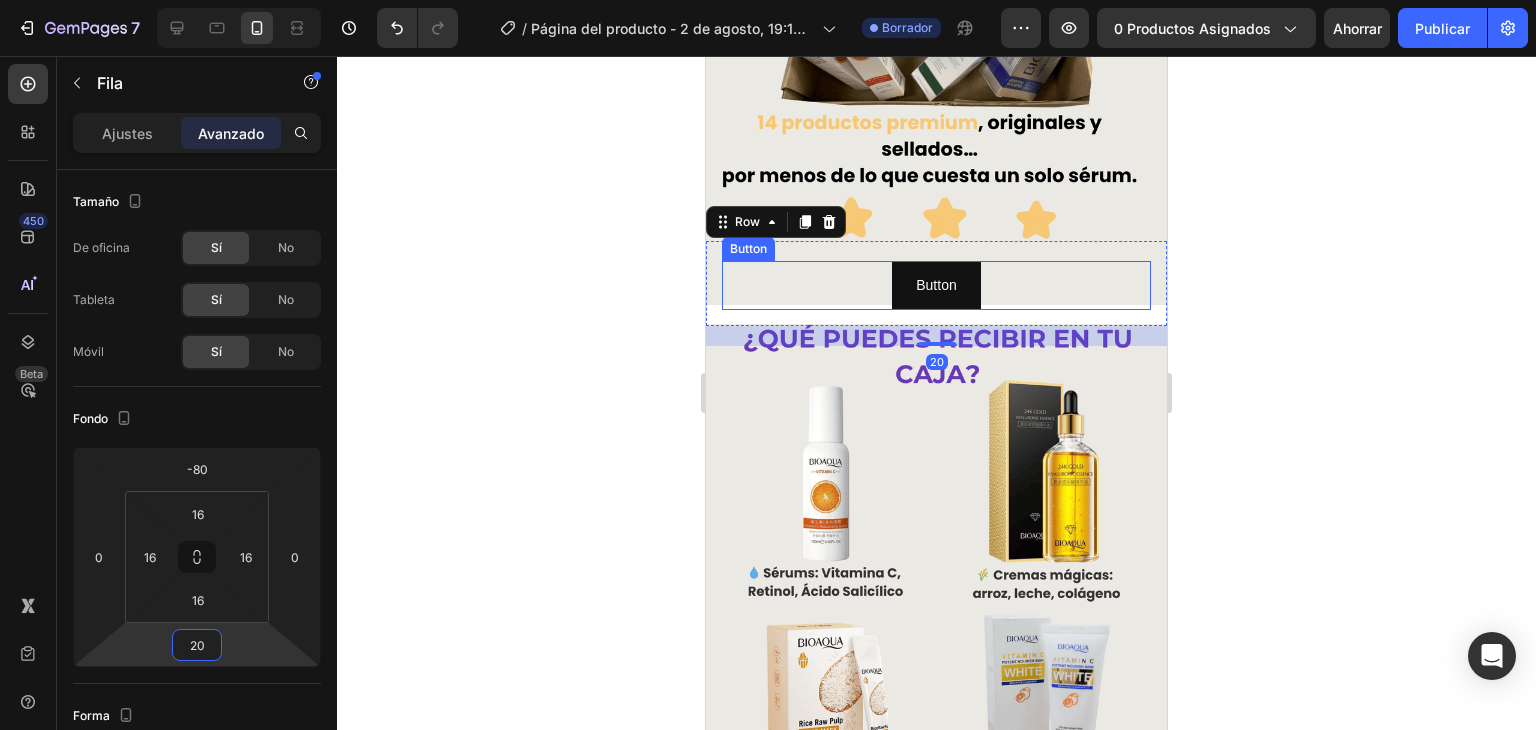 click on "Button Button" at bounding box center [936, 285] 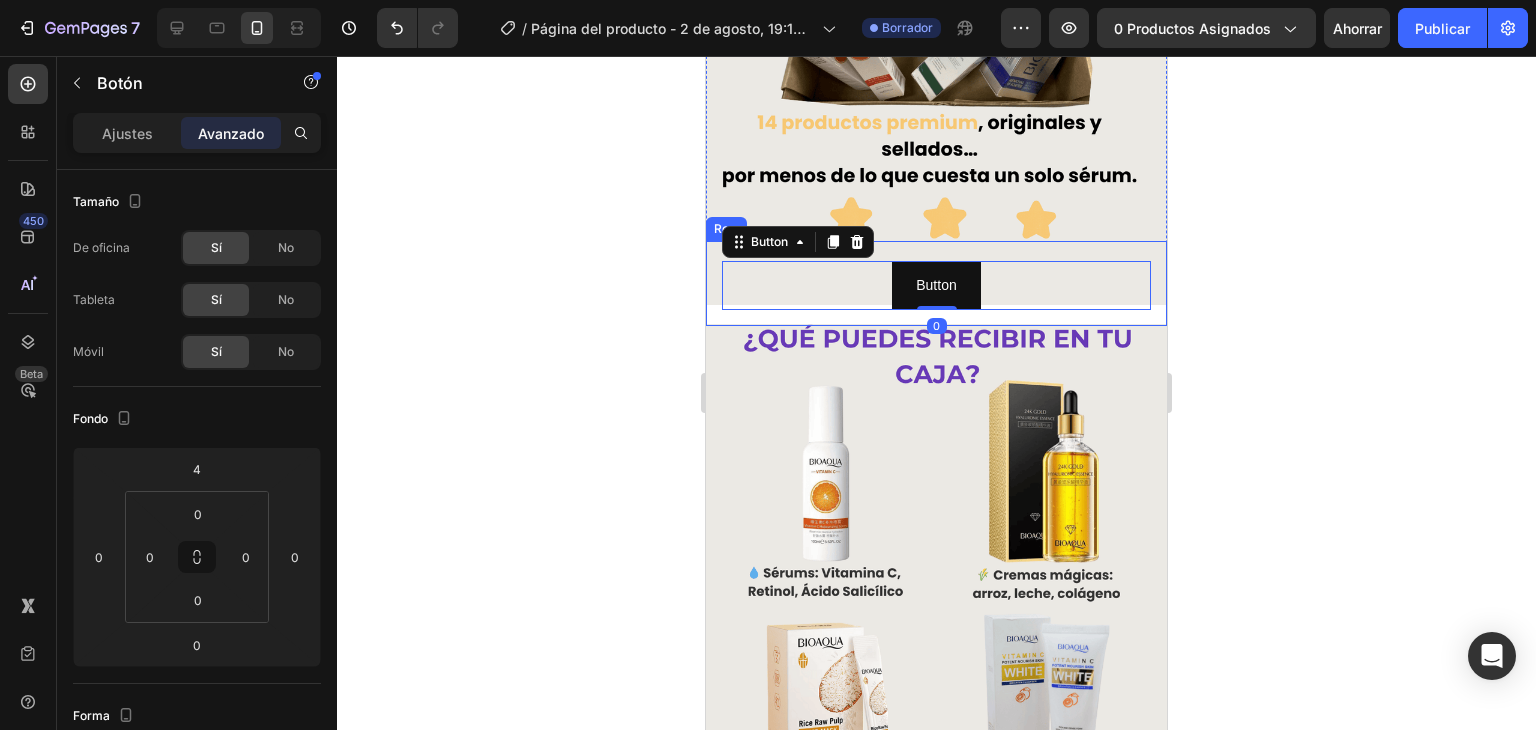 click on "Button Button   0 Row" at bounding box center [936, 283] 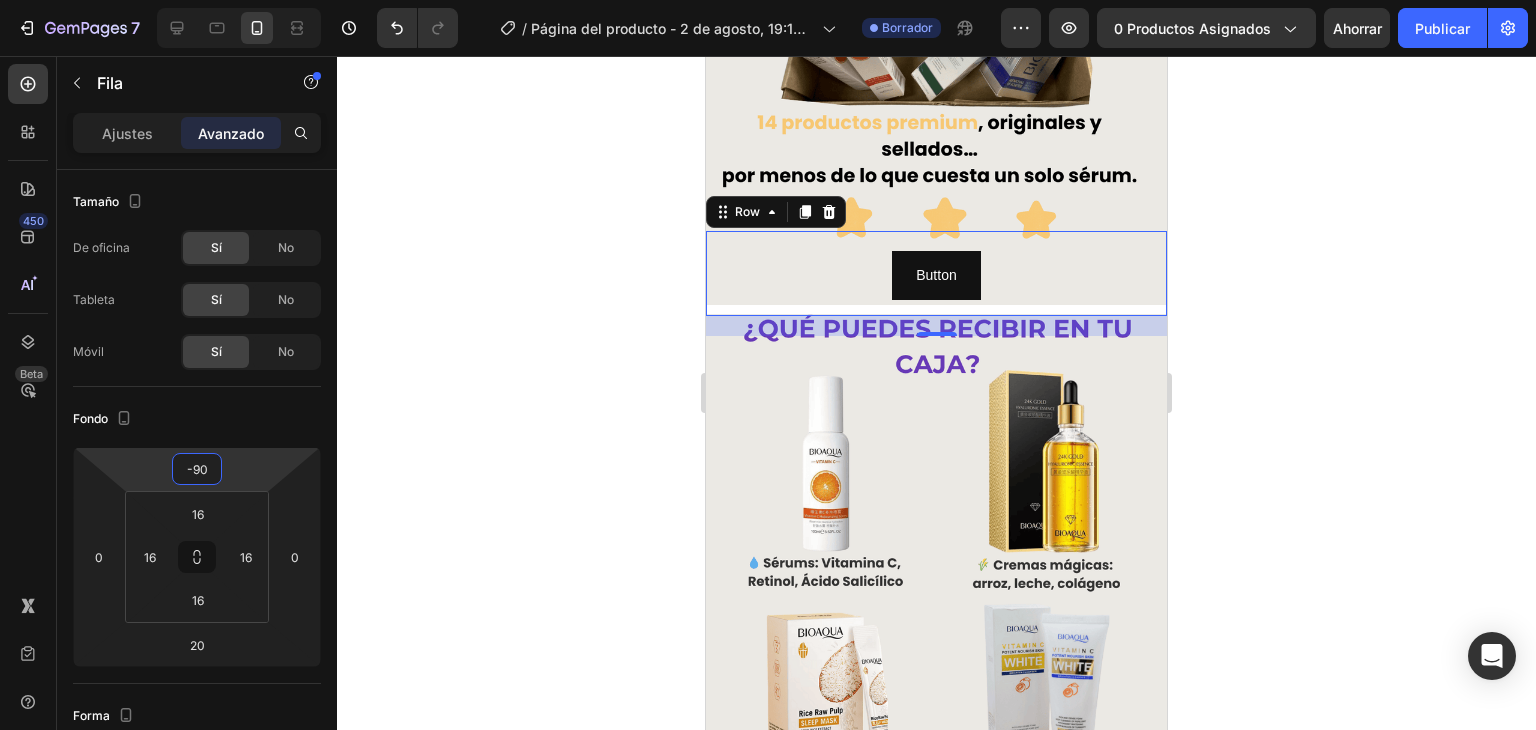type on "-92" 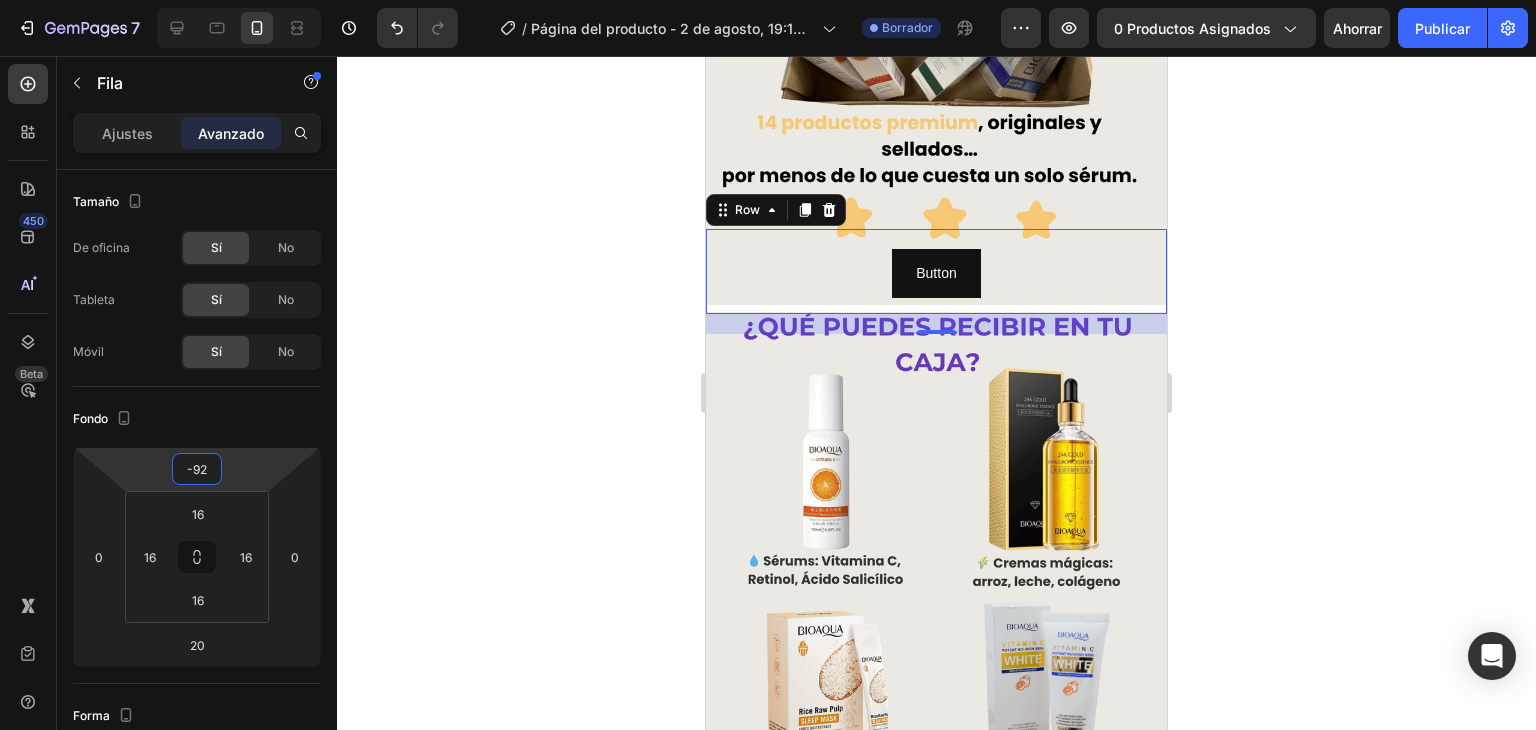 click on "7 Version history / Página del producto - 2 de agosto, 19:12:29 Borrador Avance 0 productos asignados Ahorrar Publicar 450 Beta Sections(18) Elementos(84) Sección Elemento Hero Section Product Detail Brands Trusted Badges Guarantee Product Breakdown How to use Testimonials Compare Bundle FAQs Social Proof Brand Story Product List Collection Blog List Contact Sticky Add to Cart Custom Footer Explorar la biblioteca 450 Disposición
Fila
Fila
Fila
Fila Texto
Título
Bloque de texto Botón
Botón
Botón Medios de comunicación
Imagen" at bounding box center (768, 0) 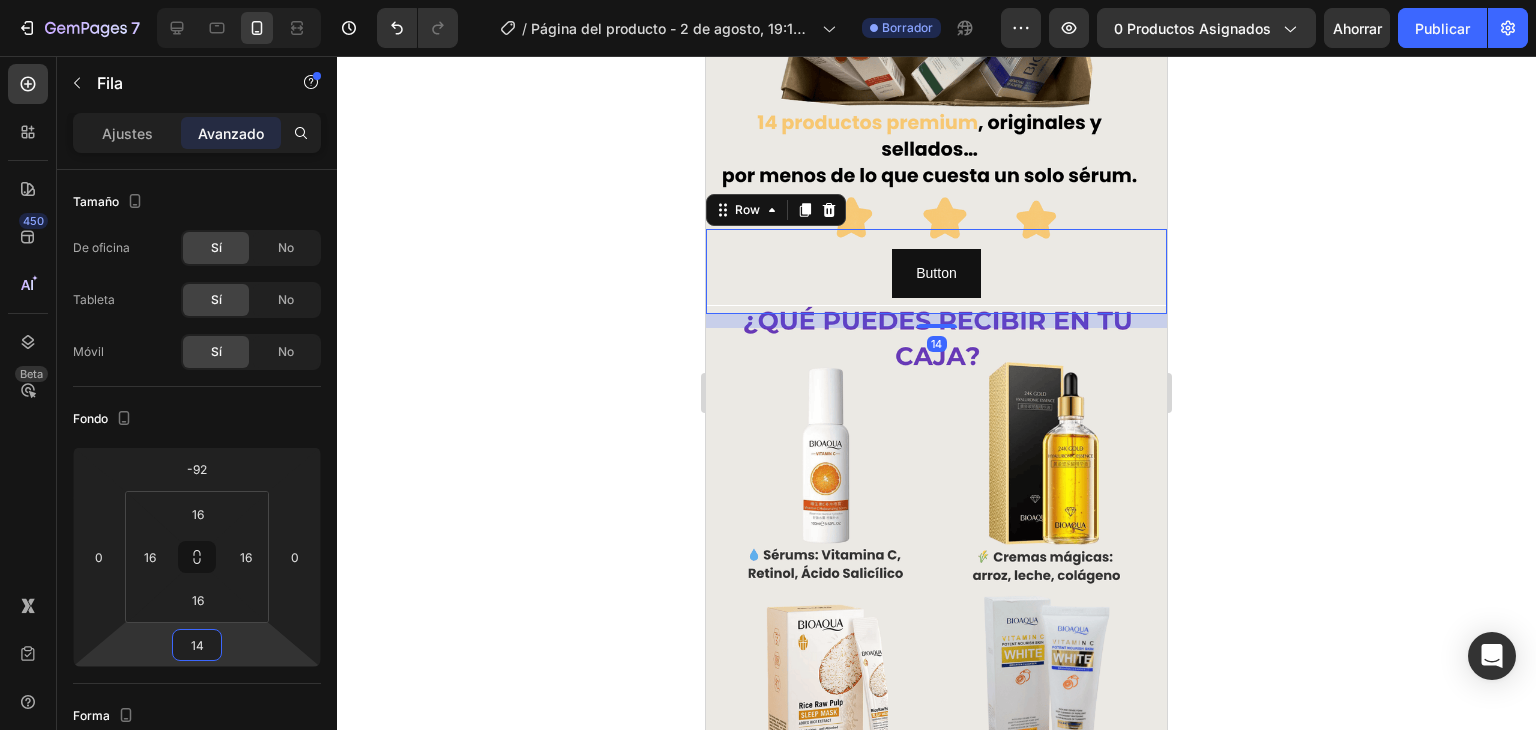 type on "12" 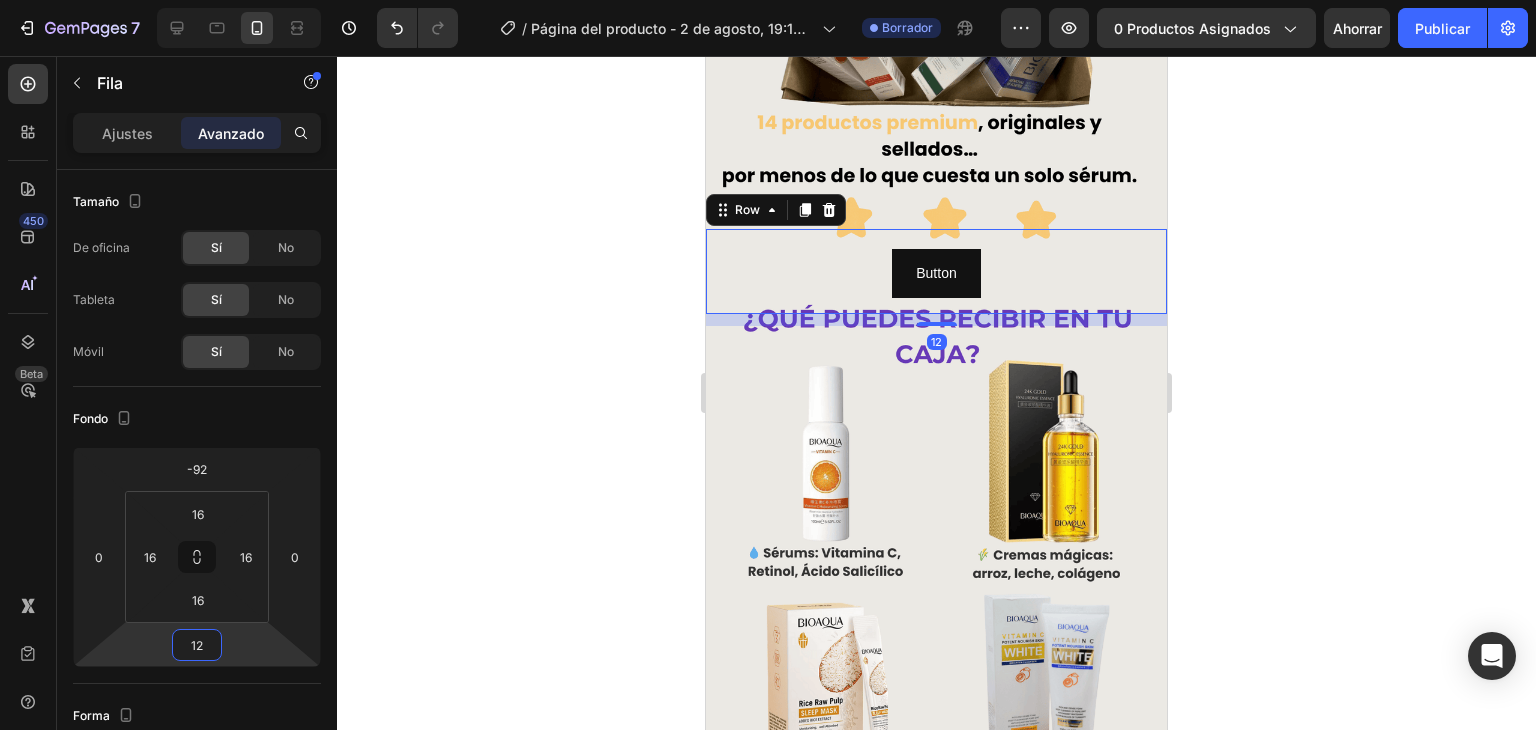 click on "7 Version history / Página del producto - 2 de agosto, 19:12:29 Borrador Avance 0 productos asignados Ahorrar Publicar 450 Beta Sections(18) Elementos(84) Sección Elemento Hero Section Product Detail Brands Trusted Badges Guarantee Product Breakdown How to use Testimonials Compare Bundle FAQs Social Proof Brand Story Product List Collection Blog List Contact Sticky Add to Cart Custom Footer Explorar la biblioteca 450 Disposición
Fila
Fila
Fila
Fila Texto
Título
Bloque de texto Botón
Botón
Botón Medios de comunicación
Imagen" at bounding box center (768, 0) 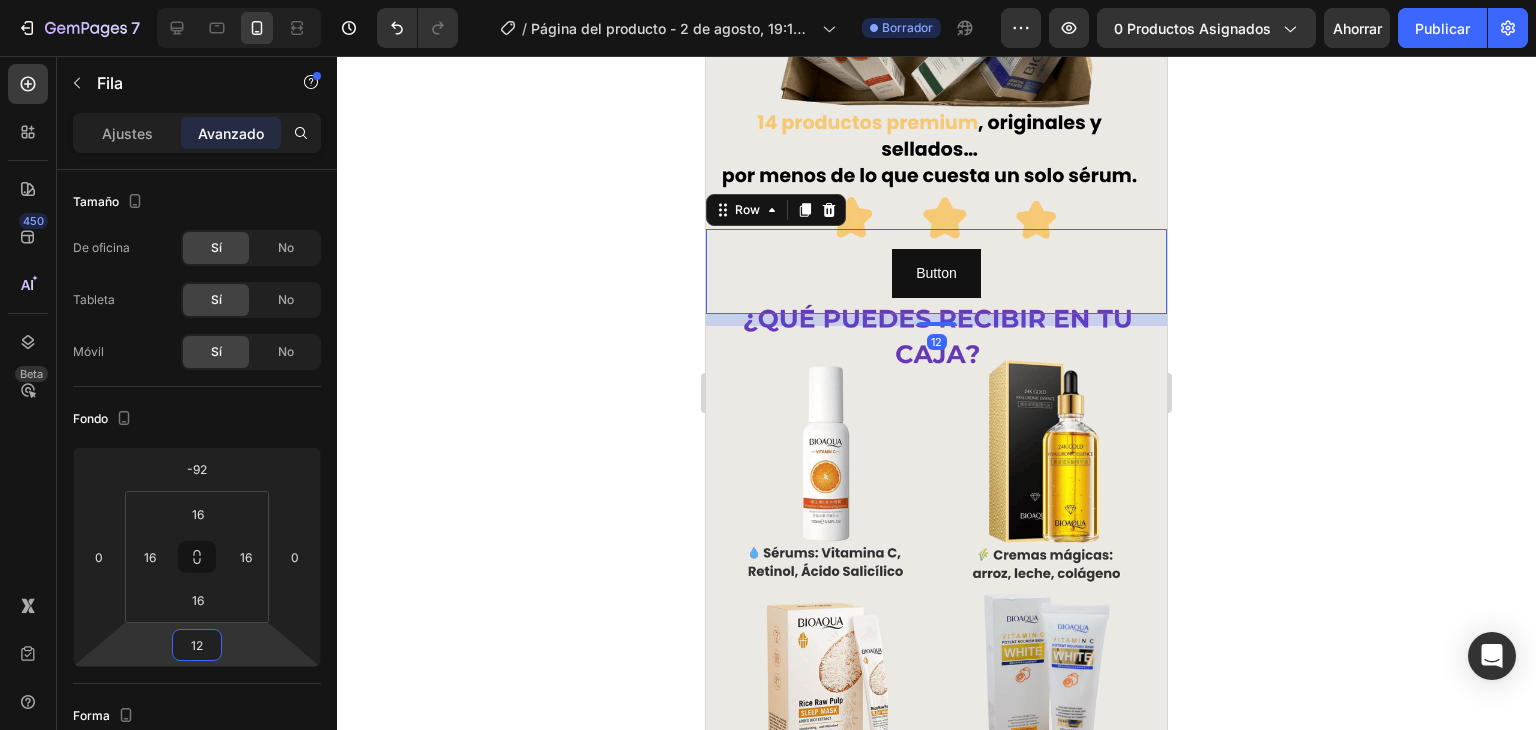 click 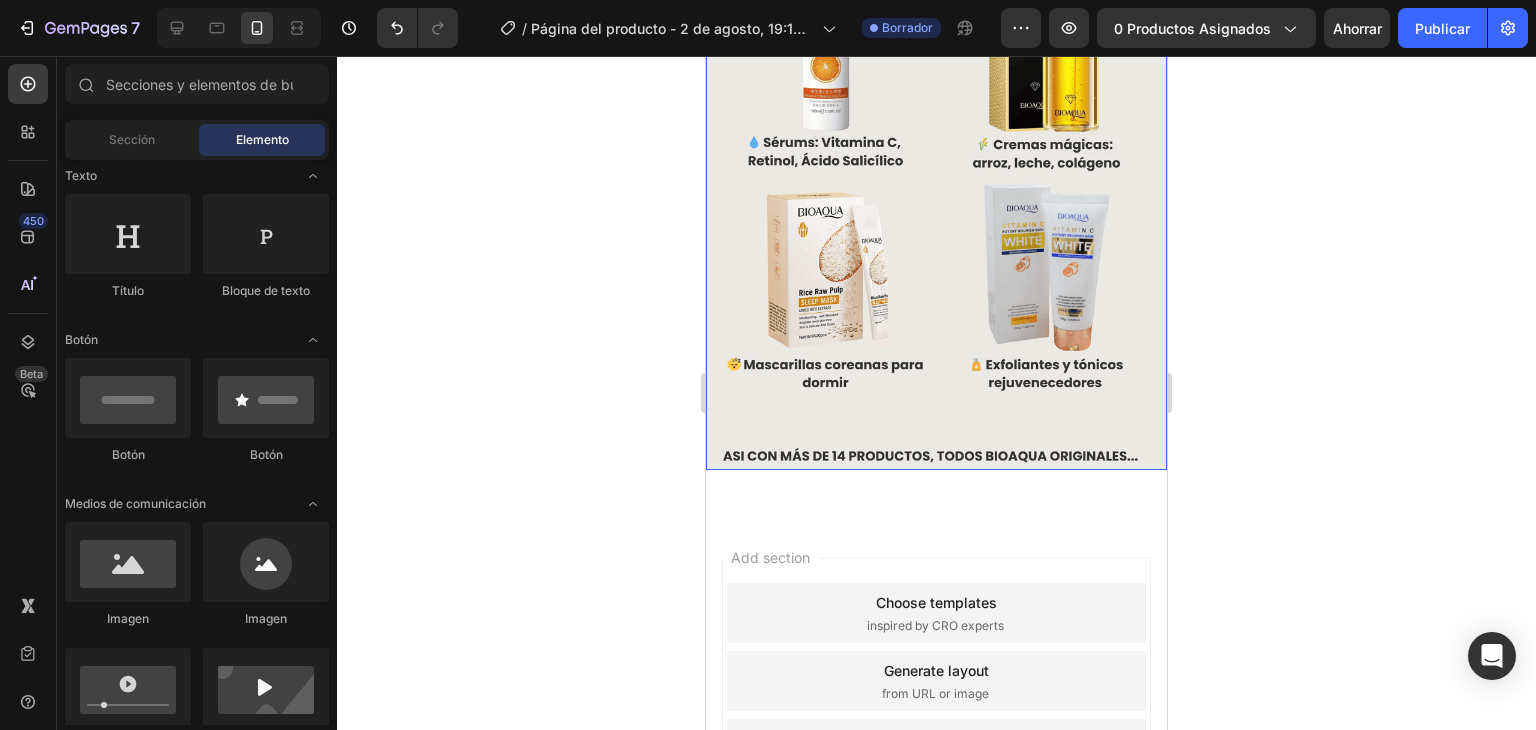 scroll, scrollTop: 900, scrollLeft: 0, axis: vertical 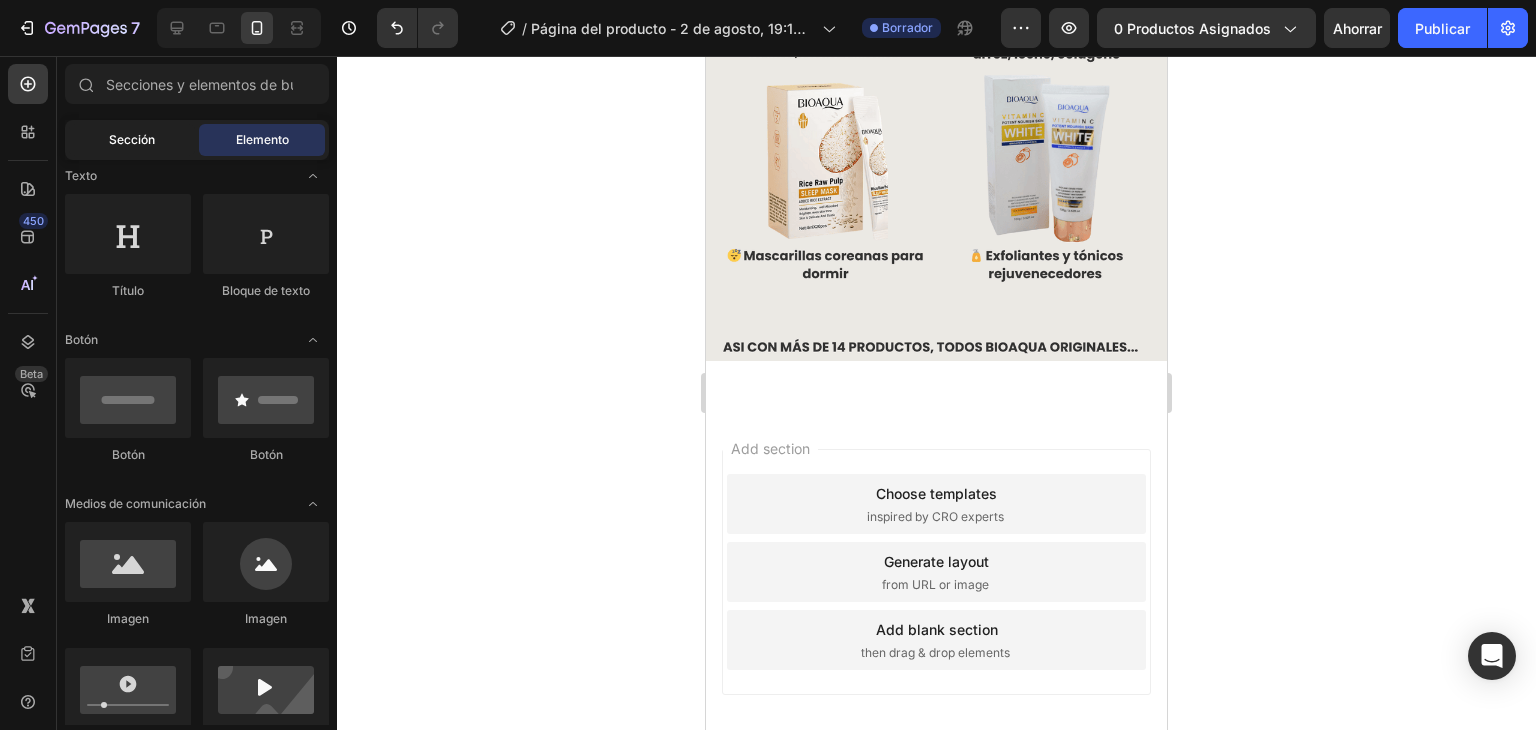 click on "Sección" 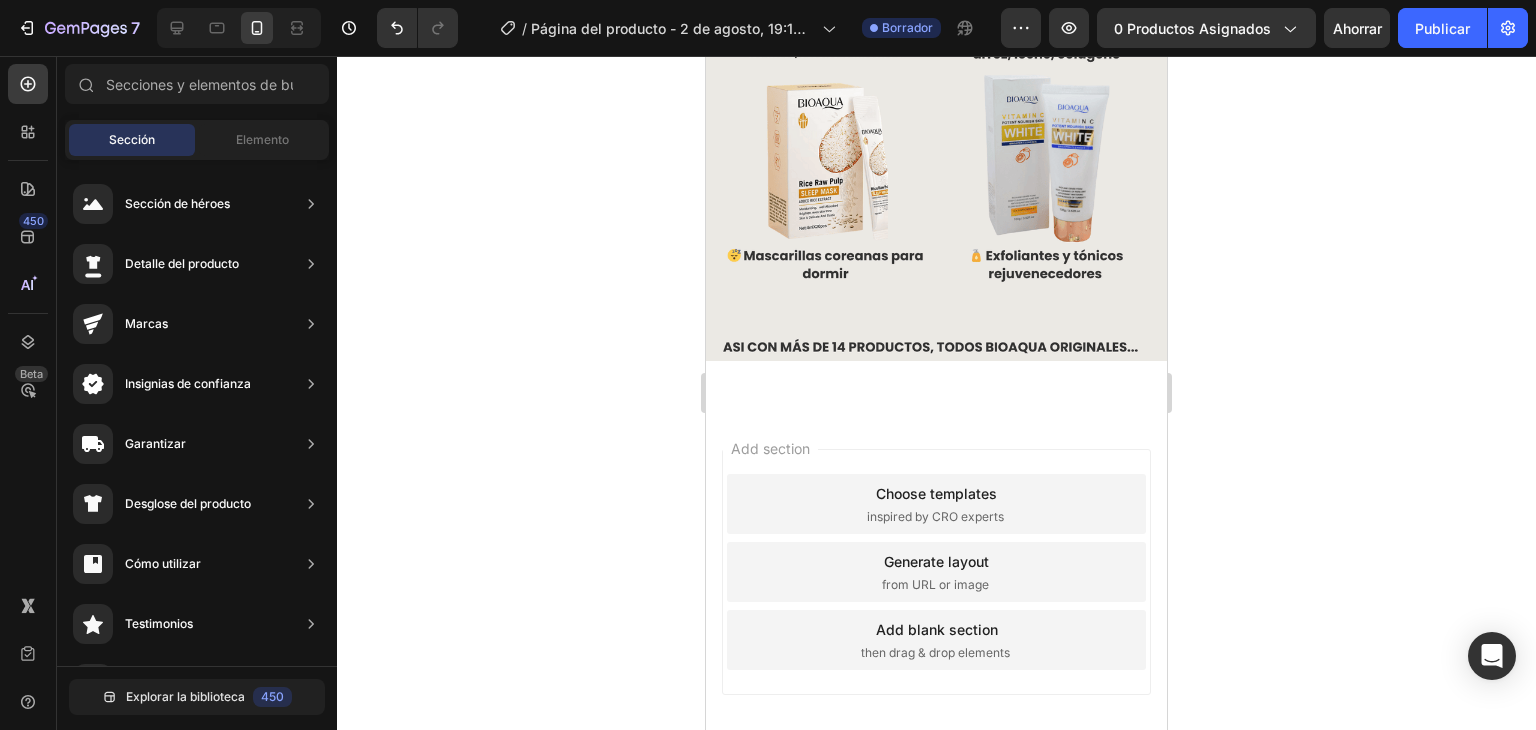 click on "Sección Elemento" at bounding box center [197, 140] 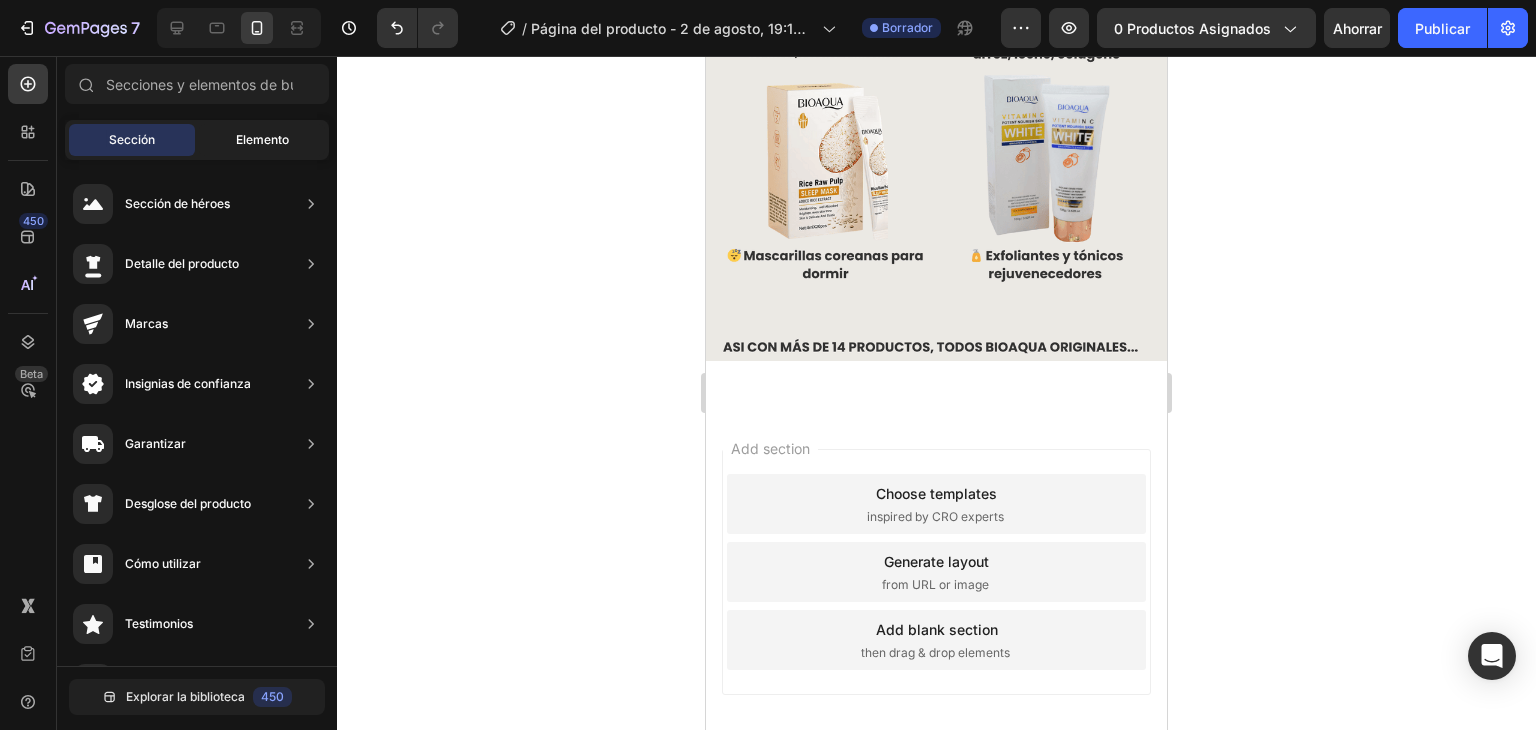 click on "Elemento" at bounding box center [262, 139] 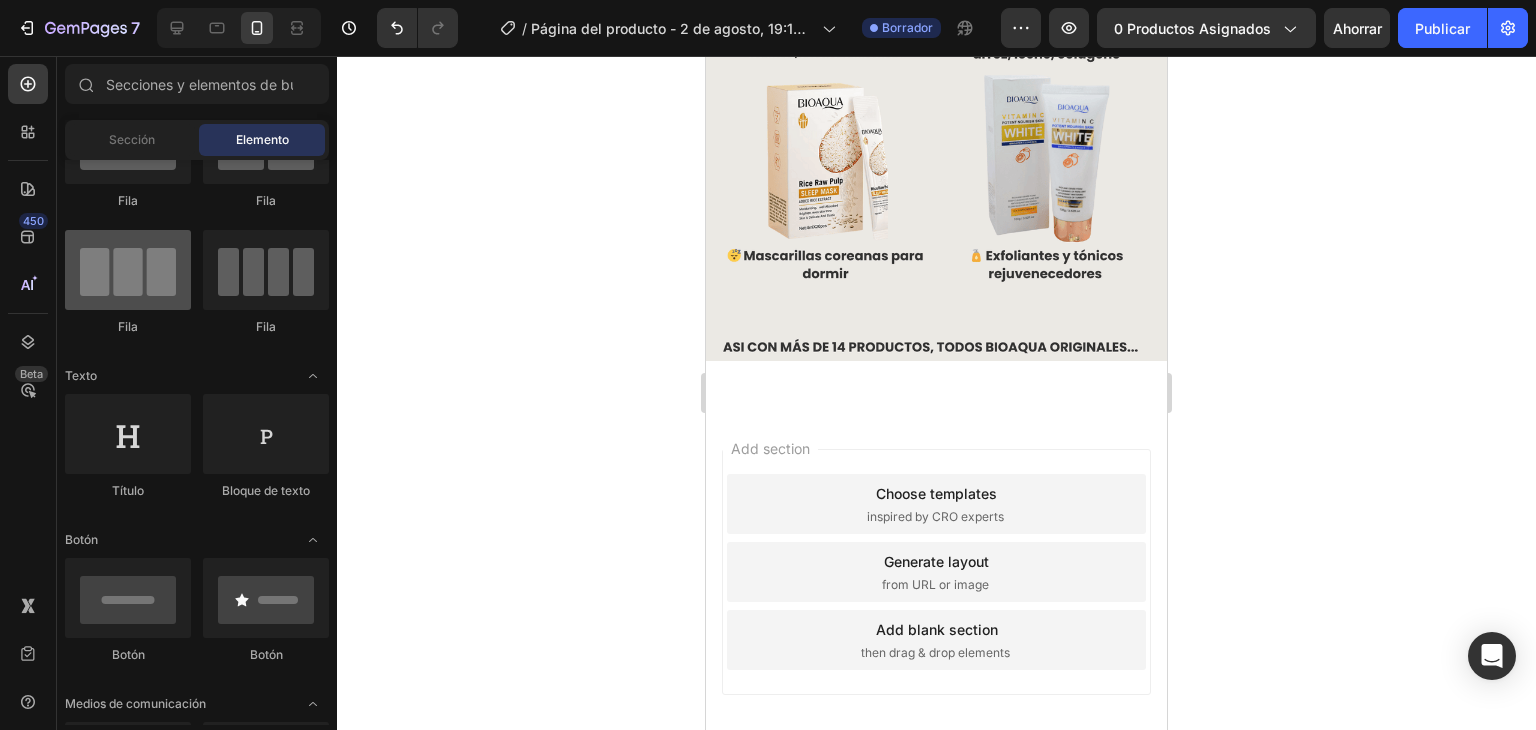 scroll, scrollTop: 0, scrollLeft: 0, axis: both 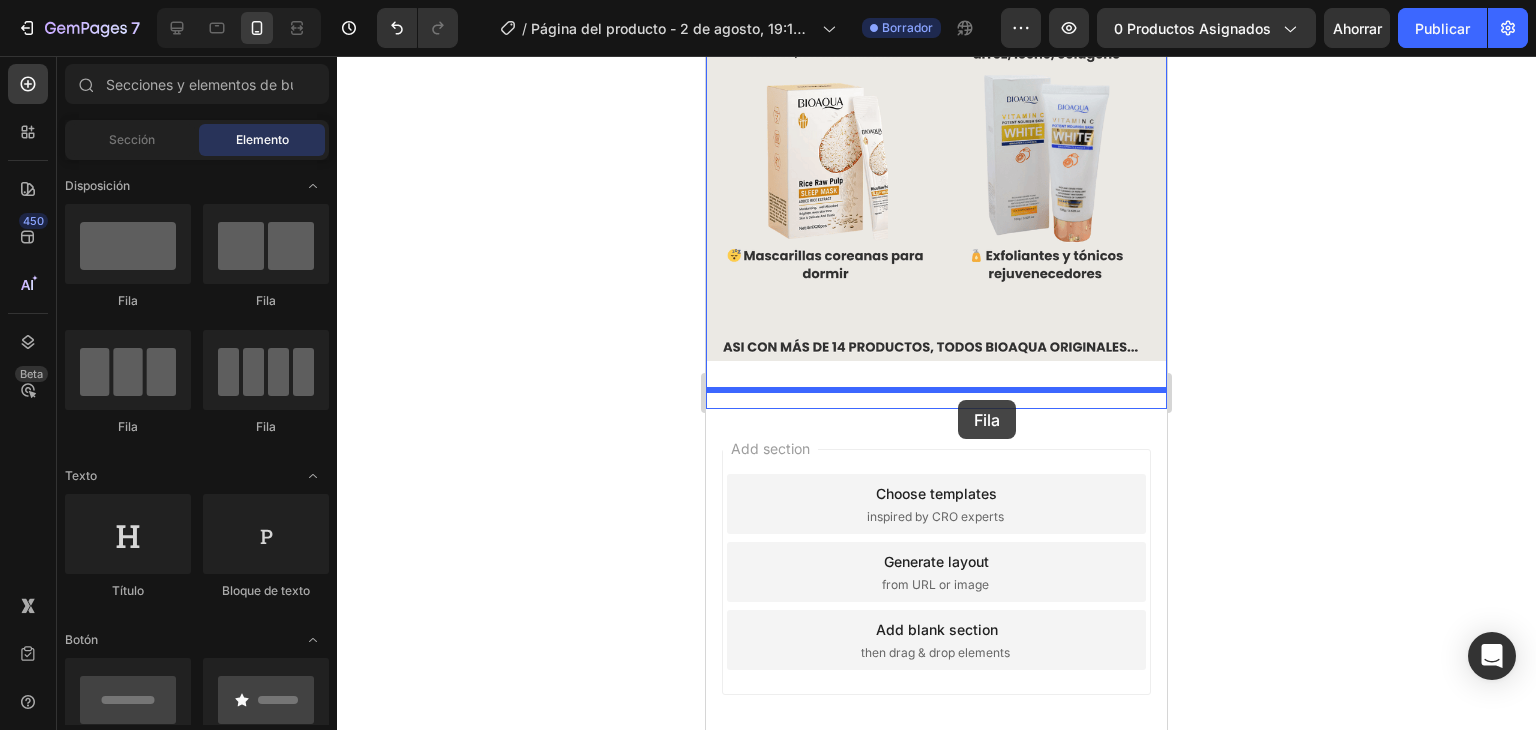 drag, startPoint x: 832, startPoint y: 319, endPoint x: 958, endPoint y: 400, distance: 149.78986 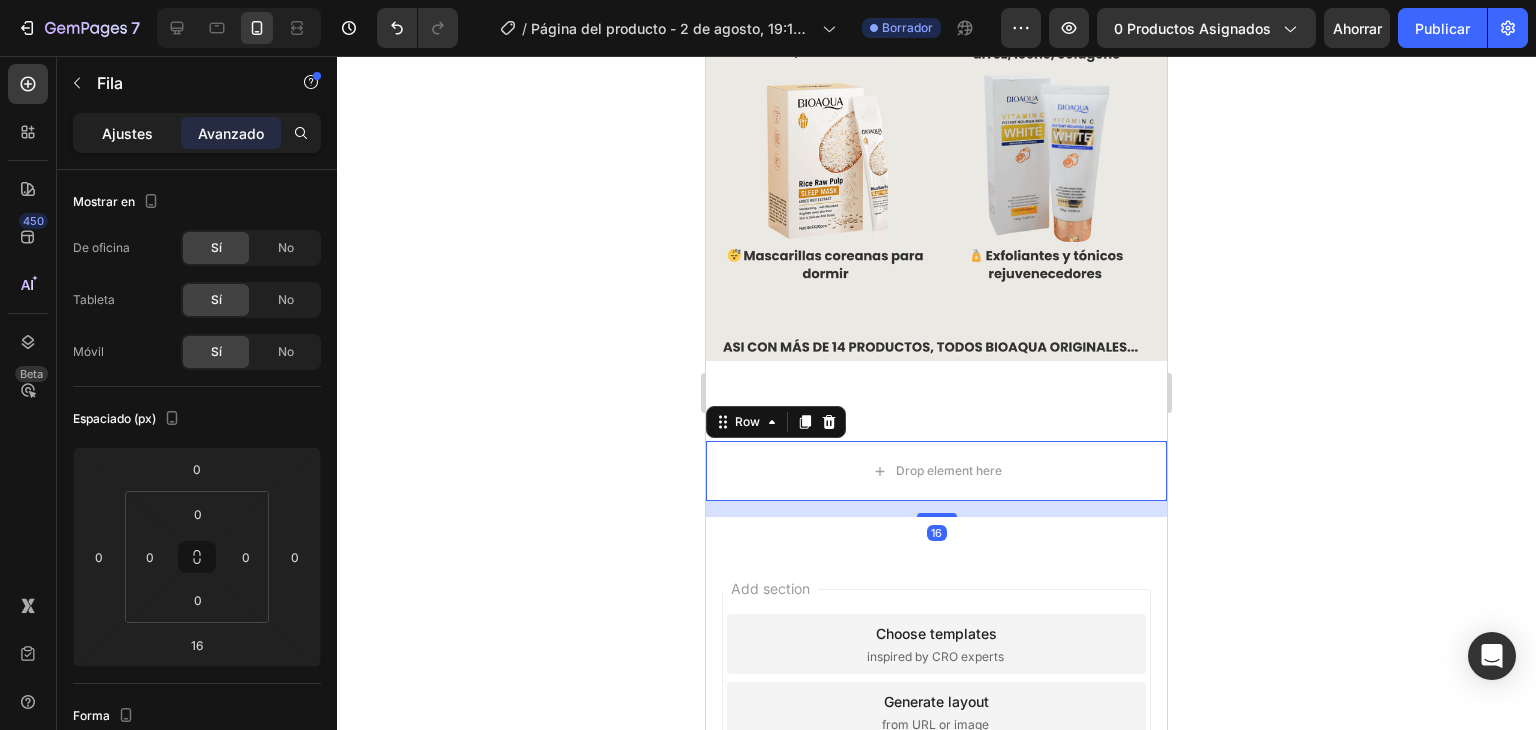 click on "Ajustes" at bounding box center [127, 133] 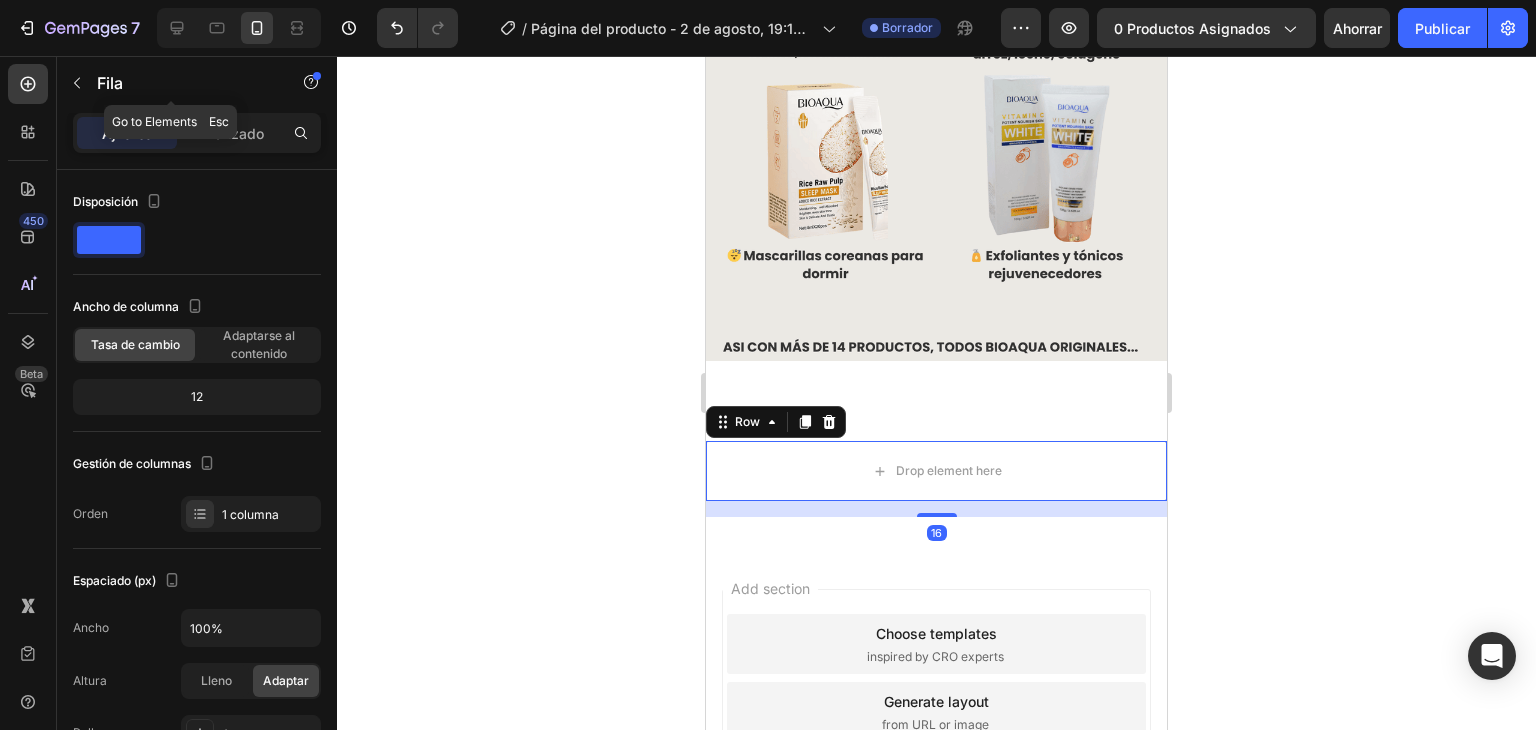 click on "Fila" at bounding box center (171, 83) 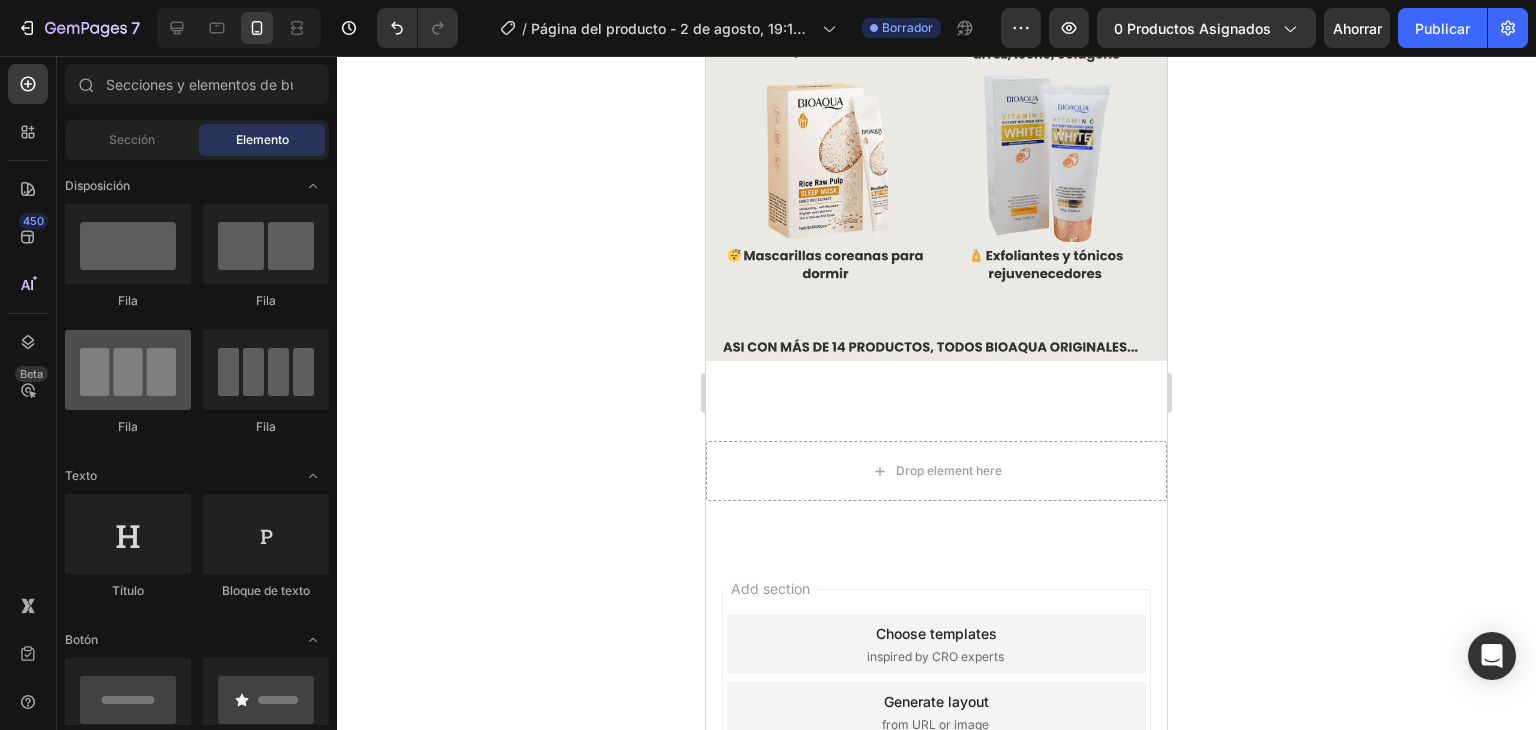 scroll, scrollTop: 200, scrollLeft: 0, axis: vertical 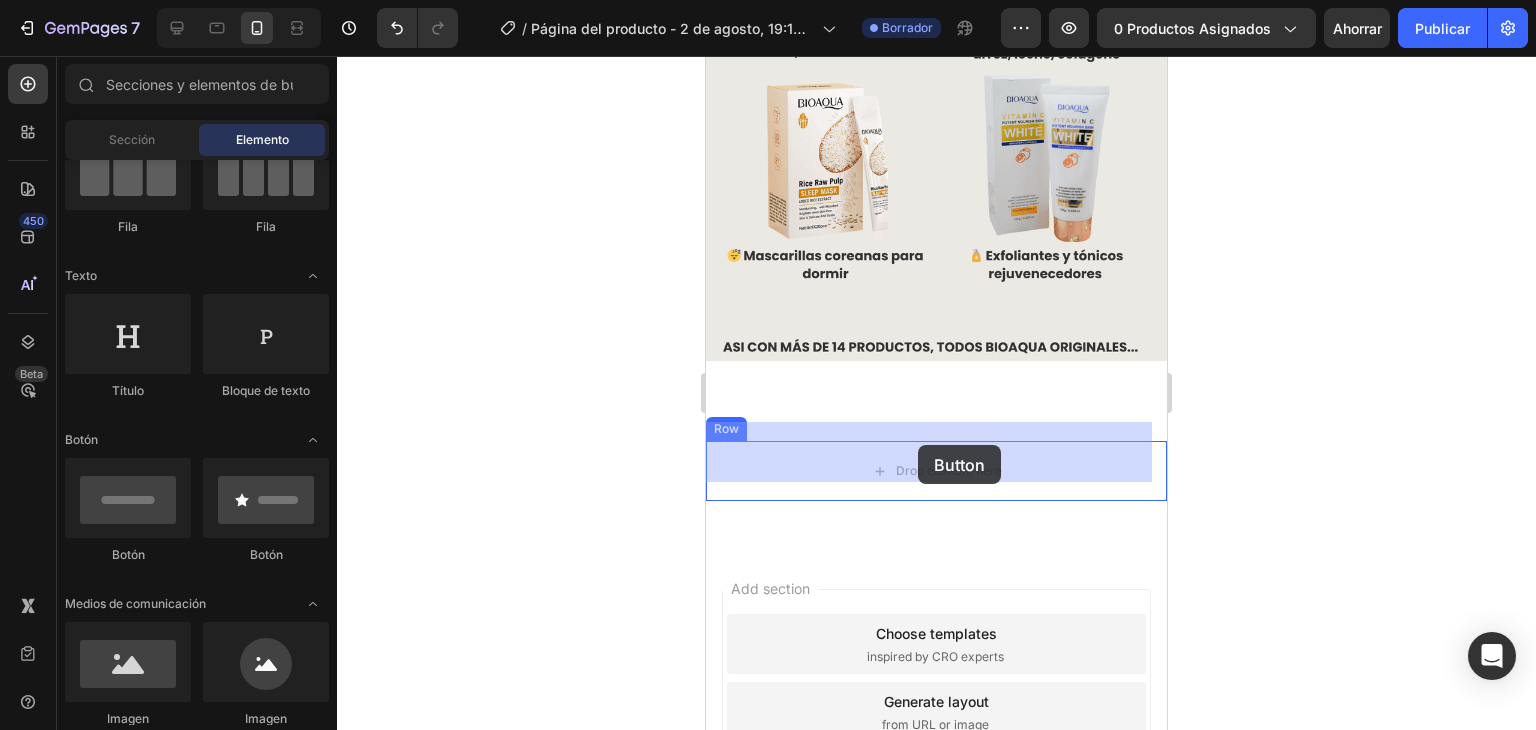 drag, startPoint x: 836, startPoint y: 563, endPoint x: 914, endPoint y: 451, distance: 136.48444 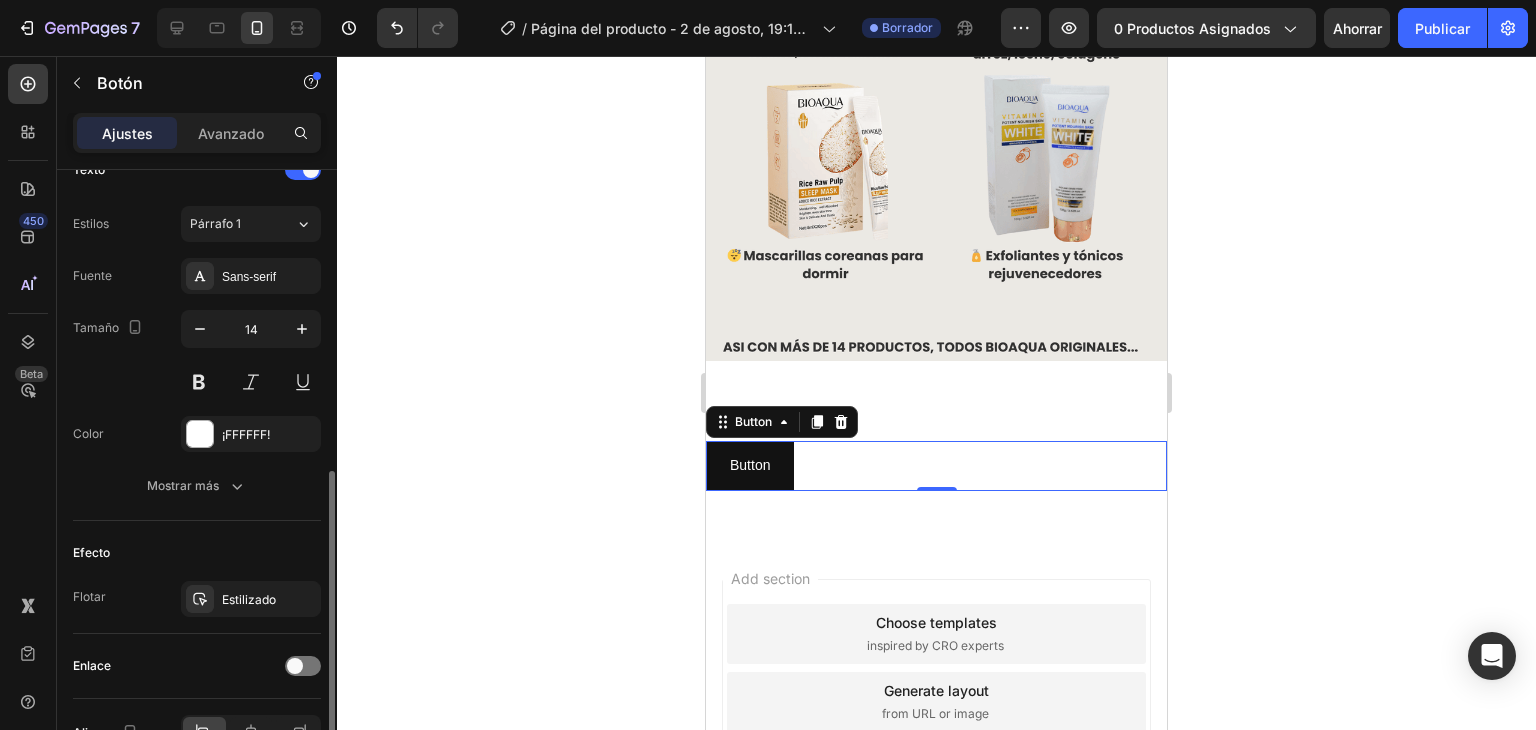 scroll, scrollTop: 814, scrollLeft: 0, axis: vertical 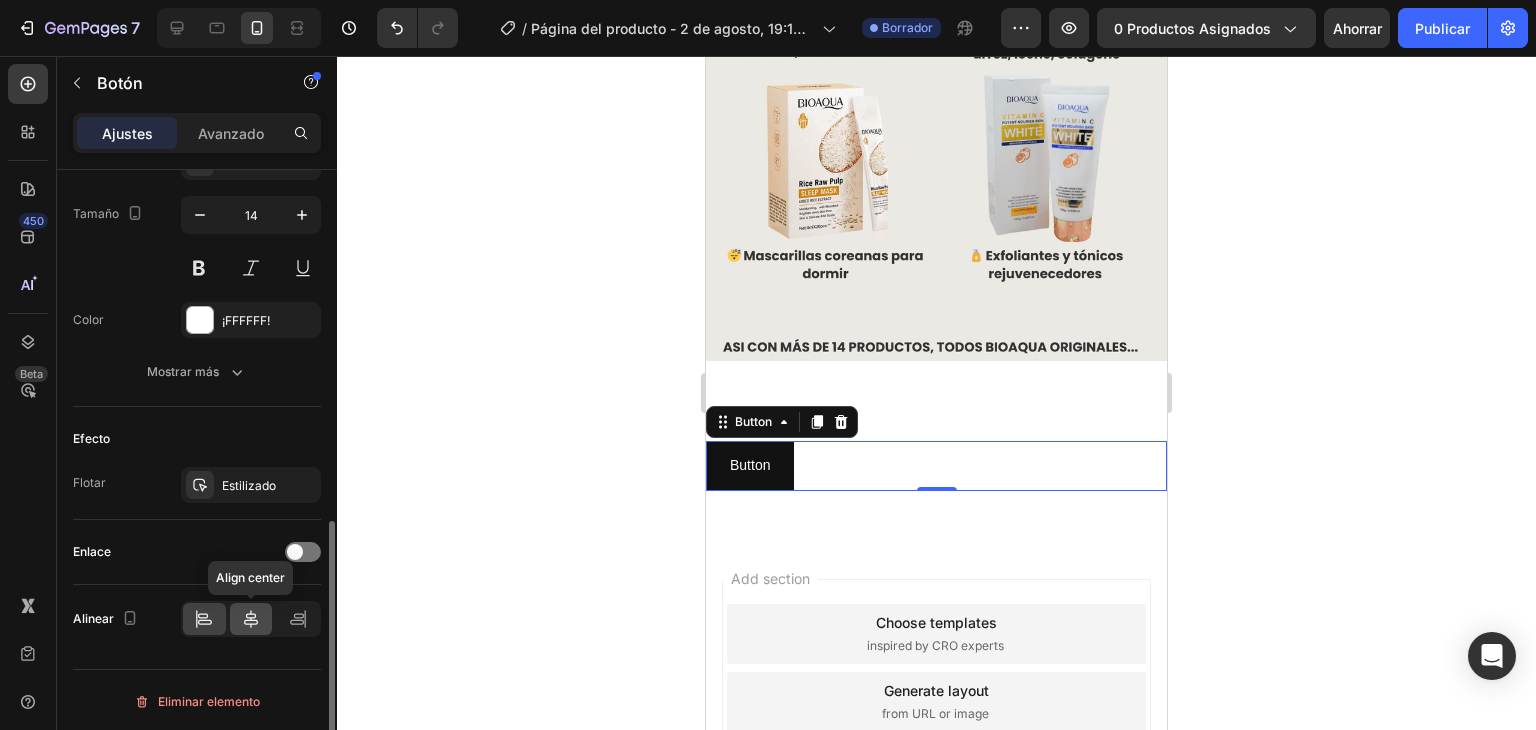 click 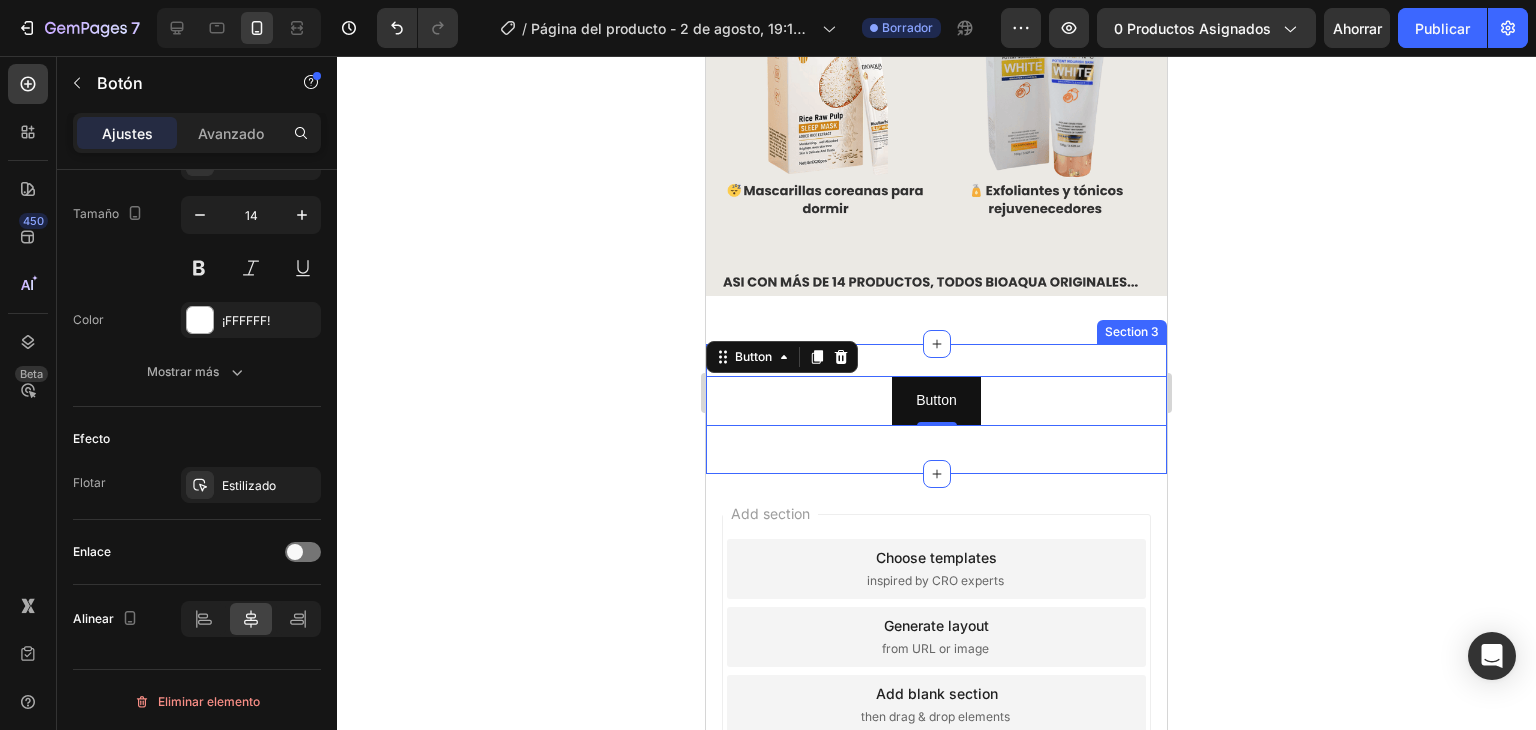 scroll, scrollTop: 1000, scrollLeft: 0, axis: vertical 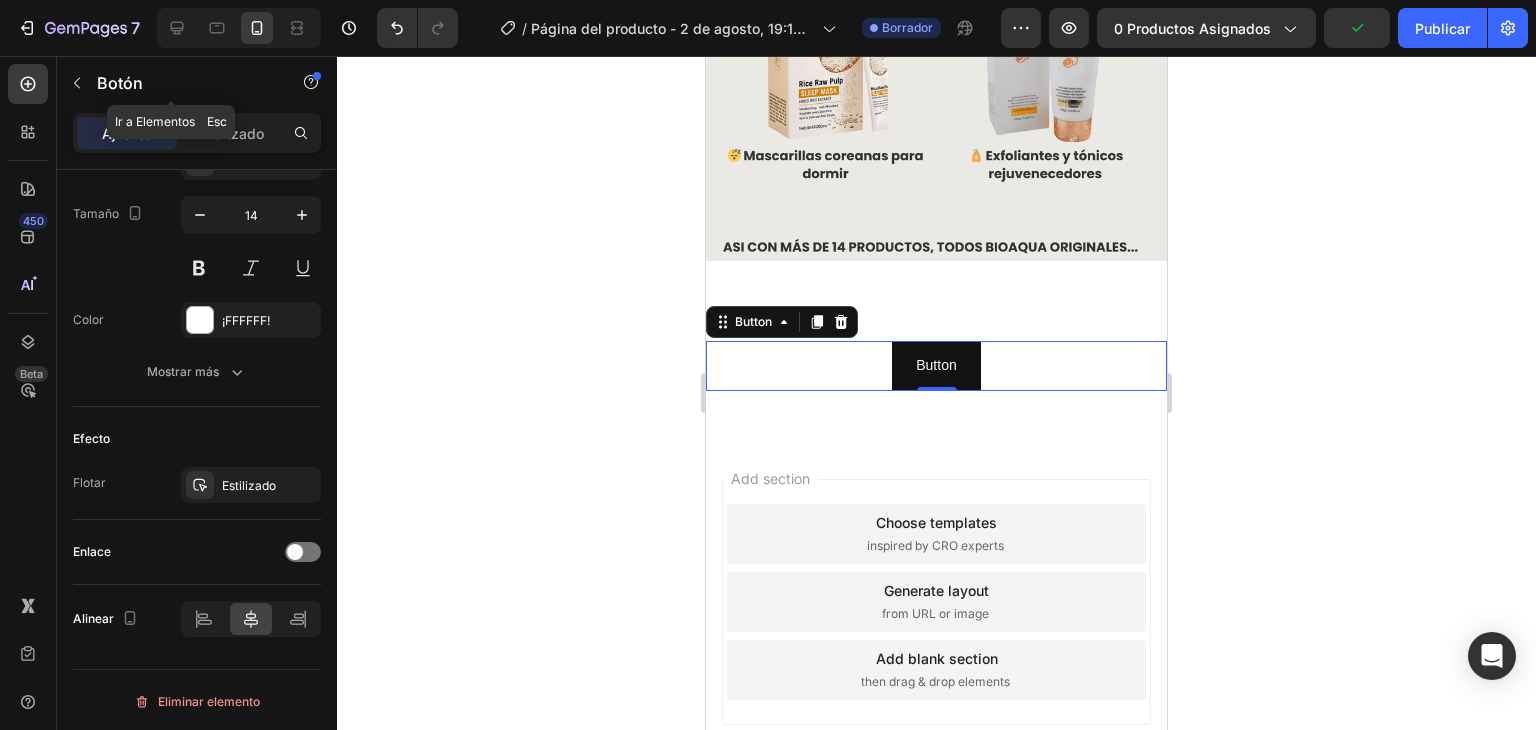 drag, startPoint x: 67, startPoint y: 85, endPoint x: 80, endPoint y: 85, distance: 13 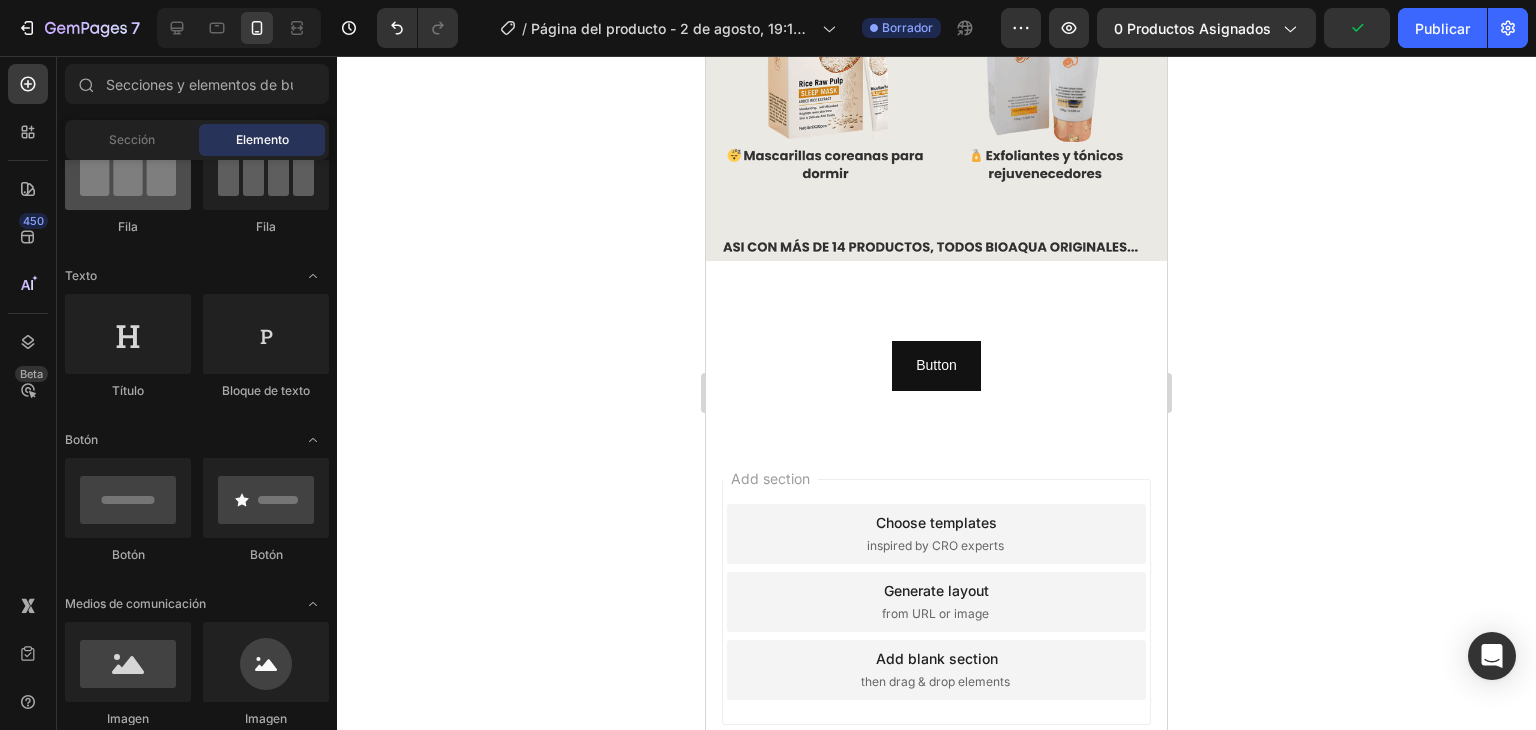 scroll, scrollTop: 0, scrollLeft: 0, axis: both 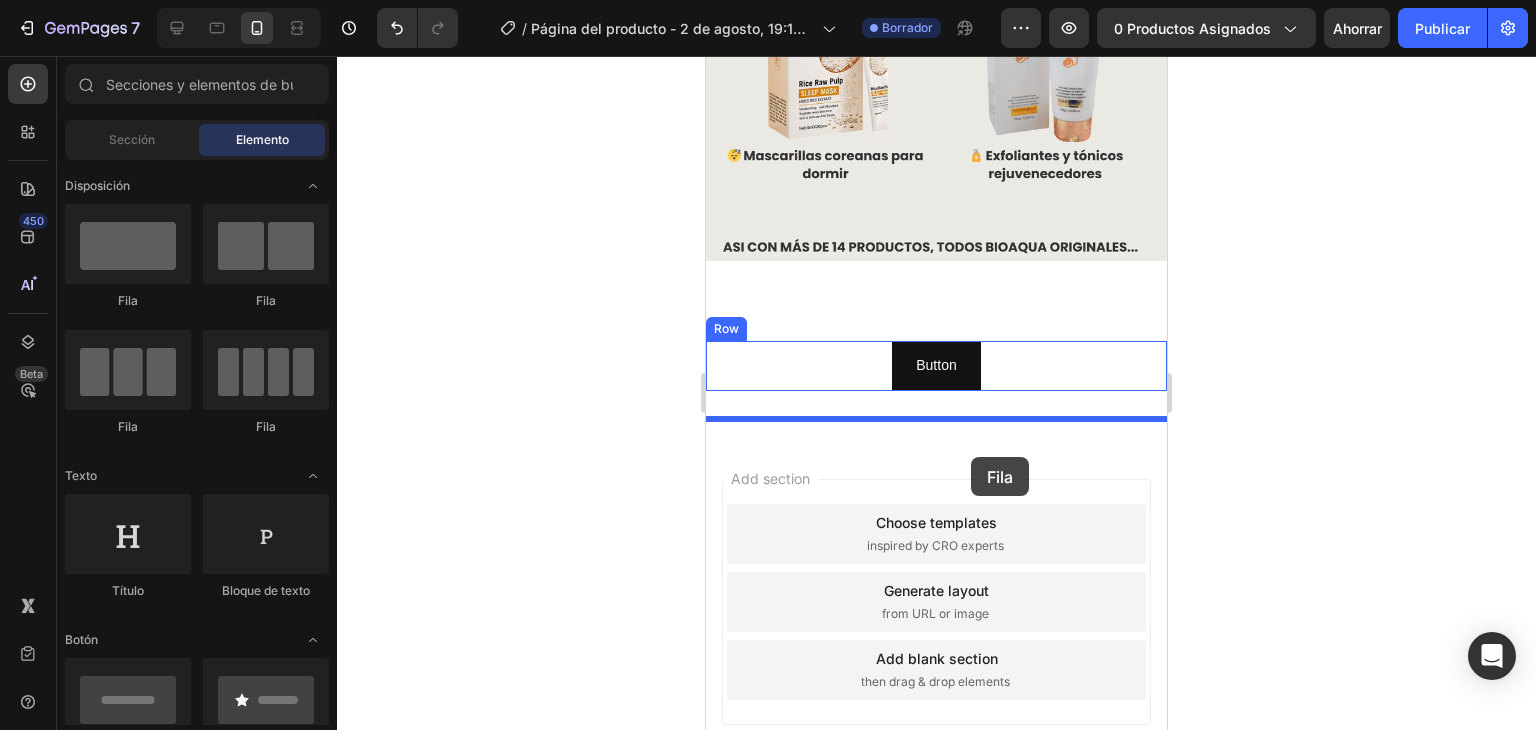 drag, startPoint x: 845, startPoint y: 333, endPoint x: 971, endPoint y: 457, distance: 176.78235 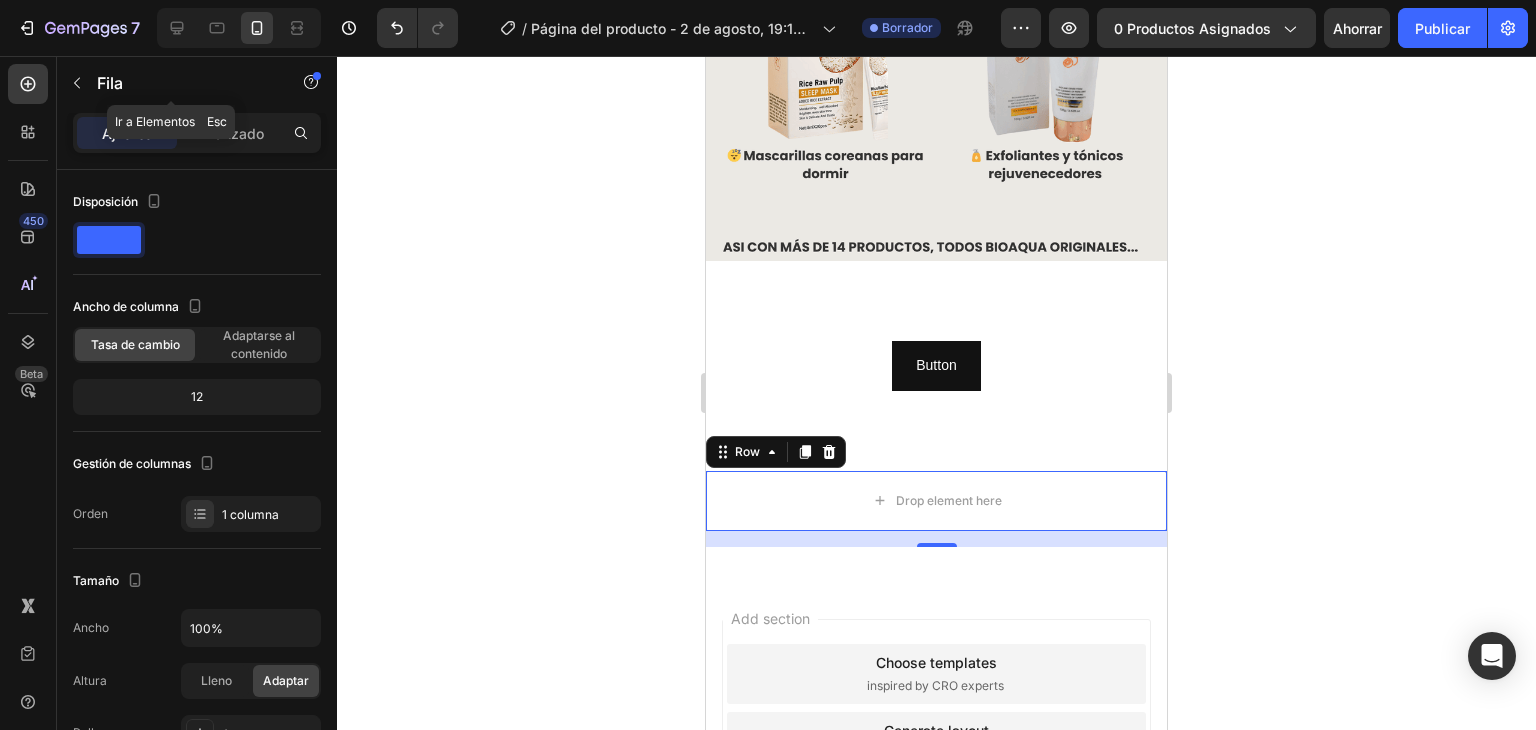 click 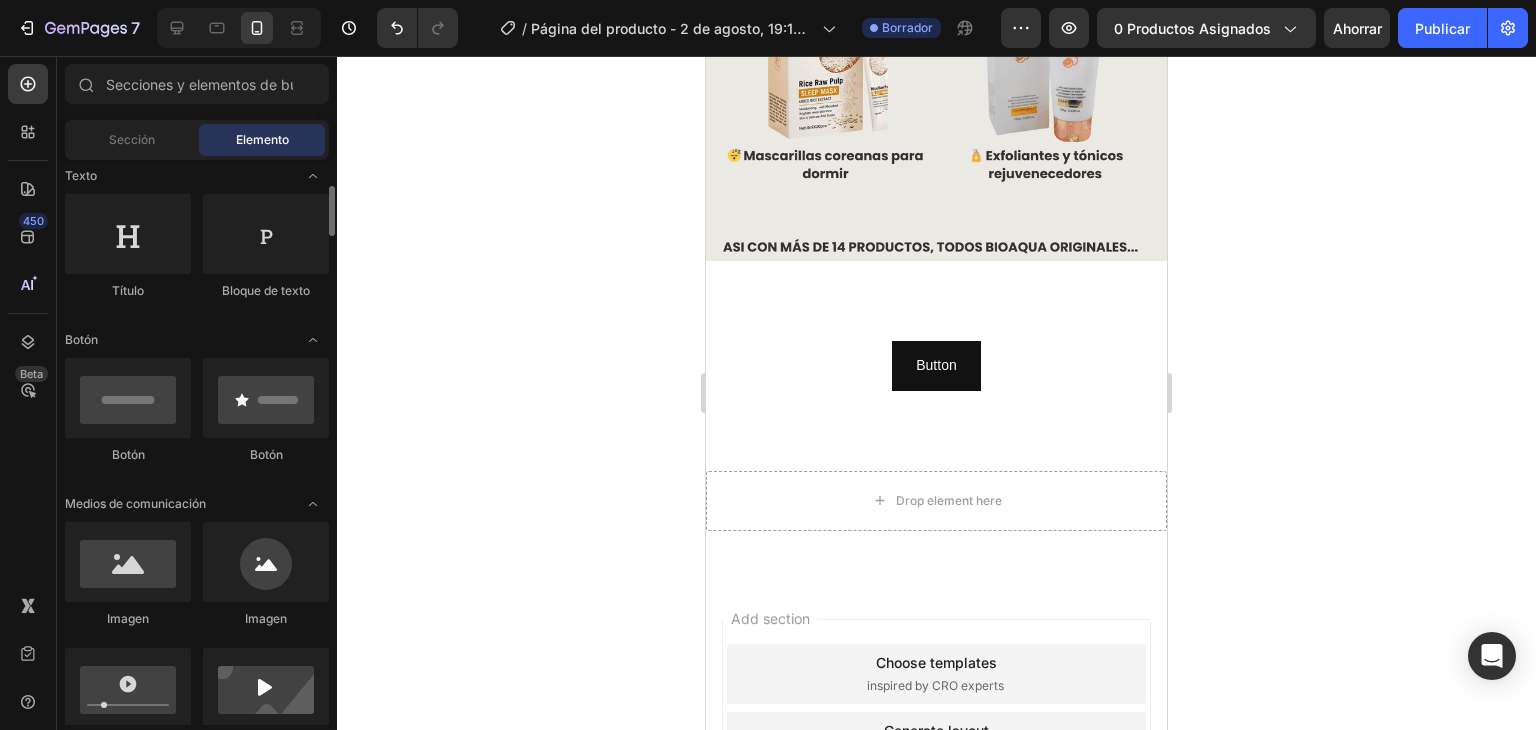 scroll, scrollTop: 400, scrollLeft: 0, axis: vertical 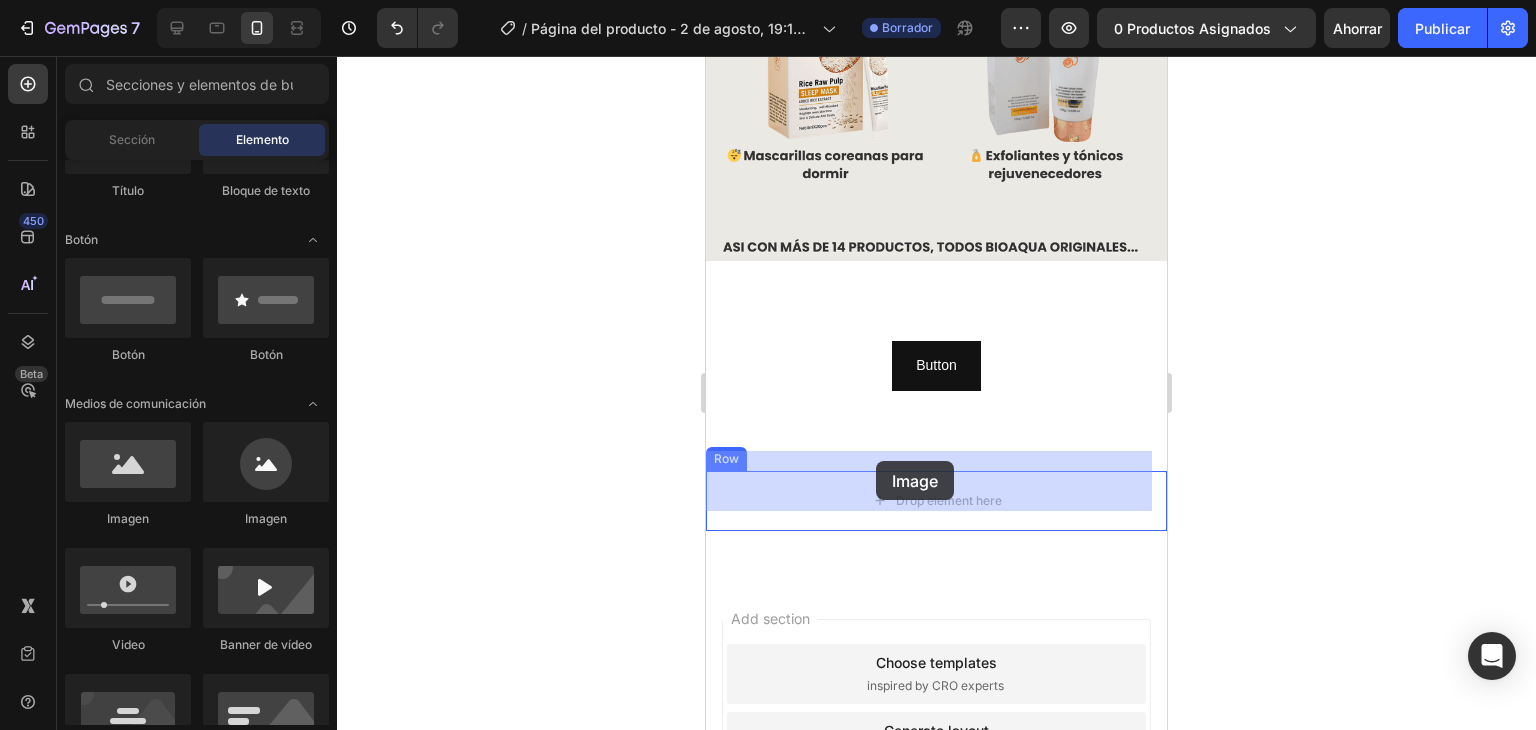 drag, startPoint x: 917, startPoint y: 499, endPoint x: 876, endPoint y: 463, distance: 54.56189 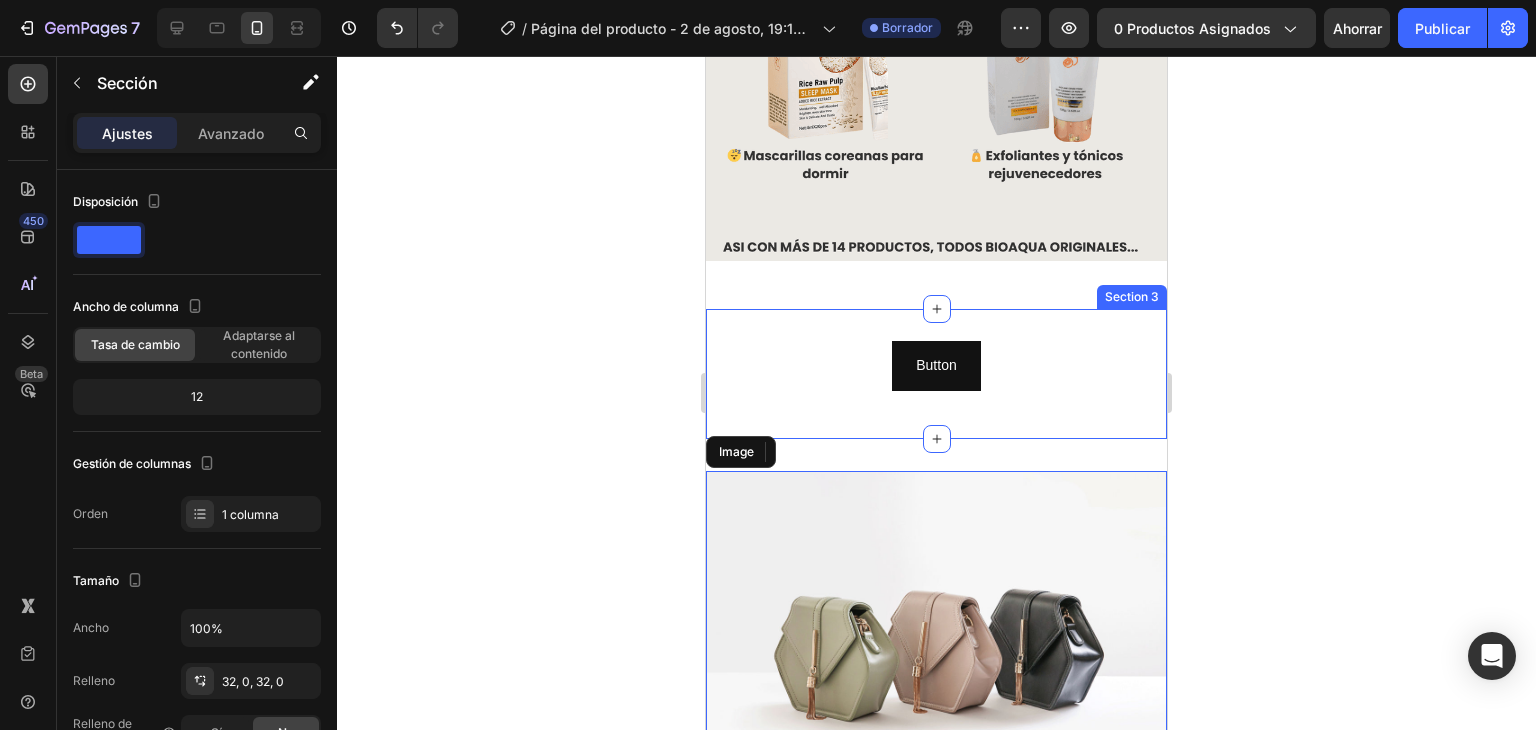 click on "Button Button Row Section 3" at bounding box center (936, 373) 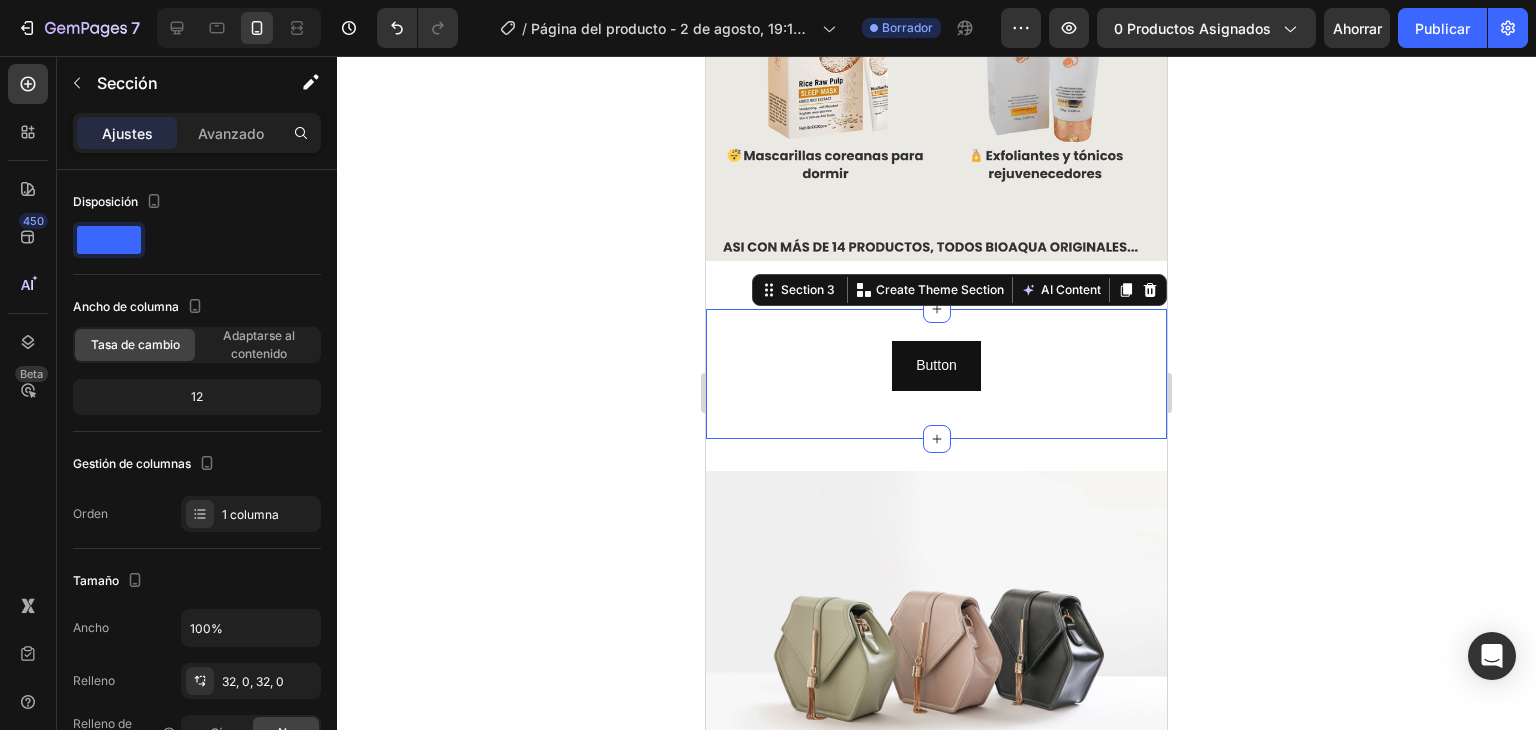 scroll, scrollTop: 549, scrollLeft: 0, axis: vertical 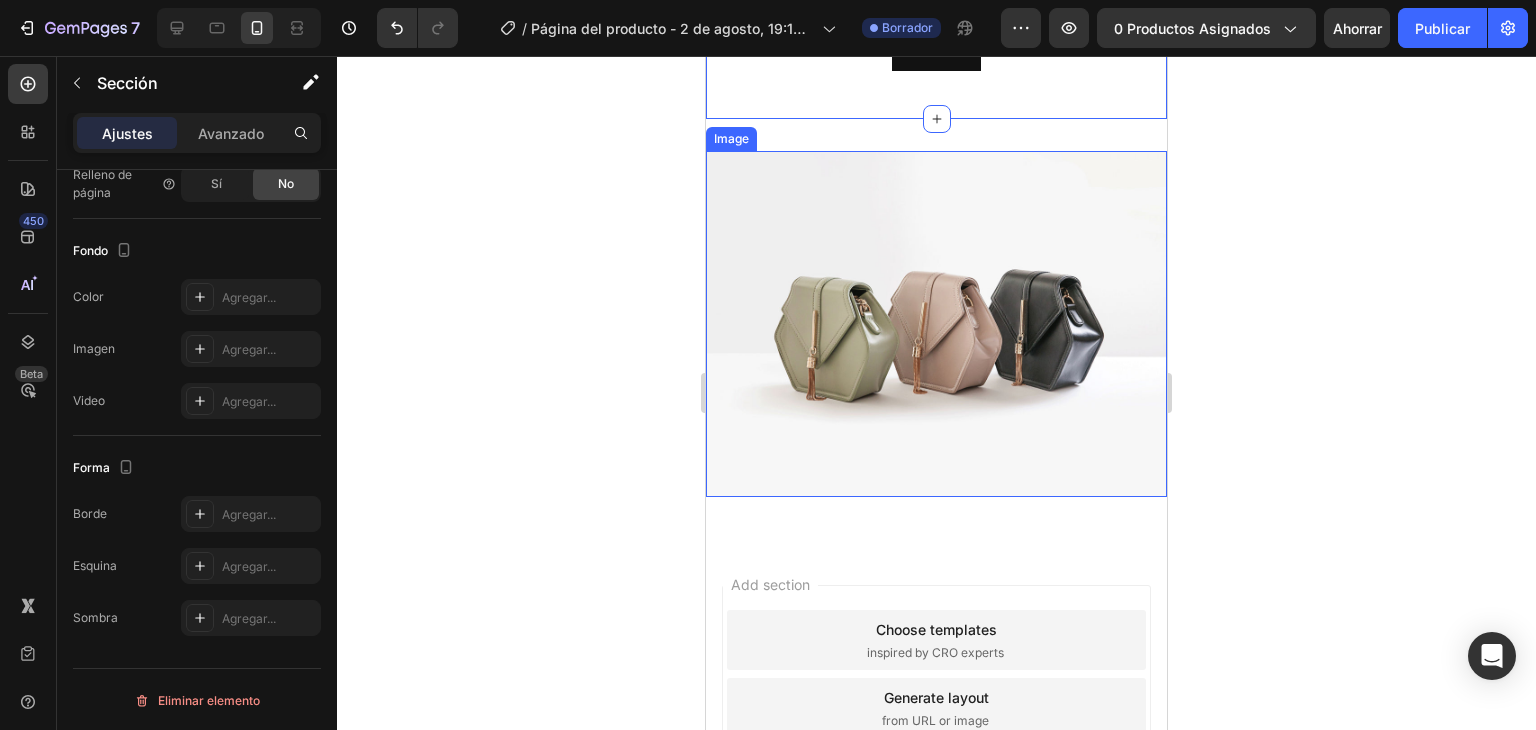 click at bounding box center (936, 324) 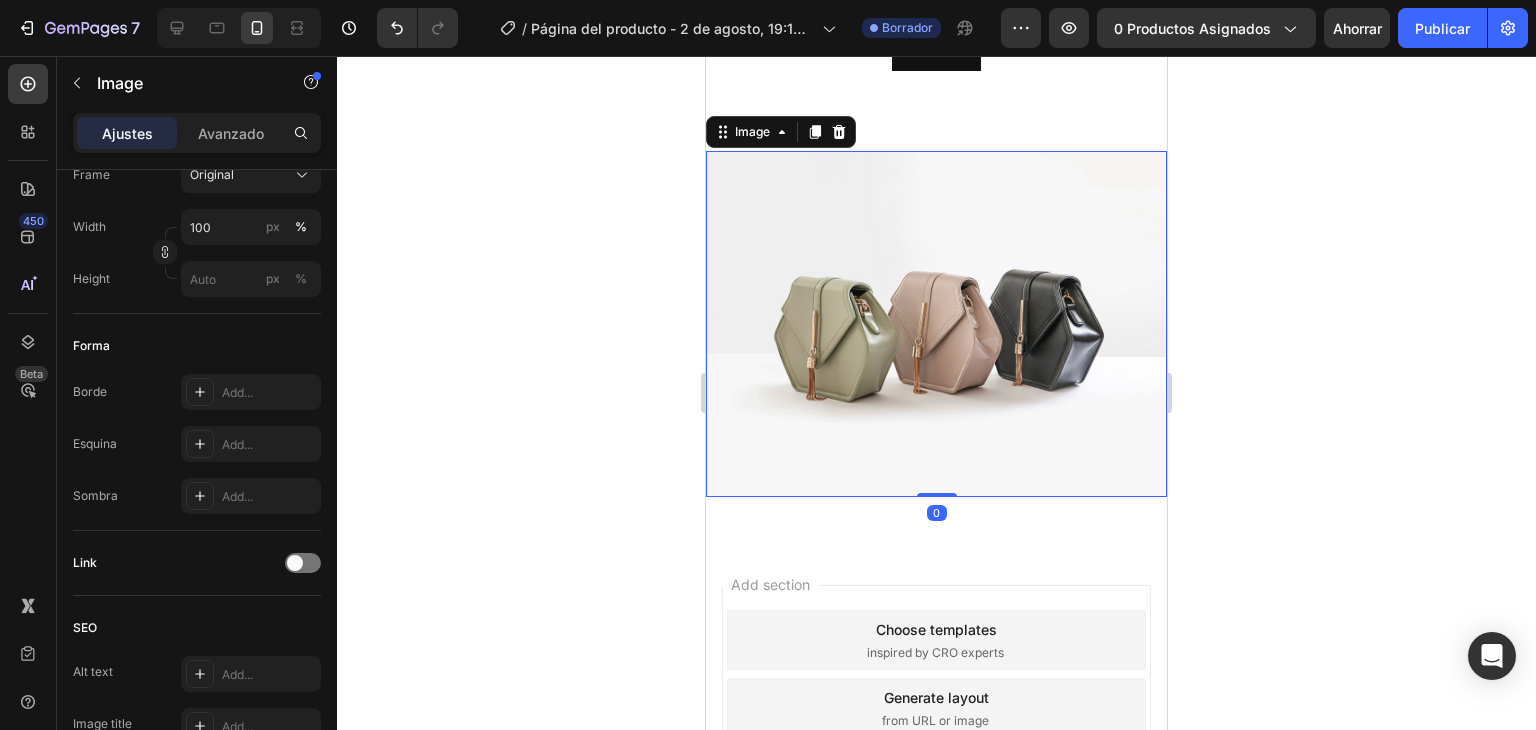 scroll, scrollTop: 0, scrollLeft: 0, axis: both 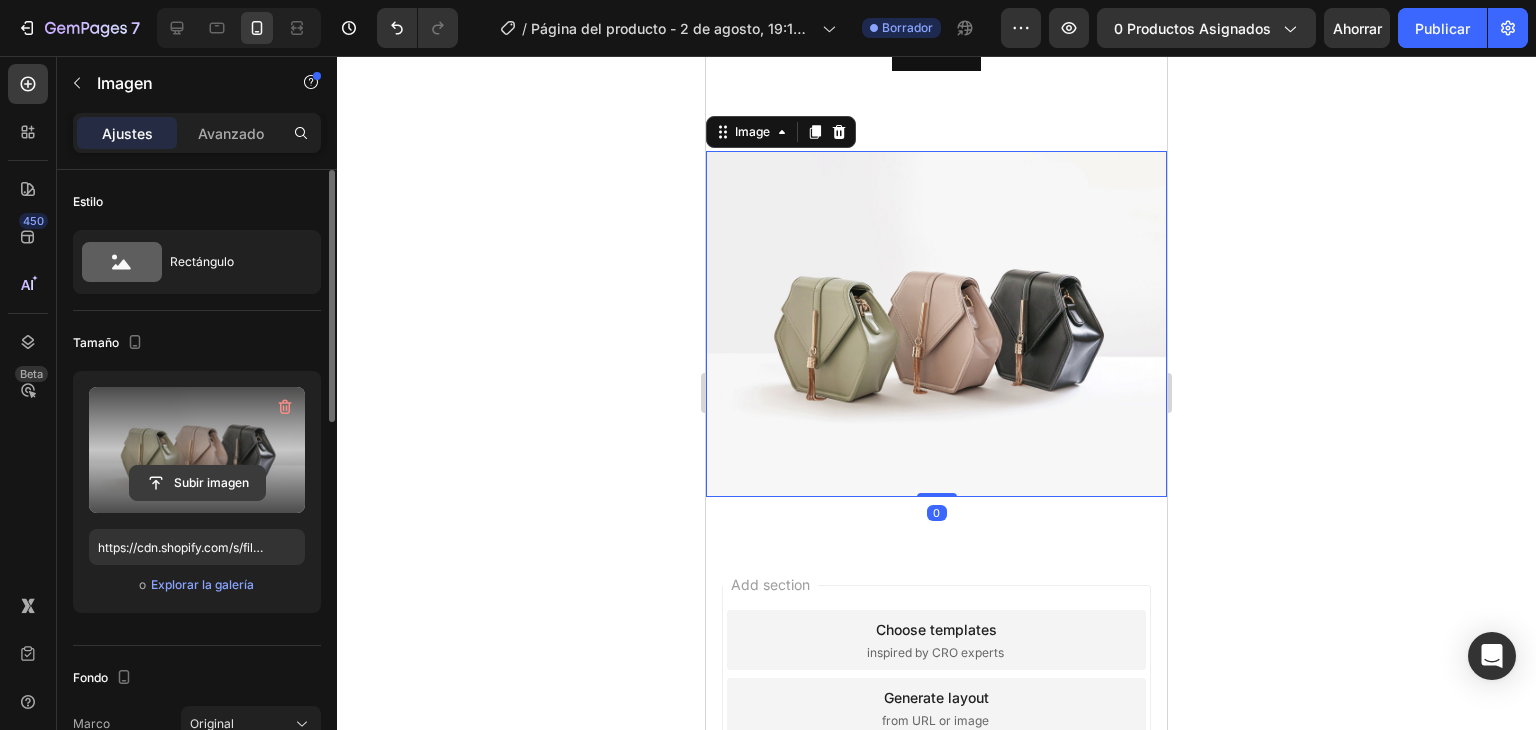 click 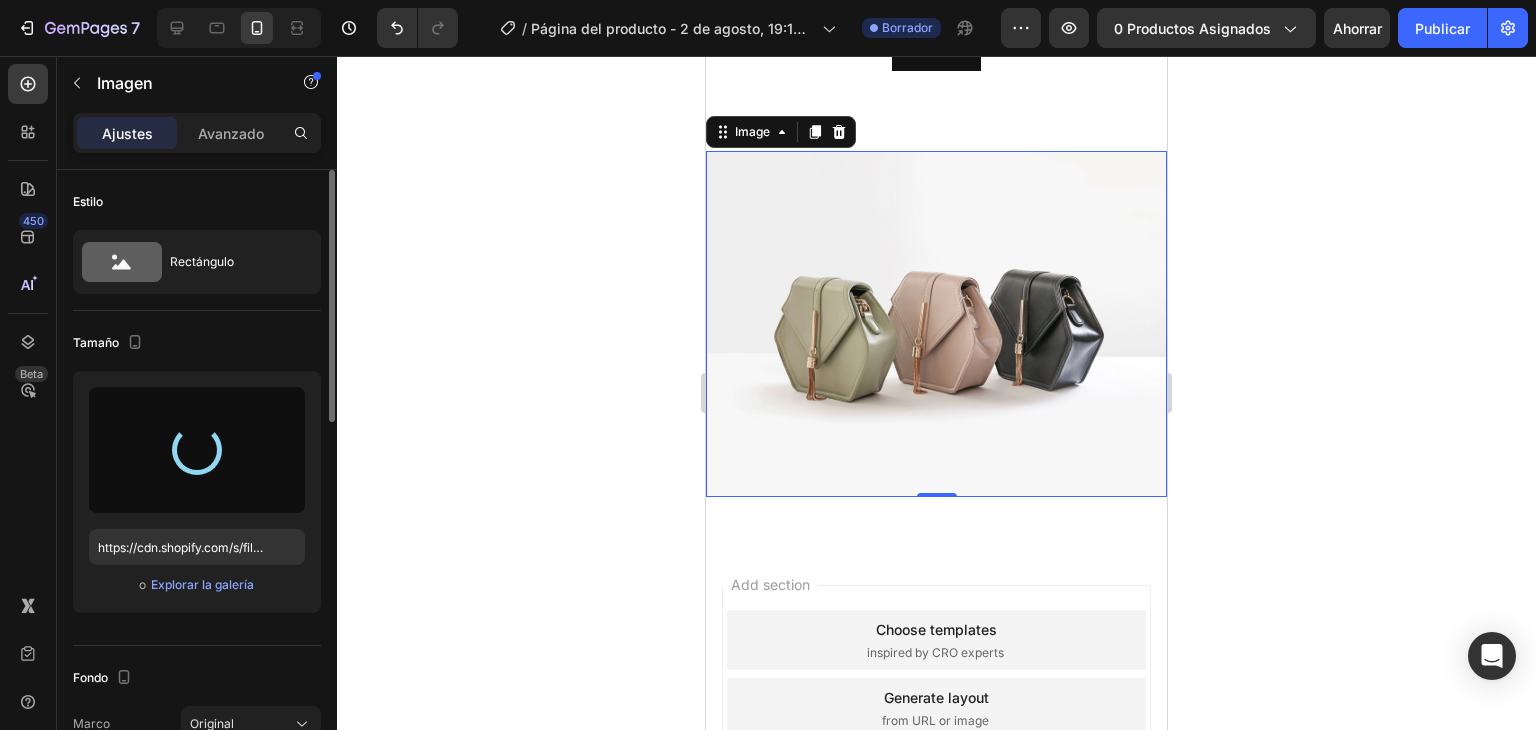 type on "https://cdn.shopify.com/s/files/1/0640/1091/1853/files/gempages_574992948253426917-7665b941-e4e0-4ae8-97ce-e7c0d5a081c4.png" 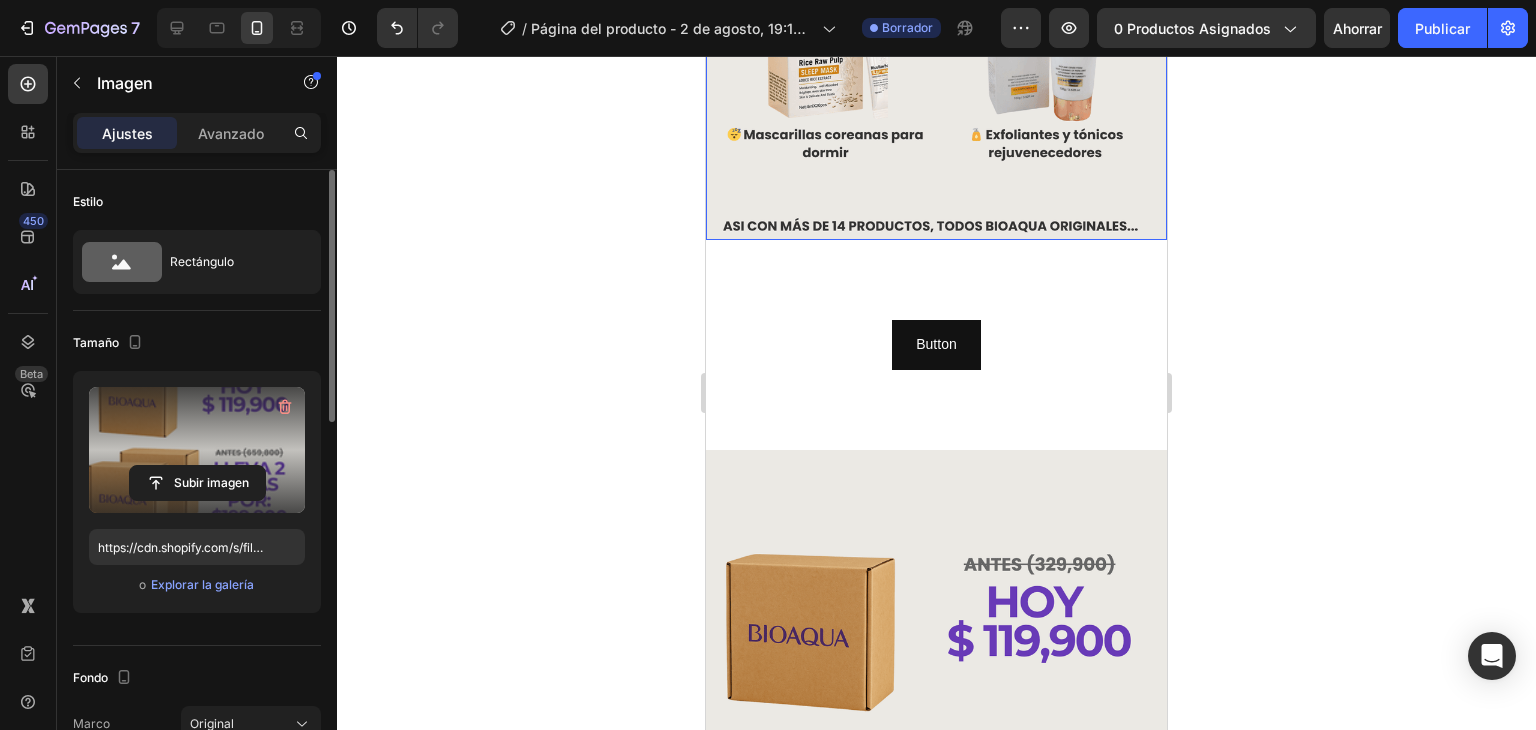 scroll, scrollTop: 600, scrollLeft: 0, axis: vertical 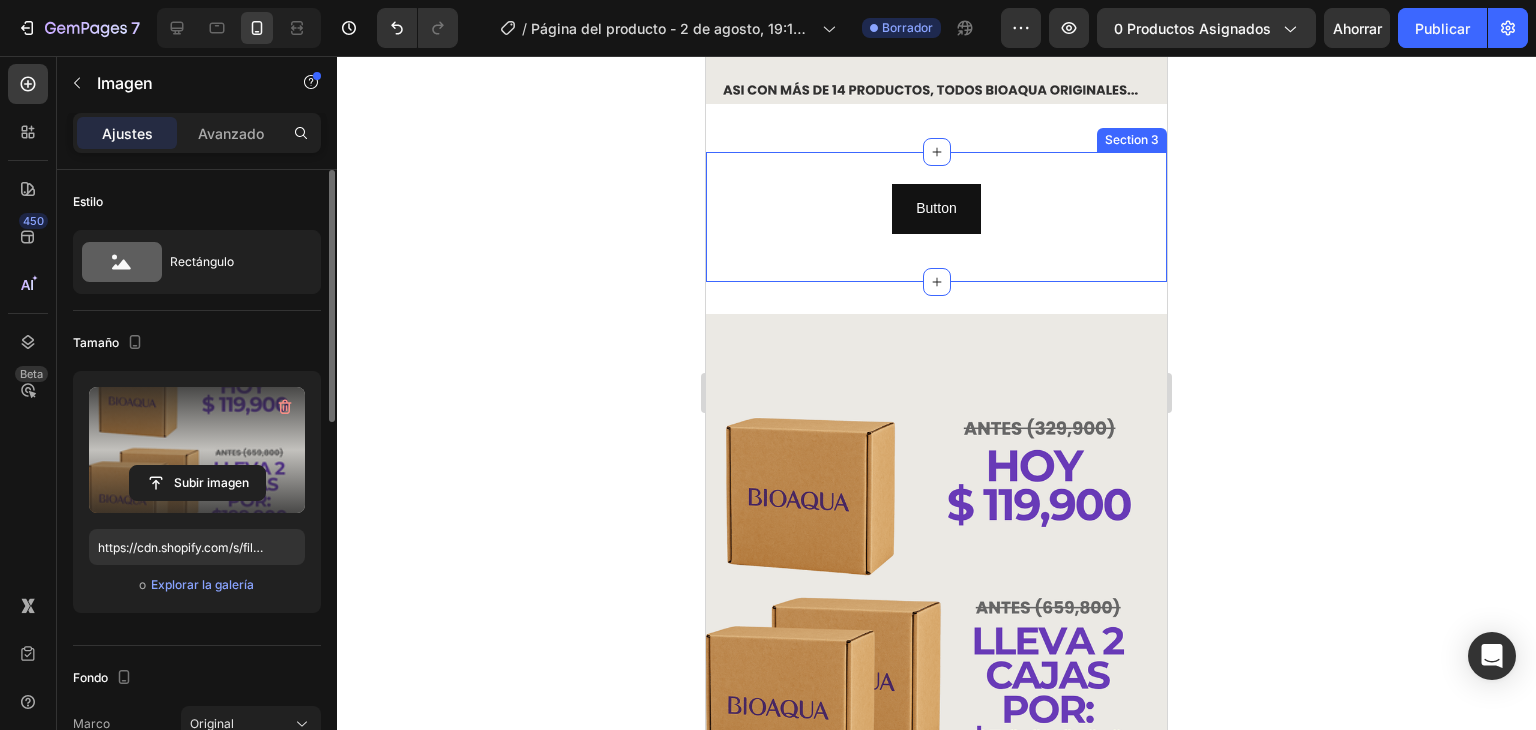 click on "Button Button Row" at bounding box center [936, 216] 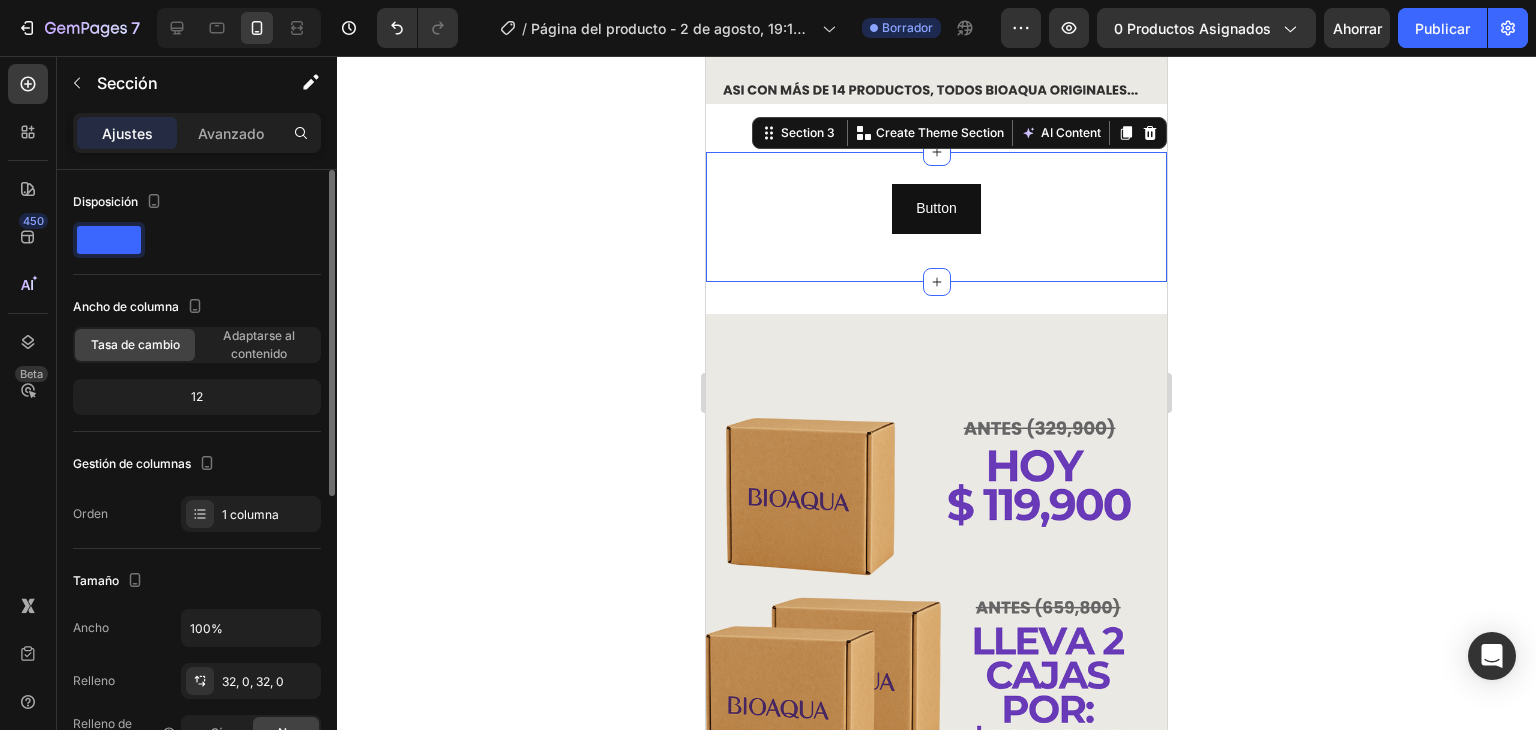 click on "Button Button Row Section 3   You can create reusable sections Create Theme Section AI Content Write with GemAI What would you like to describe here? Tone and Voice Persuasive Product Bicicleta Show more Generate" at bounding box center [936, 216] 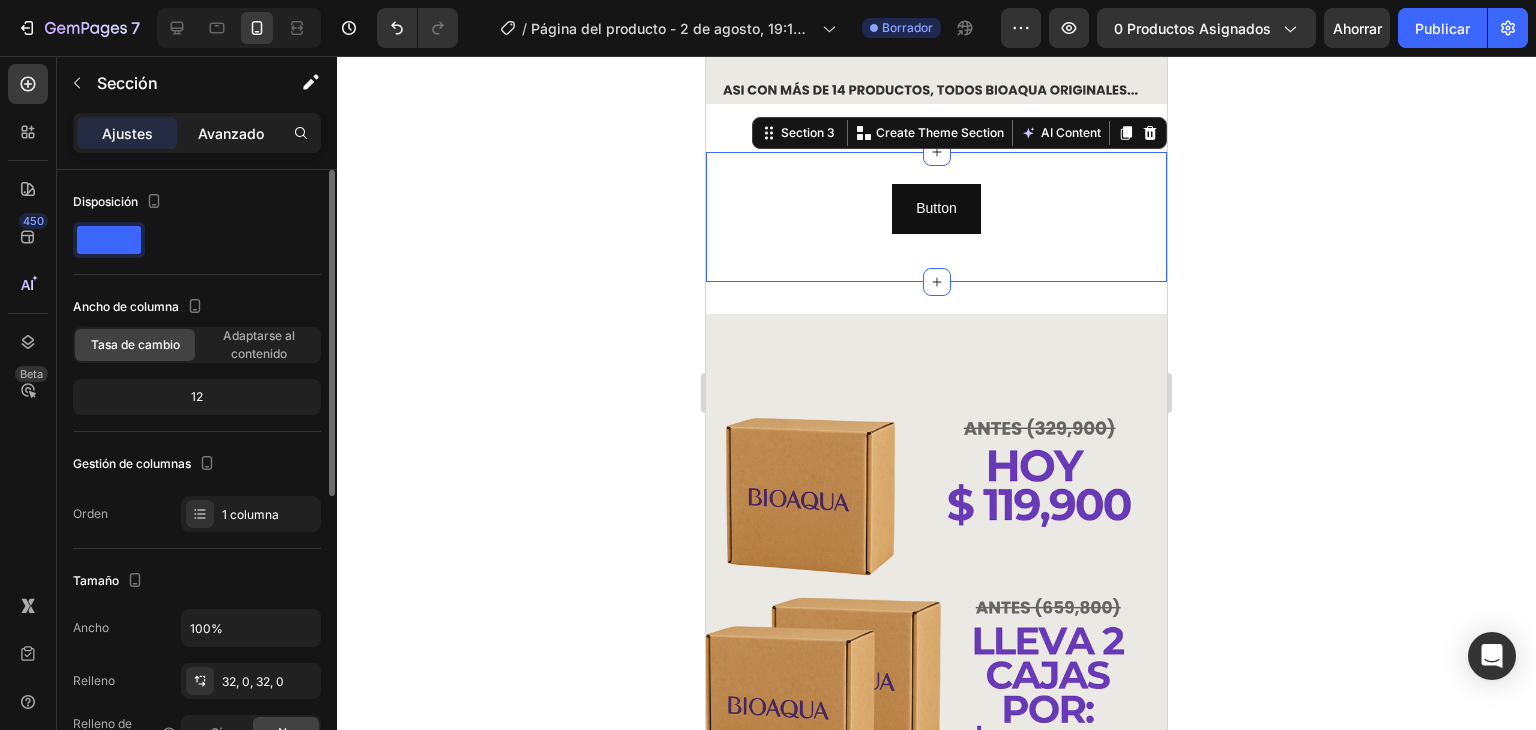 click on "Avanzado" at bounding box center (231, 133) 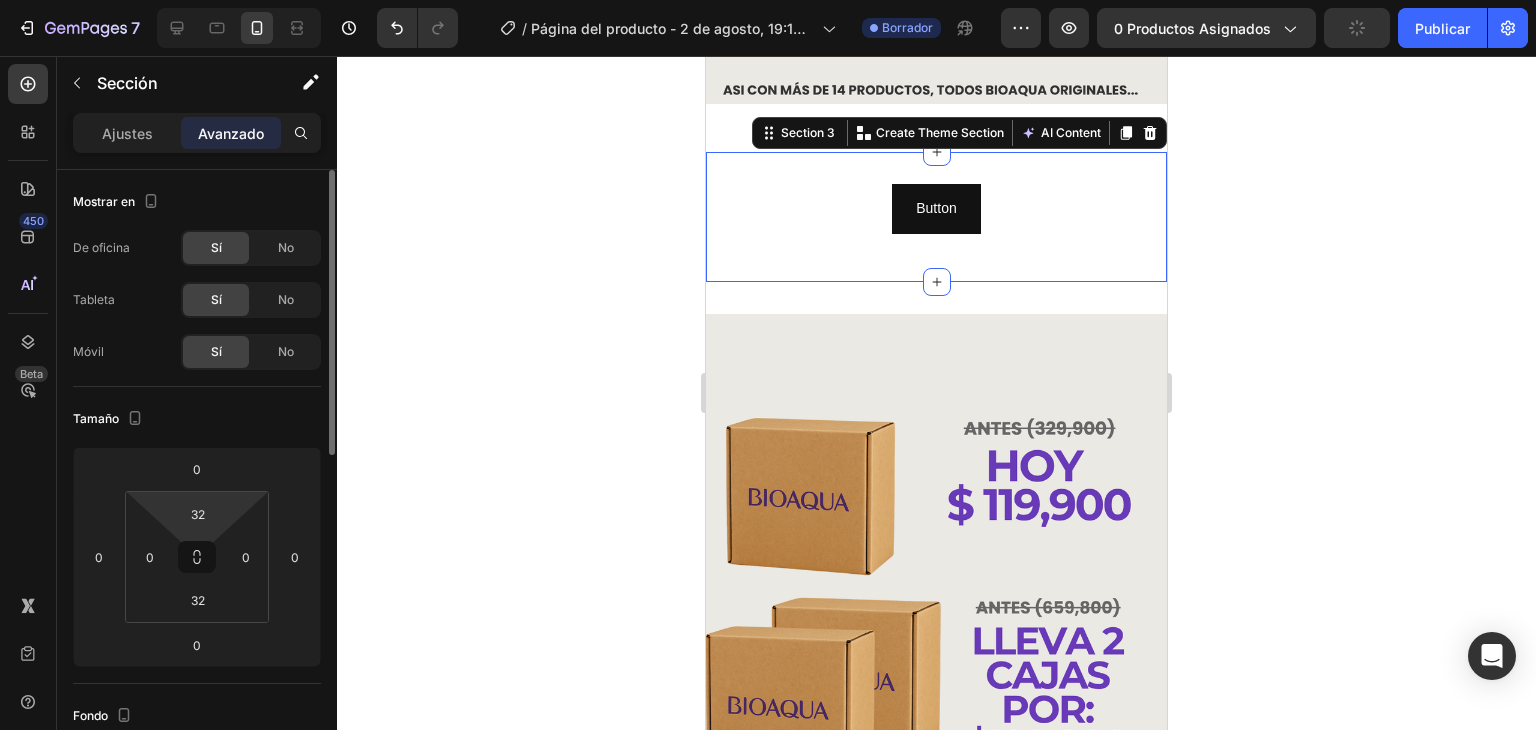 type on "0" 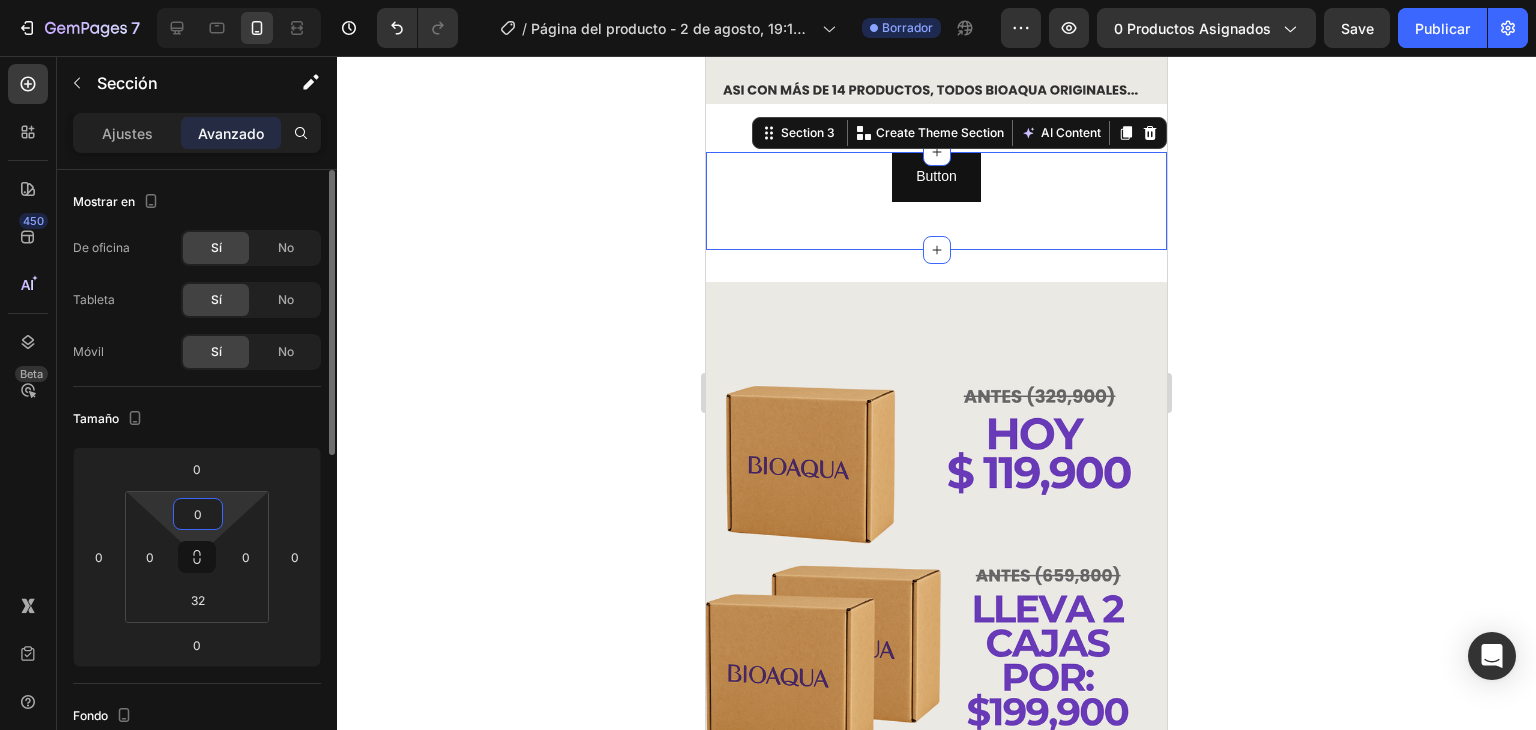 click on "7 Version history / Página del producto - 2 de agosto, 19:12:29 Borrador Avance 0 productos asignados  Save  Publicar 450 Beta Sections(18) Elementos(84) Sección Elemento Sección de héroes Detalle del producto Marcas Insignias de confianza Garantizar Desglose del producto Cómo utilizar Testimonios Comparar Manojo Preguntas frecuentes Prueba social Historia de la marca Lista de productos Recopilación Lista de blogs Contacto Sticky Añadir al carrito Pie de página personalizado Explorar la biblioteca 450 Disposición
Fila
Fila
Fila
Fila Texto
Título
Bloque de texto Botón
Botón
Botón Medios de comunicación Video" at bounding box center (768, 0) 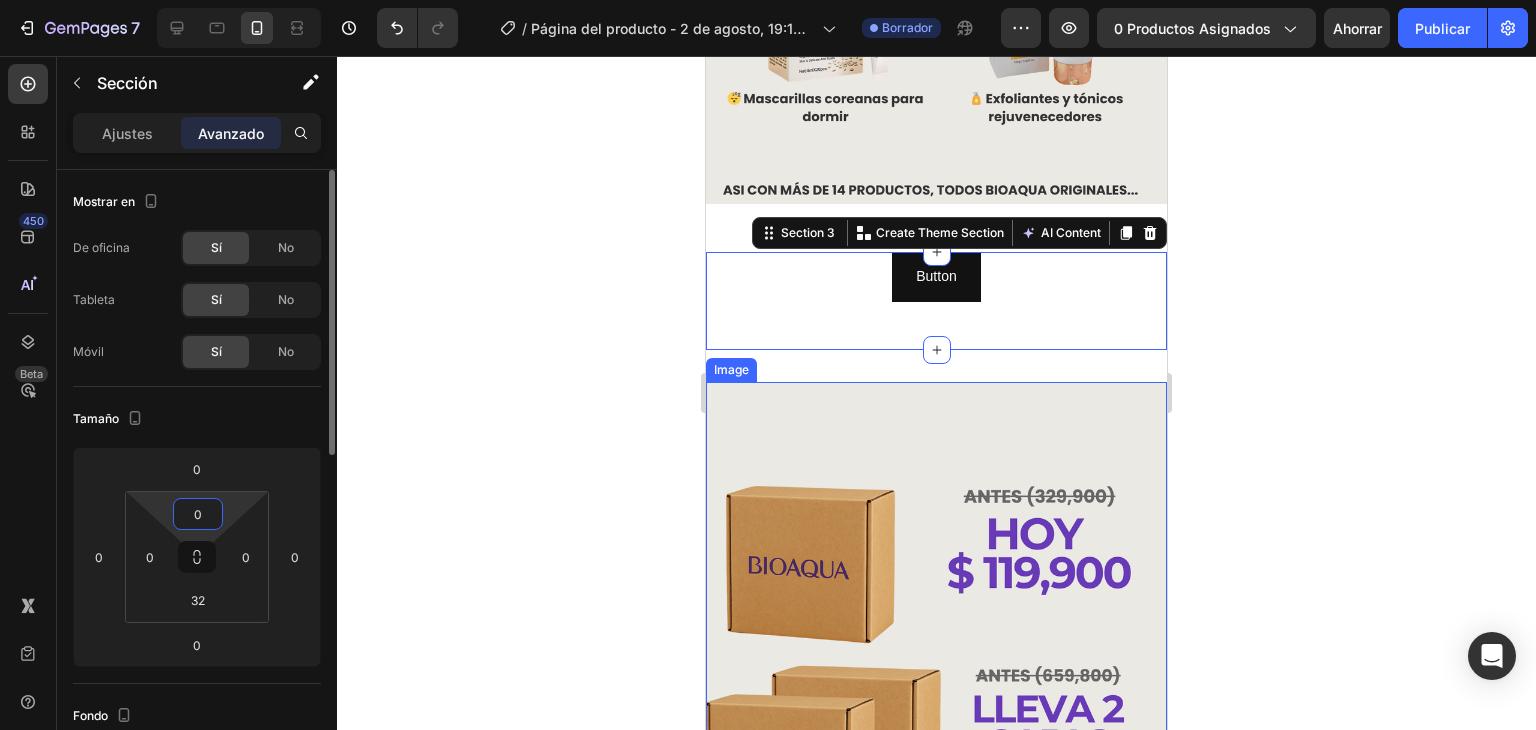 scroll, scrollTop: 400, scrollLeft: 0, axis: vertical 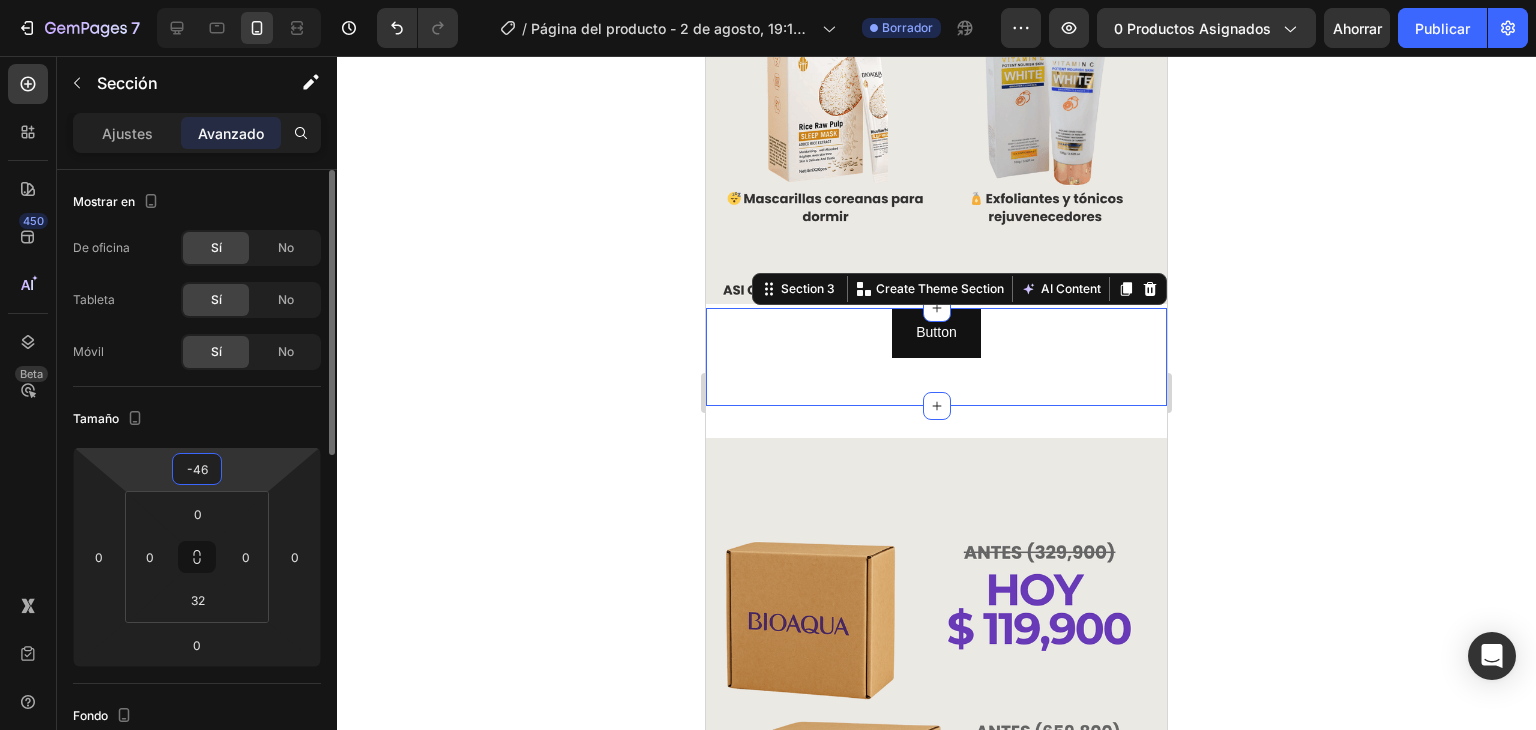 type on "-48" 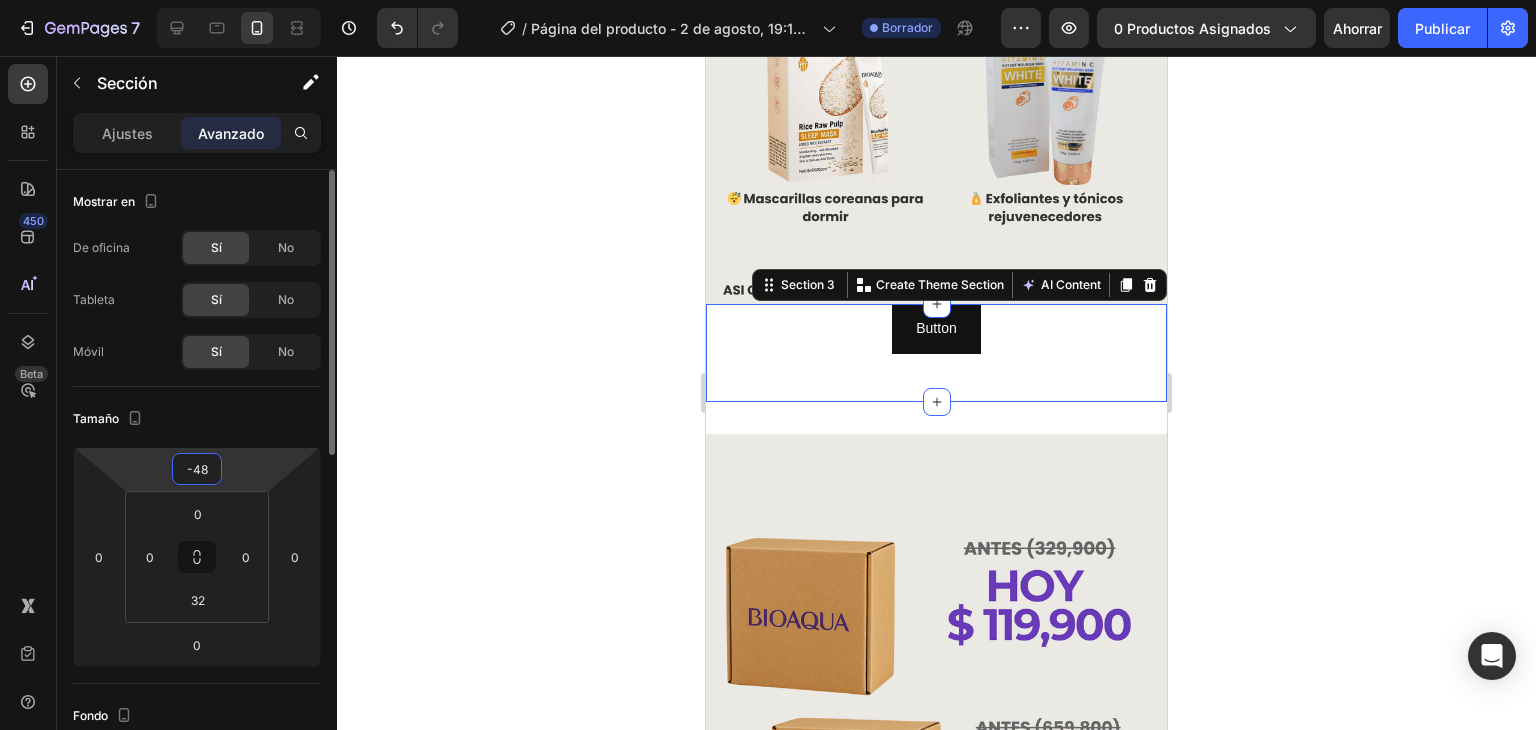 drag, startPoint x: 228, startPoint y: 469, endPoint x: 228, endPoint y: 493, distance: 24 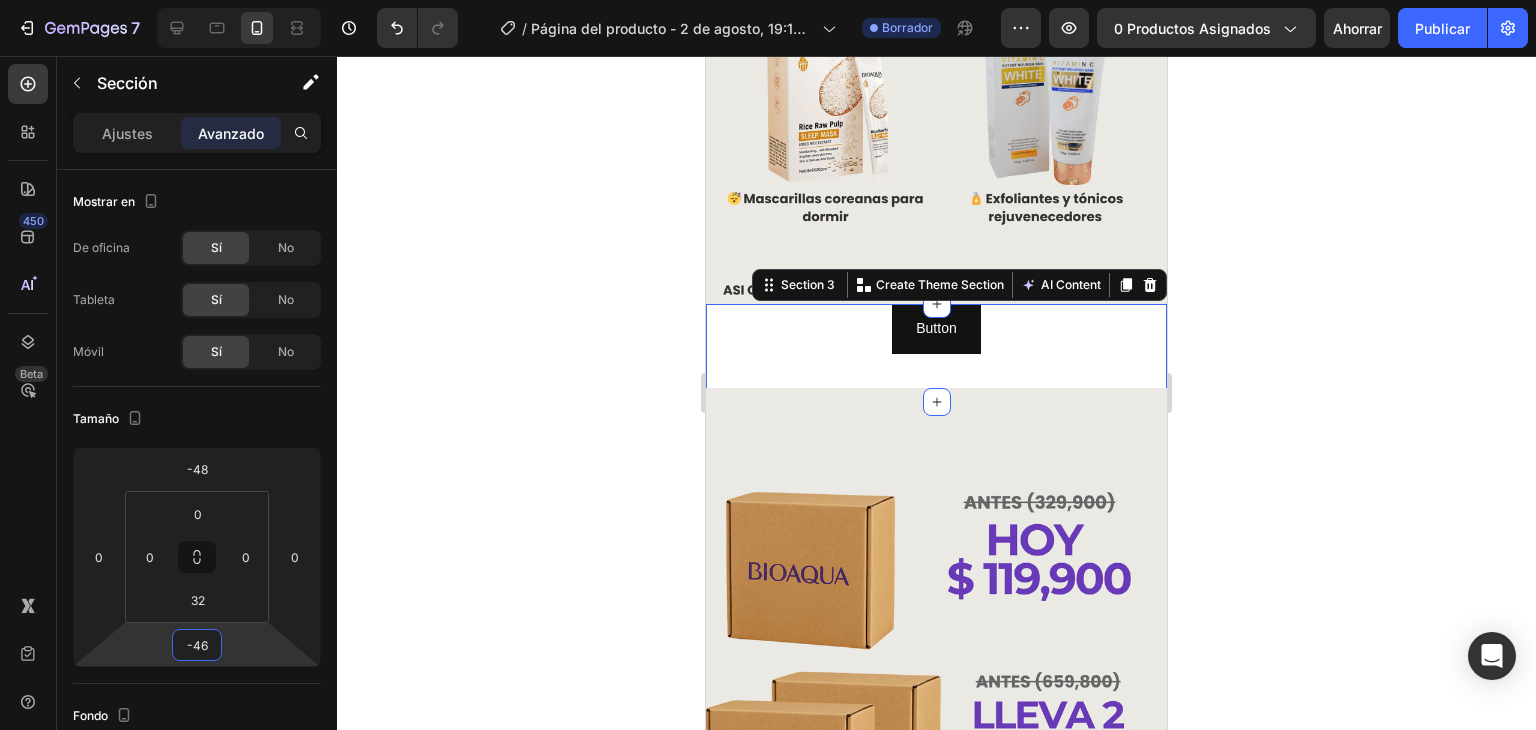 drag, startPoint x: 254, startPoint y: 653, endPoint x: 362, endPoint y: 549, distance: 149.93332 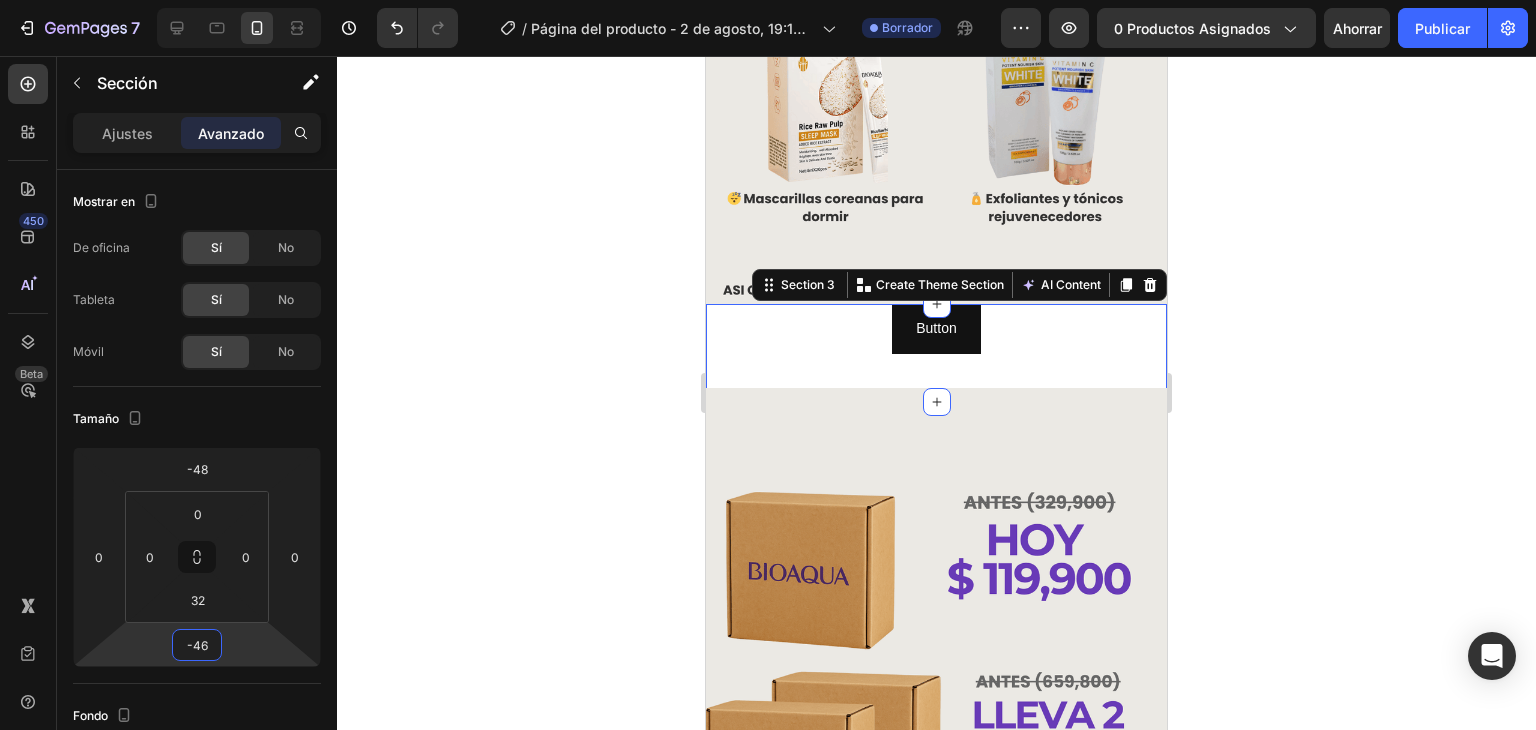 click on "7 Version history / Página del producto - 2 de agosto, 19:12:29 Borrador Avance 0 productos asignados Ahorrar Publicar 450 Beta Sections(18) Elementos(84) Sección Elemento Sección de héroes Detalle del producto Marcas Insignias de confianza Garantizar Desglose del producto Cómo utilizar Testimonios Comparar Manojo Preguntas frecuentes Prueba social Historia de la marca Lista de productos Recopilación Lista de blogs Contacto Sticky Añadir al carrito Pie de página personalizado Explorar la biblioteca 450 Disposición
Fila
Fila
Fila
Fila Texto
Título
Bloque de texto Botón
Botón
Botón Medios de comunicación" at bounding box center (768, 0) 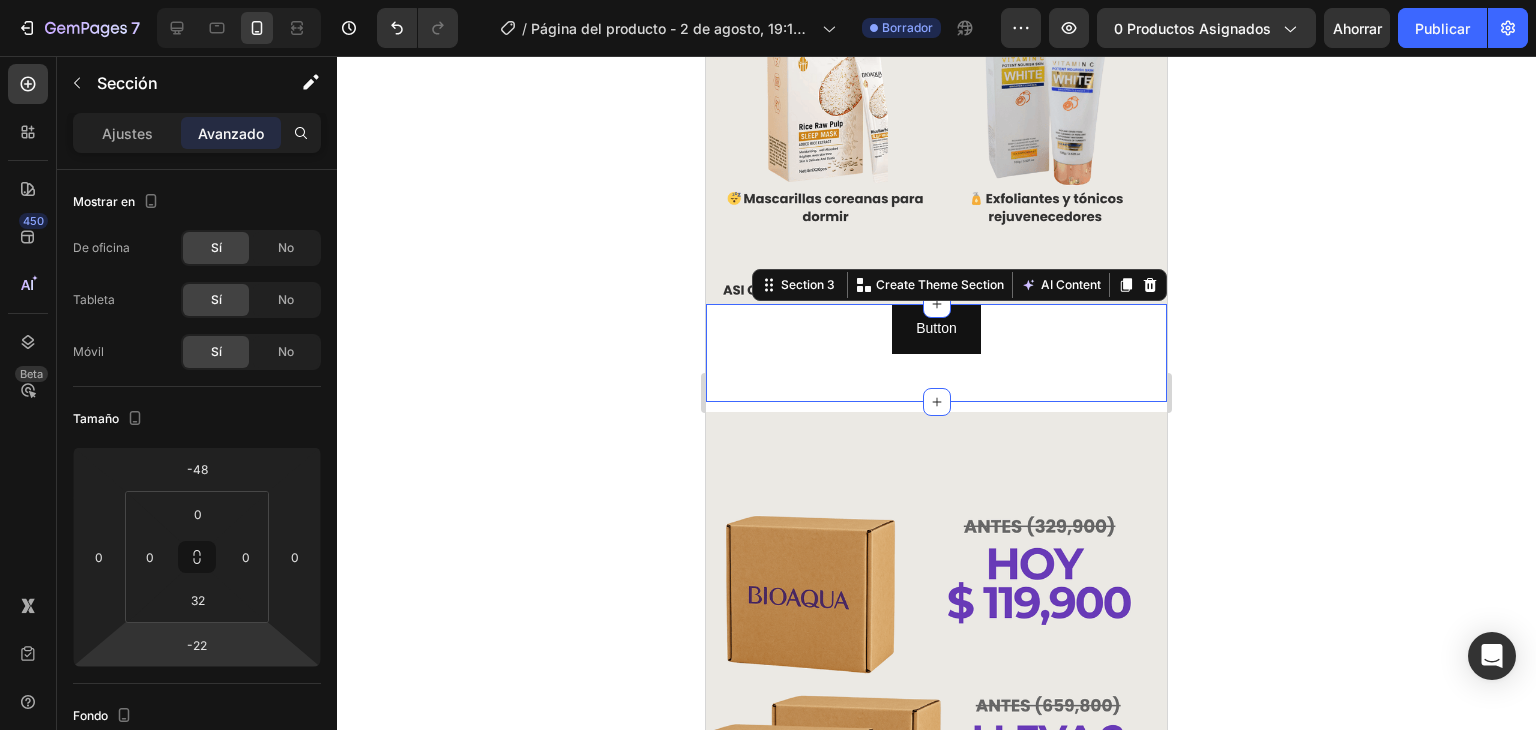 click 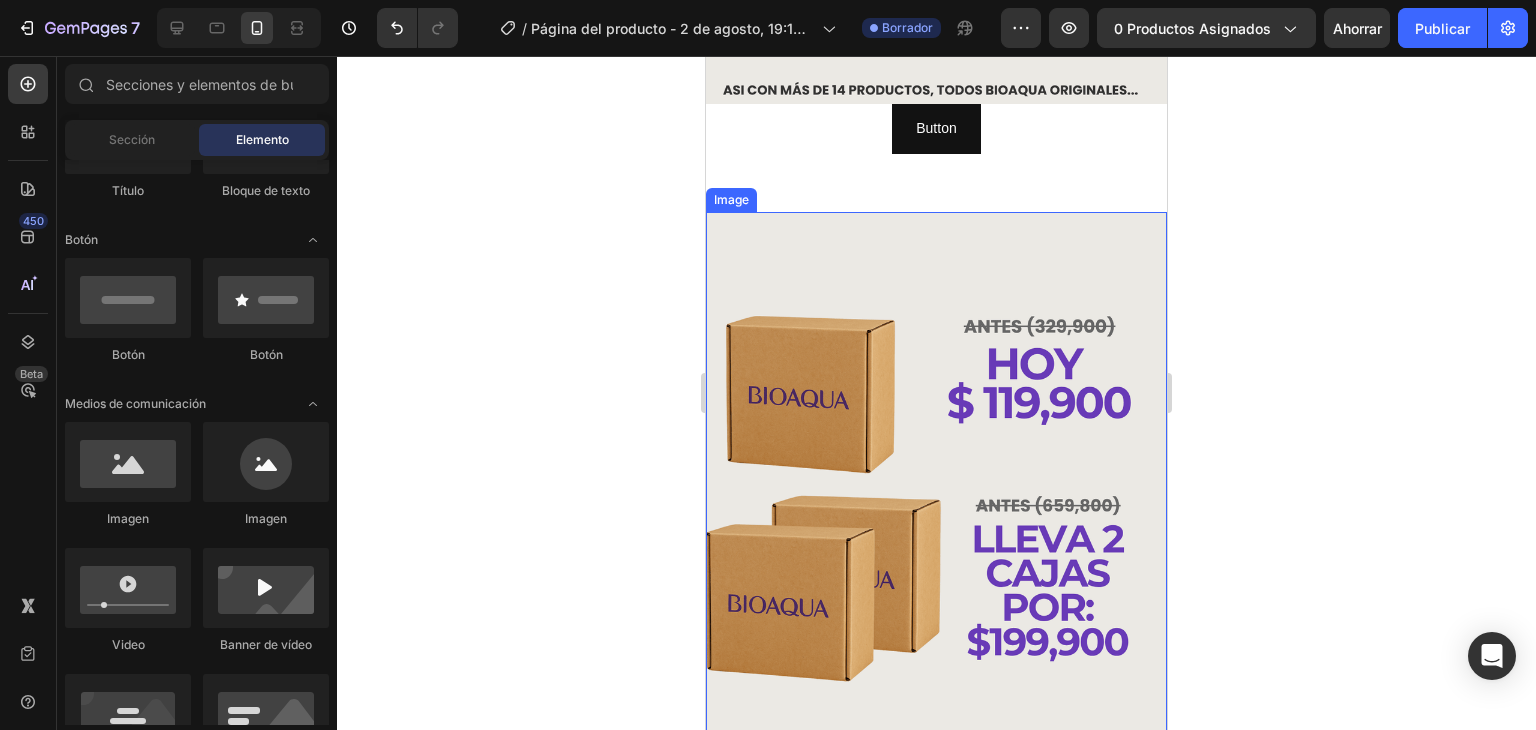 scroll, scrollTop: 500, scrollLeft: 0, axis: vertical 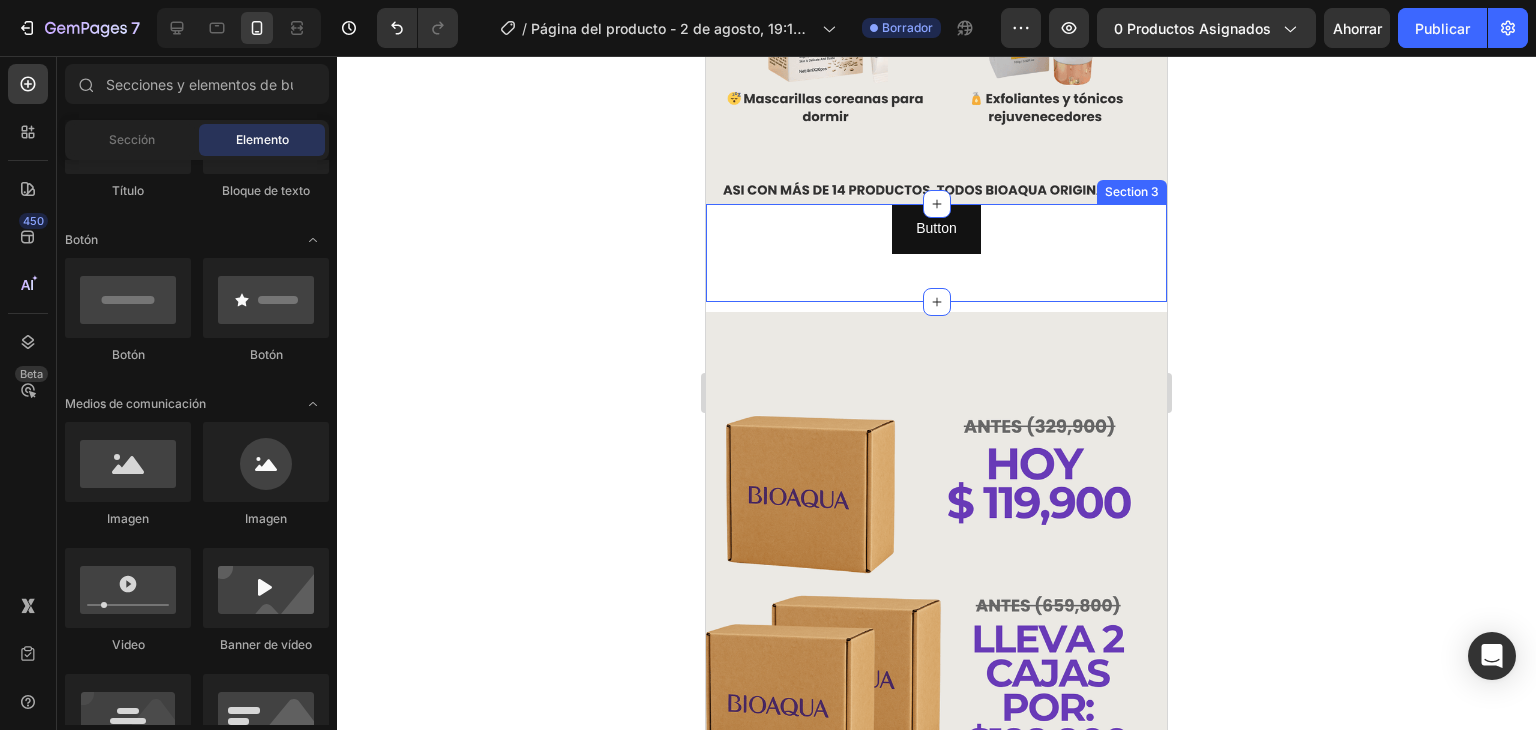 click on "Button Button Row" at bounding box center (936, 236) 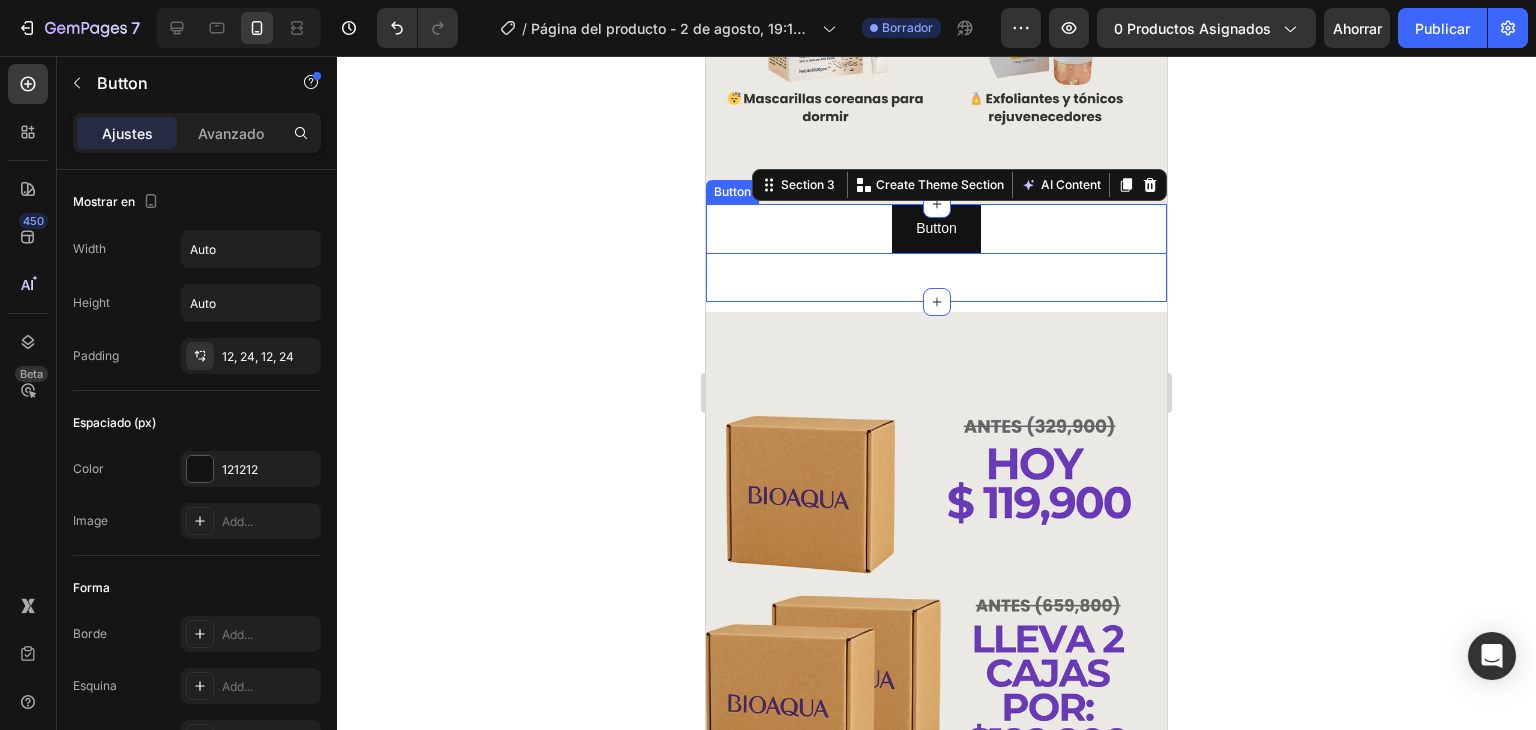 click on "Button Button" at bounding box center [936, 228] 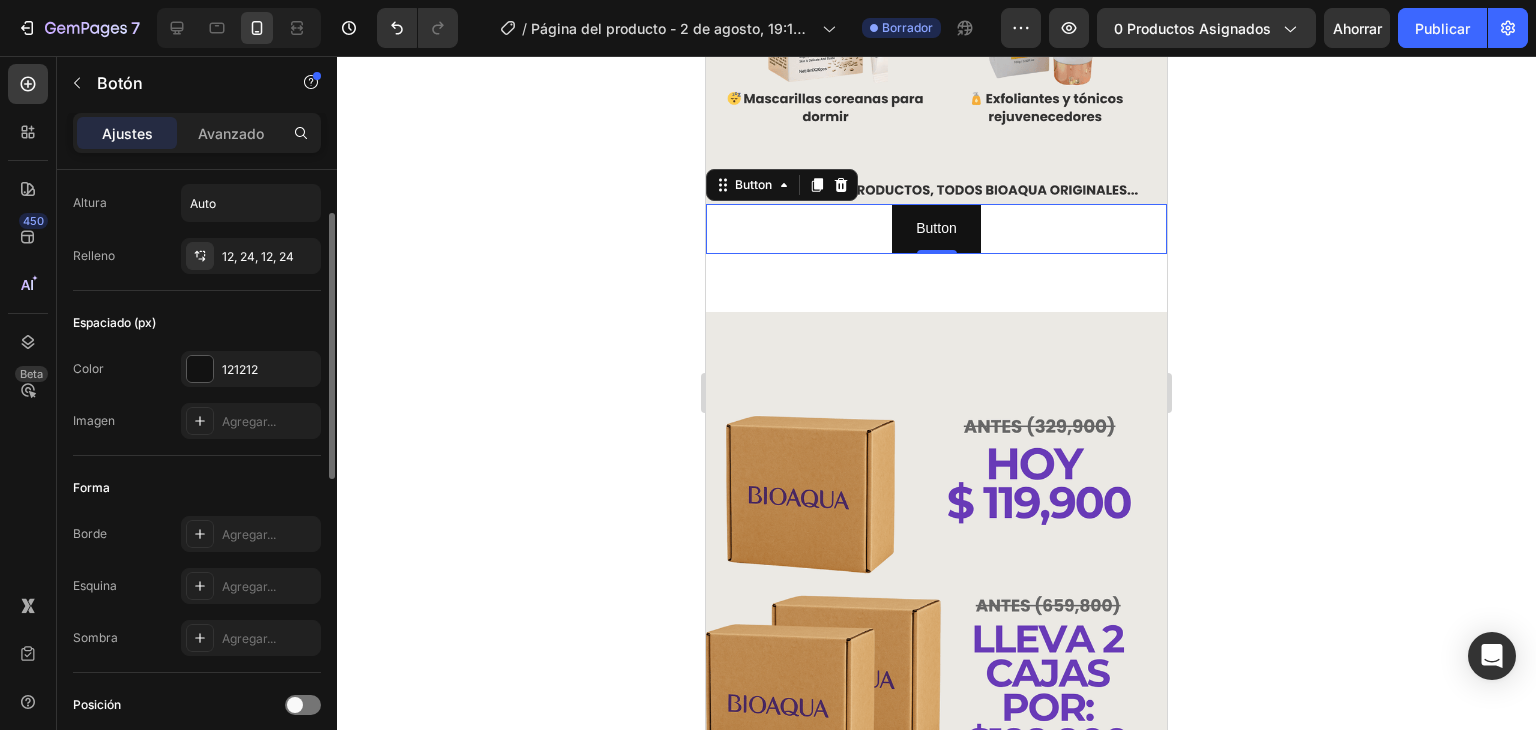 scroll, scrollTop: 200, scrollLeft: 0, axis: vertical 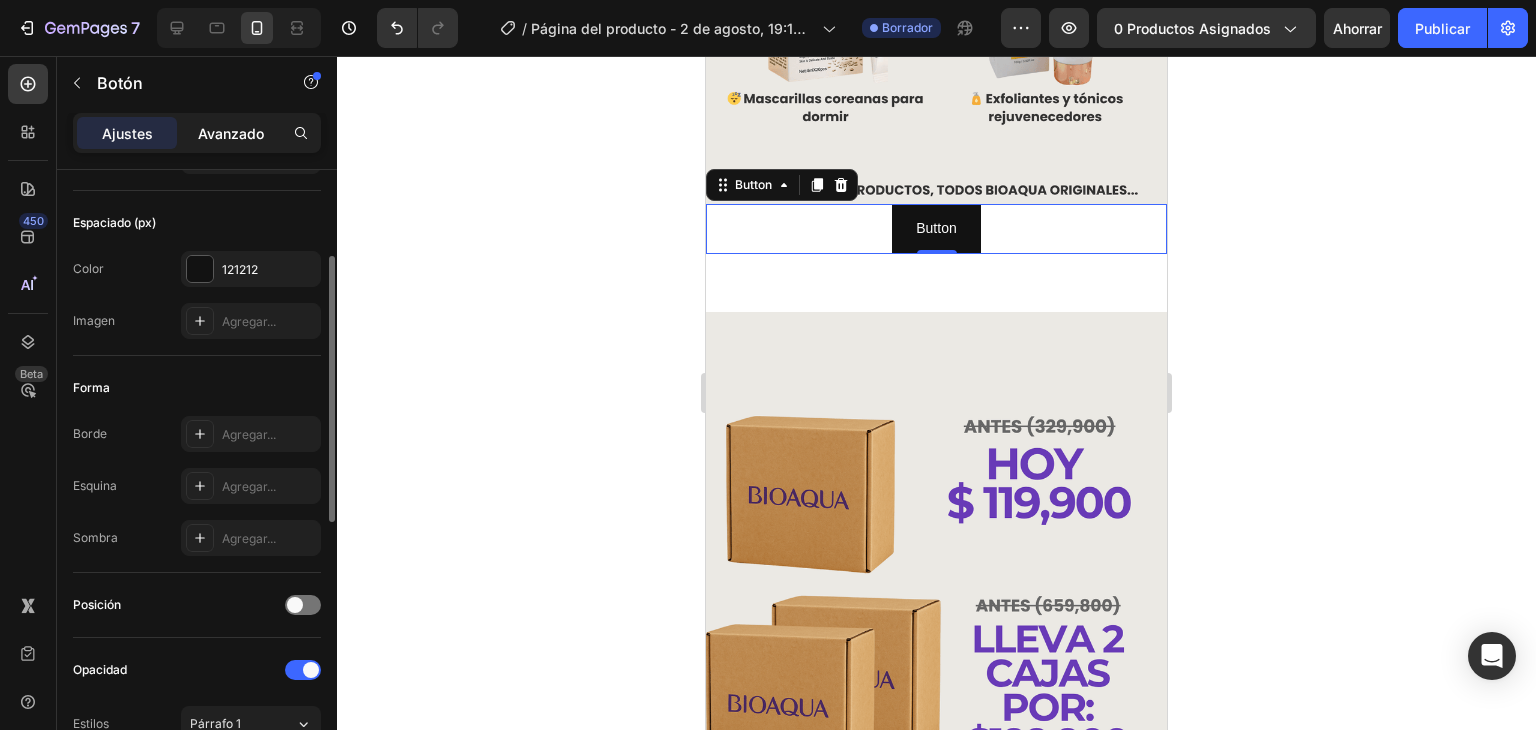 click on "Avanzado" 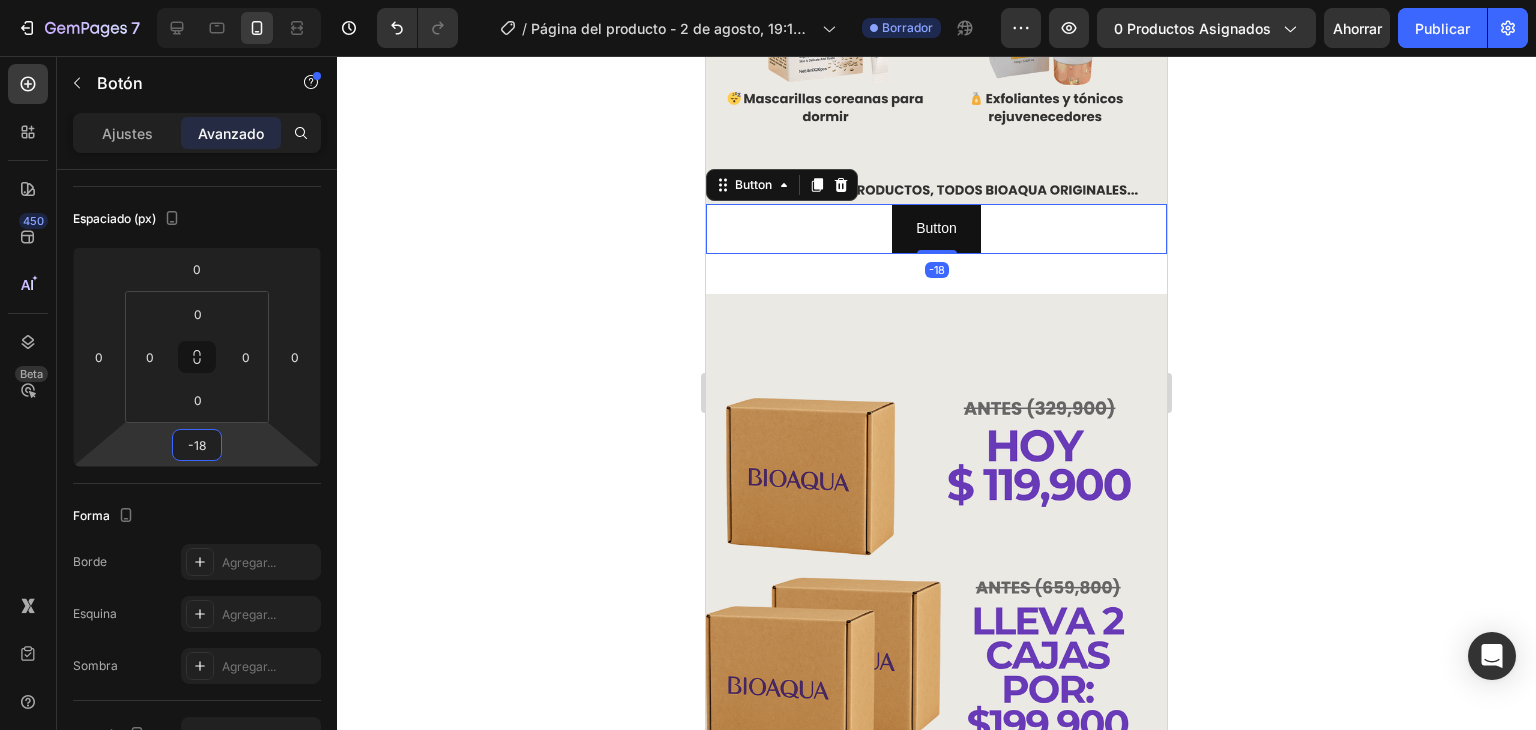 drag, startPoint x: 236, startPoint y: 452, endPoint x: 245, endPoint y: 461, distance: 12.727922 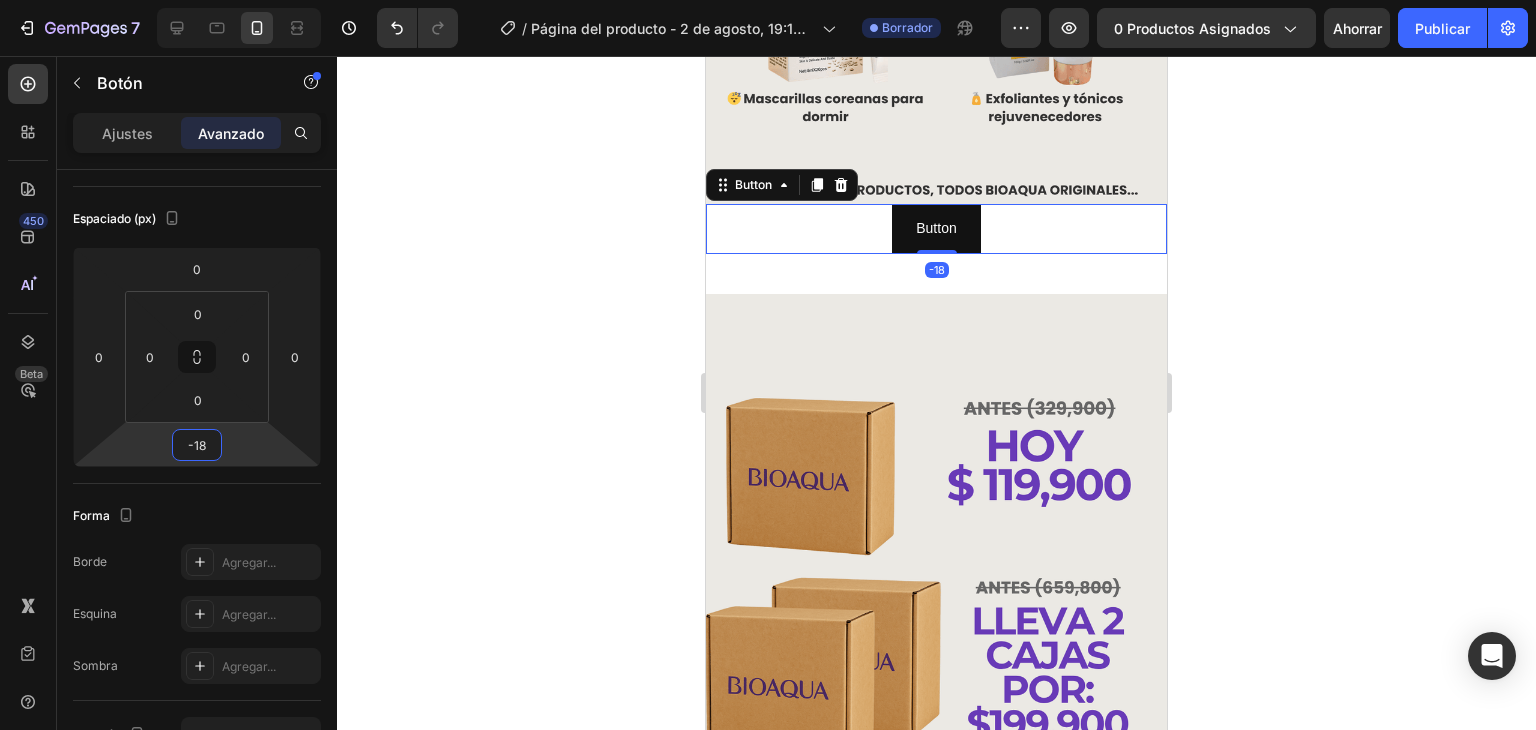 click on "7 Version history / Página del producto - 2 de agosto, 19:12:29 Borrador Avance 0 productos asignados Ahorrar Publicar 450 Beta Sections(18) Elementos(84) Sección Elemento Sección de héroes Detalle del producto Marcas Insignias de confianza Garantizar Desglose del producto Cómo utilizar Testimonios Comparar Manojo Preguntas frecuentes Prueba social Historia de la marca Lista de productos Recopilación Lista de blogs Contacto Sticky Añadir al carrito Pie de página personalizado Explorar la biblioteca 450 Disposición
Fila
Fila
Fila
Fila Texto
Título
Bloque de texto Botón
Botón
Botón Medios de comunicación" at bounding box center [768, 0] 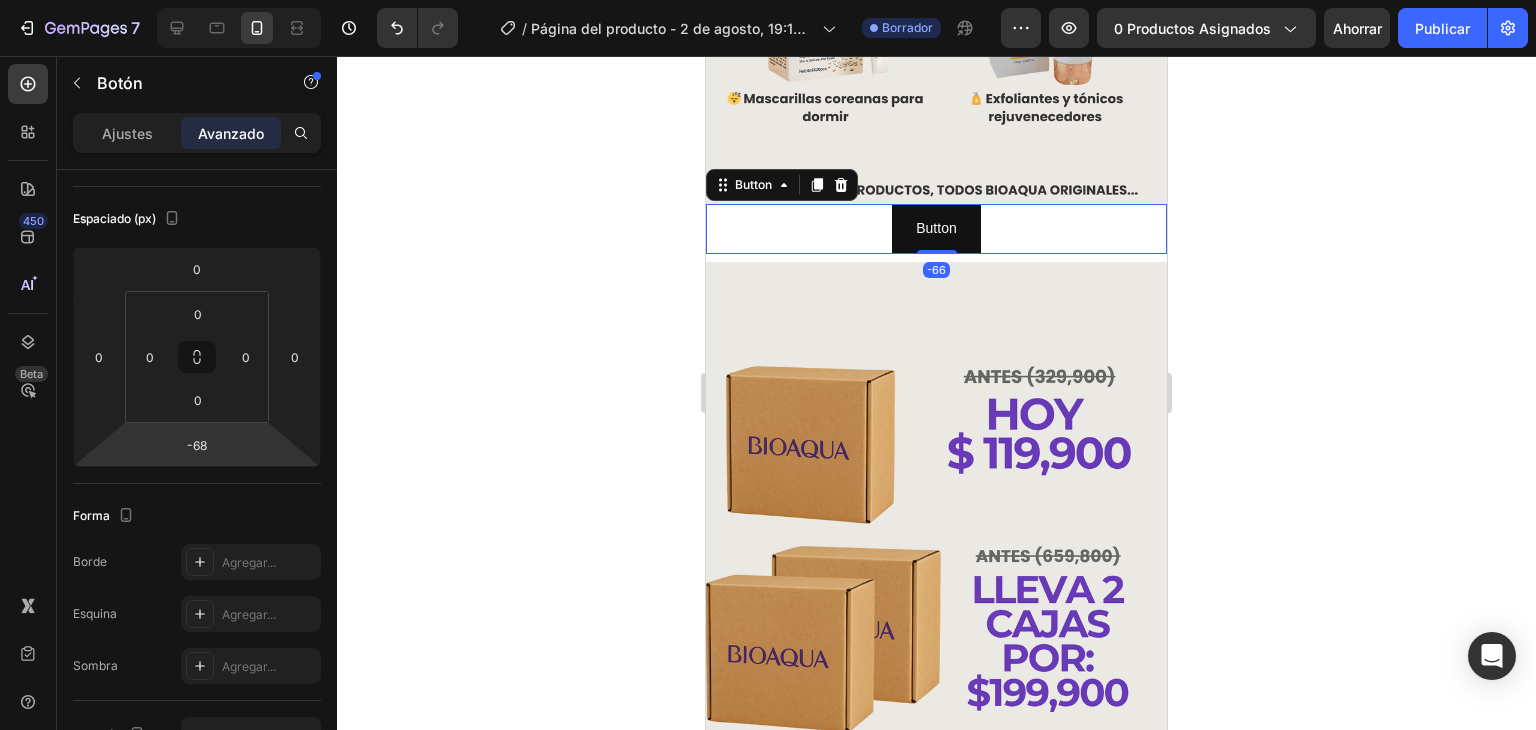 type on "-70" 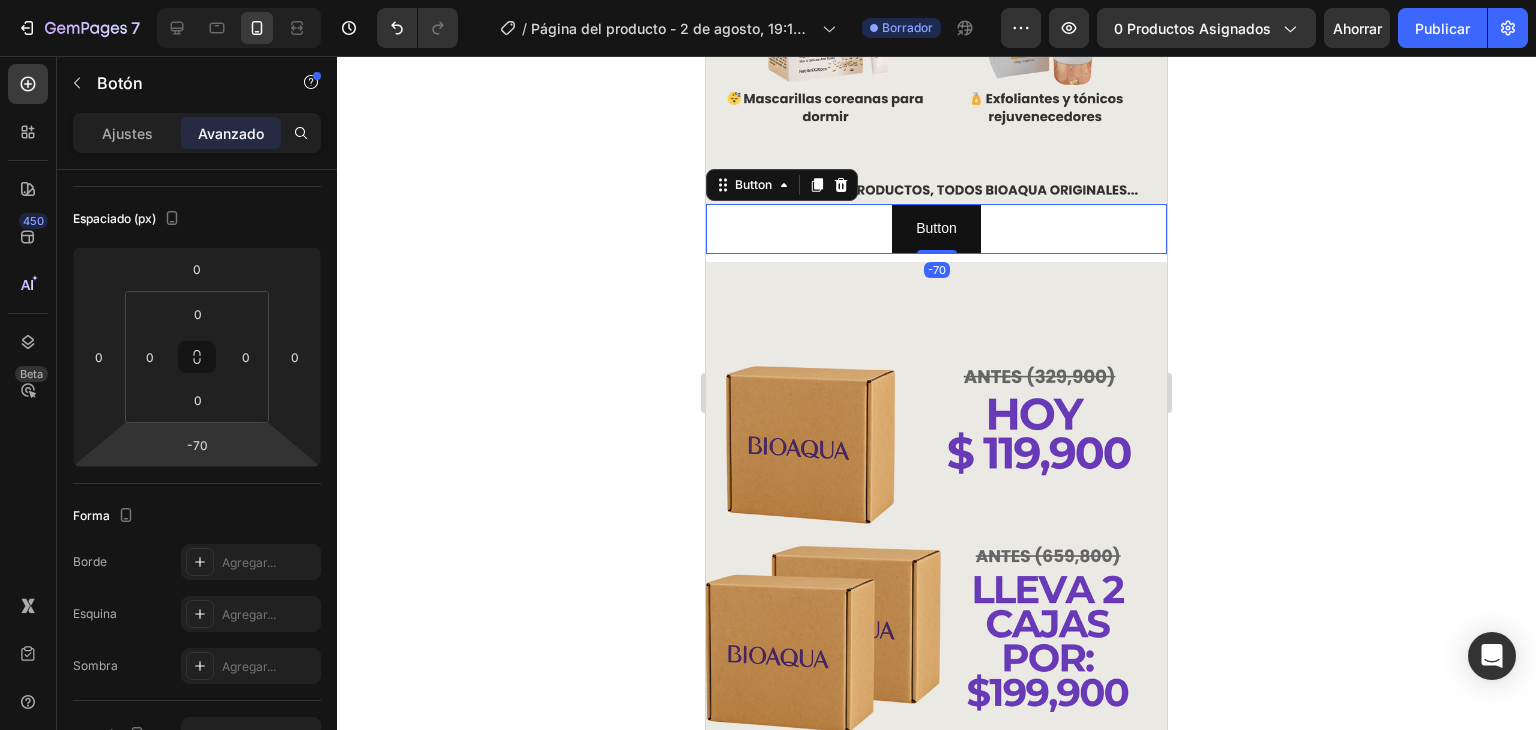 drag, startPoint x: 247, startPoint y: 452, endPoint x: 243, endPoint y: 478, distance: 26.305893 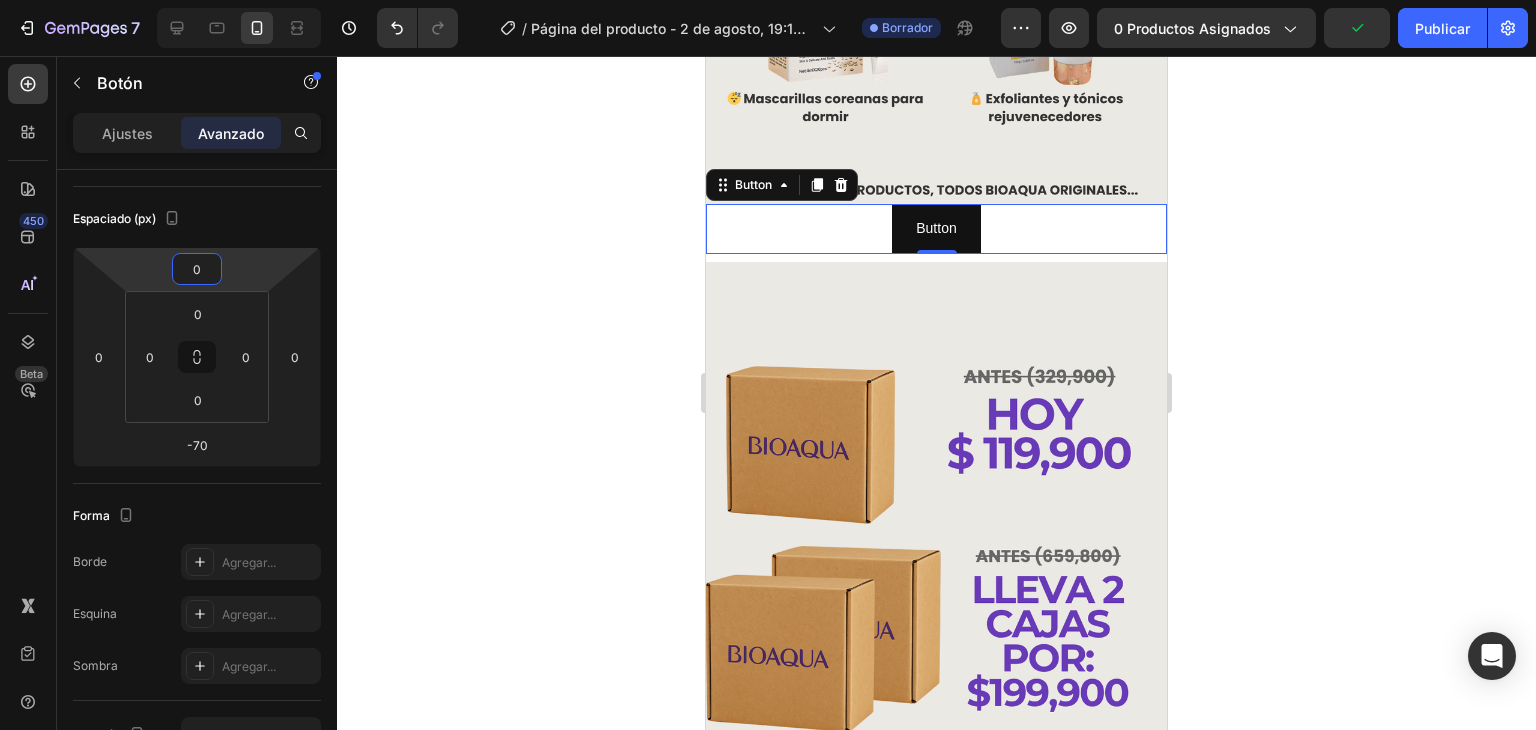 type on "-2" 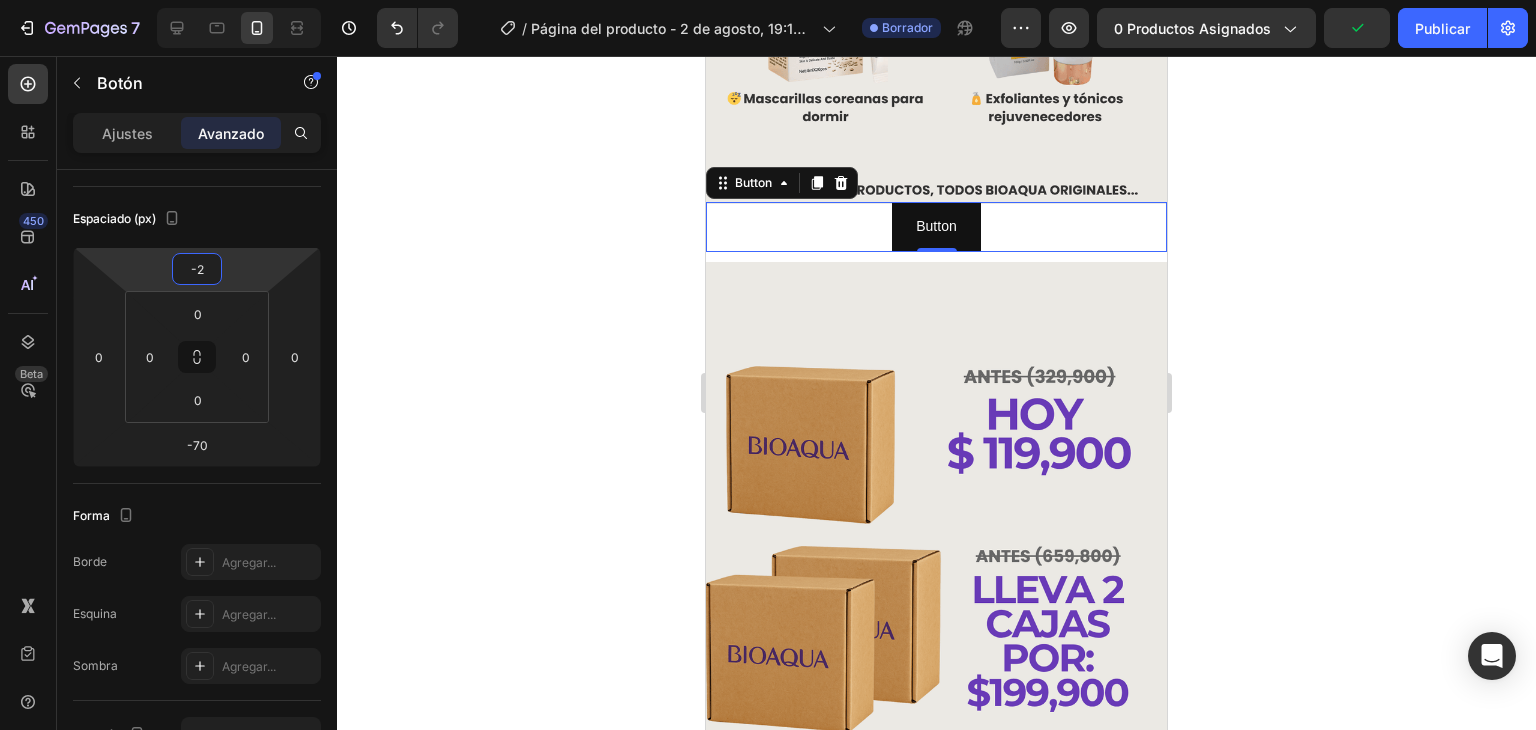 click on "7 Version history / Página del producto - 2 de agosto, 19:12:29 Borrador Avance 0 productos asignados Publicar 450 Beta Sections(18) Elementos(84) Sección Elemento Sección de héroes Detalle del producto Marcas Insignias de confianza Garantizar Desglose del producto Cómo utilizar Testimonios Comparar Manojo Preguntas frecuentes Prueba social Historia de la marca Lista de productos Recopilación Lista de blogs Contacto Sticky Añadir al carrito Pie de página personalizado Explorar la biblioteca 450 Disposición
Fila
Fila
Fila
Fila Texto
Título
Bloque de texto Botón
Botón
Botón Medios de comunicación" at bounding box center (768, 0) 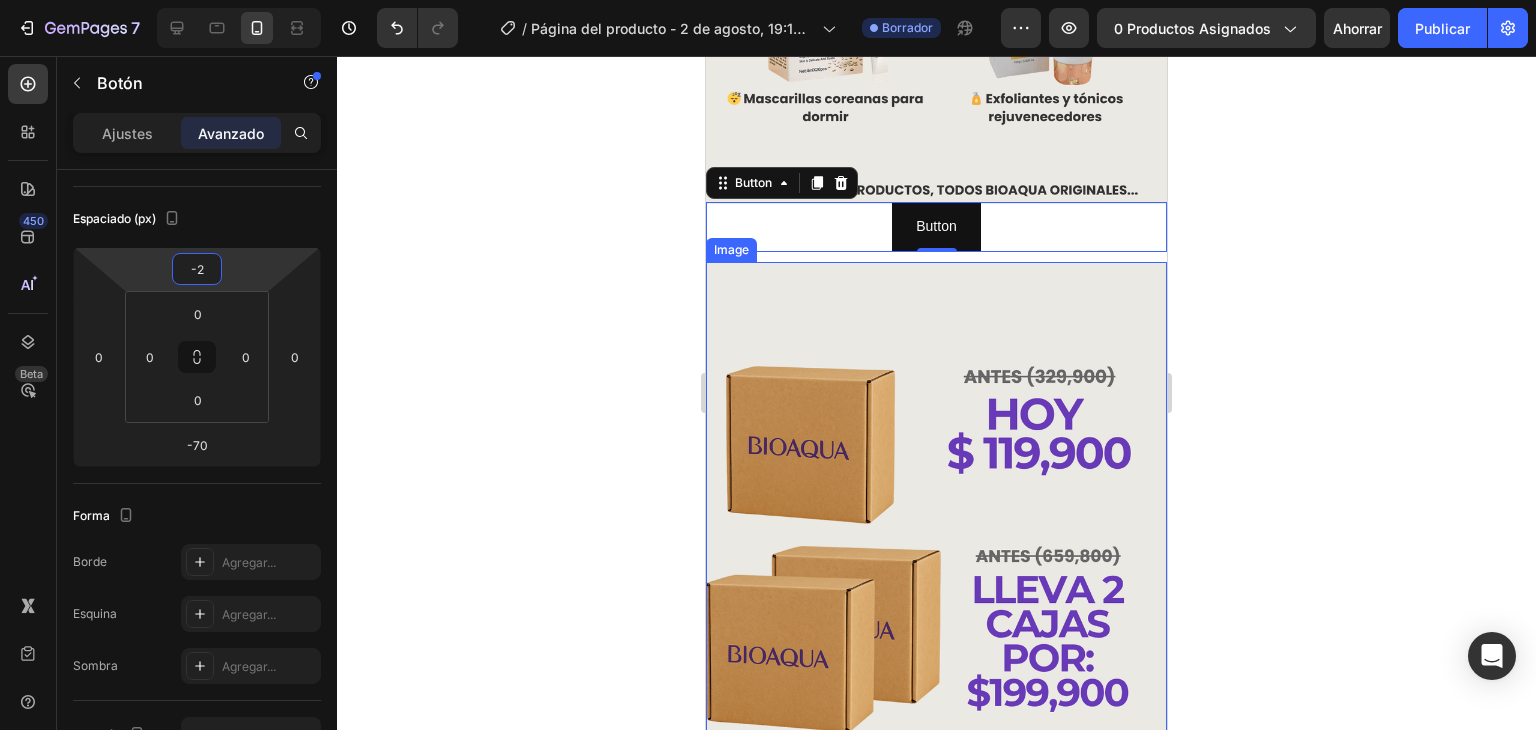 click at bounding box center [936, 550] 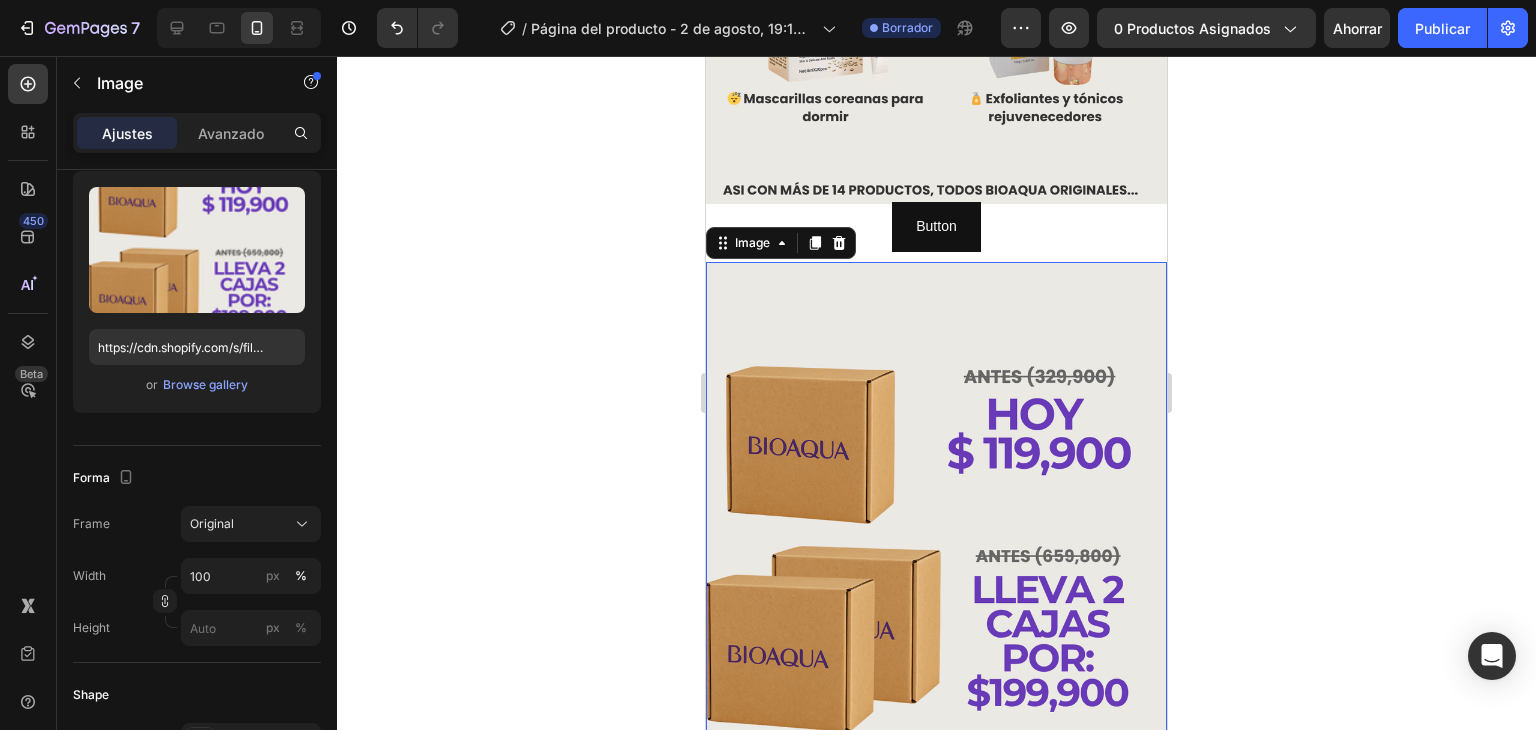 scroll, scrollTop: 0, scrollLeft: 0, axis: both 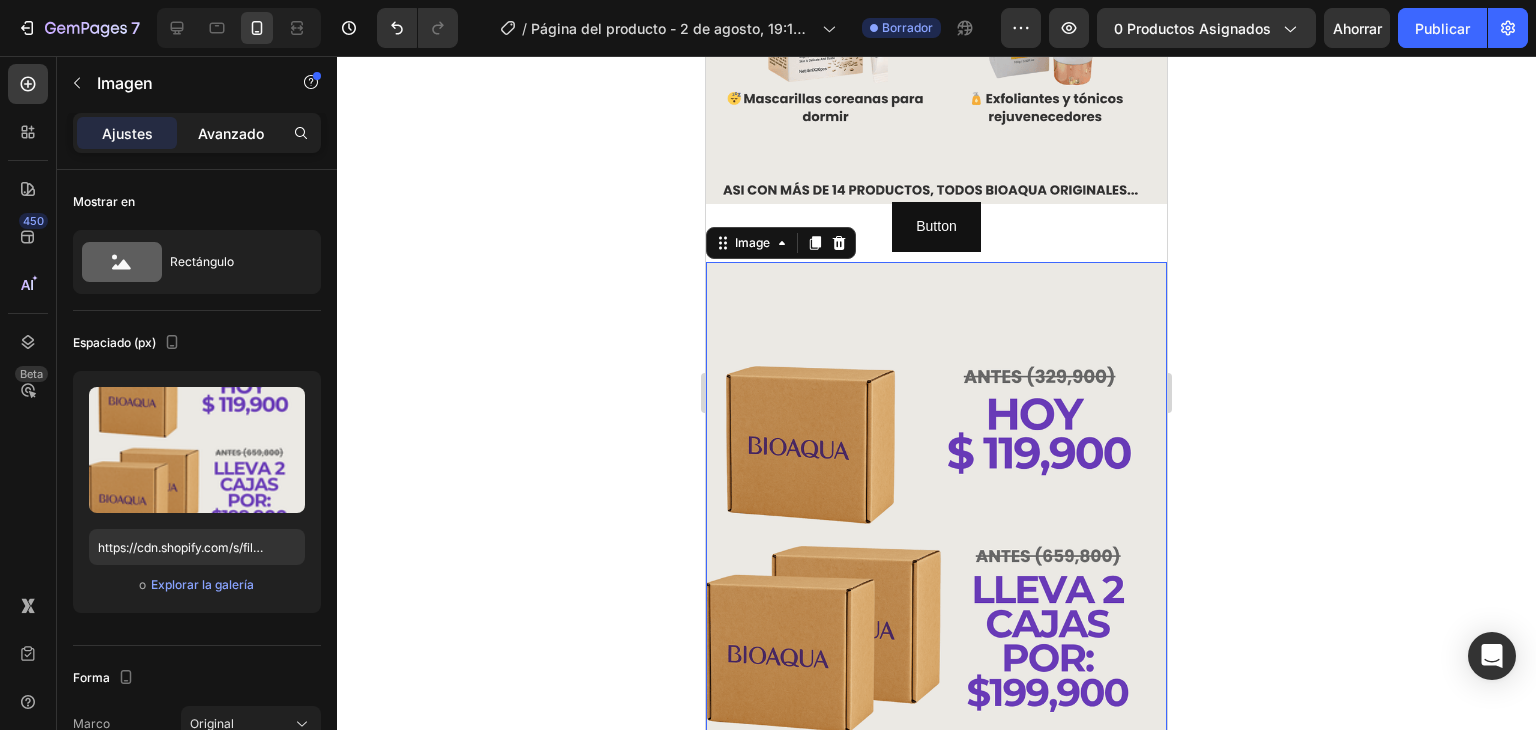 click on "Avanzado" at bounding box center (231, 133) 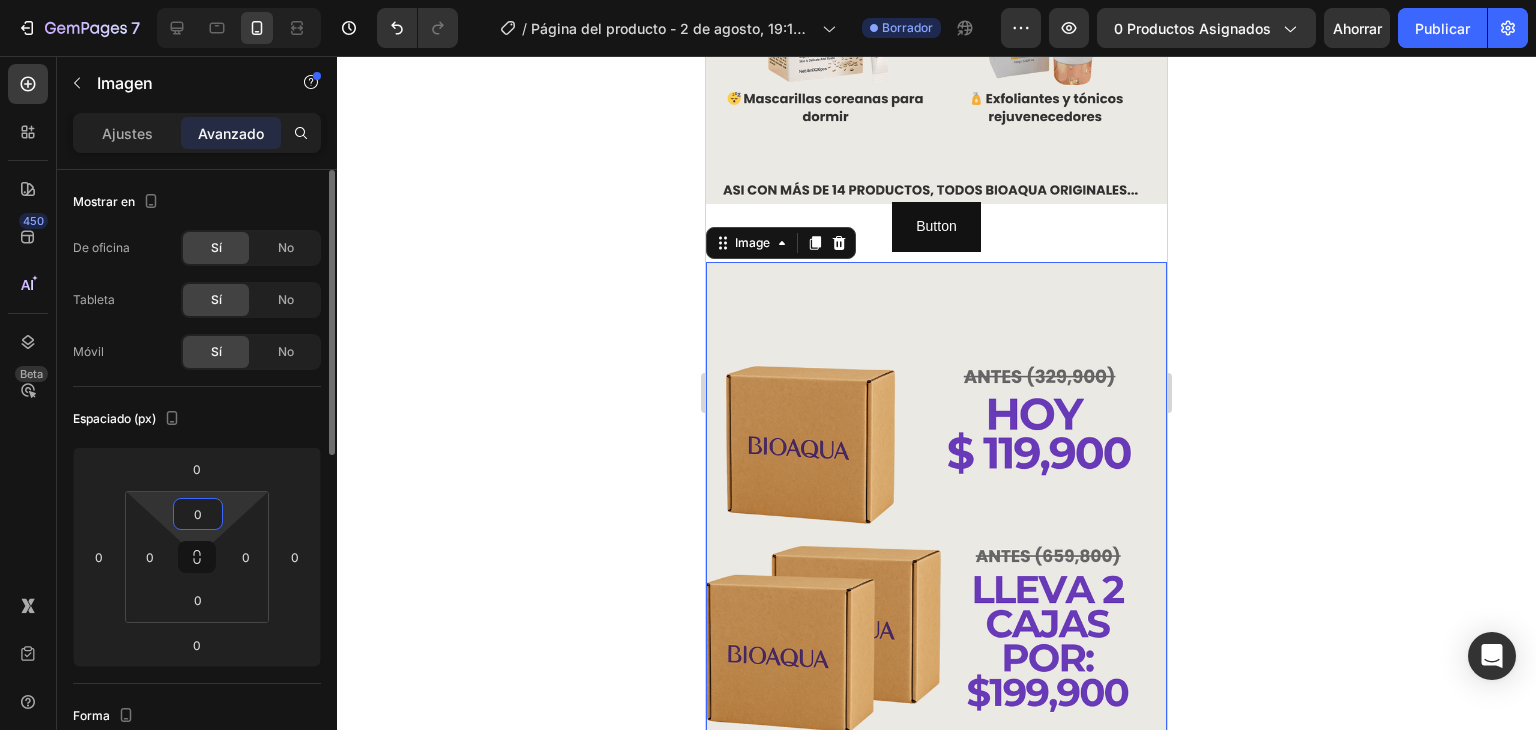 drag, startPoint x: 224, startPoint y: 512, endPoint x: 235, endPoint y: 496, distance: 19.416489 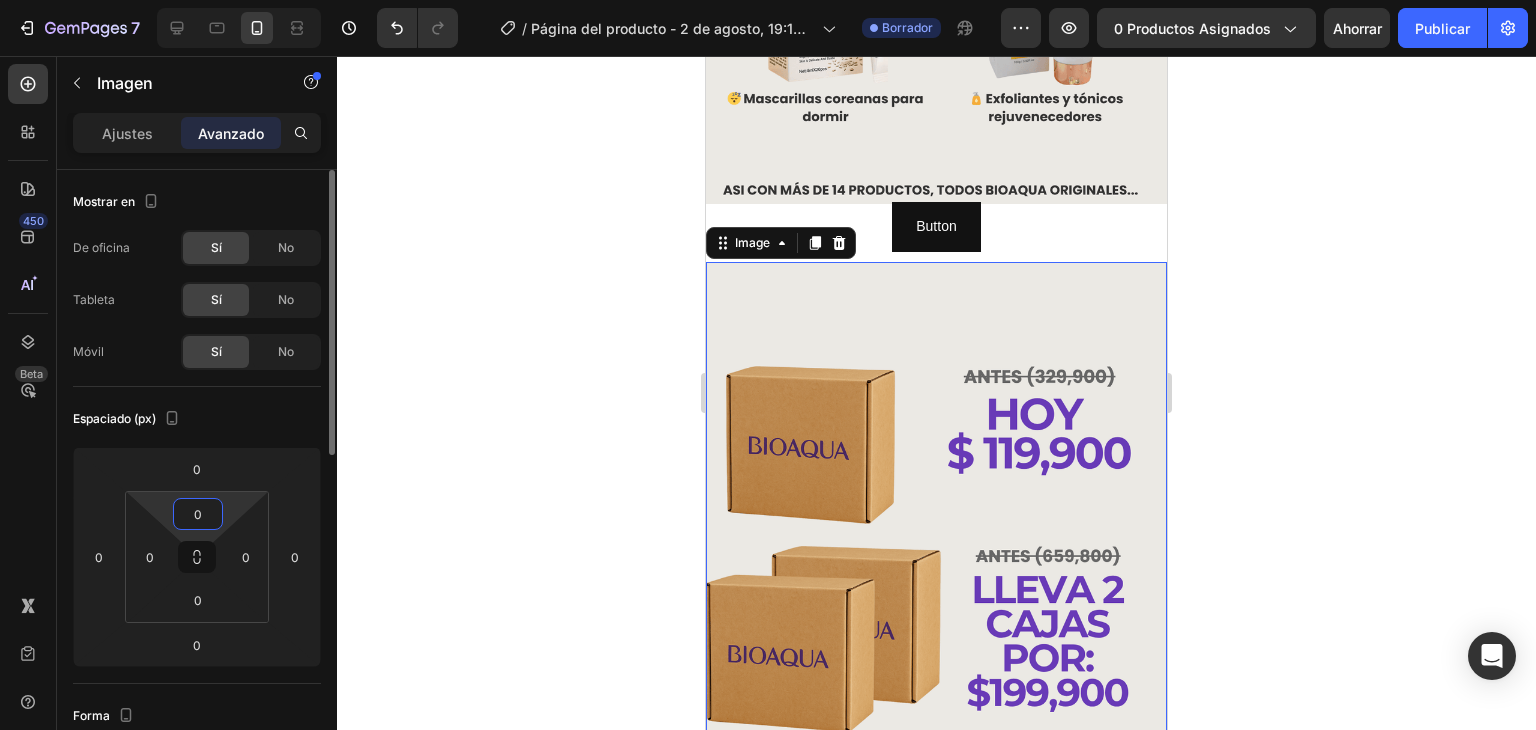 click on "7 Version history / Página del producto - 2 de agosto, 19:12:29 Borrador Avance 0 productos asignados Ahorrar Publicar 450 Beta Sections(18) Elementos(84) Sección Elemento Sección de héroes Detalle del producto Marcas Insignias de confianza Garantizar Desglose del producto Cómo utilizar Testimonios Comparar Manojo Preguntas frecuentes Prueba social Historia de la marca Lista de productos Recopilación Lista de blogs Contacto Sticky Añadir al carrito Pie de página personalizado Explorar la biblioteca 450 Disposición
Fila
Fila
Fila
Fila Texto
Título
Bloque de texto Botón
Botón
Botón Medios de comunicación" at bounding box center [768, 0] 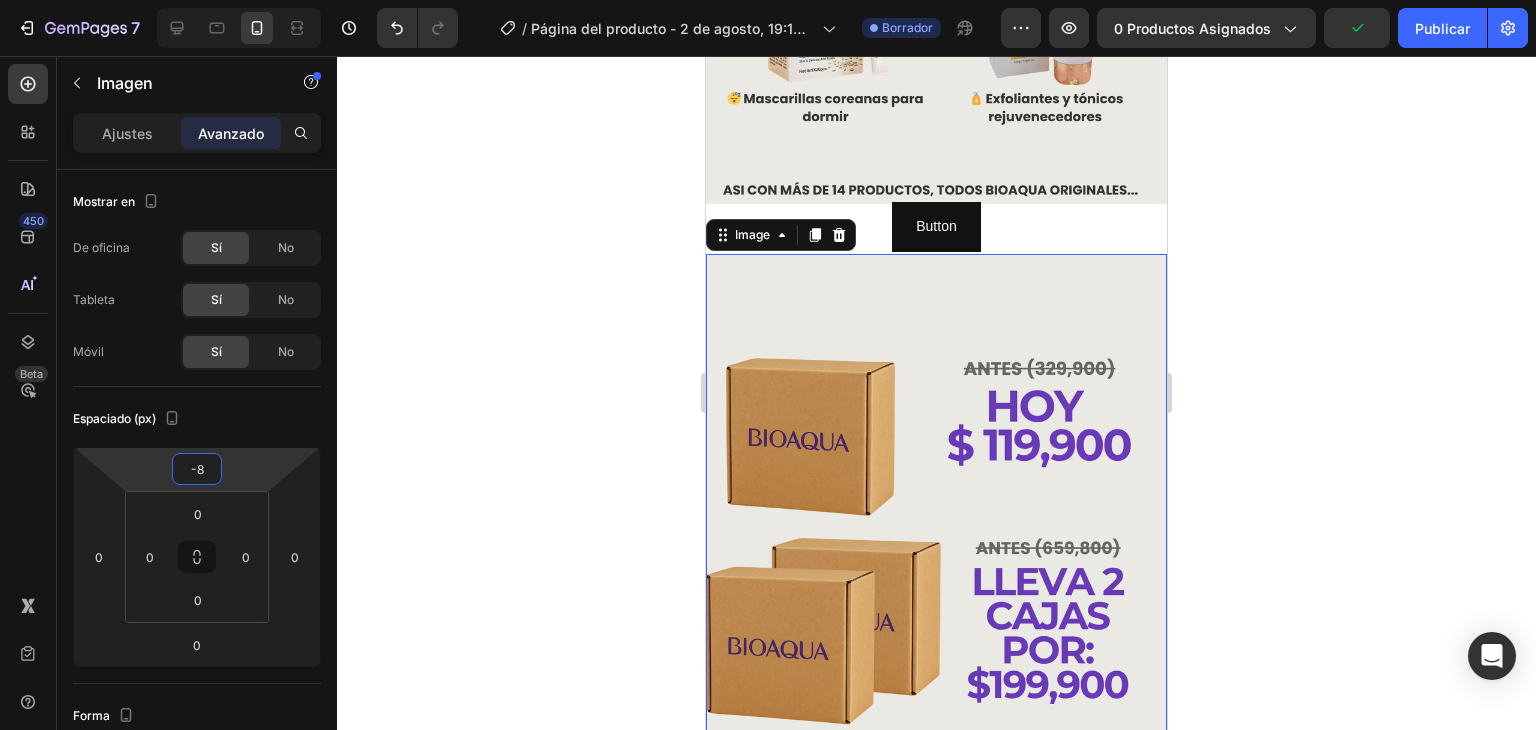 type on "-6" 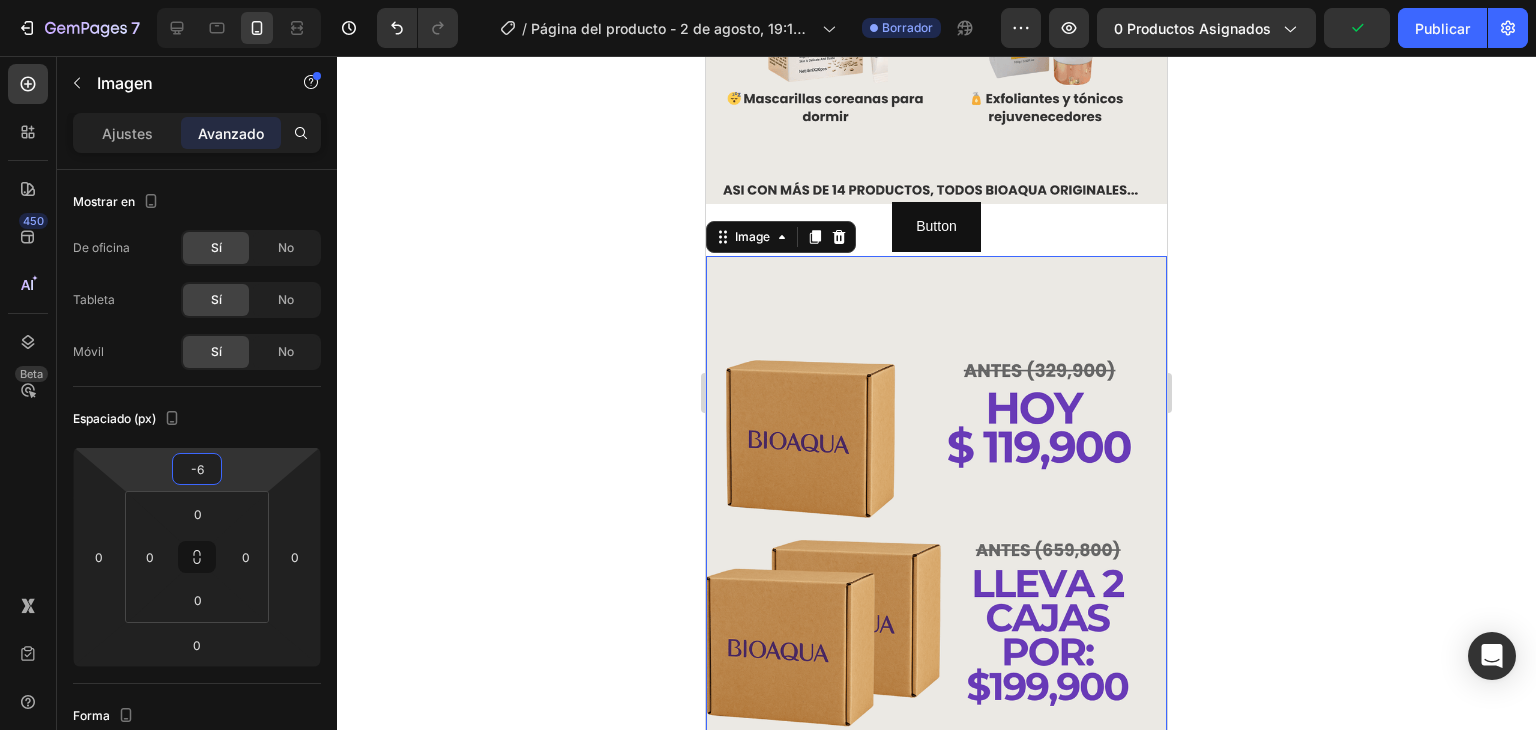 click on "7 Version history / Página del producto - 2 de agosto, 19:12:29 Borrador Avance 0 productos asignados Publicar 450 Beta Sections(18) Elementos(84) Sección Elemento Sección de héroes Detalle del producto Marcas Insignias de confianza Garantizar Desglose del producto Cómo utilizar Testimonios Comparar Manojo Preguntas frecuentes Prueba social Historia de la marca Lista de productos Recopilación Lista de blogs Contacto Sticky Añadir al carrito Pie de página personalizado Explorar la biblioteca 450 Disposición
Fila
Fila
Fila
Fila Texto
Título
Bloque de texto Botón
Botón
Botón Medios de comunicación" at bounding box center (768, 0) 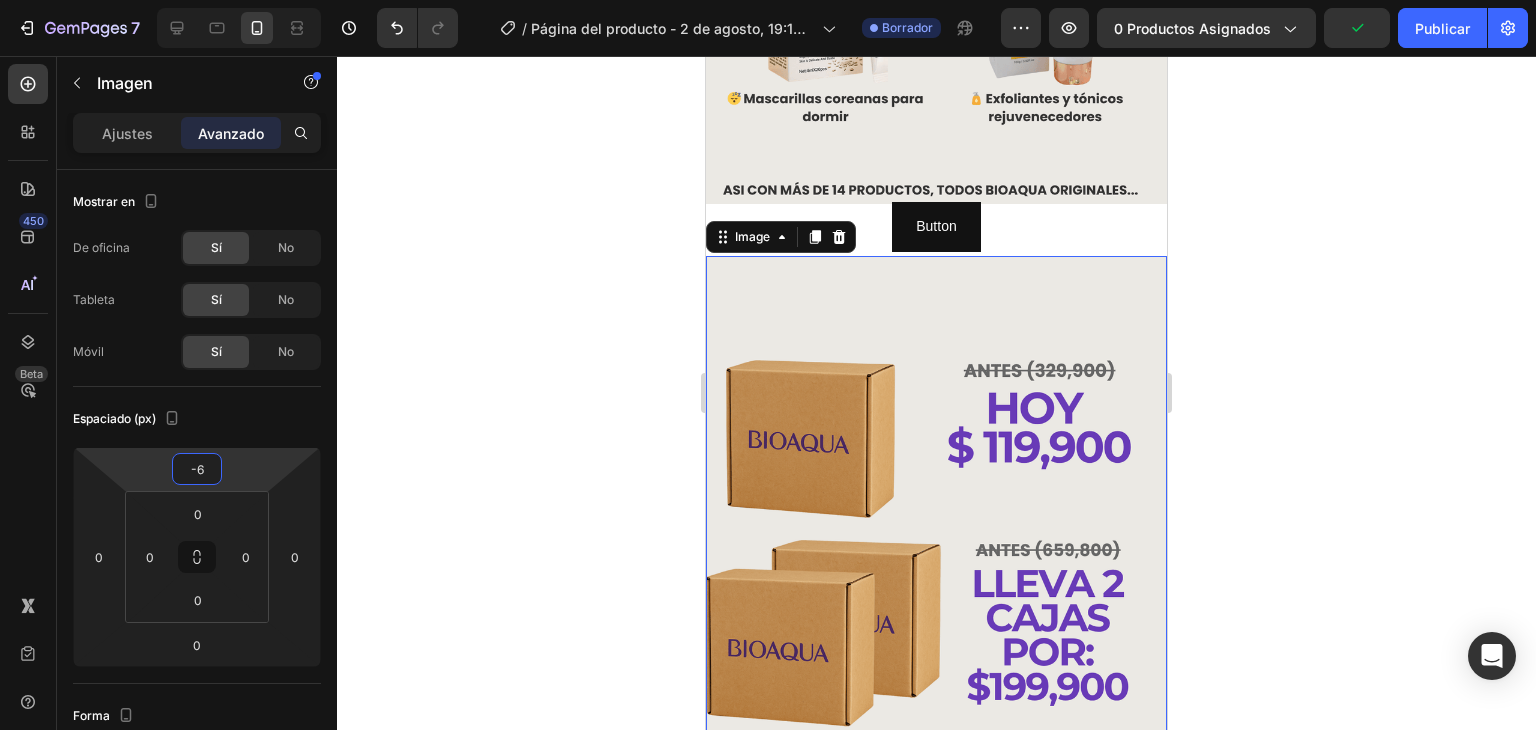 click at bounding box center [936, 544] 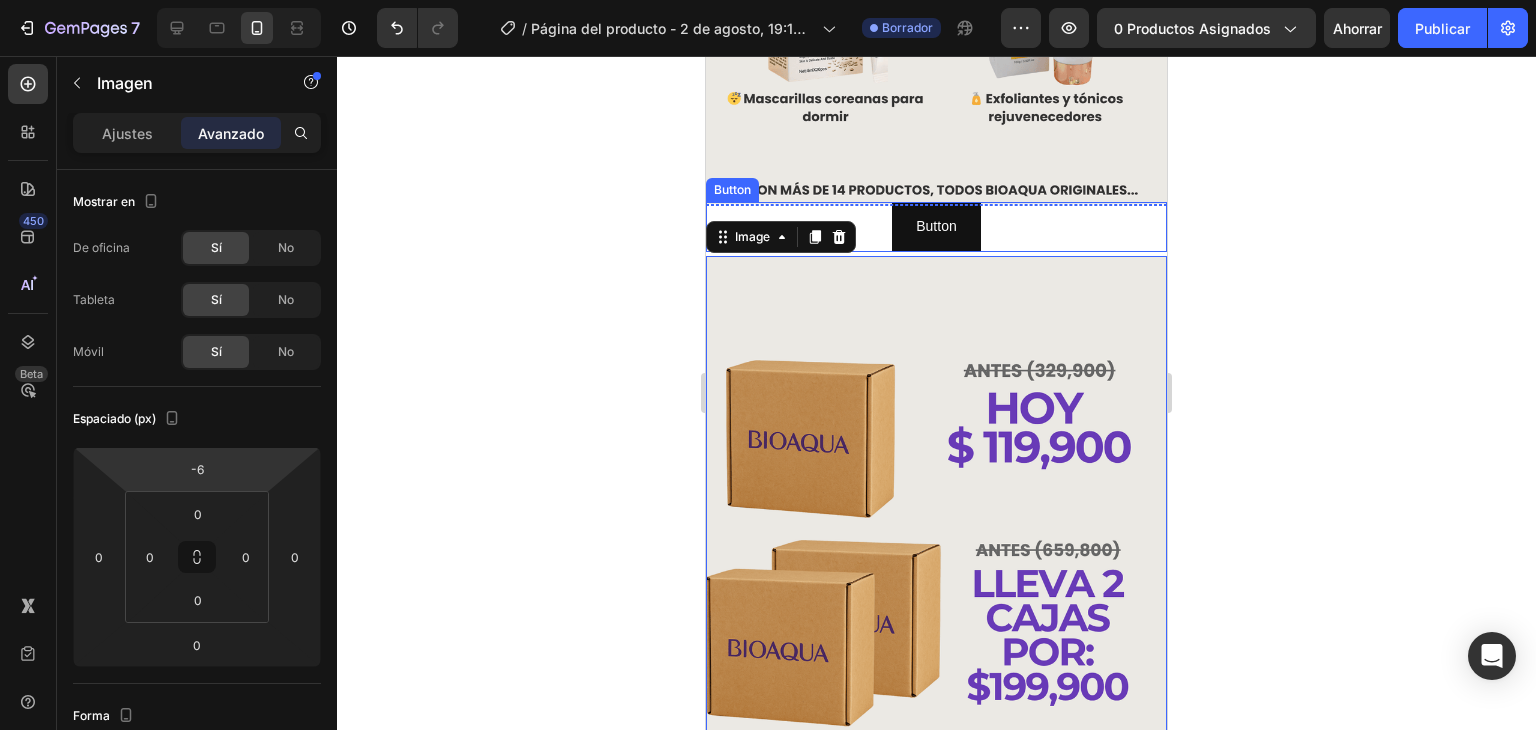 click on "Button Button" at bounding box center [936, 226] 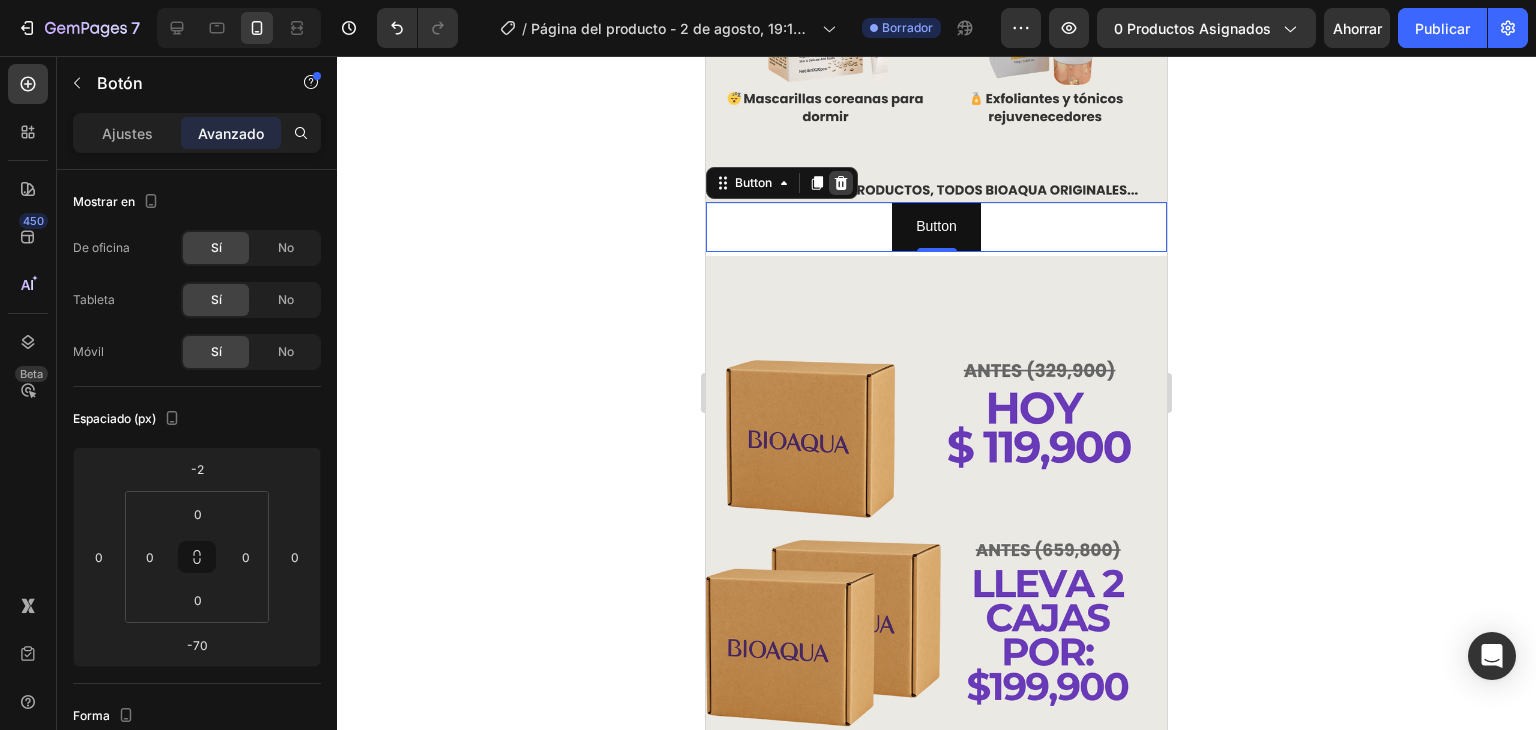 click 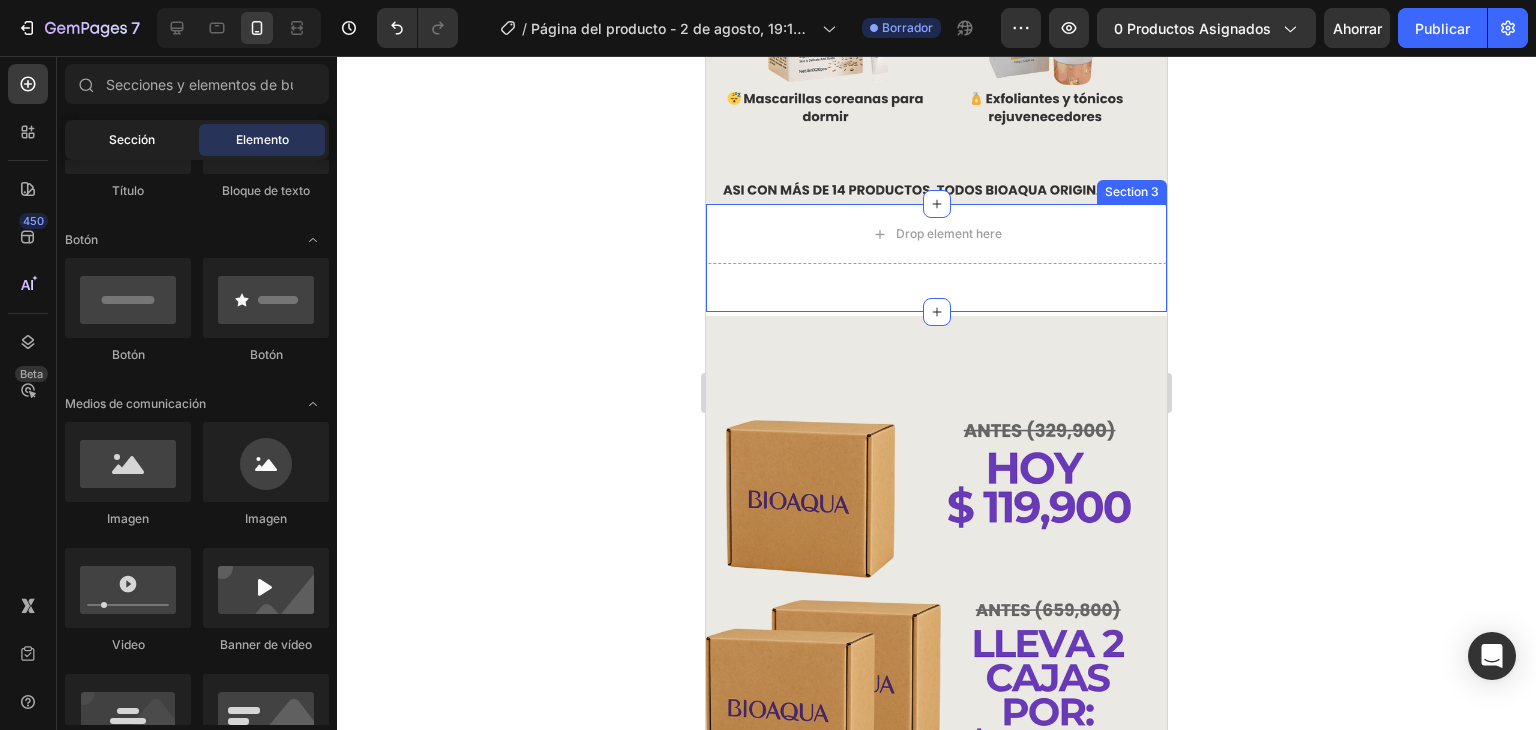 click on "Sección" at bounding box center (132, 139) 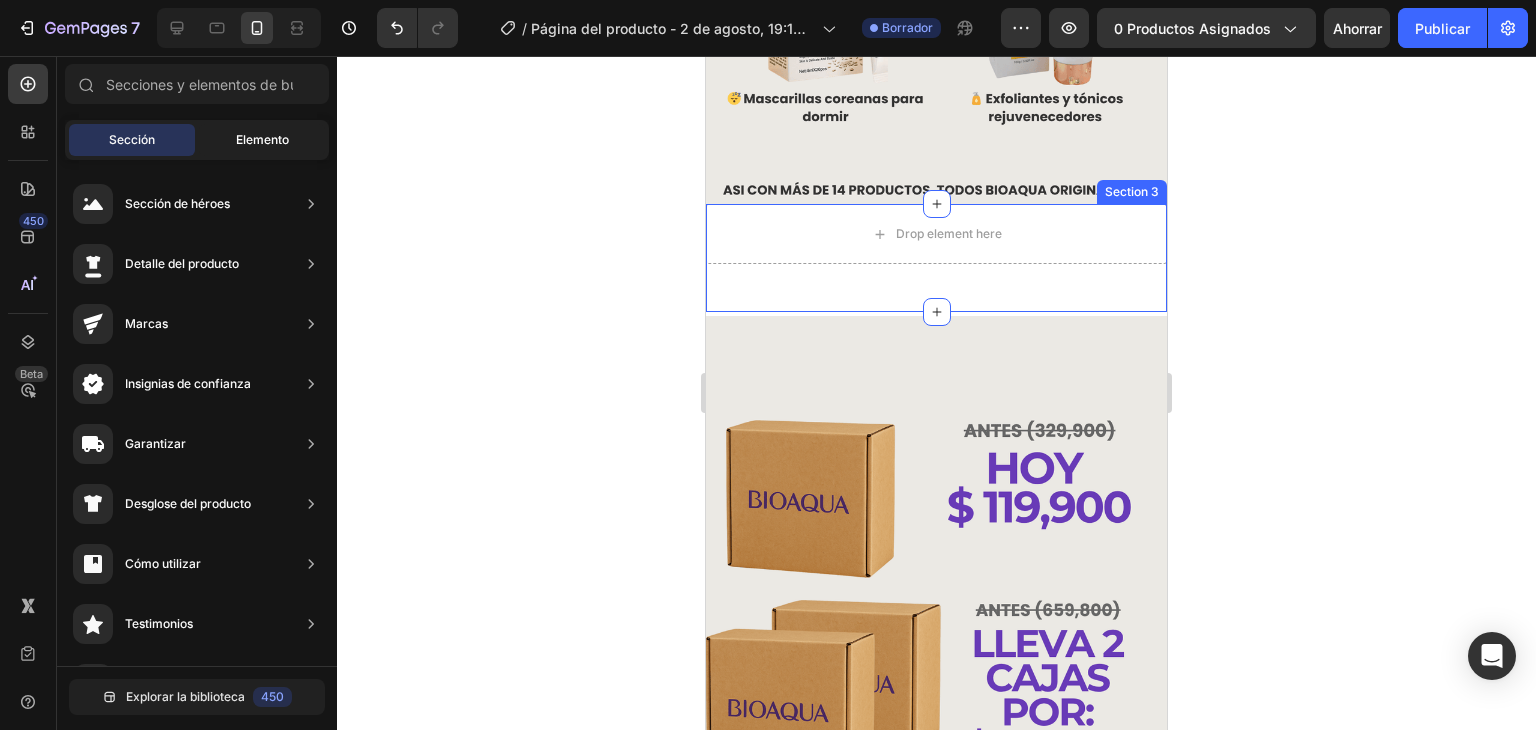 click on "Elemento" at bounding box center [262, 139] 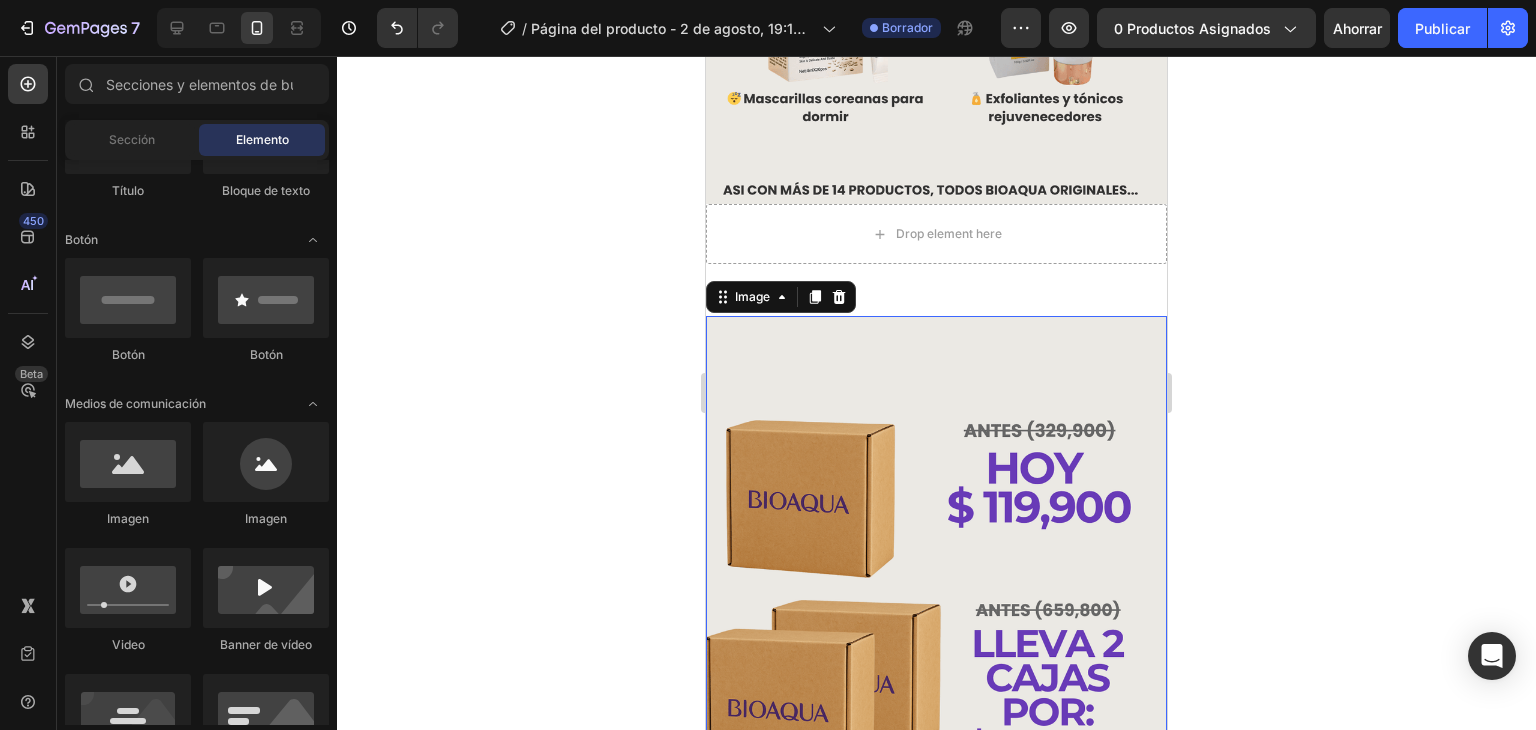 click at bounding box center [936, 604] 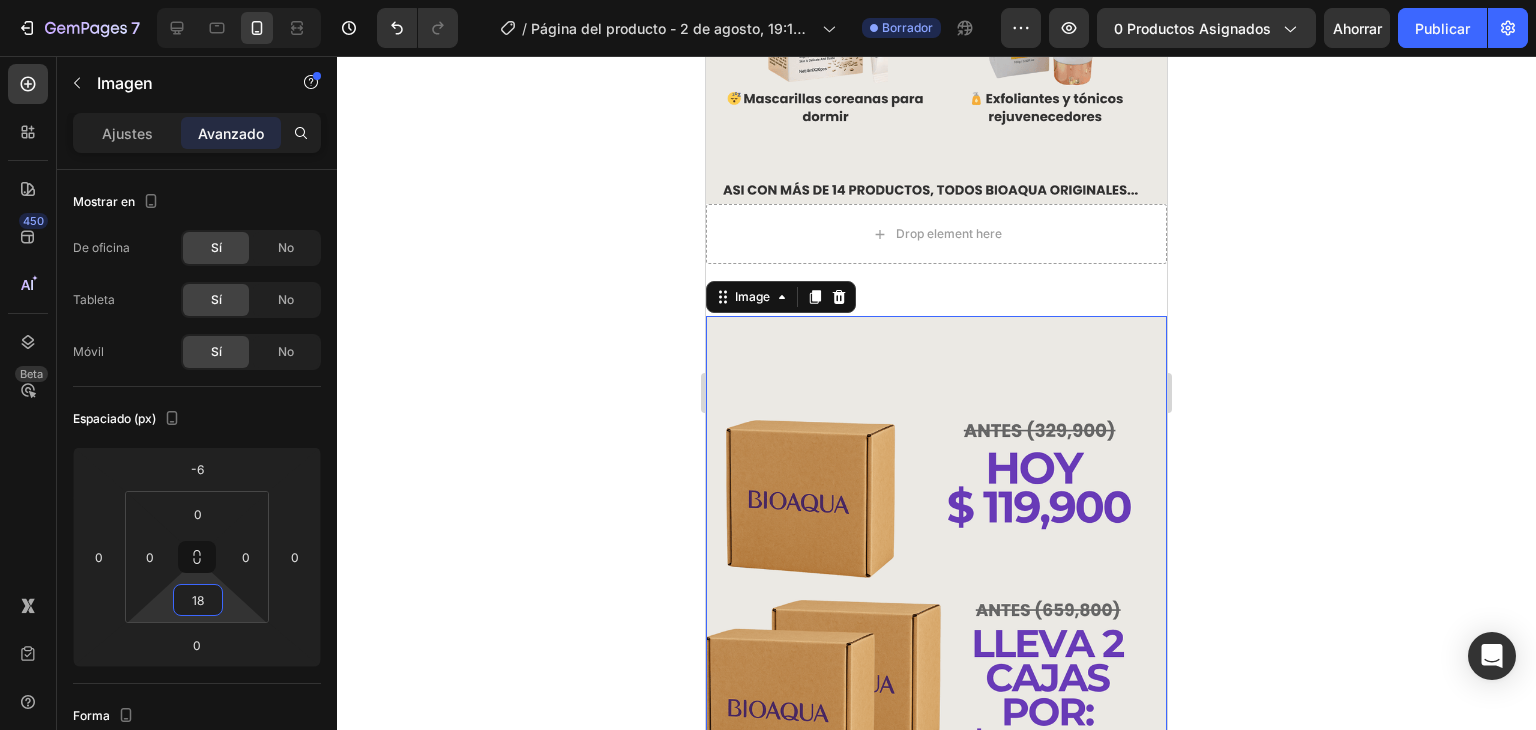 type on "0" 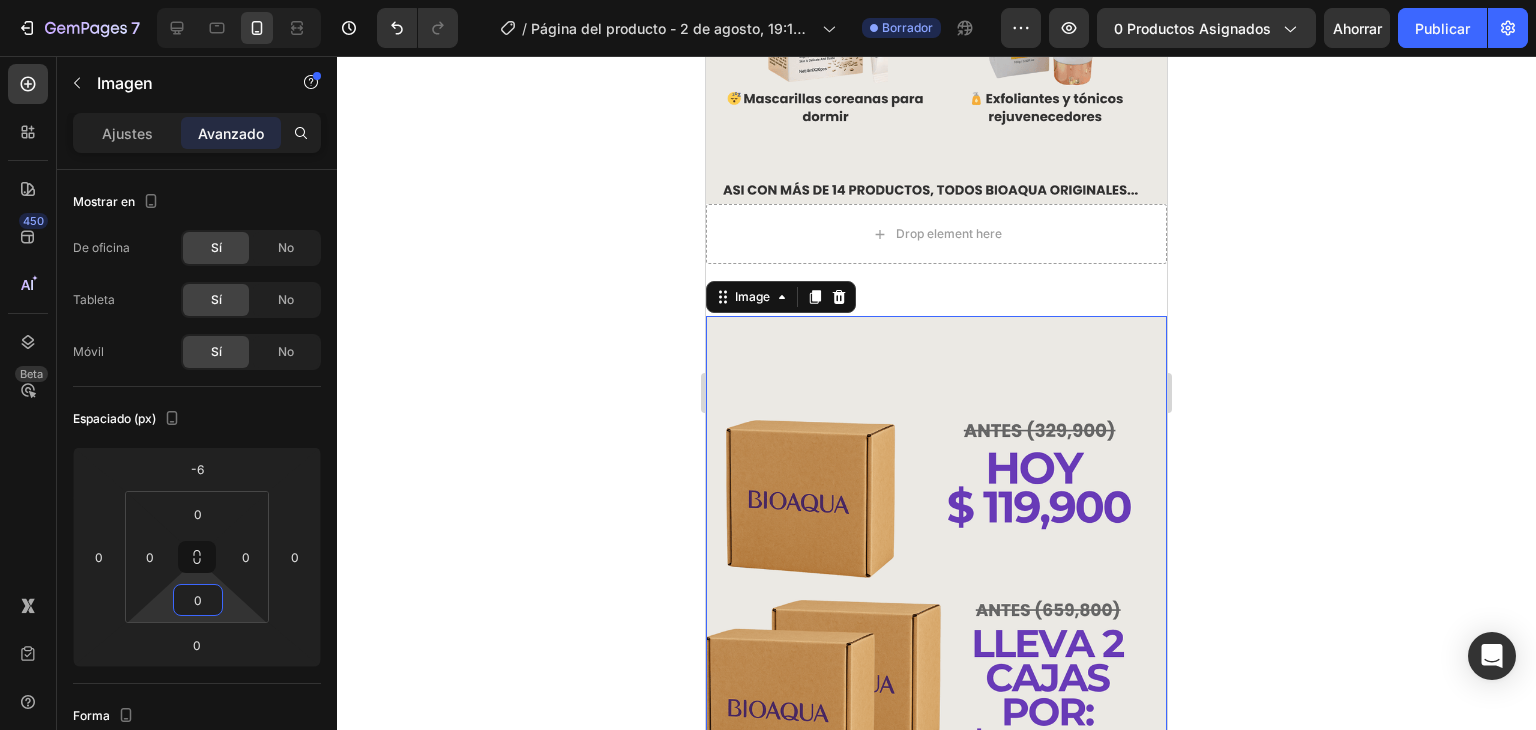 drag, startPoint x: 226, startPoint y: 602, endPoint x: 237, endPoint y: 624, distance: 24.596748 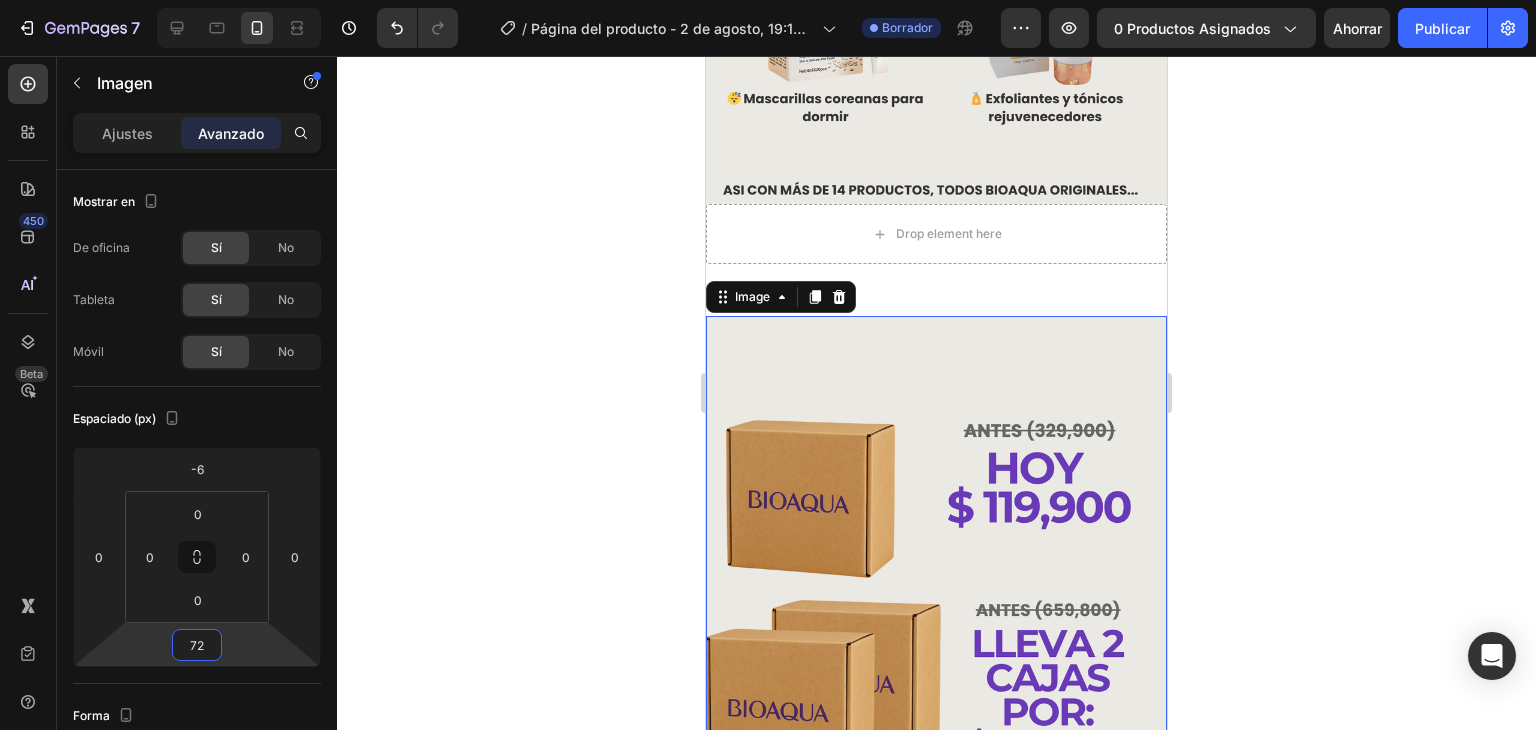 type on "76" 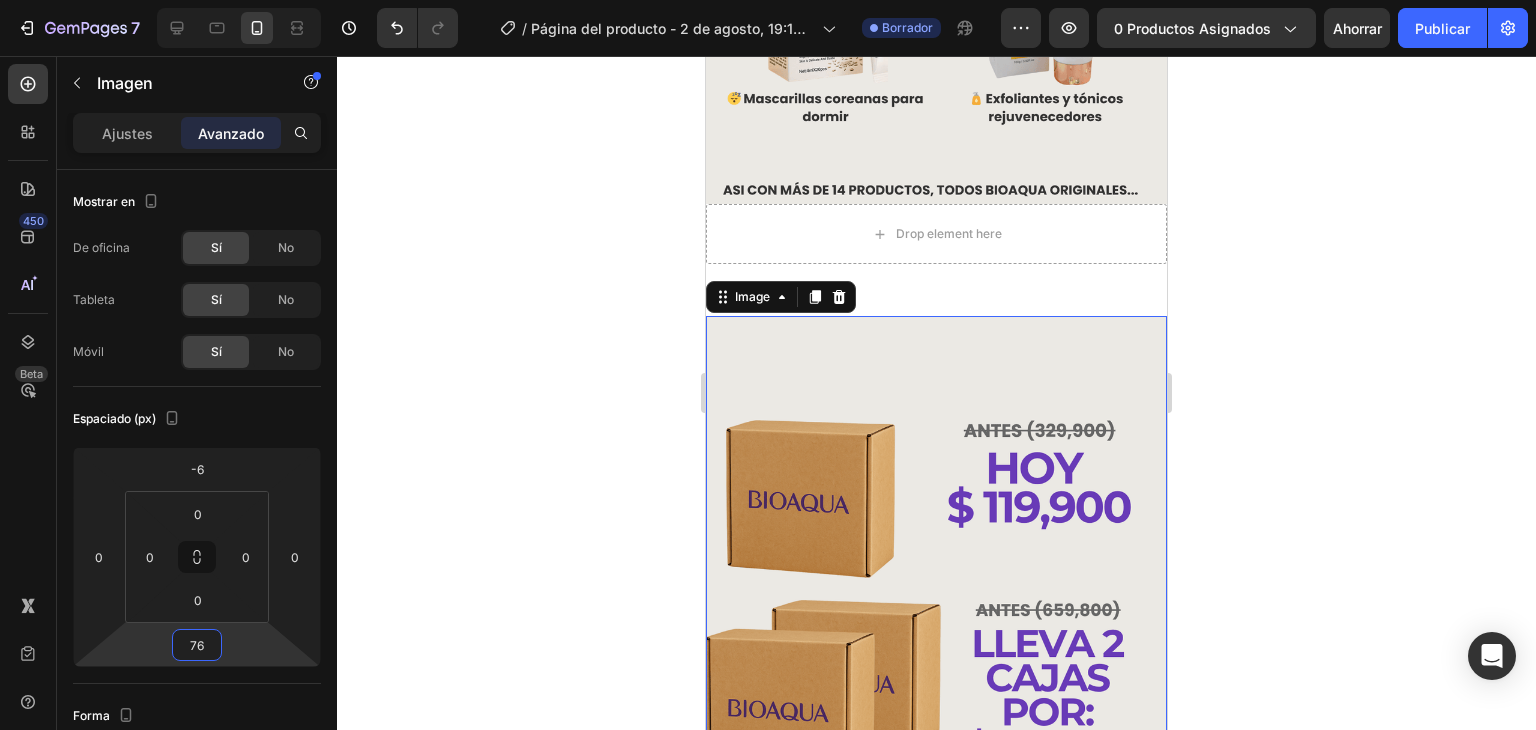 drag, startPoint x: 238, startPoint y: 647, endPoint x: 249, endPoint y: 609, distance: 39.56008 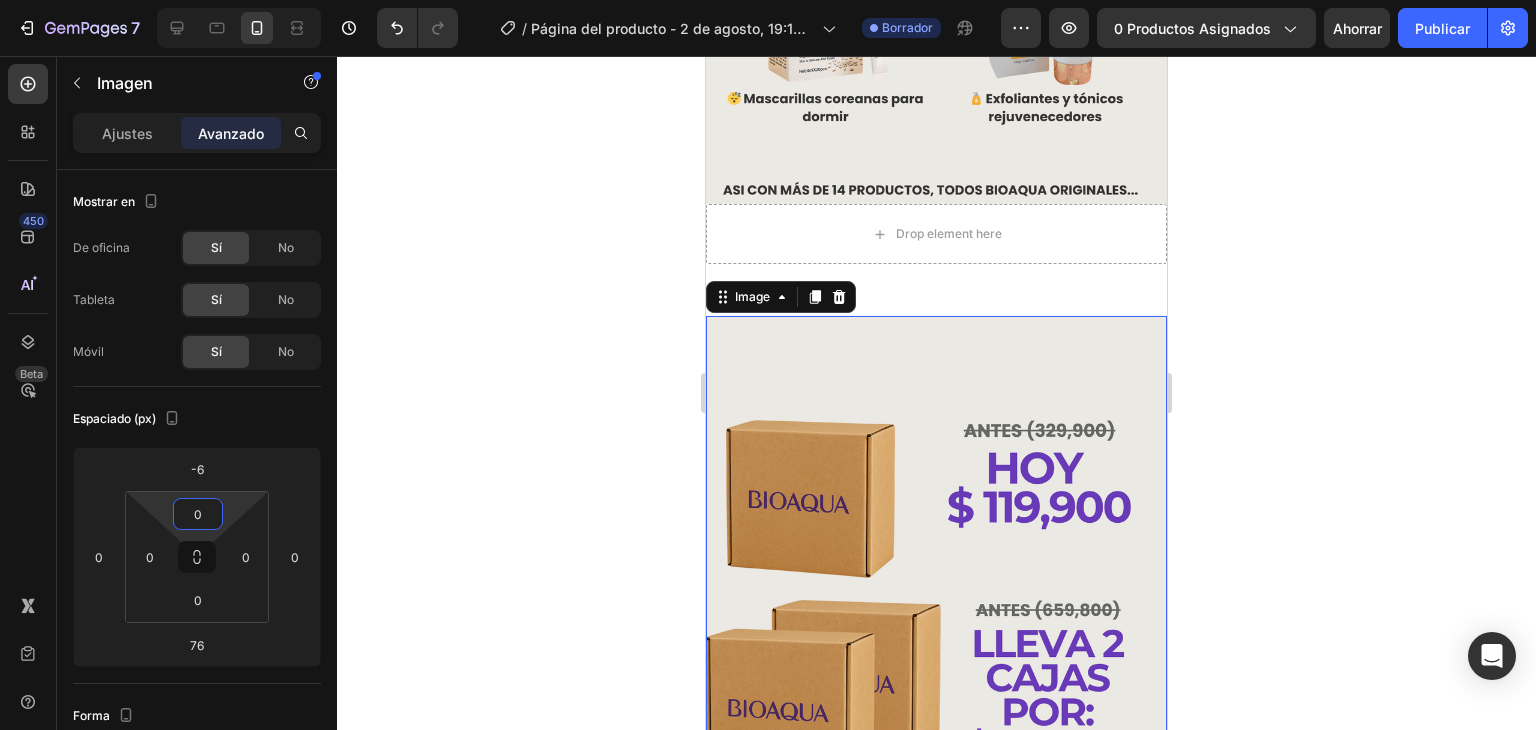 click on "7 Version history / Página del producto - 2 de agosto, 19:12:29 Borrador Avance 0 productos asignados Ahorrar Publicar 450 Beta Sections(18) Elementos(84) Sección Elemento Sección de héroes Detalle del producto Marcas Insignias de confianza Garantizar Desglose del producto Cómo utilizar Testimonios Comparar Manojo Preguntas frecuentes Prueba social Historia de la marca Lista de productos Recopilación Lista de blogs Contacto Sticky Añadir al carrito Pie de página personalizado Explorar la biblioteca 450 Disposición
Fila
Fila
Fila
Fila Texto
Título
Bloque de texto Botón
Botón
Botón Medios de comunicación" at bounding box center [768, 0] 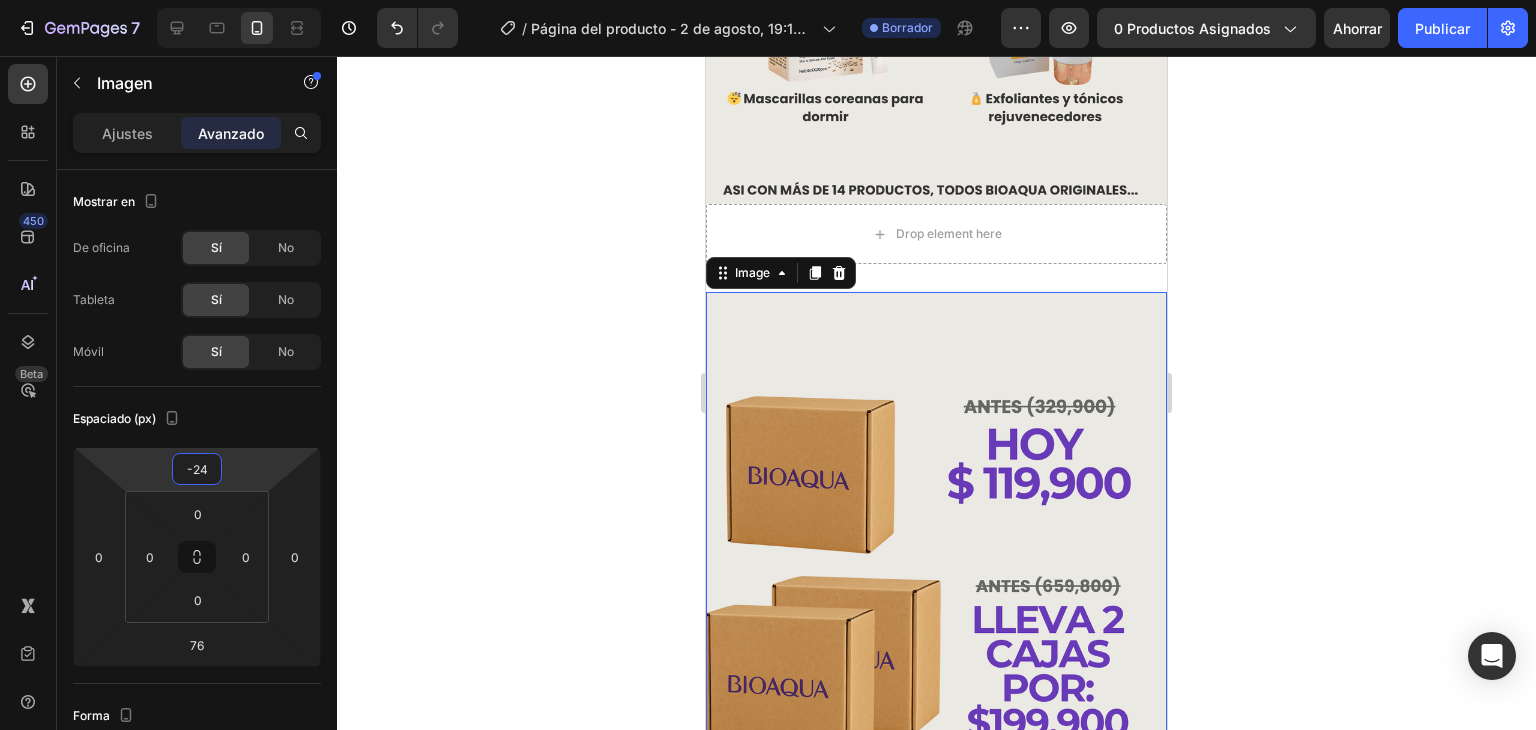type on "-22" 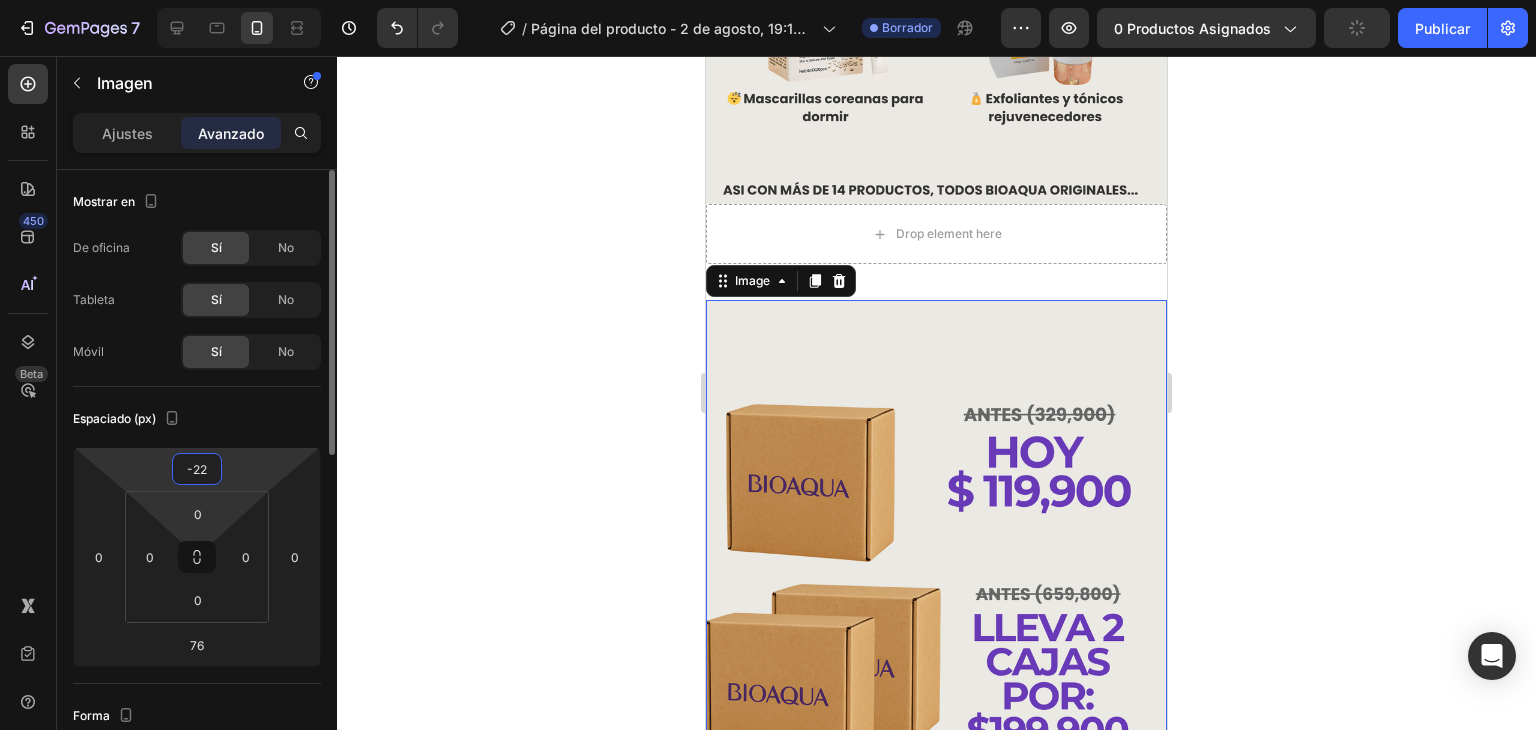 drag, startPoint x: 246, startPoint y: 477, endPoint x: 235, endPoint y: 511, distance: 35.735138 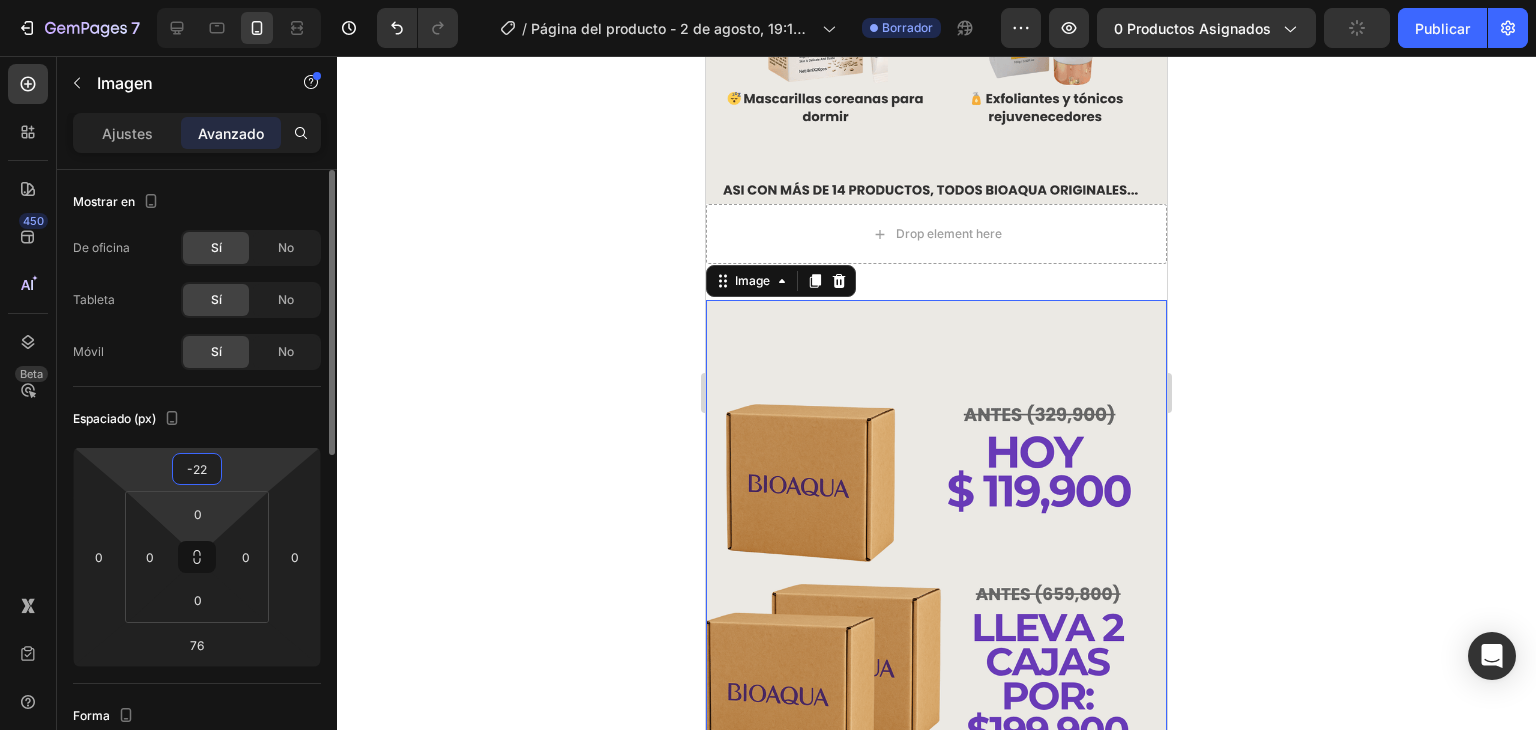 click on "7 Version history / Página del producto - 2 de agosto, 19:12:29 Borrador Avance 0 productos asignados Publicar 450 Beta Sections(18) Elementos(84) Sección Elemento Sección de héroes Detalle del producto Marcas Insignias de confianza Garantizar Desglose del producto Cómo utilizar Testimonios Comparar Manojo Preguntas frecuentes Prueba social Historia de la marca Lista de productos Recopilación Lista de blogs Contacto Sticky Añadir al carrito Pie de página personalizado Explorar la biblioteca 450 Disposición
Fila
Fila
Fila
Fila Texto
Título
Bloque de texto Botón
Botón
Botón Medios de comunicación" at bounding box center (768, 0) 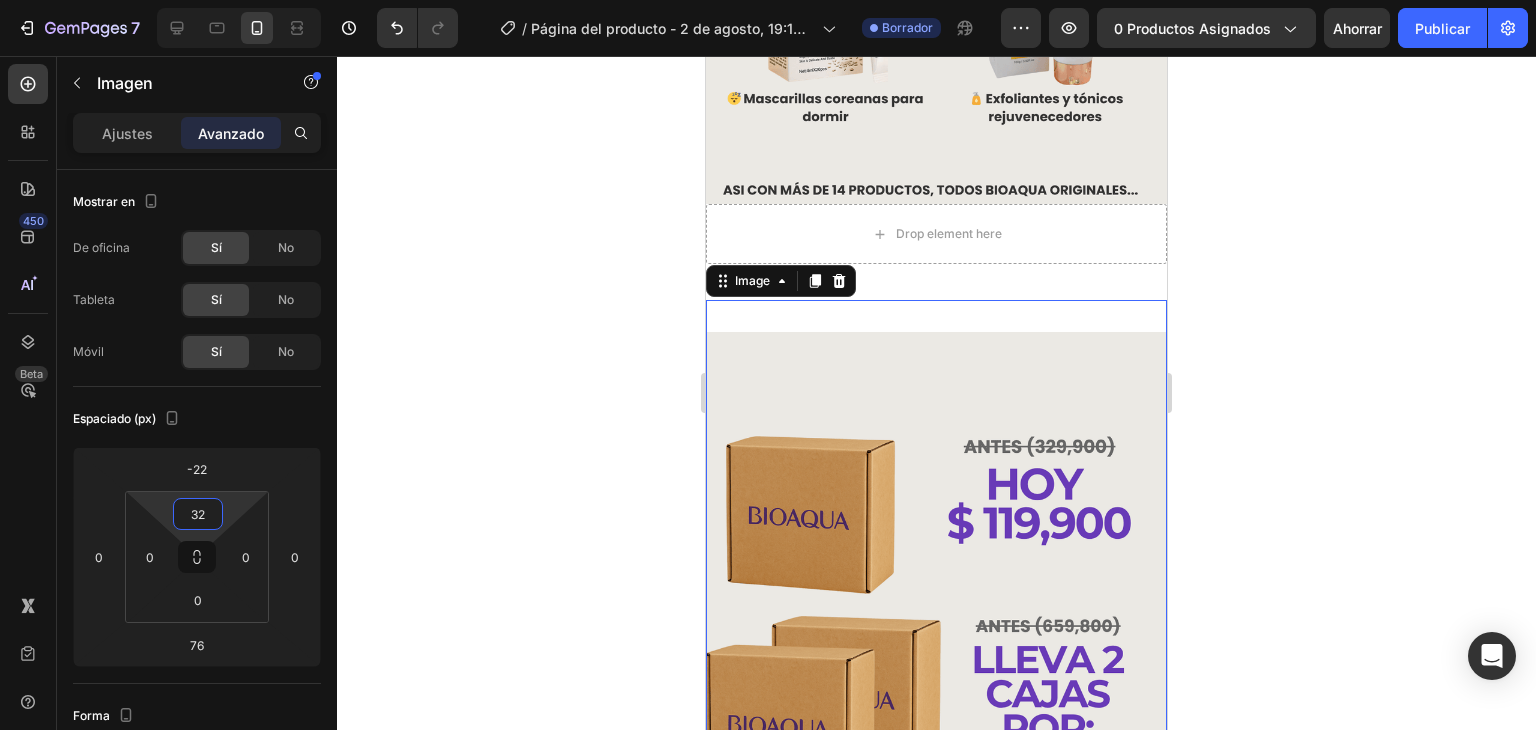 type on "34" 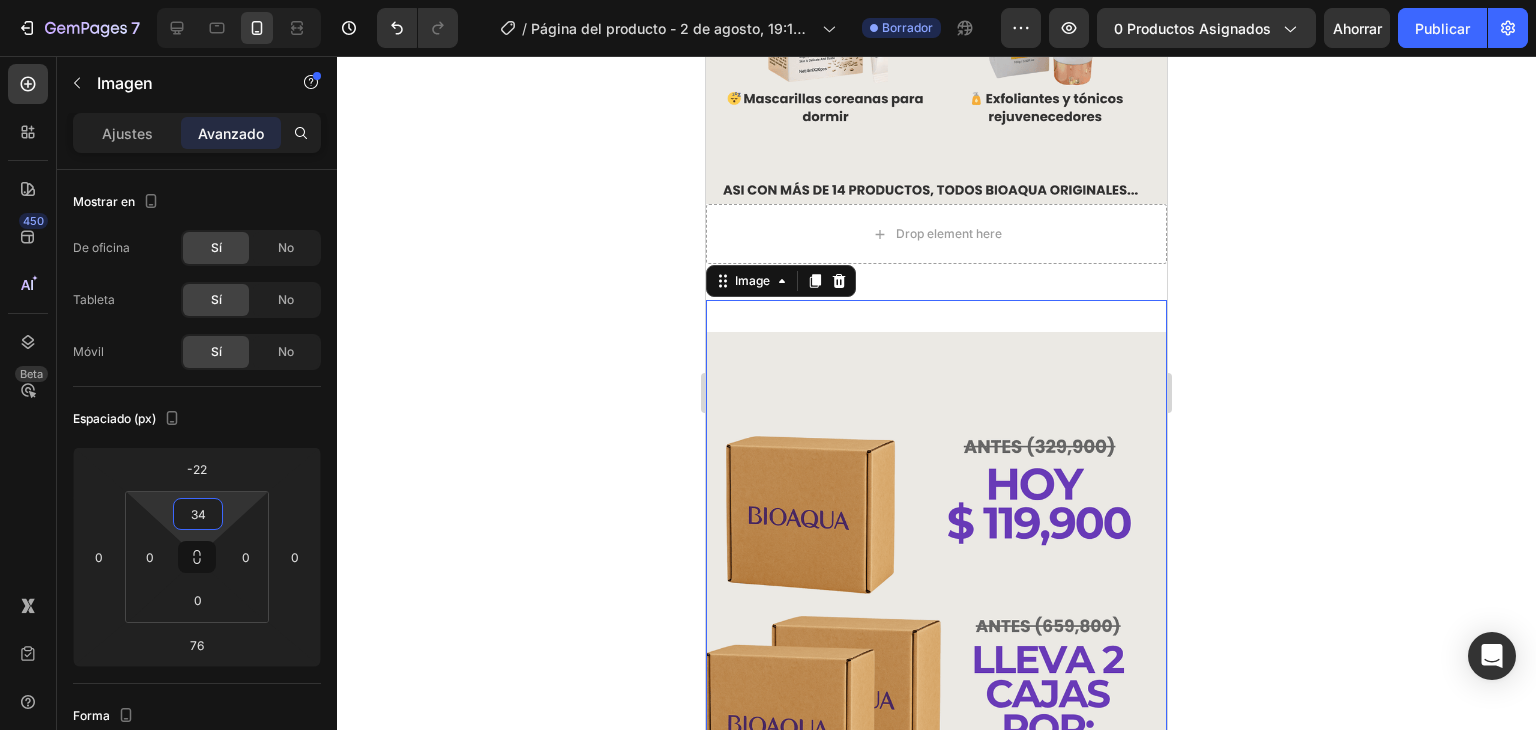 drag, startPoint x: 233, startPoint y: 516, endPoint x: 244, endPoint y: 489, distance: 29.15476 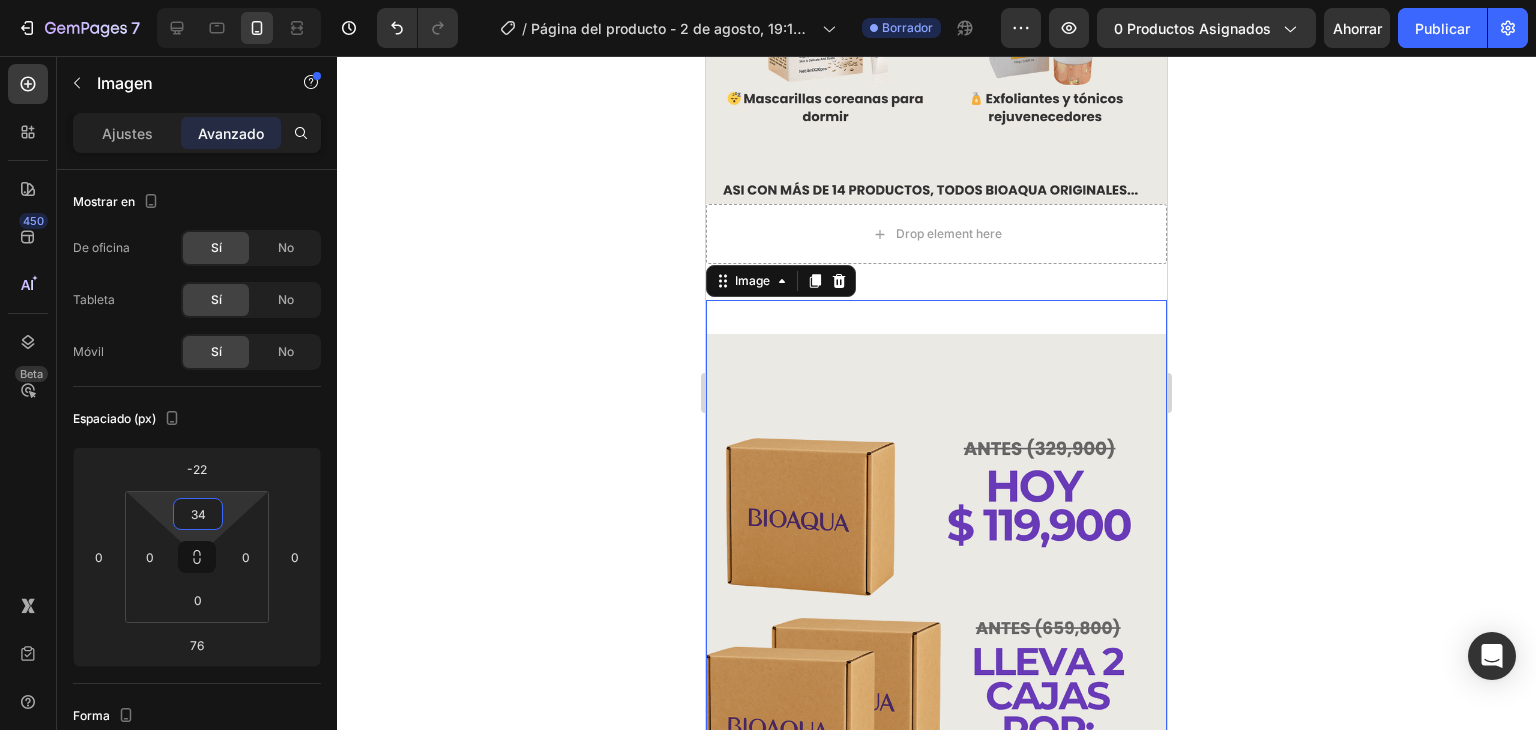 click on "Image   76" at bounding box center (936, 605) 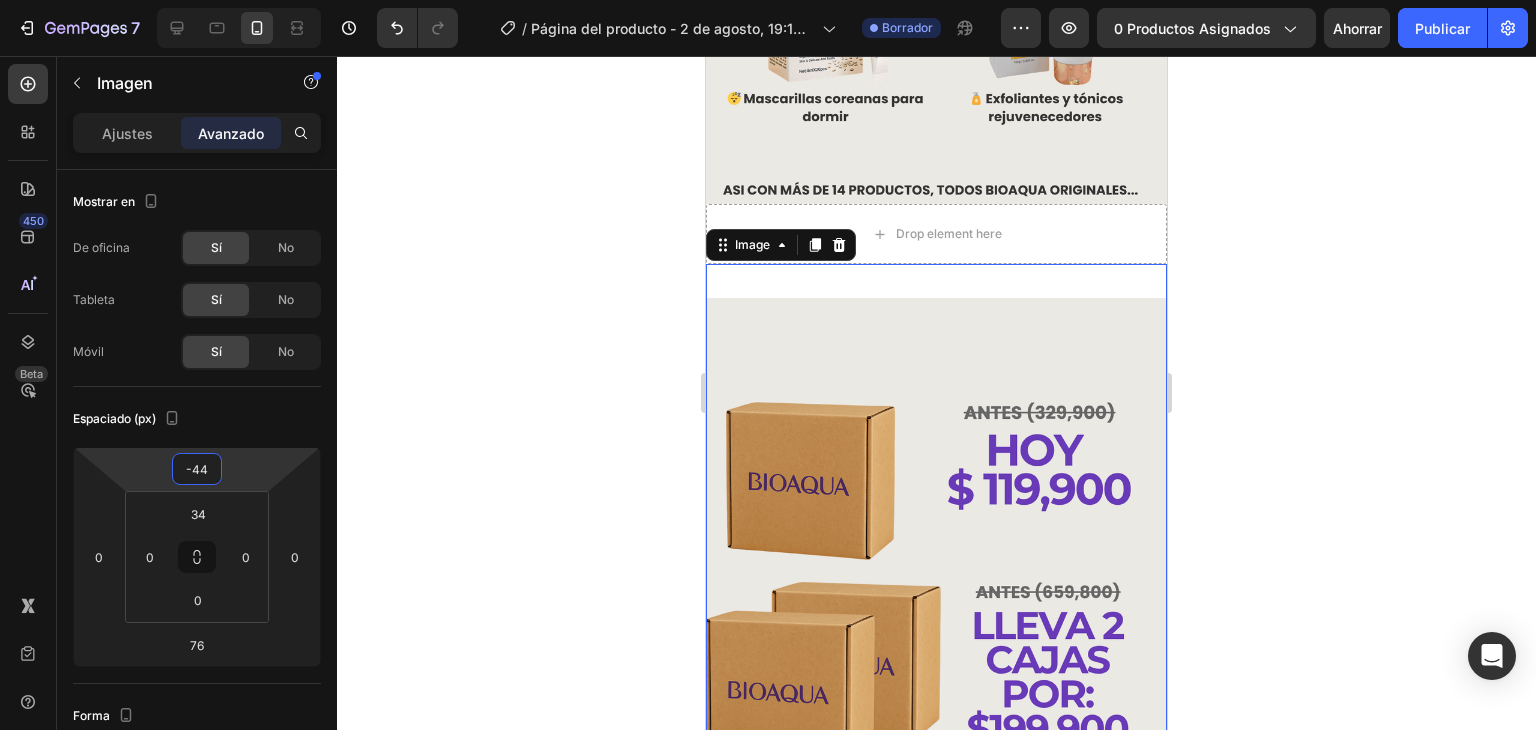 type on "-32" 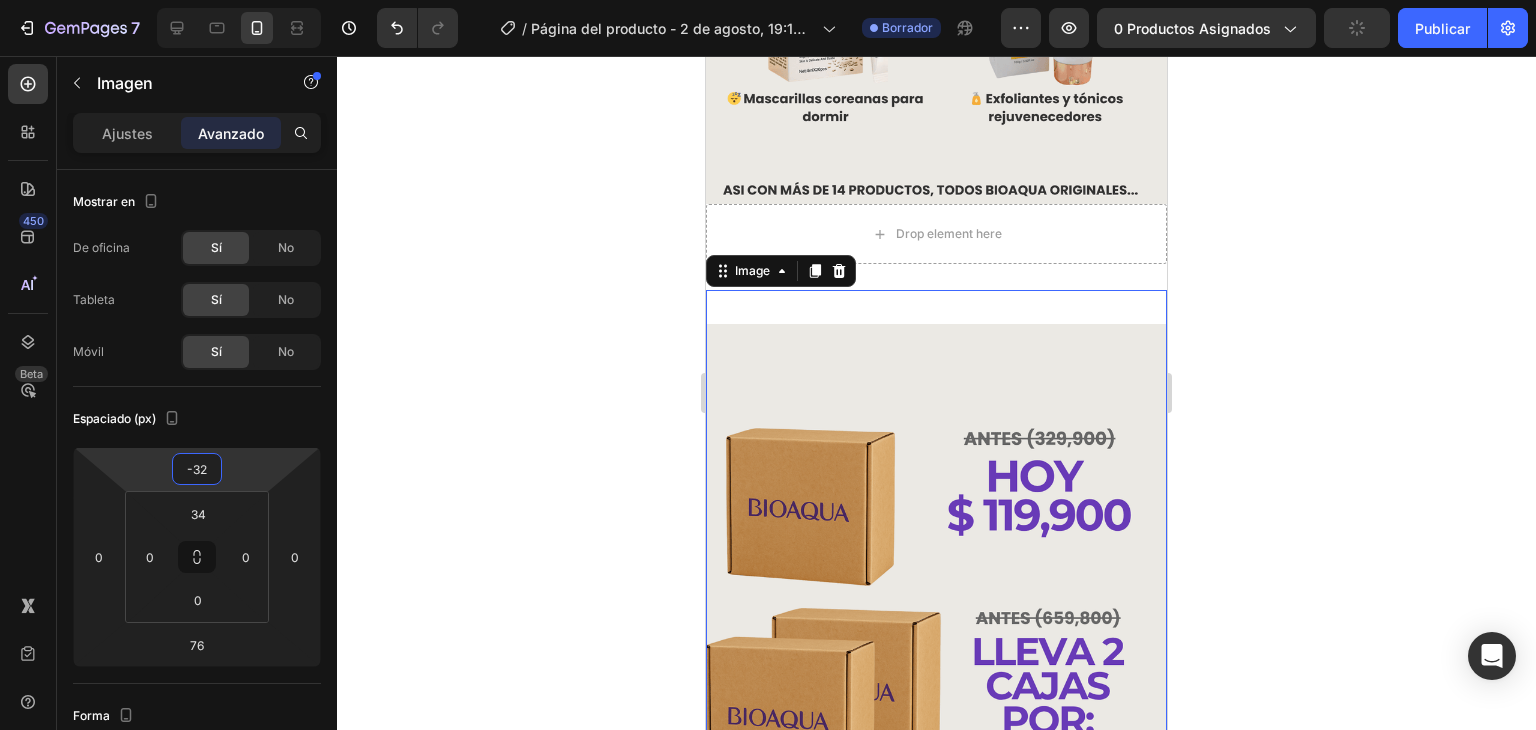 drag, startPoint x: 247, startPoint y: 469, endPoint x: 256, endPoint y: 474, distance: 10.29563 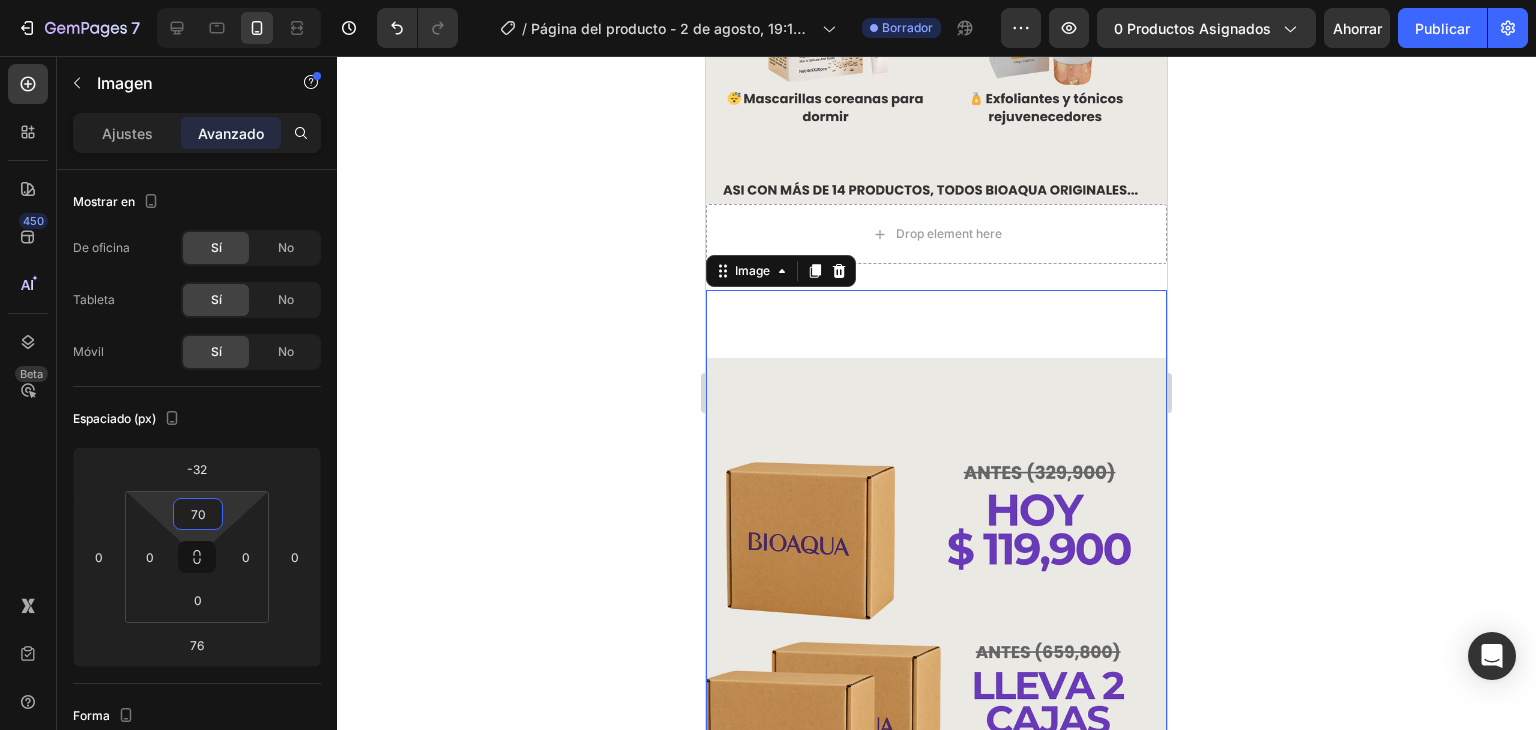 type on "72" 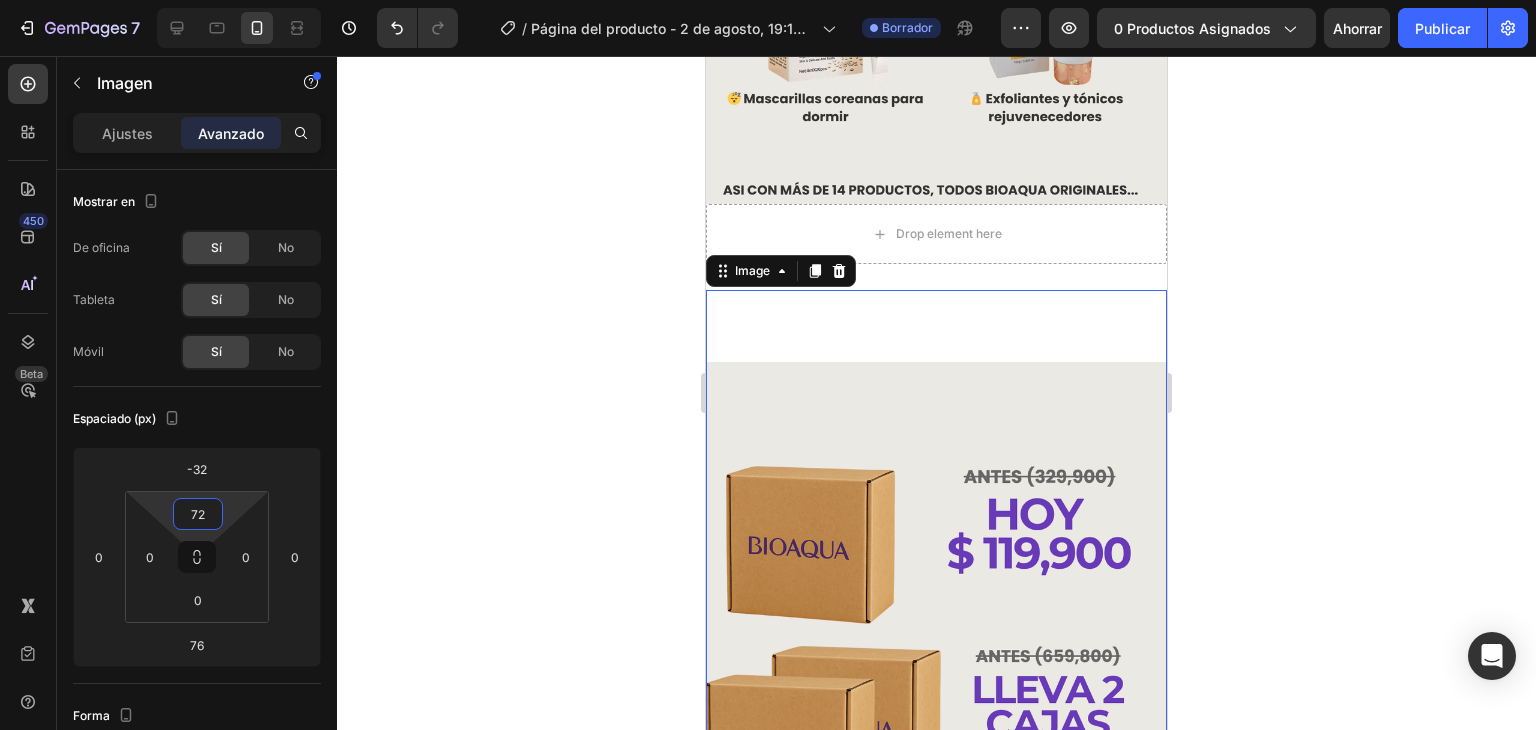 drag, startPoint x: 227, startPoint y: 512, endPoint x: 237, endPoint y: 493, distance: 21.470911 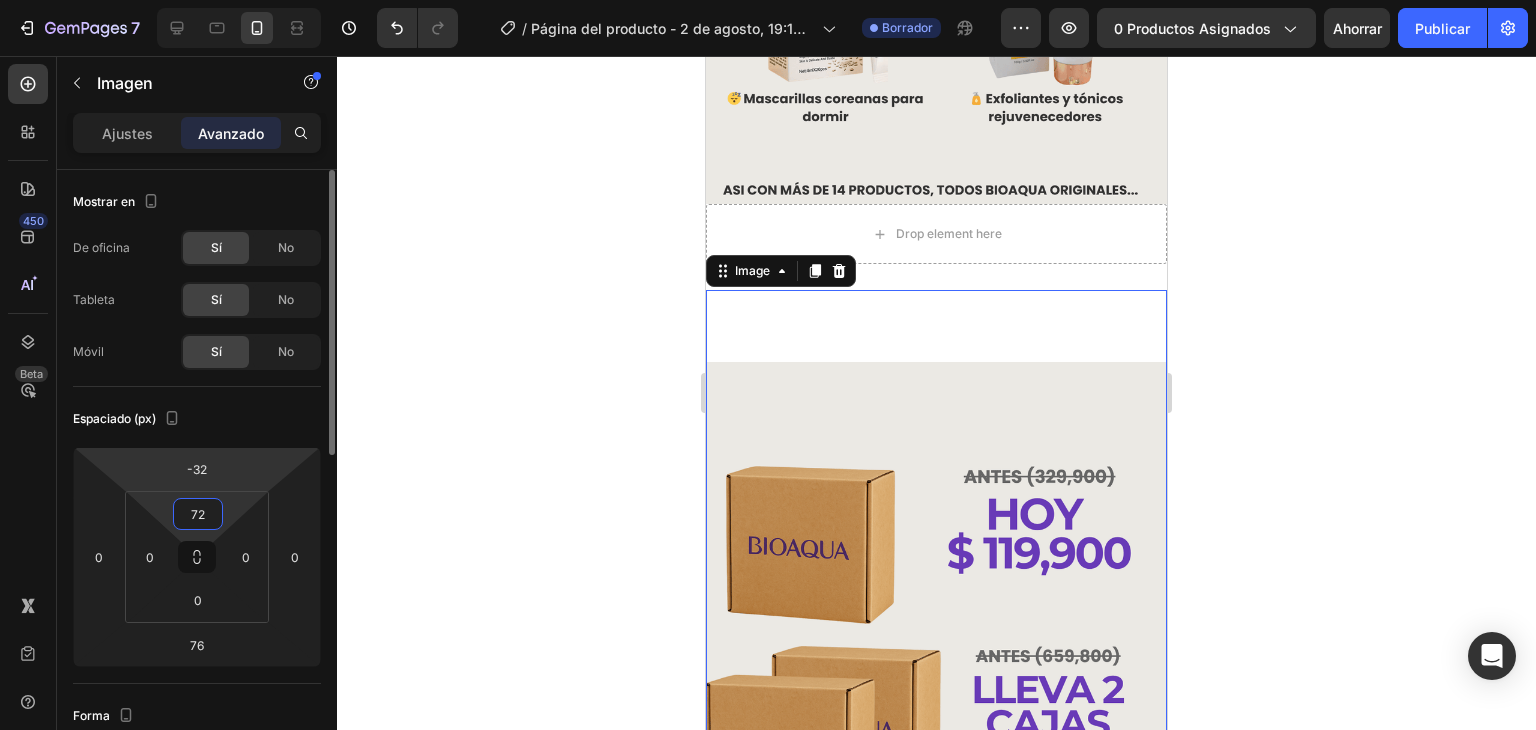 click on "7 Version history / Página del producto - 2 de agosto, 19:12:29 Borrador Avance 0 productos asignados Ahorrar Publicar 450 Beta Sections(18) Elementos(84) Sección Elemento Sección de héroes Detalle del producto Marcas Insignias de confianza Garantizar Desglose del producto Cómo utilizar Testimonios Comparar Manojo Preguntas frecuentes Prueba social Historia de la marca Lista de productos Recopilación Lista de blogs Contacto Sticky Añadir al carrito Pie de página personalizado Explorar la biblioteca 450 Disposición
Fila
Fila
Fila
Fila Texto
Título
Bloque de texto Botón
Botón
Botón Medios de comunicación" at bounding box center (768, 0) 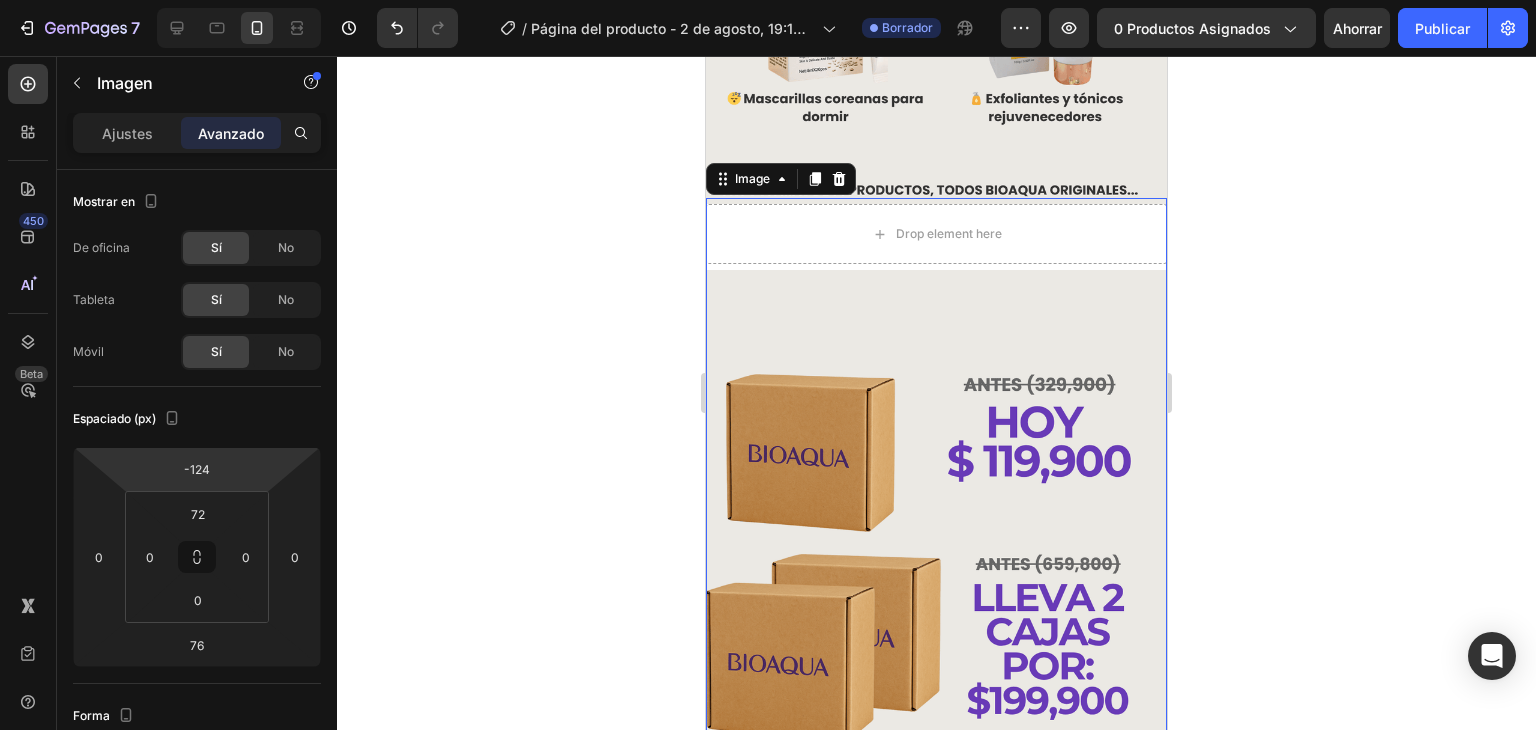 drag, startPoint x: 260, startPoint y: 477, endPoint x: 249, endPoint y: 517, distance: 41.484936 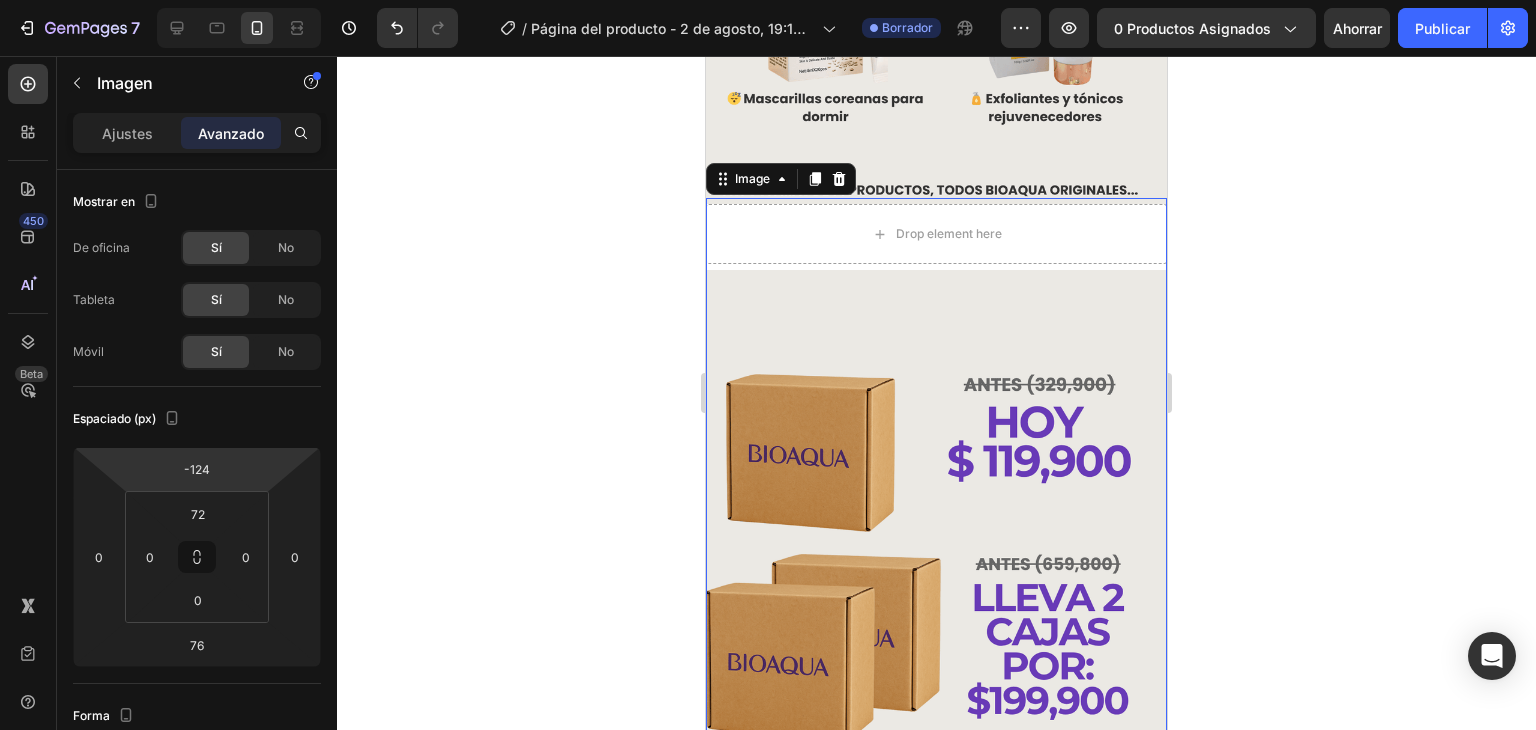 click on "7 Version history / Página del producto - 2 de agosto, 19:12:29 Borrador Avance 0 productos asignados Ahorrar Publicar 450 Beta Sections(18) Elementos(84) Sección Elemento Sección de héroes Detalle del producto Marcas Insignias de confianza Garantizar Desglose del producto Cómo utilizar Testimonios Comparar Manojo Preguntas frecuentes Prueba social Historia de la marca Lista de productos Recopilación Lista de blogs Contacto Sticky Añadir al carrito Pie de página personalizado Explorar la biblioteca 450 Disposición
Fila
Fila
Fila
Fila Texto
Título
Bloque de texto Botón
Botón
Botón Medios de comunicación" at bounding box center [768, 0] 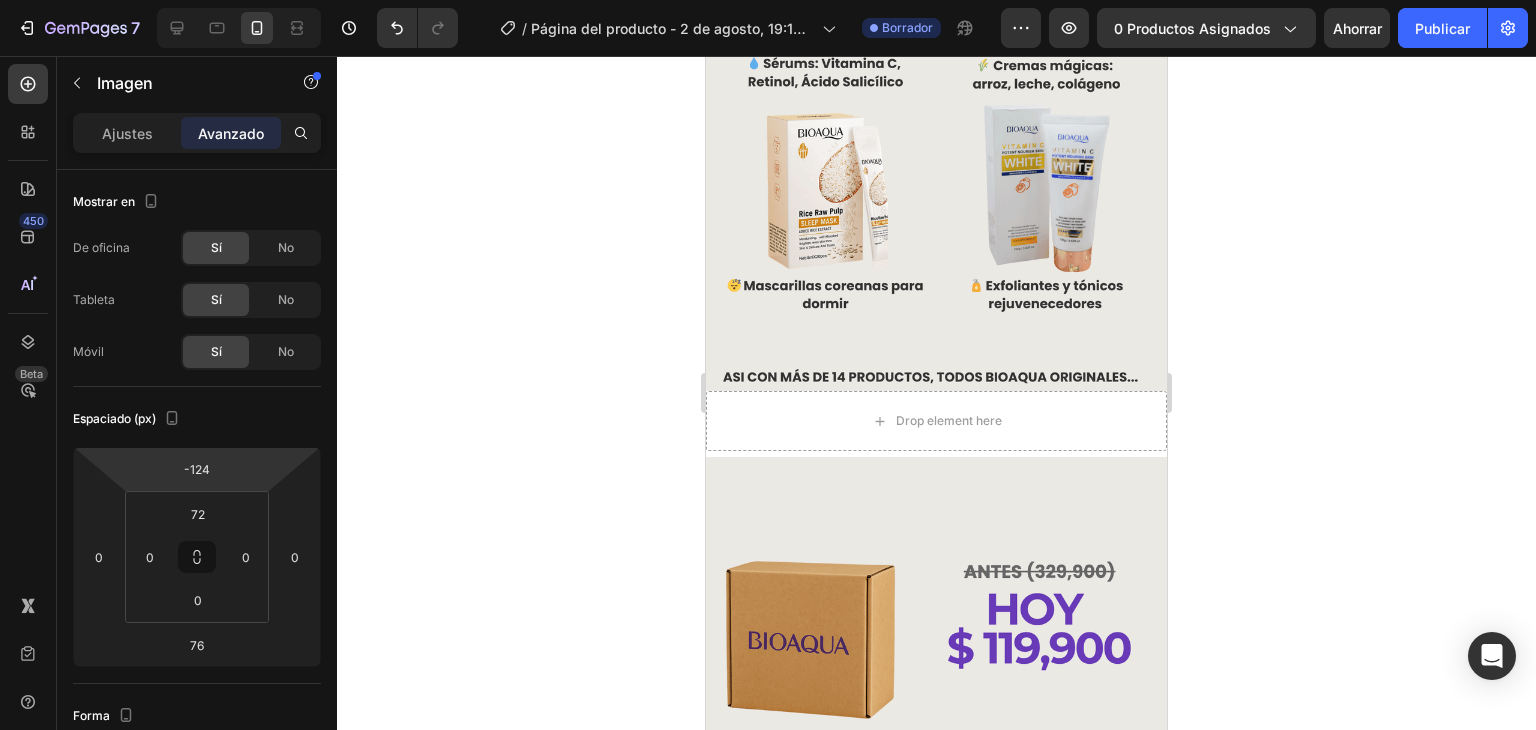 scroll, scrollTop: 900, scrollLeft: 0, axis: vertical 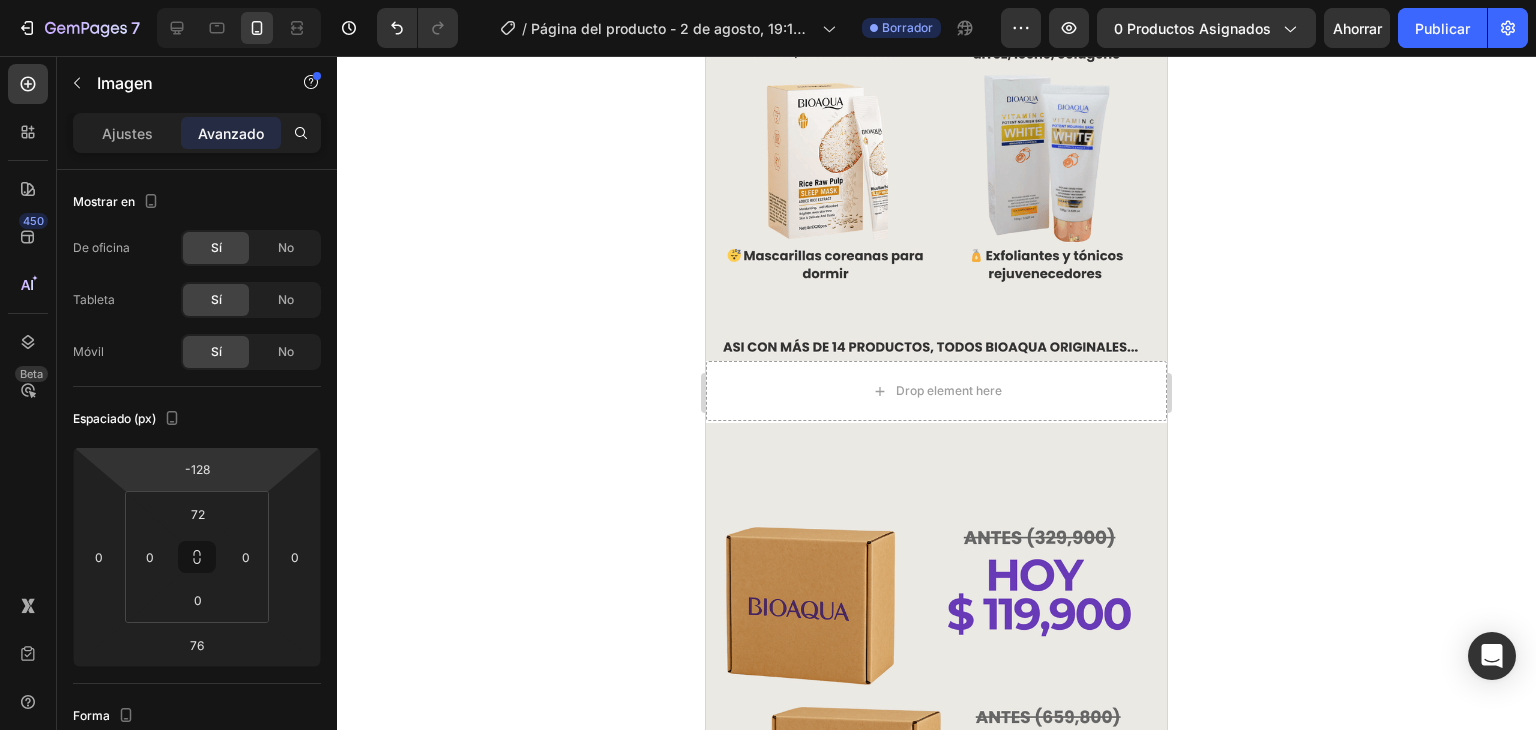type on "-130" 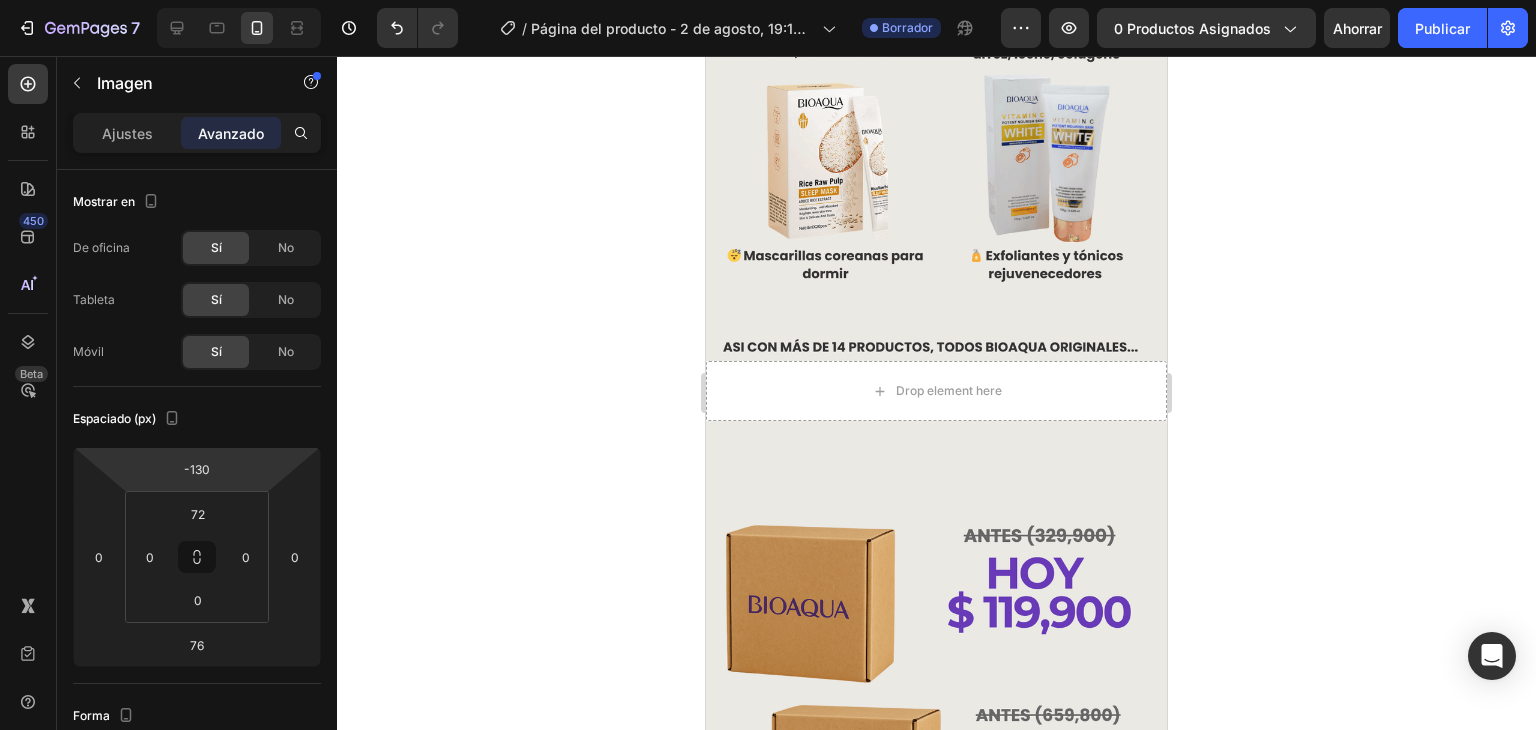 click on "7 Version history / Página del producto - 2 de agosto, 19:12:29 Borrador Avance 0 productos asignados Ahorrar Publicar 450 Beta Sections(18) Elementos(84) Sección Elemento Sección de héroes Detalle del producto Marcas Insignias de confianza Garantizar Desglose del producto Cómo utilizar Testimonios Comparar Manojo Preguntas frecuentes Prueba social Historia de la marca Lista de productos Recopilación Lista de blogs Contacto Sticky Añadir al carrito Pie de página personalizado Explorar la biblioteca 450 Disposición
Fila
Fila
Fila
Fila Texto
Título
Bloque de texto Botón
Botón
Botón Medios de comunicación" at bounding box center [768, 0] 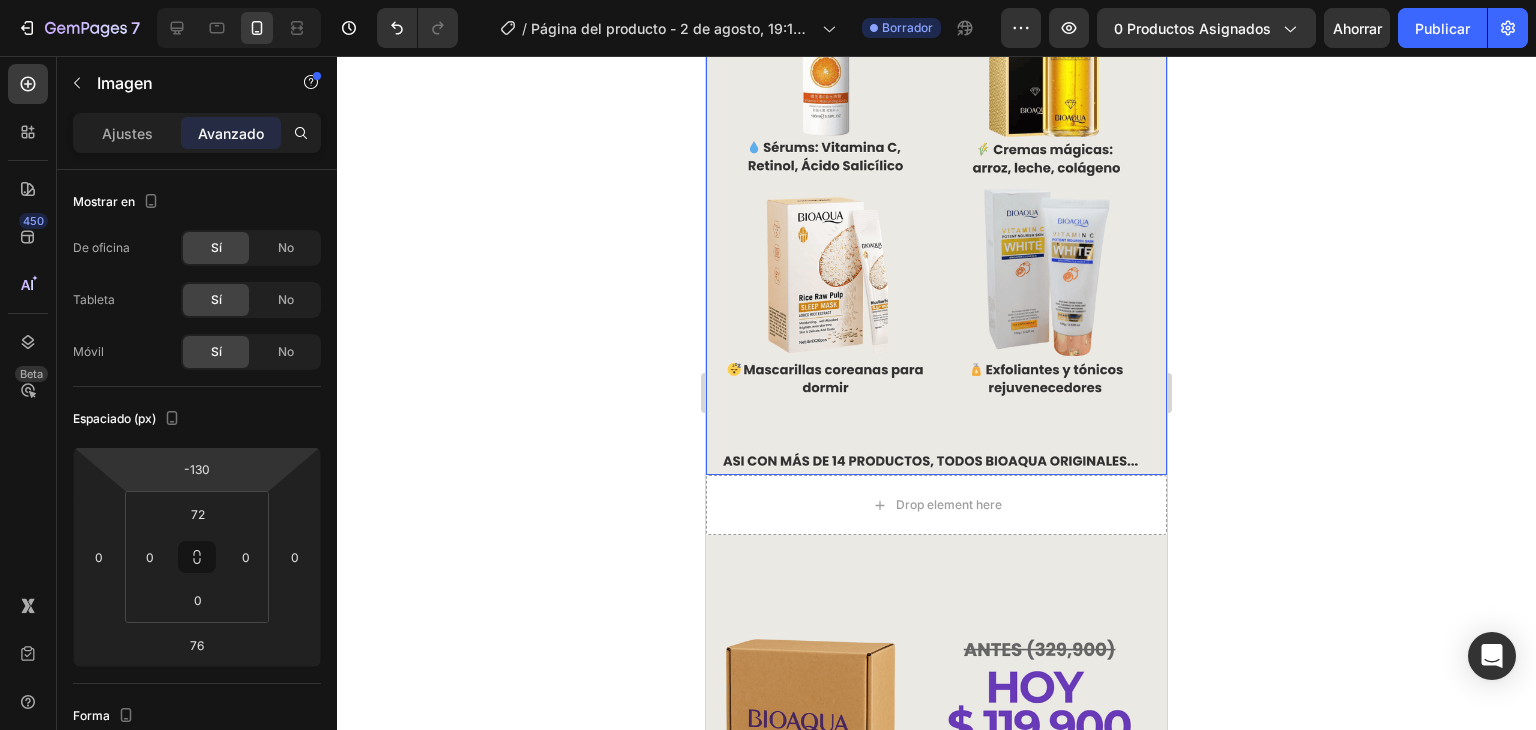 scroll, scrollTop: 800, scrollLeft: 0, axis: vertical 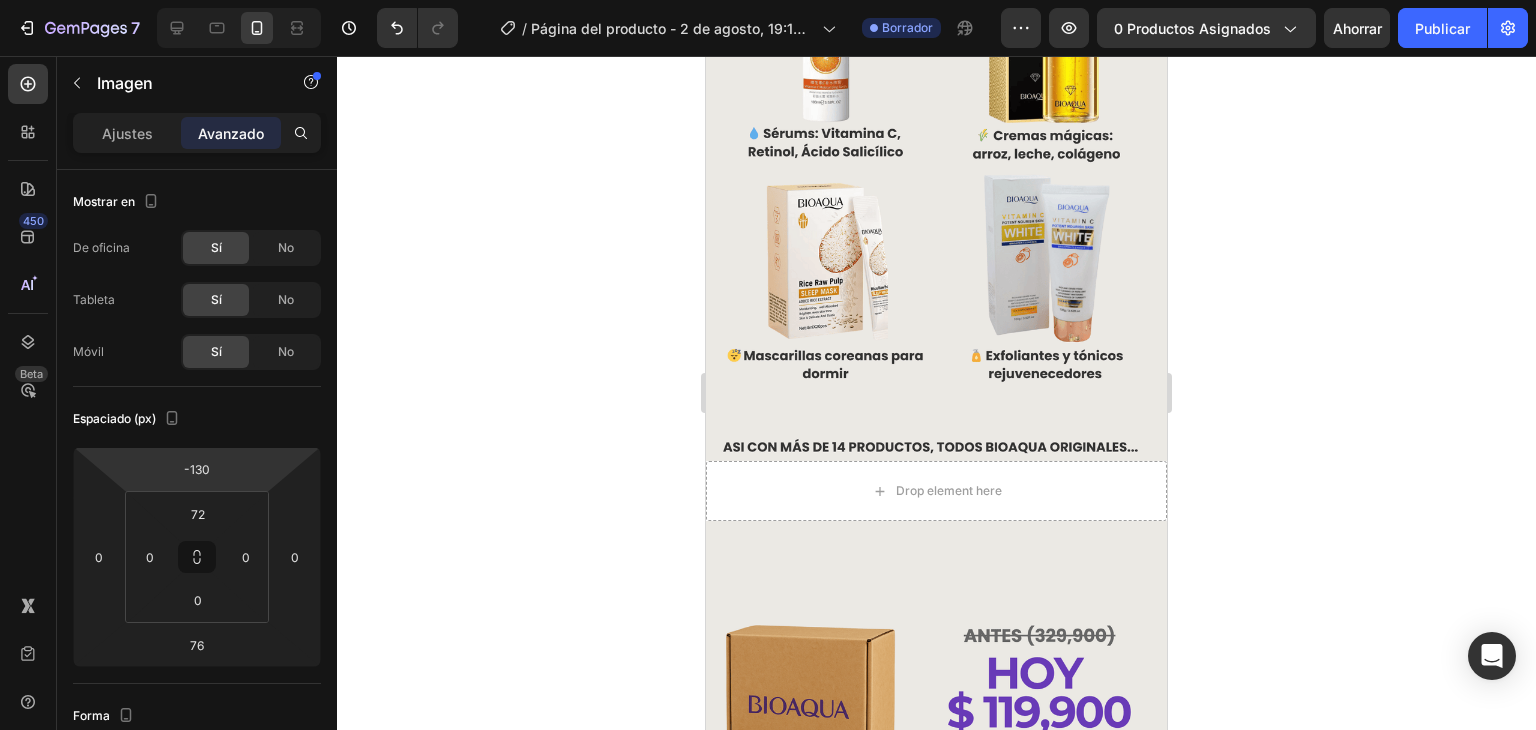 click on "Image" at bounding box center [936, 773] 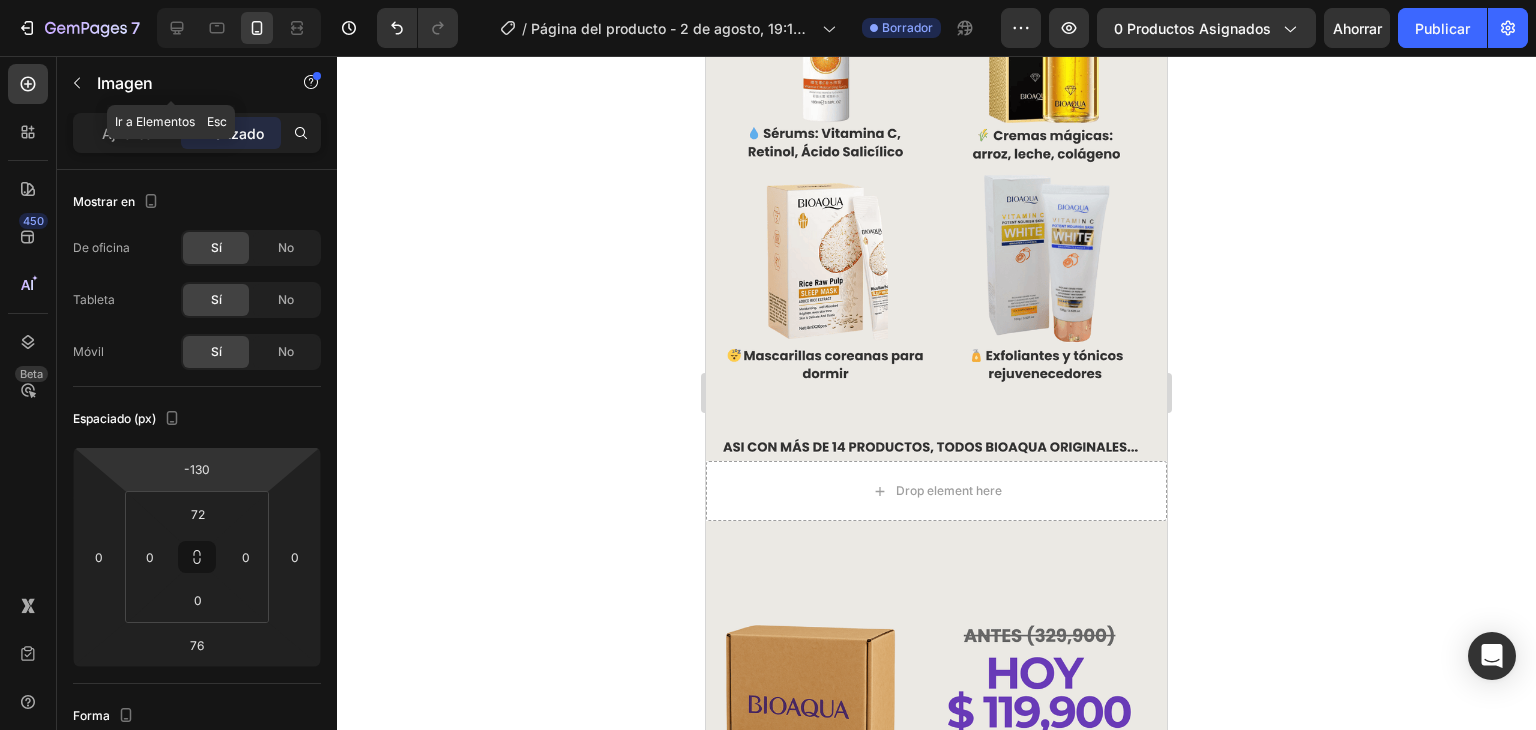click at bounding box center [77, 83] 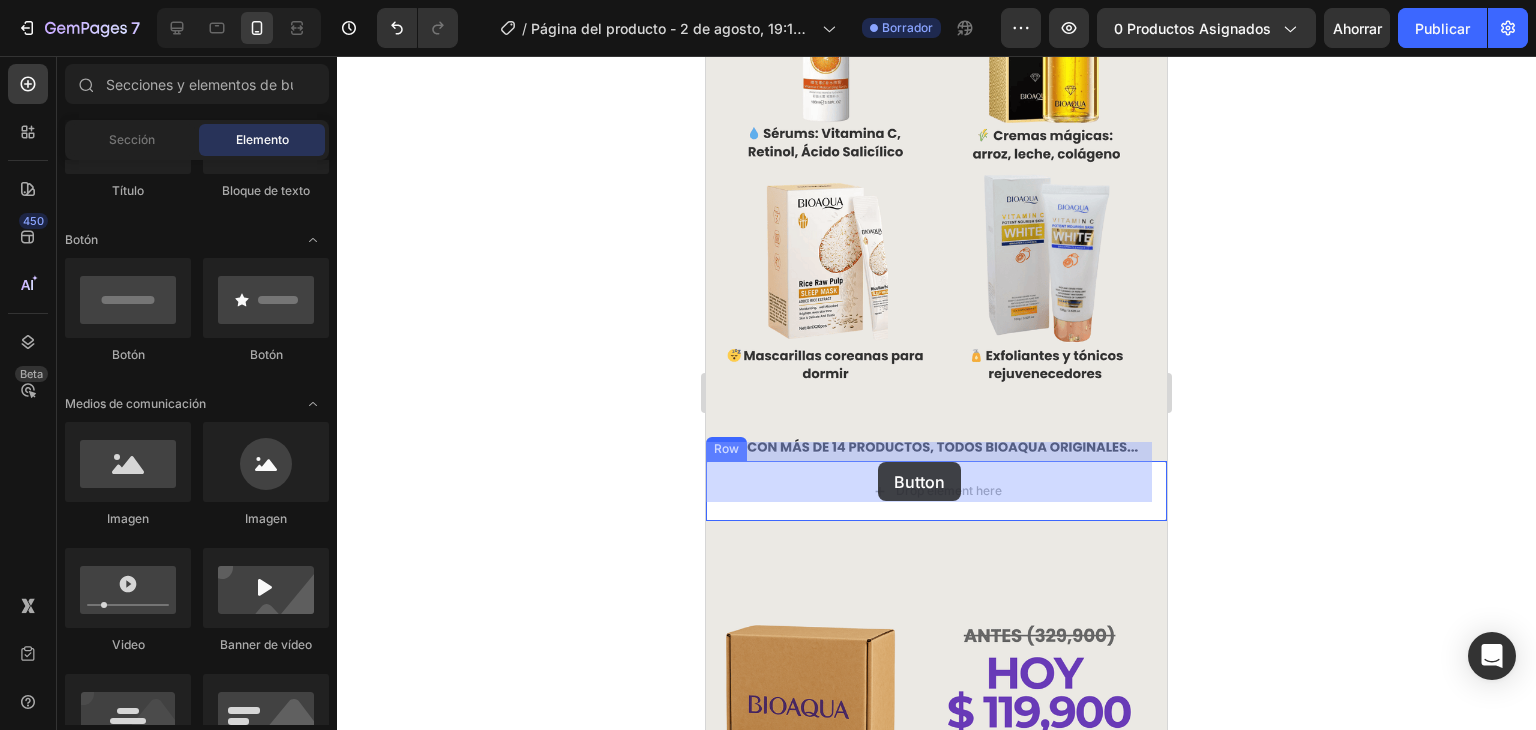 drag, startPoint x: 843, startPoint y: 383, endPoint x: 922, endPoint y: 458, distance: 108.93117 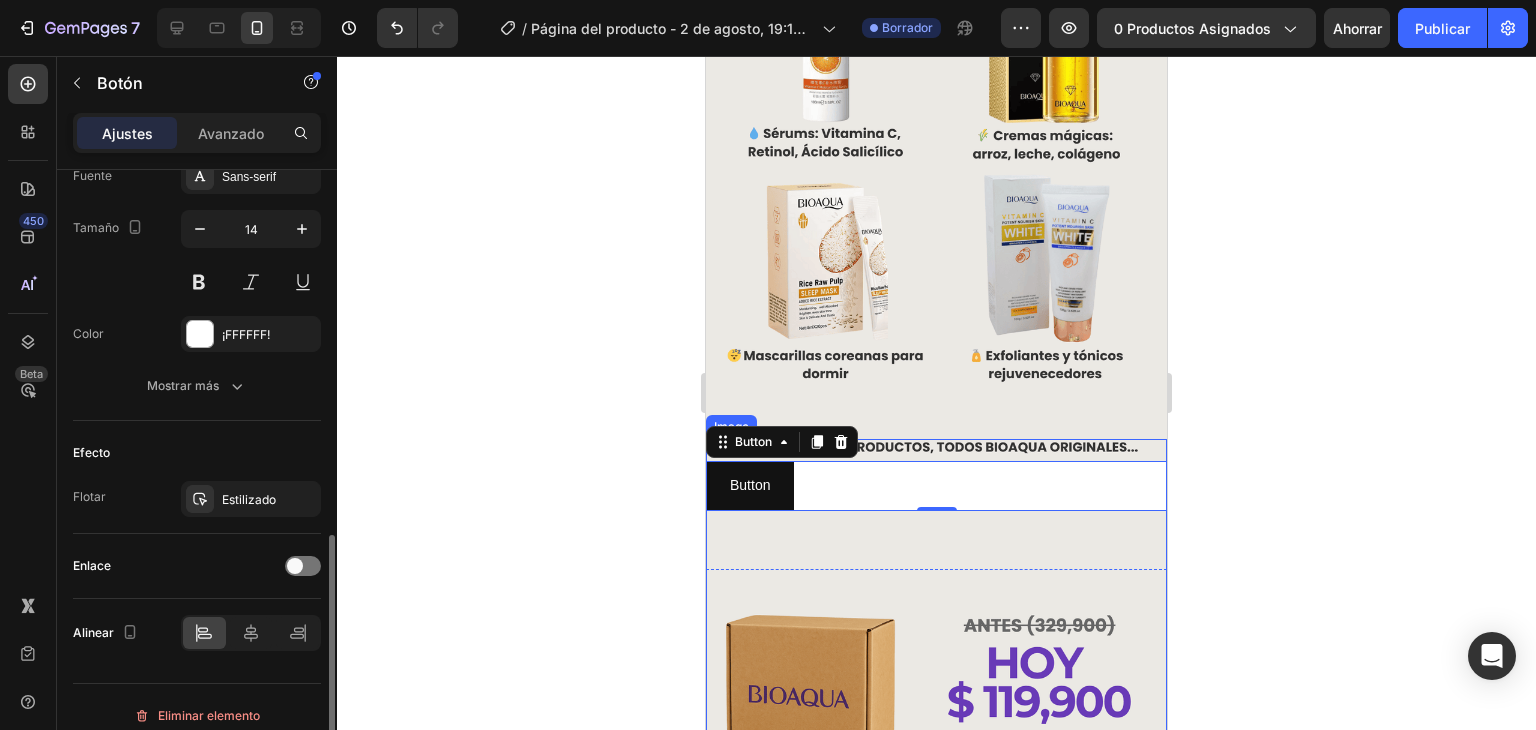 scroll, scrollTop: 814, scrollLeft: 0, axis: vertical 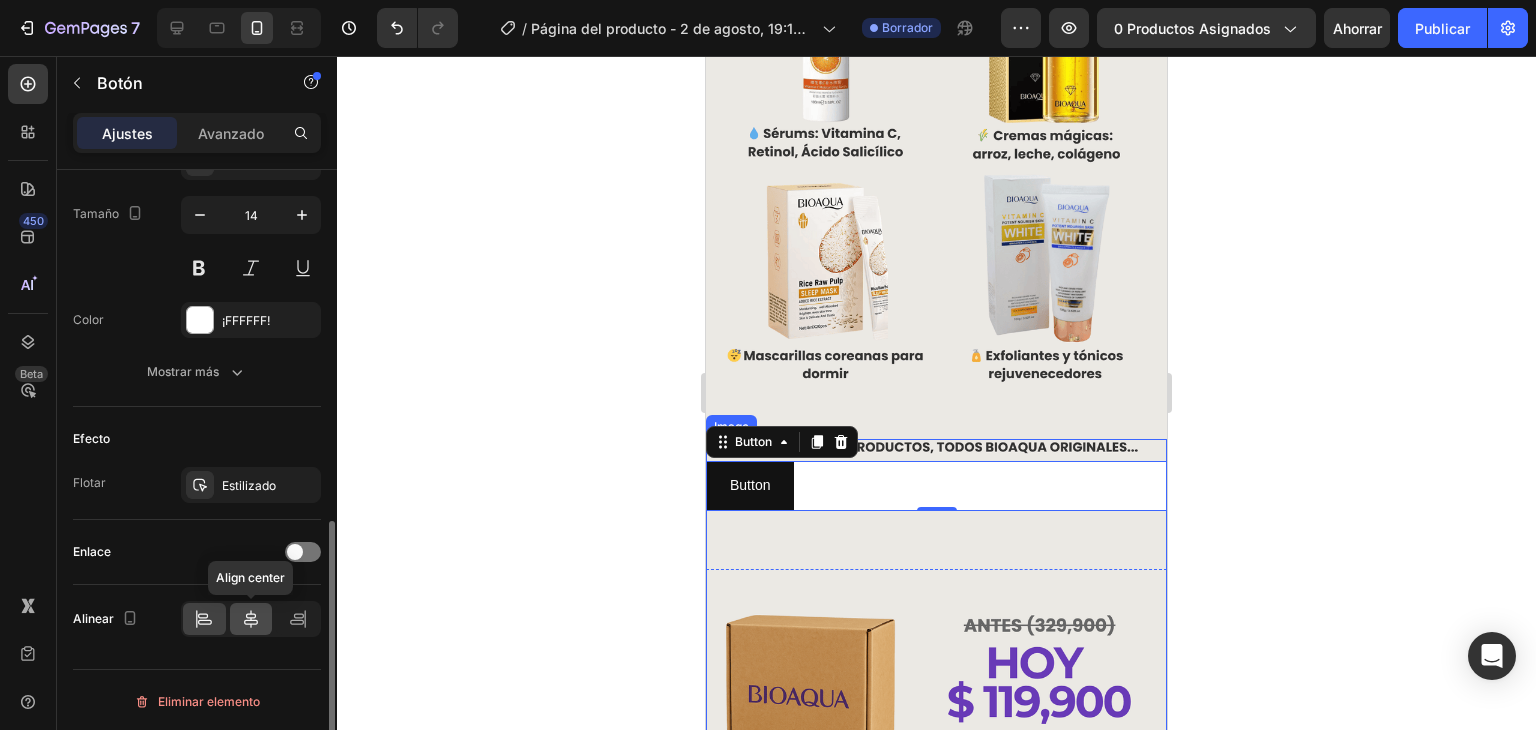 click 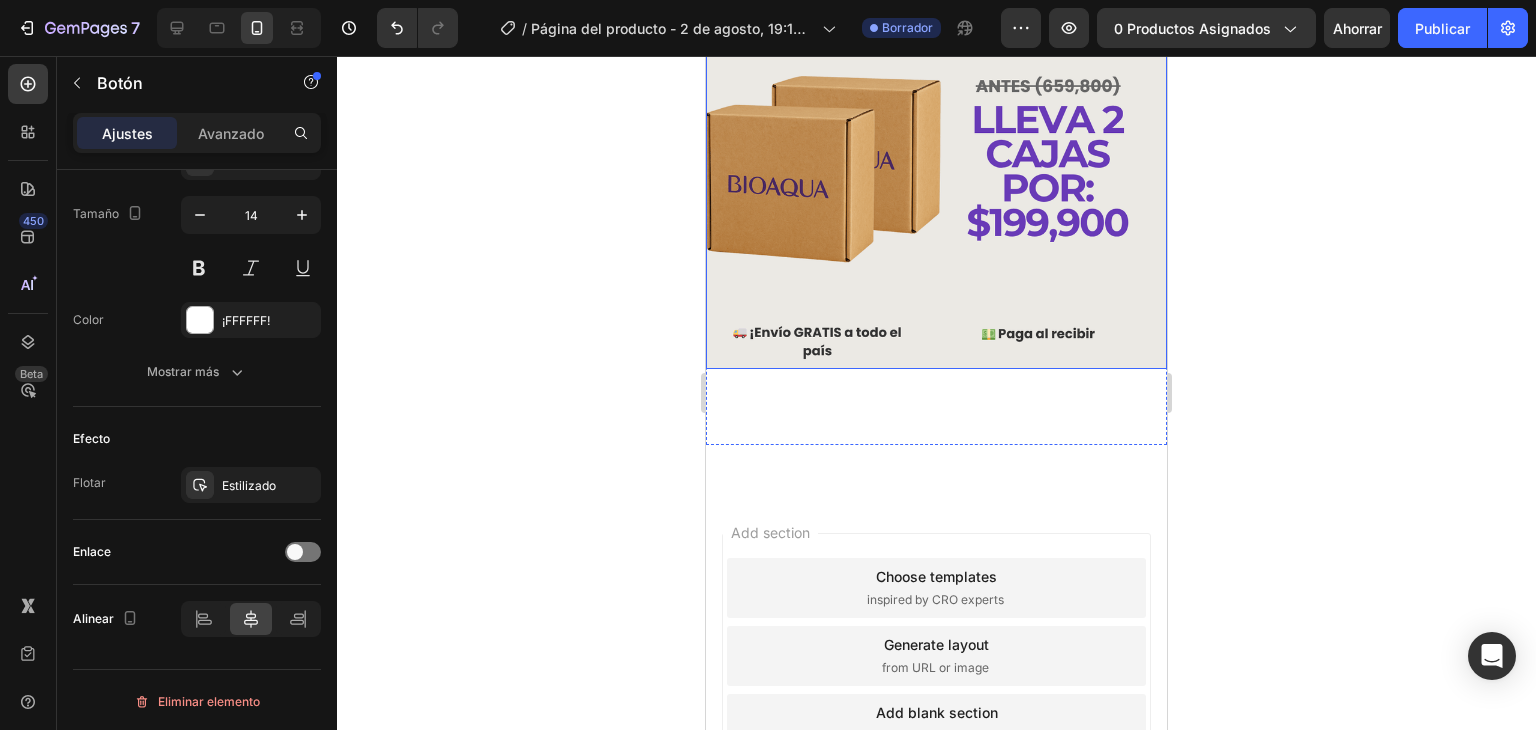scroll, scrollTop: 1500, scrollLeft: 0, axis: vertical 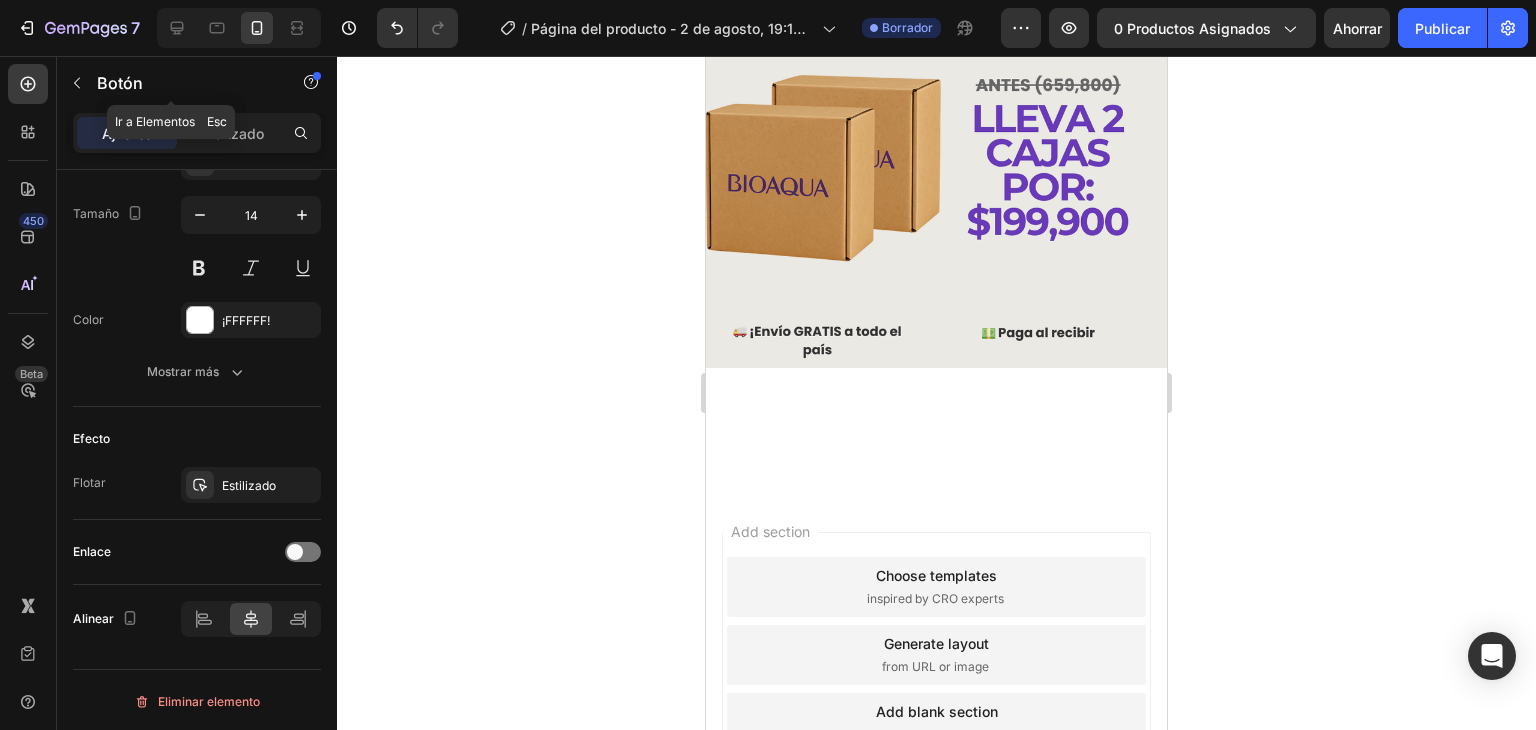 click 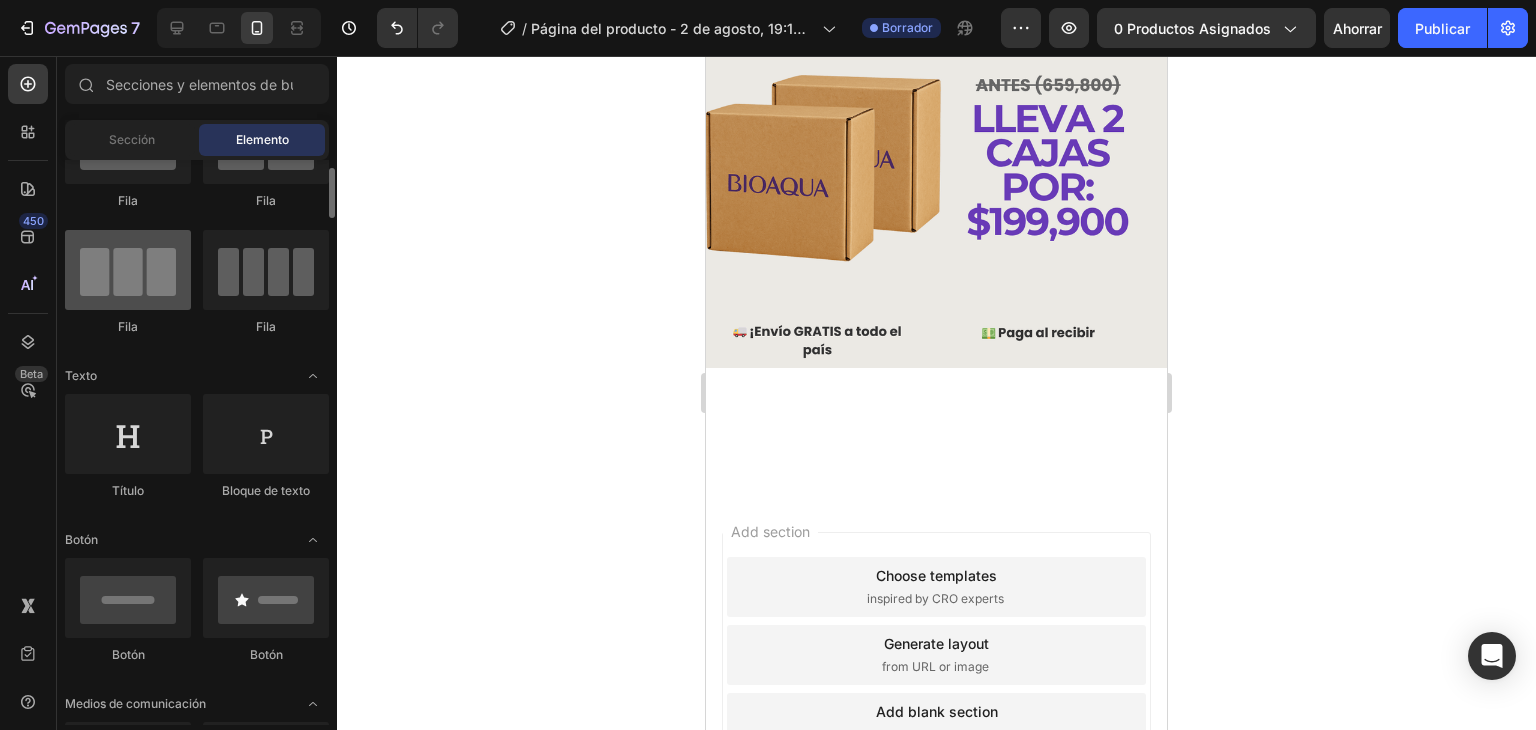 scroll, scrollTop: 0, scrollLeft: 0, axis: both 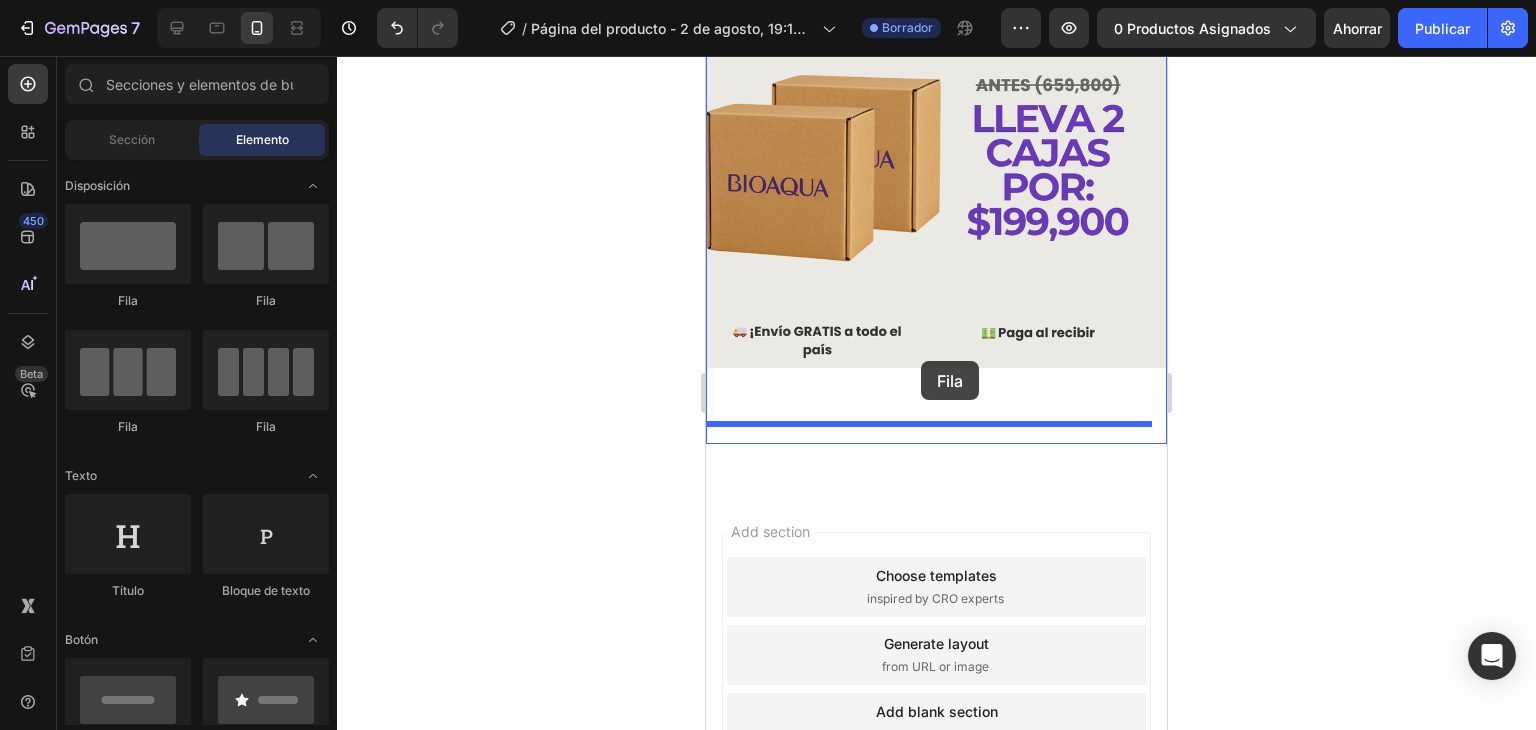 drag, startPoint x: 834, startPoint y: 321, endPoint x: 921, endPoint y: 361, distance: 95.7549 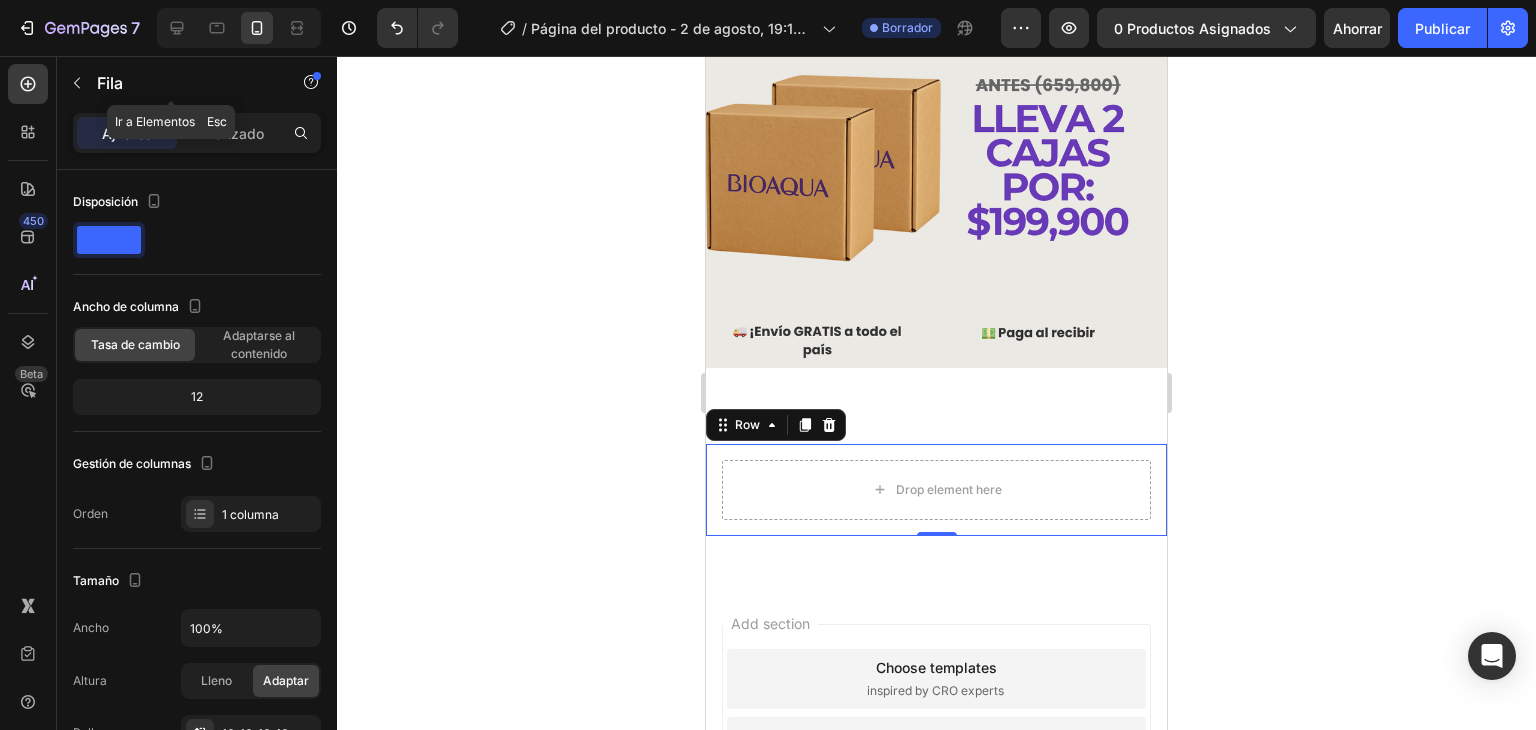 click at bounding box center (77, 83) 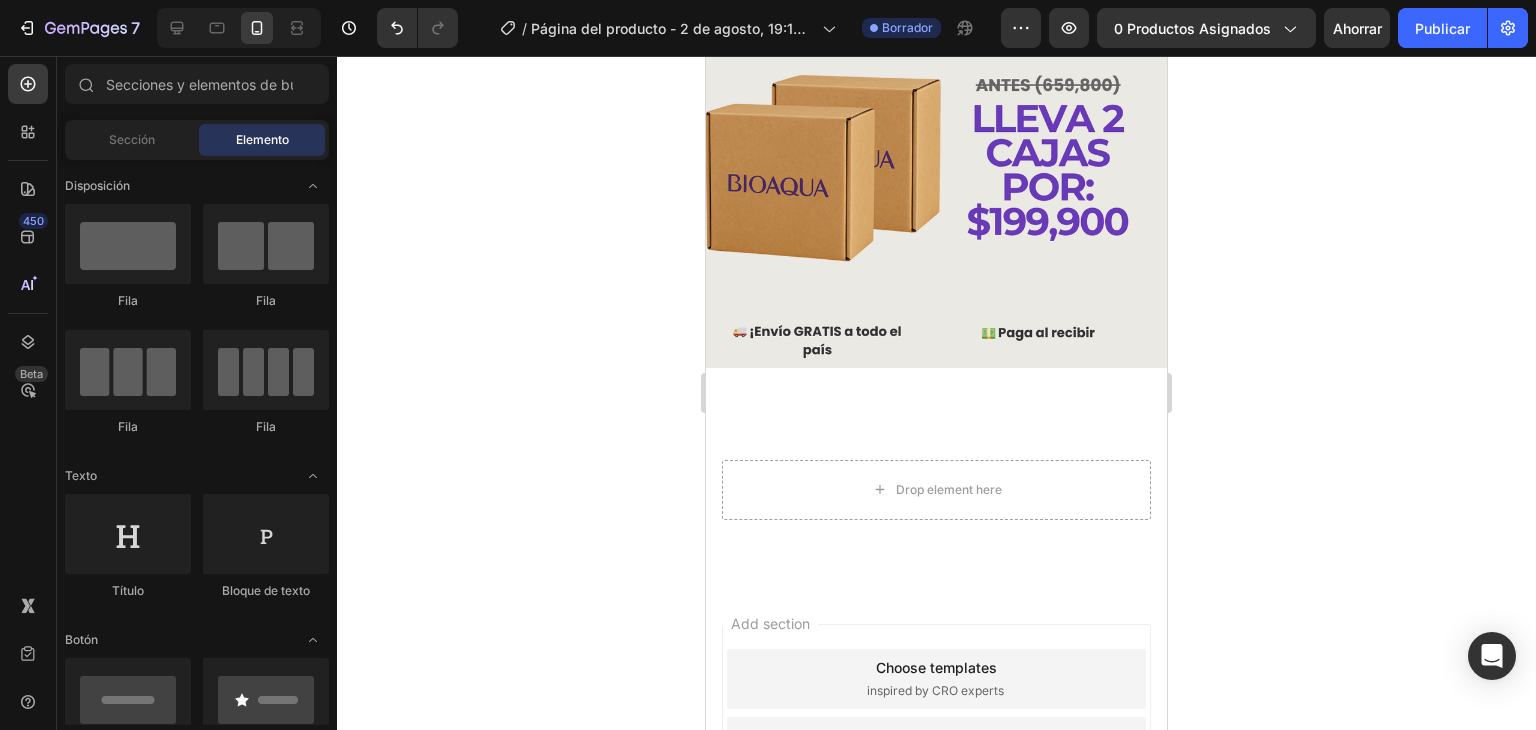 scroll, scrollTop: 200, scrollLeft: 0, axis: vertical 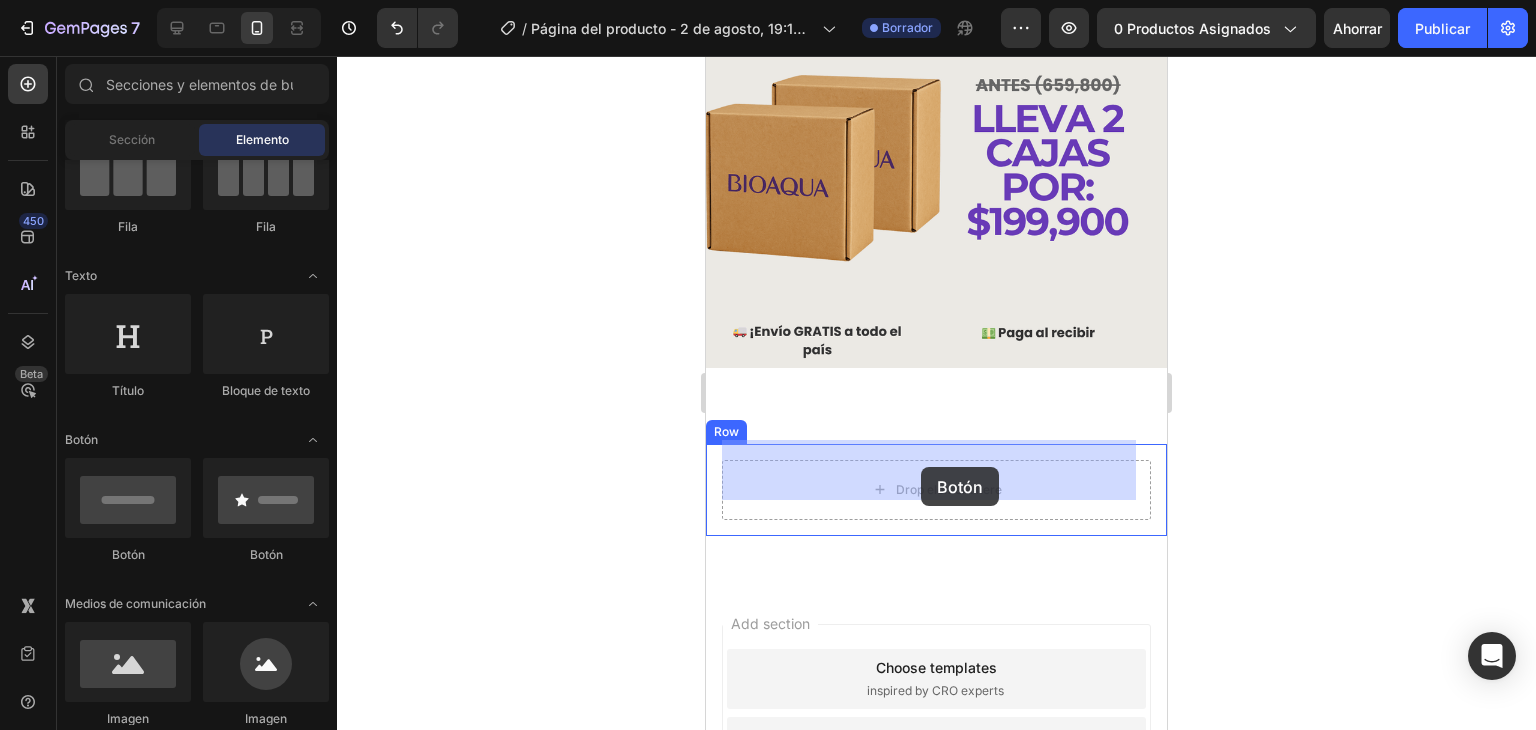 drag, startPoint x: 847, startPoint y: 568, endPoint x: 921, endPoint y: 467, distance: 125.207825 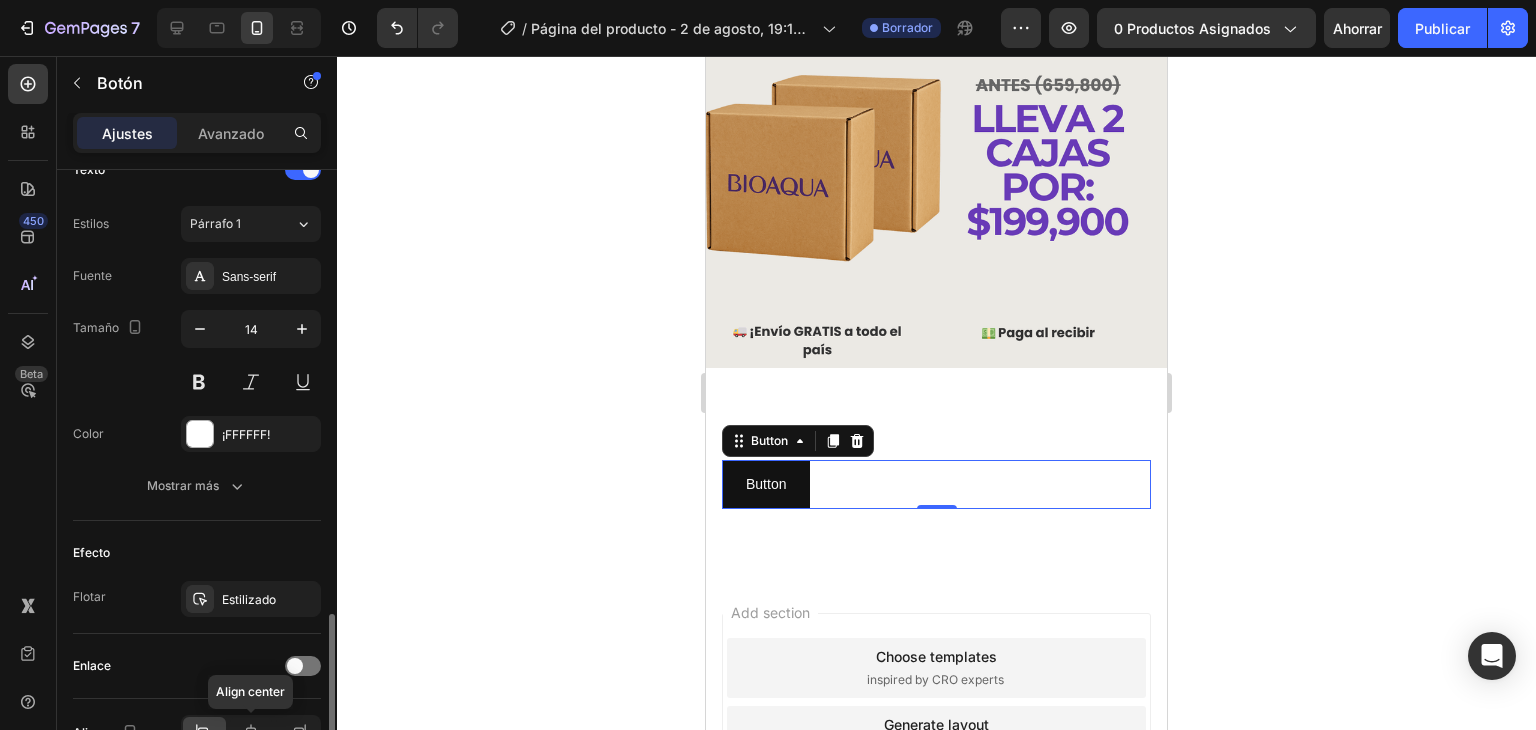 scroll, scrollTop: 814, scrollLeft: 0, axis: vertical 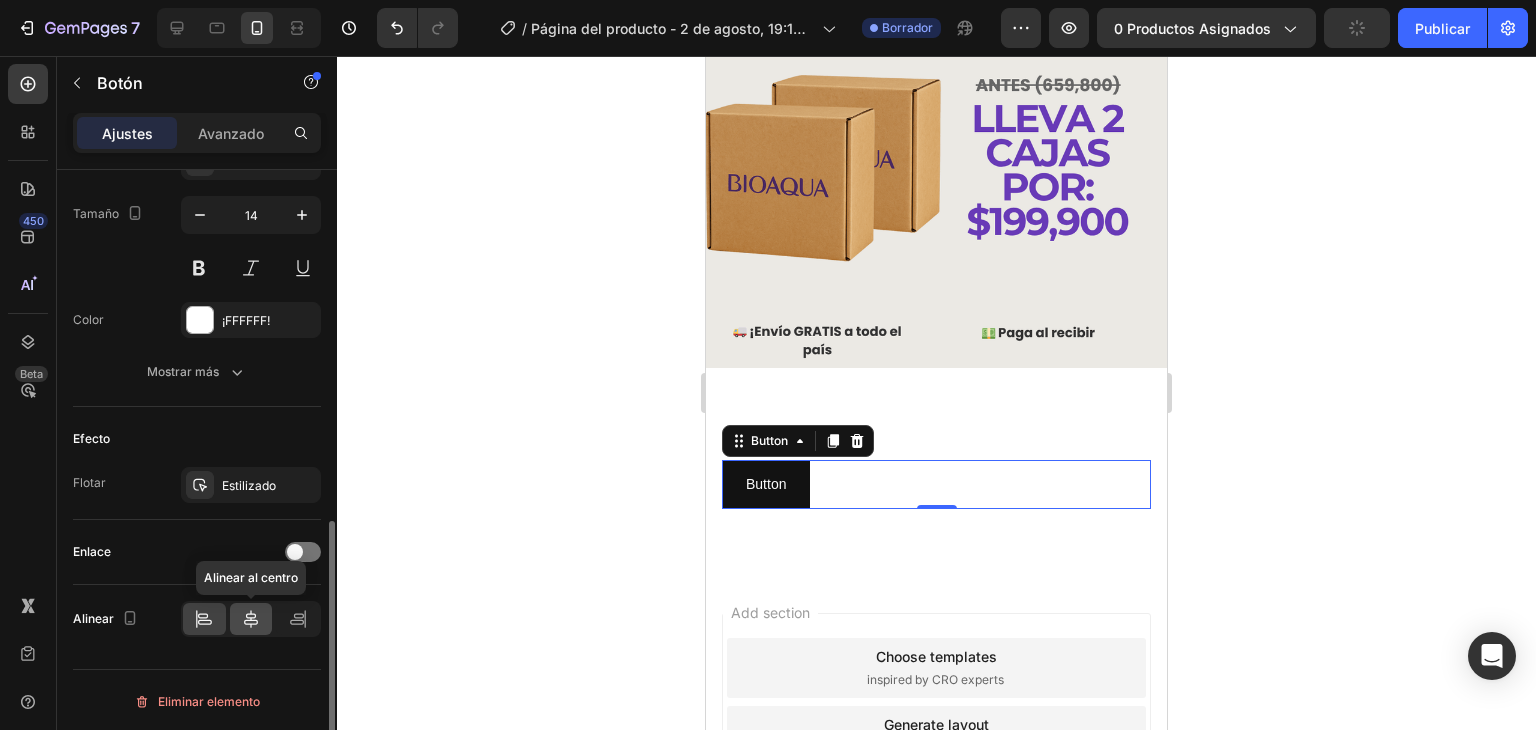 click 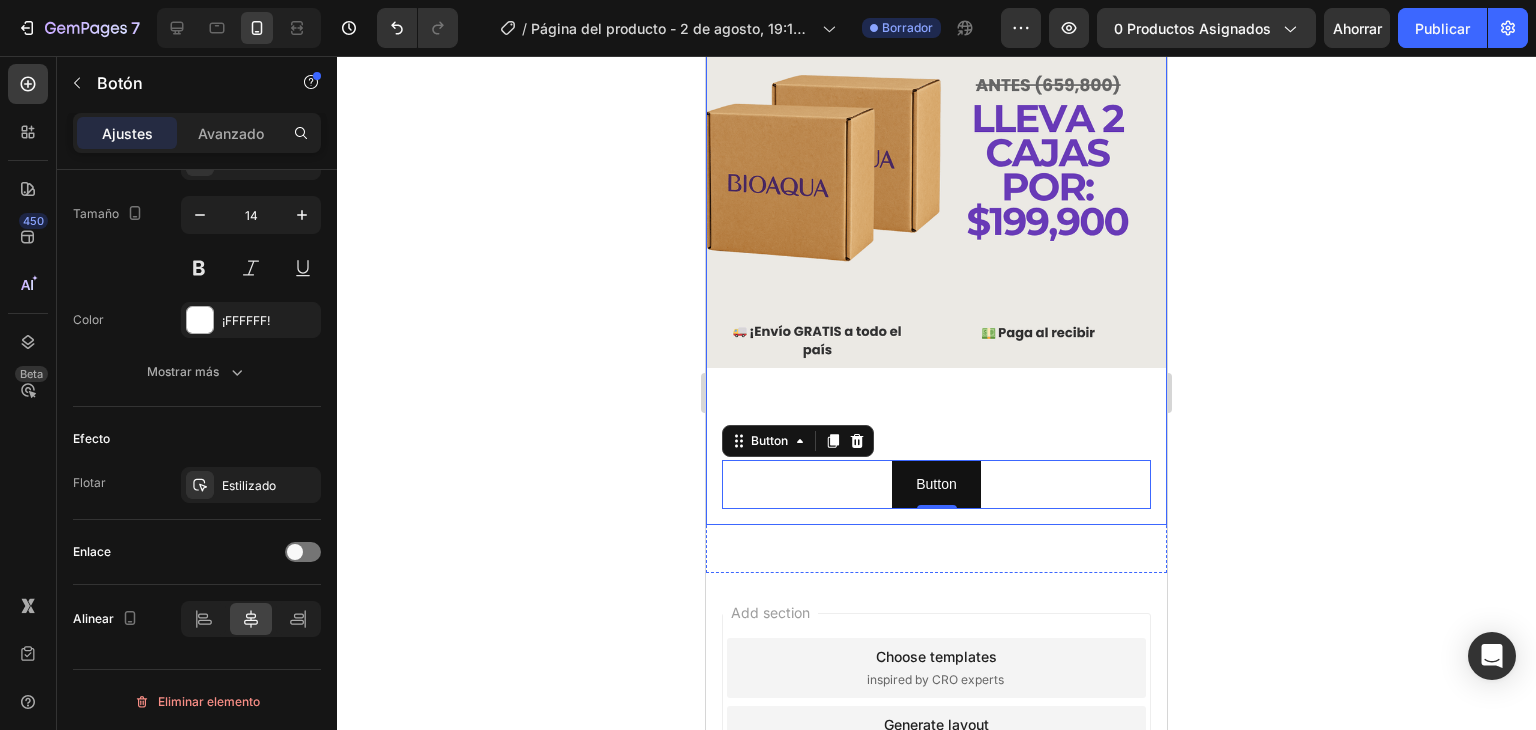 click on "Image Button Button   0 Row" at bounding box center [936, 186] 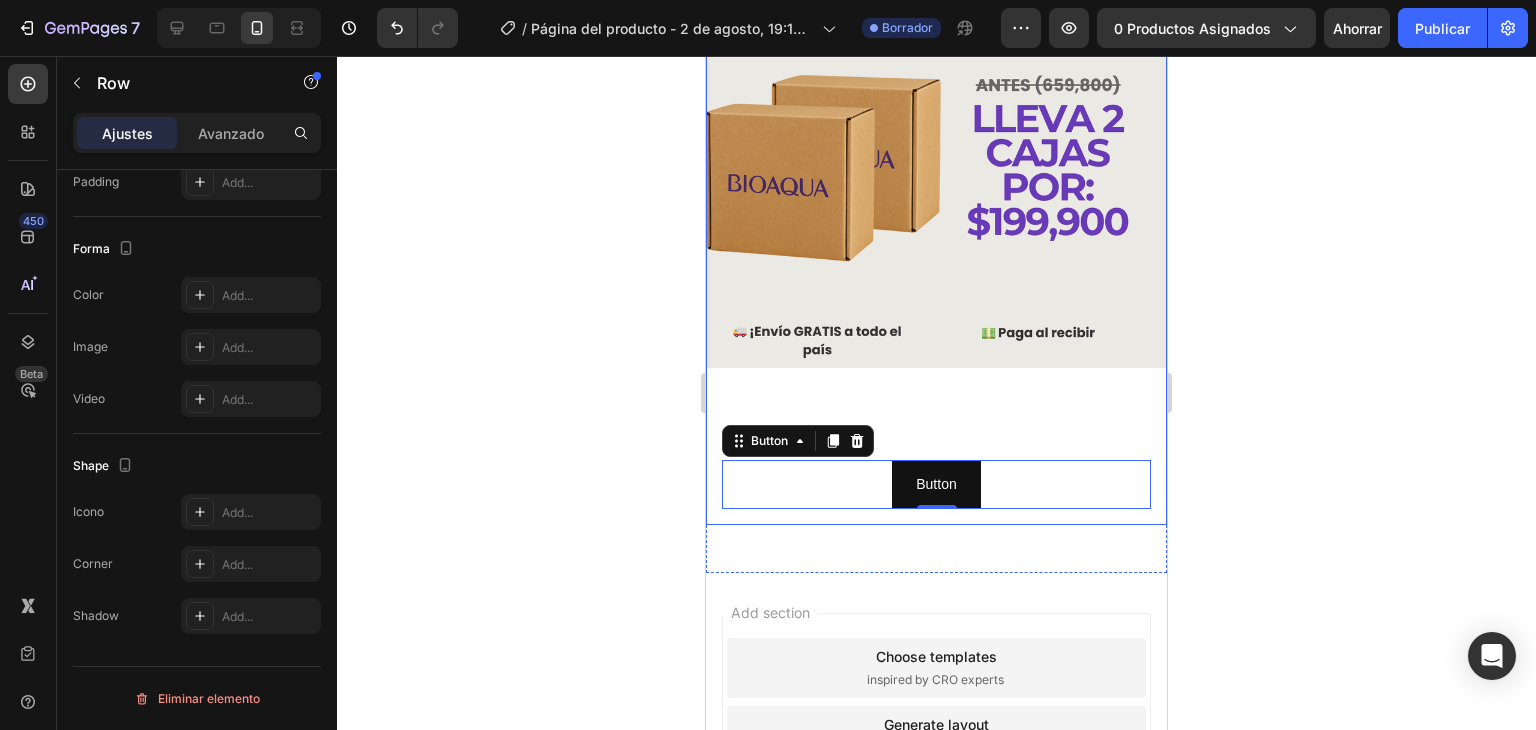 scroll, scrollTop: 0, scrollLeft: 0, axis: both 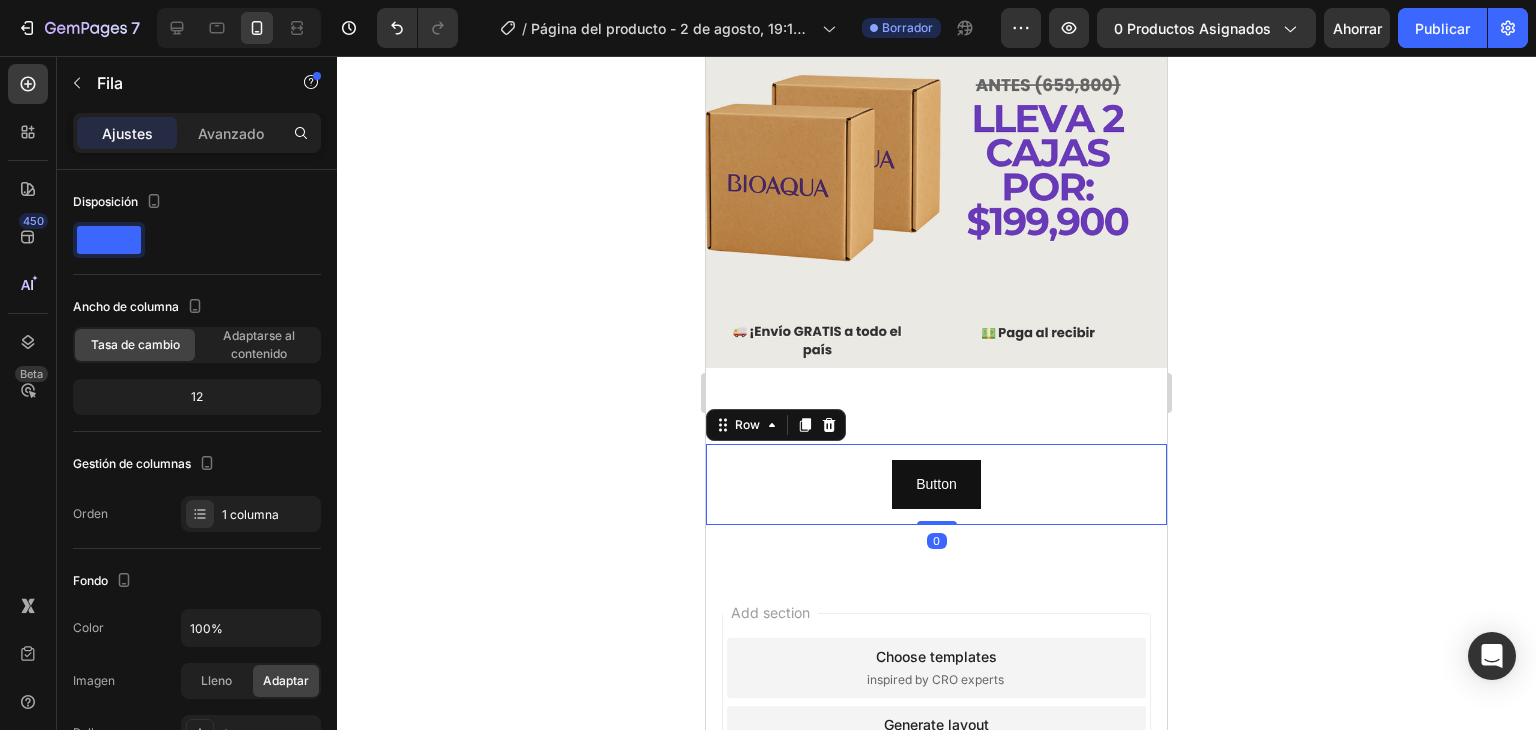 click on "Button Button Row   0" at bounding box center [936, 484] 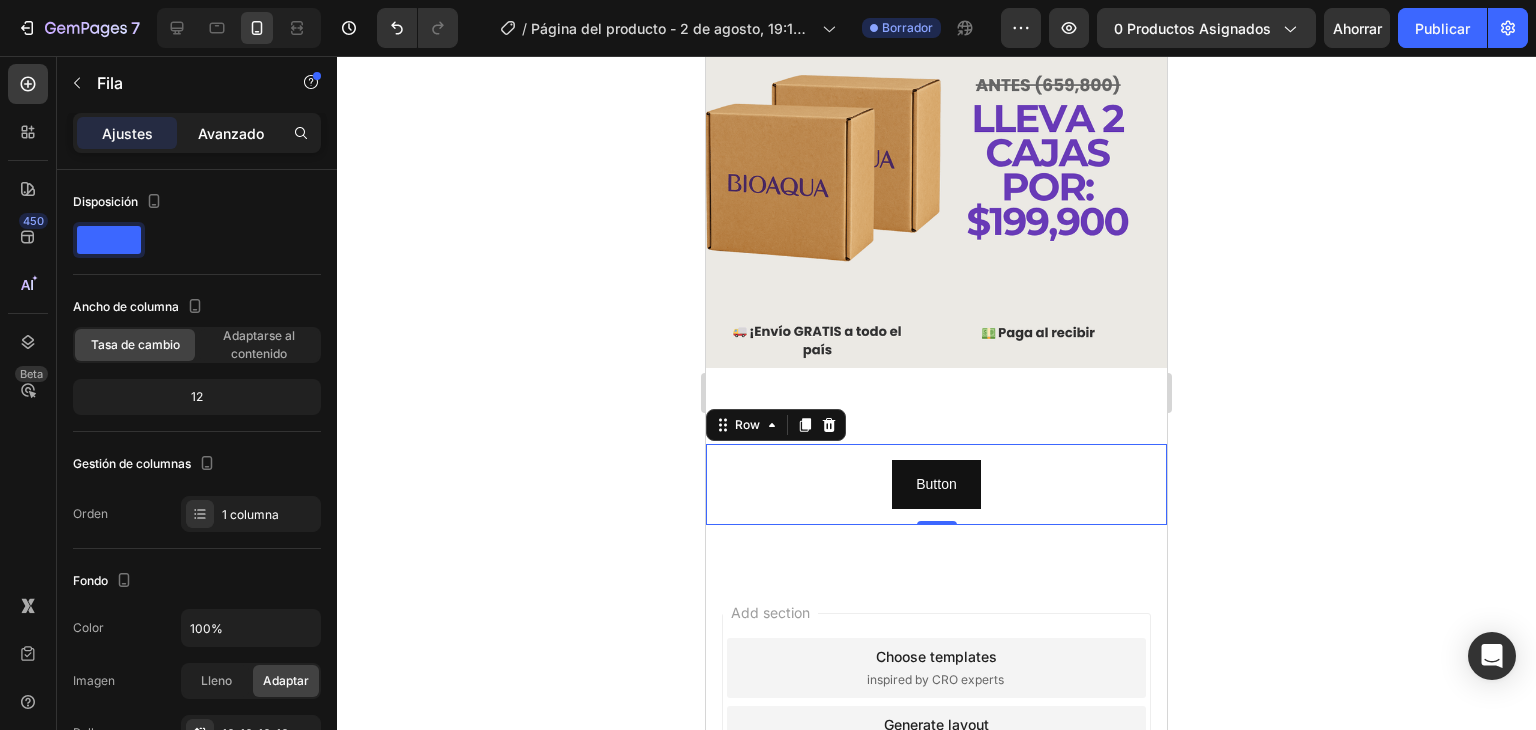 click on "Avanzado" at bounding box center [231, 133] 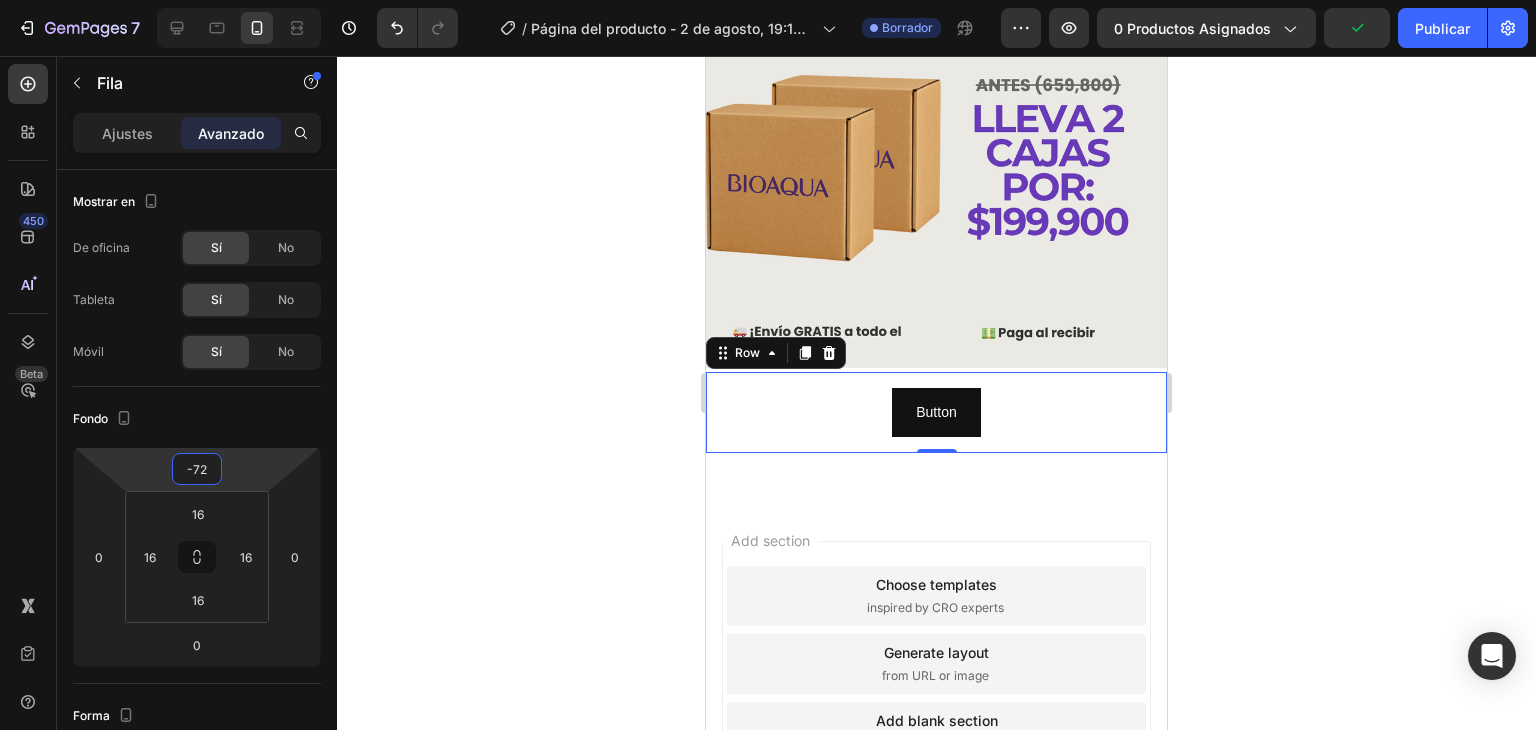 type on "-74" 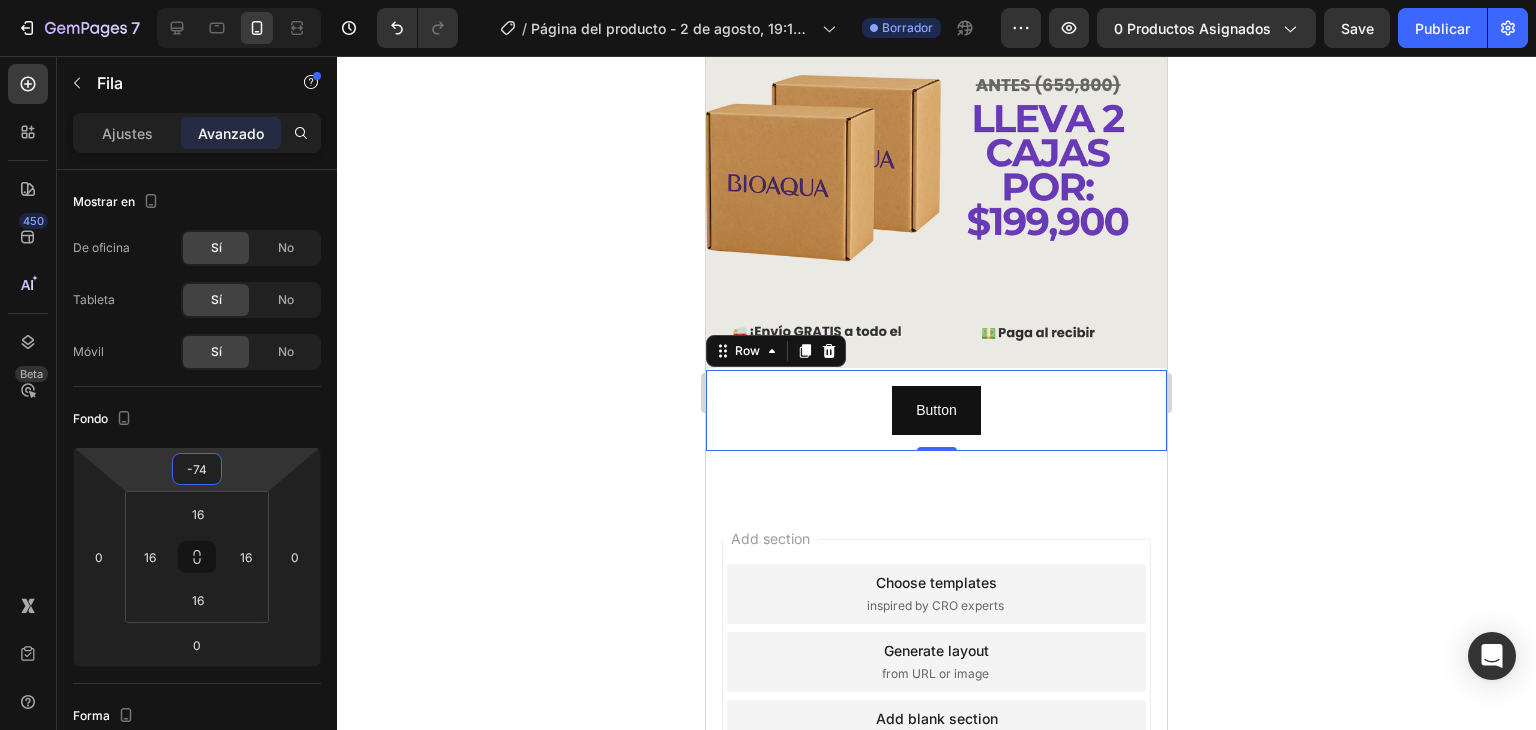 drag, startPoint x: 233, startPoint y: 478, endPoint x: 230, endPoint y: 515, distance: 37.12142 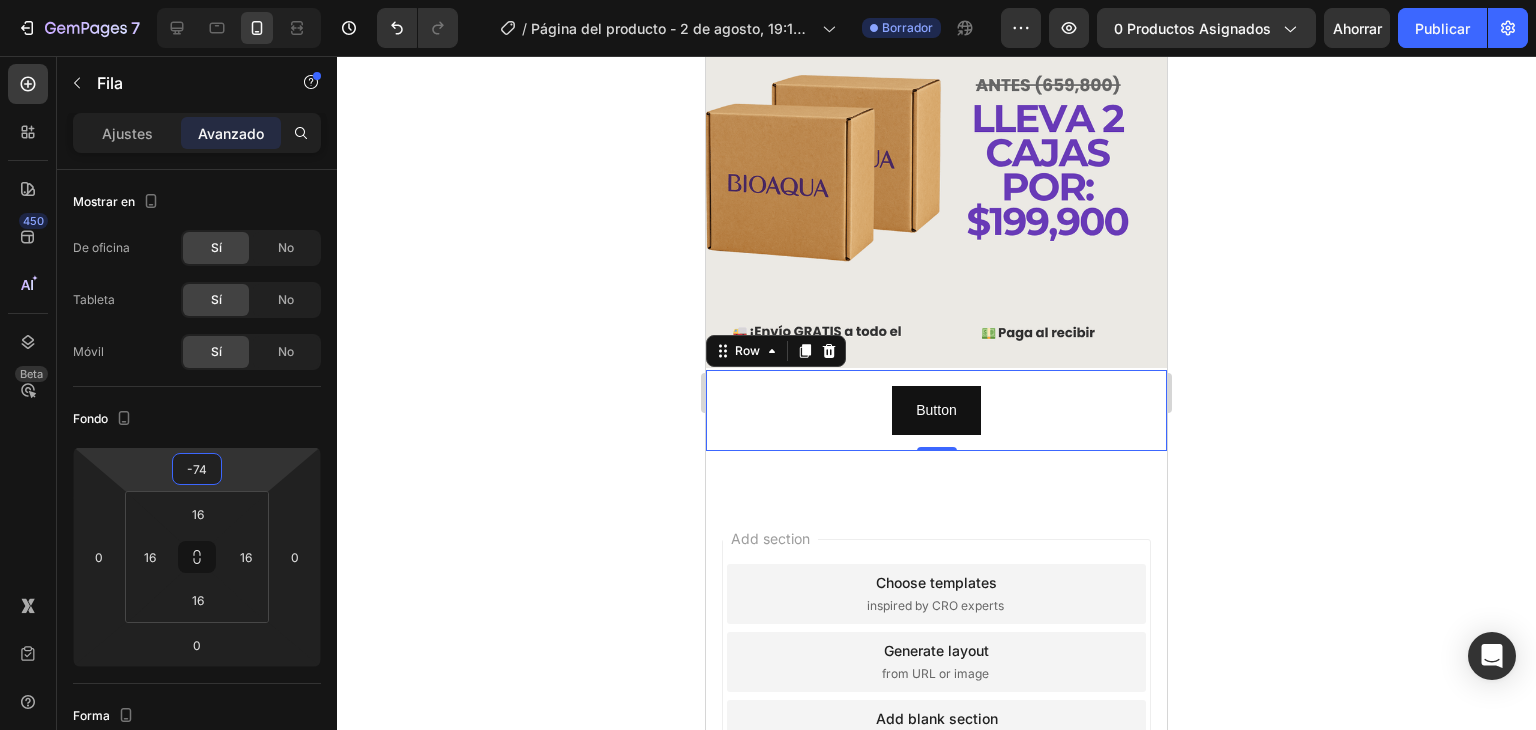 click 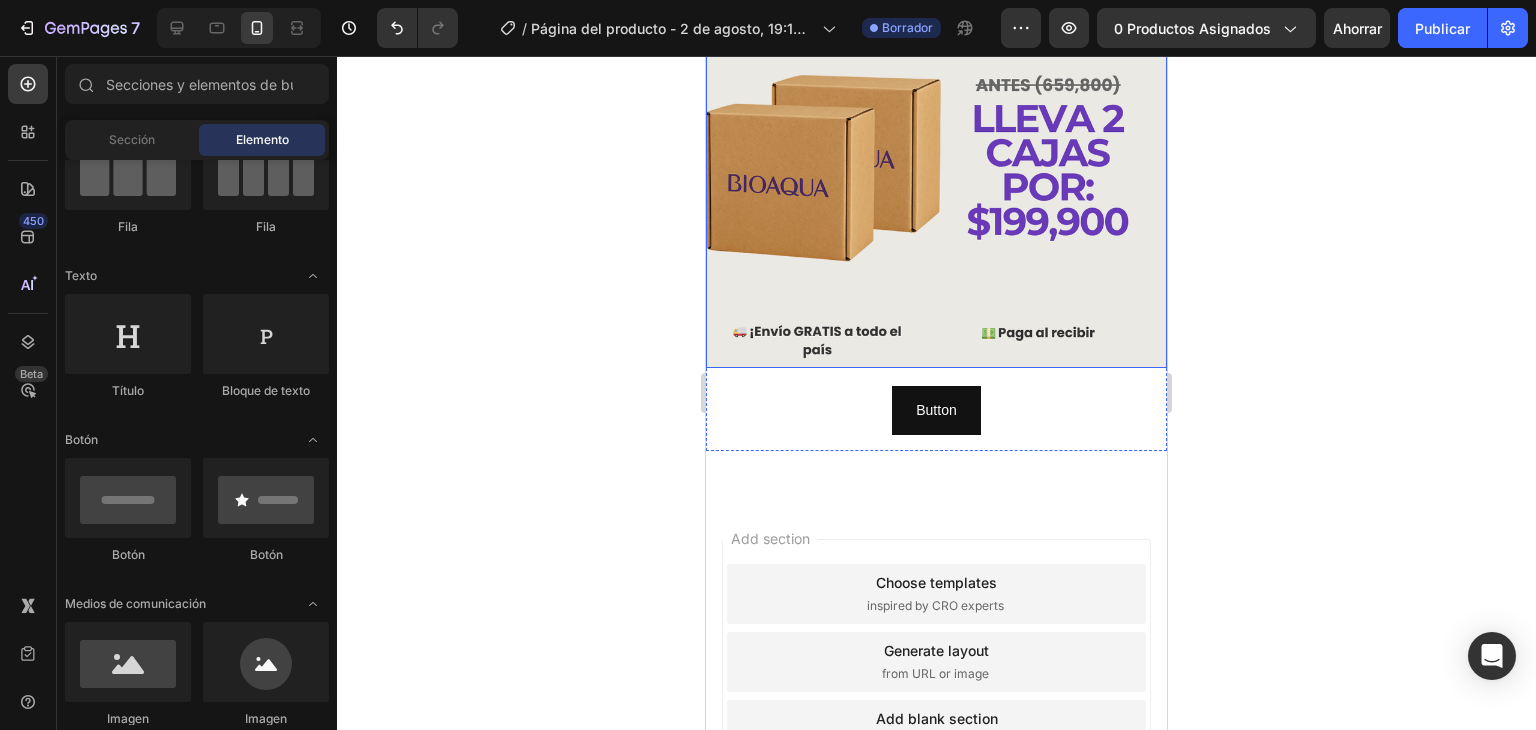 scroll, scrollTop: 1600, scrollLeft: 0, axis: vertical 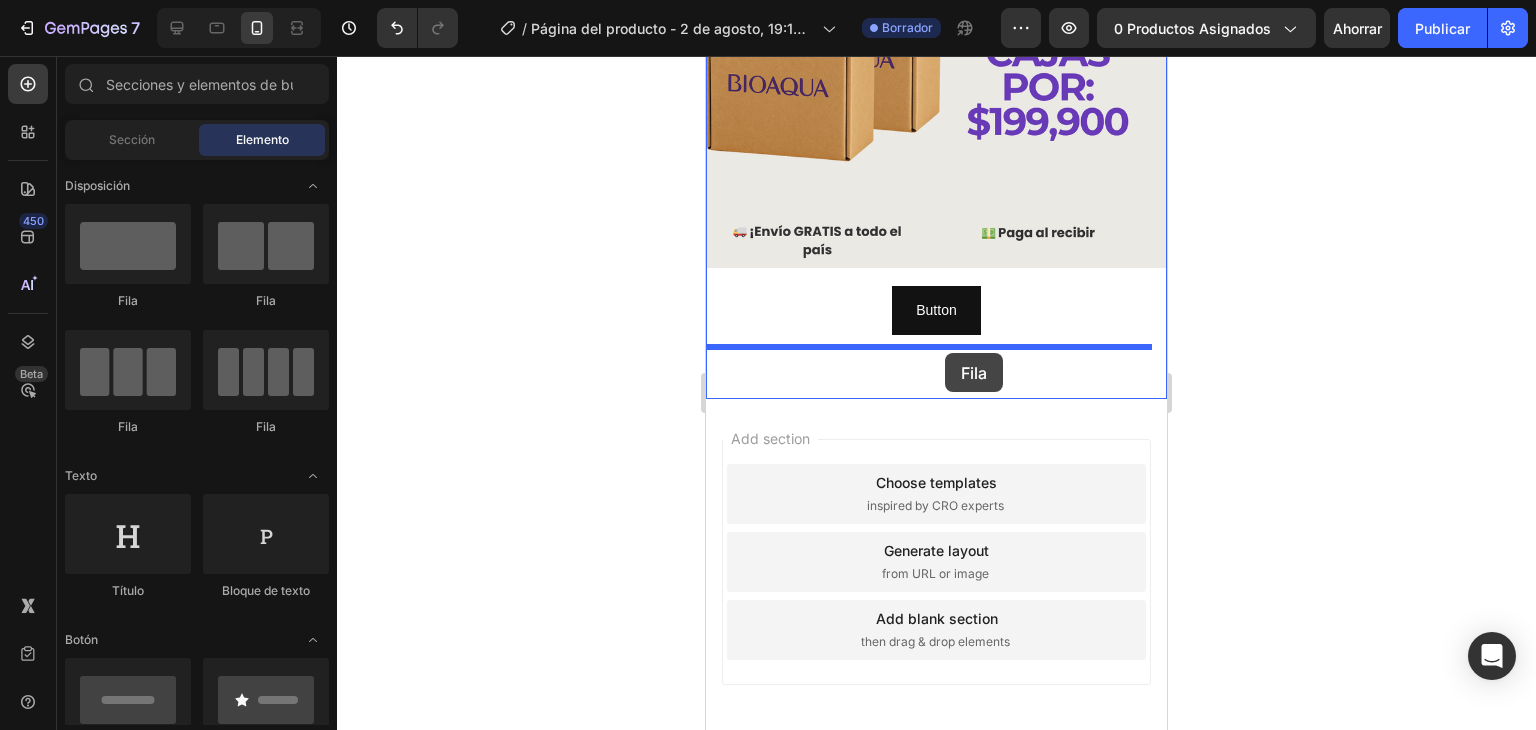 drag, startPoint x: 839, startPoint y: 314, endPoint x: 945, endPoint y: 353, distance: 112.94689 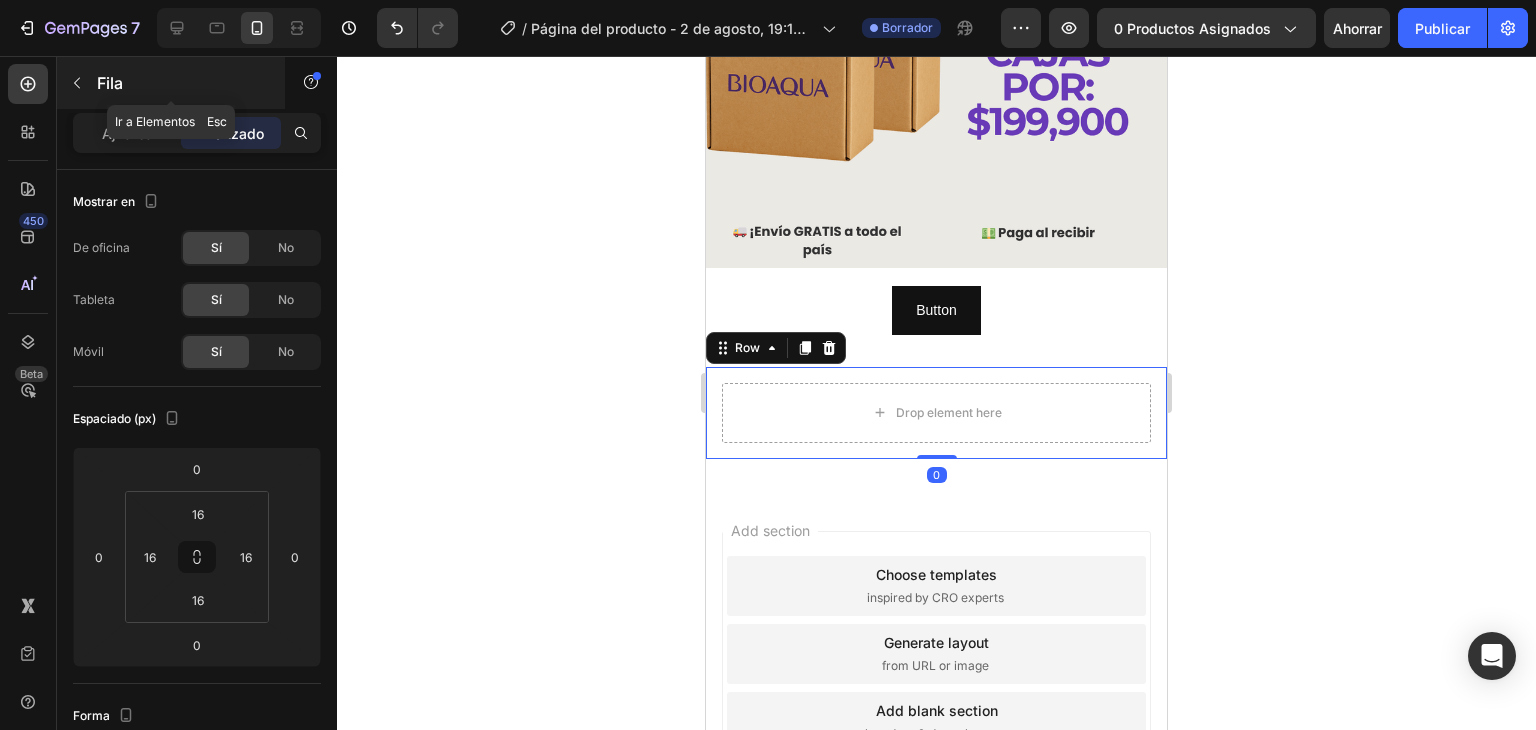 click at bounding box center (77, 83) 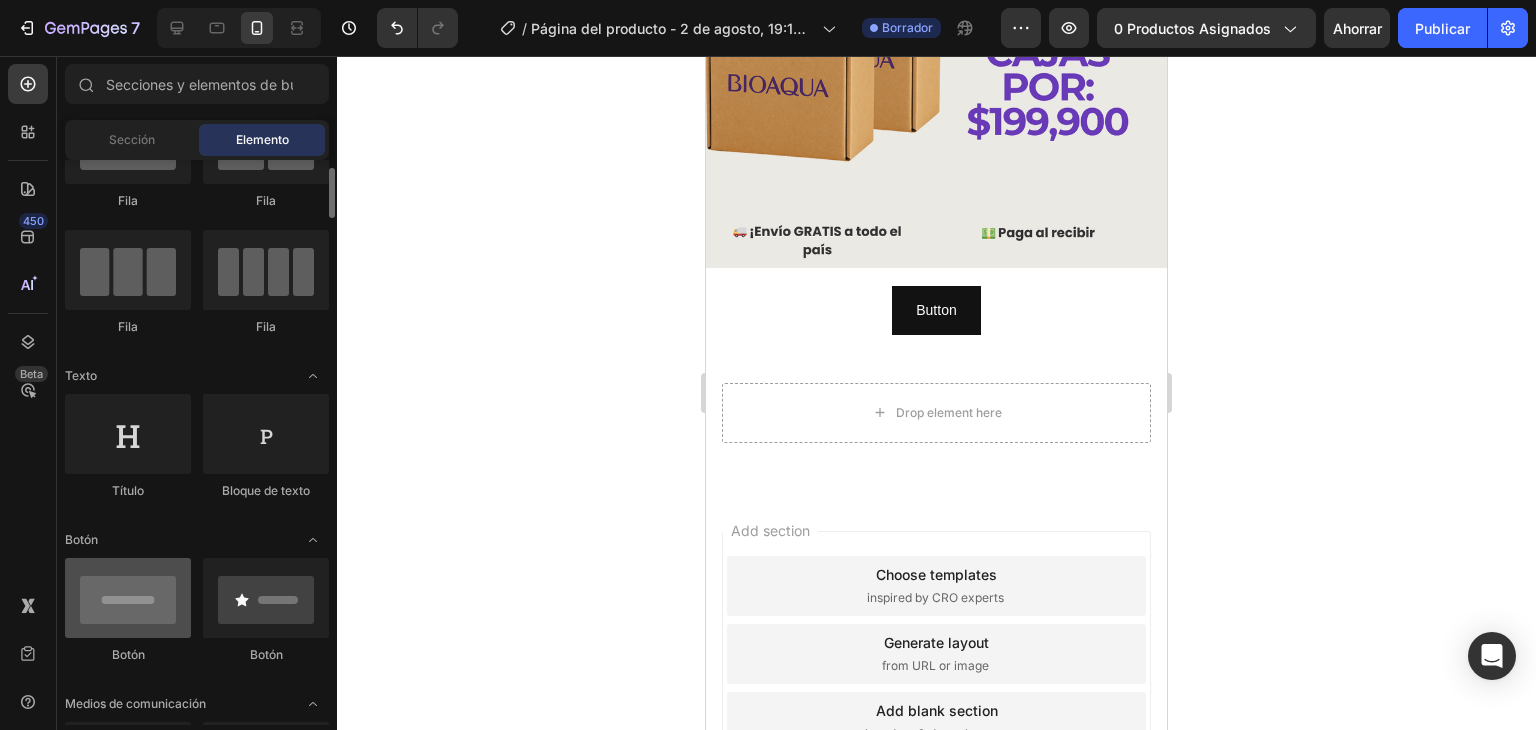 scroll, scrollTop: 300, scrollLeft: 0, axis: vertical 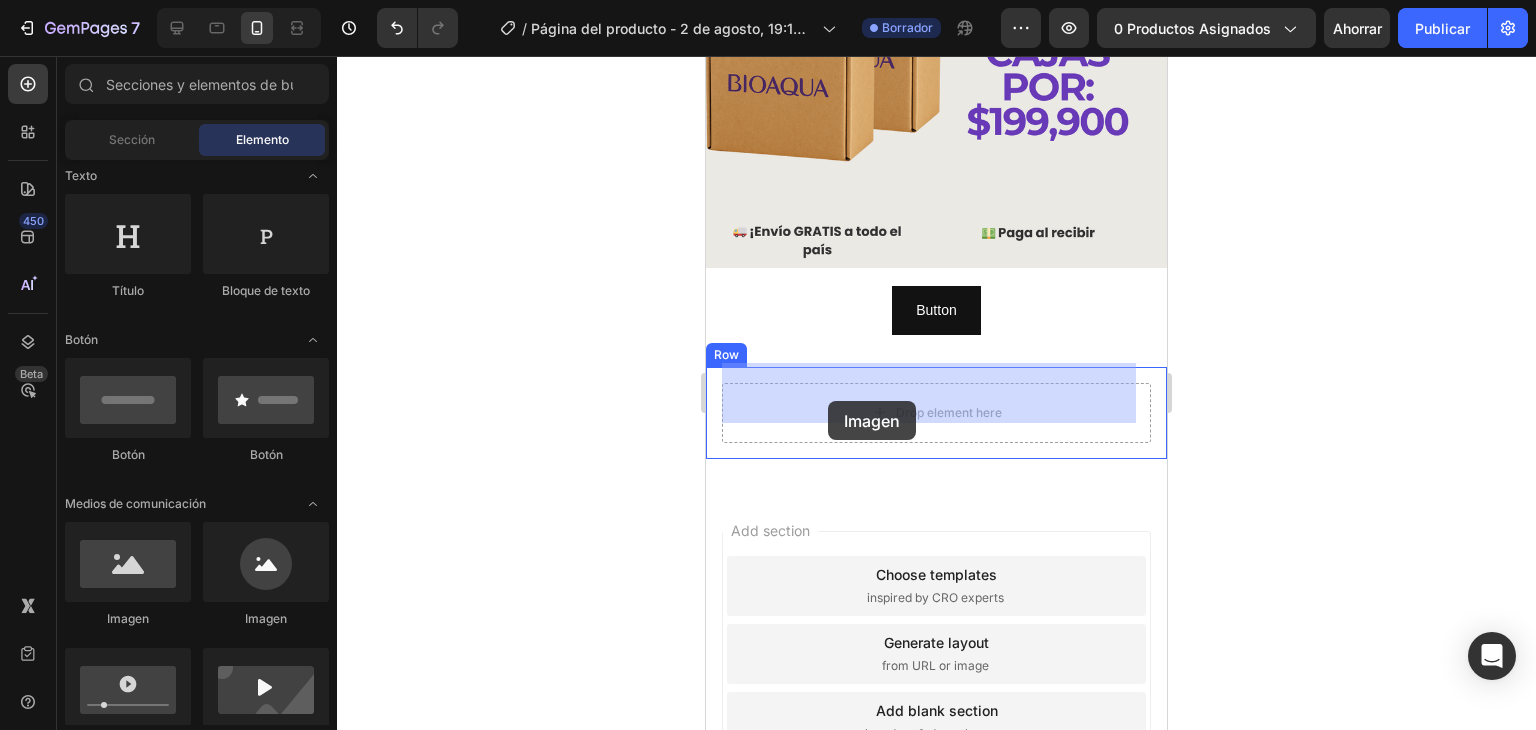 drag, startPoint x: 930, startPoint y: 589, endPoint x: 848, endPoint y: 393, distance: 212.46176 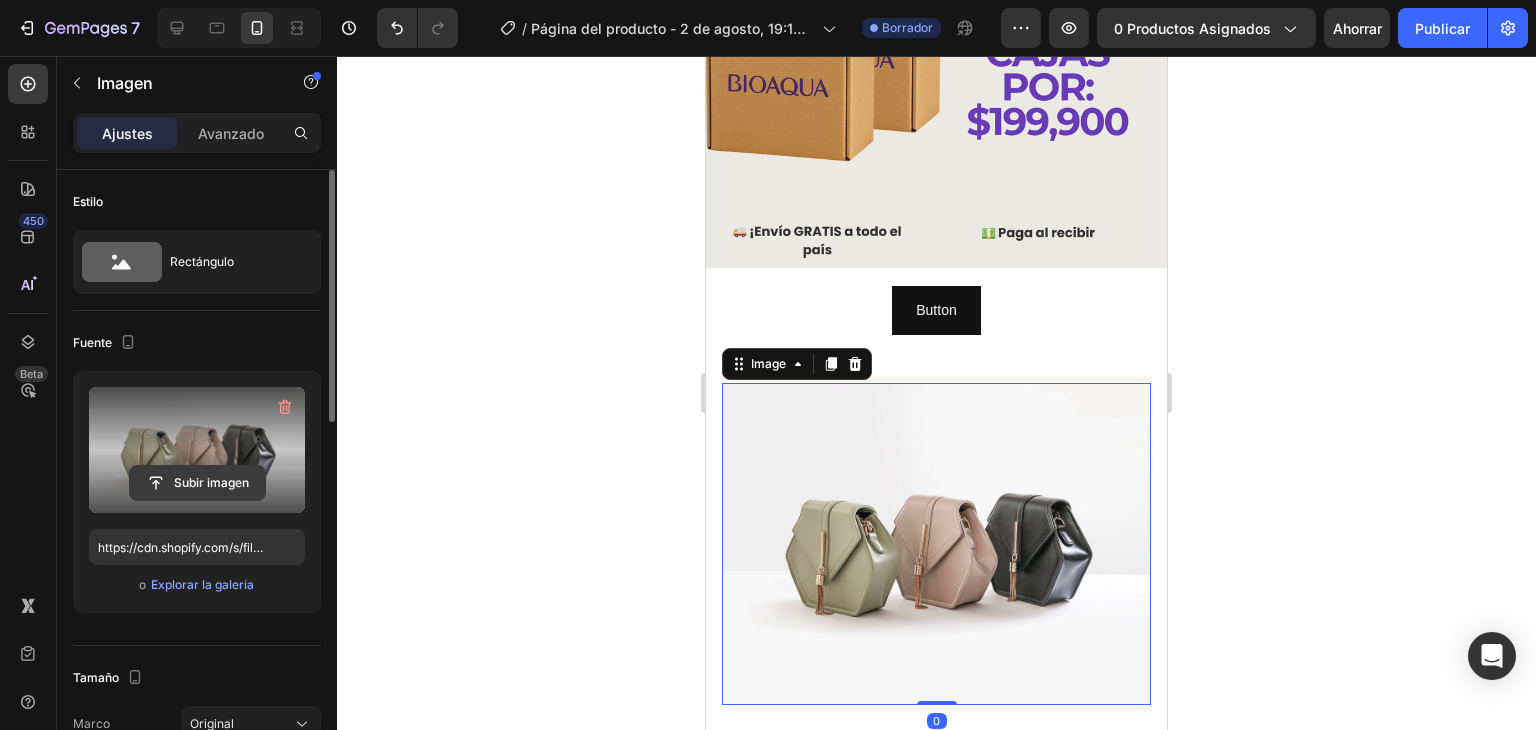 click 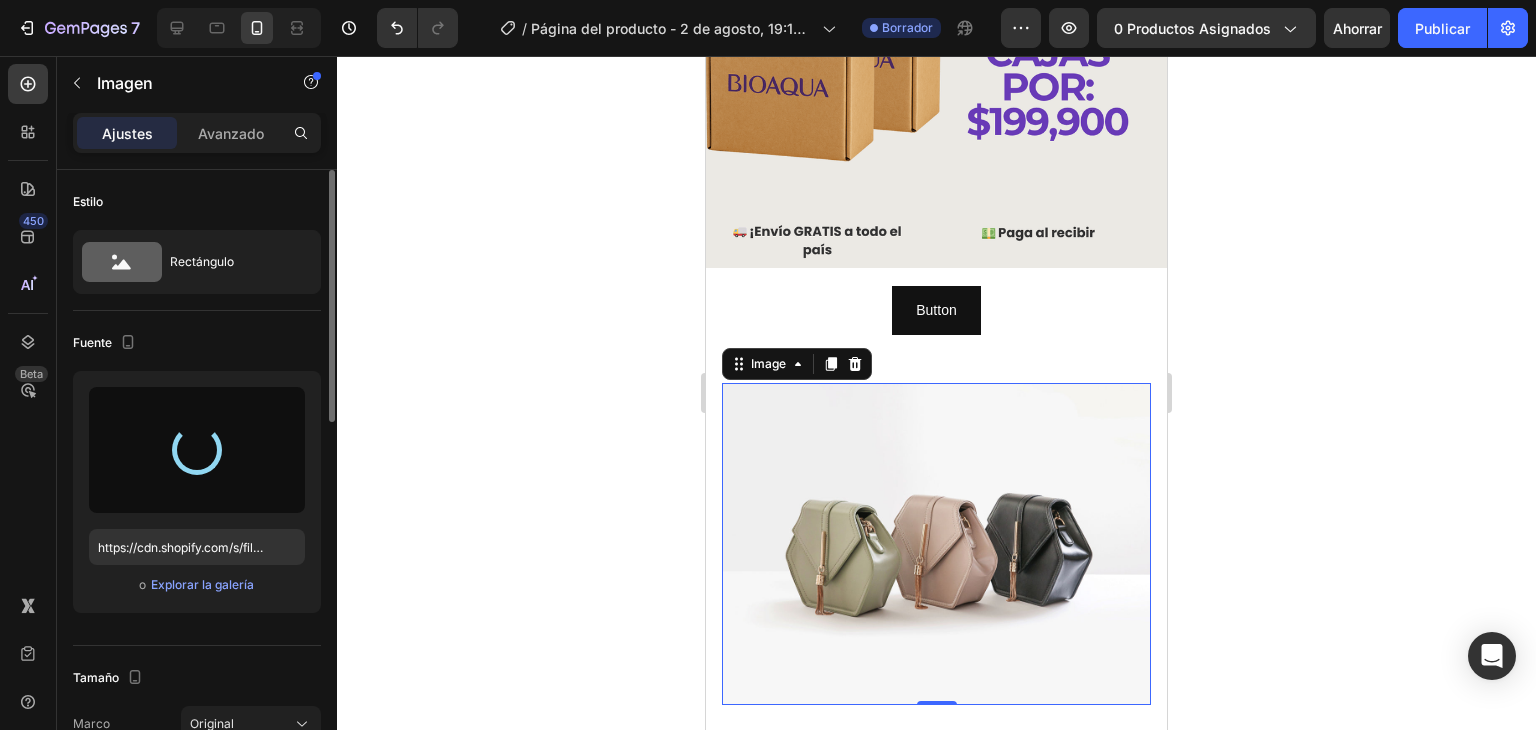 type on "https://cdn.shopify.com/s/files/1/0640/1091/1853/files/gempages_574992948253426917-34908849-575f-474a-9437-f0daa3f16588.png" 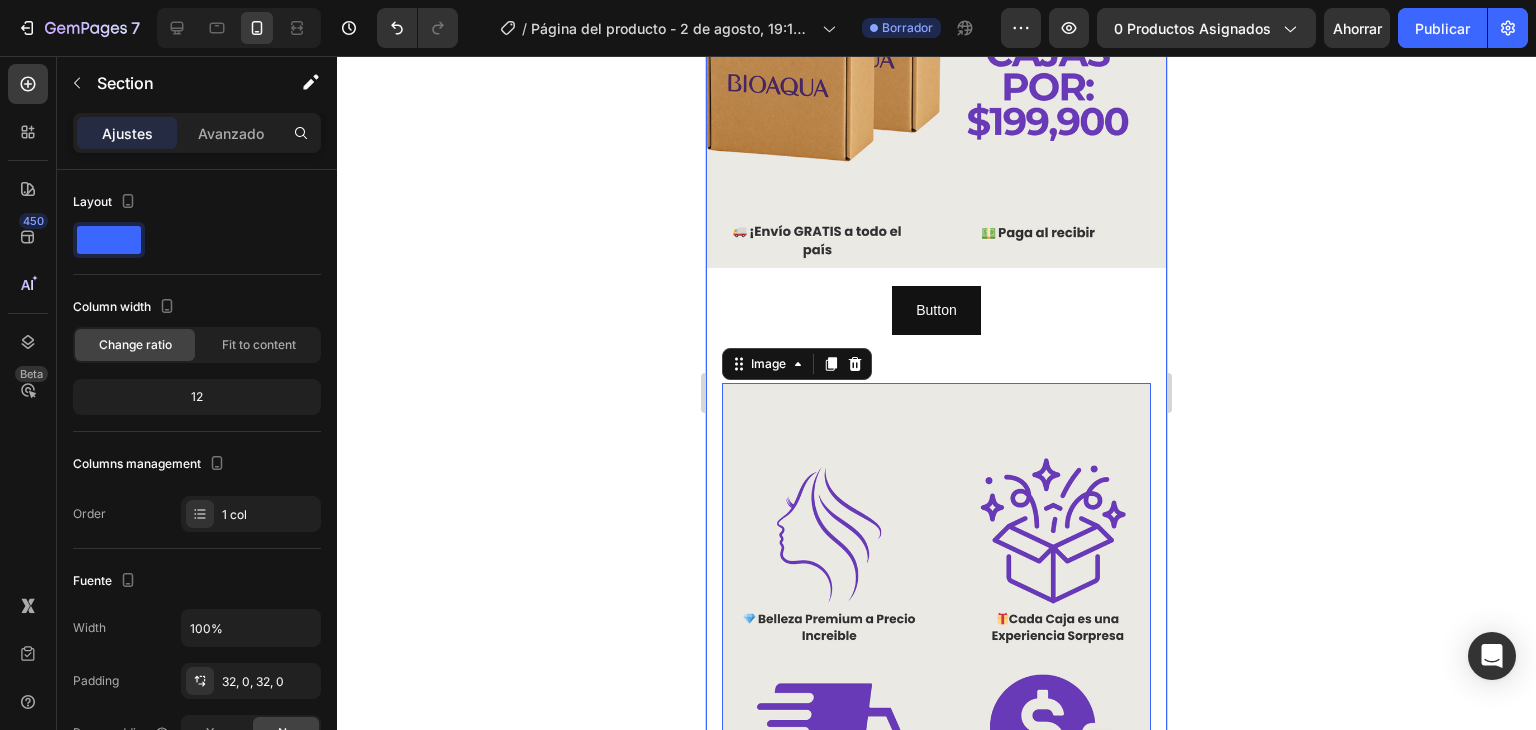 click on "Image Button Button Row Row Image   0 Row" at bounding box center (936, 342) 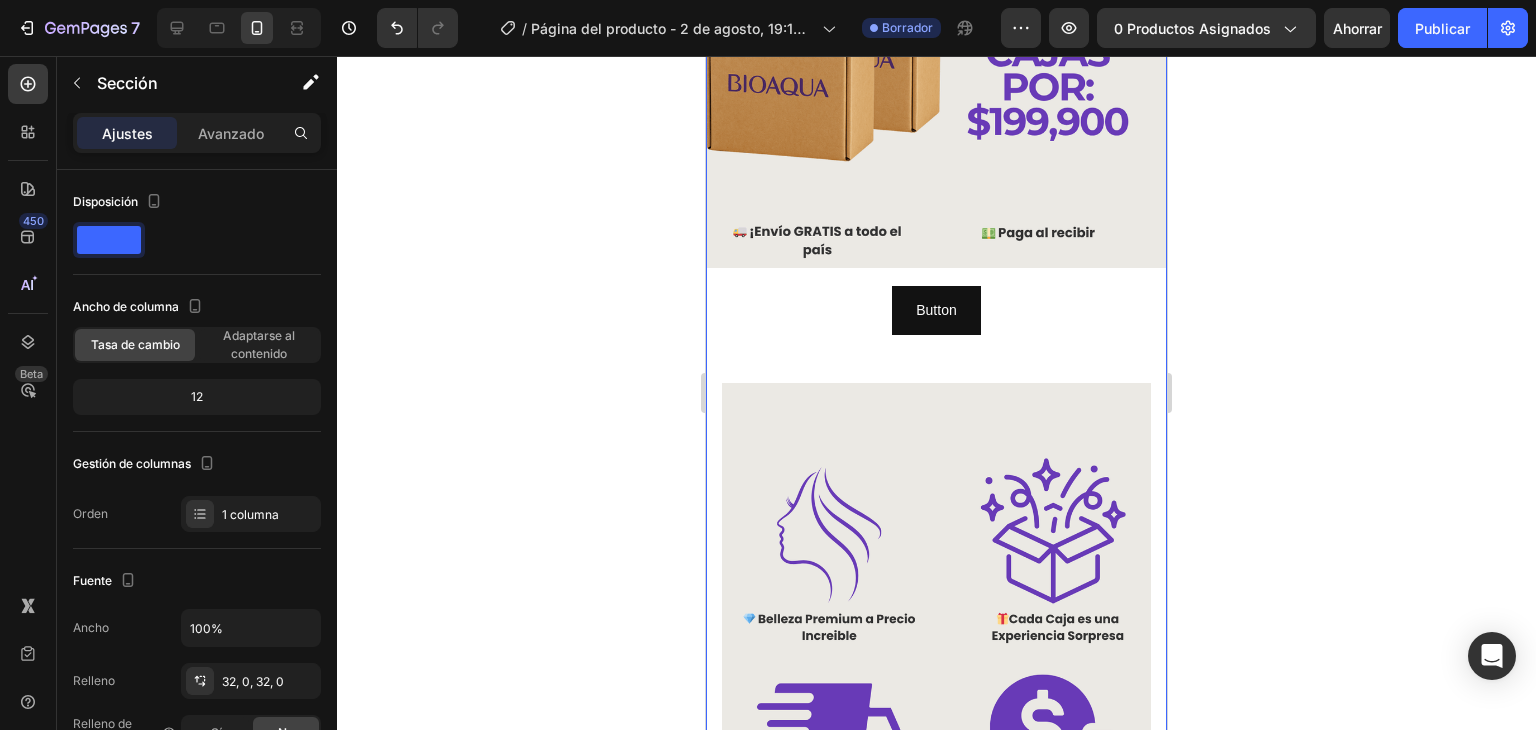 click on "Image Button Button Row Row Image Row" at bounding box center (936, 342) 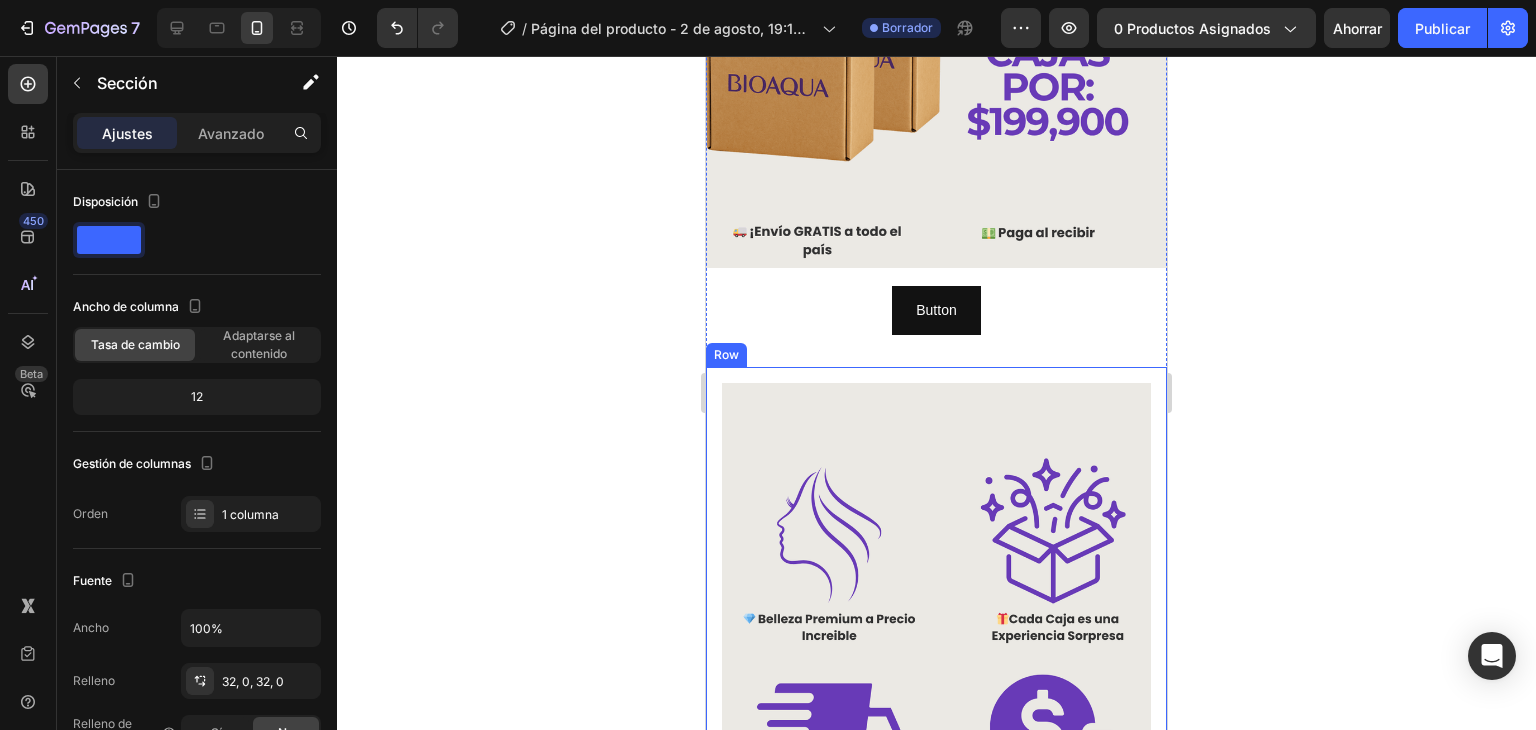 click on "Image Row" at bounding box center (936, 651) 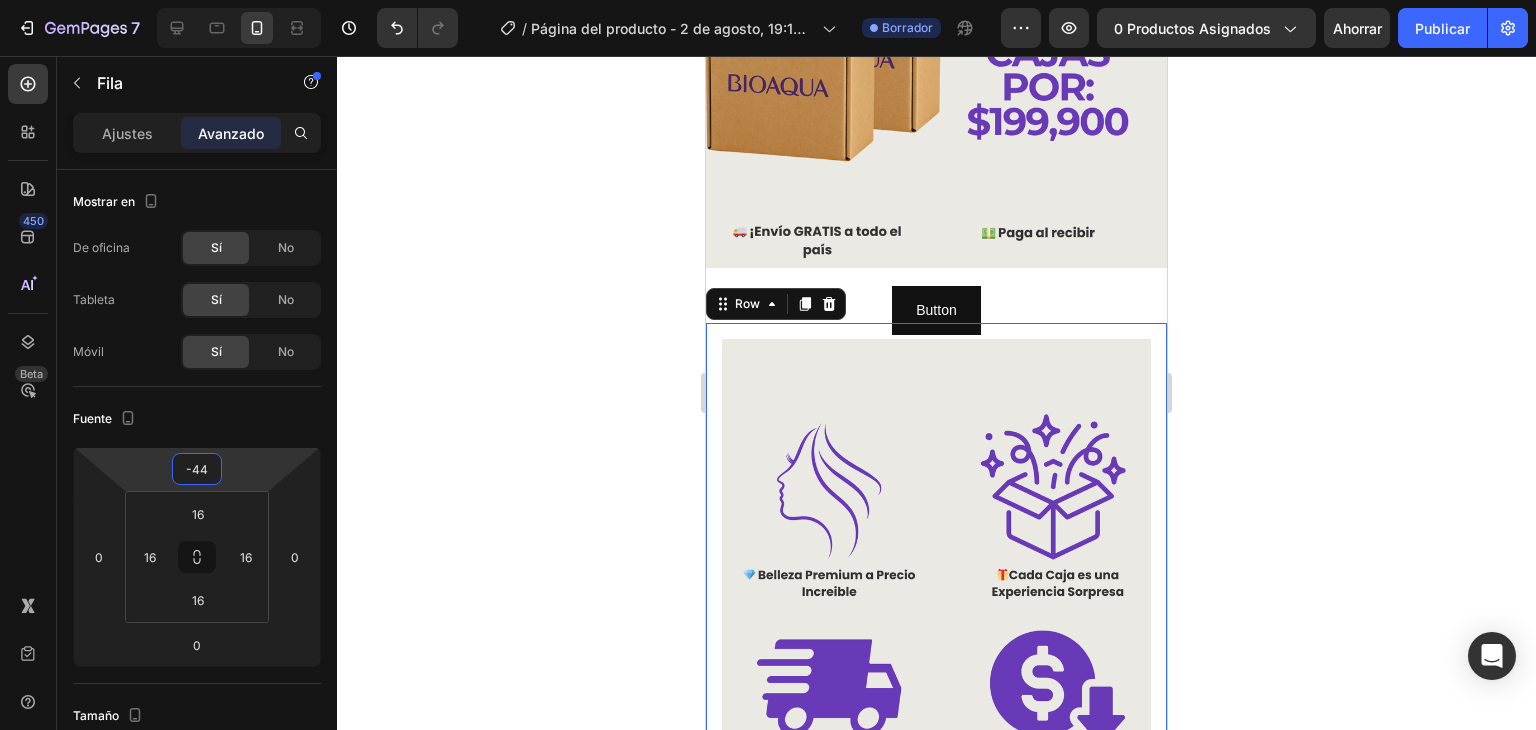 type on "-46" 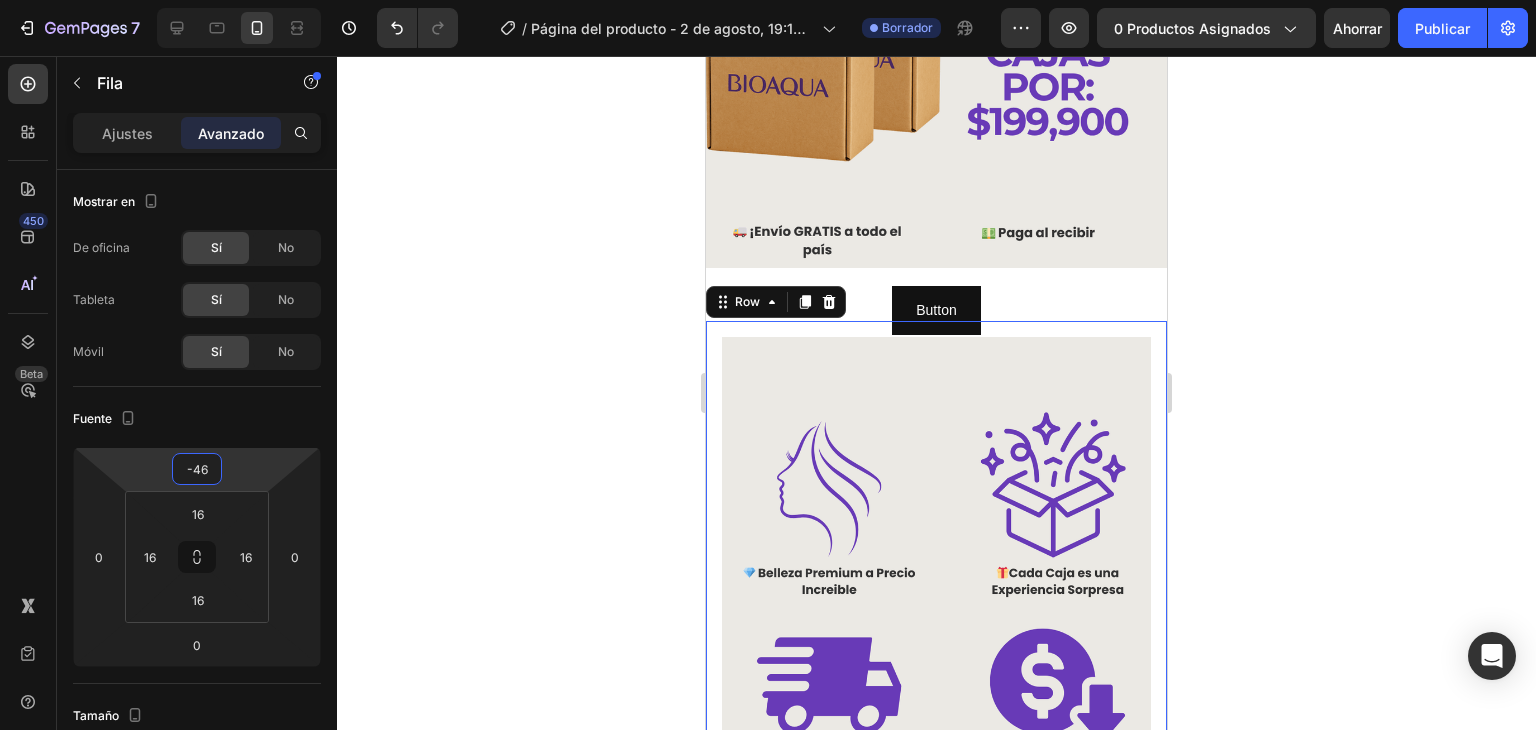 drag, startPoint x: 249, startPoint y: 485, endPoint x: 252, endPoint y: 508, distance: 23.194826 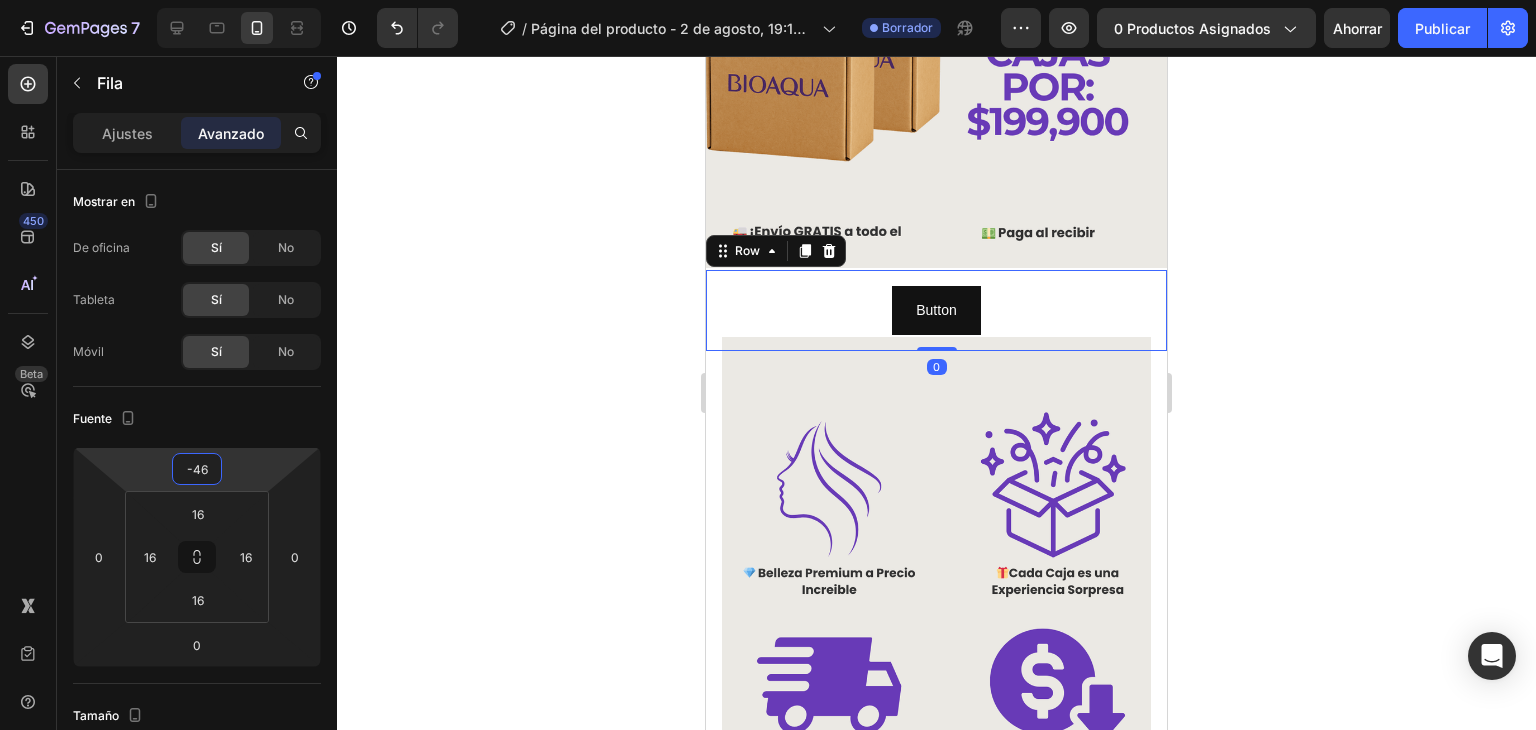click on "Button Button Row   0" at bounding box center [936, 310] 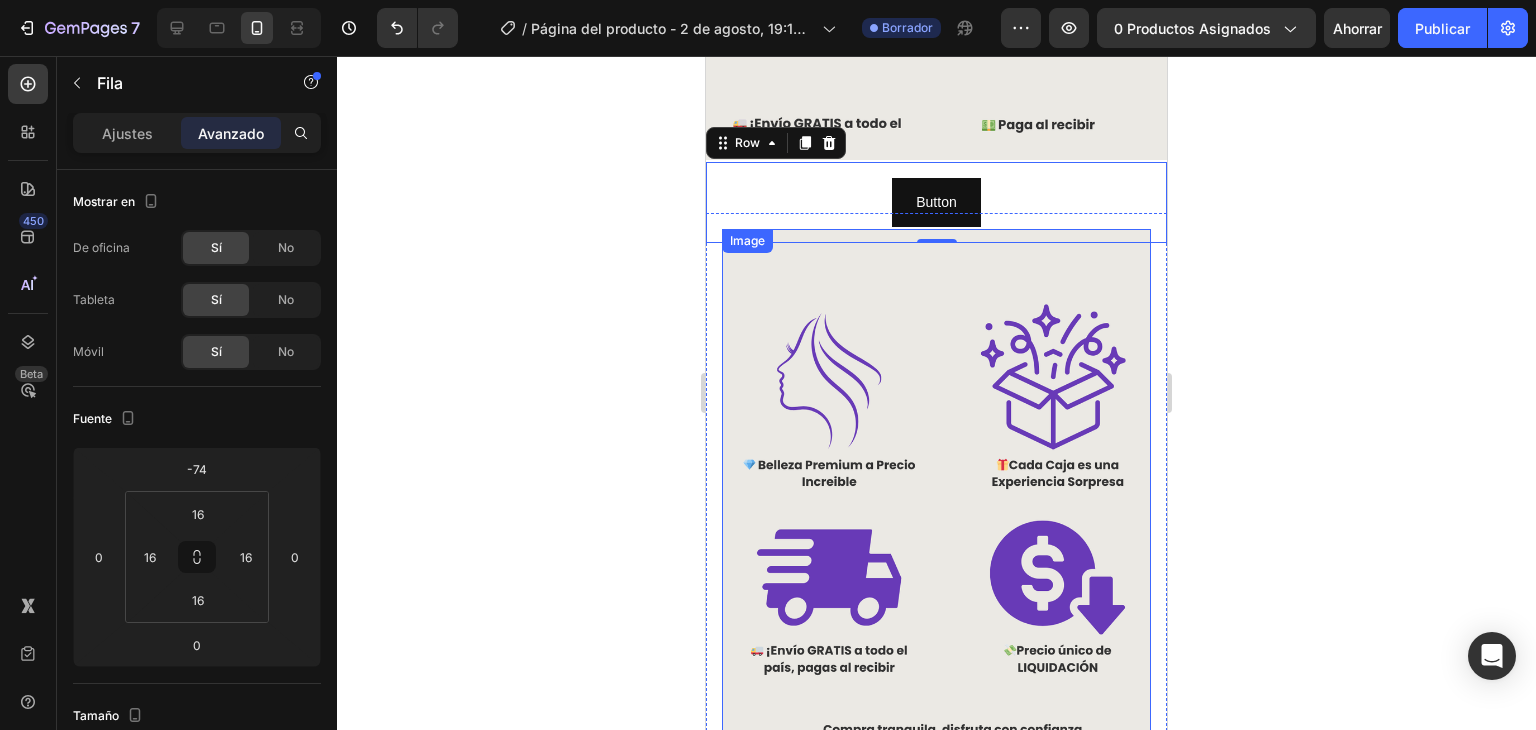 scroll, scrollTop: 1204, scrollLeft: 0, axis: vertical 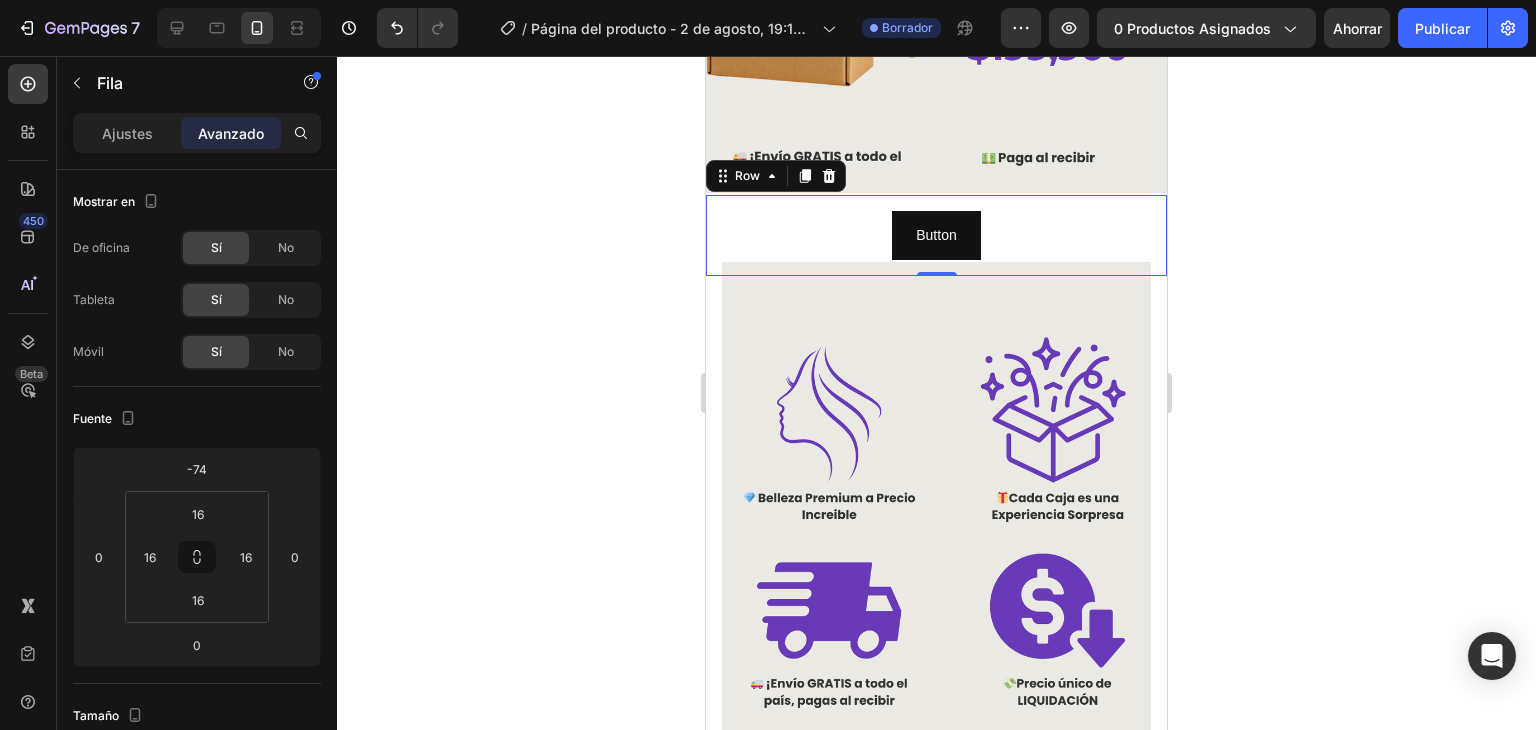 click on "Button Button Row   0" at bounding box center [936, 235] 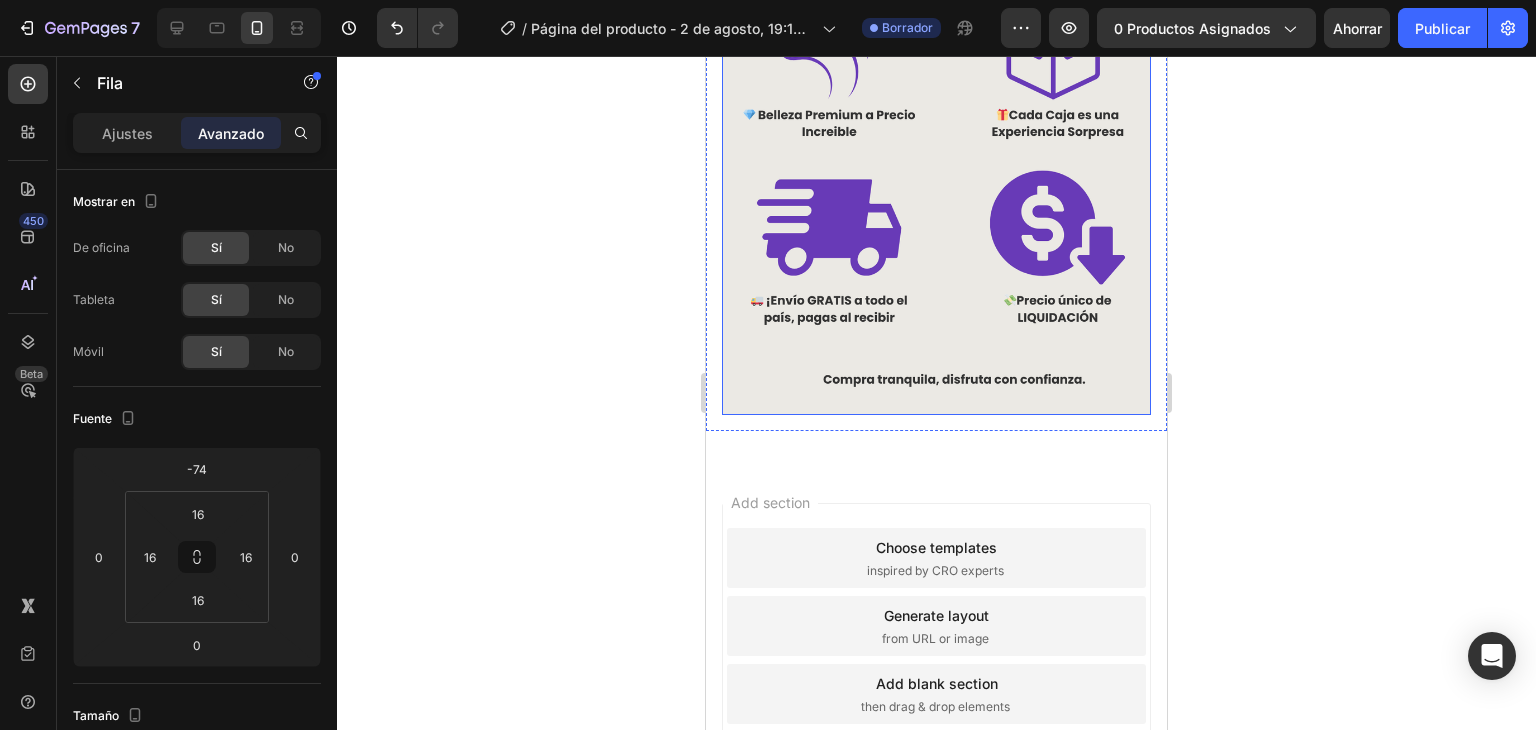 scroll, scrollTop: 1704, scrollLeft: 0, axis: vertical 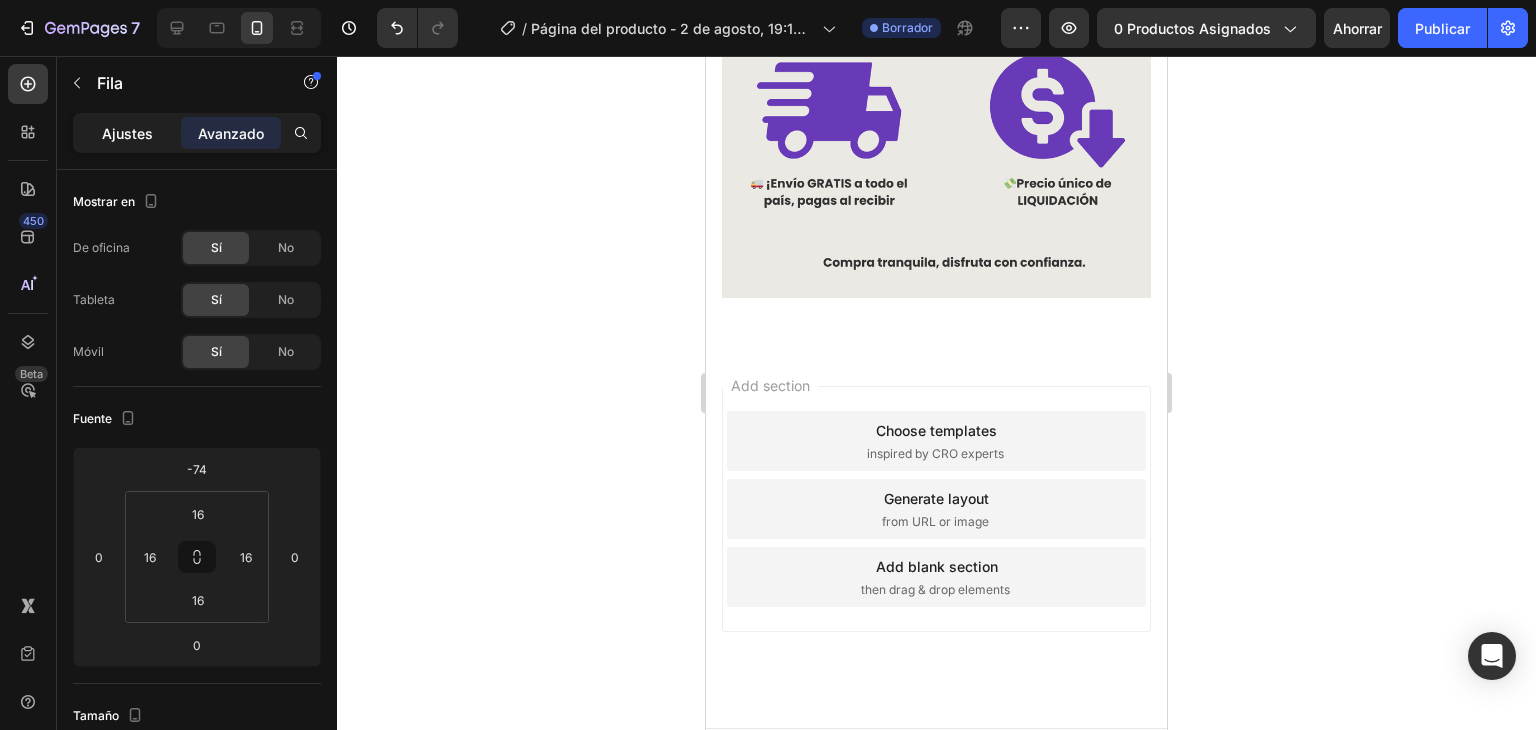 click on "Ajustes" at bounding box center (127, 133) 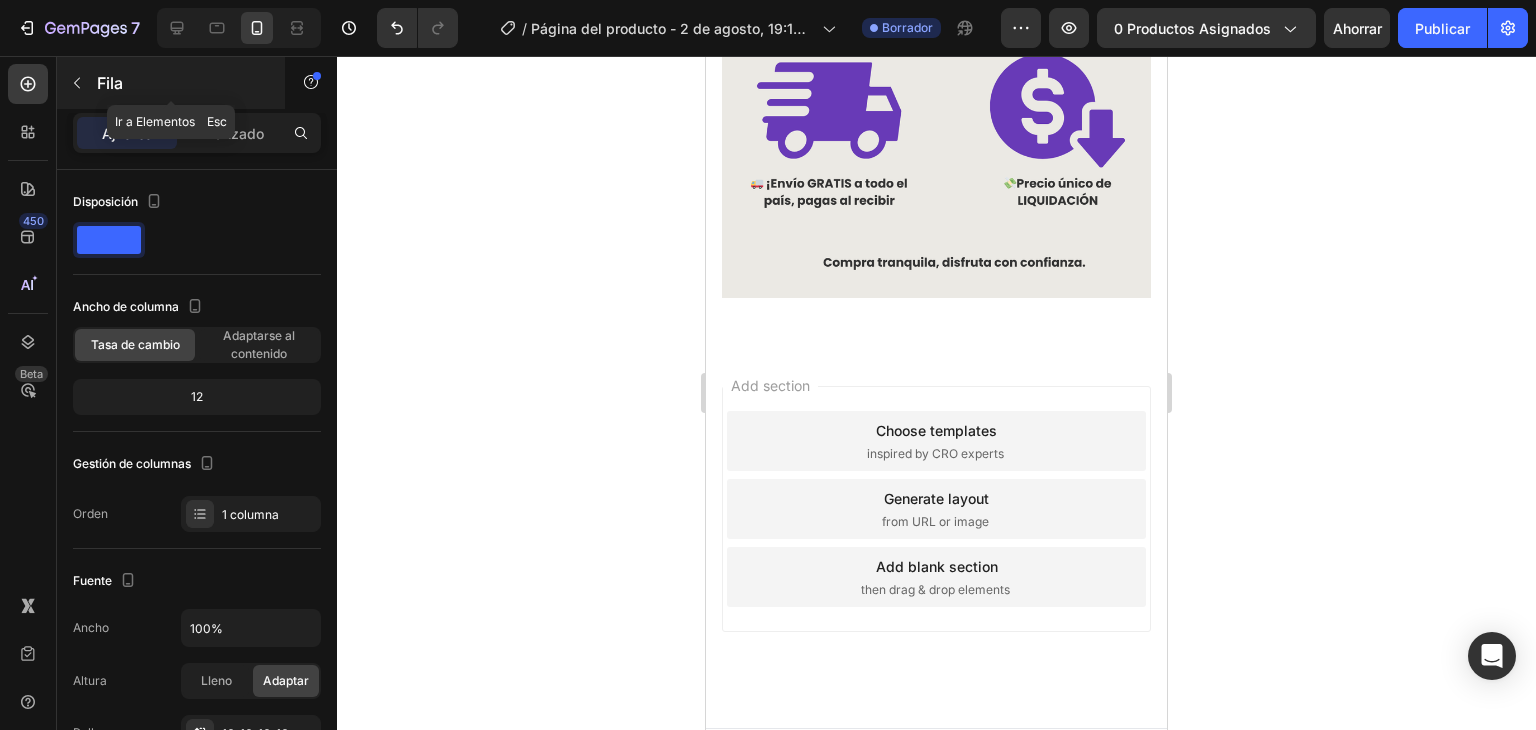 click 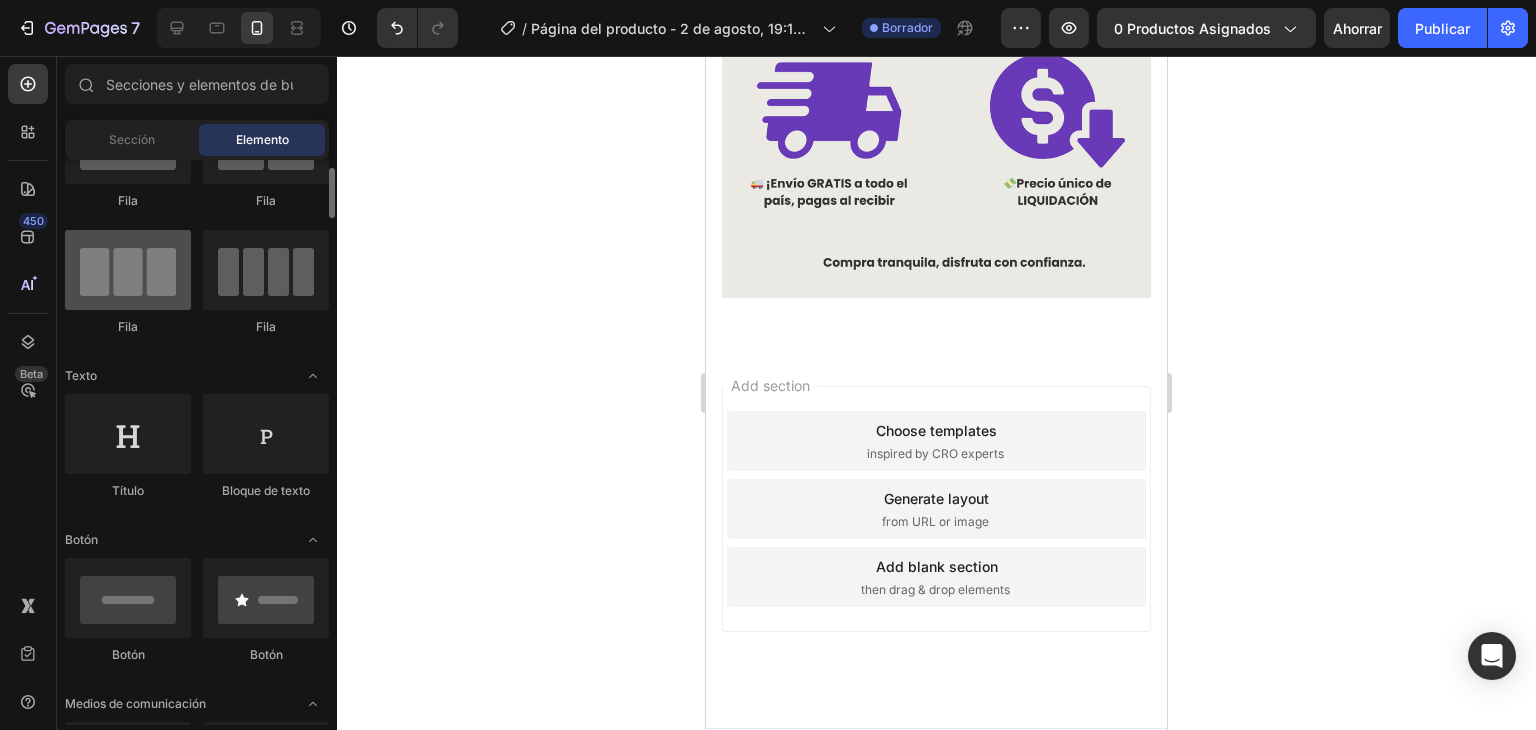 scroll, scrollTop: 0, scrollLeft: 0, axis: both 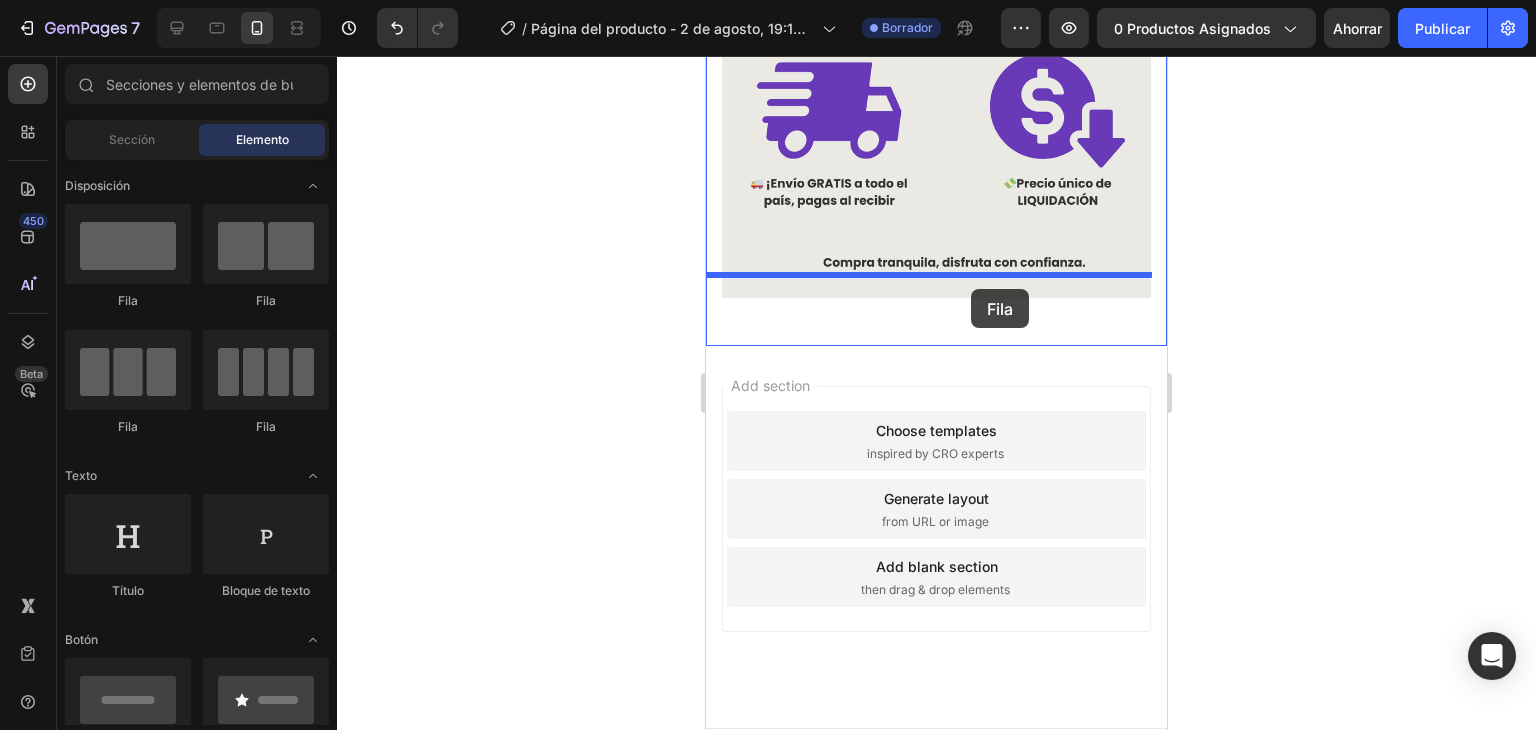 drag, startPoint x: 895, startPoint y: 312, endPoint x: 960, endPoint y: 289, distance: 68.94926 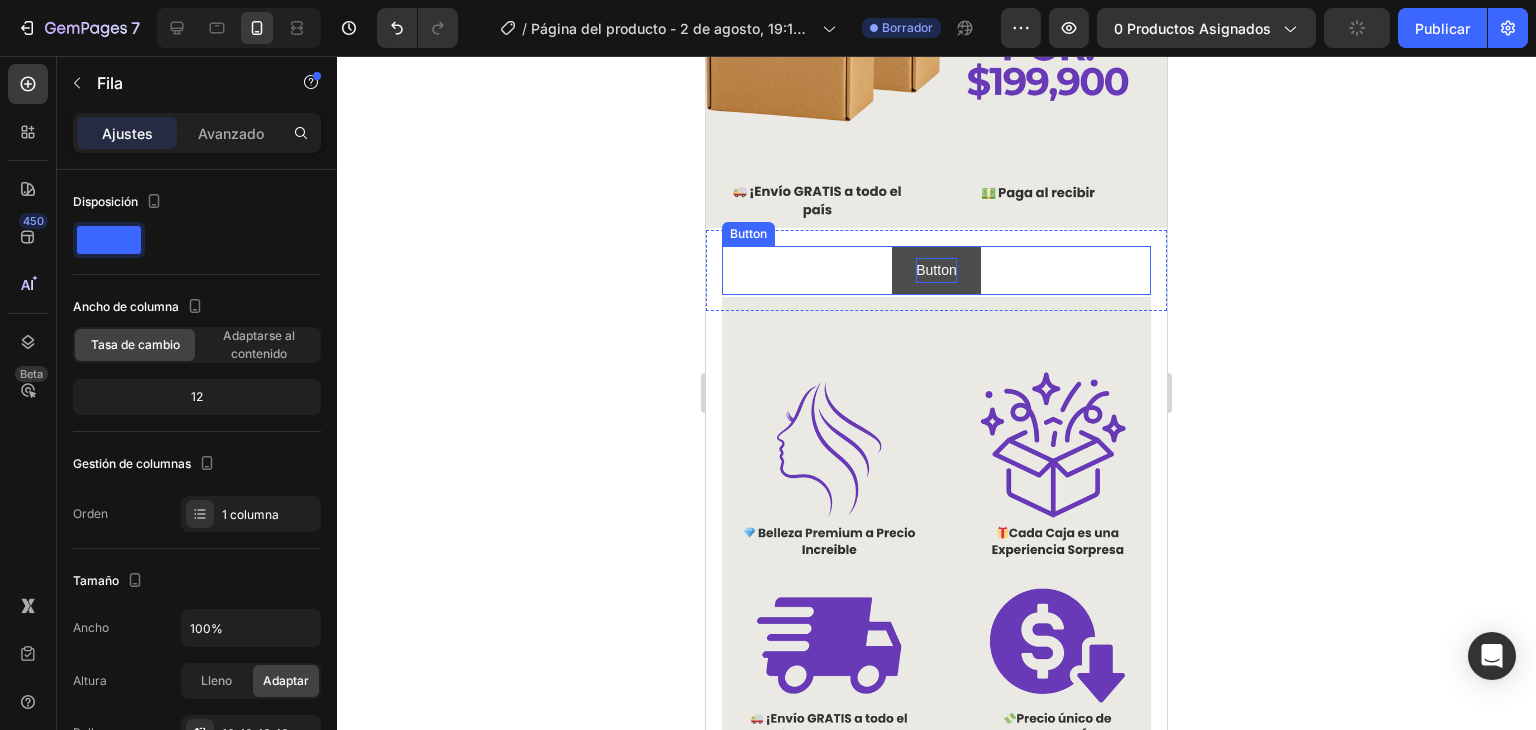scroll, scrollTop: 1204, scrollLeft: 0, axis: vertical 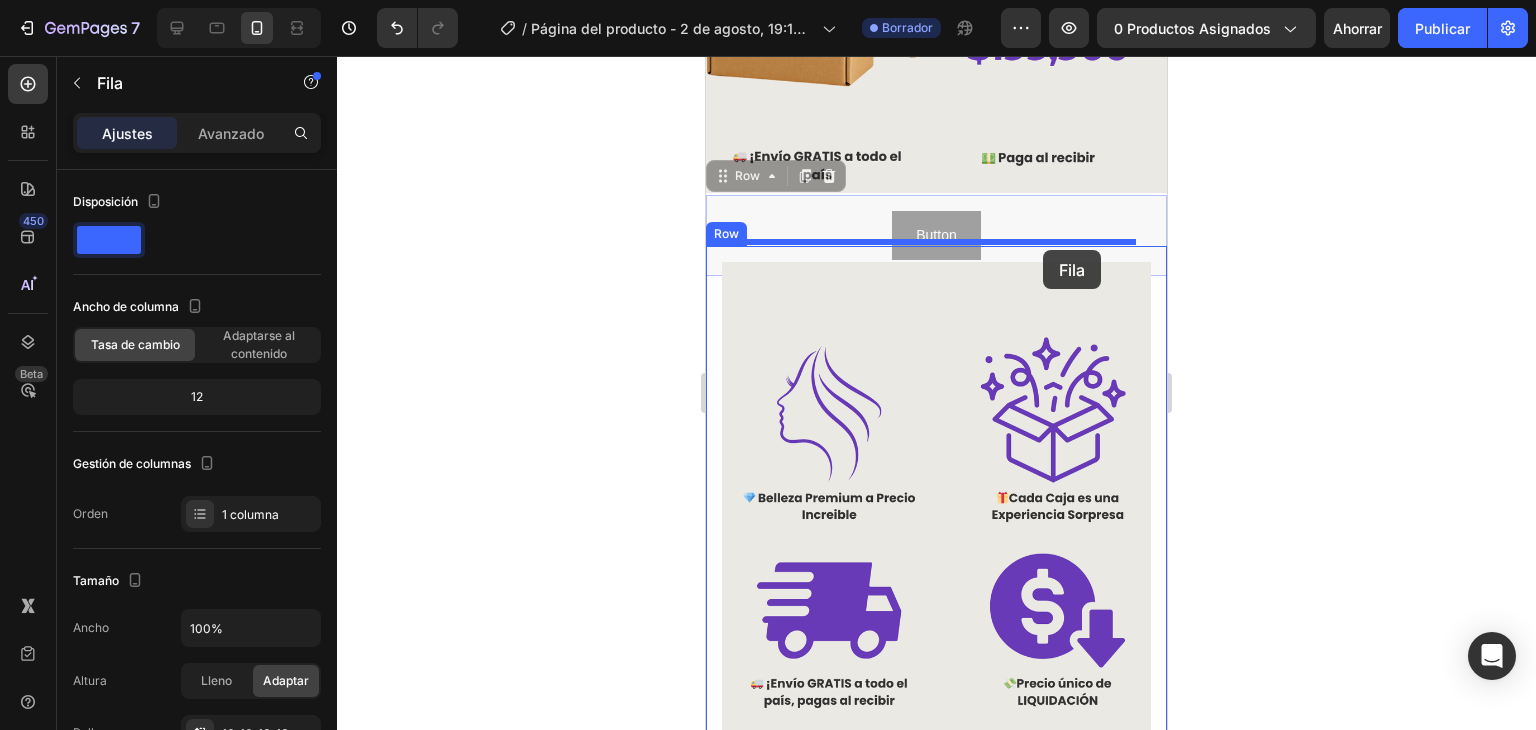 drag, startPoint x: 1037, startPoint y: 179, endPoint x: 1043, endPoint y: 250, distance: 71.25307 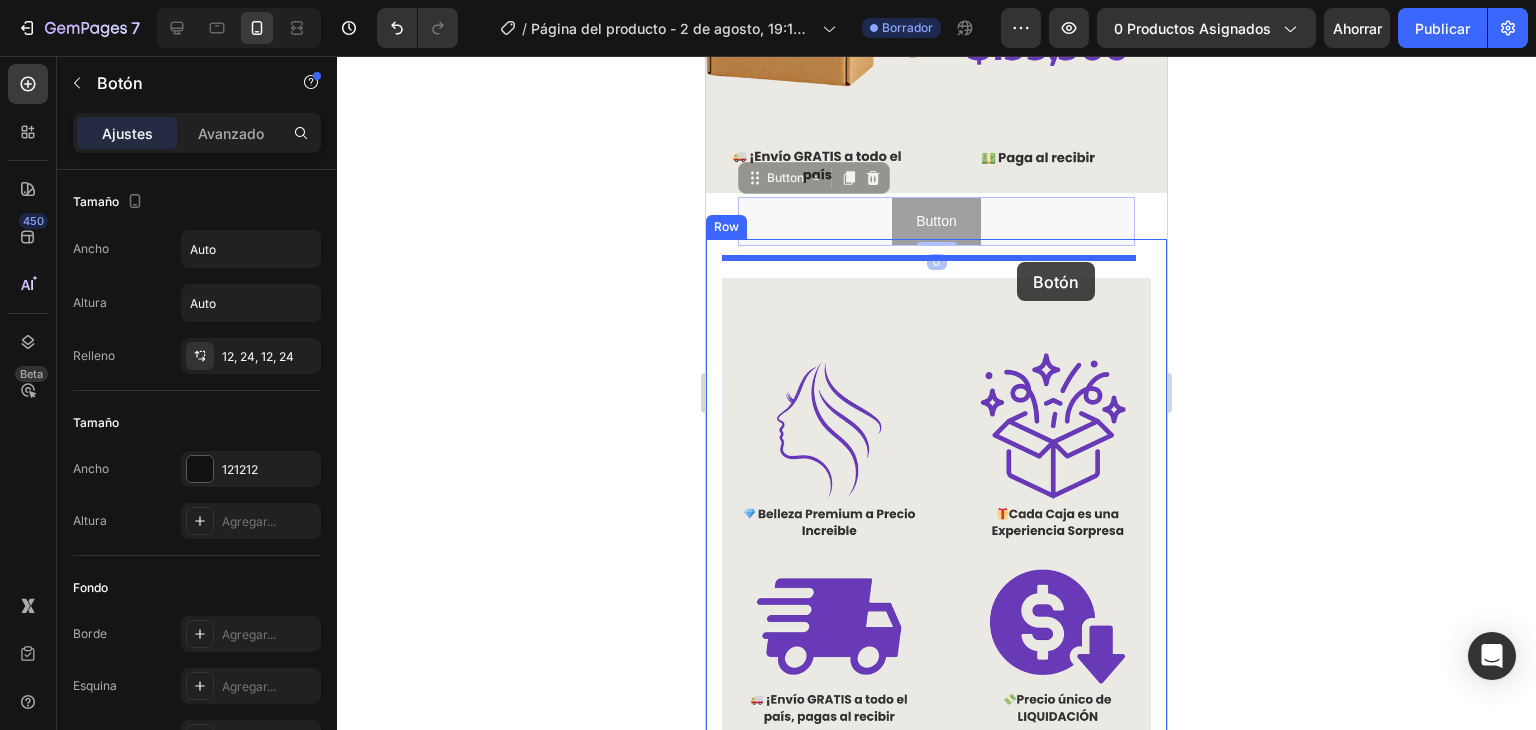 drag, startPoint x: 1010, startPoint y: 210, endPoint x: 1017, endPoint y: 262, distance: 52.46904 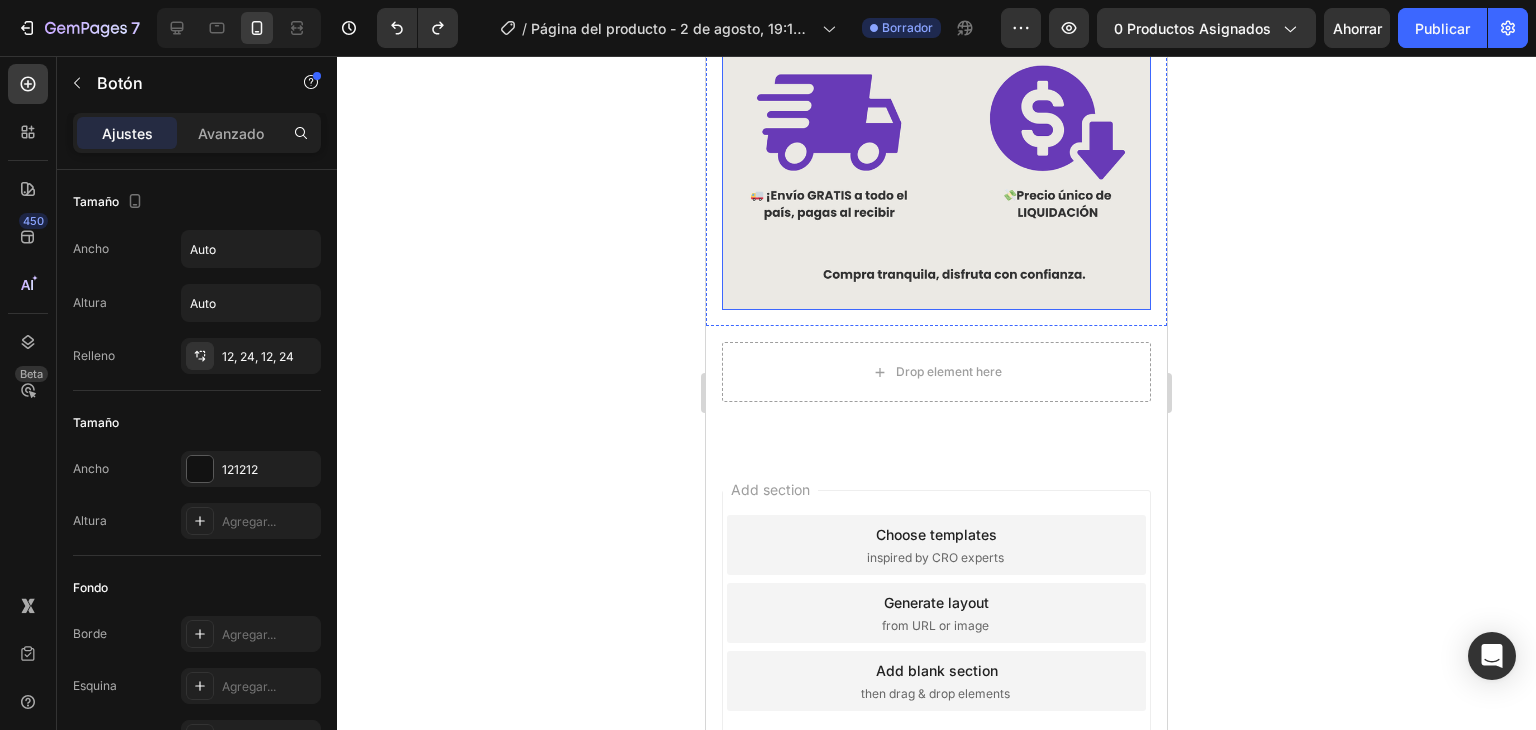 scroll, scrollTop: 1796, scrollLeft: 0, axis: vertical 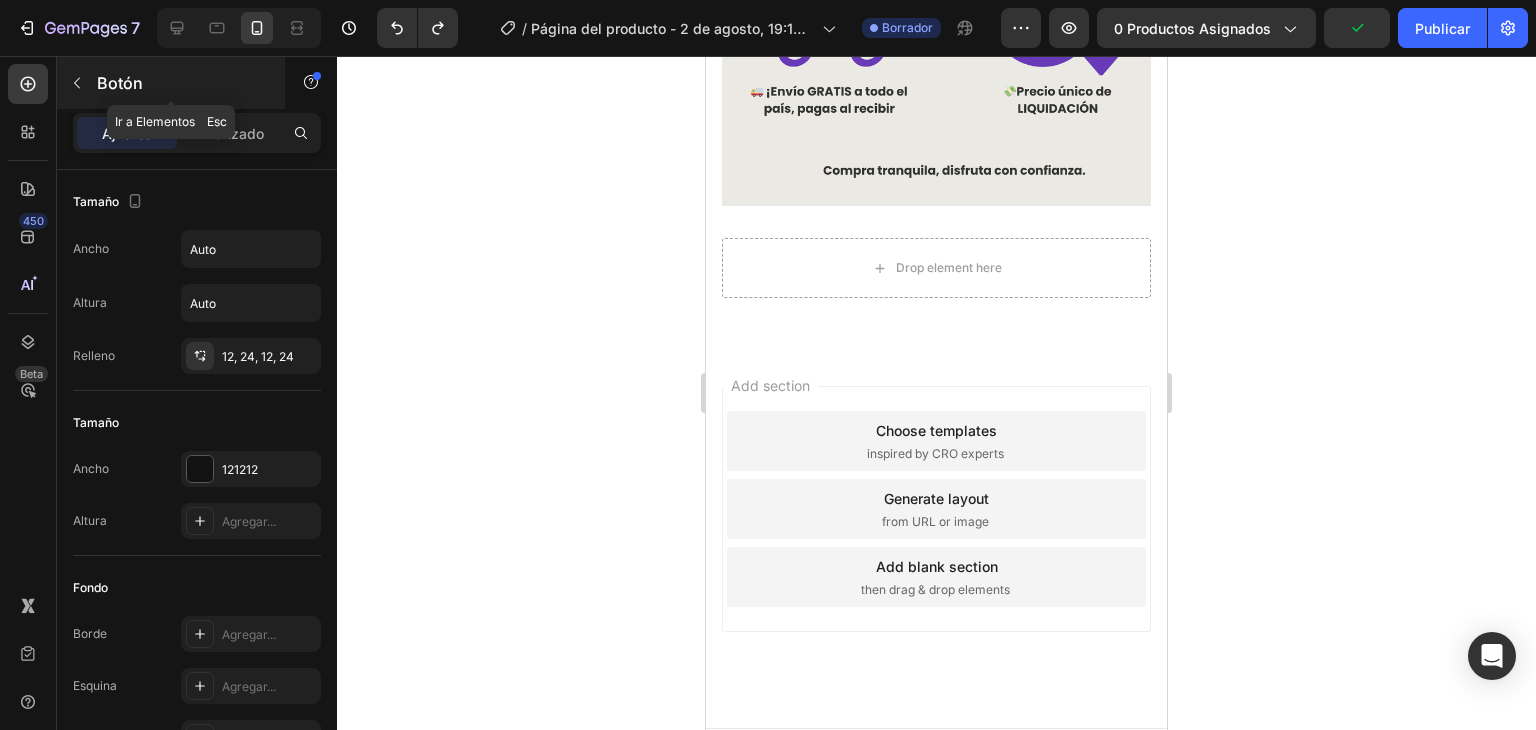 click at bounding box center [77, 83] 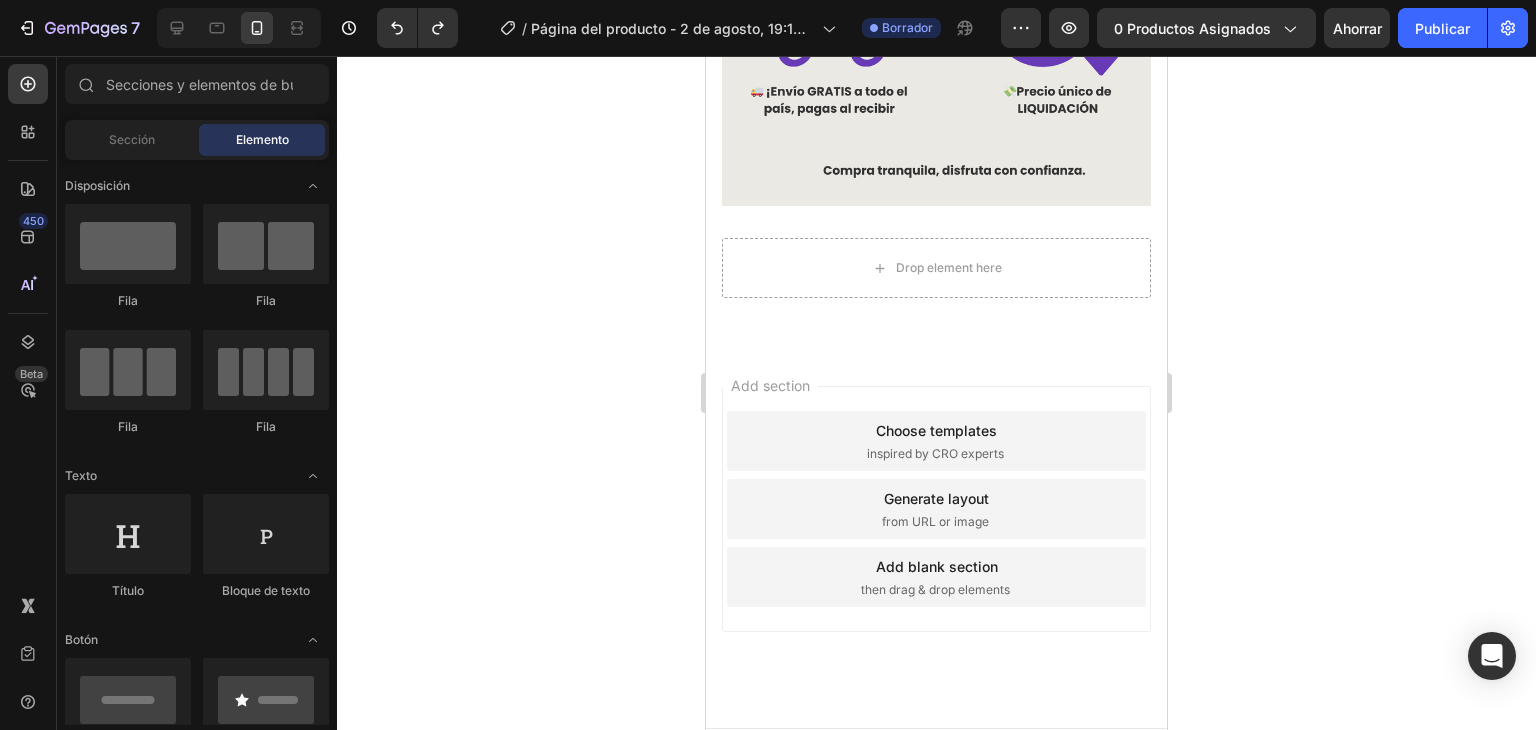 scroll, scrollTop: 200, scrollLeft: 0, axis: vertical 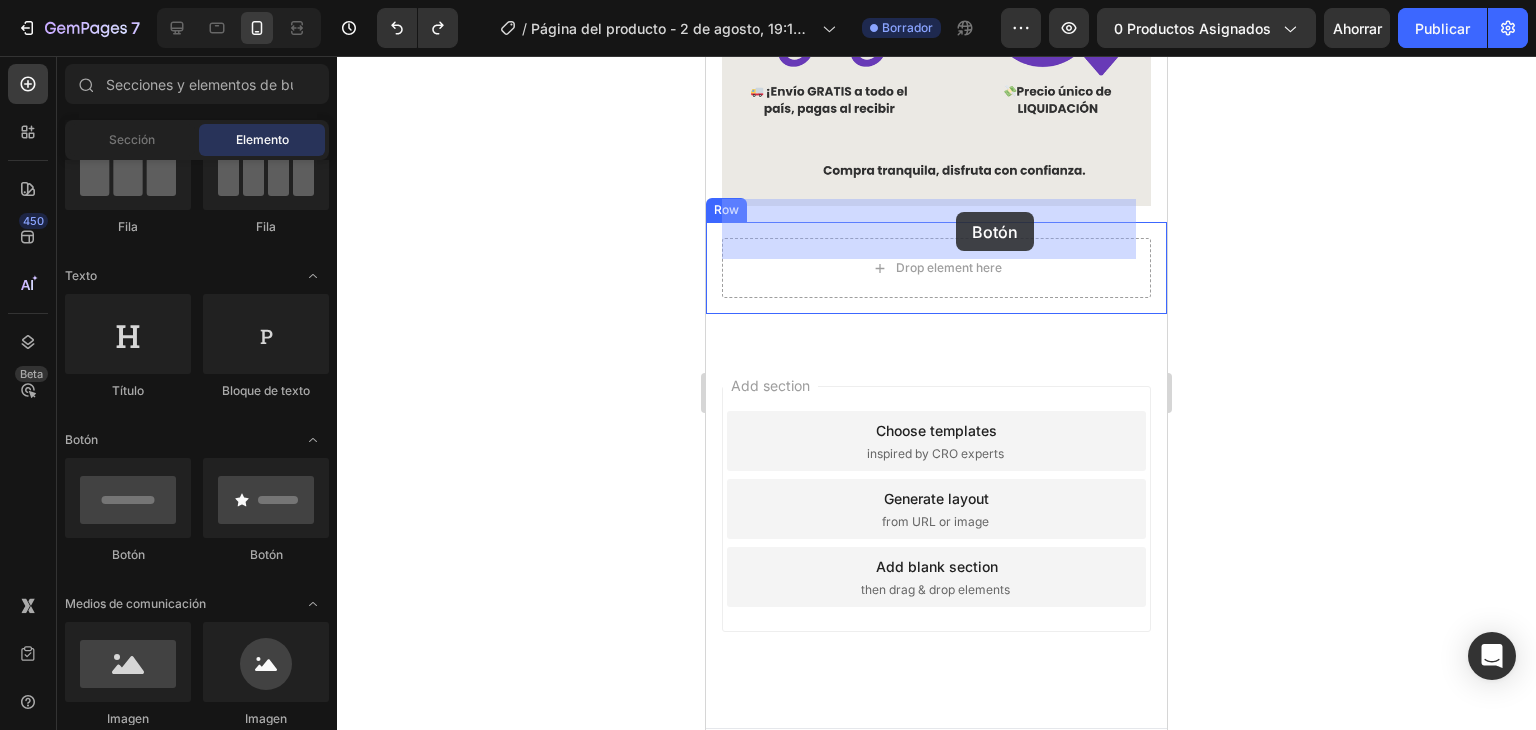 drag, startPoint x: 1154, startPoint y: 445, endPoint x: 956, endPoint y: 213, distance: 305.0049 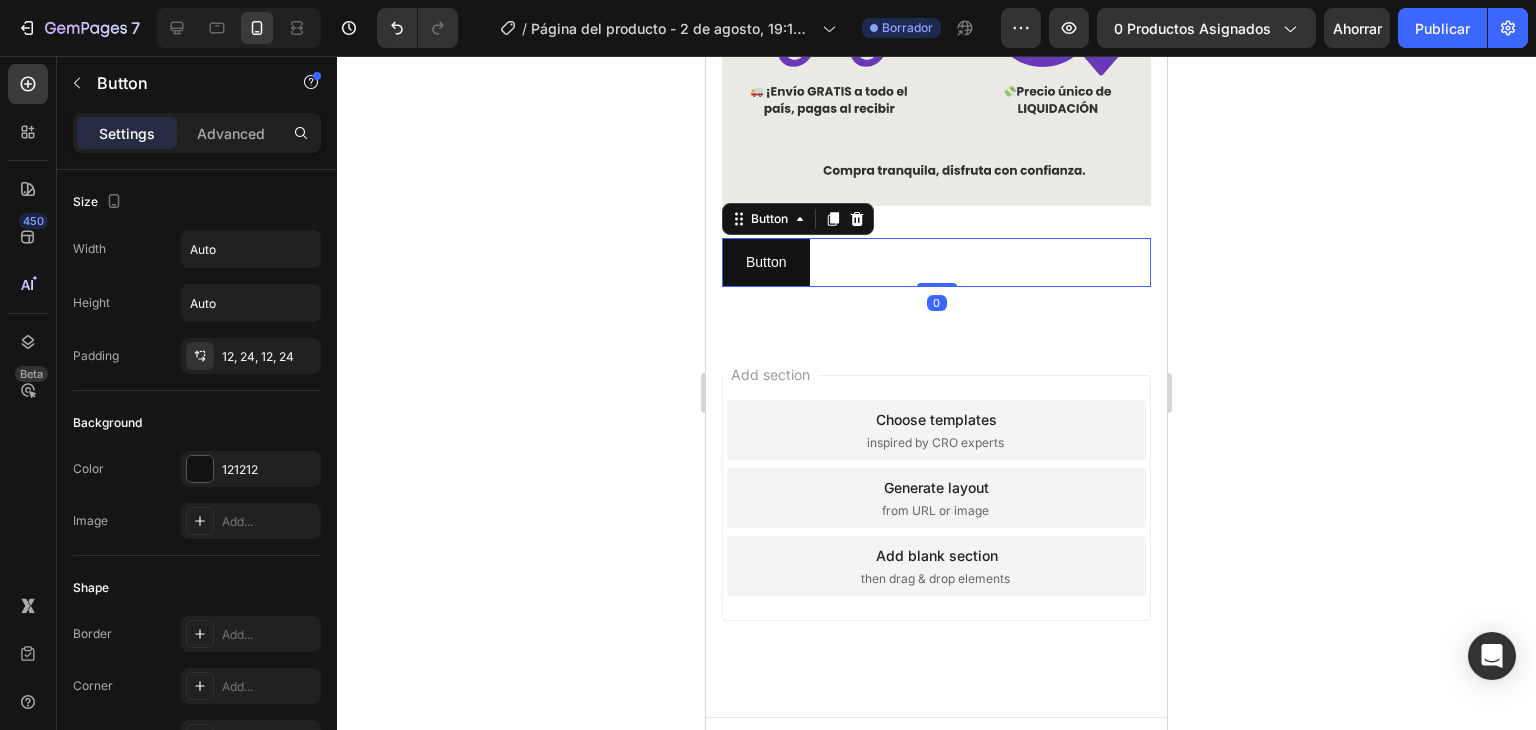 scroll, scrollTop: 1786, scrollLeft: 0, axis: vertical 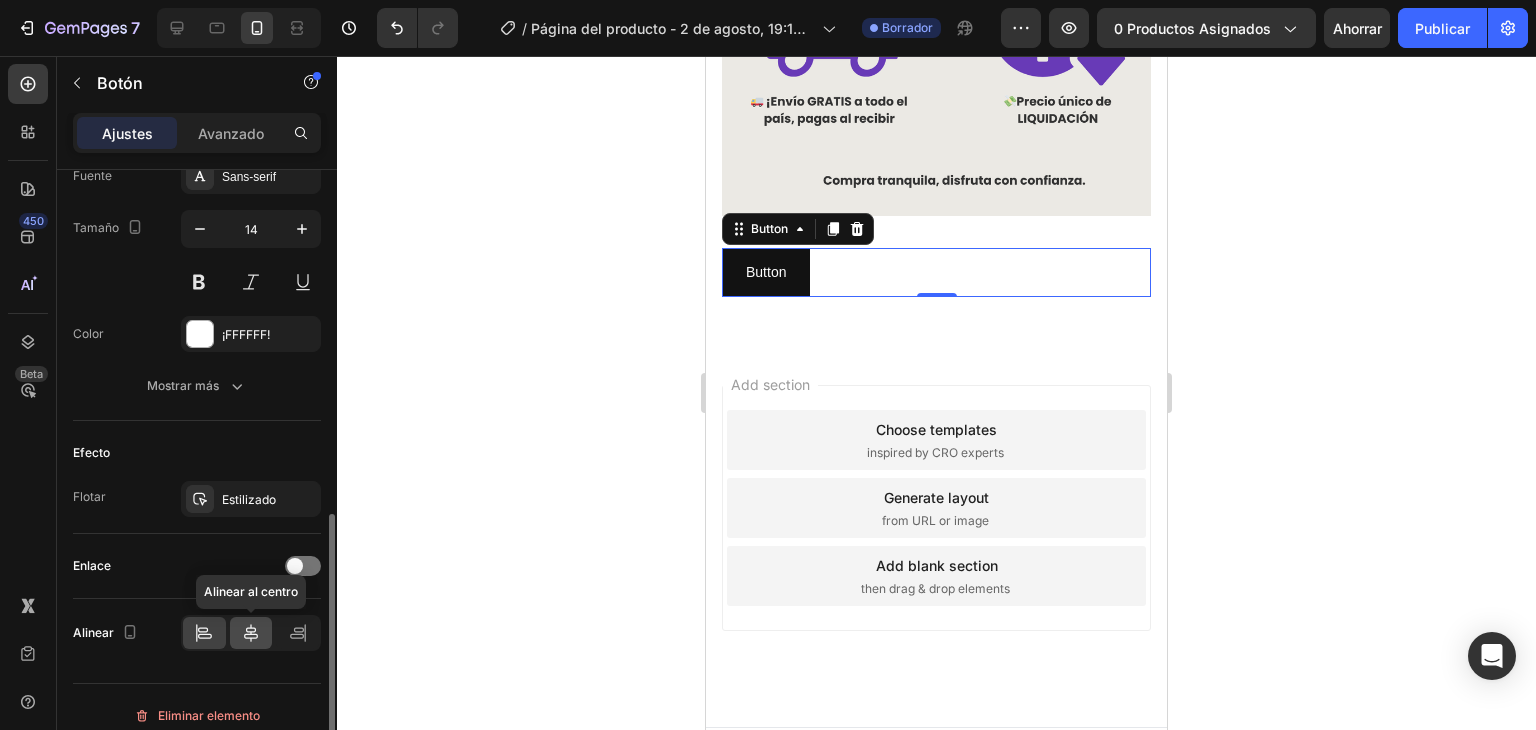click 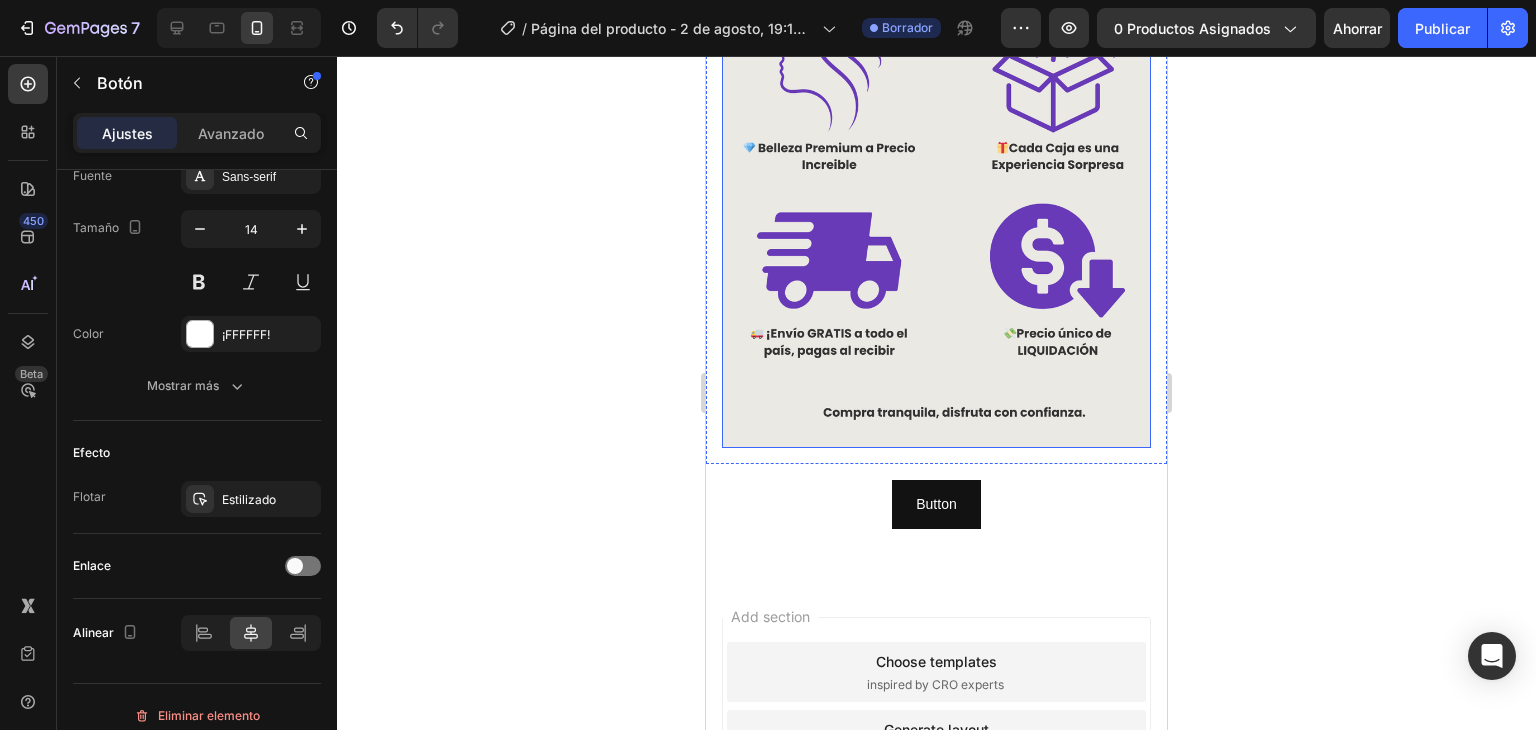 scroll, scrollTop: 2200, scrollLeft: 0, axis: vertical 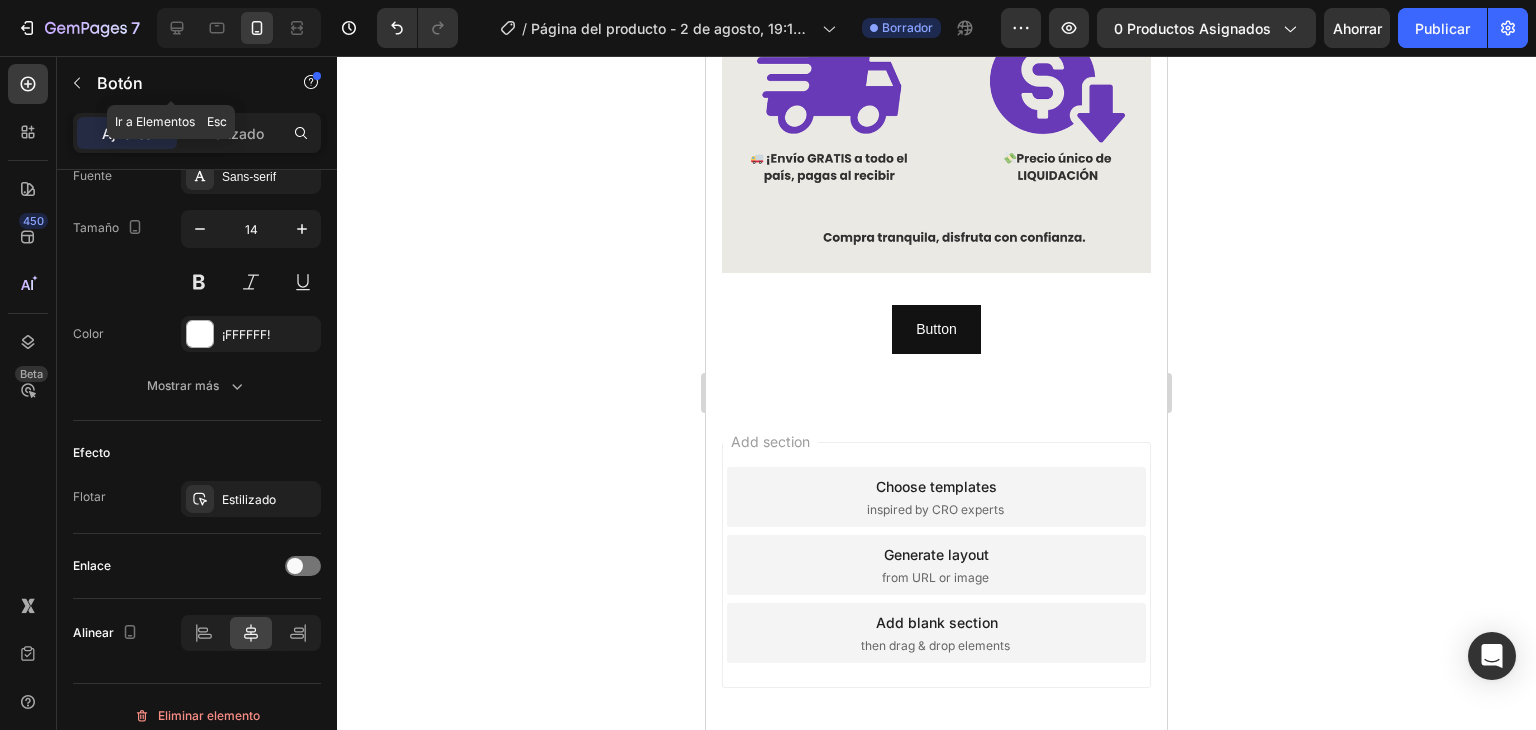 click 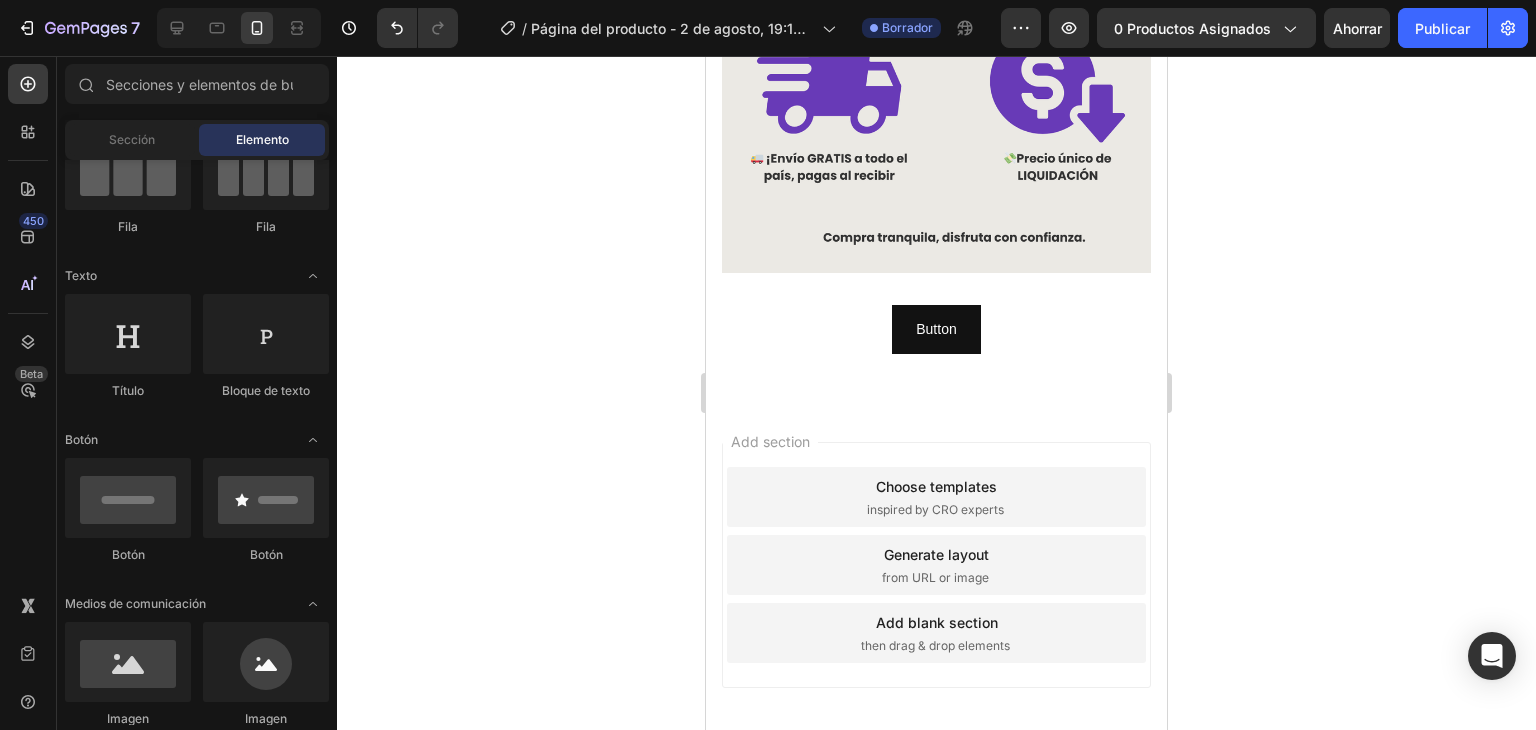 scroll, scrollTop: 0, scrollLeft: 0, axis: both 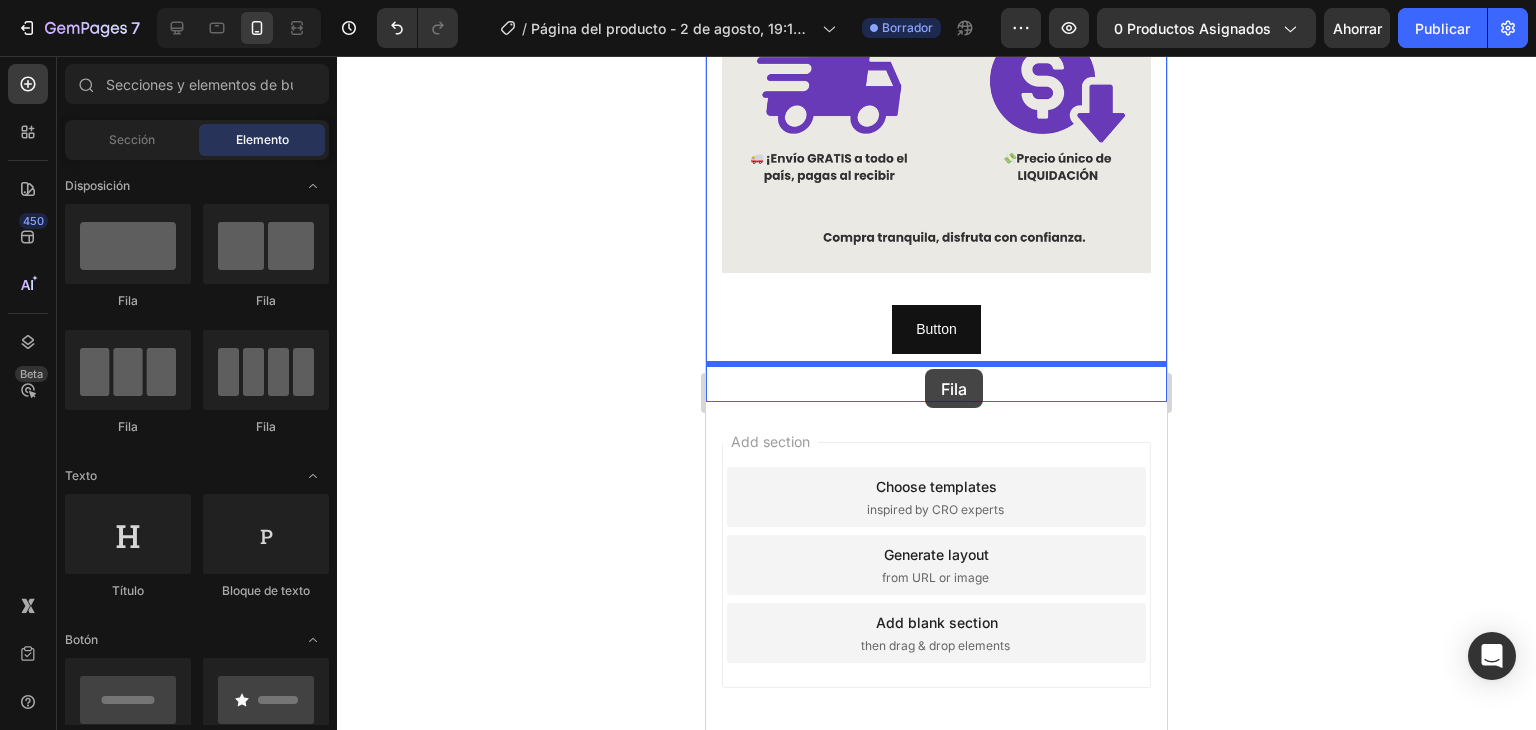drag, startPoint x: 848, startPoint y: 306, endPoint x: 925, endPoint y: 369, distance: 99.48869 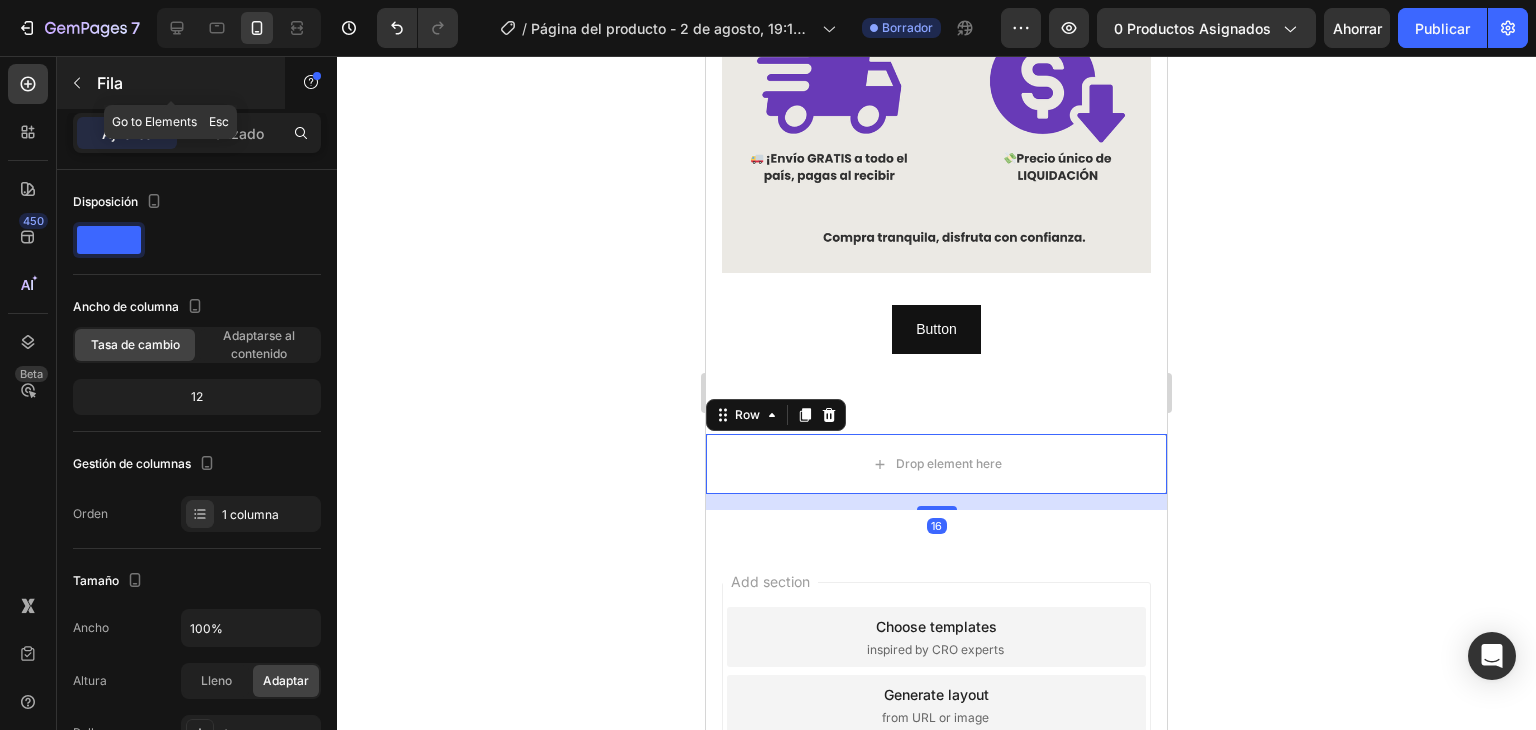 click 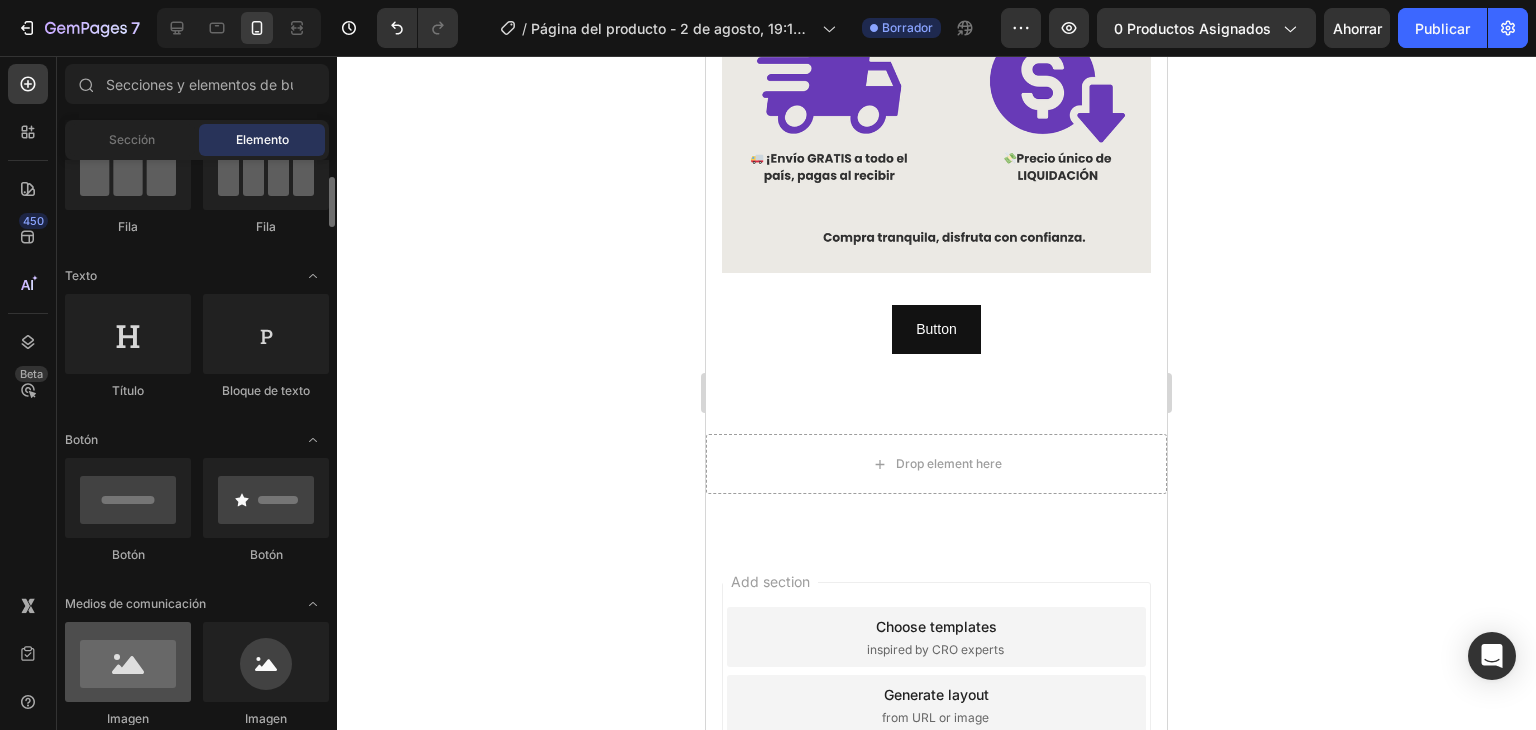 scroll, scrollTop: 400, scrollLeft: 0, axis: vertical 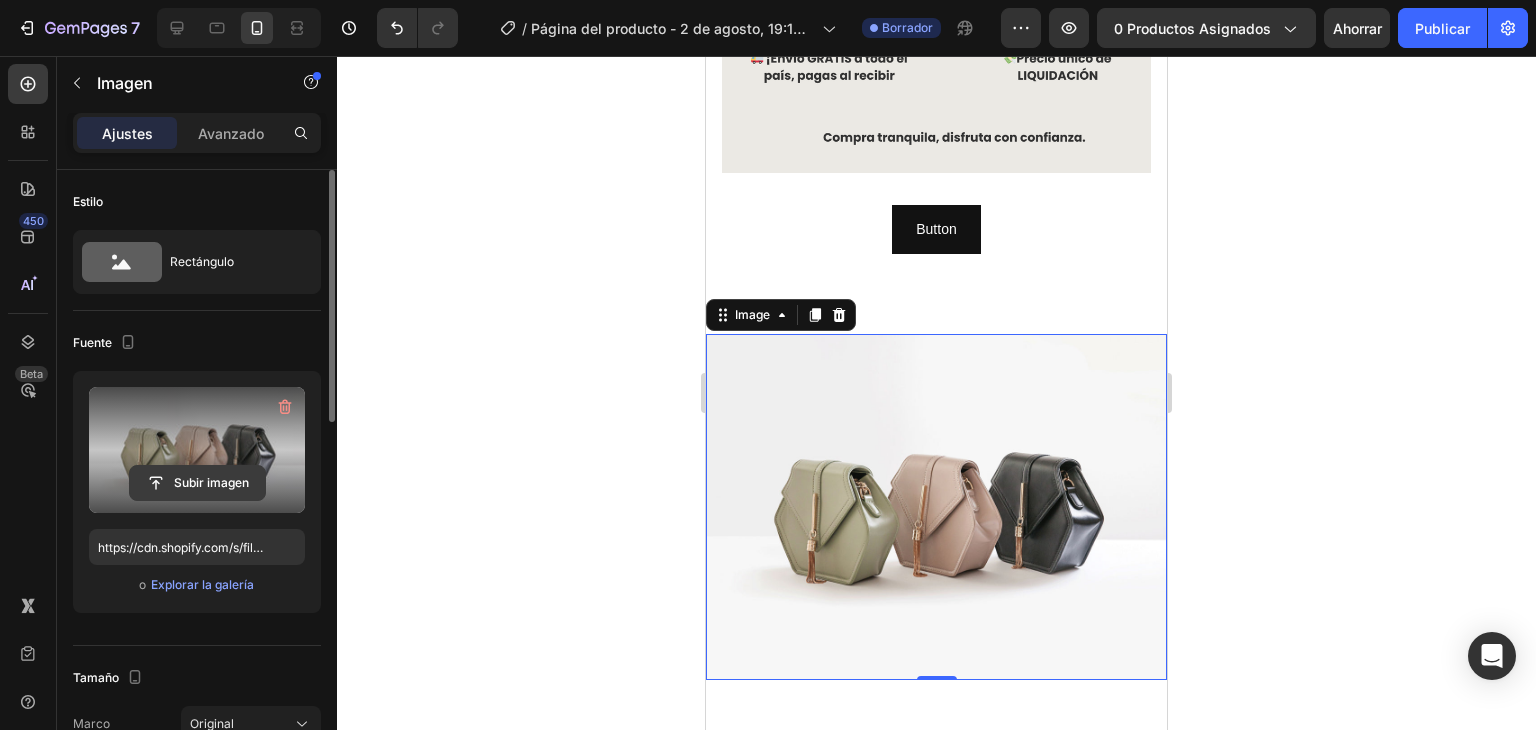 click 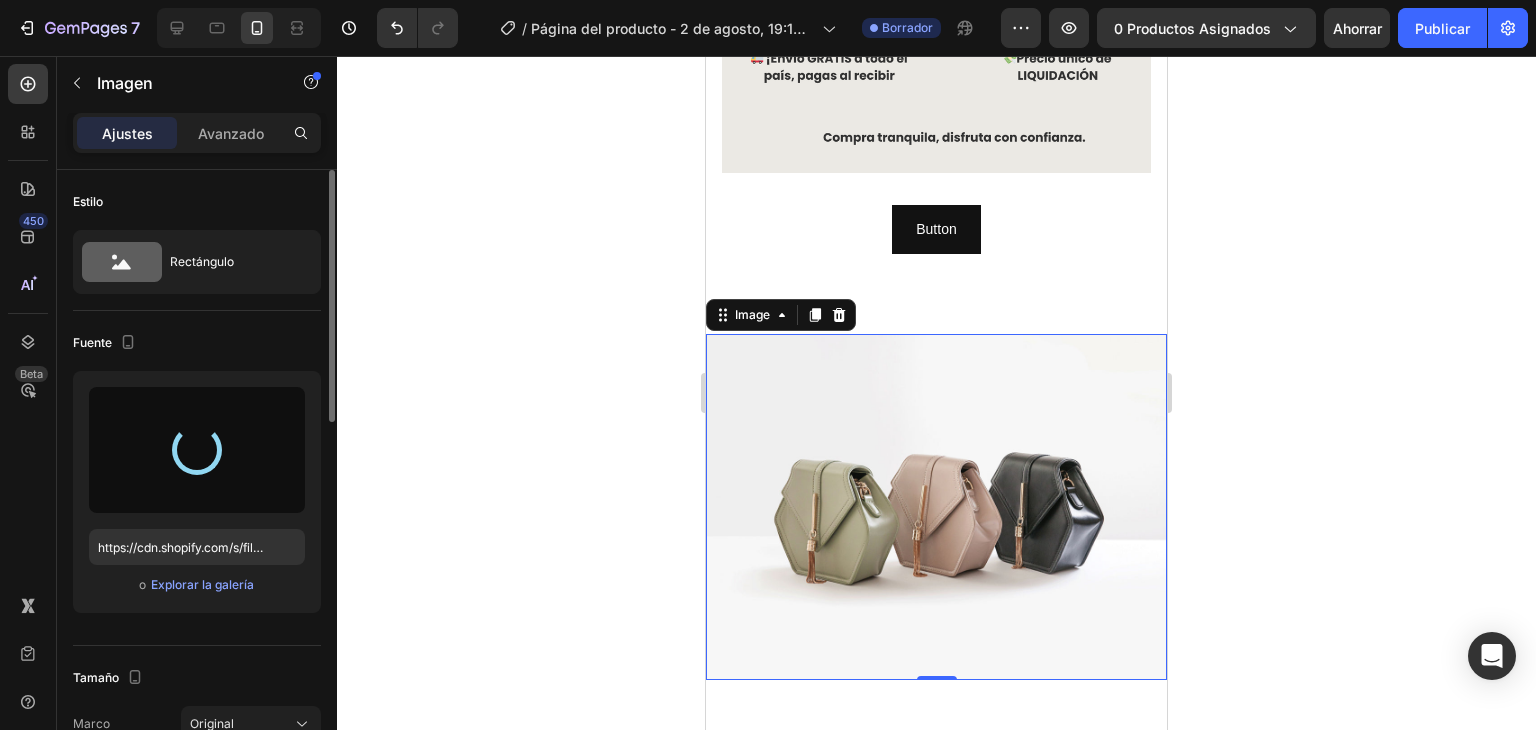 type on "https://cdn.shopify.com/s/files/1/0640/1091/1853/files/gempages_574992948253426917-731361ed-4bad-40f9-ae19-d1ddd4394c1c.png" 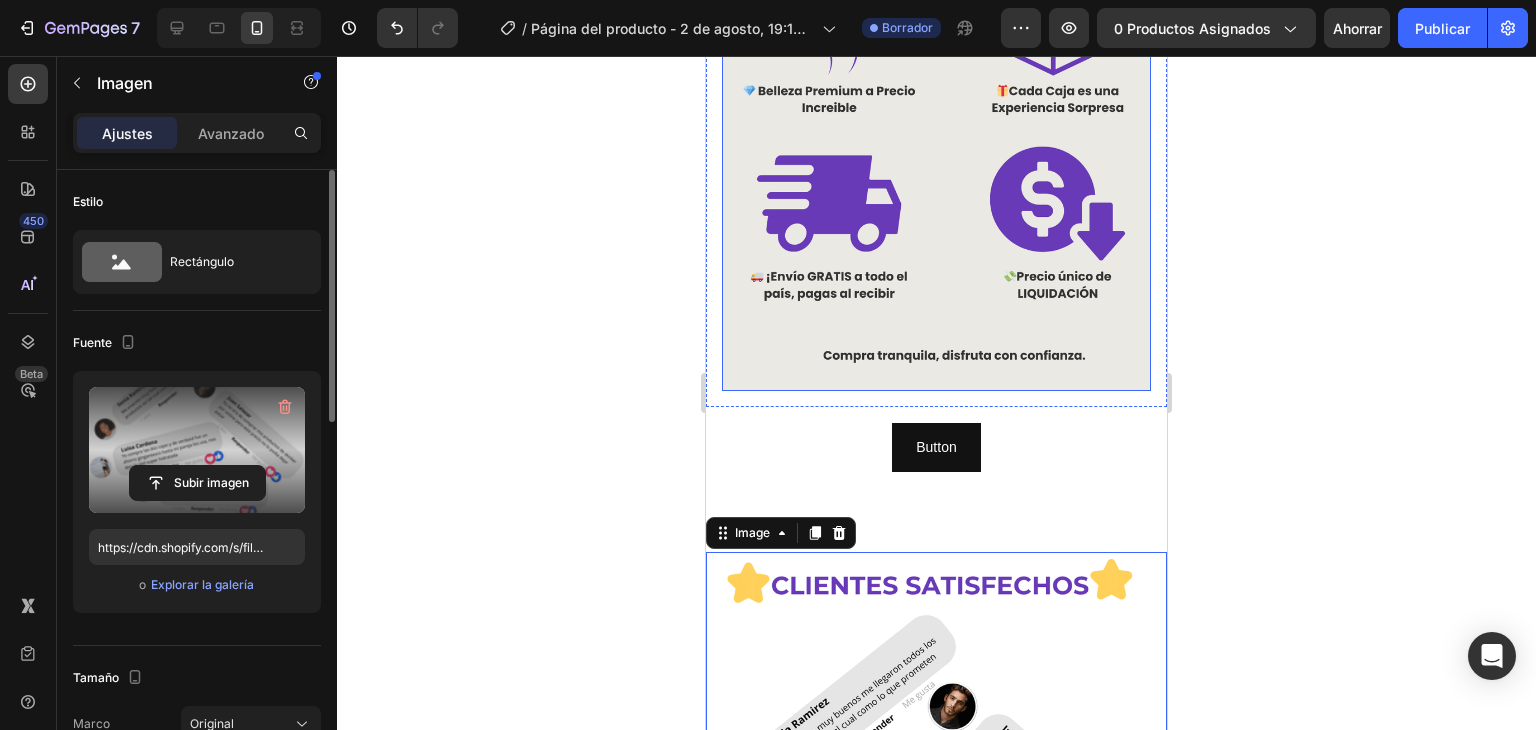 scroll, scrollTop: 2200, scrollLeft: 0, axis: vertical 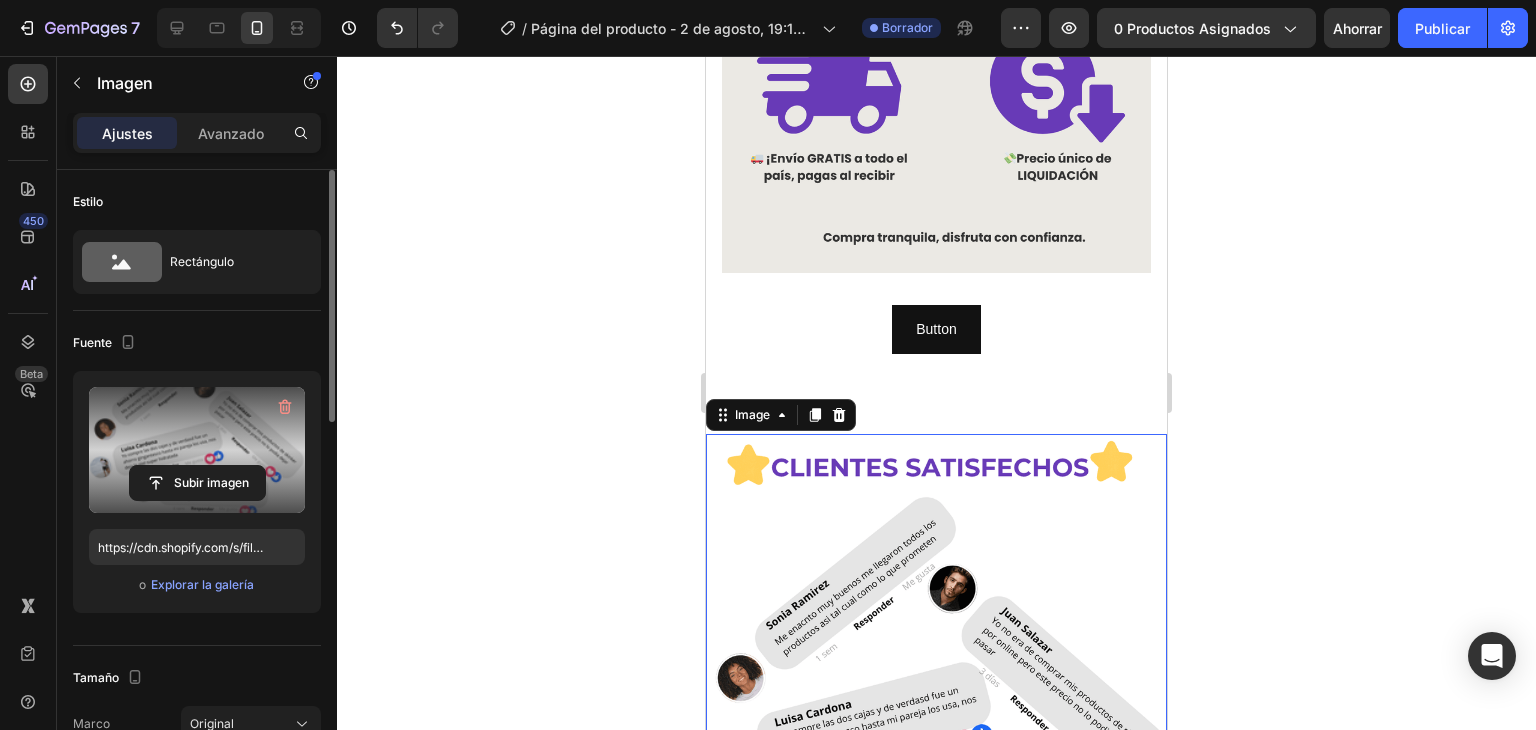 click at bounding box center [936, 722] 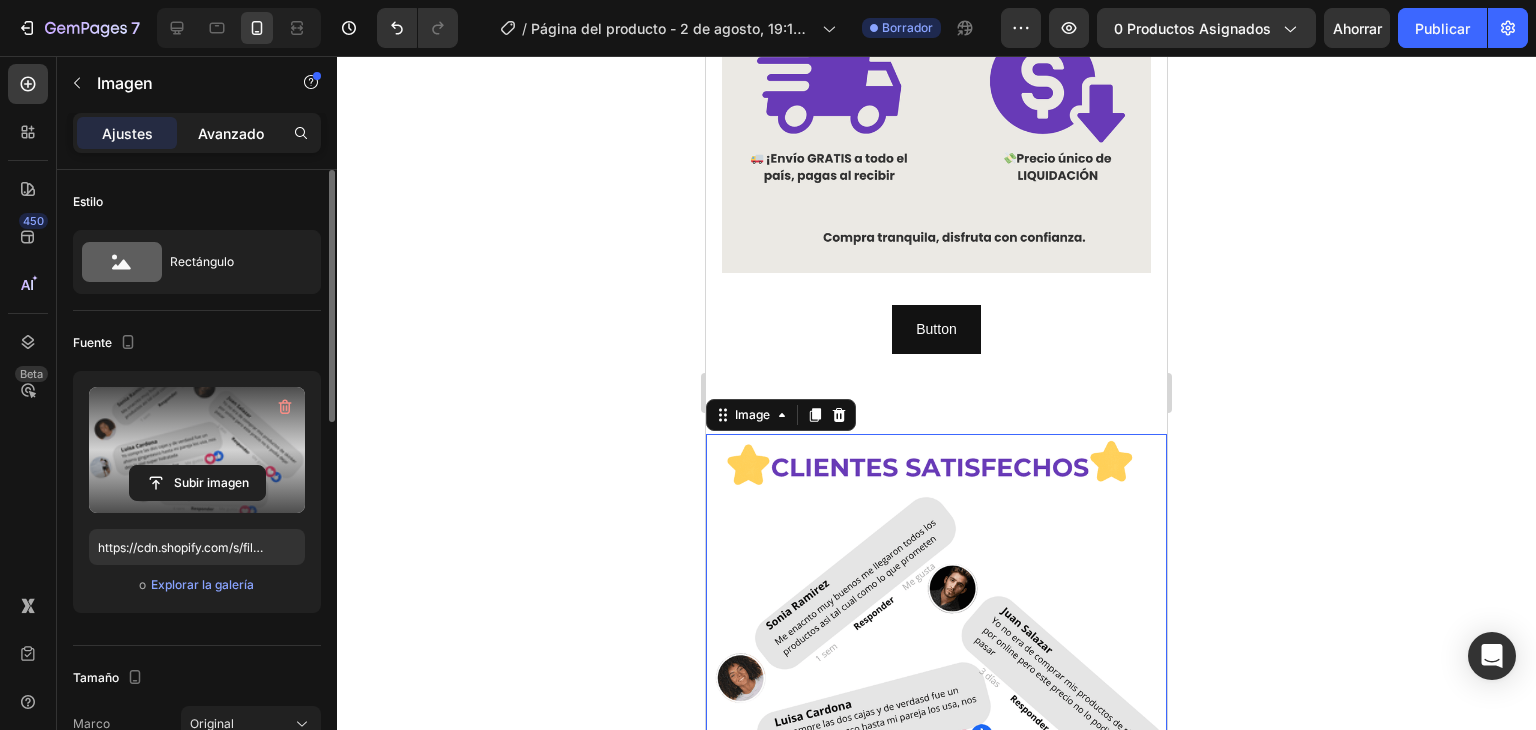 click on "Avanzado" at bounding box center [231, 133] 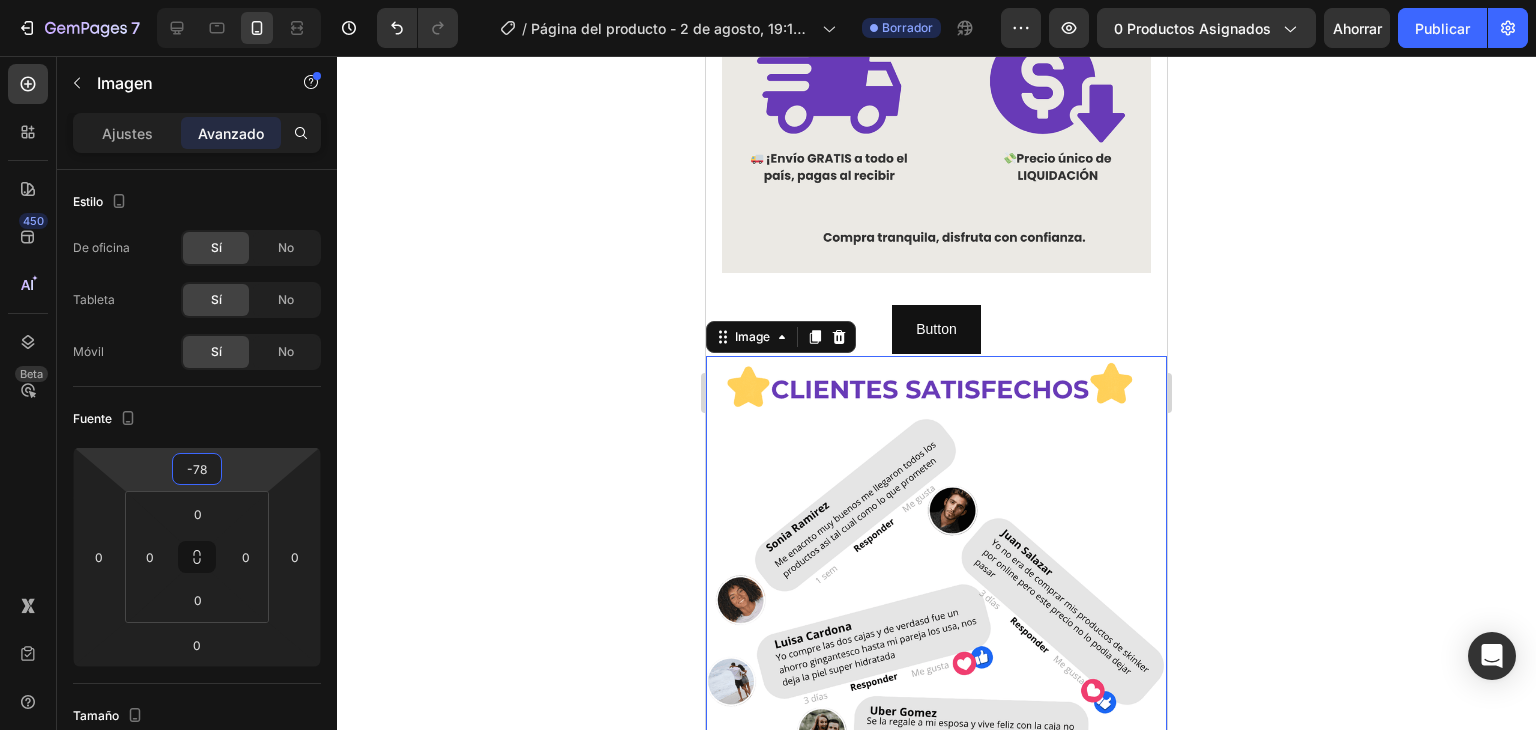 type on "-80" 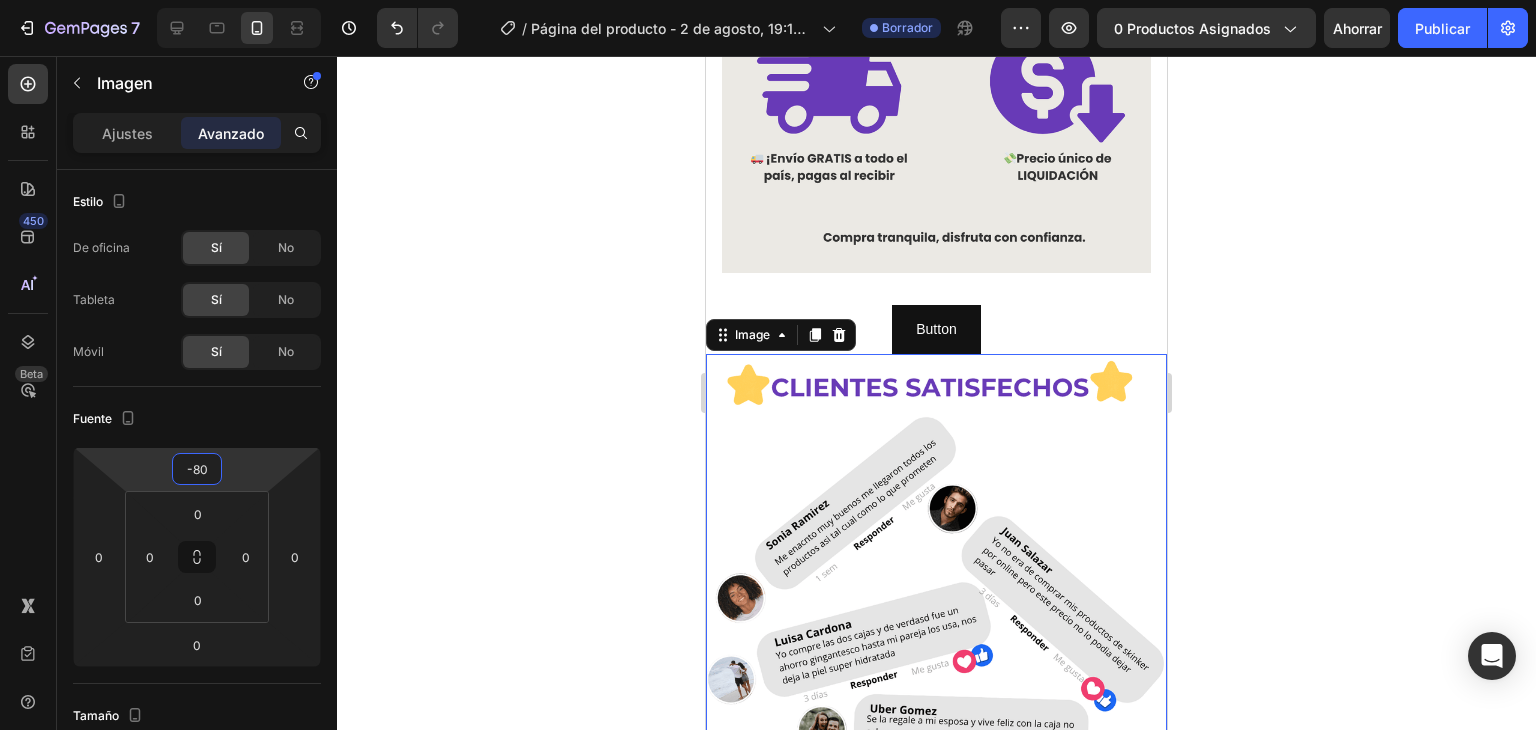 drag, startPoint x: 235, startPoint y: 483, endPoint x: 237, endPoint y: 523, distance: 40.04997 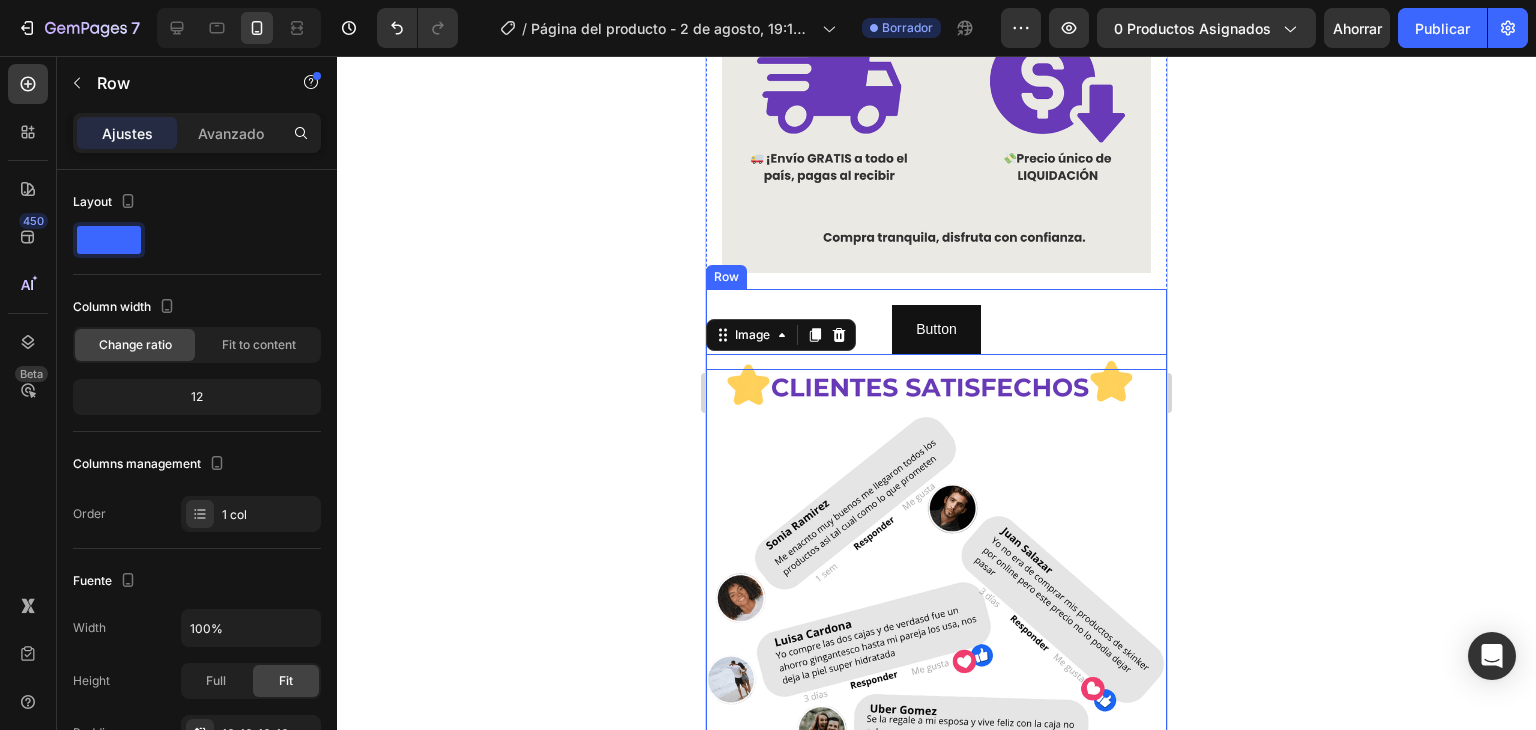 click on "Button Button Row" at bounding box center [936, 329] 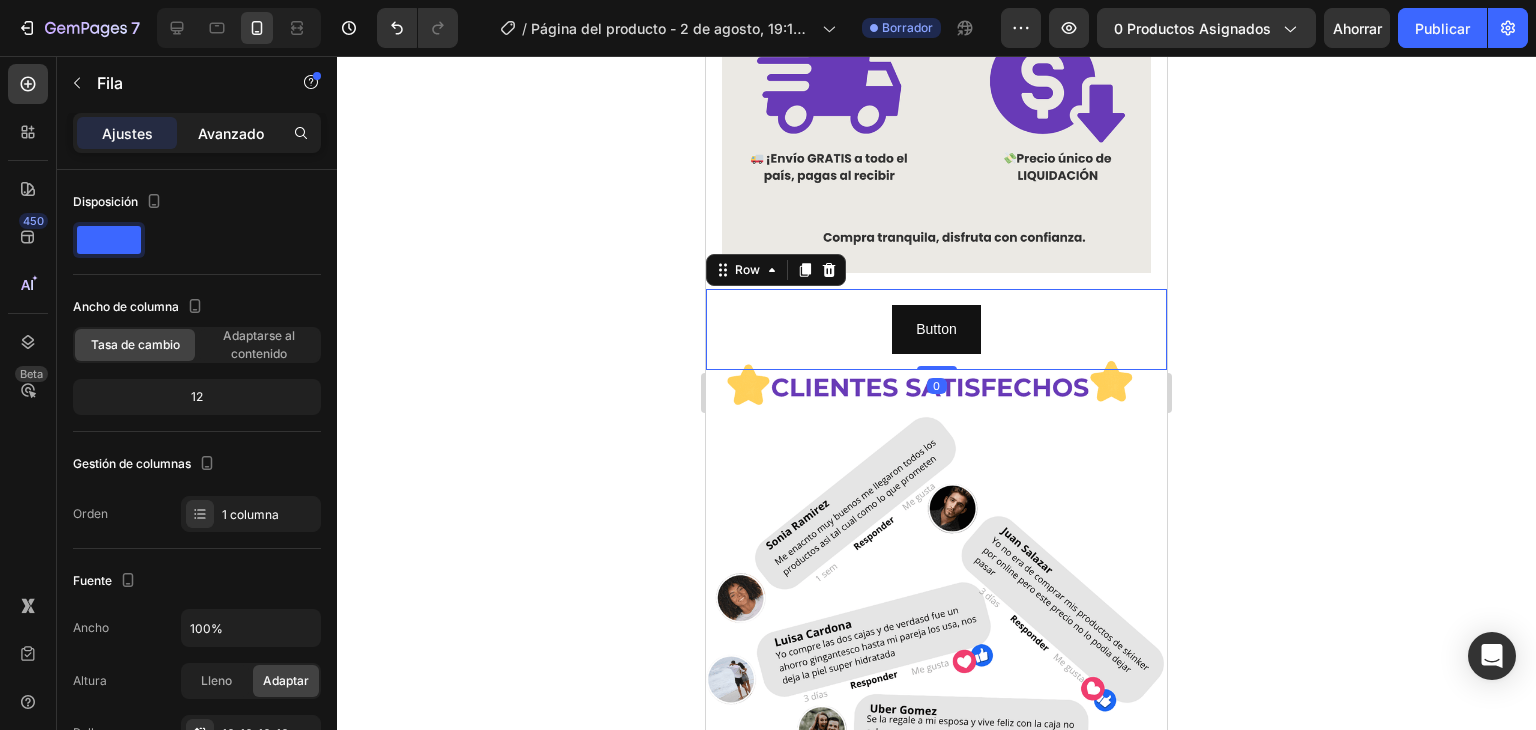 click on "Avanzado" at bounding box center (231, 133) 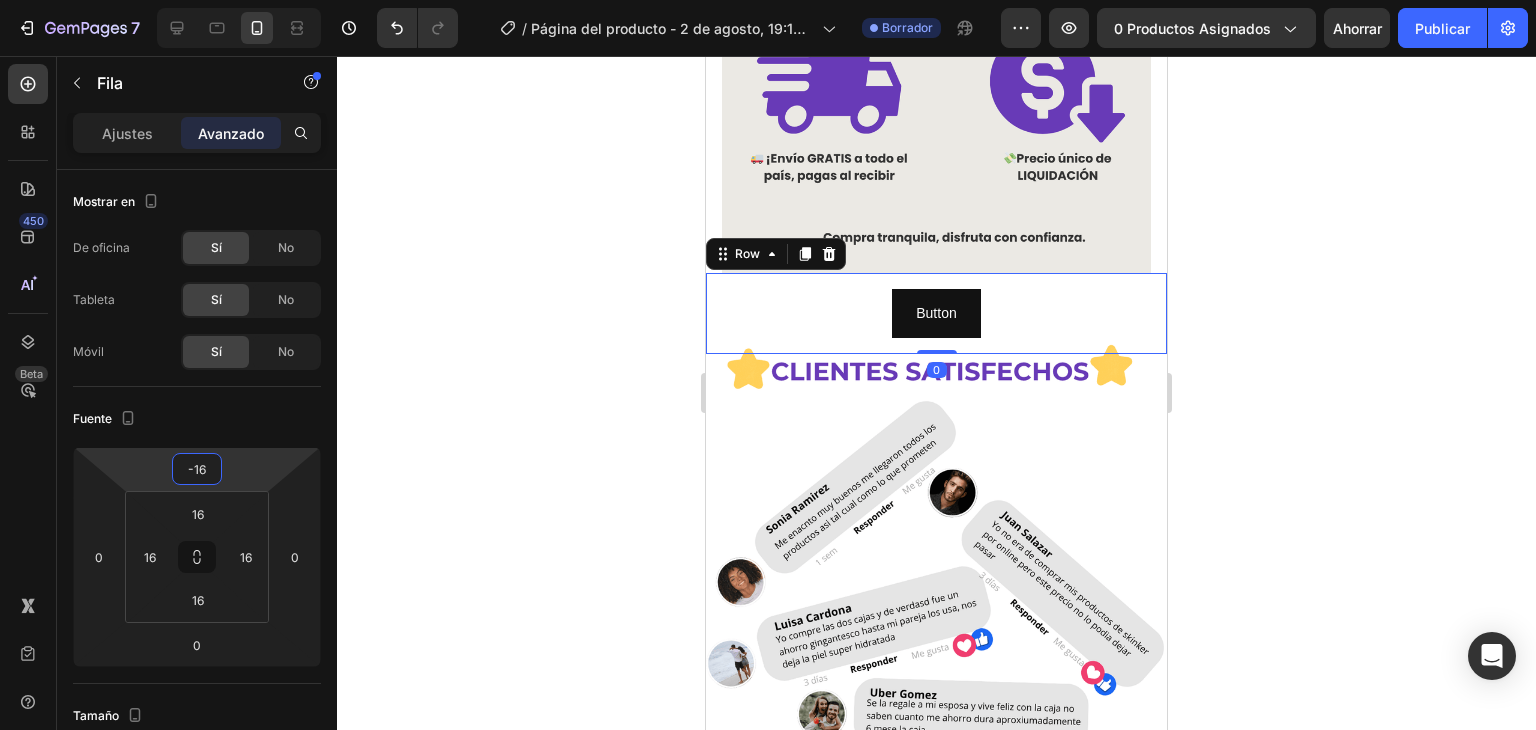 type on "-18" 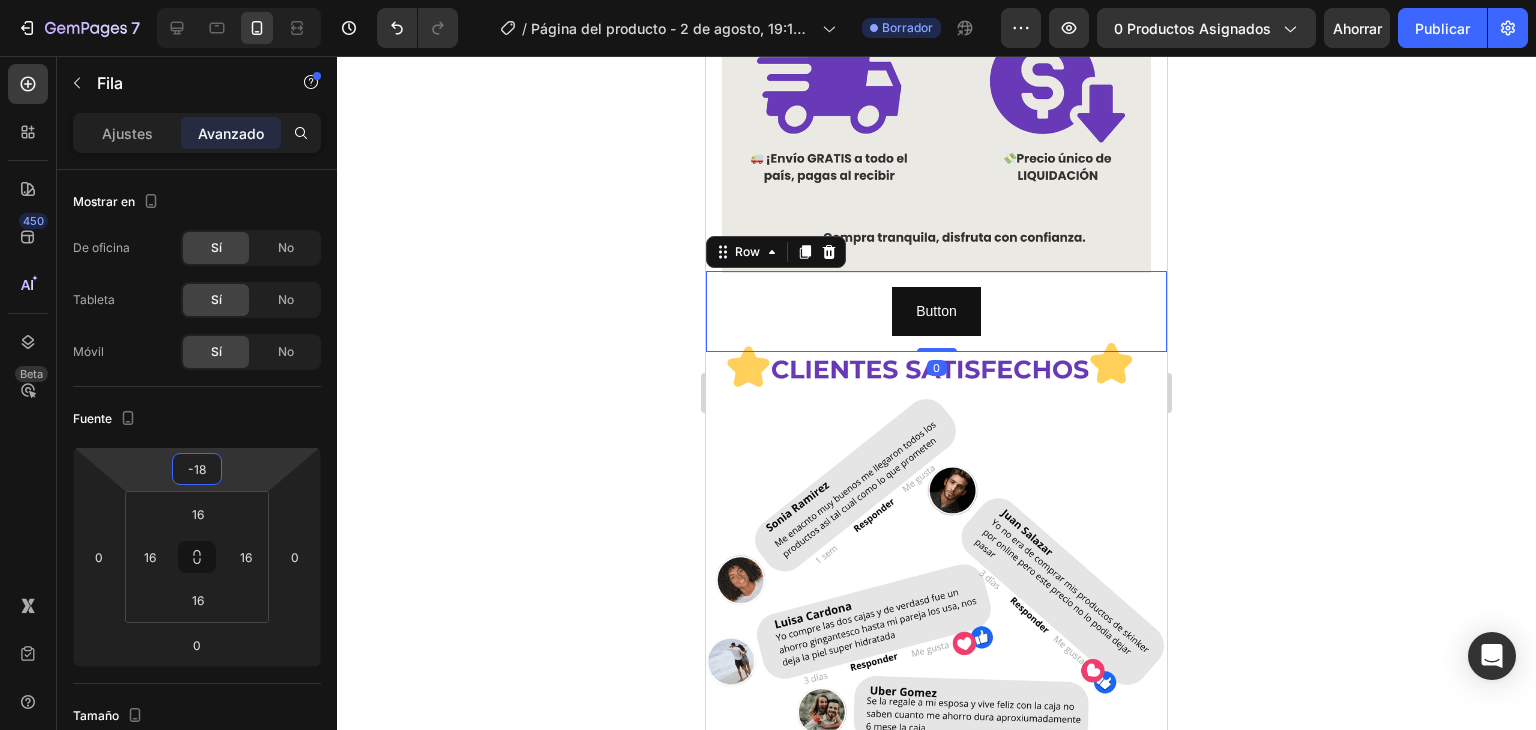 click on "7 Version history / Página del producto - 2 de agosto, 19:12:29 Borrador Avance 0 productos asignados Ahorrar Publicar 450 Beta Sections(18) Elementos(84) Sección Elemento Sección de héroes Detalle del producto Marcas Insignias de confianza Garantizar Desglose del producto Cómo utilizar Testimonios Comparar Manojo Preguntas frecuentes Prueba social Historia de la marca Lista de productos Recopilación Lista de blogs Contacto Sticky Añadir al carrito Pie de página personalizado Explorar la biblioteca 450 Disposición
Fila
Fila
Fila
Fila Texto
Título
Bloque de texto Botón
Botón
Botón Medios de comunicación" at bounding box center (768, 0) 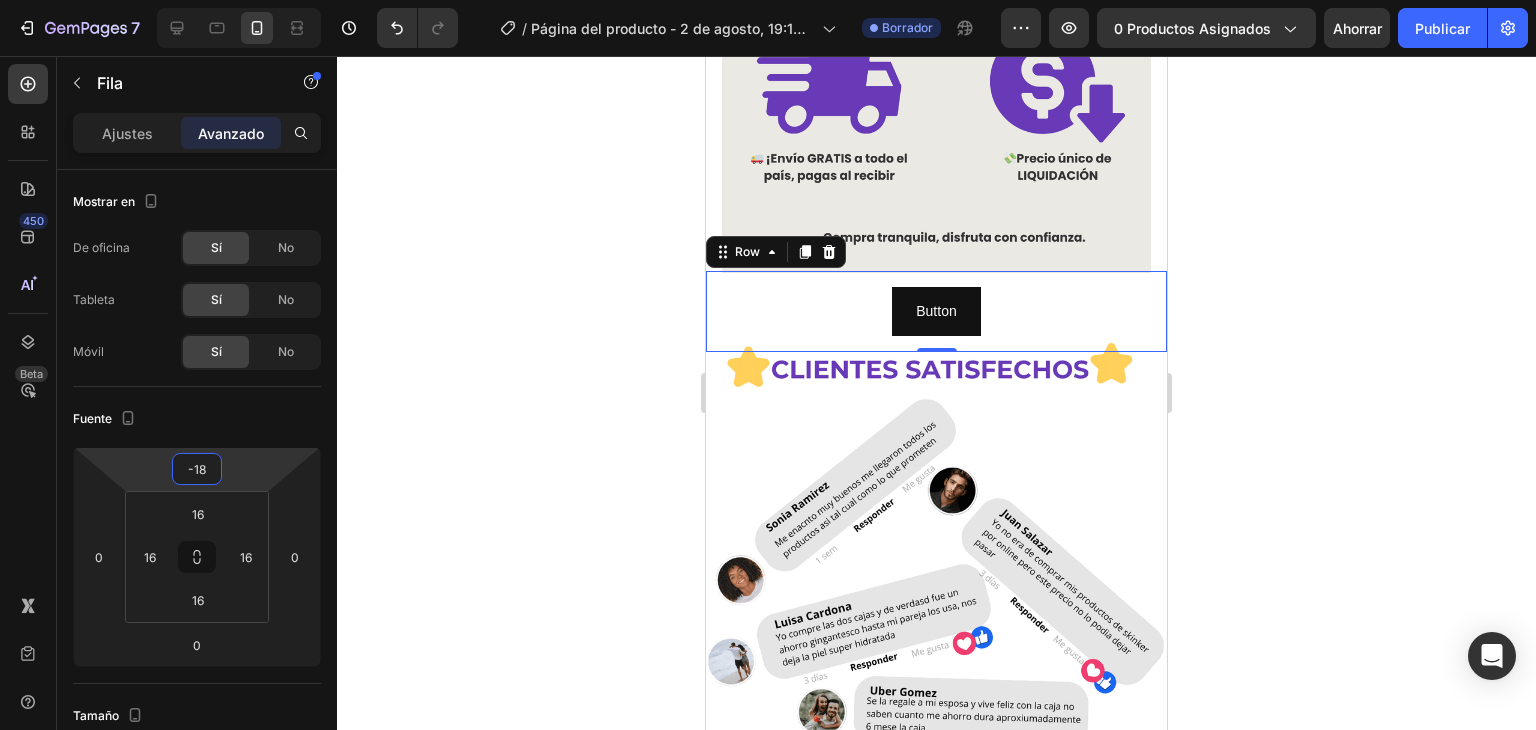 click 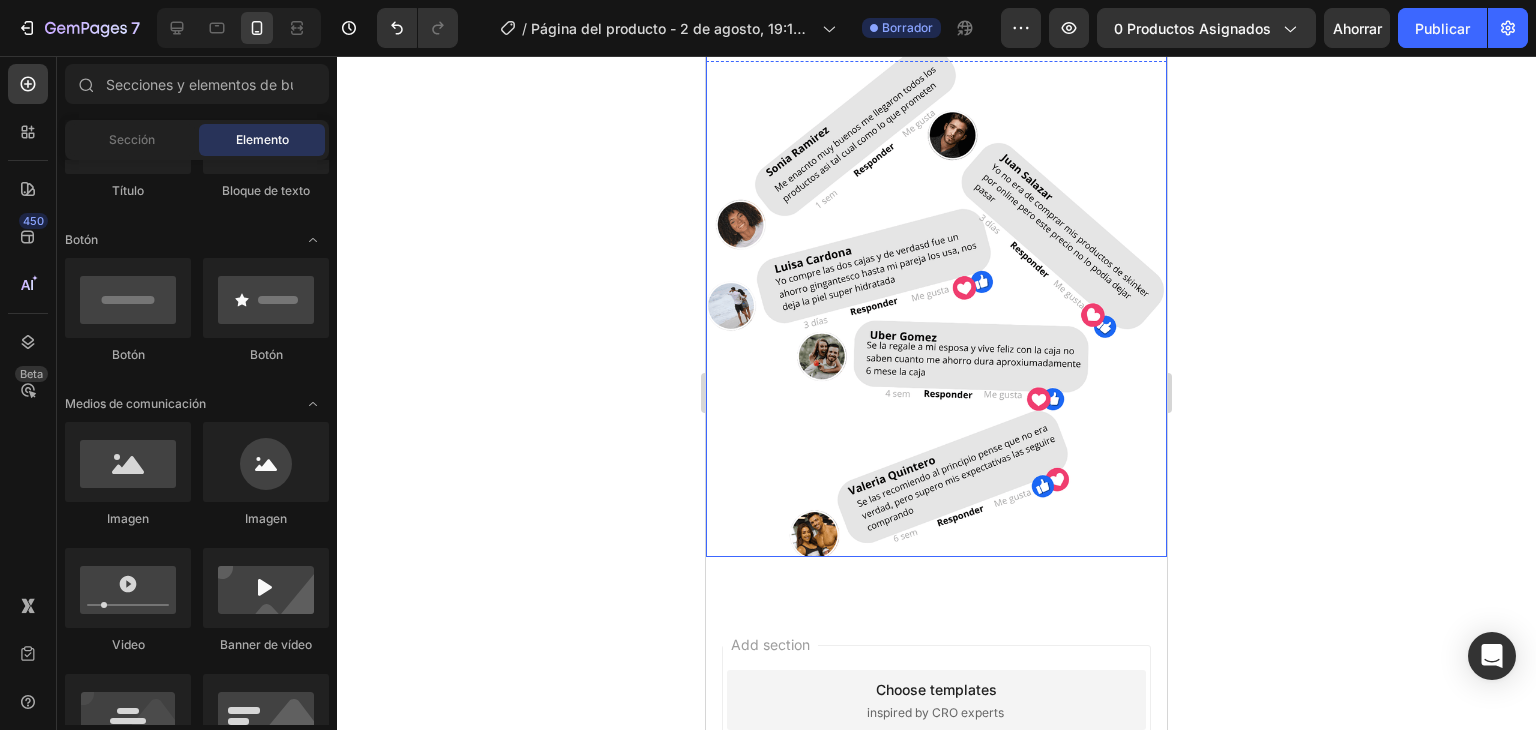scroll, scrollTop: 2246, scrollLeft: 0, axis: vertical 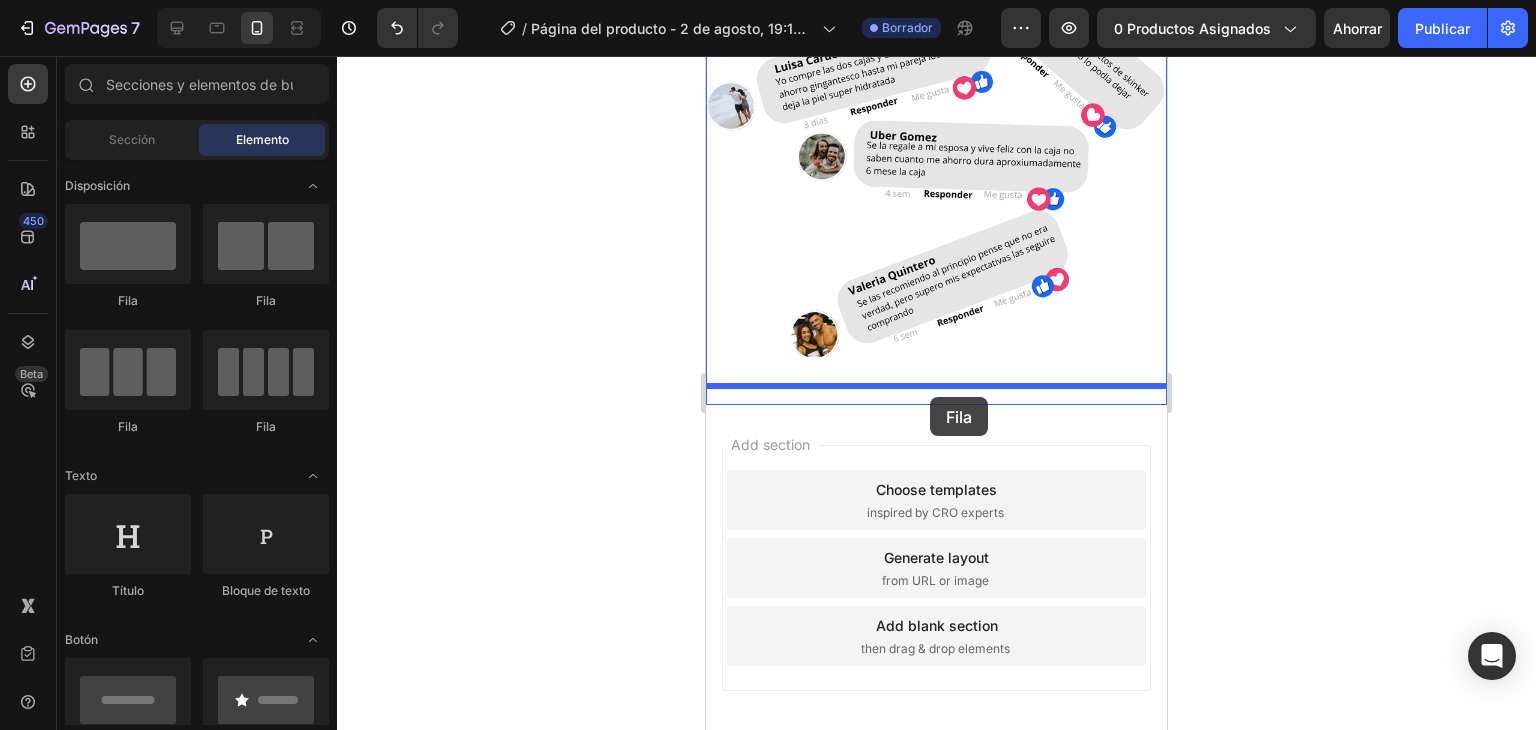 drag, startPoint x: 826, startPoint y: 313, endPoint x: 930, endPoint y: 397, distance: 133.6862 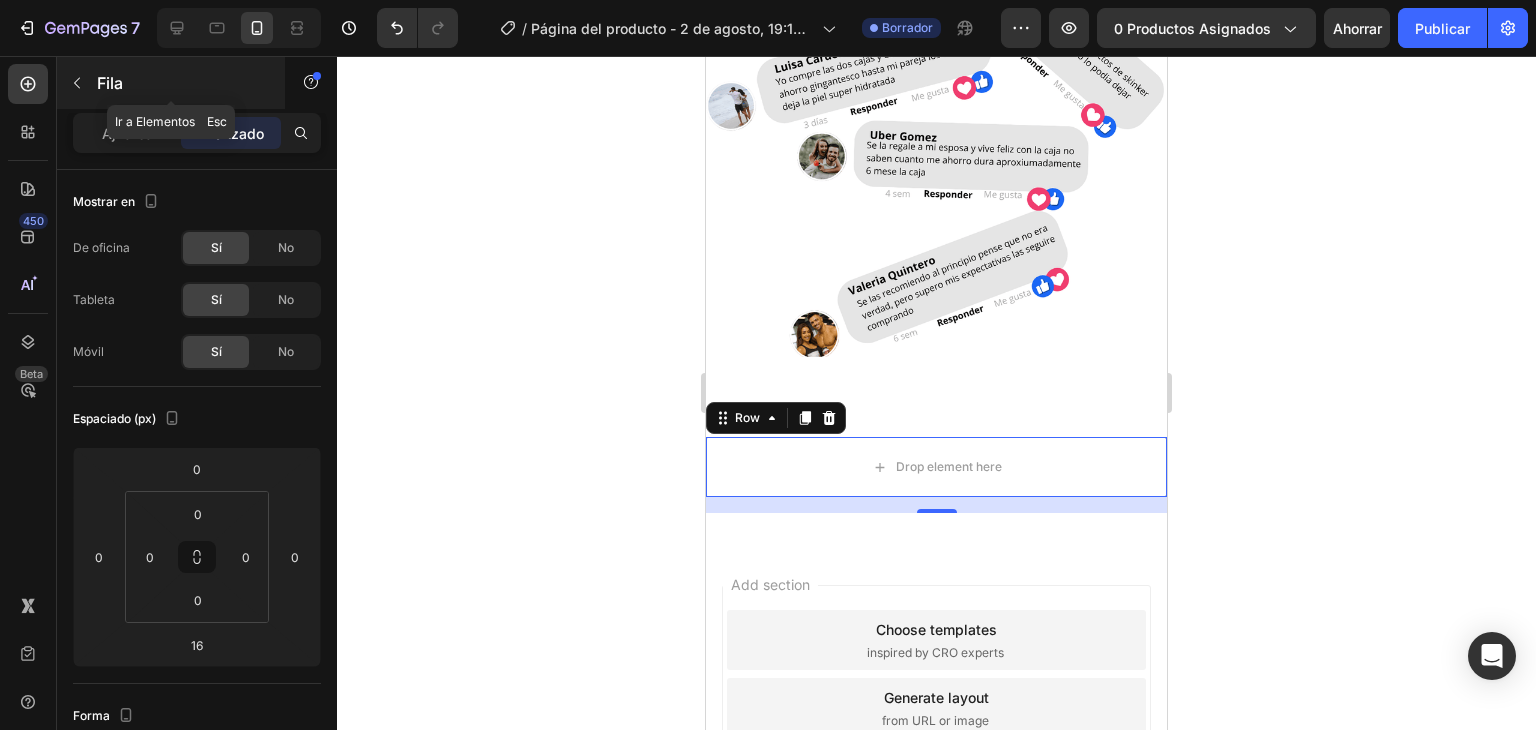 click 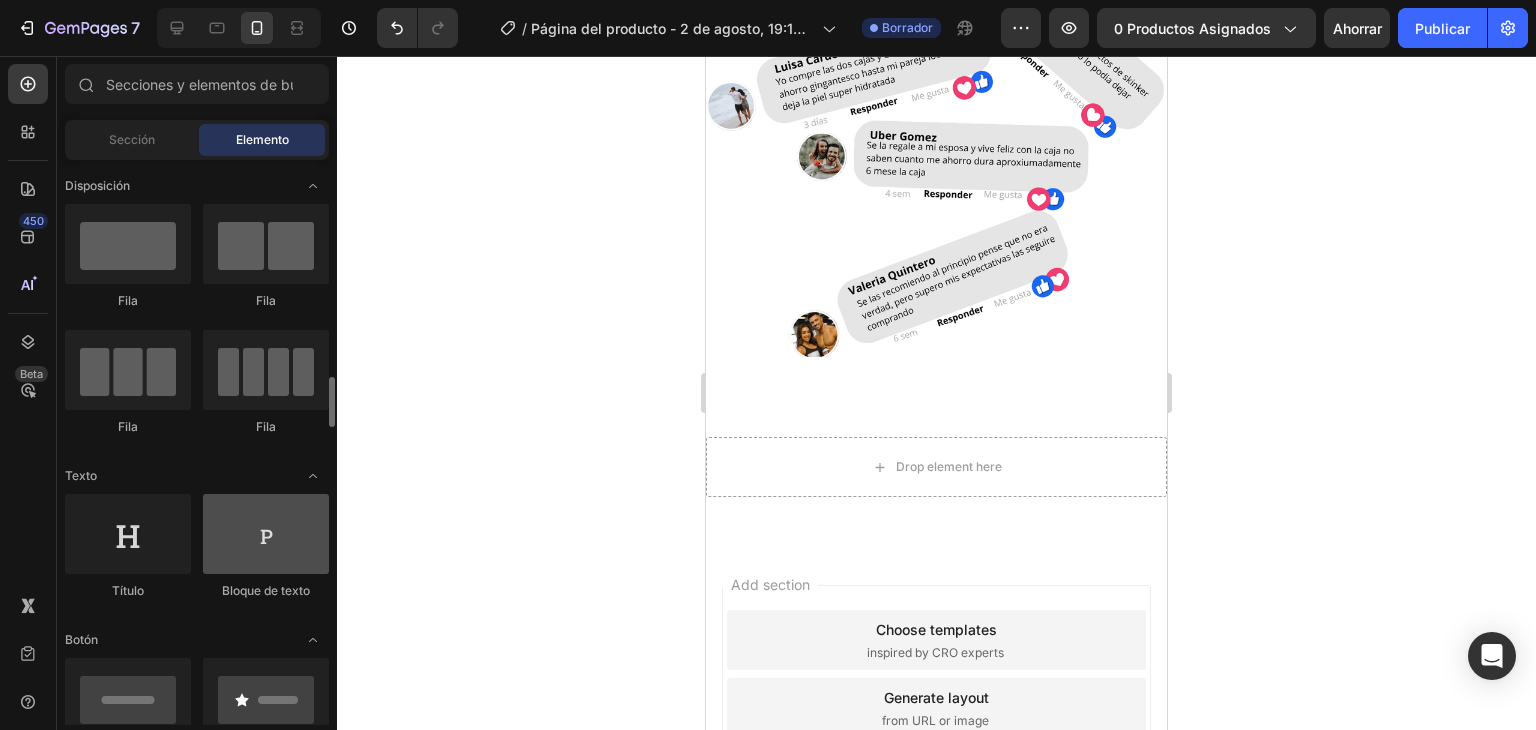 scroll, scrollTop: 200, scrollLeft: 0, axis: vertical 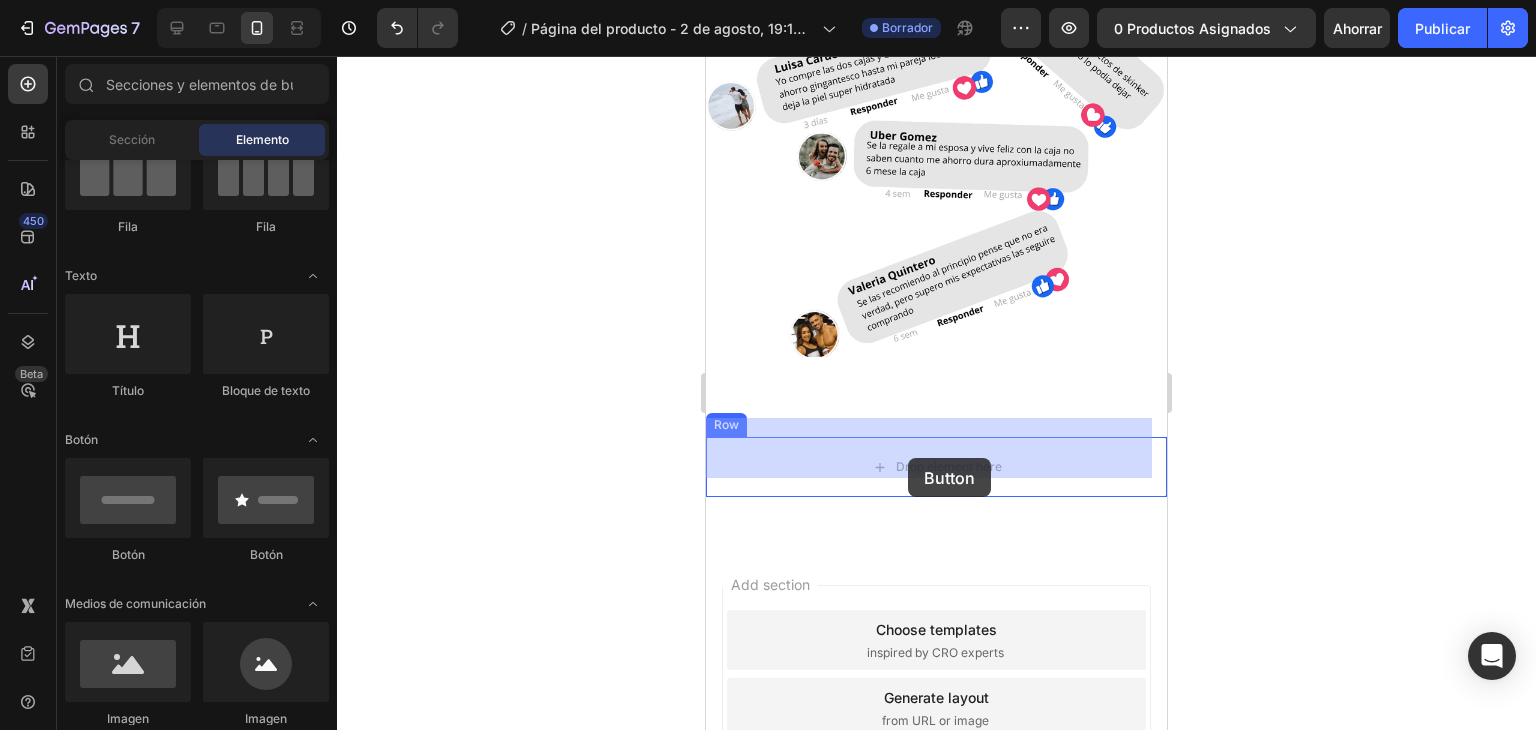 drag, startPoint x: 835, startPoint y: 565, endPoint x: 822, endPoint y: 481, distance: 85 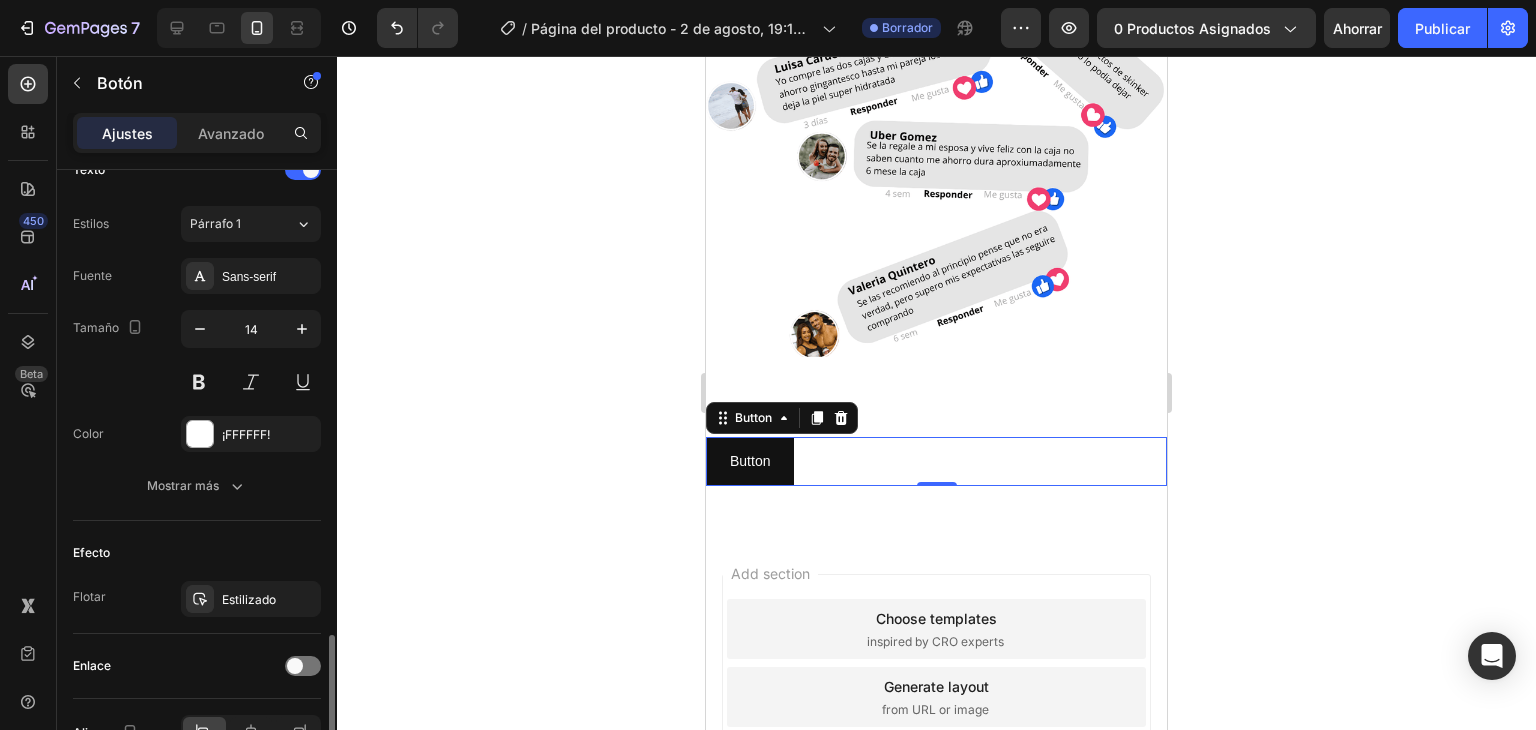 scroll, scrollTop: 814, scrollLeft: 0, axis: vertical 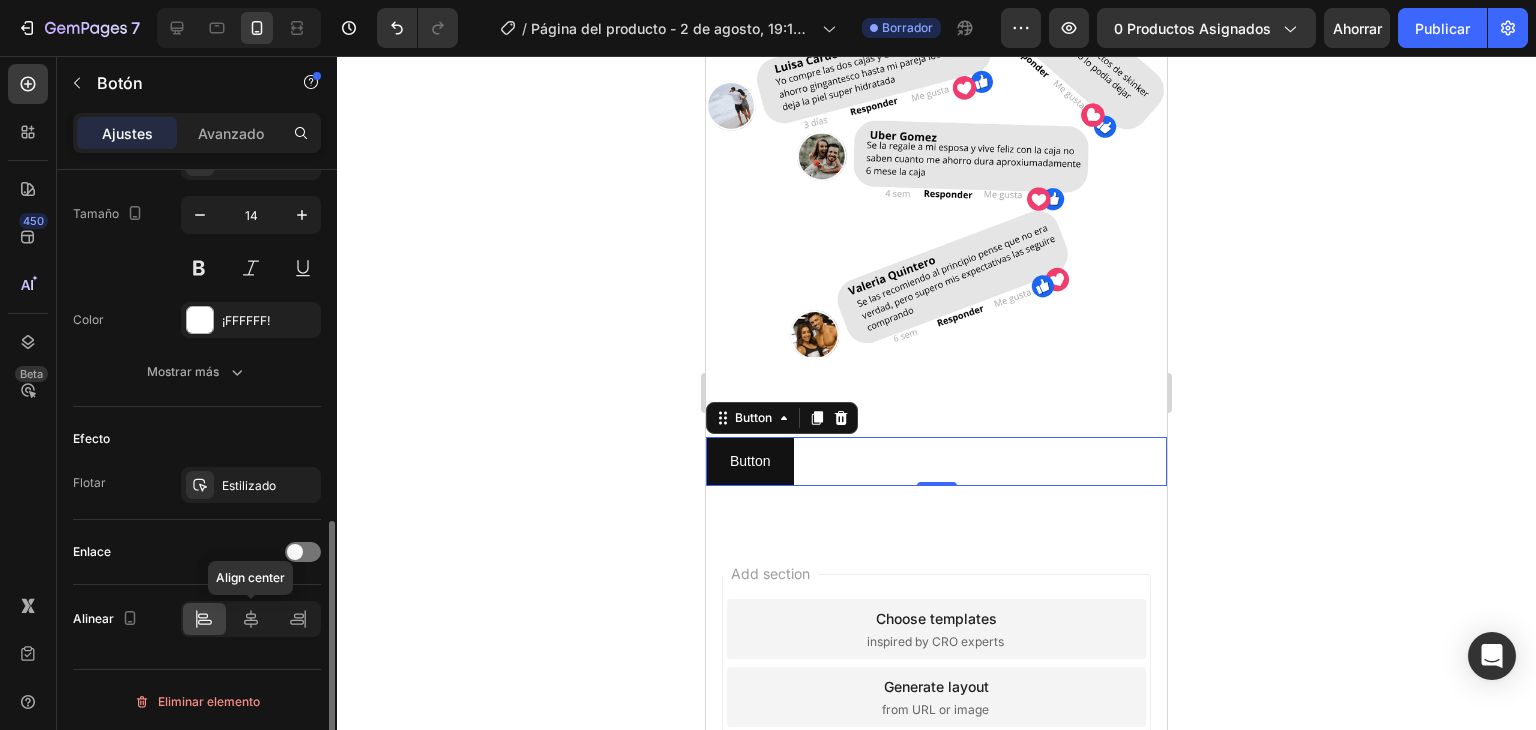 click 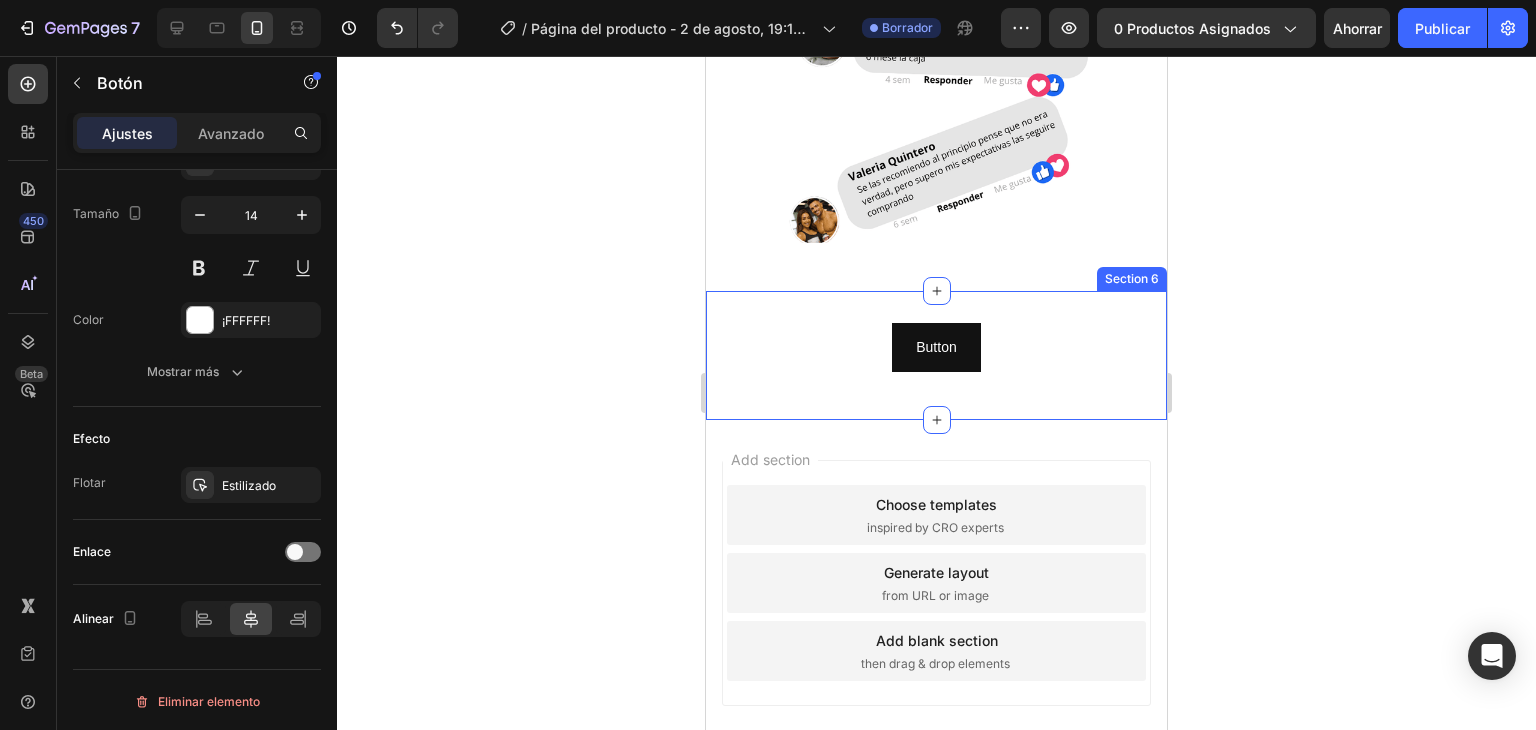 scroll, scrollTop: 2700, scrollLeft: 0, axis: vertical 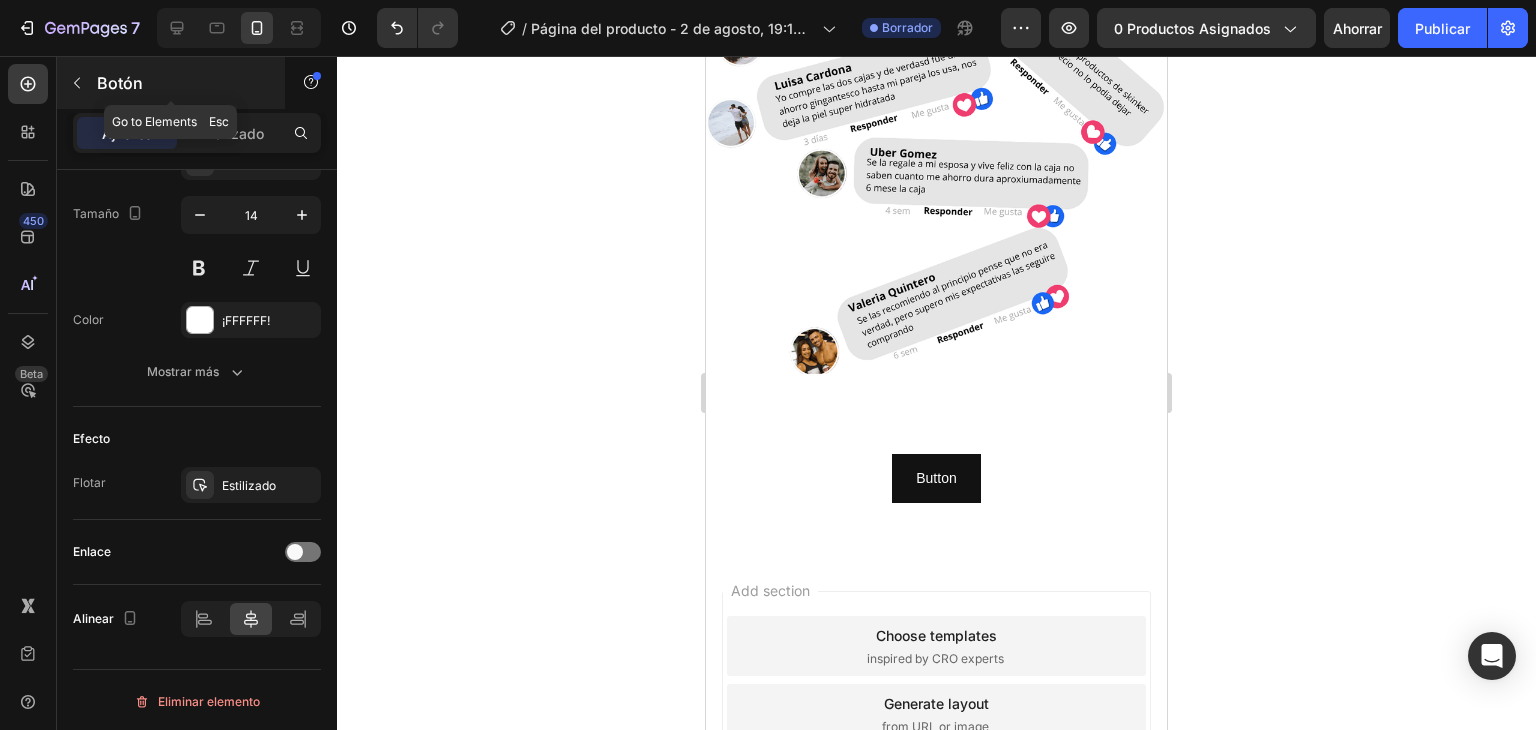 click 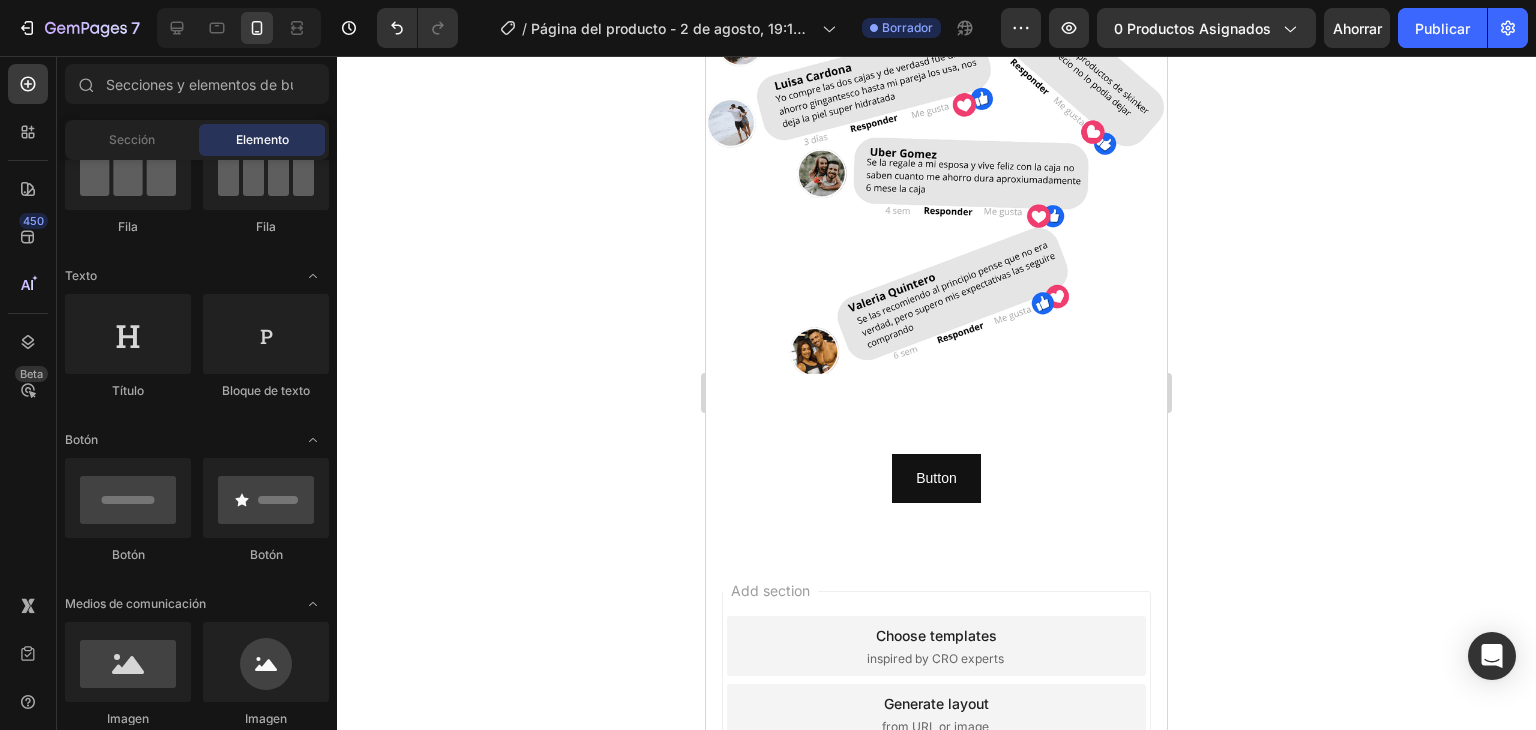 scroll, scrollTop: 0, scrollLeft: 0, axis: both 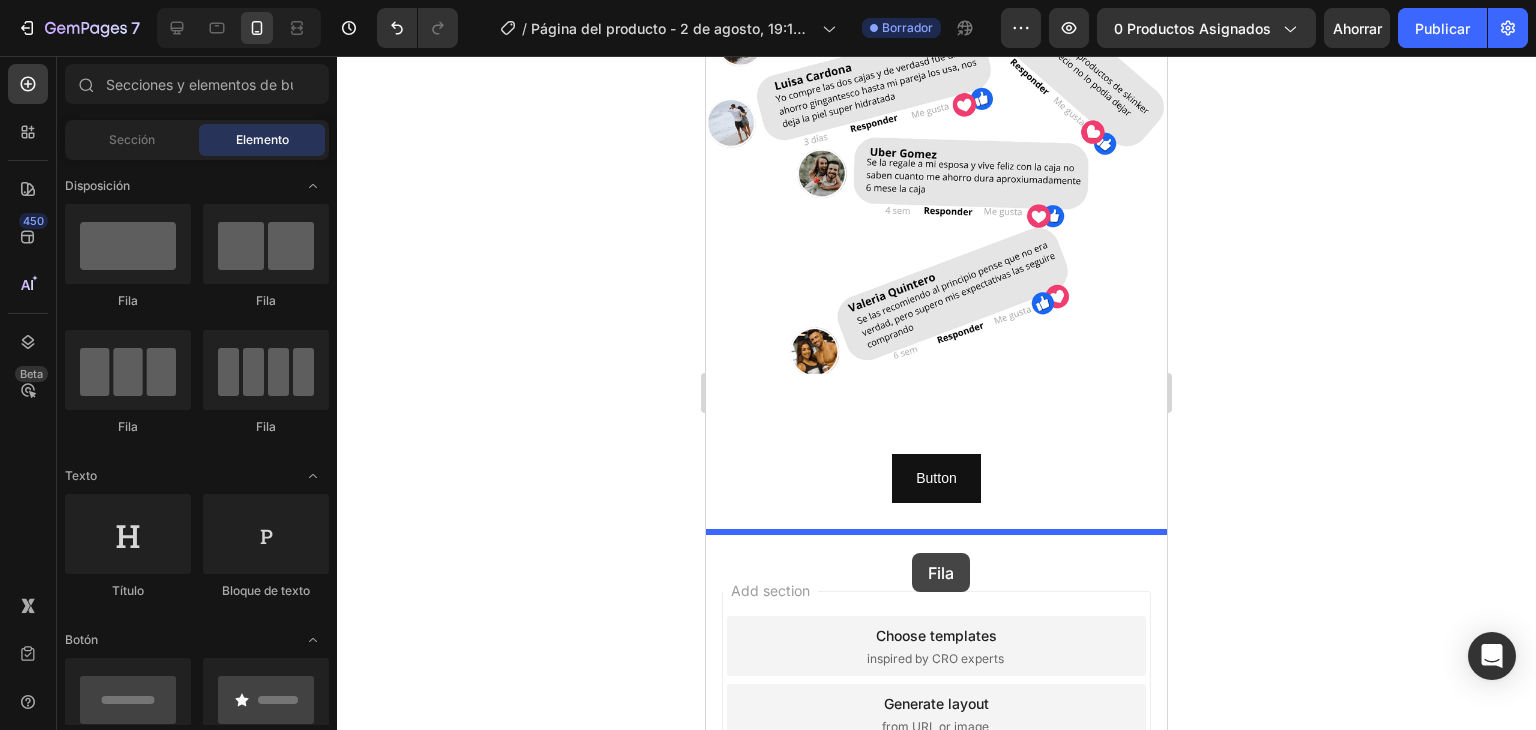 drag, startPoint x: 926, startPoint y: 364, endPoint x: 912, endPoint y: 553, distance: 189.5178 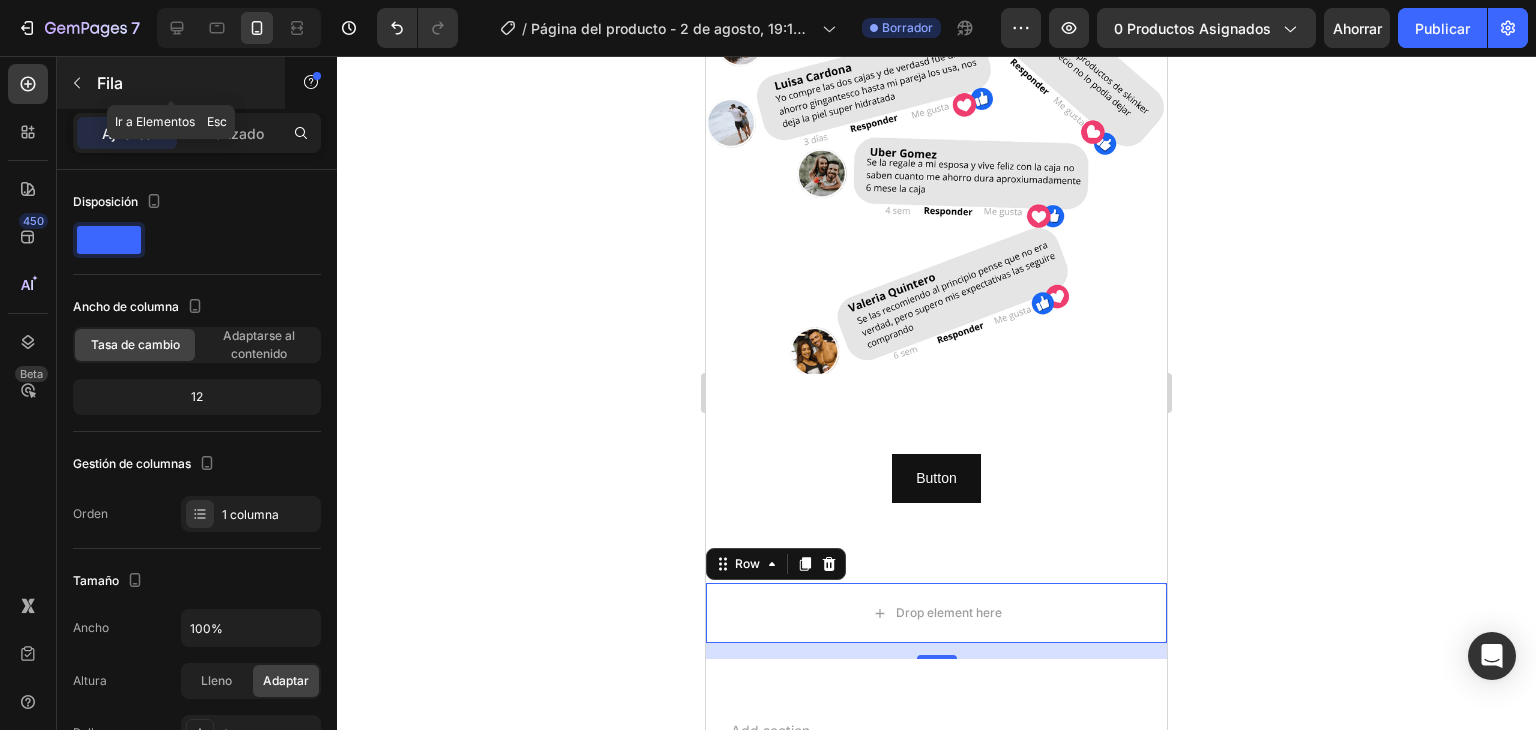 click at bounding box center [77, 83] 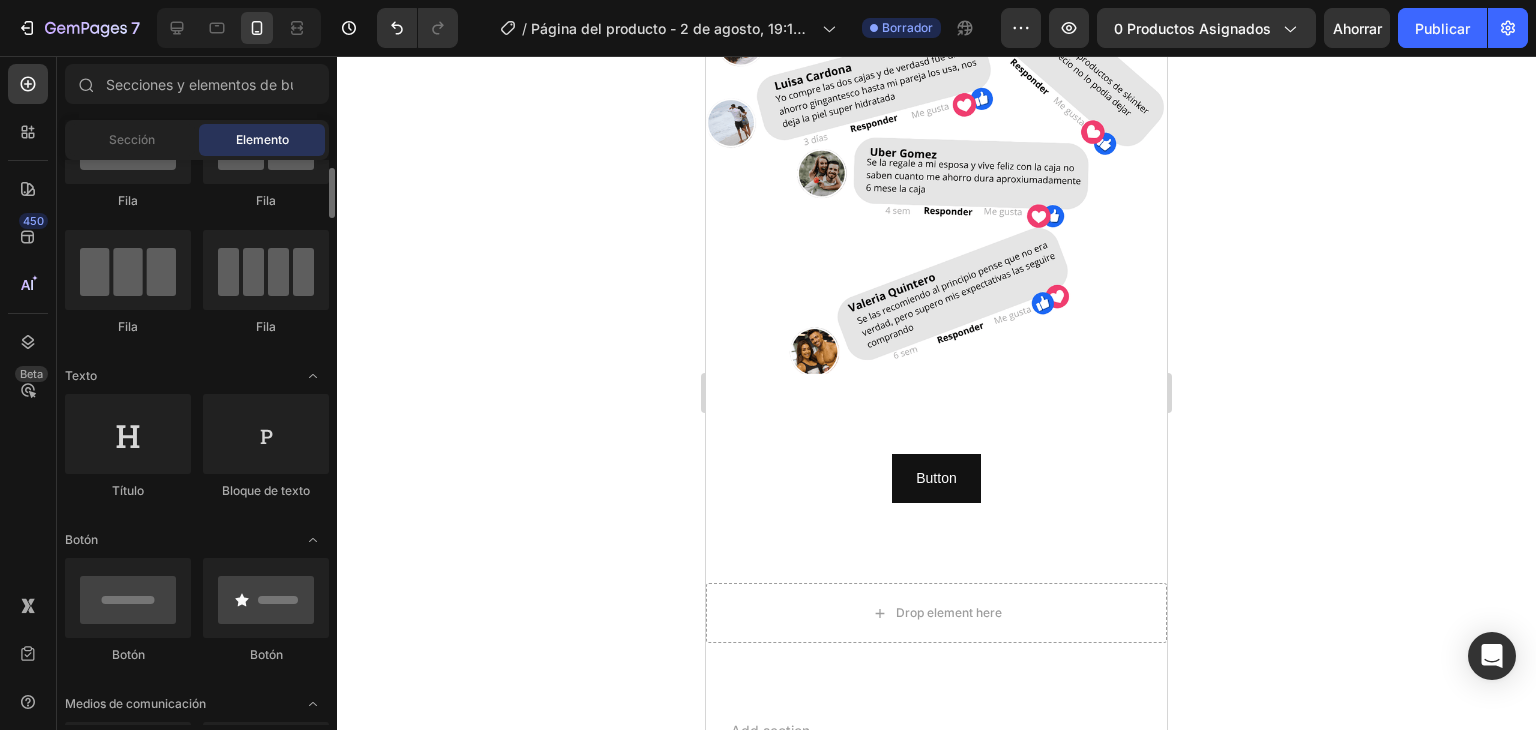 scroll, scrollTop: 300, scrollLeft: 0, axis: vertical 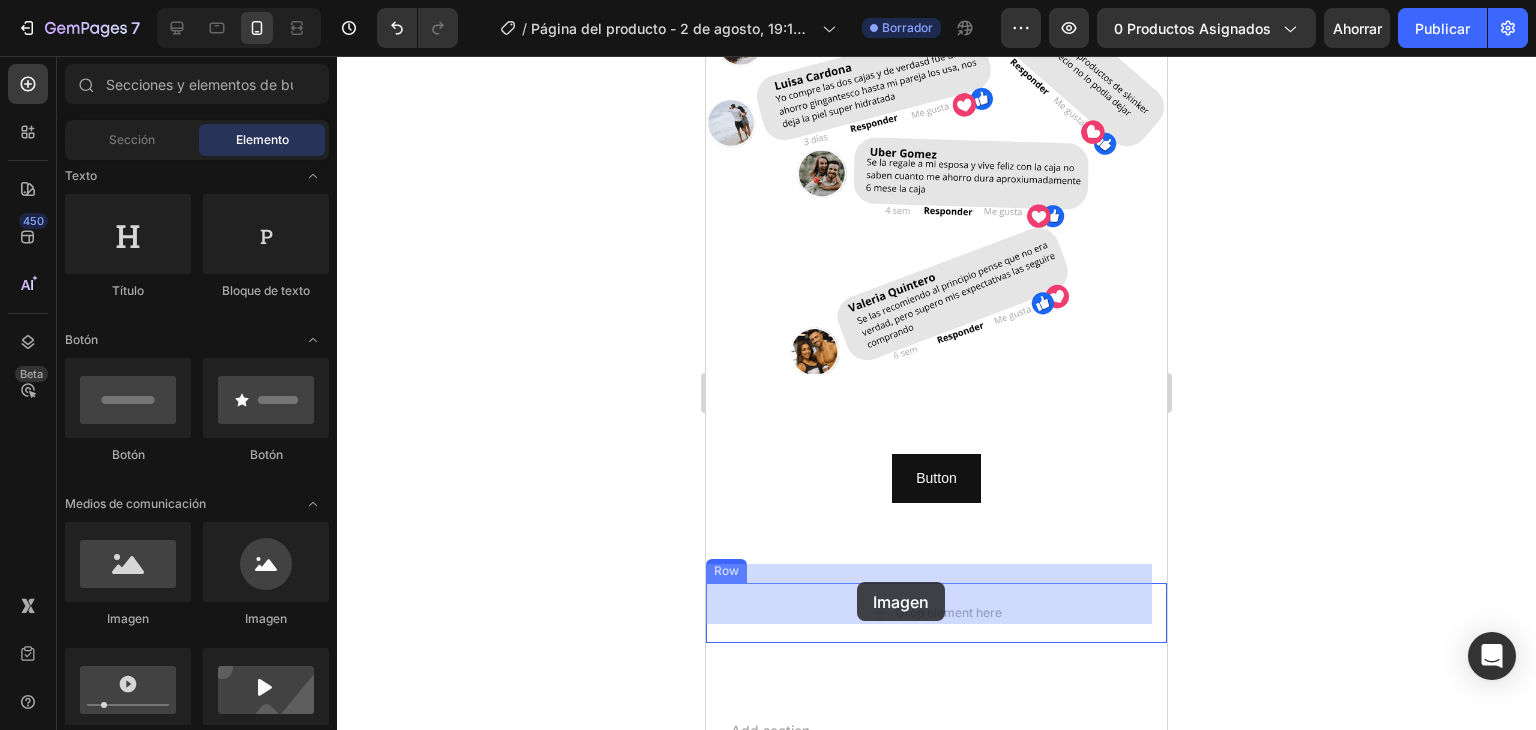 drag, startPoint x: 831, startPoint y: 629, endPoint x: 873, endPoint y: 579, distance: 65.29931 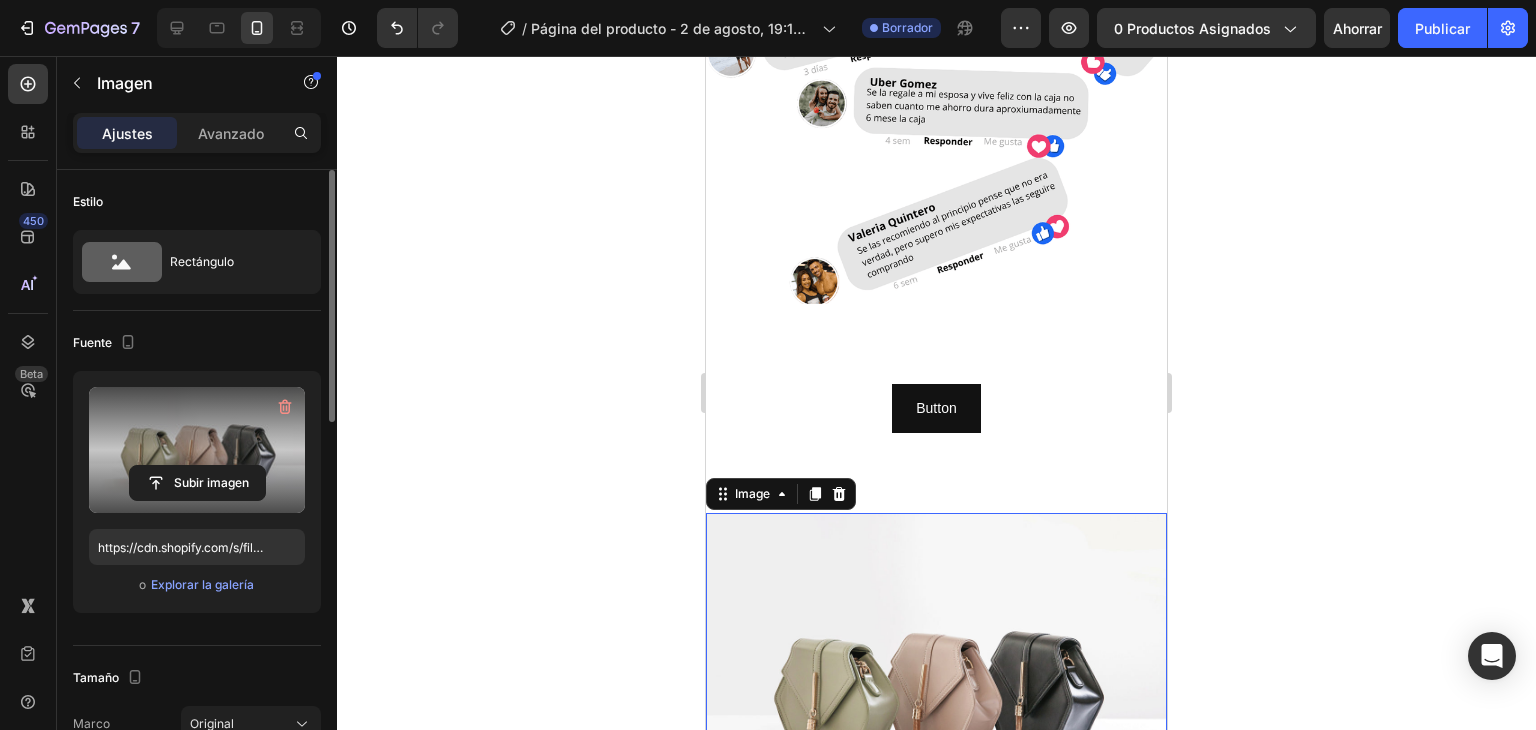 scroll, scrollTop: 2900, scrollLeft: 0, axis: vertical 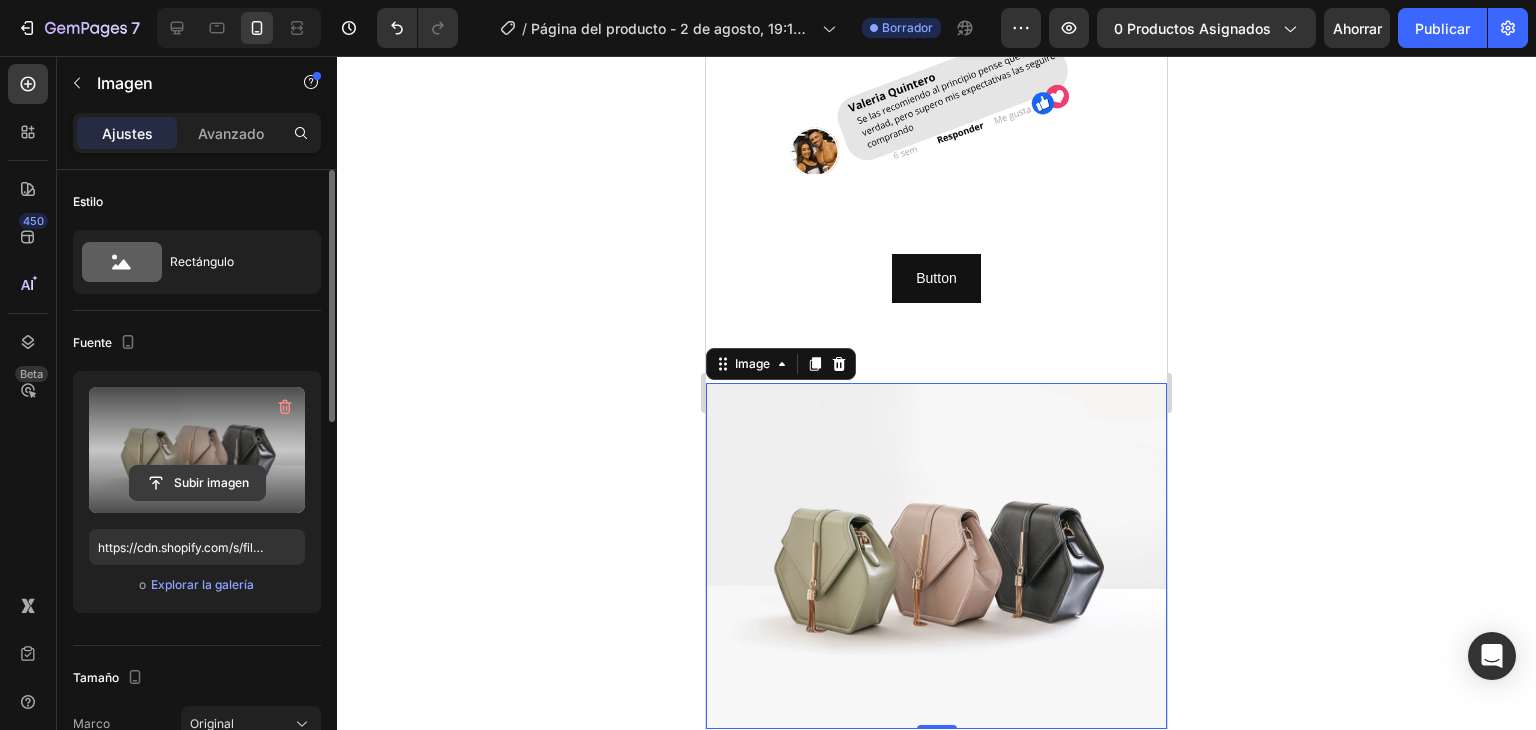 click 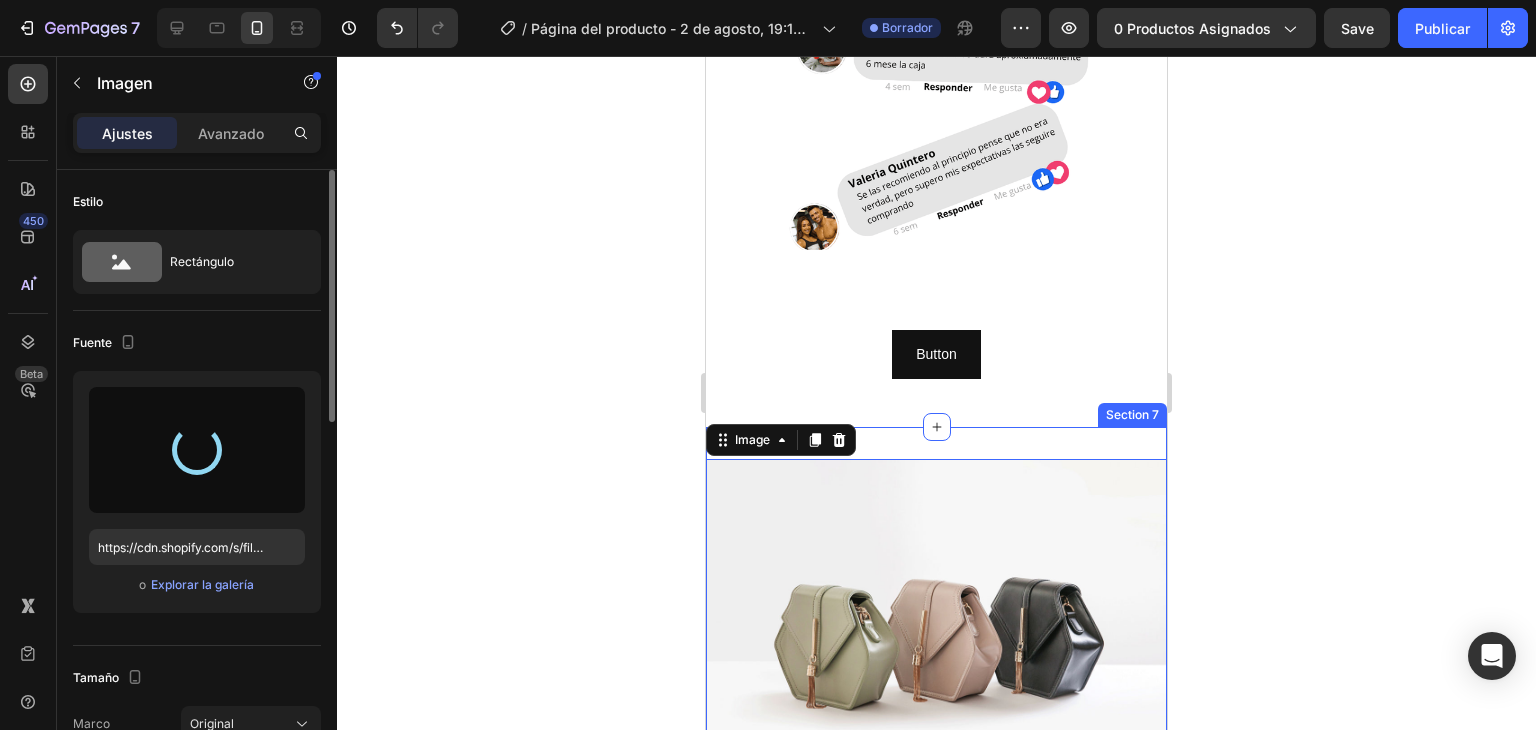 scroll, scrollTop: 2900, scrollLeft: 0, axis: vertical 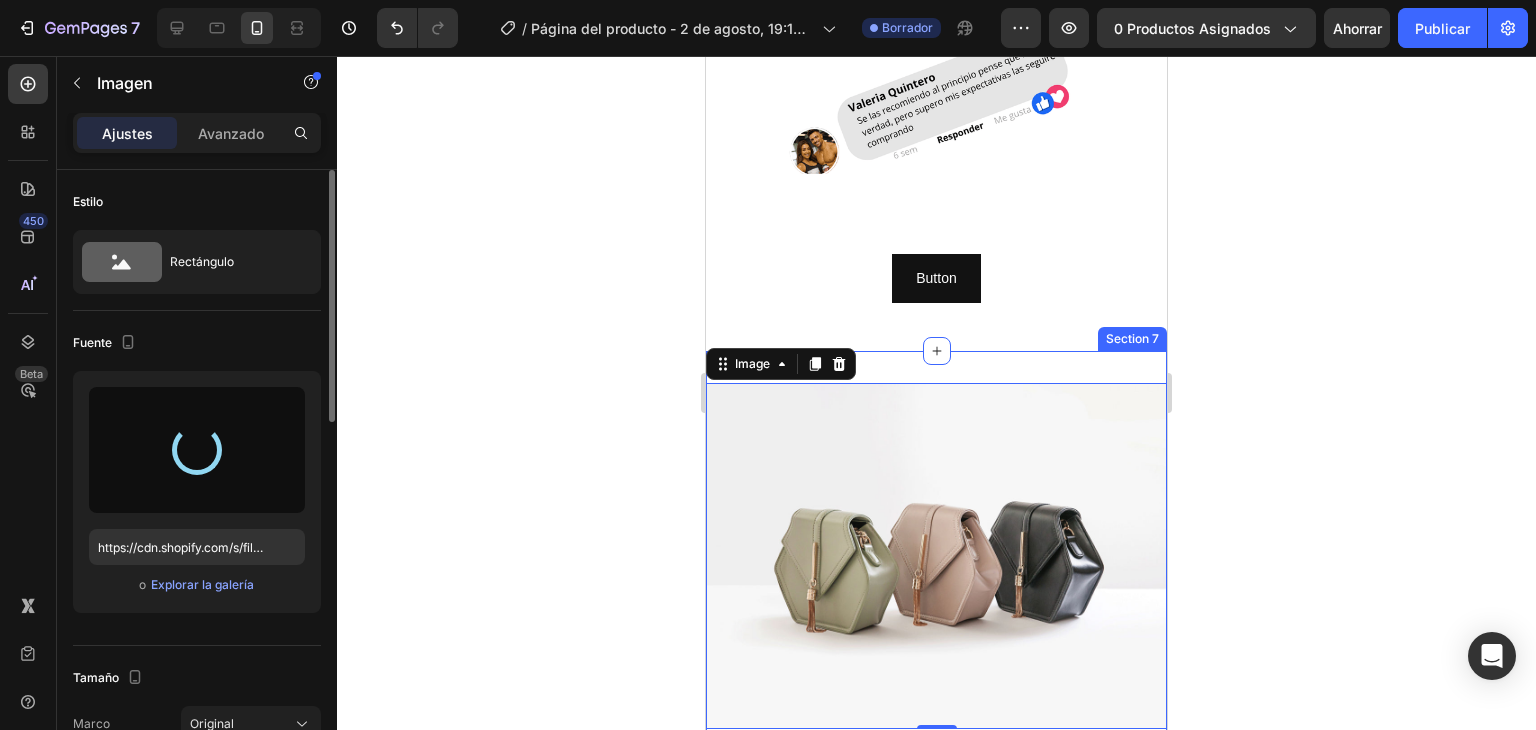 type on "https://cdn.shopify.com/s/files/1/0640/1091/1853/files/gempages_574992948253426917-4a2be130-c8e2-473b-924a-198dea282d93.png" 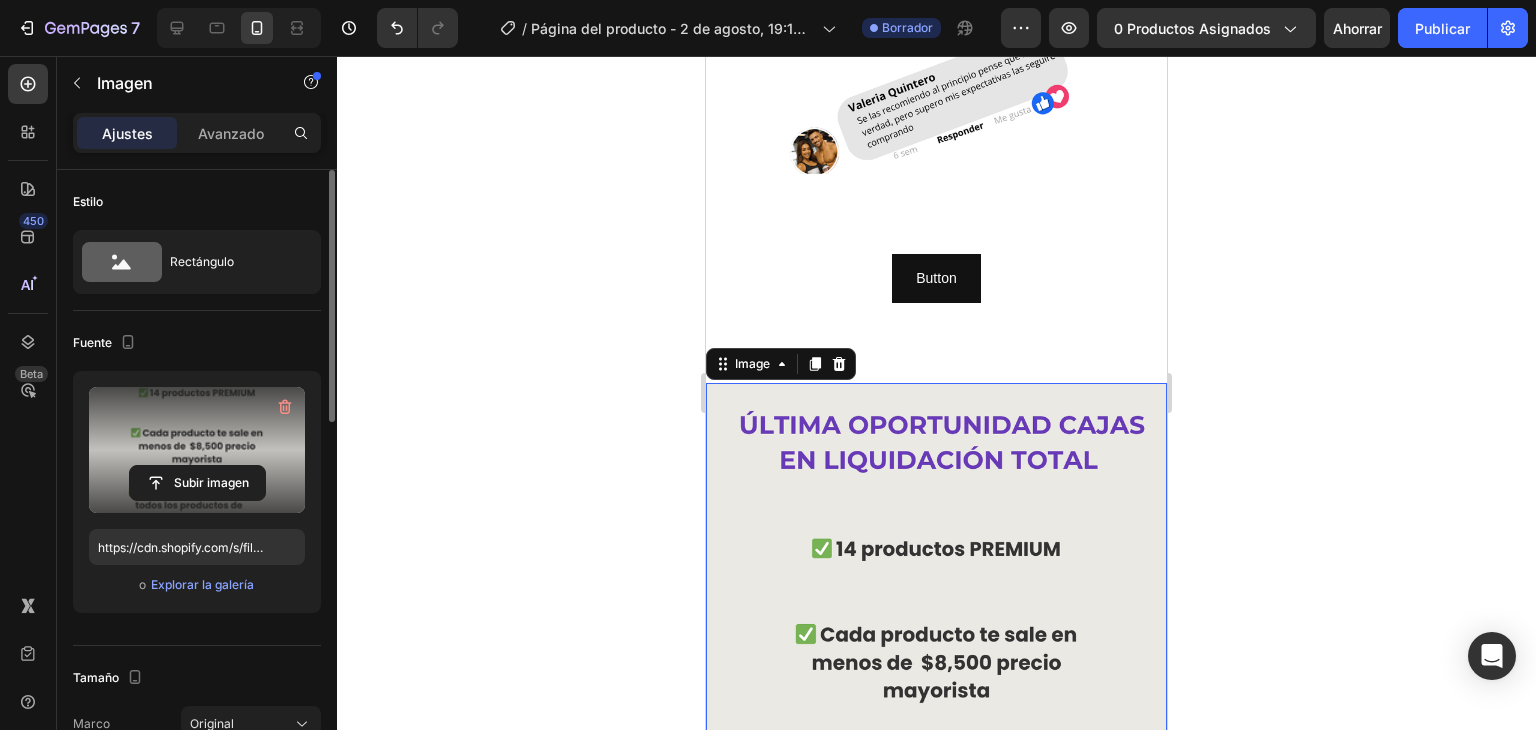 click at bounding box center (936, 671) 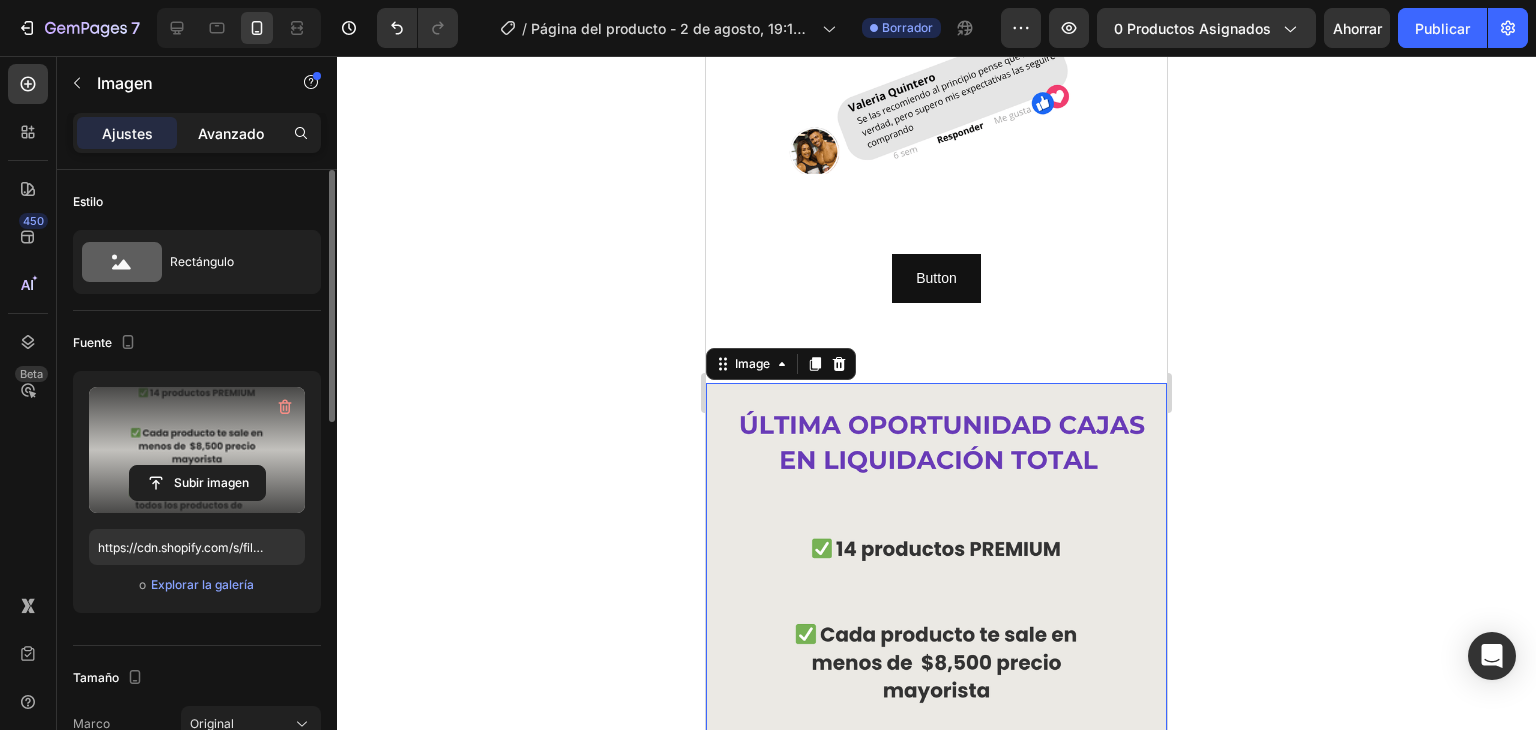 click on "Avanzado" at bounding box center [231, 133] 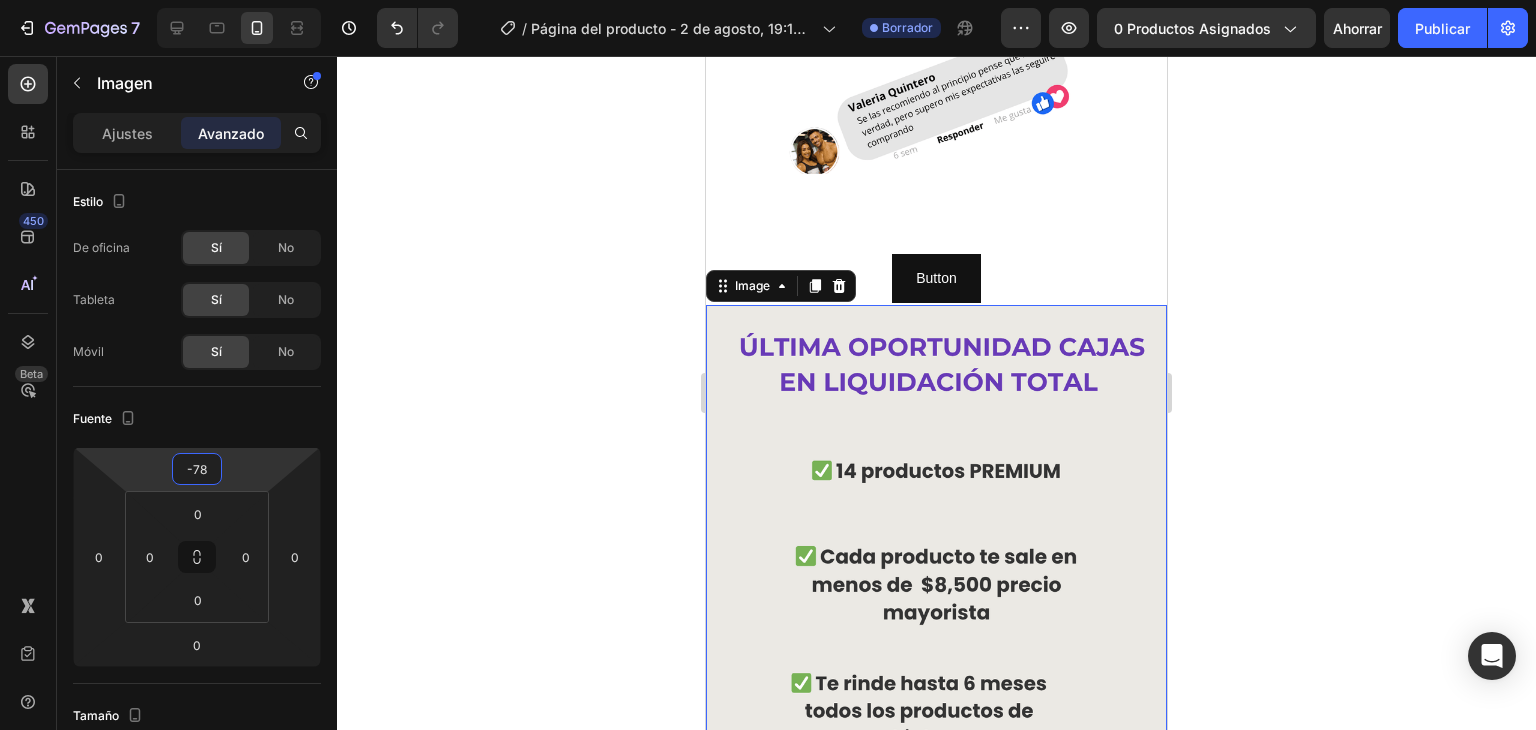 type on "-80" 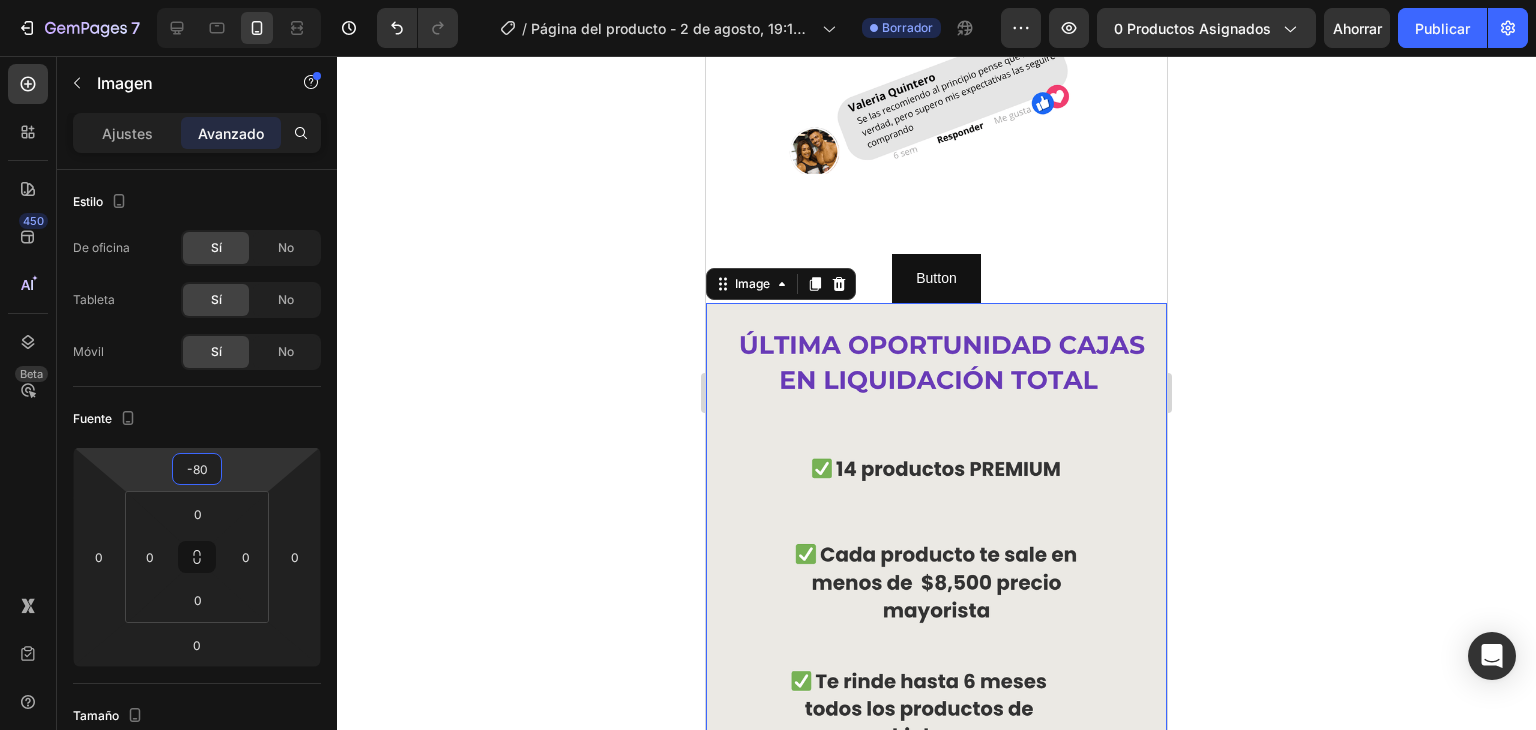 drag, startPoint x: 257, startPoint y: 480, endPoint x: 248, endPoint y: 520, distance: 41 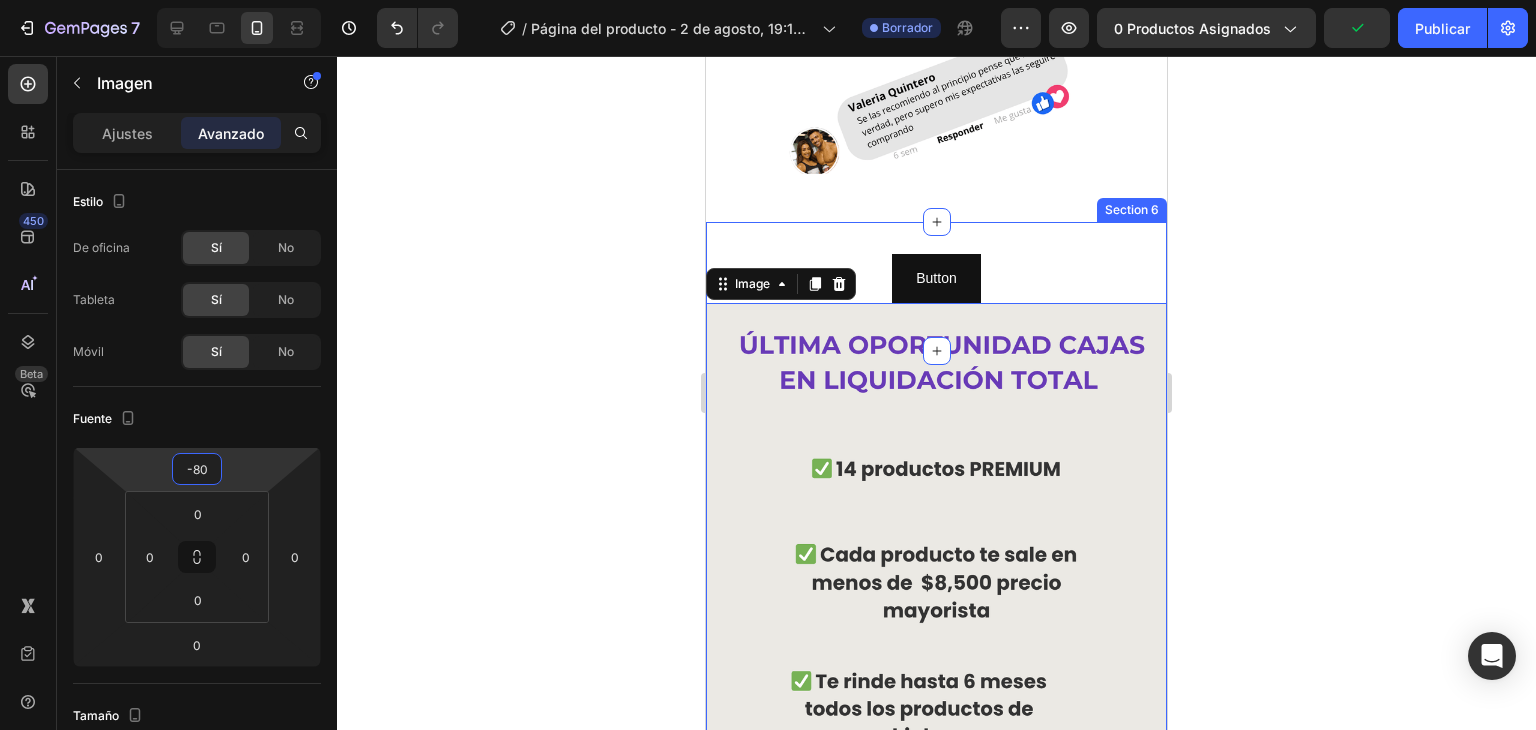 click on "Button Button Row Section 6" at bounding box center (936, 286) 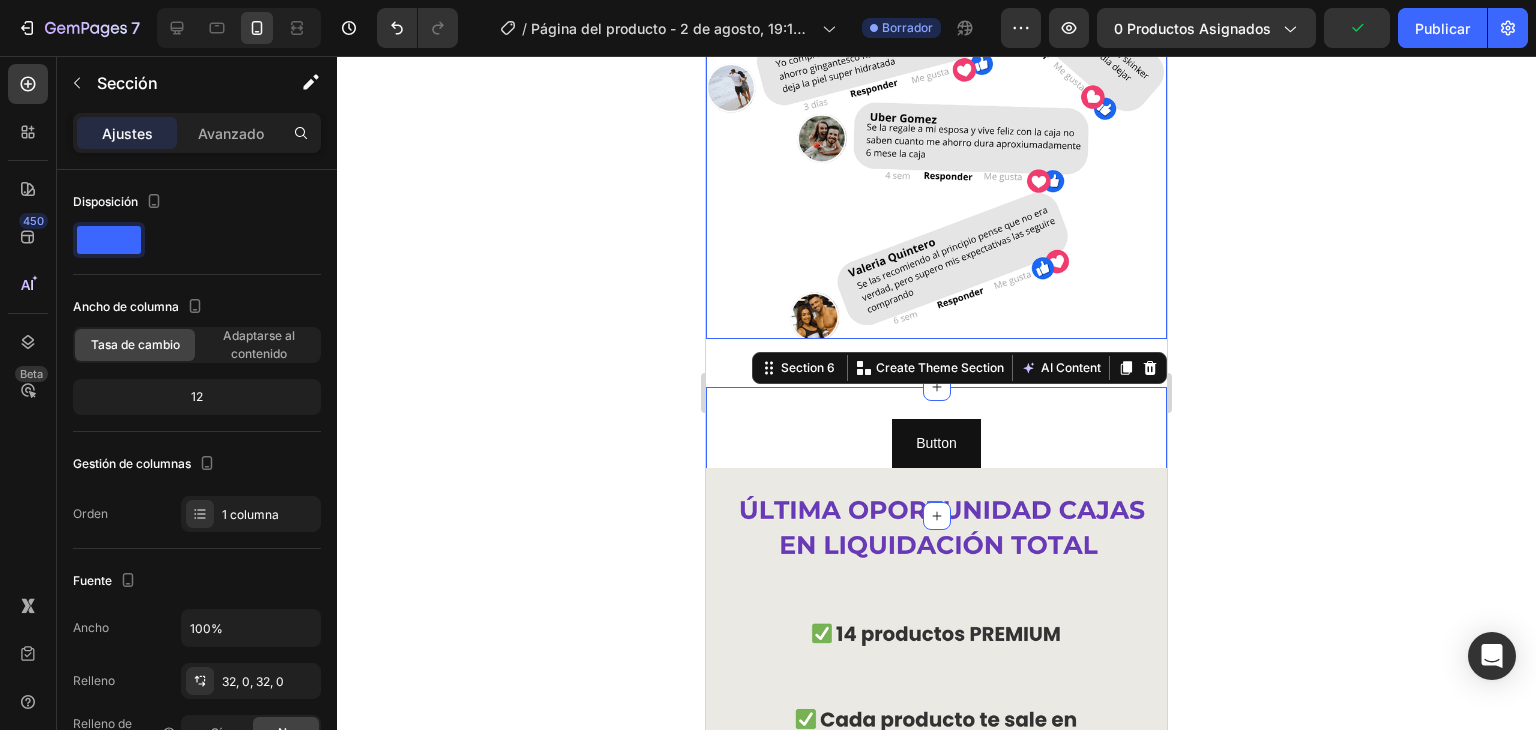 scroll, scrollTop: 2700, scrollLeft: 0, axis: vertical 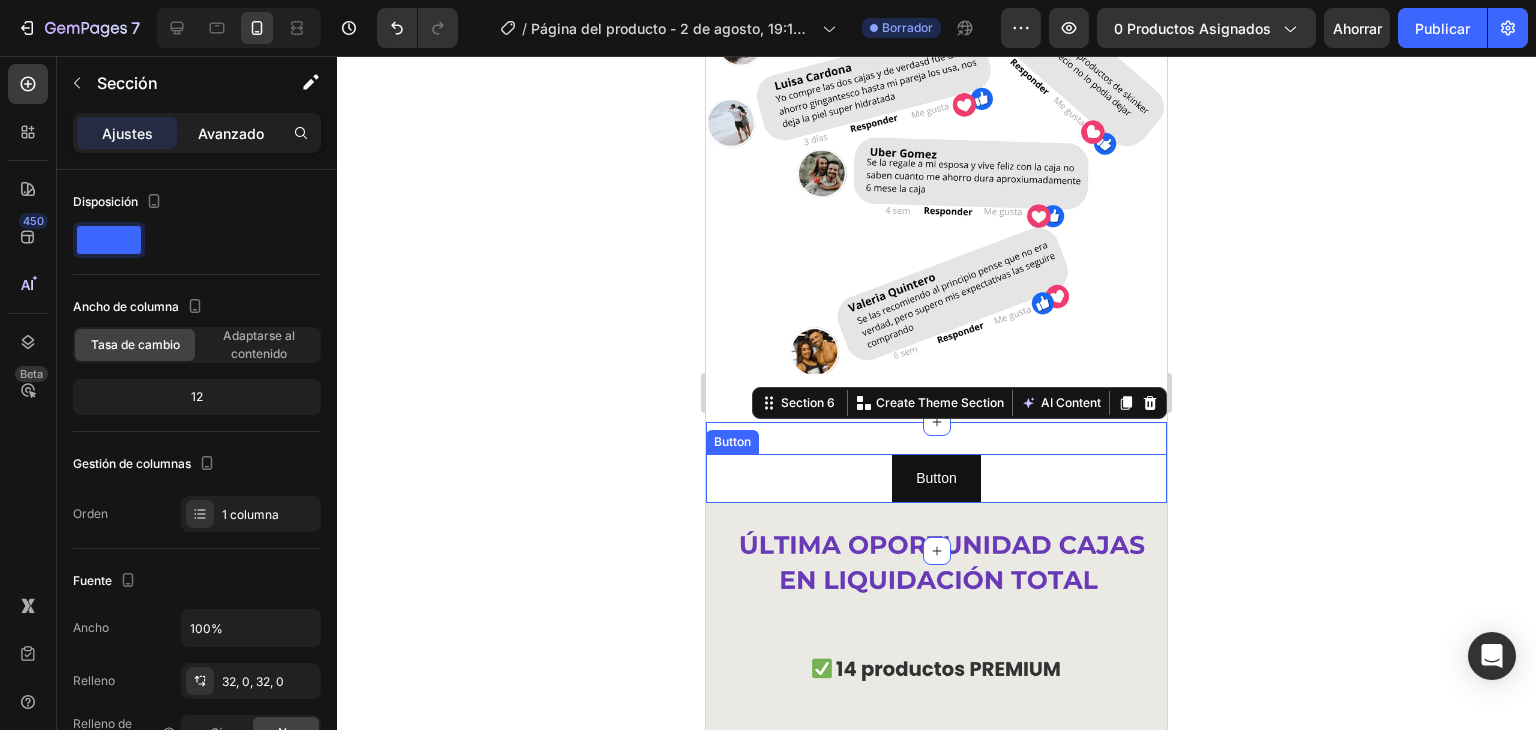 click on "Avanzado" at bounding box center [231, 133] 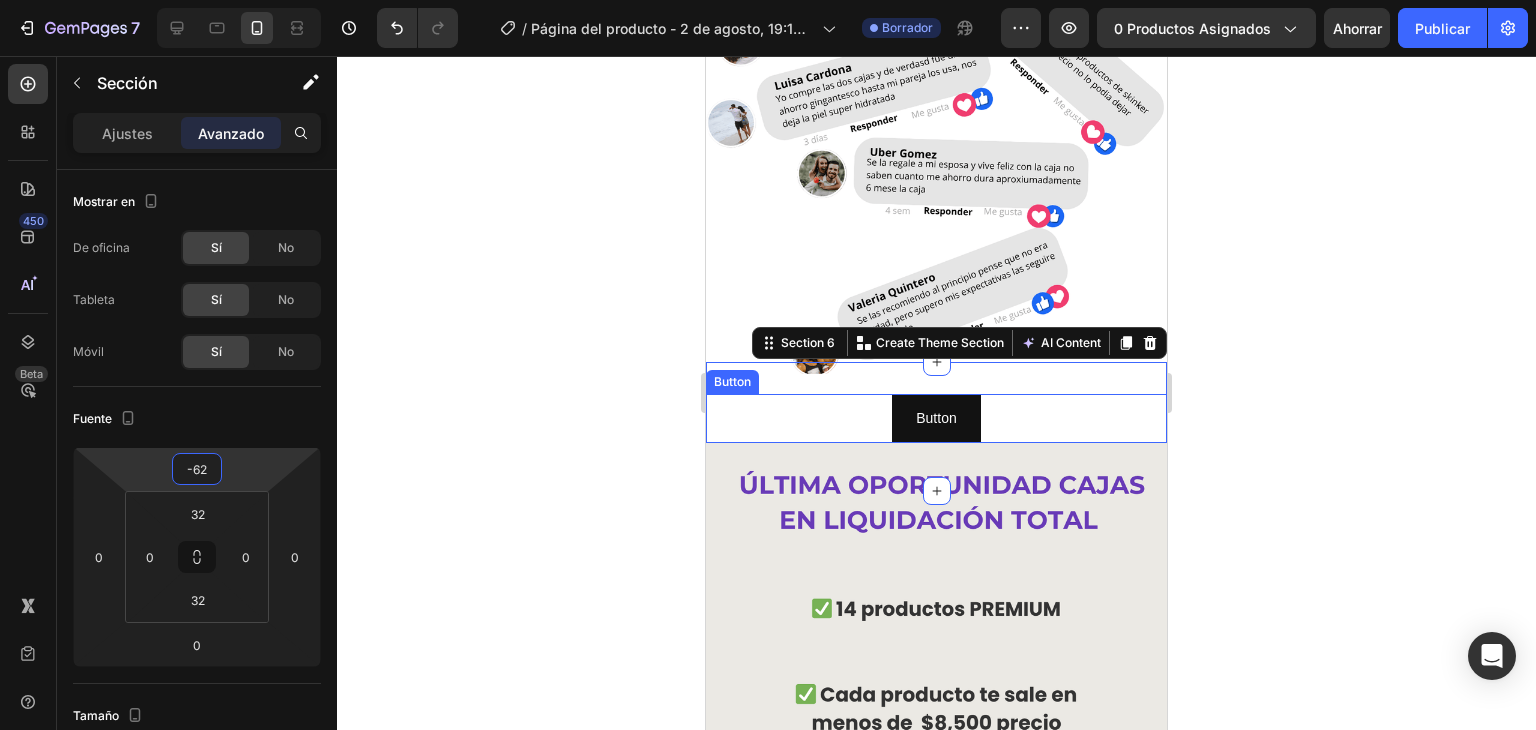 type on "-64" 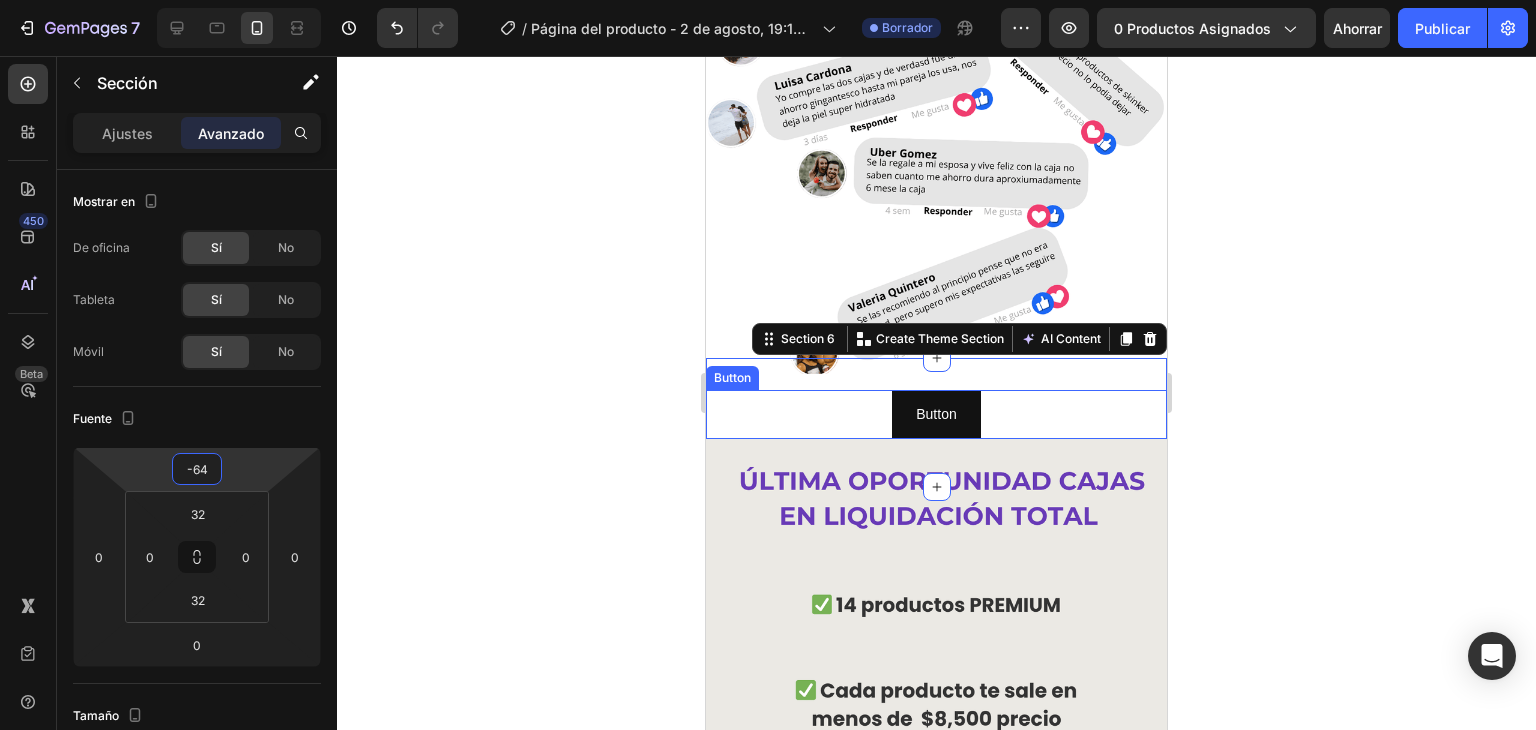 drag, startPoint x: 244, startPoint y: 479, endPoint x: 231, endPoint y: 511, distance: 34.539833 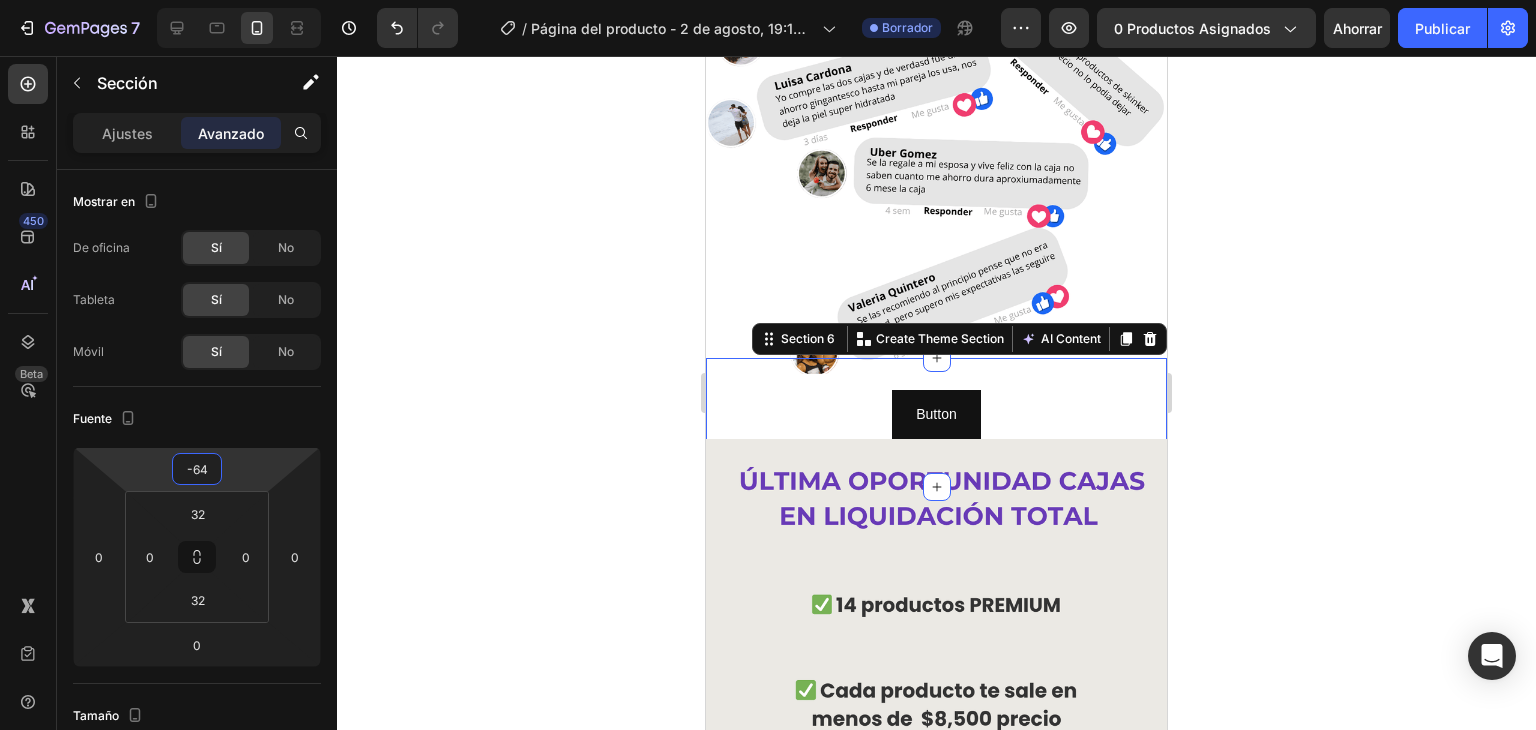 click 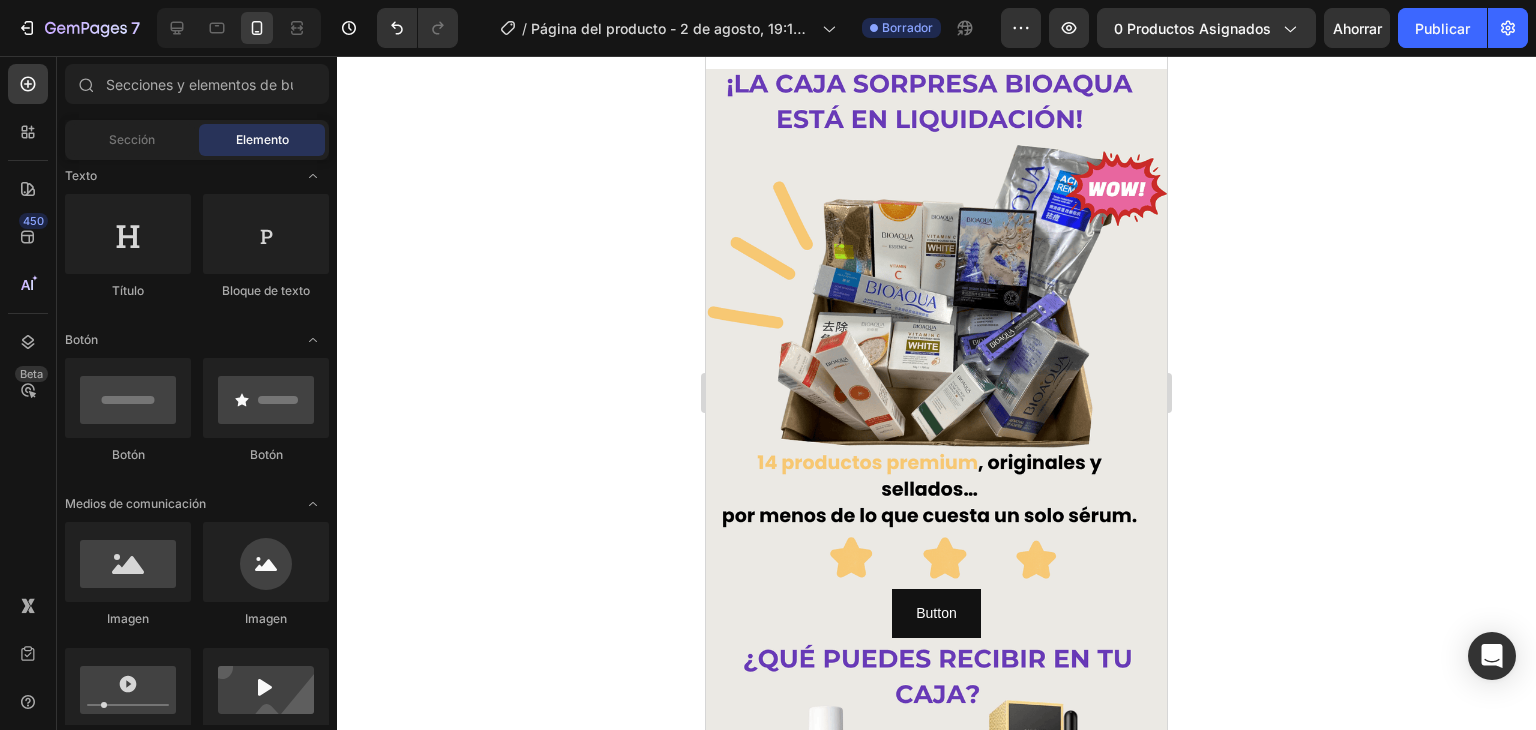 scroll, scrollTop: 0, scrollLeft: 0, axis: both 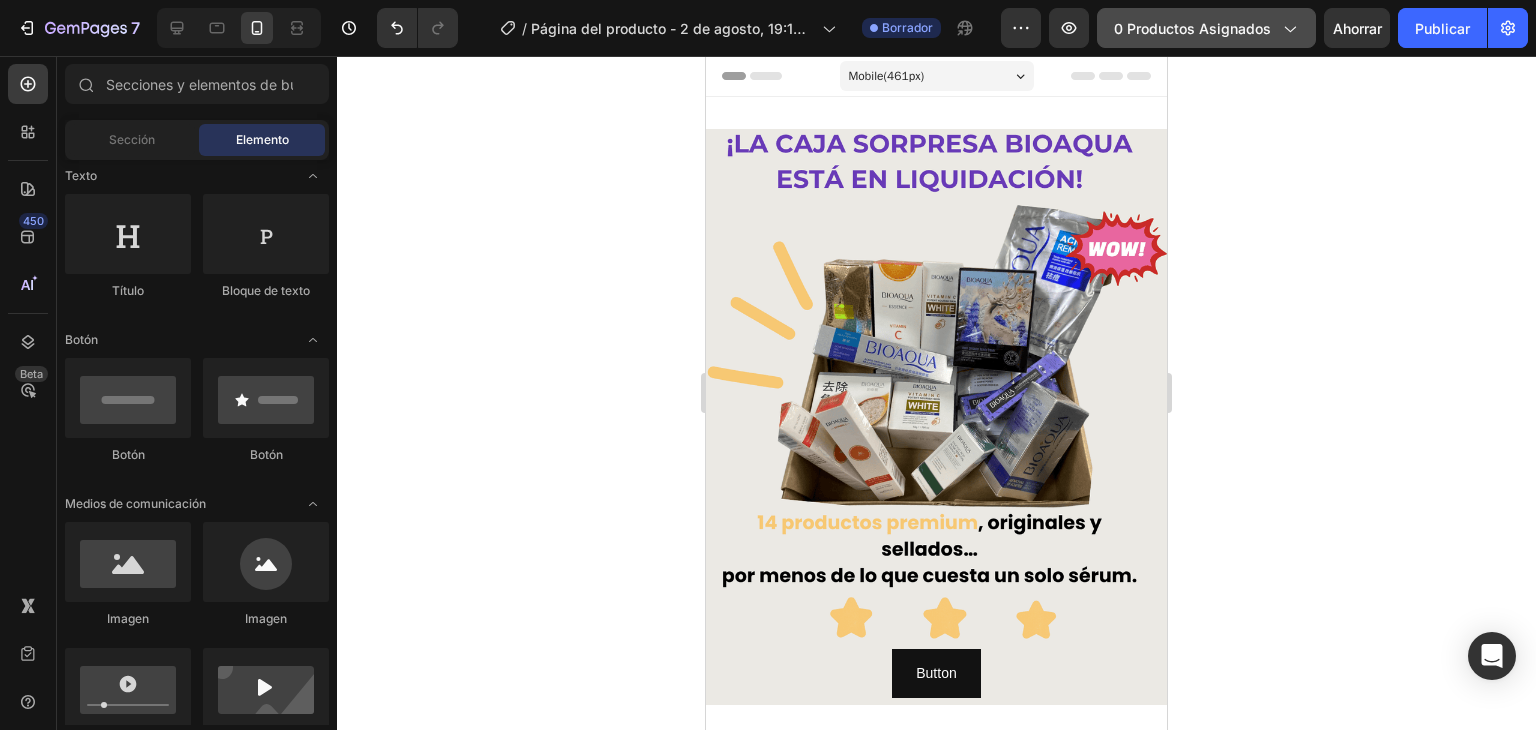 click on "0 productos asignados" at bounding box center [1192, 28] 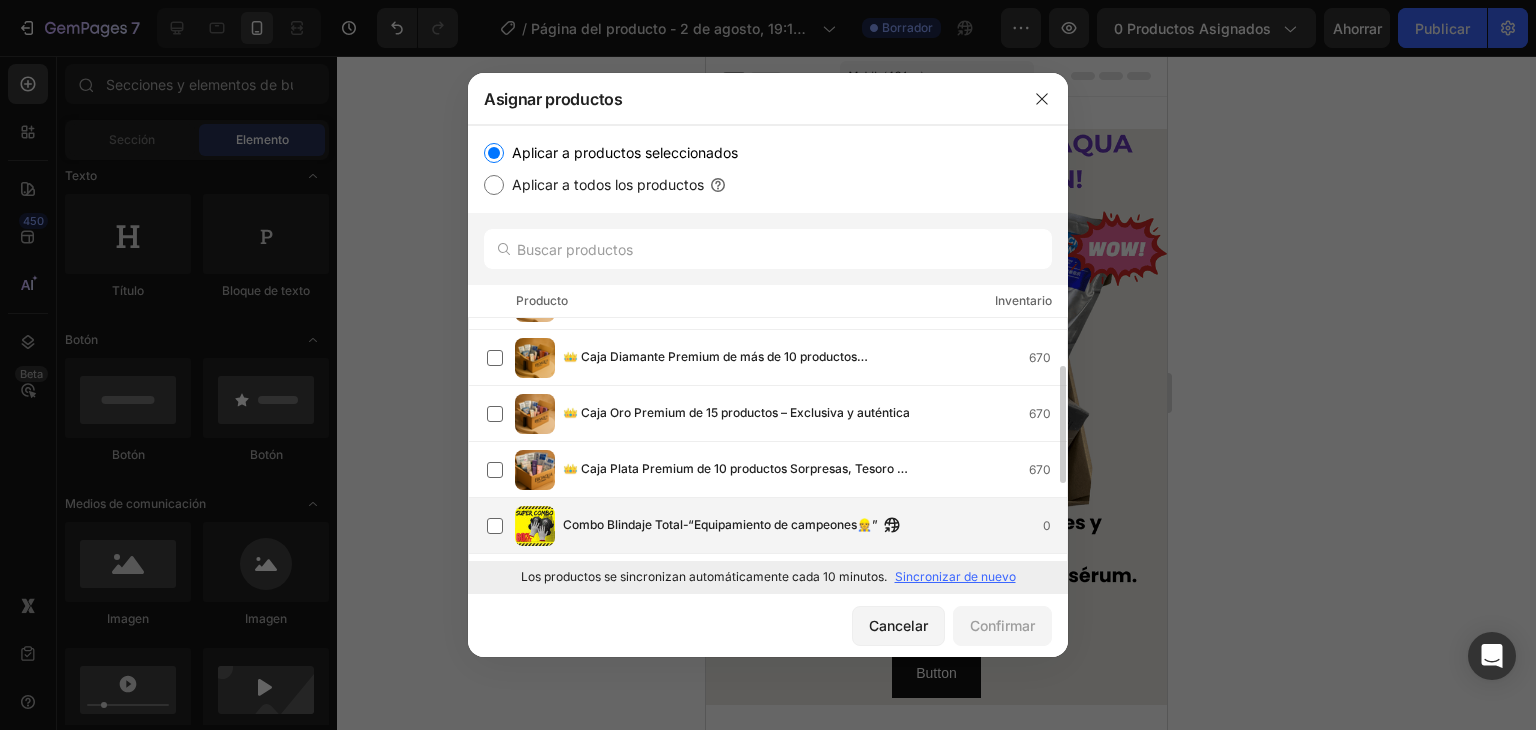 scroll, scrollTop: 0, scrollLeft: 0, axis: both 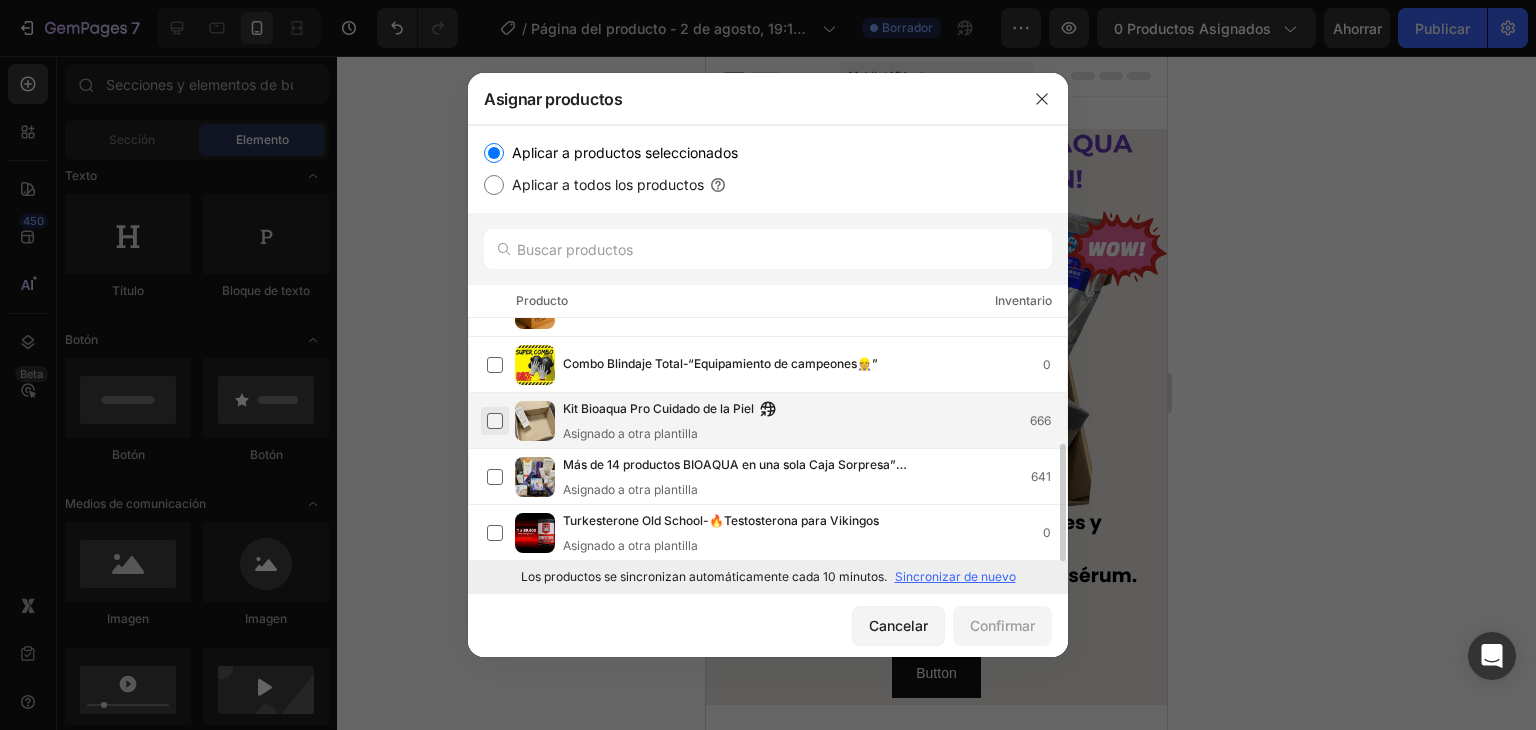 click at bounding box center [495, 421] 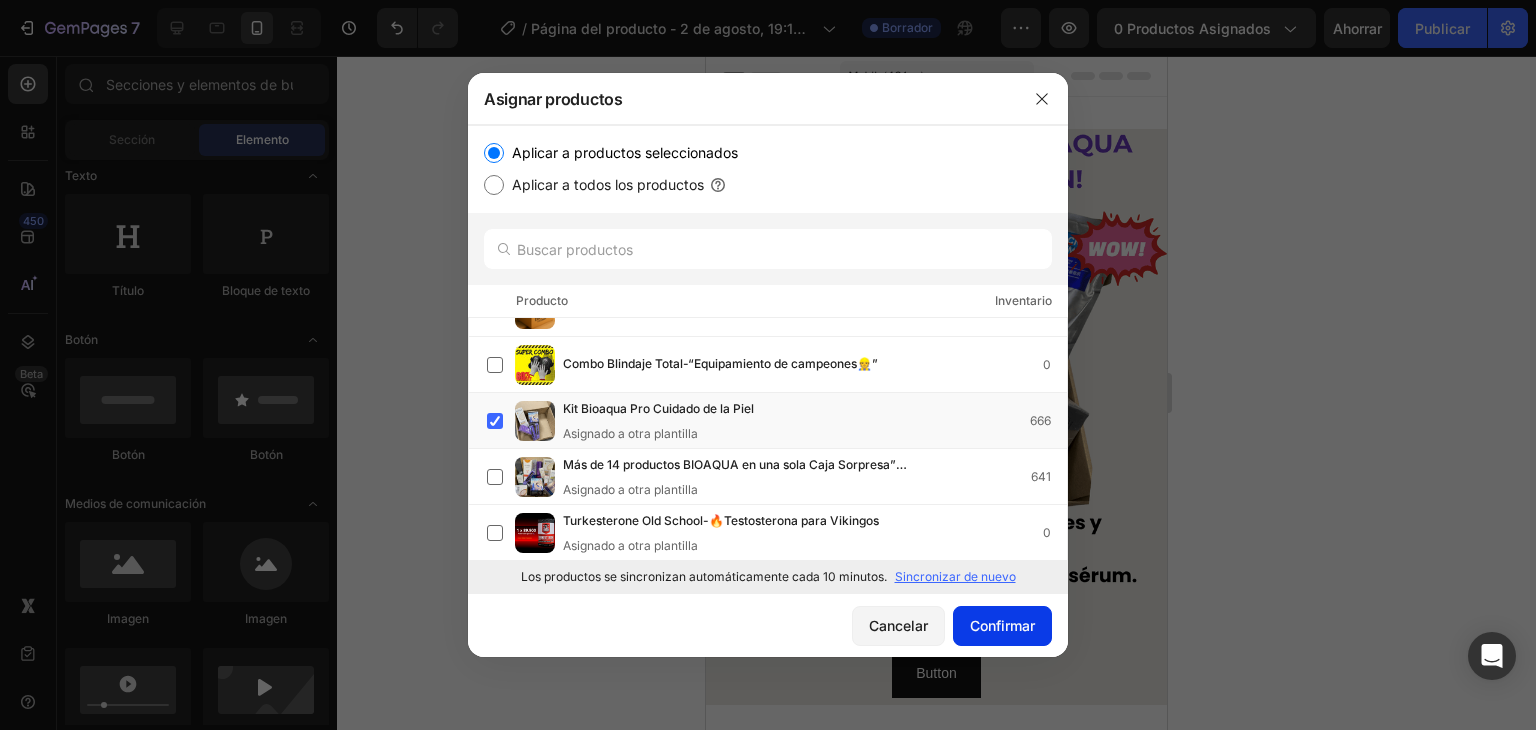 click on "Confirmar" at bounding box center (1002, 625) 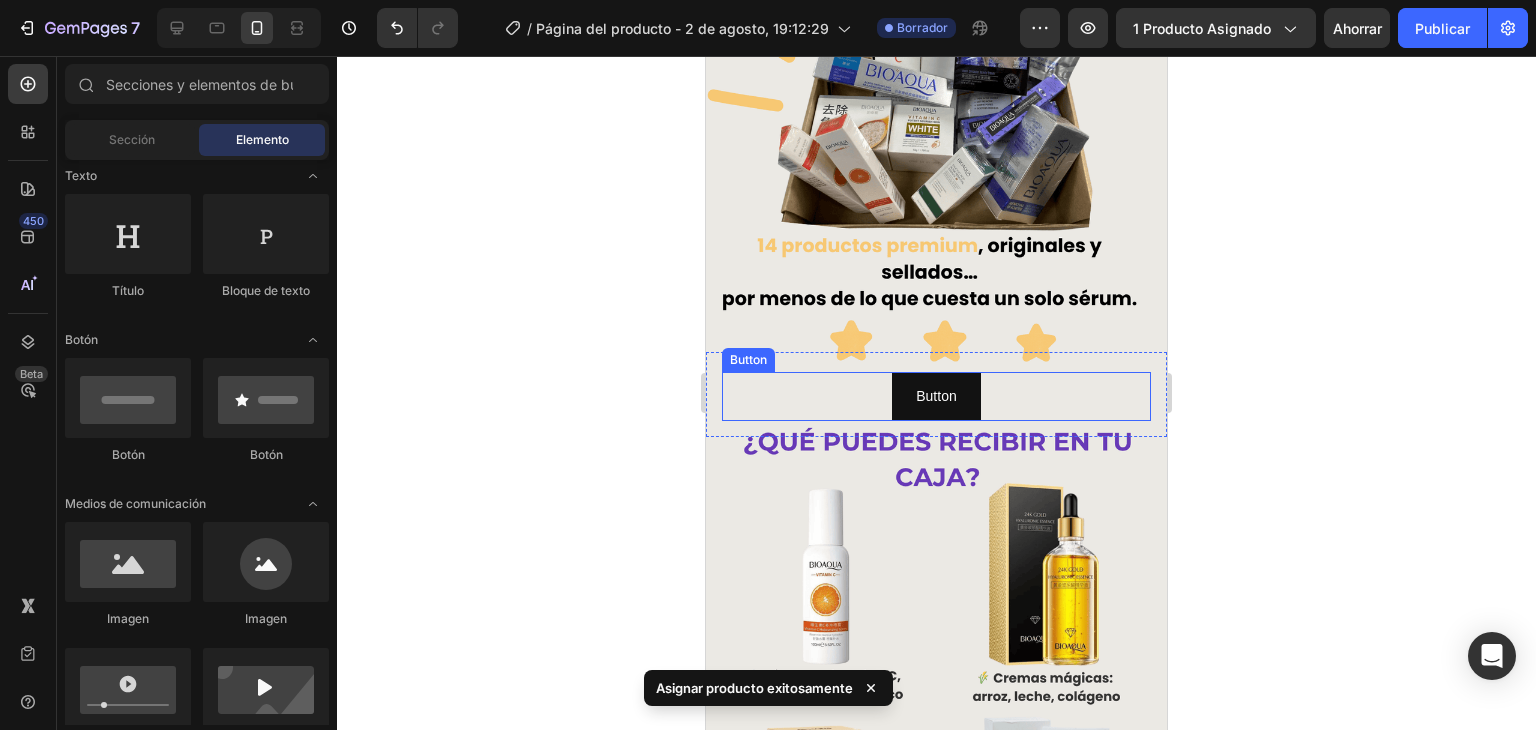 scroll, scrollTop: 300, scrollLeft: 0, axis: vertical 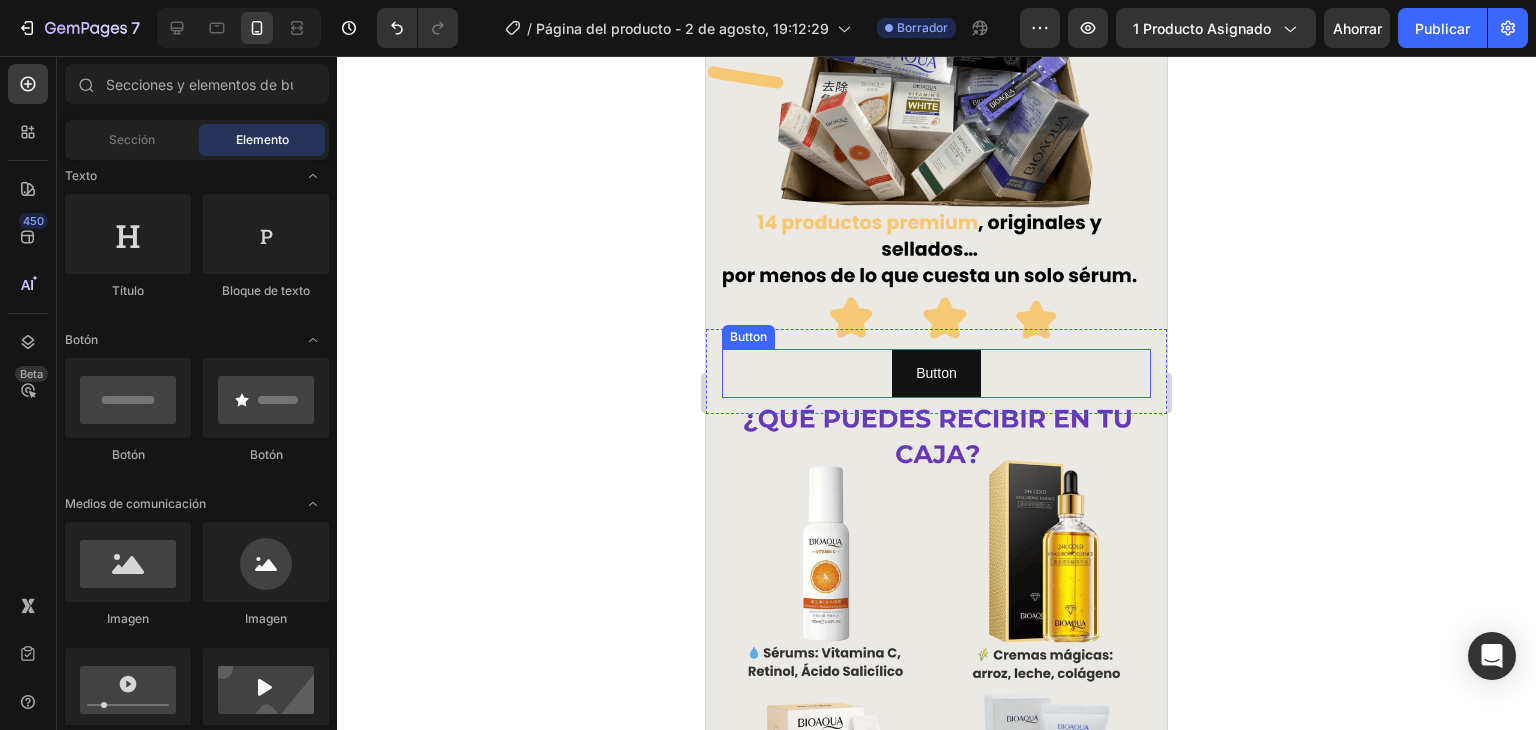 click on "Button Button" at bounding box center (936, 373) 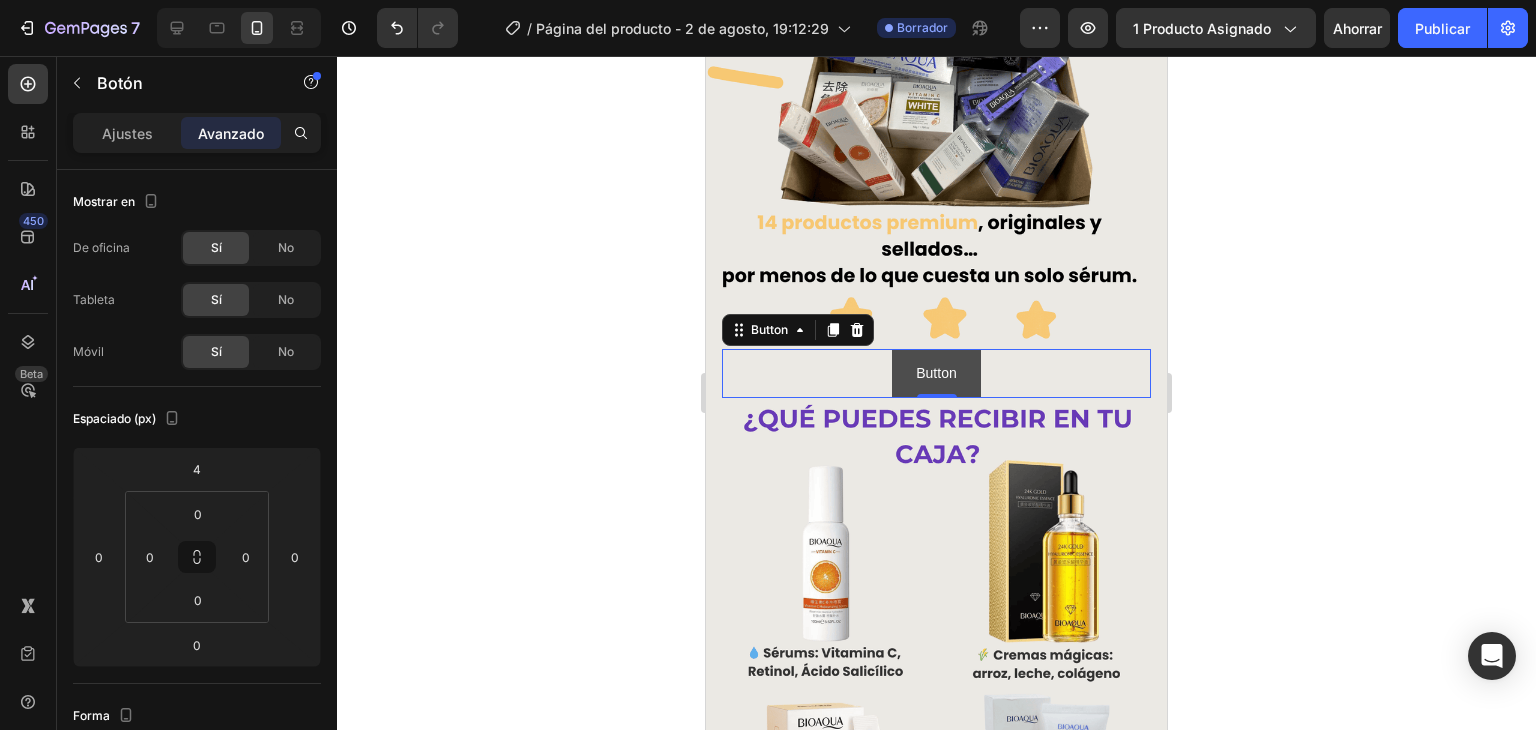 click on "Button" at bounding box center [936, 373] 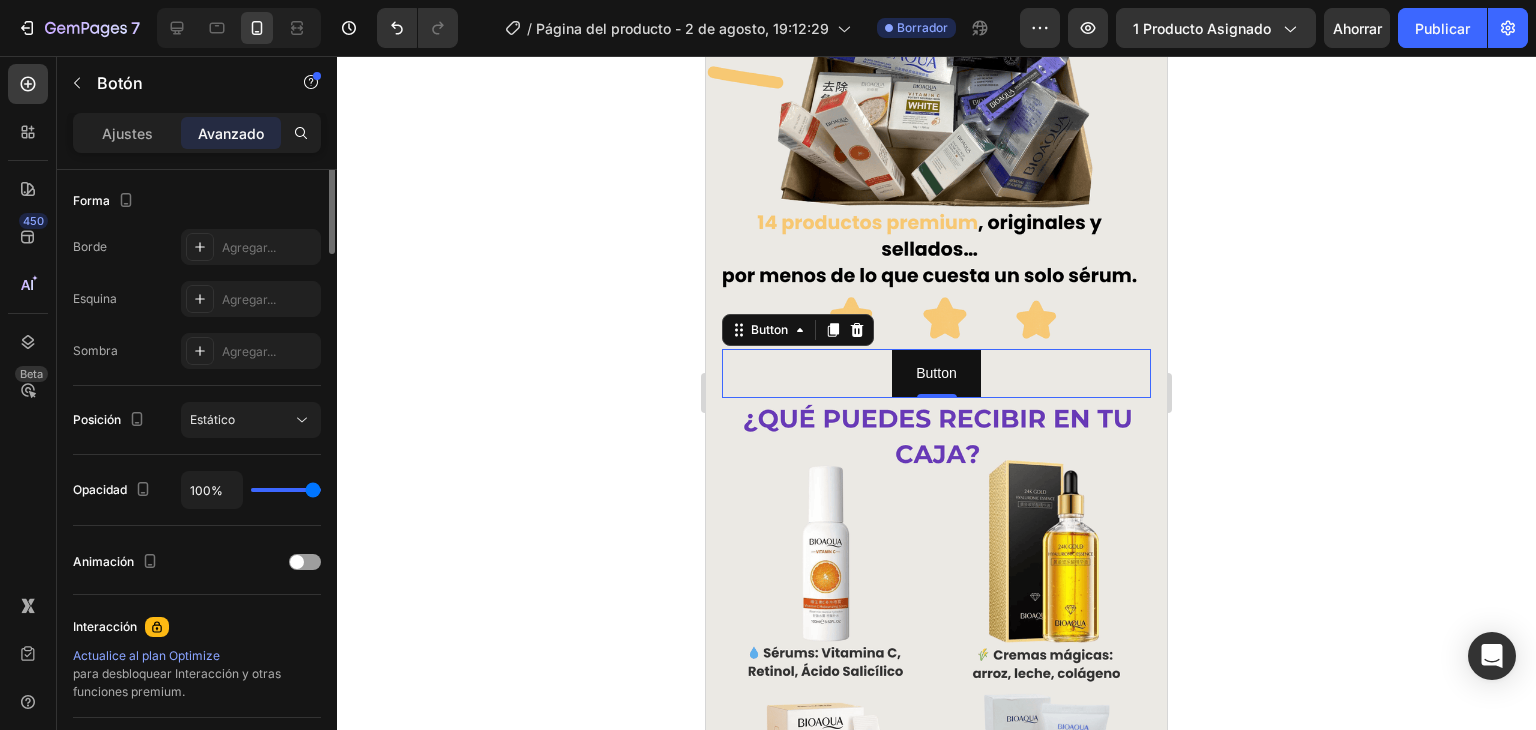 scroll, scrollTop: 215, scrollLeft: 0, axis: vertical 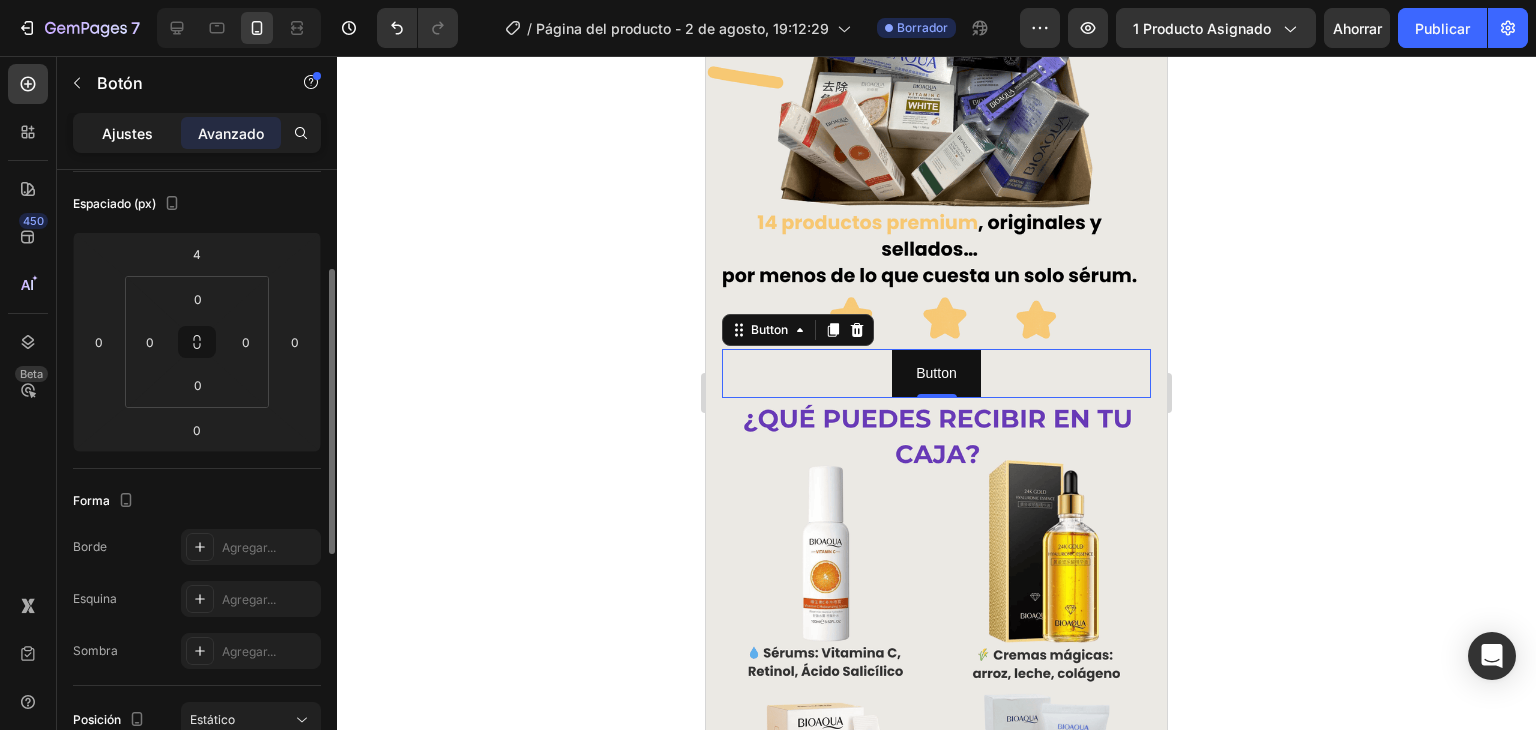 drag, startPoint x: 139, startPoint y: 141, endPoint x: 176, endPoint y: 157, distance: 40.311287 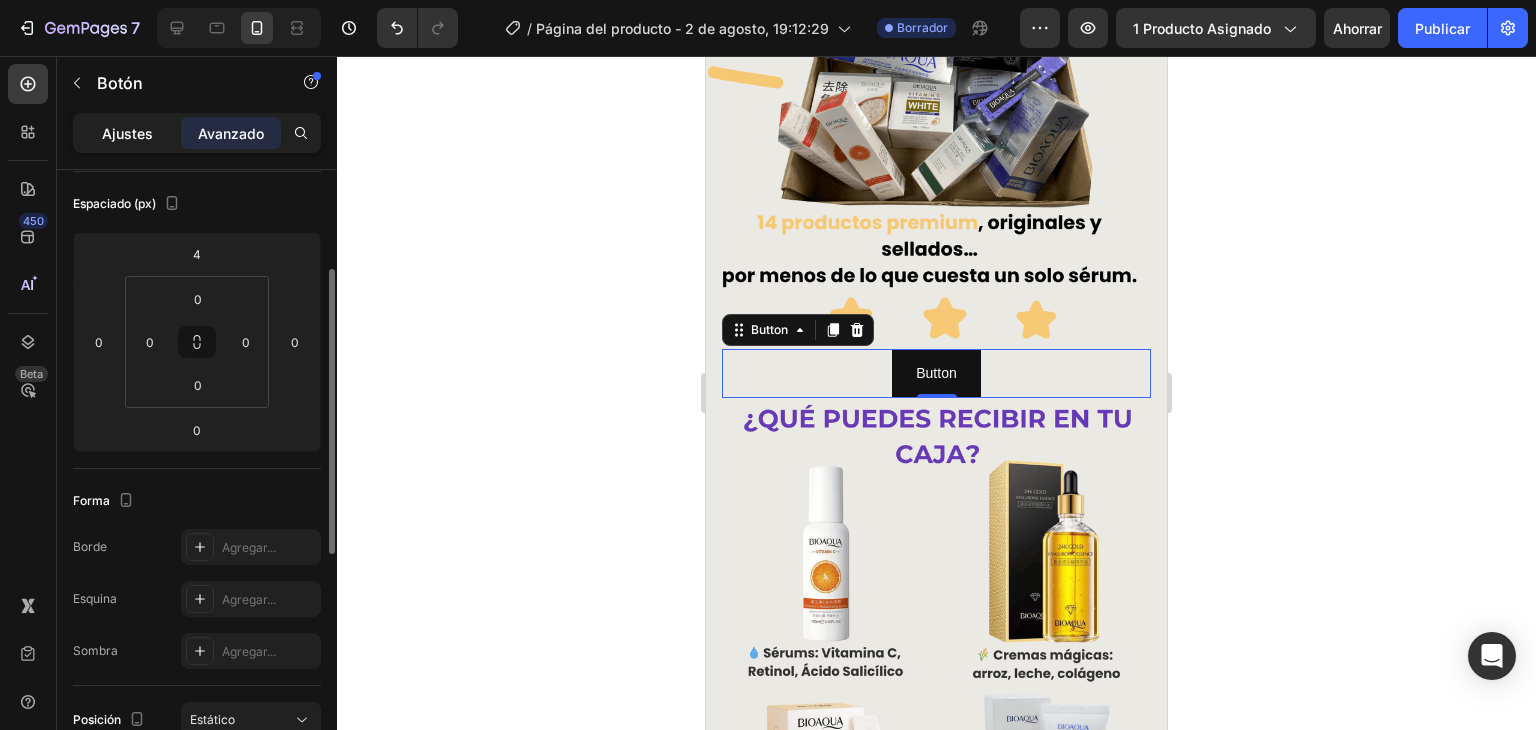 click on "Ajustes" at bounding box center (127, 133) 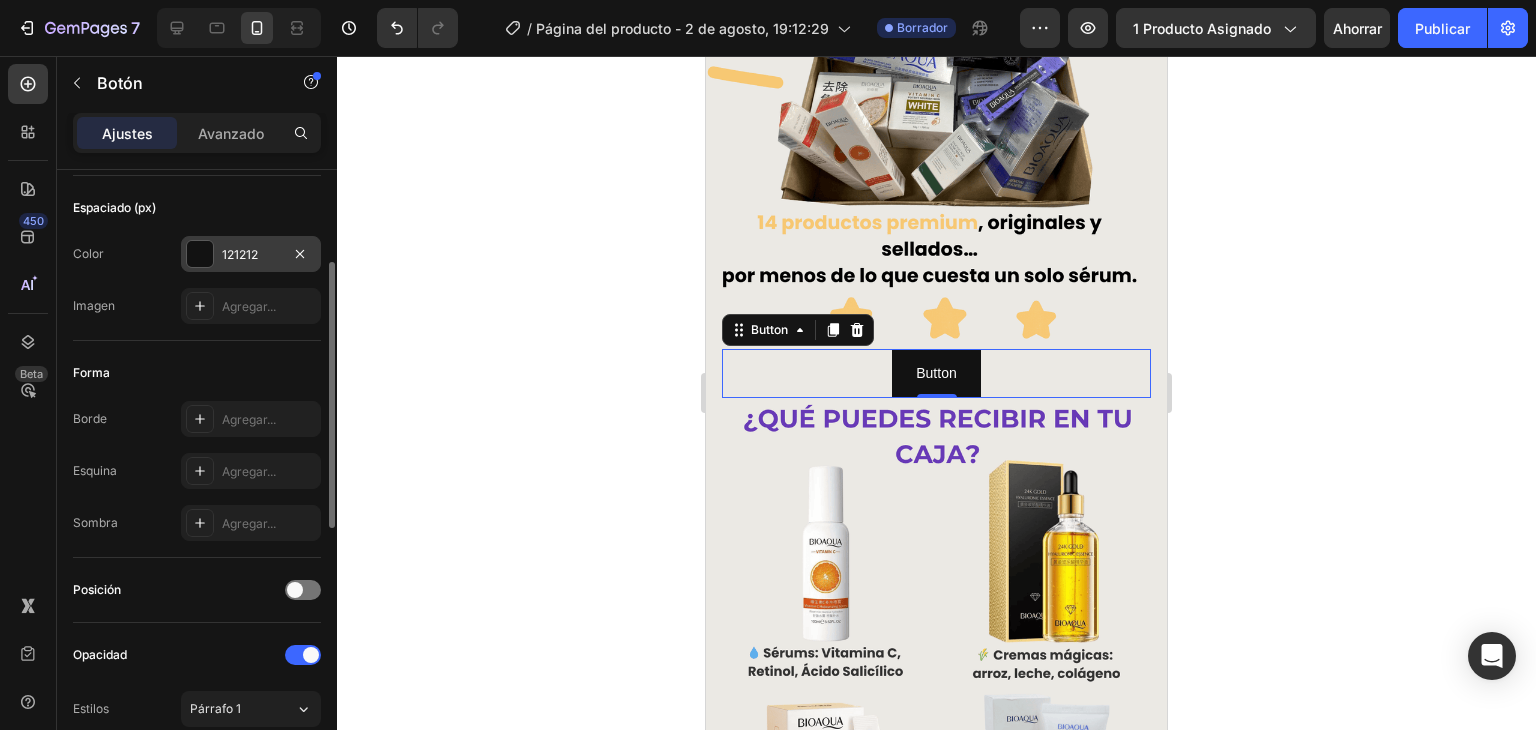 click on "121212" at bounding box center [251, 255] 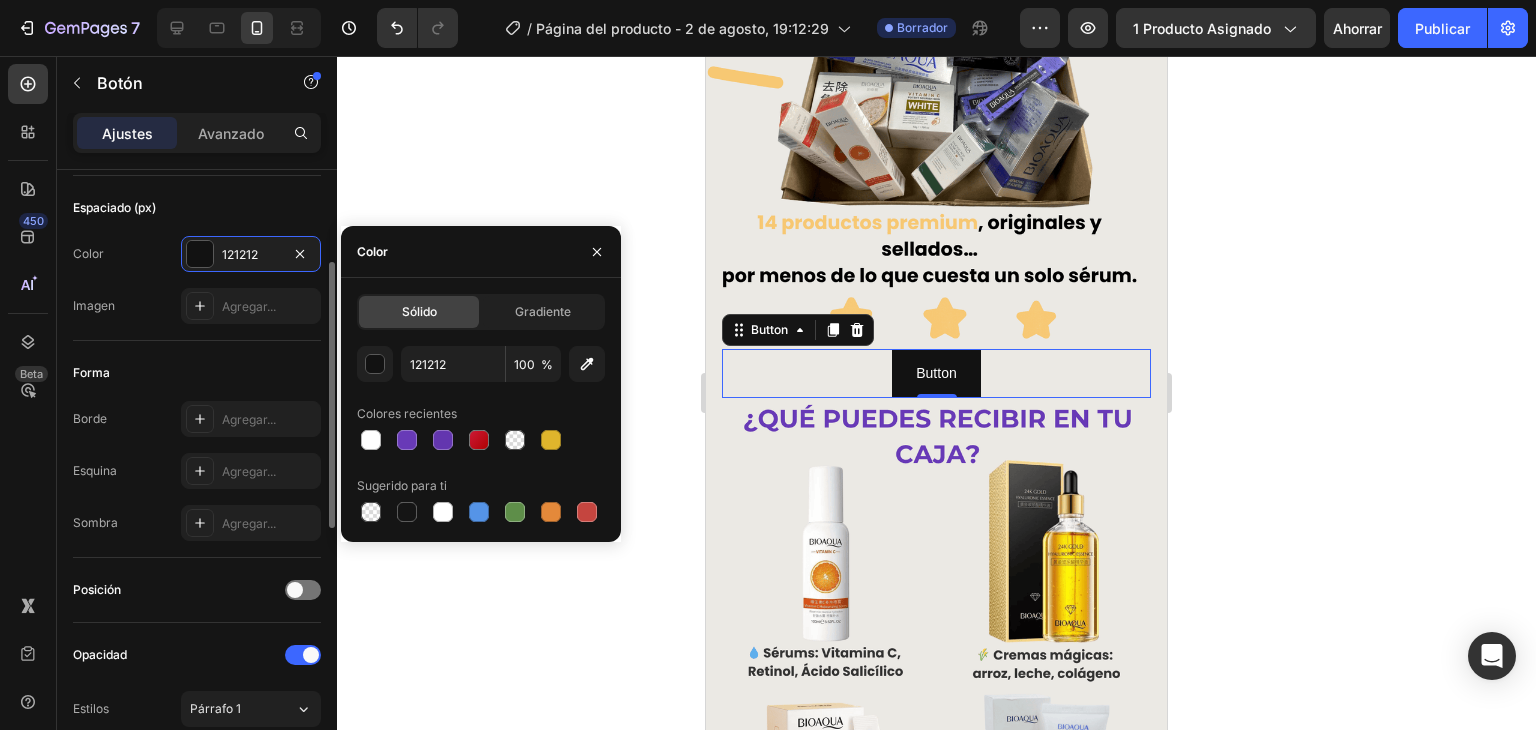 click on "Color 121212 Imagen Agregar..." at bounding box center [197, 280] 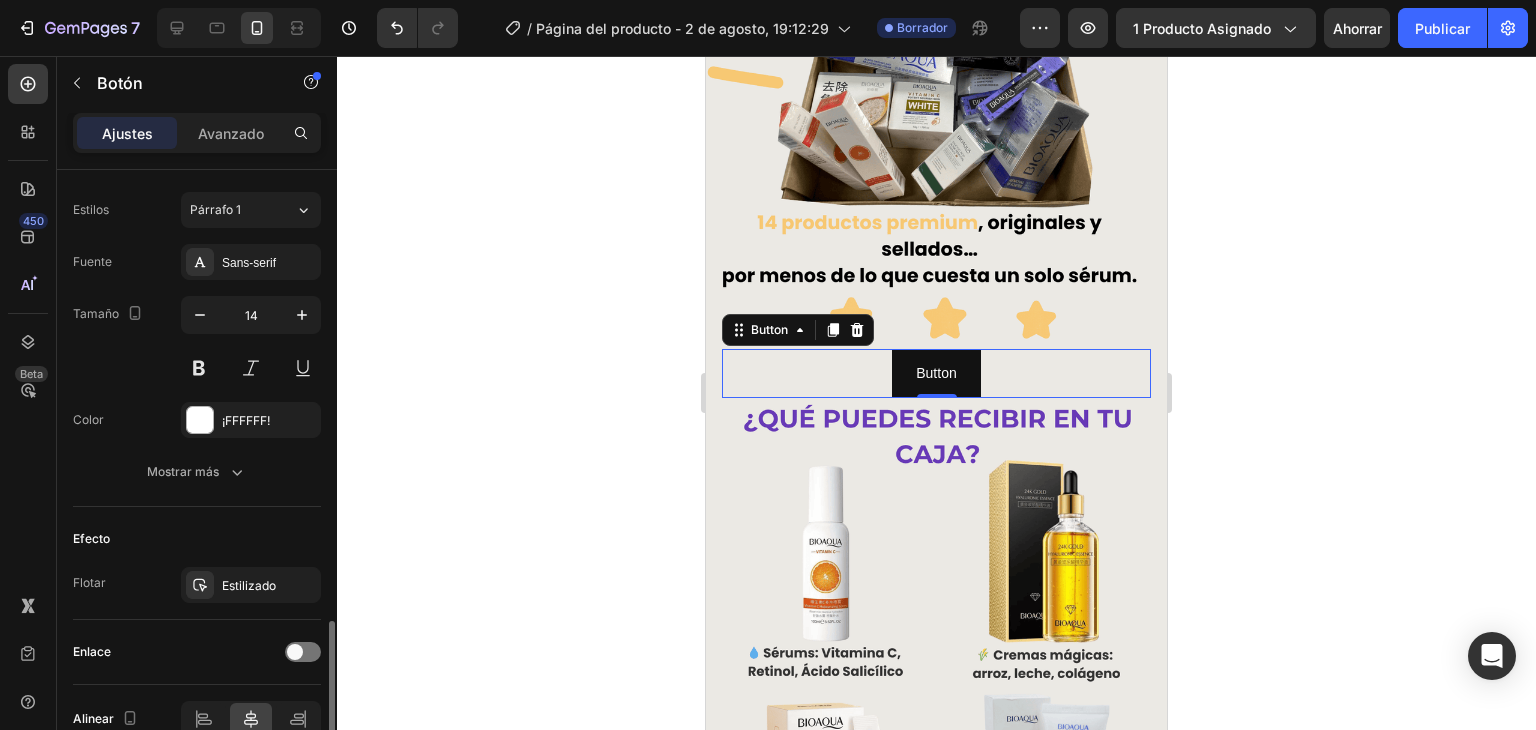 scroll, scrollTop: 814, scrollLeft: 0, axis: vertical 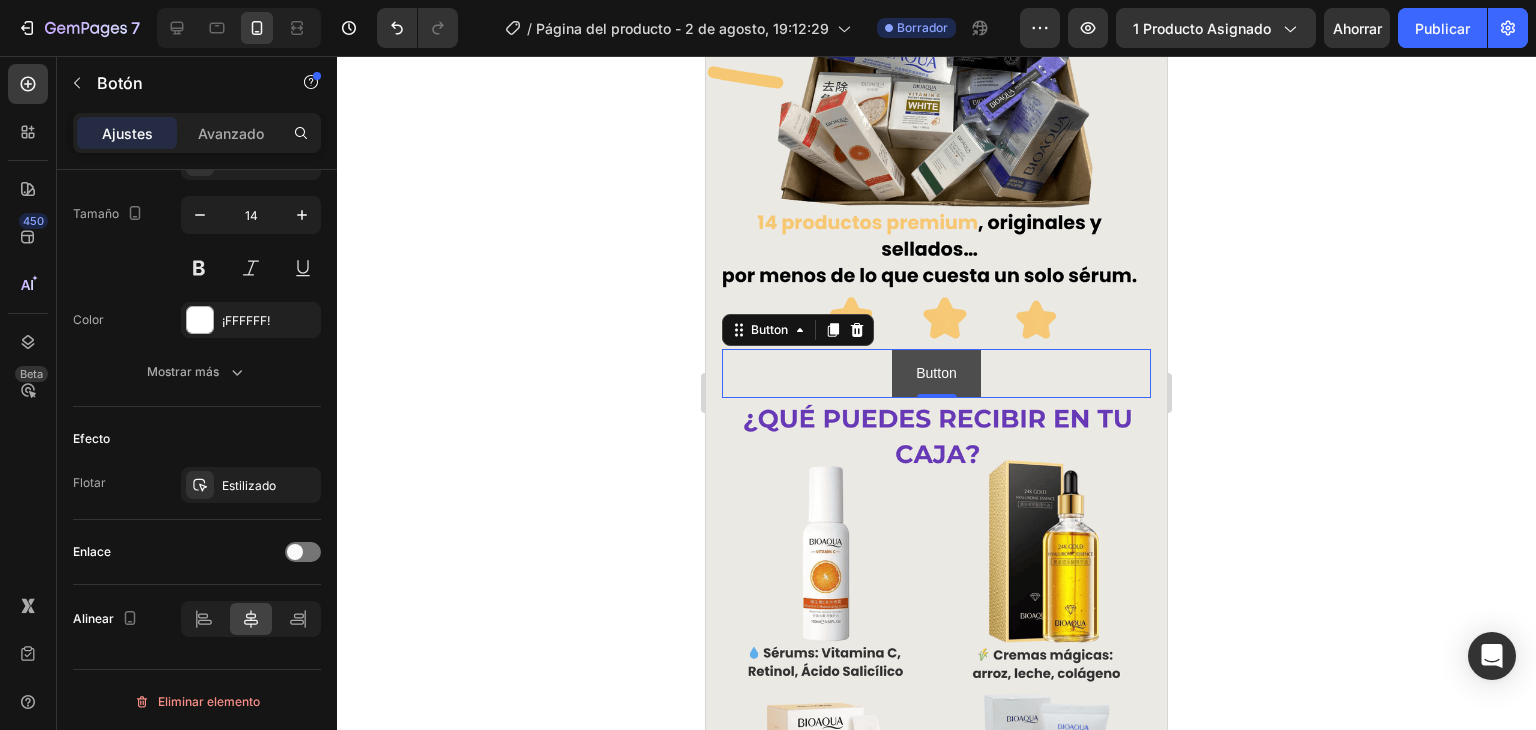 click on "Button" at bounding box center (936, 373) 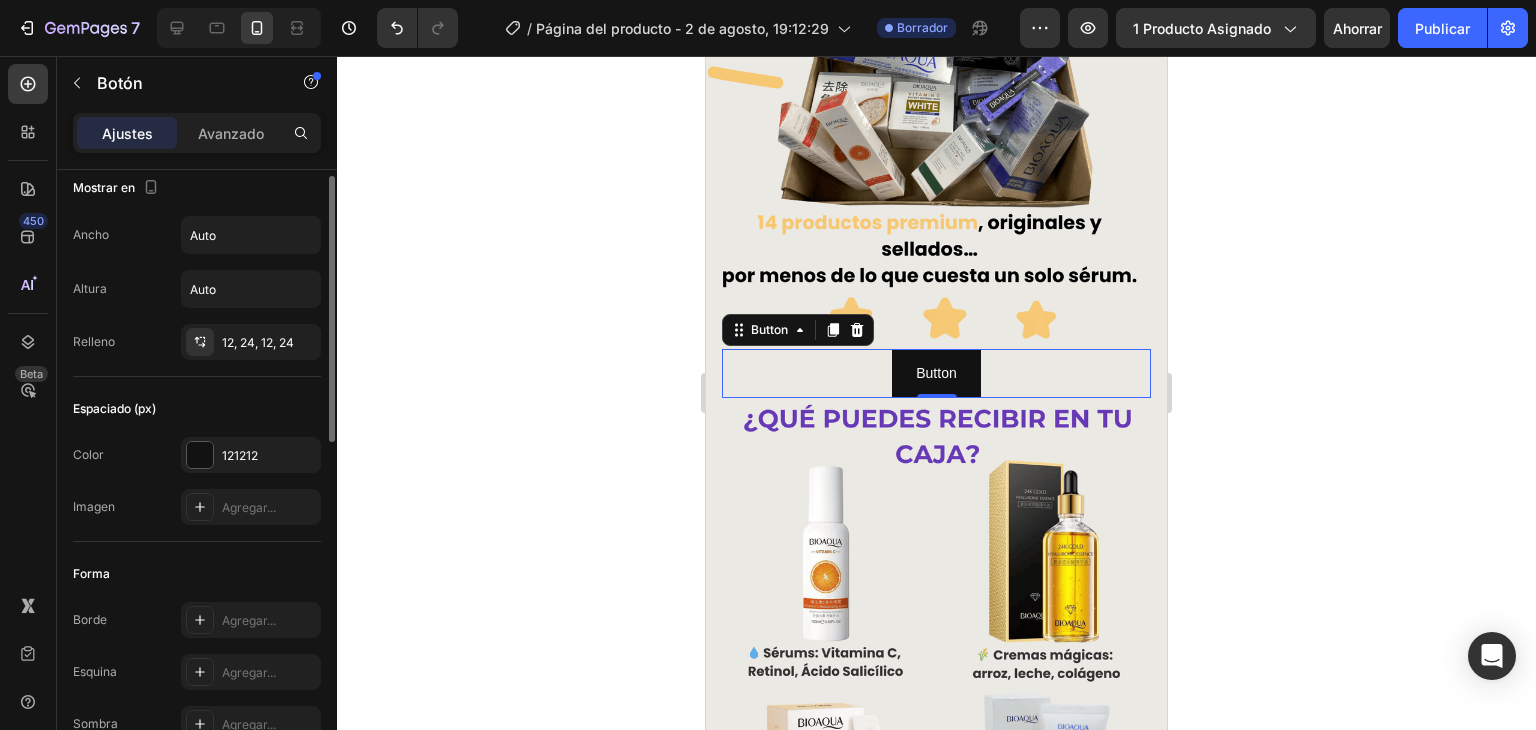 scroll, scrollTop: 0, scrollLeft: 0, axis: both 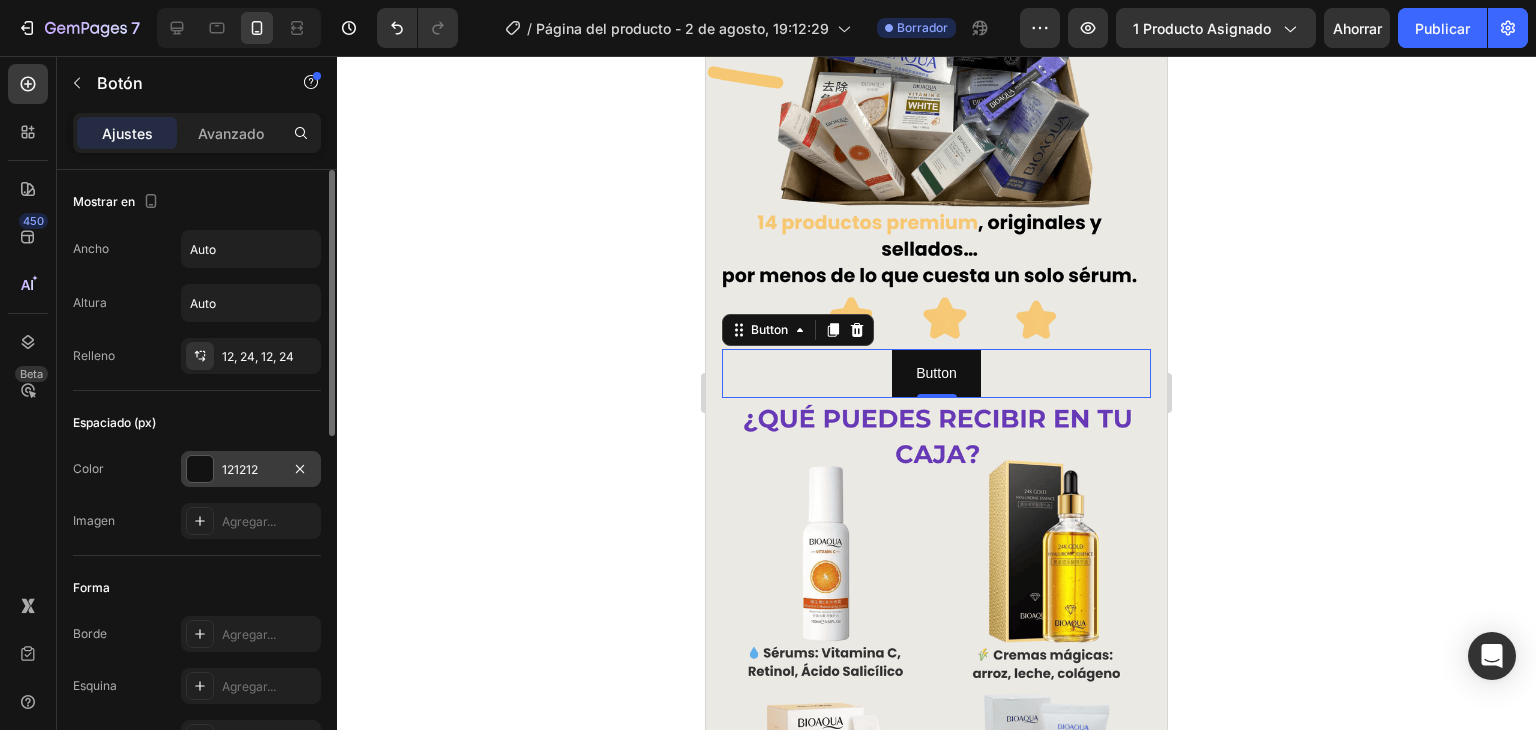 click on "121212" at bounding box center [251, 470] 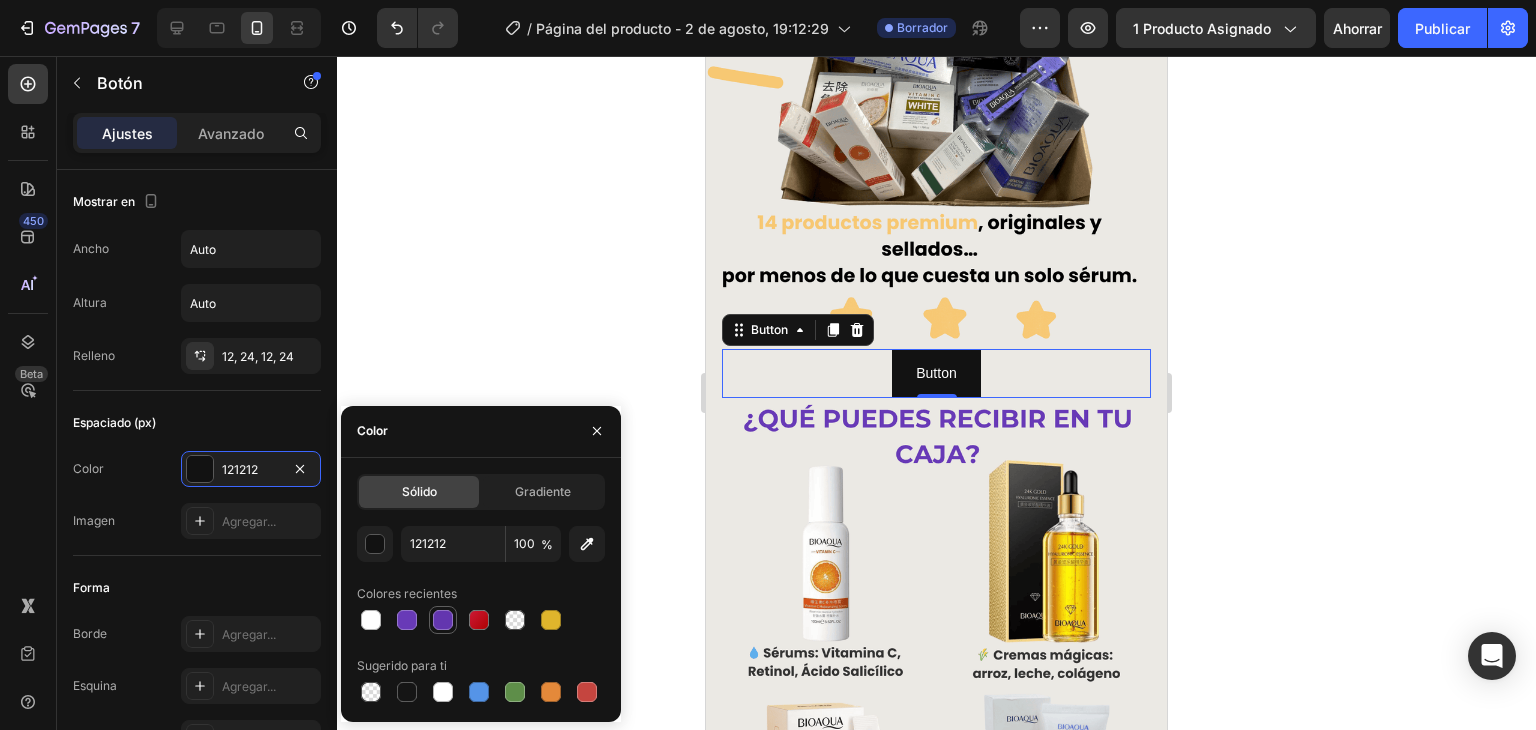click at bounding box center (443, 620) 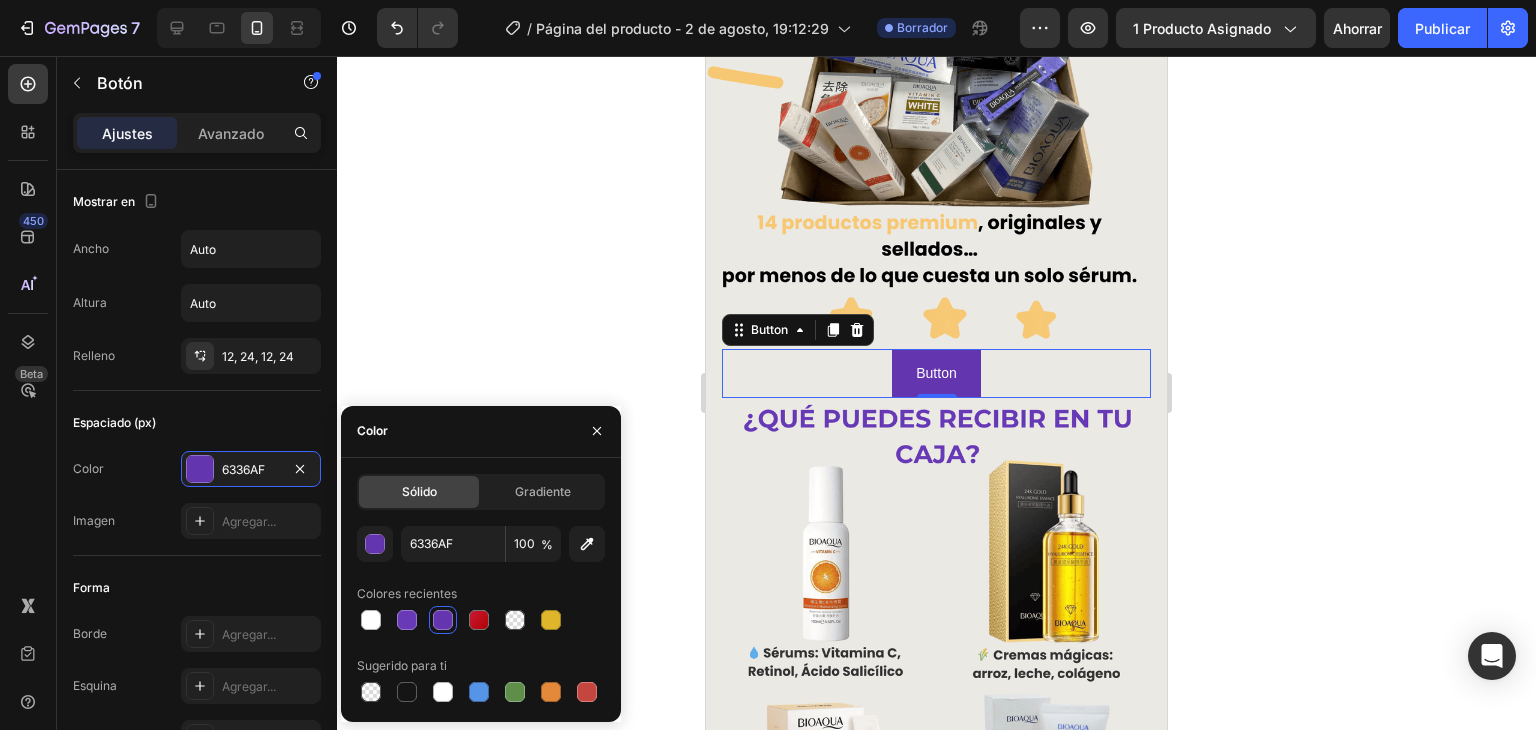 click 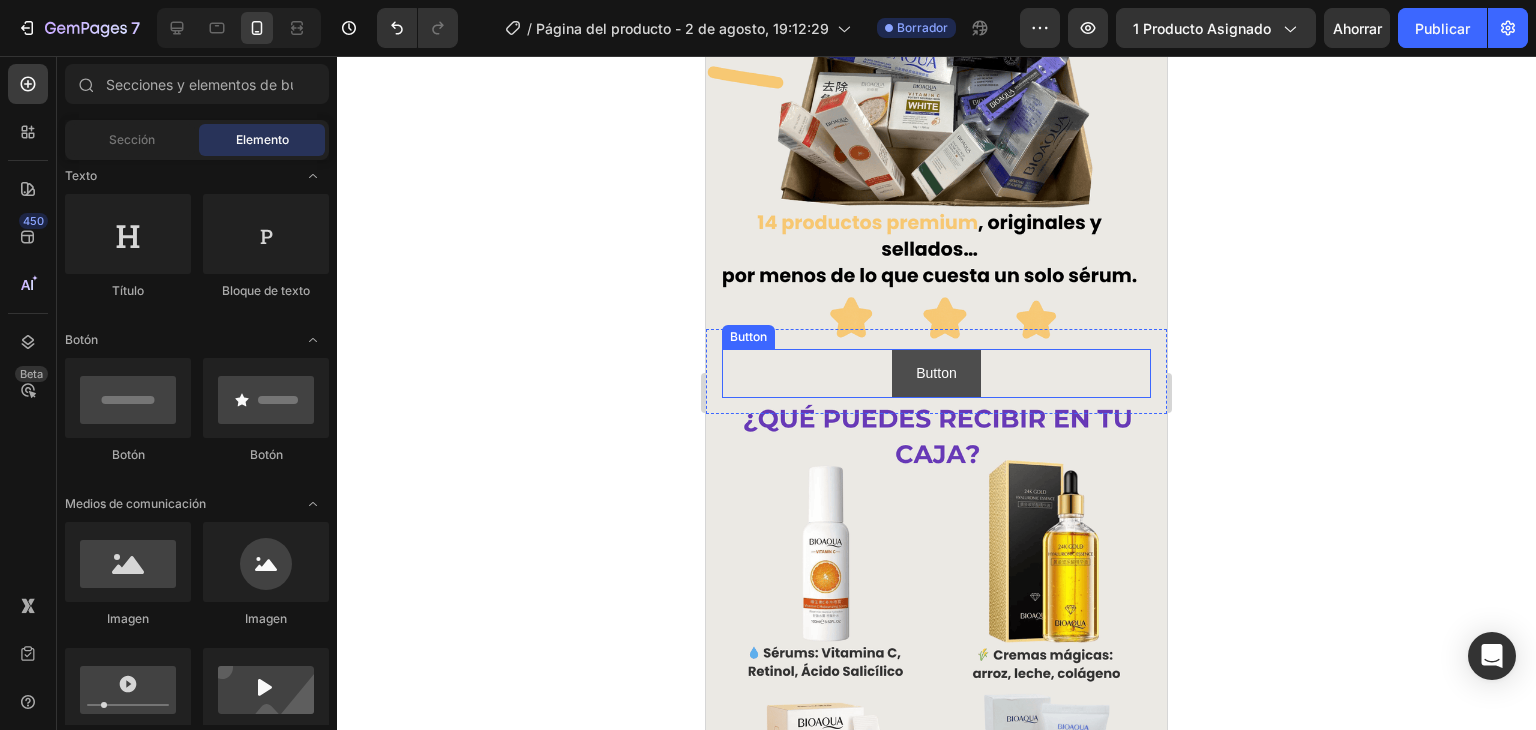 click on "Button" at bounding box center [936, 373] 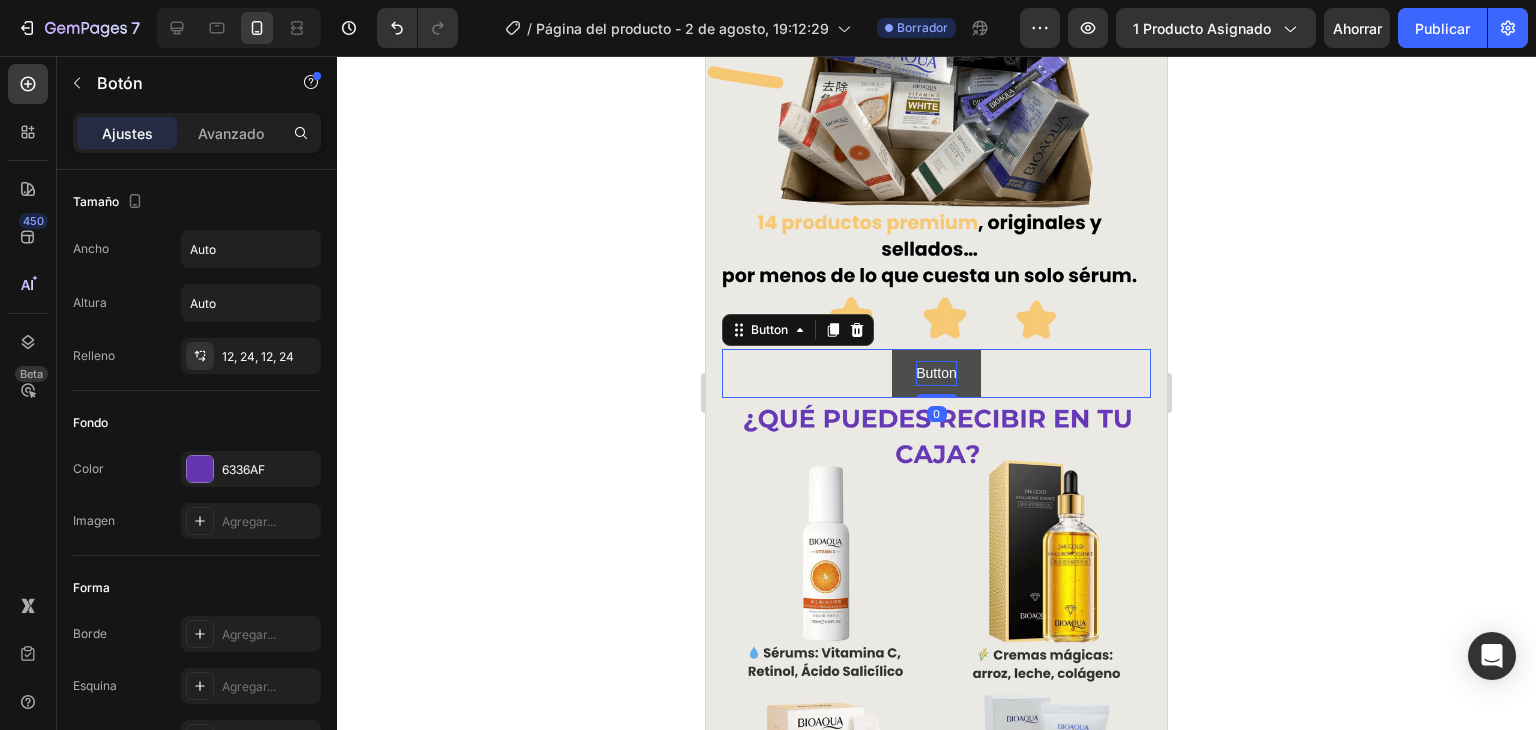 click on "Button" at bounding box center (936, 373) 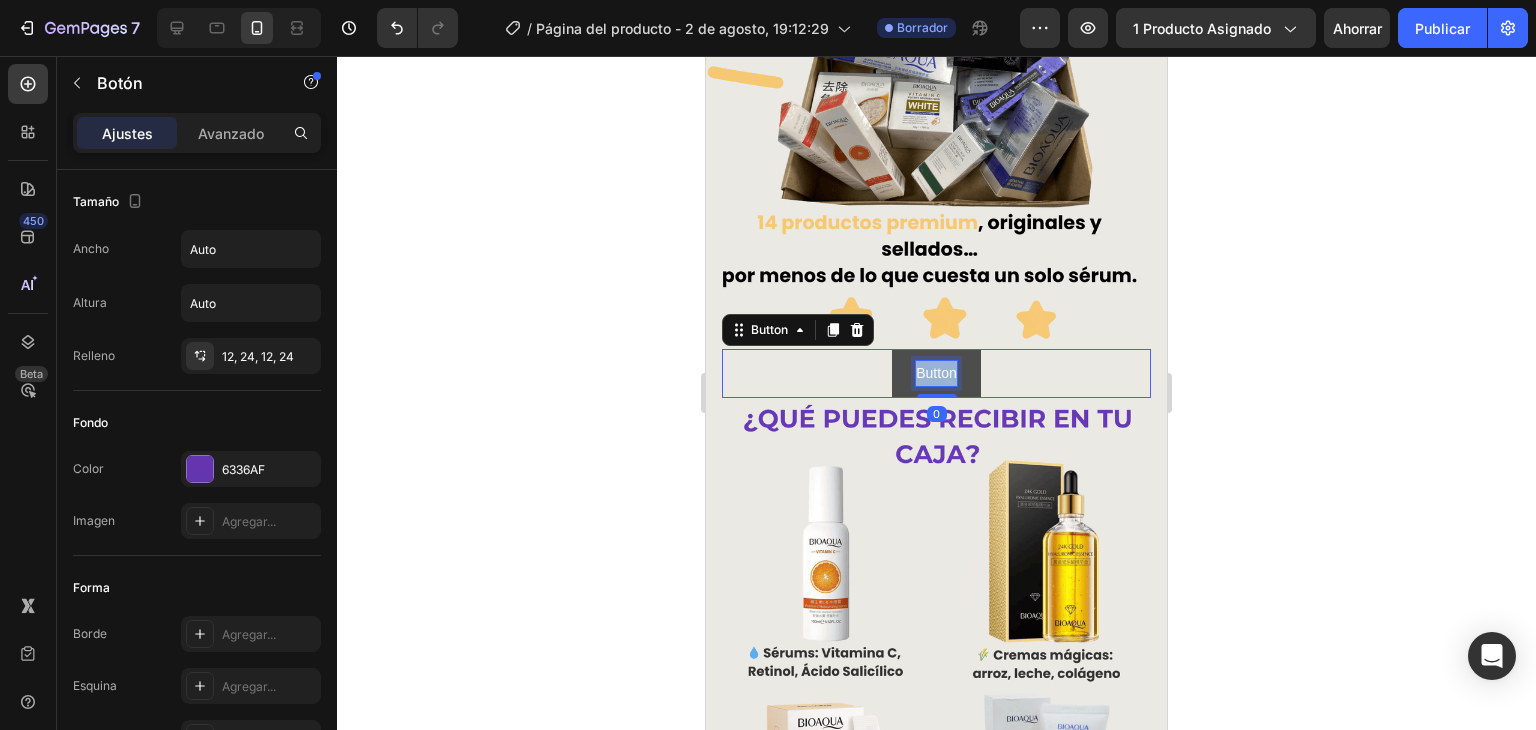click on "Button" at bounding box center (936, 373) 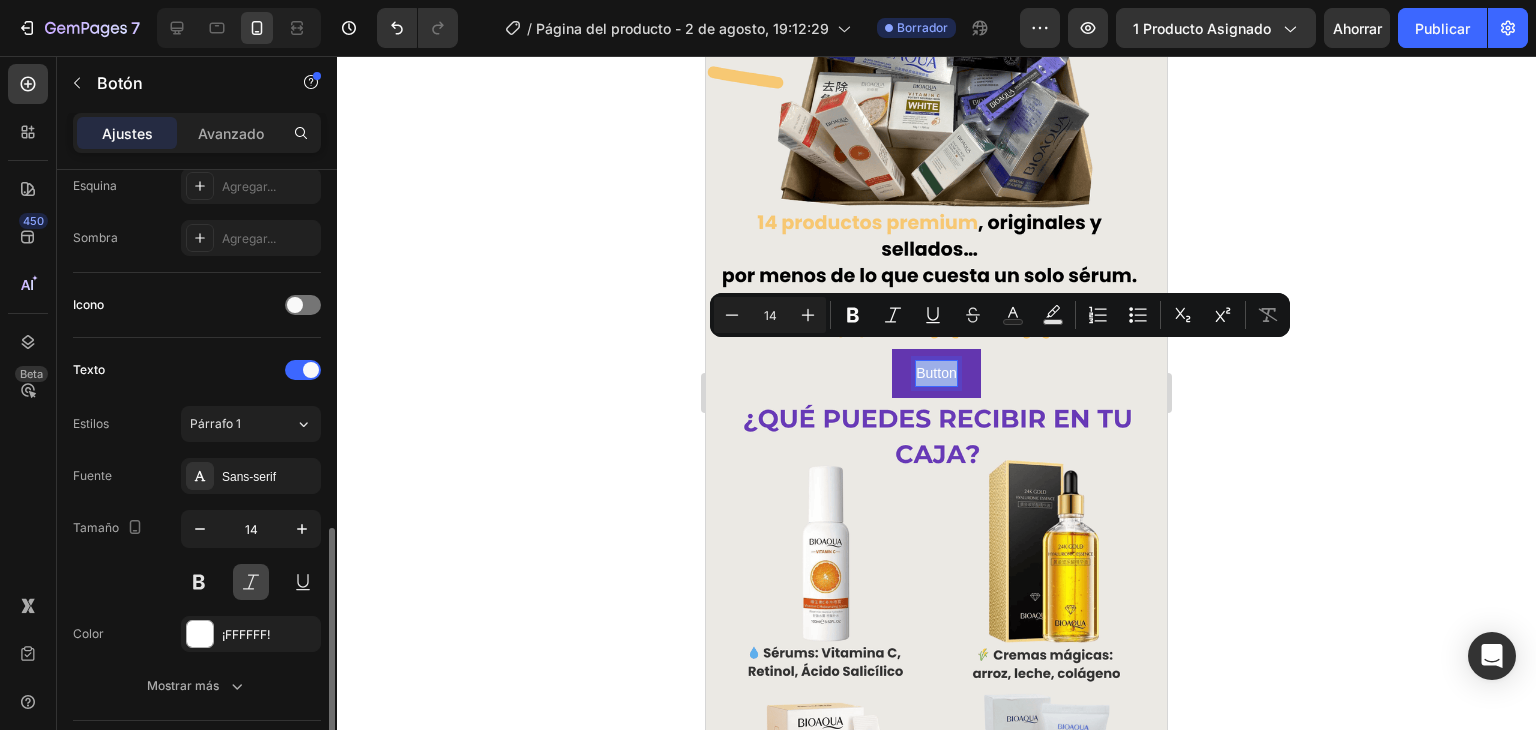 scroll, scrollTop: 700, scrollLeft: 0, axis: vertical 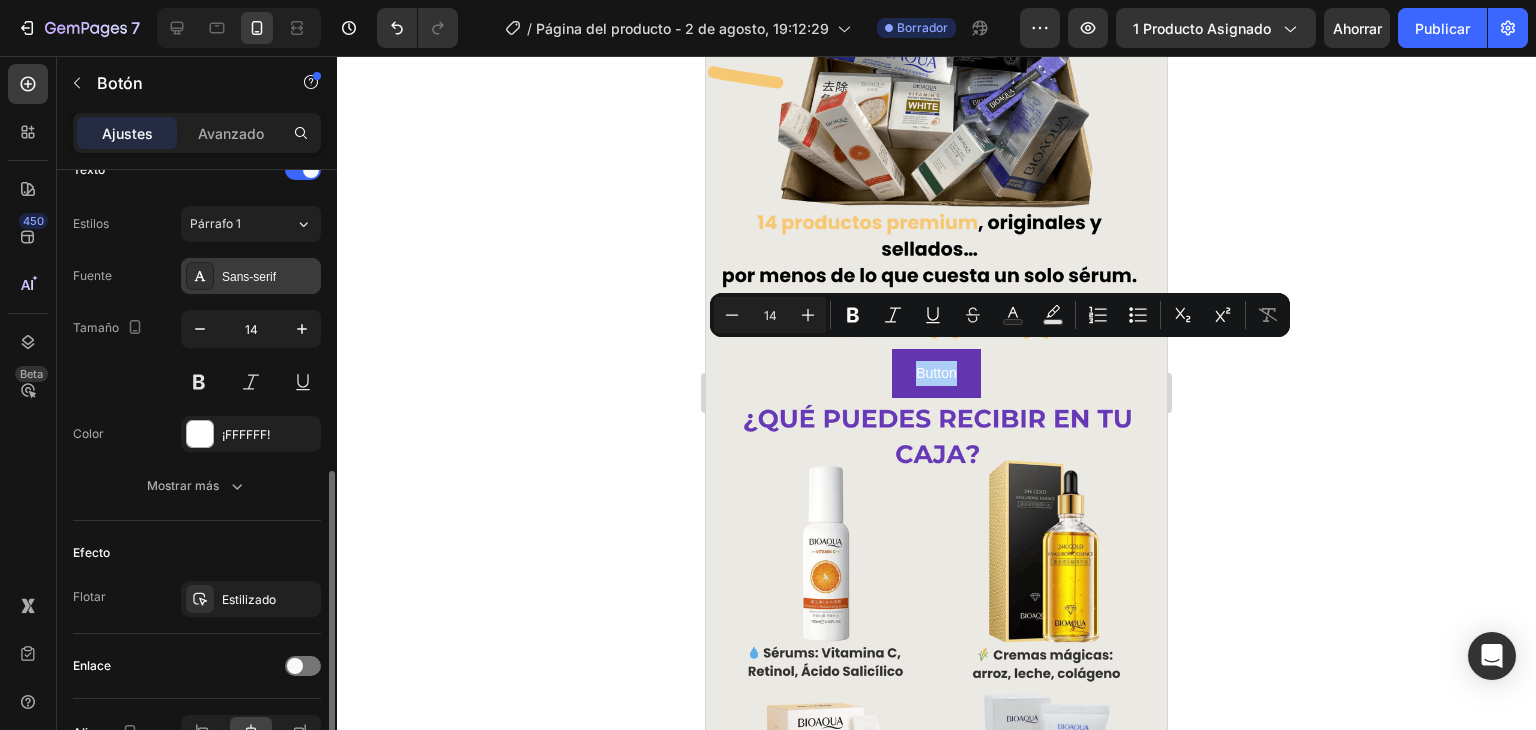 click on "Sans-serif" at bounding box center [251, 276] 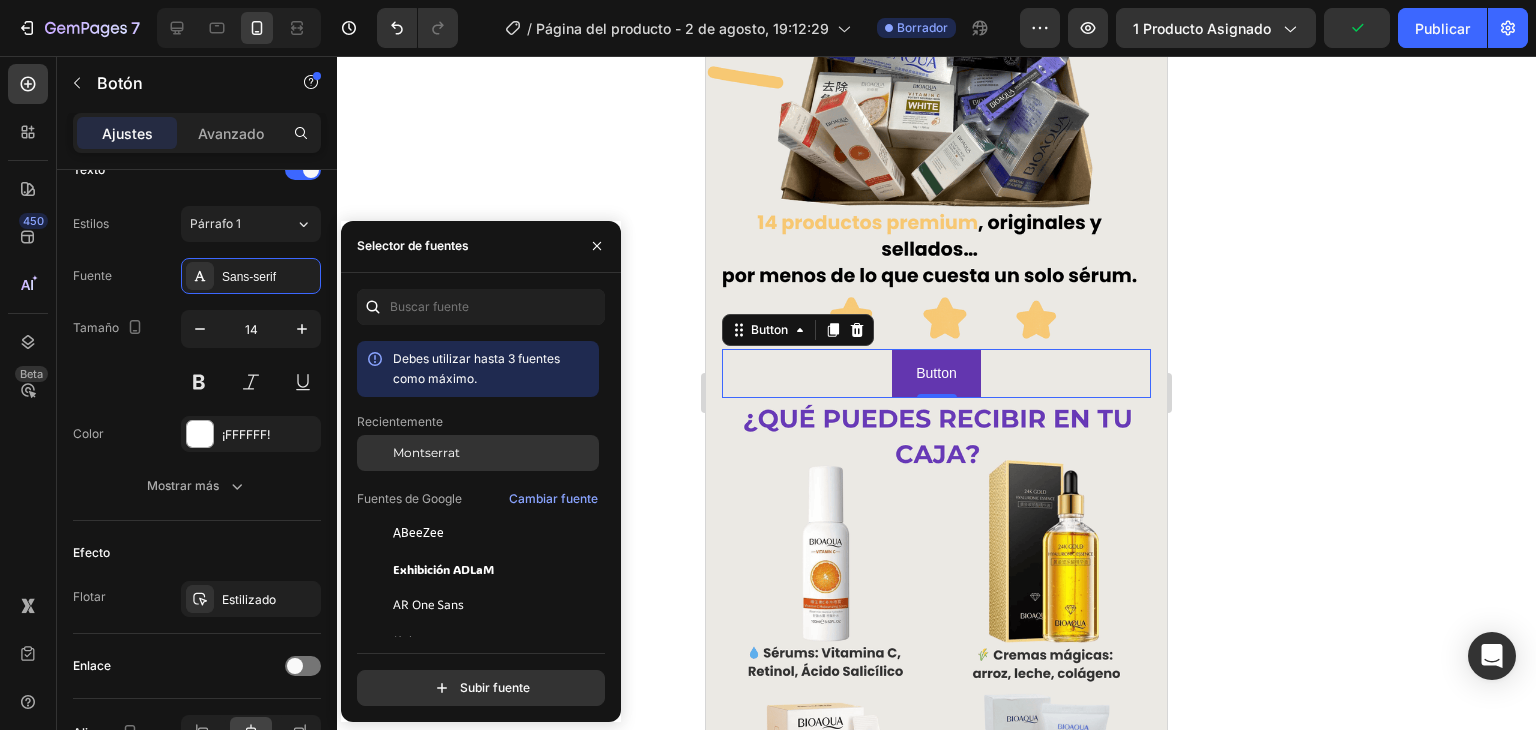 click on "Montserrat" 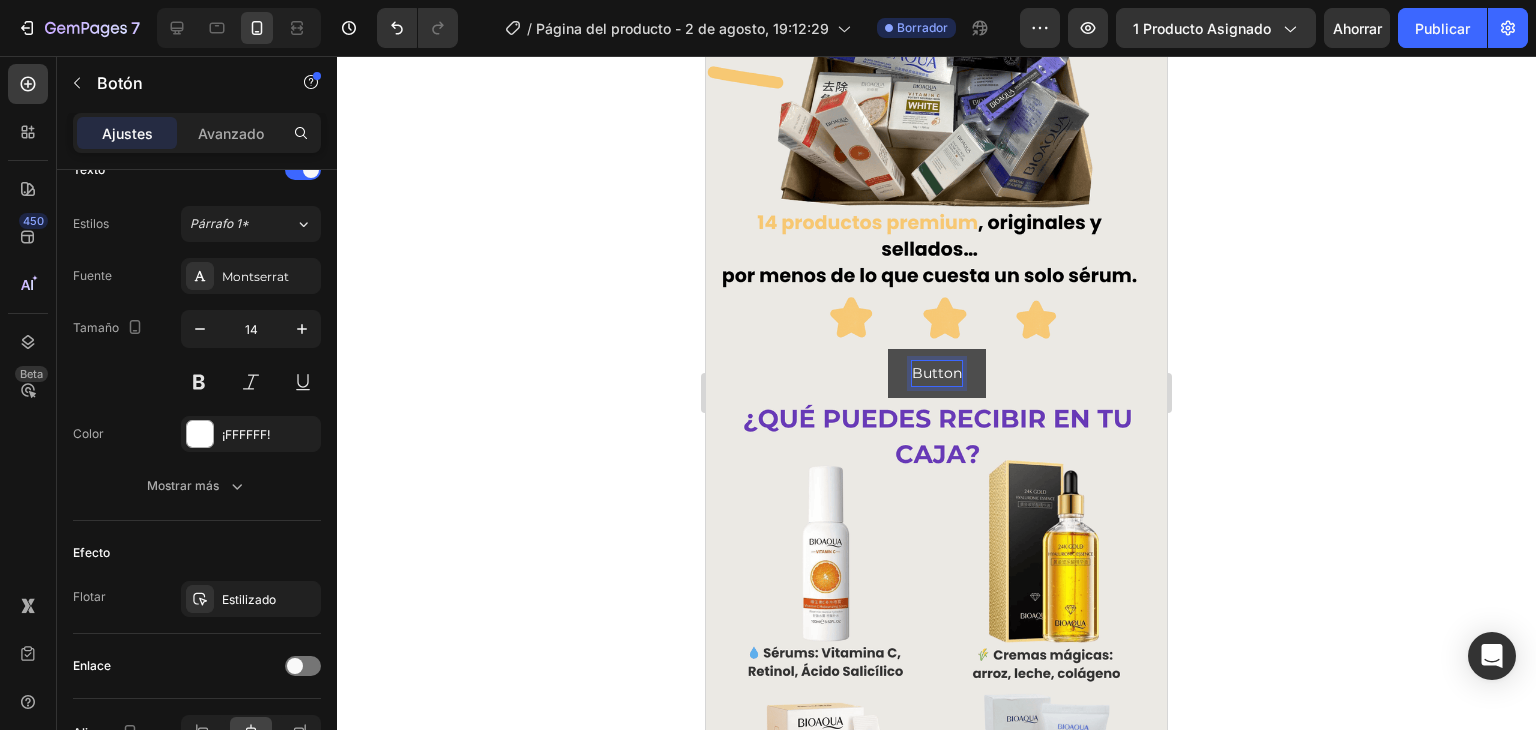 click on "Button" at bounding box center [937, 373] 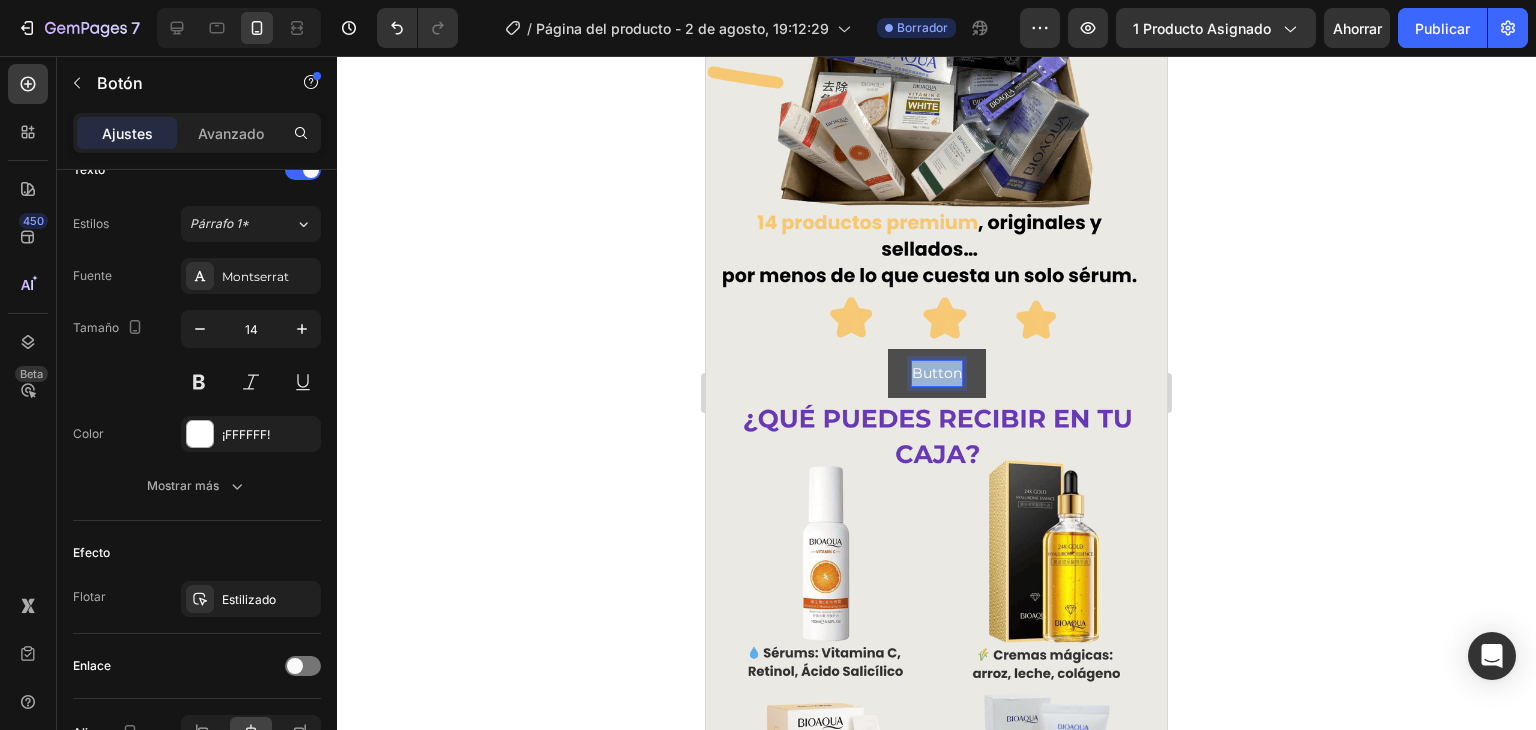 drag, startPoint x: 948, startPoint y: 353, endPoint x: 904, endPoint y: 357, distance: 44.181442 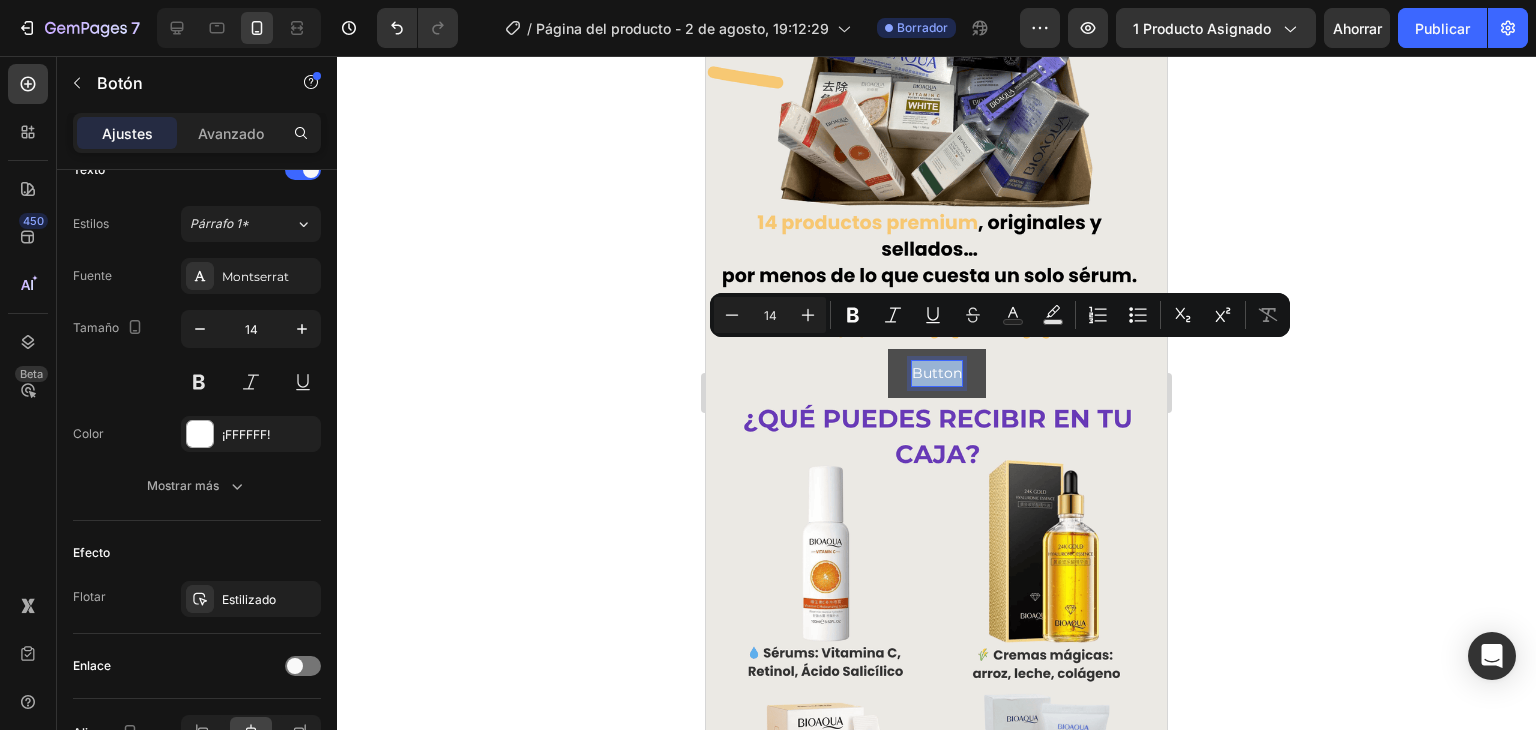 drag, startPoint x: 950, startPoint y: 357, endPoint x: 898, endPoint y: 355, distance: 52.03845 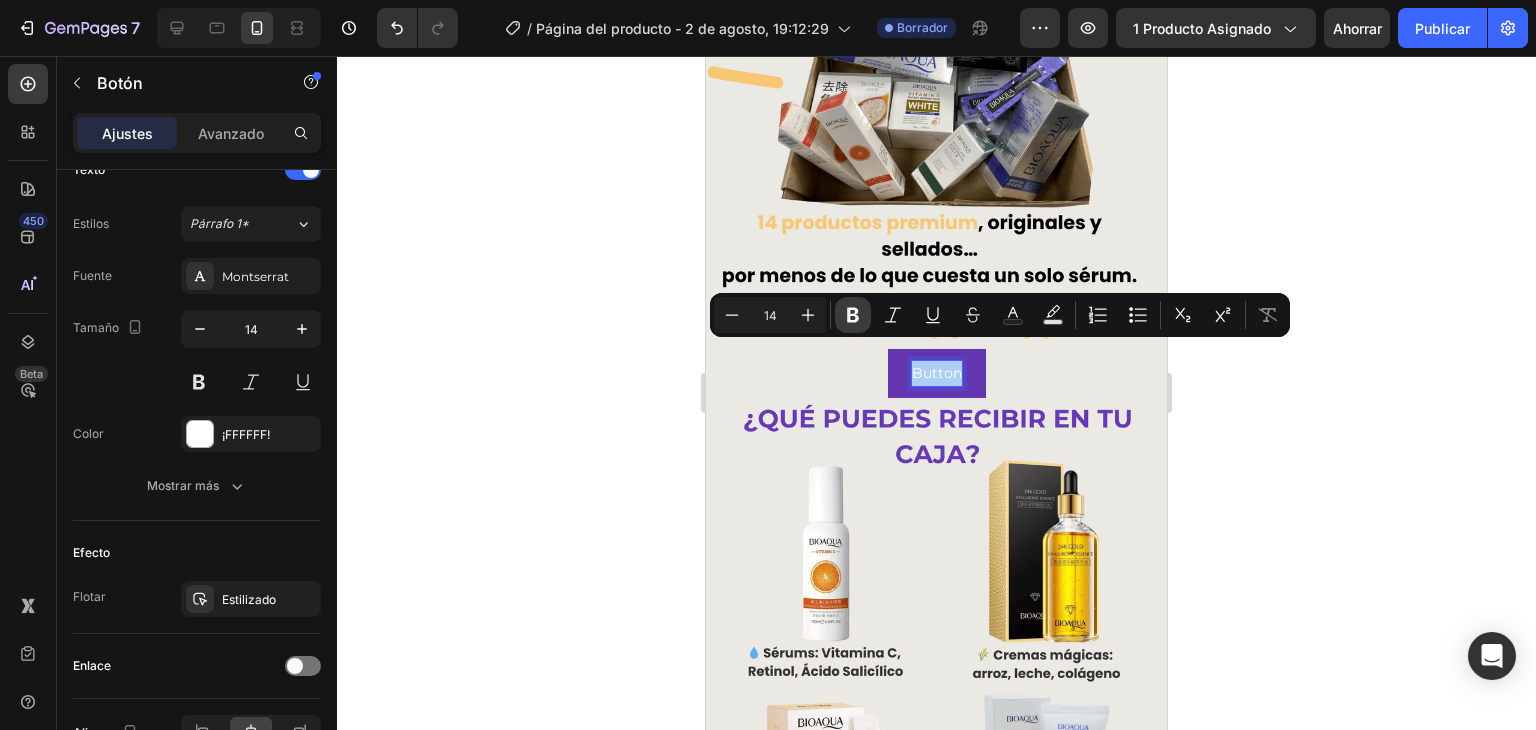 click 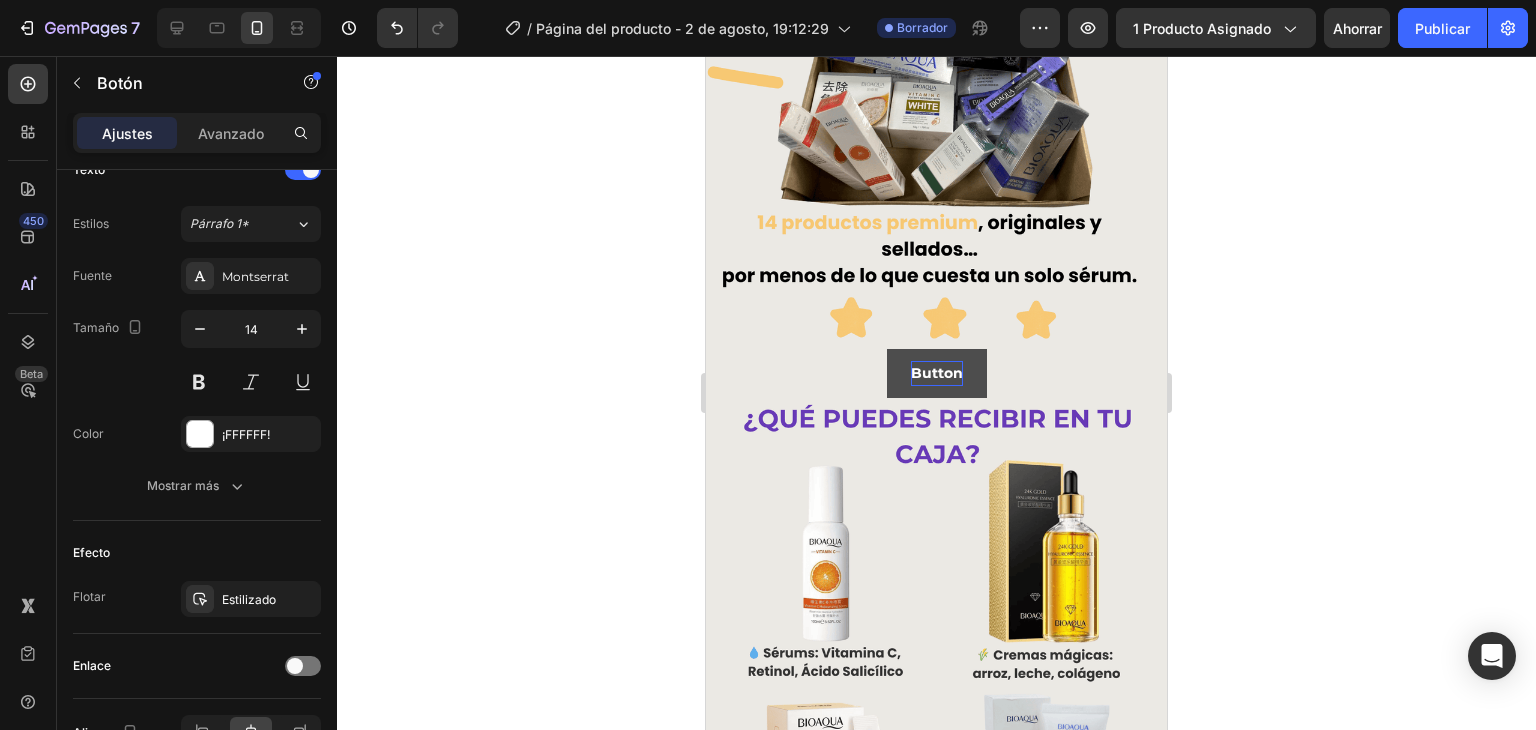 click on "Button" at bounding box center [937, 373] 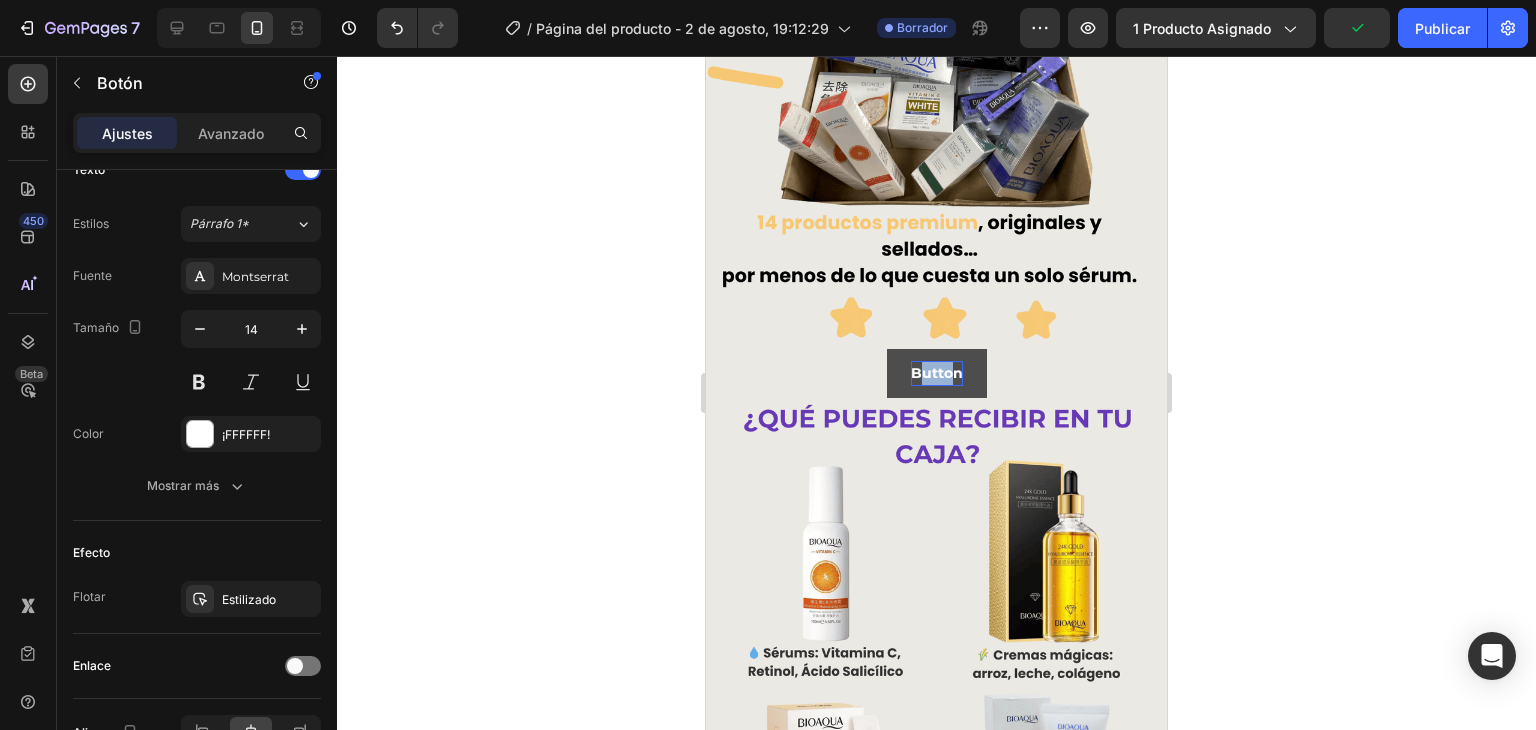 drag, startPoint x: 946, startPoint y: 349, endPoint x: 916, endPoint y: 349, distance: 30 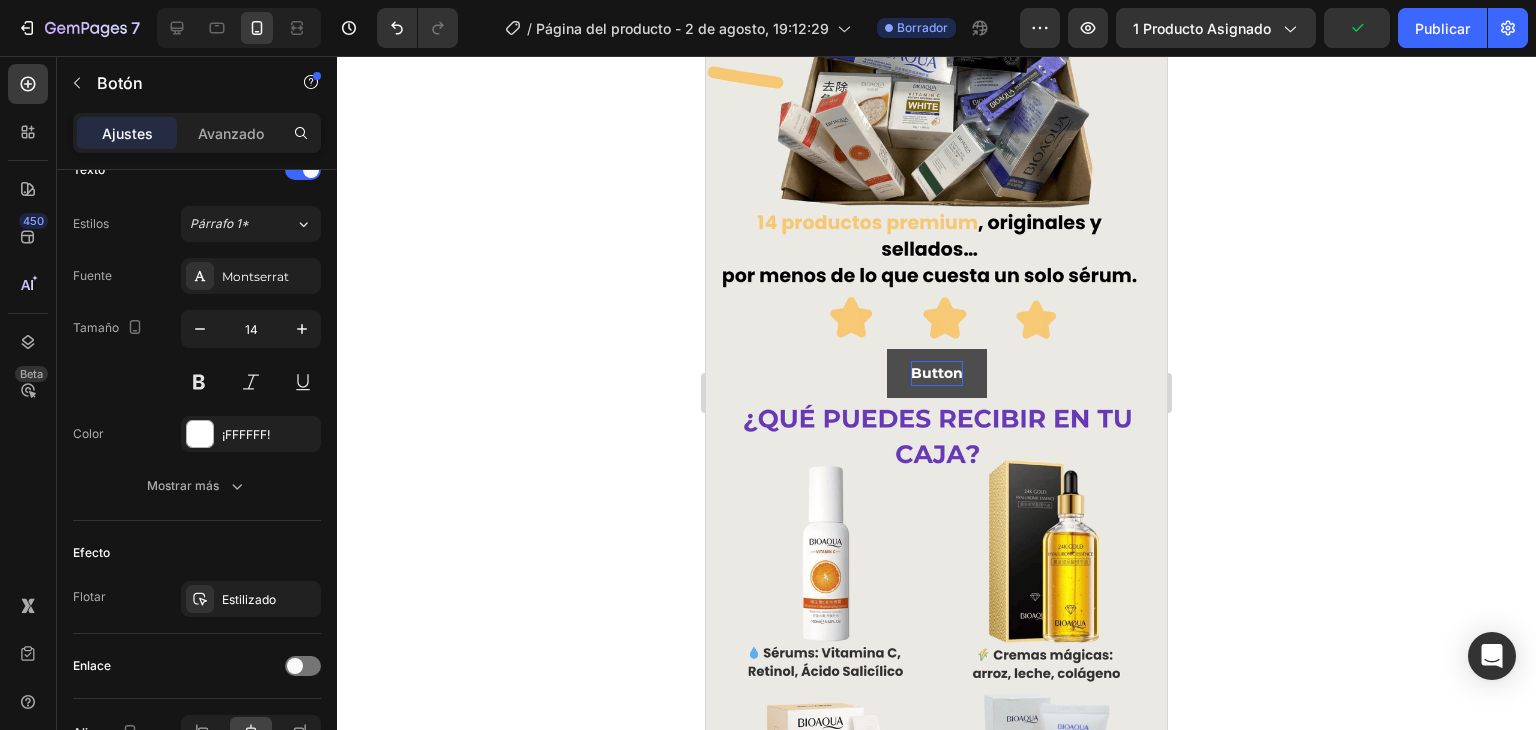 click on "Button" at bounding box center (937, 373) 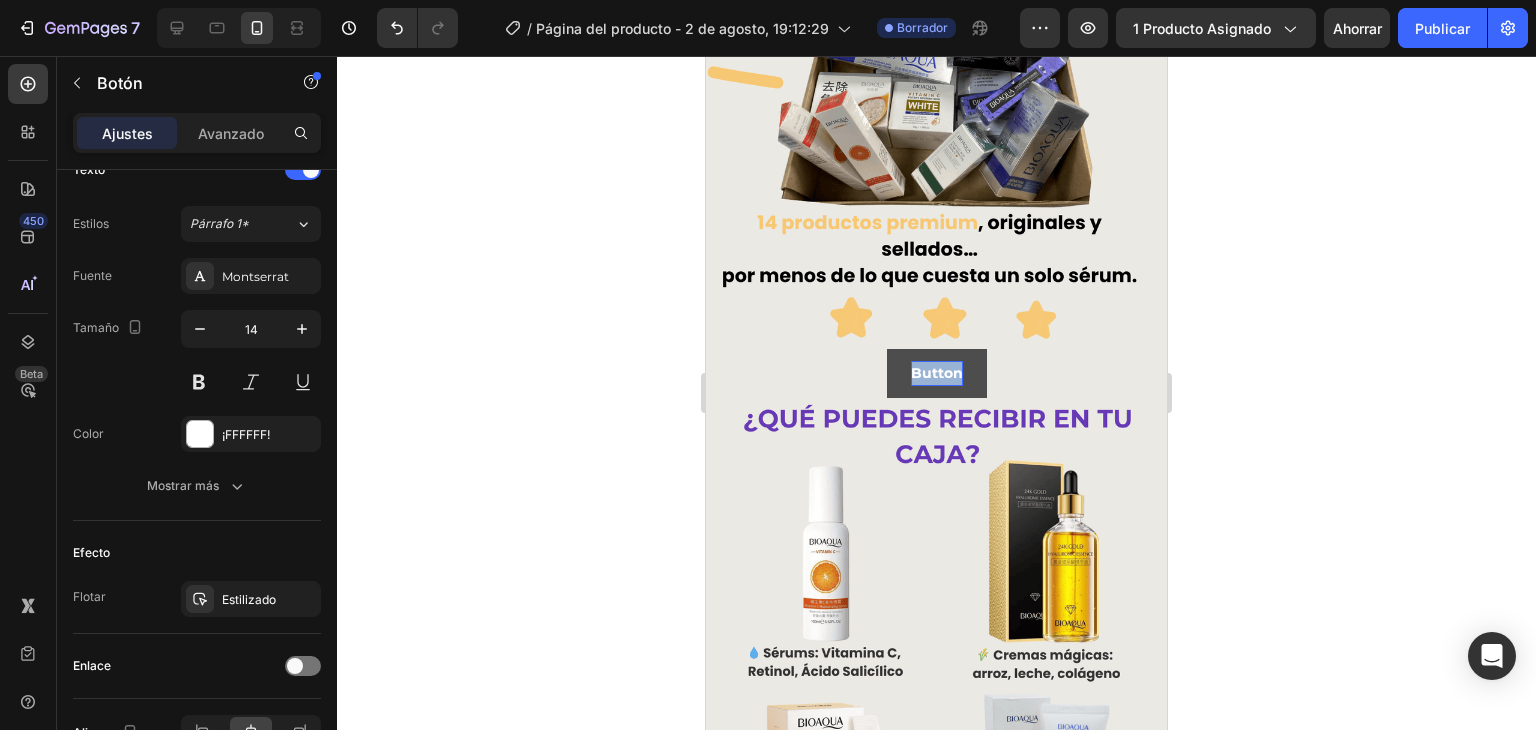 drag, startPoint x: 907, startPoint y: 348, endPoint x: 951, endPoint y: 357, distance: 44.911022 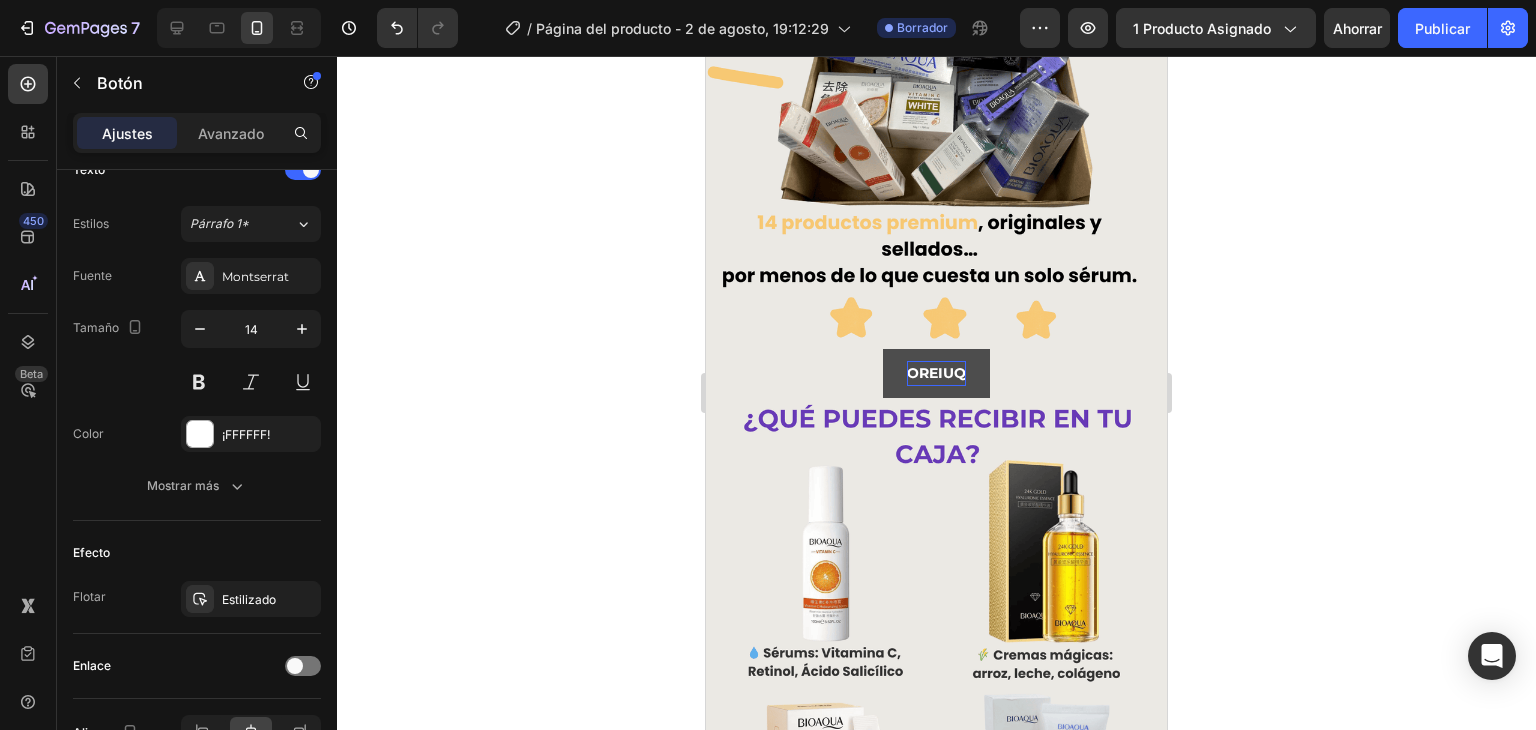 click on "OREIUQ" at bounding box center [936, 373] 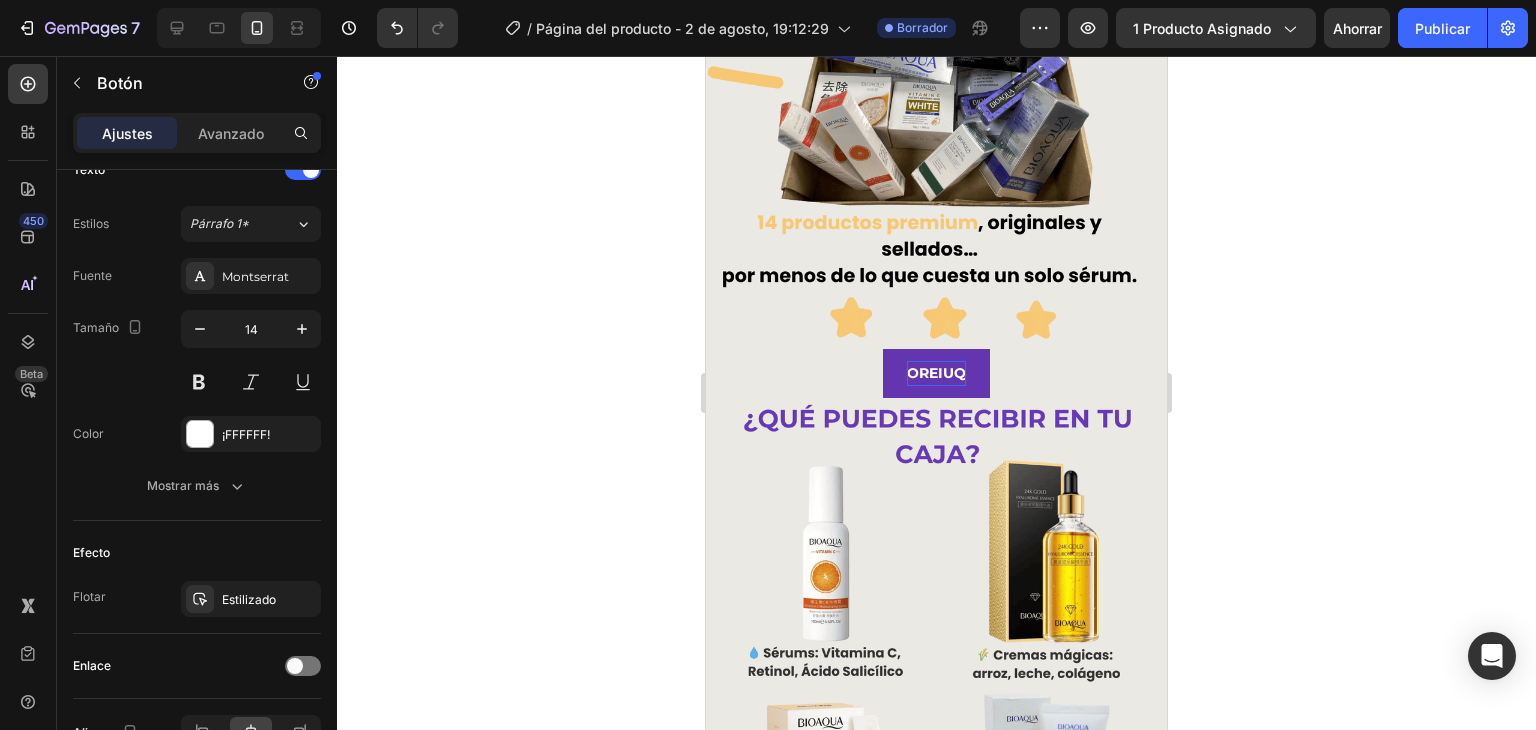 click on "OREIUQ" at bounding box center (936, 373) 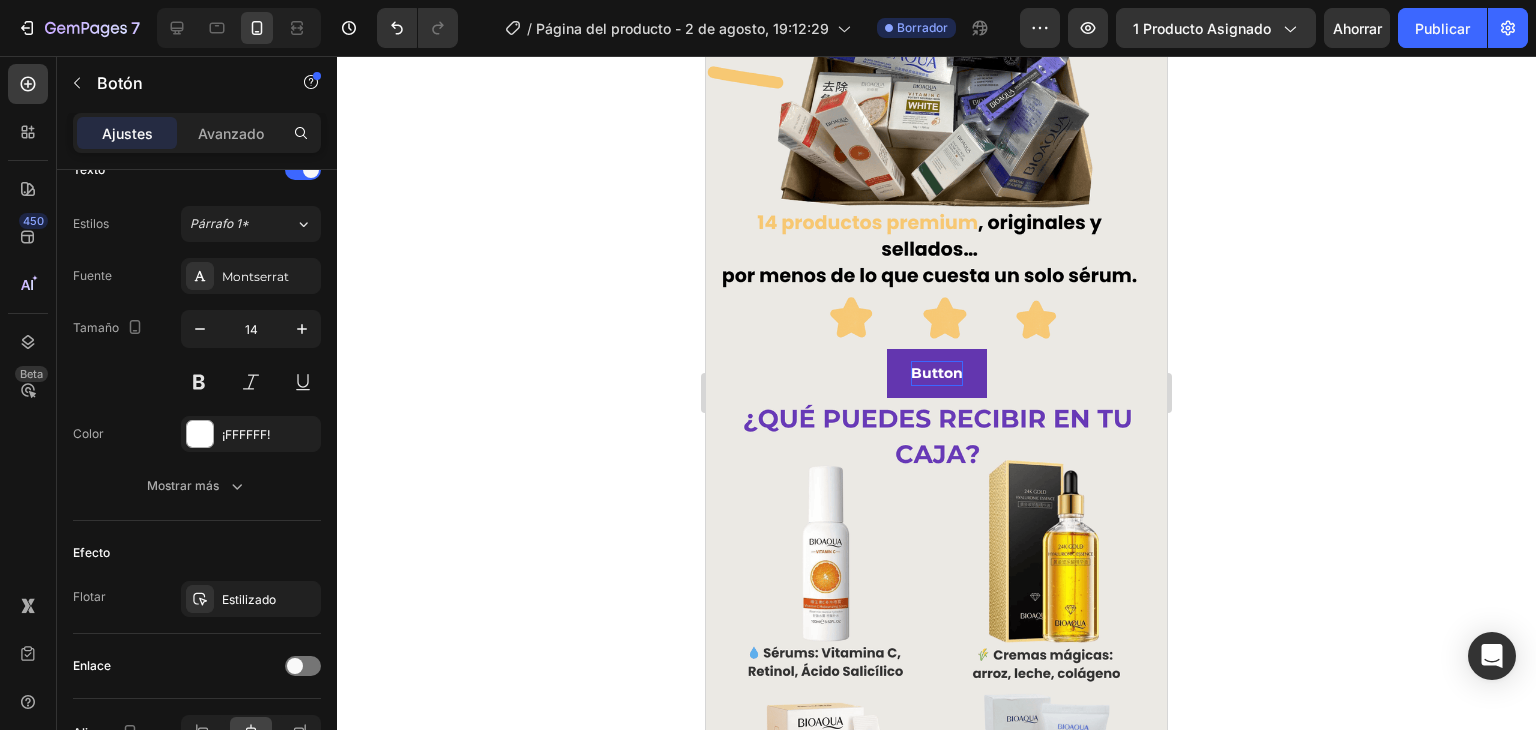 click on "Button Button   0" at bounding box center (936, 373) 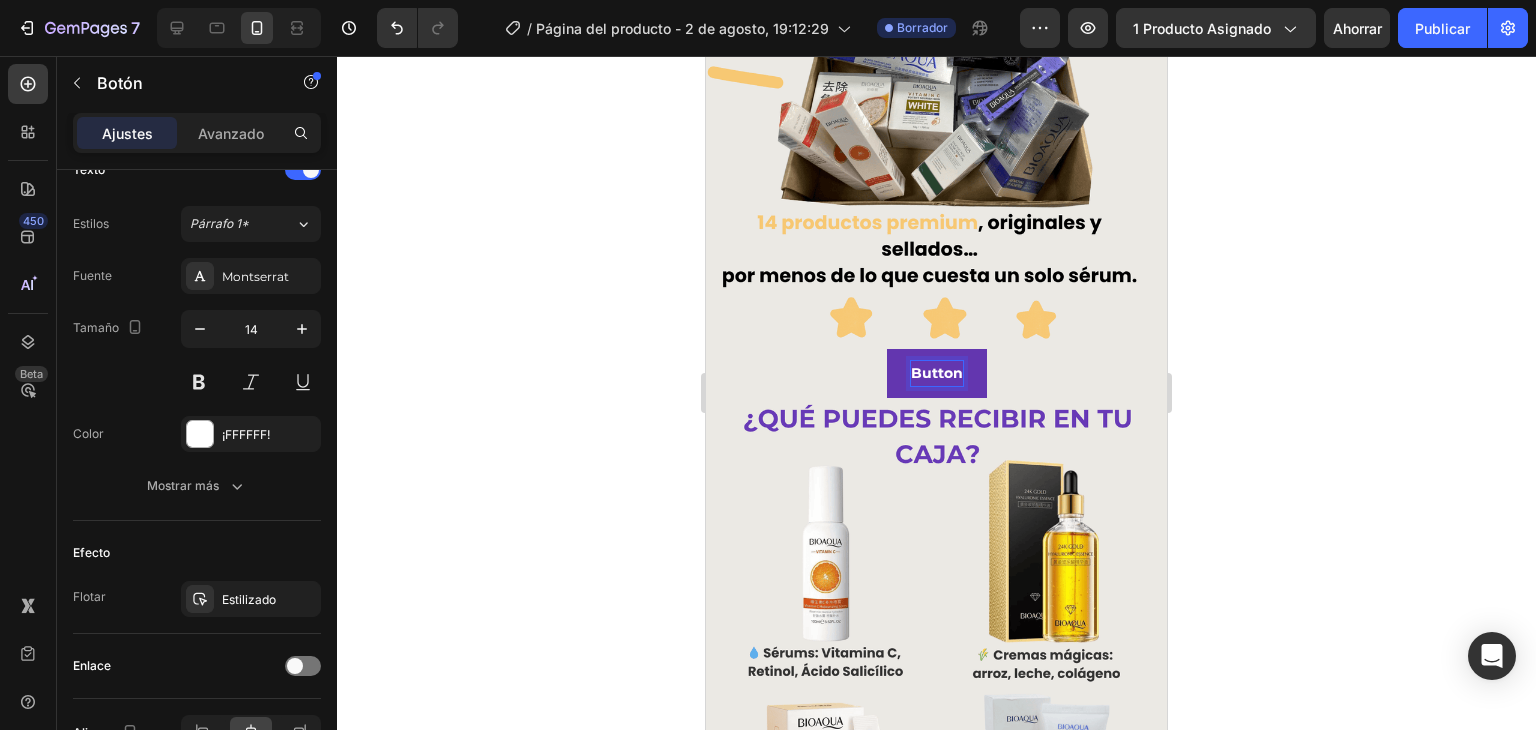 click on "Button" at bounding box center (937, 373) 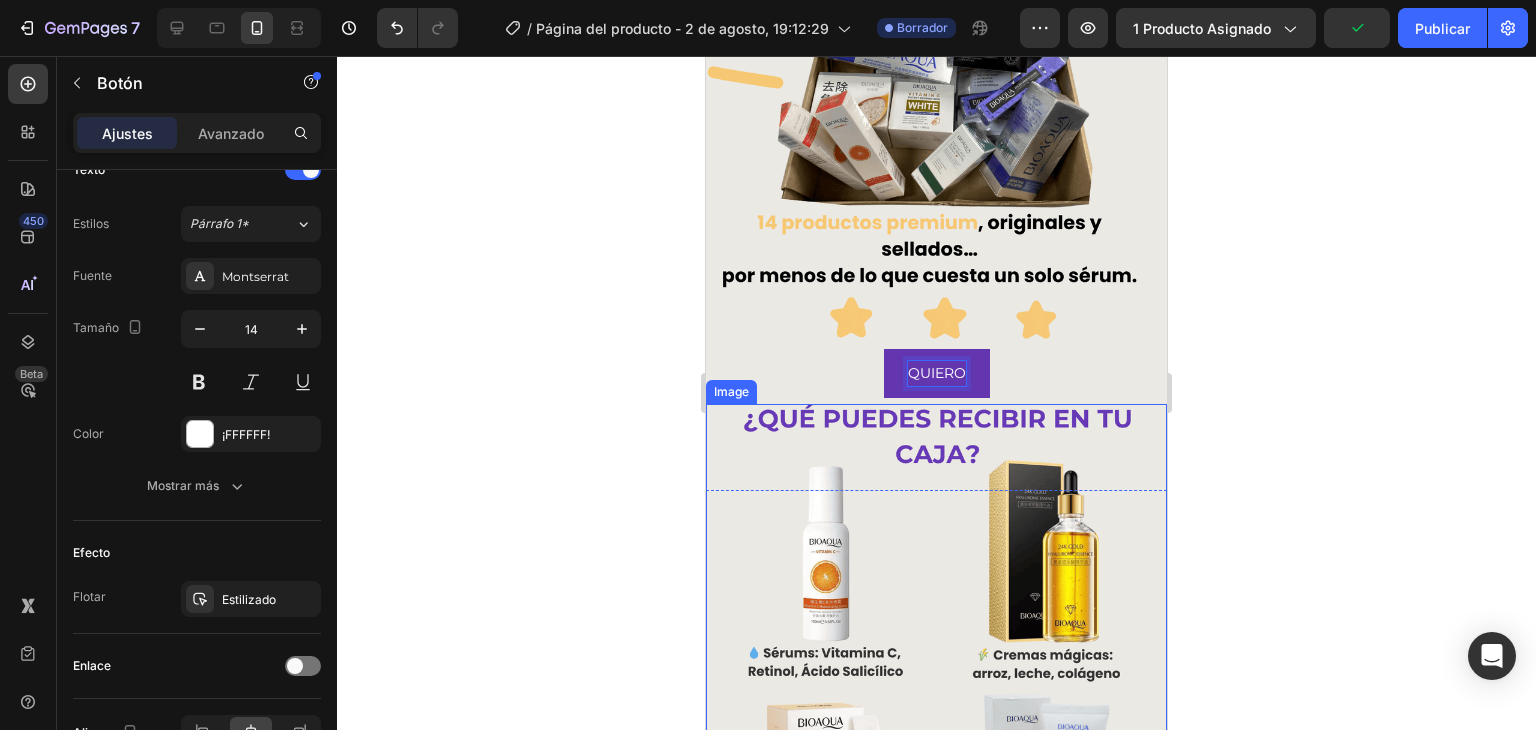 click on "QUIERO" at bounding box center [937, 373] 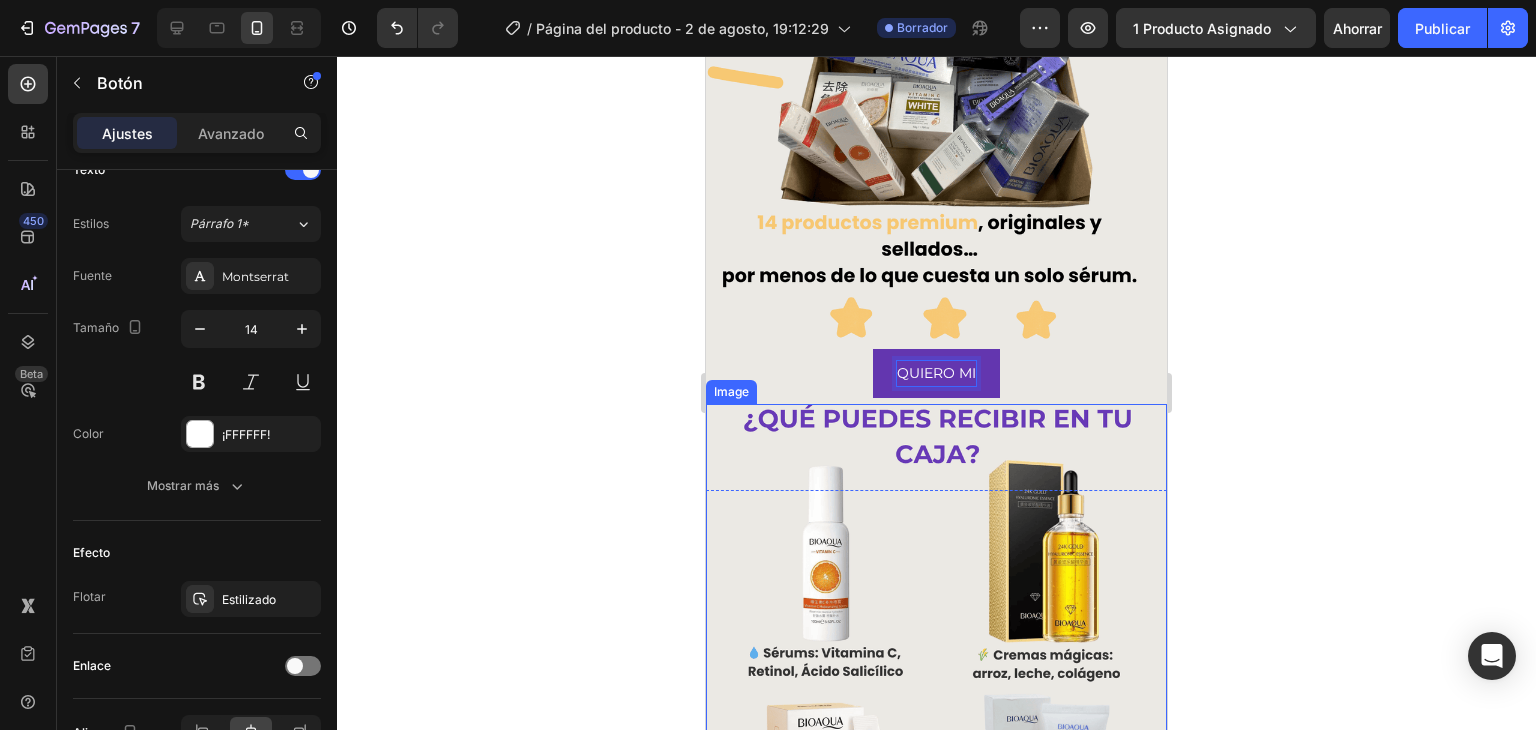 click on "QUIERO MI" at bounding box center [936, 373] 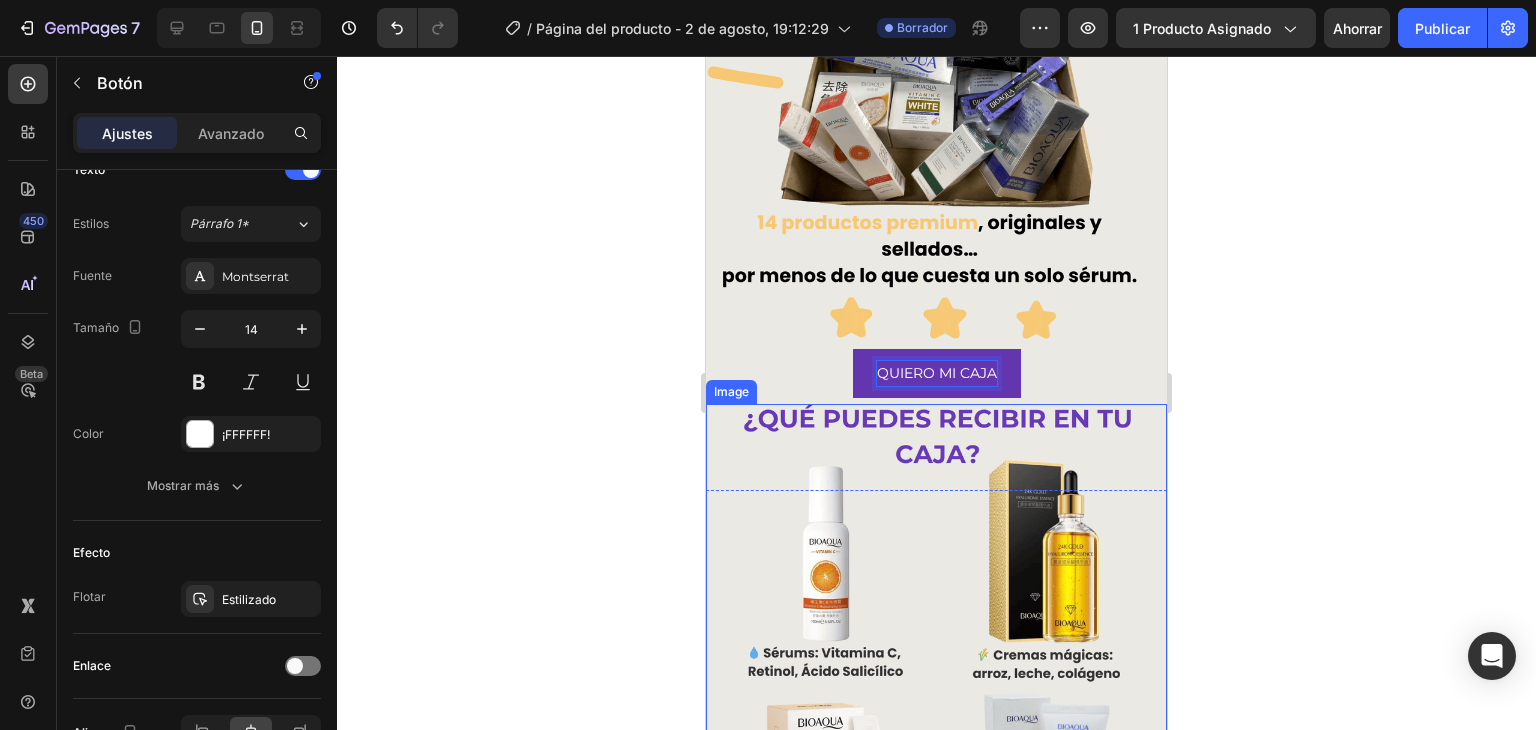 click on "QUIERO MI CAJA" at bounding box center [937, 373] 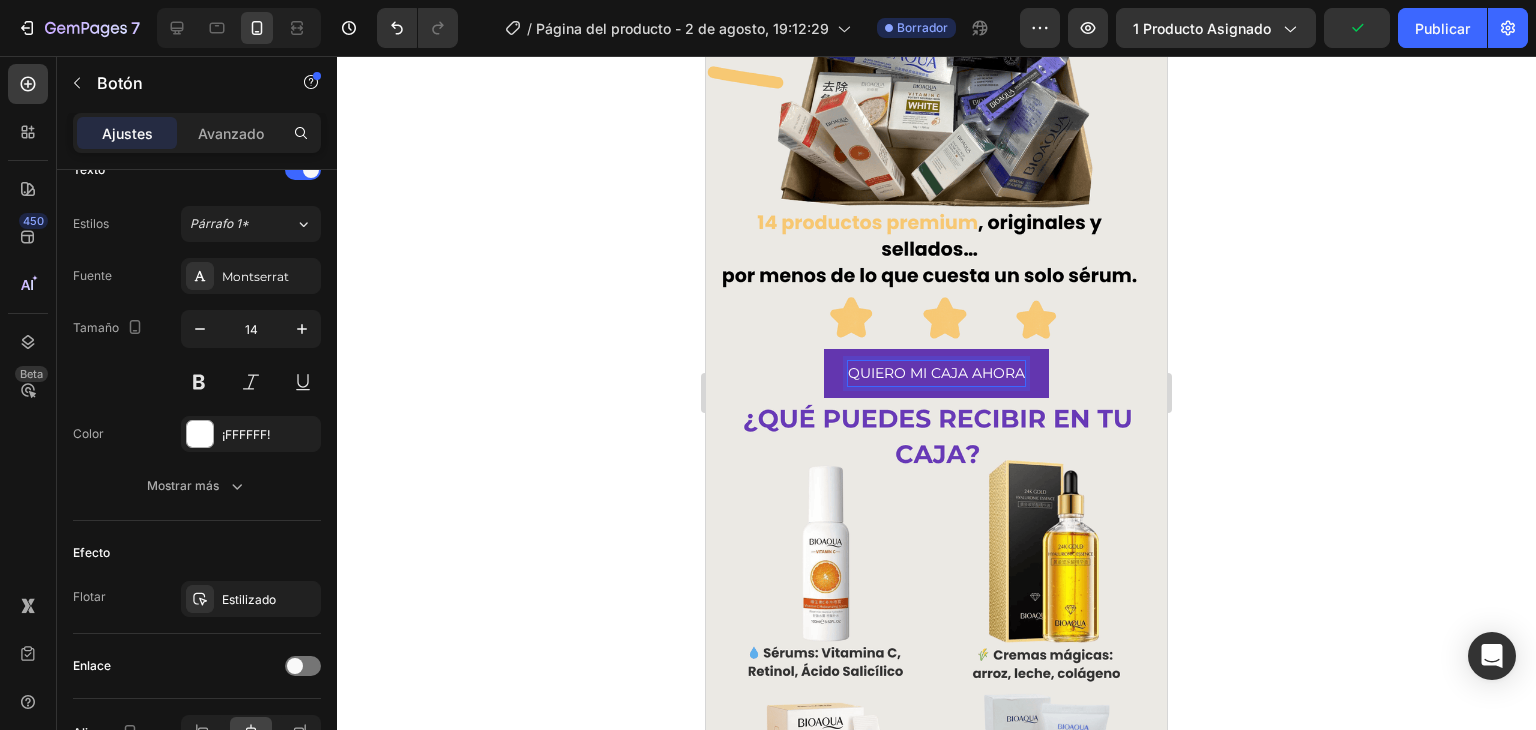 click 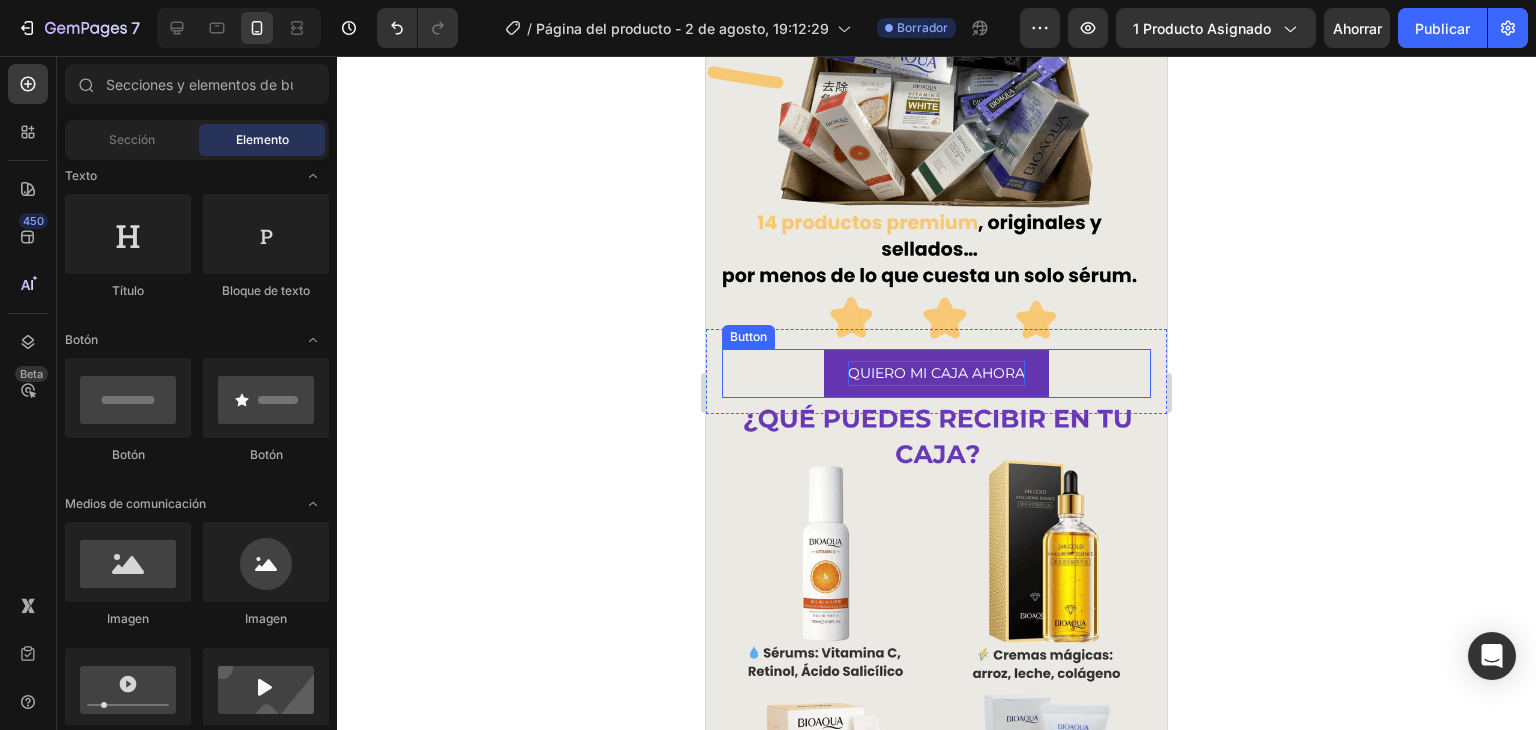 click on "QUIERO MI CAJA AHORA Button" at bounding box center [936, 373] 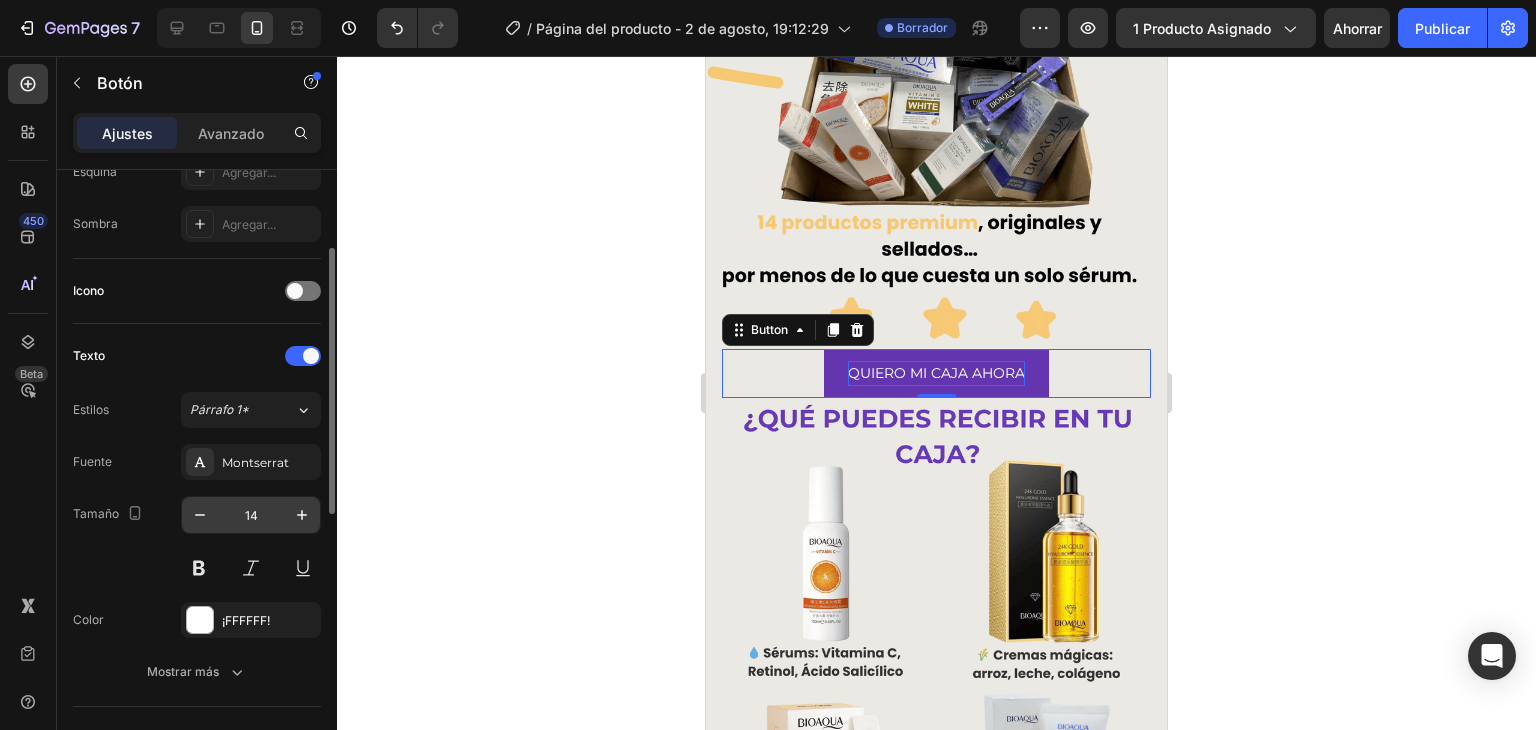 scroll, scrollTop: 414, scrollLeft: 0, axis: vertical 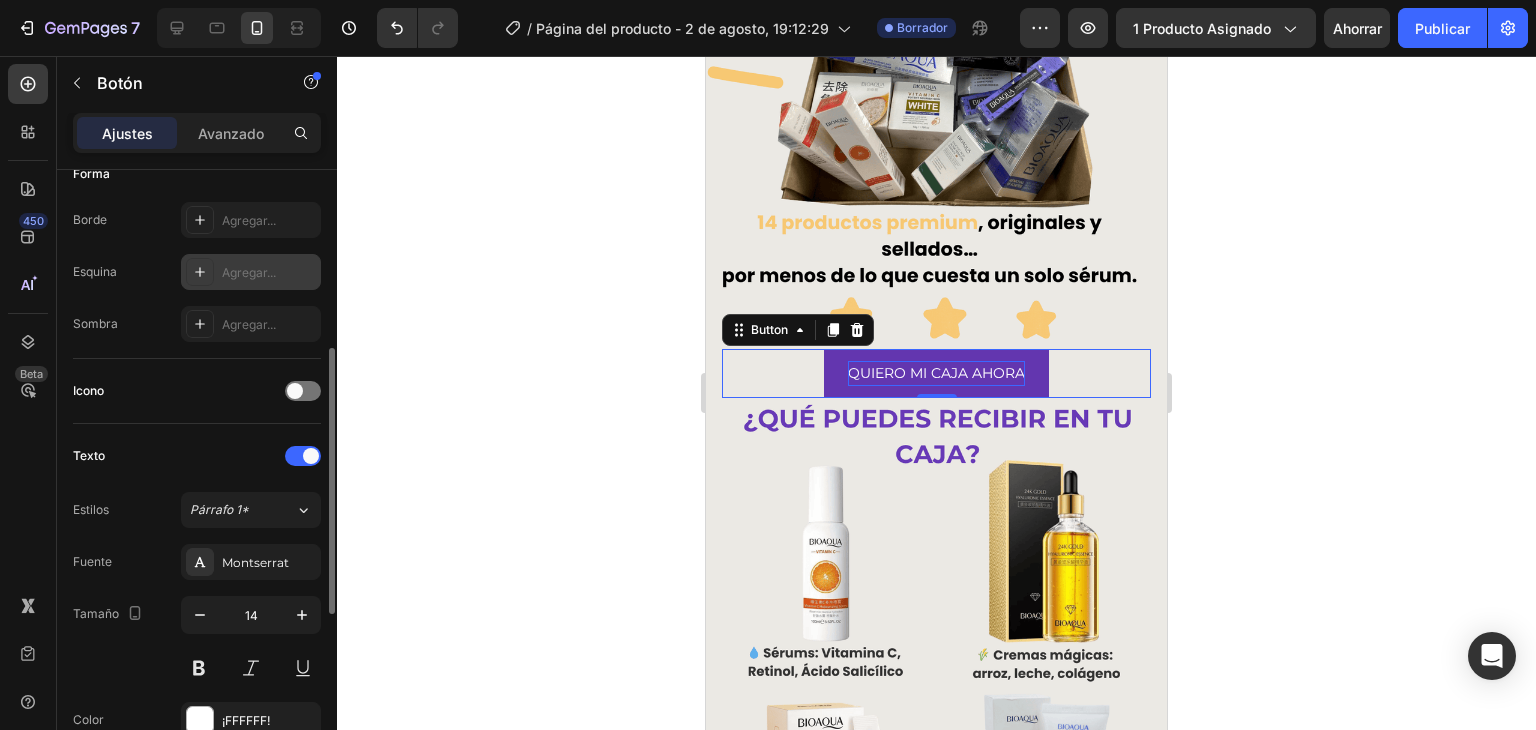 click at bounding box center (200, 272) 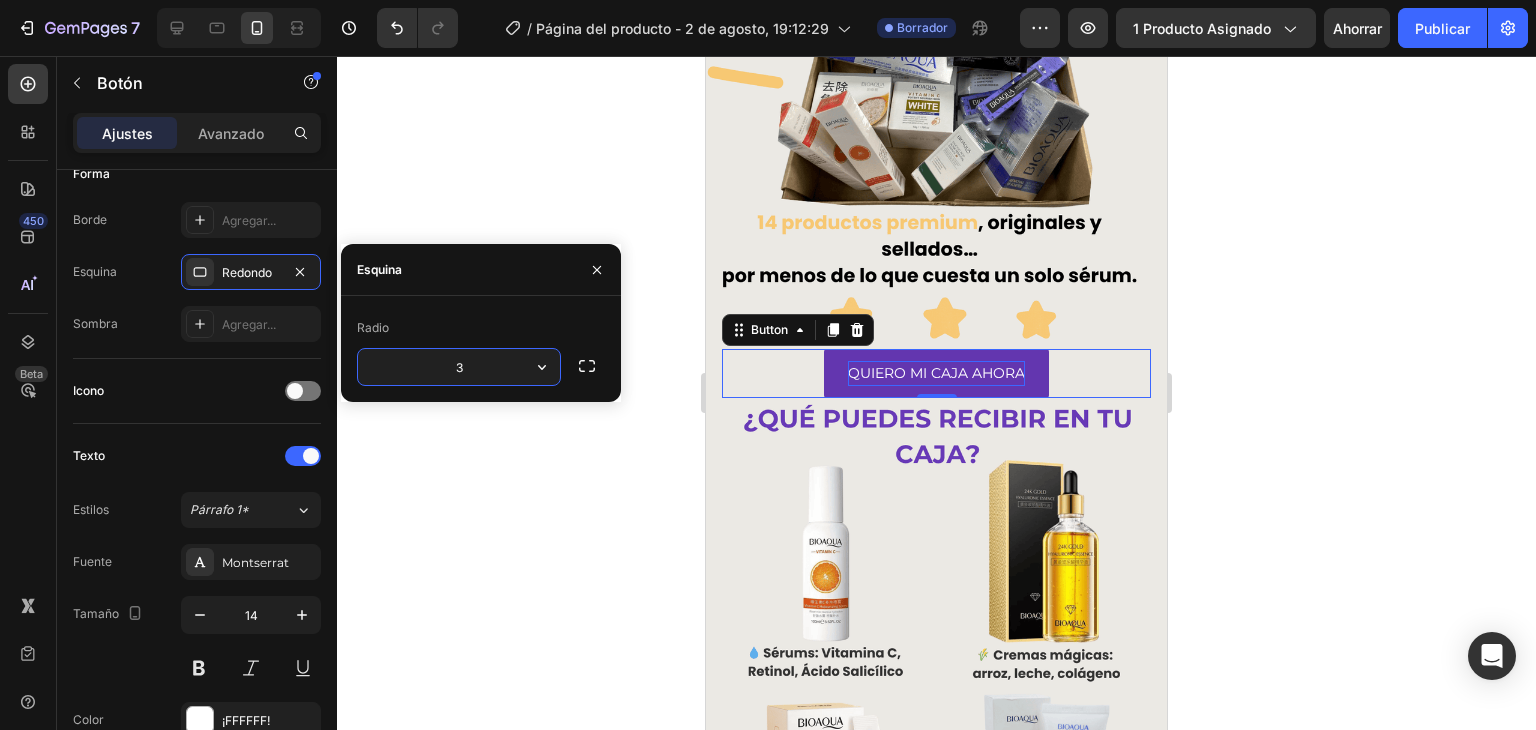 type on "30" 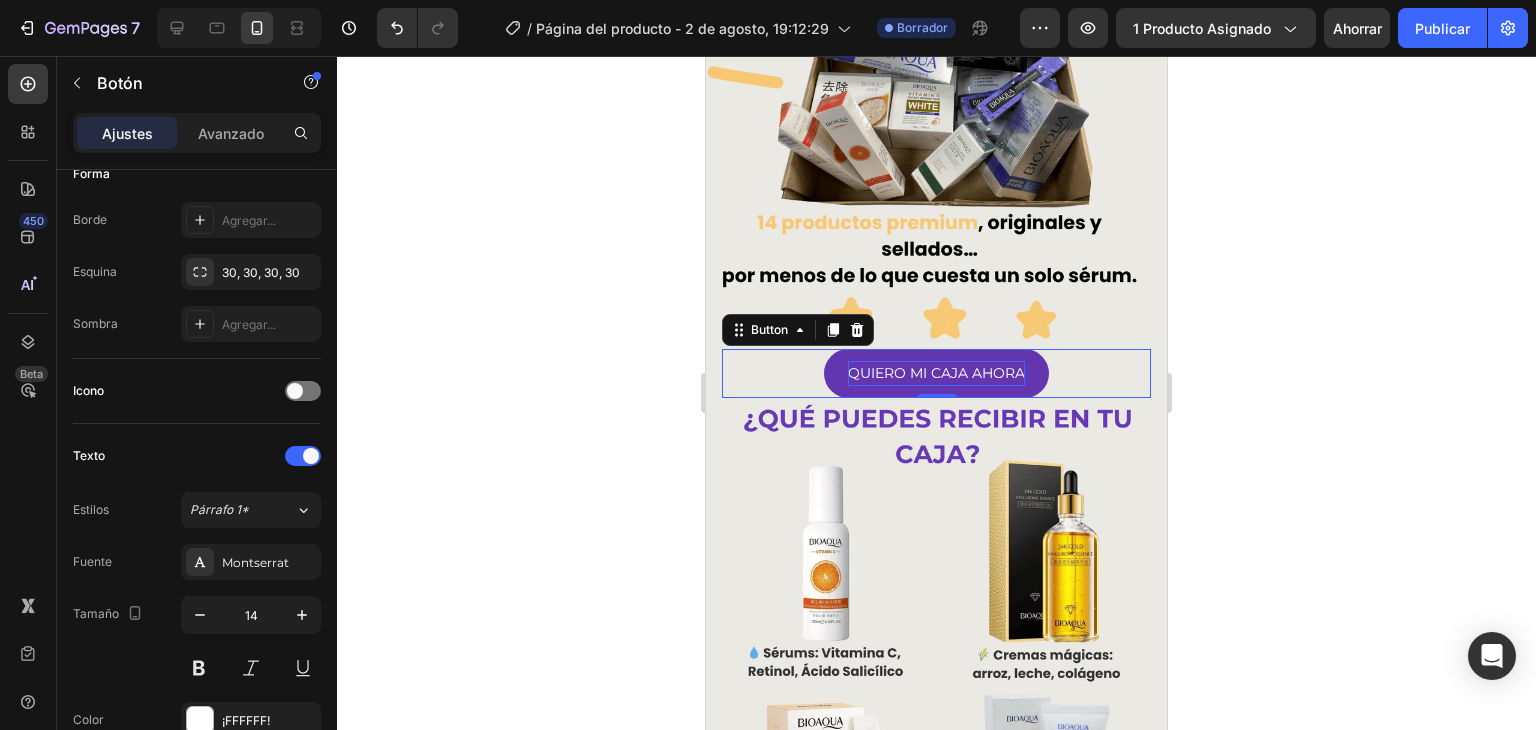 click 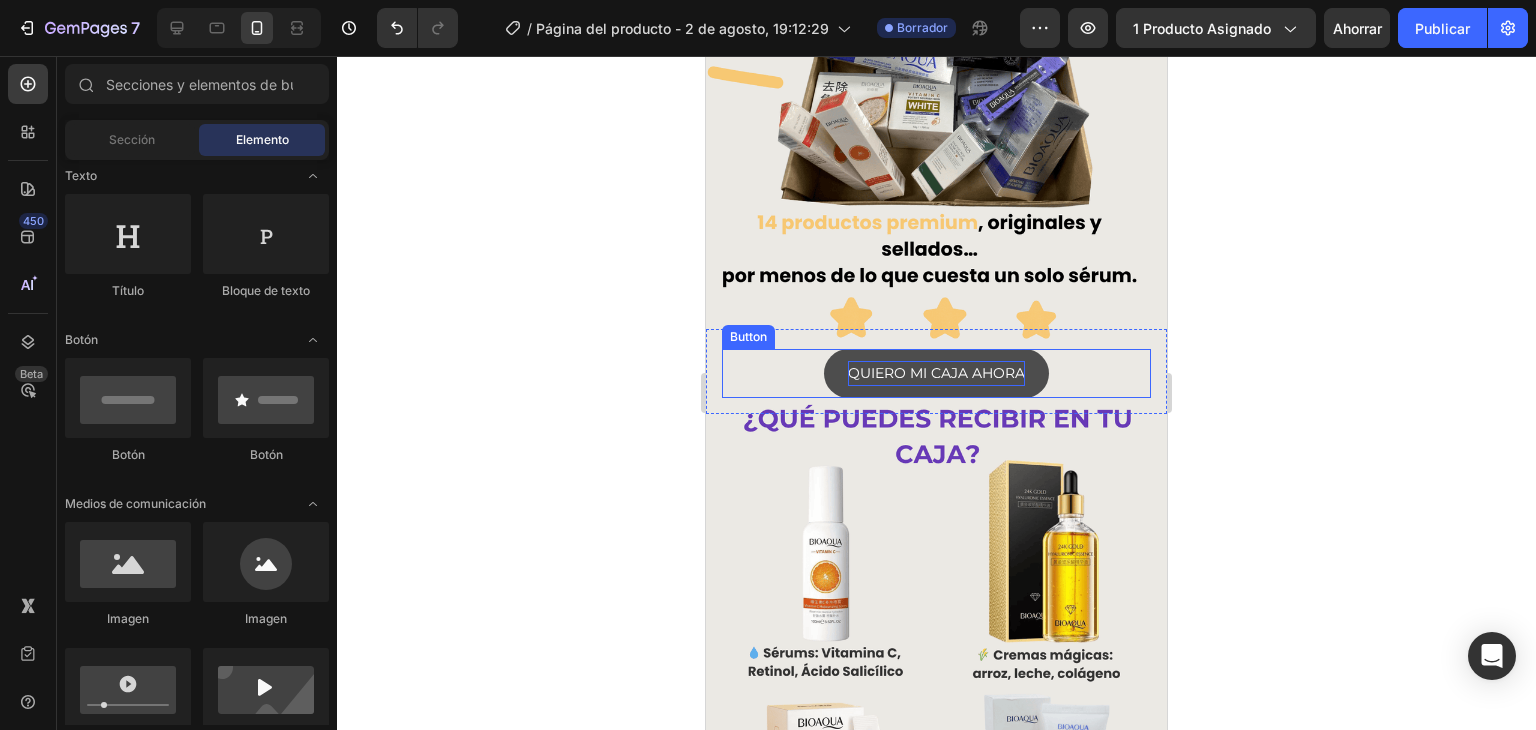 click on "QUIERO MI CAJA AHORA" at bounding box center (936, 373) 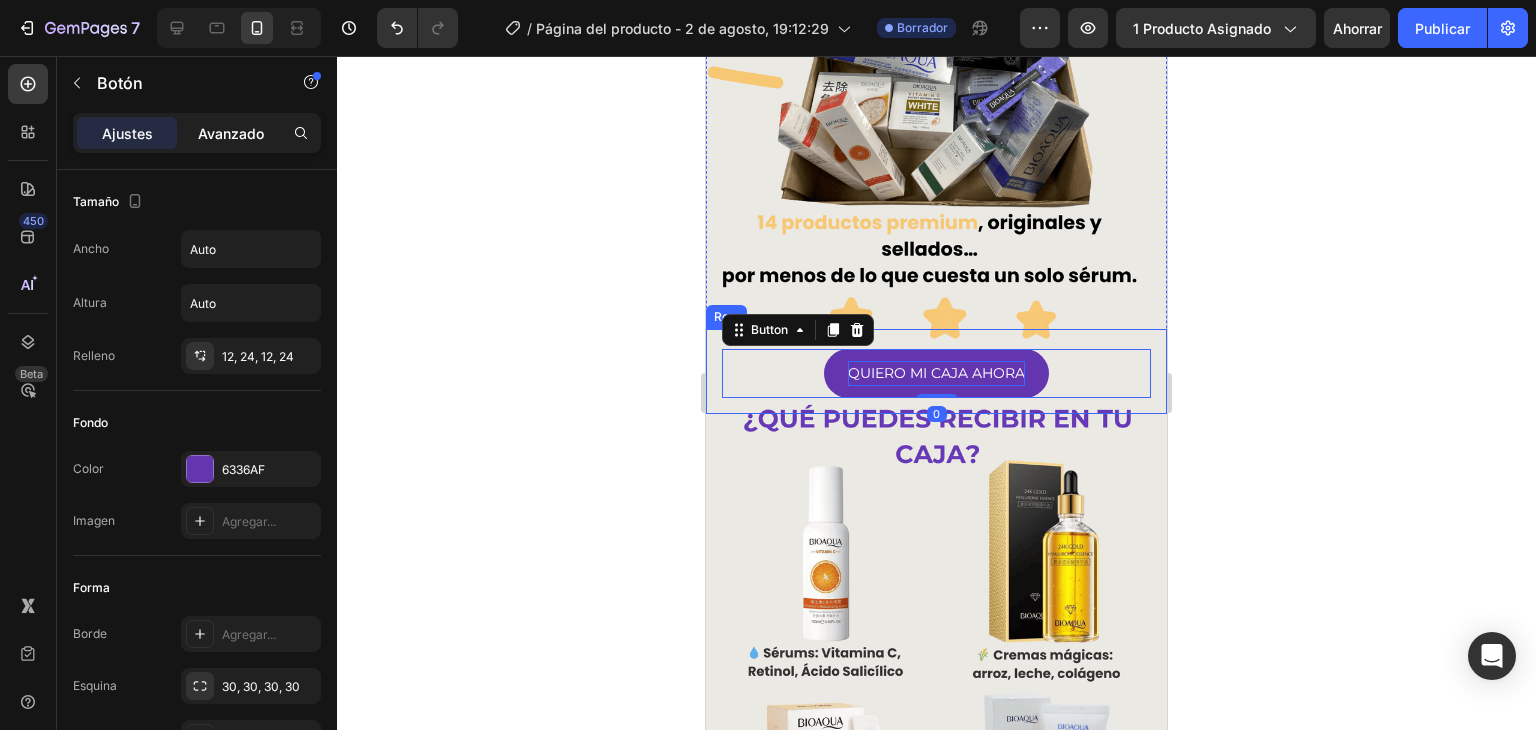 click on "Avanzado" at bounding box center (231, 133) 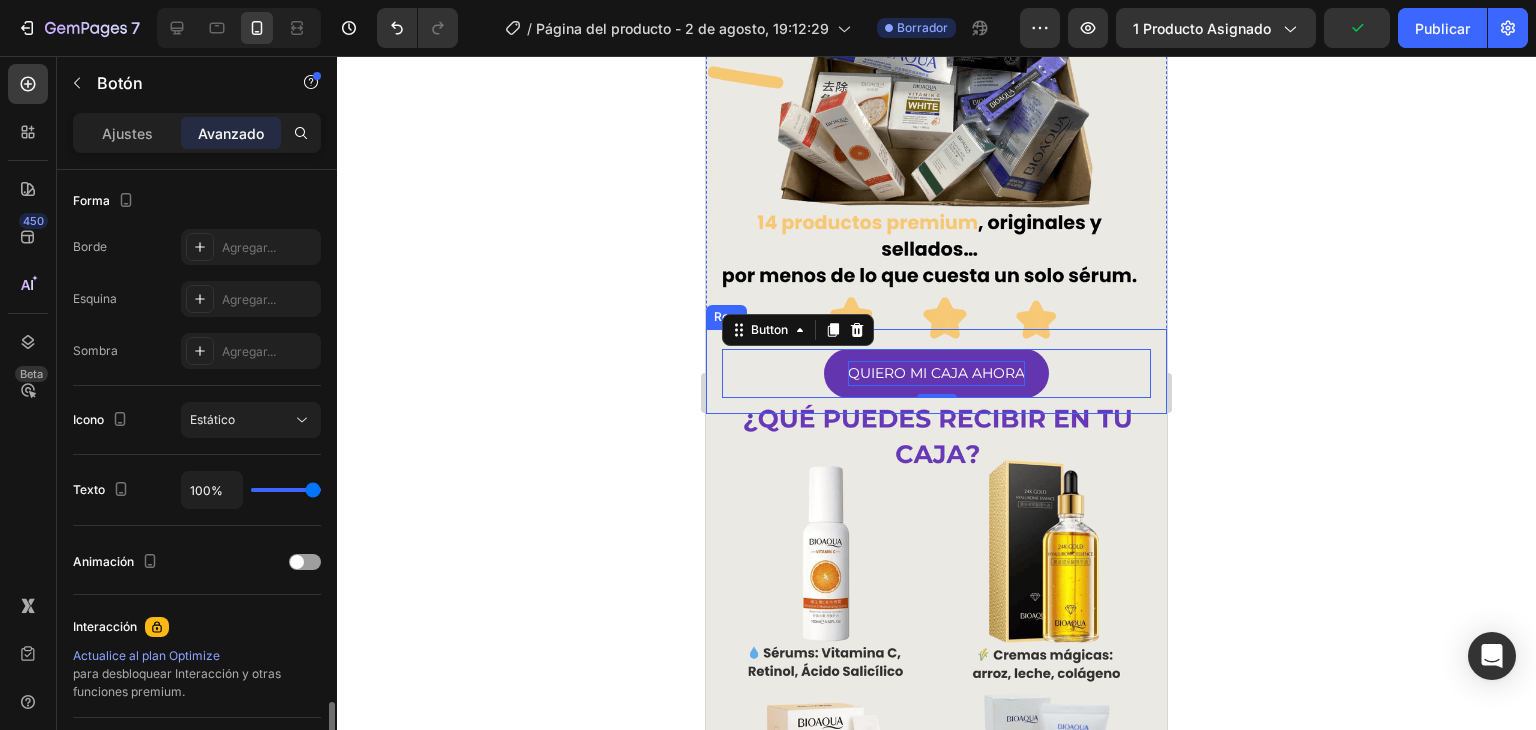 scroll, scrollTop: 715, scrollLeft: 0, axis: vertical 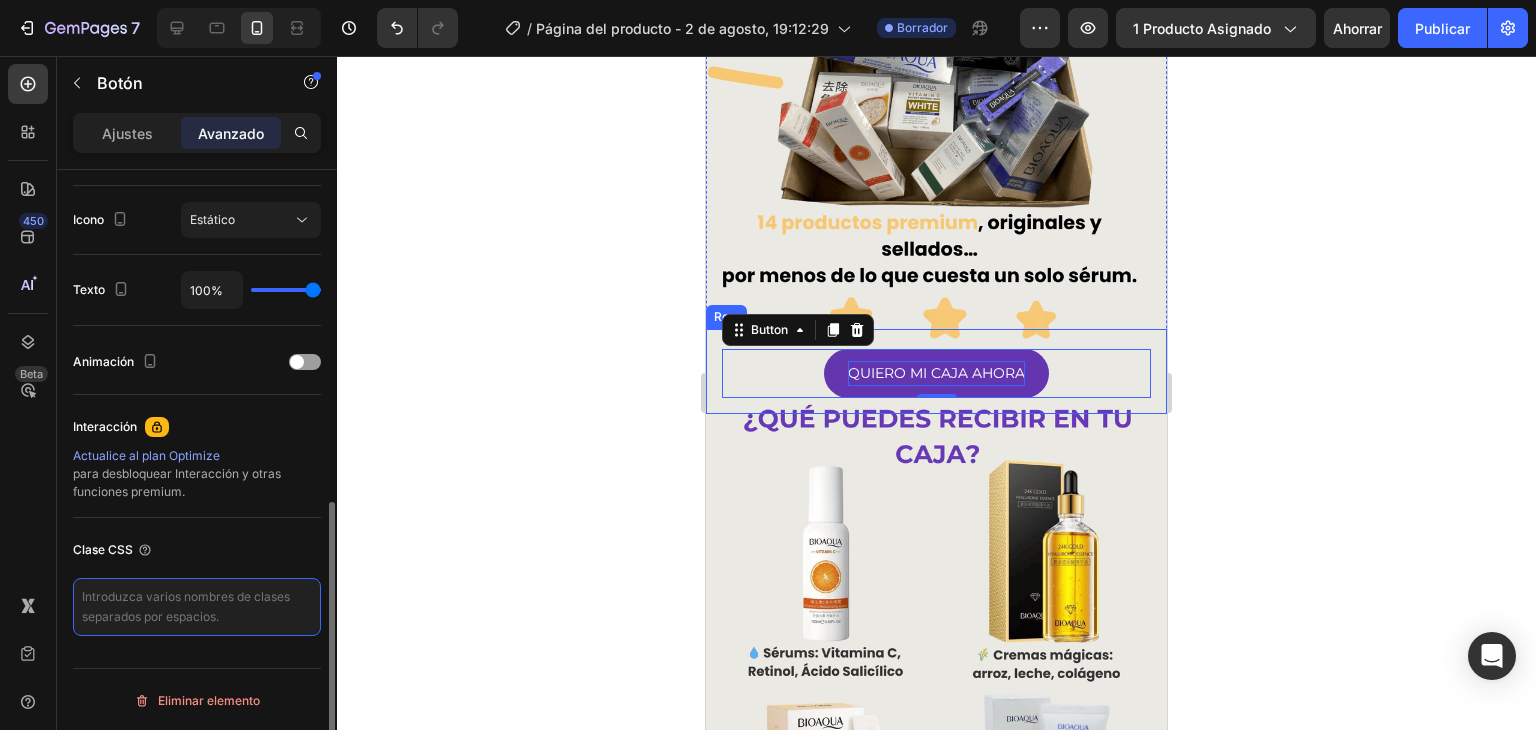 click at bounding box center [197, 607] 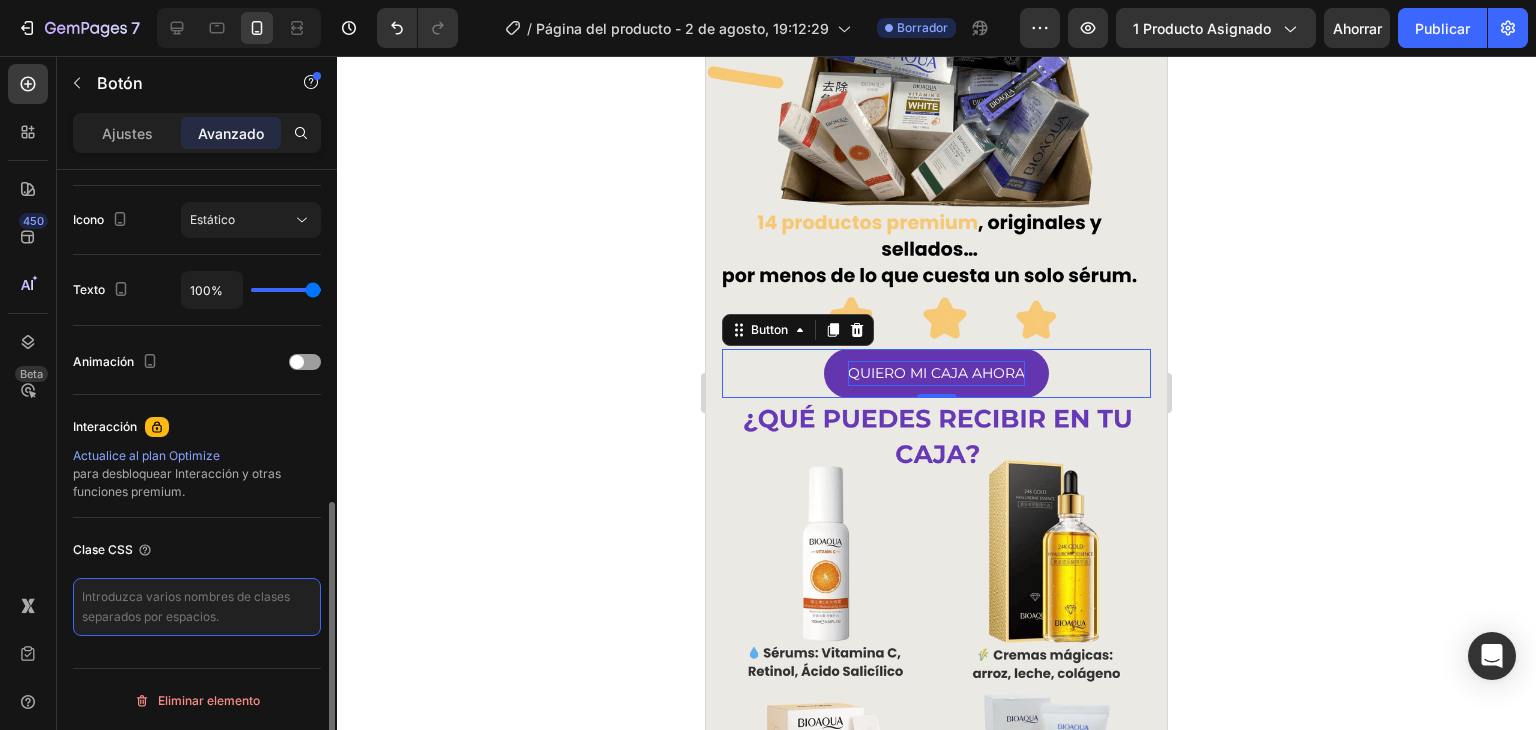 click at bounding box center (197, 607) 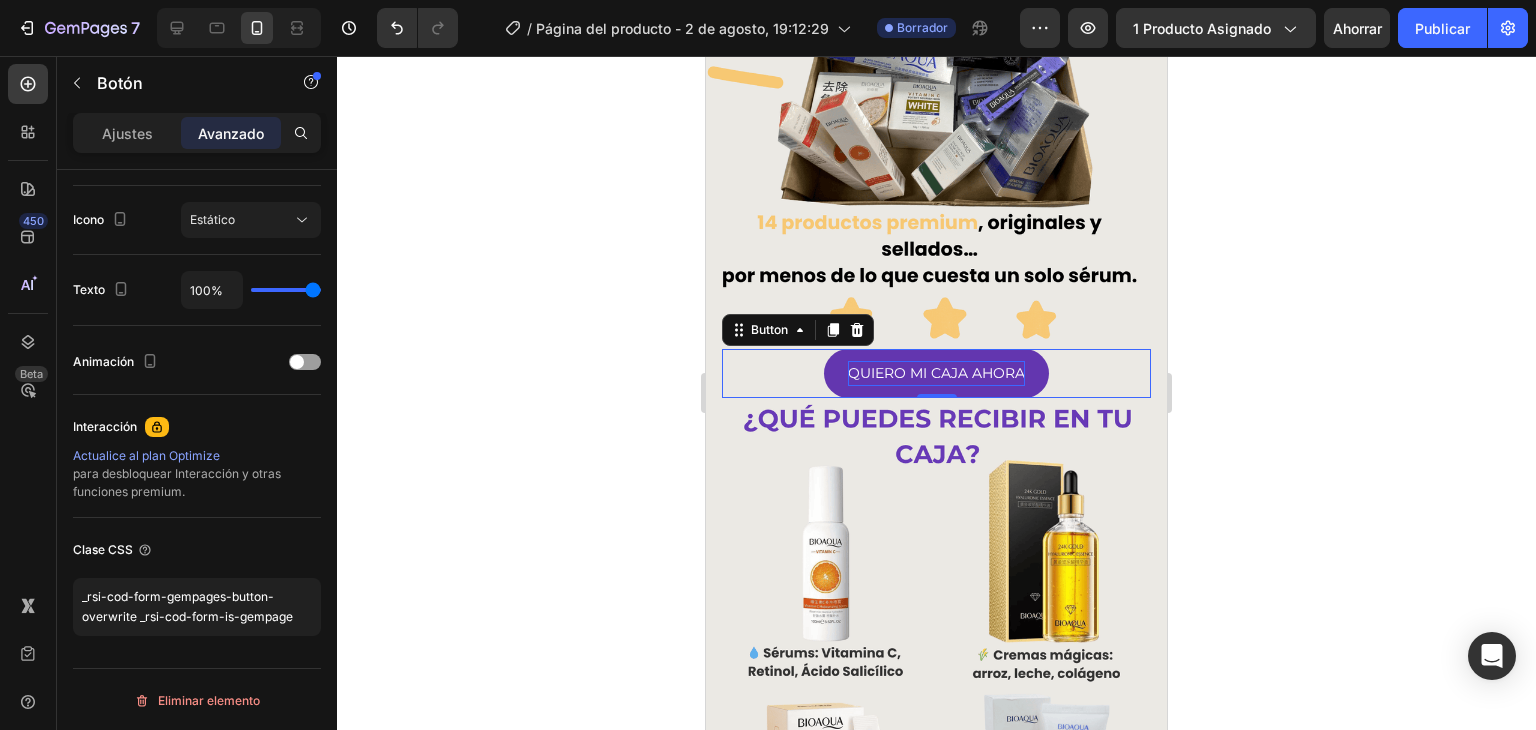 click 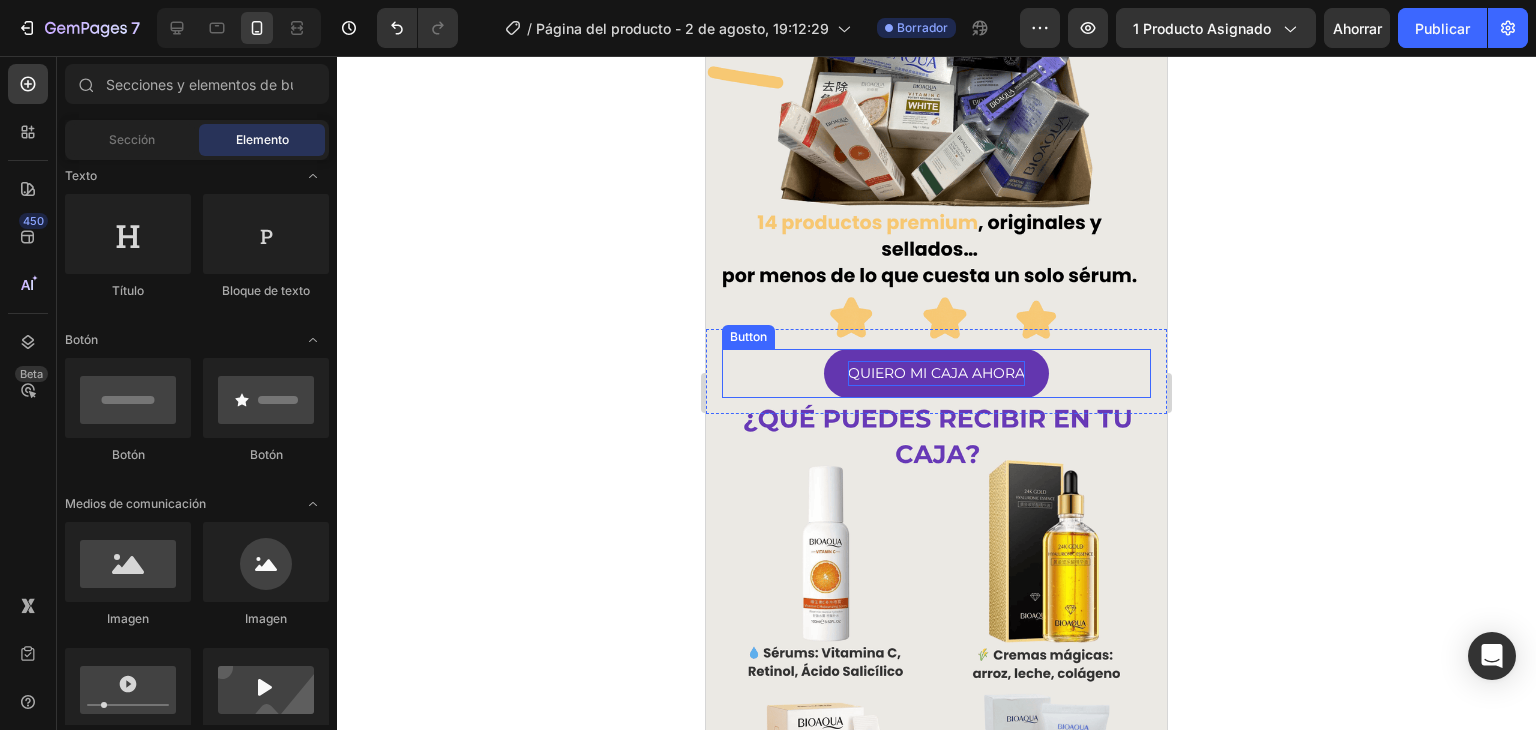 click on "QUIERO MI CAJA AHORA" at bounding box center [936, 373] 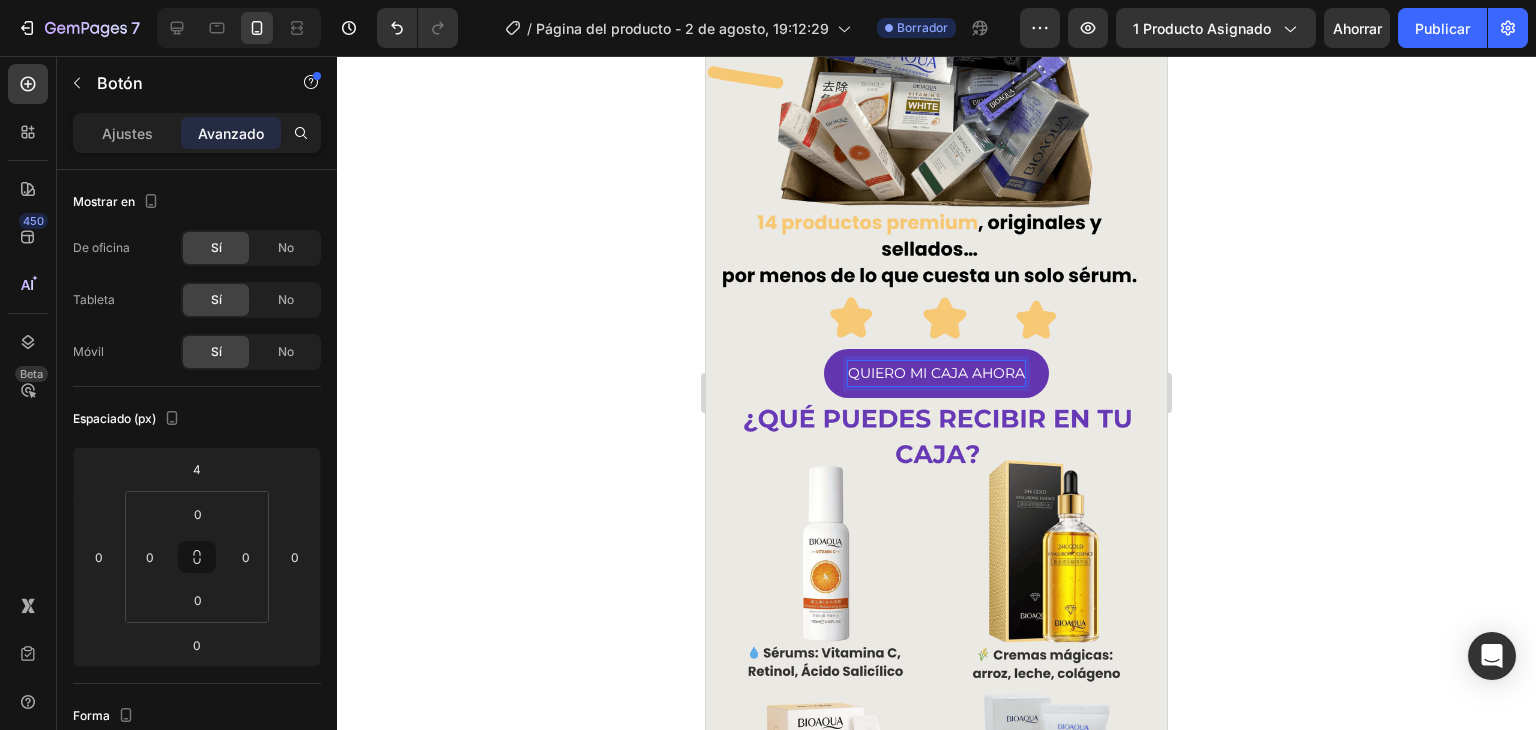 click on "QUIERO MI CAJA AHORA" at bounding box center (936, 373) 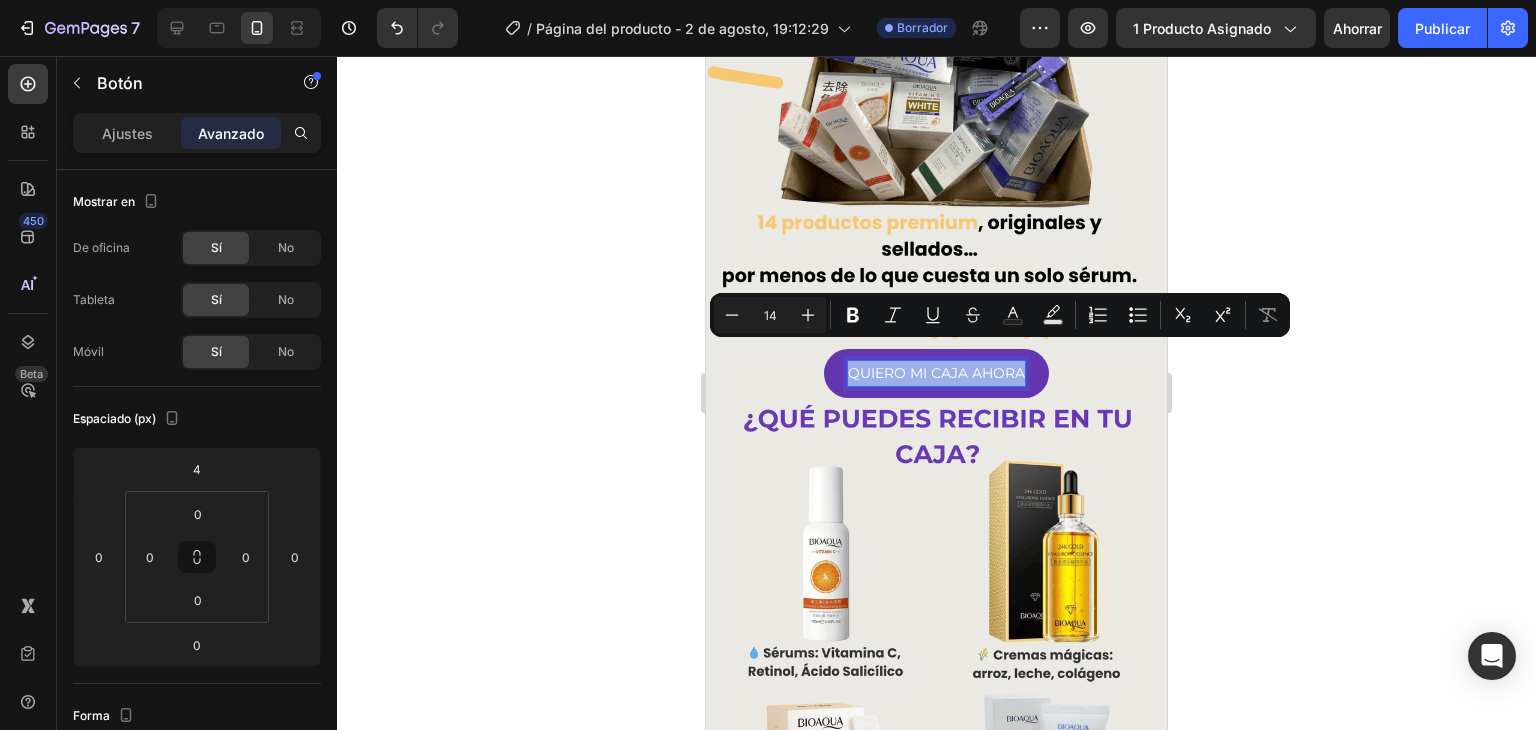 drag, startPoint x: 1014, startPoint y: 355, endPoint x: 938, endPoint y: 364, distance: 76.53104 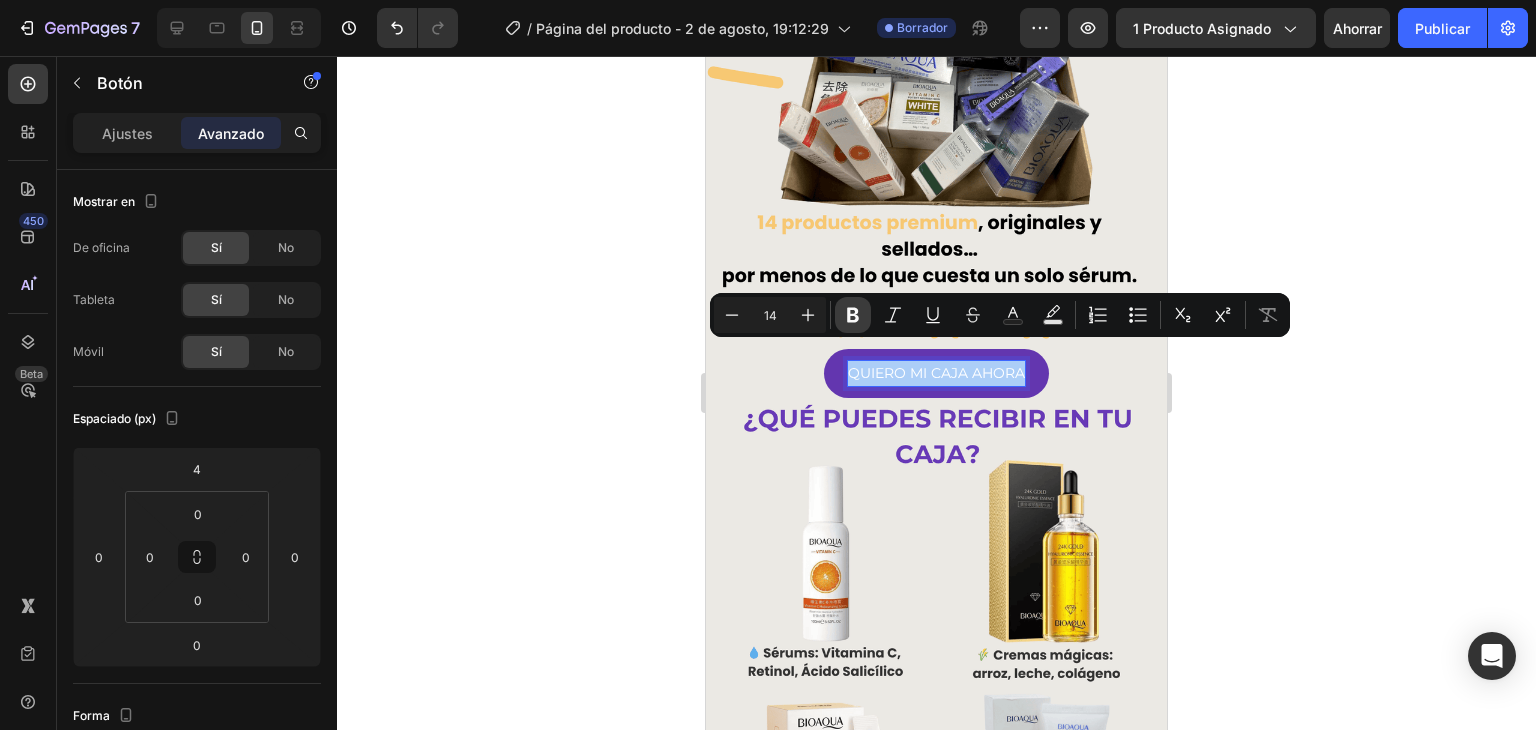 click 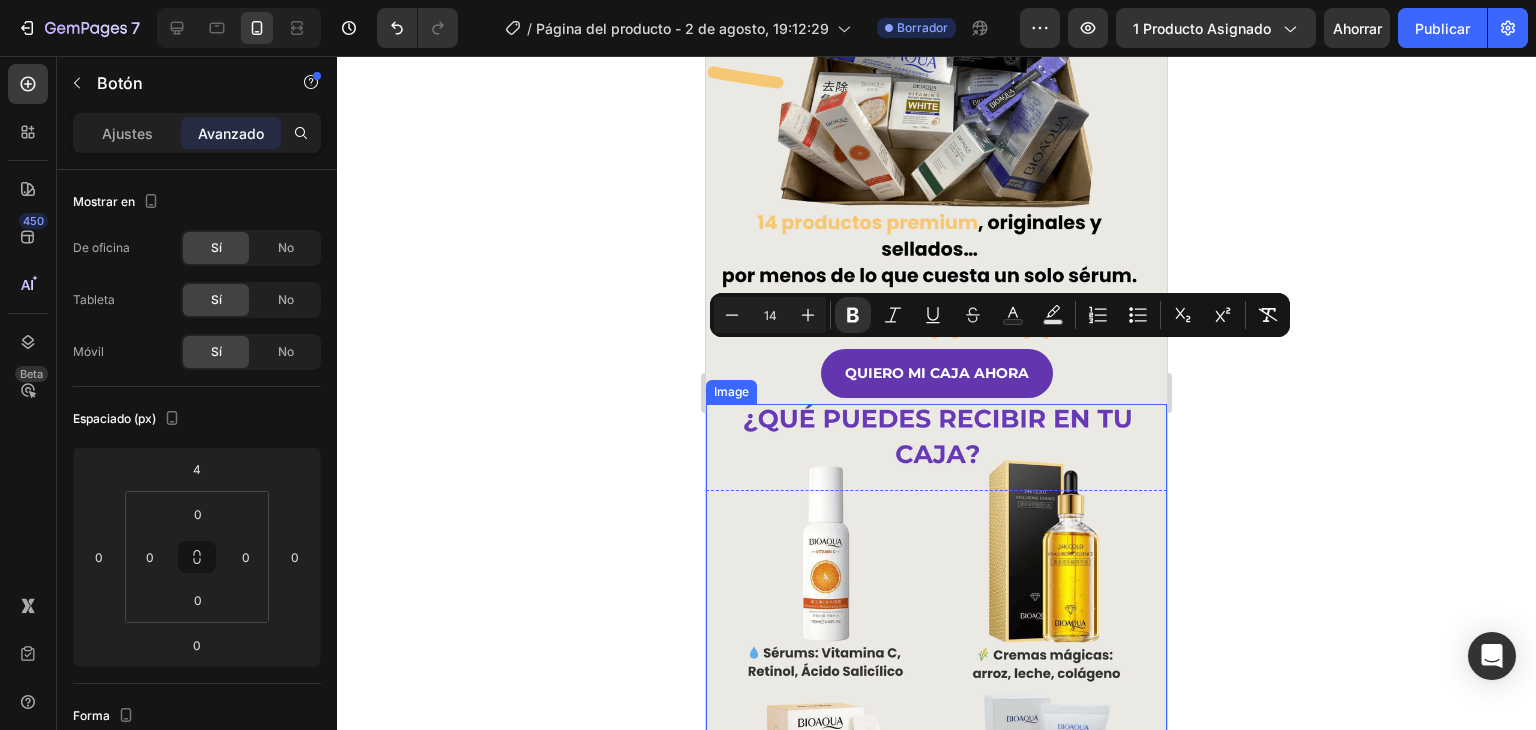 click 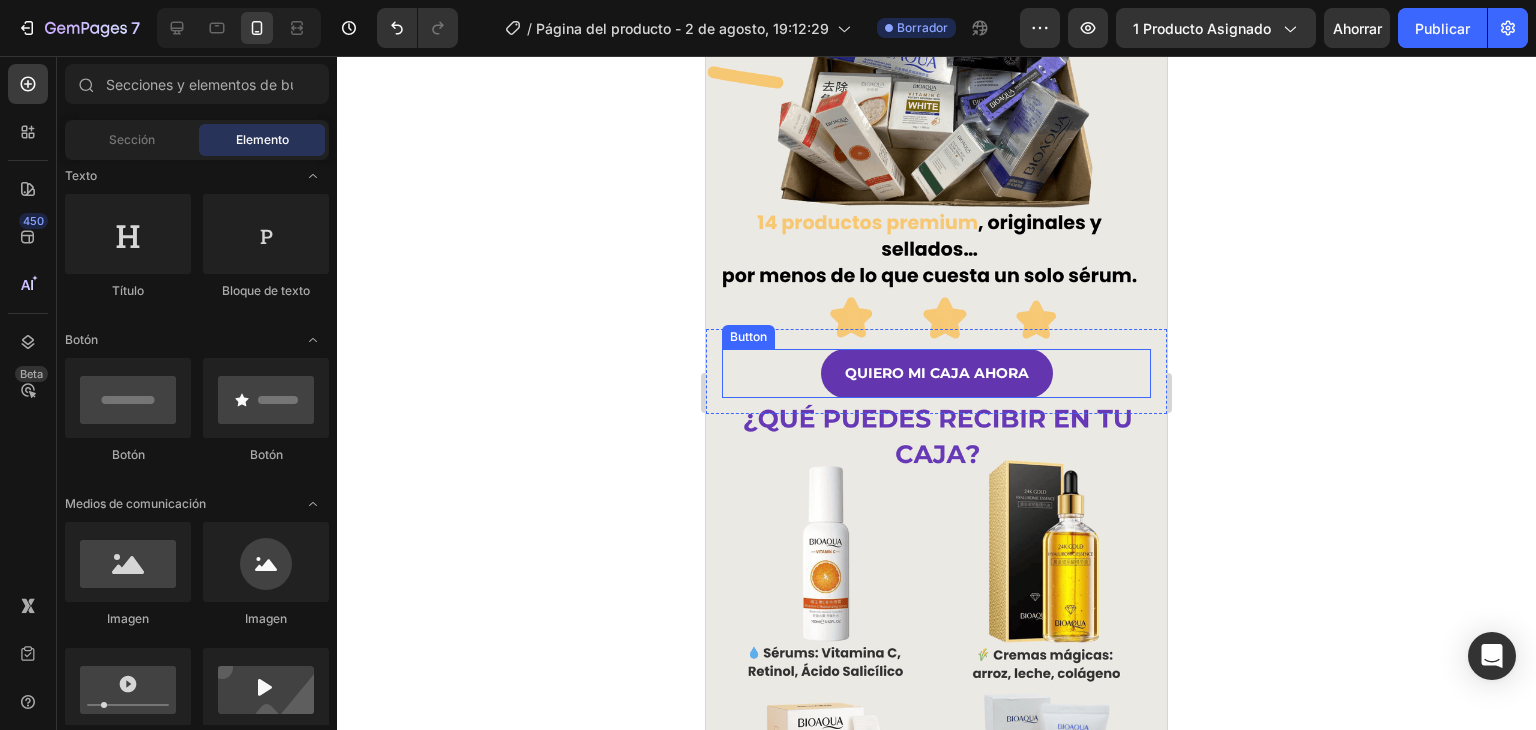 click on "QUIERO MI CAJA AHORA Button" at bounding box center [936, 373] 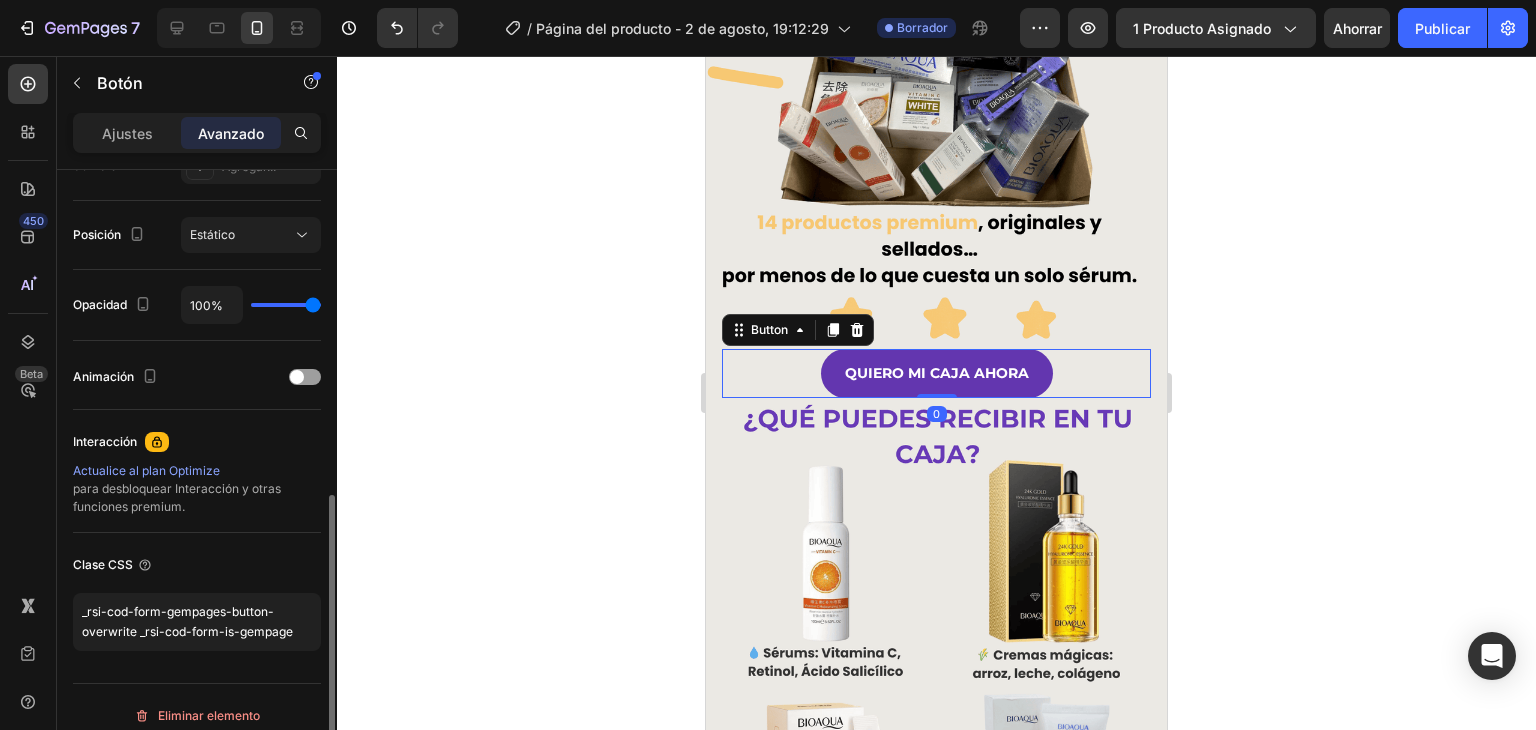 scroll, scrollTop: 715, scrollLeft: 0, axis: vertical 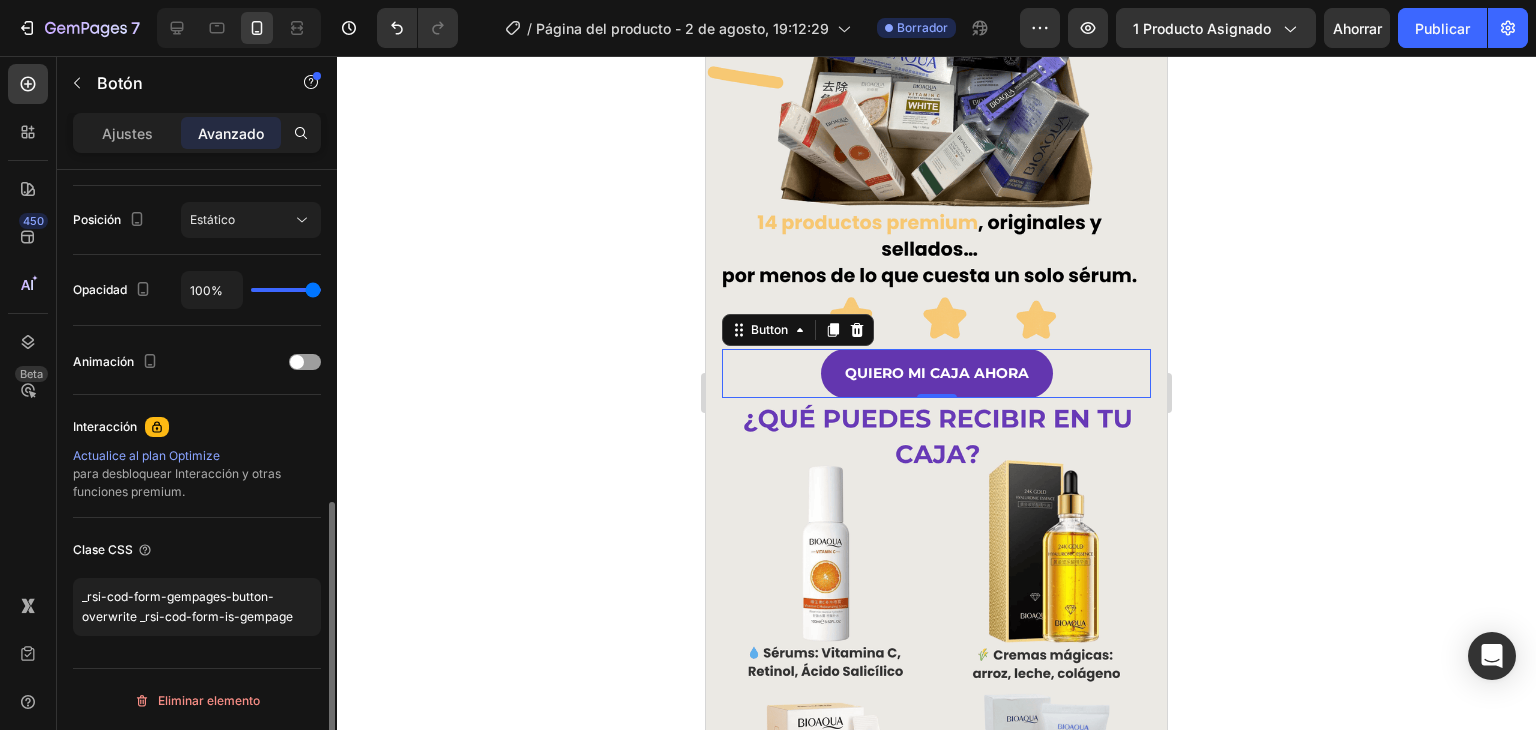 drag, startPoint x: 302, startPoint y: 357, endPoint x: 315, endPoint y: 377, distance: 23.853722 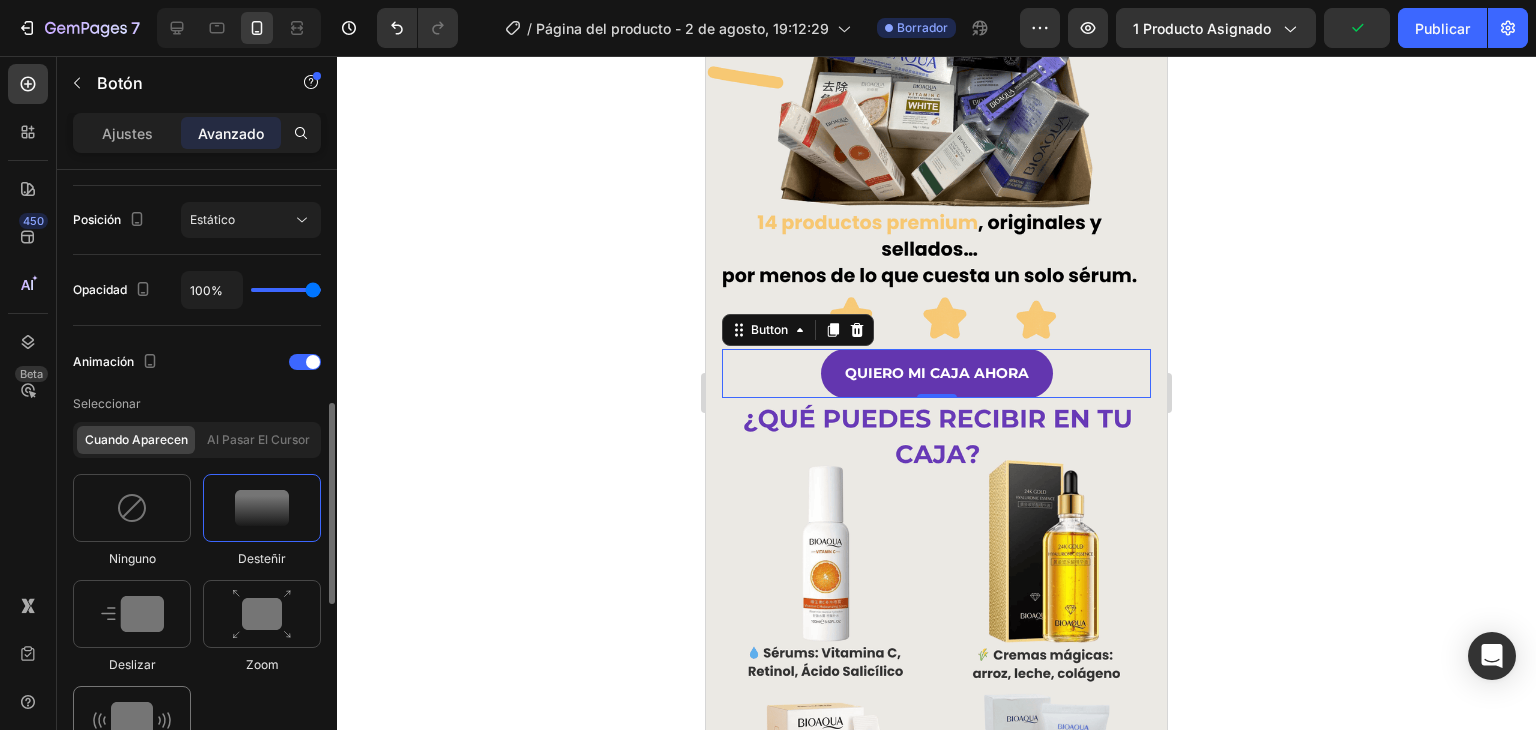 click at bounding box center (132, 720) 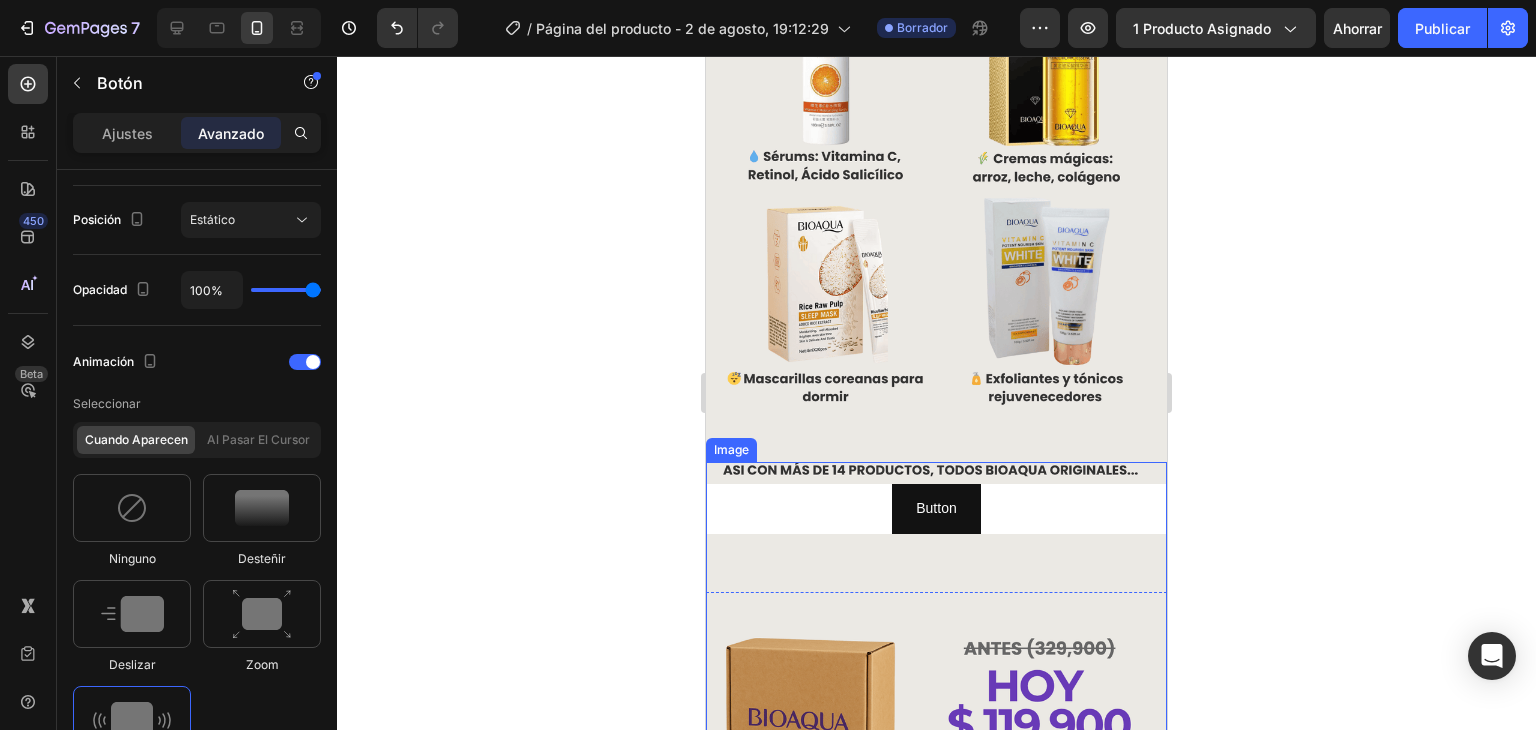 scroll, scrollTop: 900, scrollLeft: 0, axis: vertical 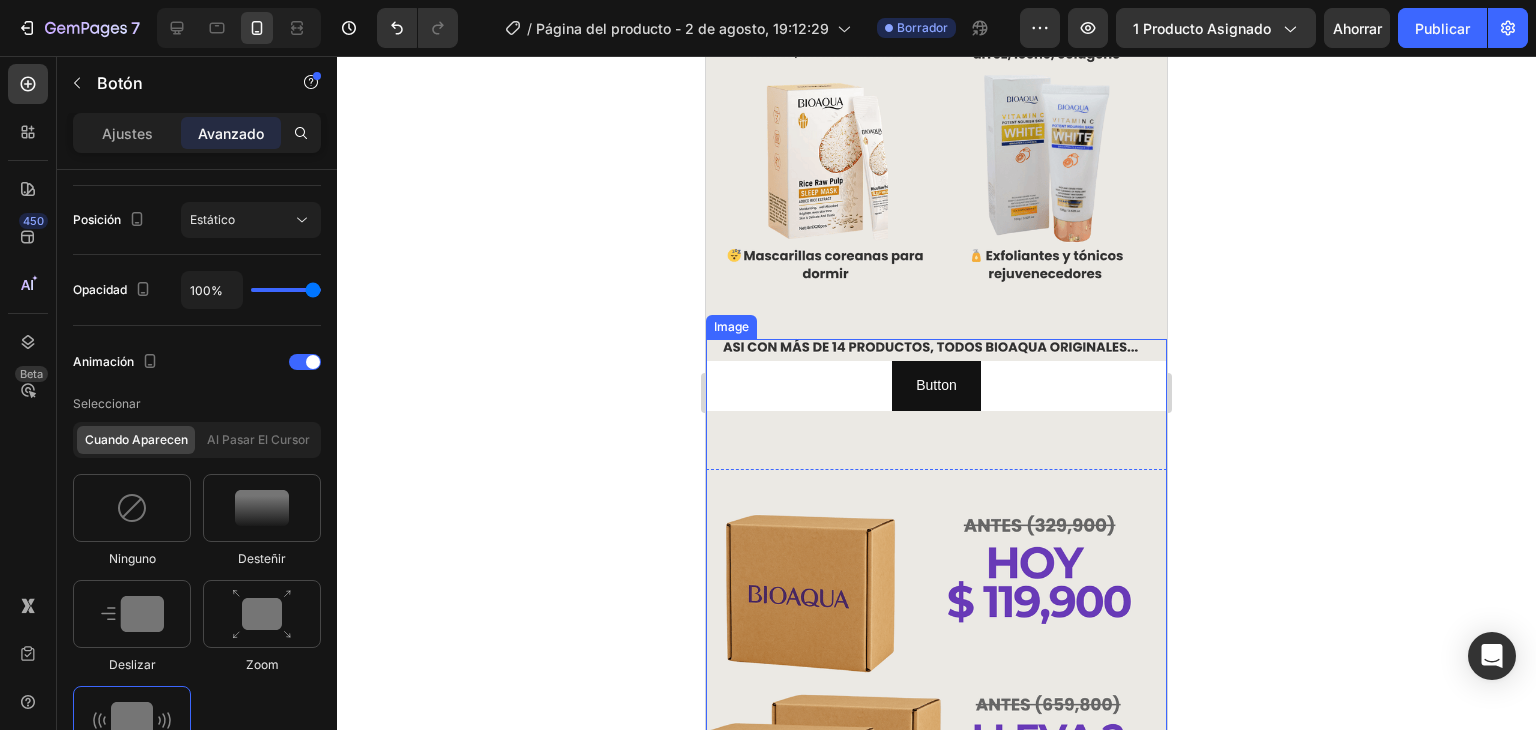 click on "Image" at bounding box center [936, 663] 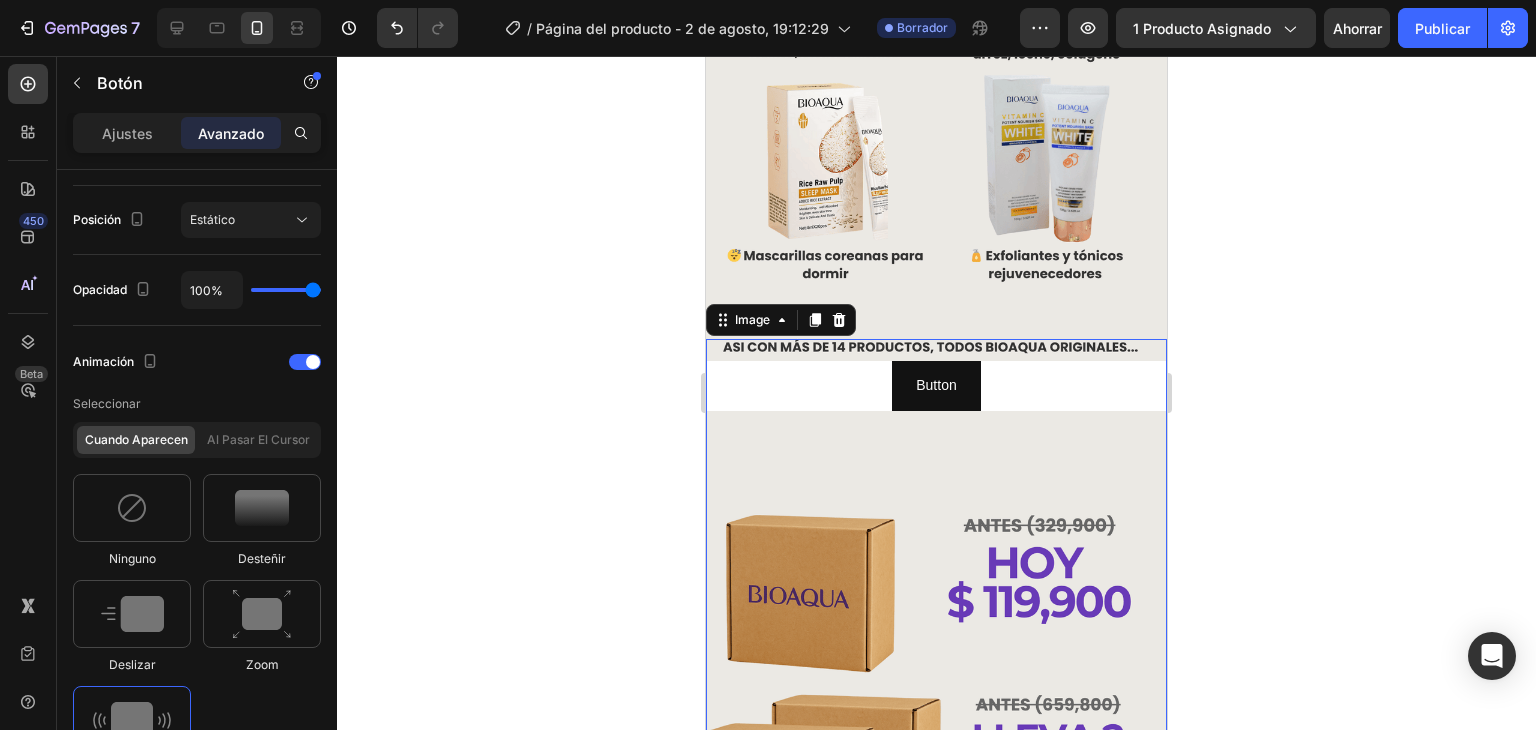 scroll, scrollTop: 0, scrollLeft: 0, axis: both 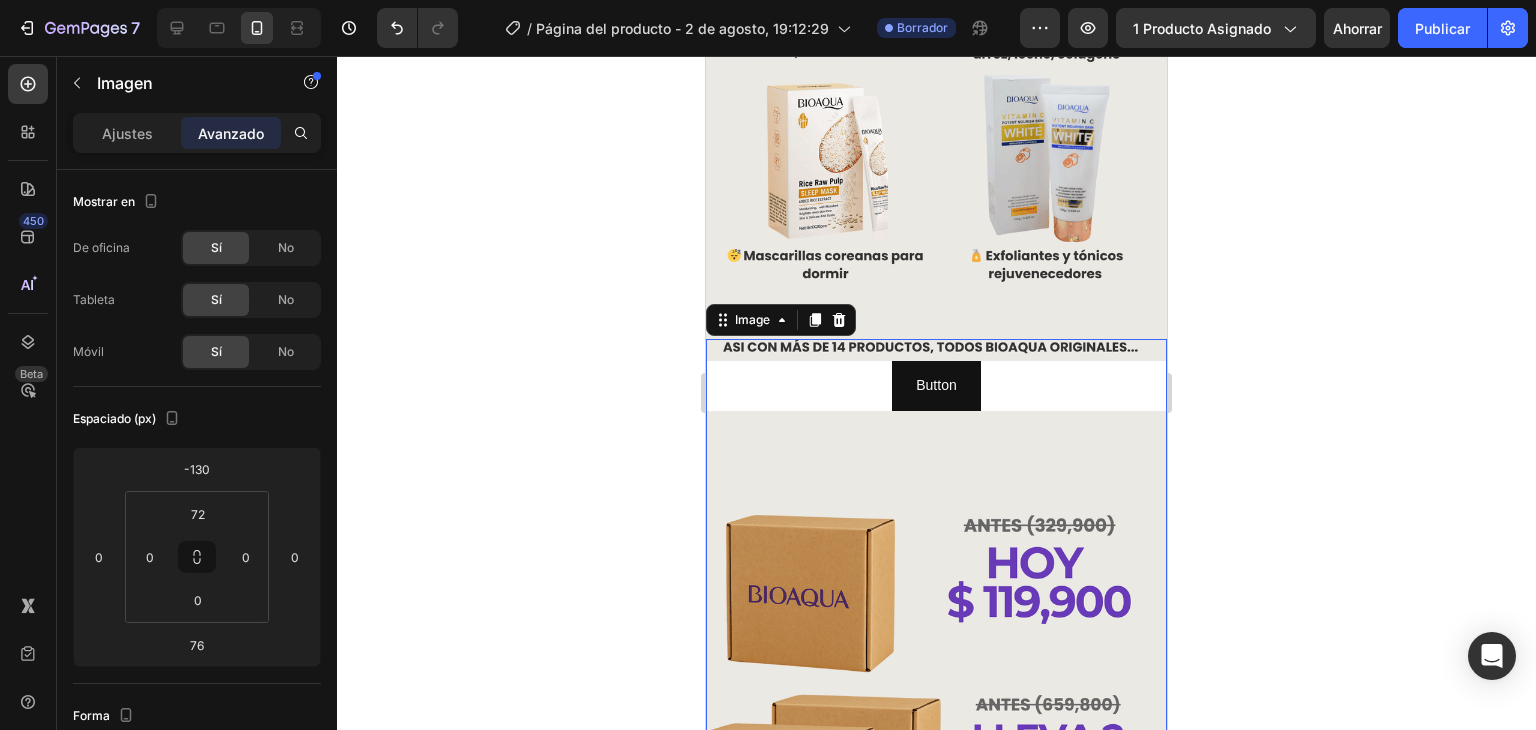 click on "Image   76" at bounding box center [936, 663] 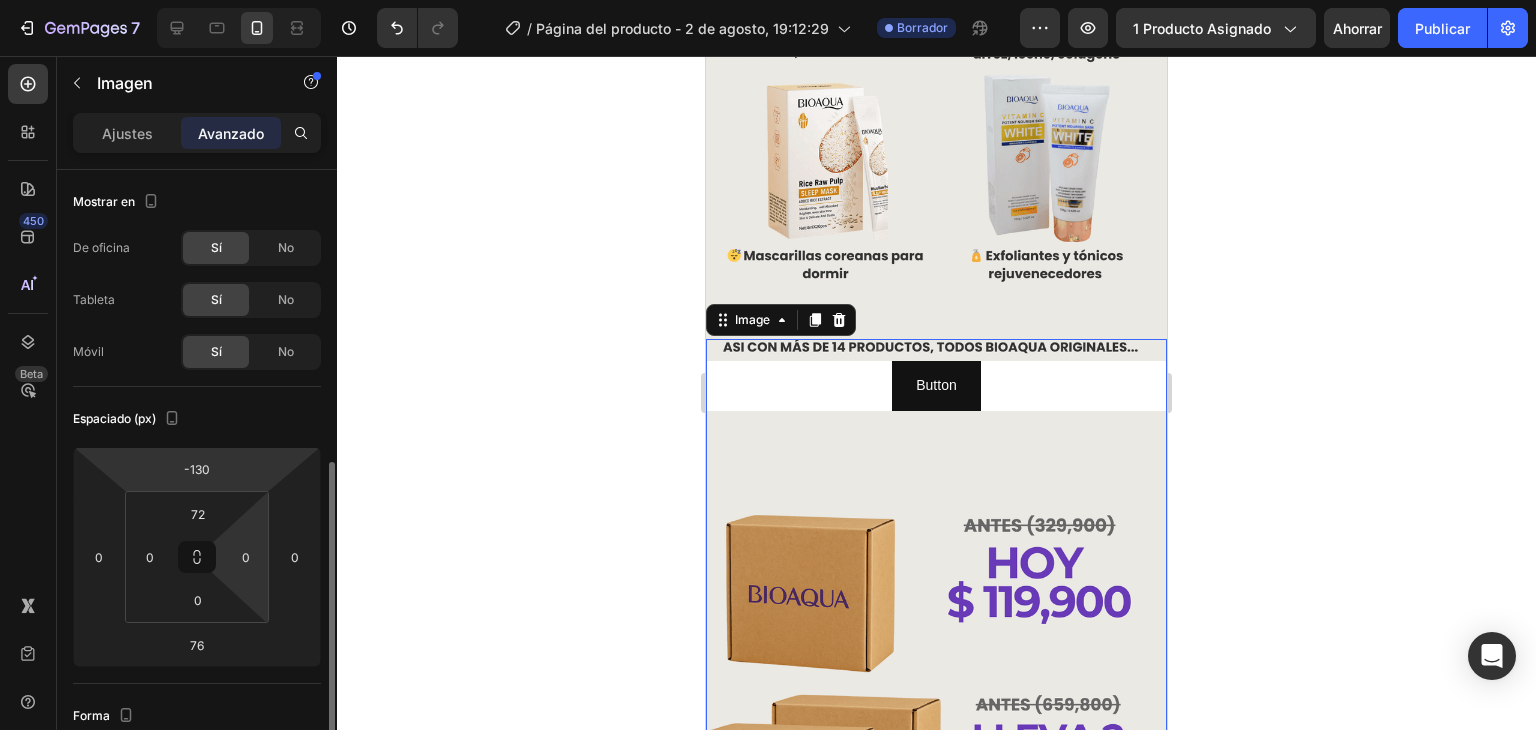 scroll, scrollTop: 200, scrollLeft: 0, axis: vertical 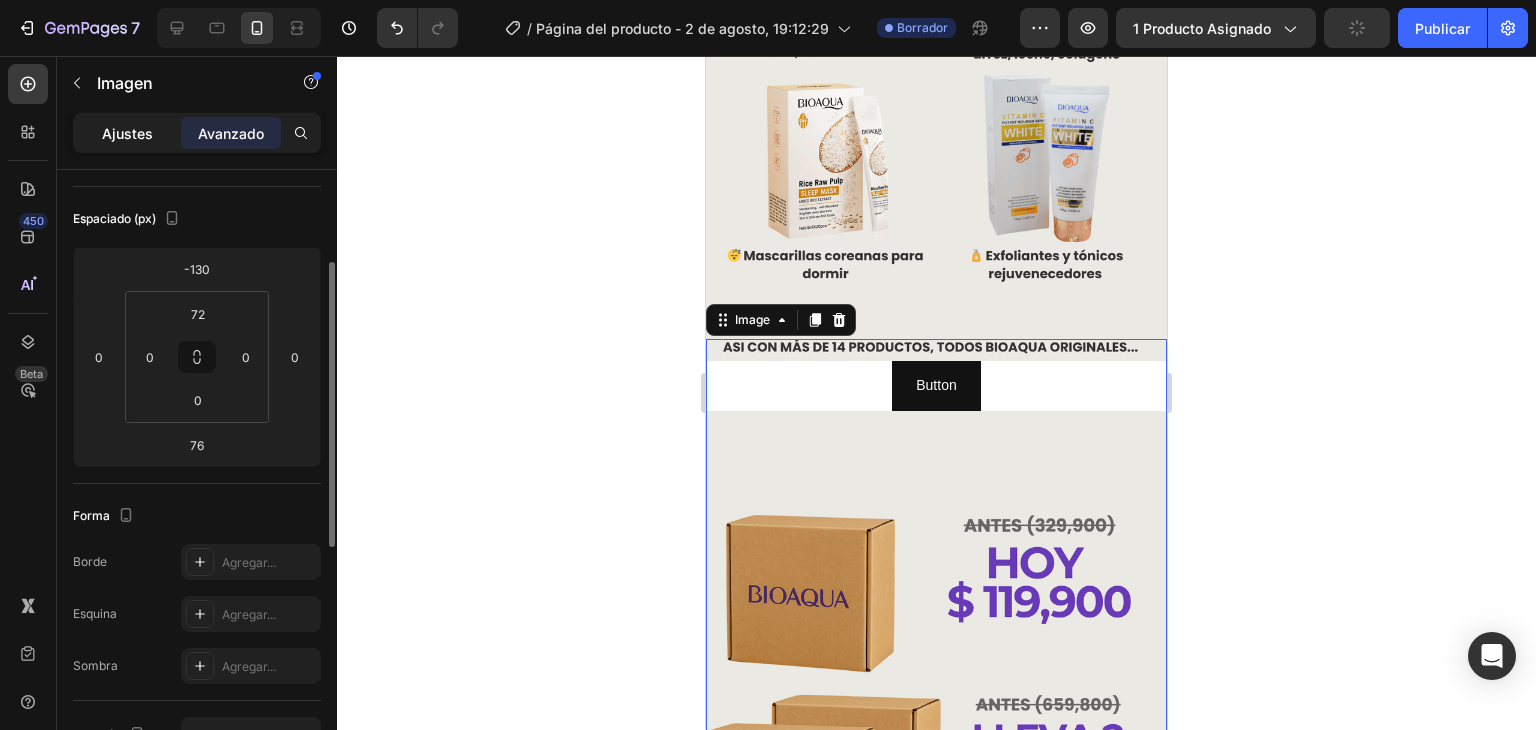drag, startPoint x: 106, startPoint y: 138, endPoint x: 117, endPoint y: 131, distance: 13.038404 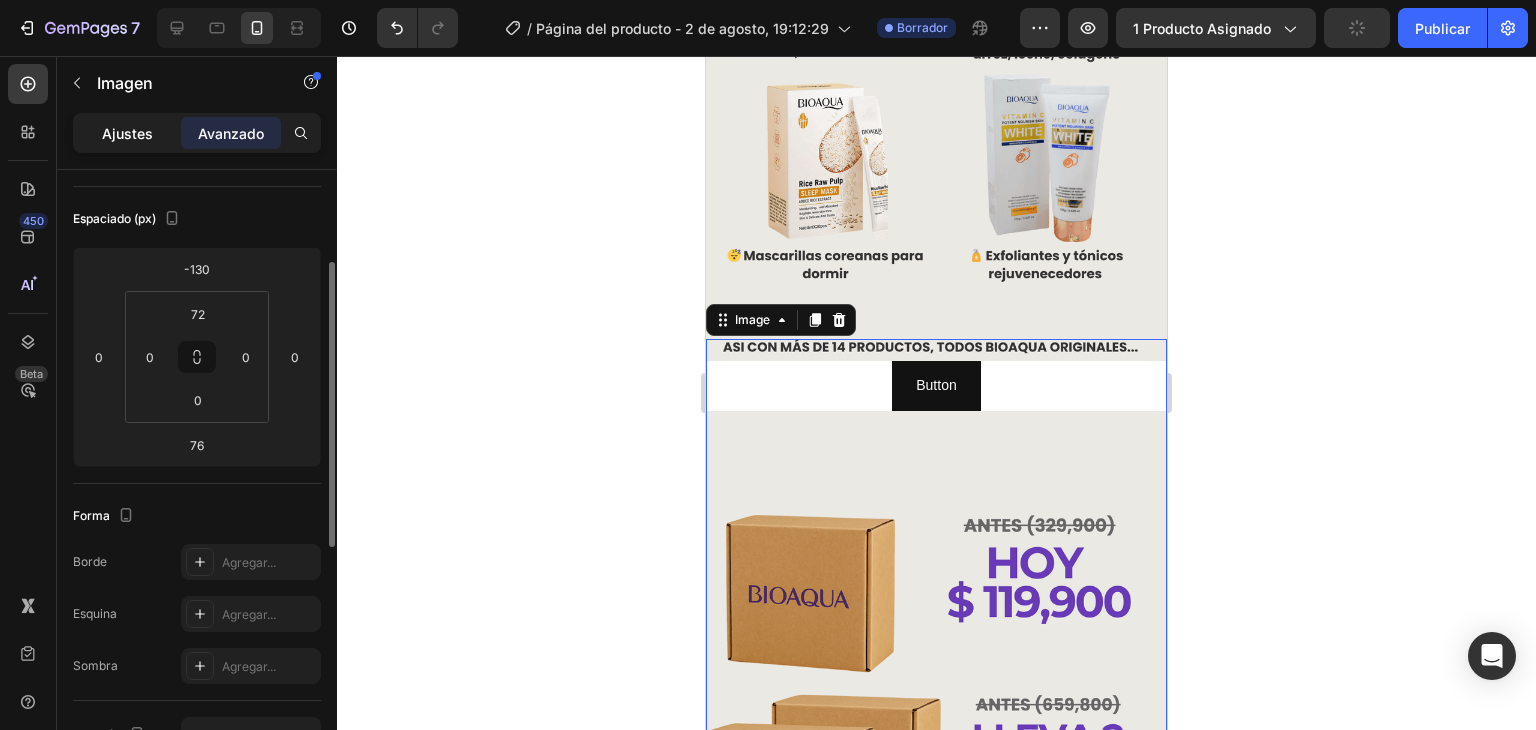 click on "Ajustes" at bounding box center [127, 133] 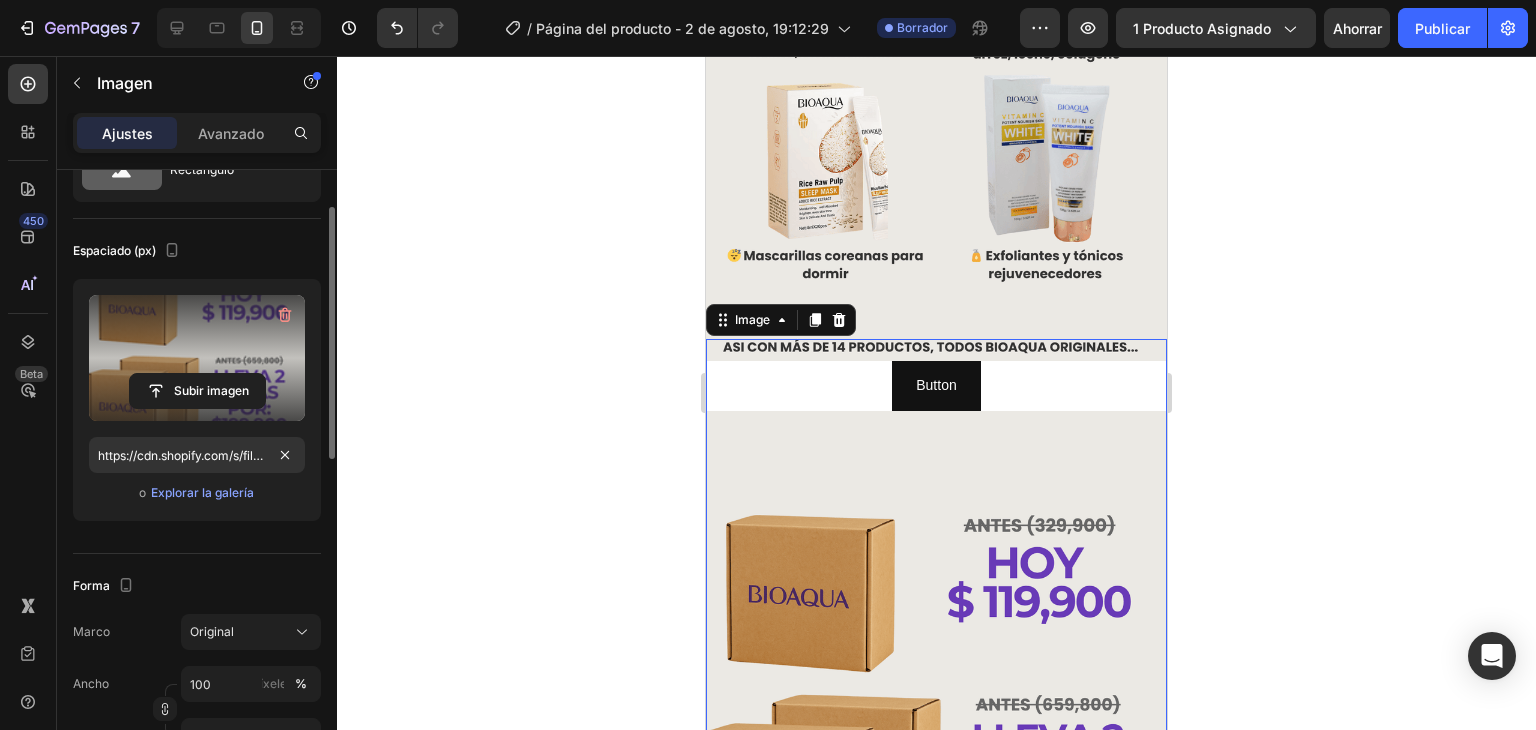 scroll, scrollTop: 0, scrollLeft: 0, axis: both 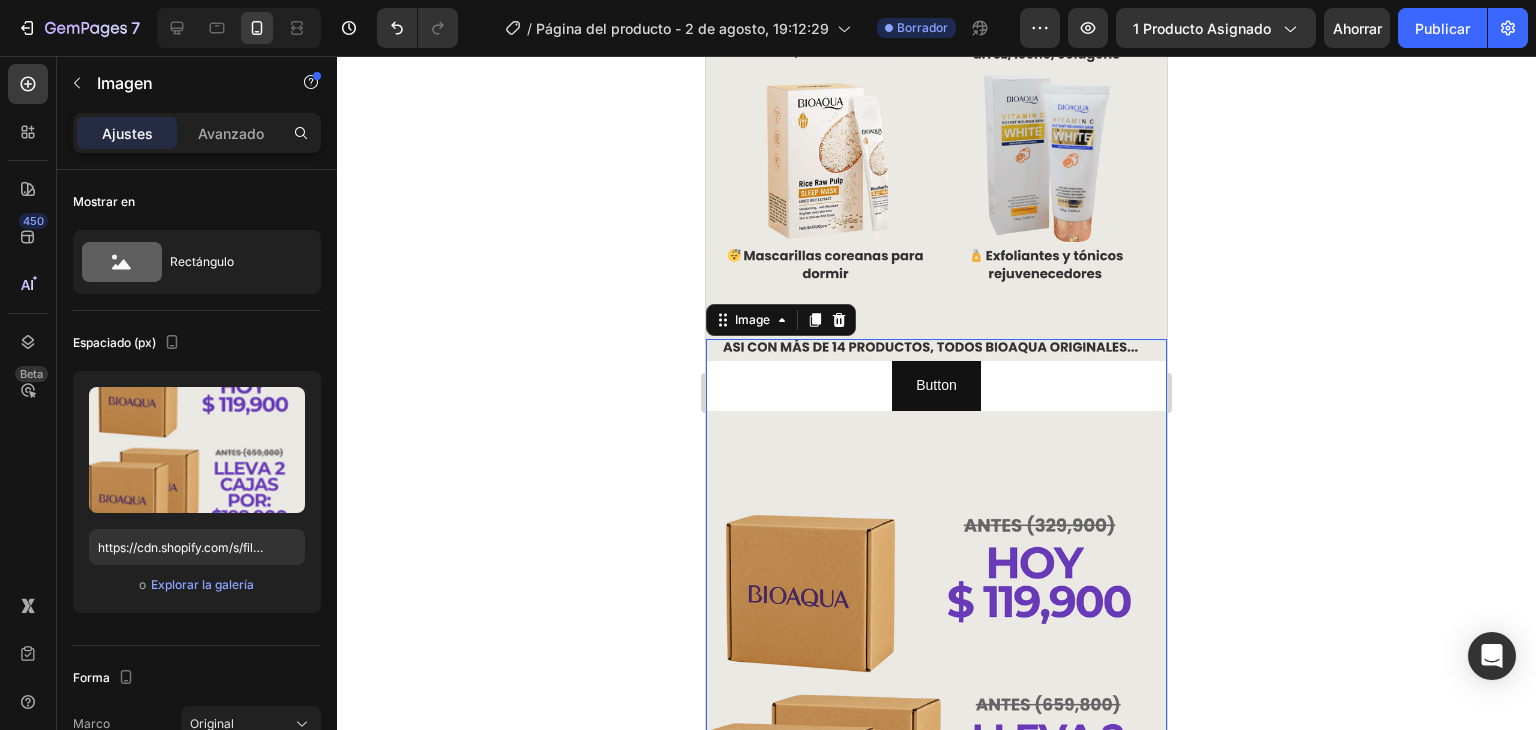 click on "Image   76" at bounding box center [936, 663] 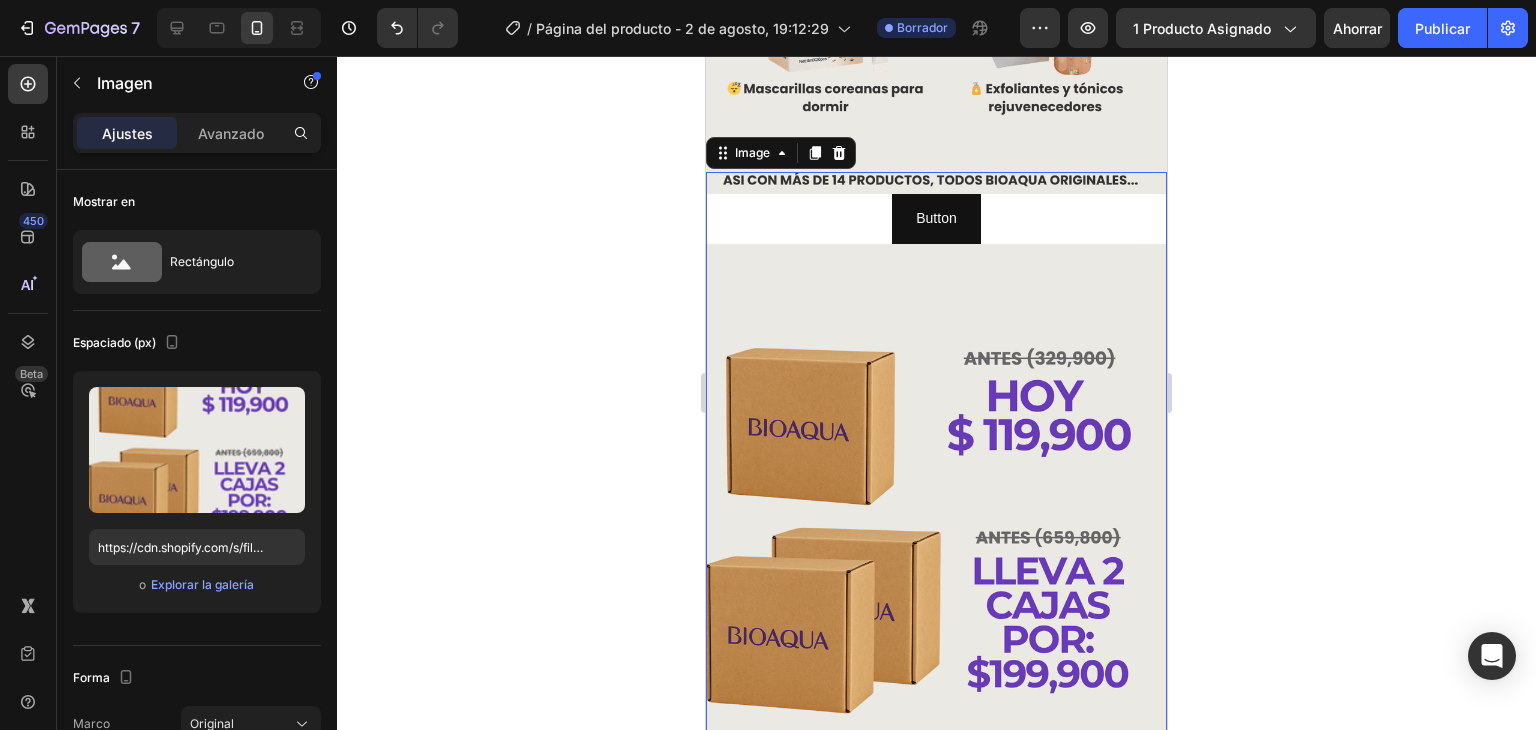 scroll, scrollTop: 900, scrollLeft: 0, axis: vertical 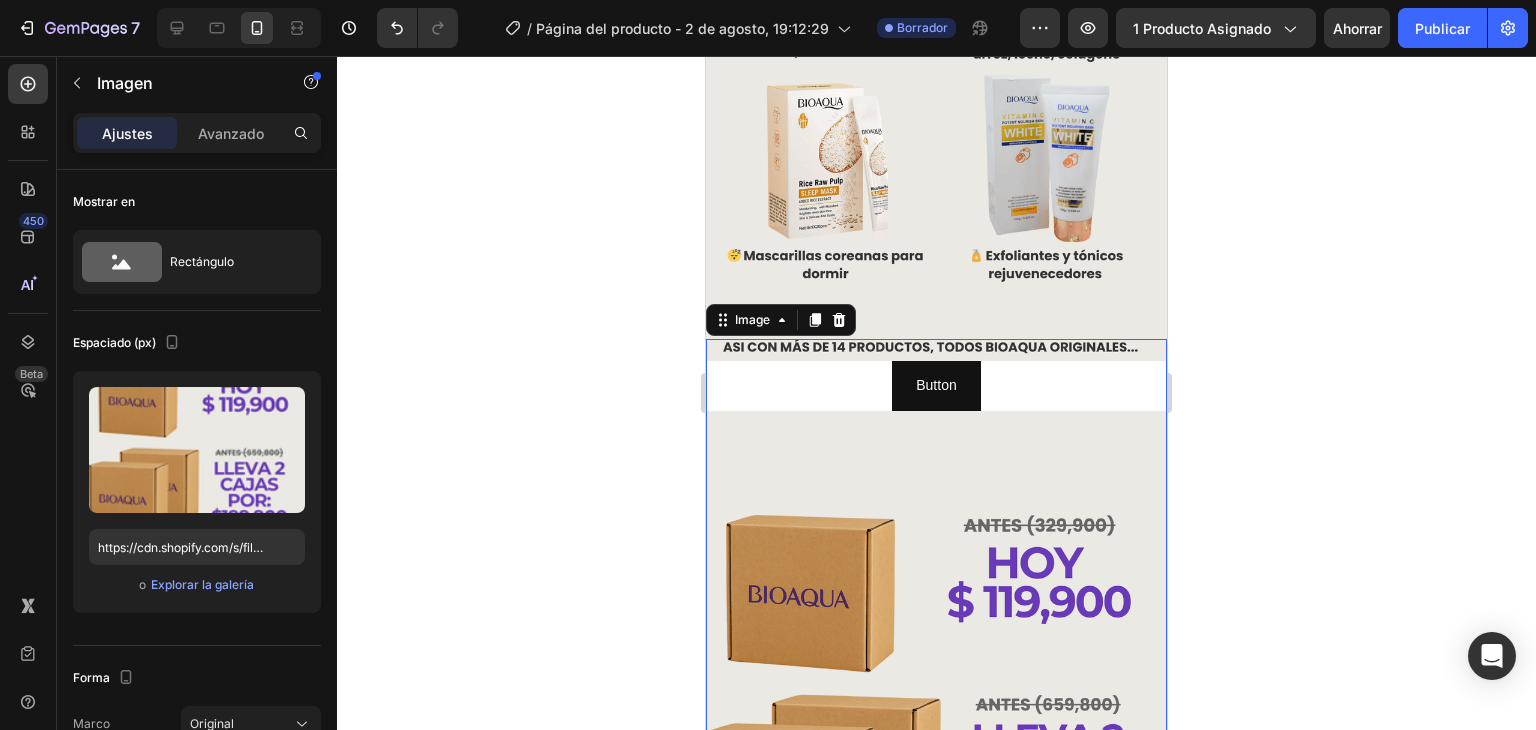 click on "Image   76" at bounding box center (936, 663) 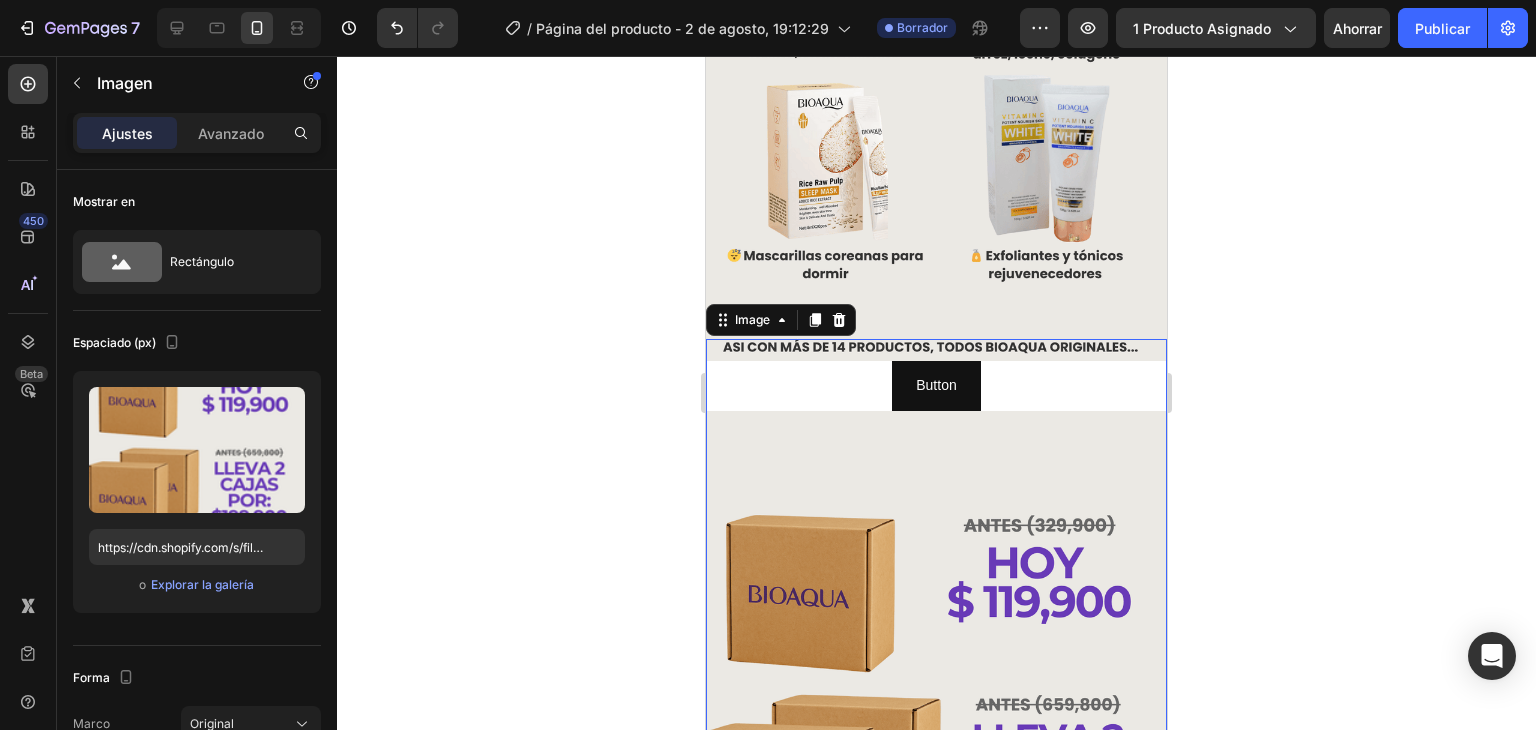 click on "Image   76" at bounding box center [936, 663] 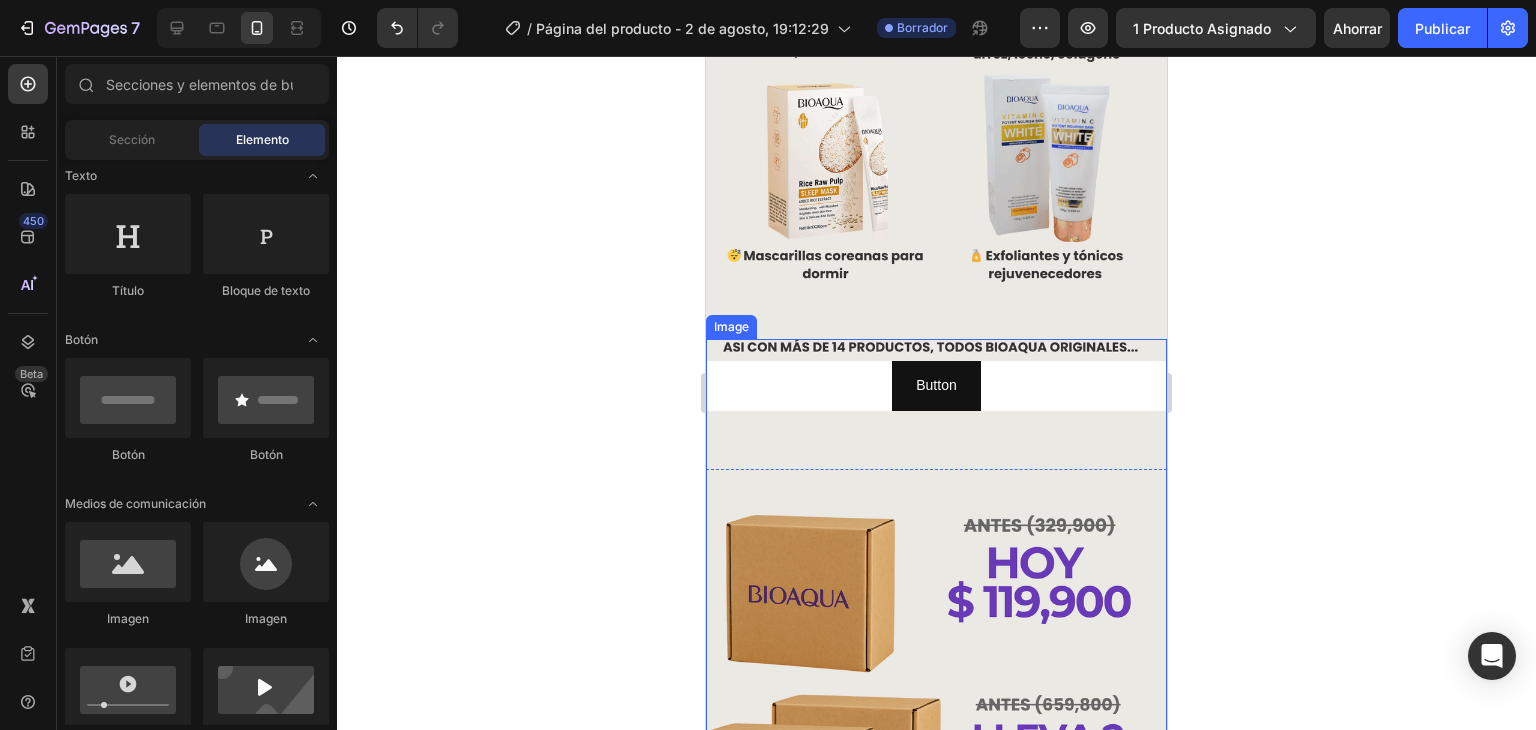 click on "Image" at bounding box center (936, 663) 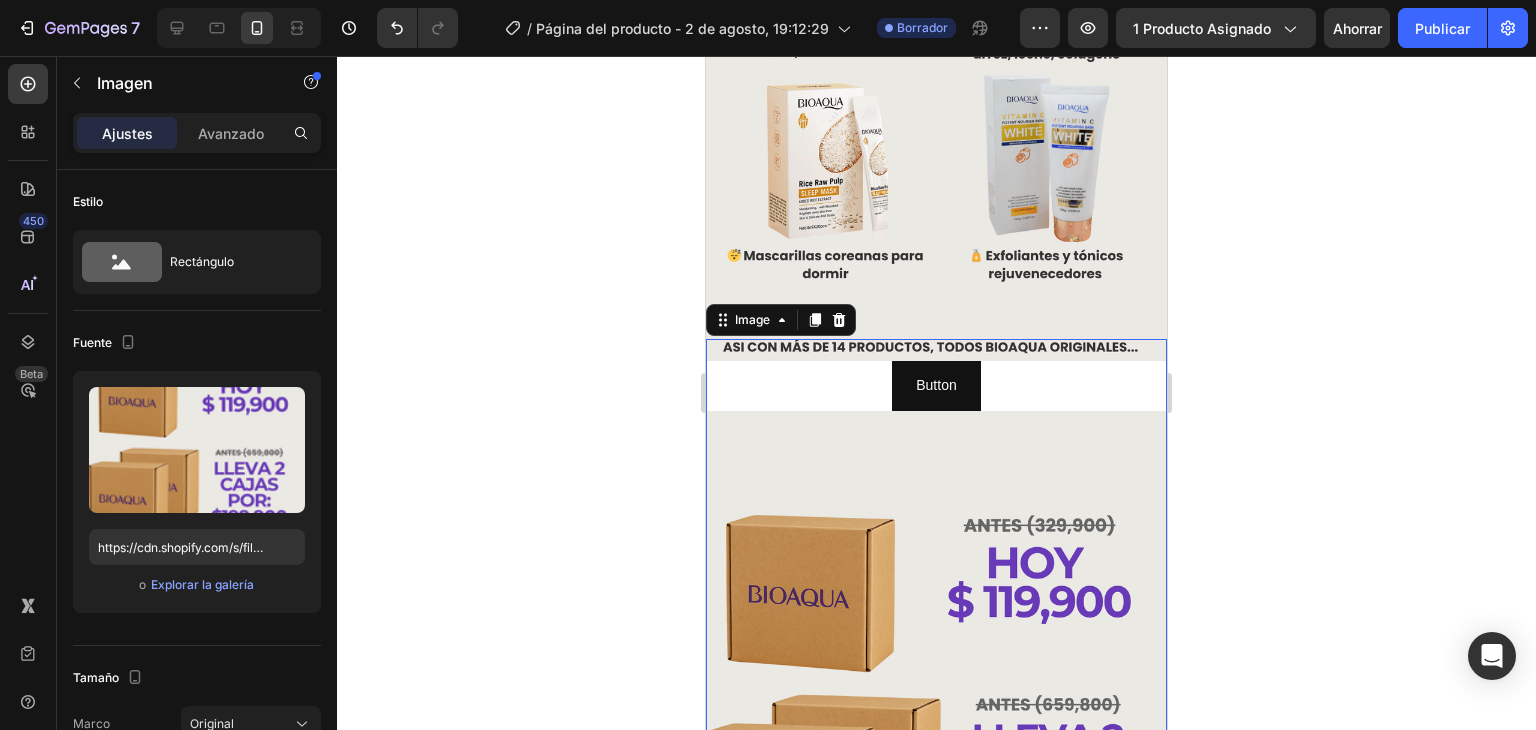 click on "Image   76" at bounding box center (936, 663) 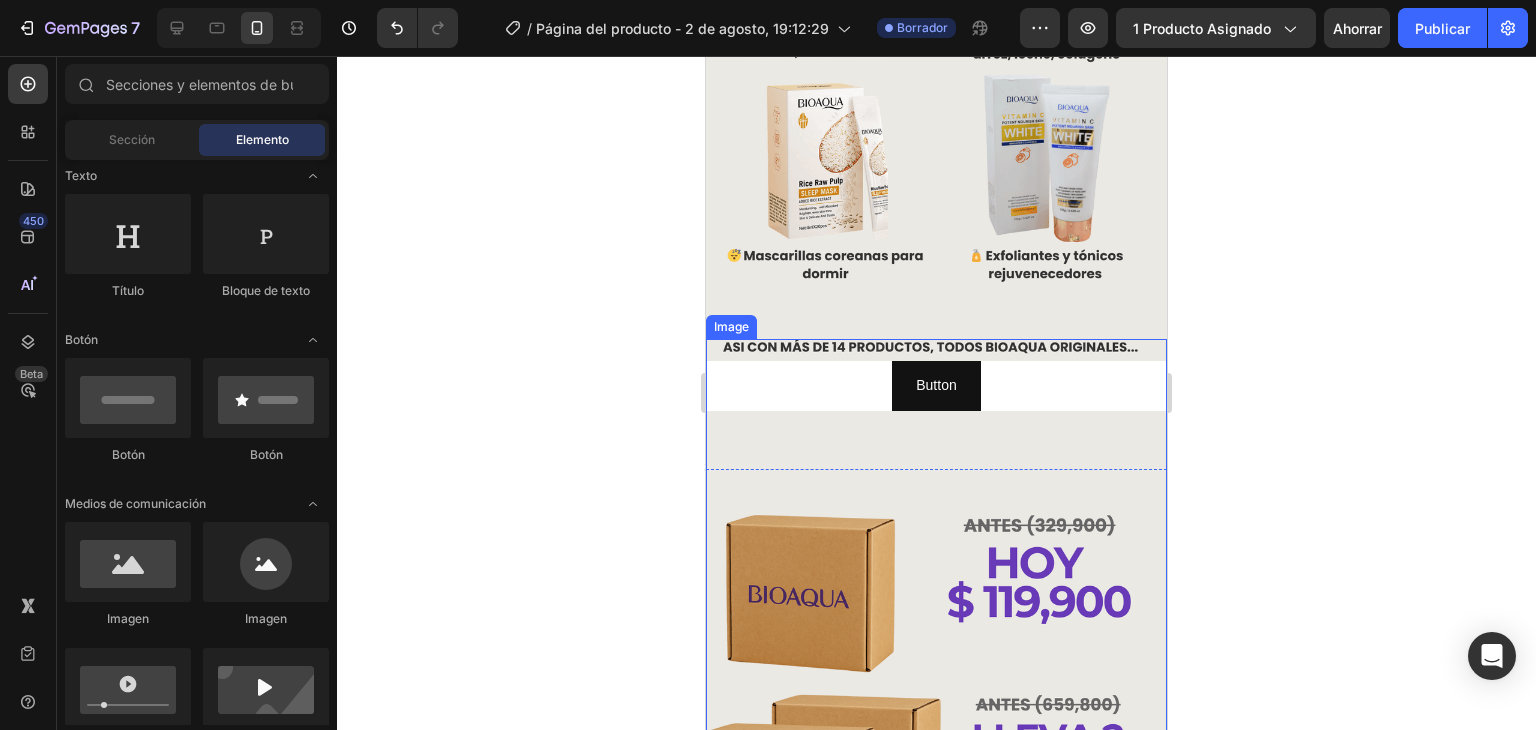 click on "Image" at bounding box center (936, 663) 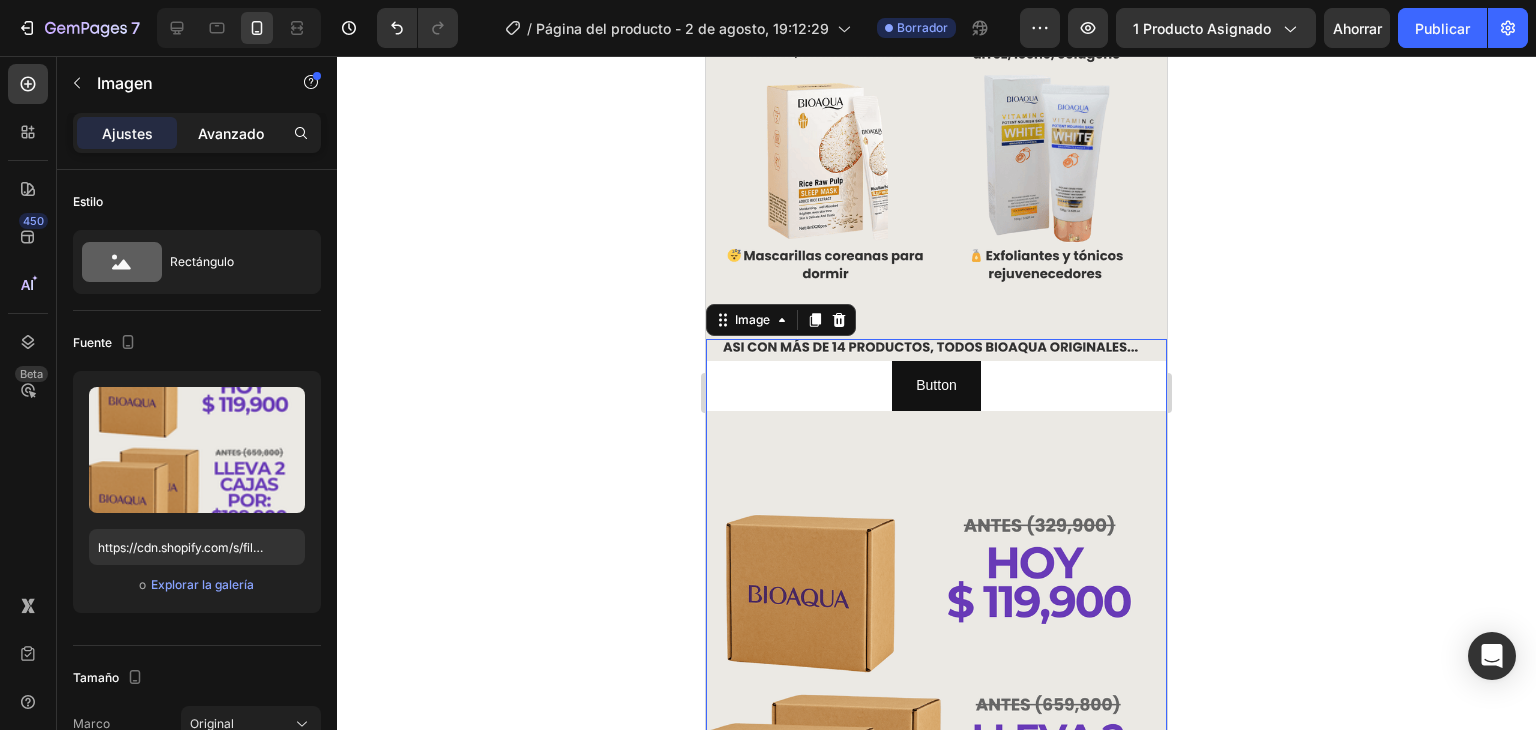 click on "Avanzado" 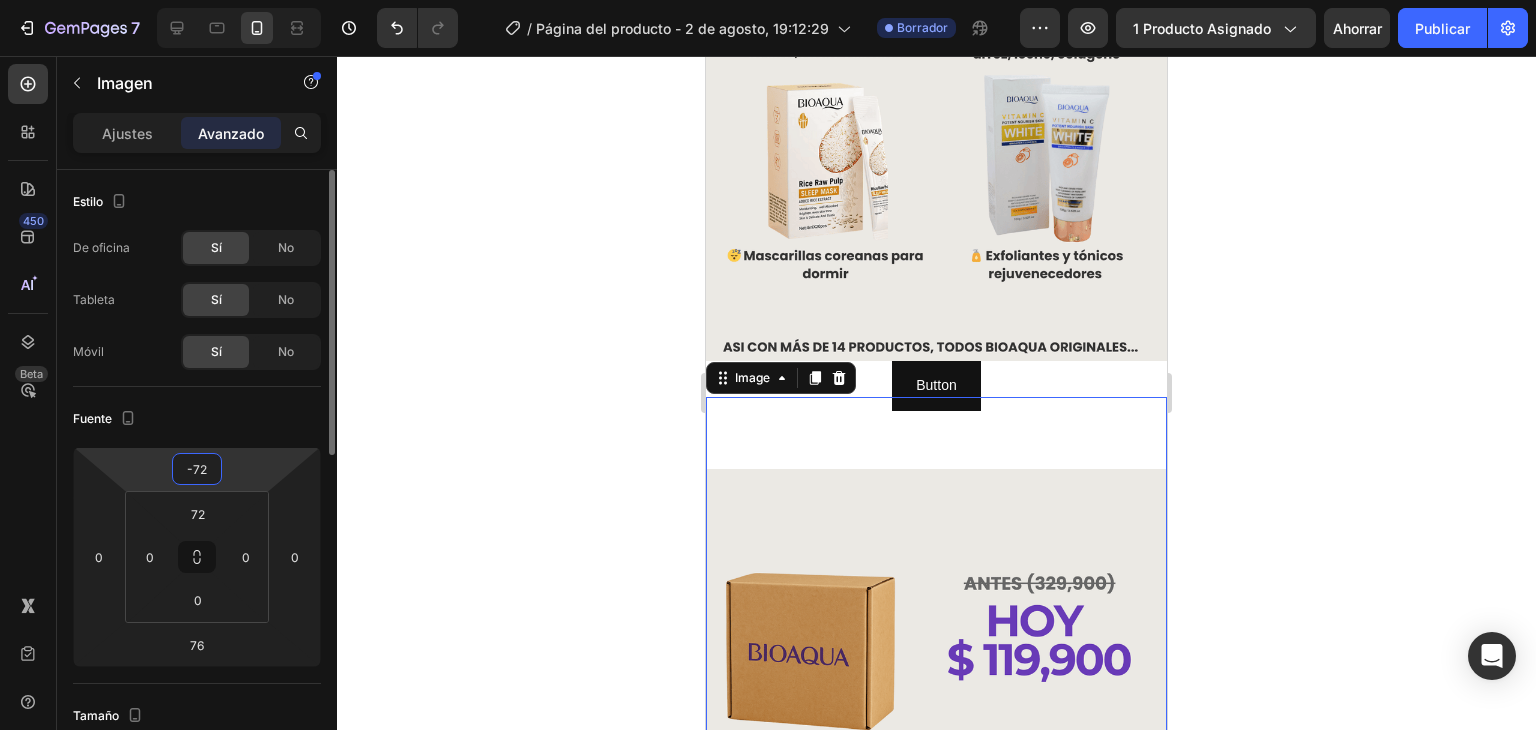 type on "-70" 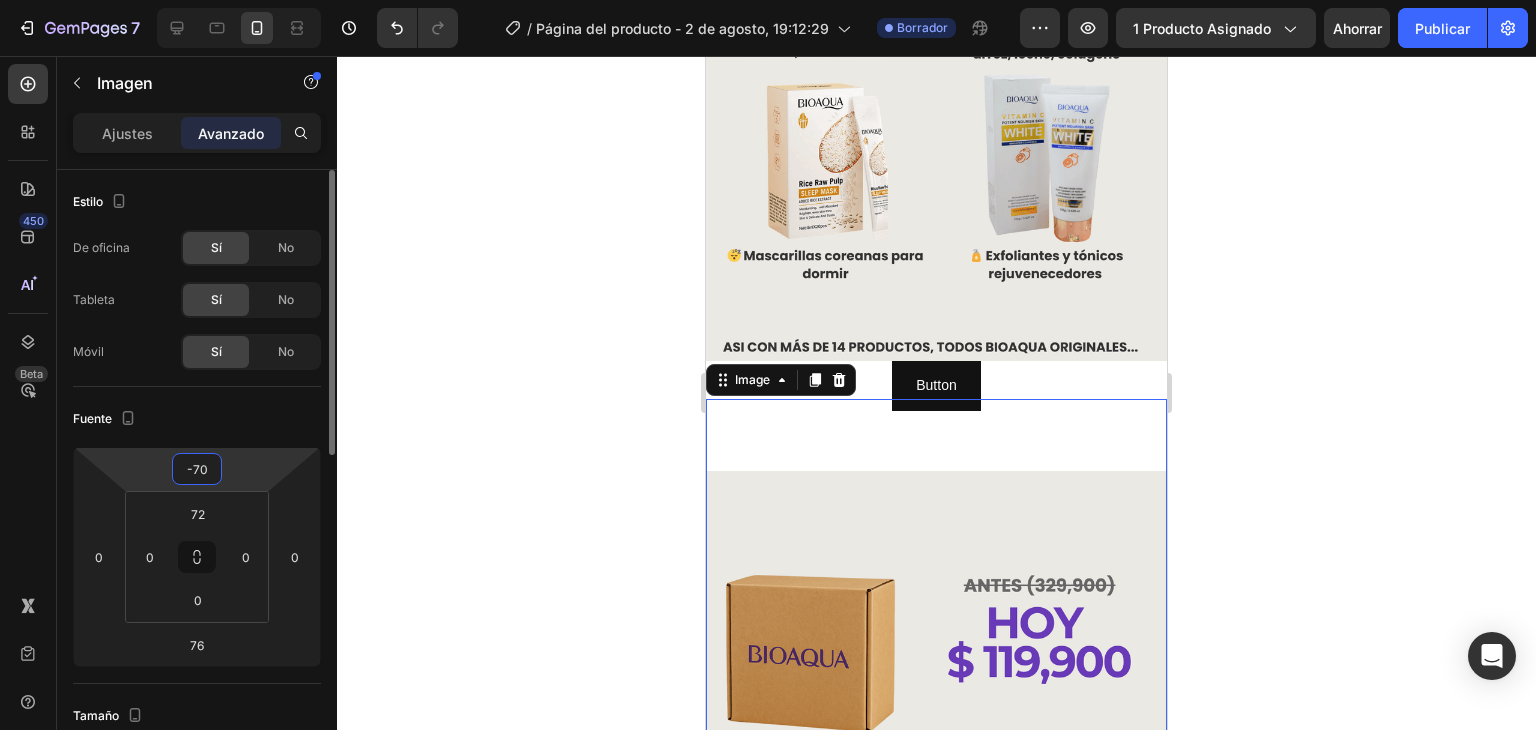 drag, startPoint x: 227, startPoint y: 490, endPoint x: 251, endPoint y: 446, distance: 50.119858 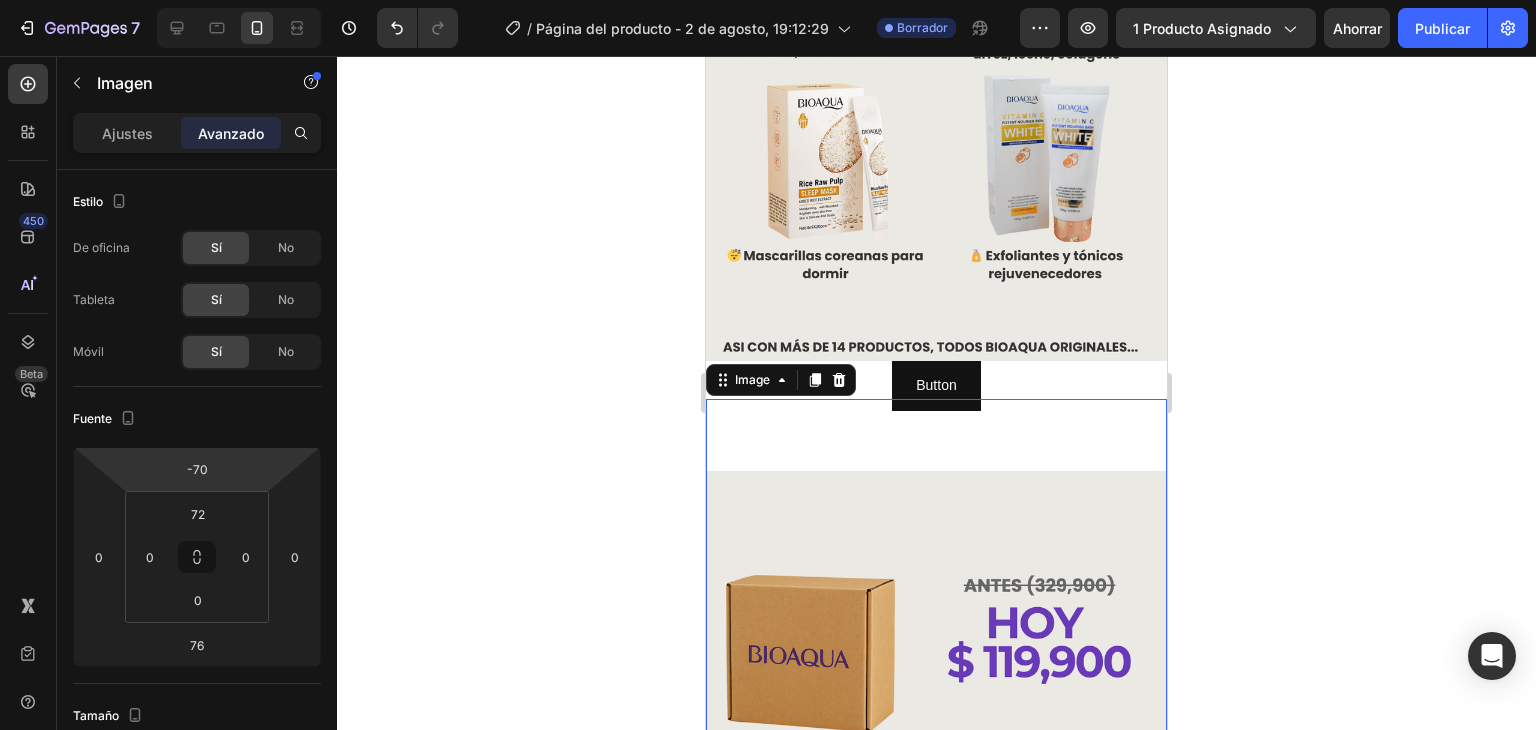 click 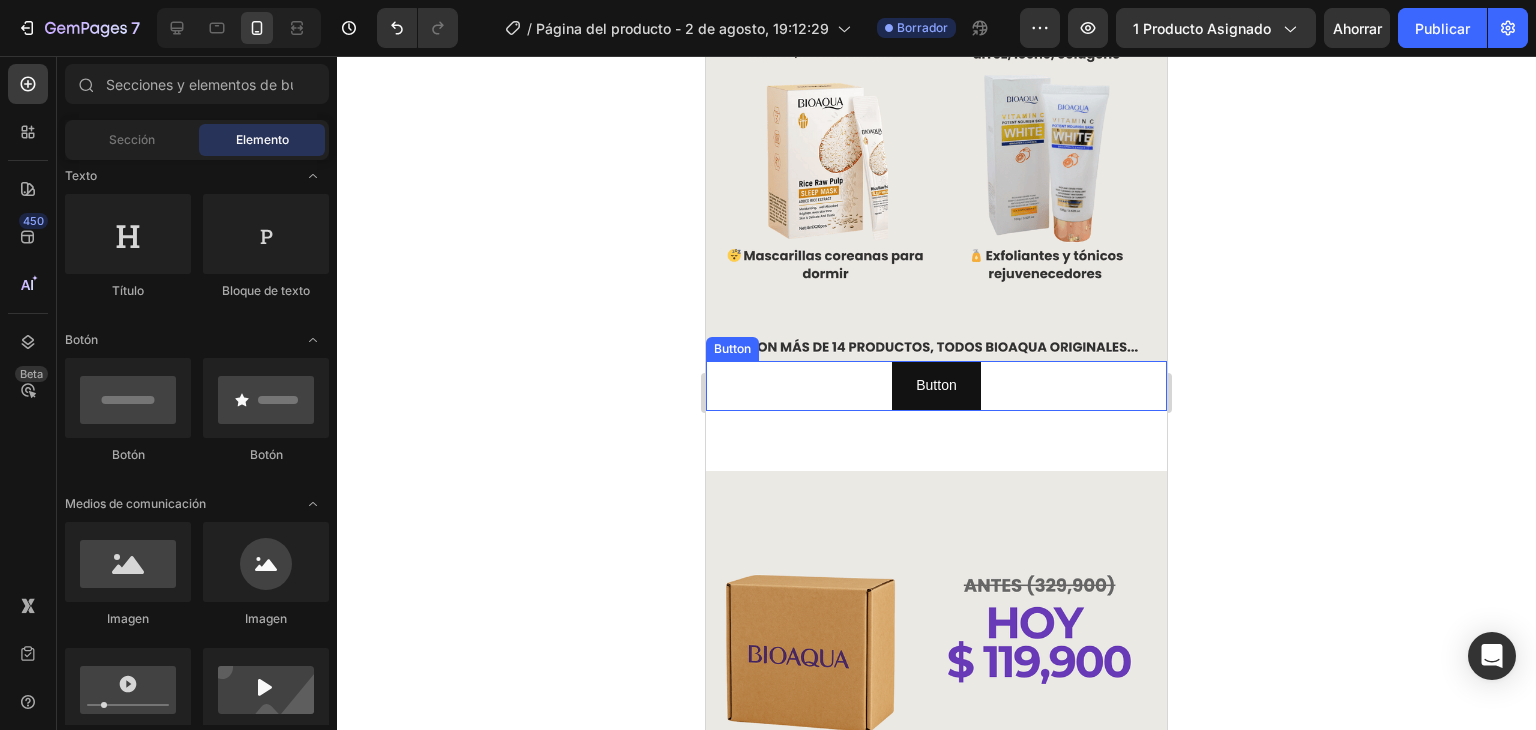 click on "Button Button" at bounding box center (936, 385) 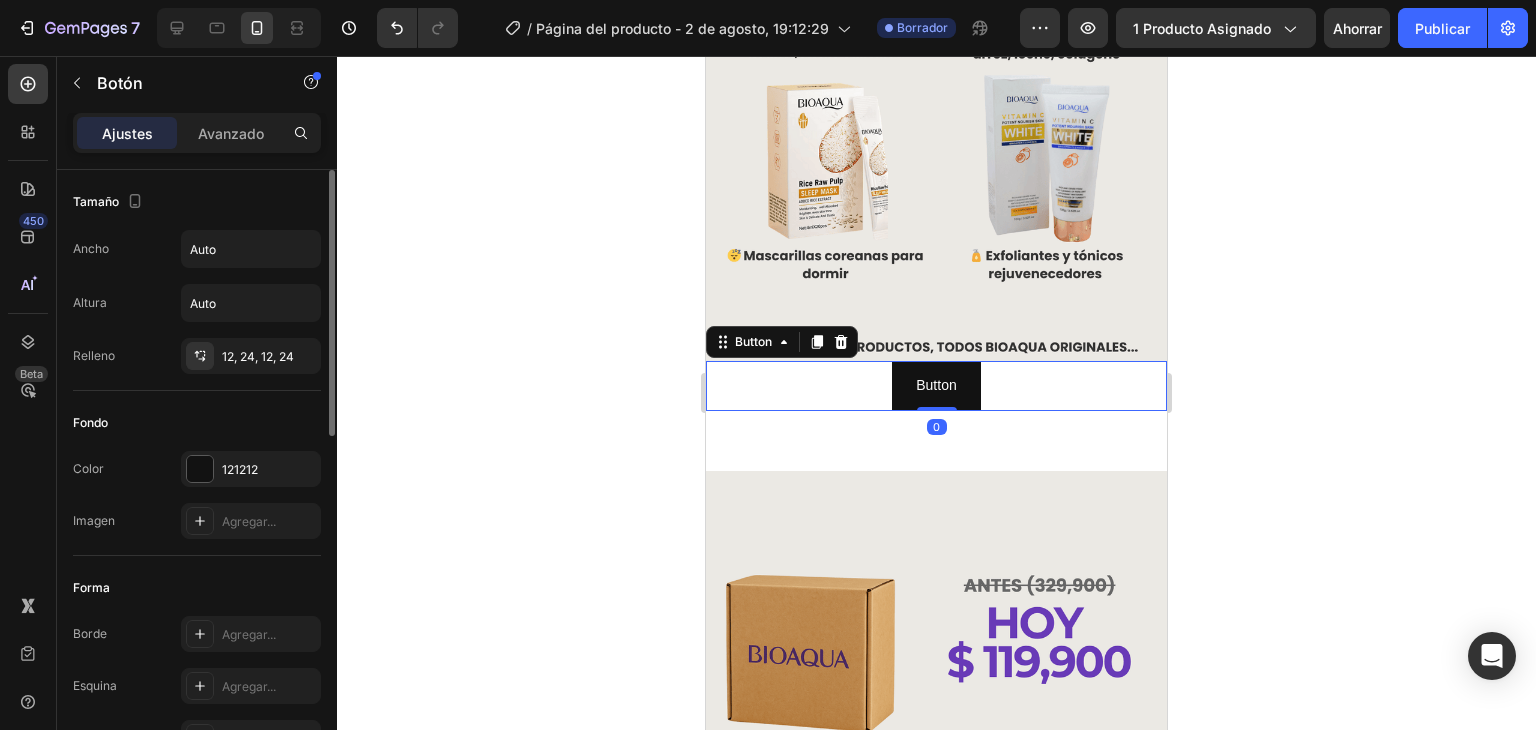 scroll, scrollTop: 100, scrollLeft: 0, axis: vertical 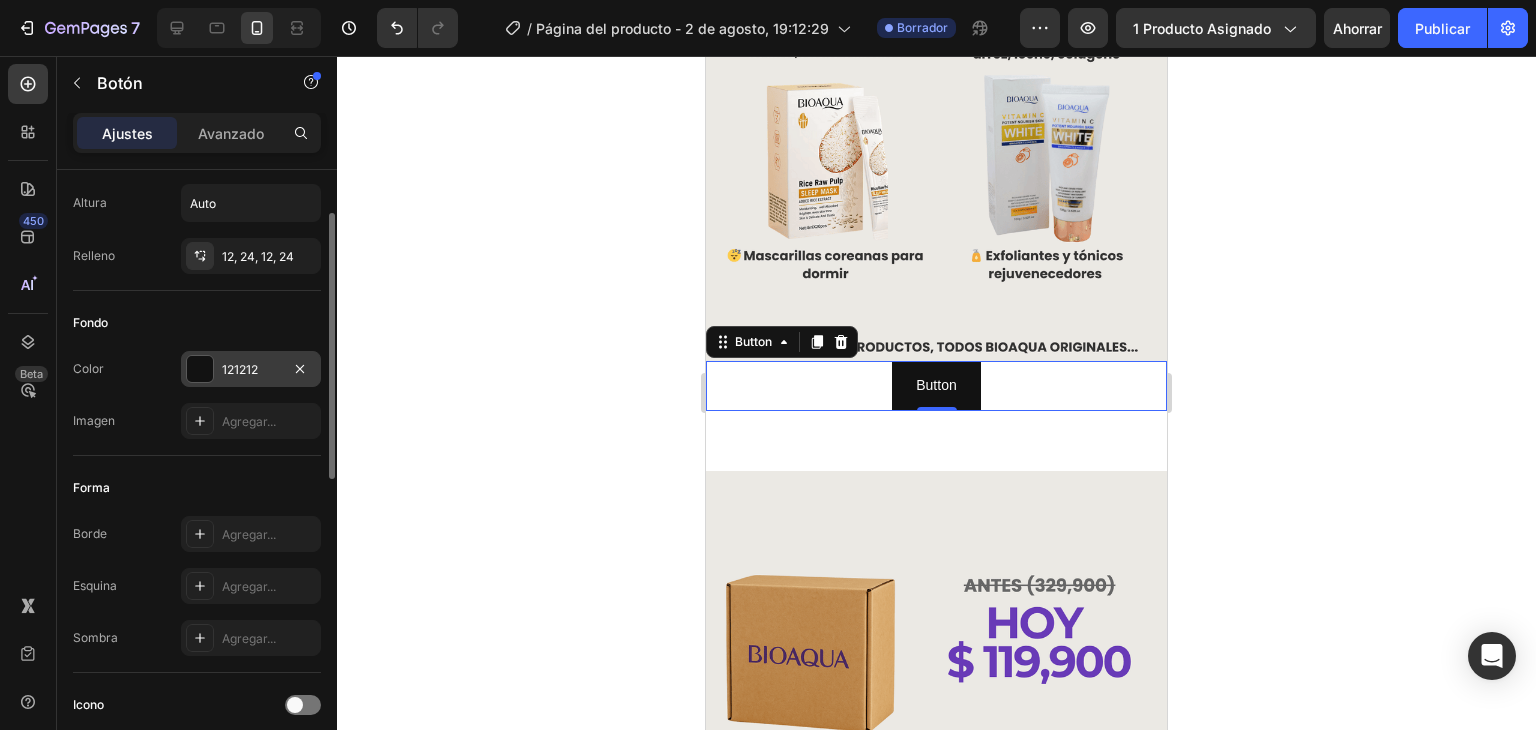 click on "121212" at bounding box center (251, 370) 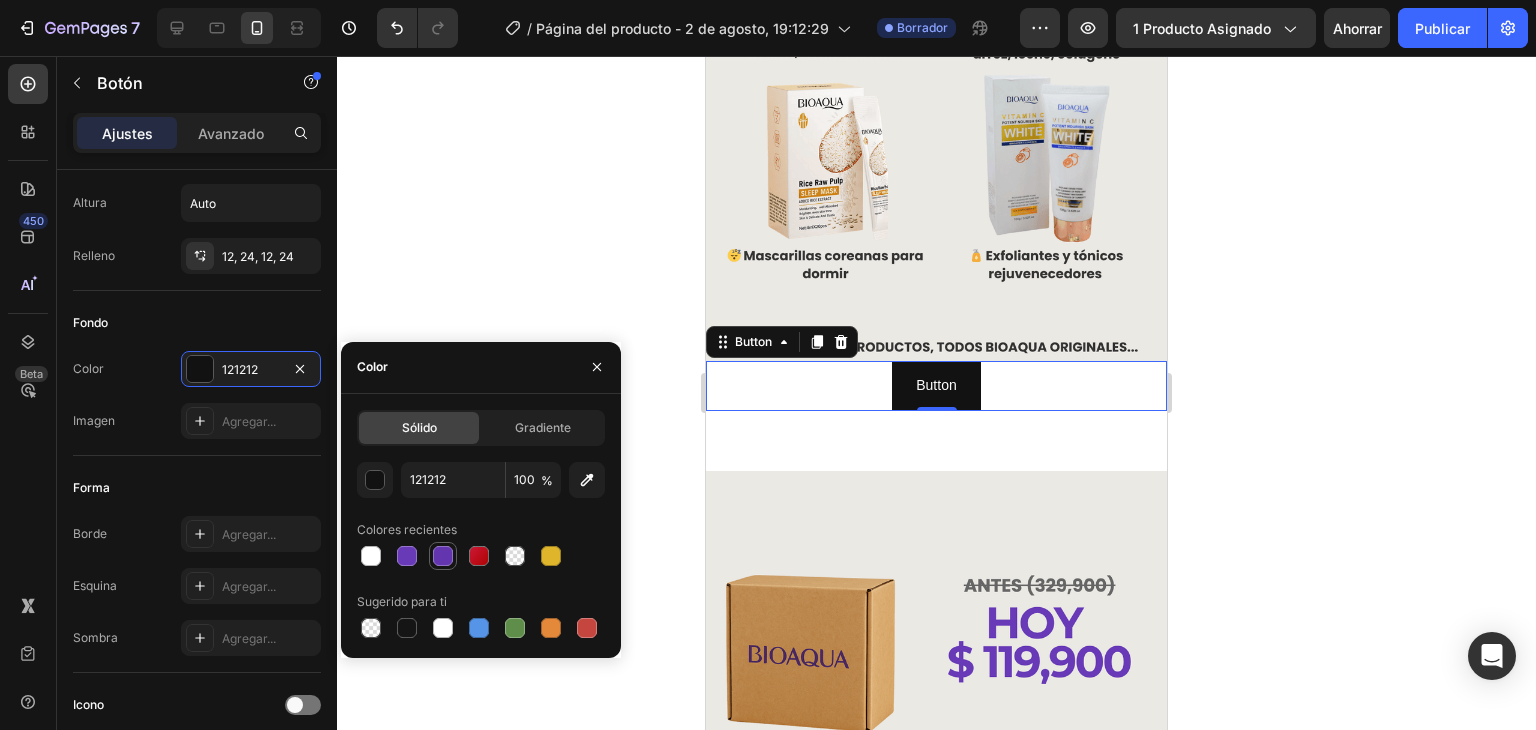 click at bounding box center [443, 556] 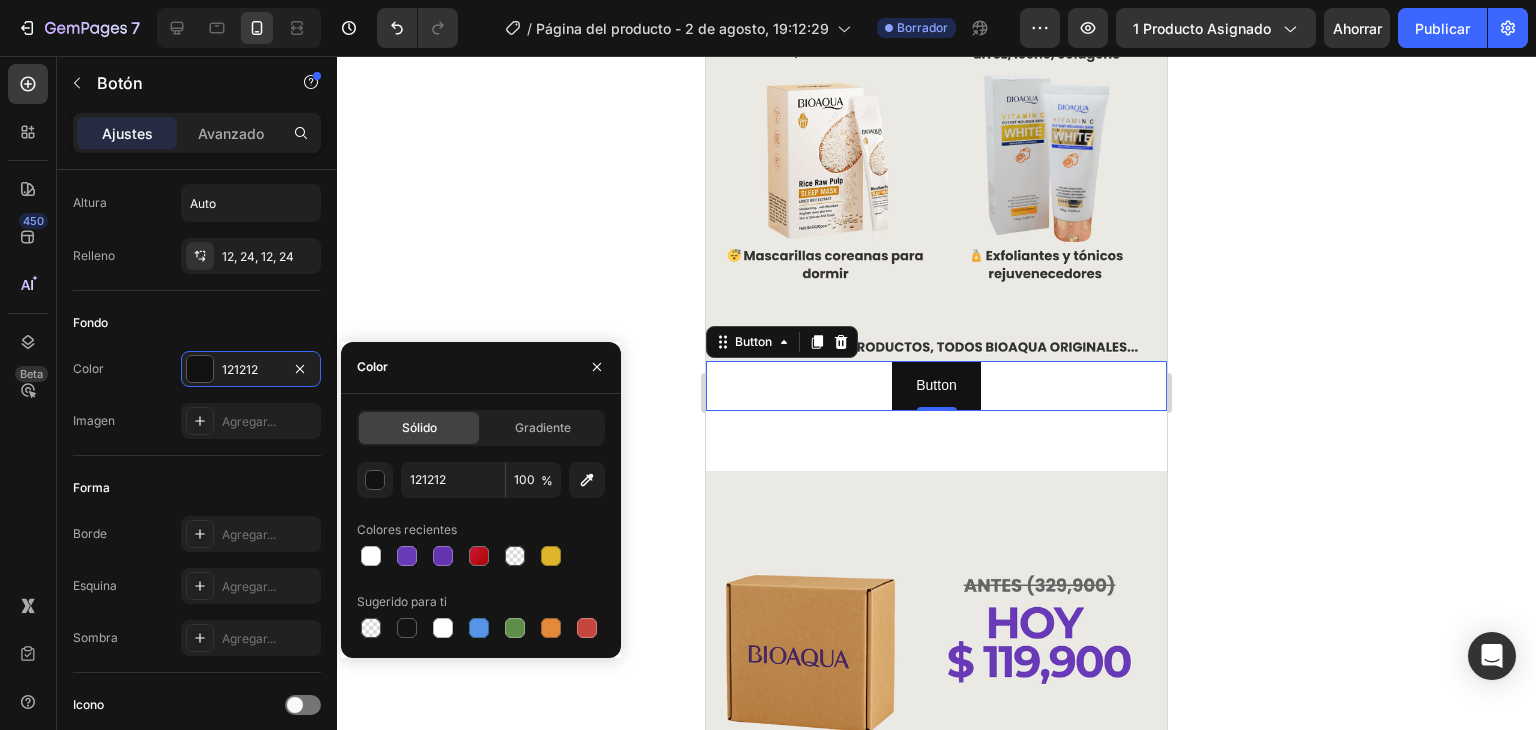 type on "6336AF" 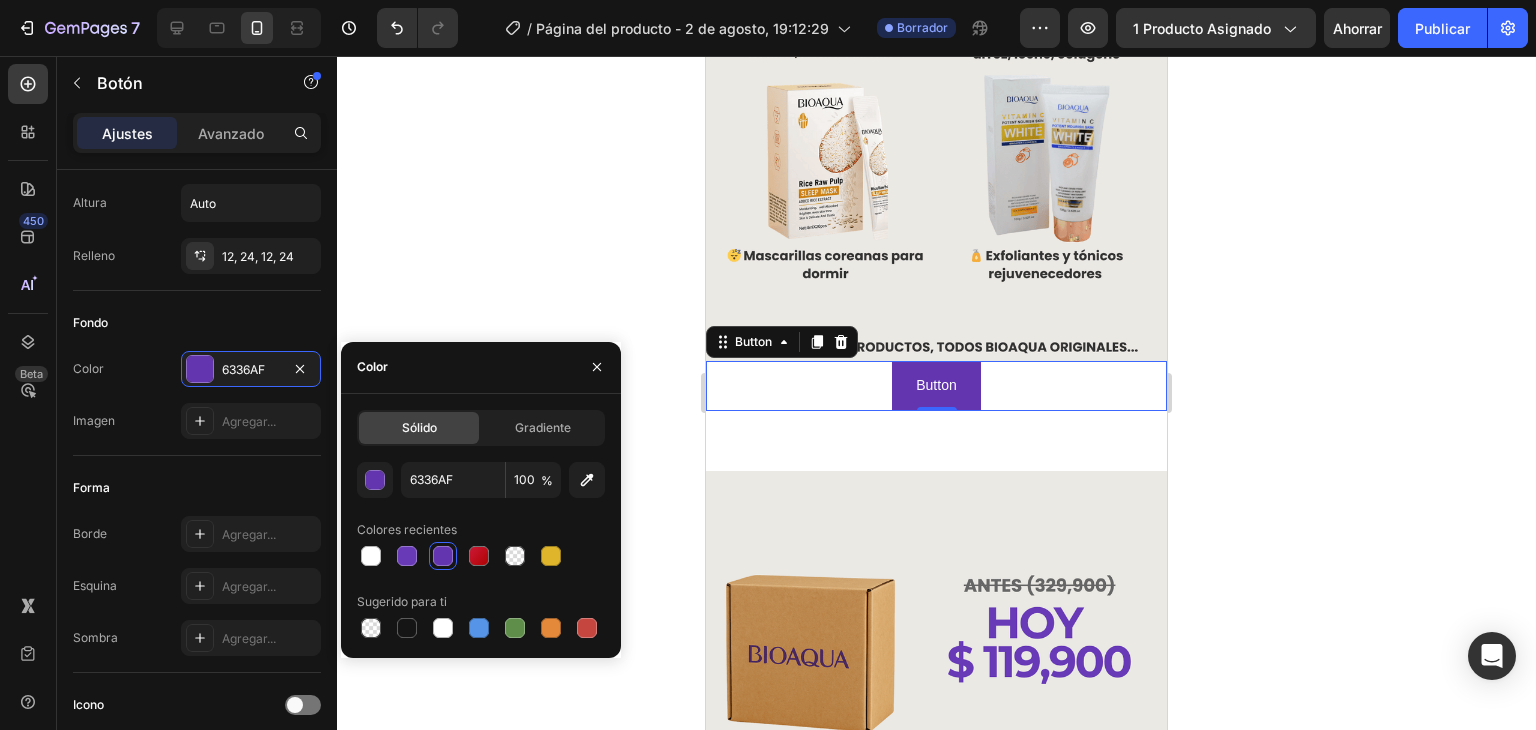 click 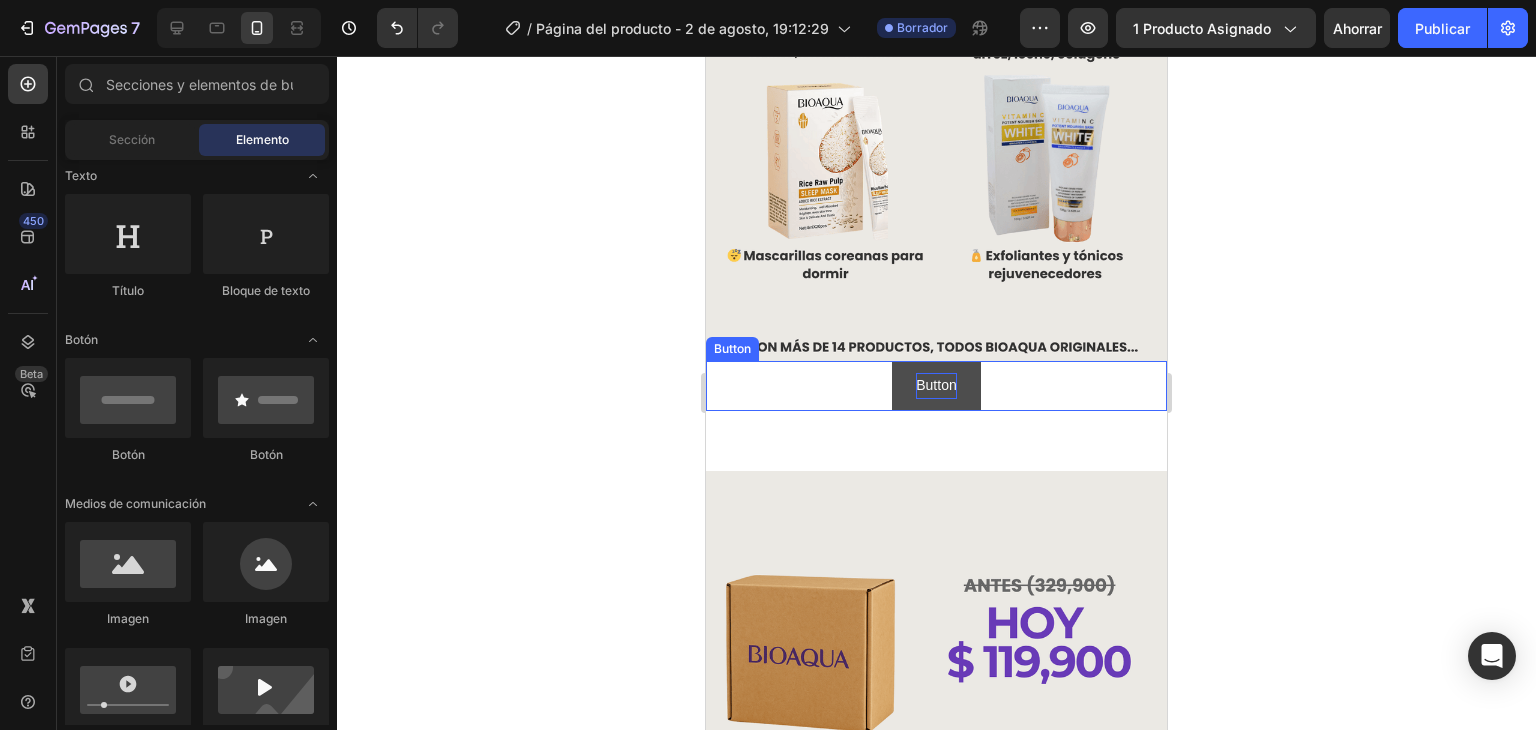 click on "Button" at bounding box center [936, 385] 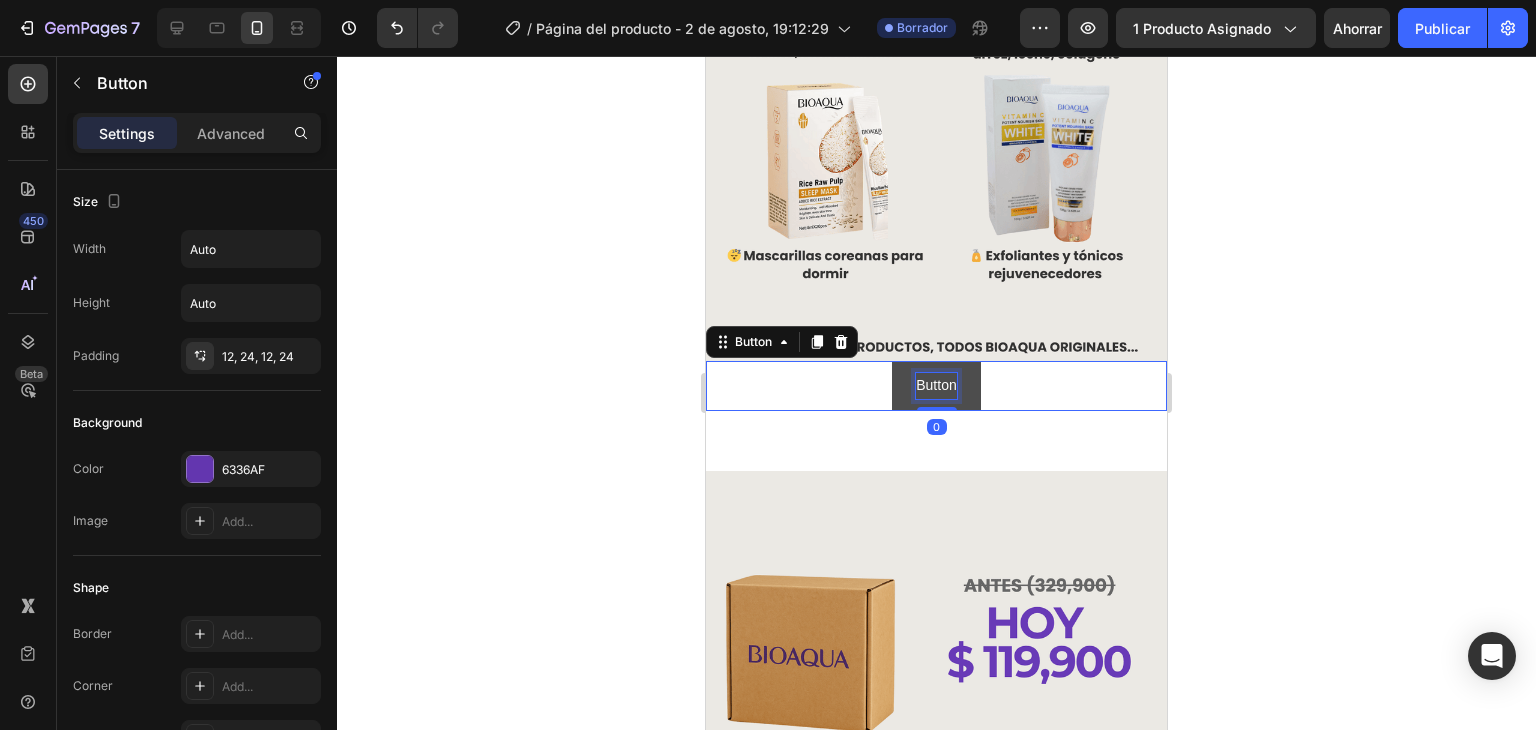 click on "Button" at bounding box center [936, 385] 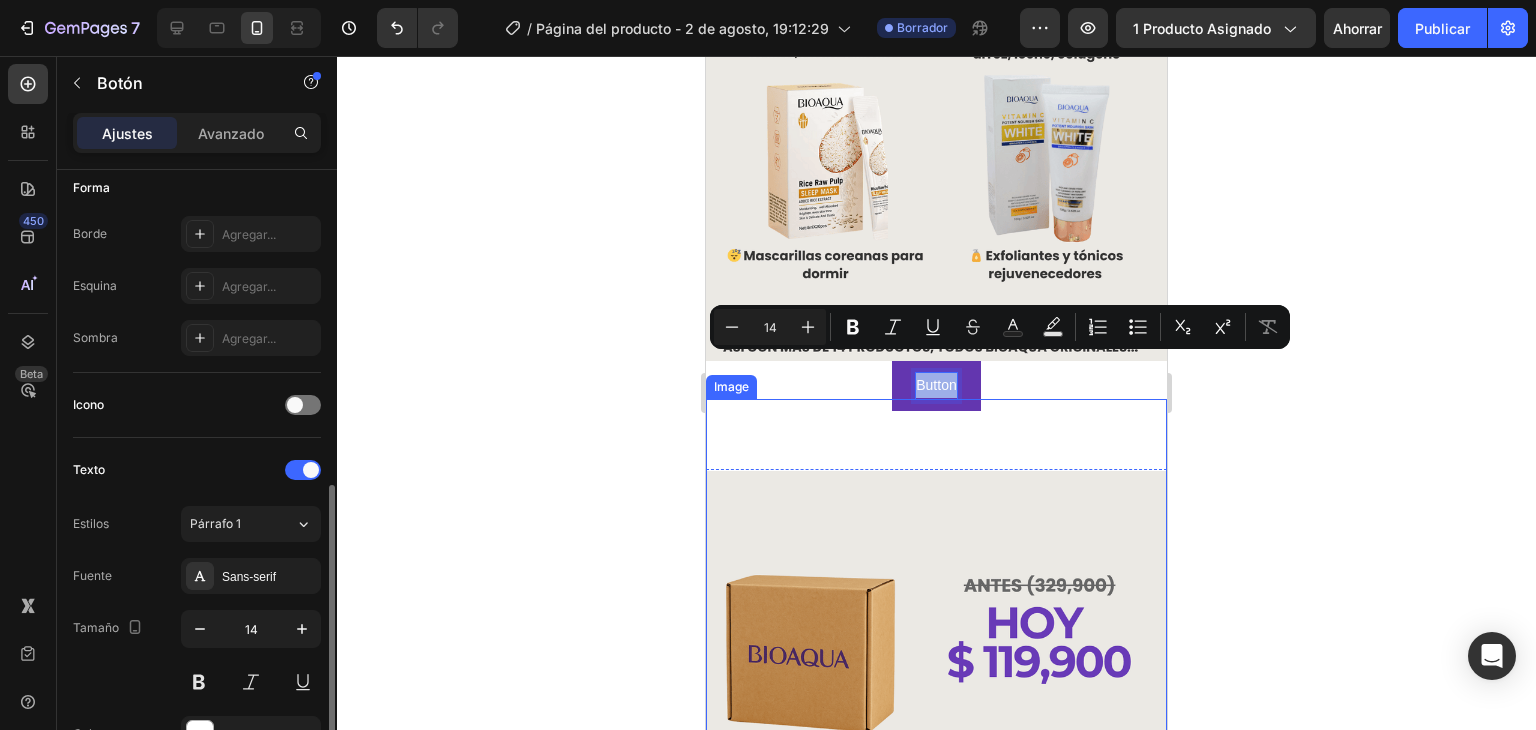 scroll, scrollTop: 500, scrollLeft: 0, axis: vertical 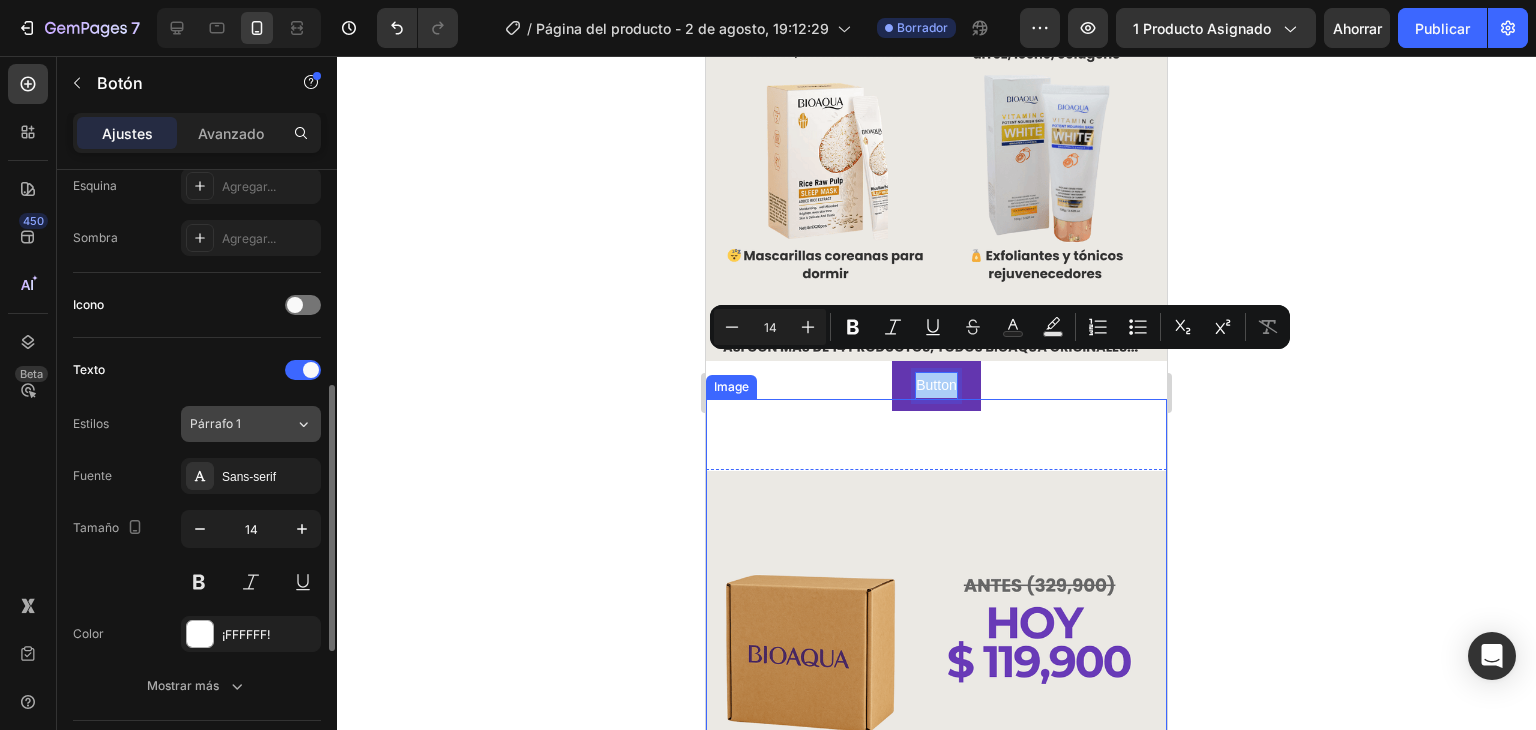 click on "Párrafo 1" at bounding box center (242, 424) 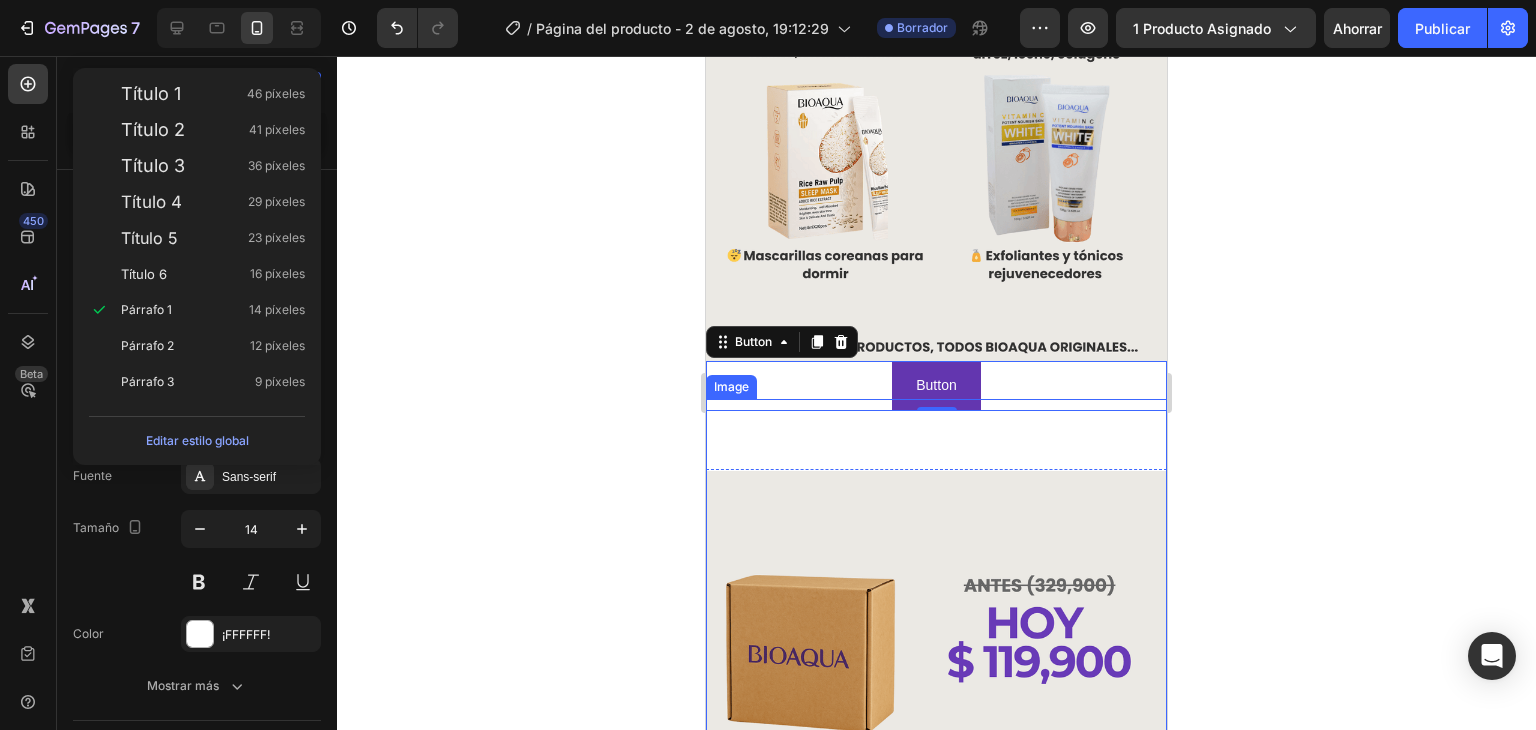 click 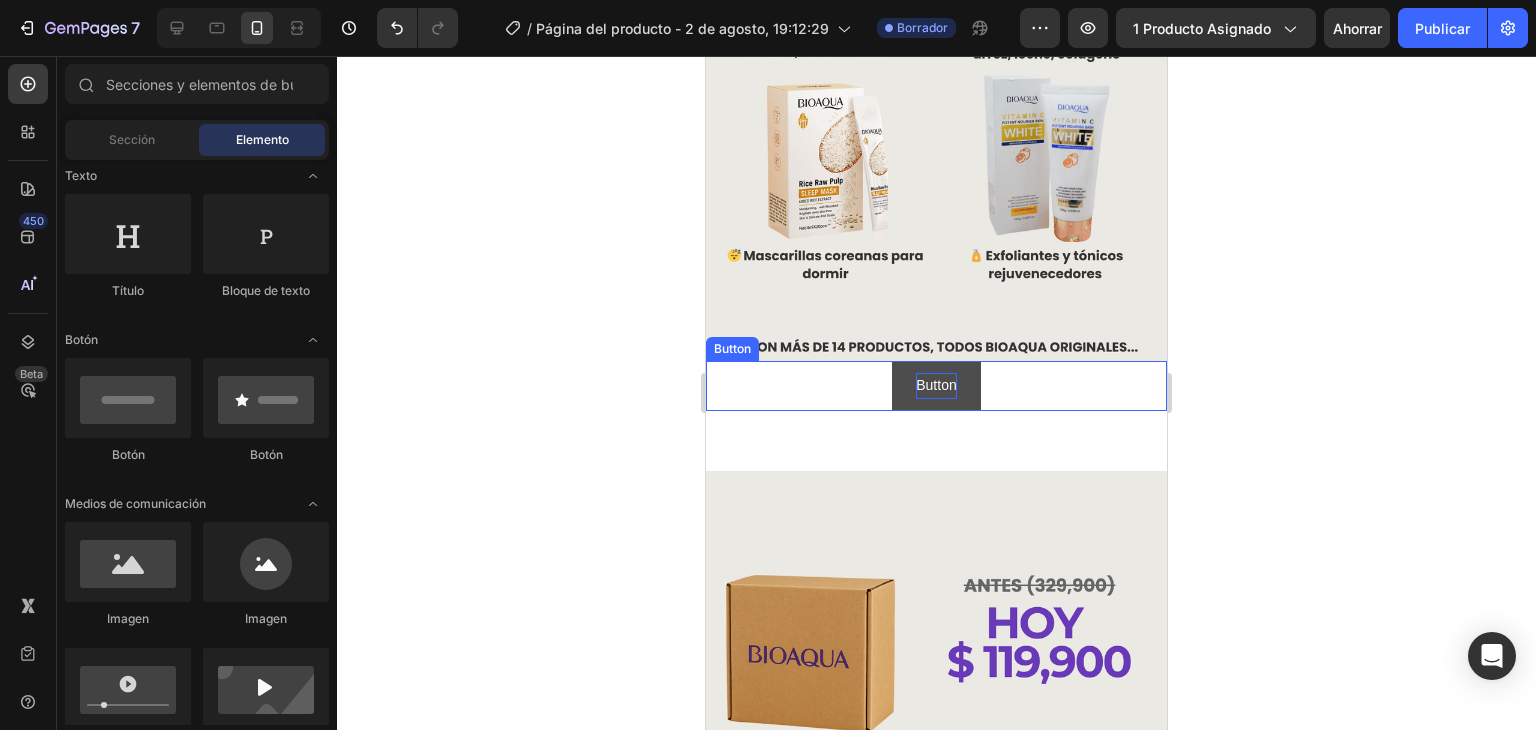 click on "Button" at bounding box center (936, 385) 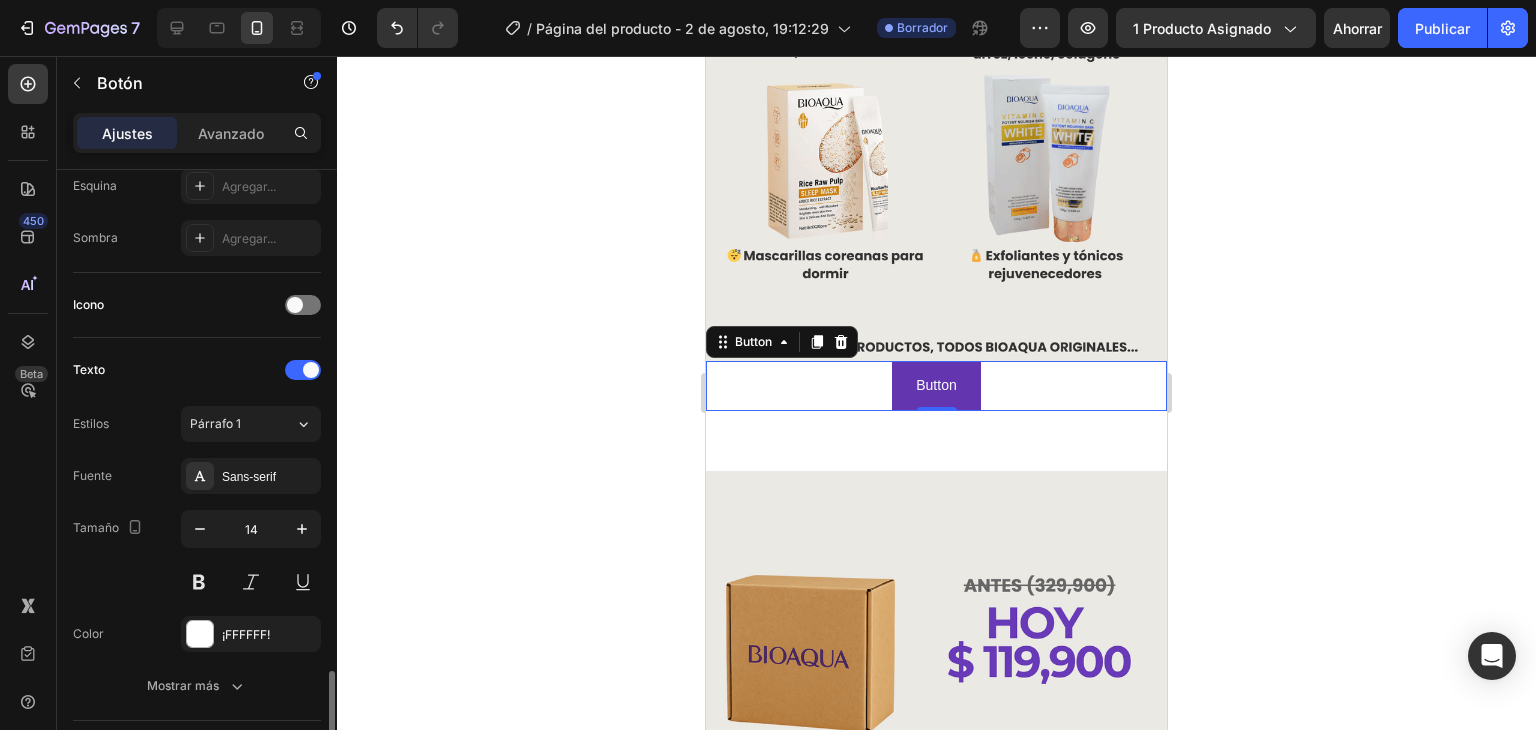 scroll, scrollTop: 700, scrollLeft: 0, axis: vertical 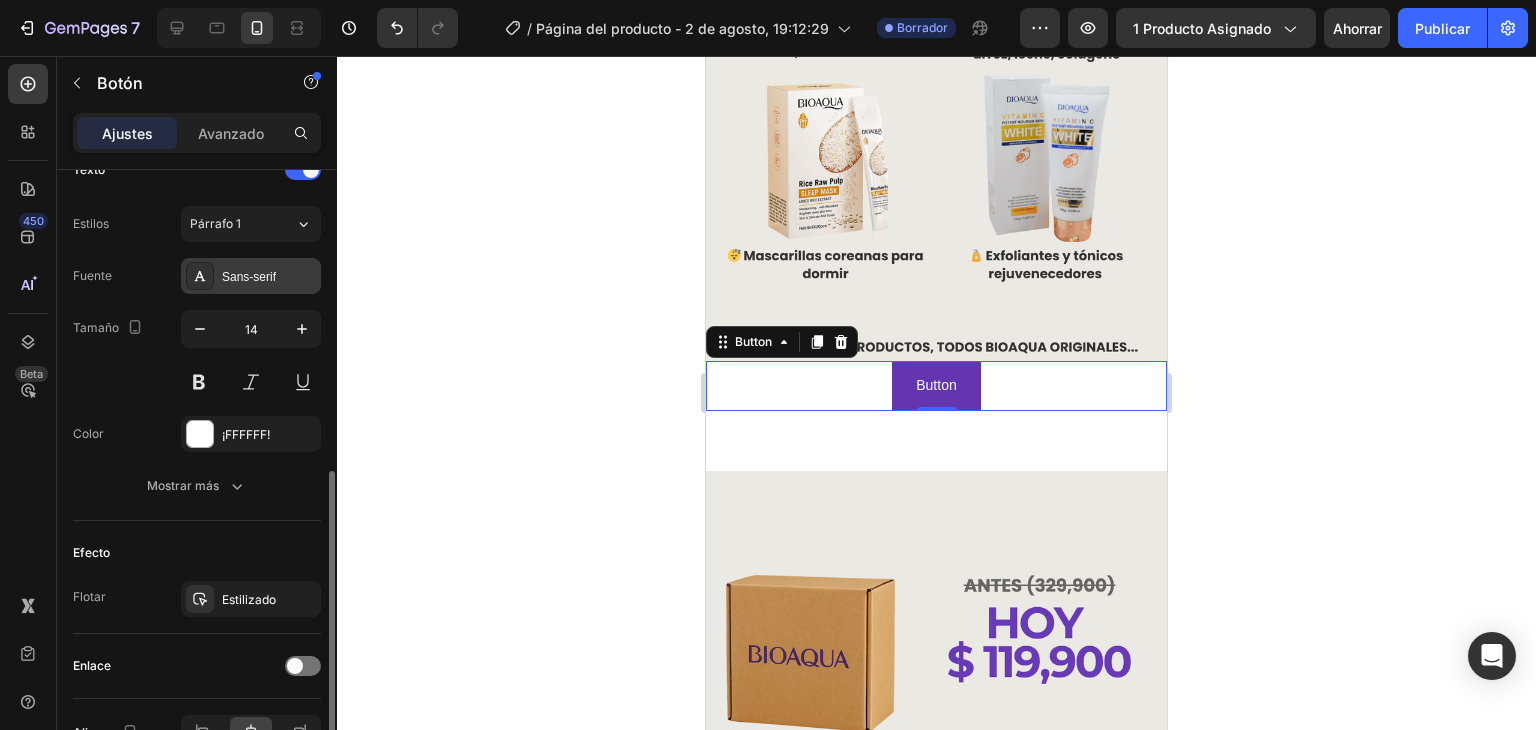 click on "Sans-serif" at bounding box center [269, 277] 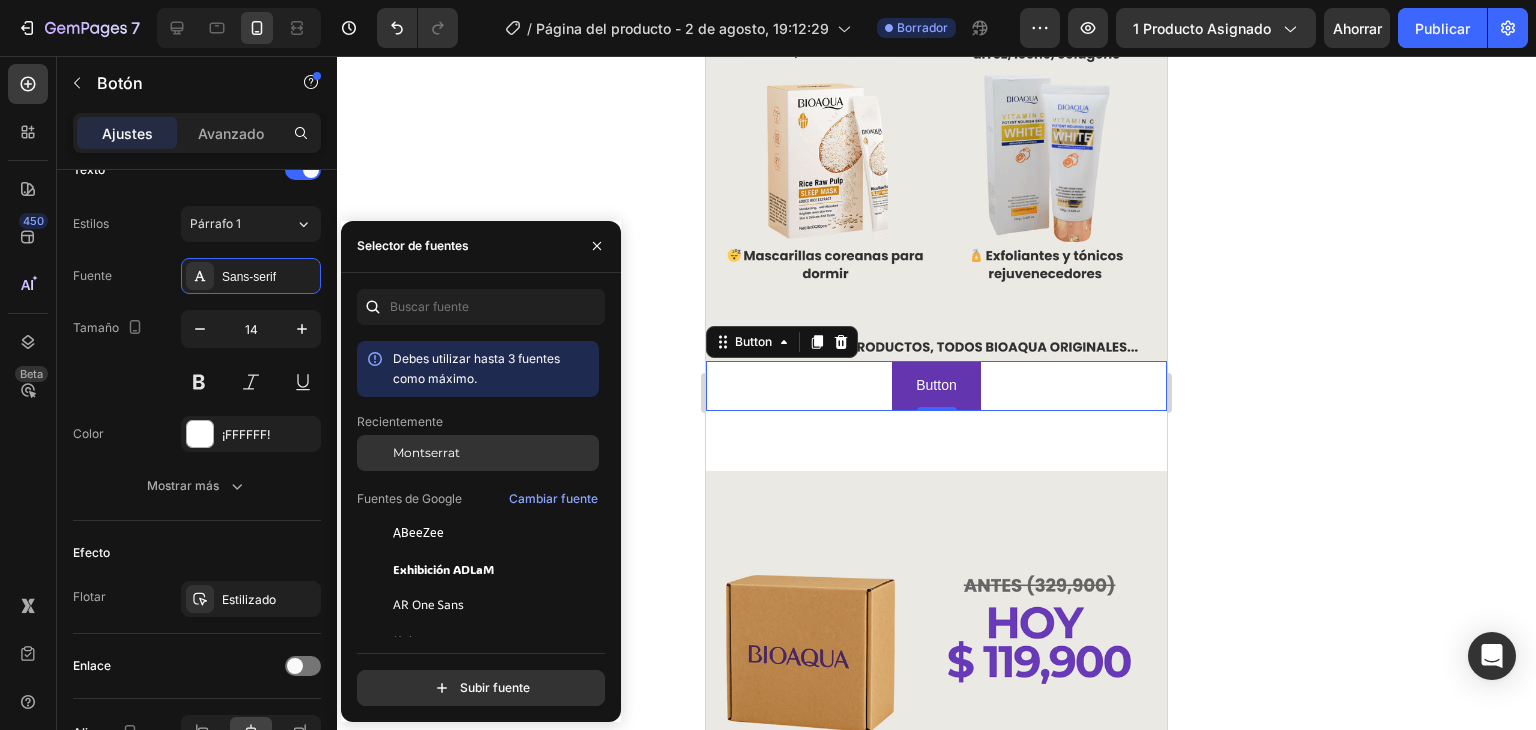 click on "Montserrat" at bounding box center [426, 452] 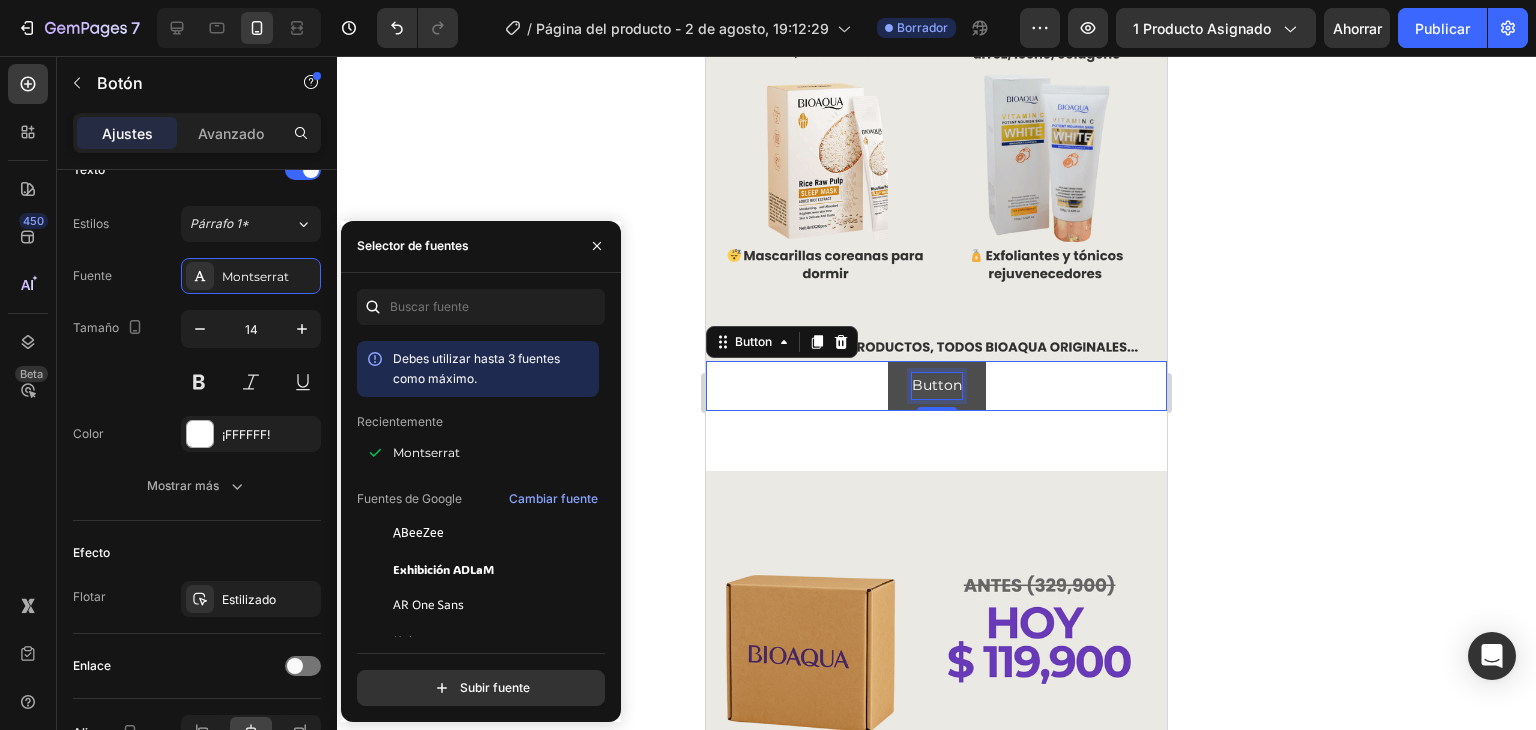 click on "Button" at bounding box center (937, 385) 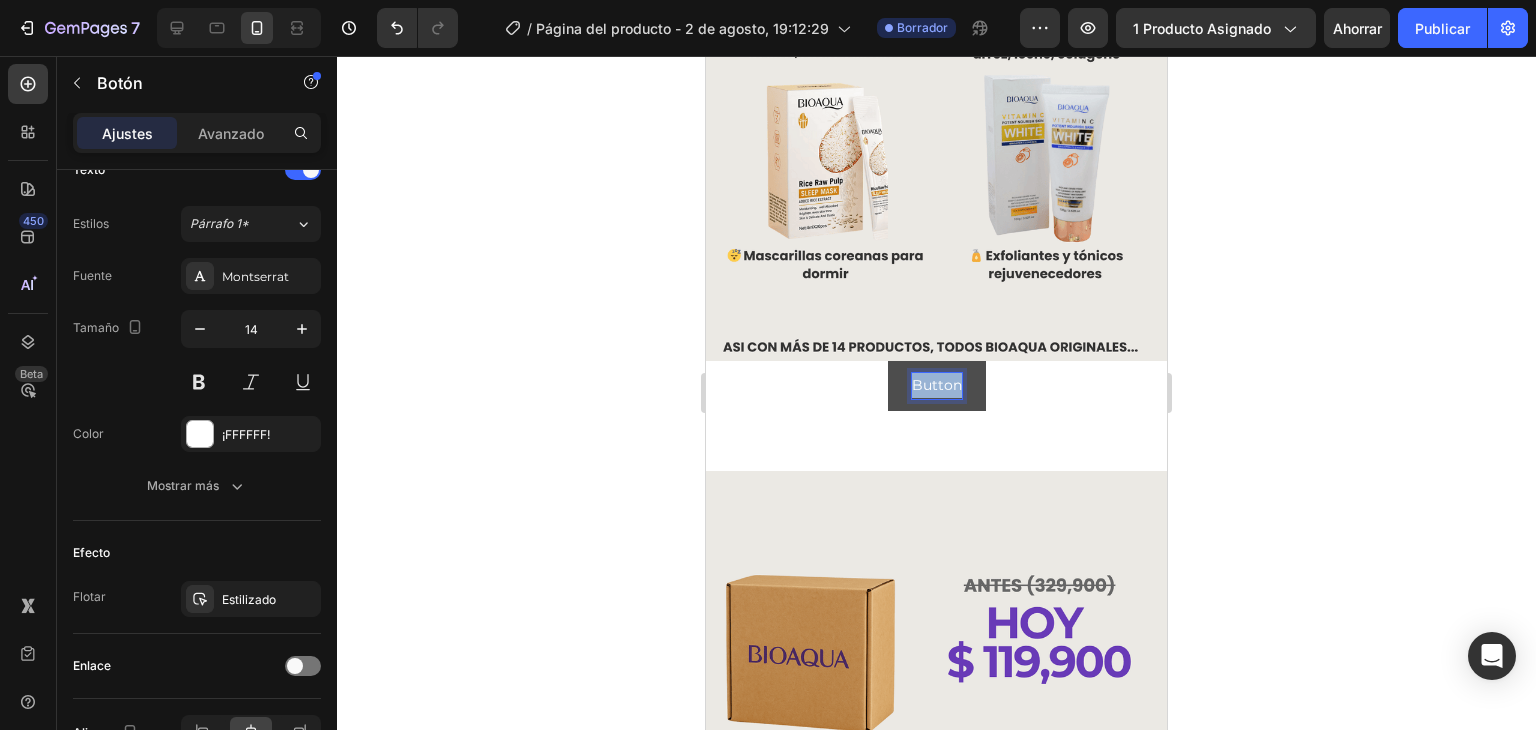drag, startPoint x: 948, startPoint y: 362, endPoint x: 903, endPoint y: 372, distance: 46.09772 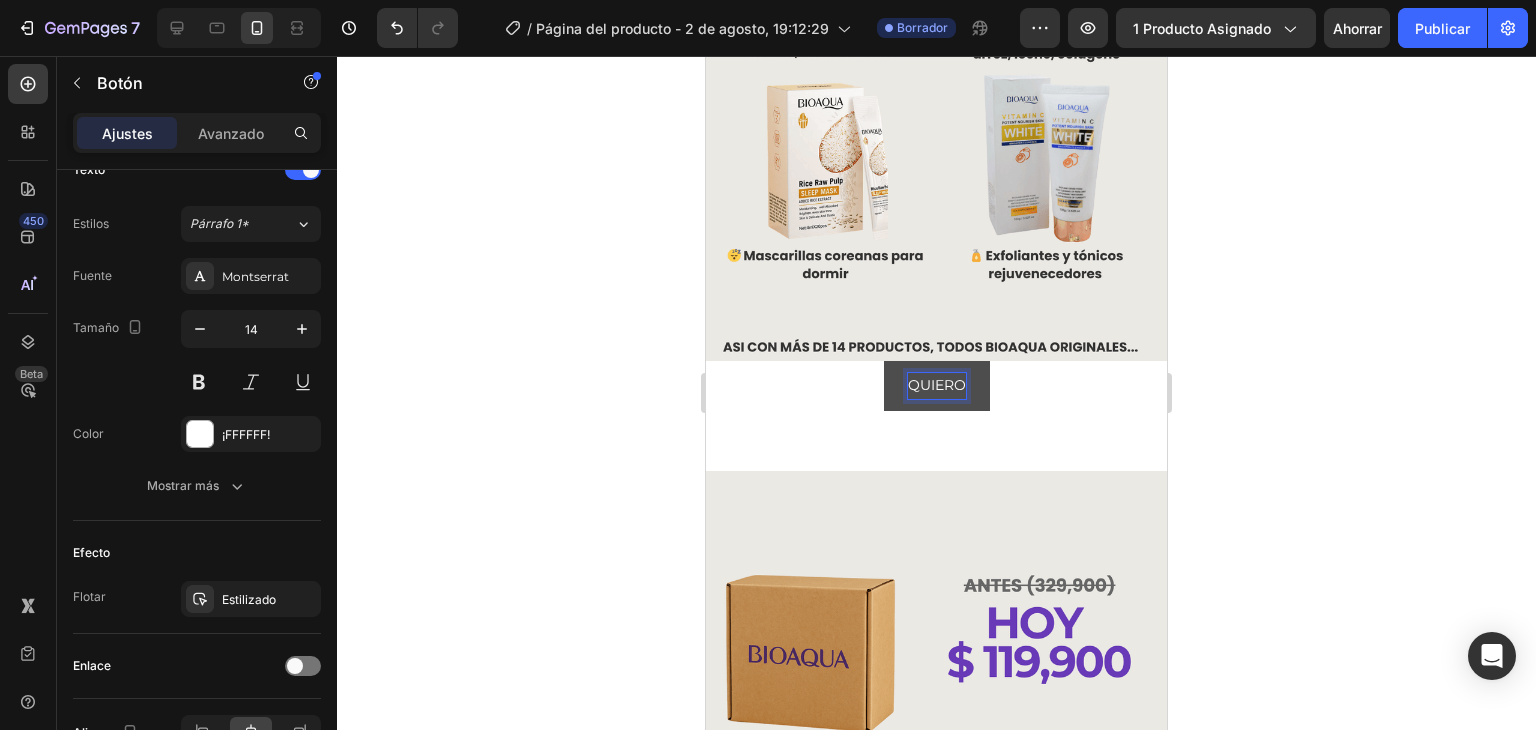 click on "QUIERO" at bounding box center [937, 385] 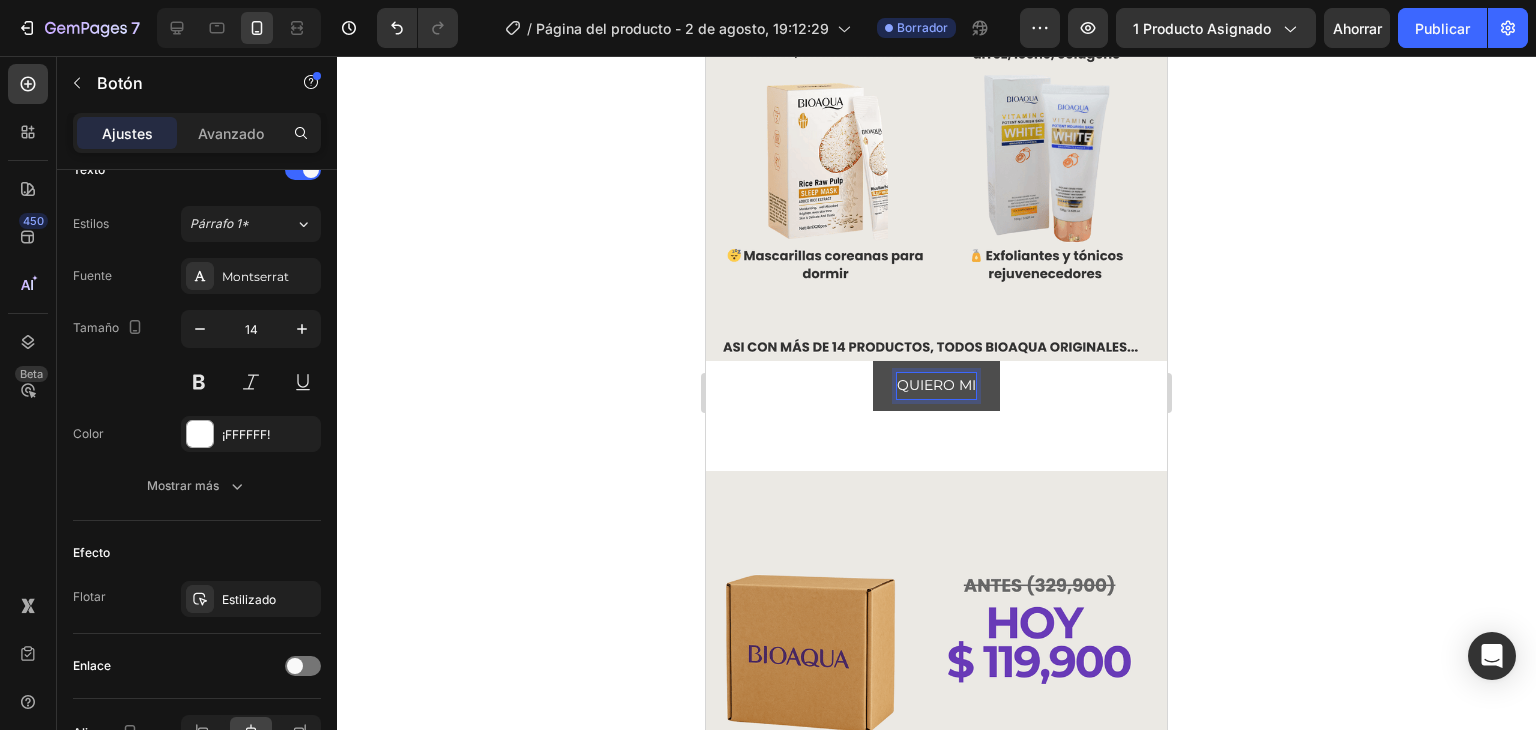 click on "QUIERO MI" at bounding box center [936, 385] 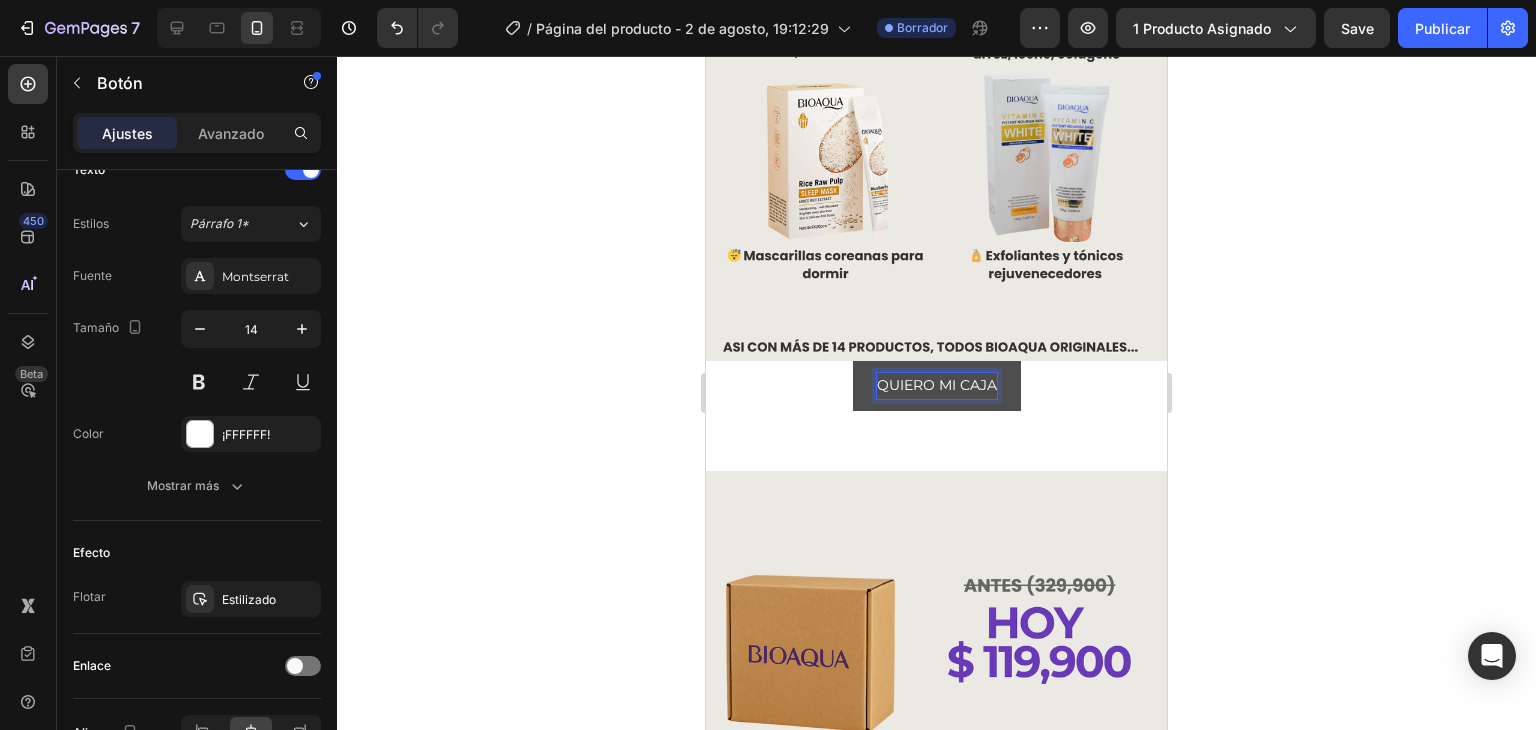 click on "QUIERO MI CAJA" at bounding box center [937, 385] 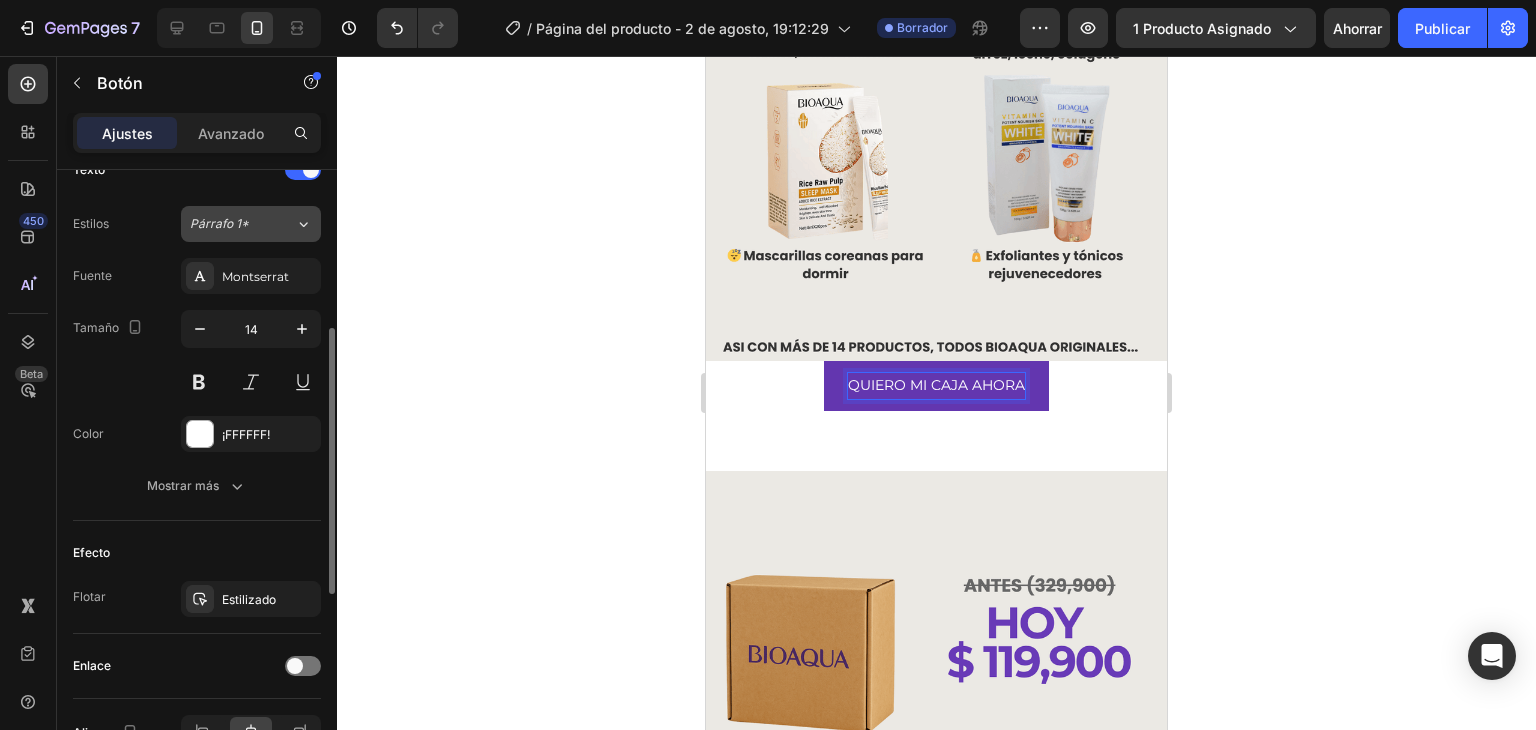 scroll, scrollTop: 600, scrollLeft: 0, axis: vertical 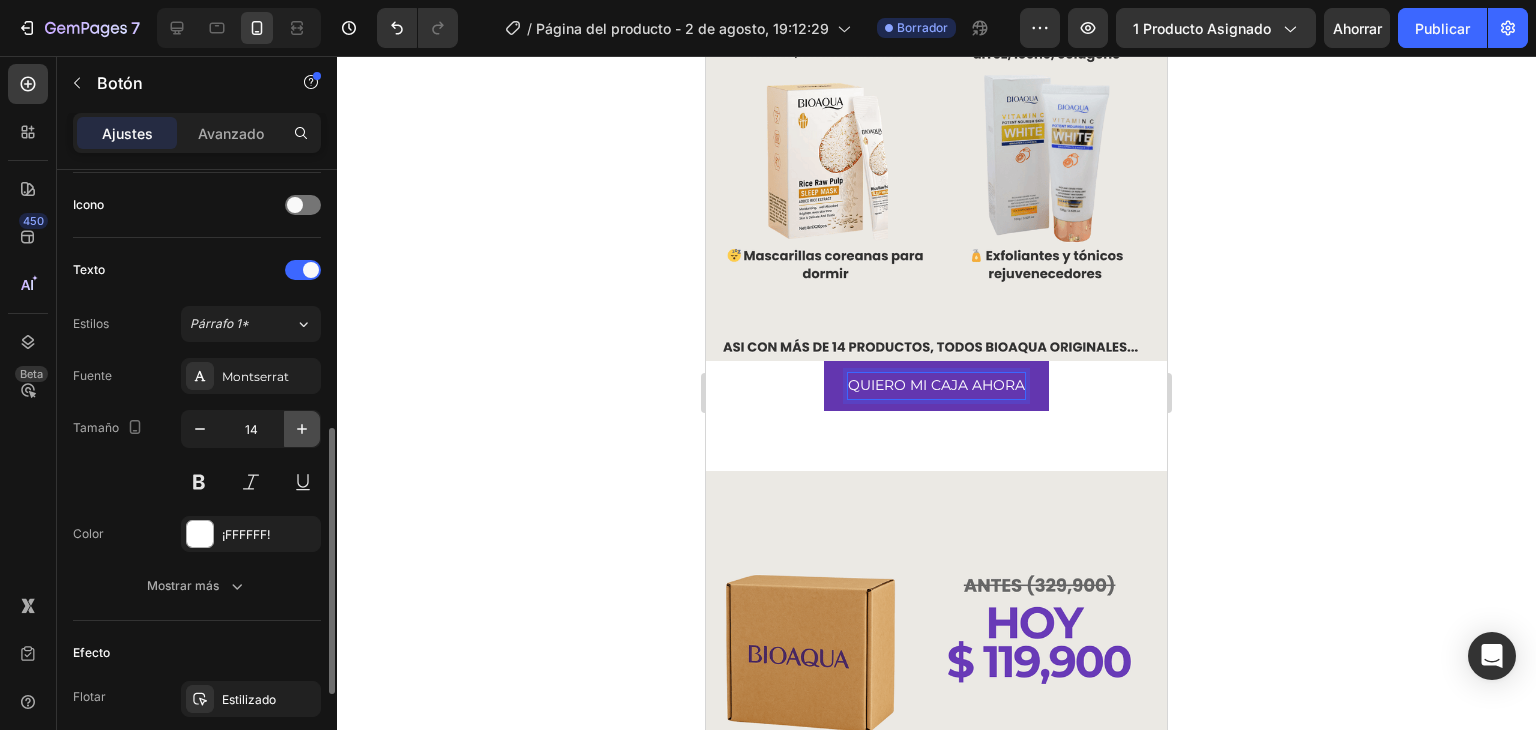 click at bounding box center (302, 429) 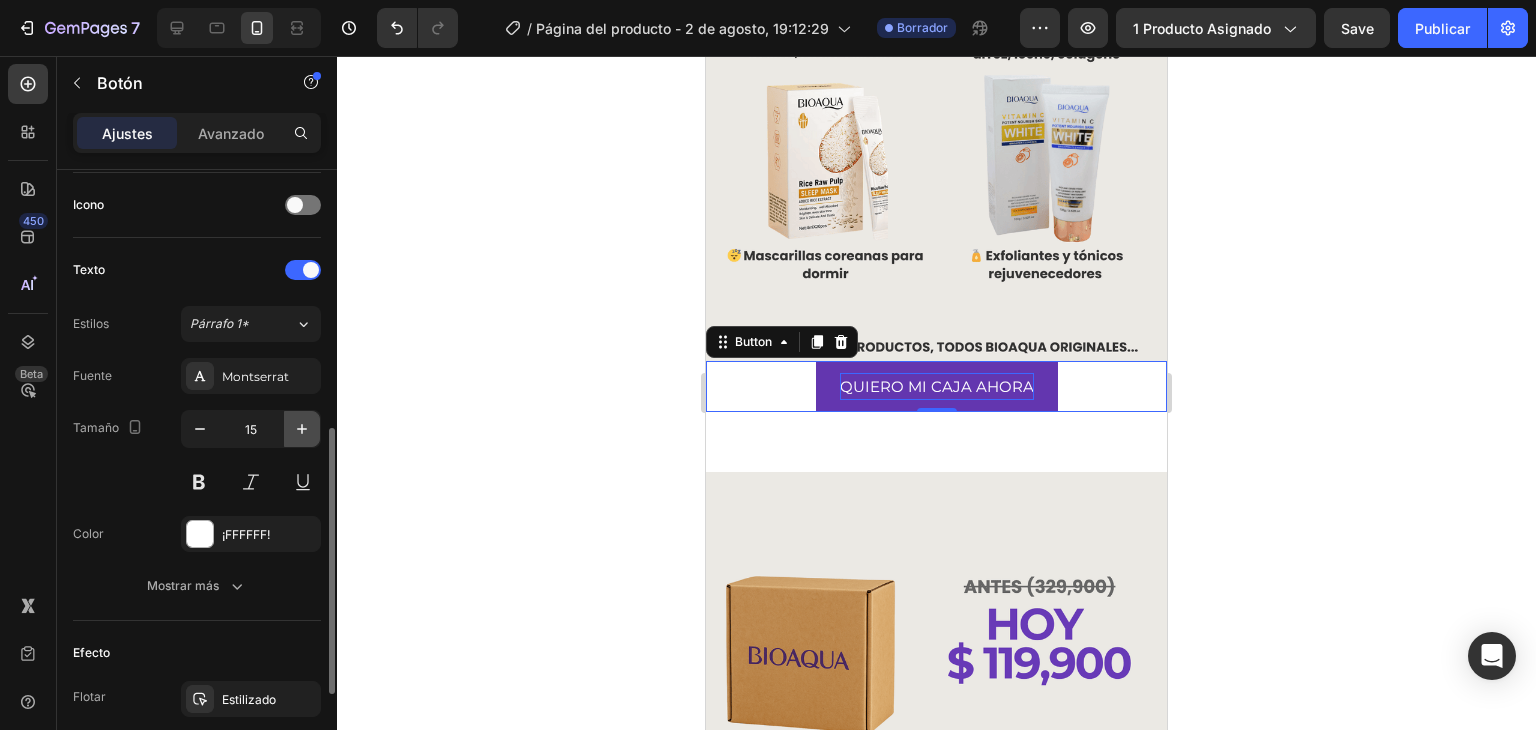click 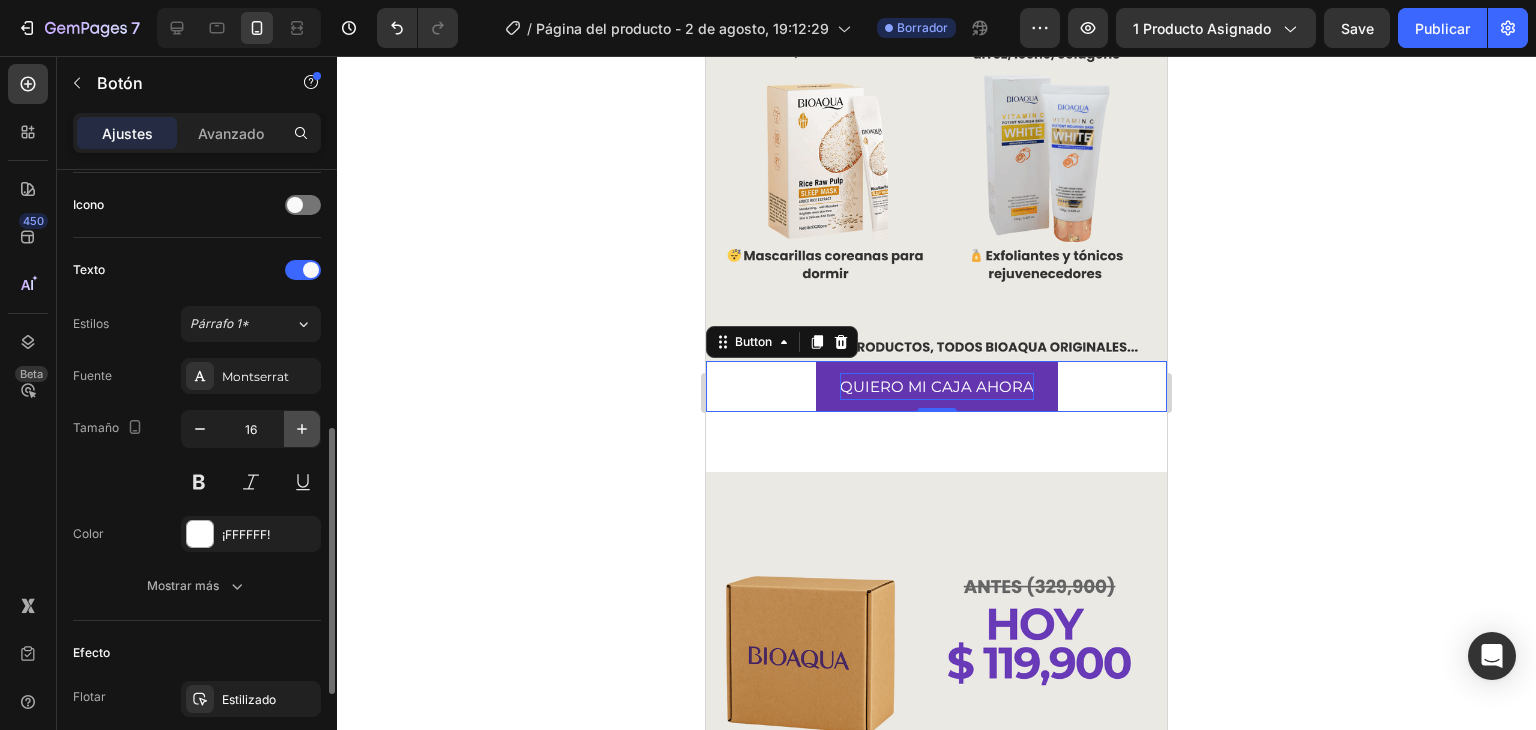 click 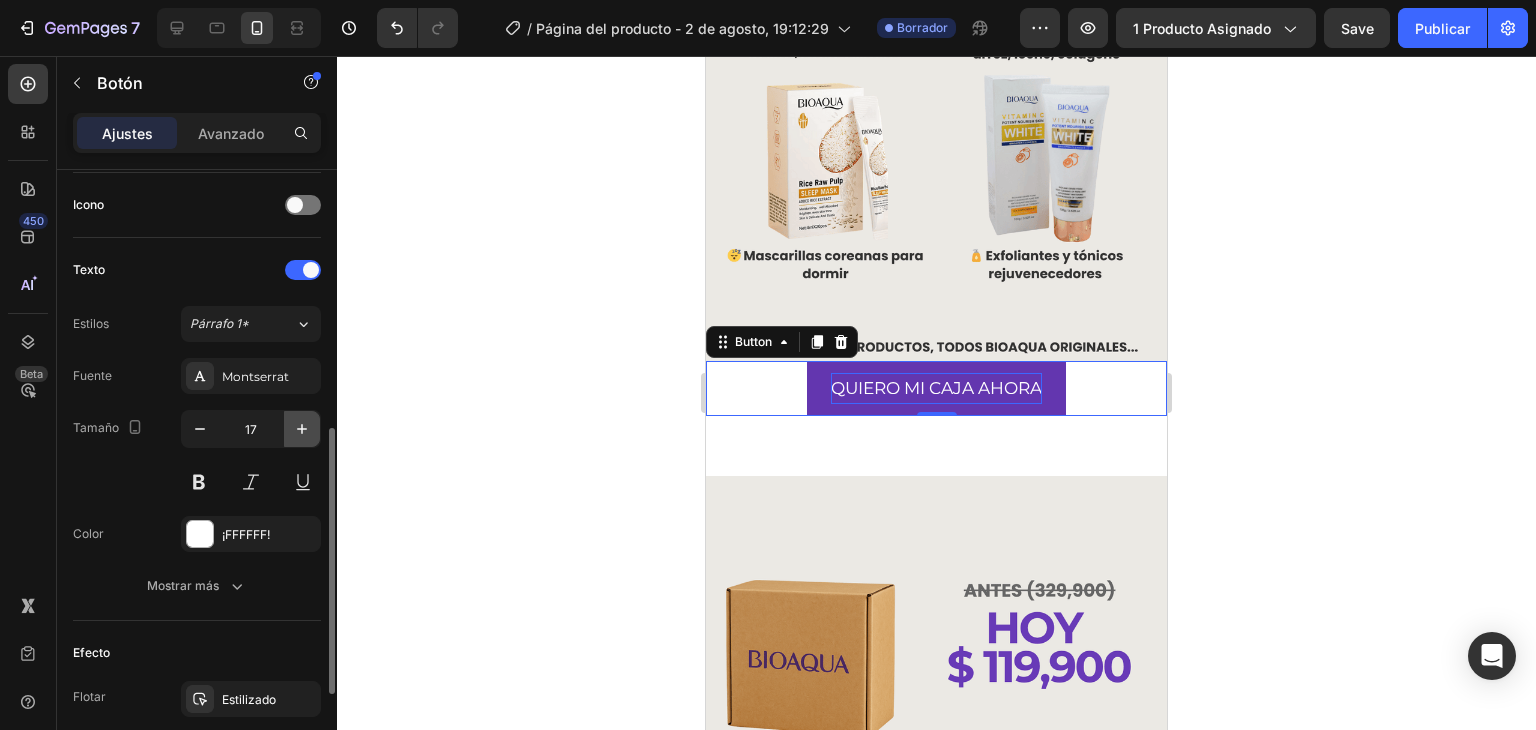 click 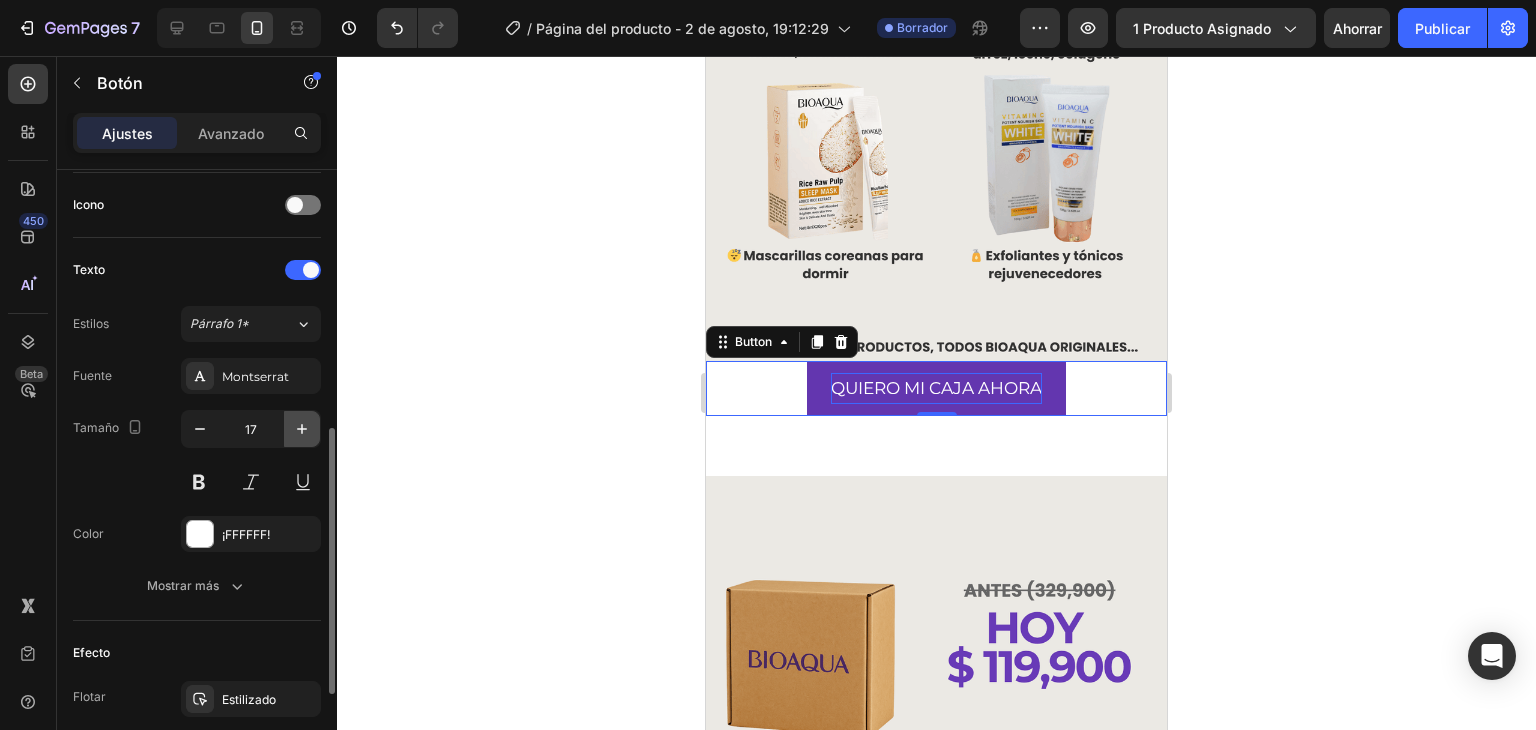 type on "18" 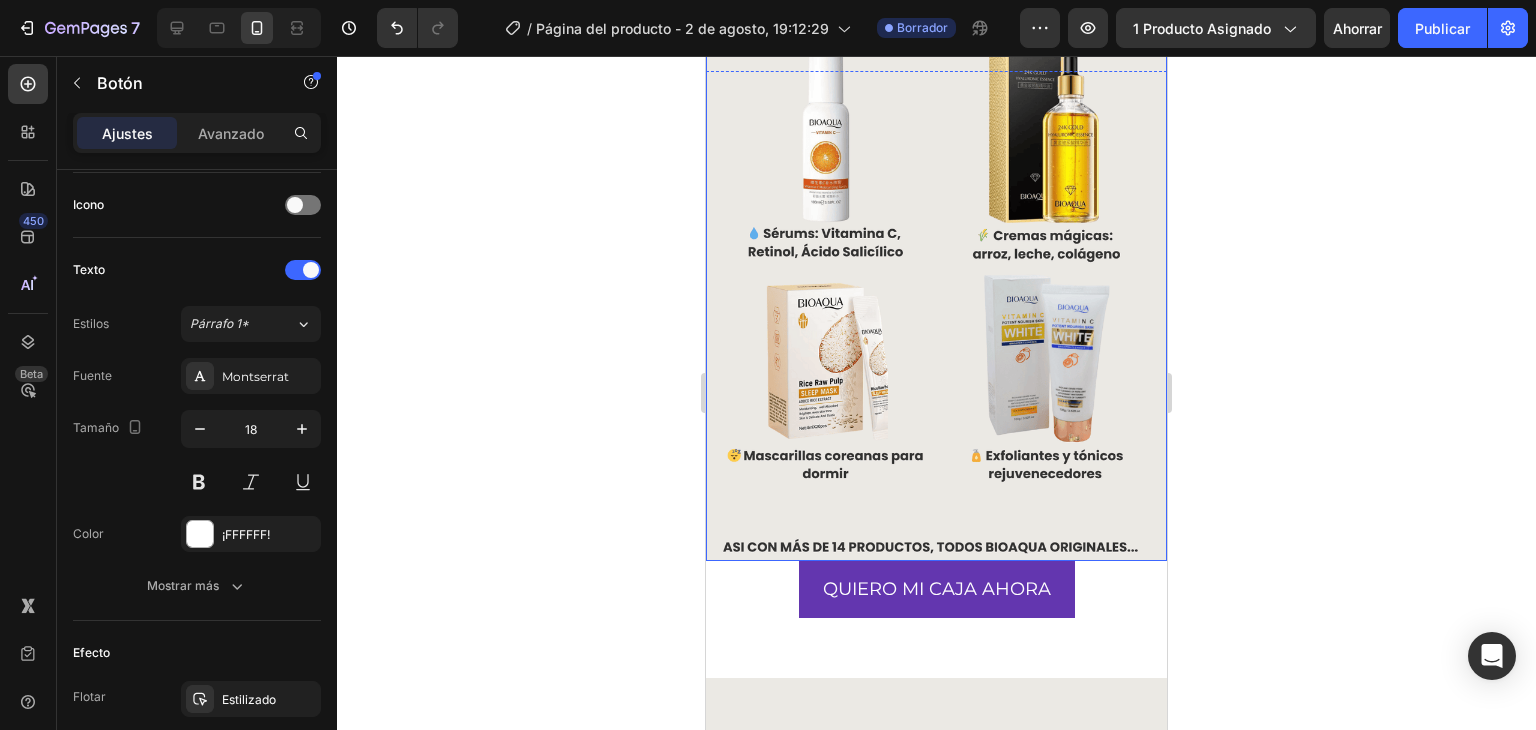 scroll, scrollTop: 800, scrollLeft: 0, axis: vertical 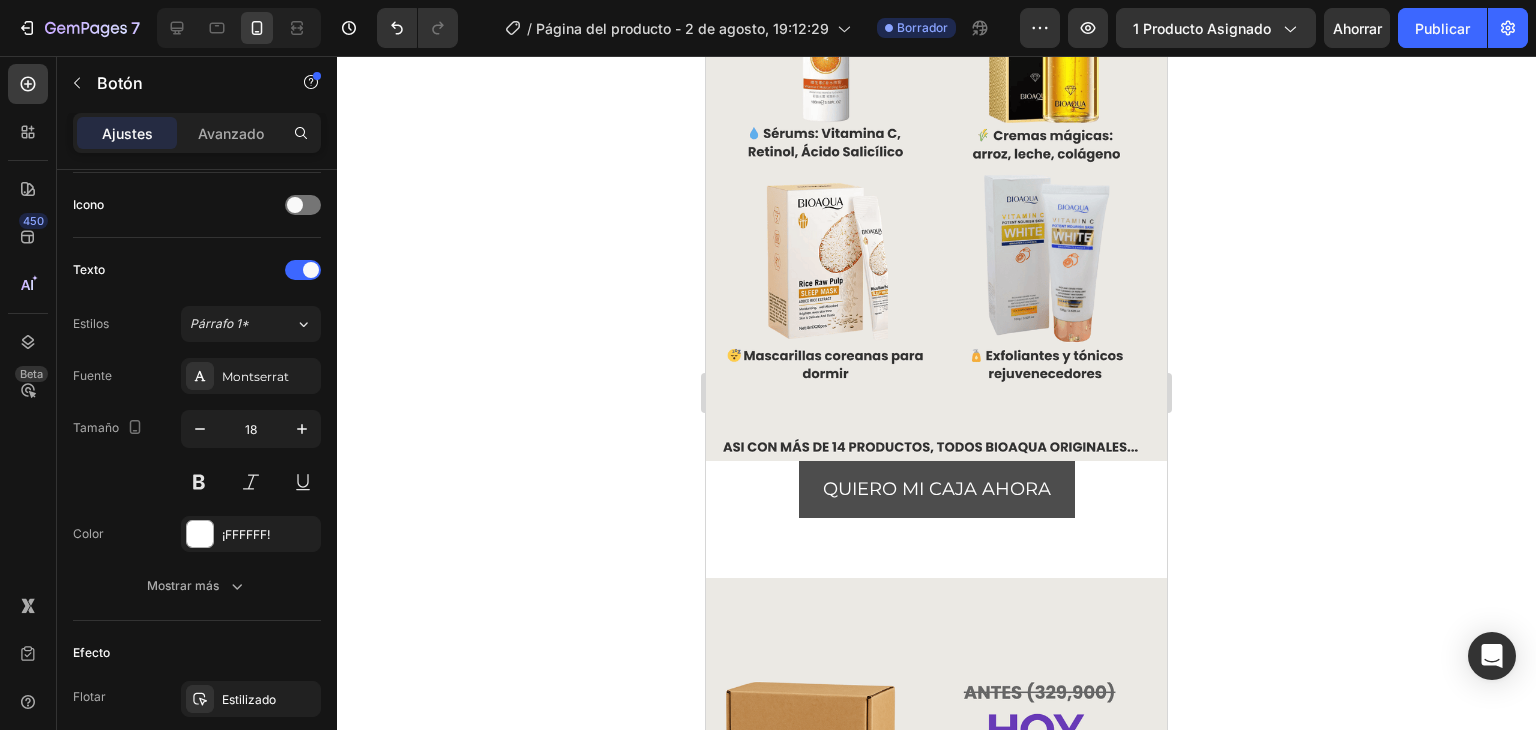 click on "QUIERO MI CAJA AHORA" at bounding box center [937, 489] 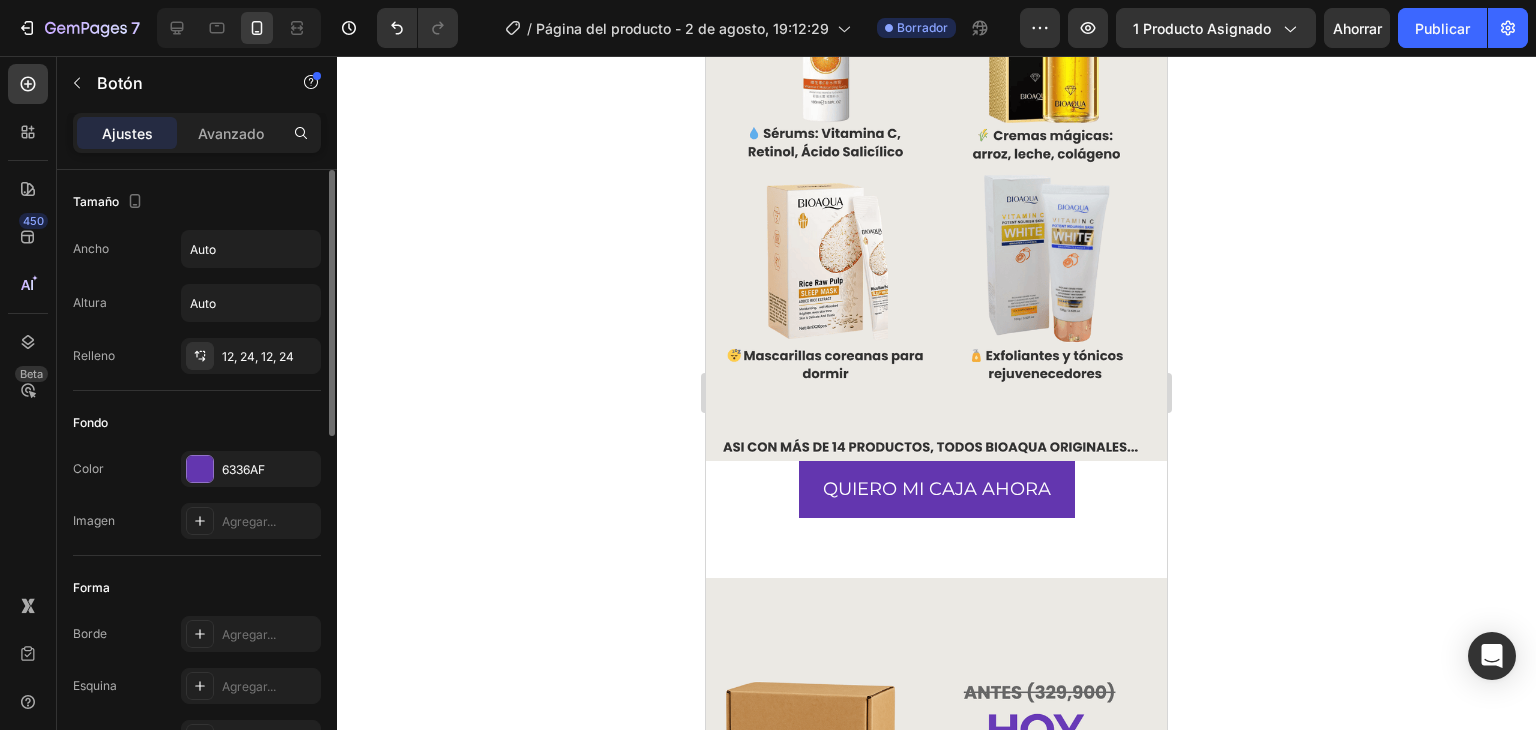 scroll, scrollTop: 300, scrollLeft: 0, axis: vertical 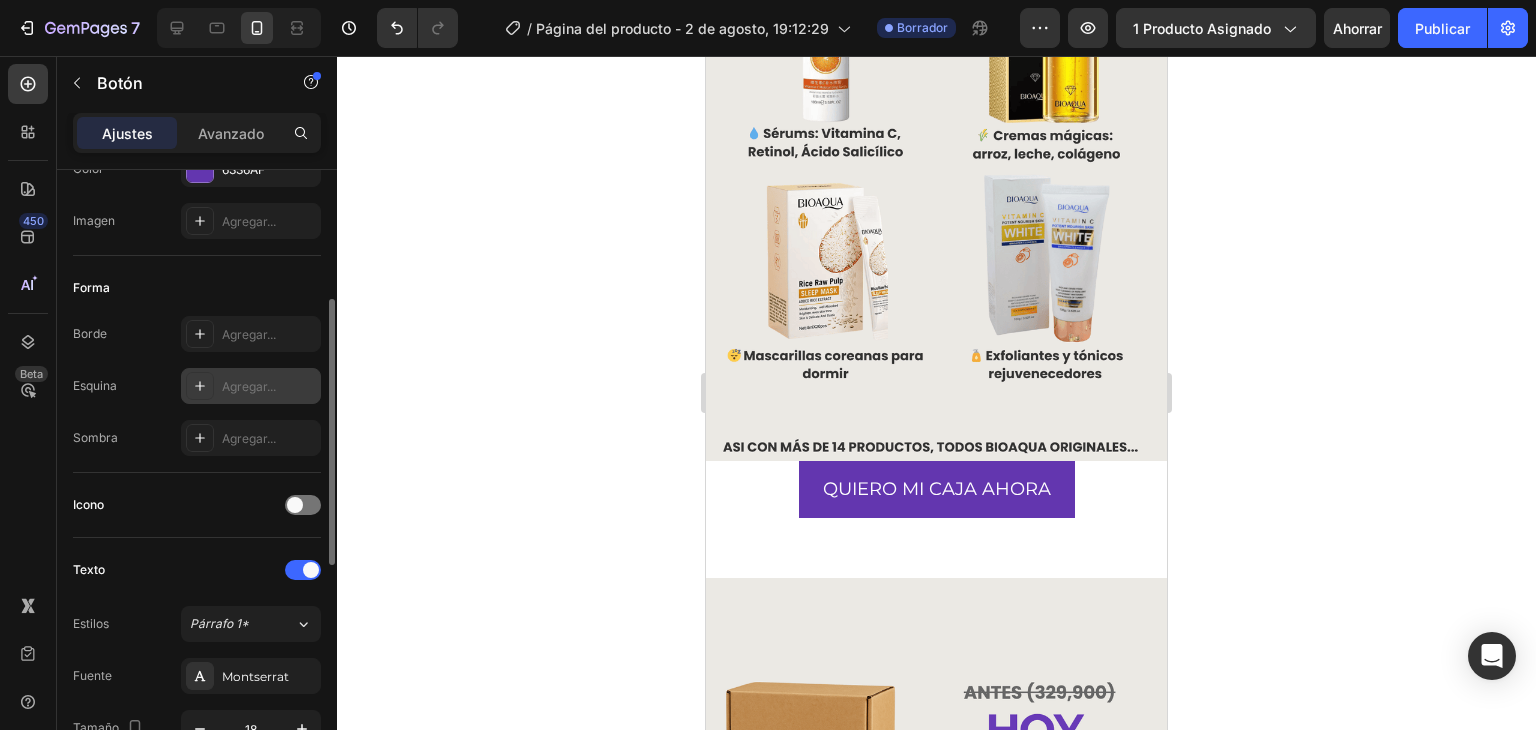 click 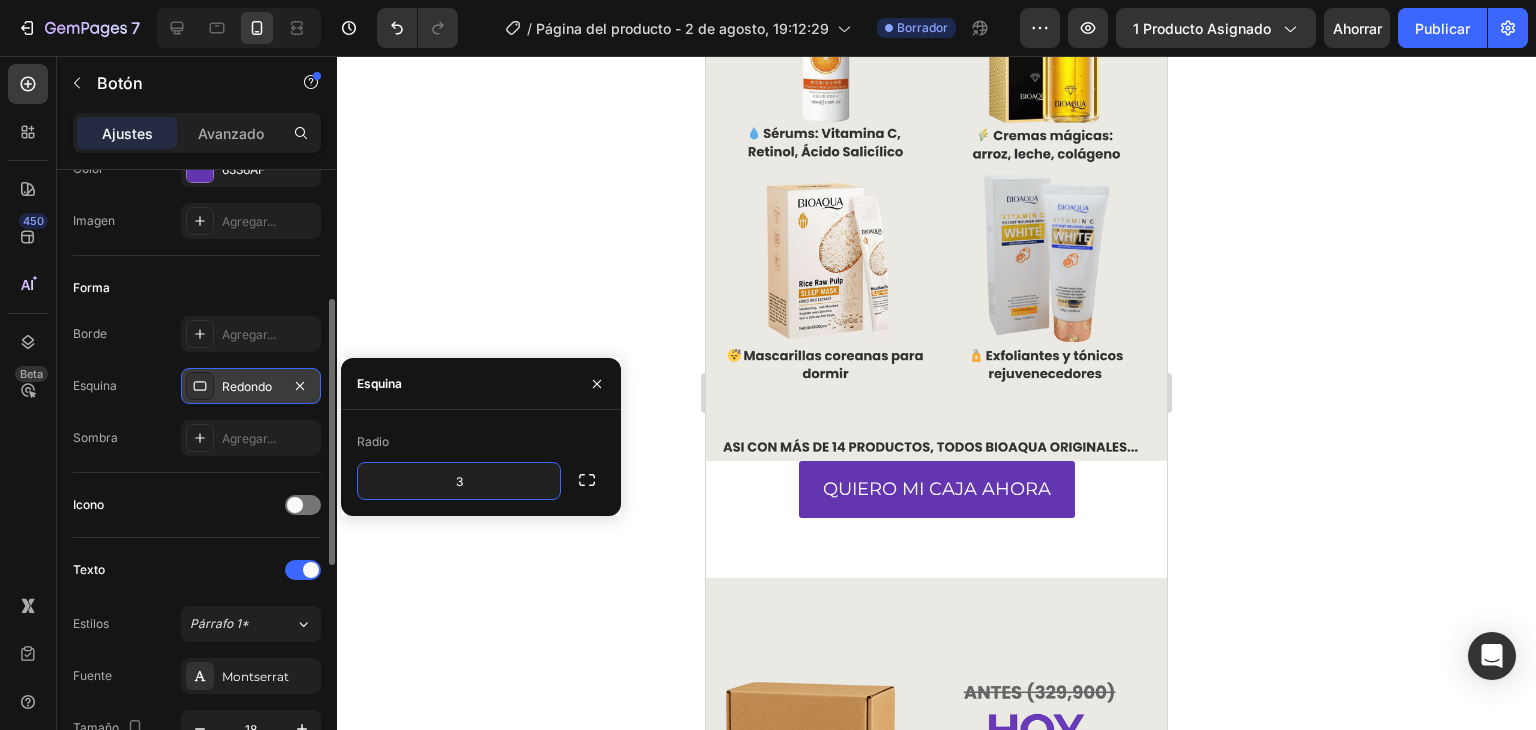 type on "30" 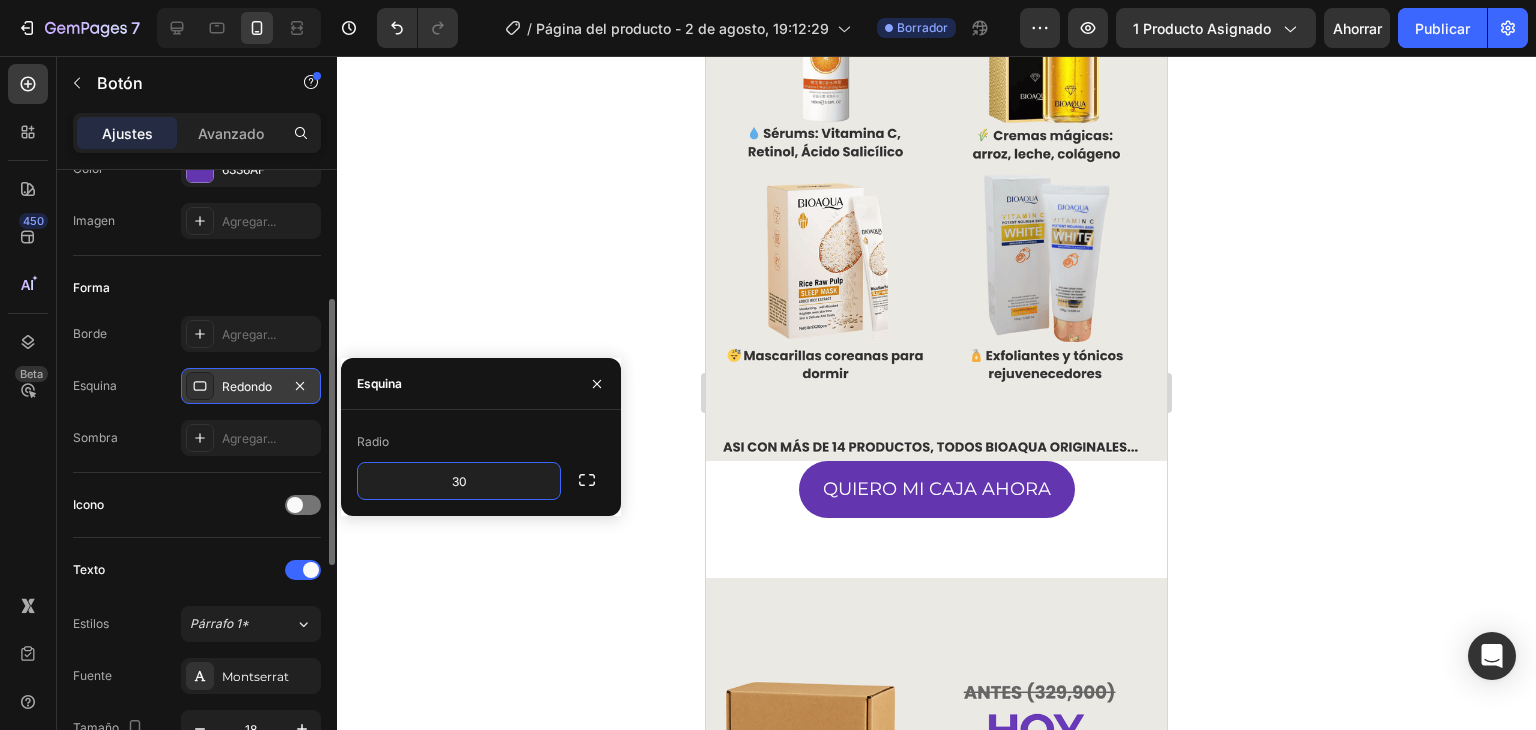 click 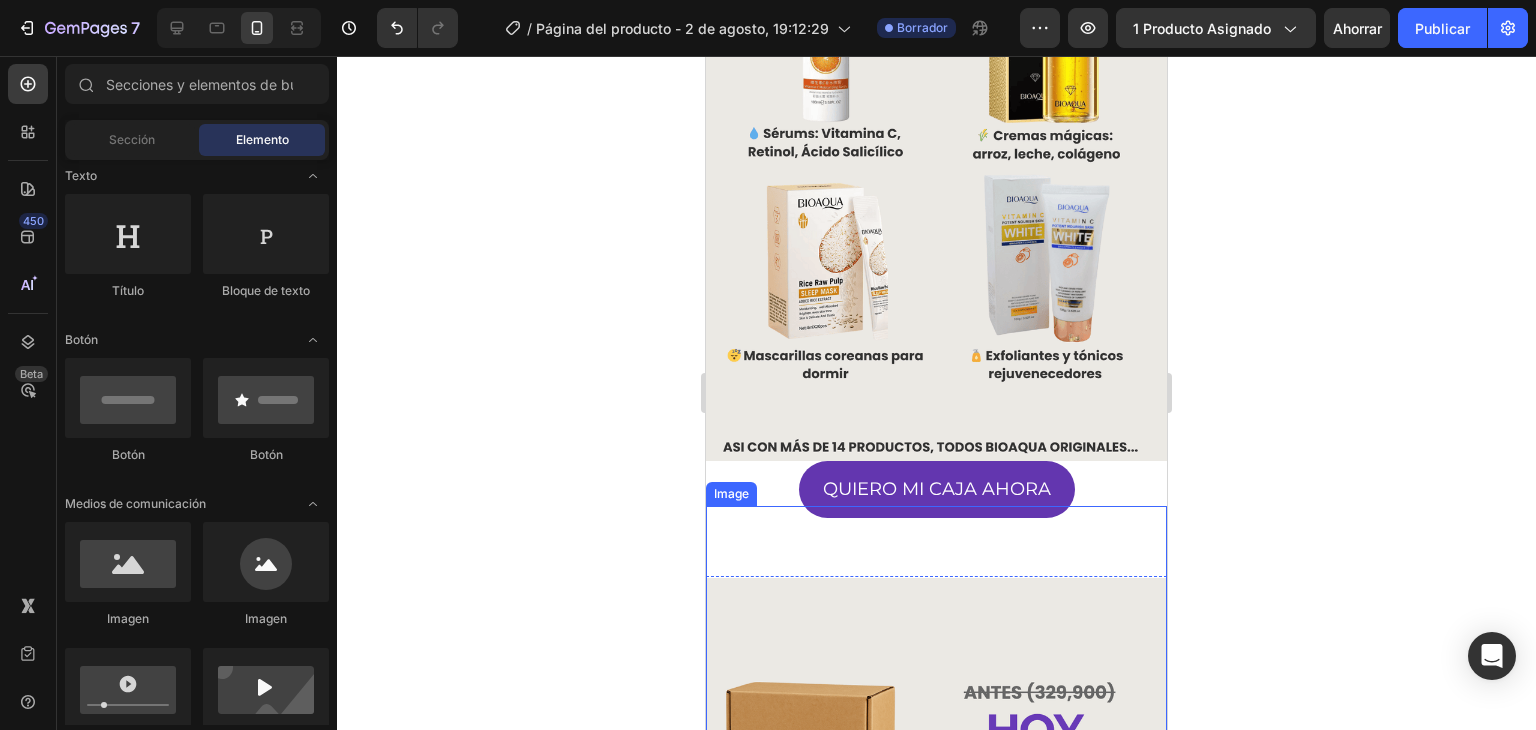 click on "Image" at bounding box center [936, 830] 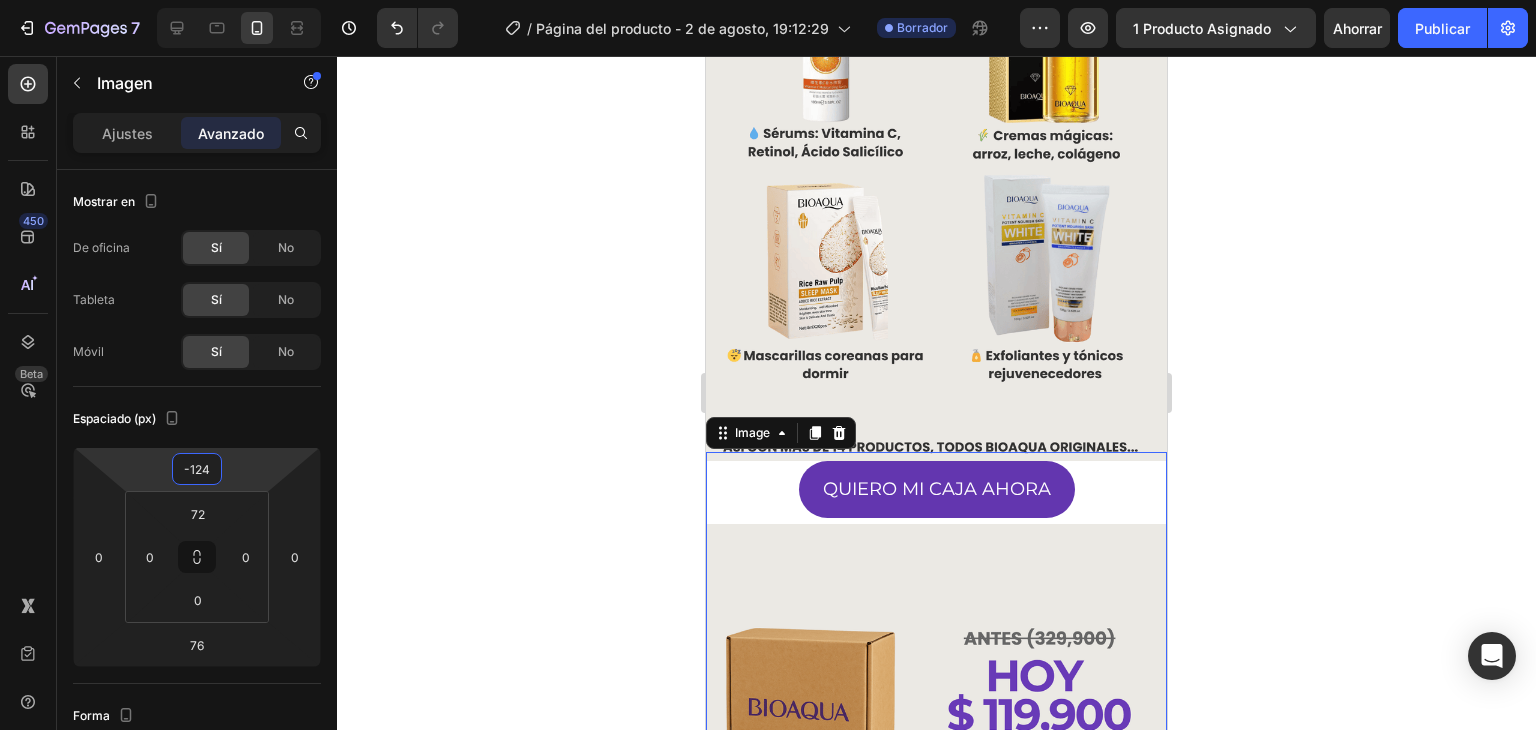 type on "-128" 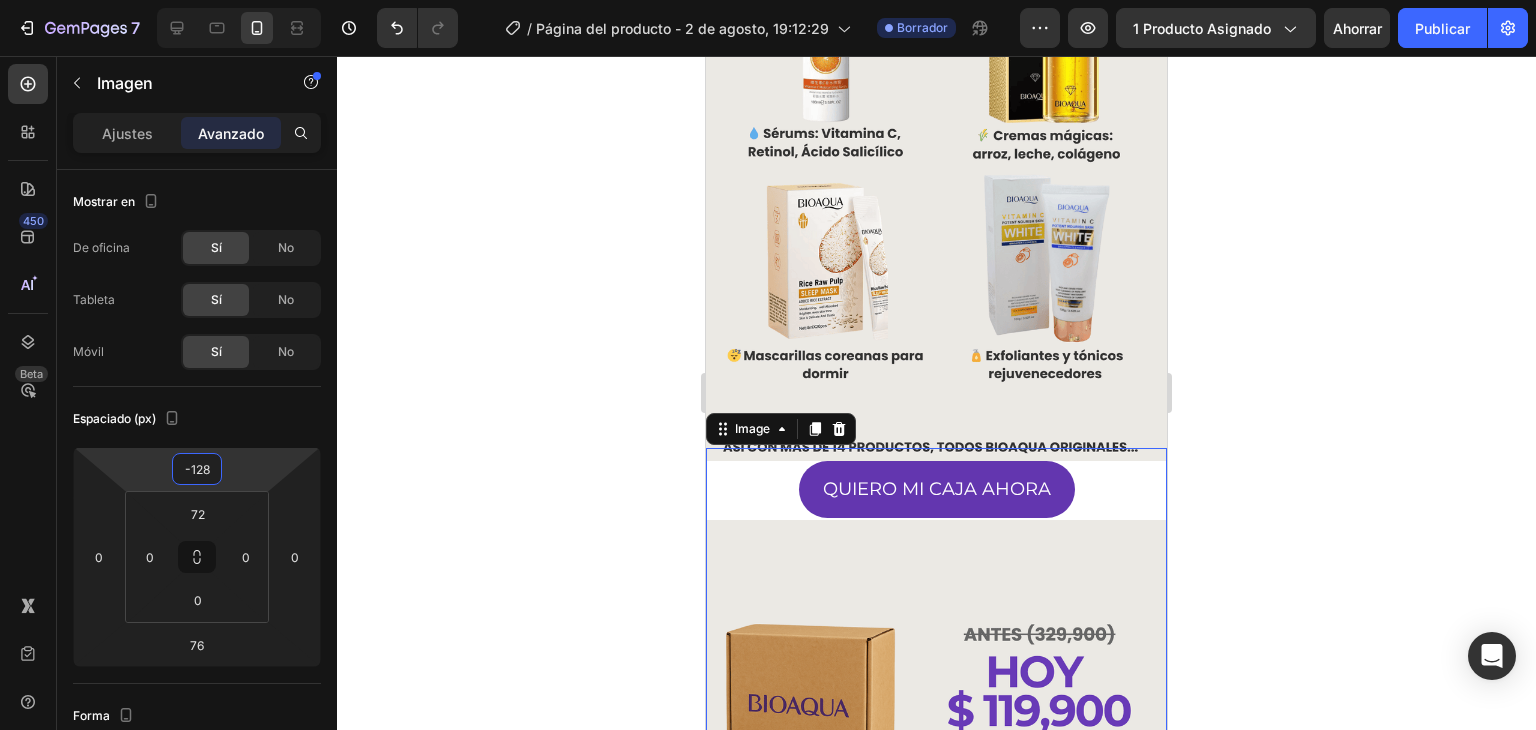 drag, startPoint x: 241, startPoint y: 474, endPoint x: 240, endPoint y: 503, distance: 29.017237 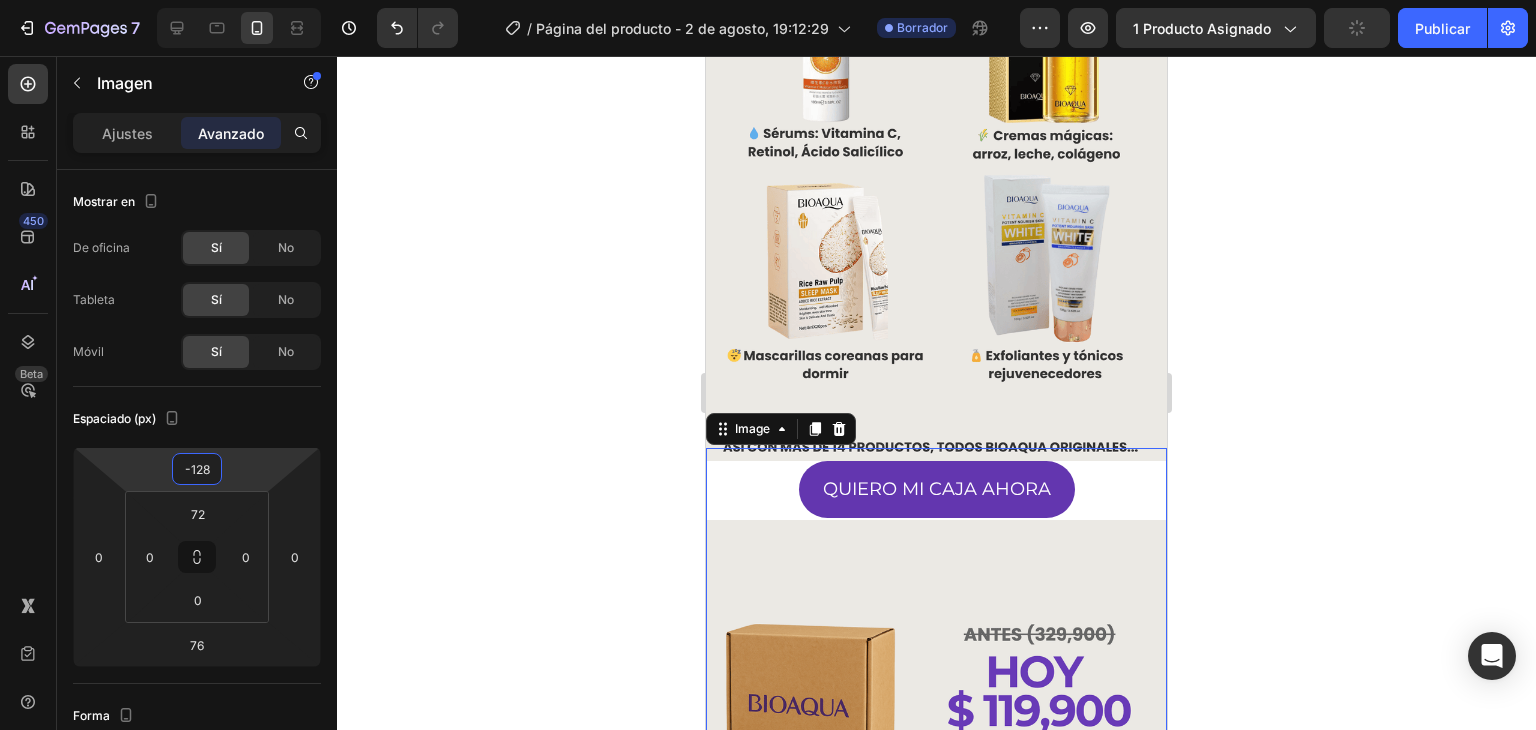 click 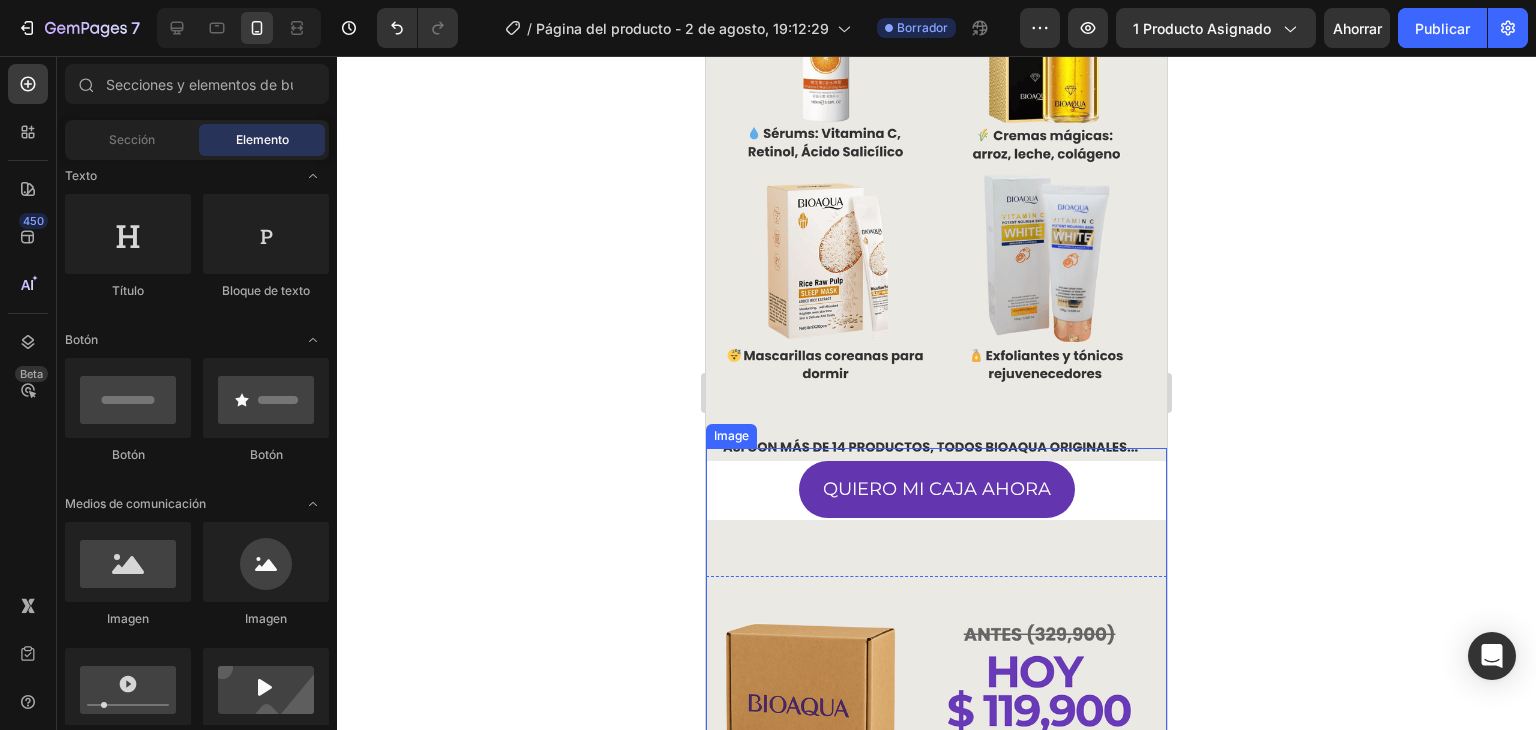 click at bounding box center (936, 808) 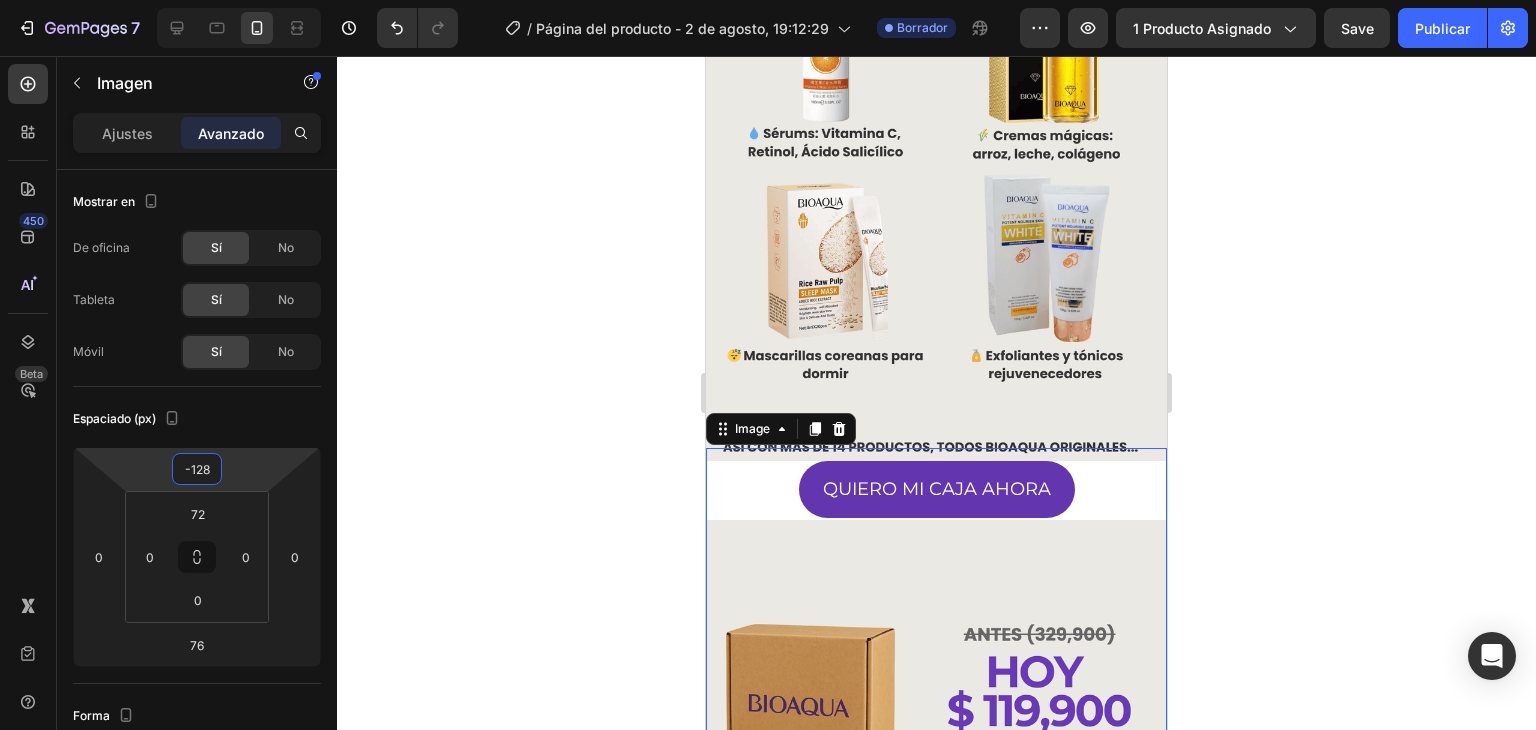 type on "-130" 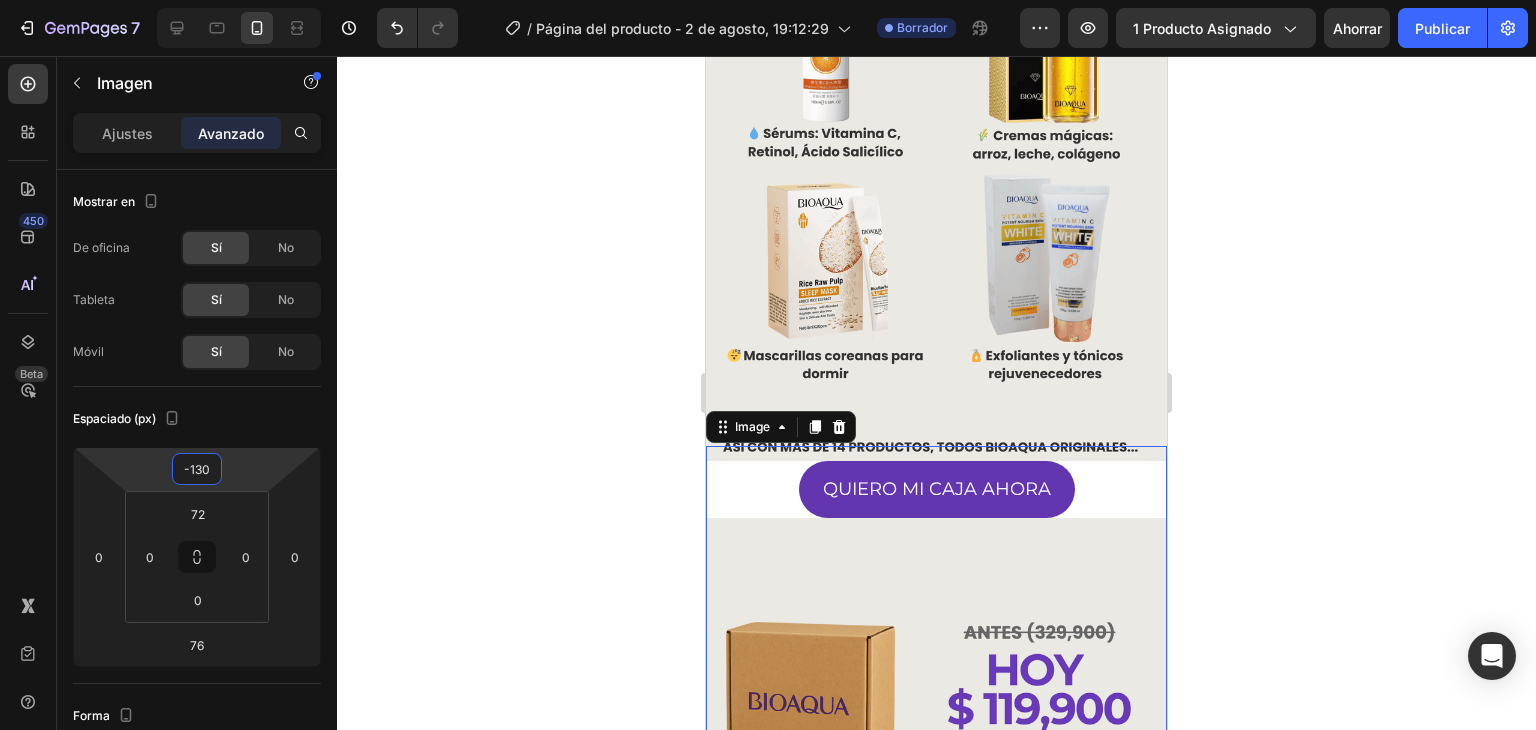 click on "7 Version history / Página del producto - 2 de agosto, 19:12:29 Borrador Avance 1 producto asignado Ahorrar Publicar 450 Beta Sections(18) Elementos(84) Sección Elemento Sección de héroes Detalle del producto Marcas Insignias de confianza Garantizar Desglose del producto Cómo utilizar Testimonios Comparar Manojo Preguntas frecuentes Prueba social Historia de la marca Lista de productos Recopilación Lista de blogs Contacto Sticky Añadir al carrito Pie de página personalizado Explorar la biblioteca 450 Disposición
Fila
Fila
Fila
Fila Texto
Título
Bloque de texto Botón
Botón
Botón Medios de comunicación Imagen" at bounding box center [768, 0] 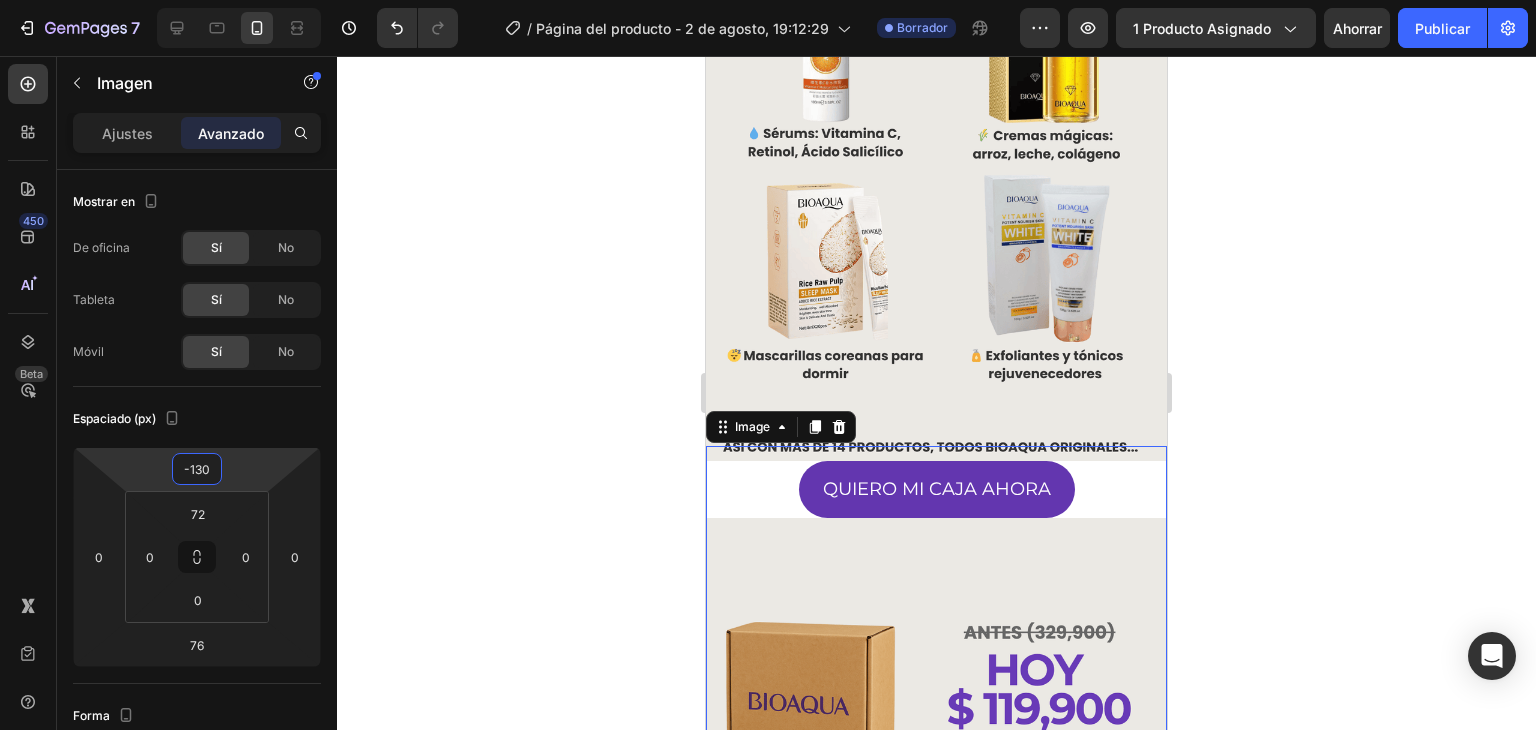 click 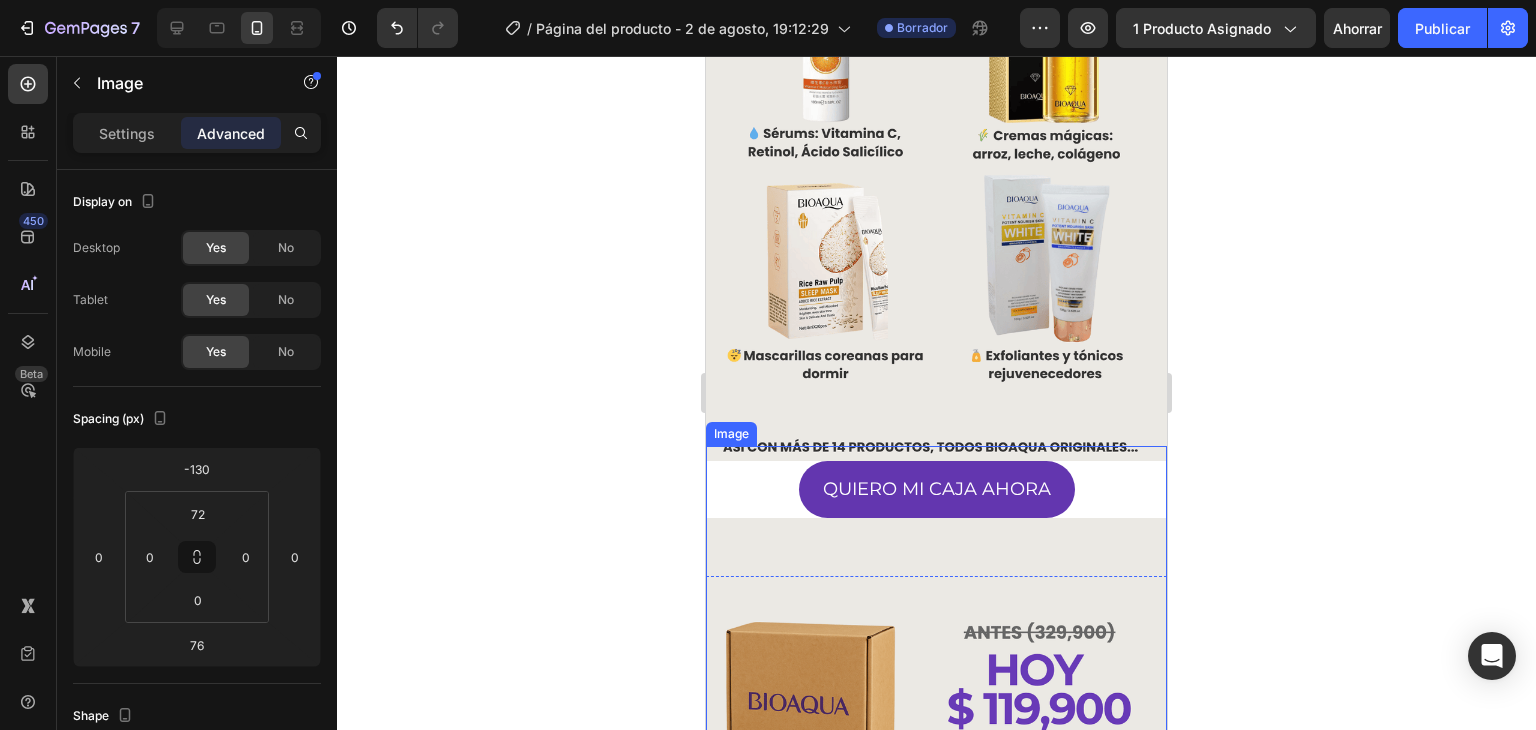 click on "Image" at bounding box center [936, 770] 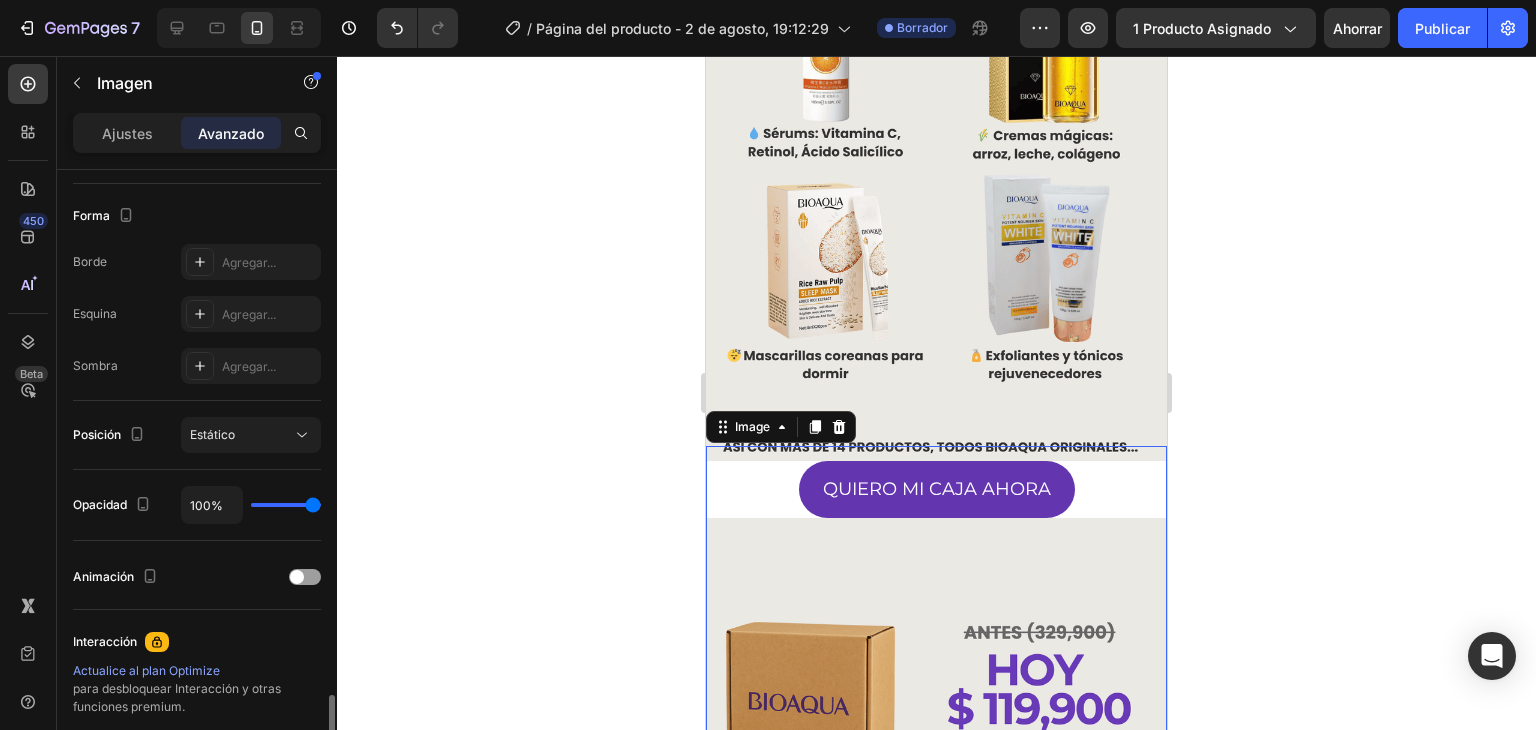 scroll, scrollTop: 700, scrollLeft: 0, axis: vertical 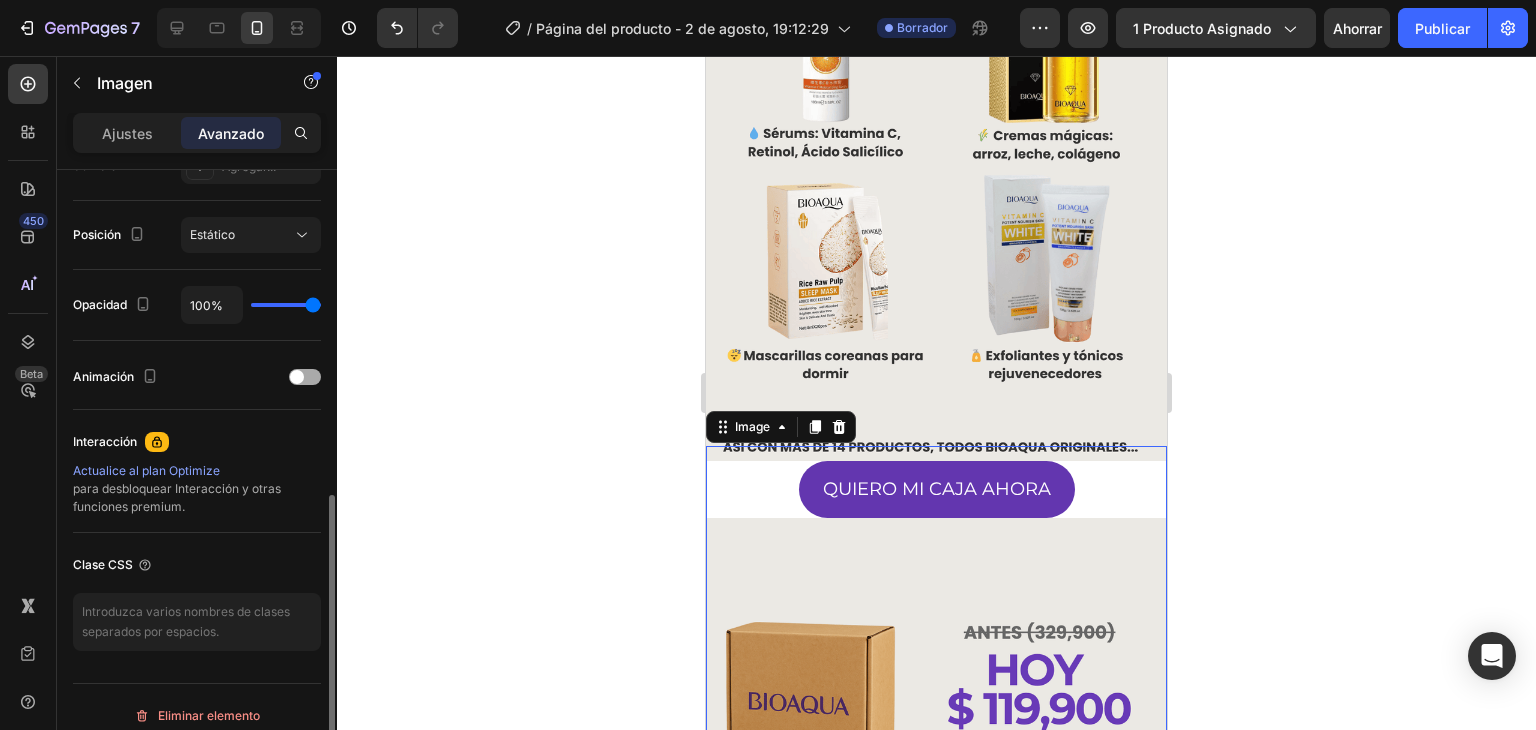 drag, startPoint x: 285, startPoint y: 365, endPoint x: 298, endPoint y: 369, distance: 13.601471 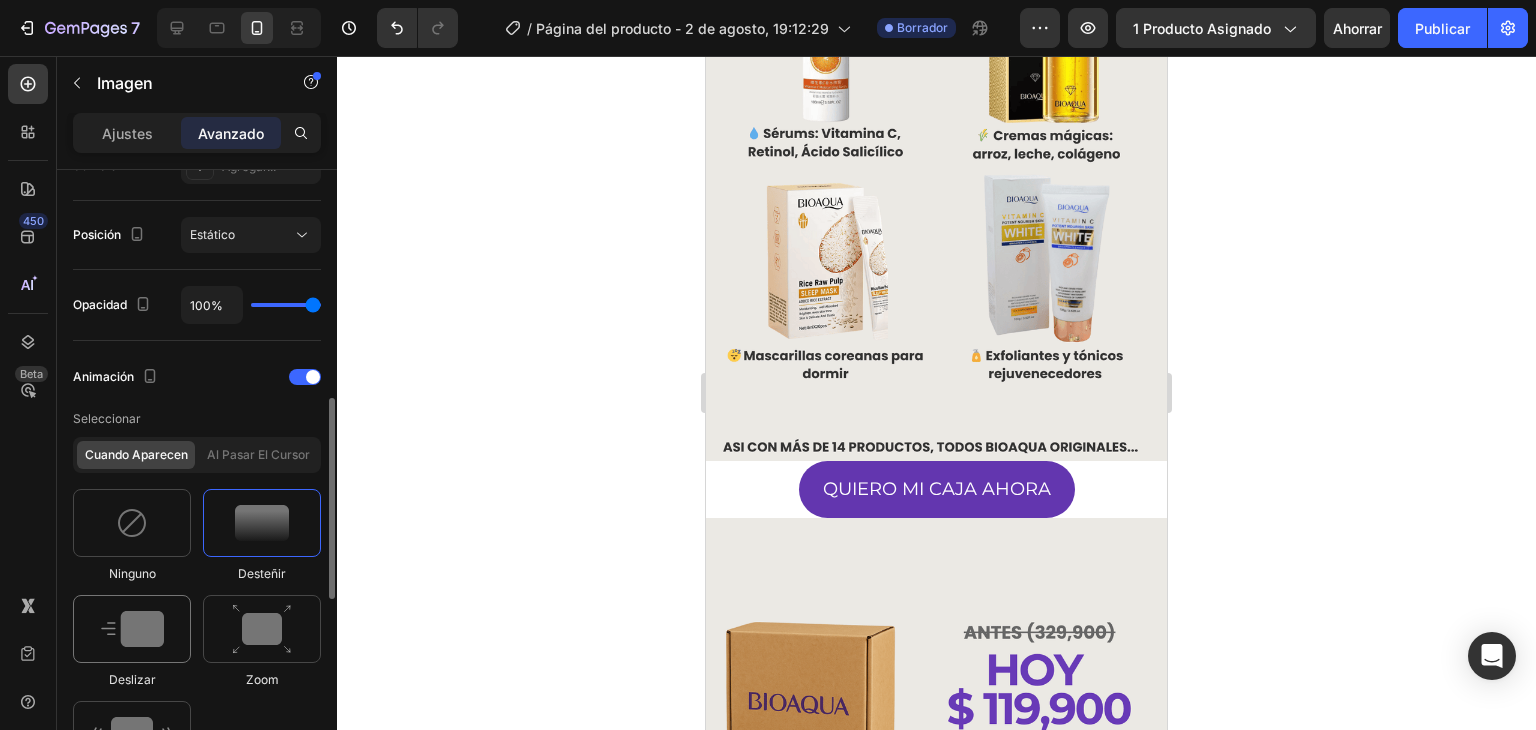 scroll, scrollTop: 800, scrollLeft: 0, axis: vertical 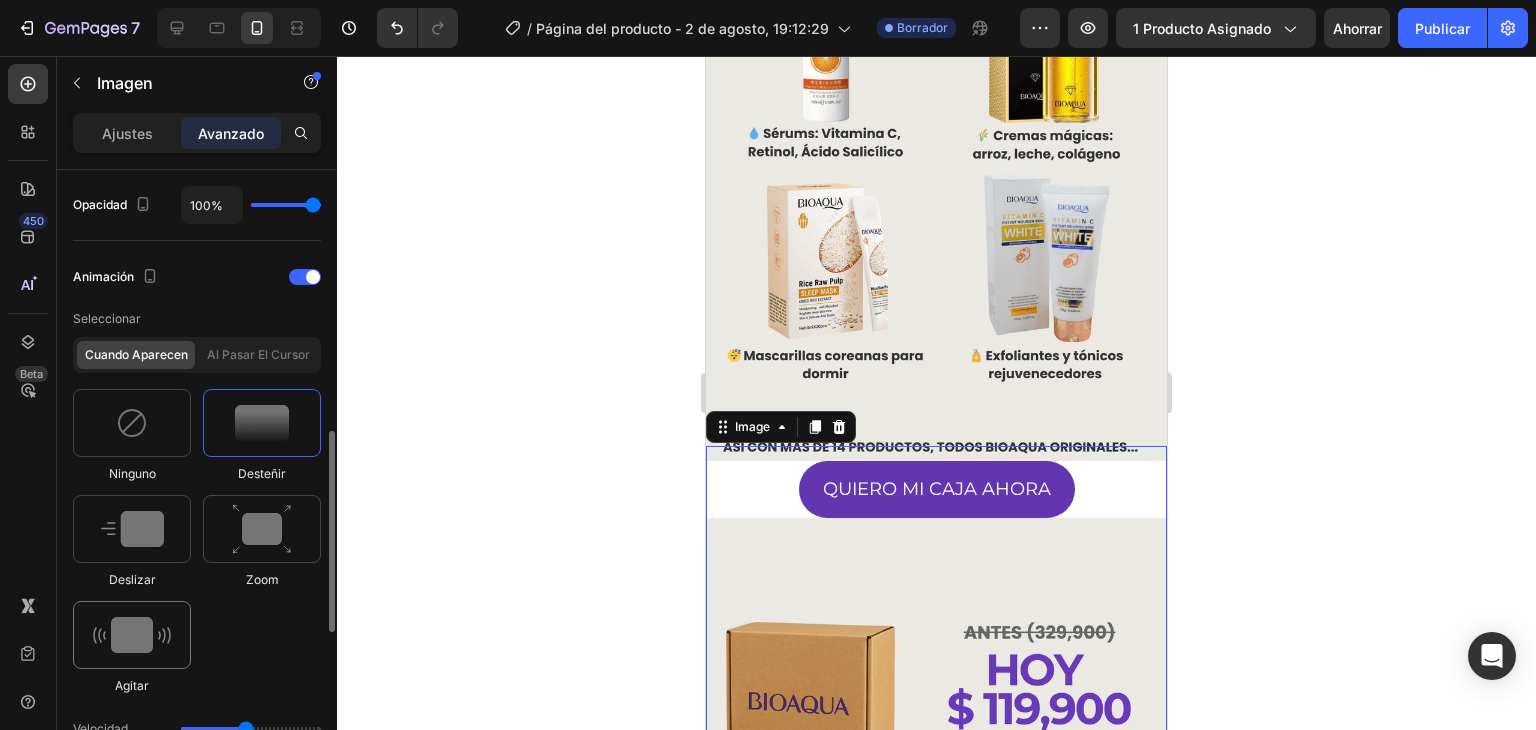 click at bounding box center [132, 635] 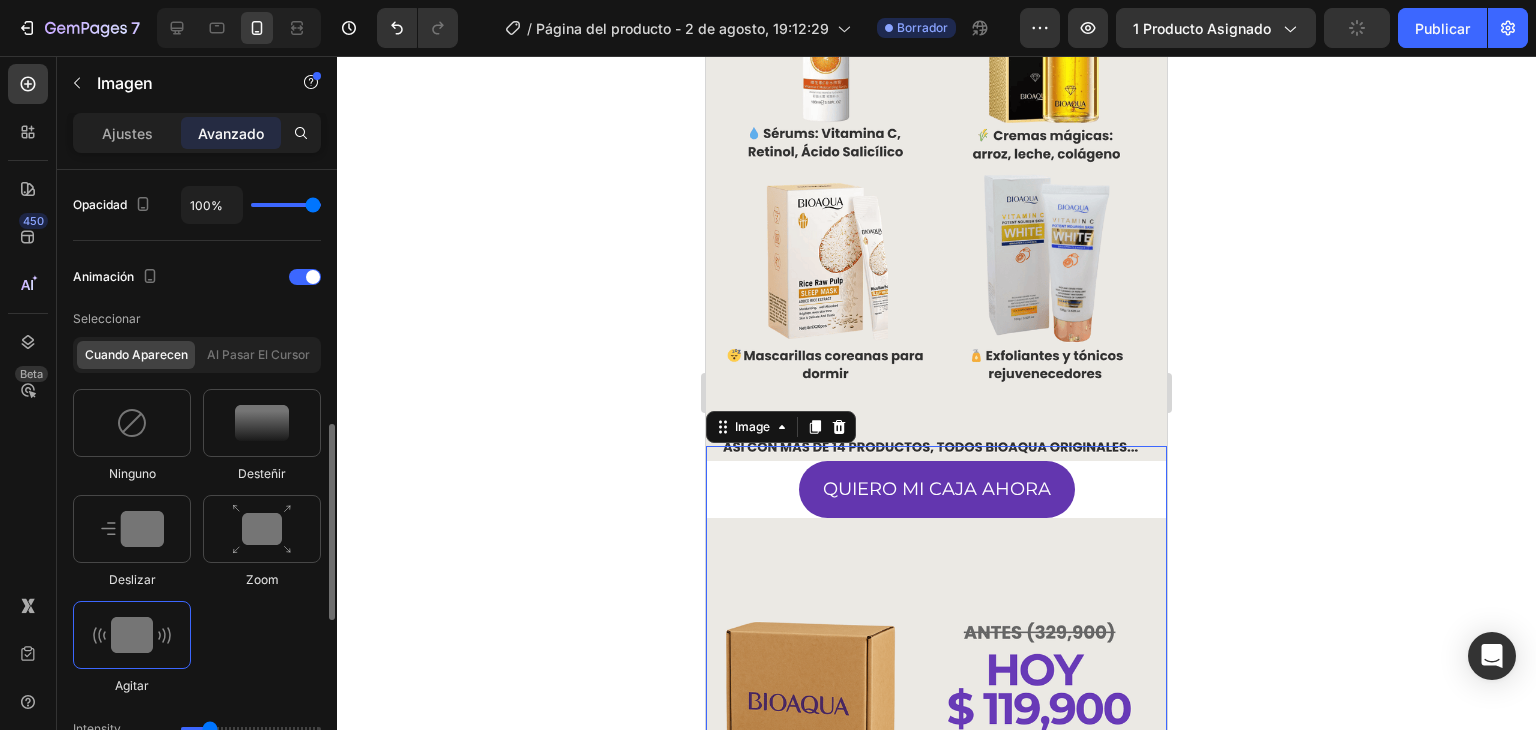 type on "0.7" 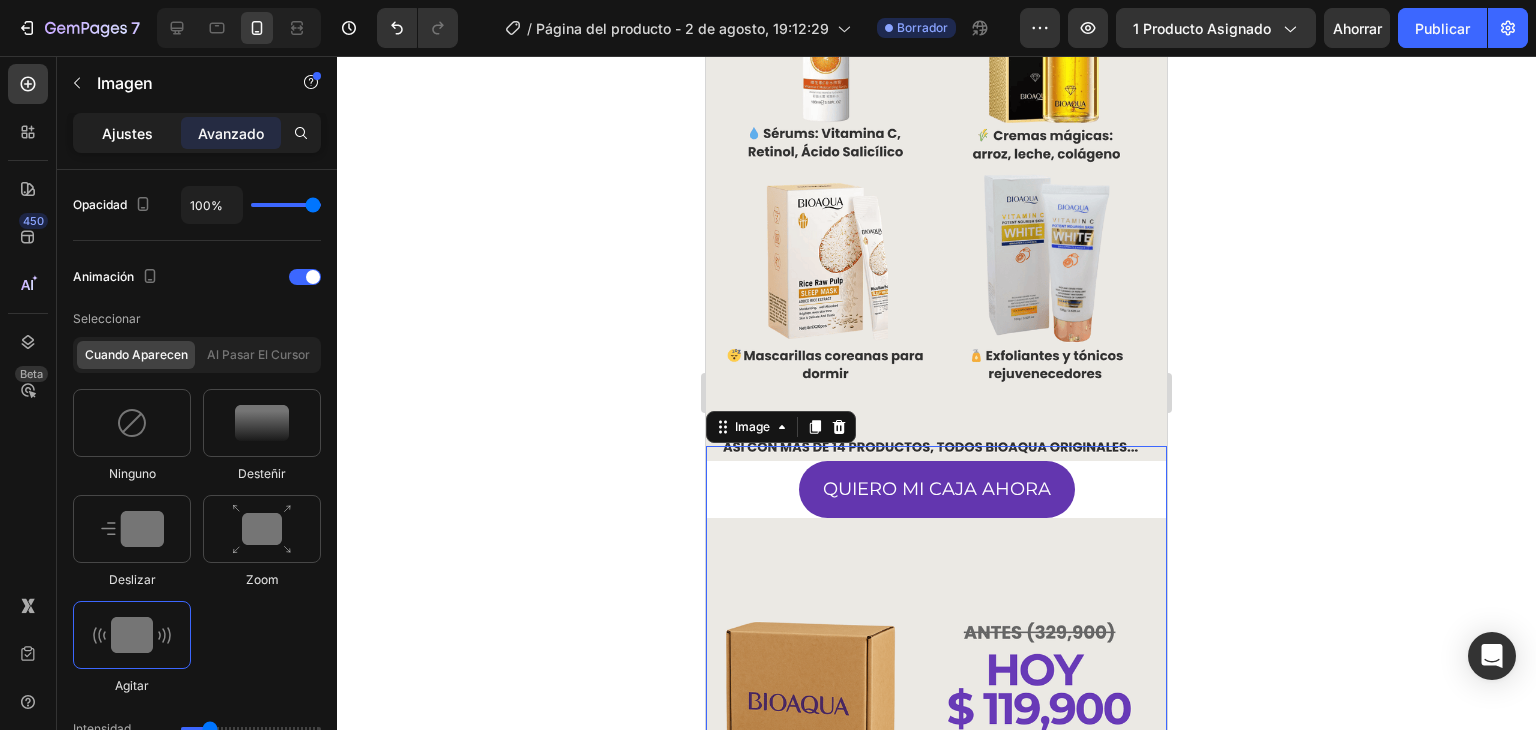 click on "Ajustes" 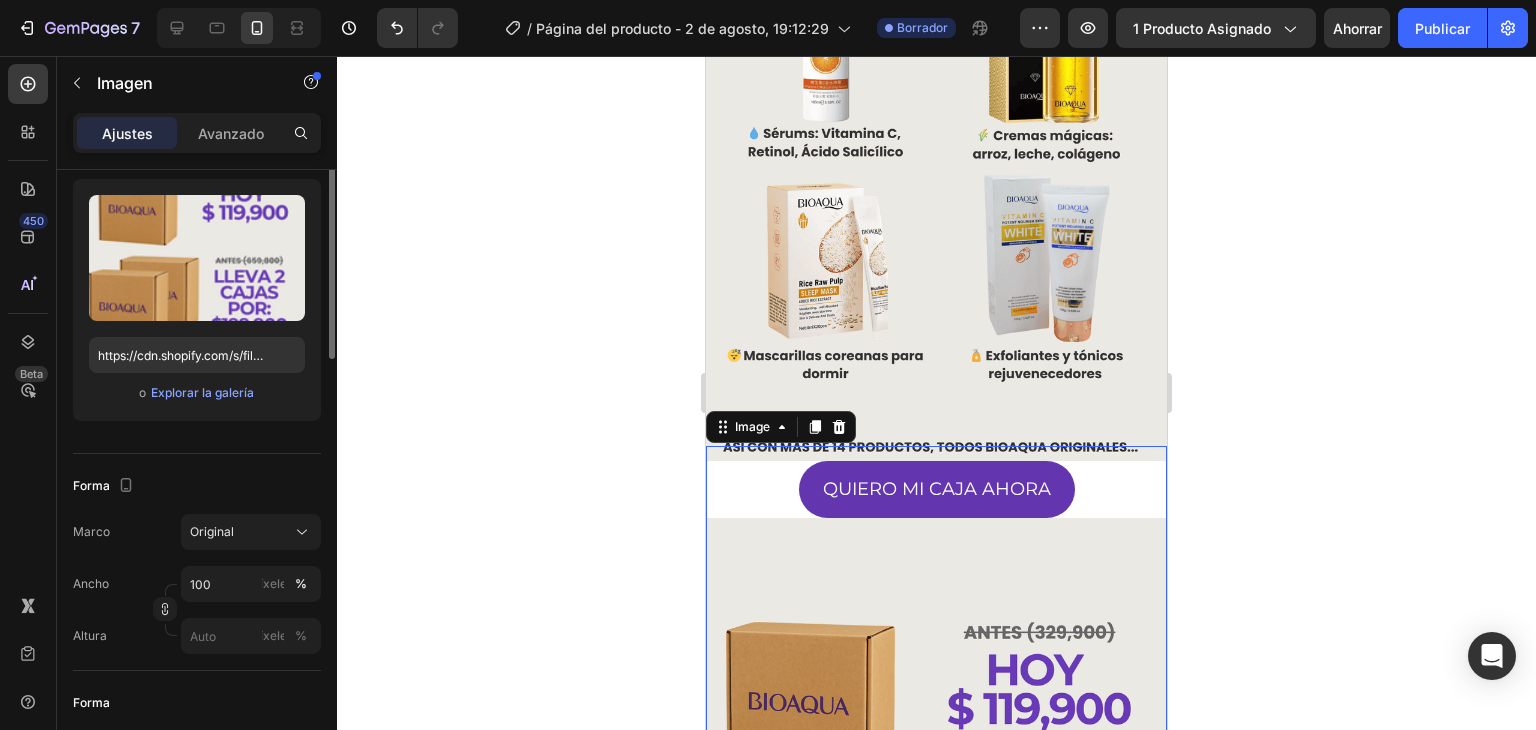 scroll, scrollTop: 0, scrollLeft: 0, axis: both 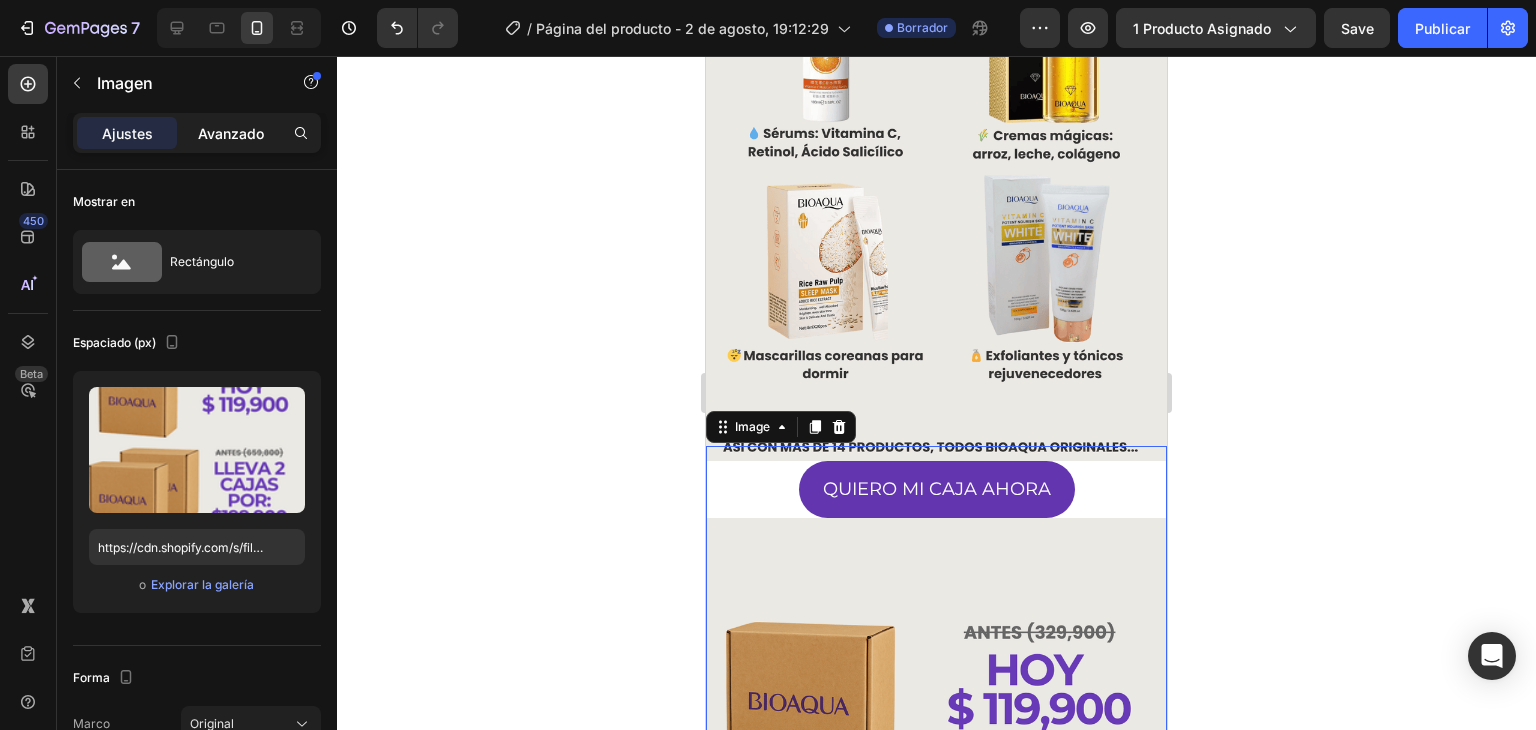 click on "Avanzado" at bounding box center [231, 133] 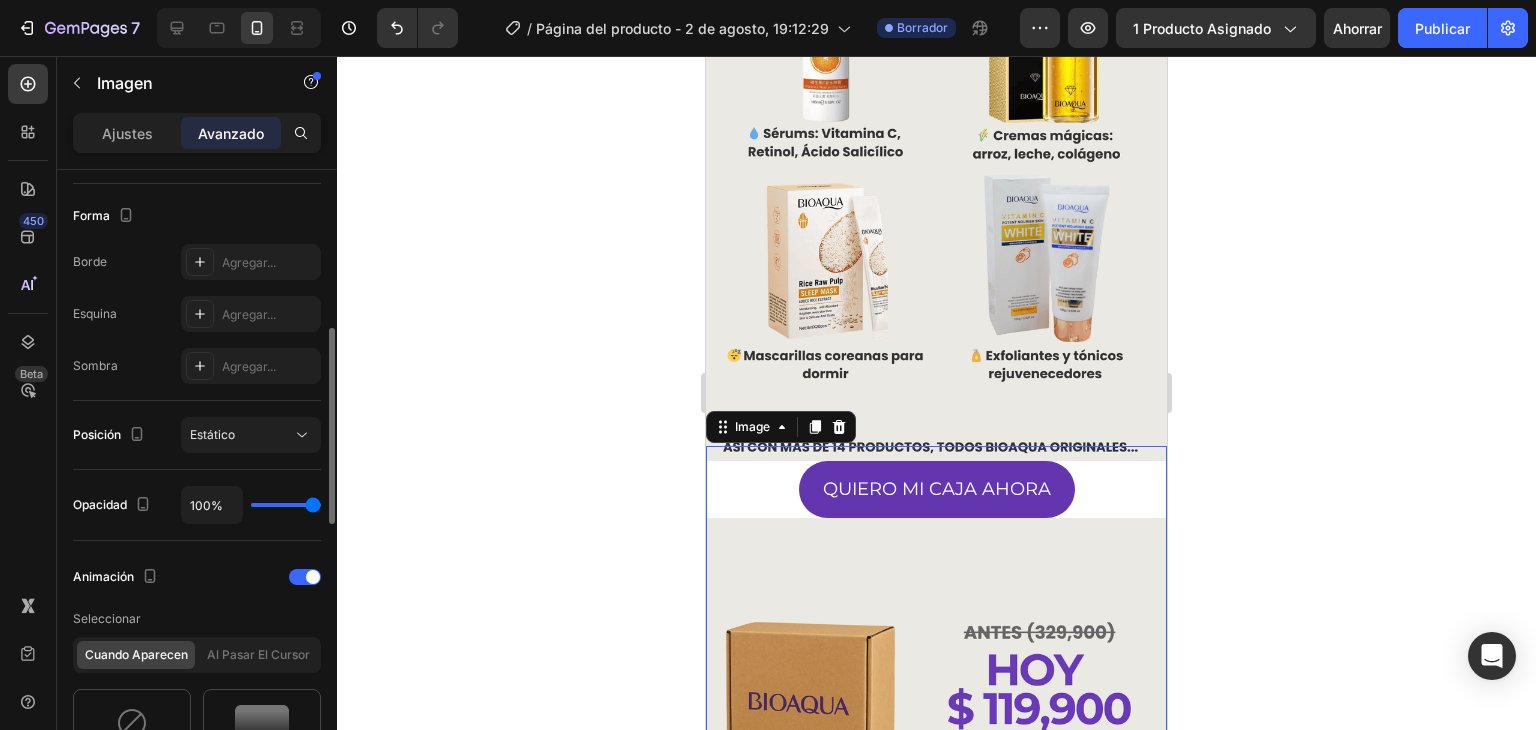 scroll, scrollTop: 800, scrollLeft: 0, axis: vertical 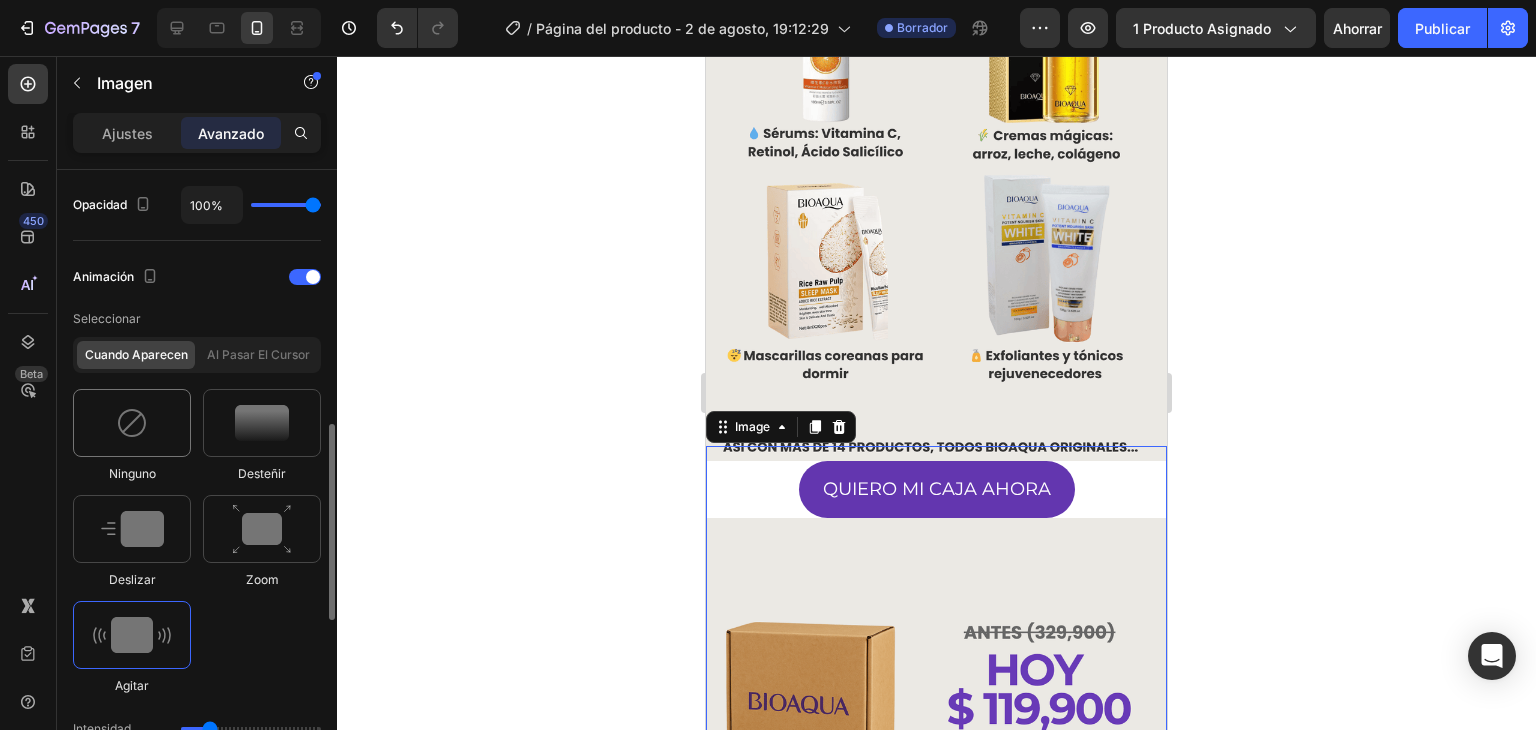 click at bounding box center [132, 423] 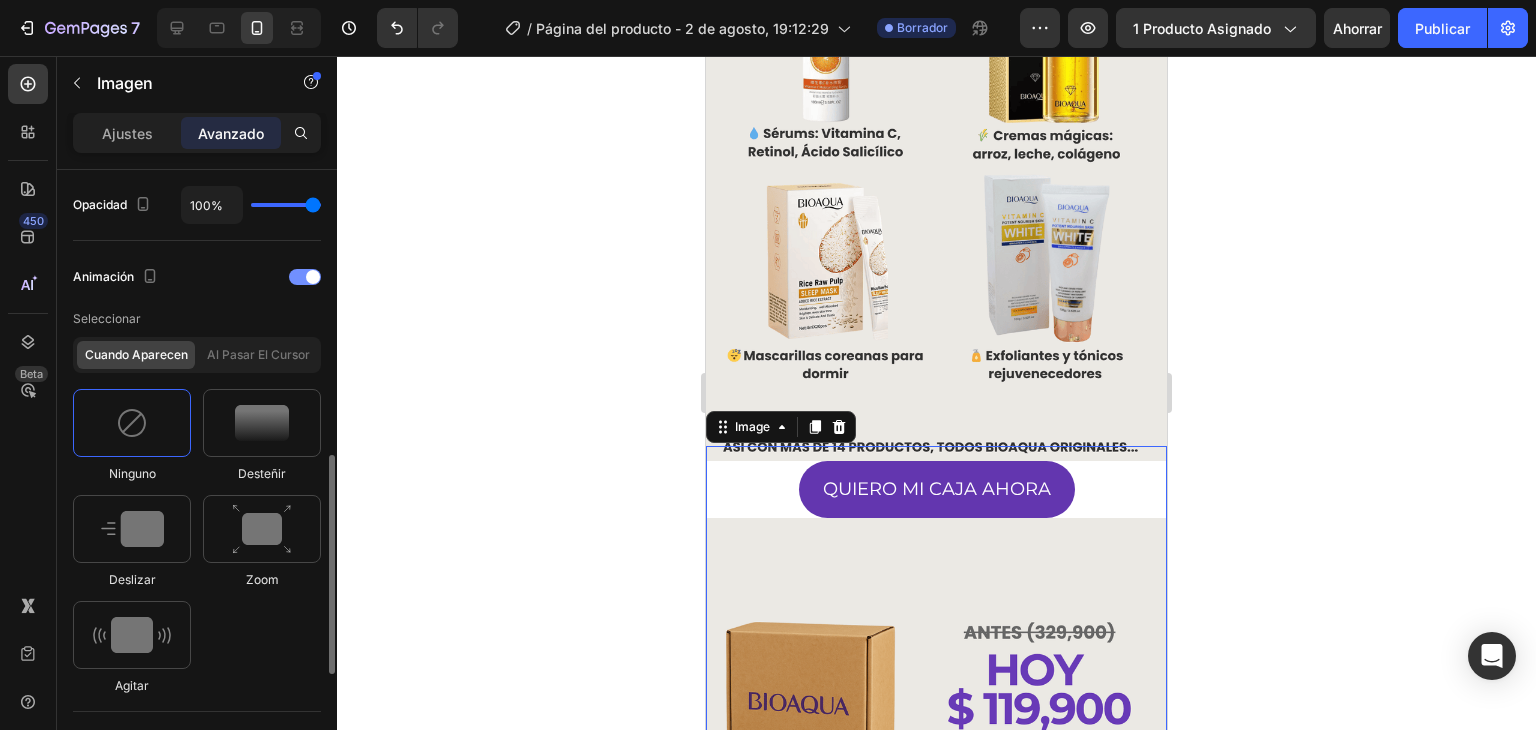 click at bounding box center (313, 277) 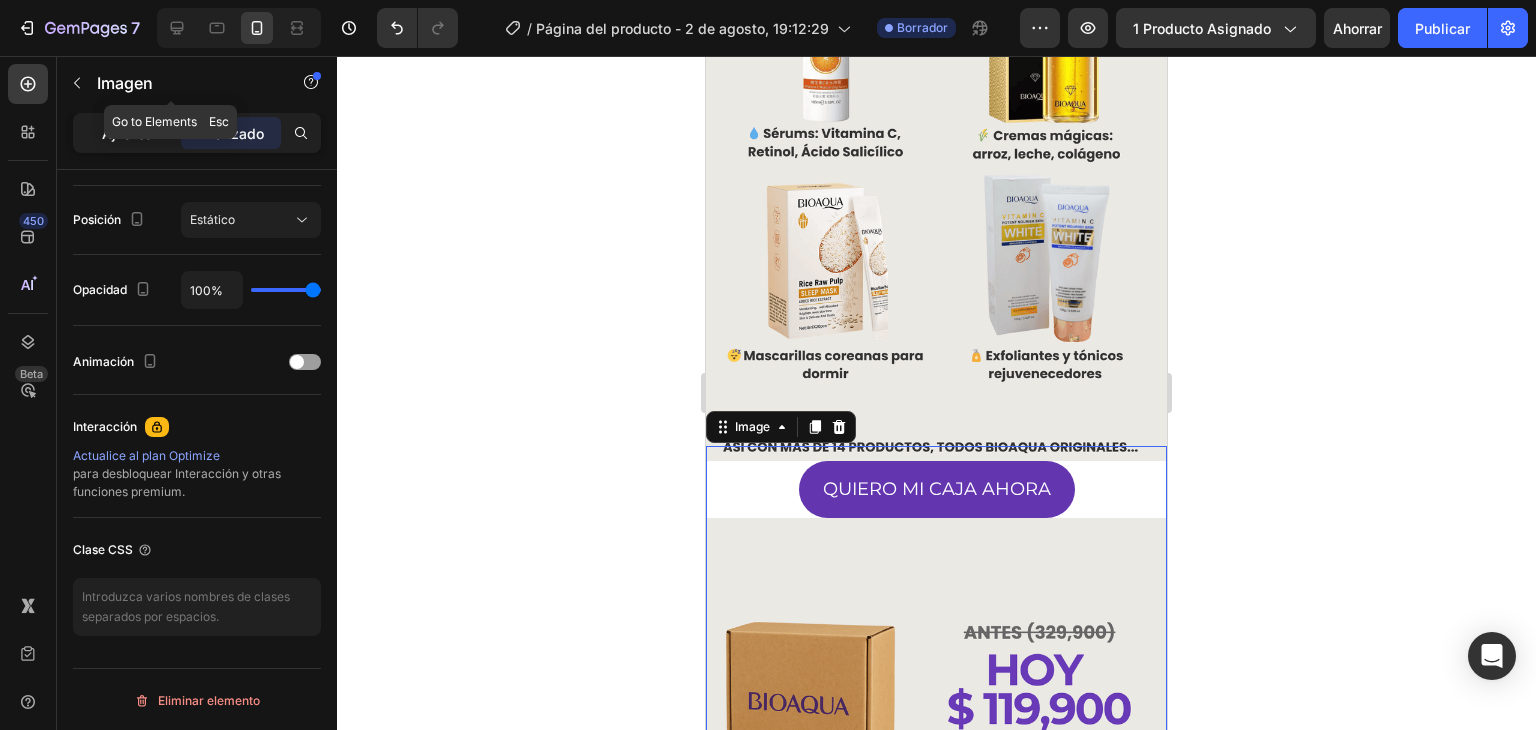click on "Ajustes" 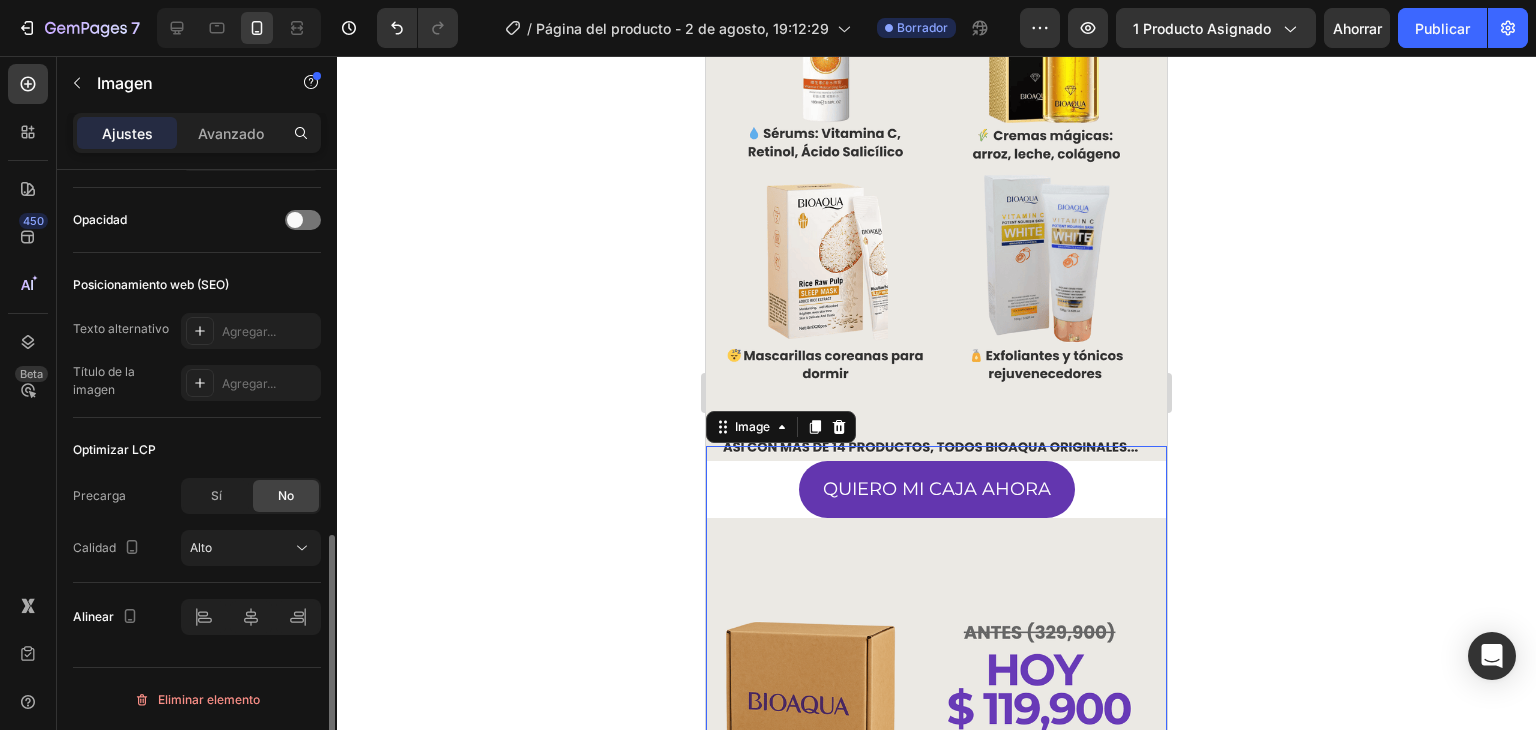 scroll, scrollTop: 692, scrollLeft: 0, axis: vertical 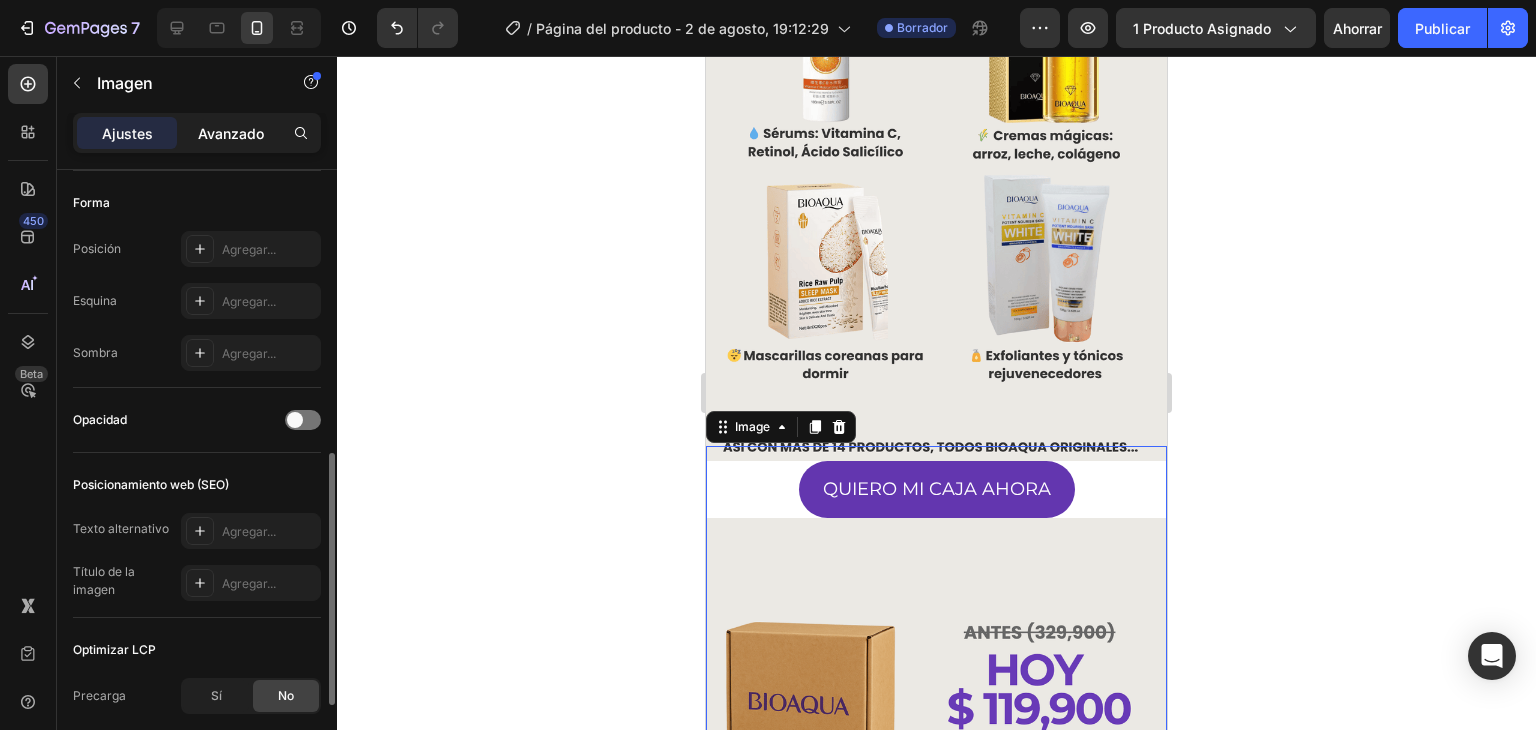 click on "Avanzado" at bounding box center (231, 133) 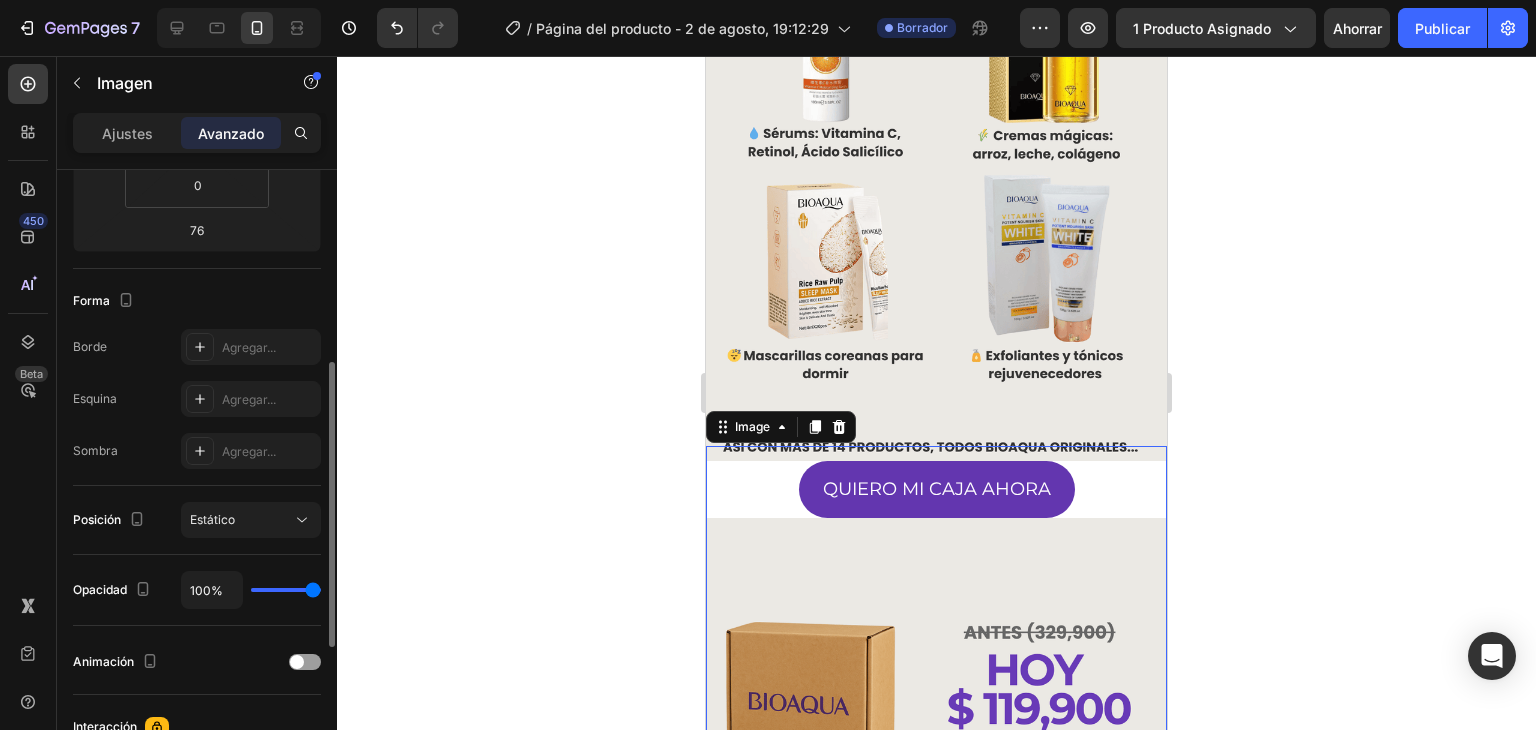 scroll, scrollTop: 115, scrollLeft: 0, axis: vertical 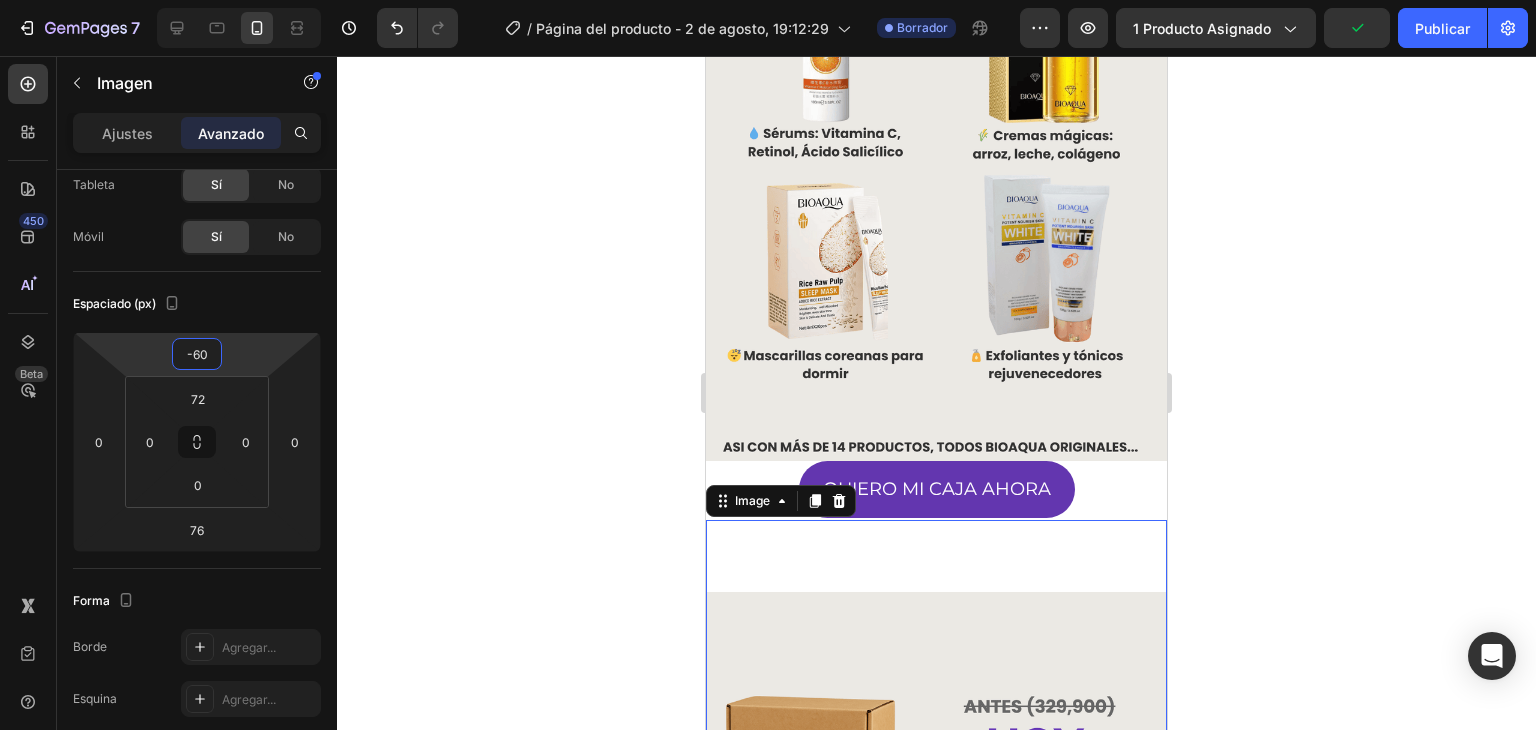 type on "-56" 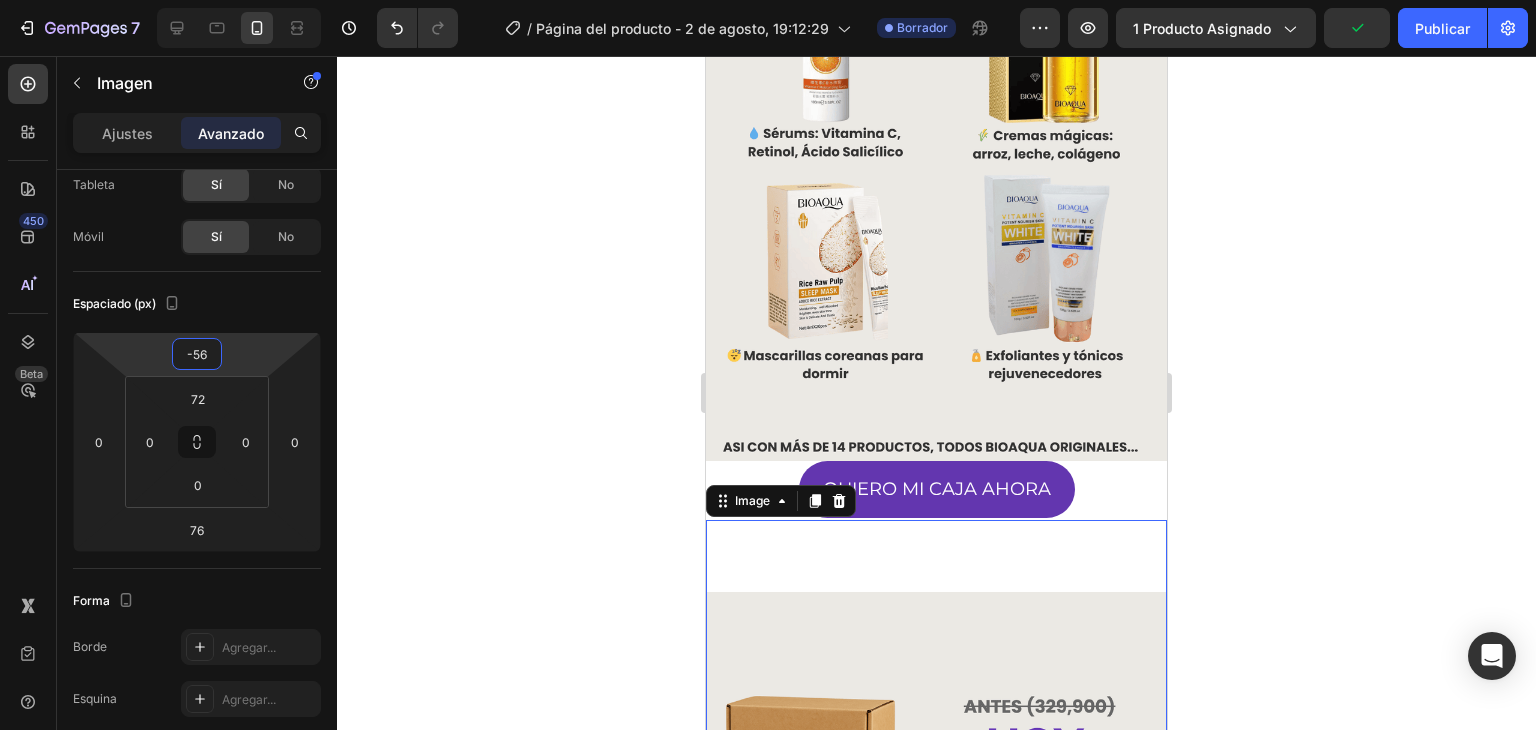 drag, startPoint x: 227, startPoint y: 362, endPoint x: 251, endPoint y: 325, distance: 44.102154 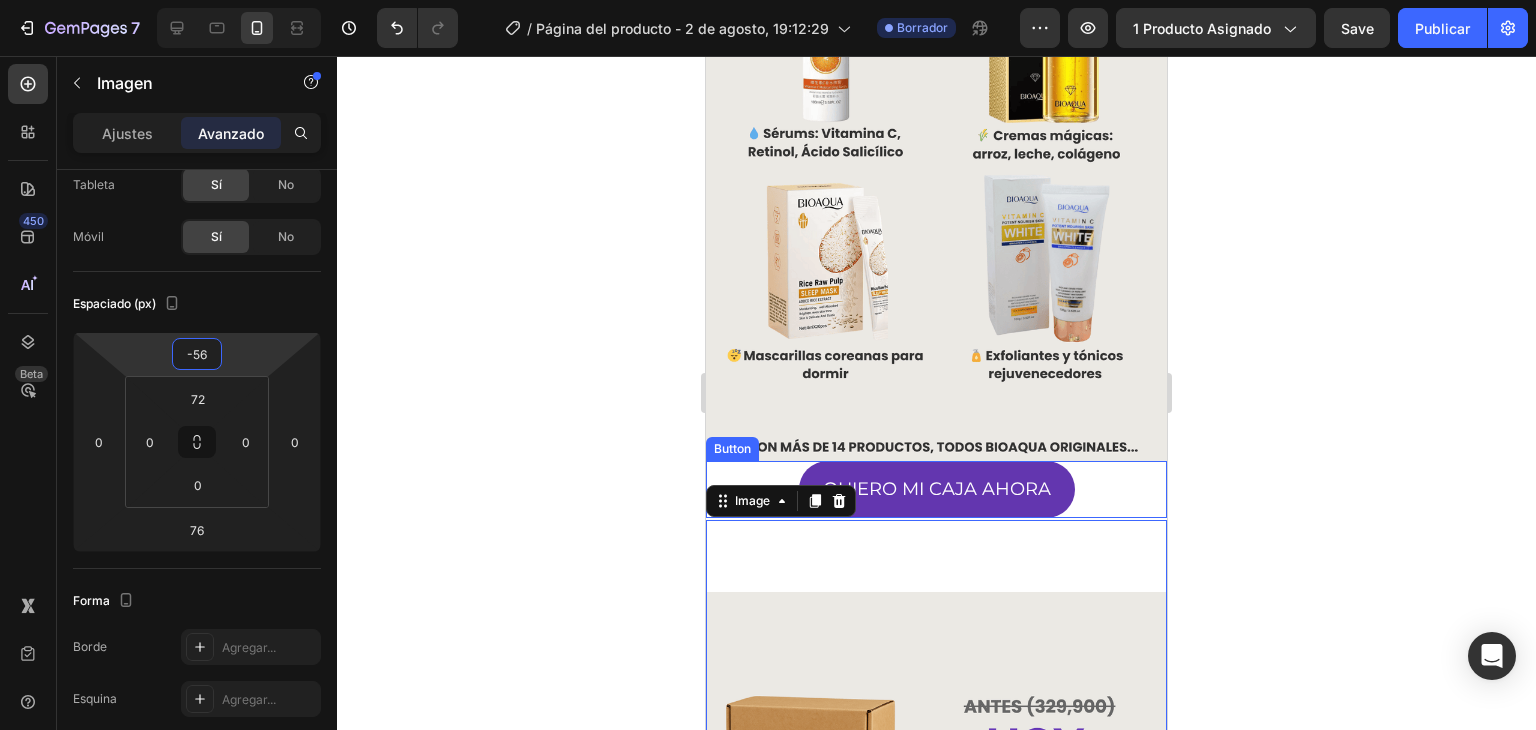 click on "QUIERO MI CAJA AHORA Button" at bounding box center [936, 489] 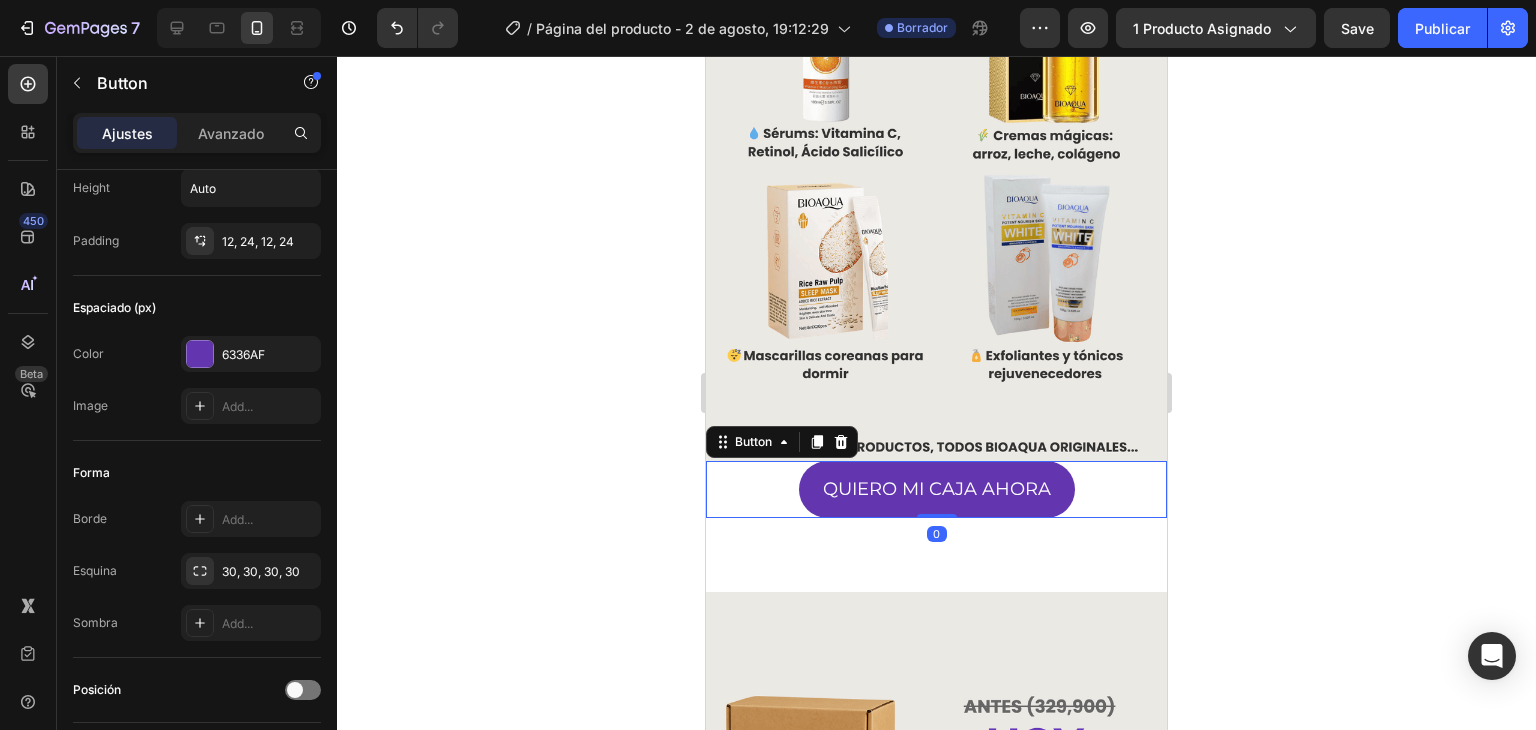 scroll, scrollTop: 0, scrollLeft: 0, axis: both 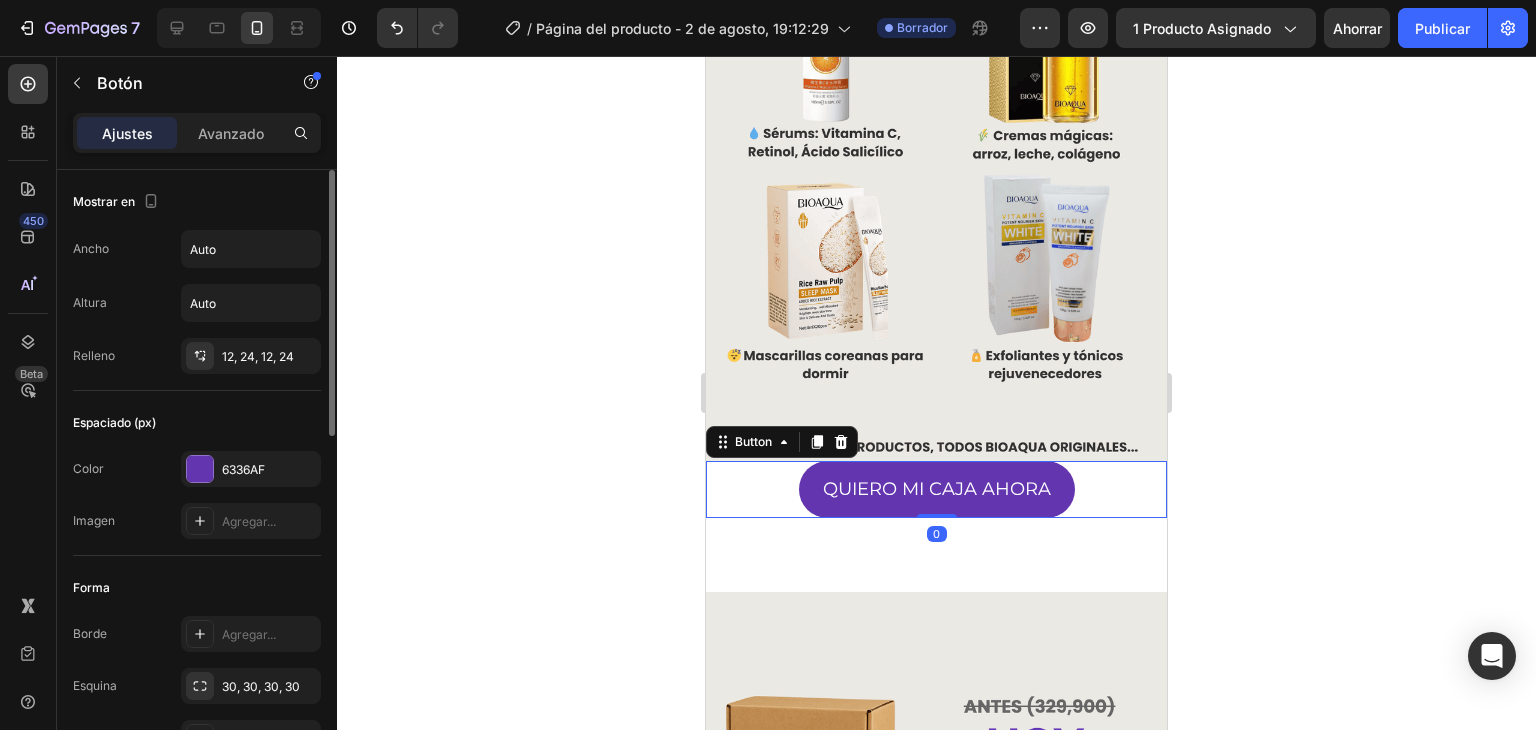 click on "Avanzado" at bounding box center (231, 133) 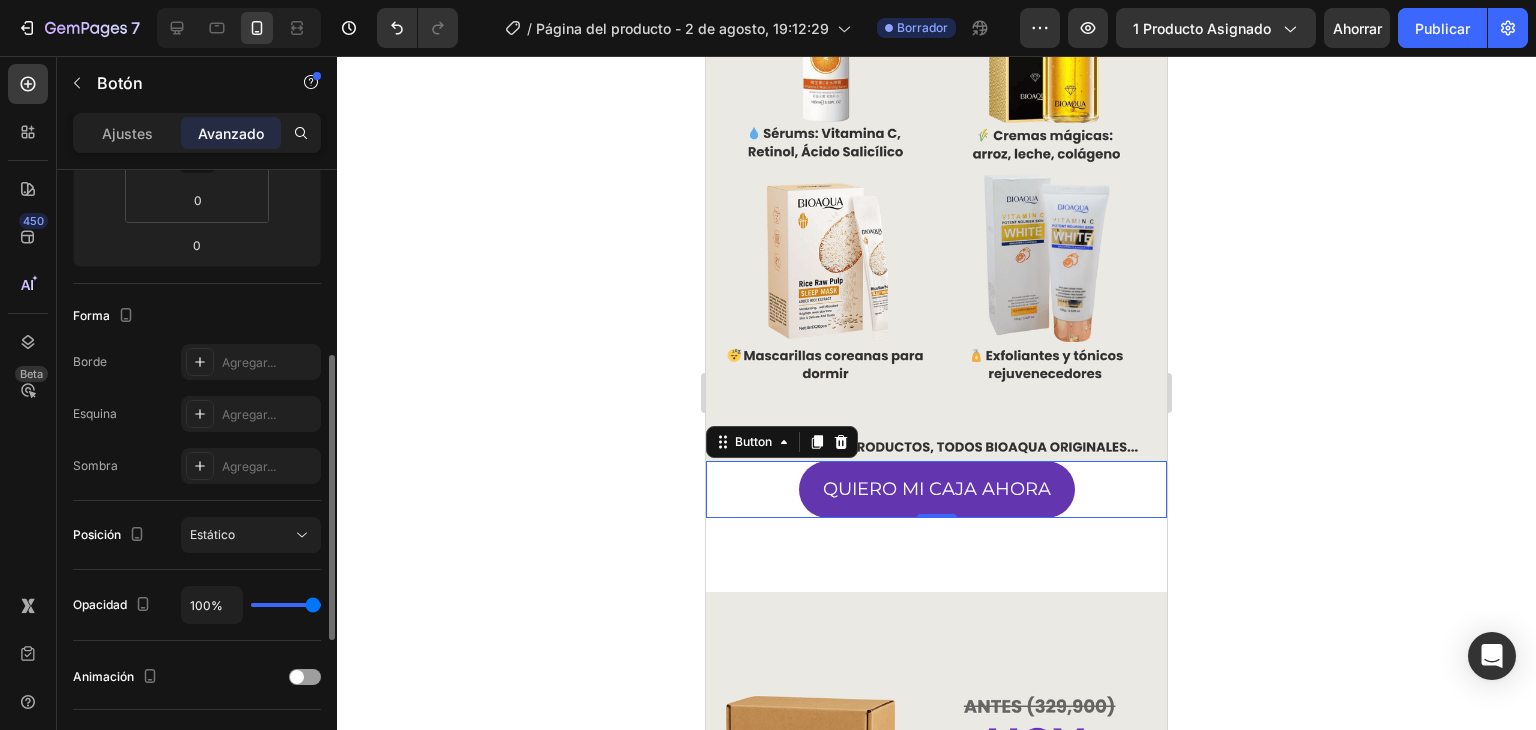 scroll, scrollTop: 600, scrollLeft: 0, axis: vertical 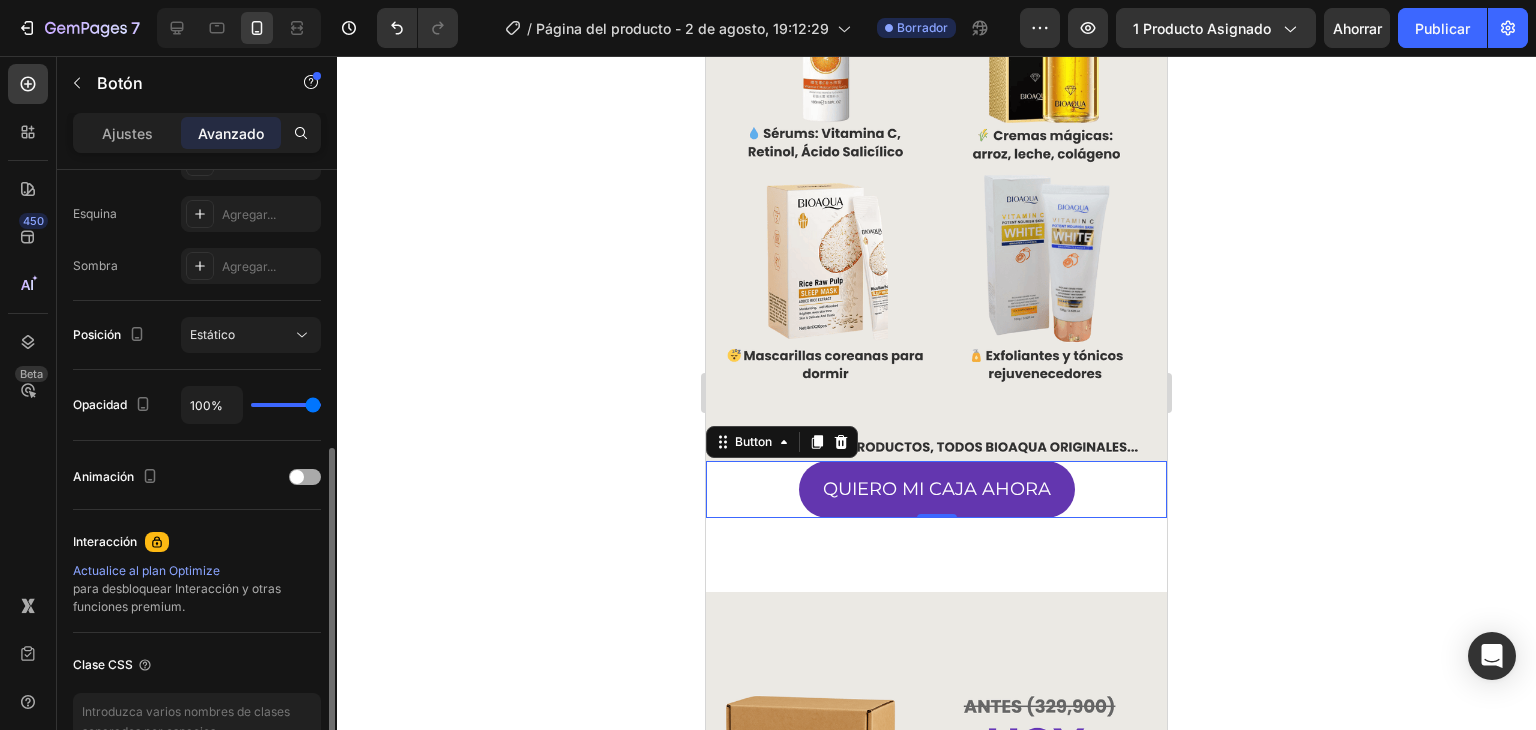 click on "Animación" at bounding box center (197, 477) 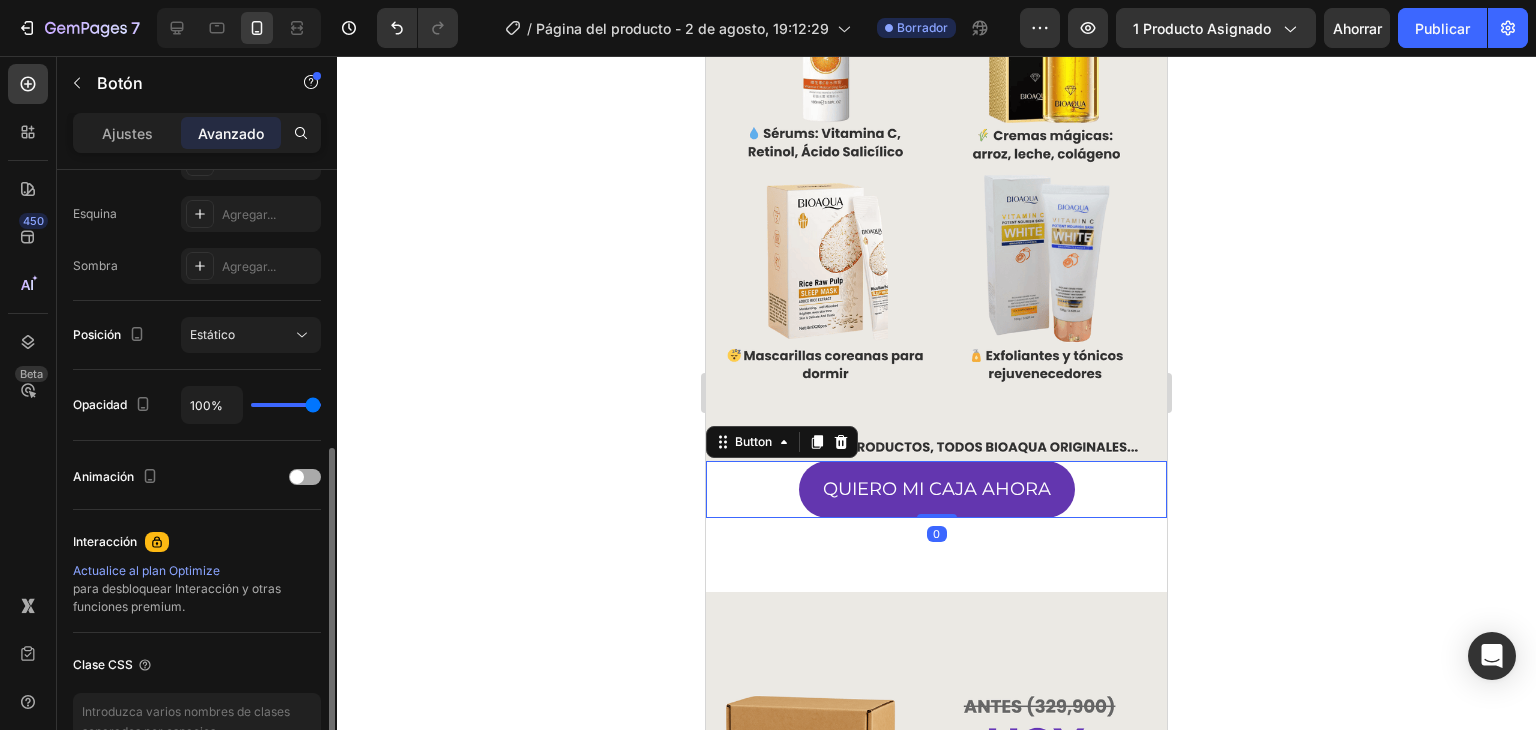 click at bounding box center (297, 477) 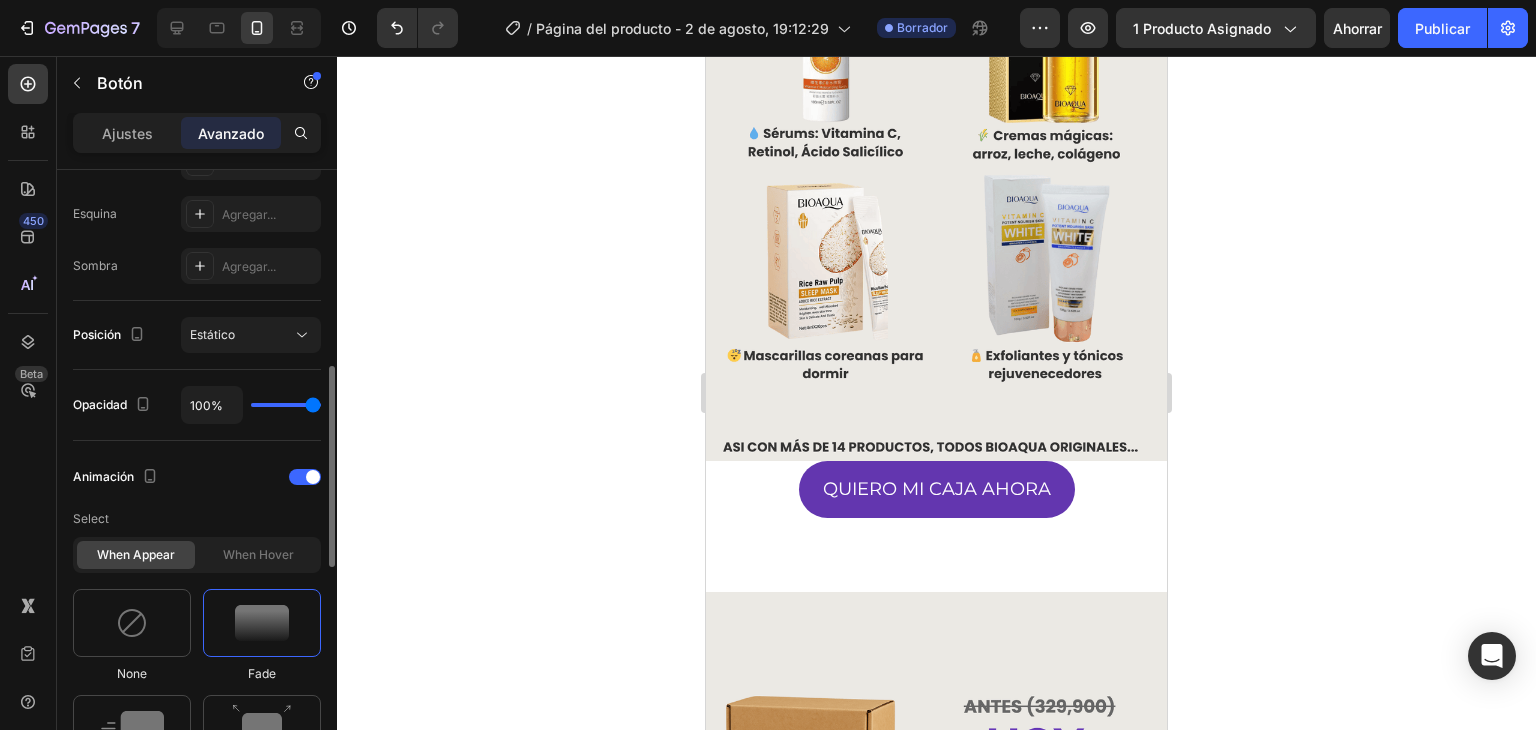 scroll, scrollTop: 900, scrollLeft: 0, axis: vertical 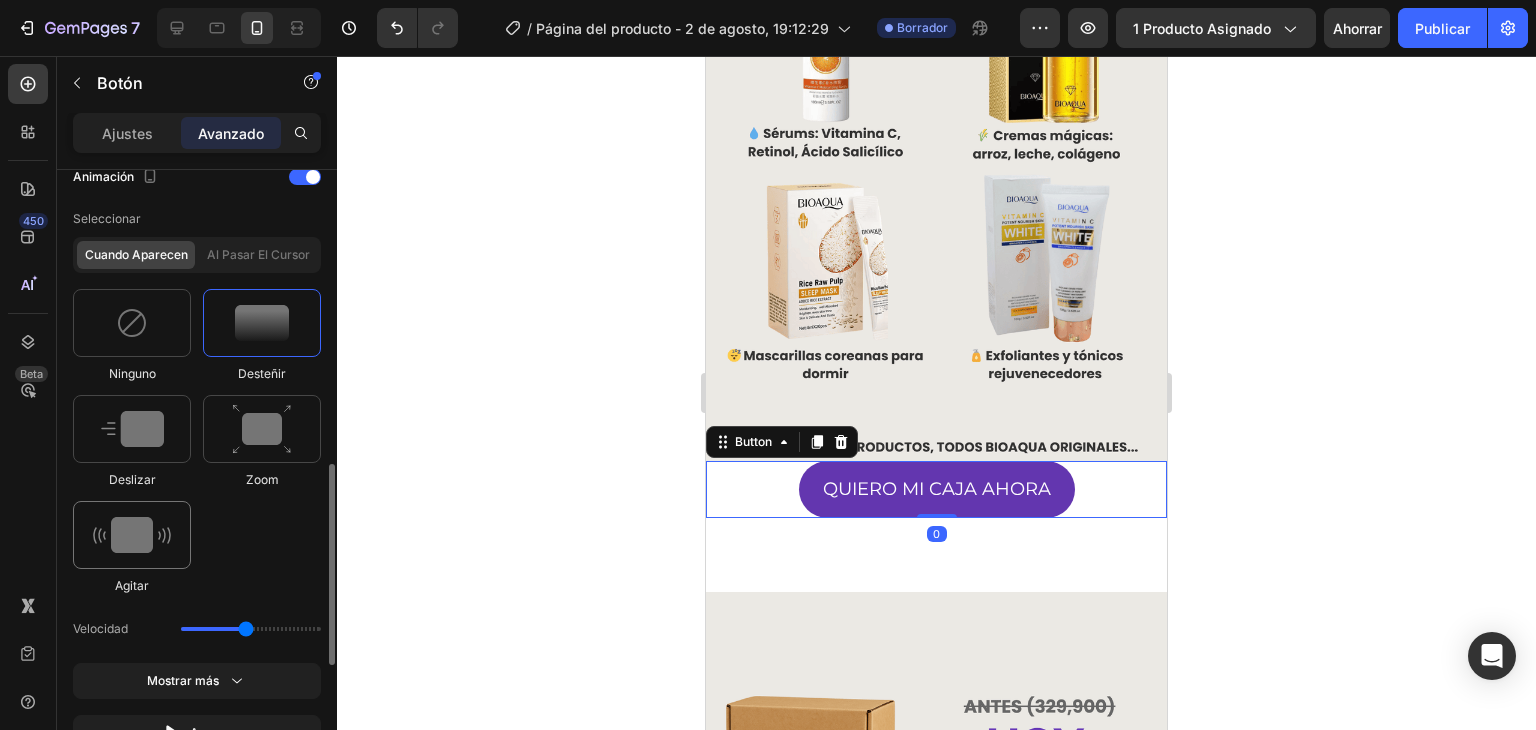 click at bounding box center [132, 535] 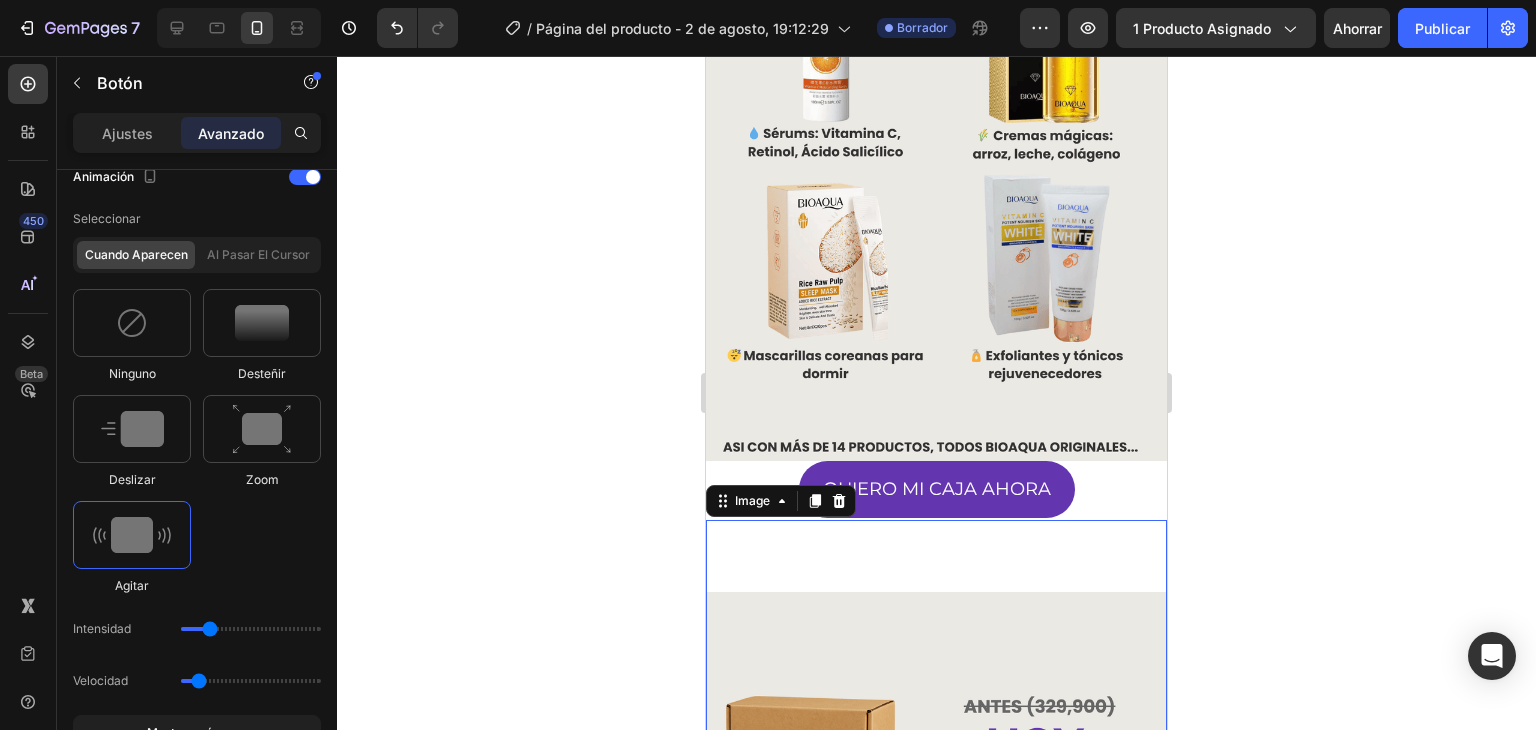click on "Image   76" at bounding box center [936, 844] 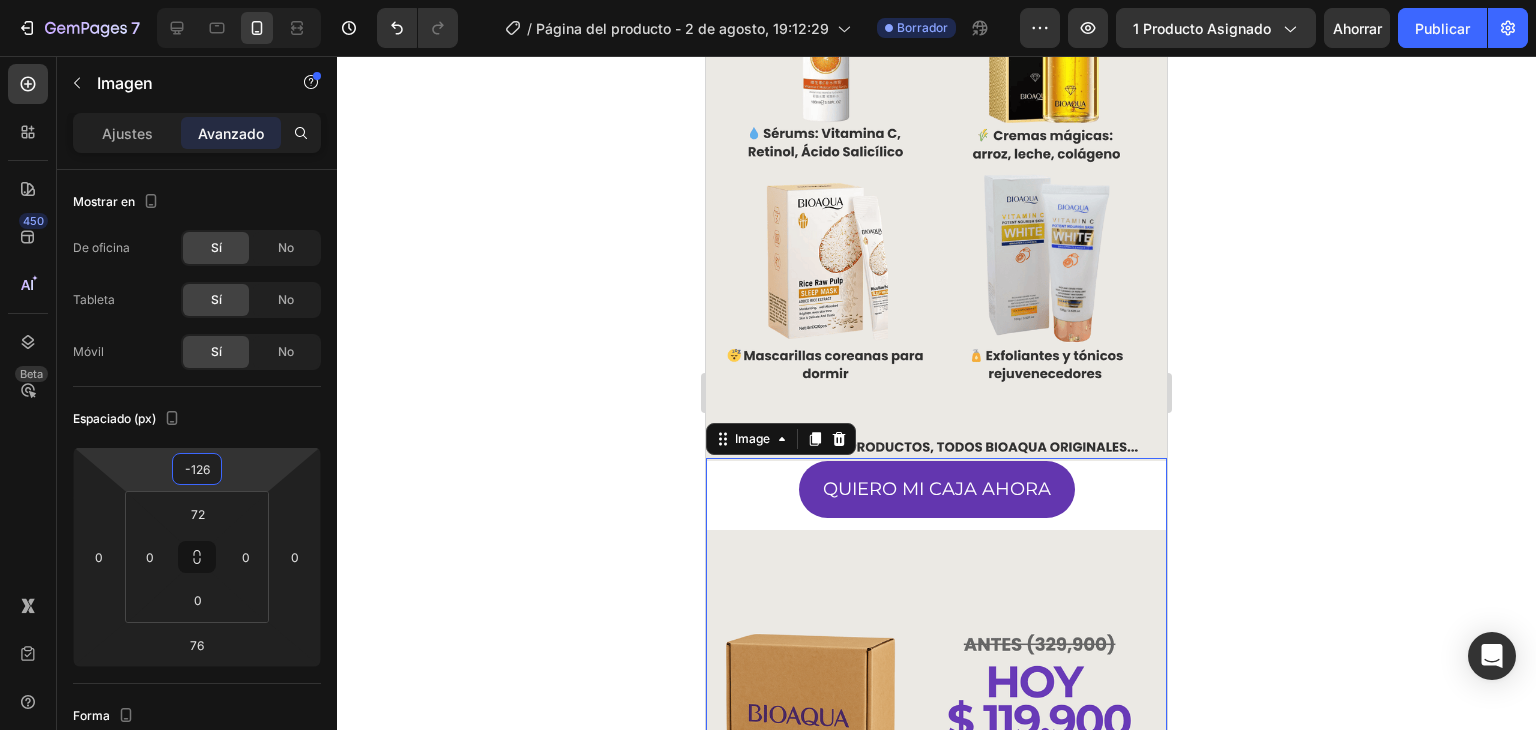 type on "-128" 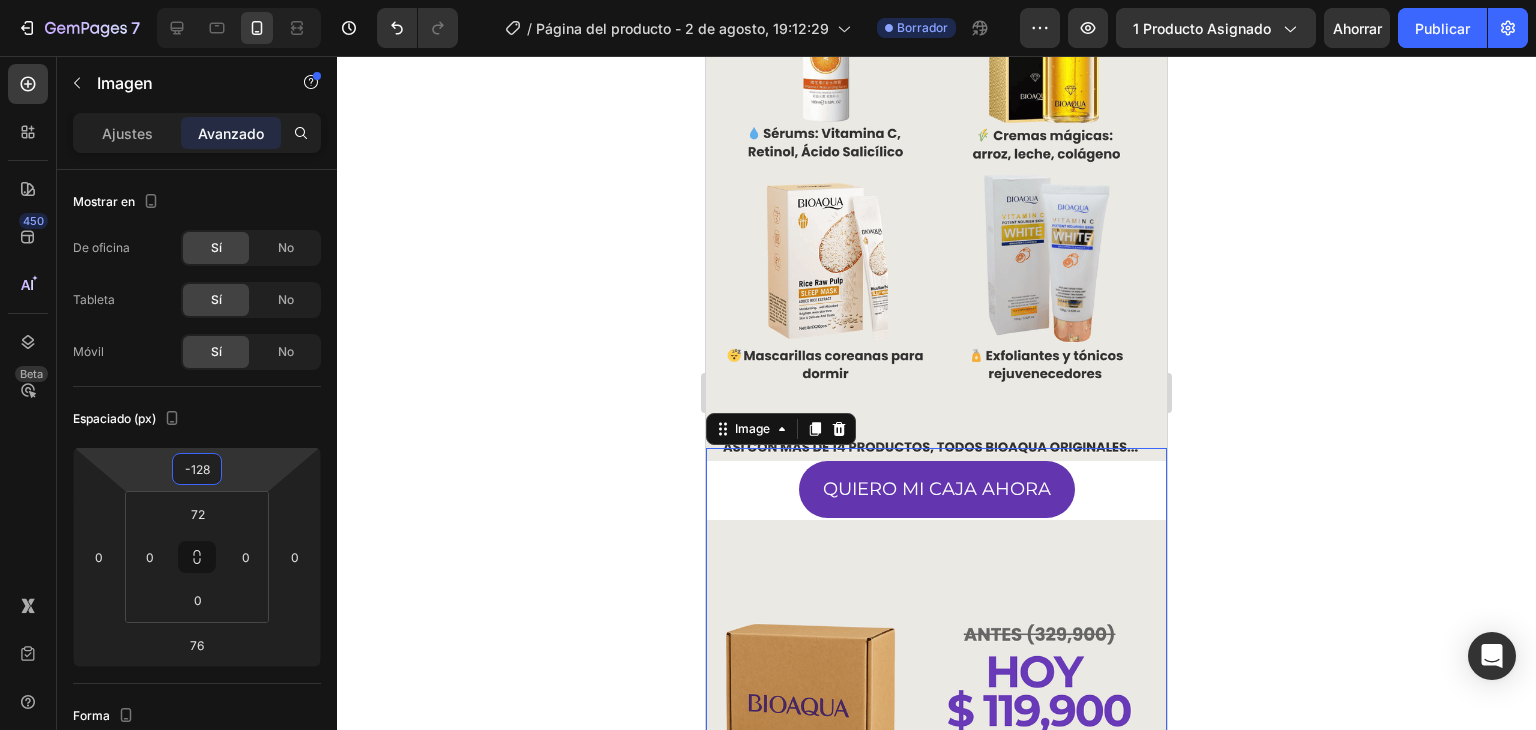 drag, startPoint x: 246, startPoint y: 485, endPoint x: 244, endPoint y: 509, distance: 24.083189 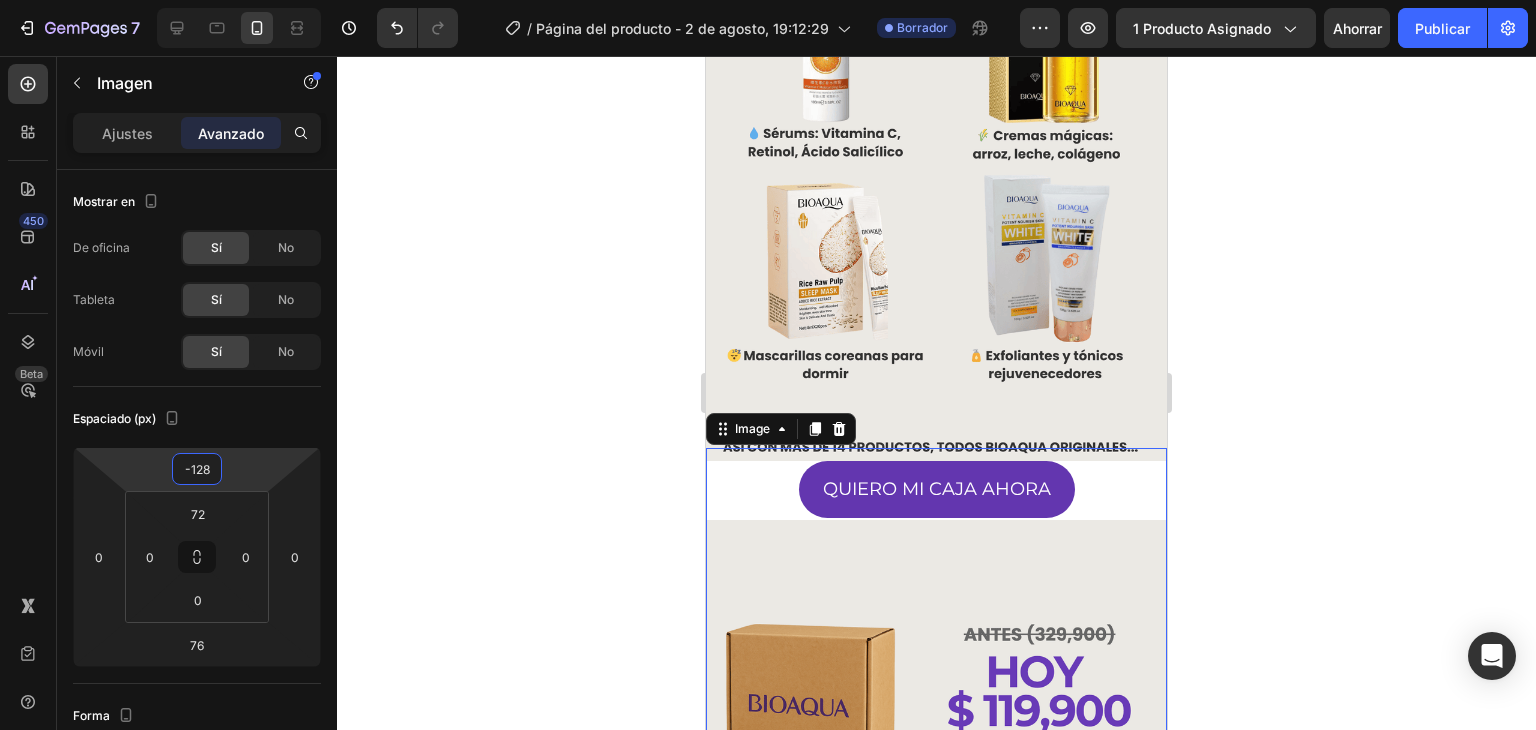 click on "7 Version history / Página del producto - 2 de agosto, 19:12:29 Borrador Avance 1 producto asignado Ahorrar Publicar 450 Beta Sections(18) Elementos(84) Sección Elemento Sección de héroes Detalle del producto Marcas Insignias de confianza Garantizar Desglose del producto Cómo utilizar Testimonios Comparar Manojo Preguntas frecuentes Prueba social Historia de la marca Lista de productos Recopilación Lista de blogs Contacto Sticky Añadir al carrito Pie de página personalizado Explorar la biblioteca 450 Disposición
Fila
Fila
Fila
Fila Texto
Título
Bloque de texto Botón
Botón
Botón Medios de comunicación Imagen" at bounding box center (768, 0) 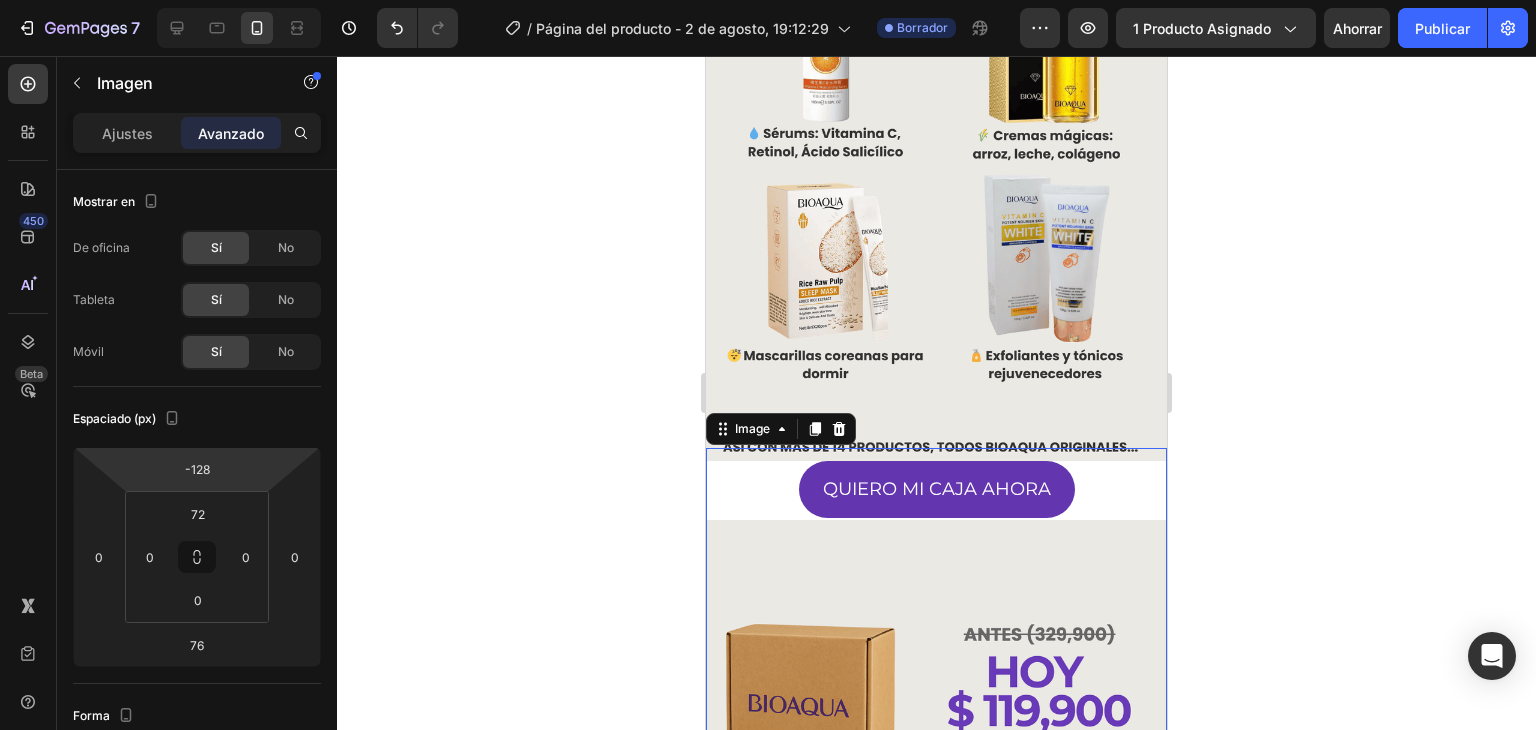 click 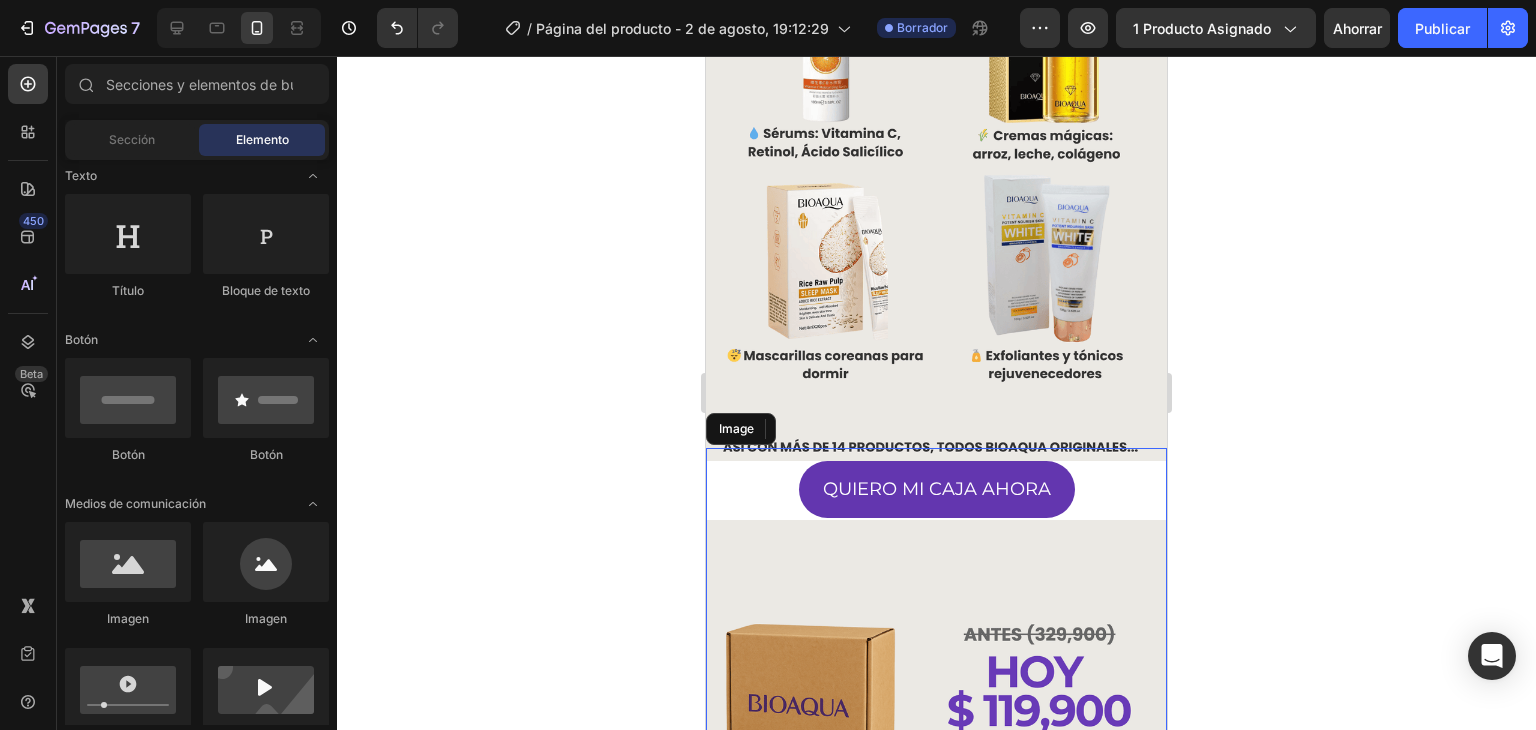 click 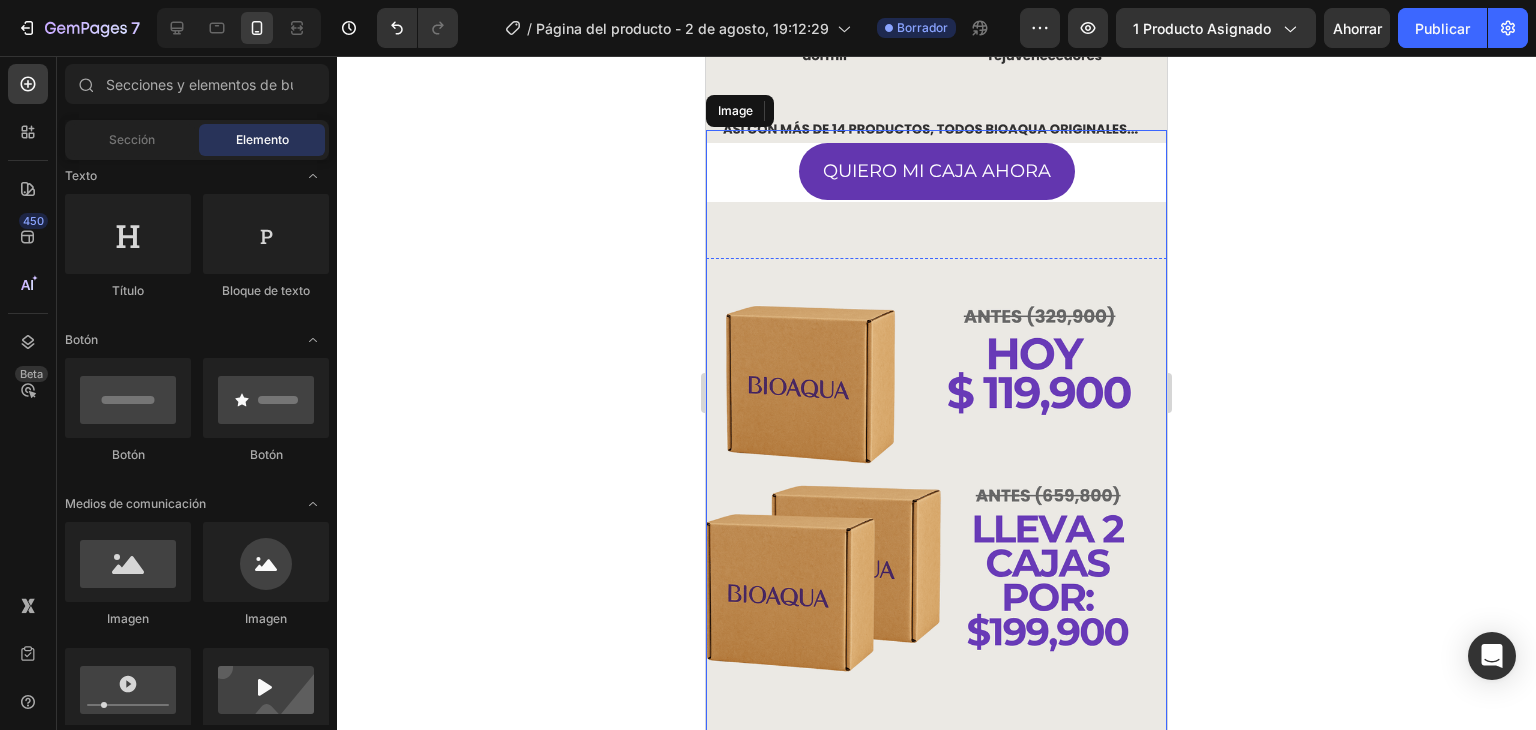 scroll, scrollTop: 1200, scrollLeft: 0, axis: vertical 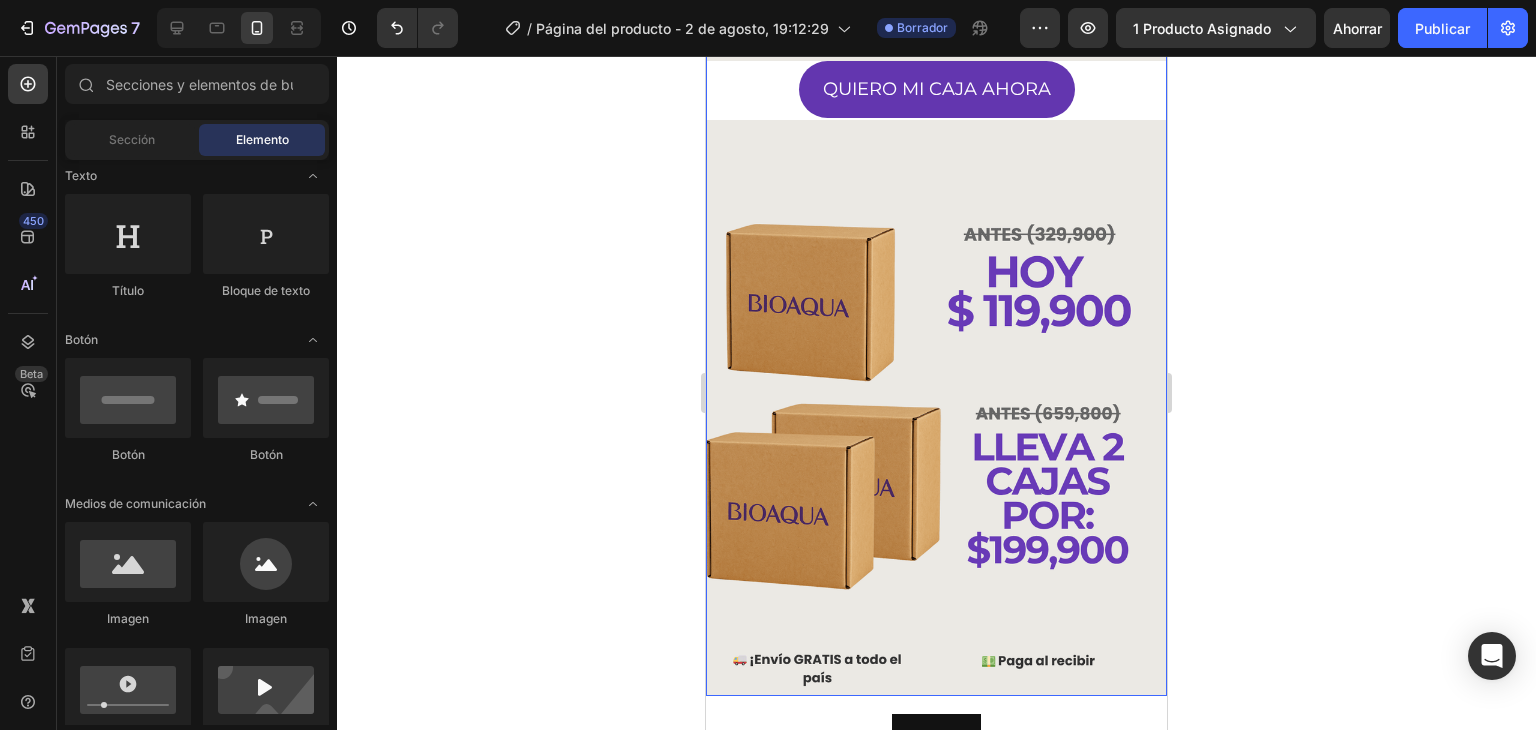 click 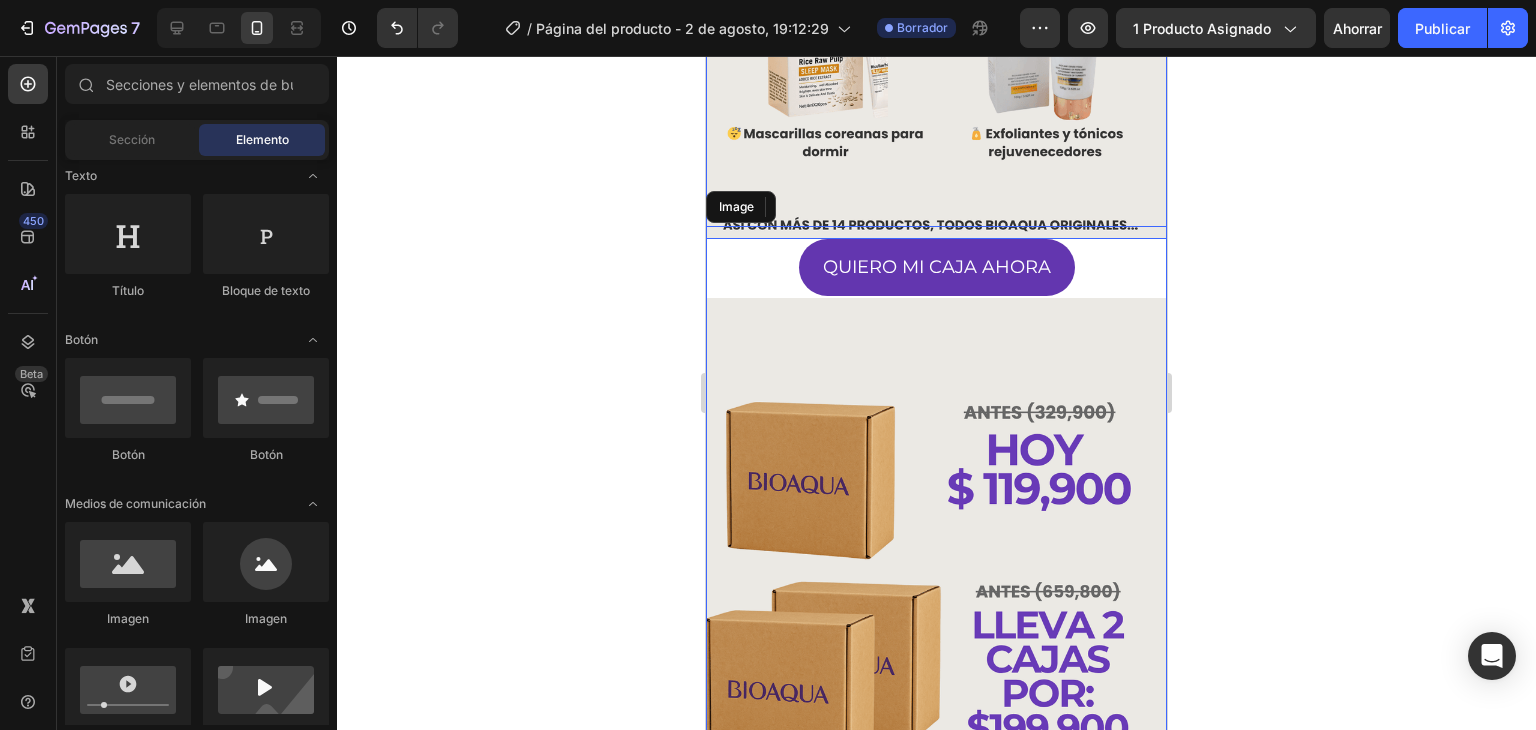scroll, scrollTop: 900, scrollLeft: 0, axis: vertical 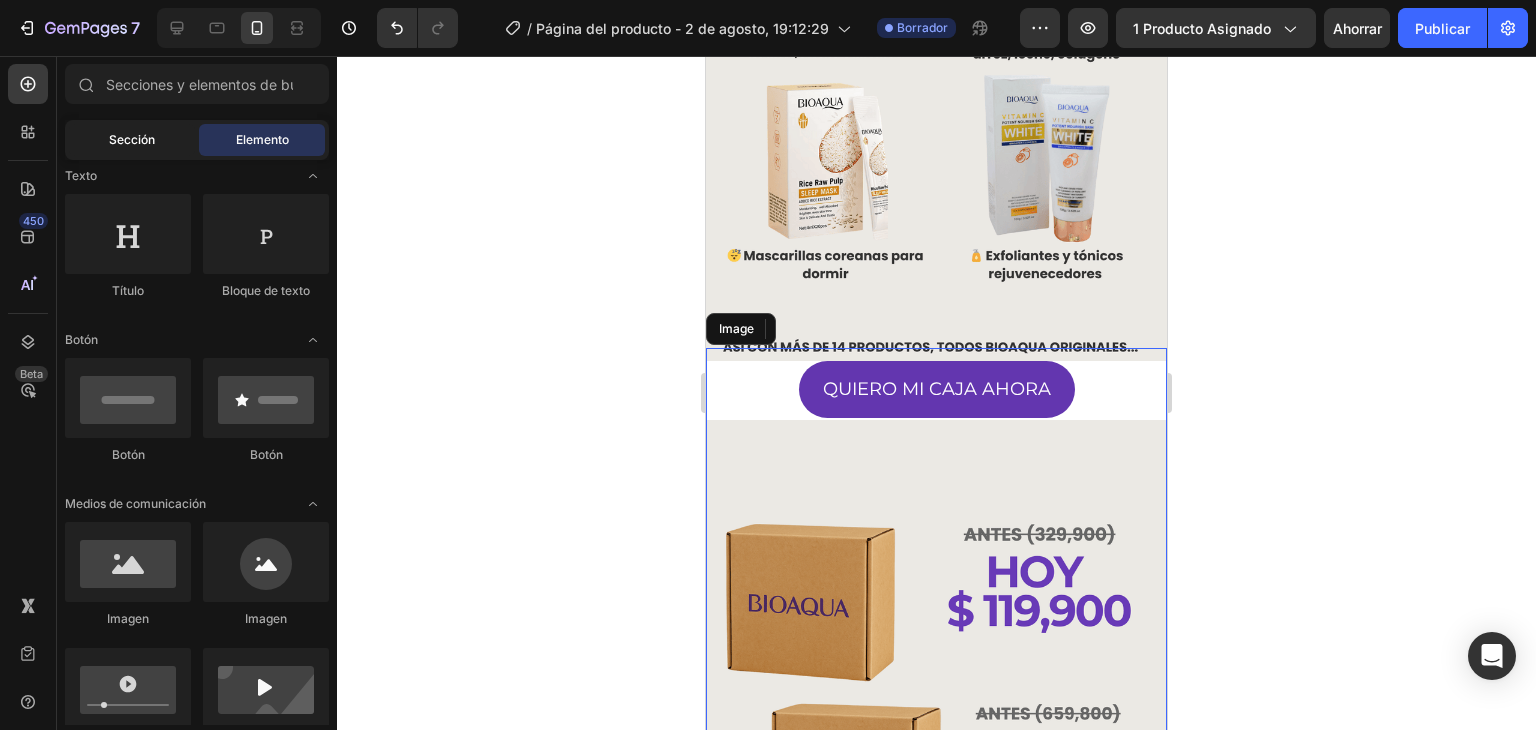 click on "Sección" at bounding box center [132, 139] 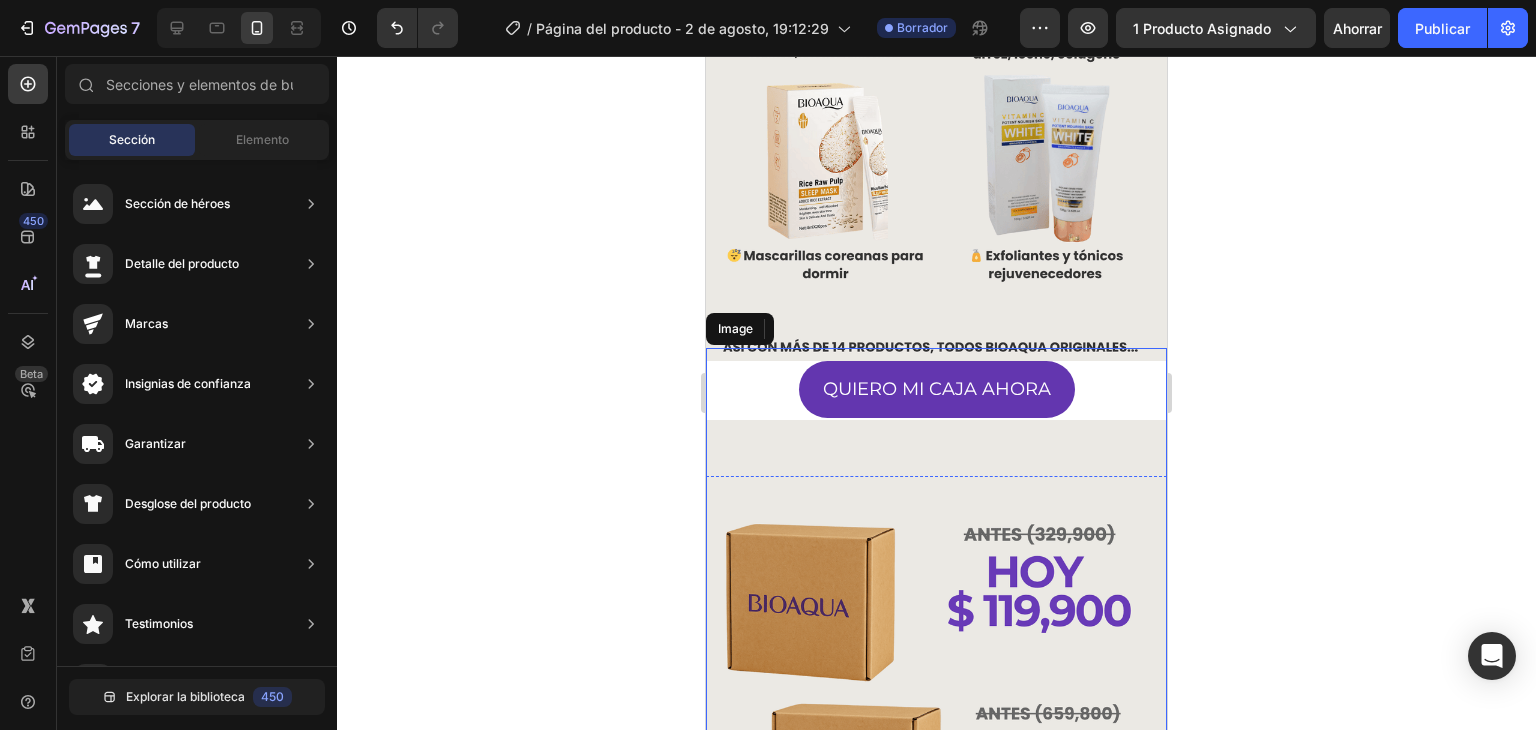 click at bounding box center (936, 708) 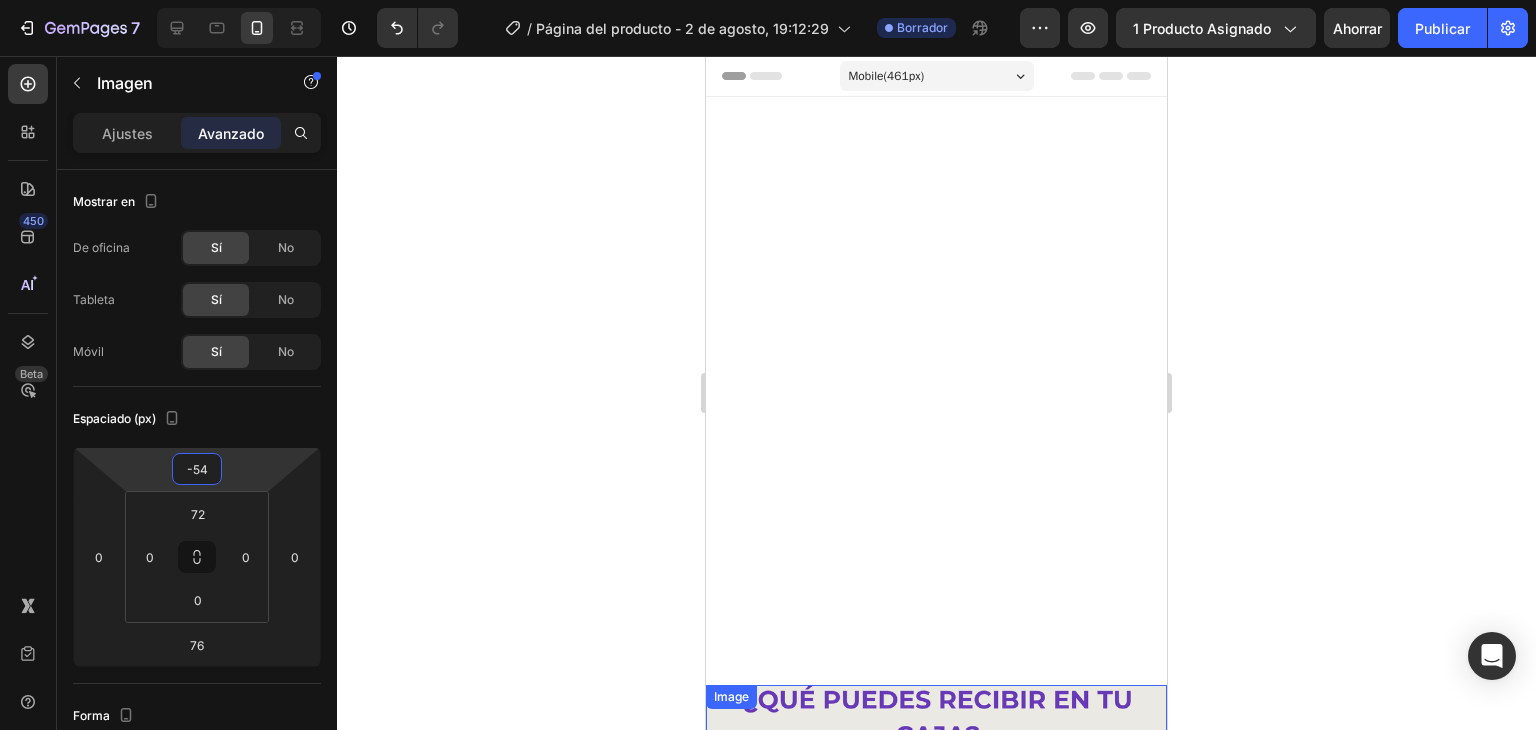scroll, scrollTop: 900, scrollLeft: 0, axis: vertical 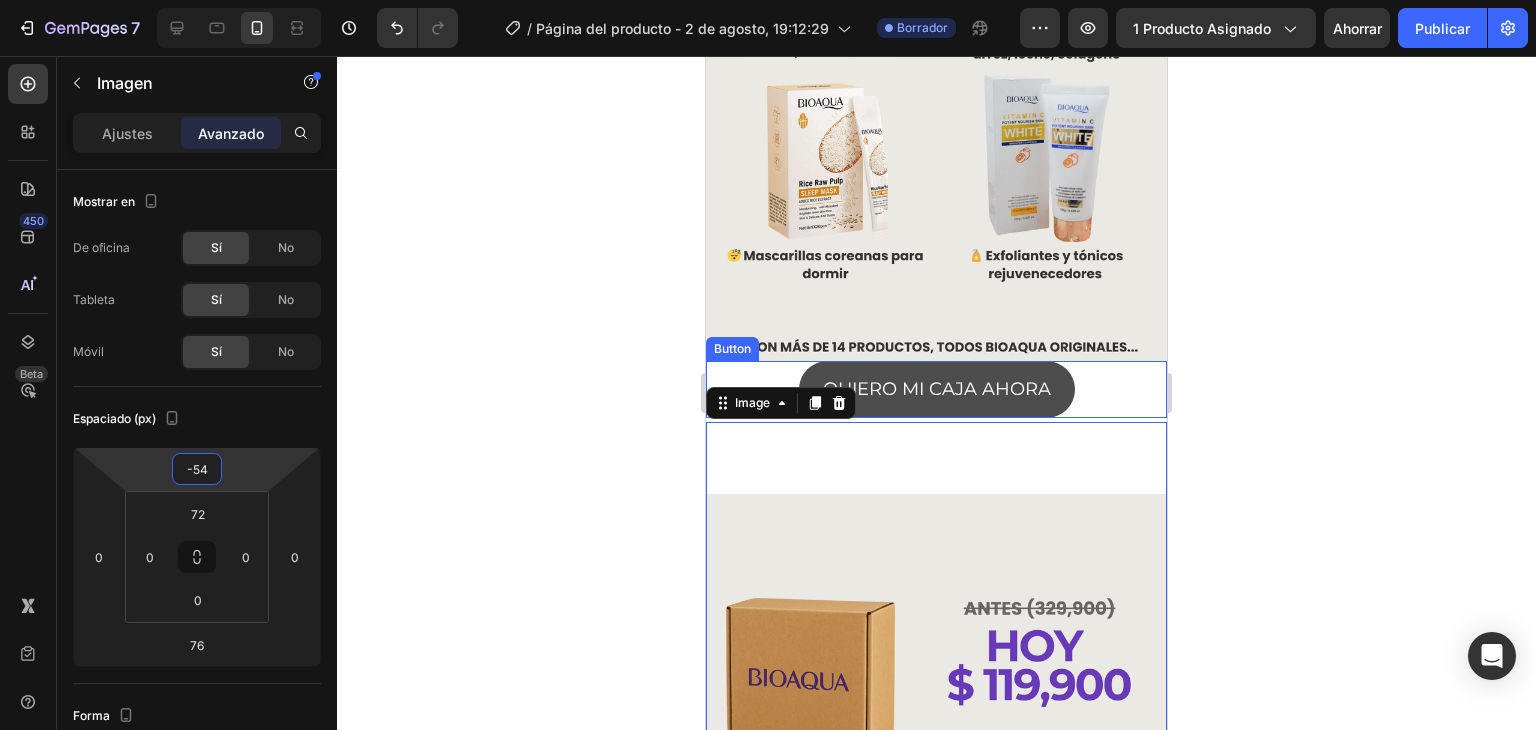 click on "QUIERO MI CAJA AHORA" at bounding box center [937, 389] 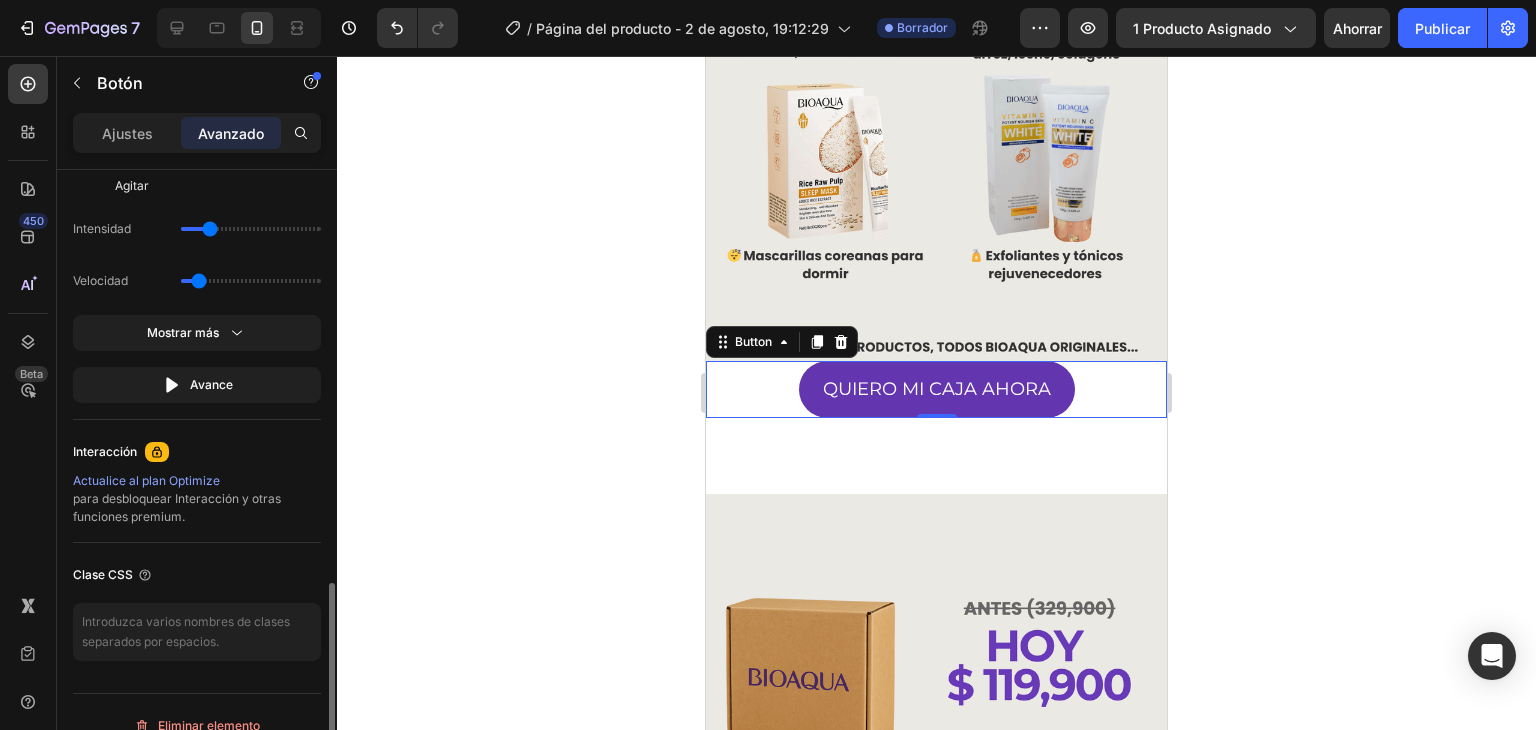scroll, scrollTop: 1325, scrollLeft: 0, axis: vertical 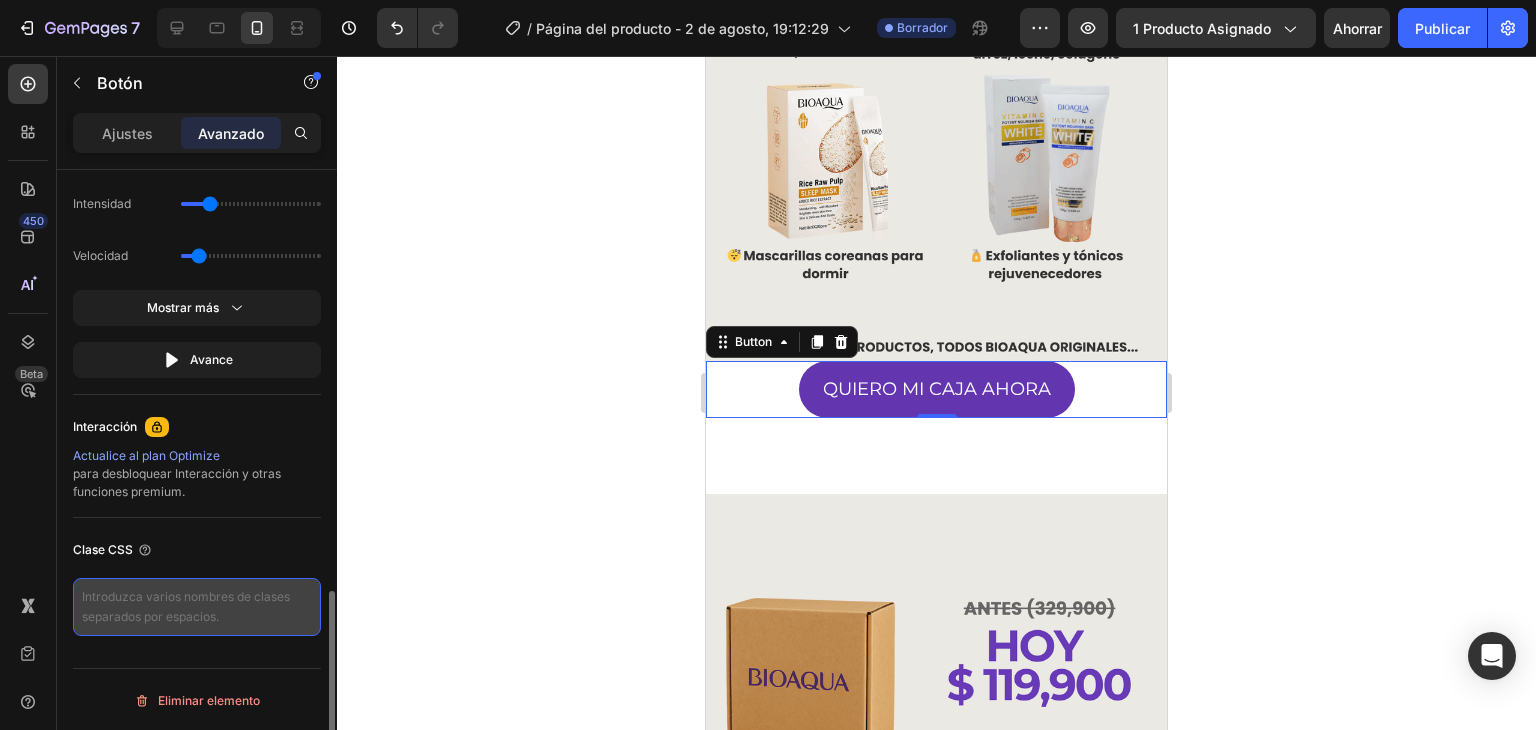 click at bounding box center [197, 607] 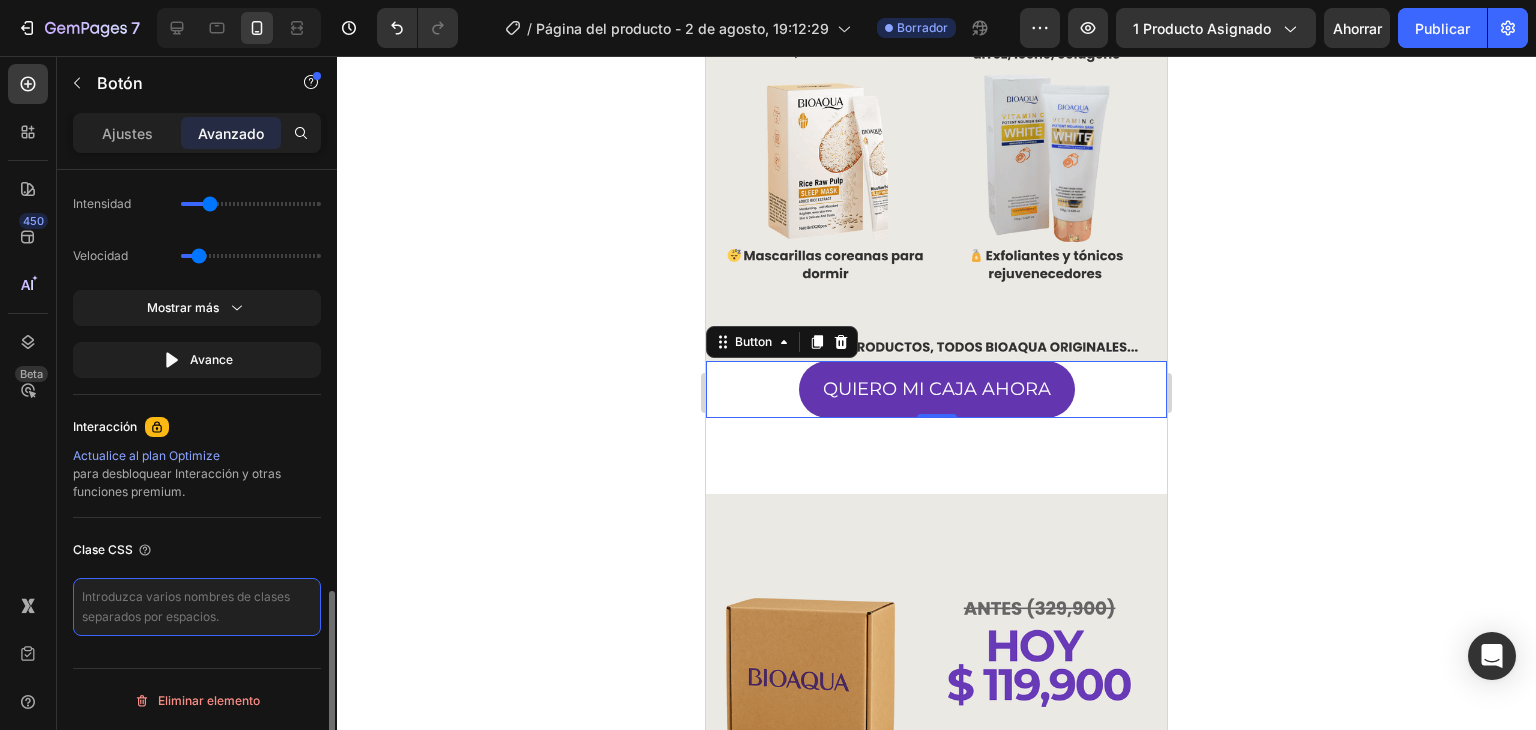 type on "_rsi-cod-form-gempages-button-overwrite _rsi-cod-form-is-gempage" 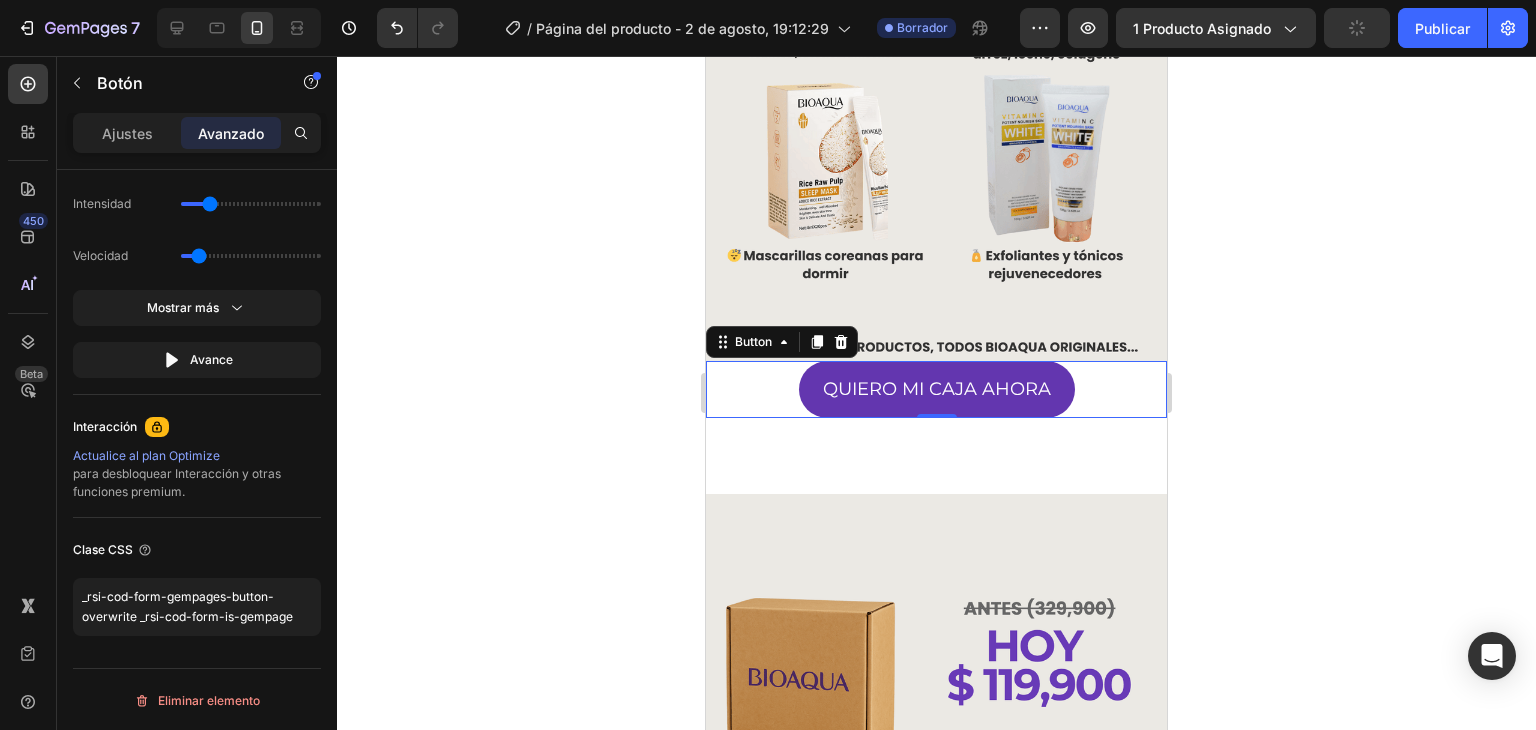 click 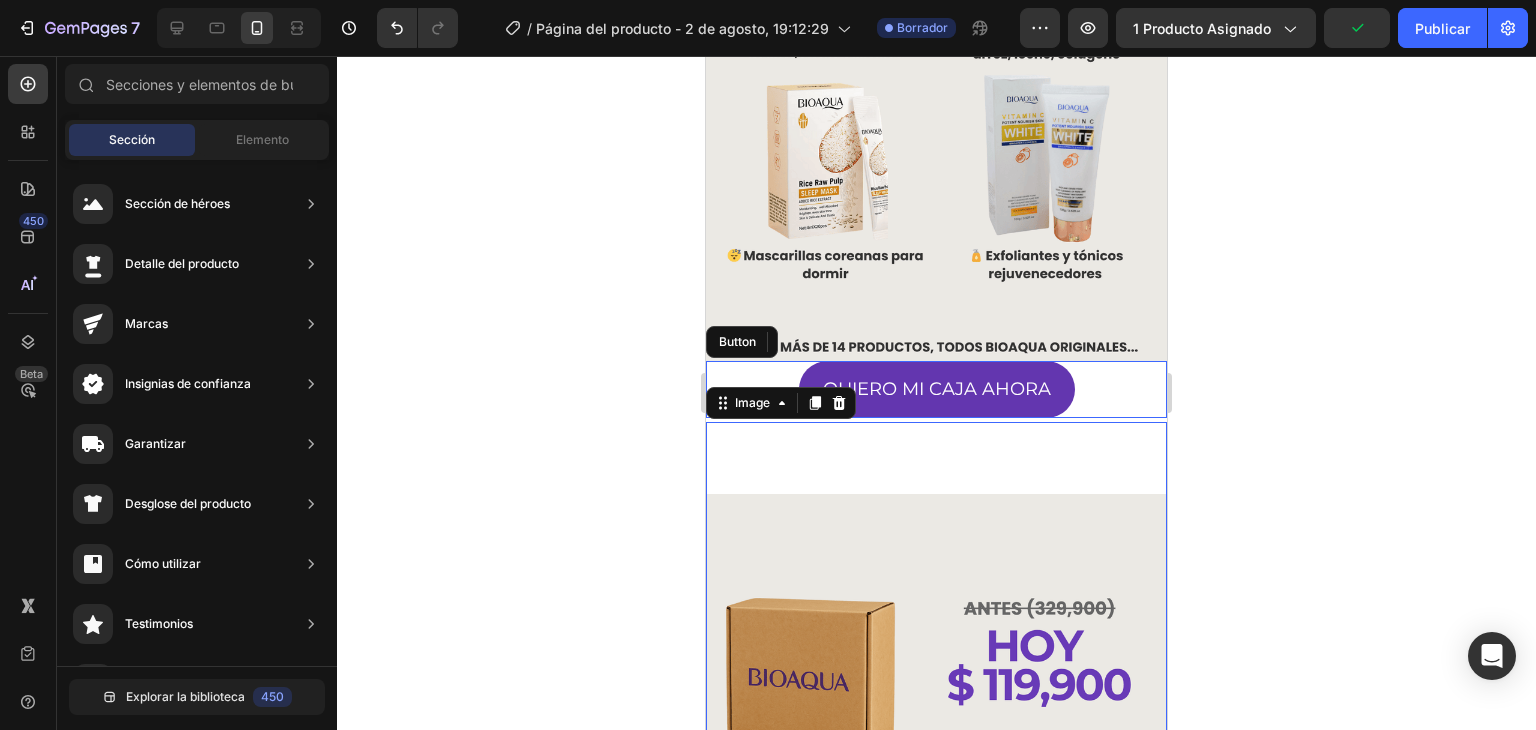 click on "Image   76" at bounding box center [936, 746] 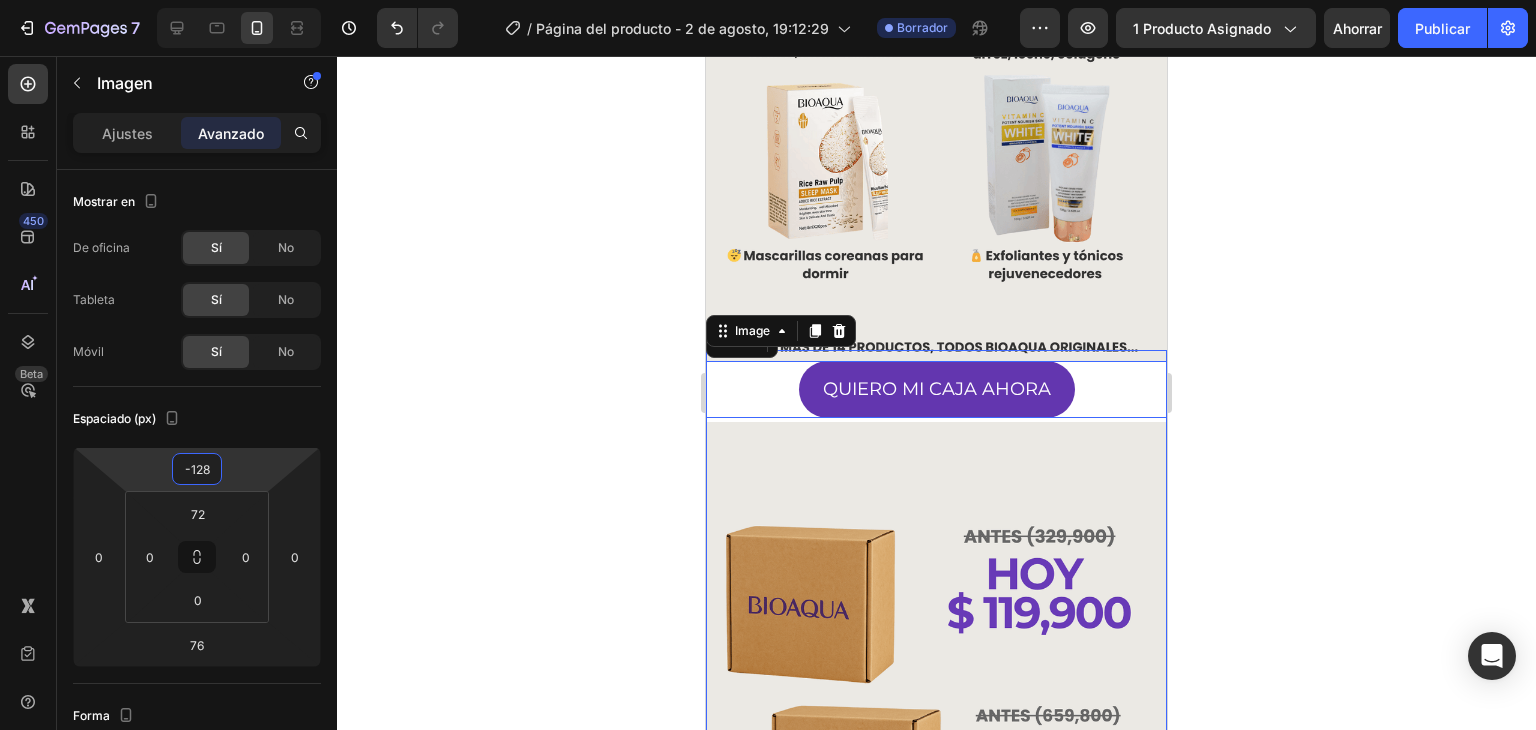 type on "-130" 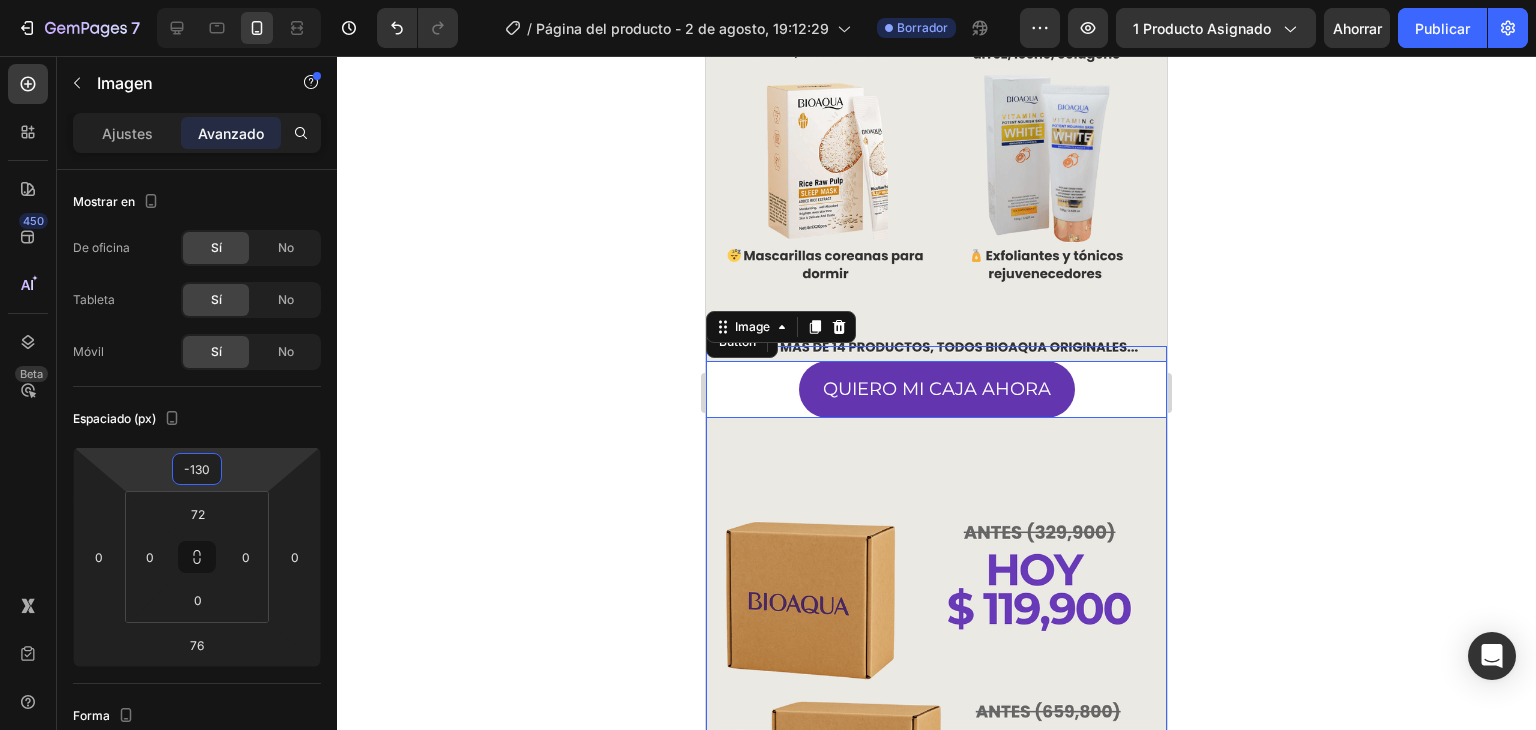 drag, startPoint x: 228, startPoint y: 465, endPoint x: 219, endPoint y: 503, distance: 39.051247 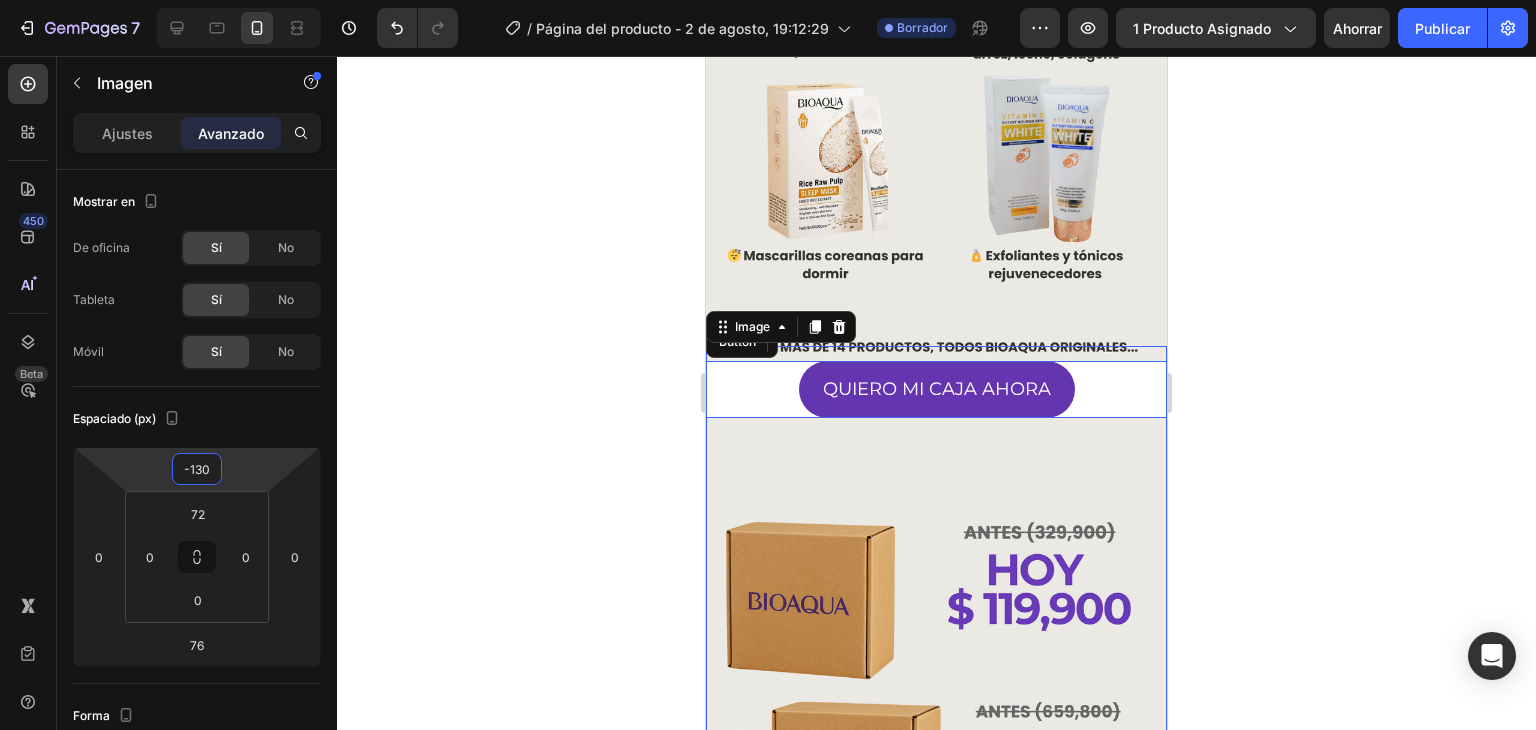 click 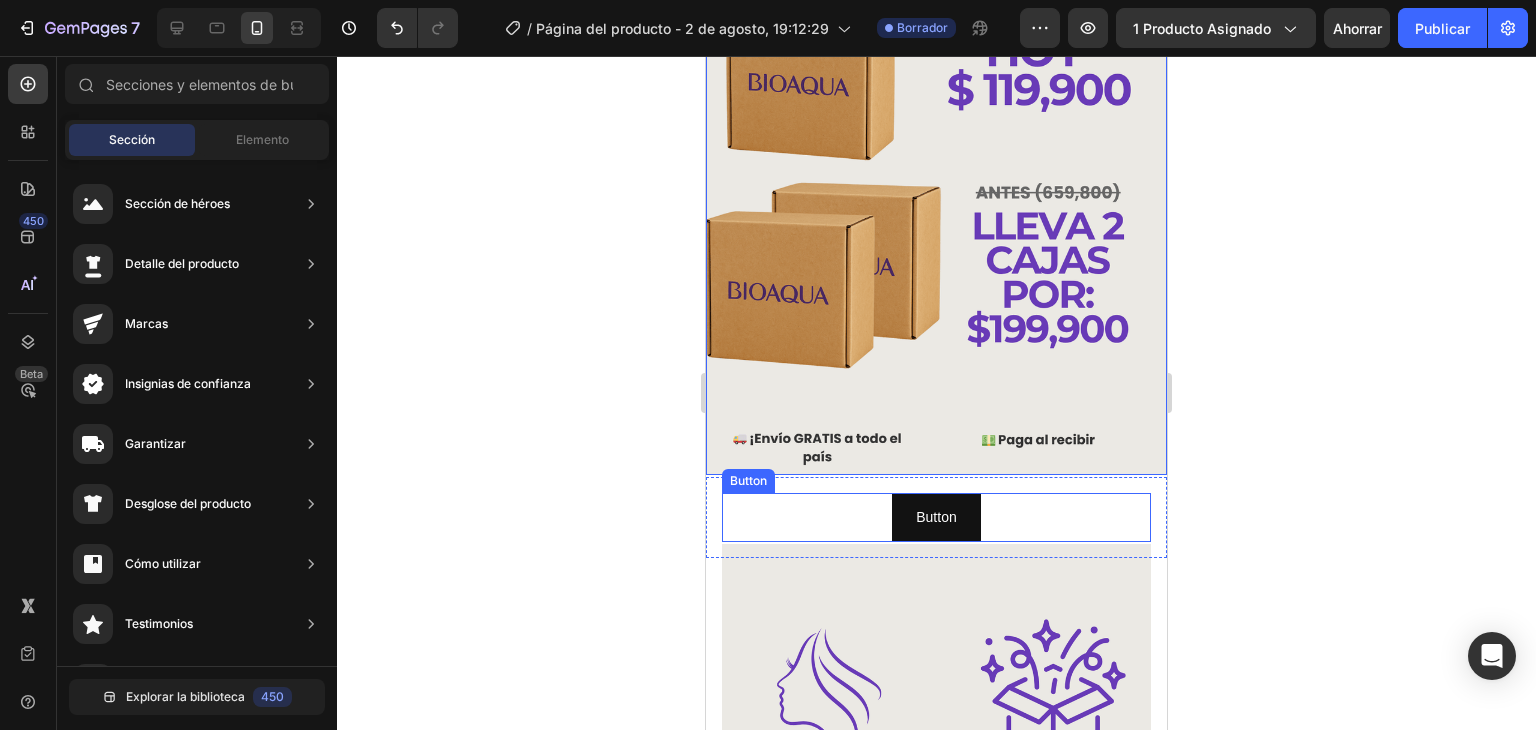 scroll, scrollTop: 1600, scrollLeft: 0, axis: vertical 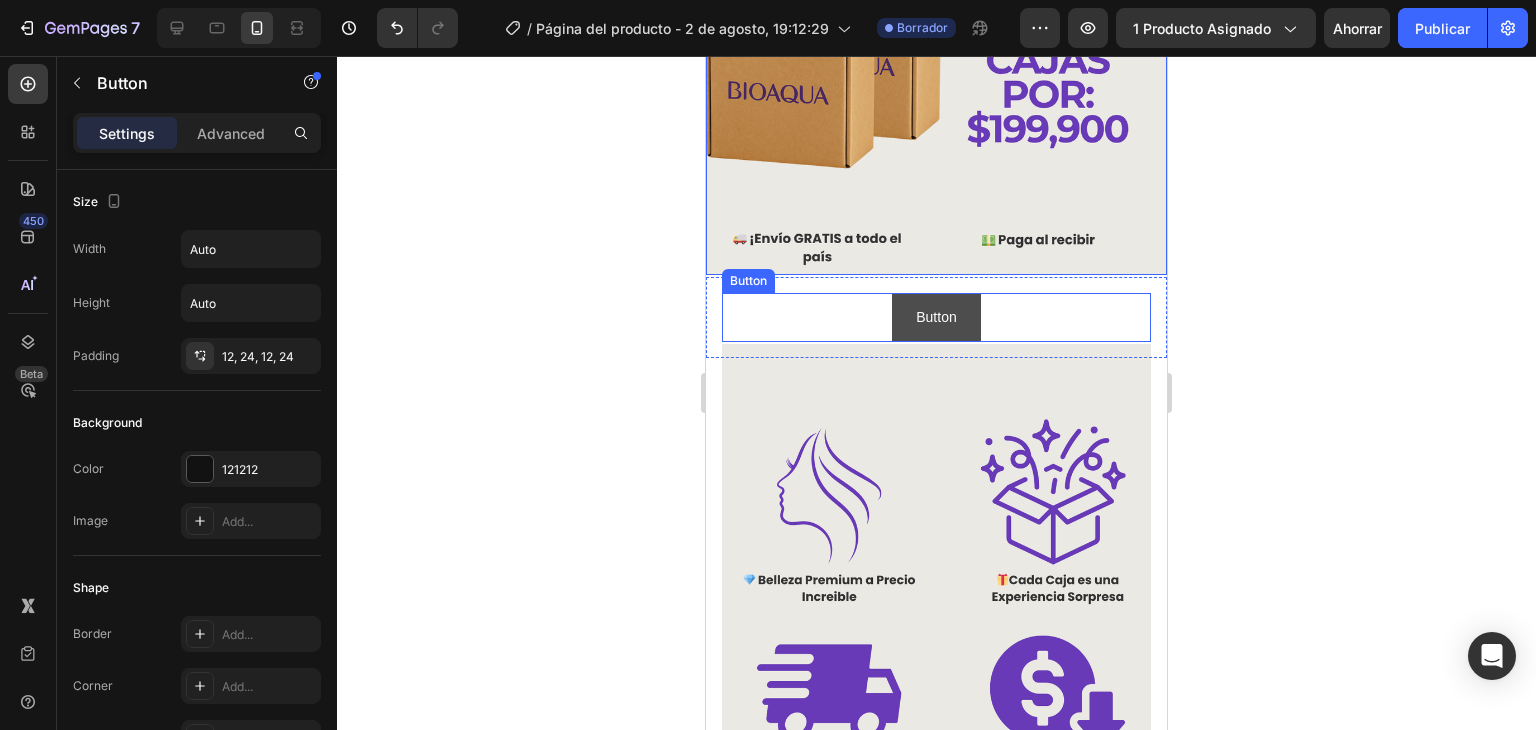 click on "Button" at bounding box center [936, 317] 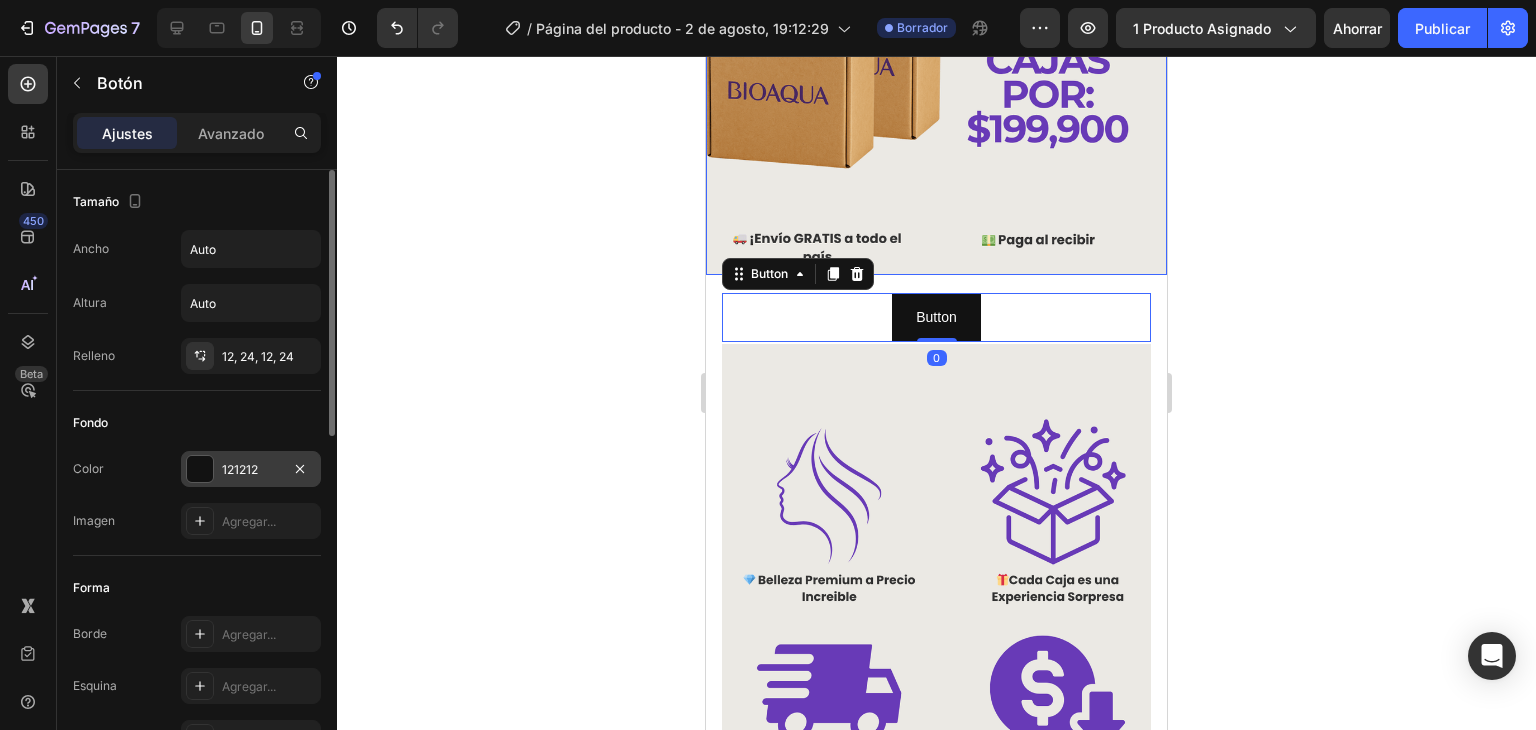 click on "121212" at bounding box center [251, 469] 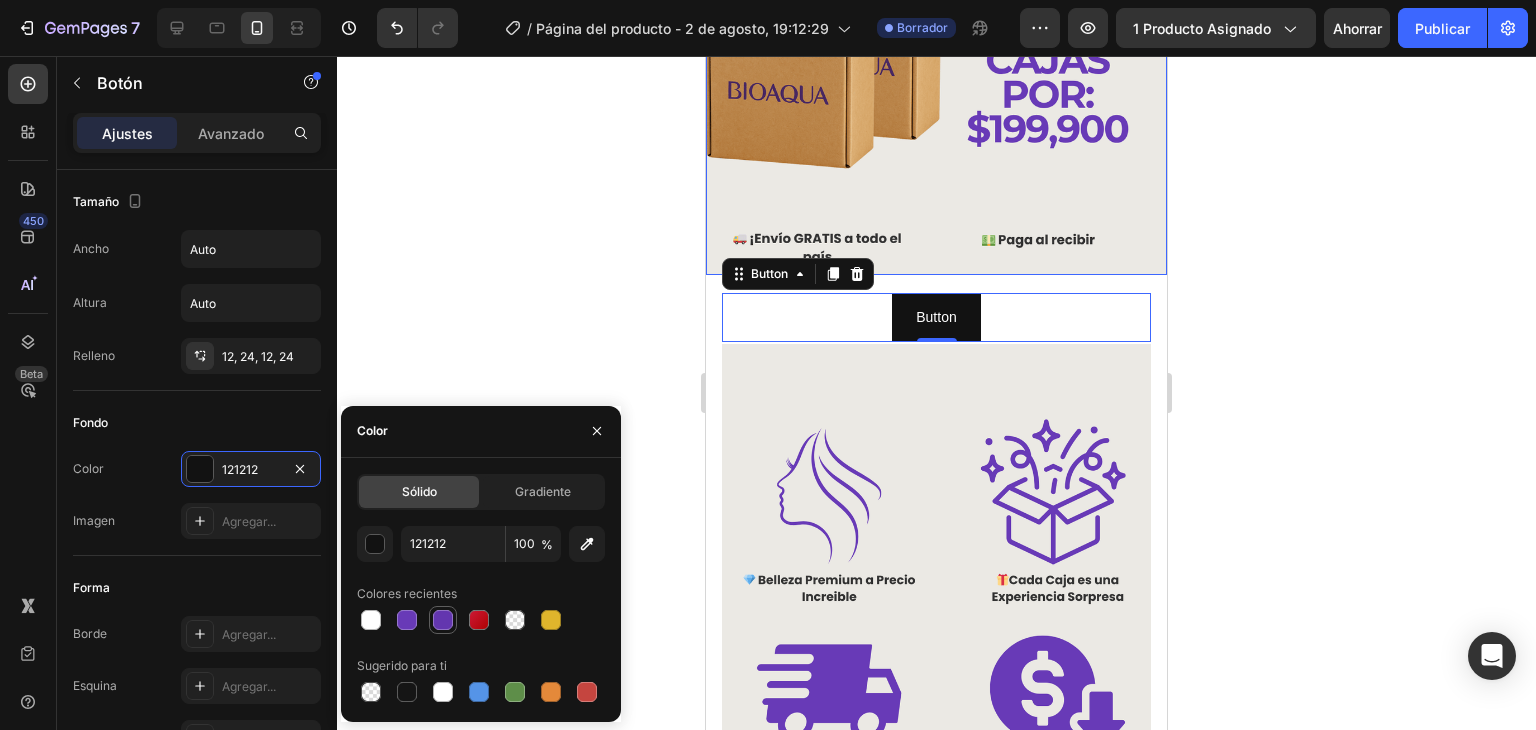 click at bounding box center (443, 620) 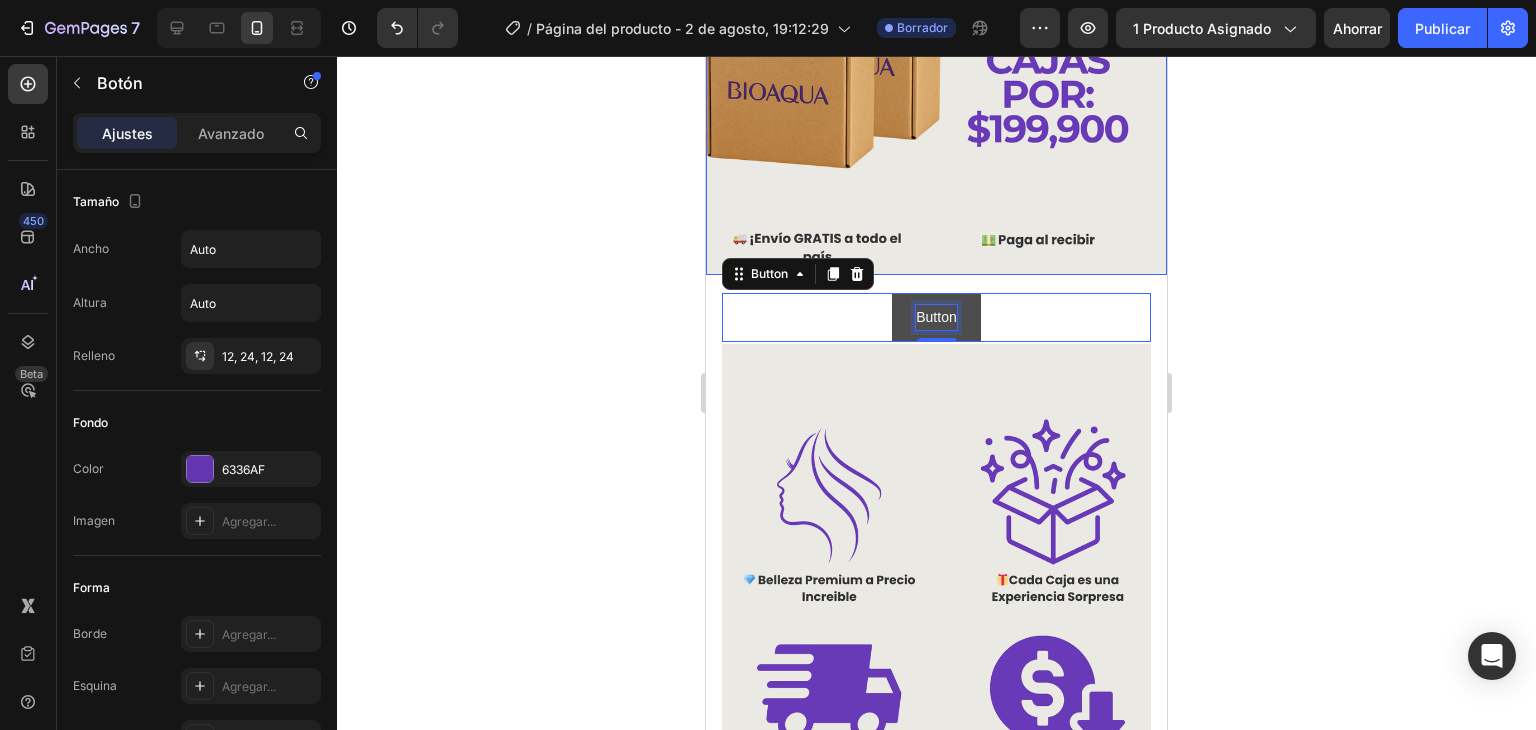 click on "Button" at bounding box center (936, 317) 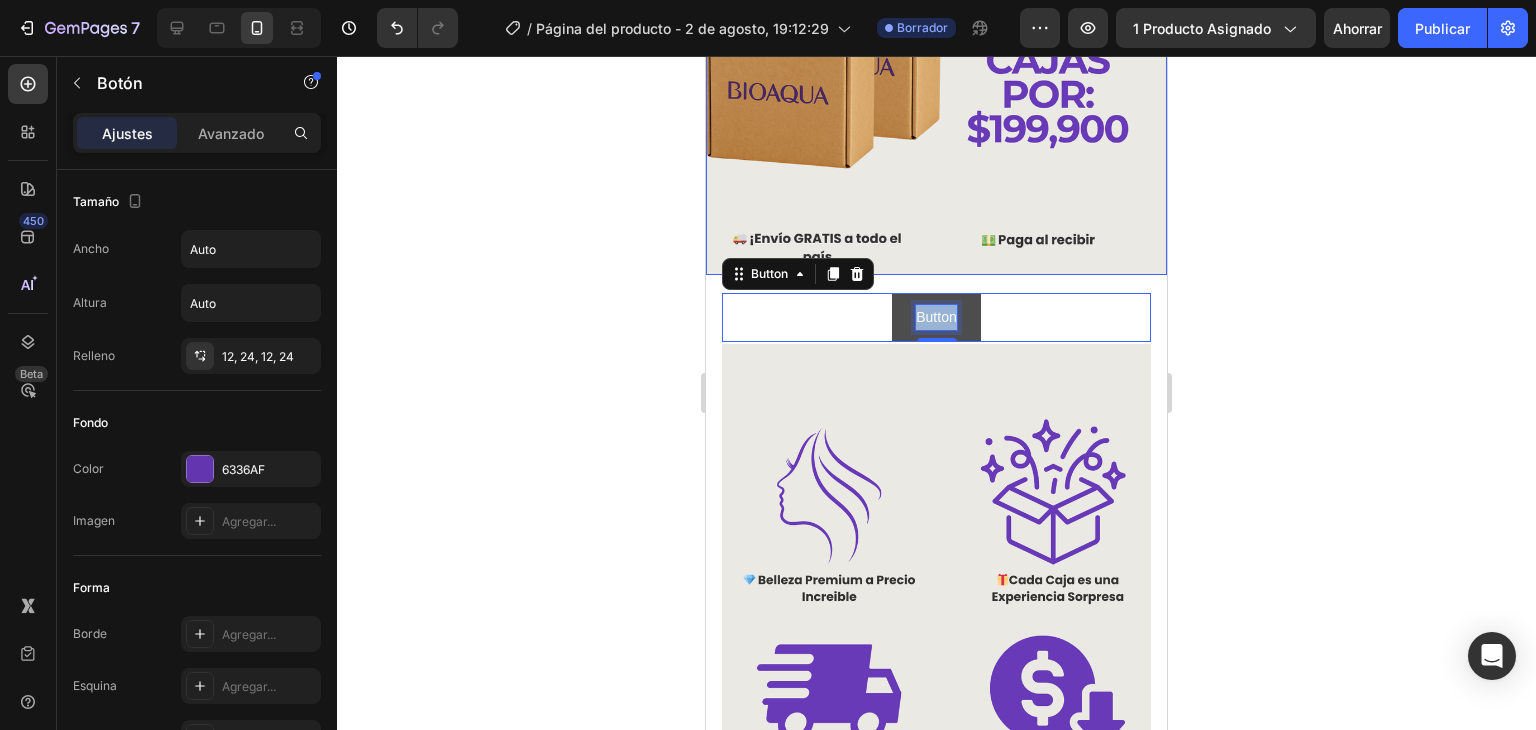 click on "Button" at bounding box center (936, 317) 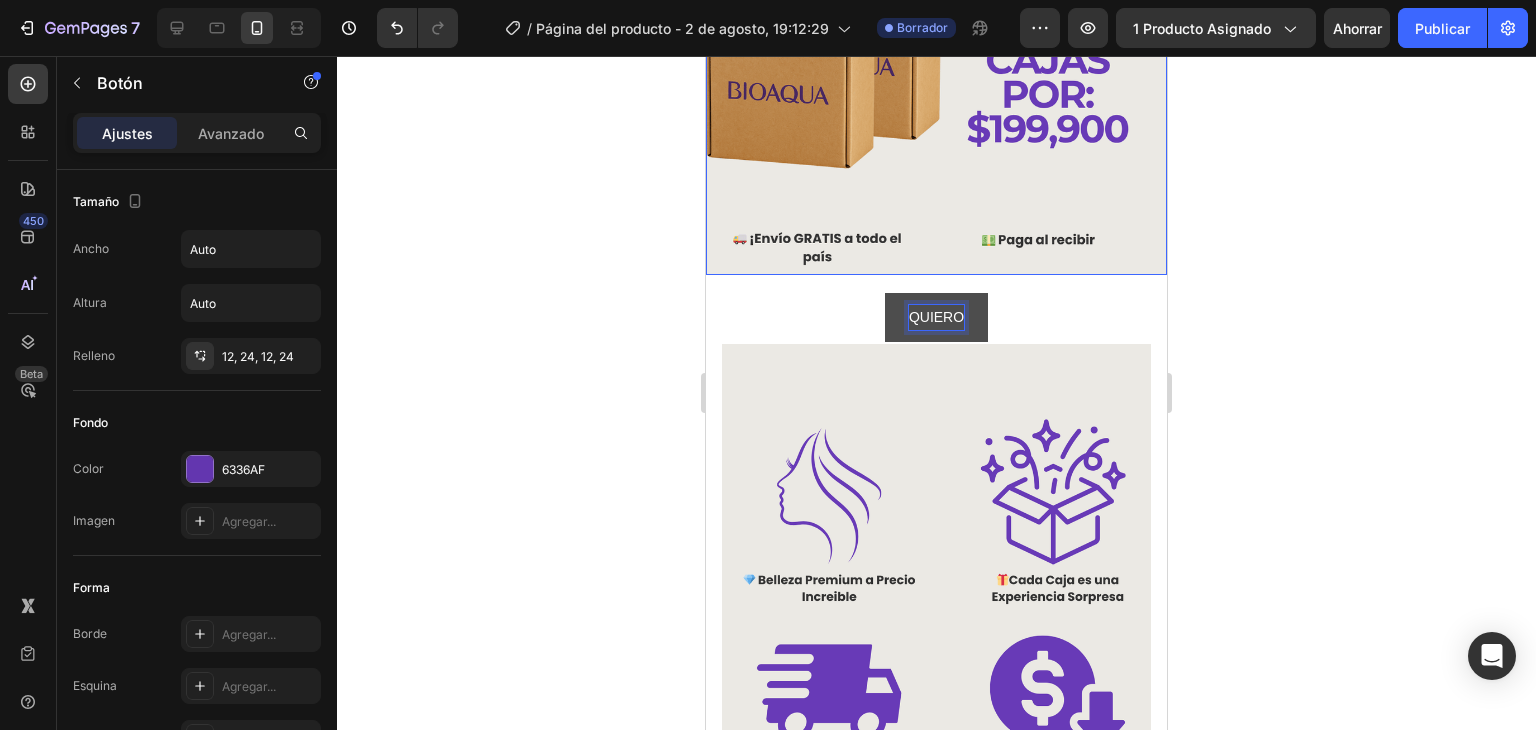 click on "QUIERO" at bounding box center (936, 317) 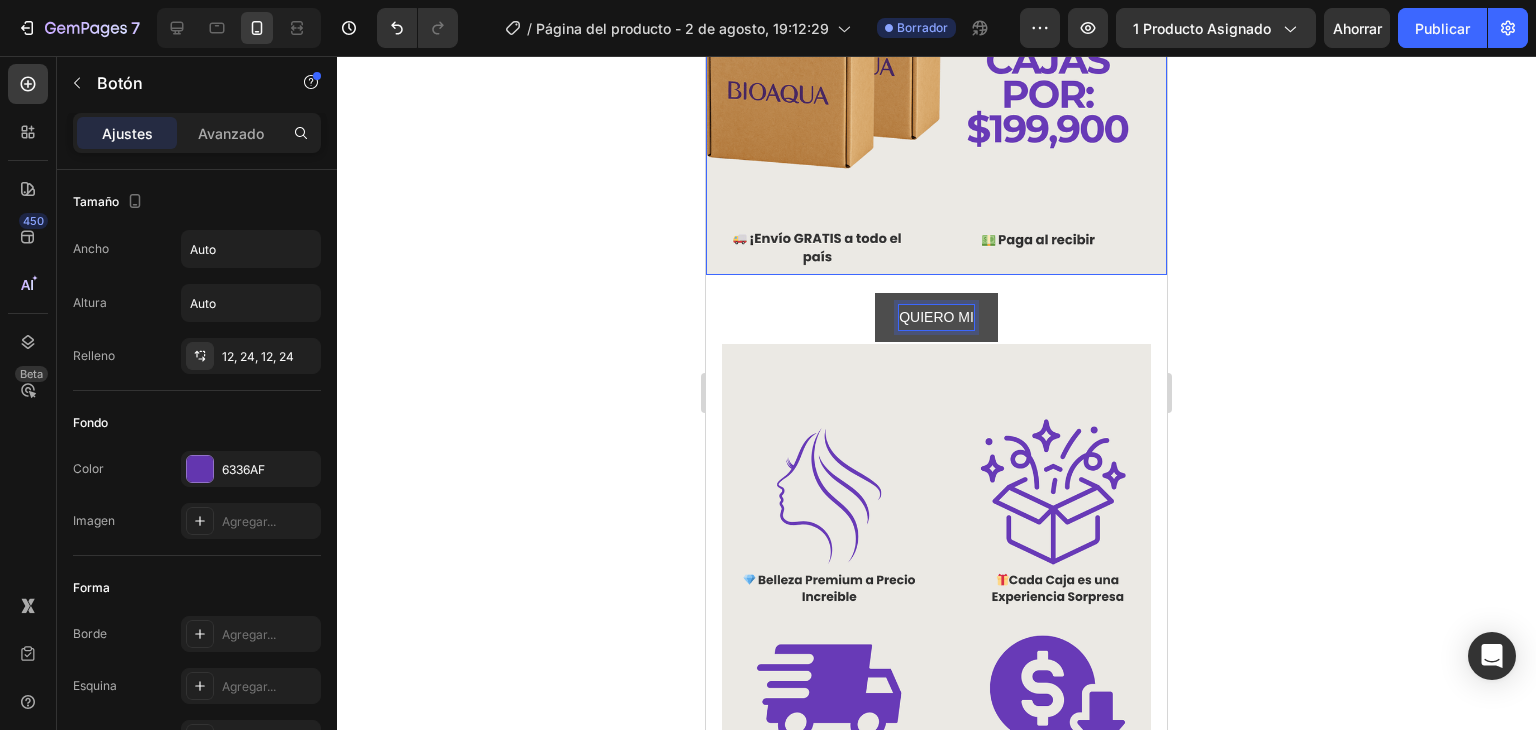 click on "QUIERO MI" at bounding box center [936, 317] 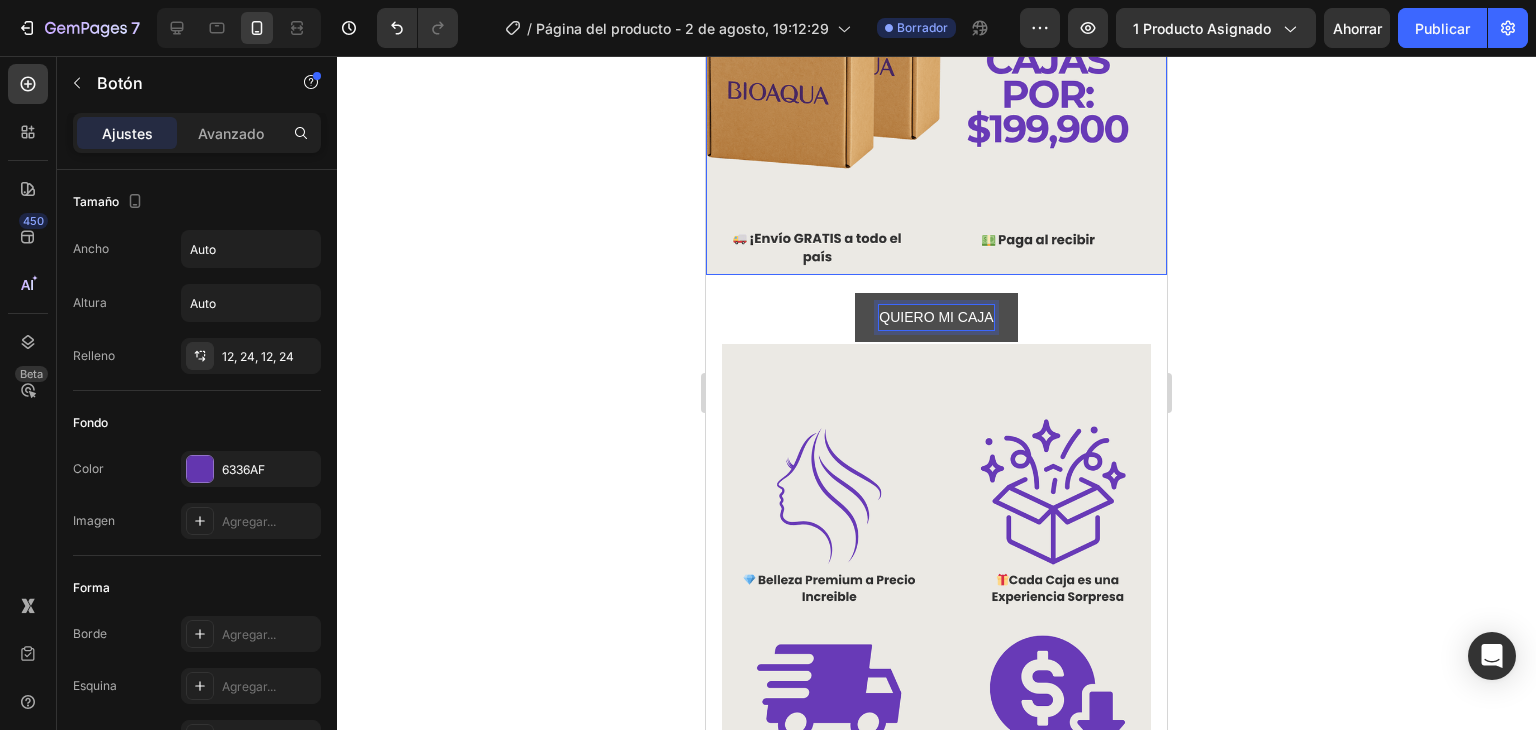 click on "QUIERO MI CAJA" at bounding box center [936, 317] 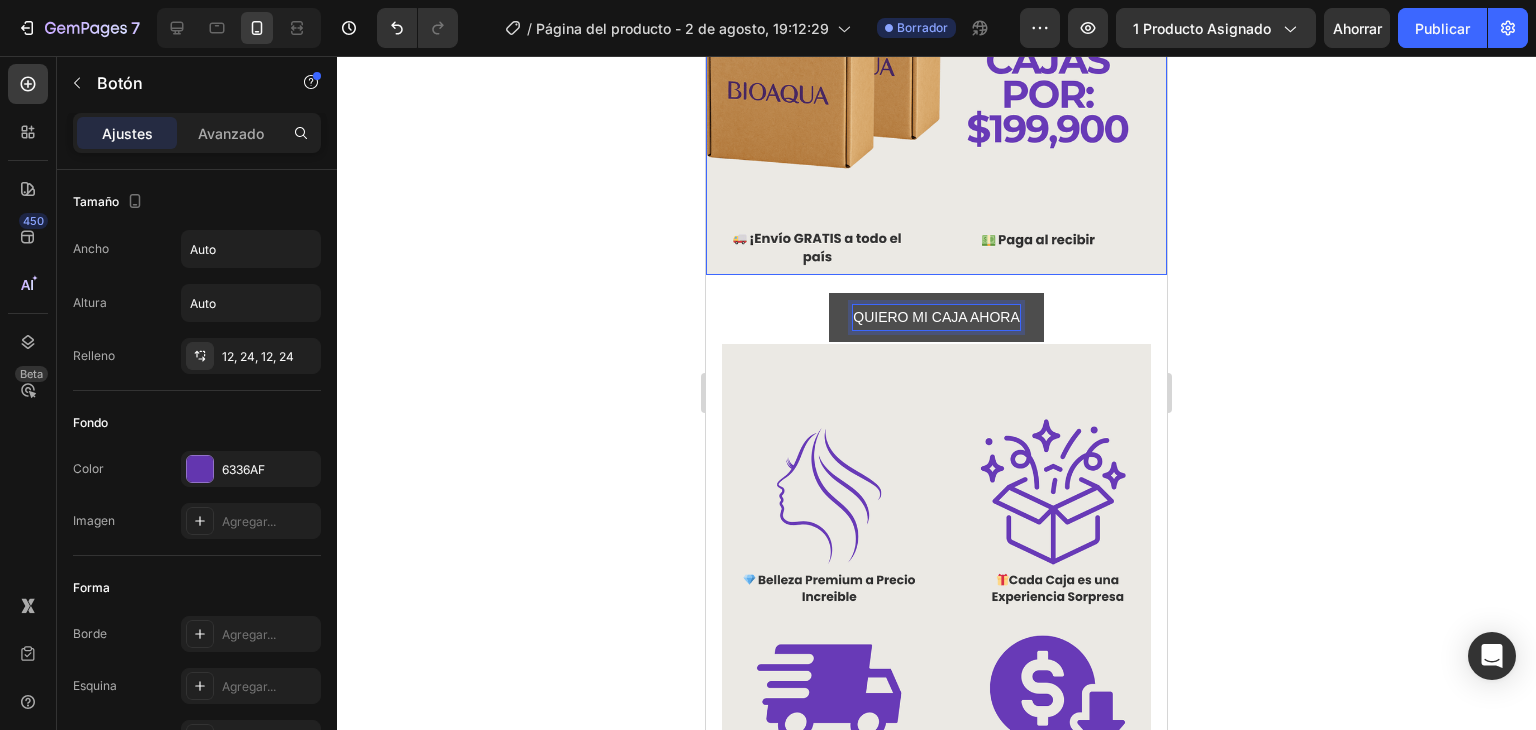 click on "QUIERO MI CAJA AHORA" at bounding box center [936, 317] 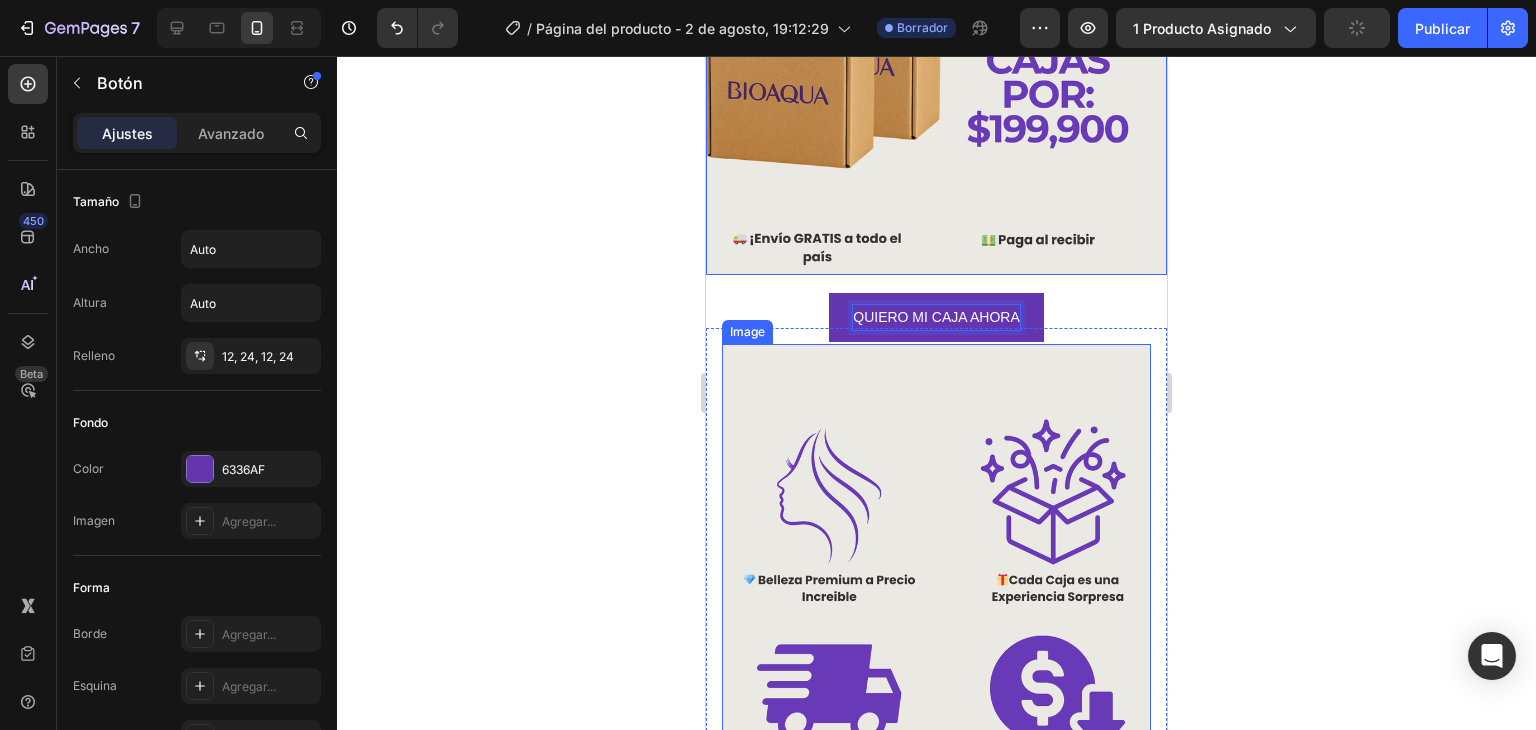 click on "QUIERO MI CAJA AHORA" at bounding box center [936, 317] 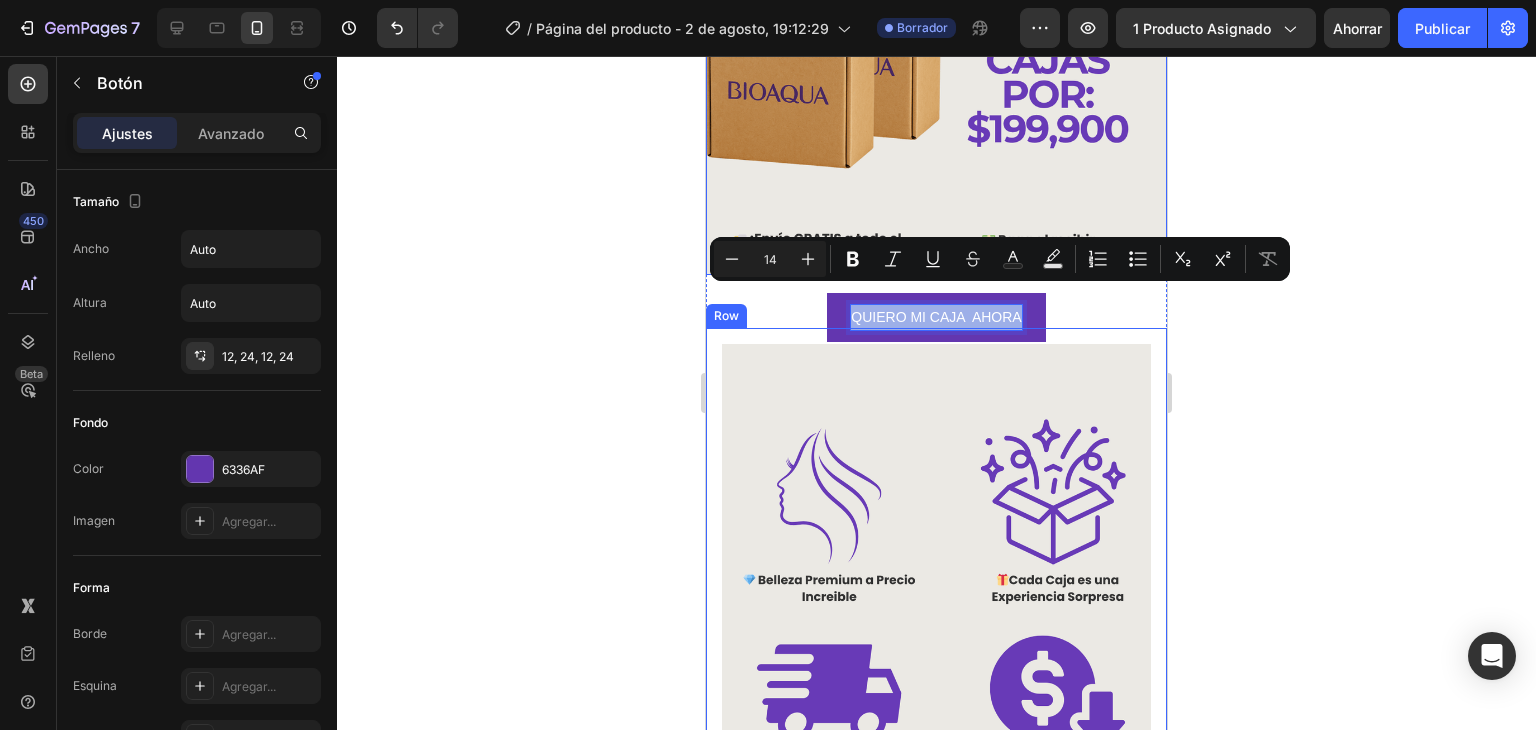 drag, startPoint x: 1013, startPoint y: 297, endPoint x: 819, endPoint y: 315, distance: 194.83327 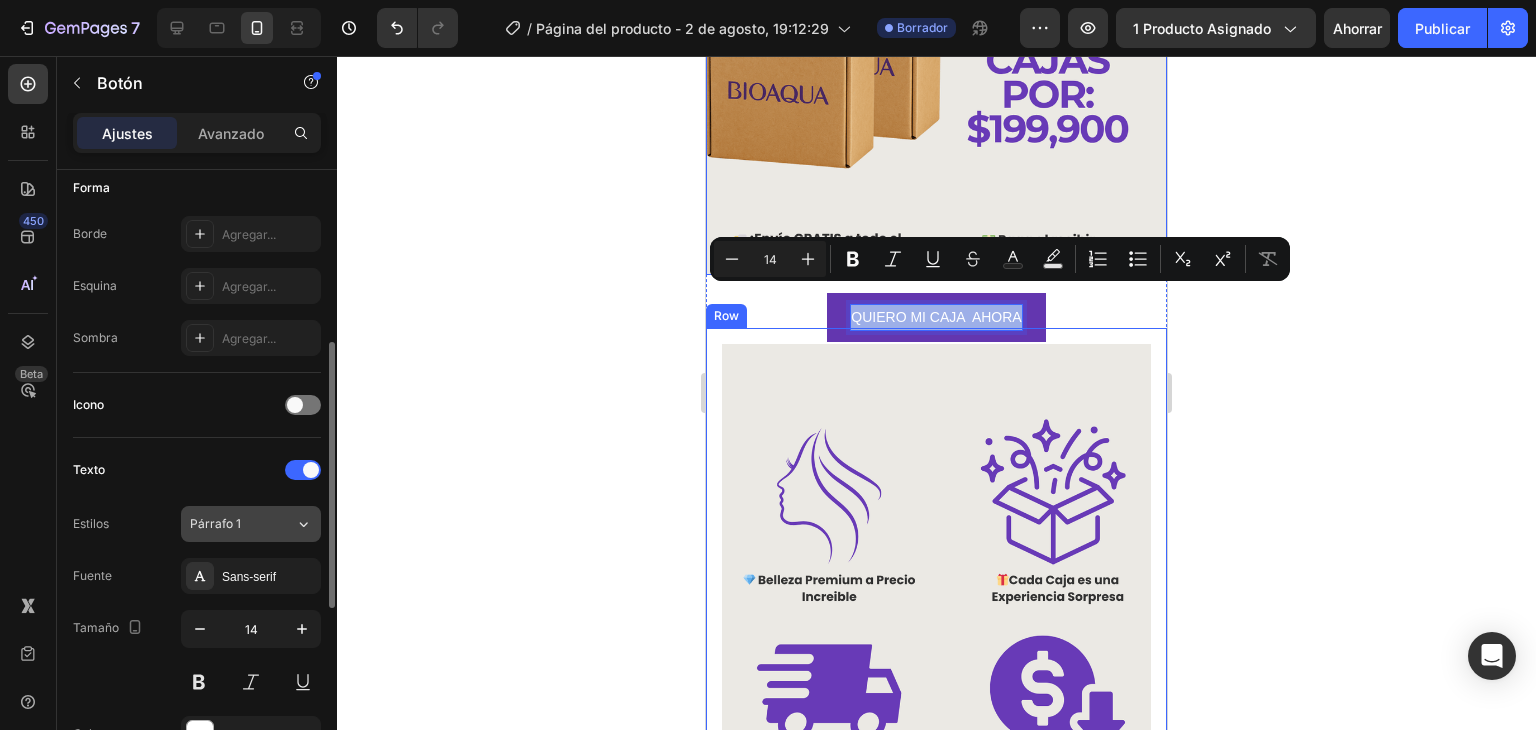 scroll, scrollTop: 500, scrollLeft: 0, axis: vertical 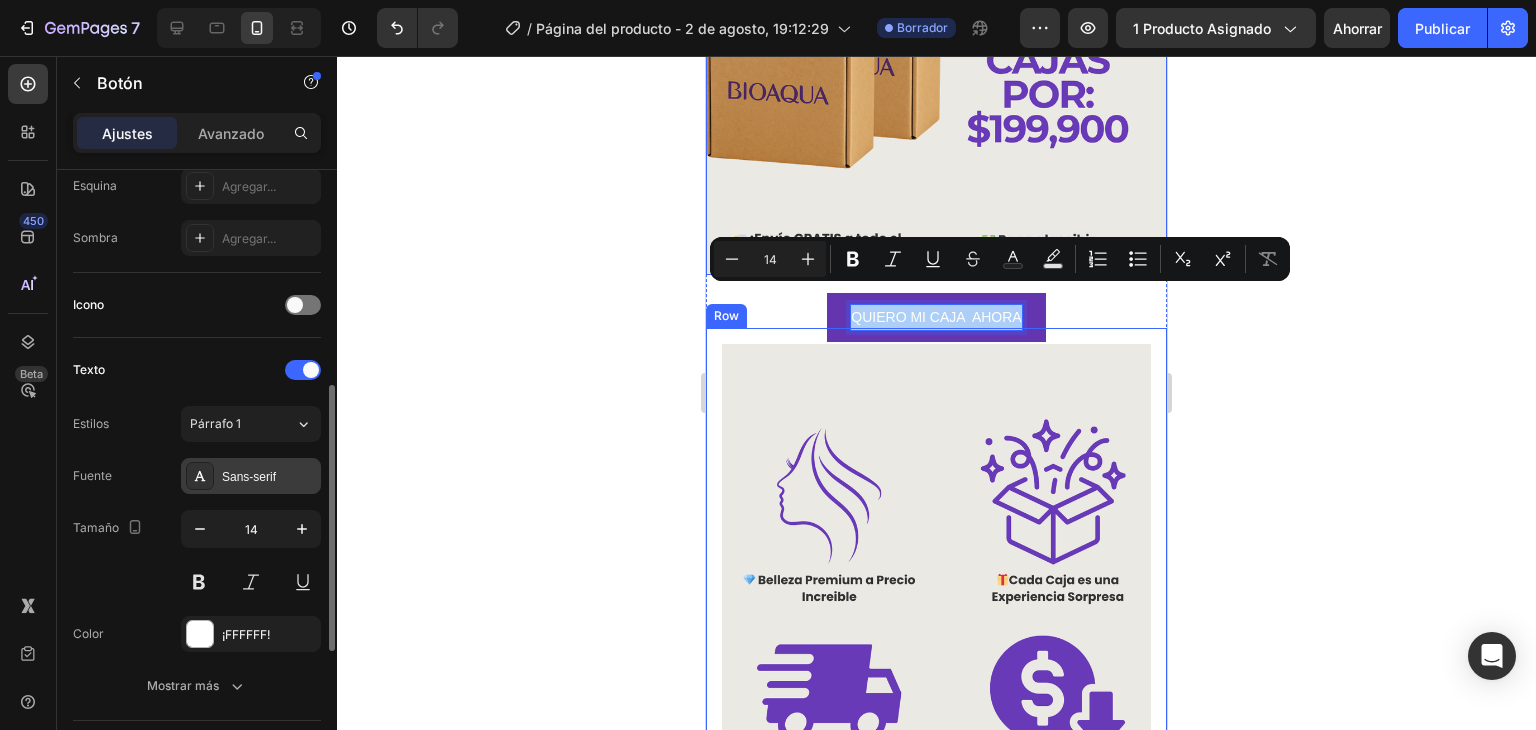 click on "Sans-serif" at bounding box center (249, 477) 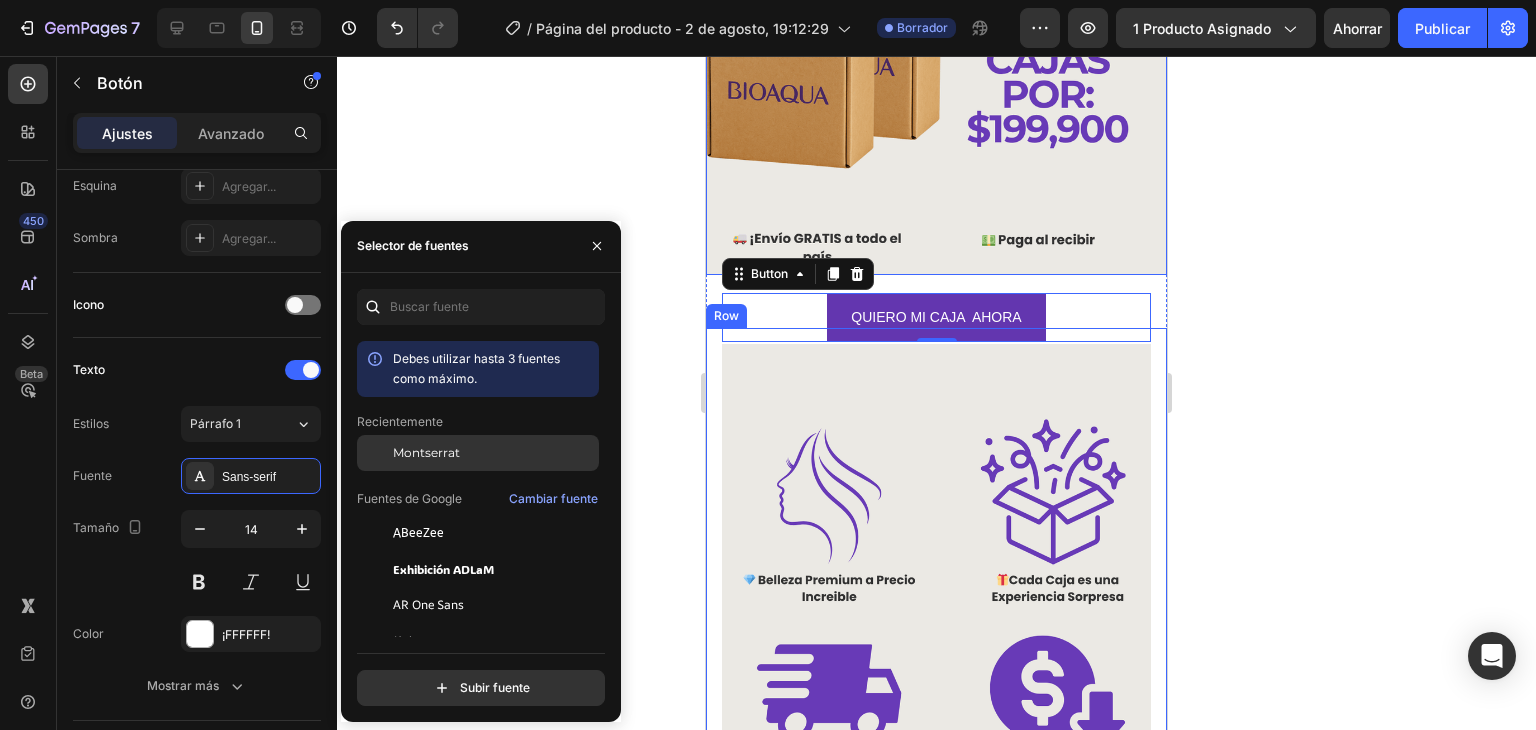 click on "Montserrat" at bounding box center (426, 452) 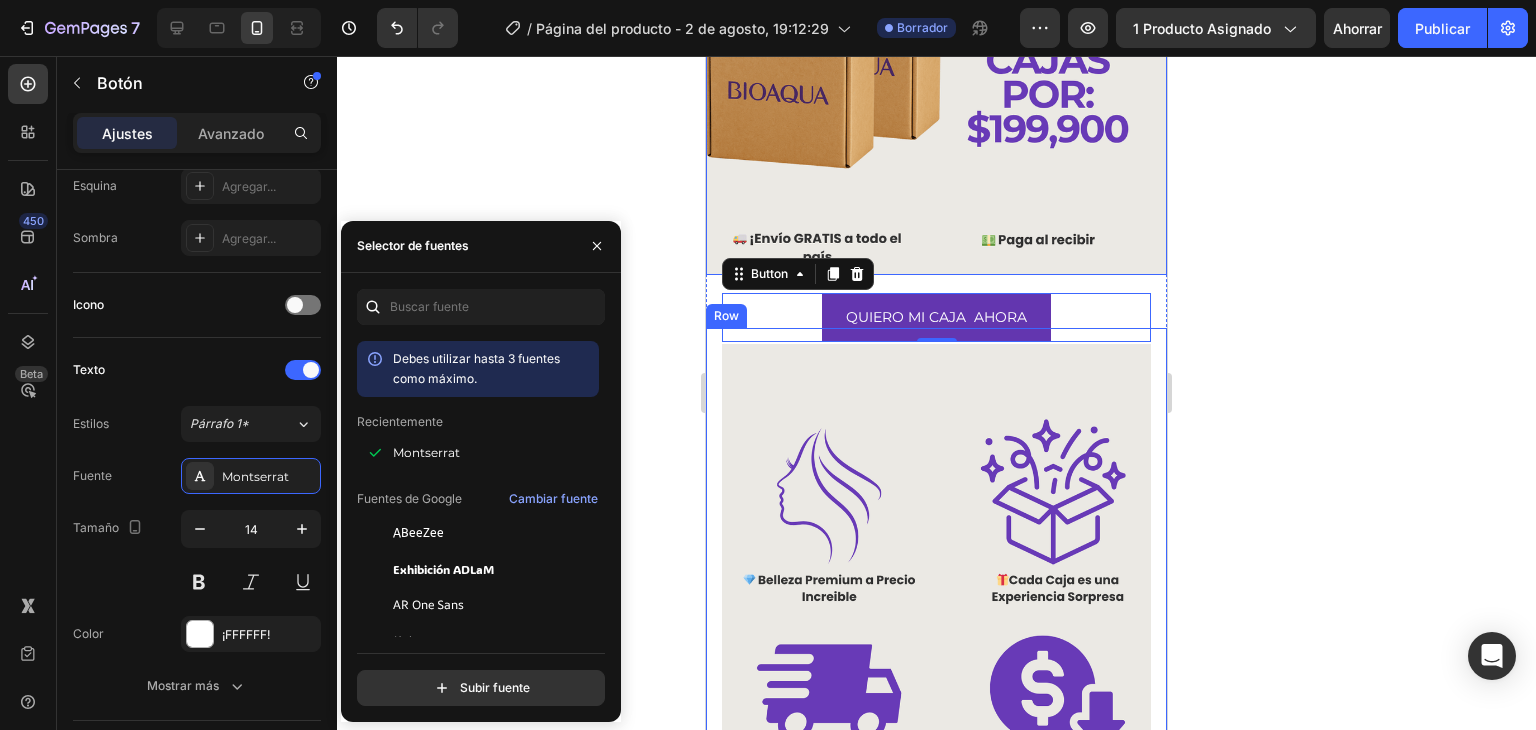 click 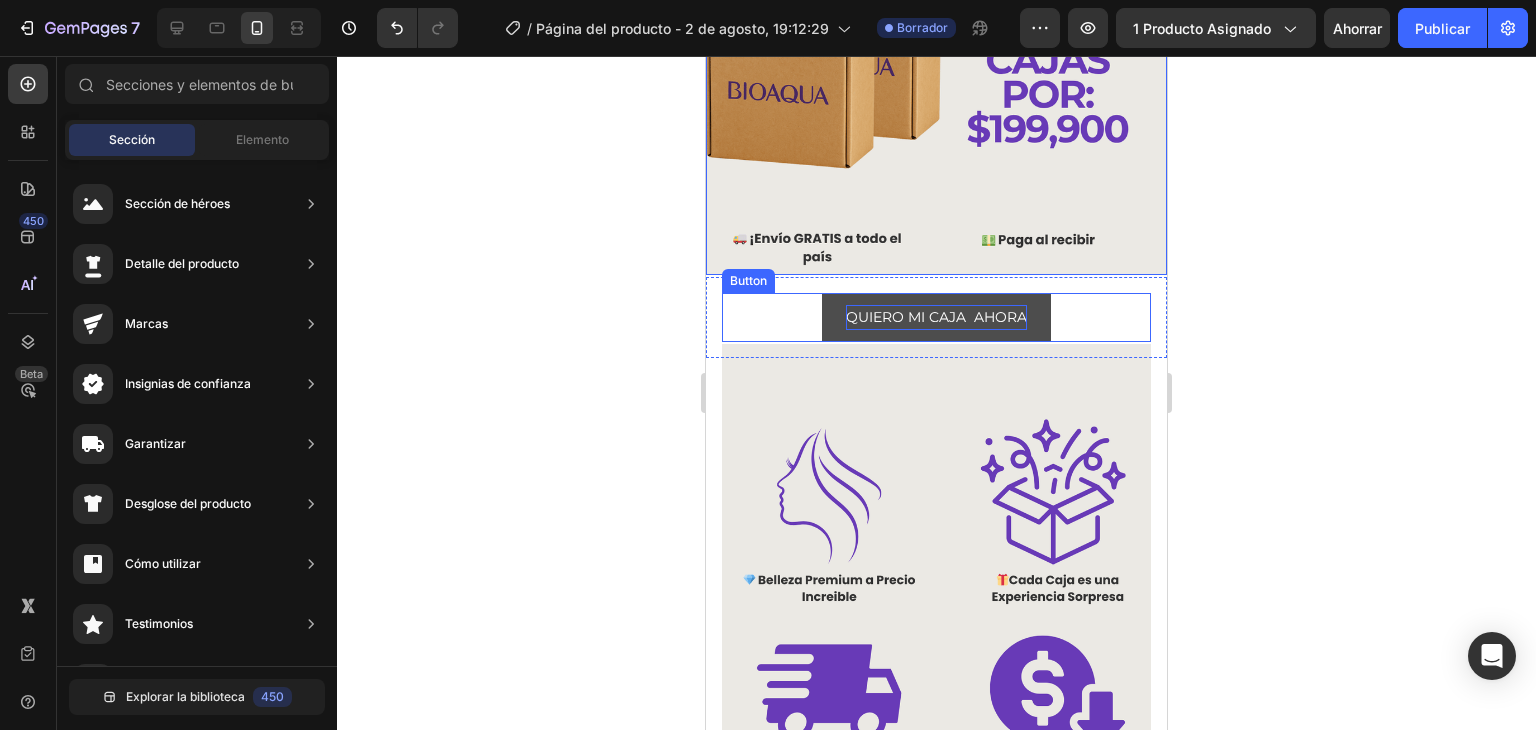 click on "QUIERO MI CAJA  AHORA" at bounding box center (936, 317) 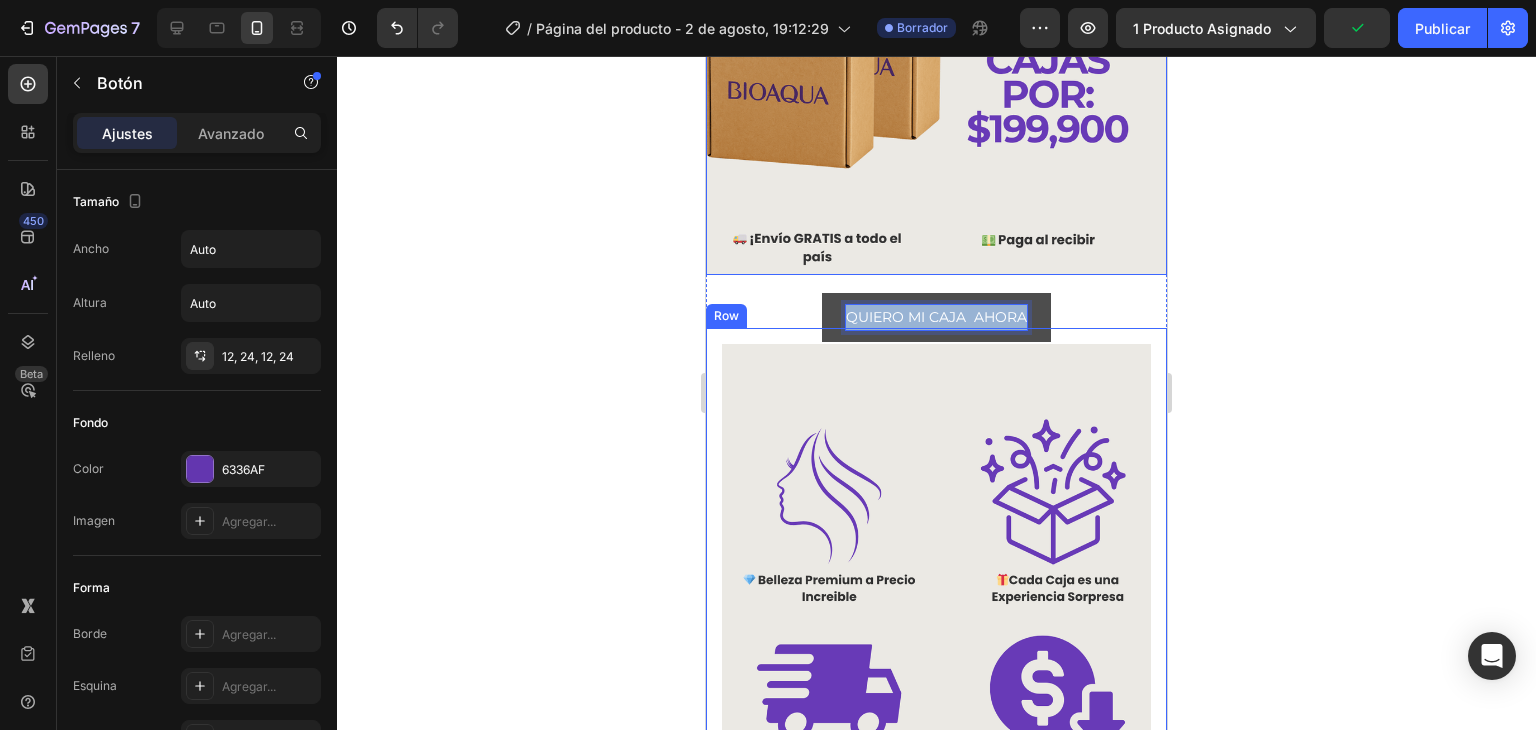 drag, startPoint x: 1016, startPoint y: 297, endPoint x: 819, endPoint y: 309, distance: 197.36514 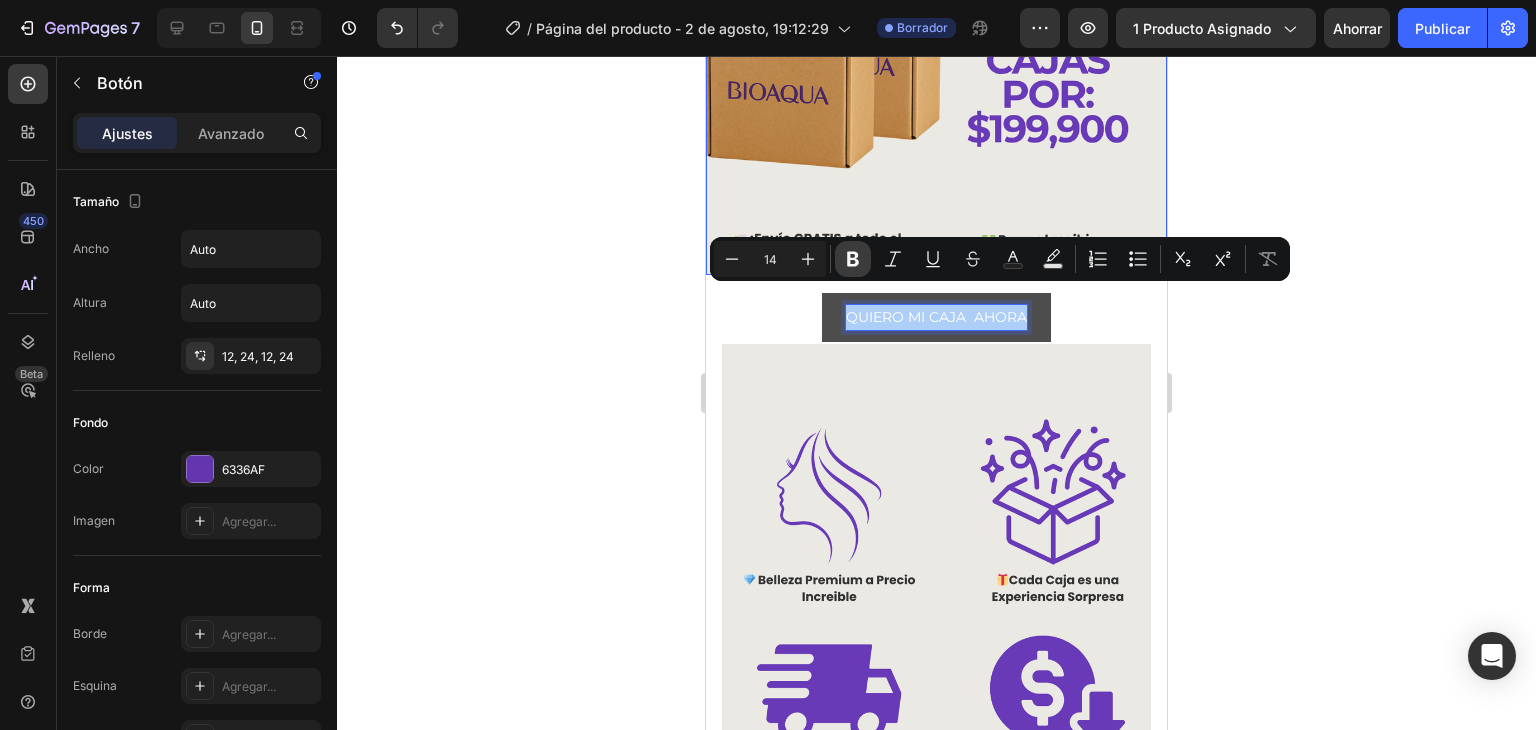 click 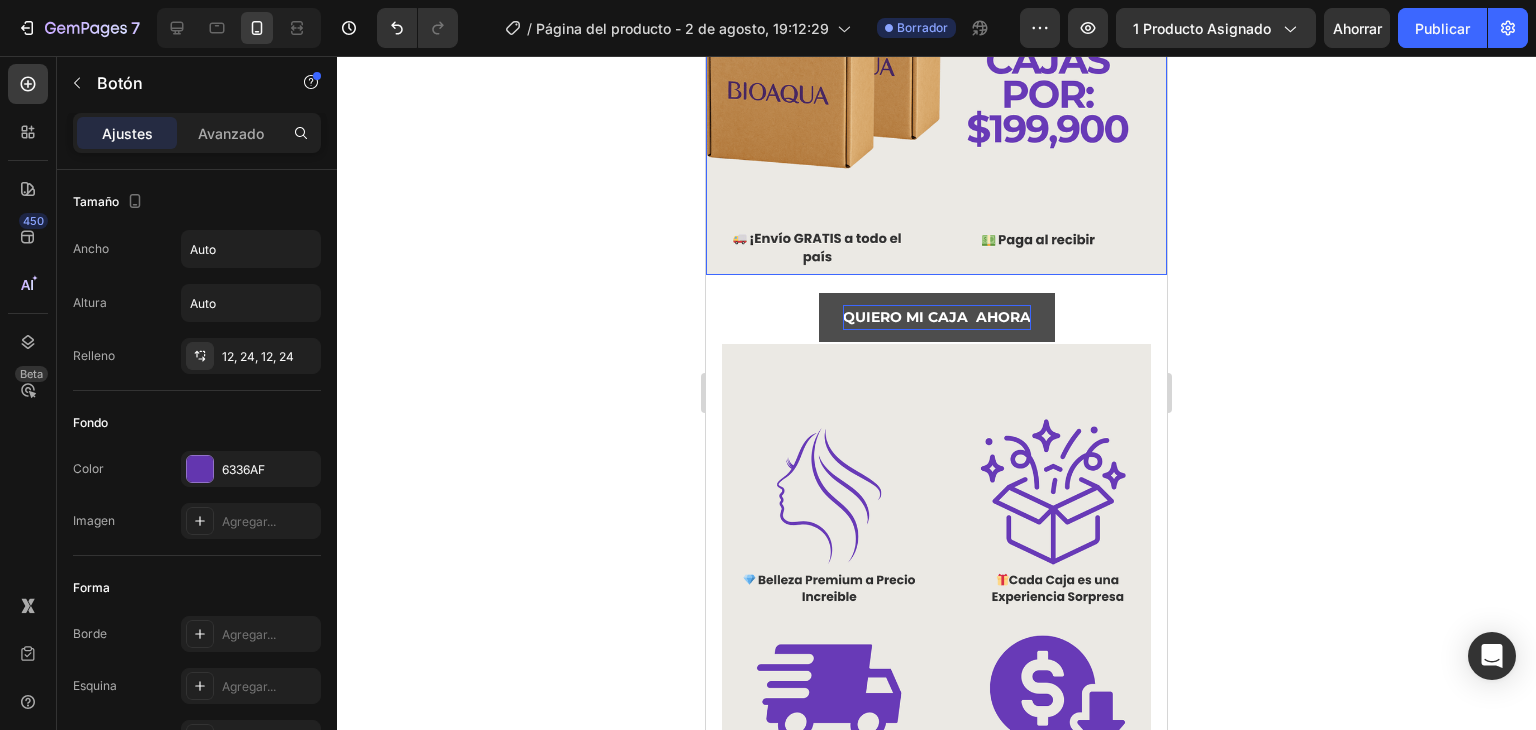 click on "QUIERO MI CAJA  AHORA" at bounding box center (937, 317) 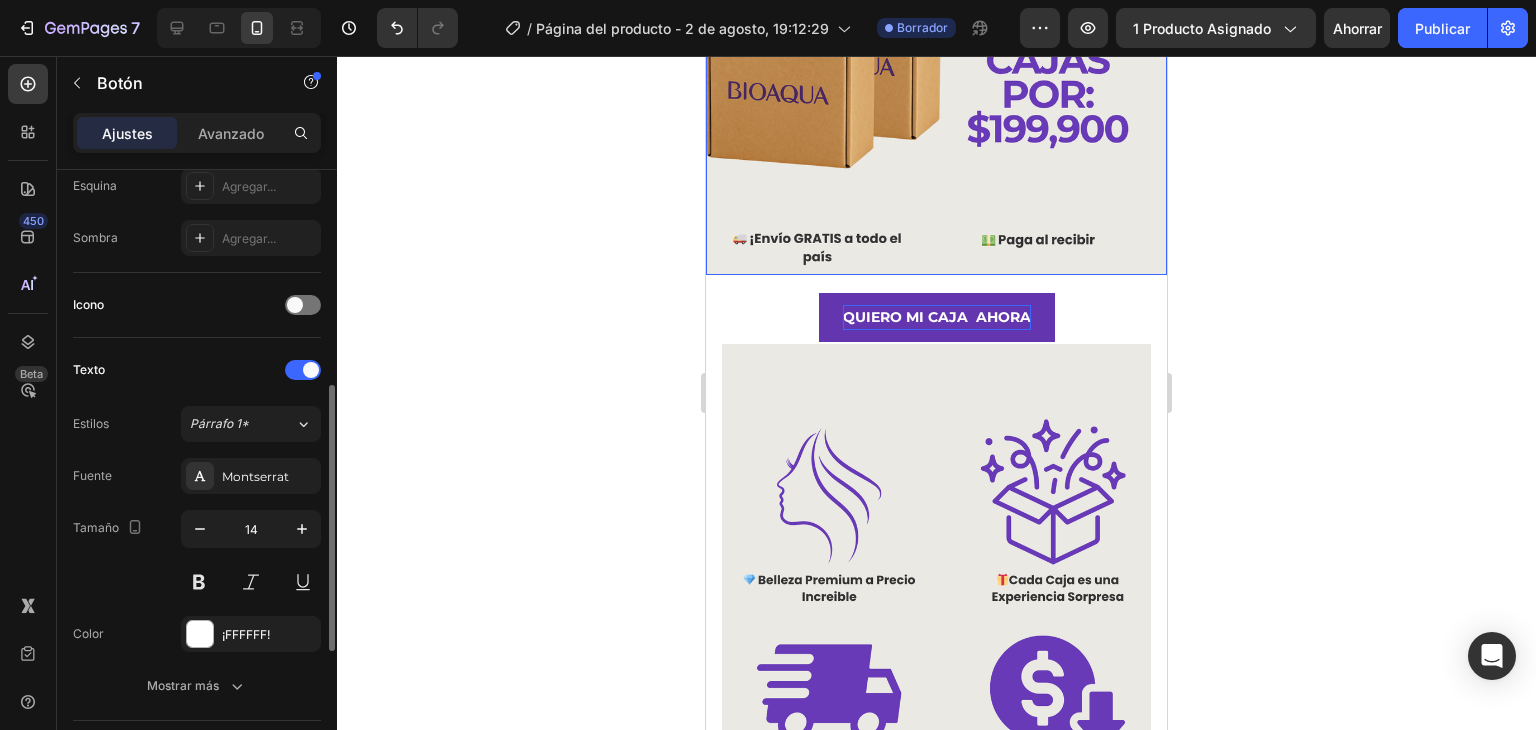 scroll, scrollTop: 600, scrollLeft: 0, axis: vertical 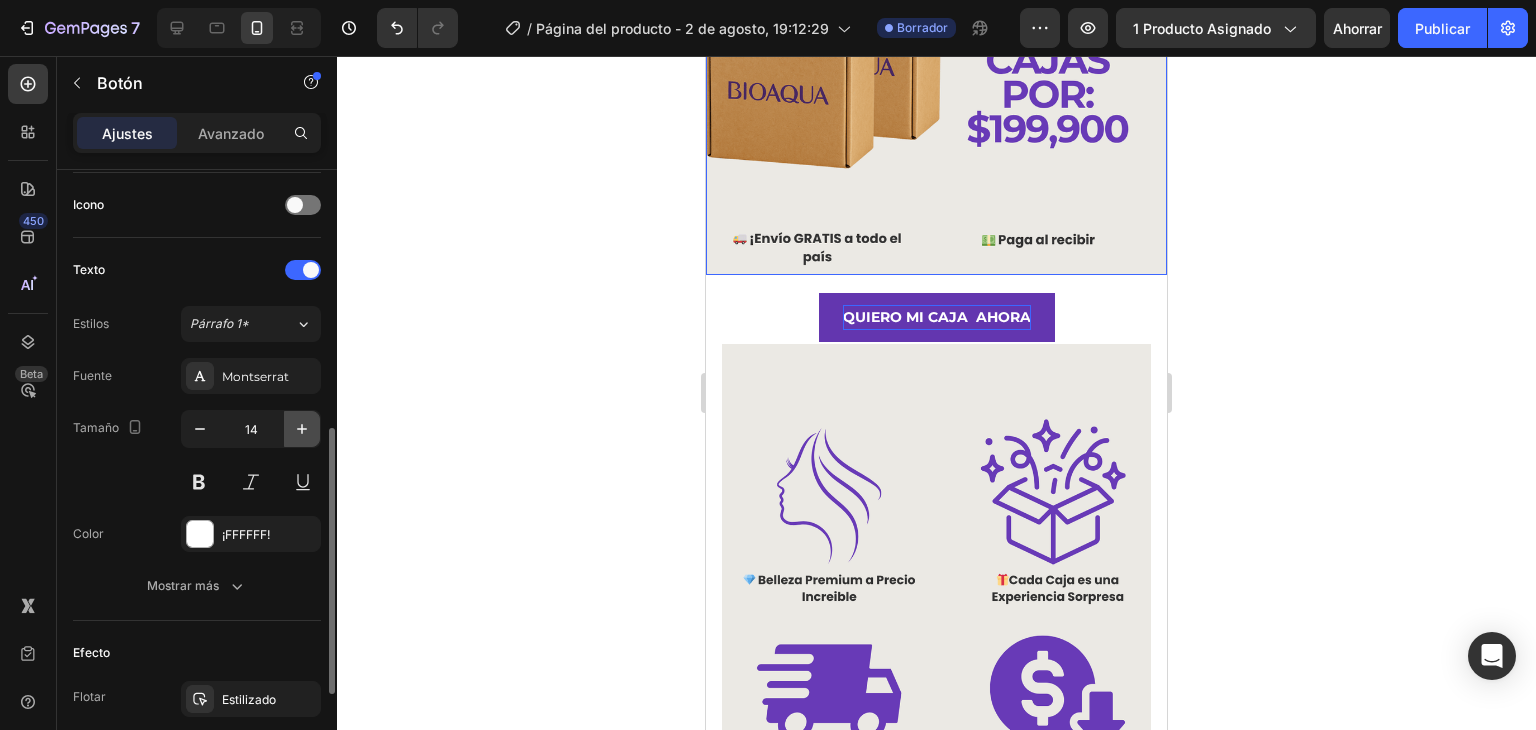 click 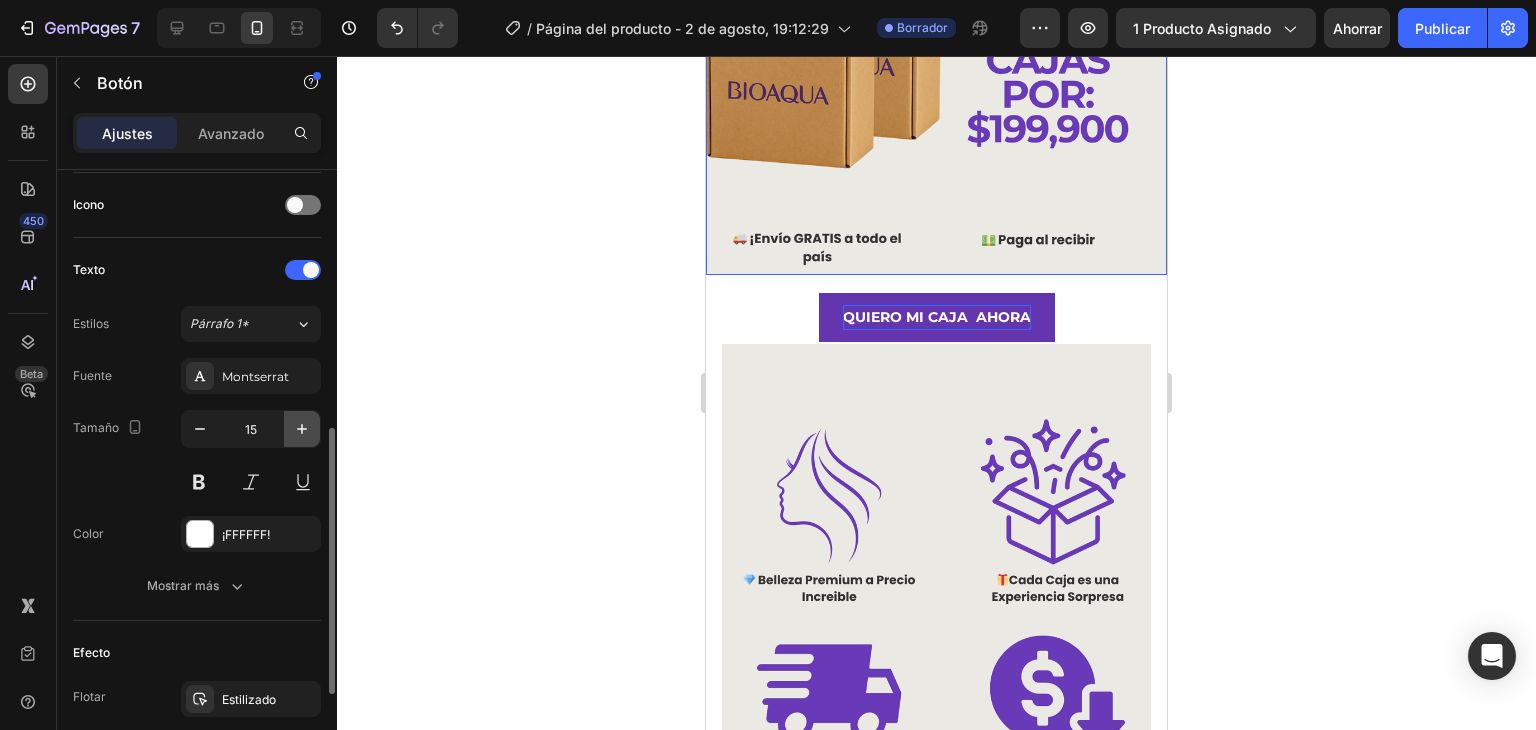 click 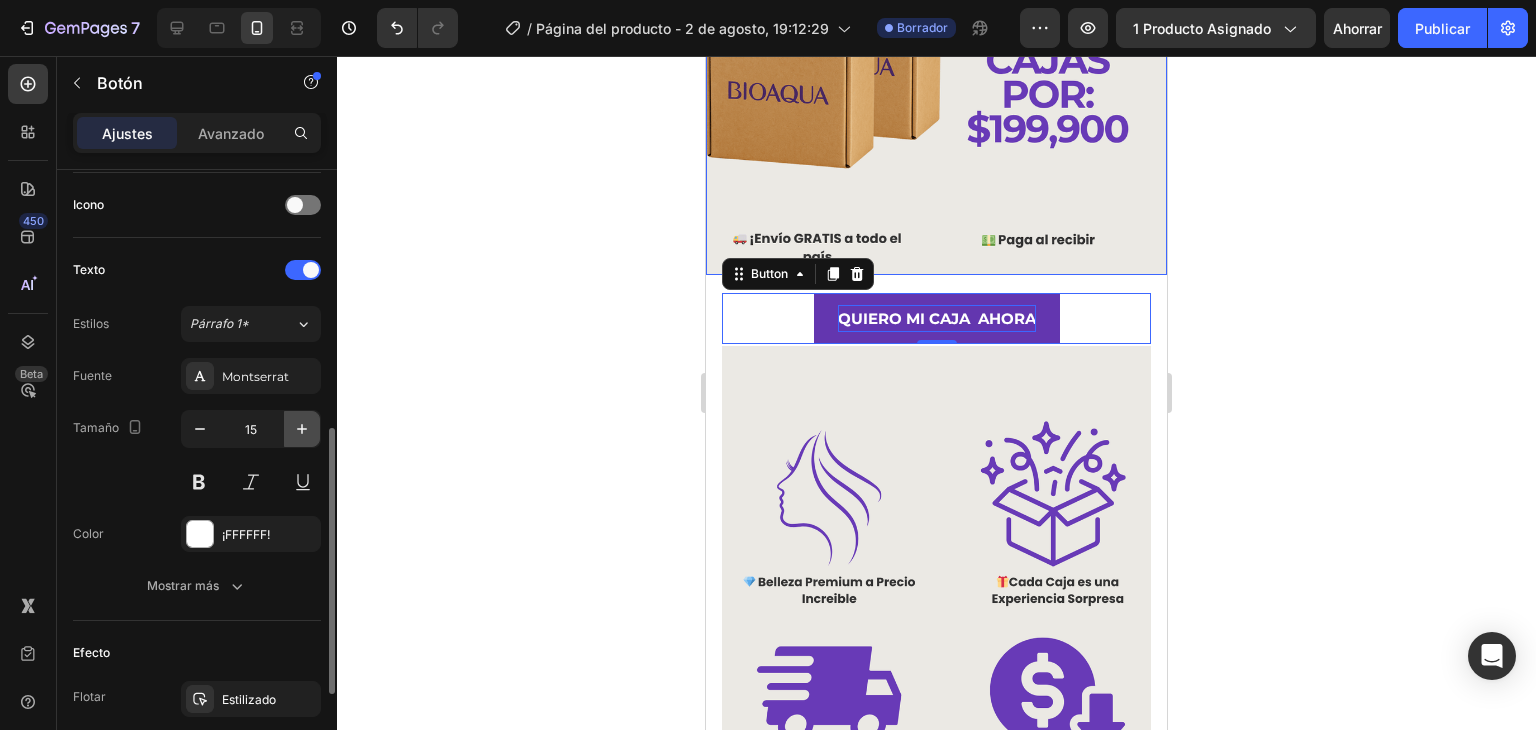 click 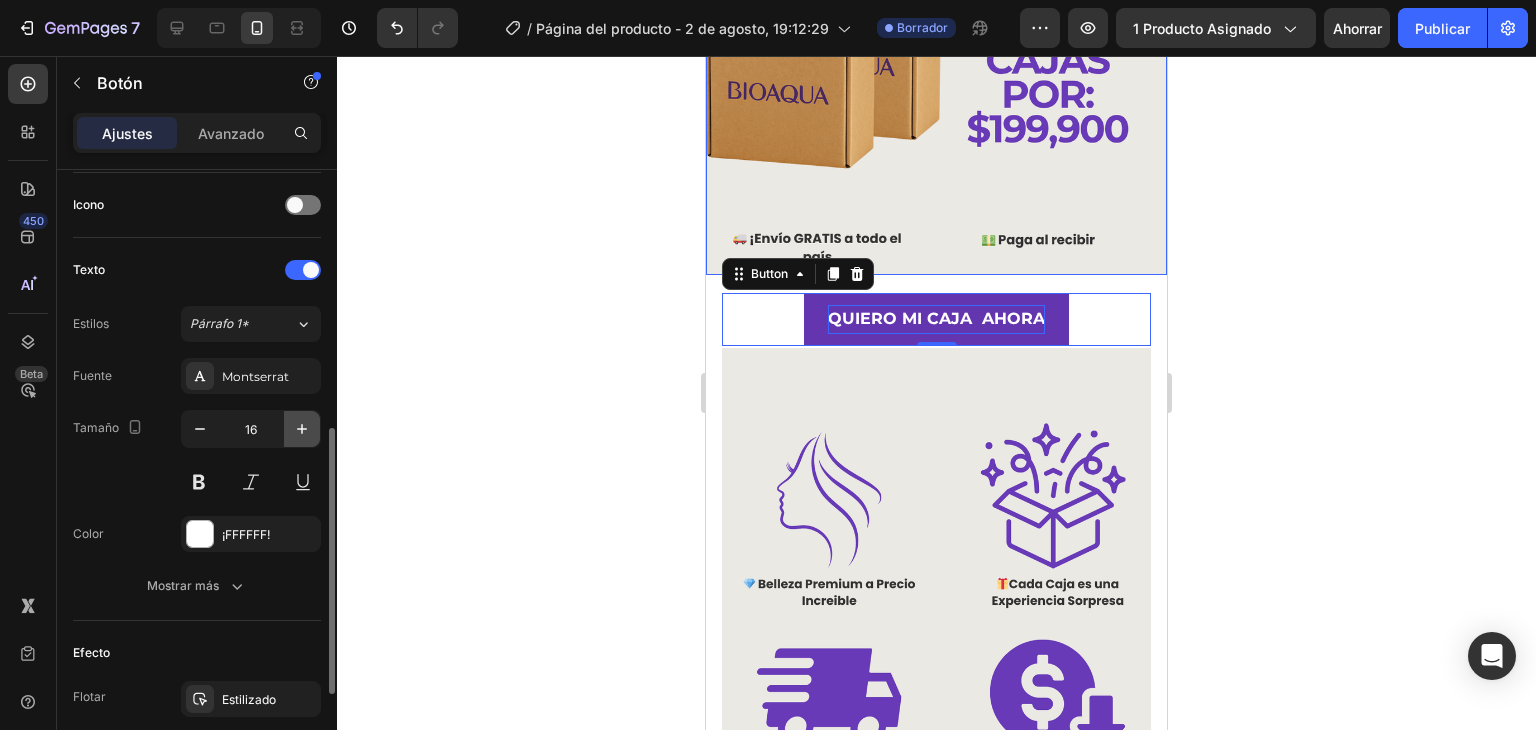 click 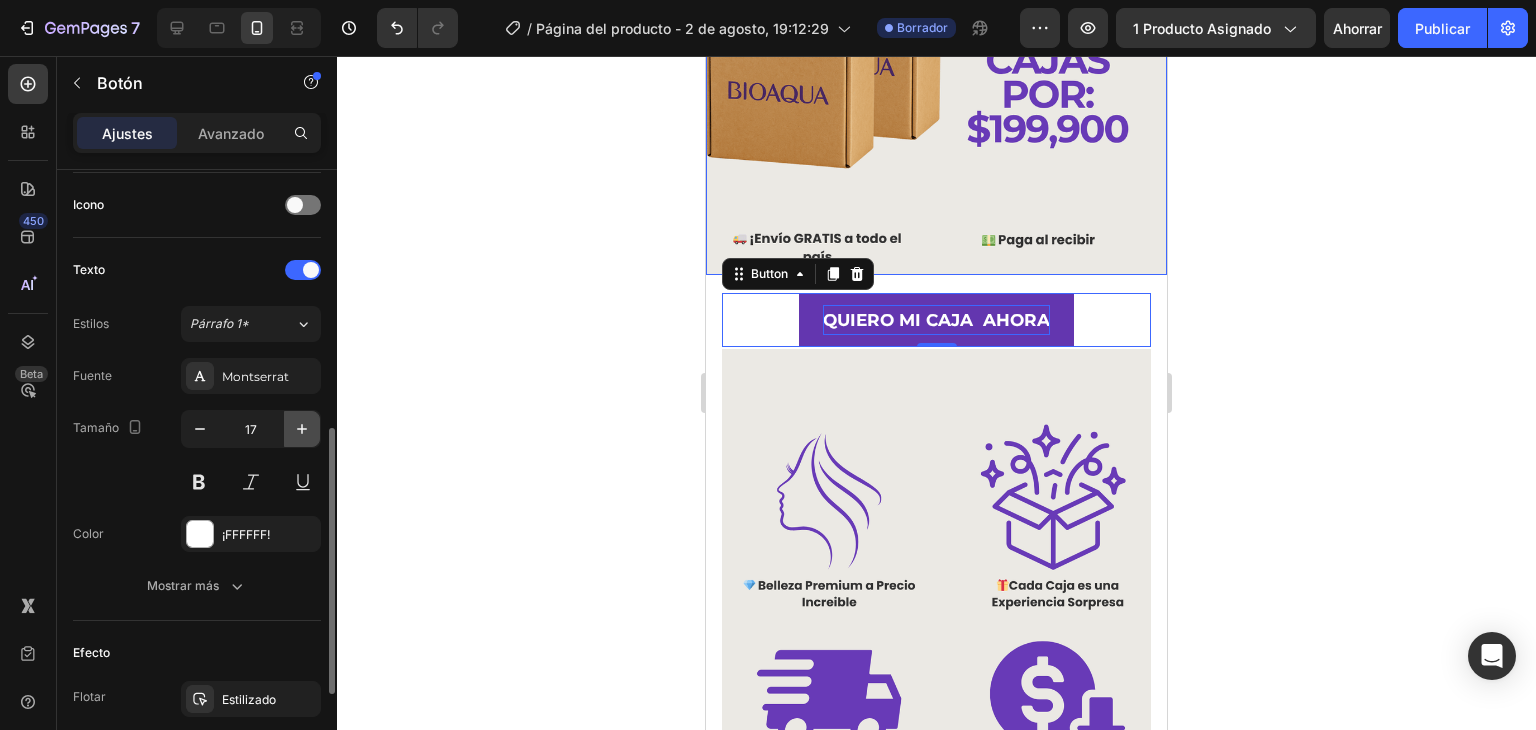 click 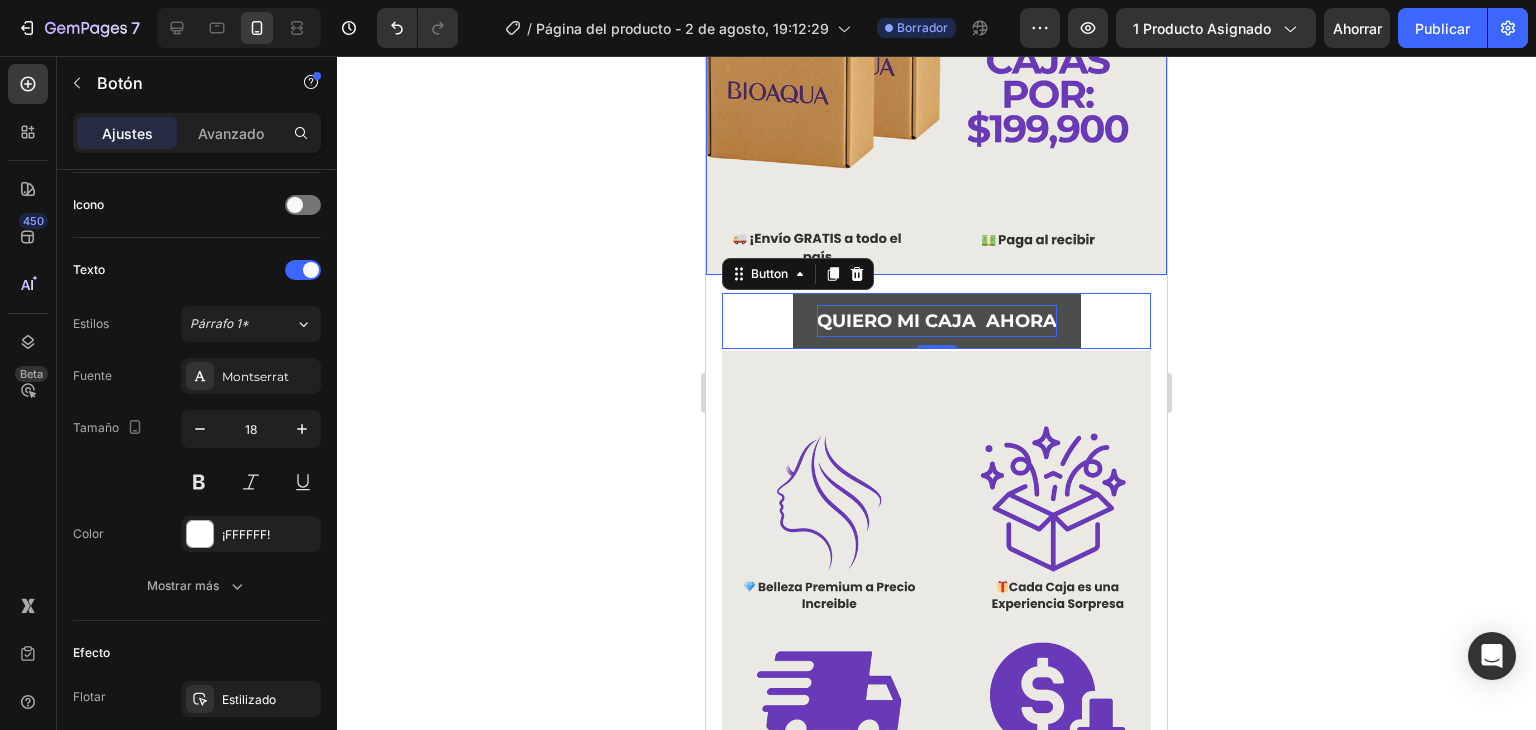click on "QUIERO MI CAJA  AHORA" at bounding box center [937, 321] 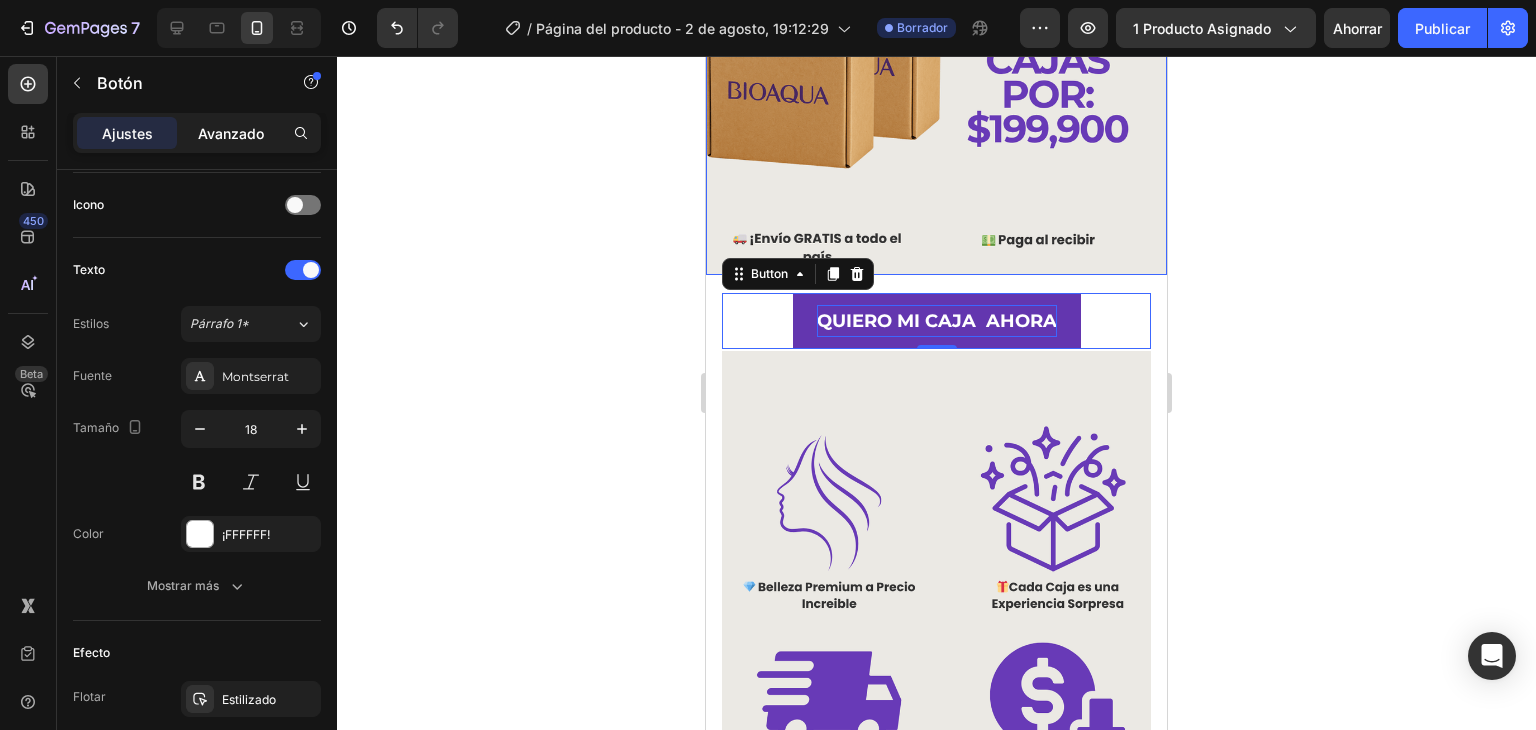 click on "Avanzado" at bounding box center (231, 133) 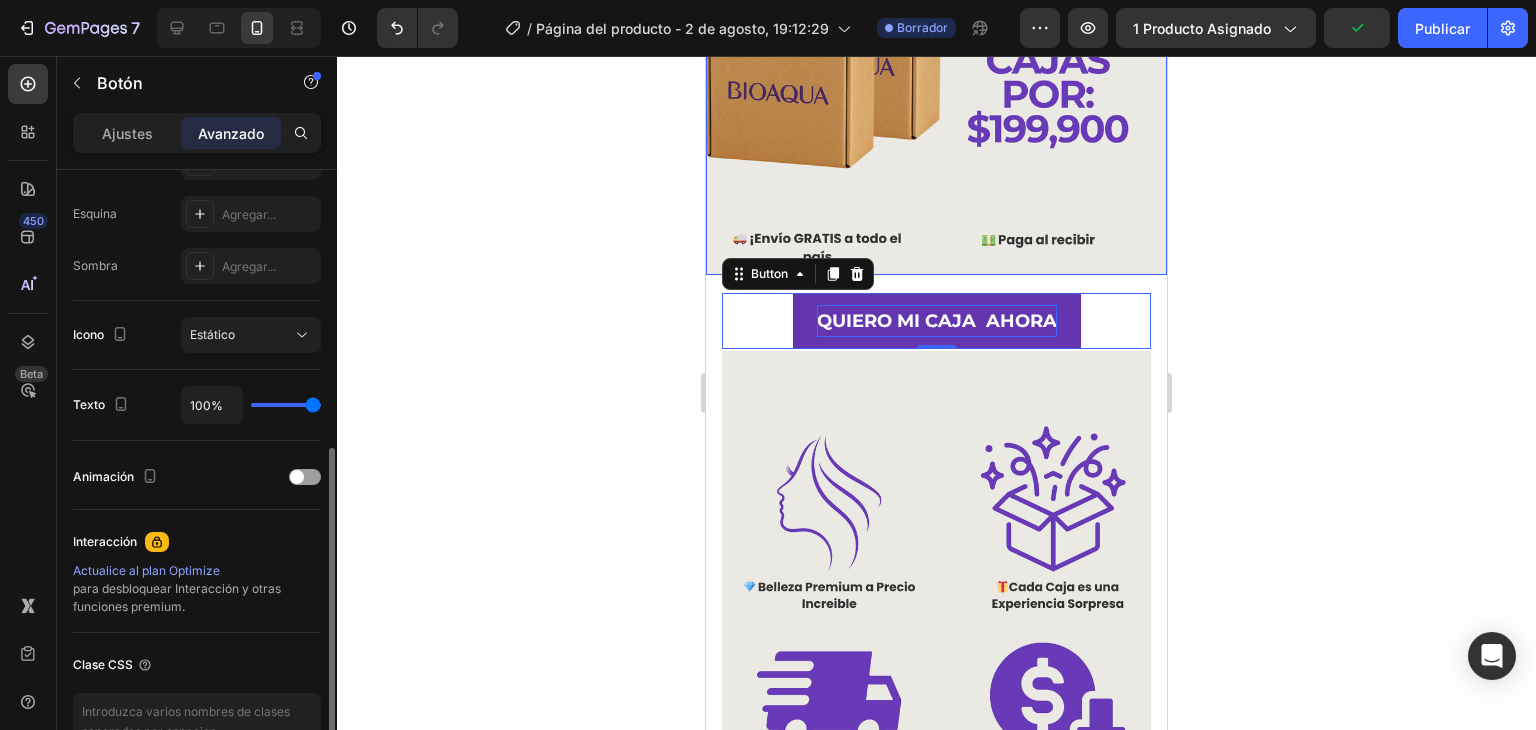 scroll, scrollTop: 715, scrollLeft: 0, axis: vertical 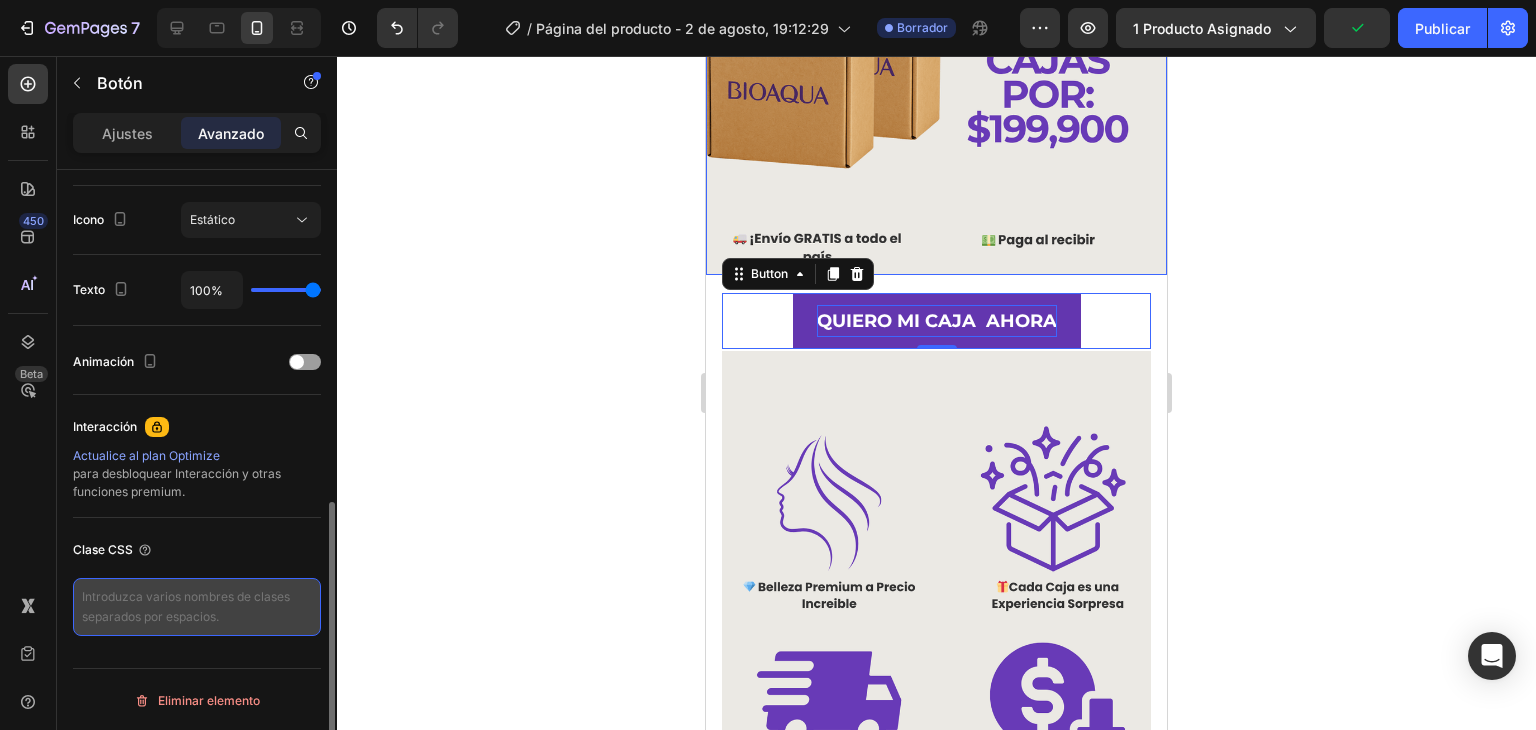 click at bounding box center (197, 607) 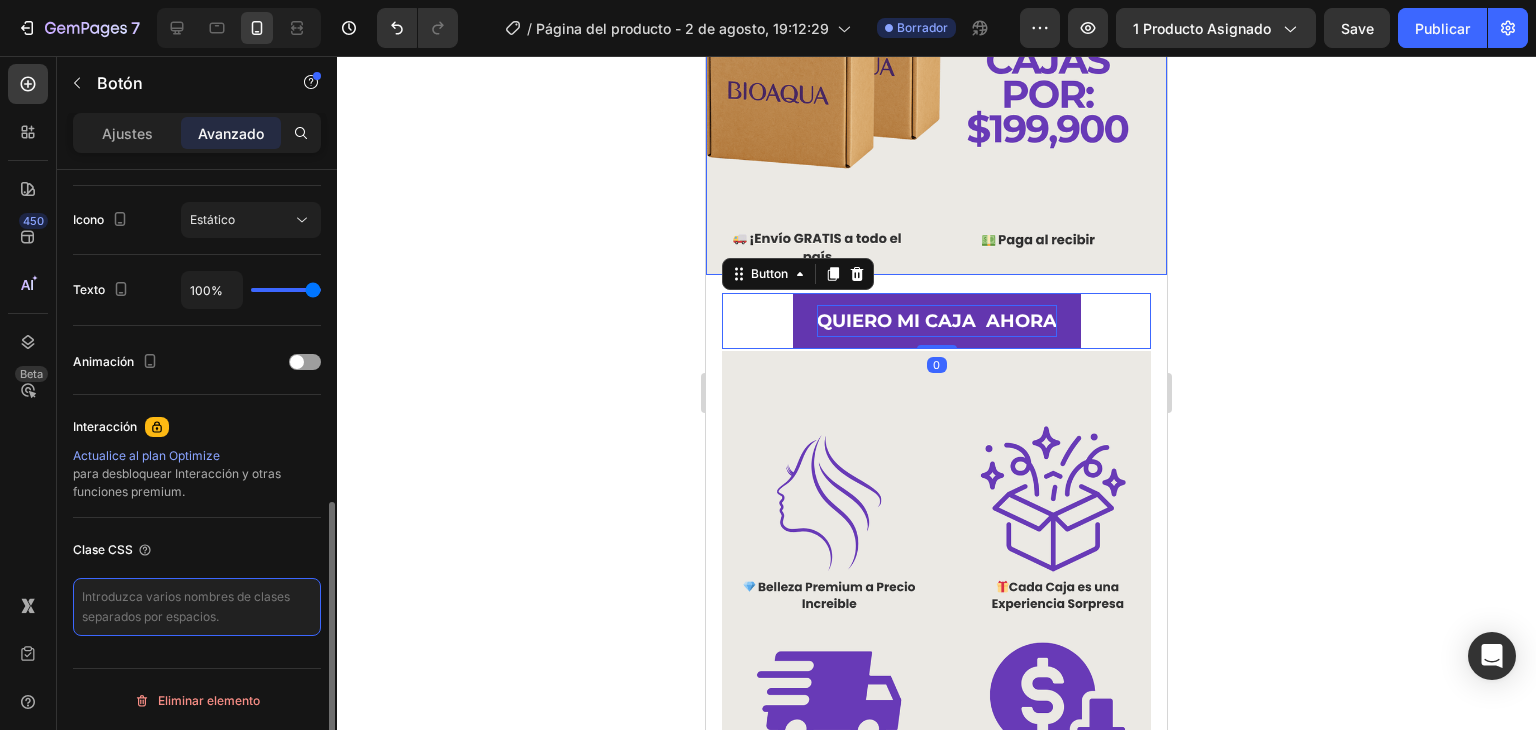 paste on "_rsi-cod-form-gempages-button-overwrite _rsi-cod-form-is-gempage" 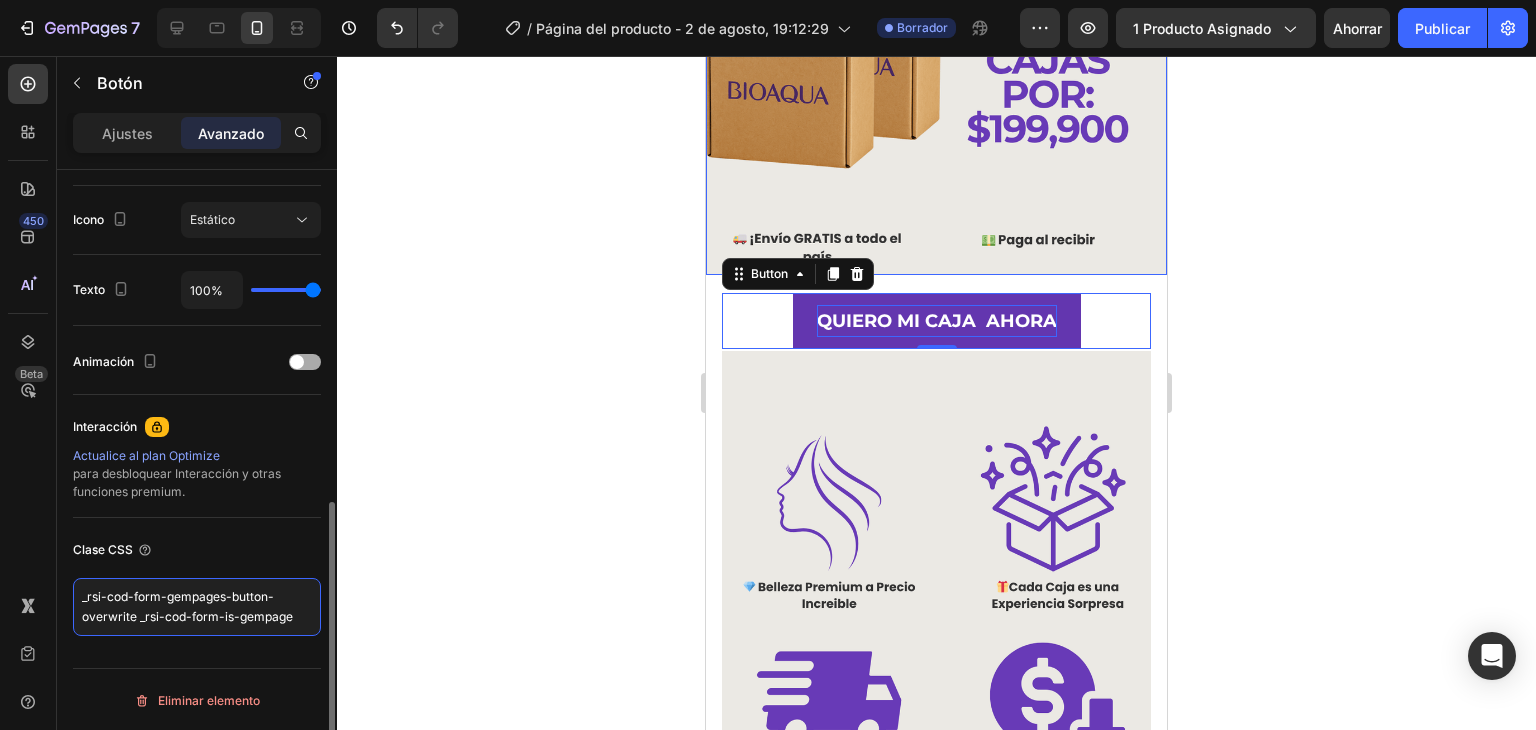 type on "_rsi-cod-form-gempages-button-overwrite _rsi-cod-form-is-gempage" 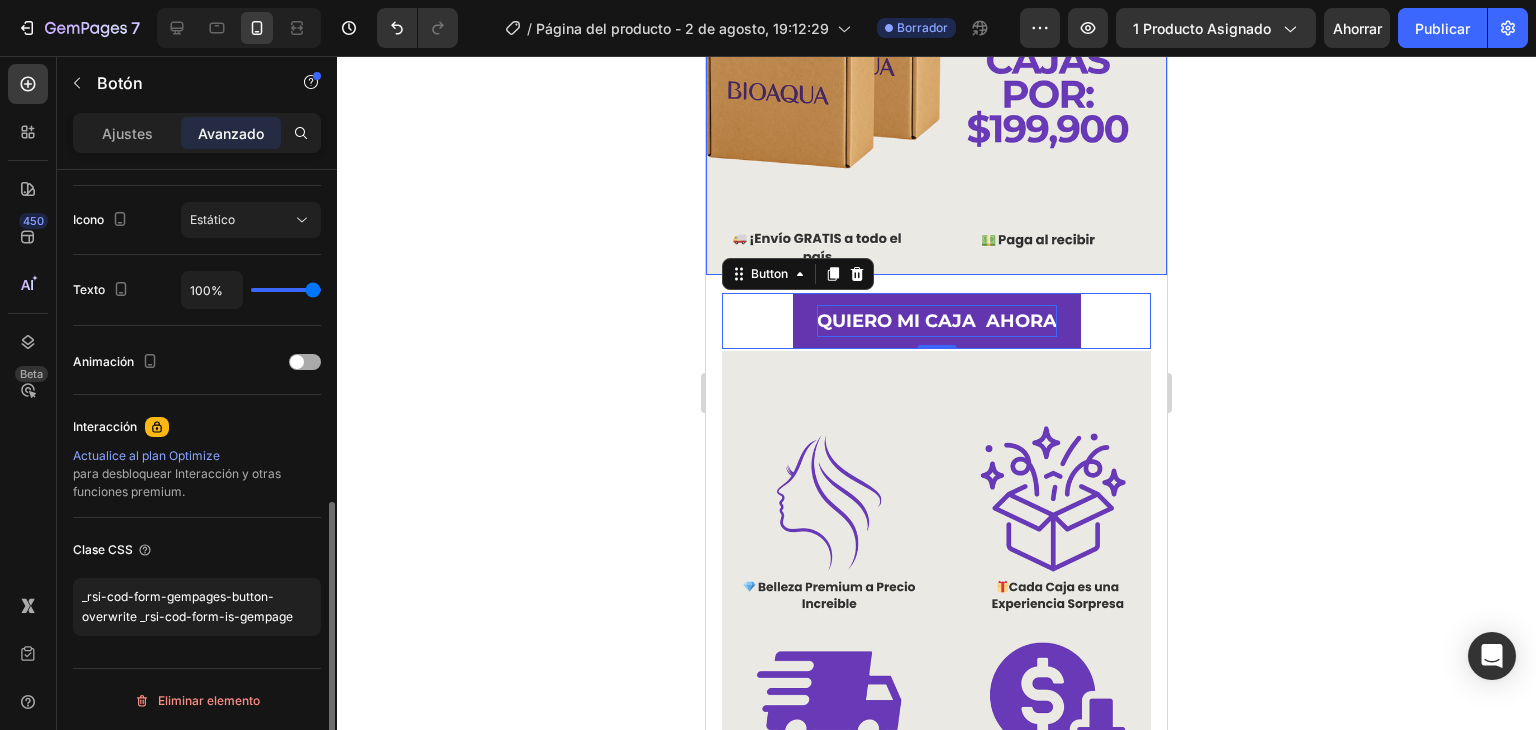 click at bounding box center [297, 362] 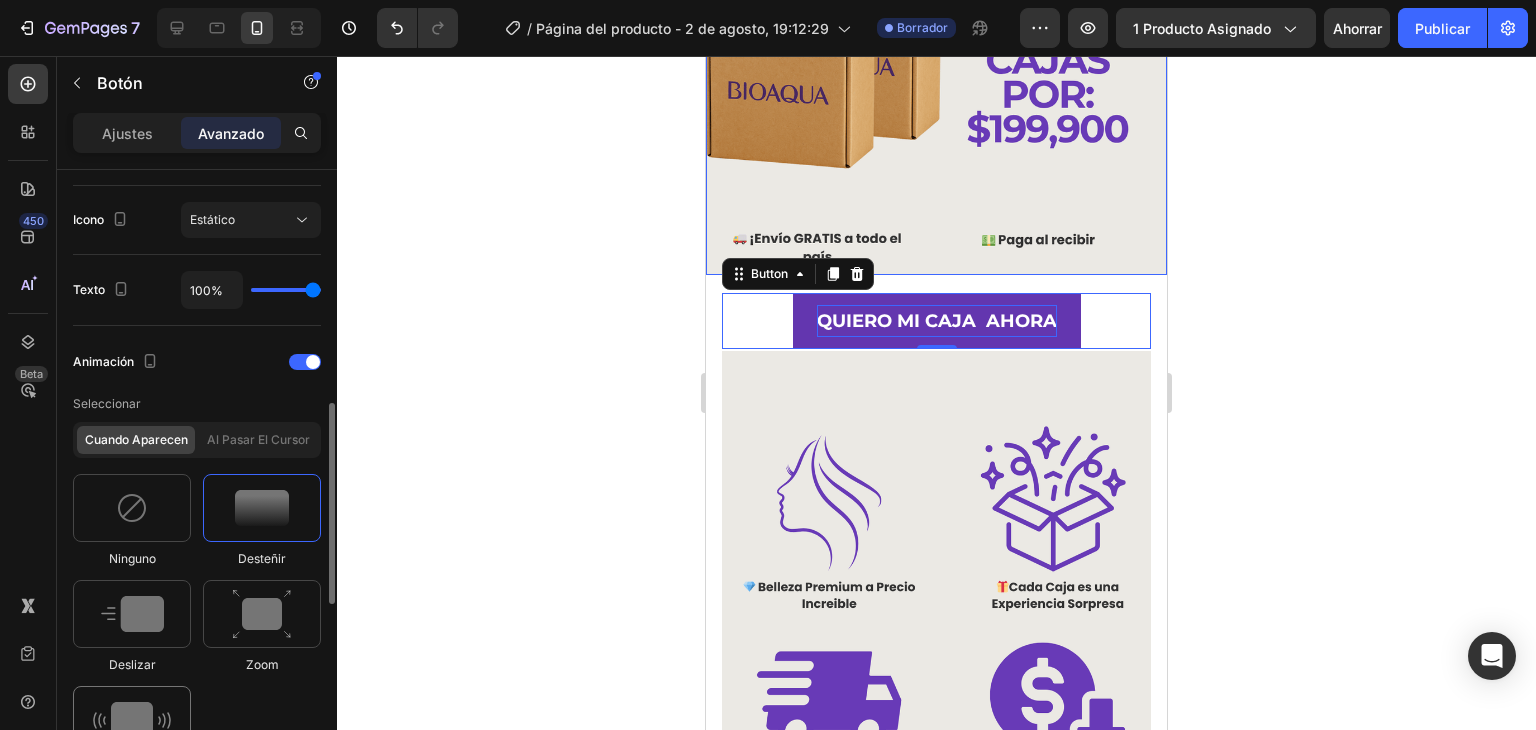 click at bounding box center (132, 720) 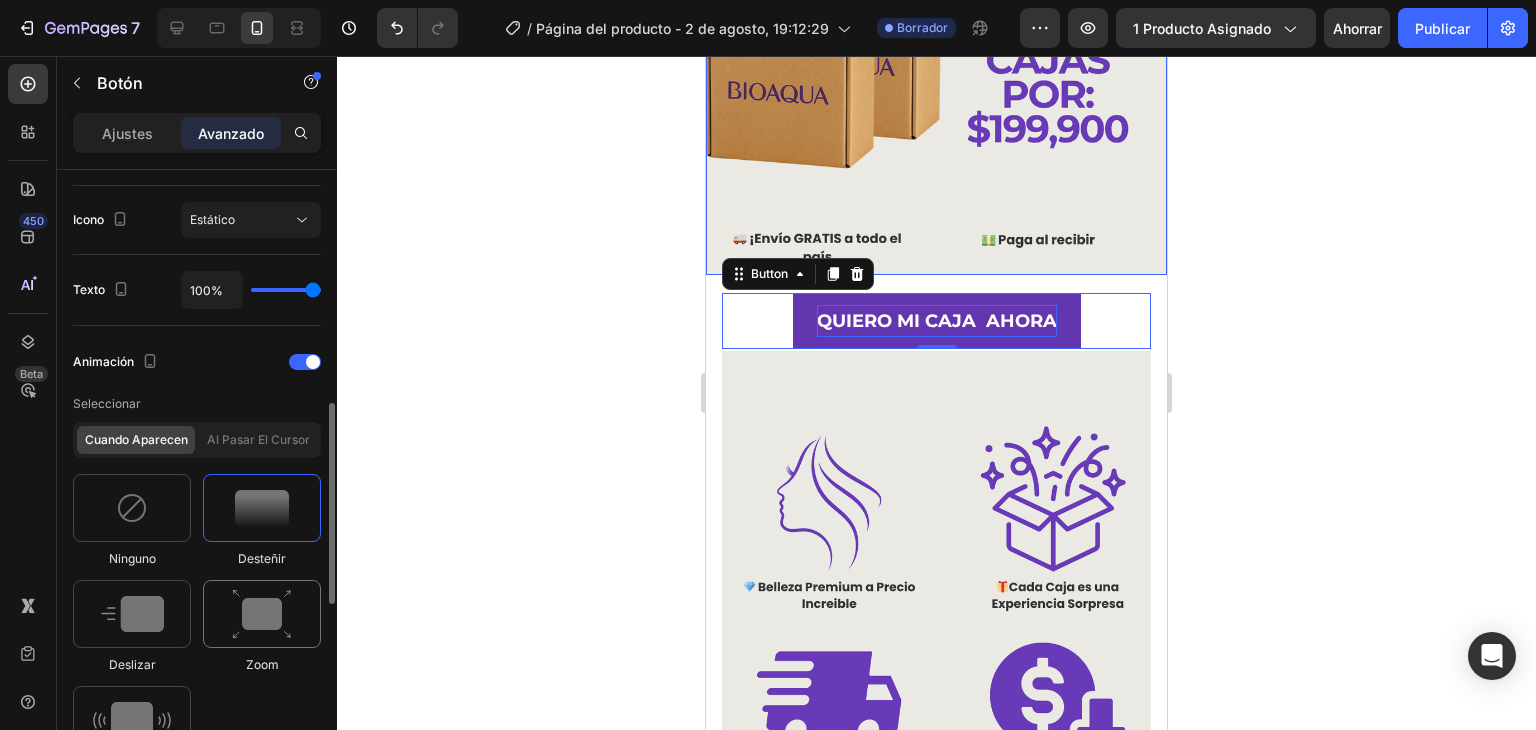 type on "0.7" 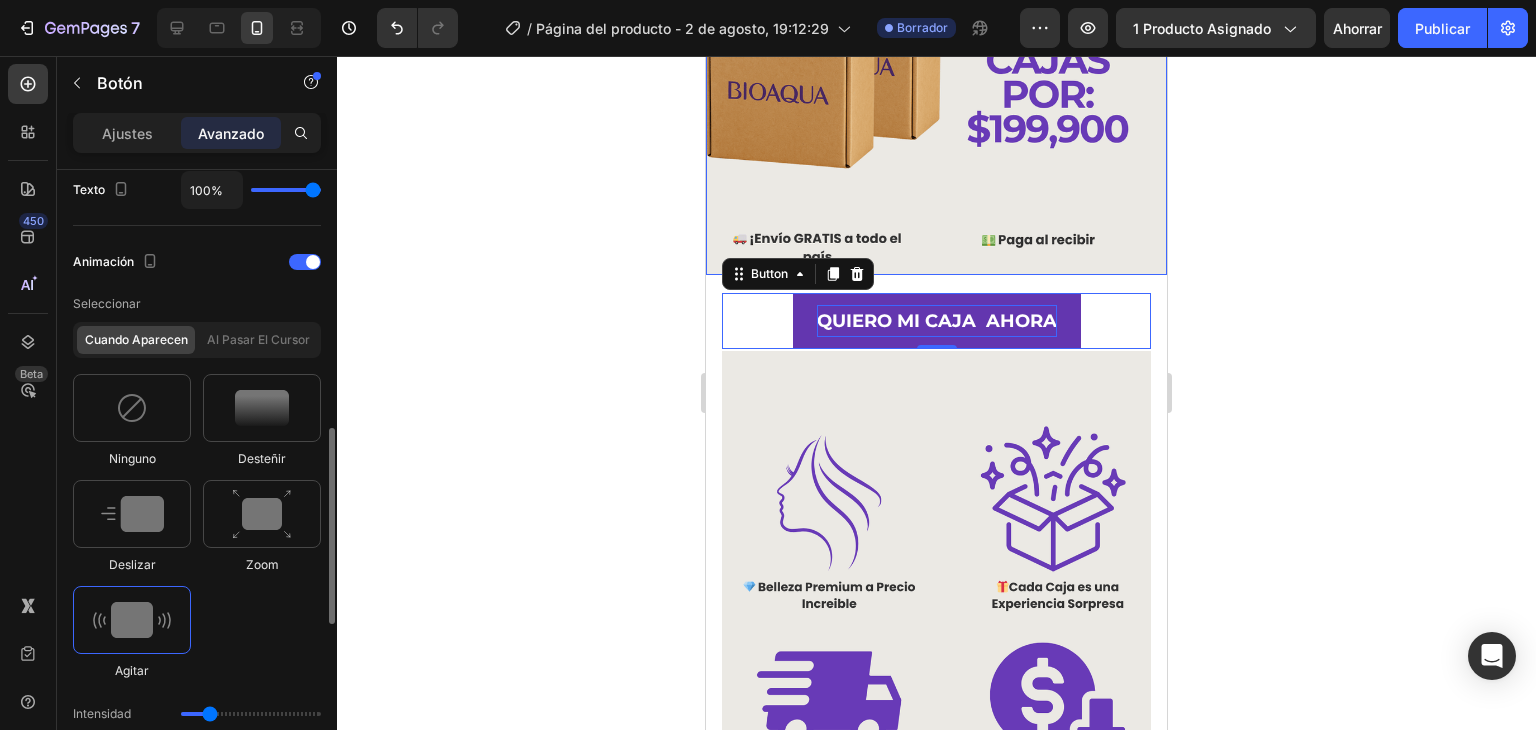 scroll, scrollTop: 615, scrollLeft: 0, axis: vertical 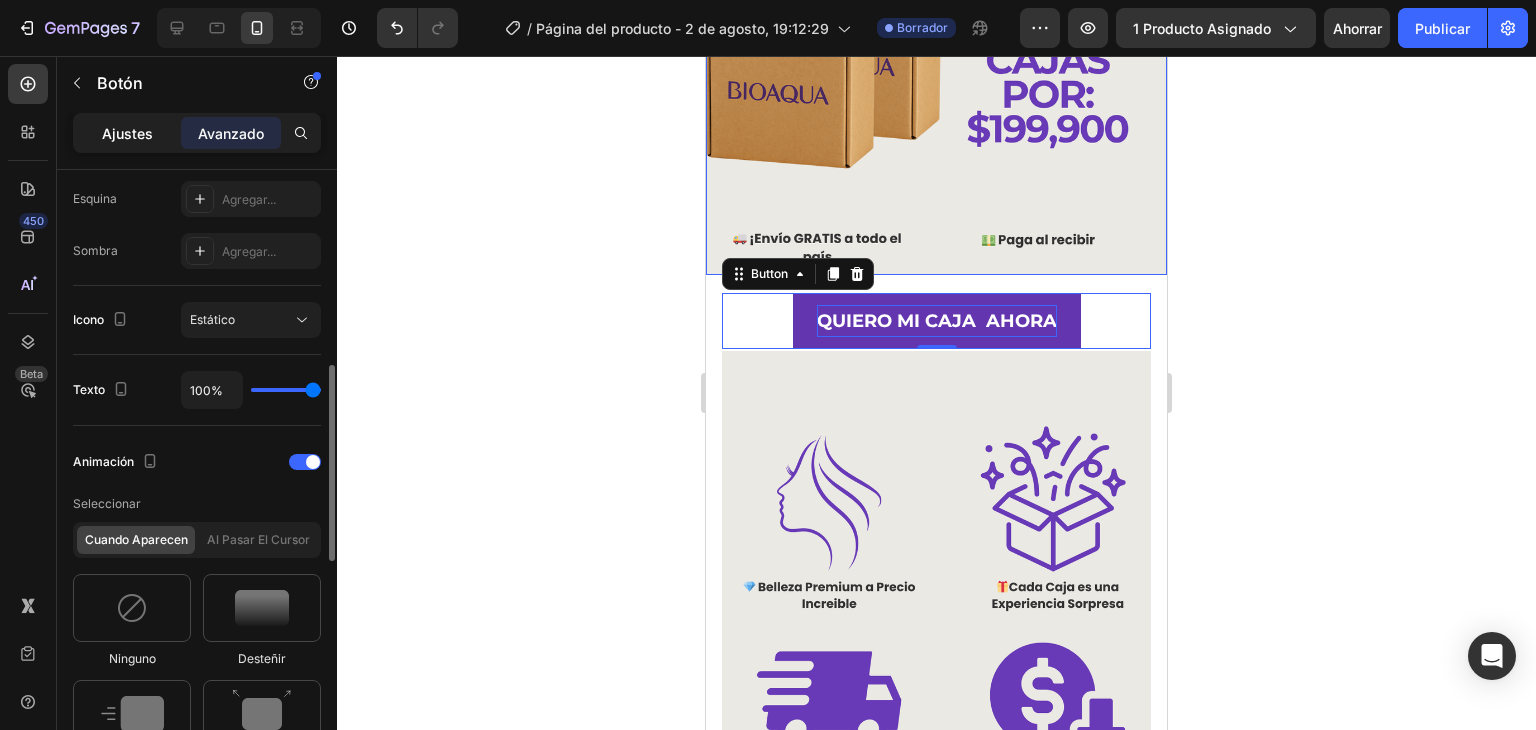 click on "Ajustes" at bounding box center [127, 133] 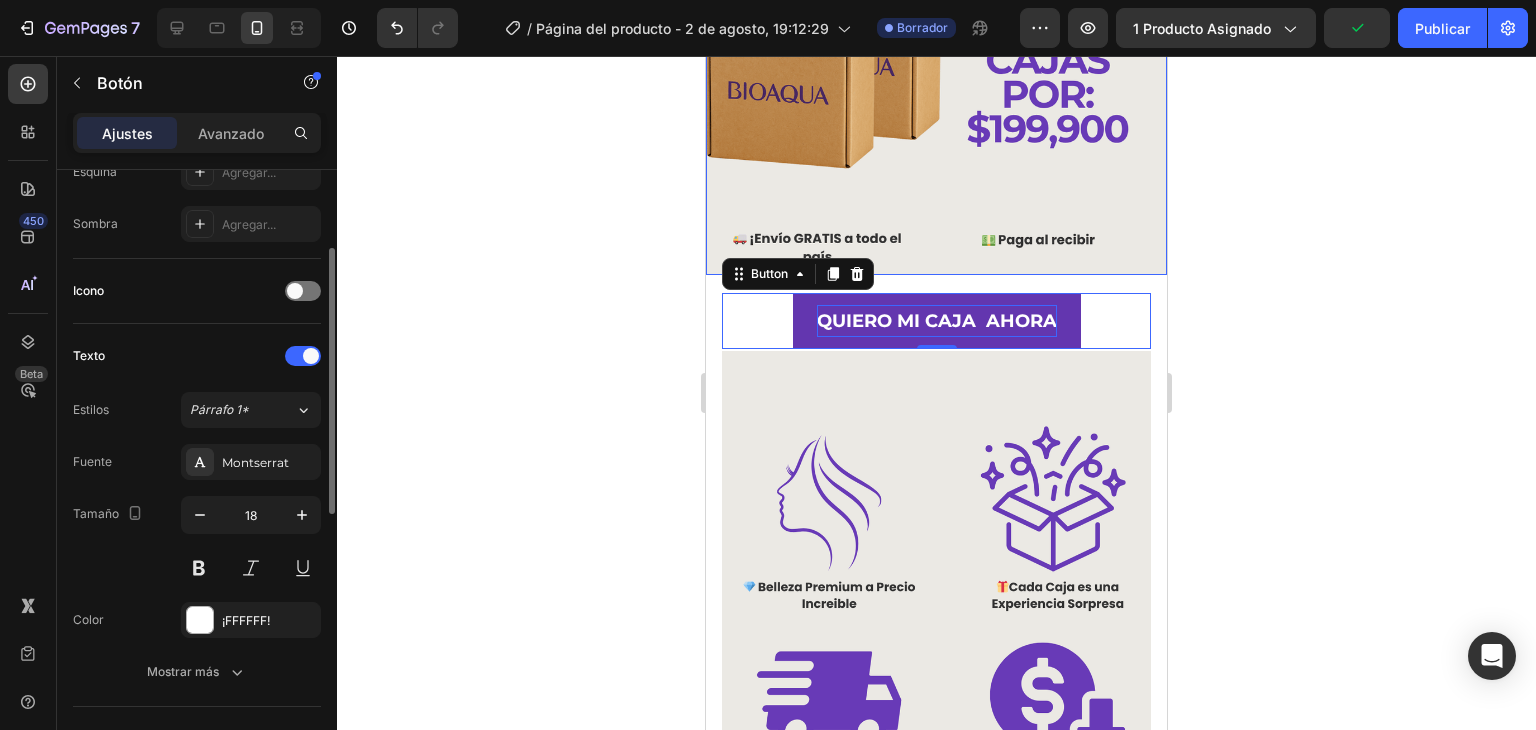 scroll, scrollTop: 214, scrollLeft: 0, axis: vertical 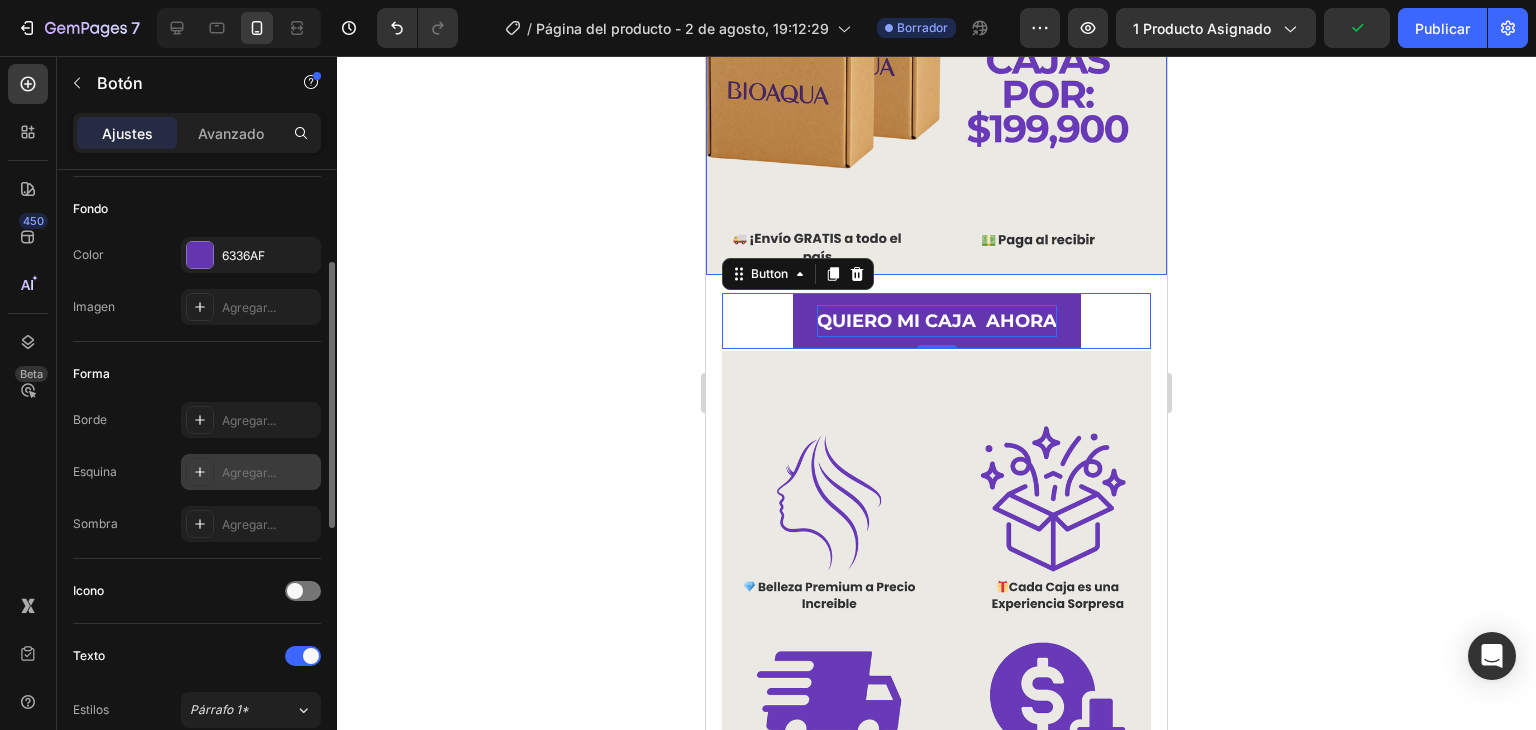 click on "Agregar..." at bounding box center (249, 472) 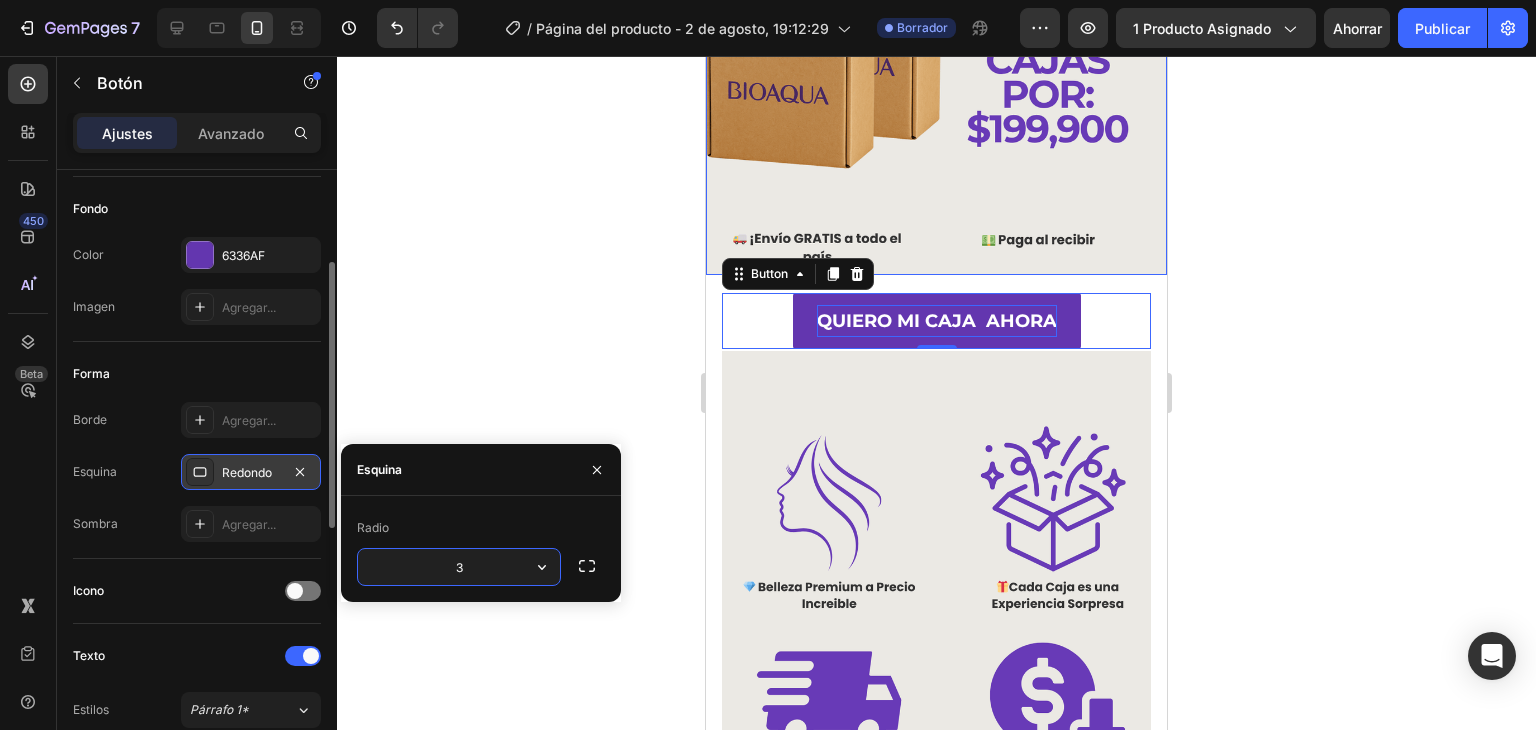 type on "30" 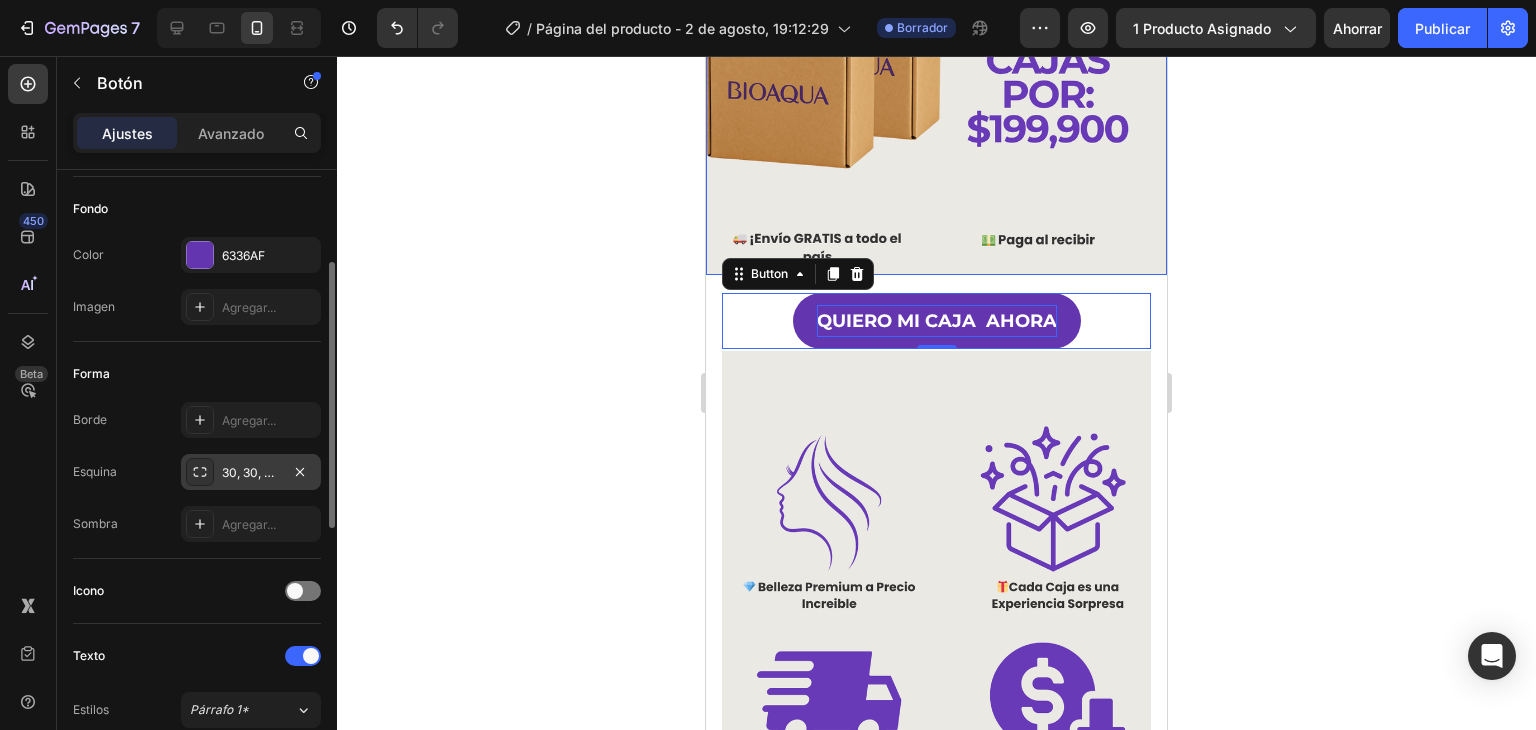 click 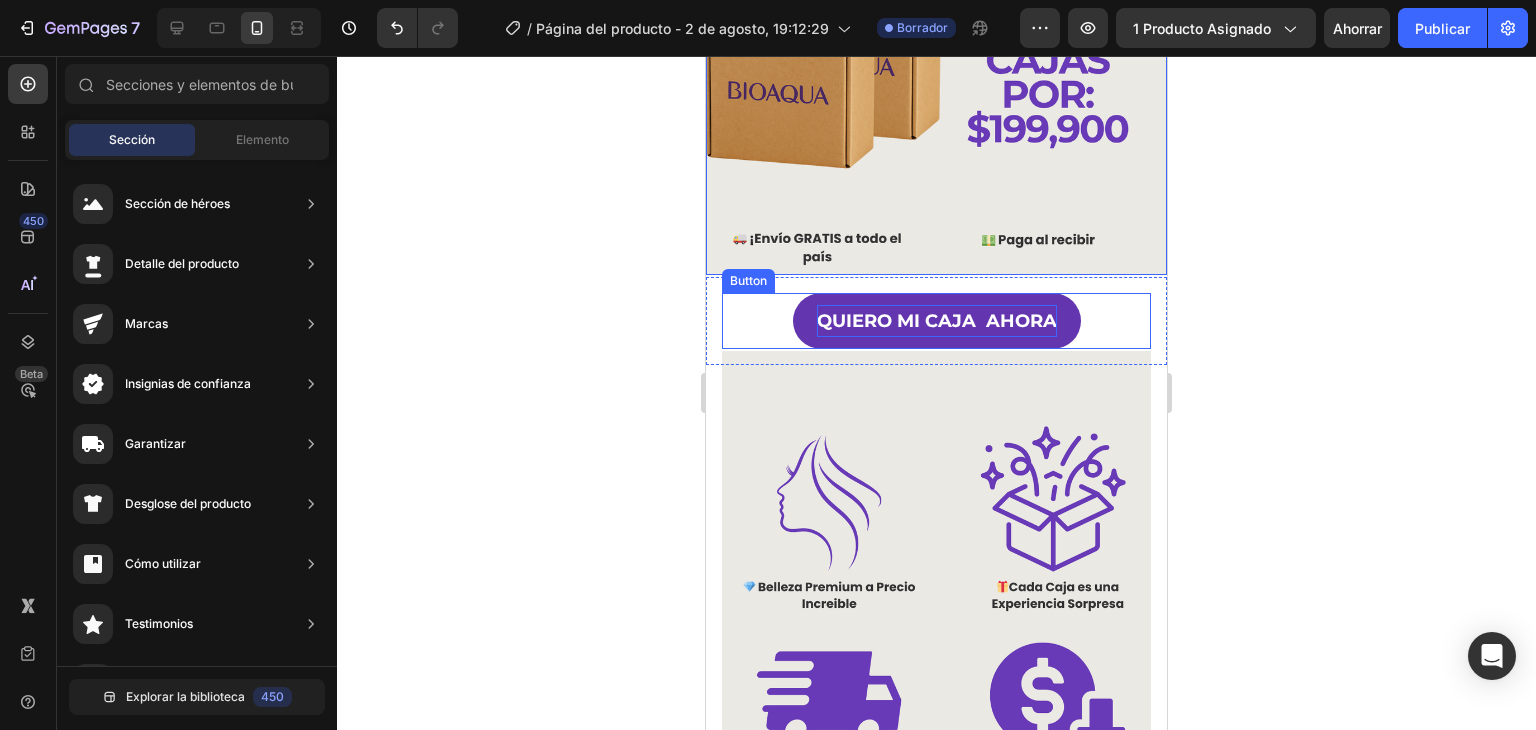 click on "QUIERO MI CAJA  AHORA Button" at bounding box center (936, 321) 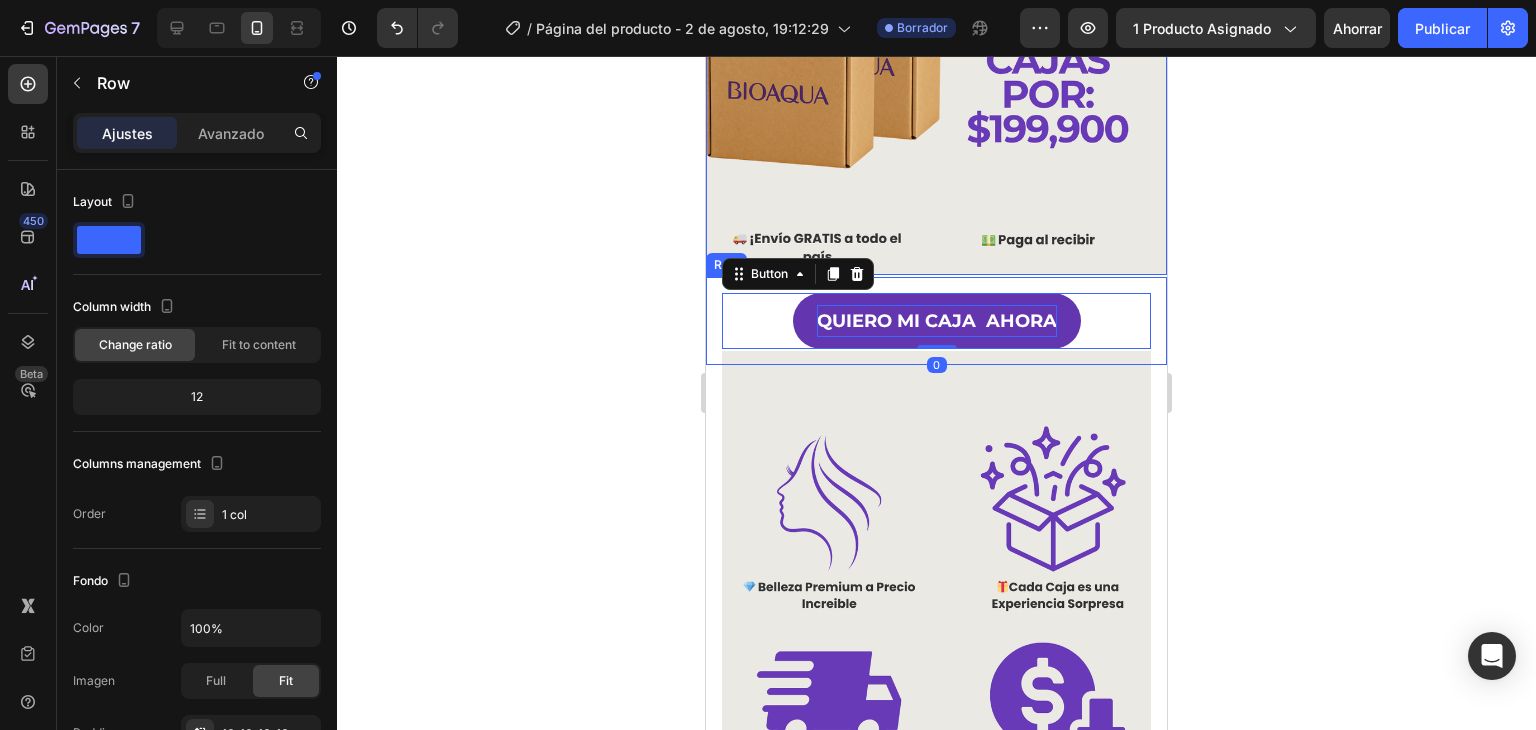 click on "QUIERO MI CAJA  AHORA Button   0 Row" at bounding box center (936, 321) 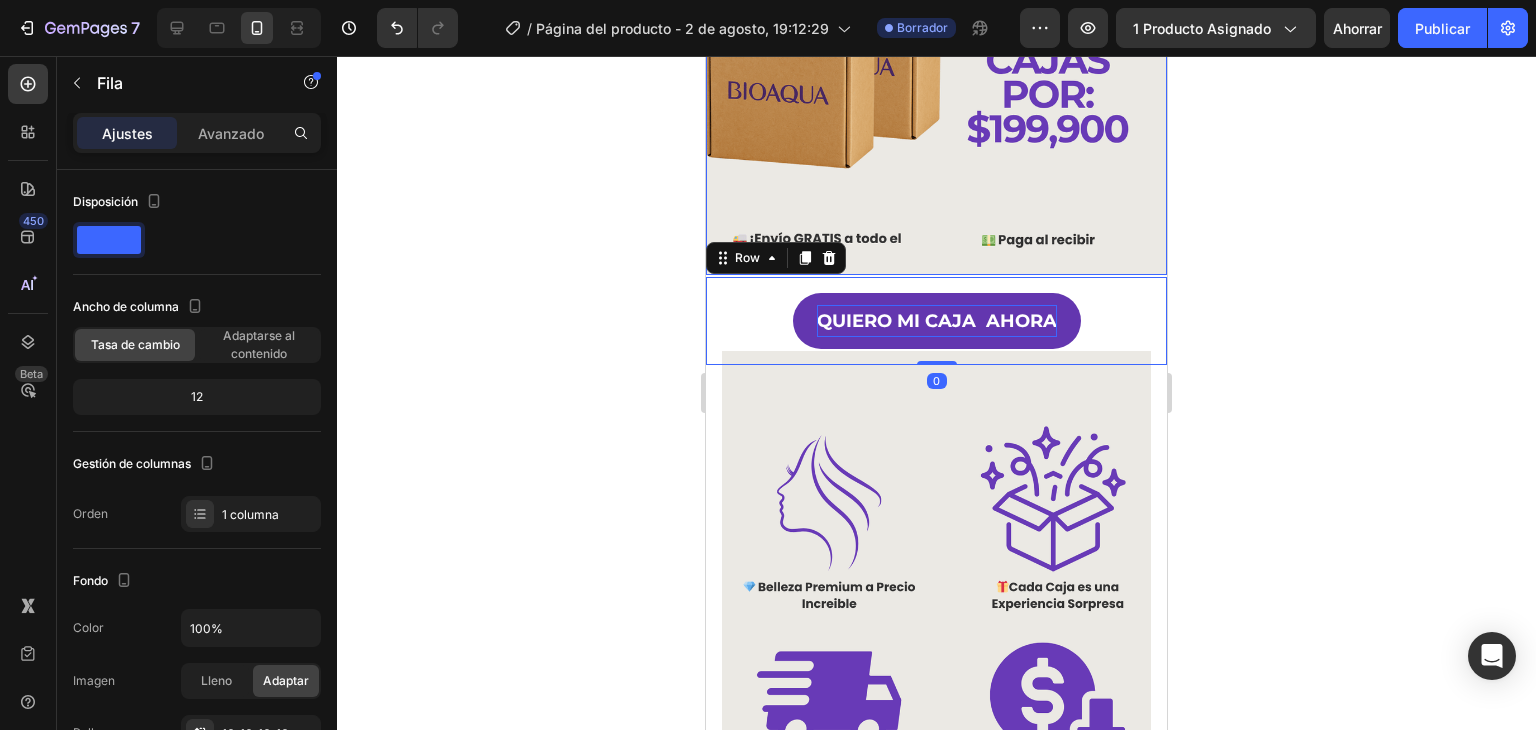 drag, startPoint x: 227, startPoint y: 141, endPoint x: 243, endPoint y: 159, distance: 24.083189 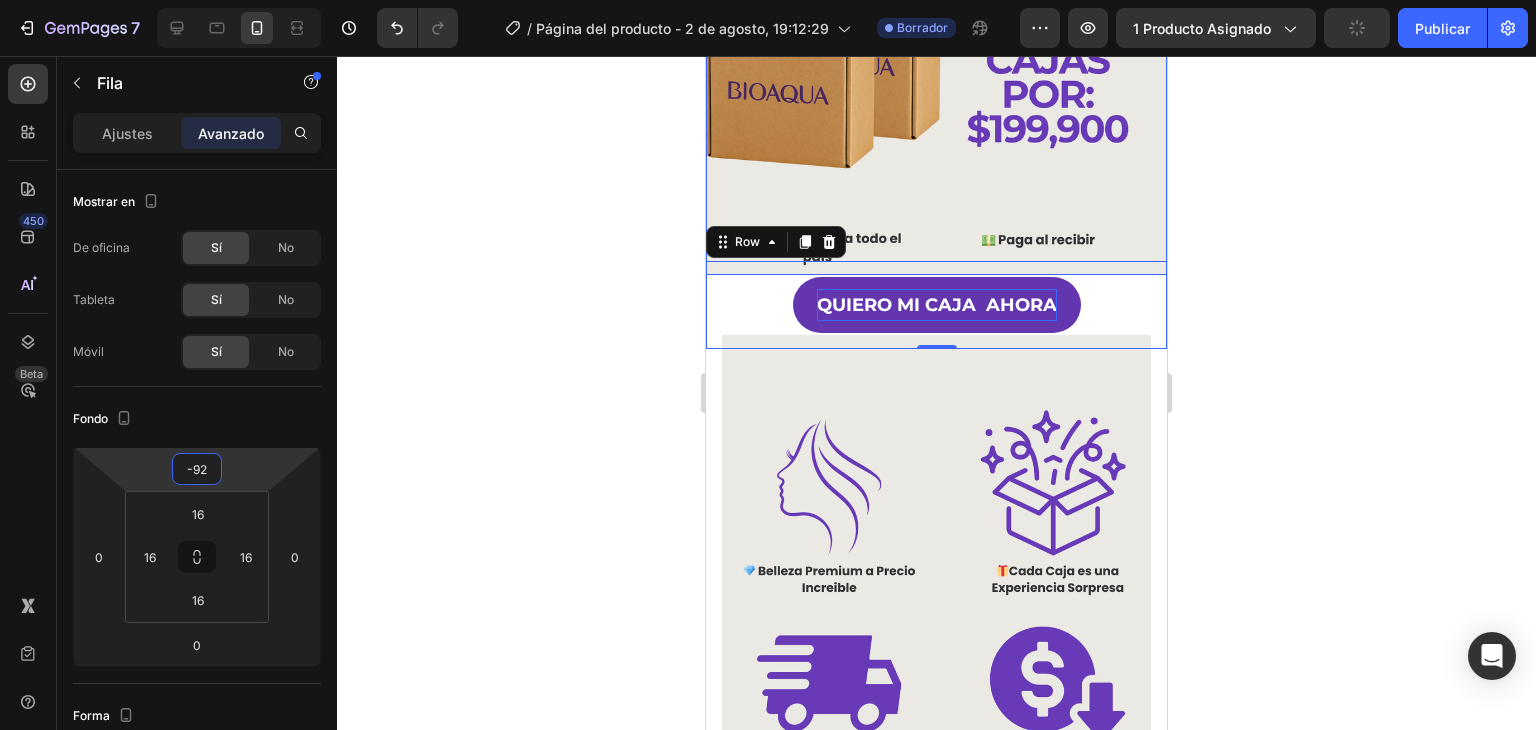 type on "-94" 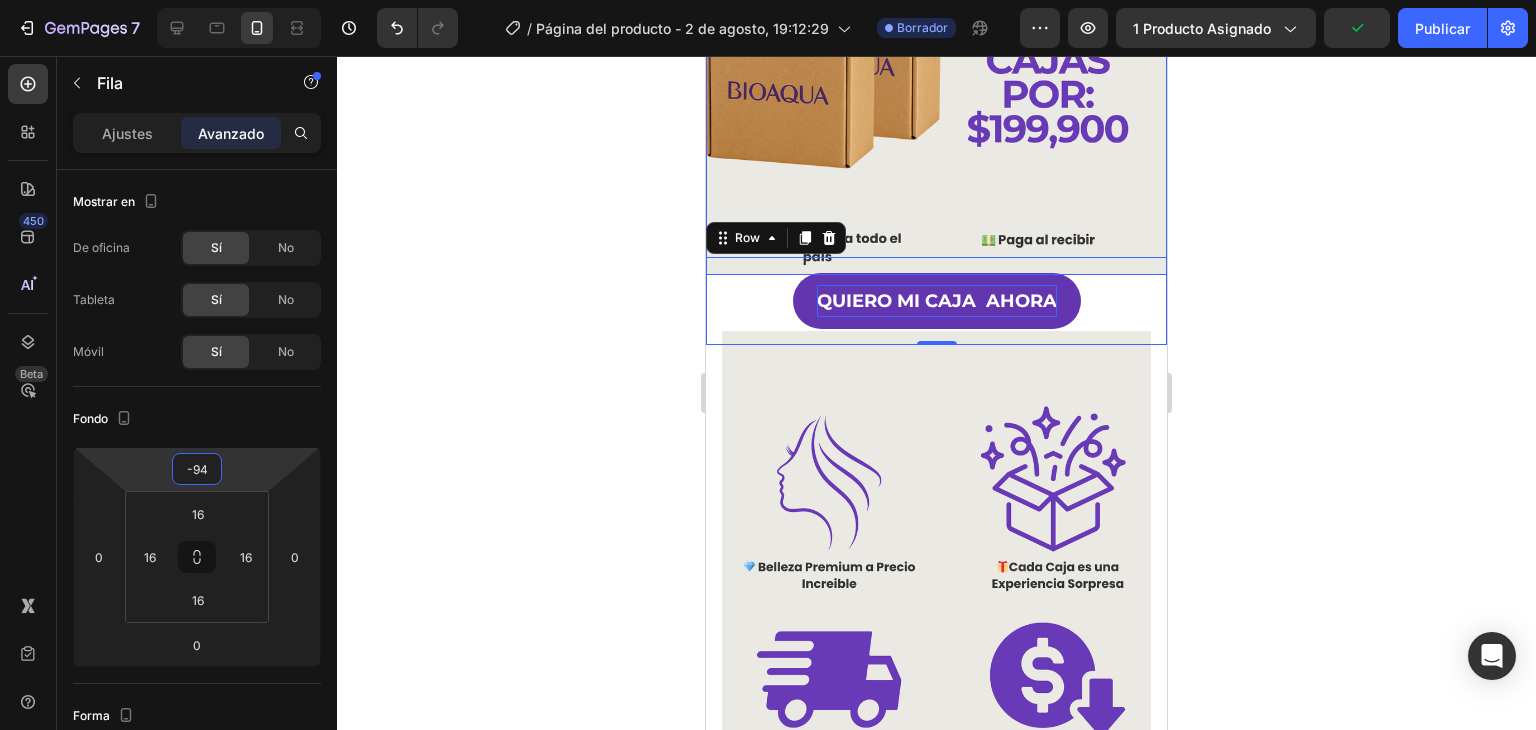 drag, startPoint x: 254, startPoint y: 471, endPoint x: 256, endPoint y: 481, distance: 10.198039 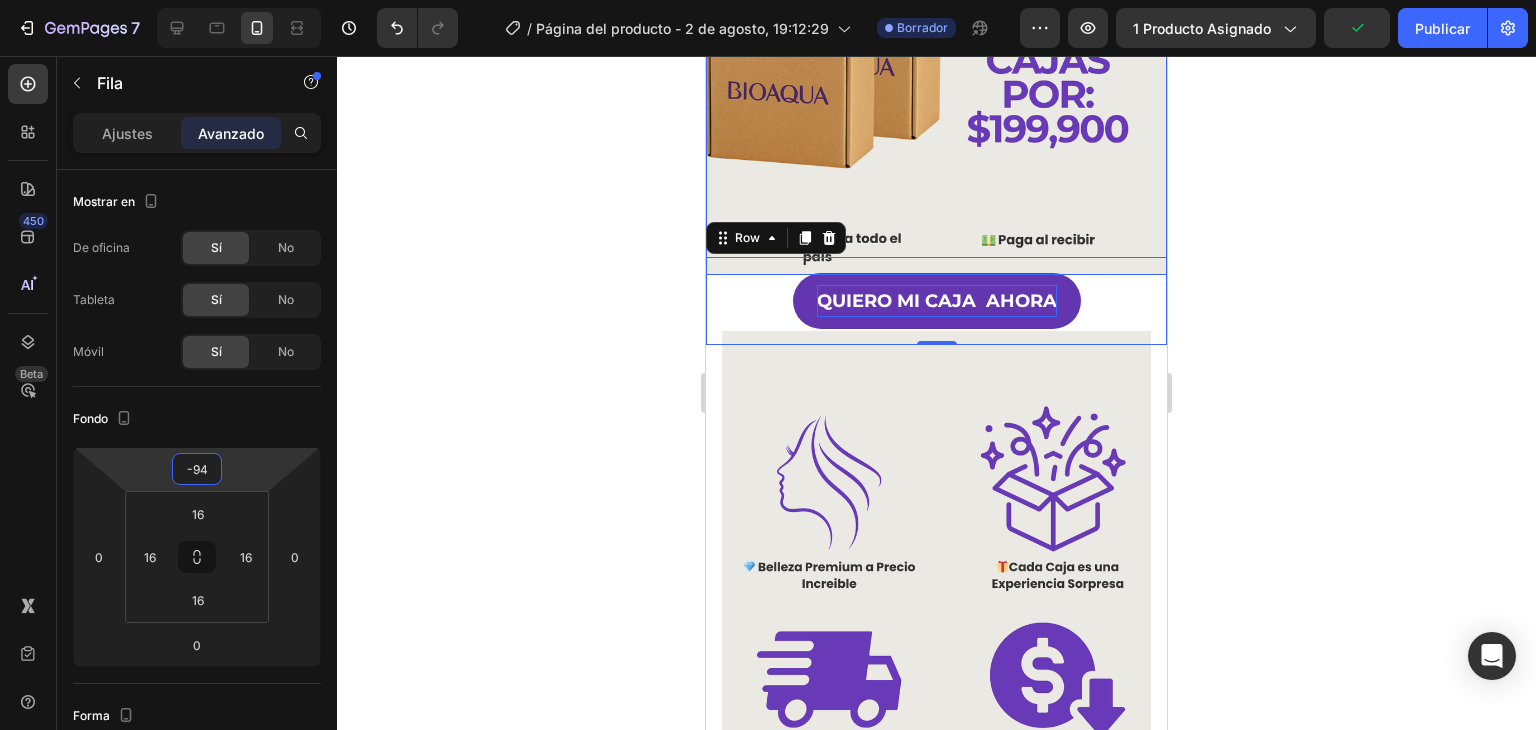 click 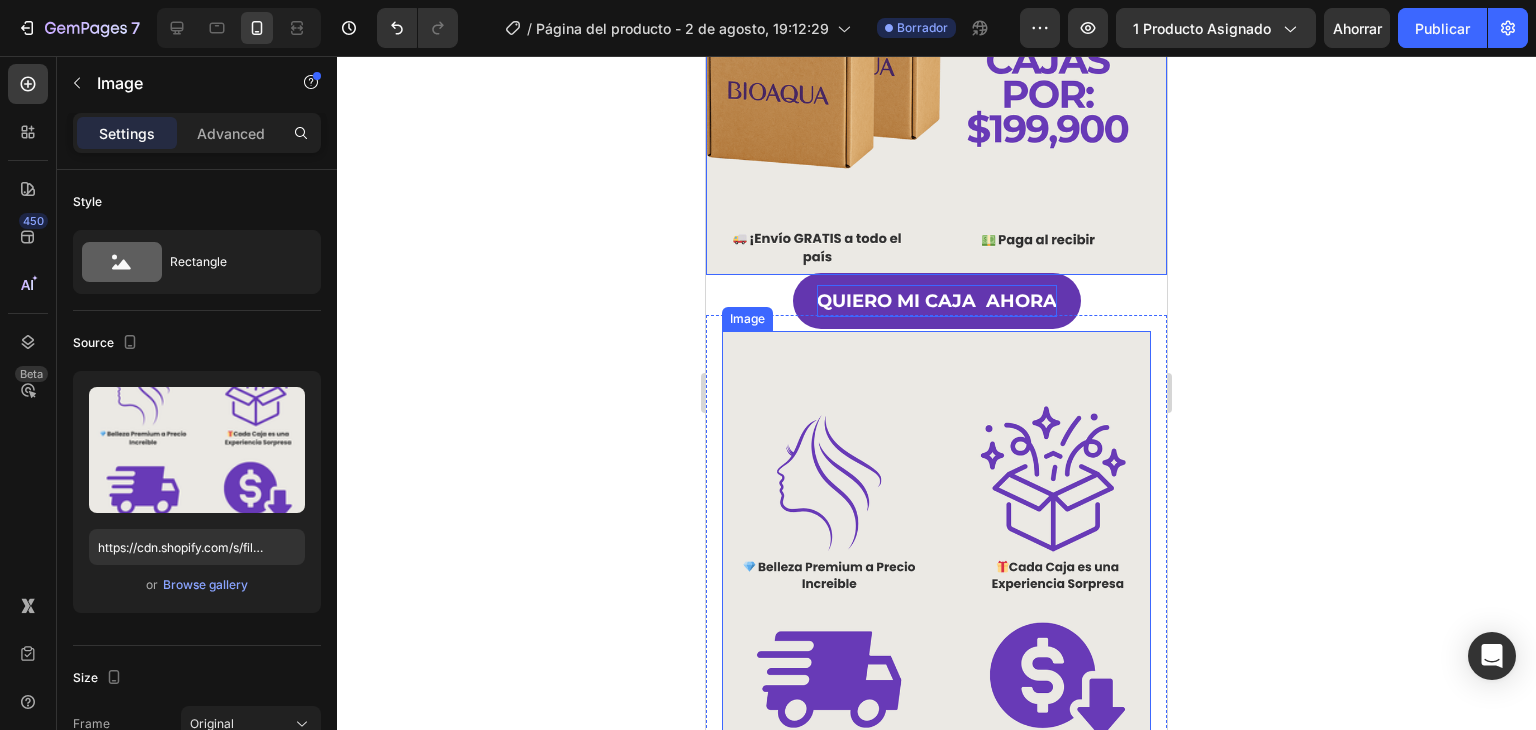 click at bounding box center (936, 599) 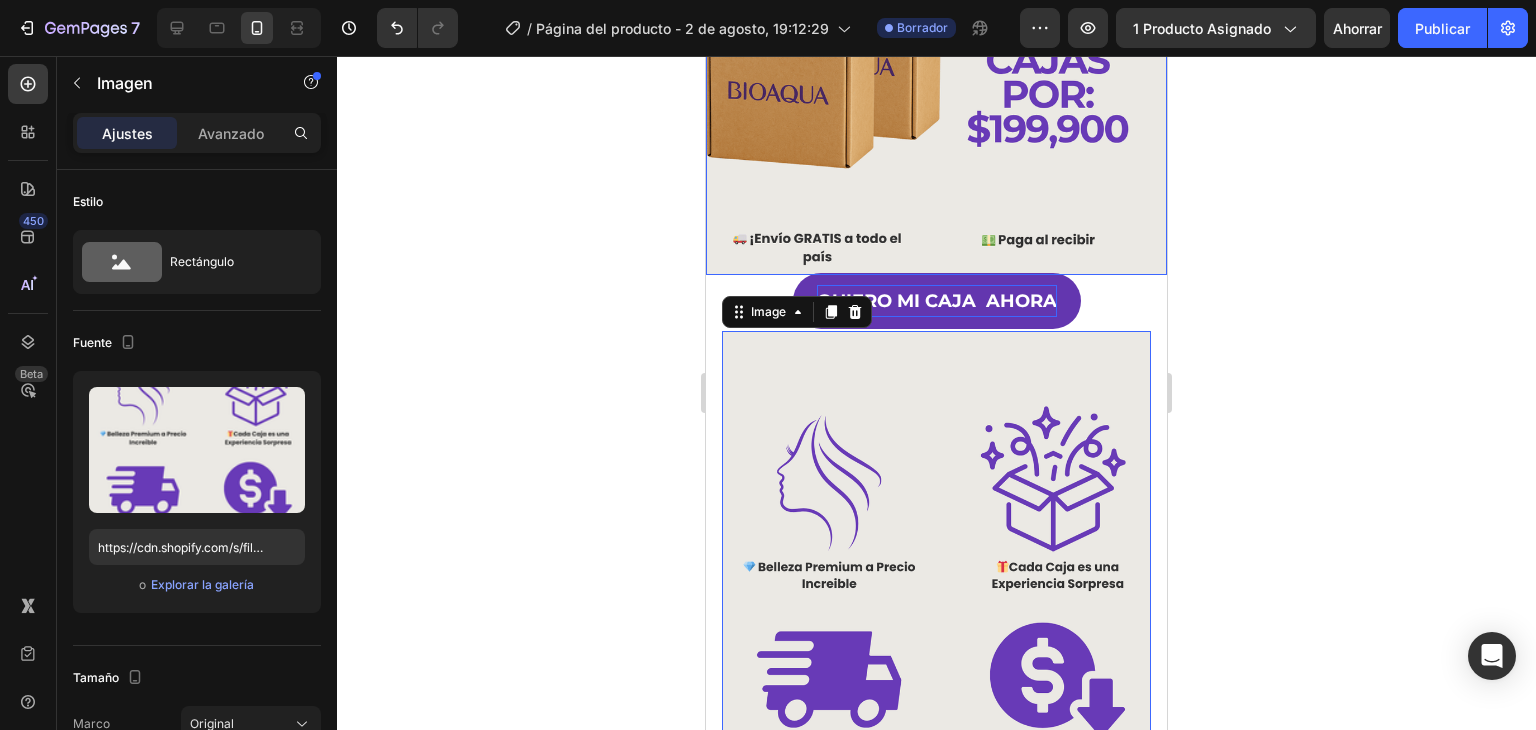 click on "Avanzado" at bounding box center [231, 133] 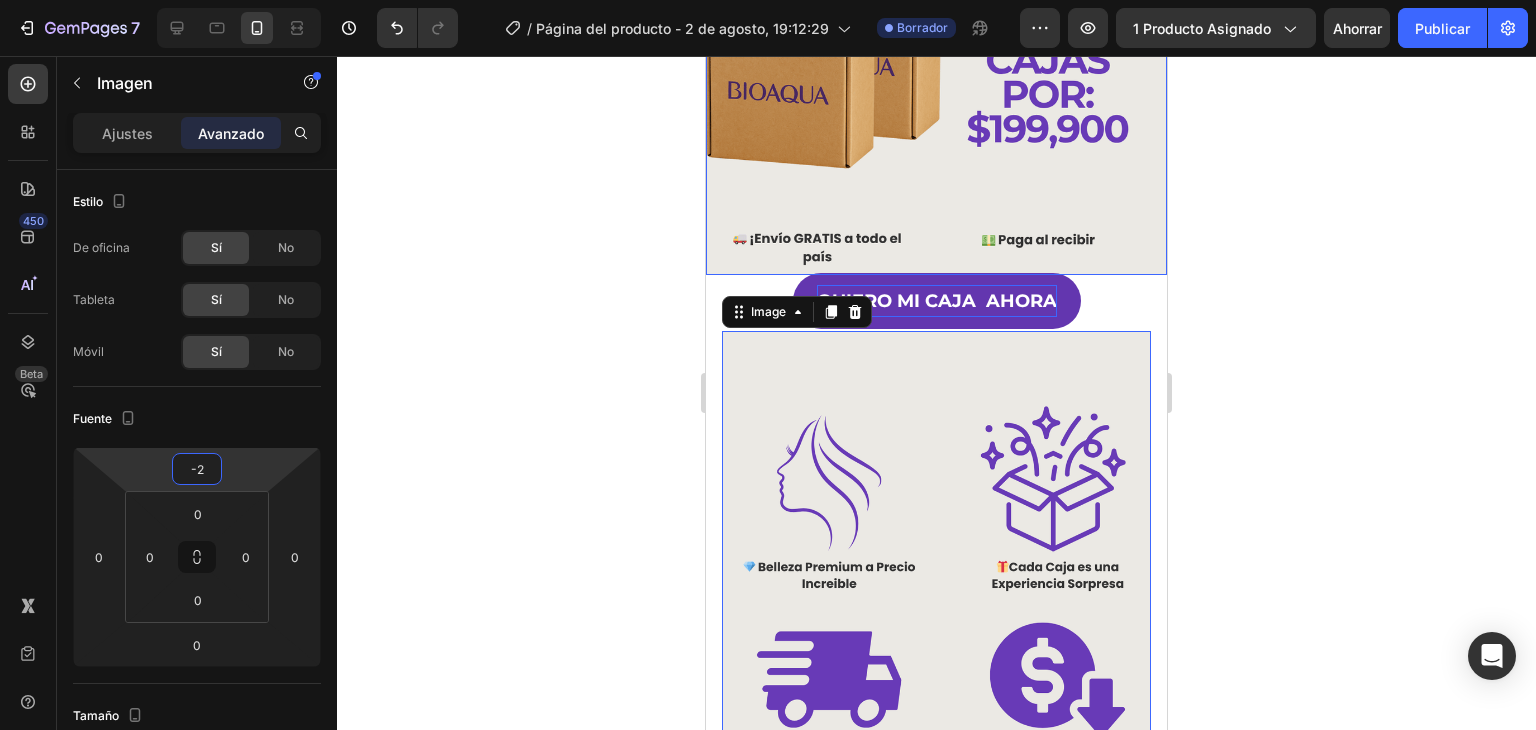 type on "-4" 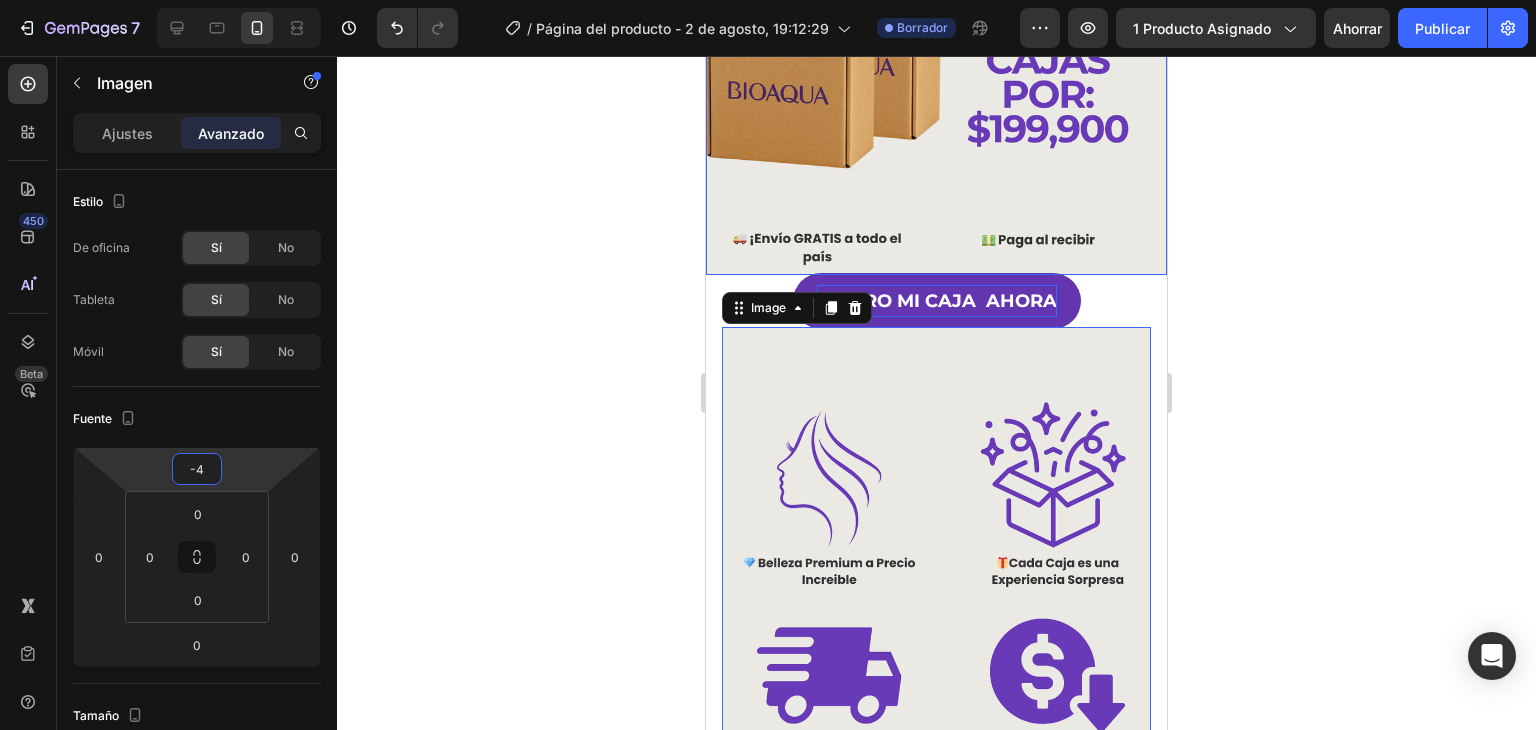 click on "7 Version history / Página del producto - 2 de agosto, 19:12:29 Borrador Avance 1 producto asignado Ahorrar Publicar 450 Beta Sections(18) Elementos(84) Sección Elemento Sección de héroes Detalle del producto Marcas Insignias de confianza Garantizar Desglose del producto Cómo utilizar Testimonios Comparar Manojo Preguntas frecuentes Prueba social Historia de la marca Lista de productos Recopilación Lista de blogs Contacto Sticky Añadir al carrito Pie de página personalizado Explorar la biblioteca 450 Disposición
Fila
Fila
Fila
Fila Texto
Título
Bloque de texto Botón
Botón
Botón Medios de comunicación Imagen" at bounding box center [768, 0] 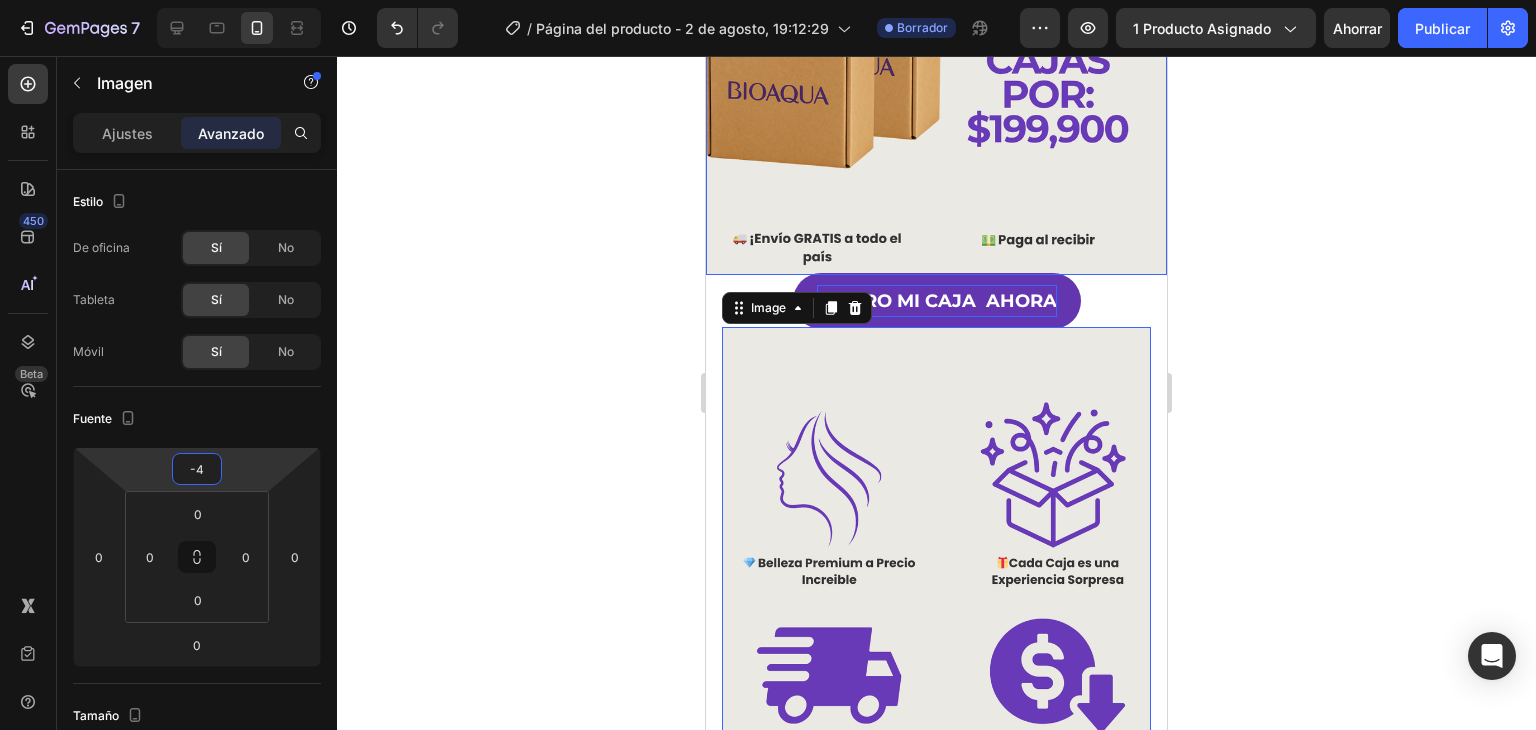 click 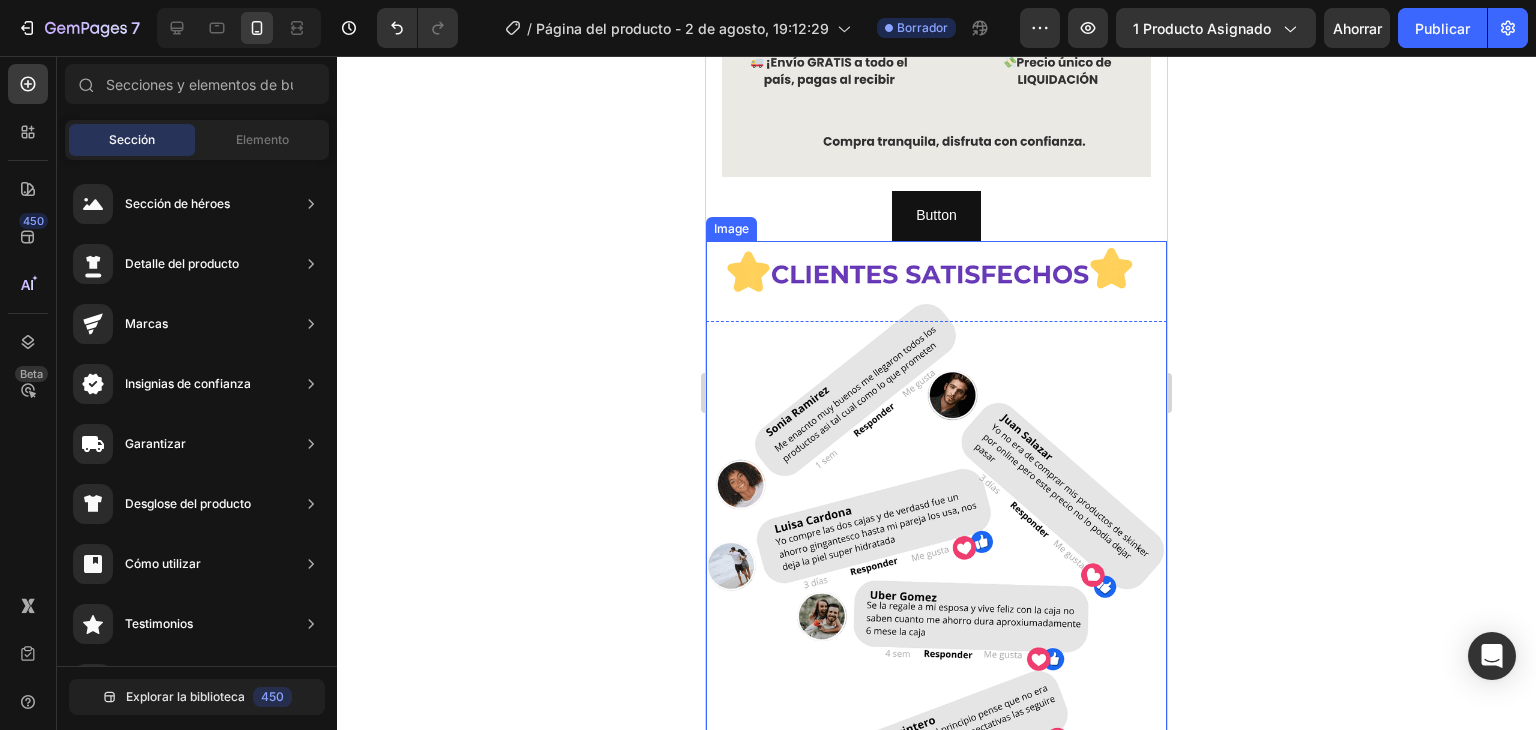 scroll, scrollTop: 2200, scrollLeft: 0, axis: vertical 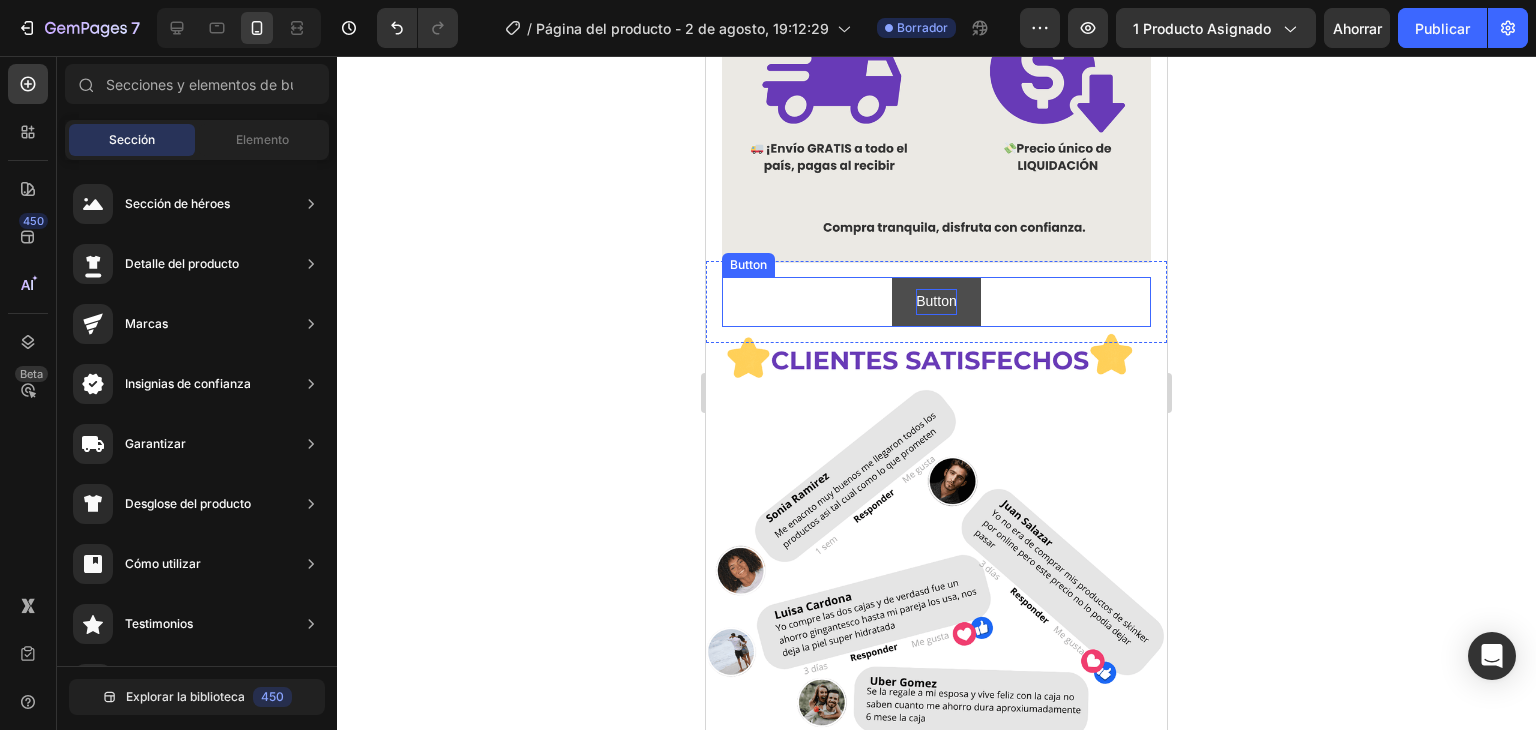 click on "Button" at bounding box center [936, 301] 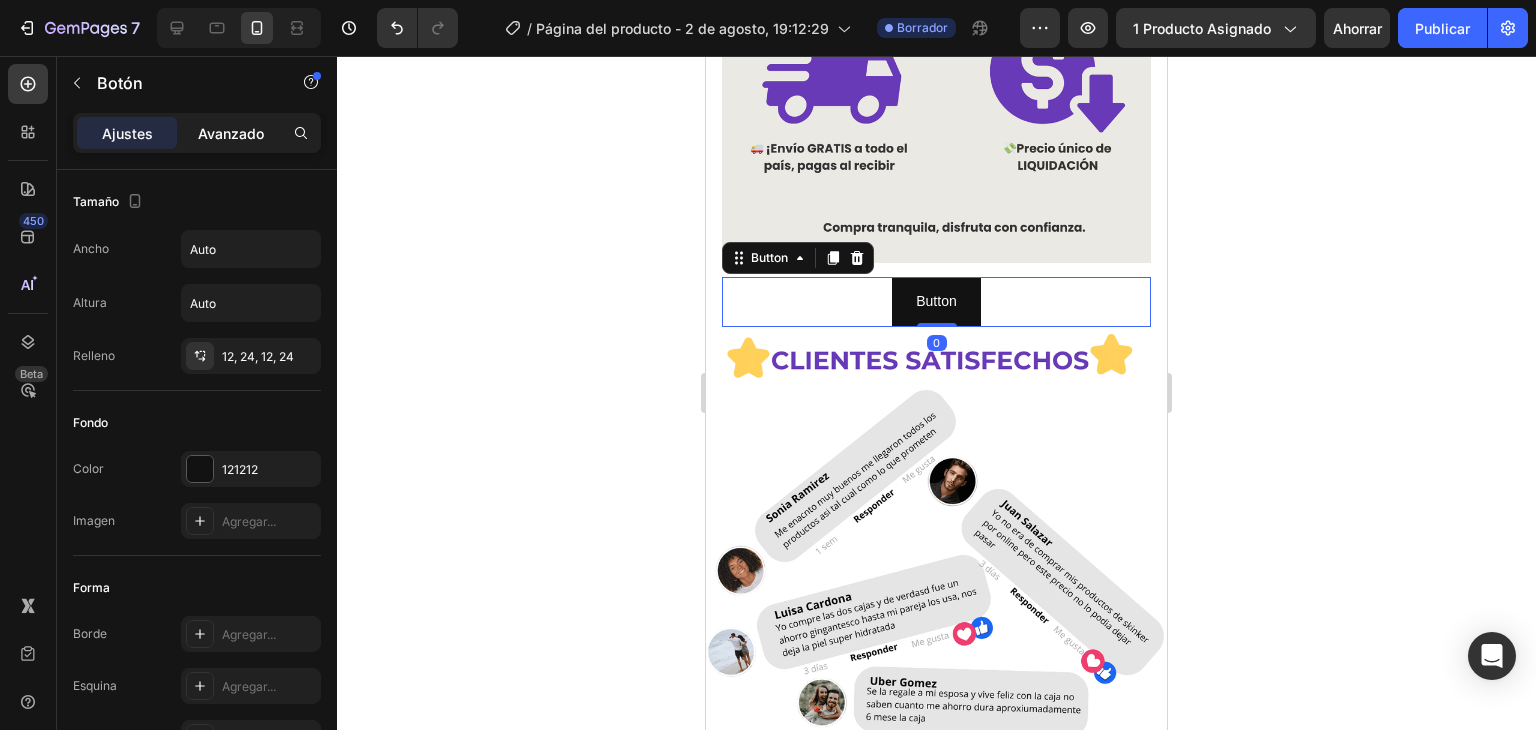 click on "Avanzado" at bounding box center [231, 133] 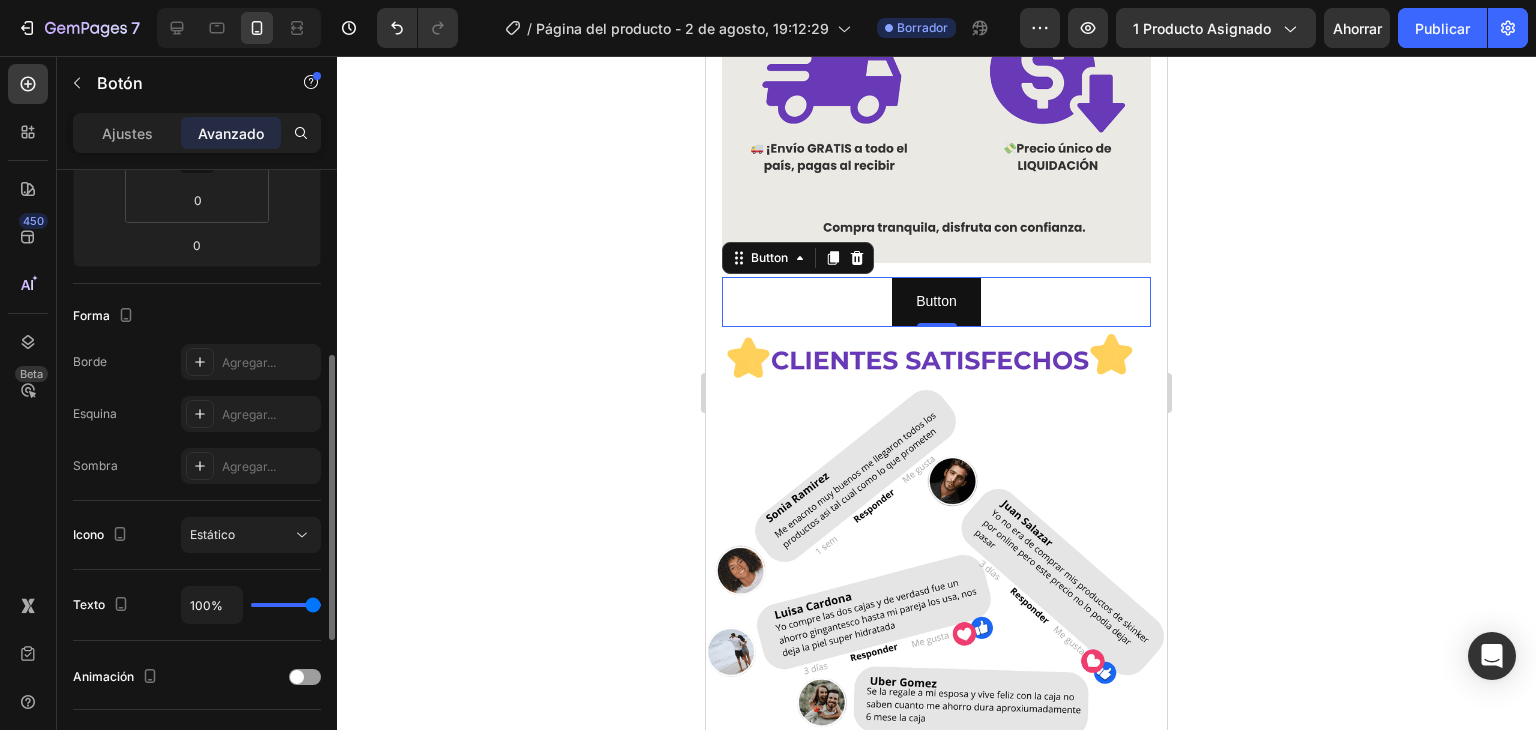 scroll, scrollTop: 715, scrollLeft: 0, axis: vertical 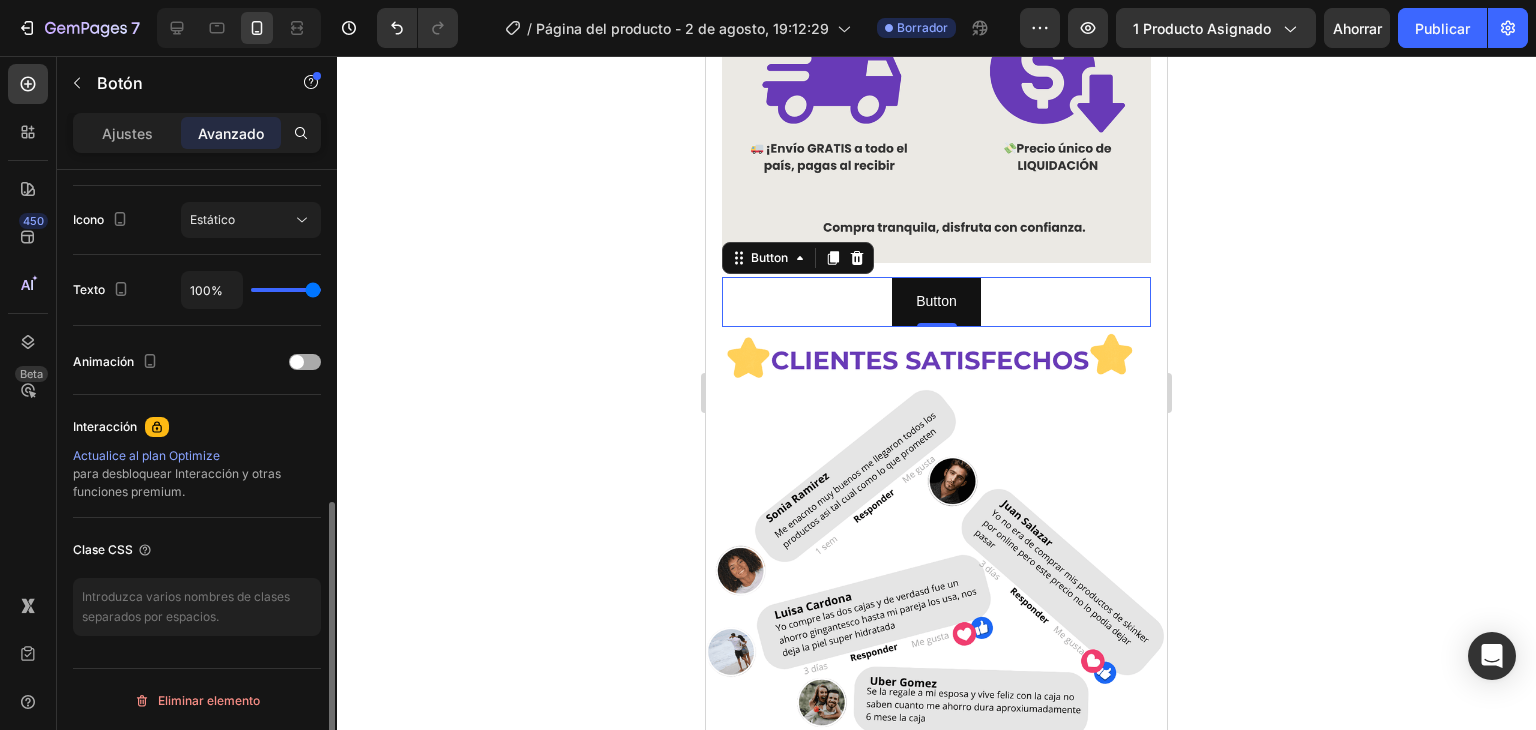 click at bounding box center [297, 362] 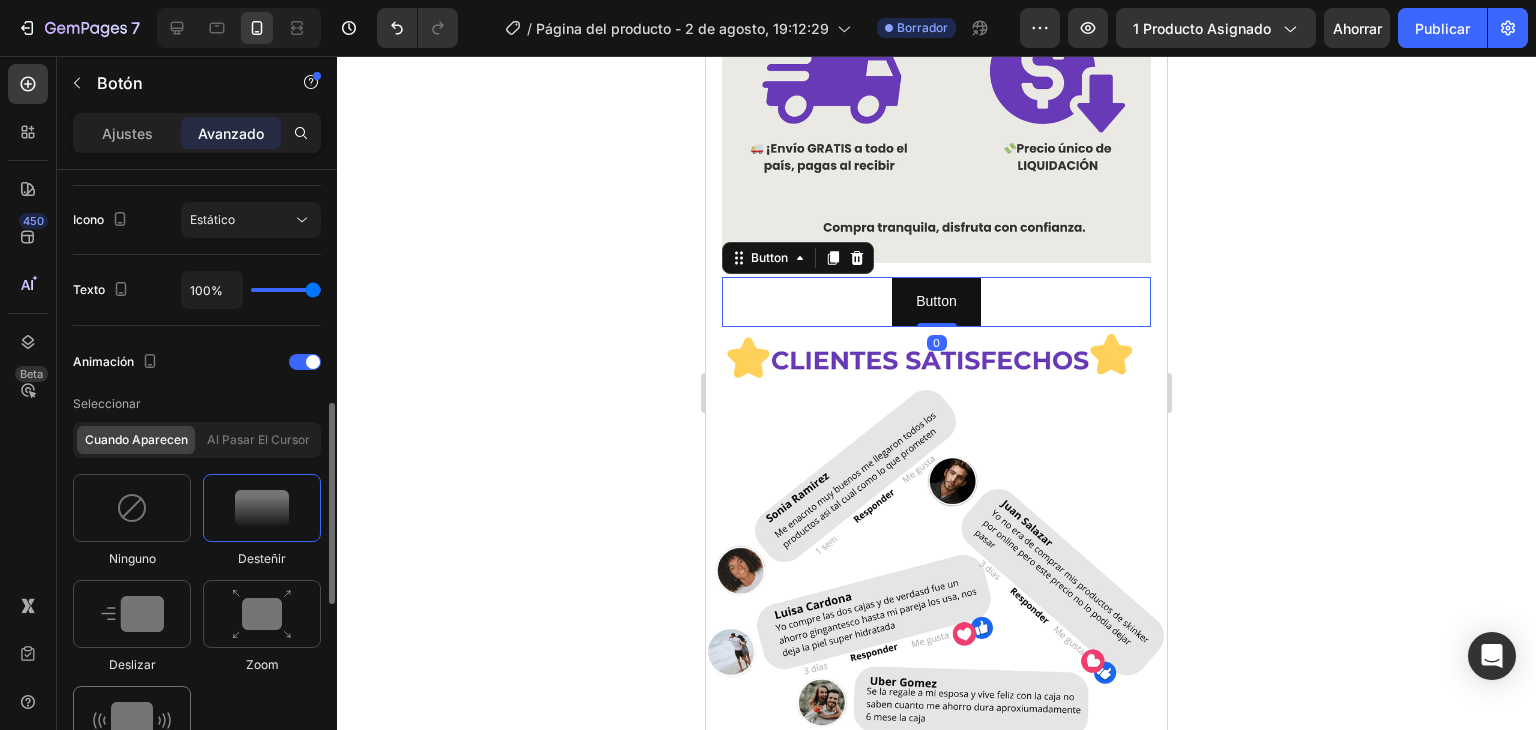 click at bounding box center (132, 720) 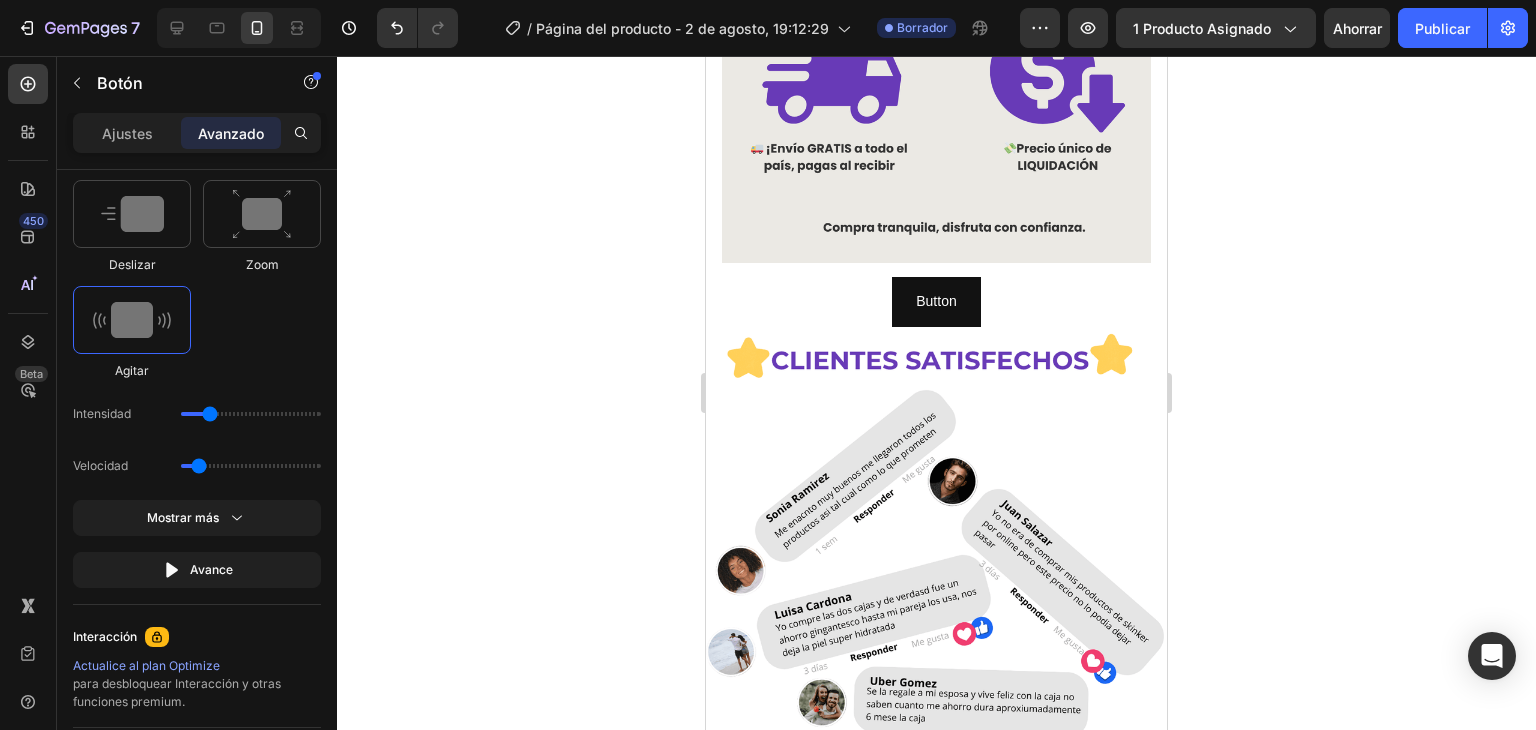 scroll, scrollTop: 1315, scrollLeft: 0, axis: vertical 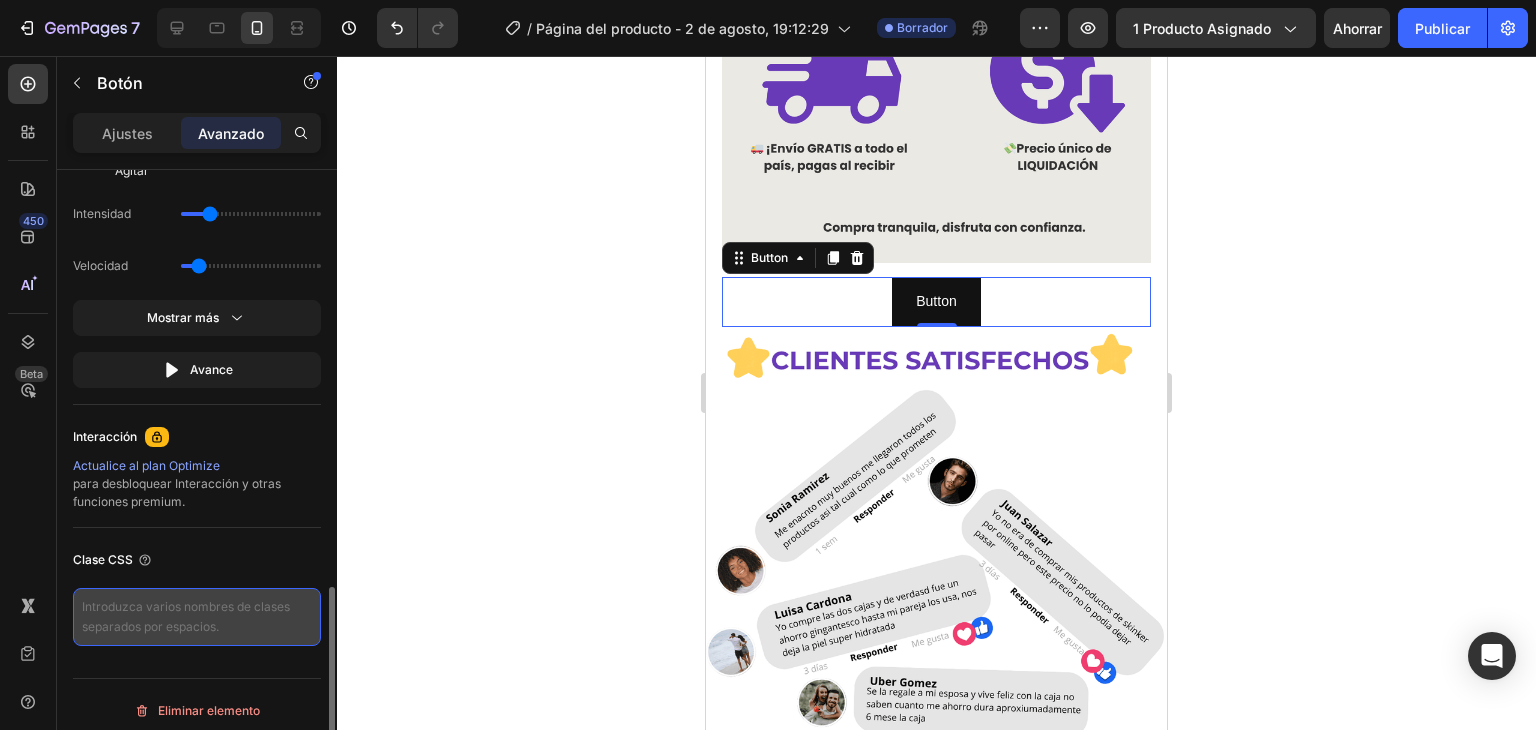 click at bounding box center (197, 617) 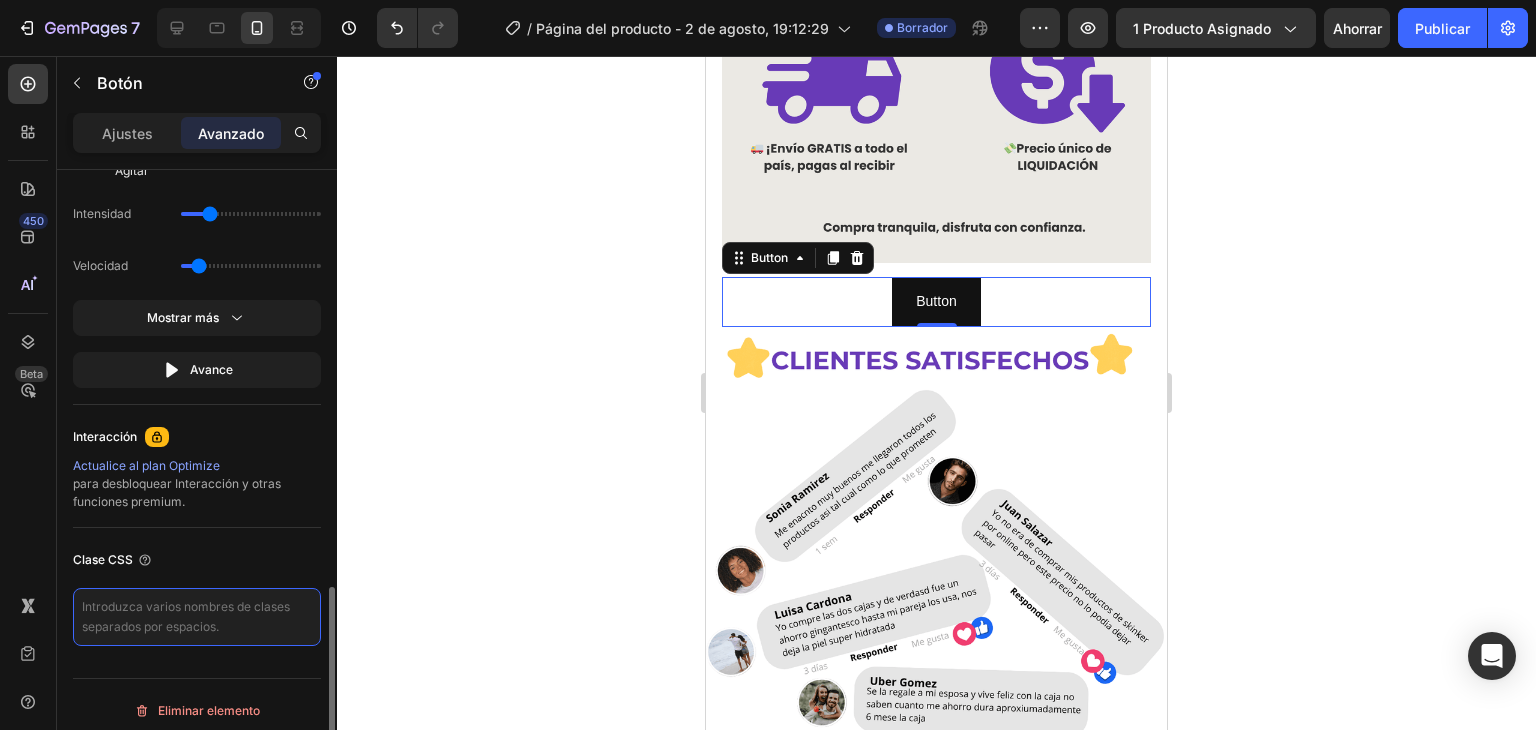paste on "_rsi-cod-form-gempages-button-overwrite _rsi-cod-form-is-gempage" 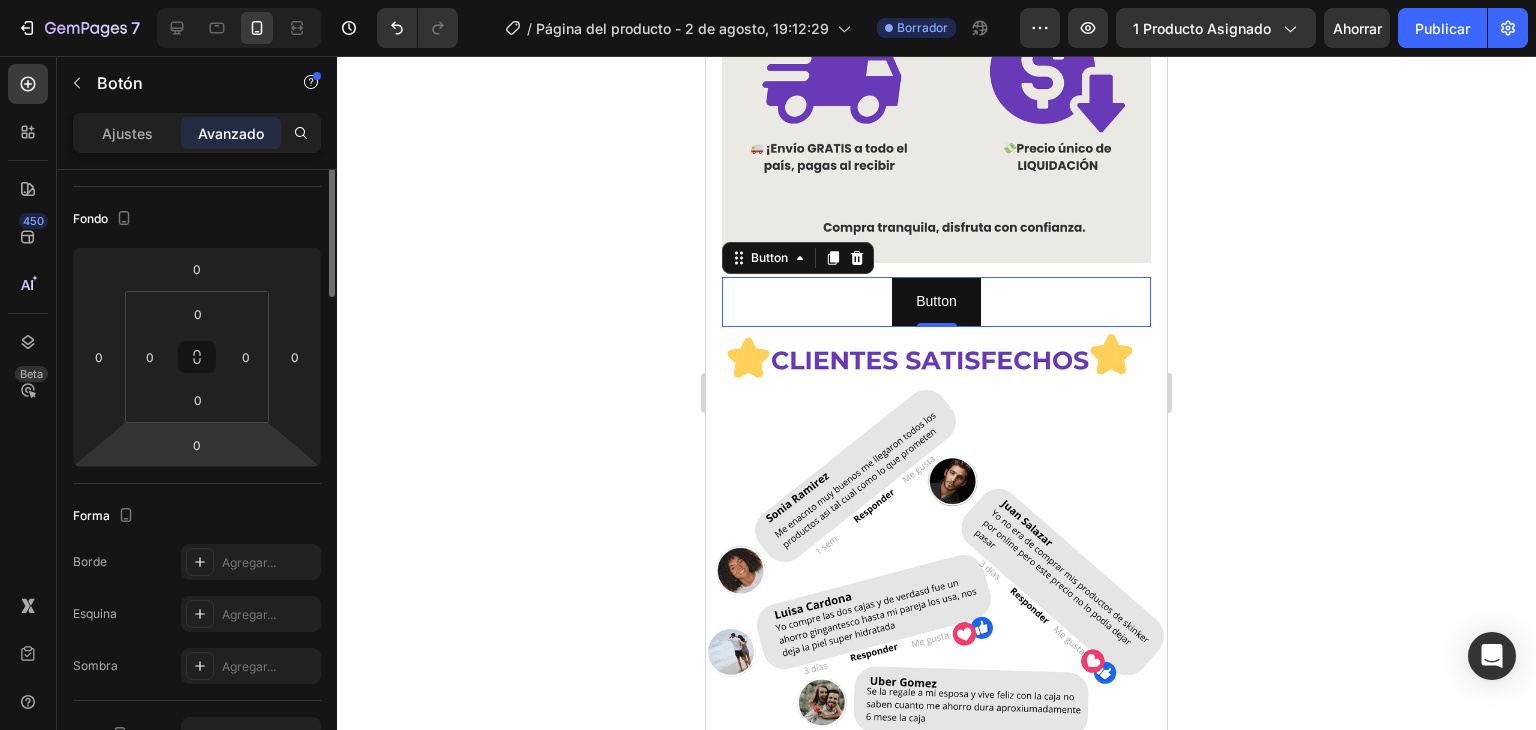 scroll, scrollTop: 100, scrollLeft: 0, axis: vertical 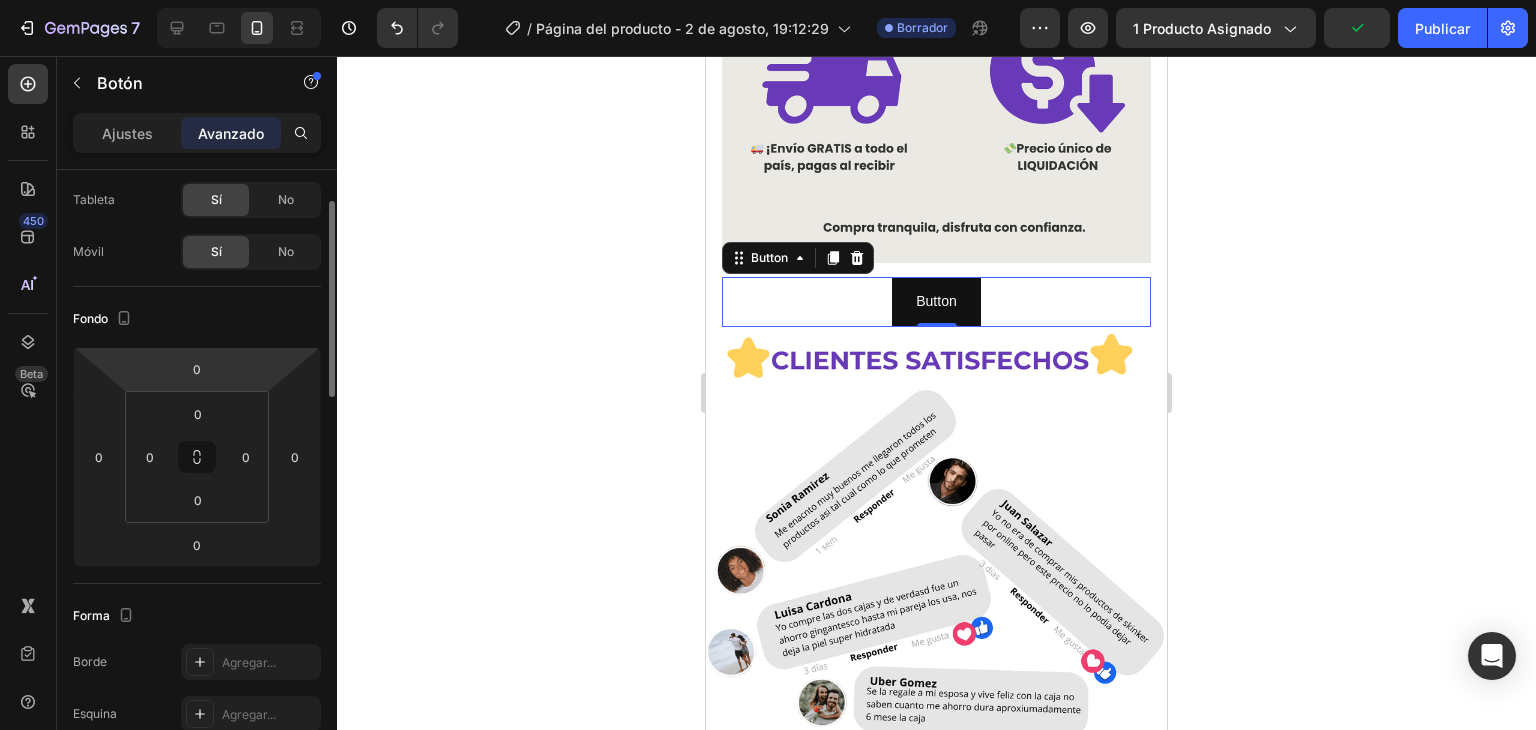 type on "_rsi-cod-form-gempages-button-overwrite _rsi-cod-form-is-gempage" 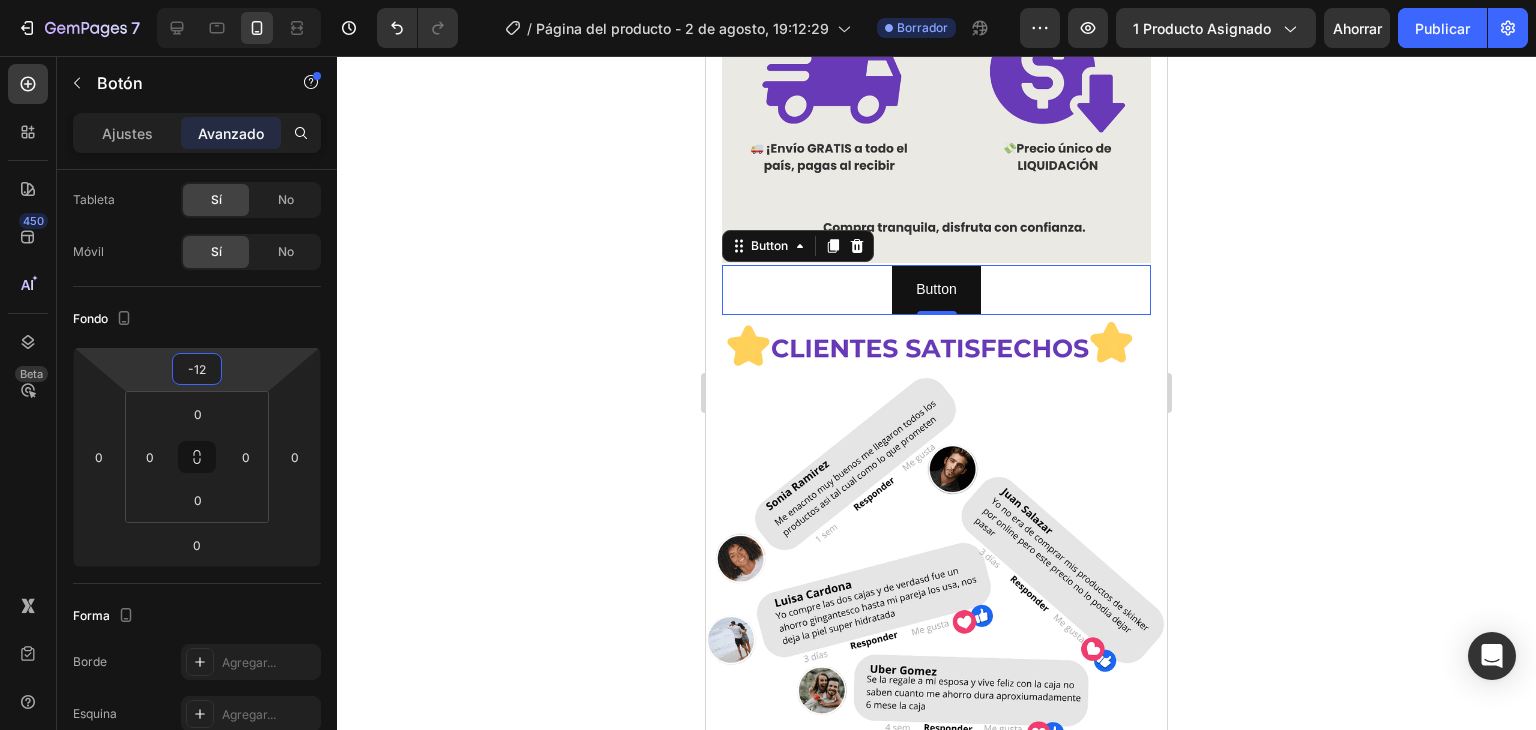 type on "-14" 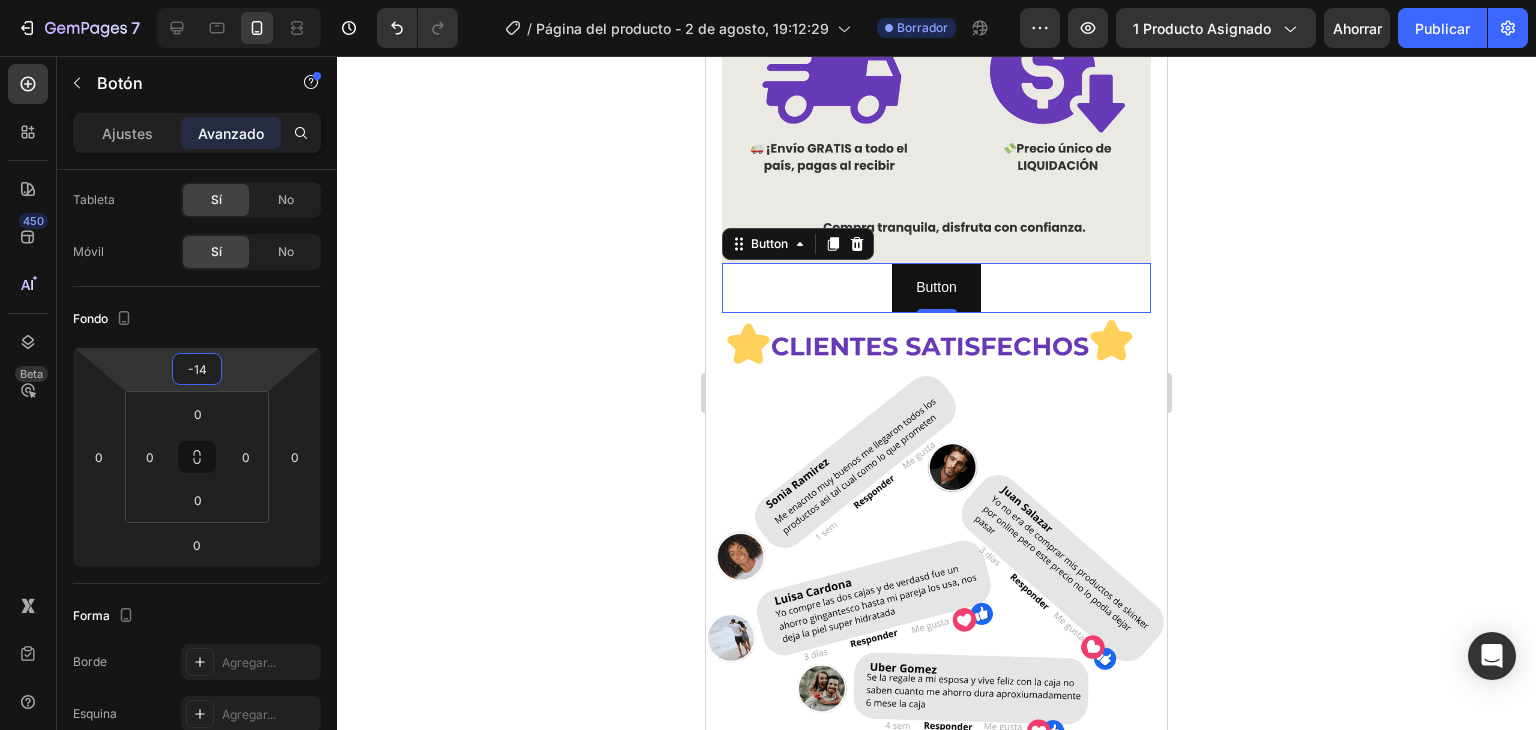 click on "7 Version history / Página del producto - 2 de agosto, 19:12:29 Borrador Avance 1 producto asignado Ahorrar Publicar 450 Beta Sections(18) Elementos(84) Sección Elemento Sección de héroes Detalle del producto Marcas Insignias de confianza Garantizar Desglose del producto Cómo utilizar Testimonios Comparar Manojo Preguntas frecuentes Prueba social Historia de la marca Lista de productos Recopilación Lista de blogs Contacto Sticky Añadir al carrito Pie de página personalizado Explorar la biblioteca 450 Disposición
Fila
Fila
Fila
Fila Texto
Título
Bloque de texto Botón
Botón
Botón Medios de comunicación Imagen" at bounding box center (768, 0) 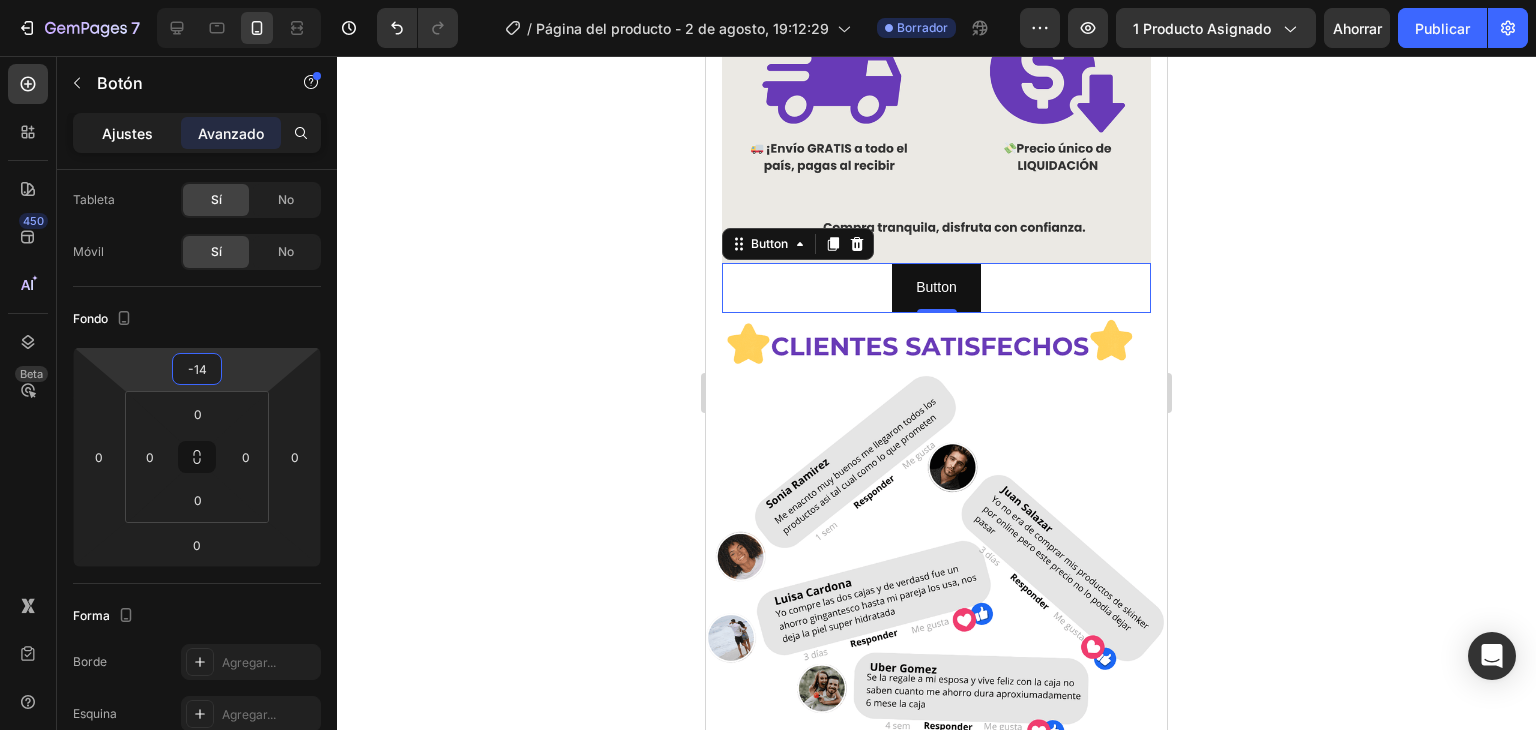 click on "Ajustes" at bounding box center (127, 133) 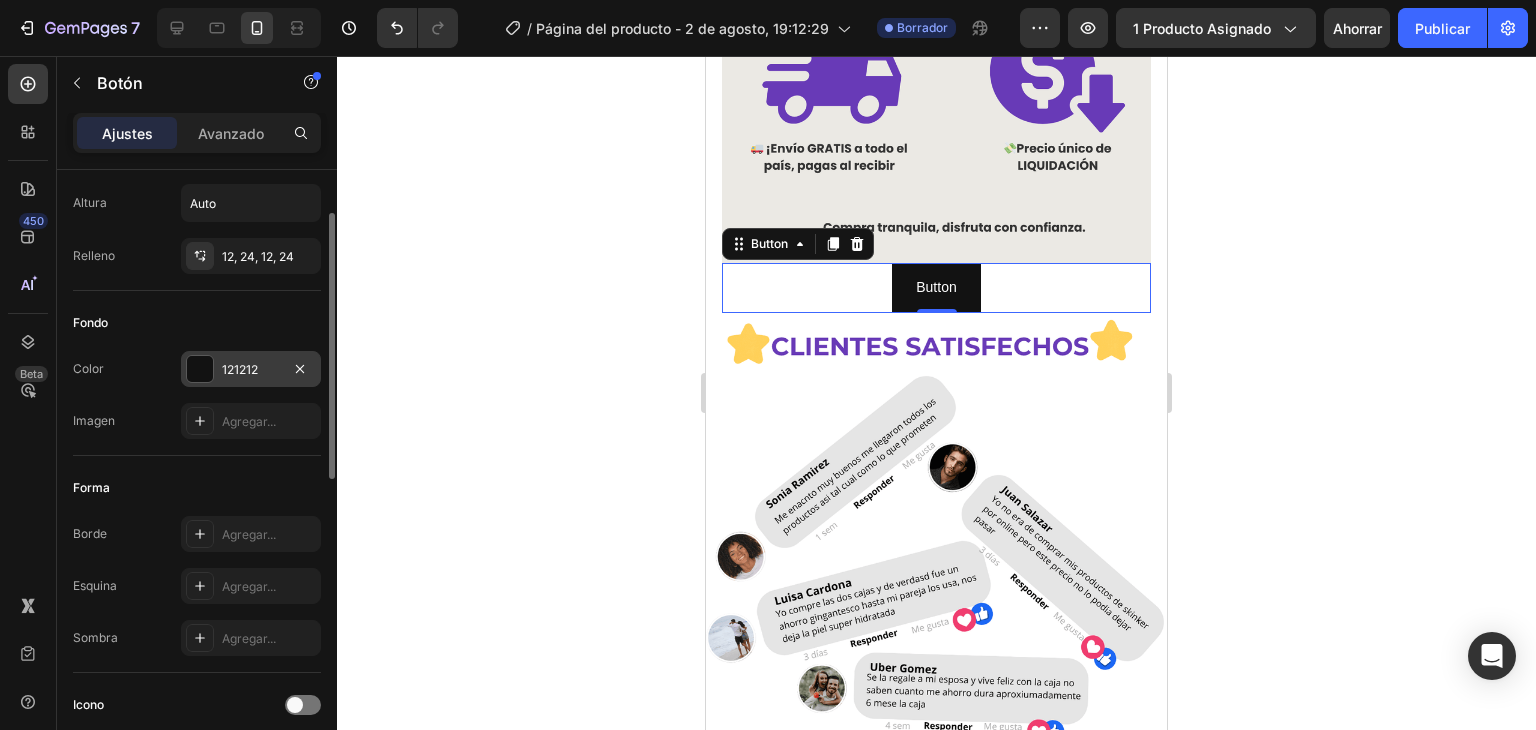 click on "121212" at bounding box center (240, 369) 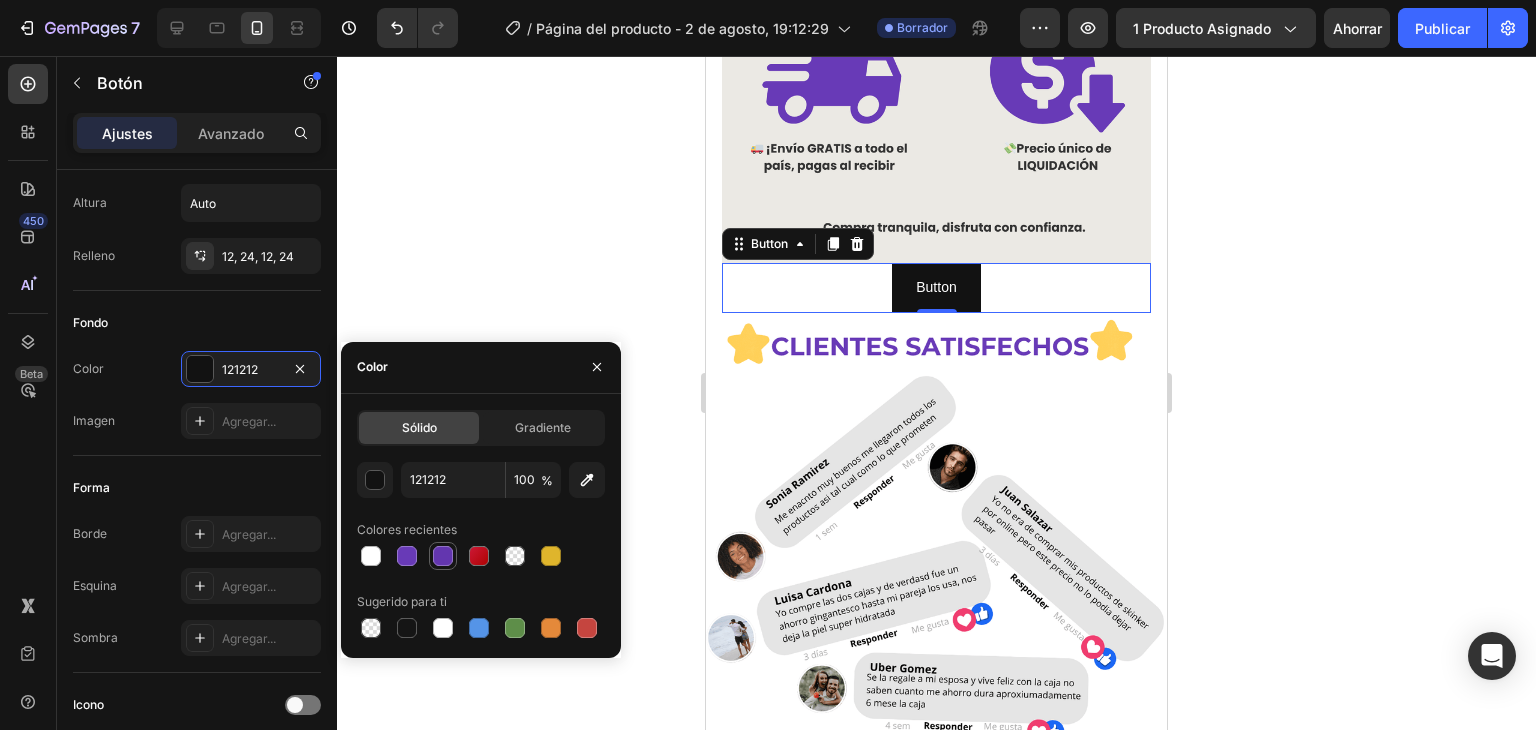 click at bounding box center [443, 556] 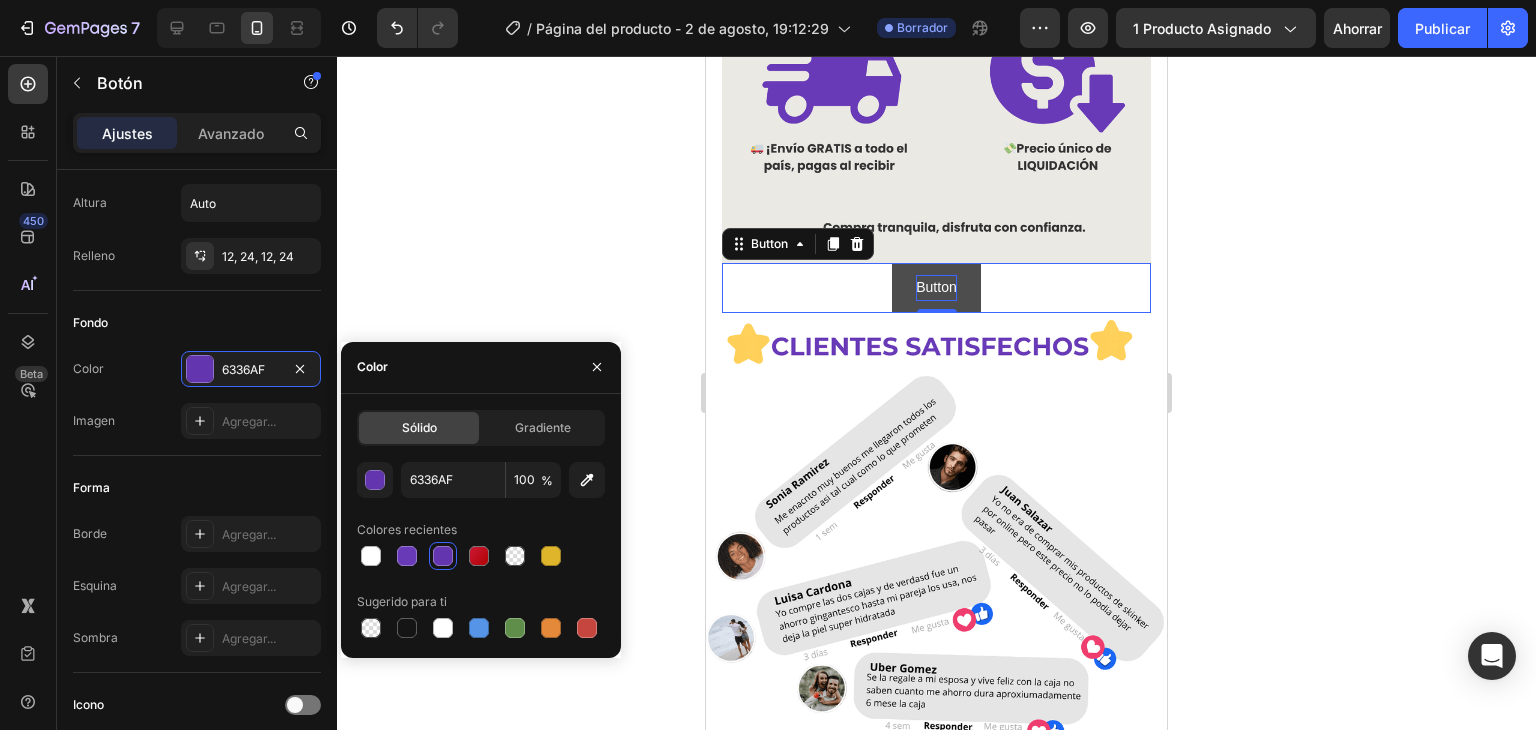 click on "Button" at bounding box center (936, 287) 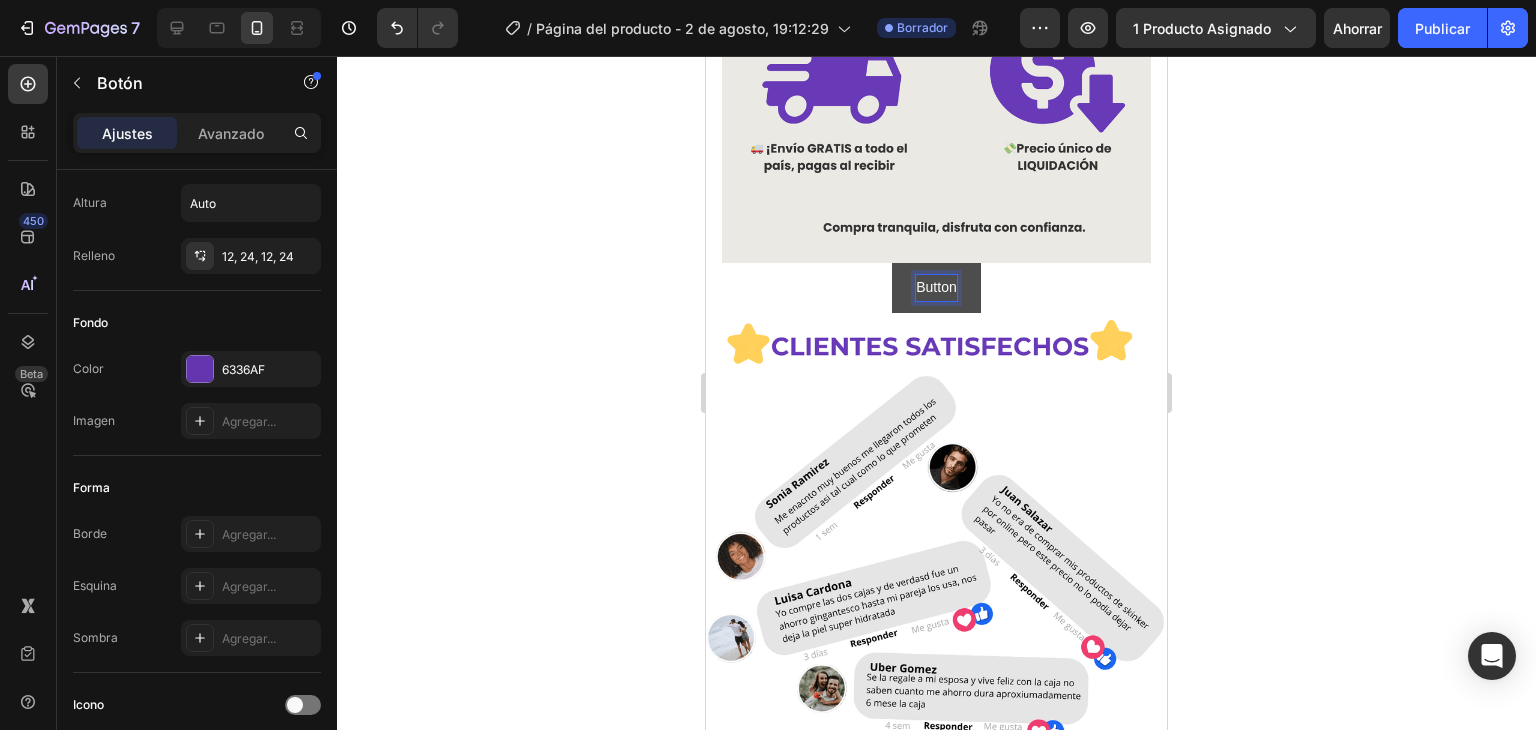 click on "Button" at bounding box center (936, 287) 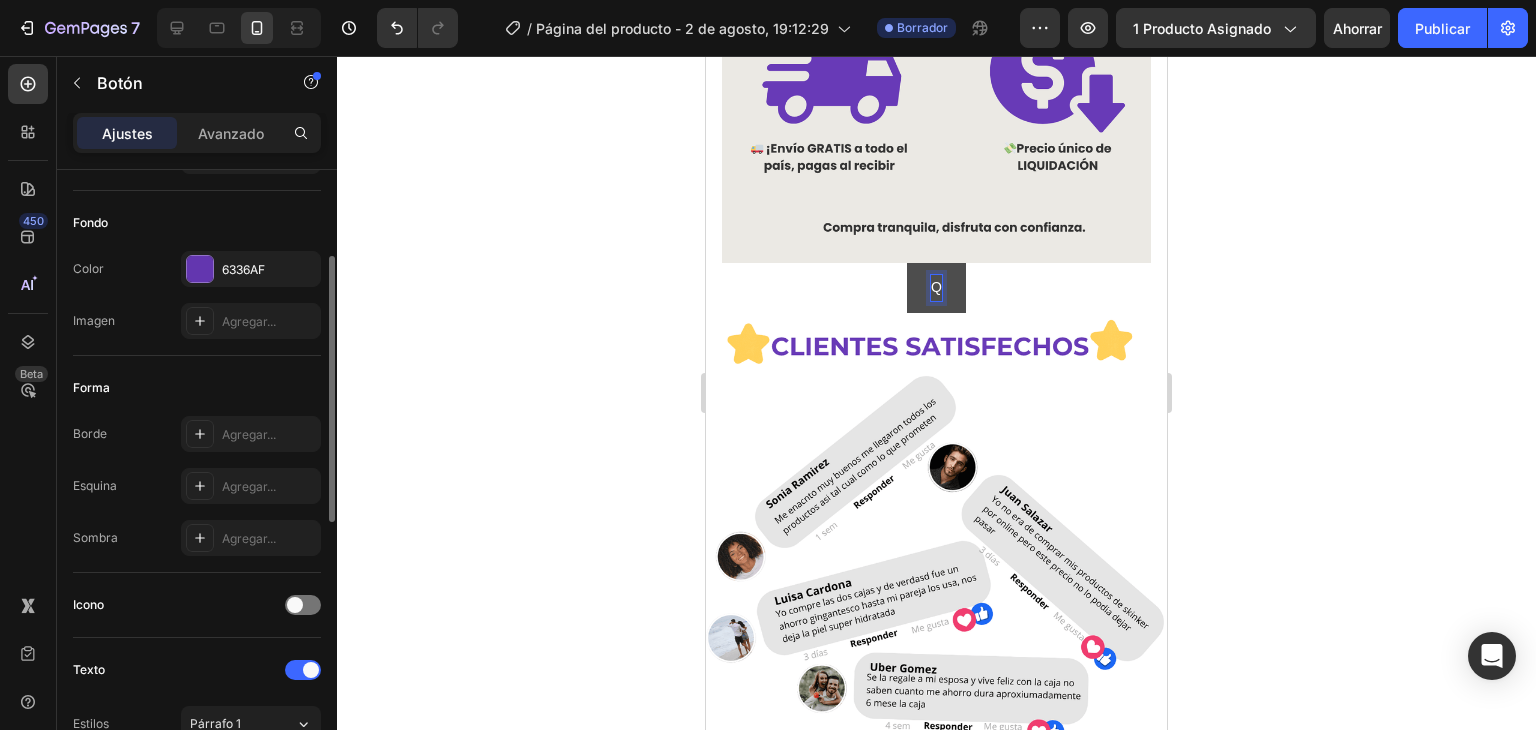 scroll, scrollTop: 400, scrollLeft: 0, axis: vertical 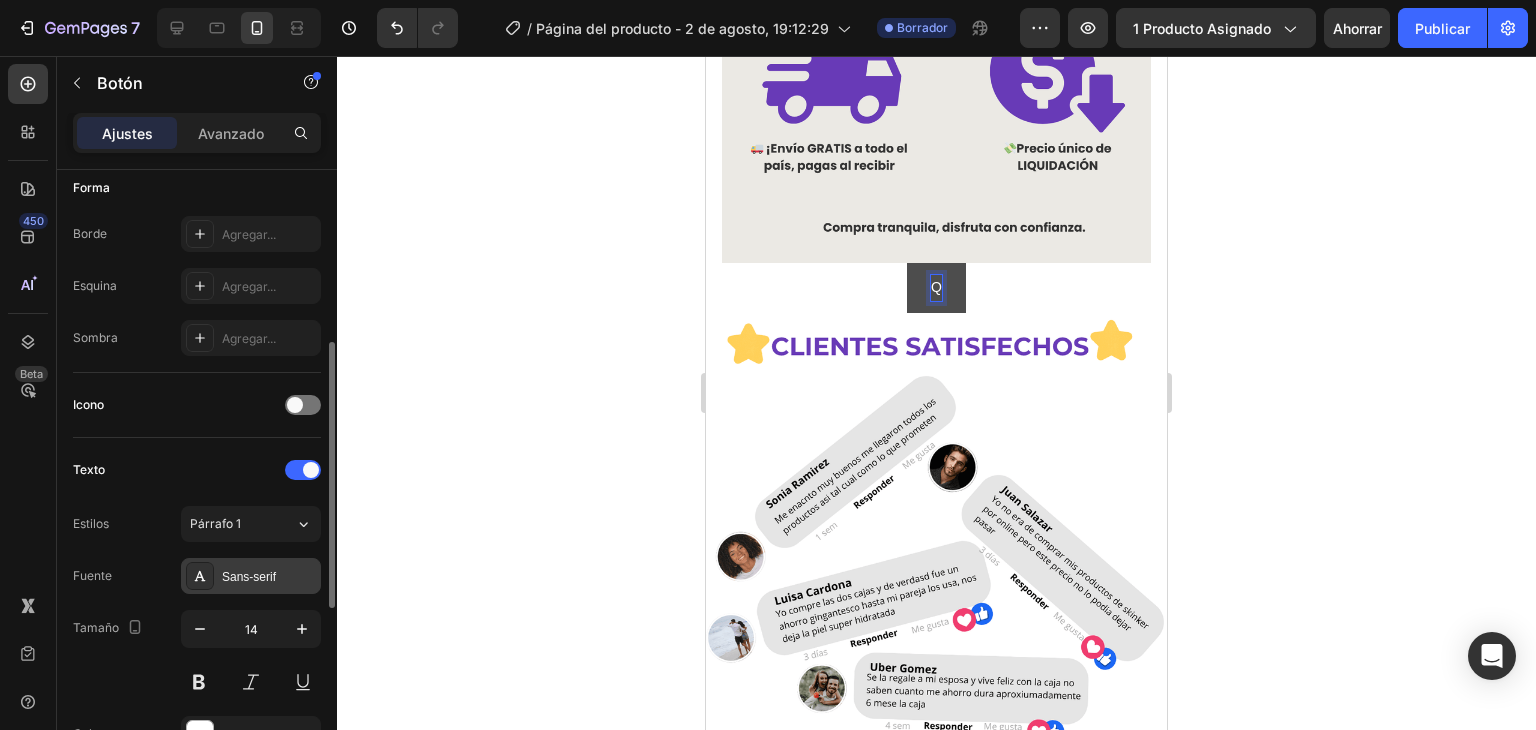 click on "Sans-serif" at bounding box center [249, 577] 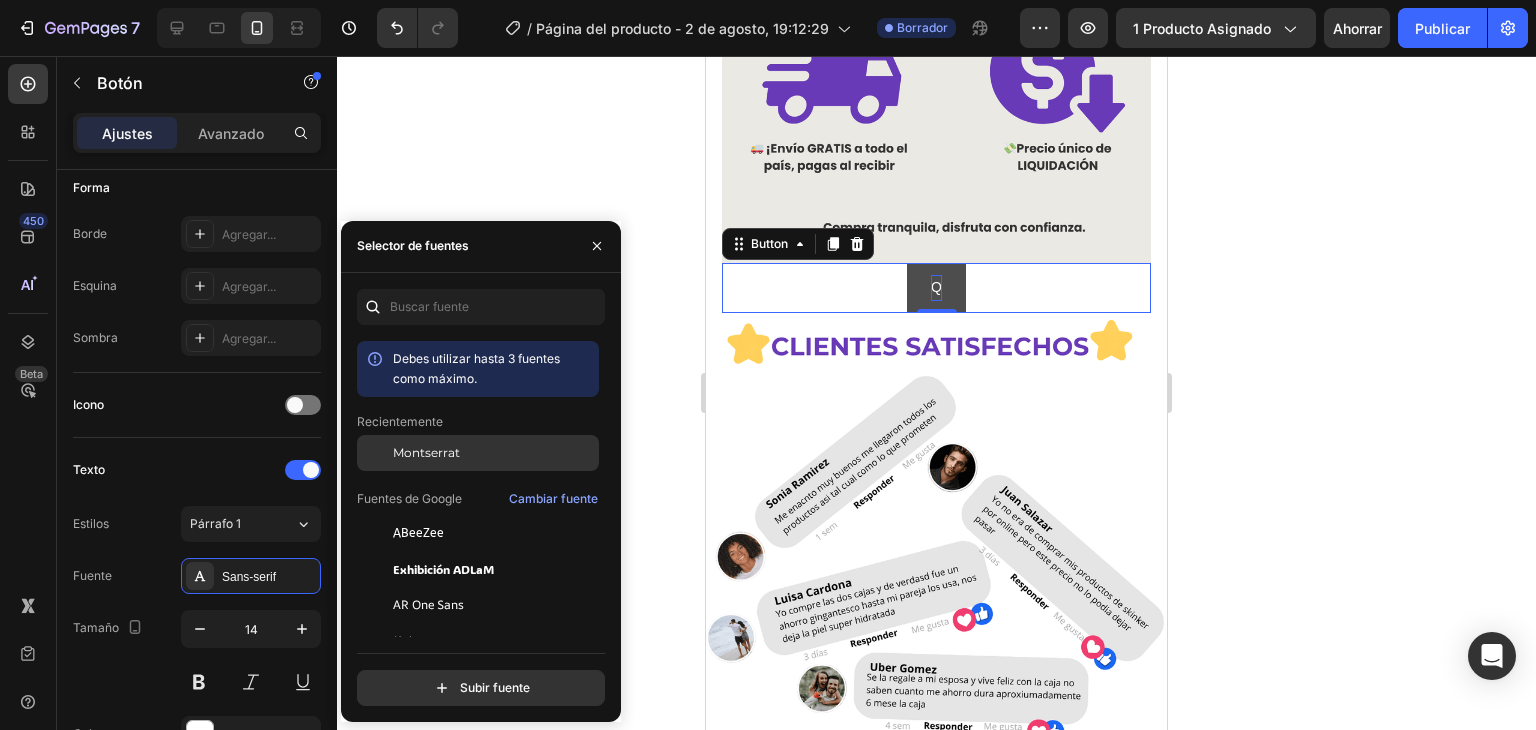 click on "Montserrat" at bounding box center [426, 452] 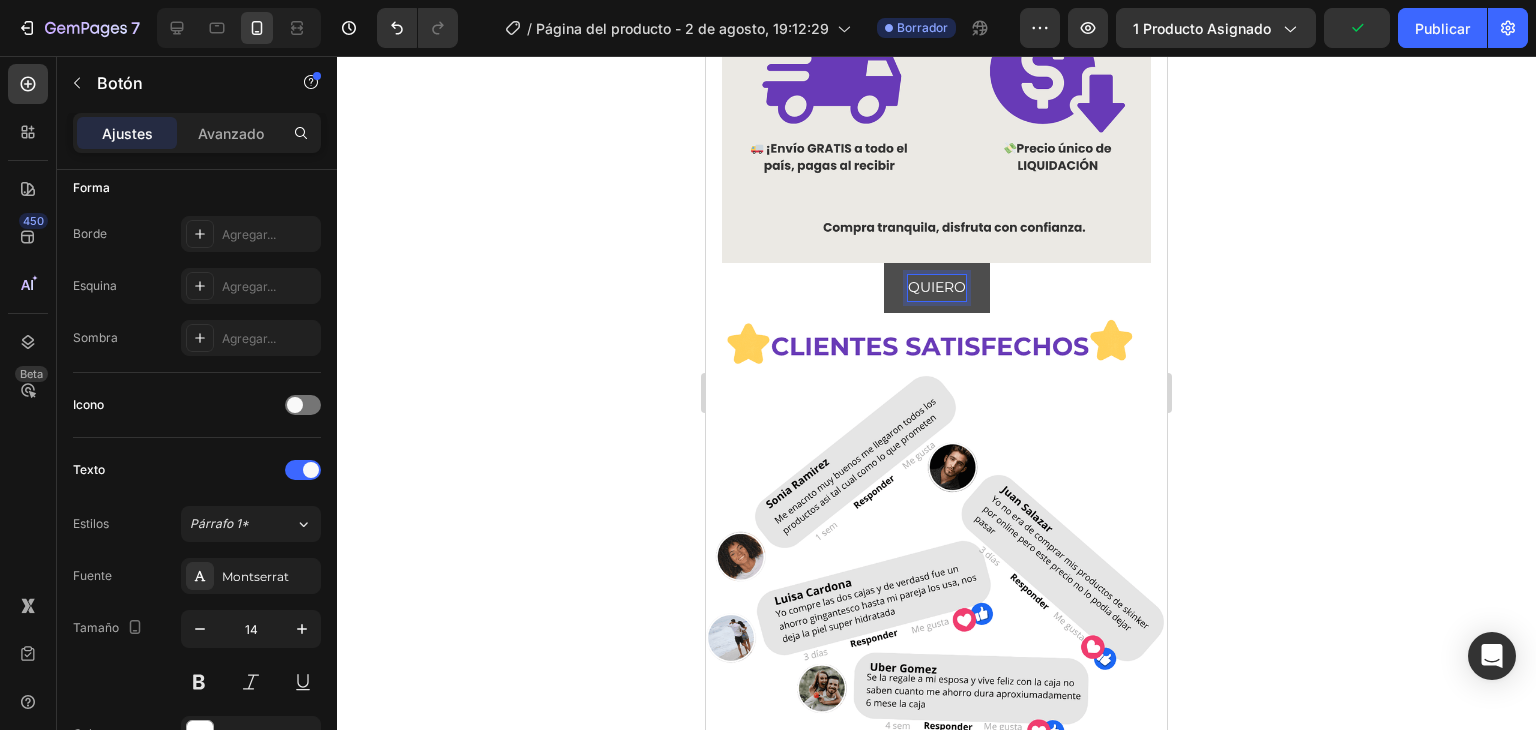 click on "QUIERO" at bounding box center (937, 287) 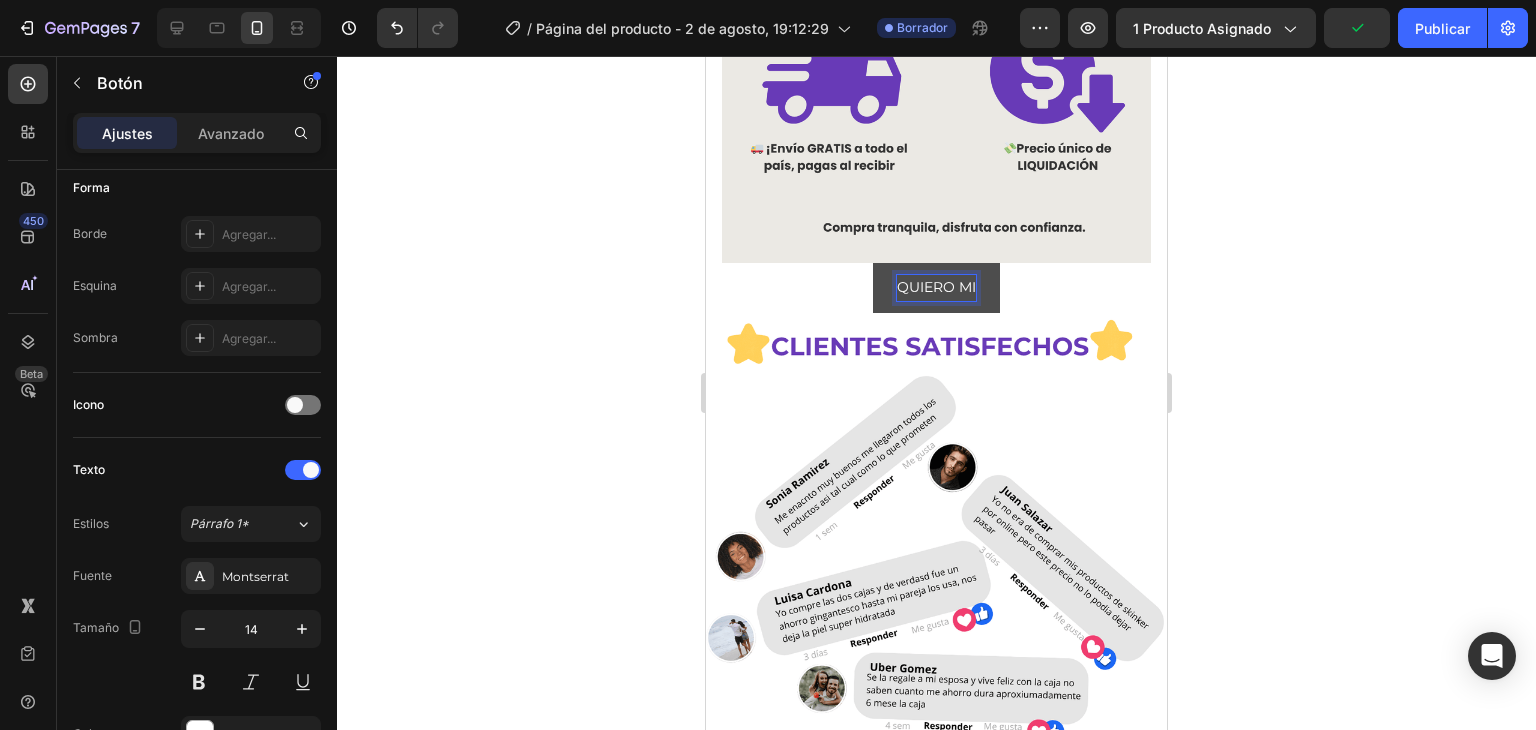 click on "QUIERO MI" at bounding box center (936, 287) 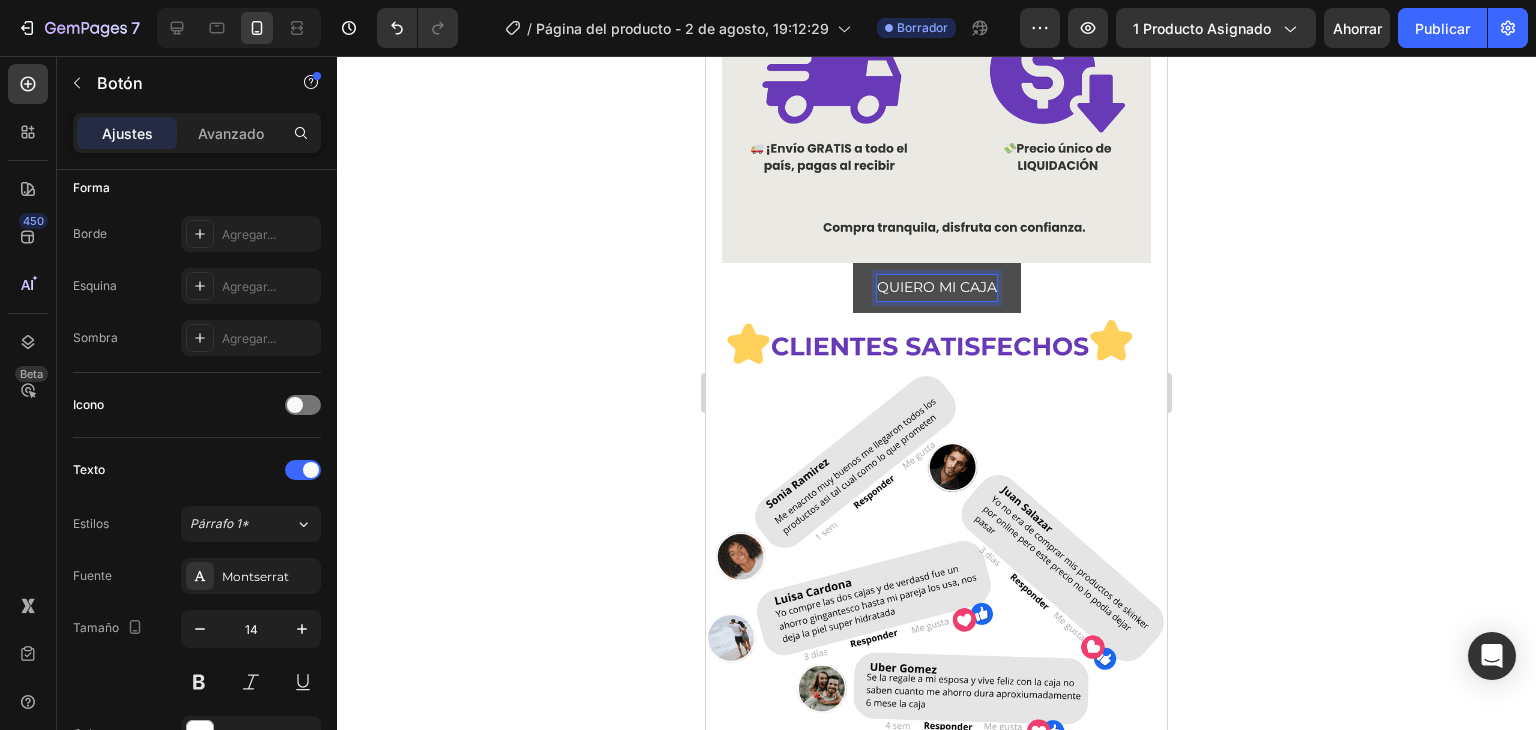 click on "QUIERO MI CAJA" at bounding box center [937, 287] 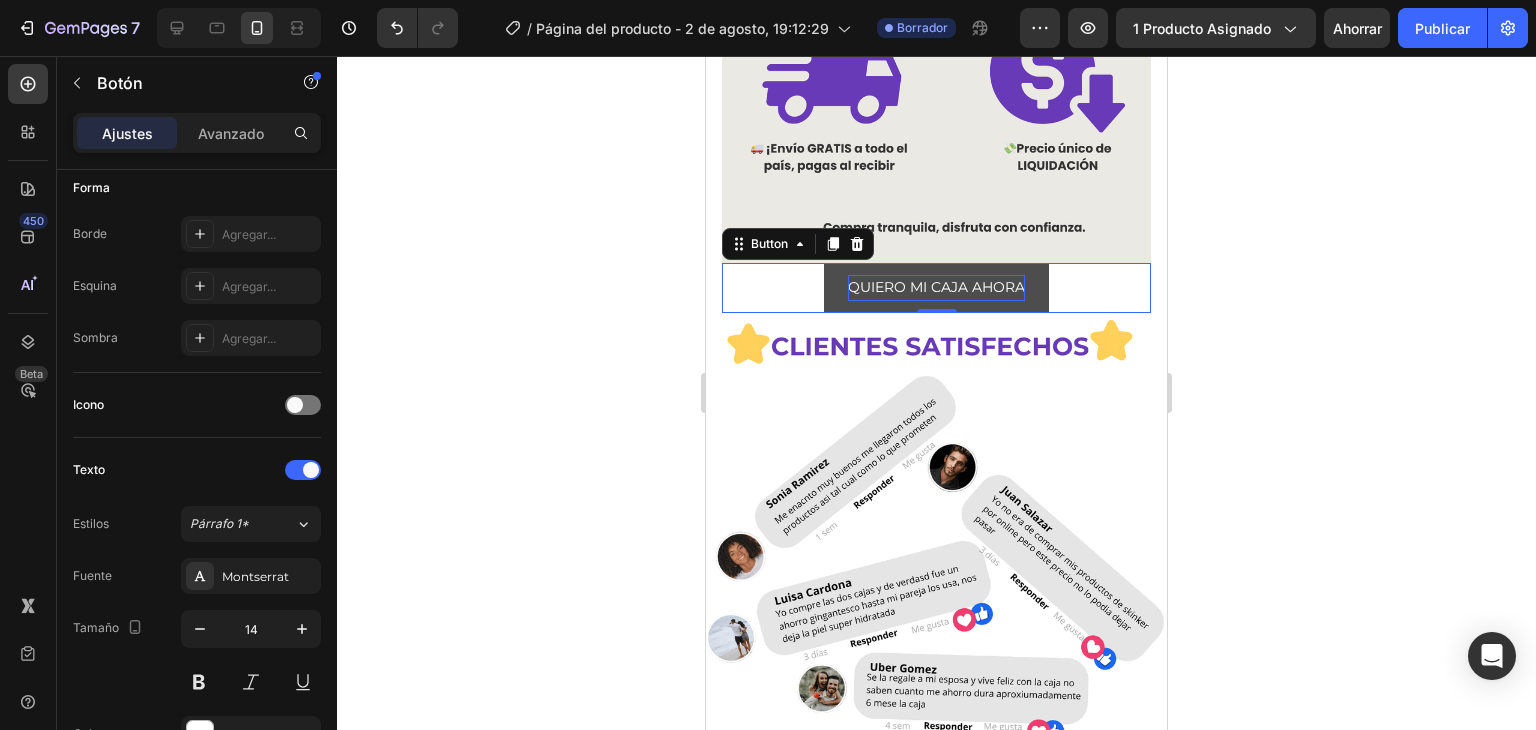 click 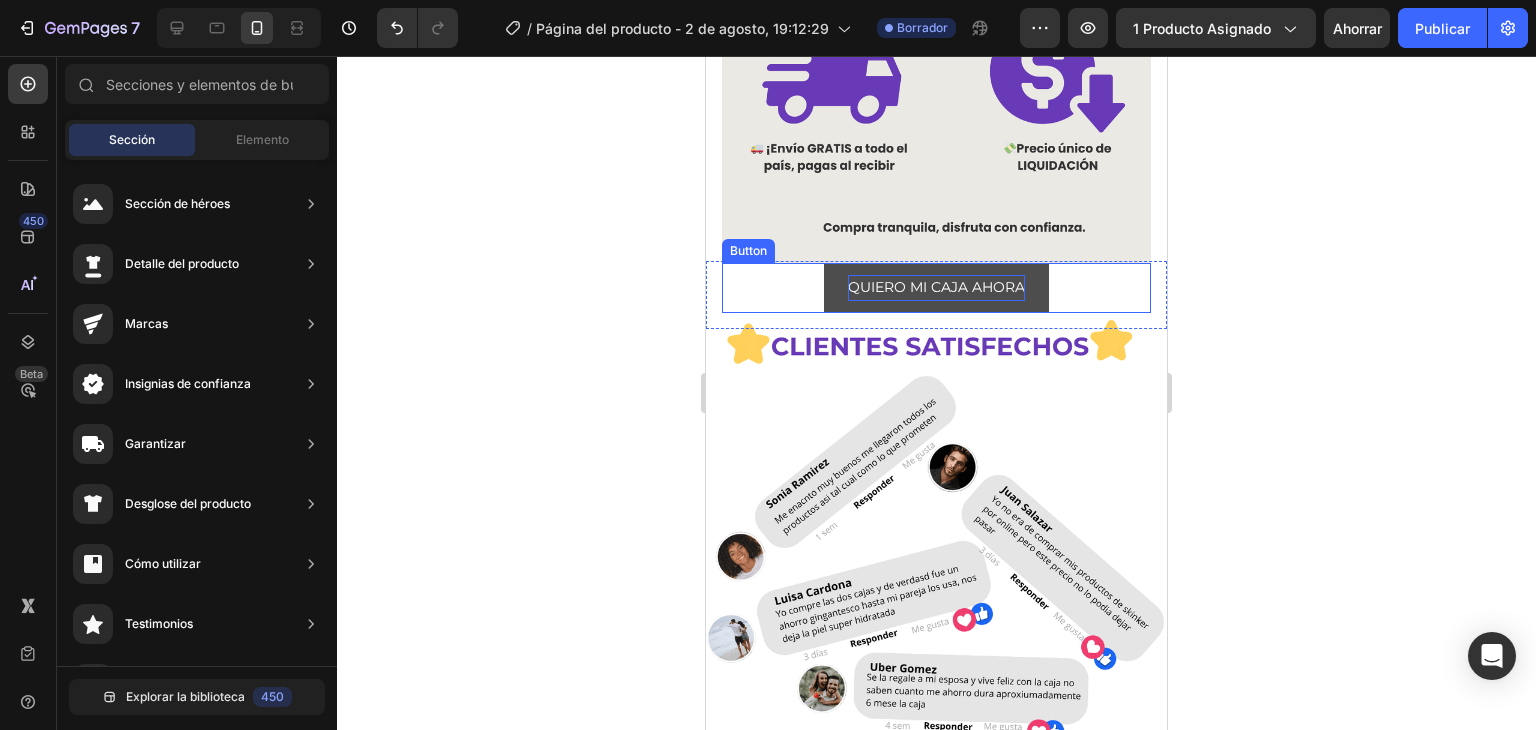 click on "QUIERO MI CAJA AHORA" at bounding box center (936, 287) 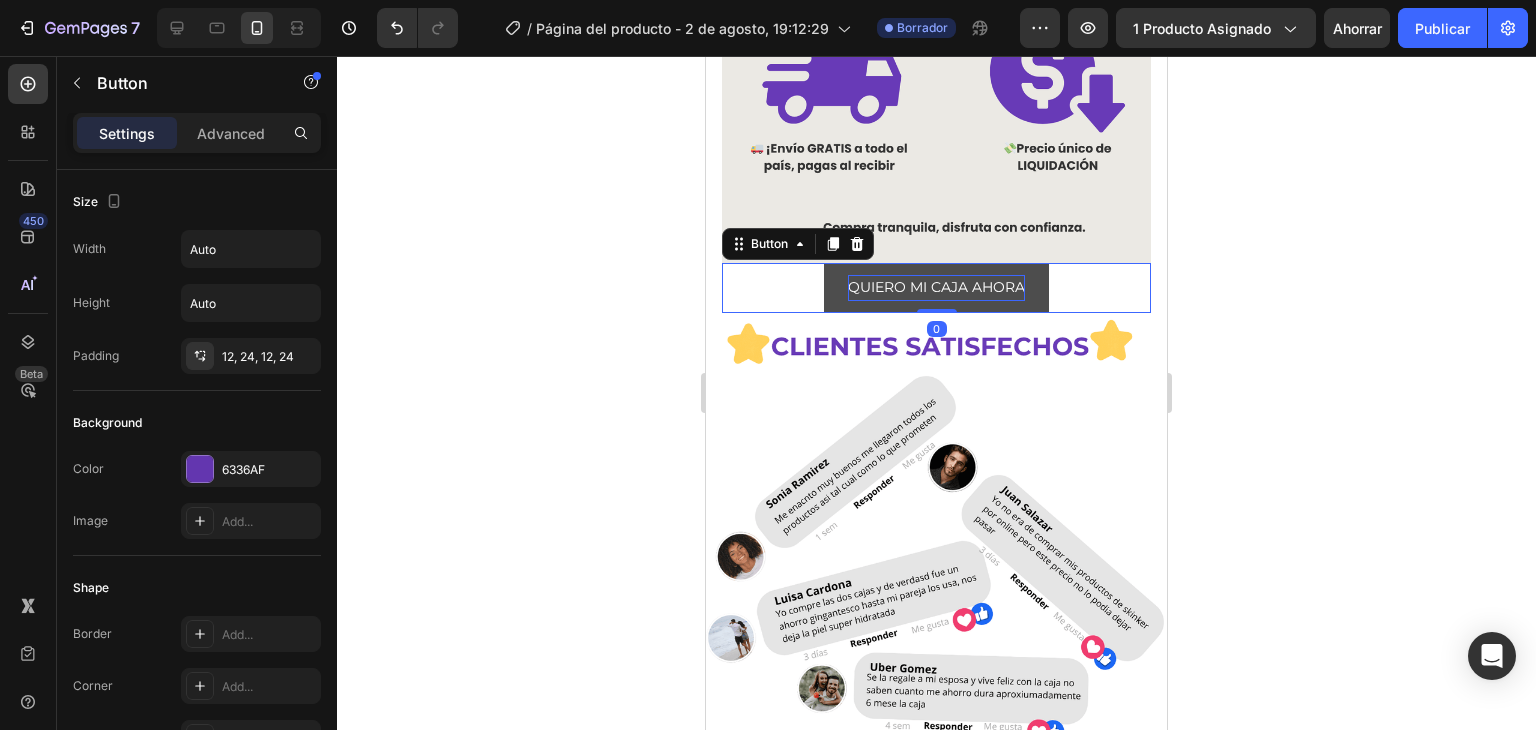 click on "QUIERO MI CAJA AHORA" at bounding box center [936, 287] 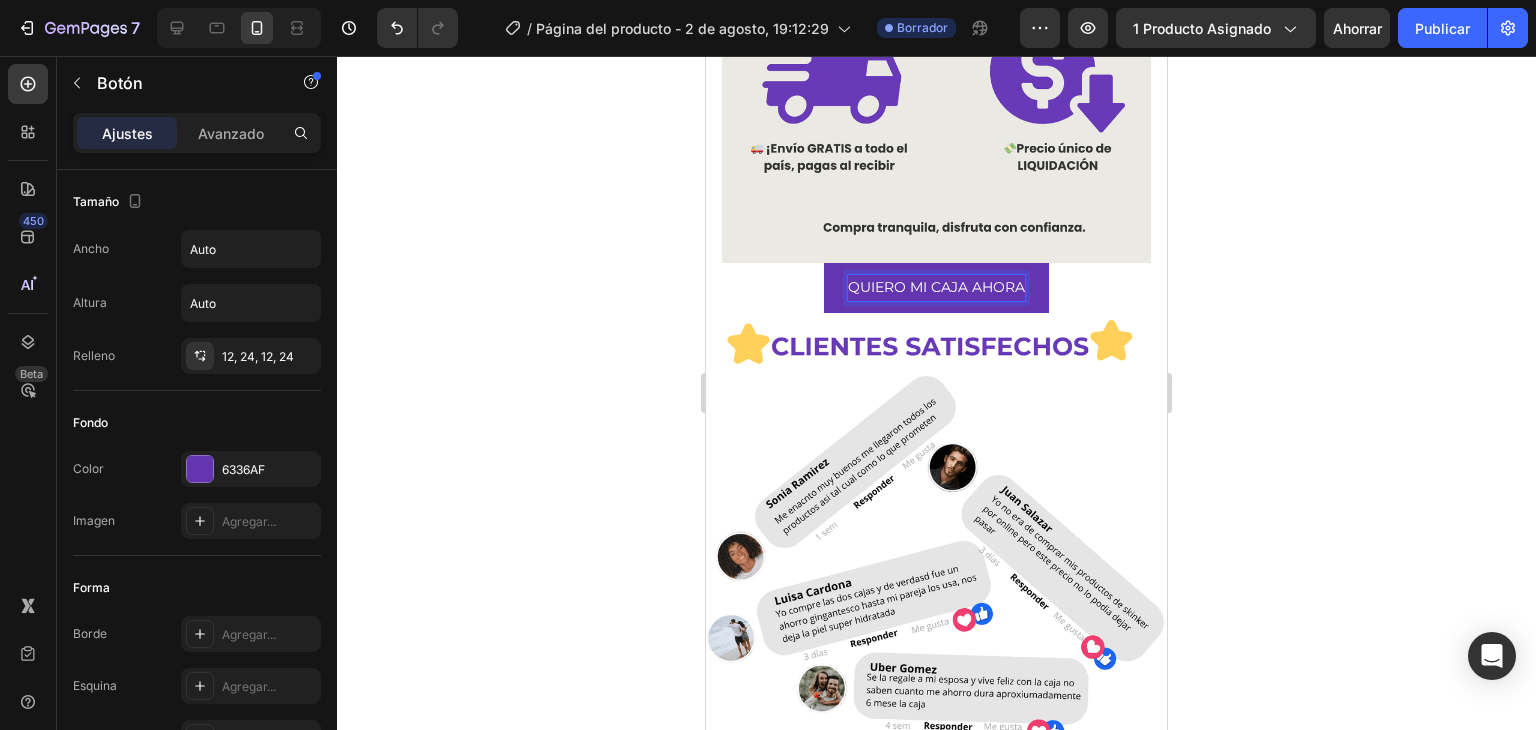 click on "QUIERO MI CAJA AHORA" at bounding box center [936, 287] 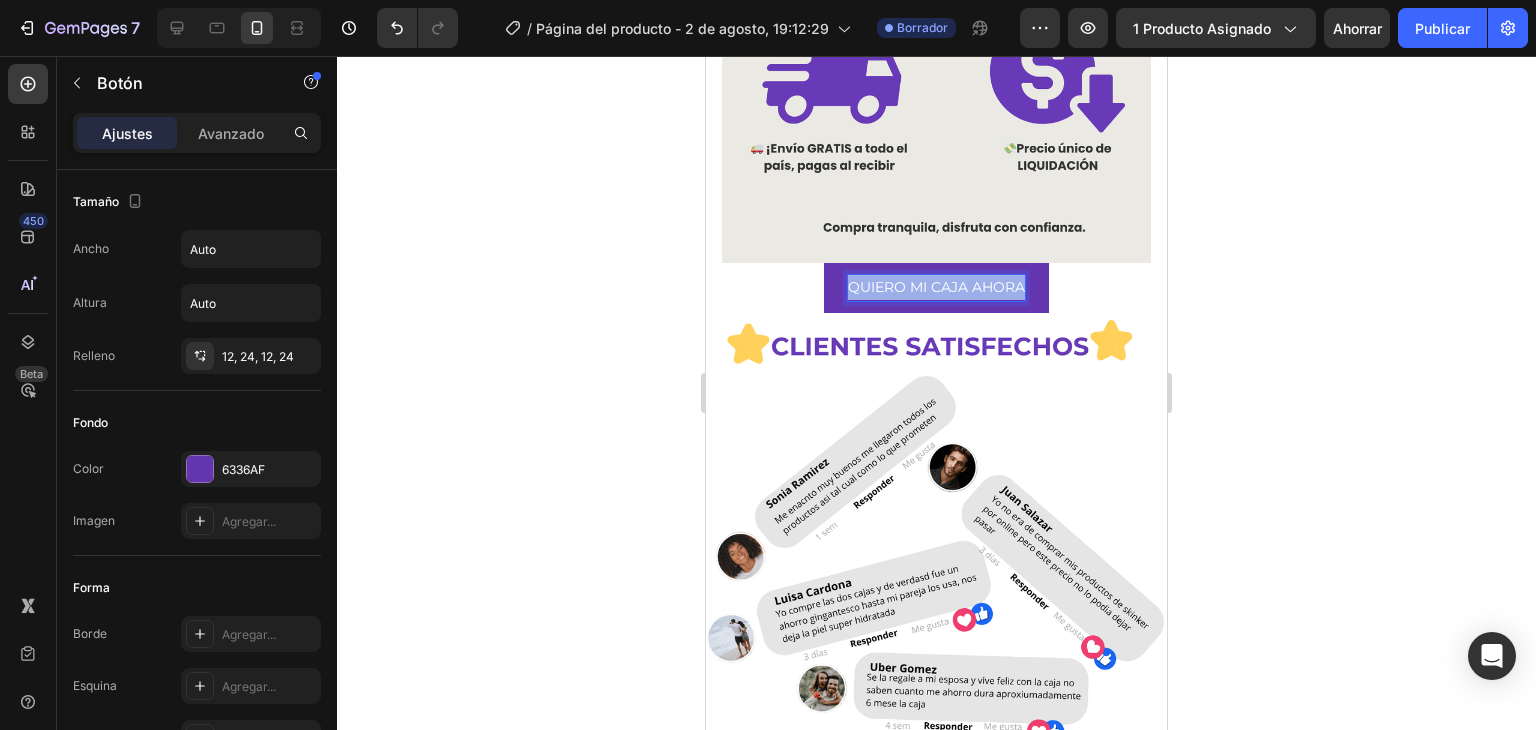 click on "QUIERO MI CAJA AHORA" at bounding box center (936, 287) 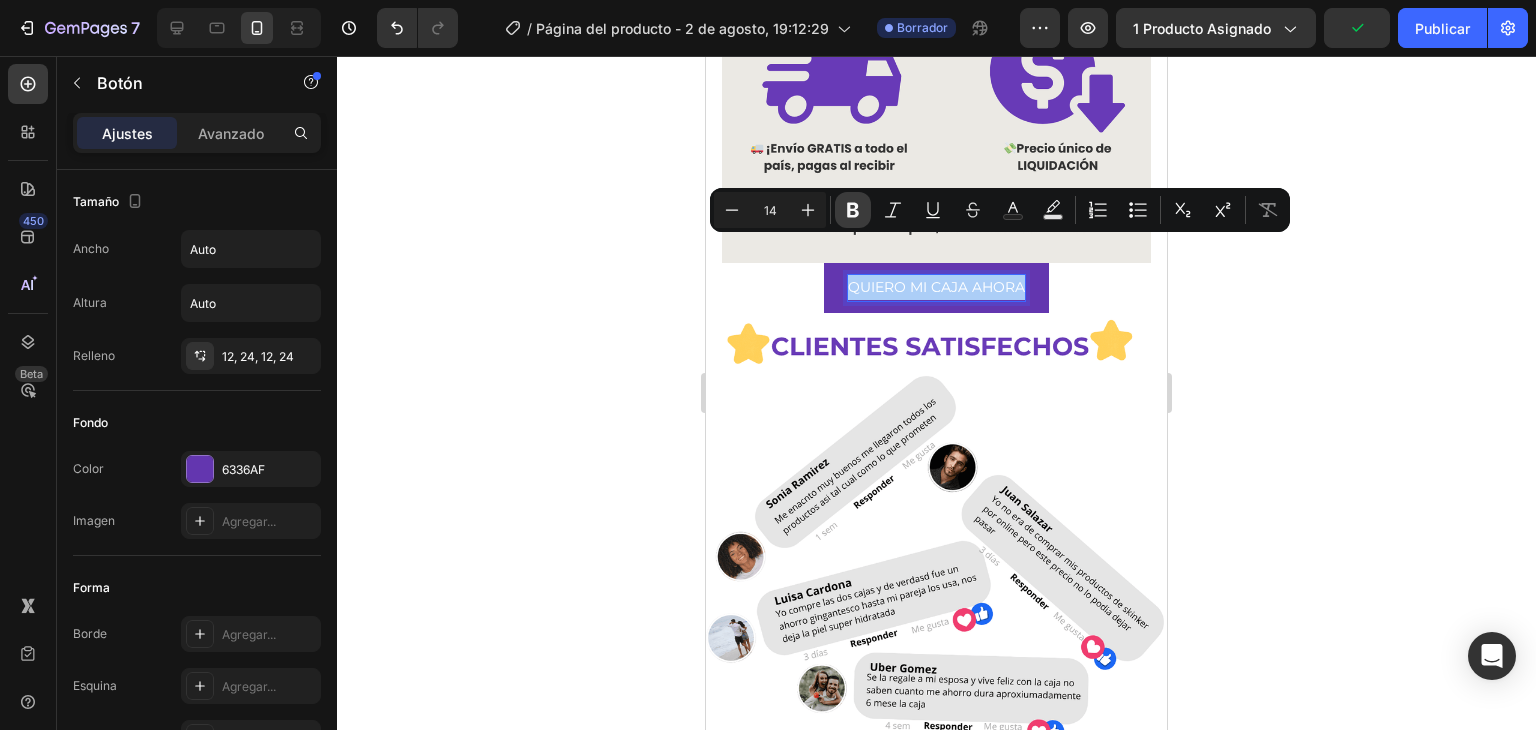 click 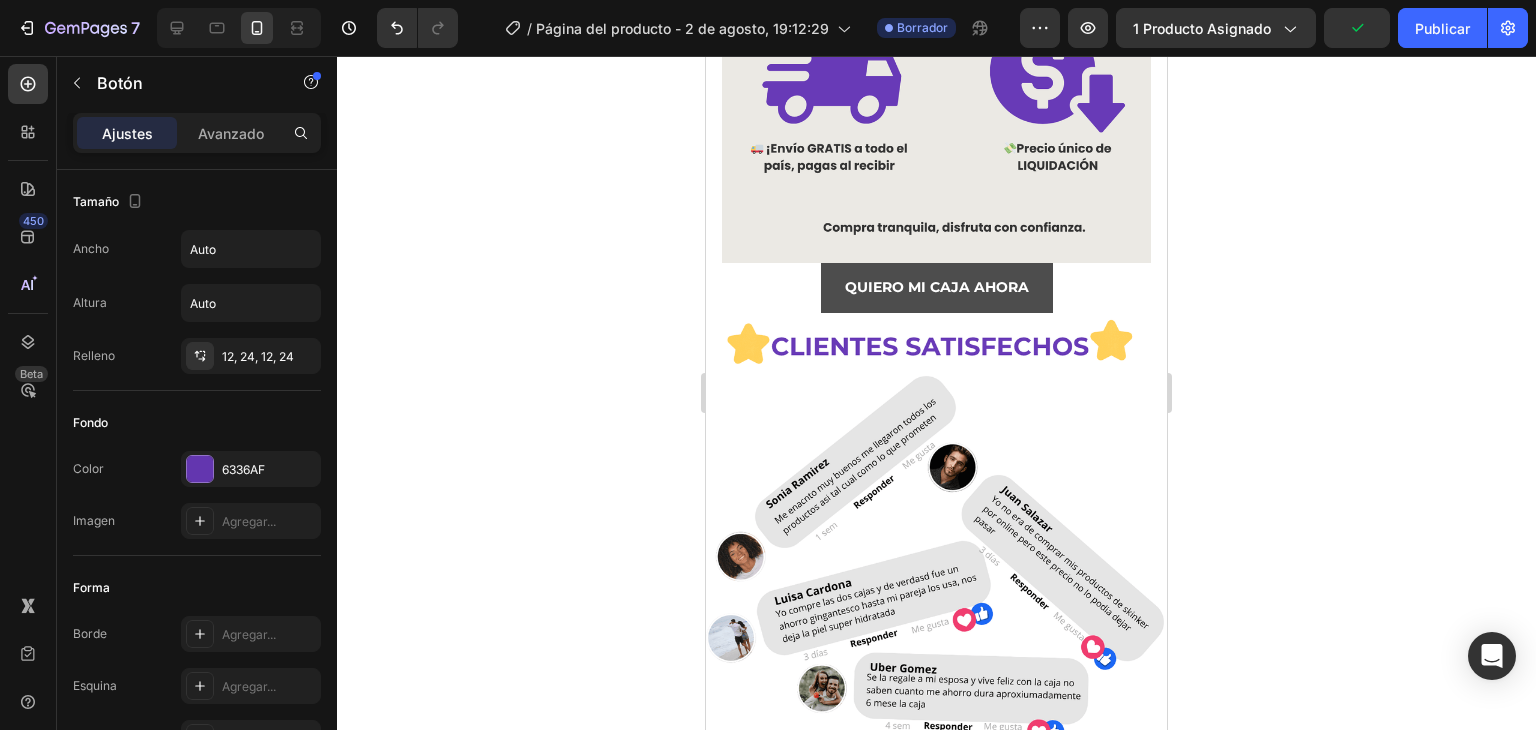 click on "QUIERO MI CAJA AHORA" at bounding box center [937, 287] 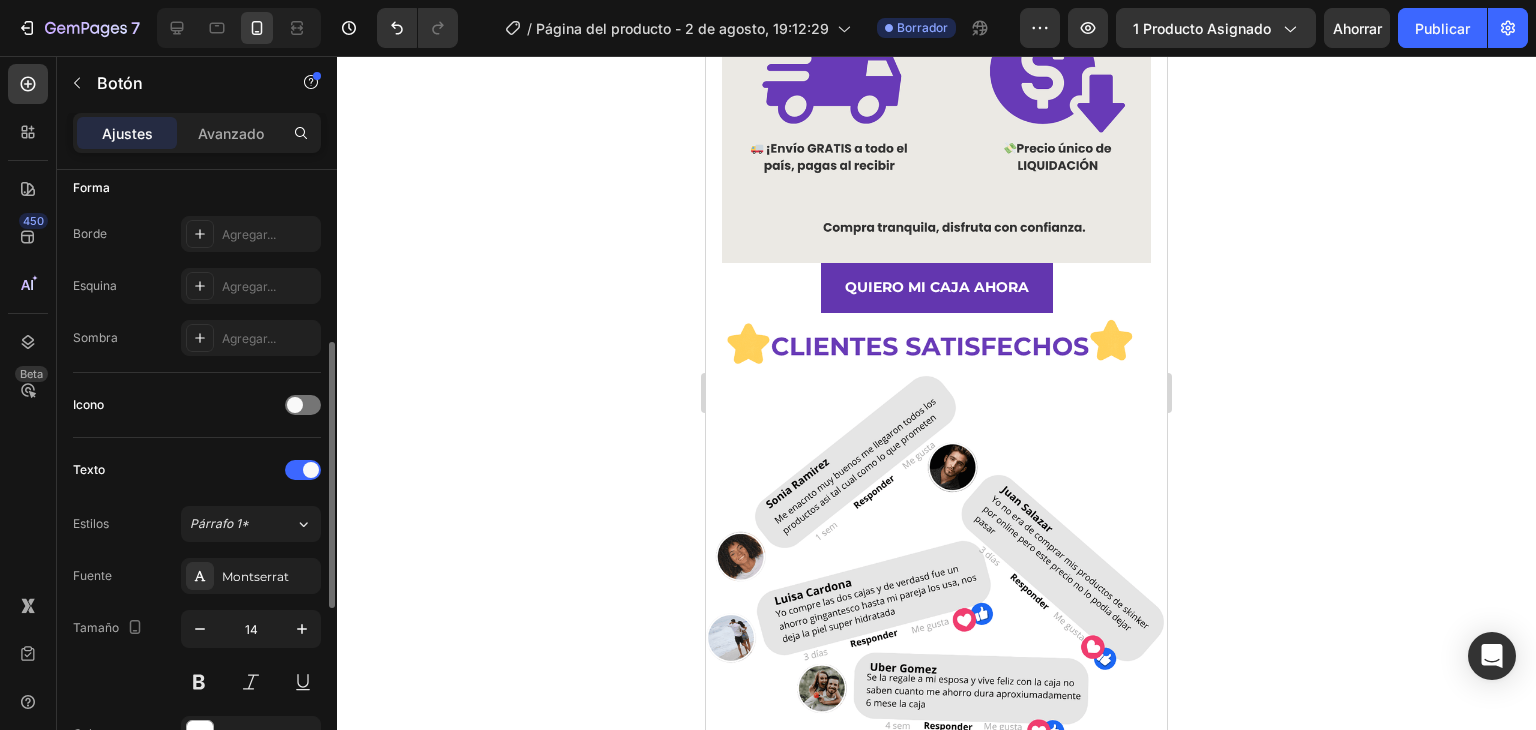 scroll, scrollTop: 600, scrollLeft: 0, axis: vertical 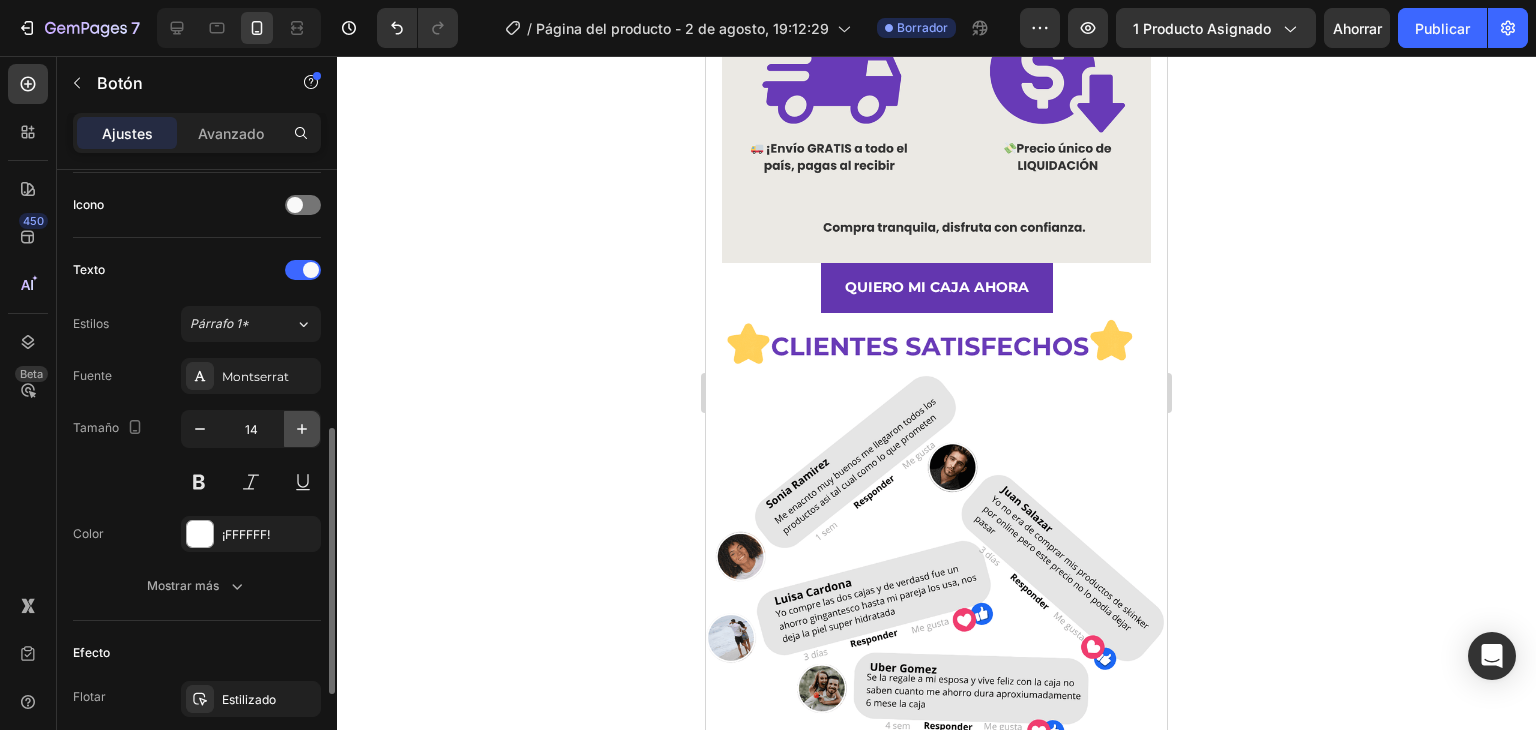 click 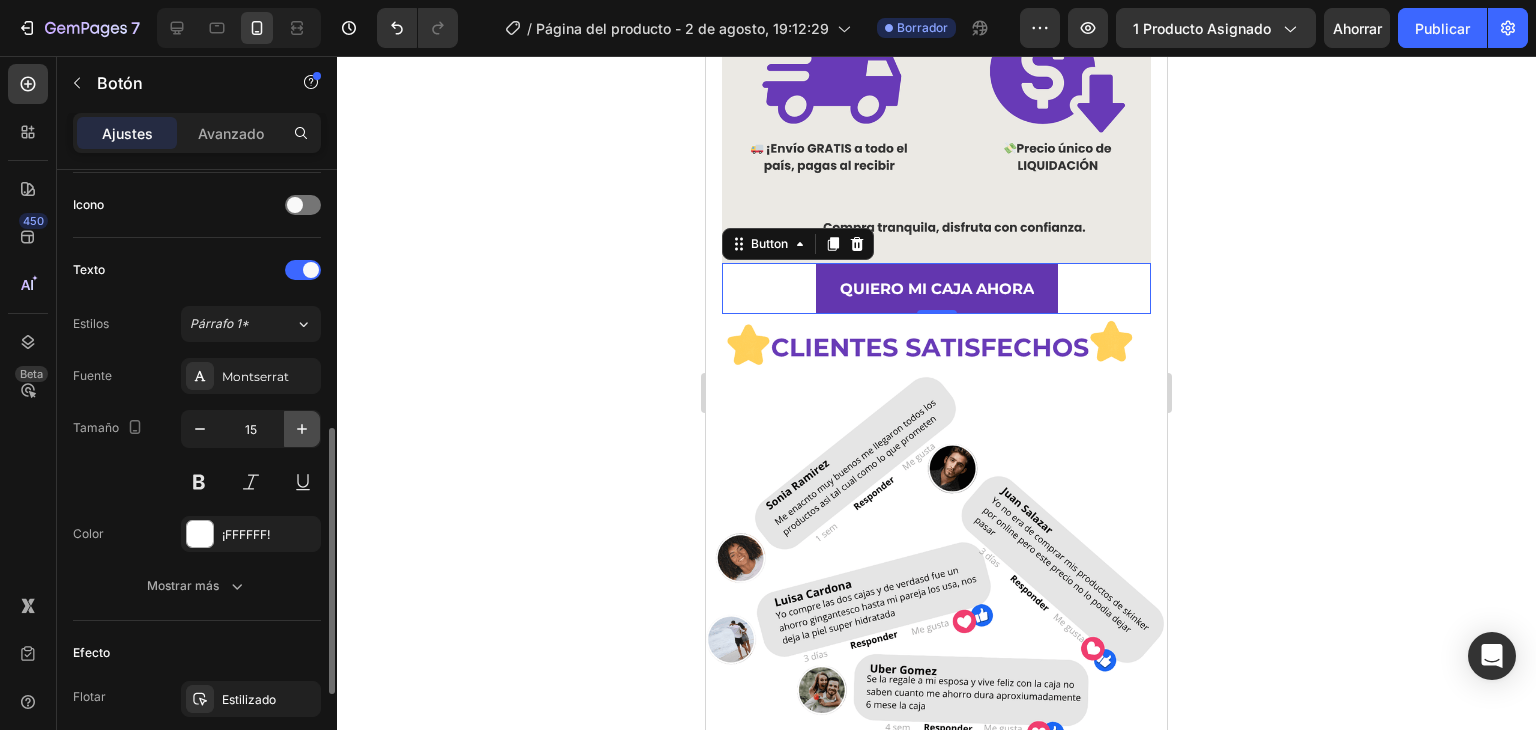 click 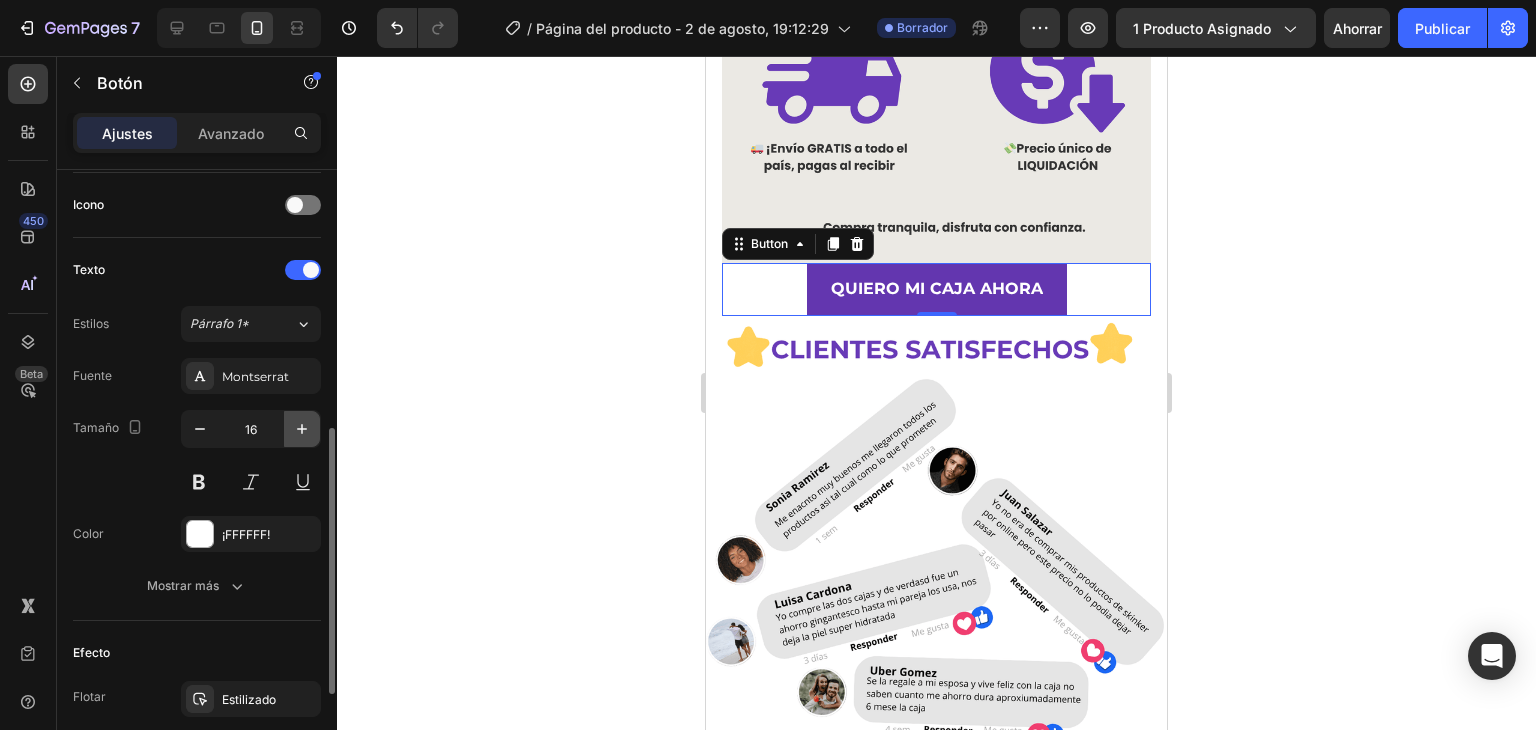 click 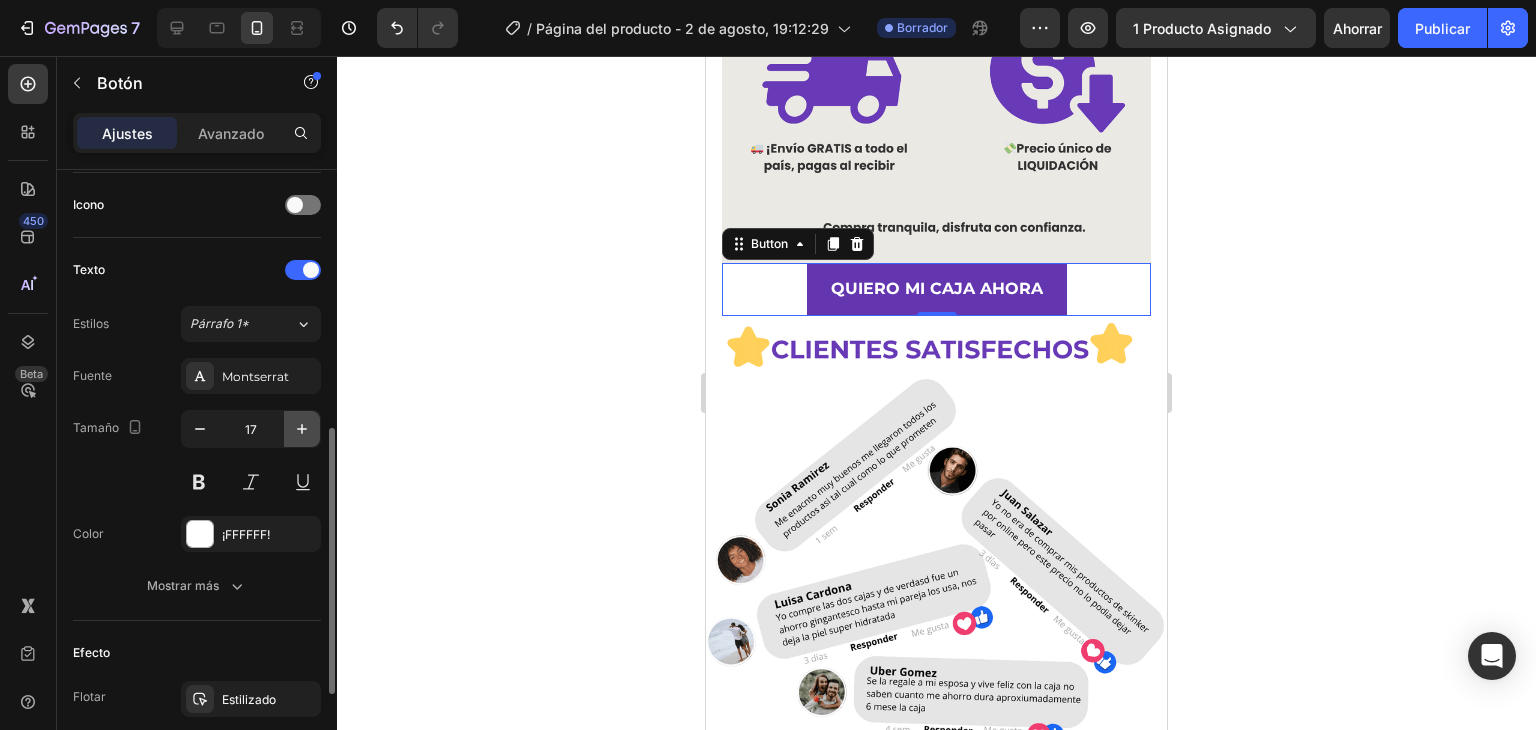 click 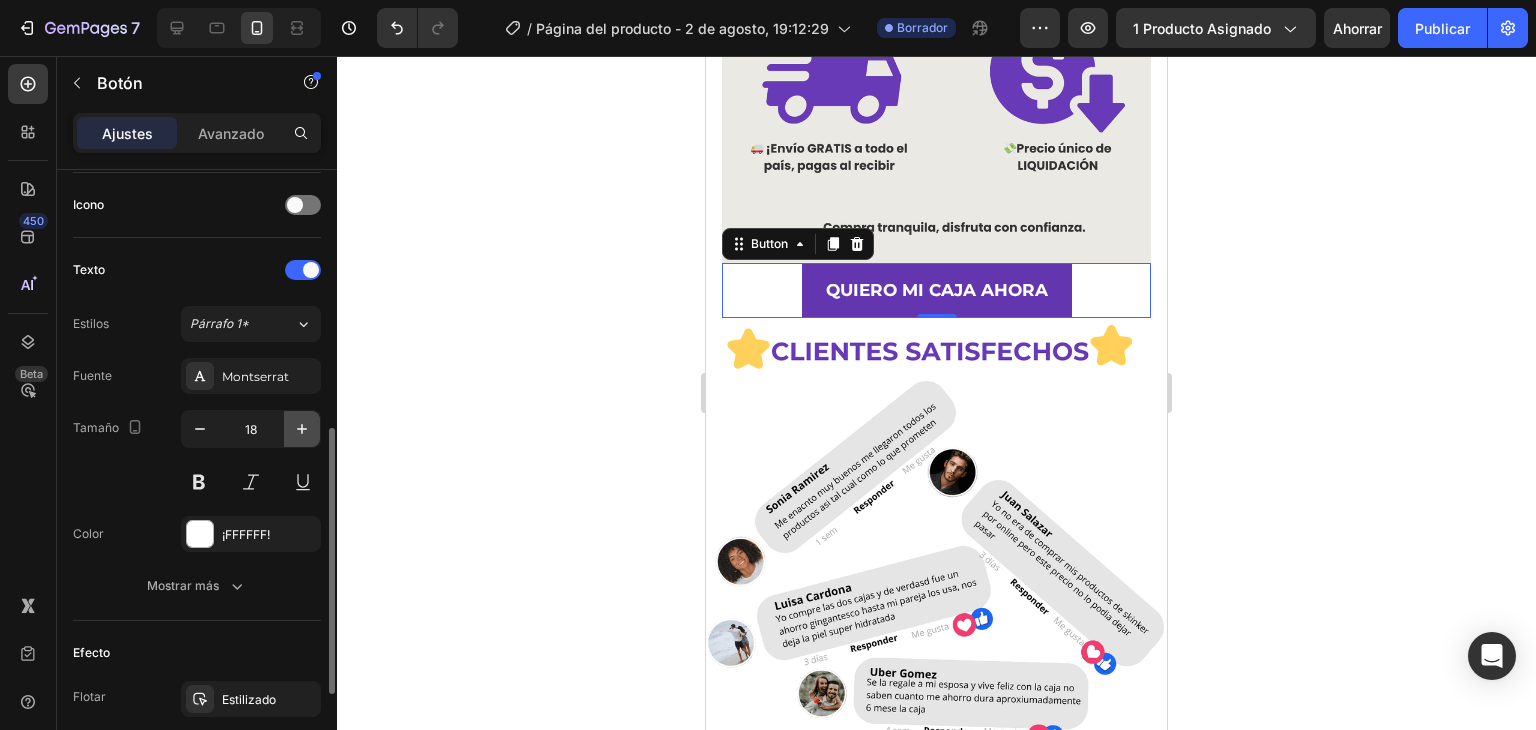 click 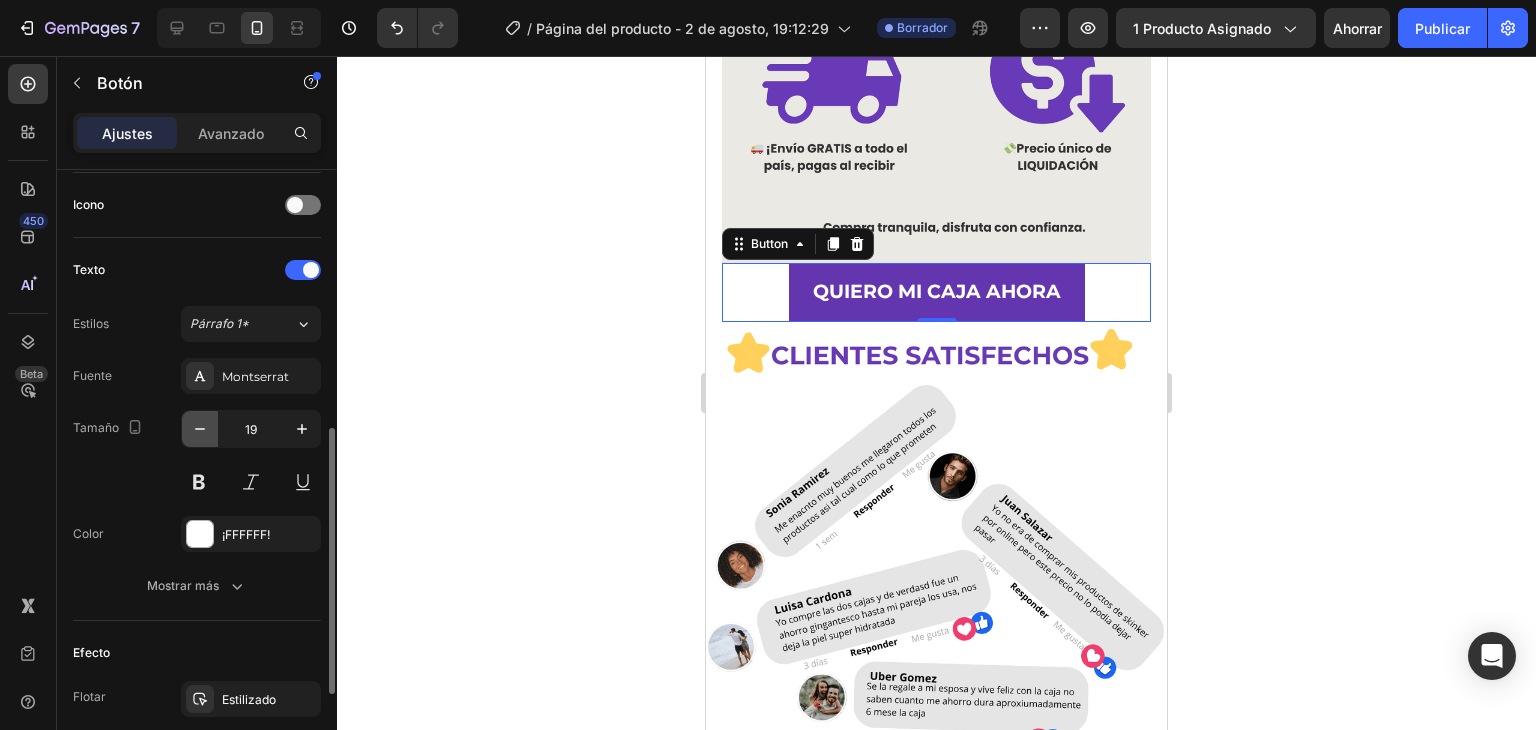 click 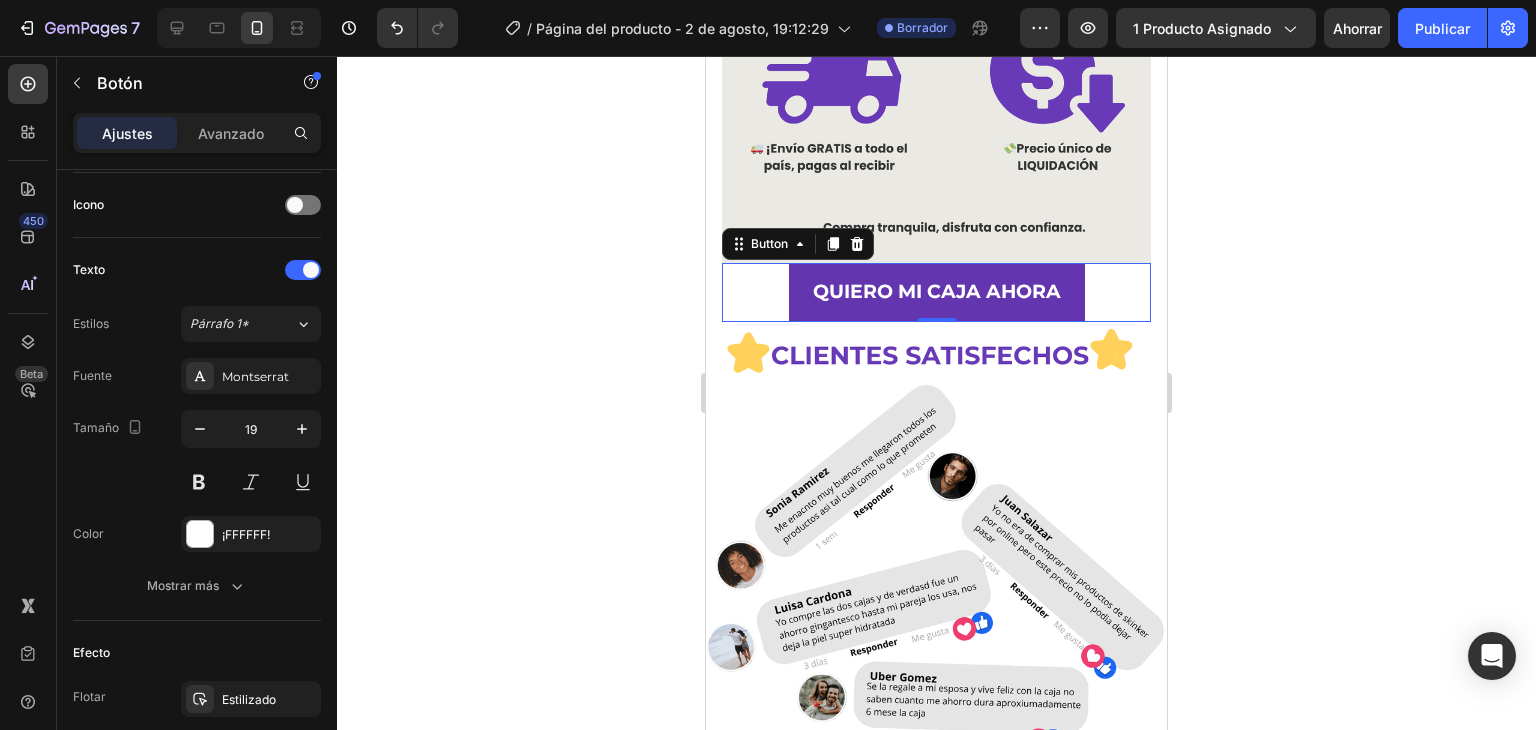 type on "18" 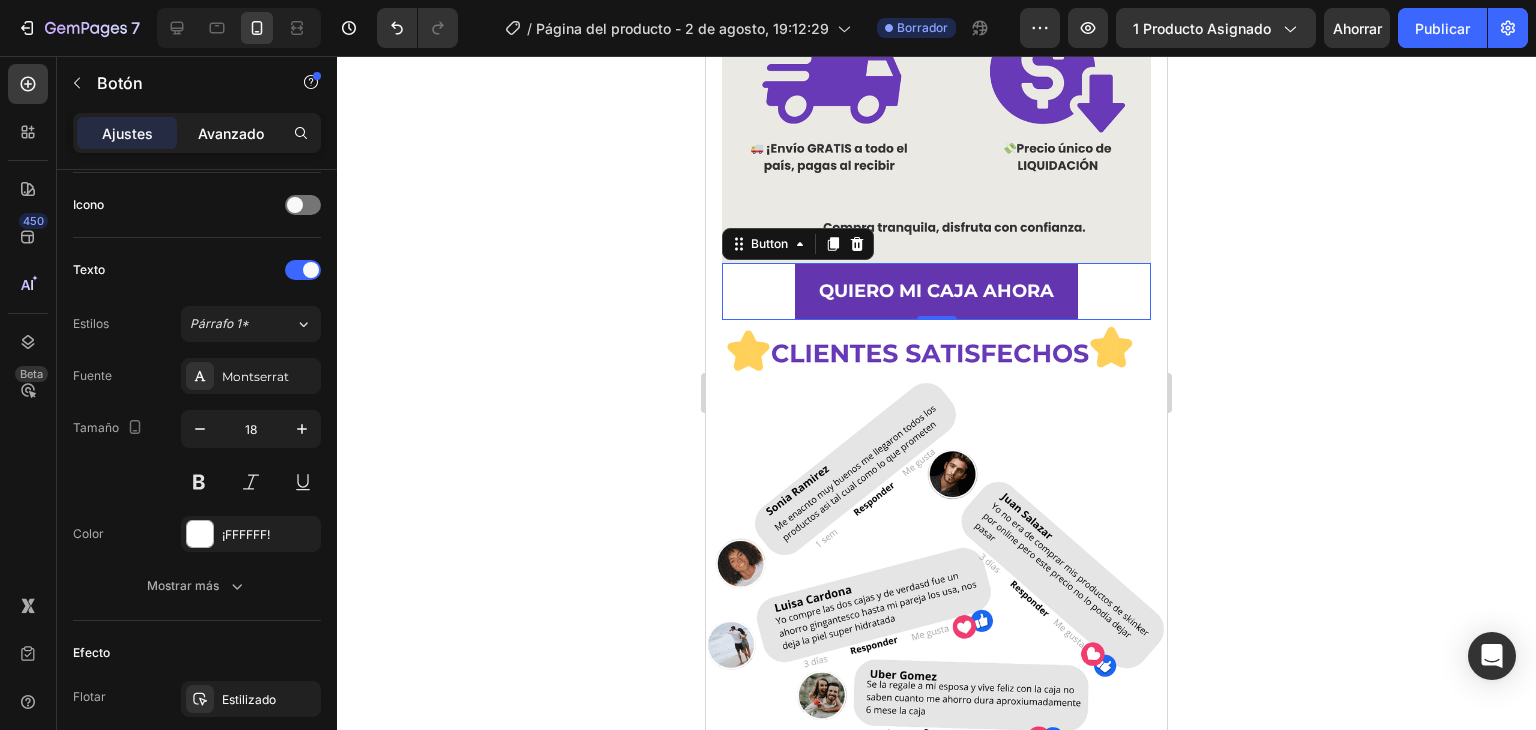 click on "Avanzado" at bounding box center (231, 133) 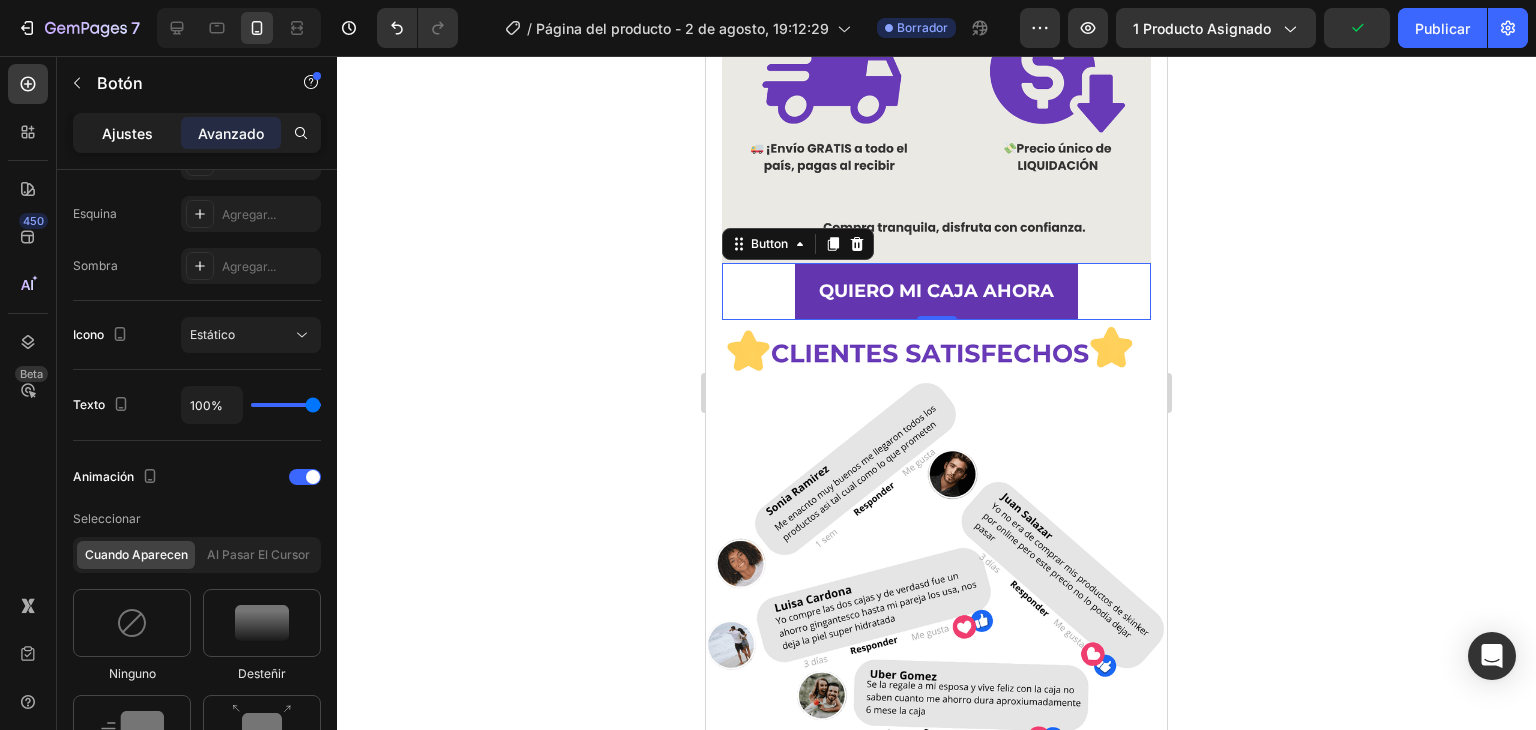 click on "Ajustes" 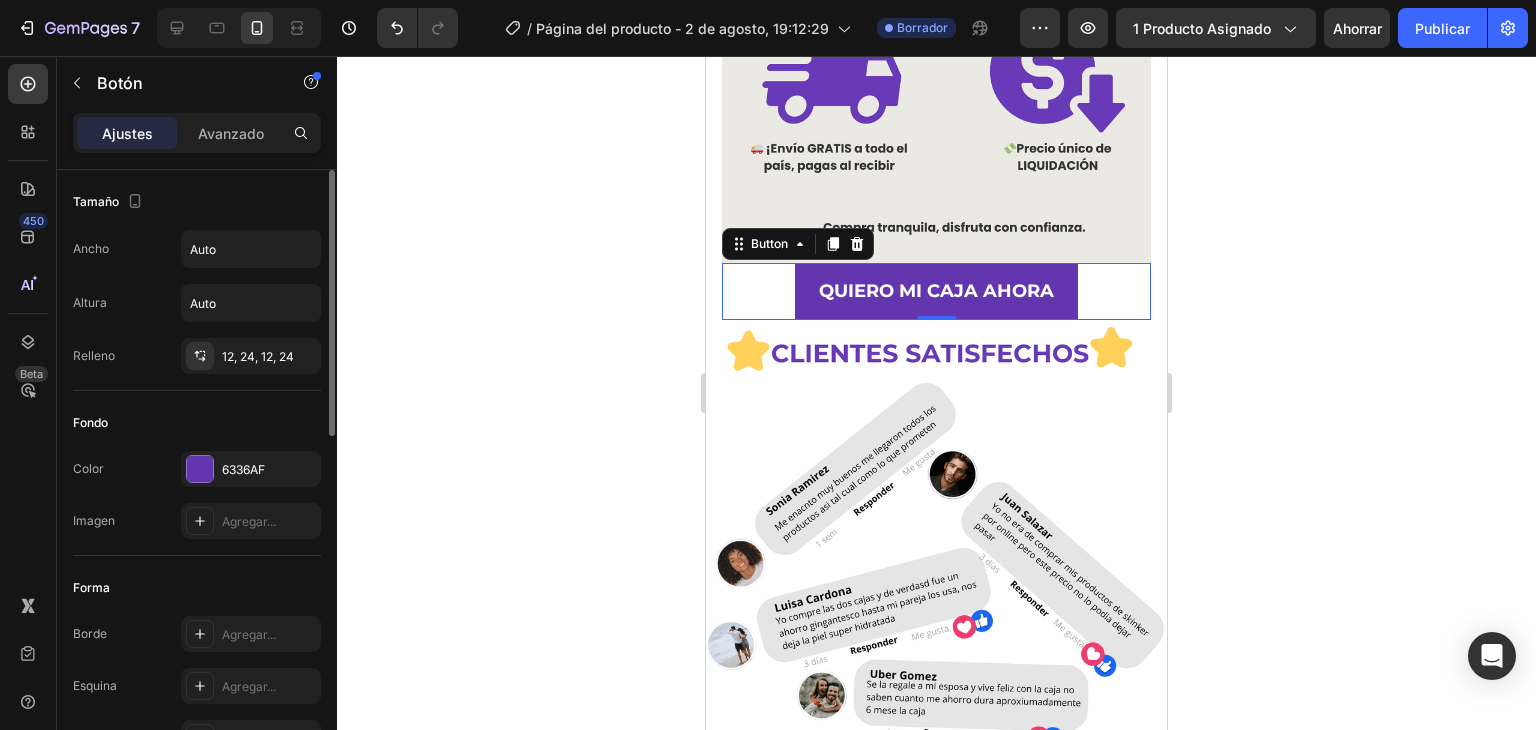scroll, scrollTop: 100, scrollLeft: 0, axis: vertical 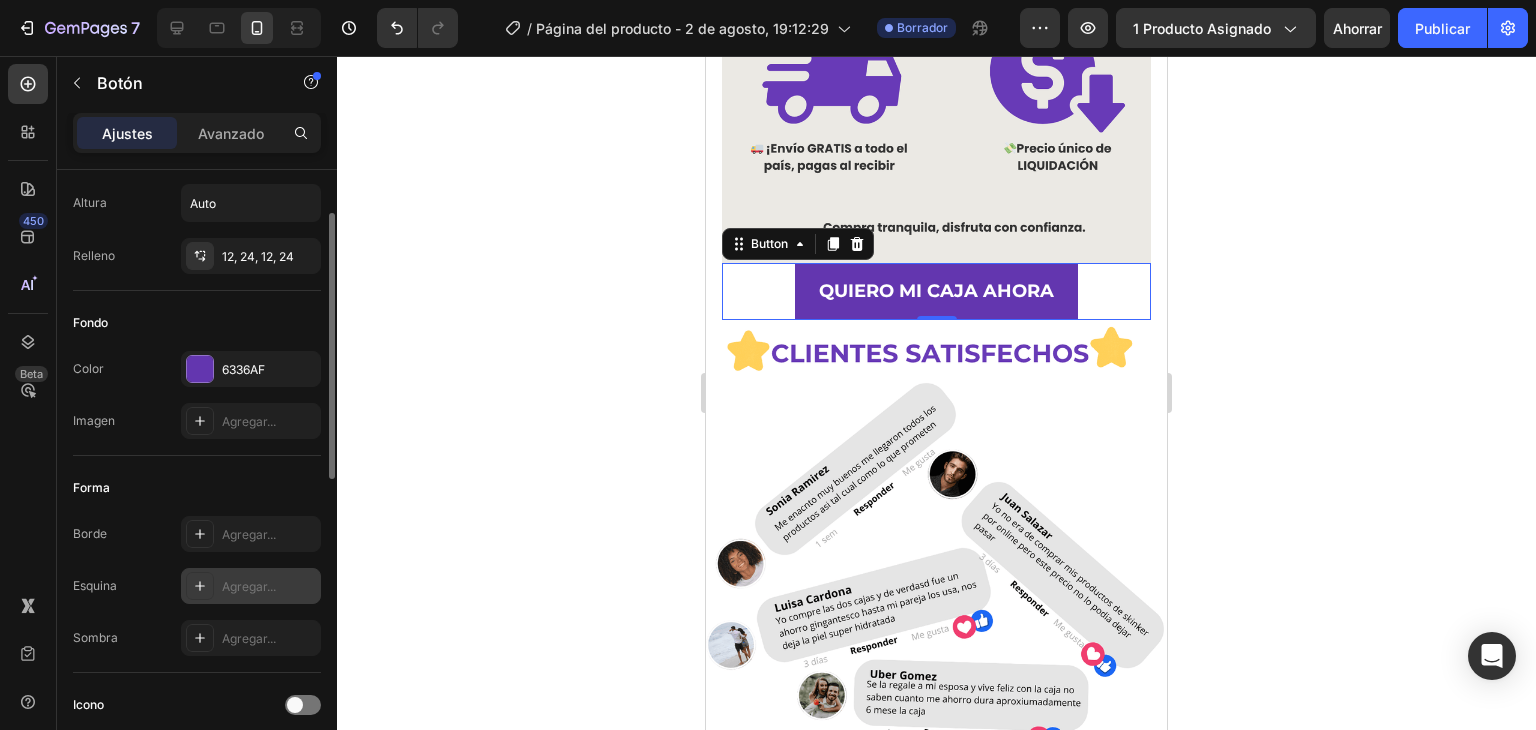 click 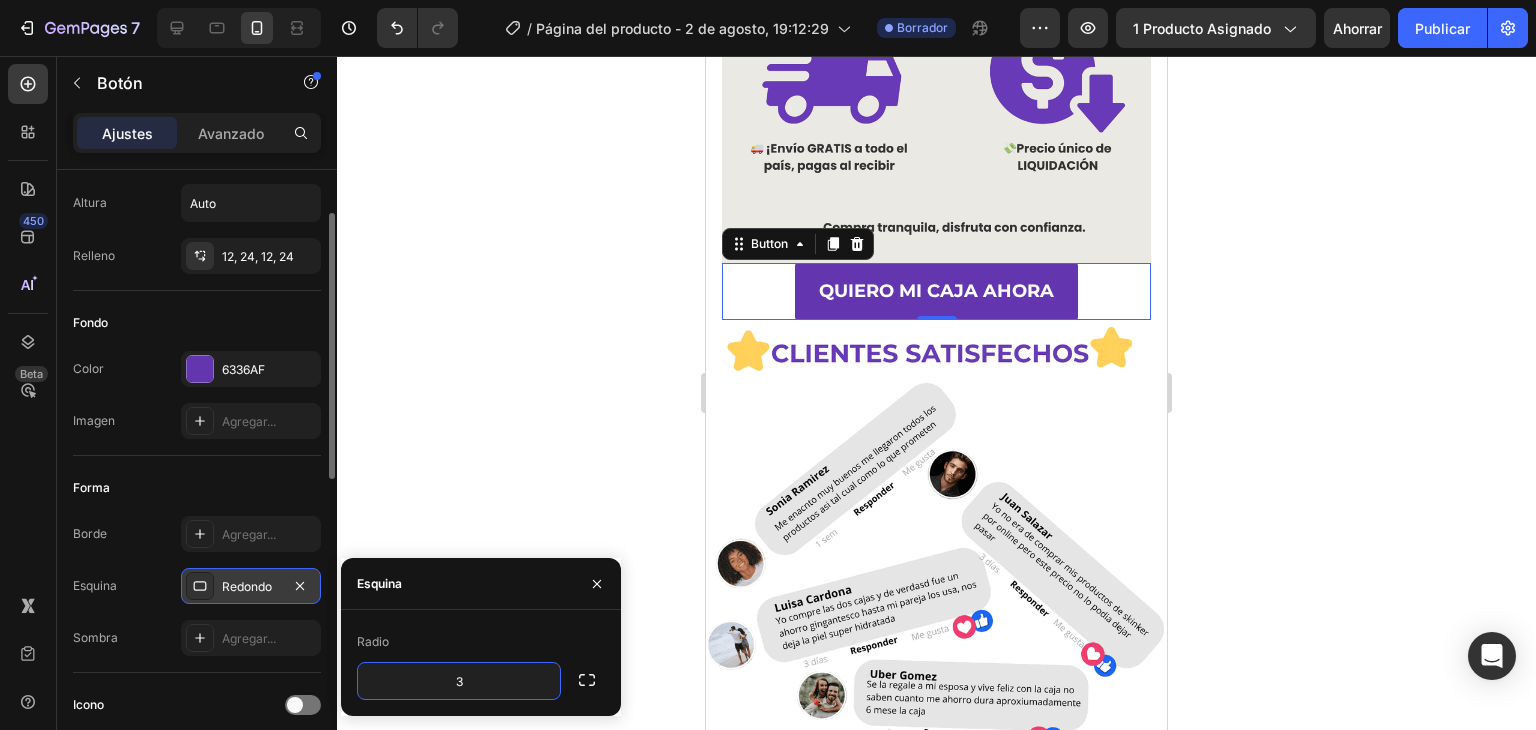 type on "30" 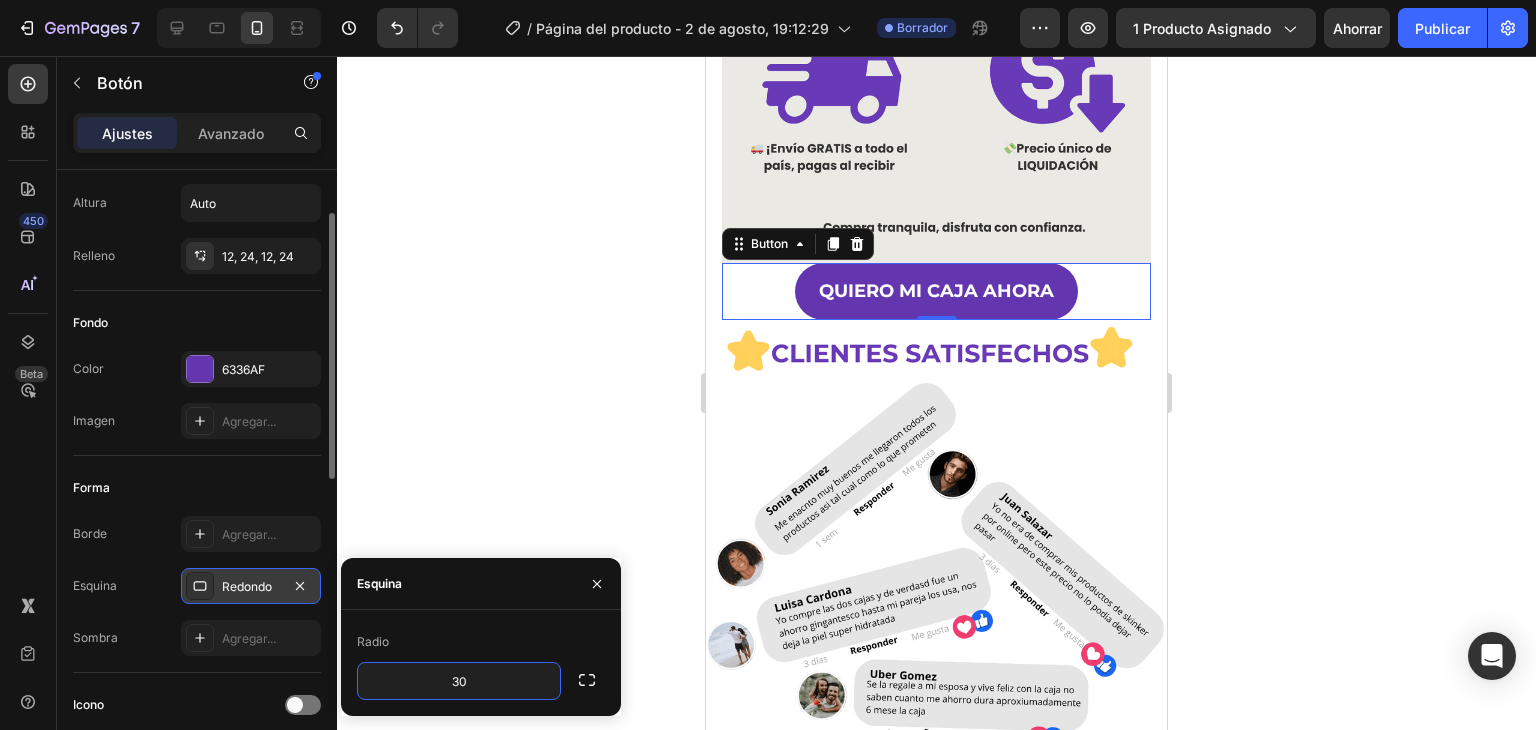 click 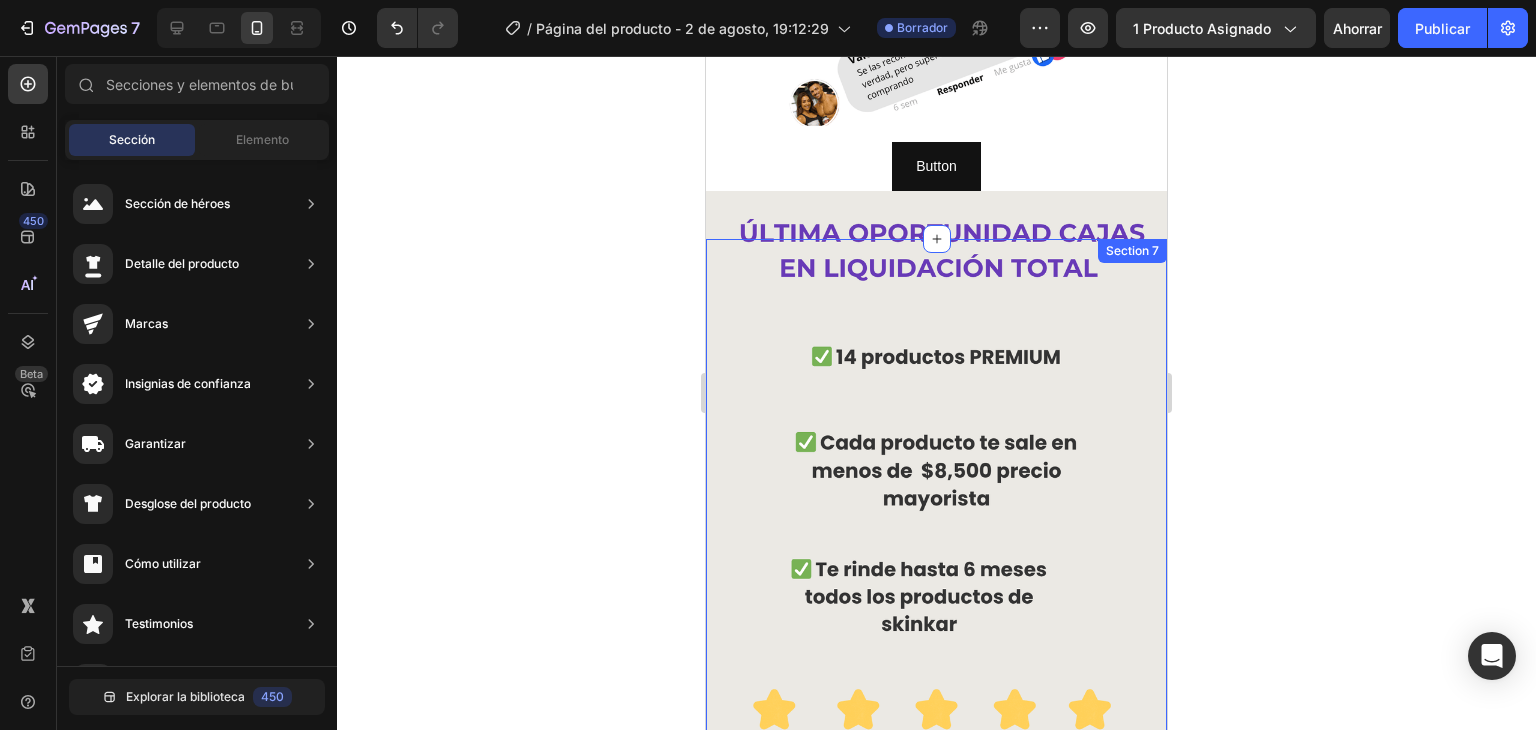 scroll, scrollTop: 2801, scrollLeft: 0, axis: vertical 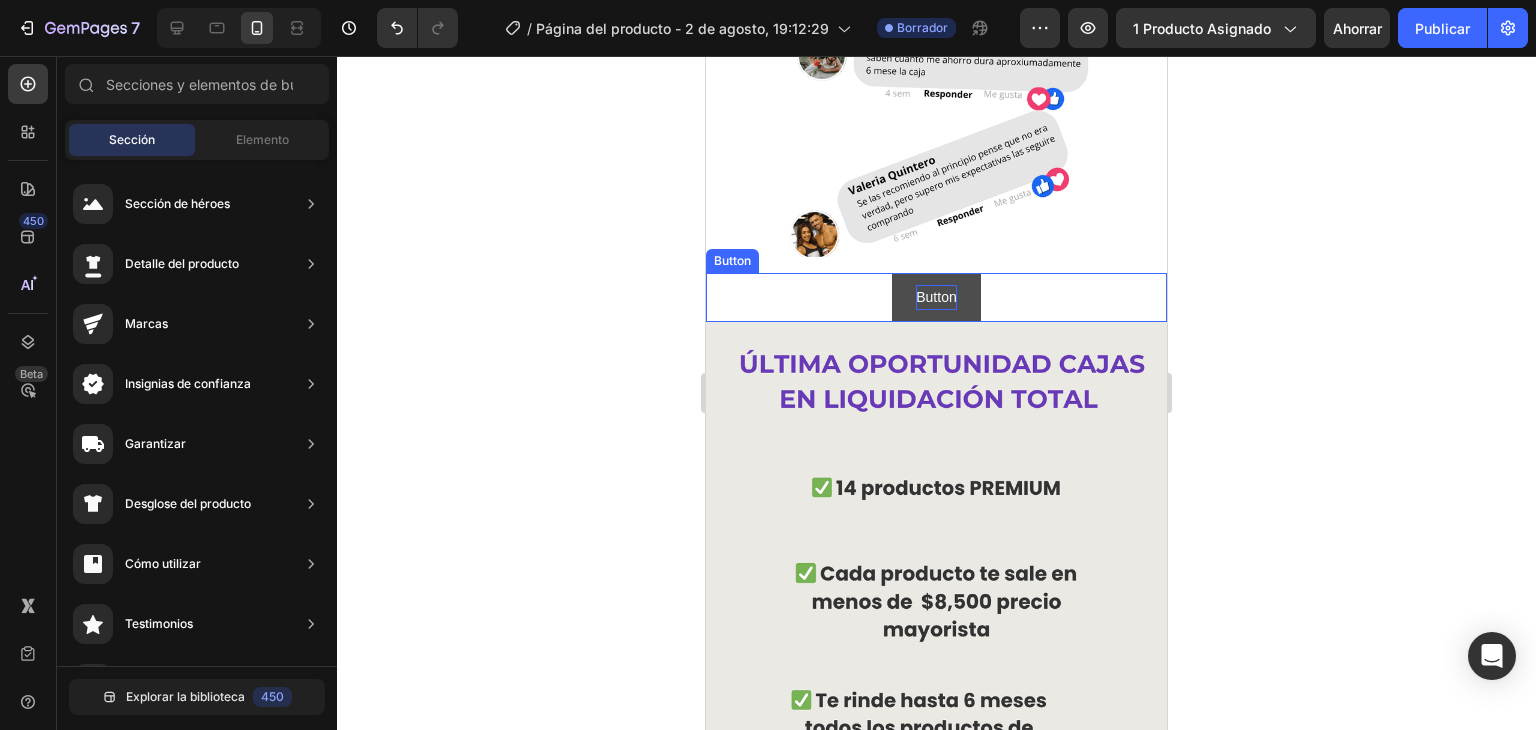 click on "Button" at bounding box center (936, 297) 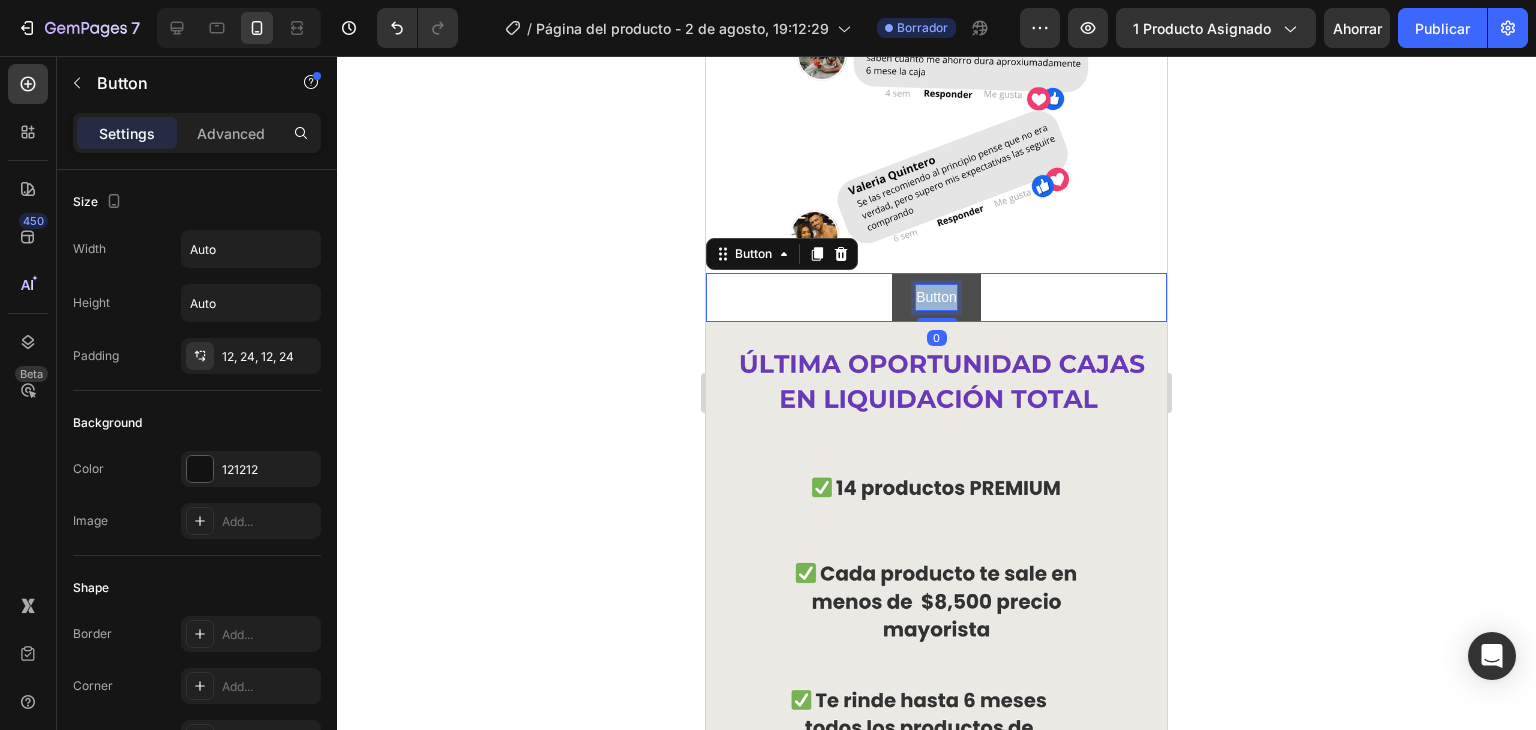click on "Button" at bounding box center (936, 297) 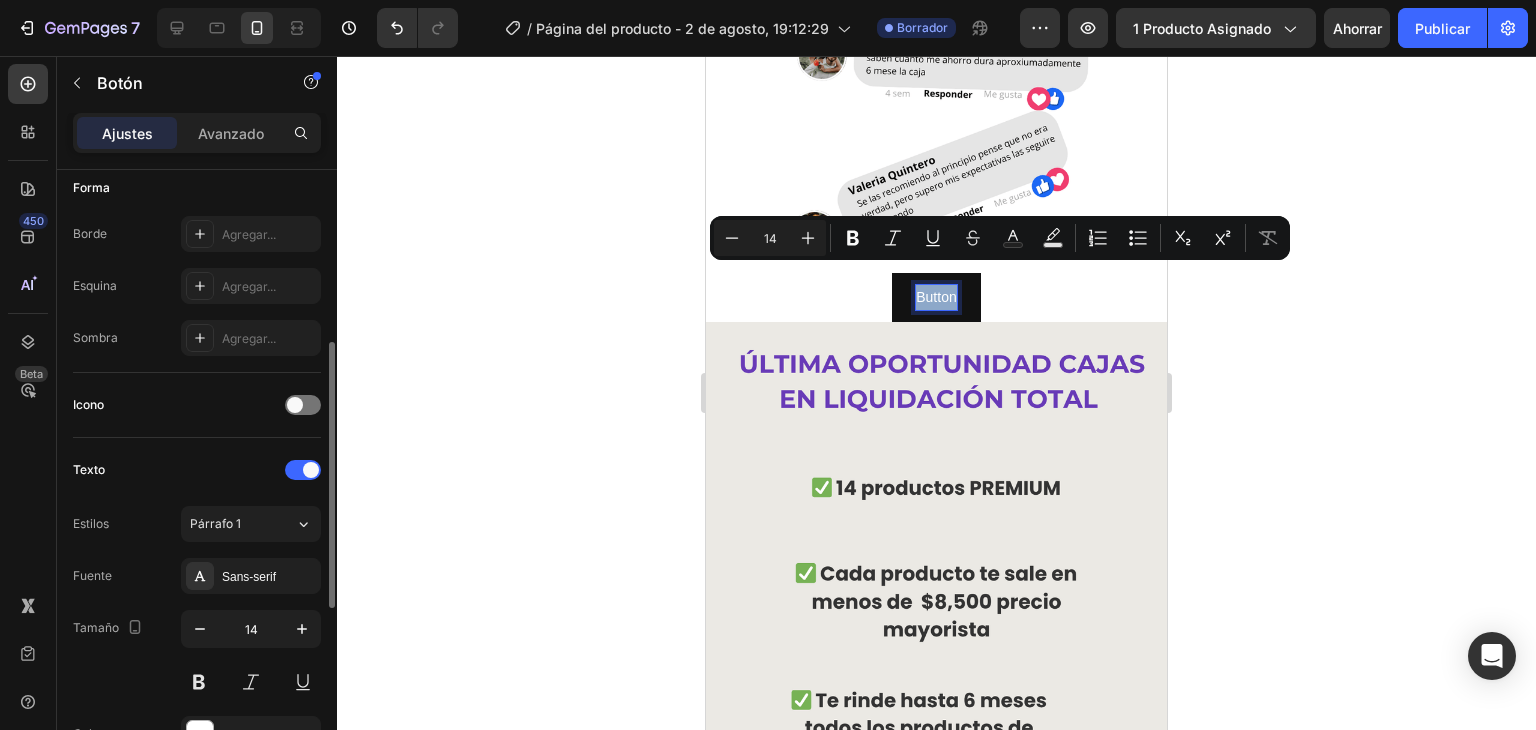 scroll, scrollTop: 600, scrollLeft: 0, axis: vertical 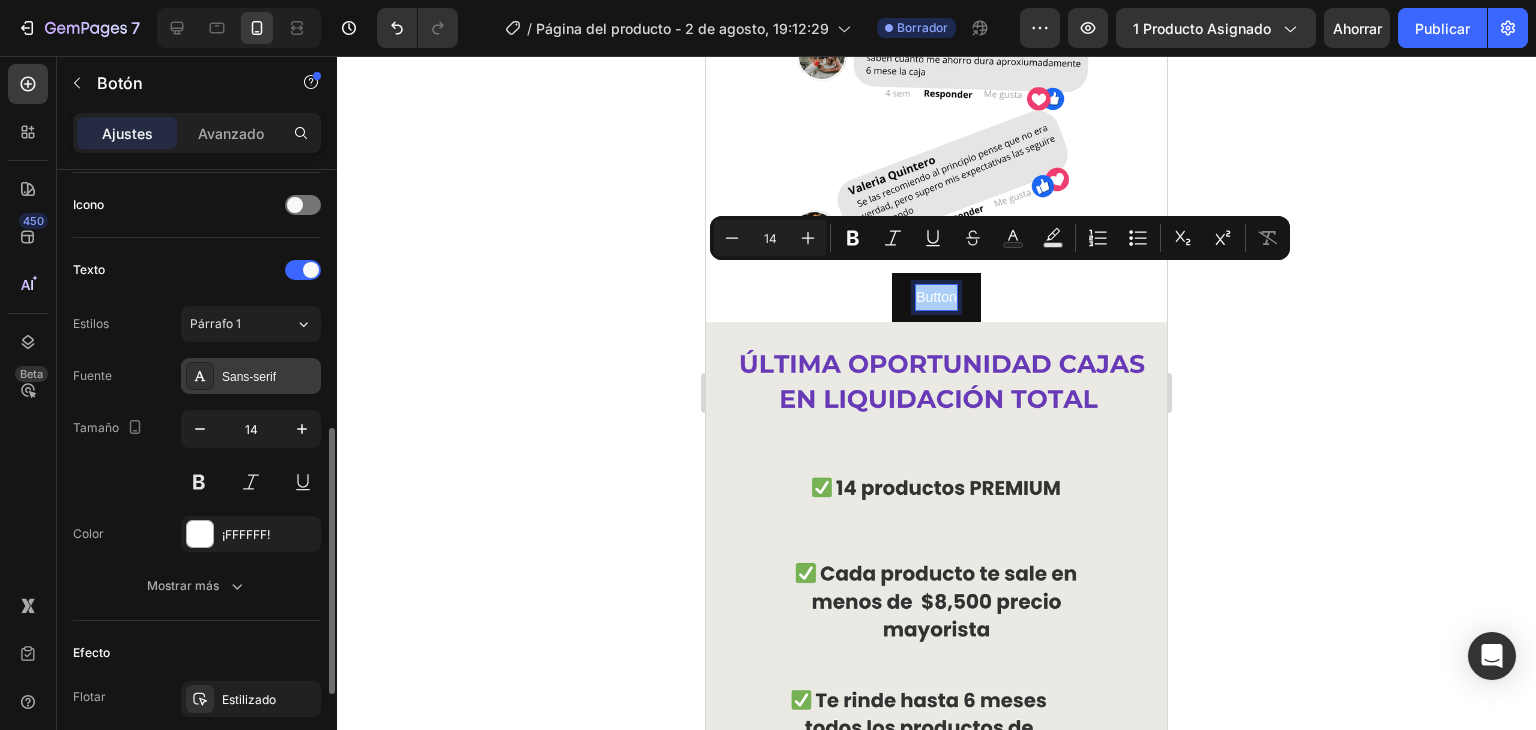 click on "Sans-serif" at bounding box center [269, 377] 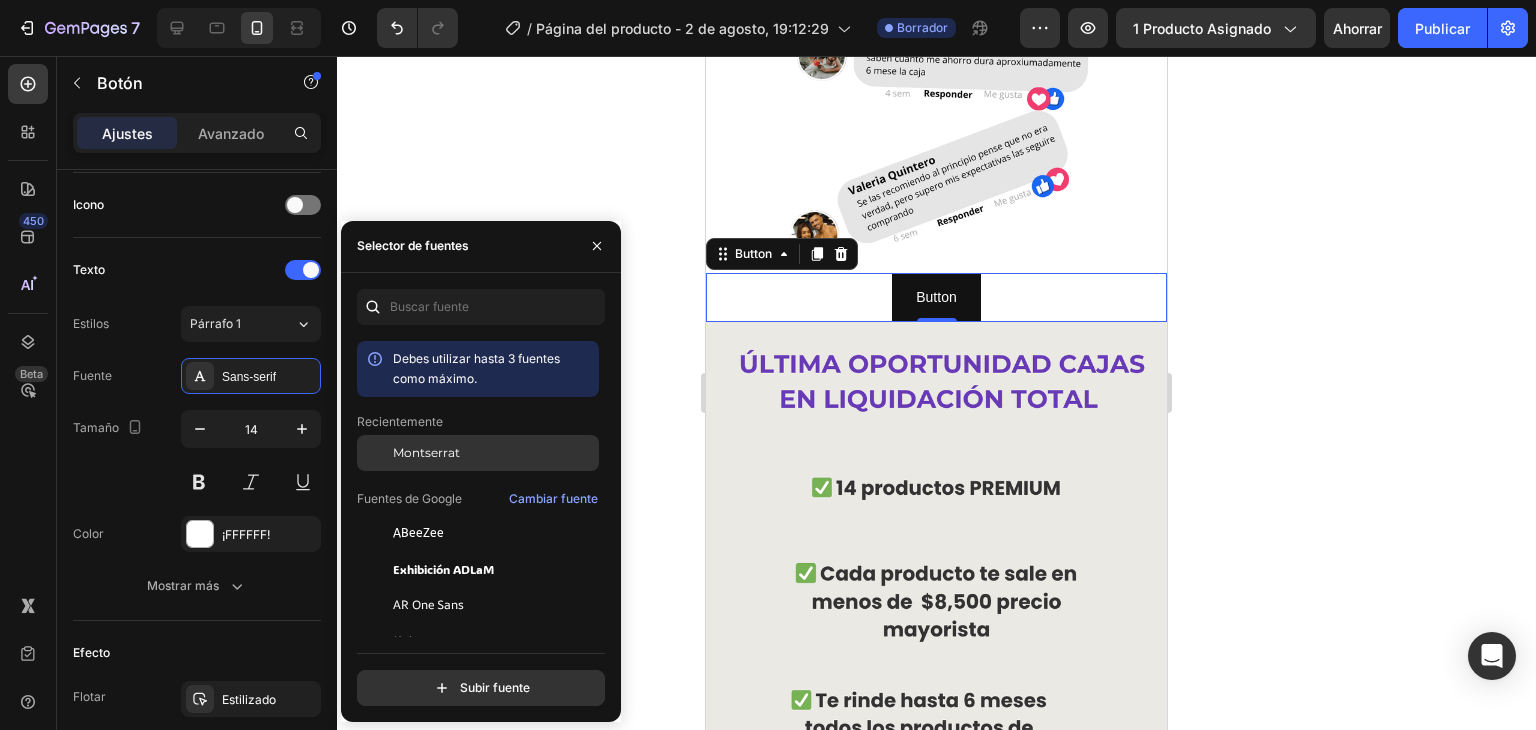 click on "Montserrat" at bounding box center [426, 452] 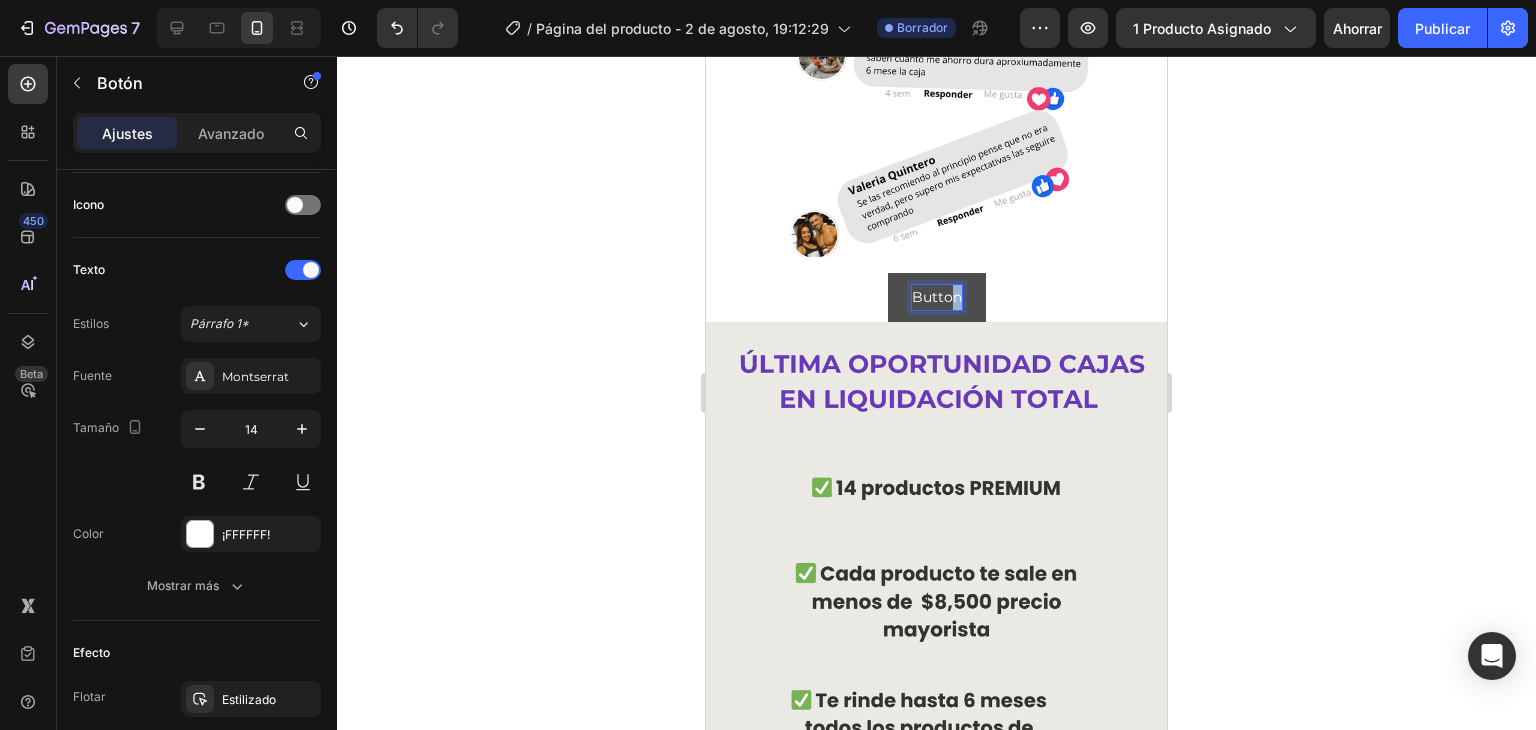 click on "Button" at bounding box center (937, 297) 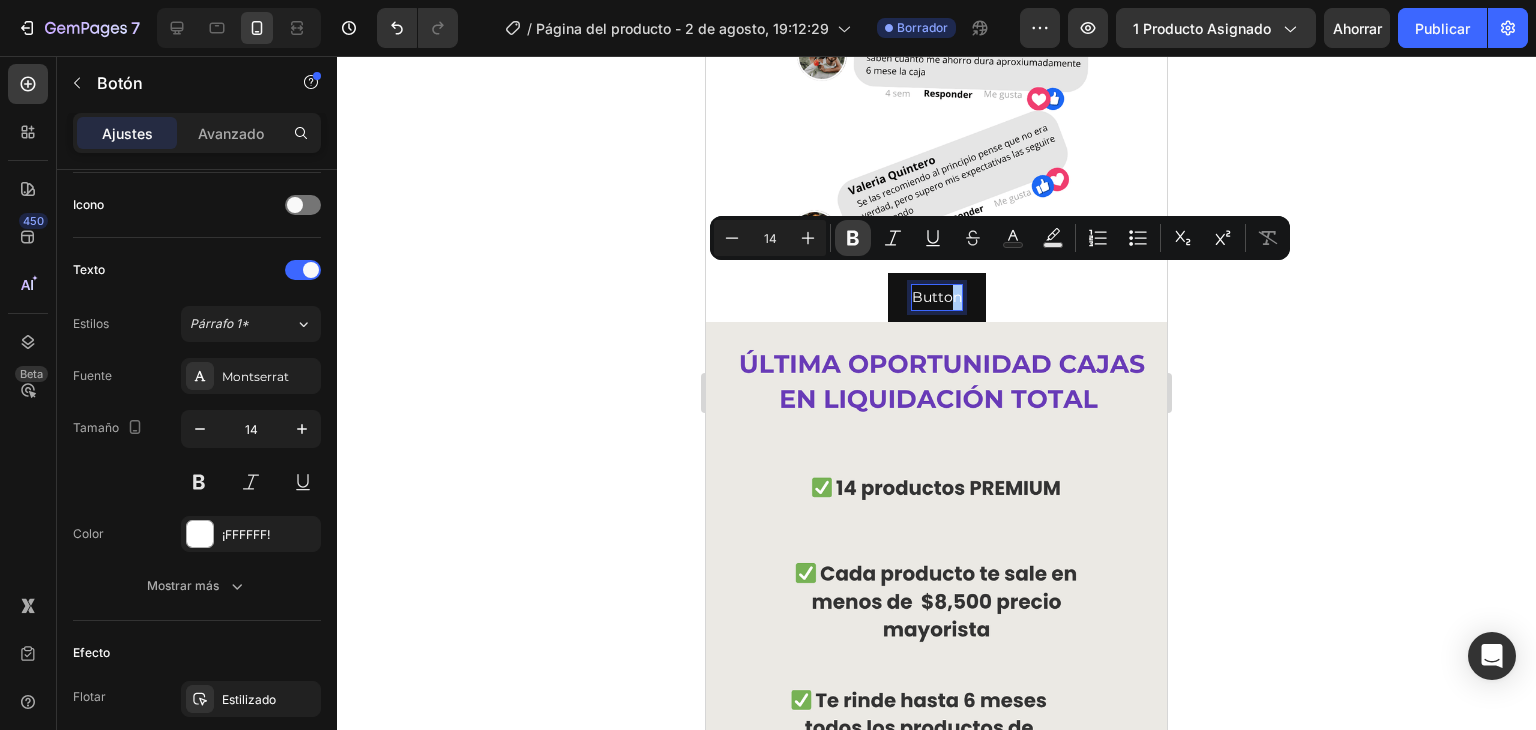 click 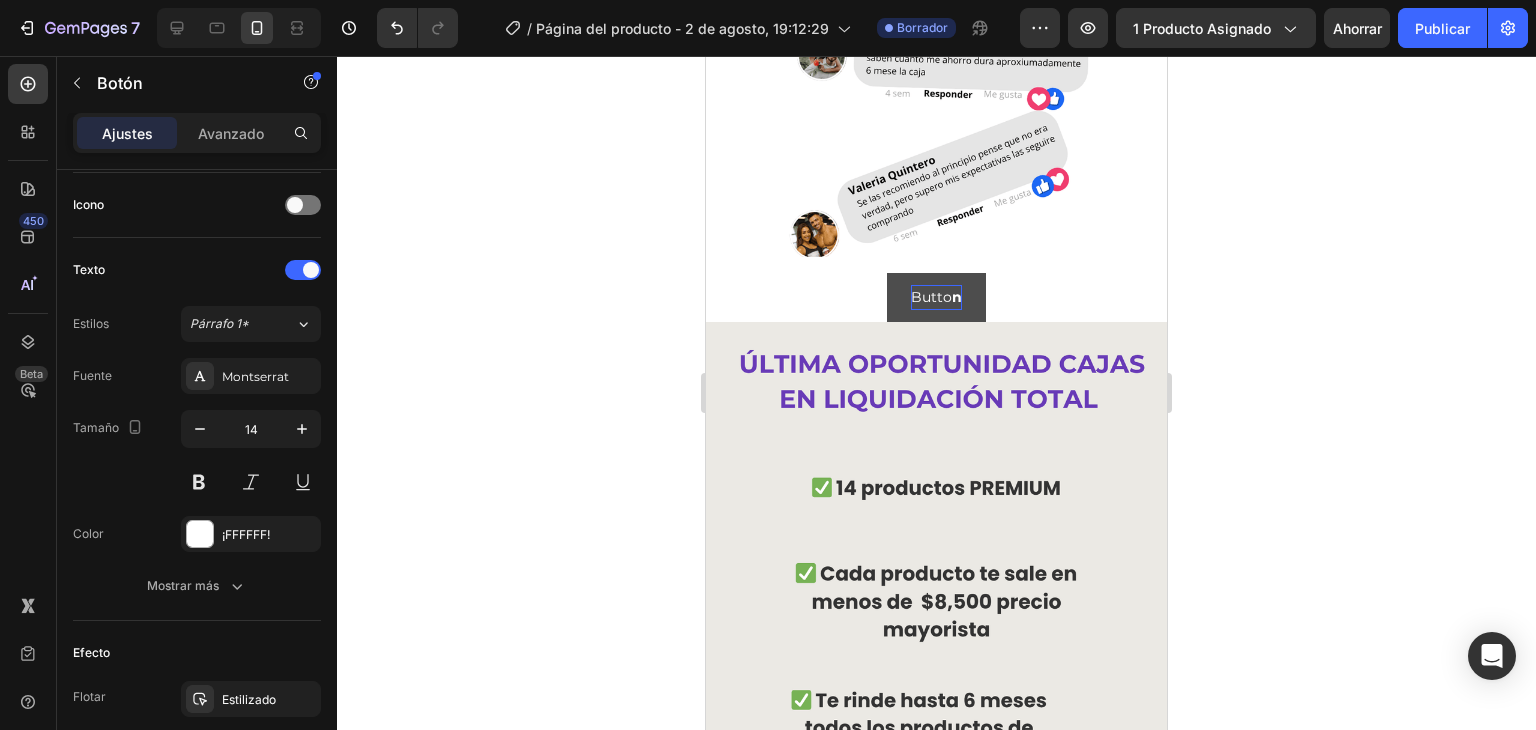 click on "n" at bounding box center (957, 297) 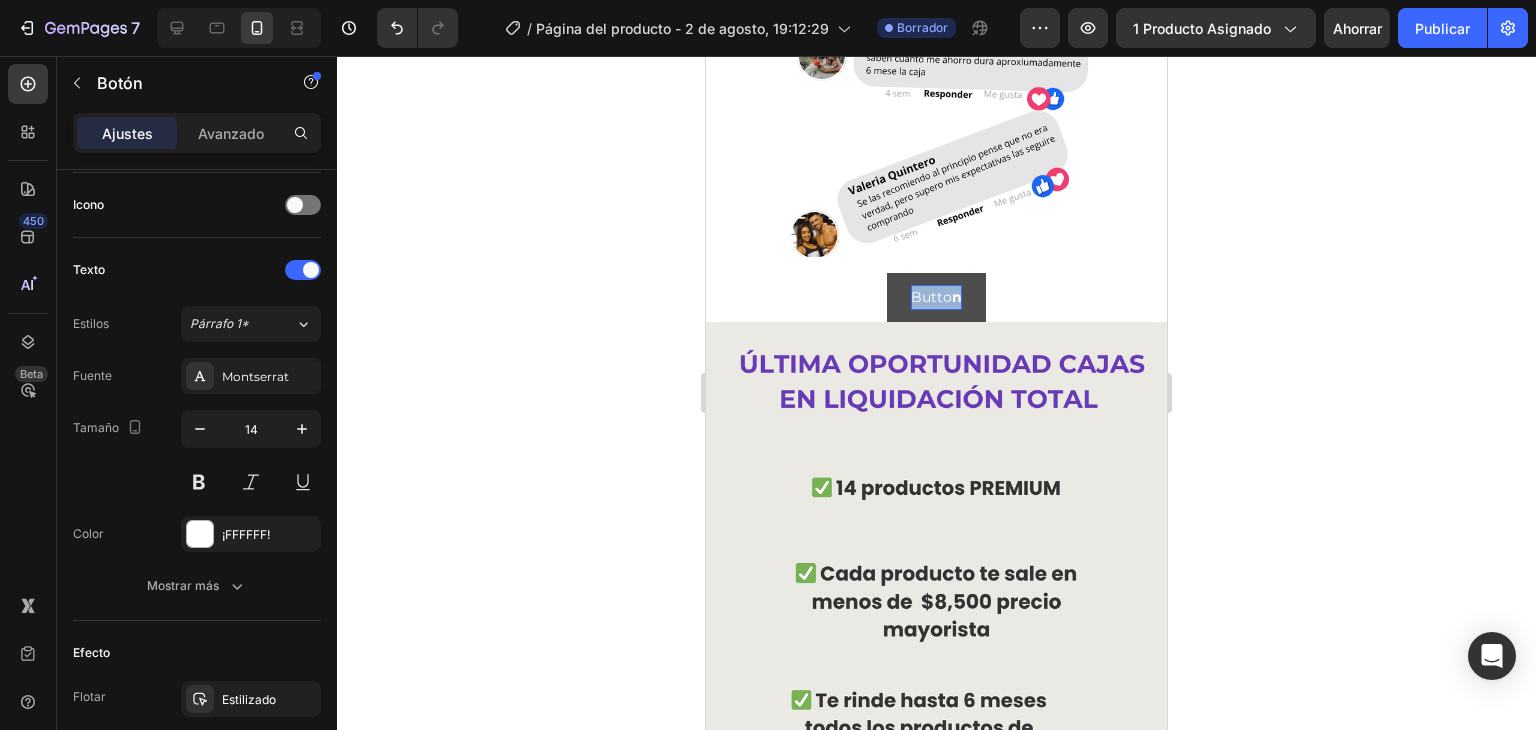 click on "n" at bounding box center (957, 297) 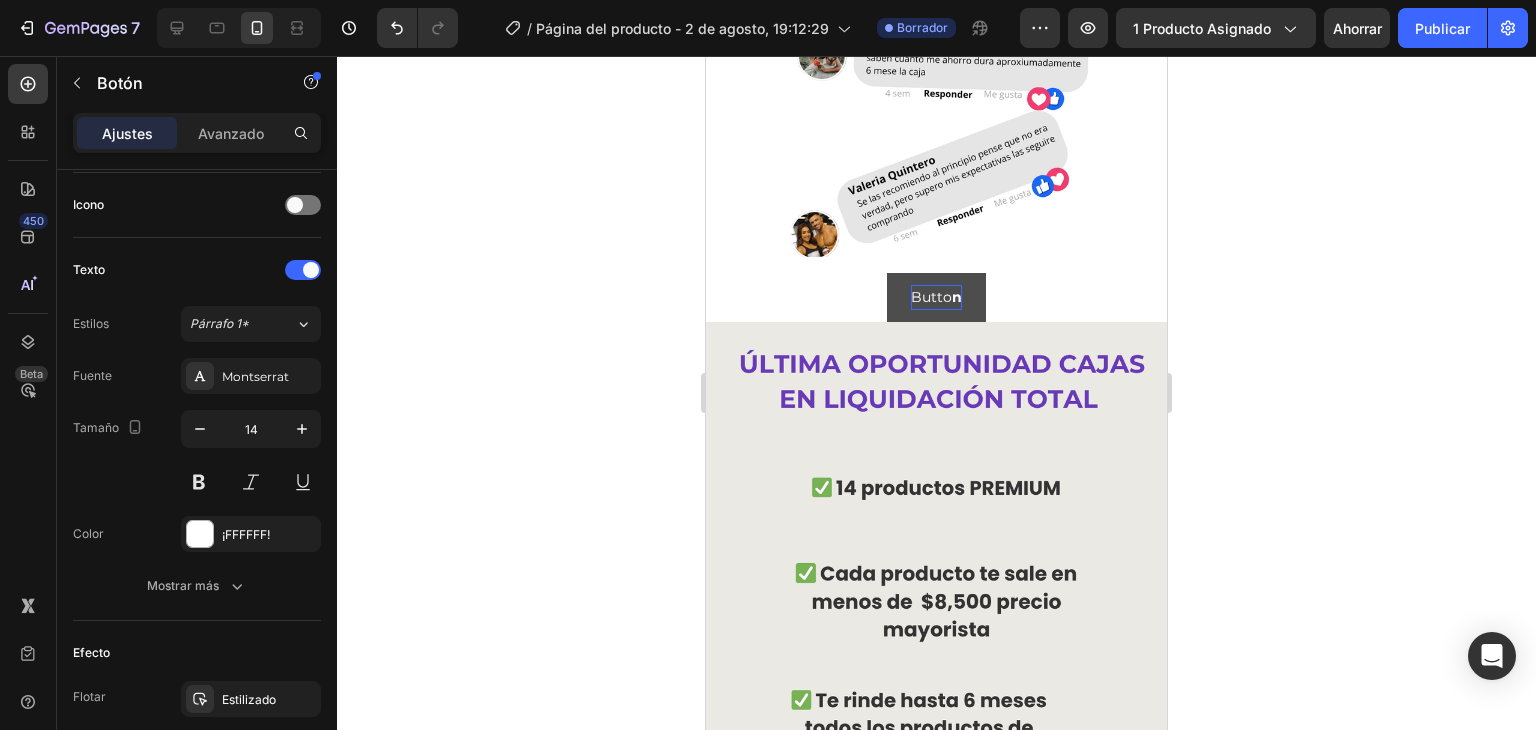 click on "n" at bounding box center (957, 297) 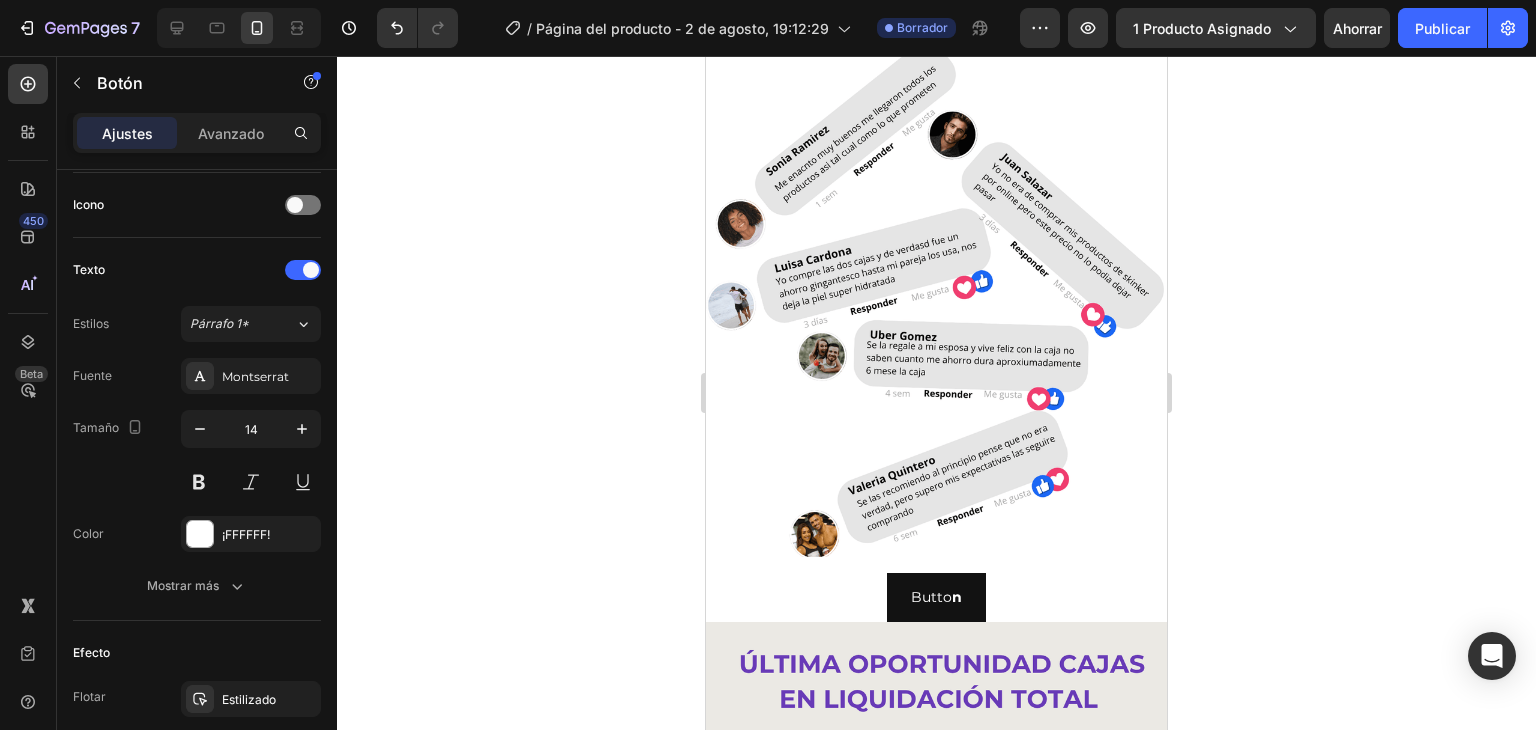 scroll, scrollTop: 2801, scrollLeft: 0, axis: vertical 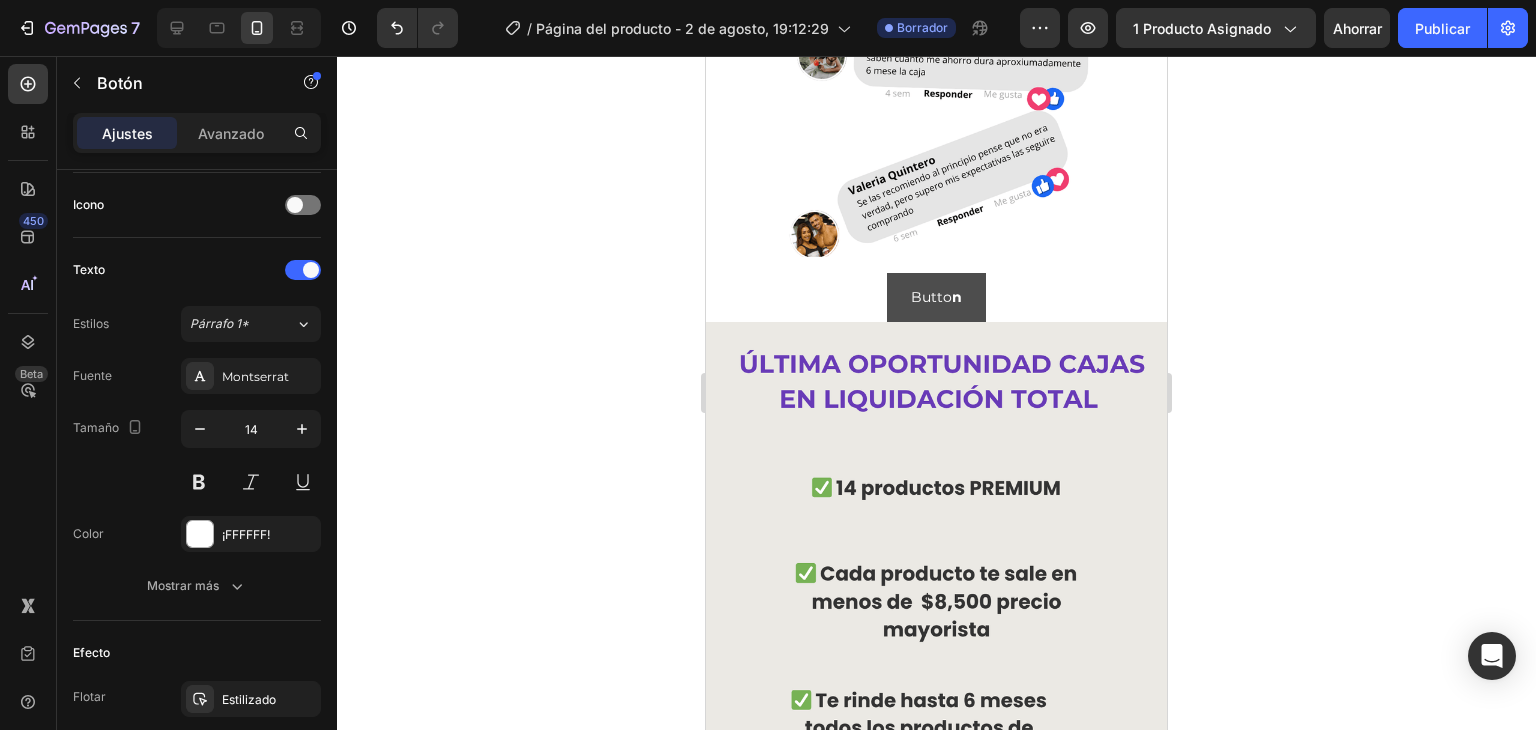 click on "Butto n" at bounding box center [936, 297] 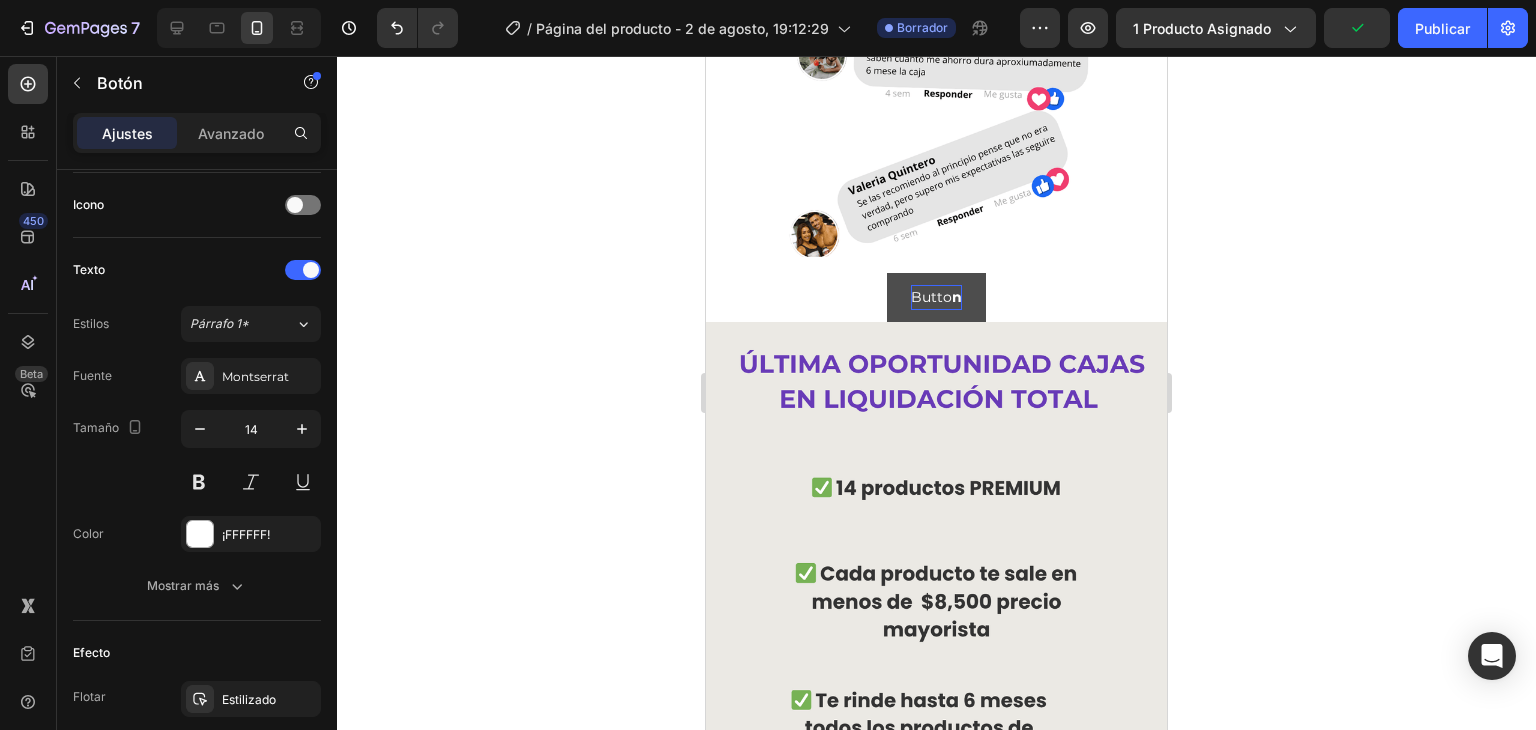 click on "n" at bounding box center (957, 297) 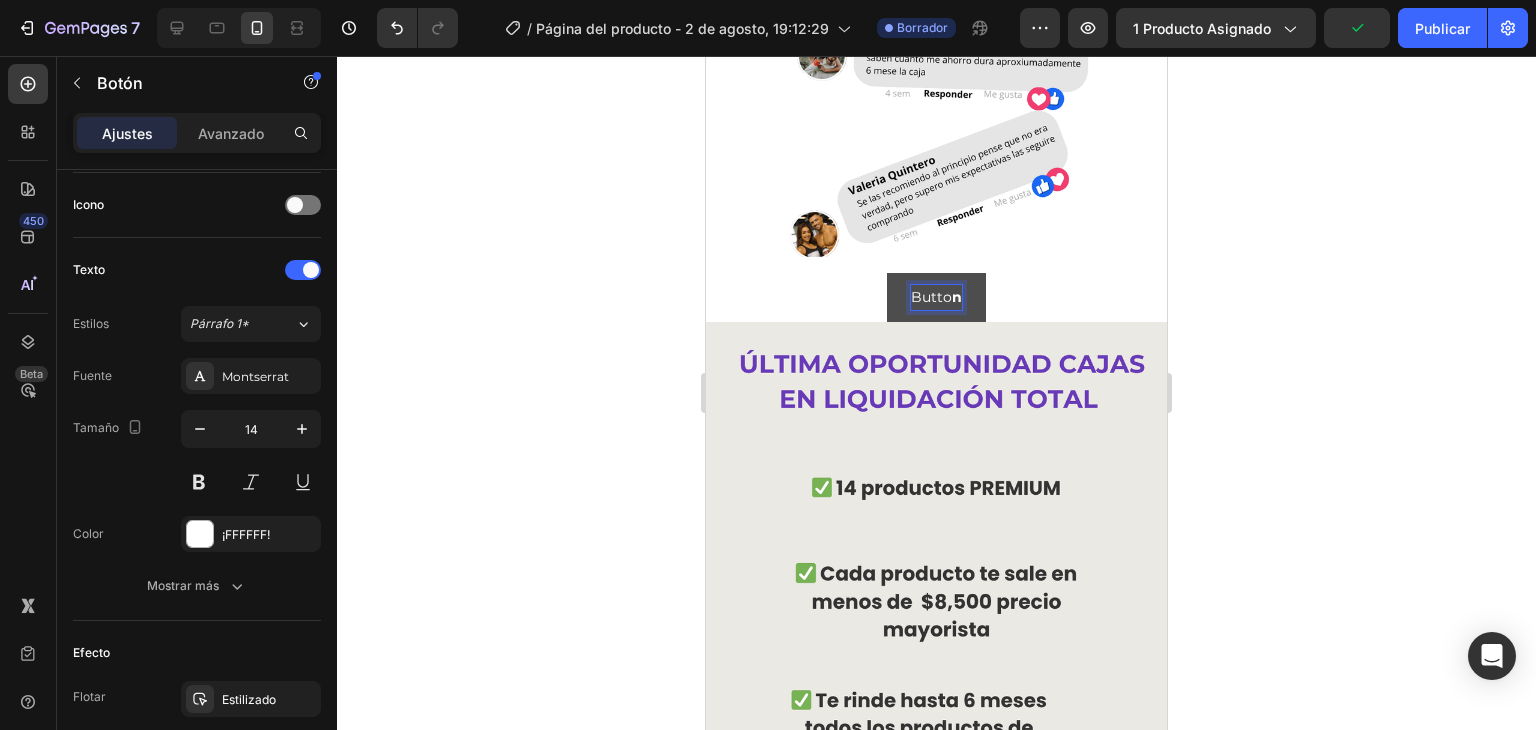 click on "n" at bounding box center (957, 297) 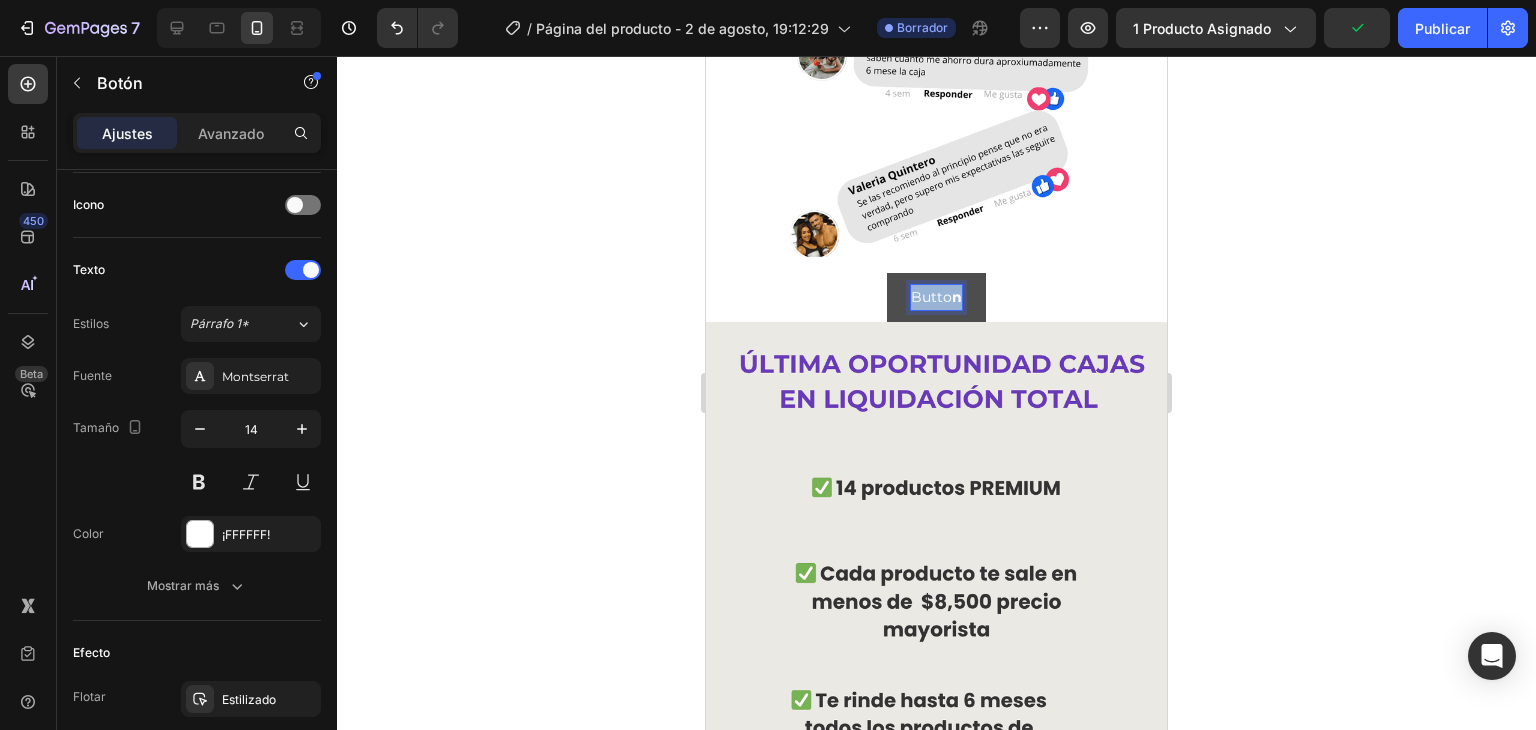 drag, startPoint x: 948, startPoint y: 278, endPoint x: 892, endPoint y: 288, distance: 56.88585 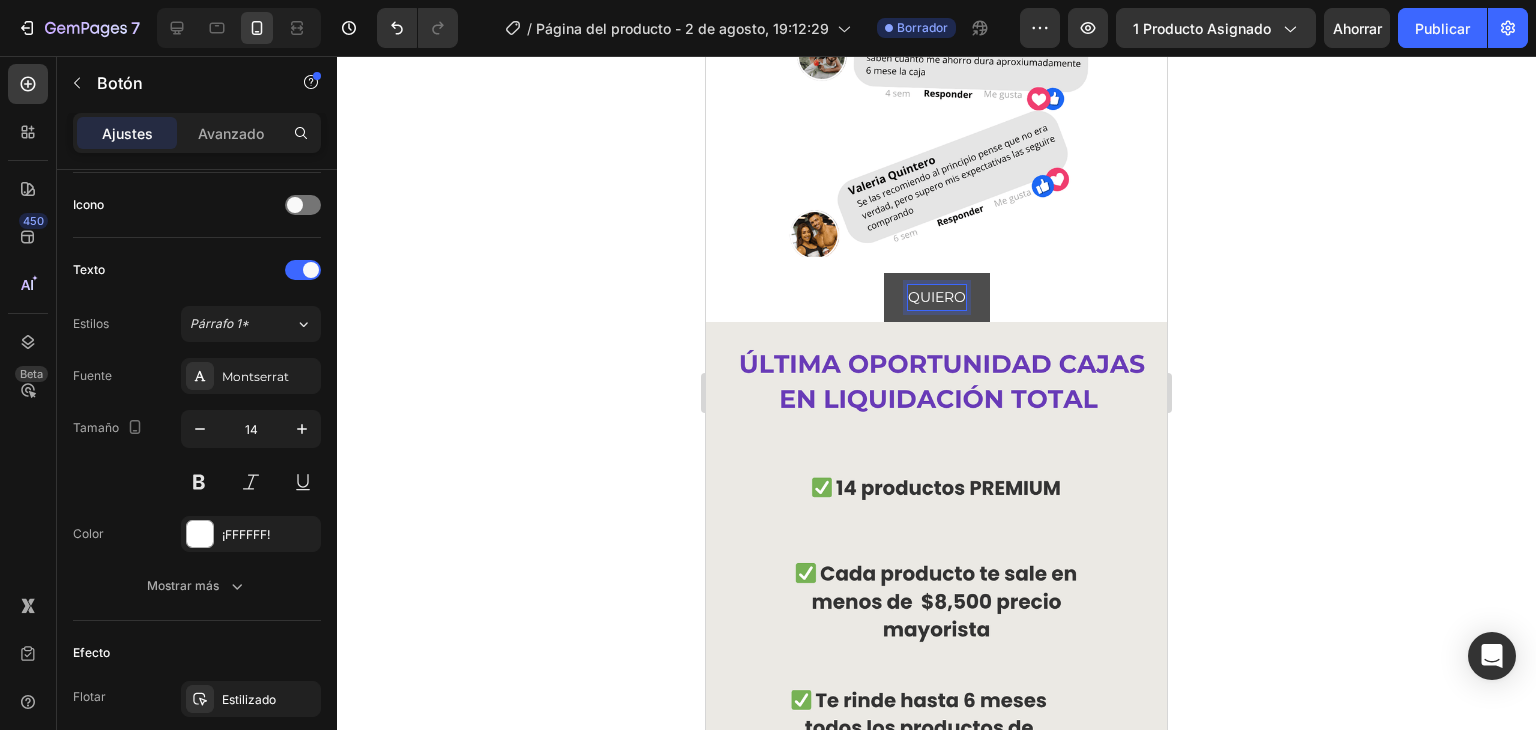 click on "QUIERO" at bounding box center (937, 297) 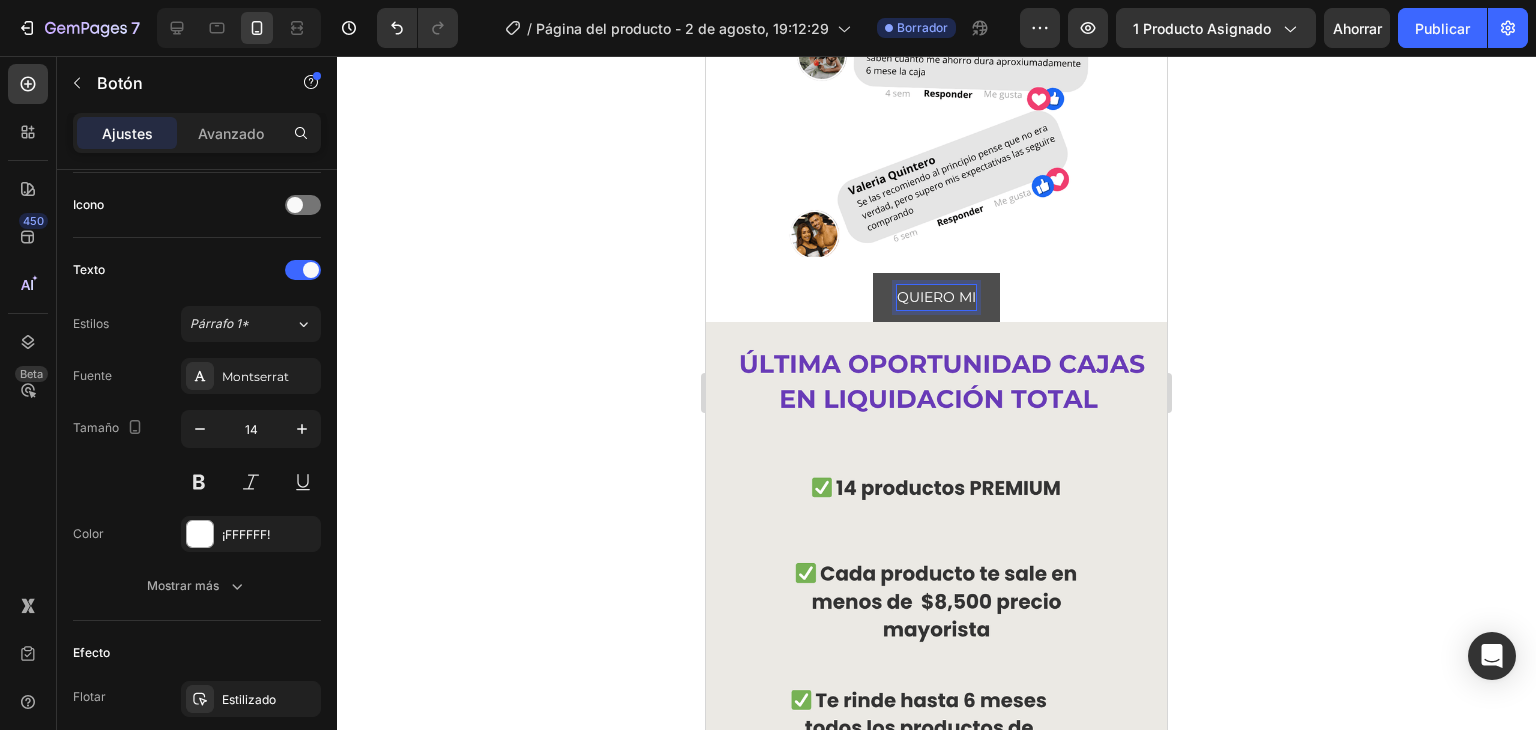 click on "QUIERO MI" at bounding box center [936, 297] 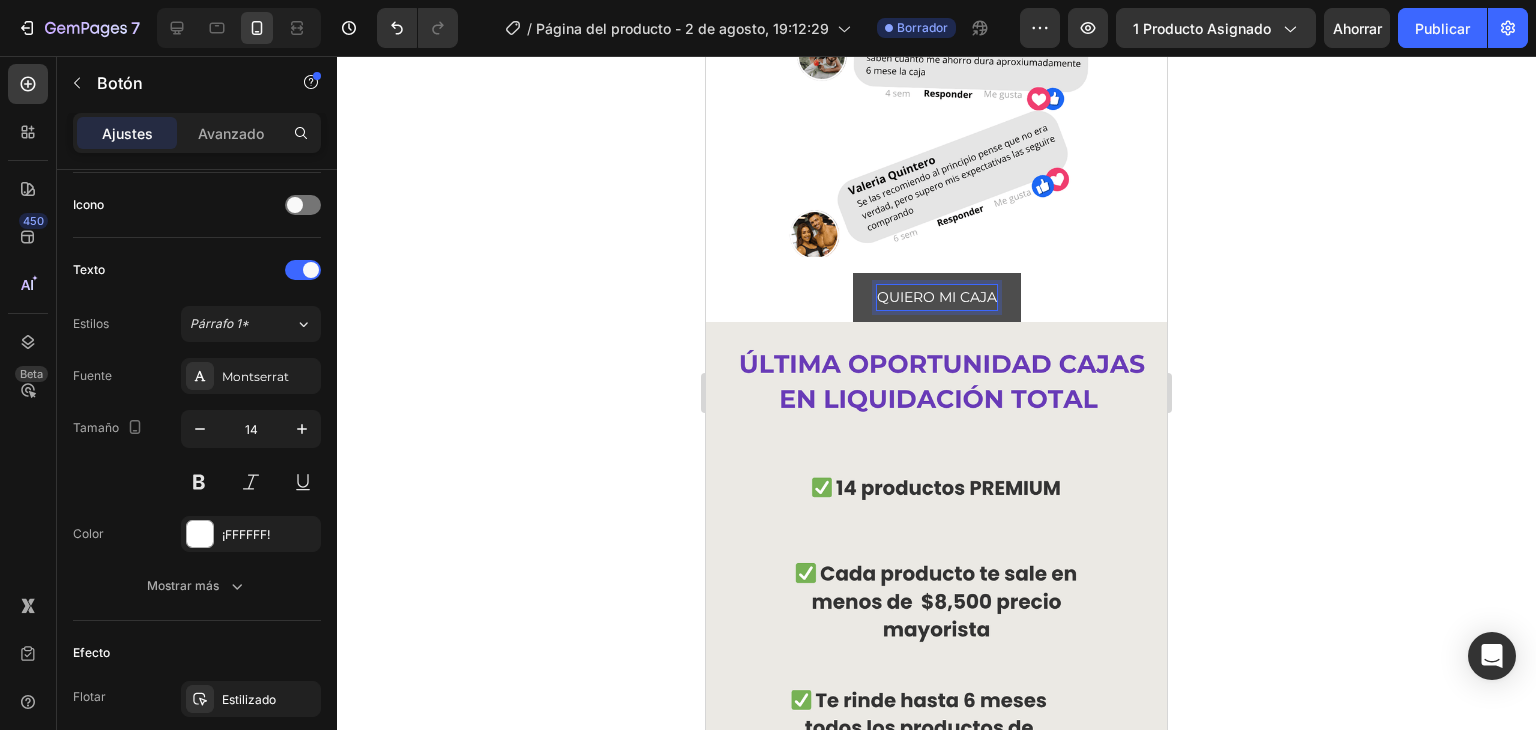 click on "QUIERO MI CAJA" at bounding box center (937, 297) 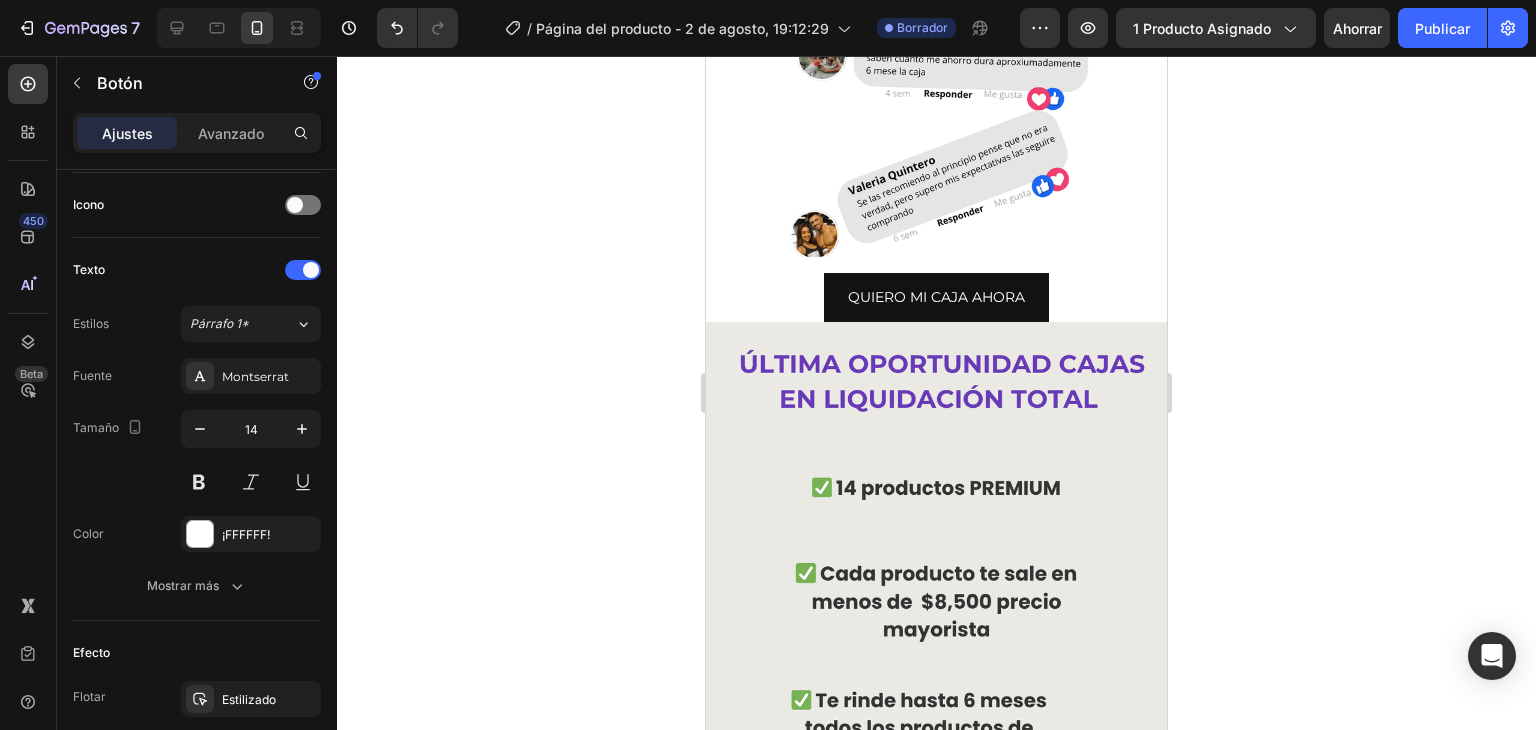 click 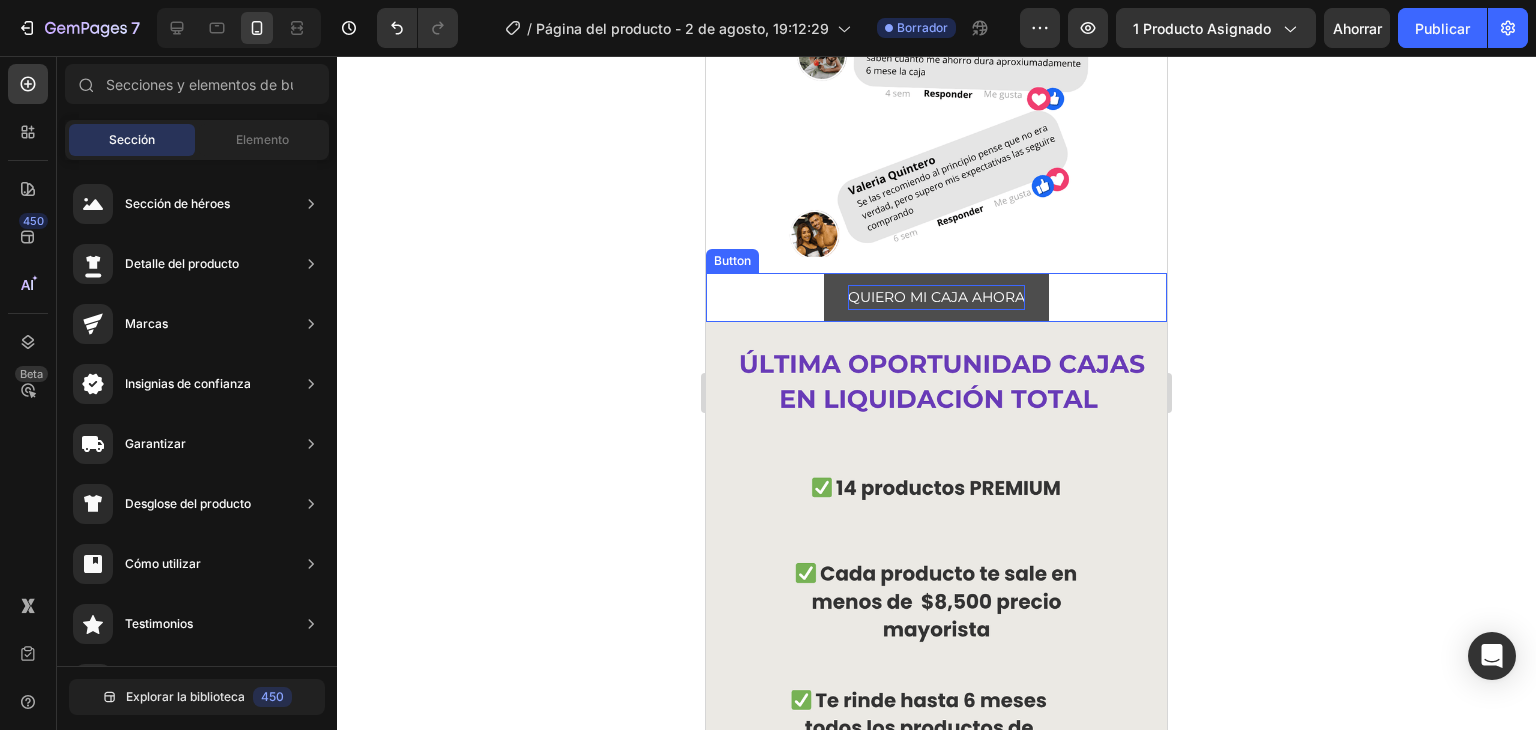 click on "QUIERO MI CAJA AHORA" at bounding box center (936, 297) 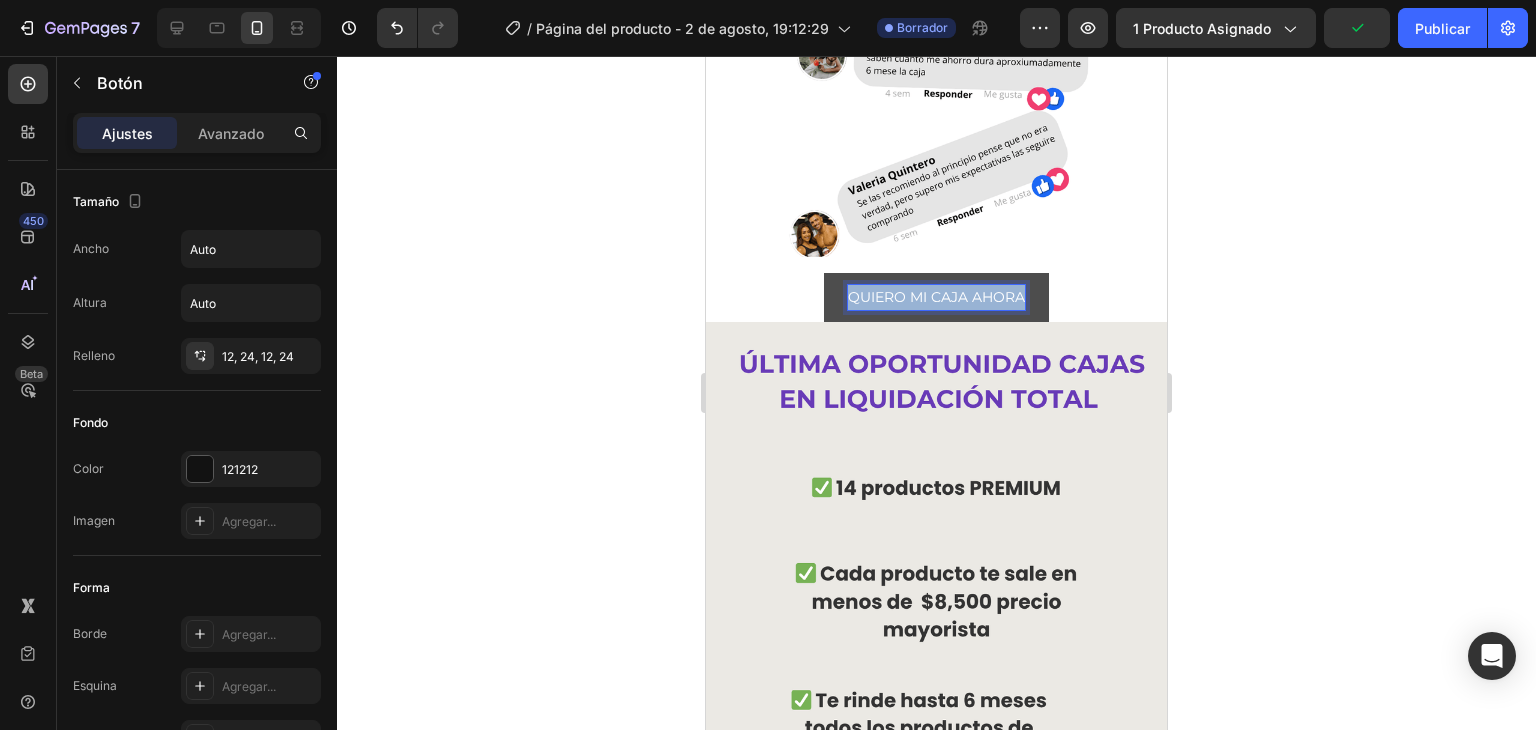 drag, startPoint x: 843, startPoint y: 280, endPoint x: 1042, endPoint y: 278, distance: 199.01006 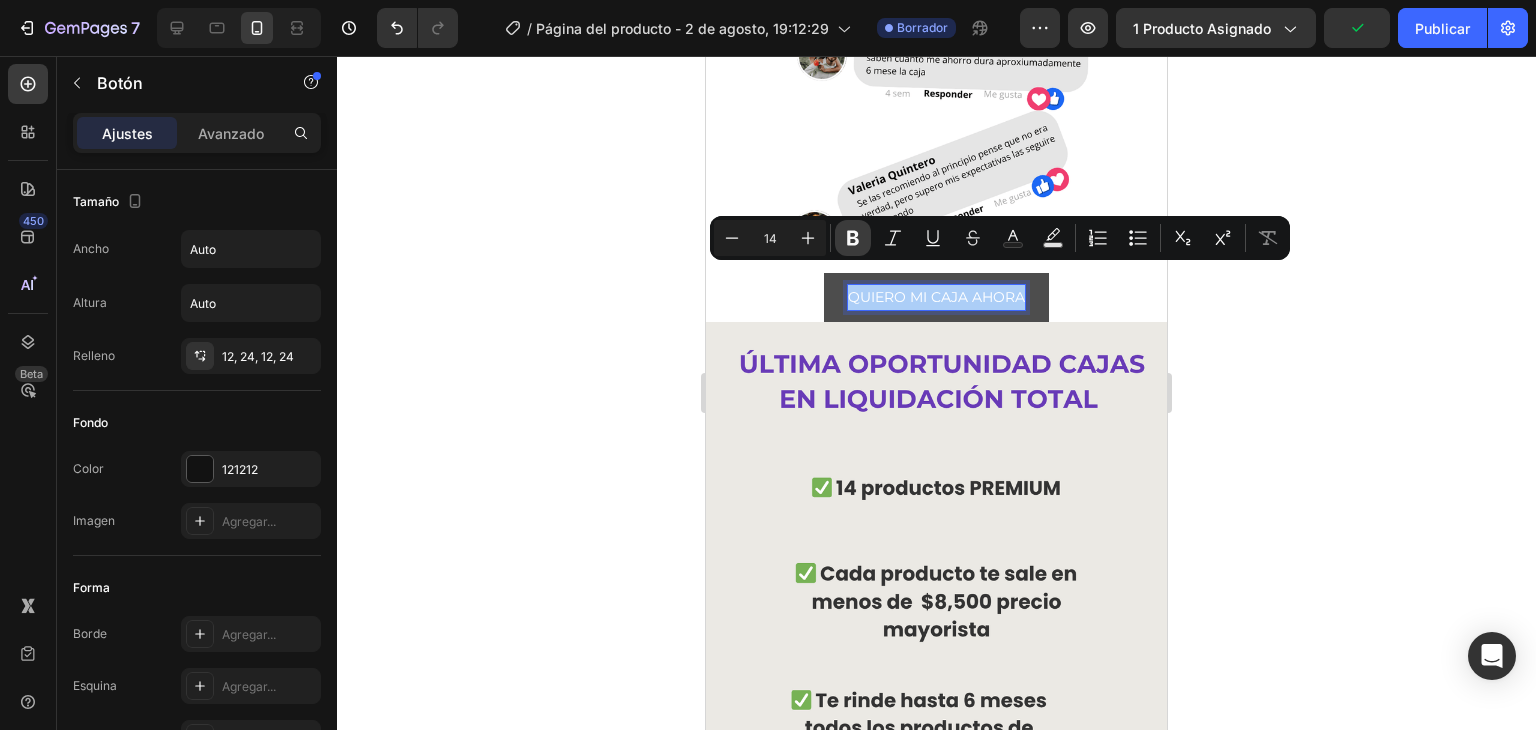 click on "Bold" at bounding box center (853, 238) 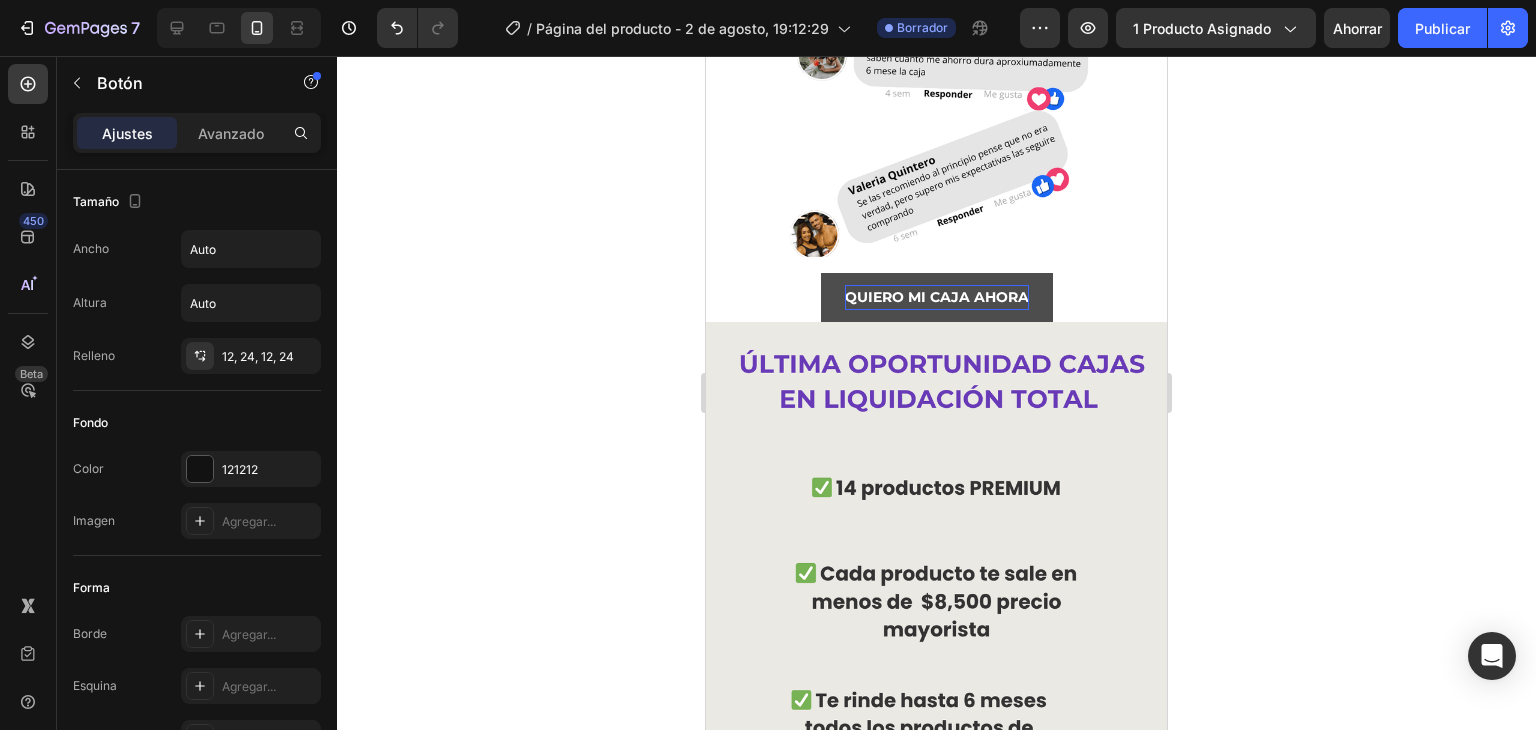 drag, startPoint x: 493, startPoint y: 449, endPoint x: 468, endPoint y: 449, distance: 25 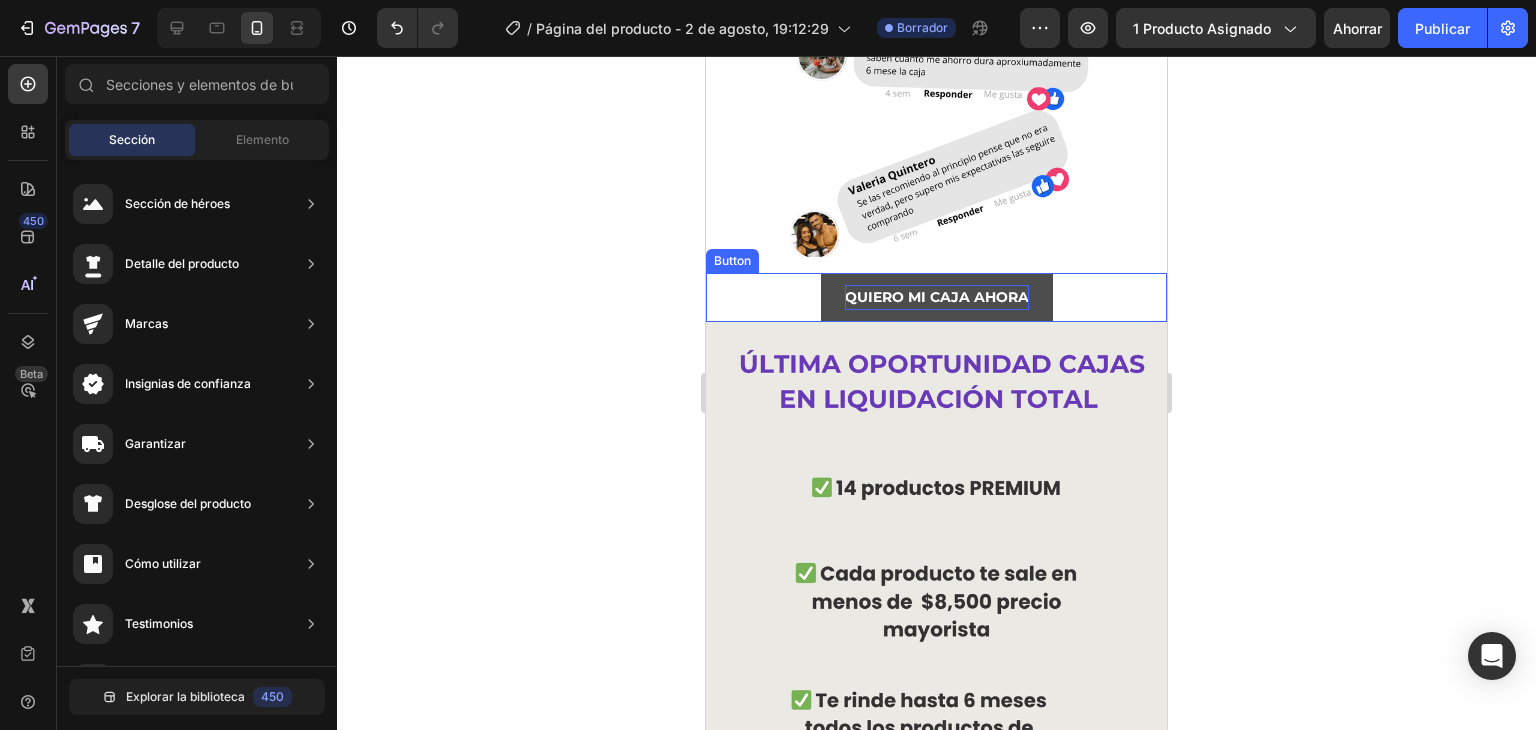 click on "QUIERO MI CAJA AHORA" at bounding box center [937, 297] 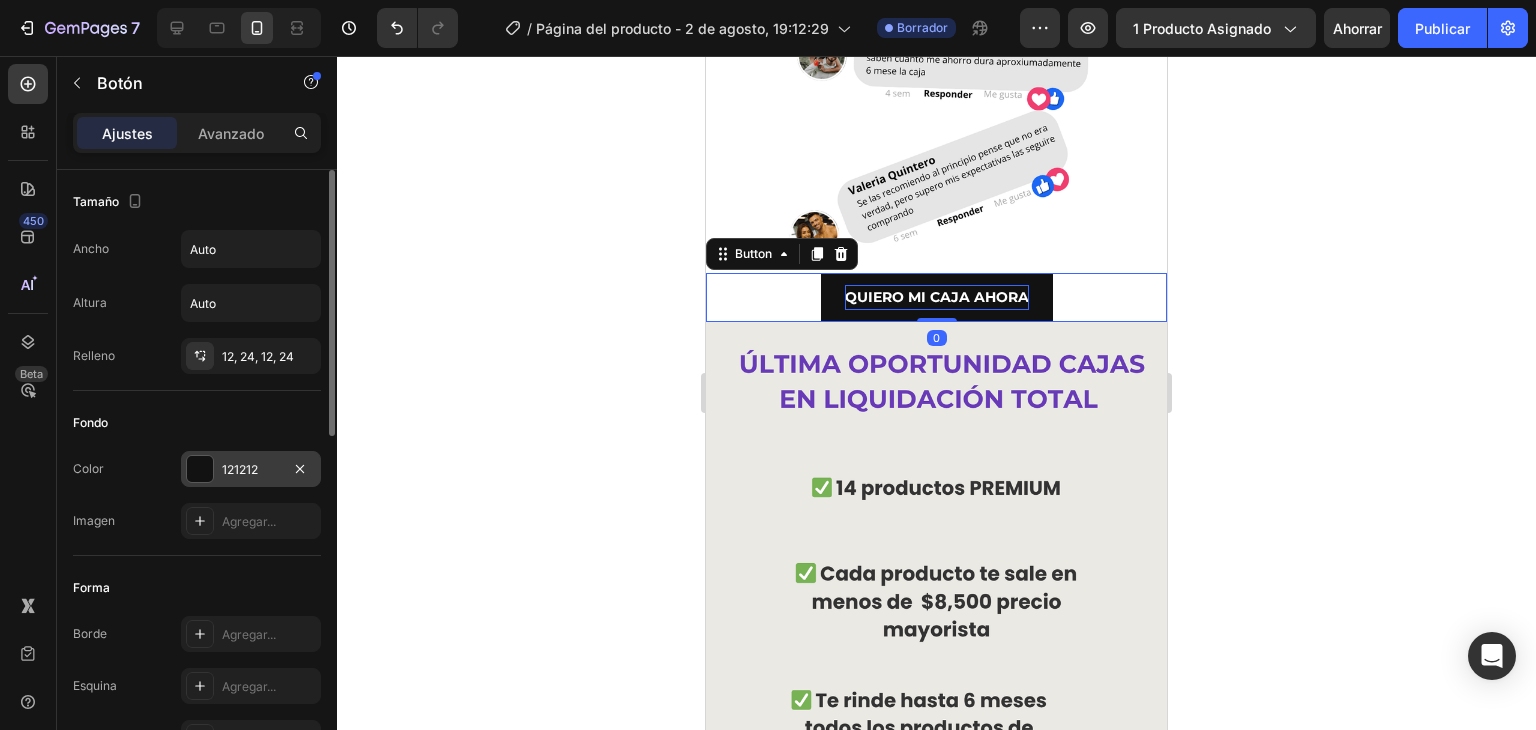 click on "121212" at bounding box center (251, 469) 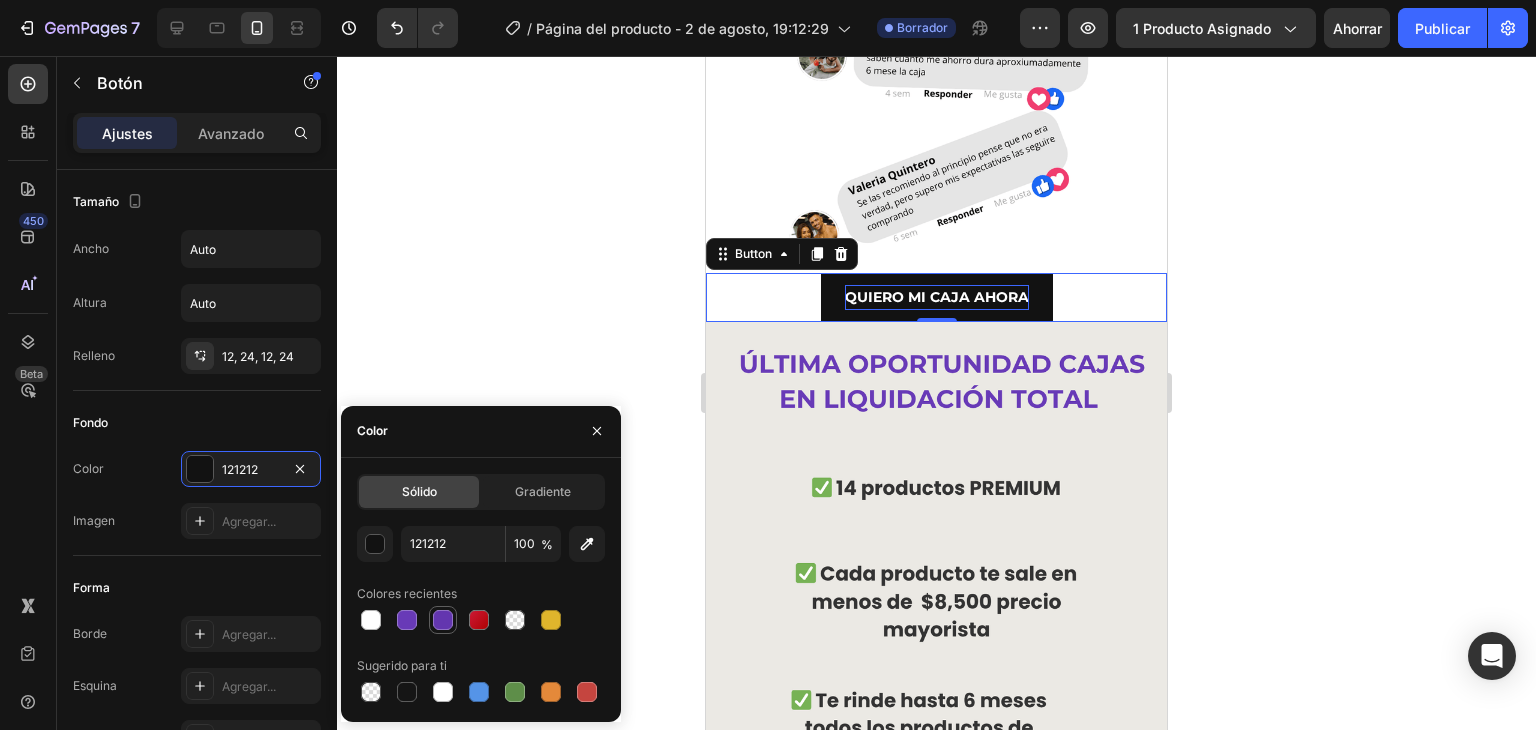 click at bounding box center [443, 620] 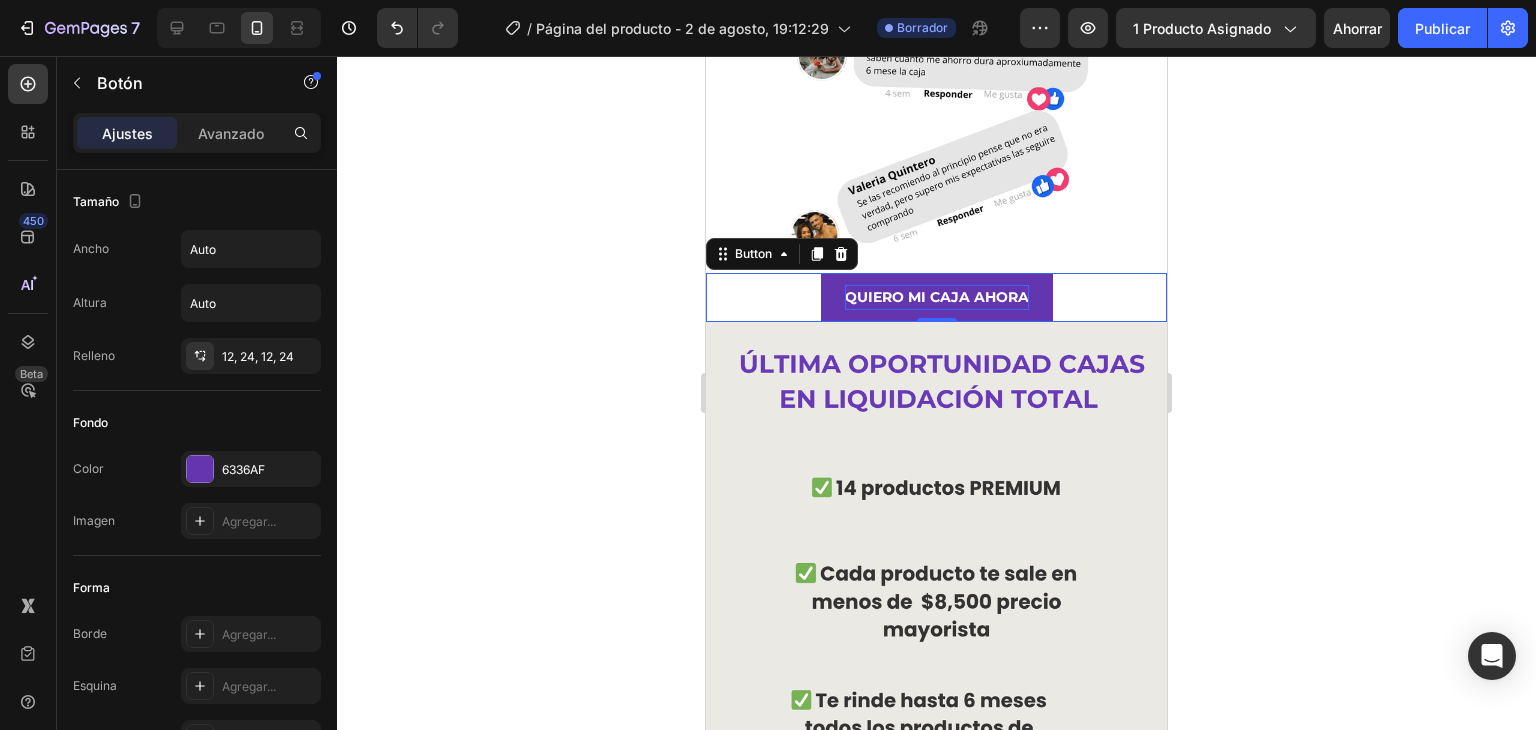 click 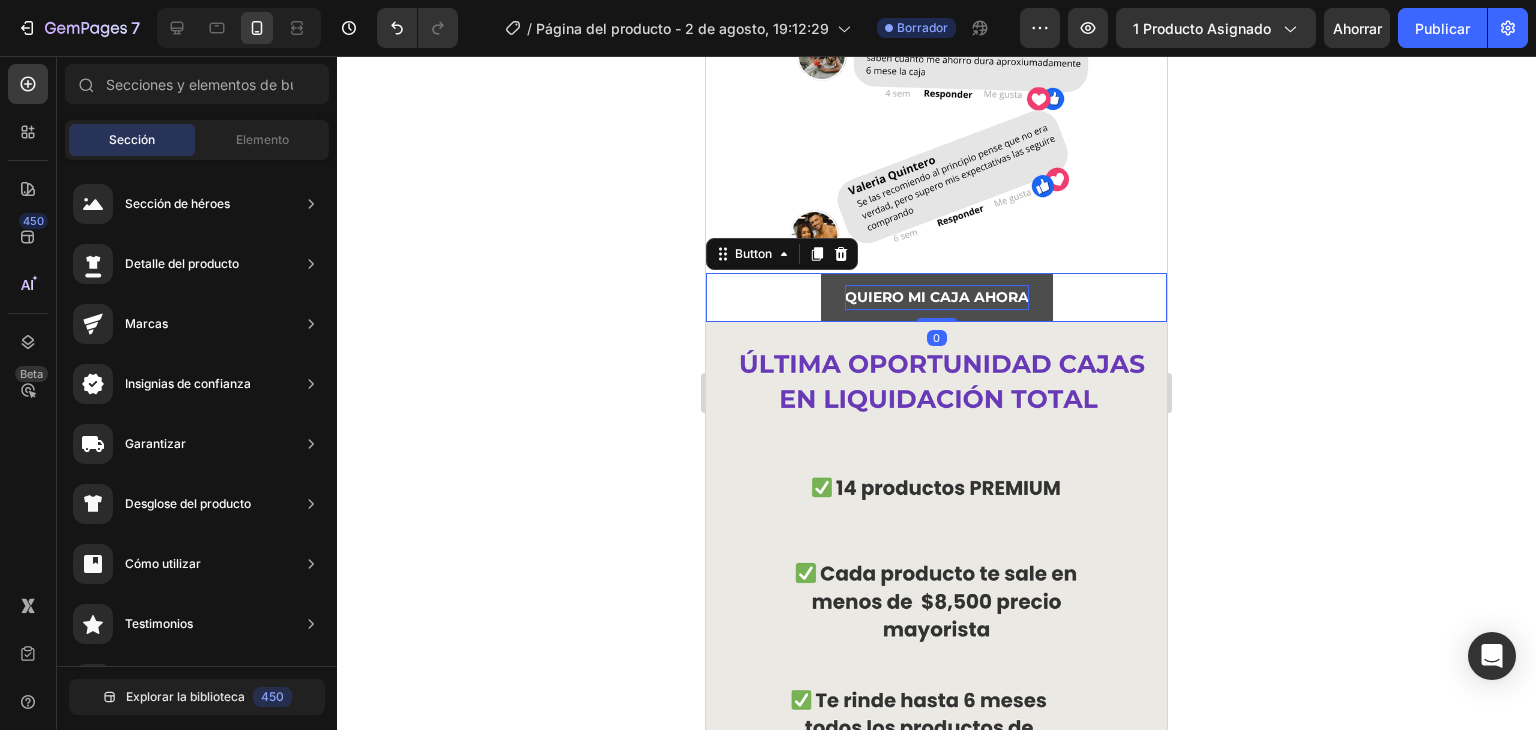 click on "QUIERO MI CAJA AHORA" at bounding box center [937, 297] 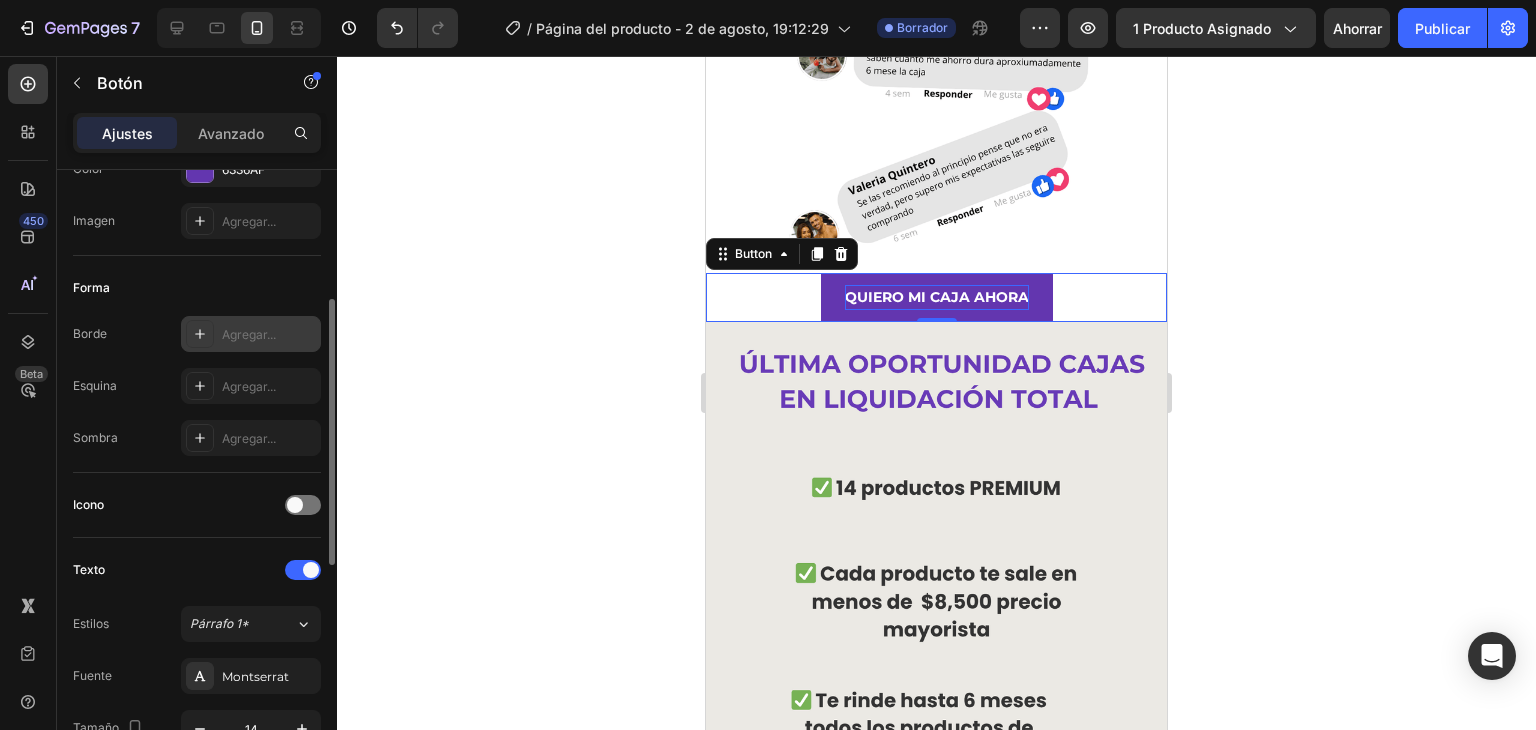 scroll, scrollTop: 400, scrollLeft: 0, axis: vertical 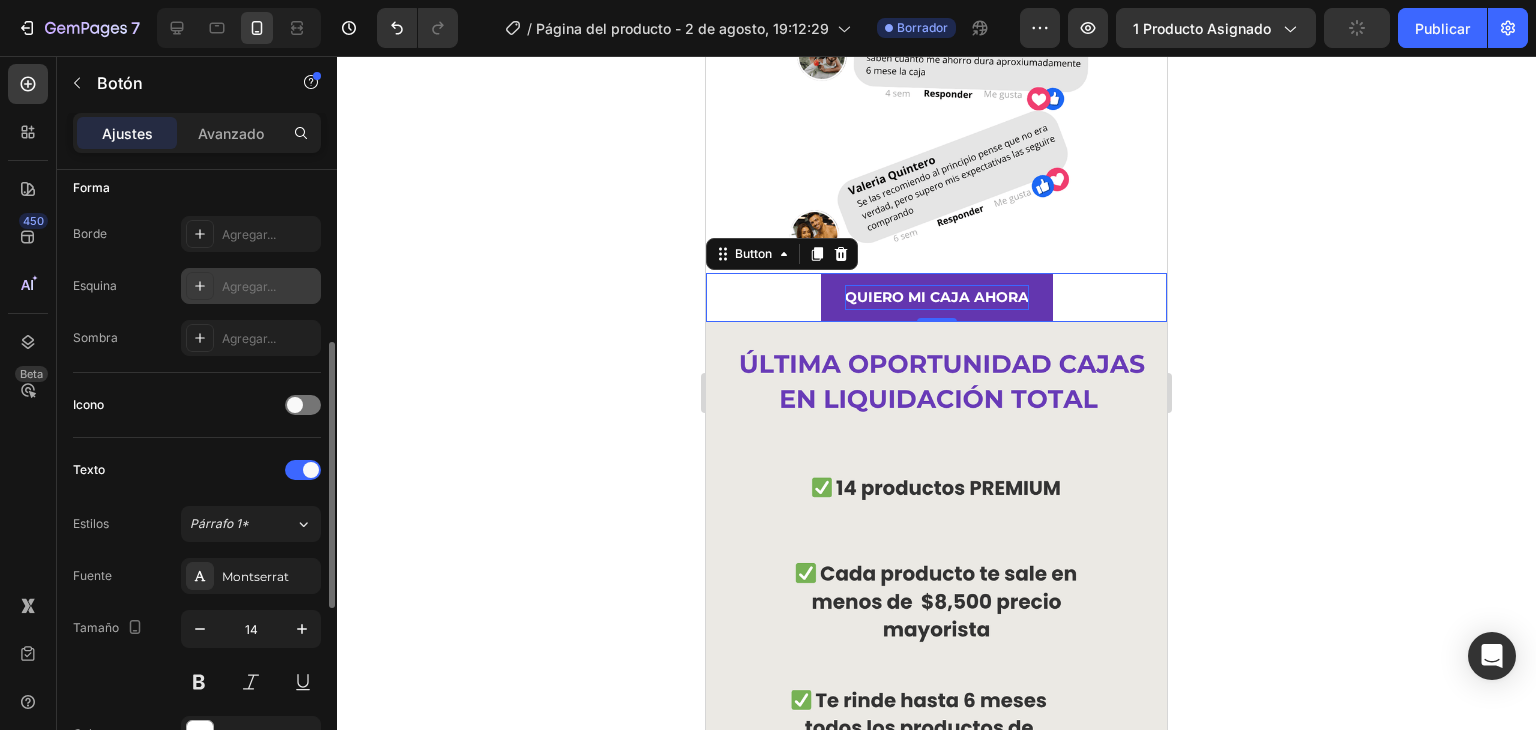 click on "Agregar..." at bounding box center [249, 286] 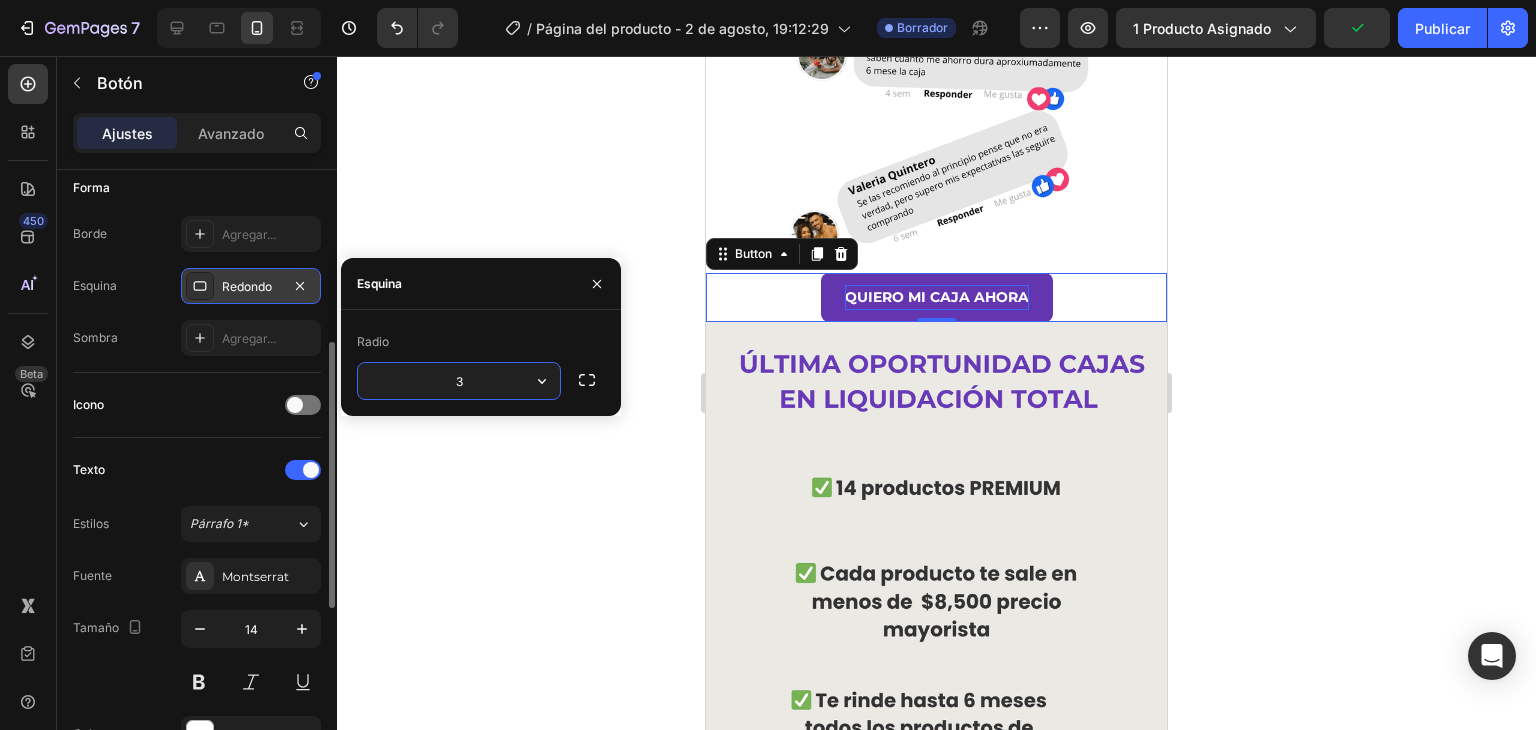 type on "30" 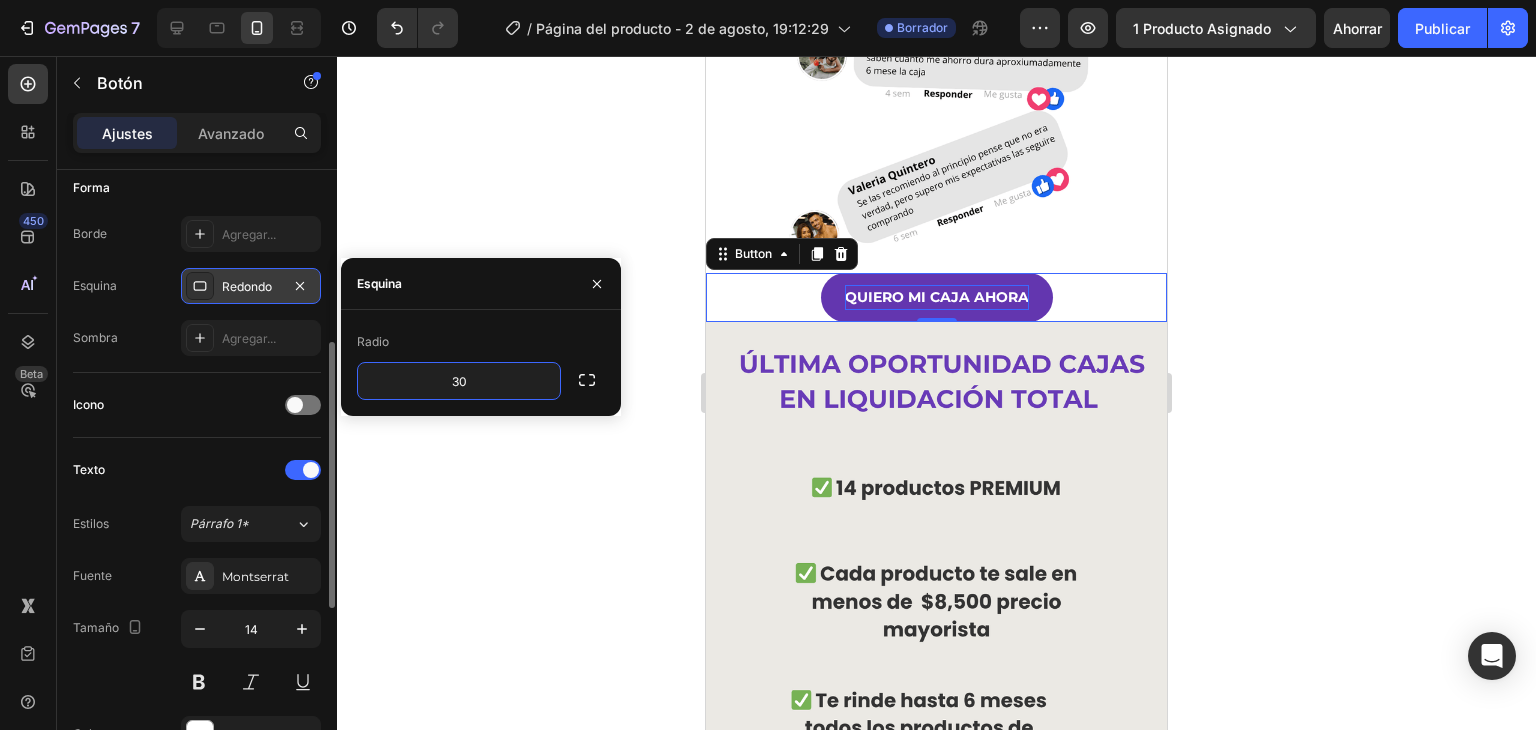 click 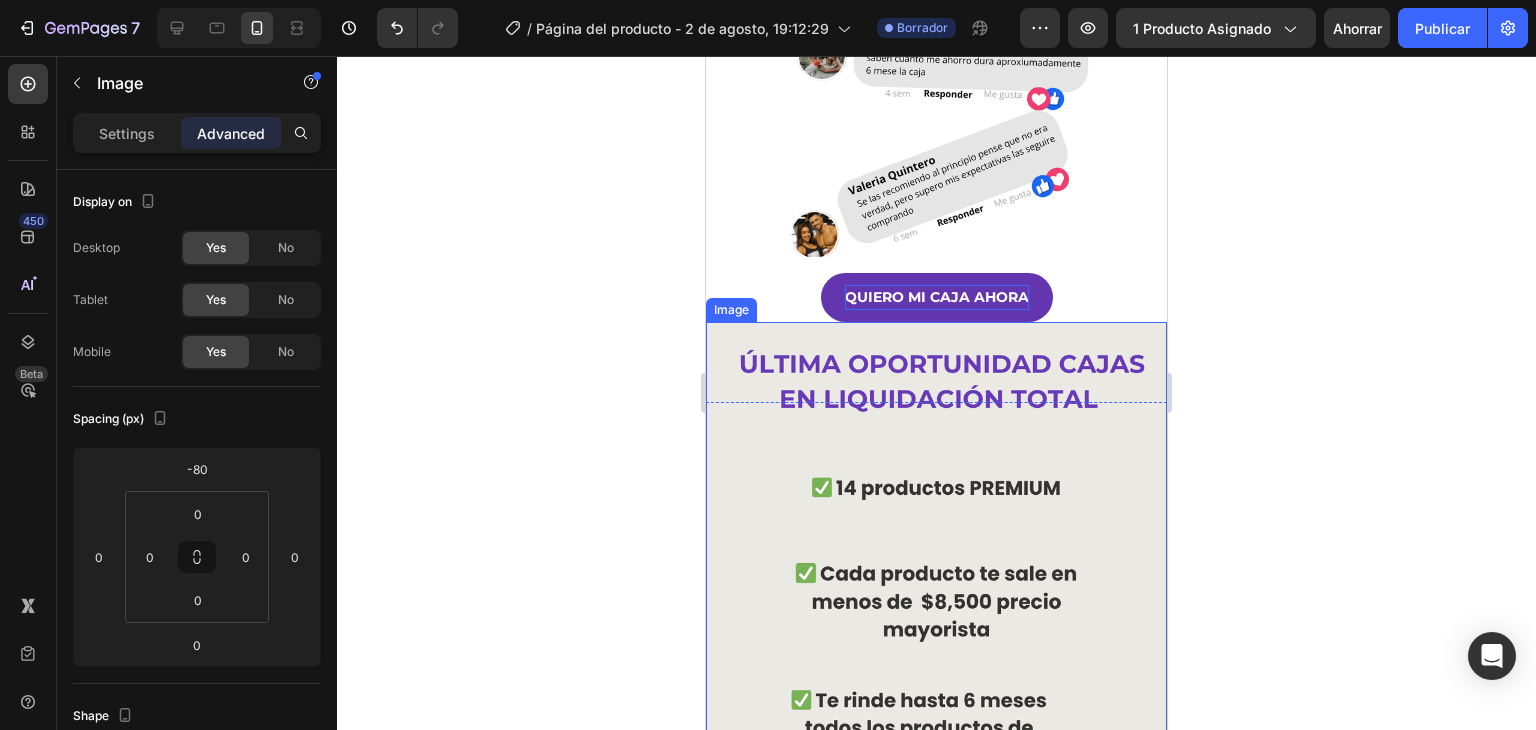 click on "Image" at bounding box center (731, 310) 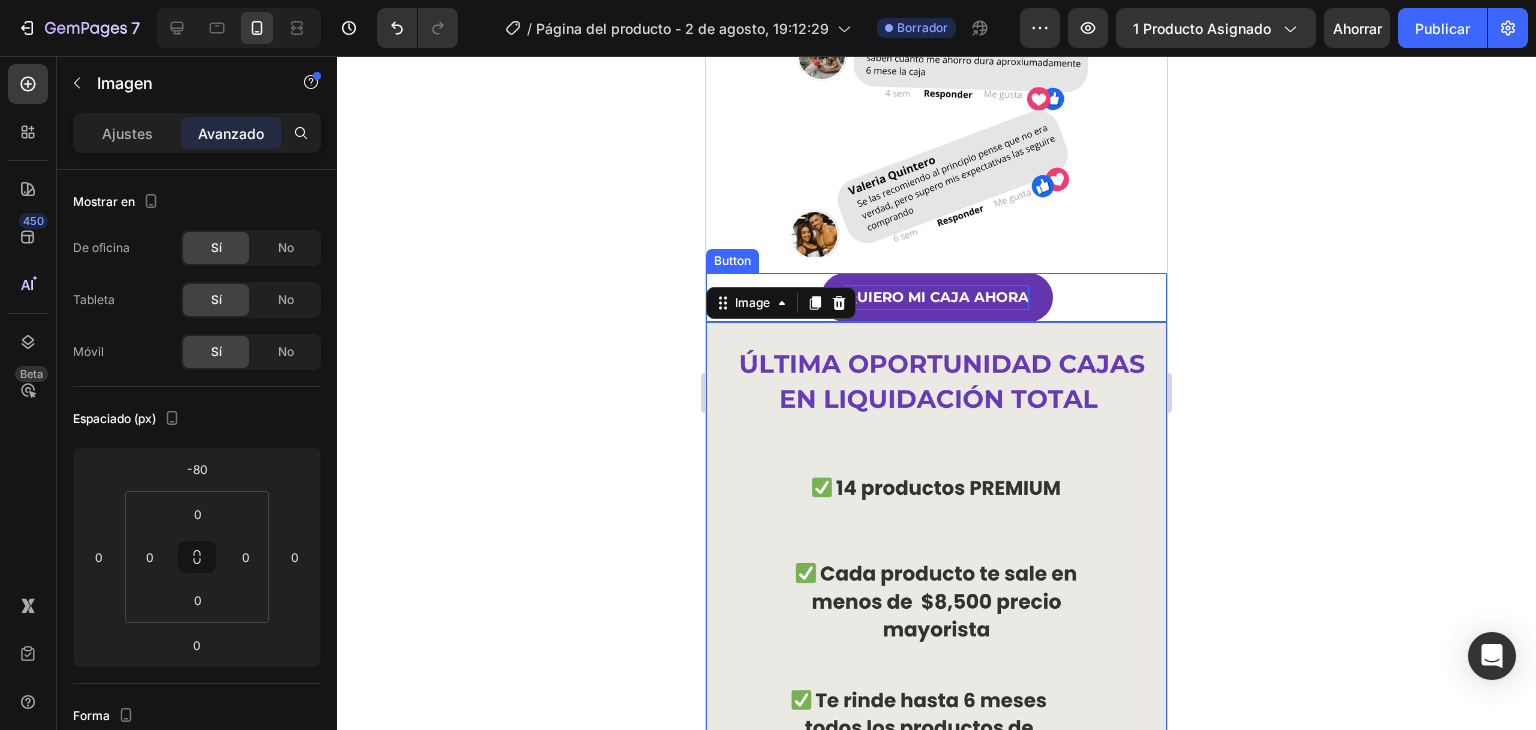 click on "QUIERO MI CAJA AHORA Button" at bounding box center [936, 297] 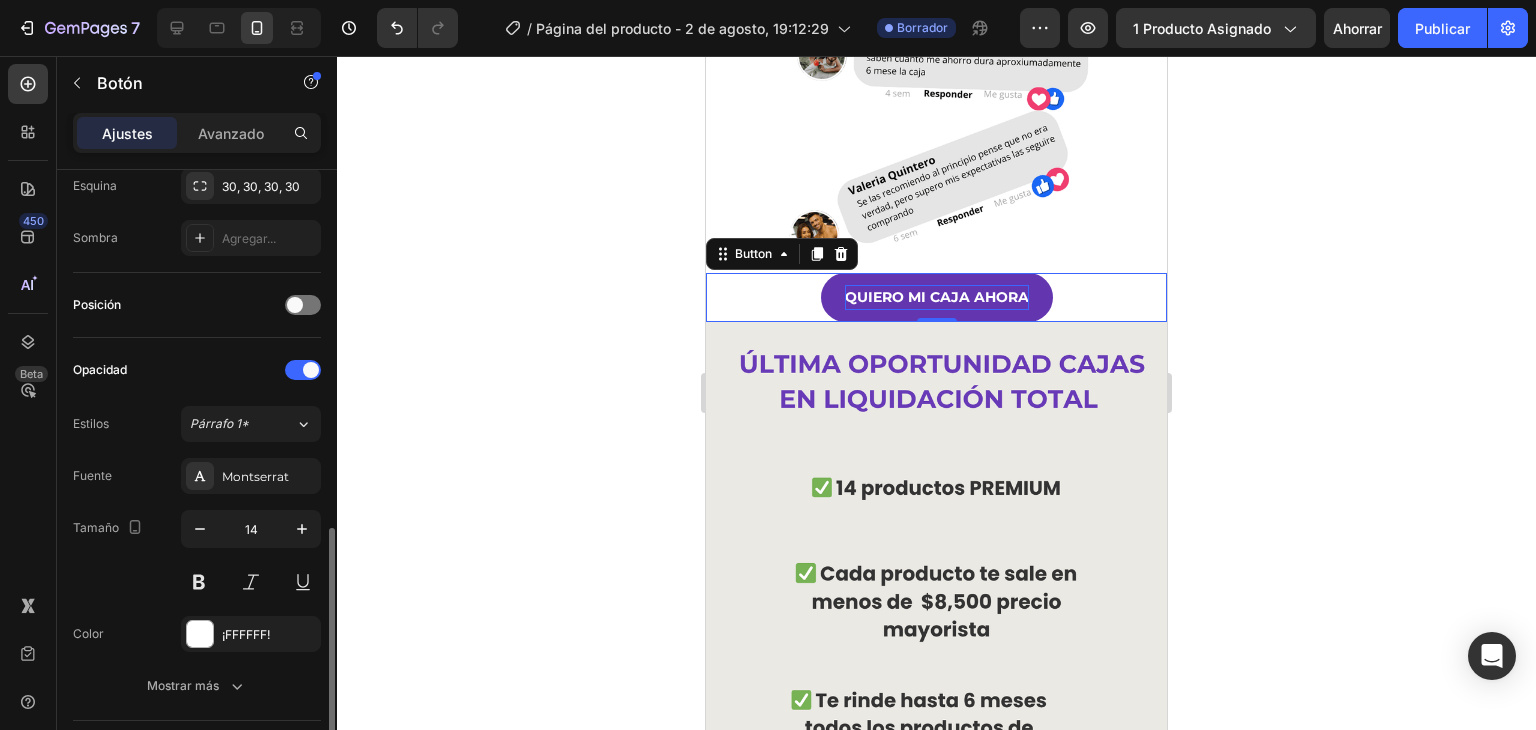 scroll, scrollTop: 600, scrollLeft: 0, axis: vertical 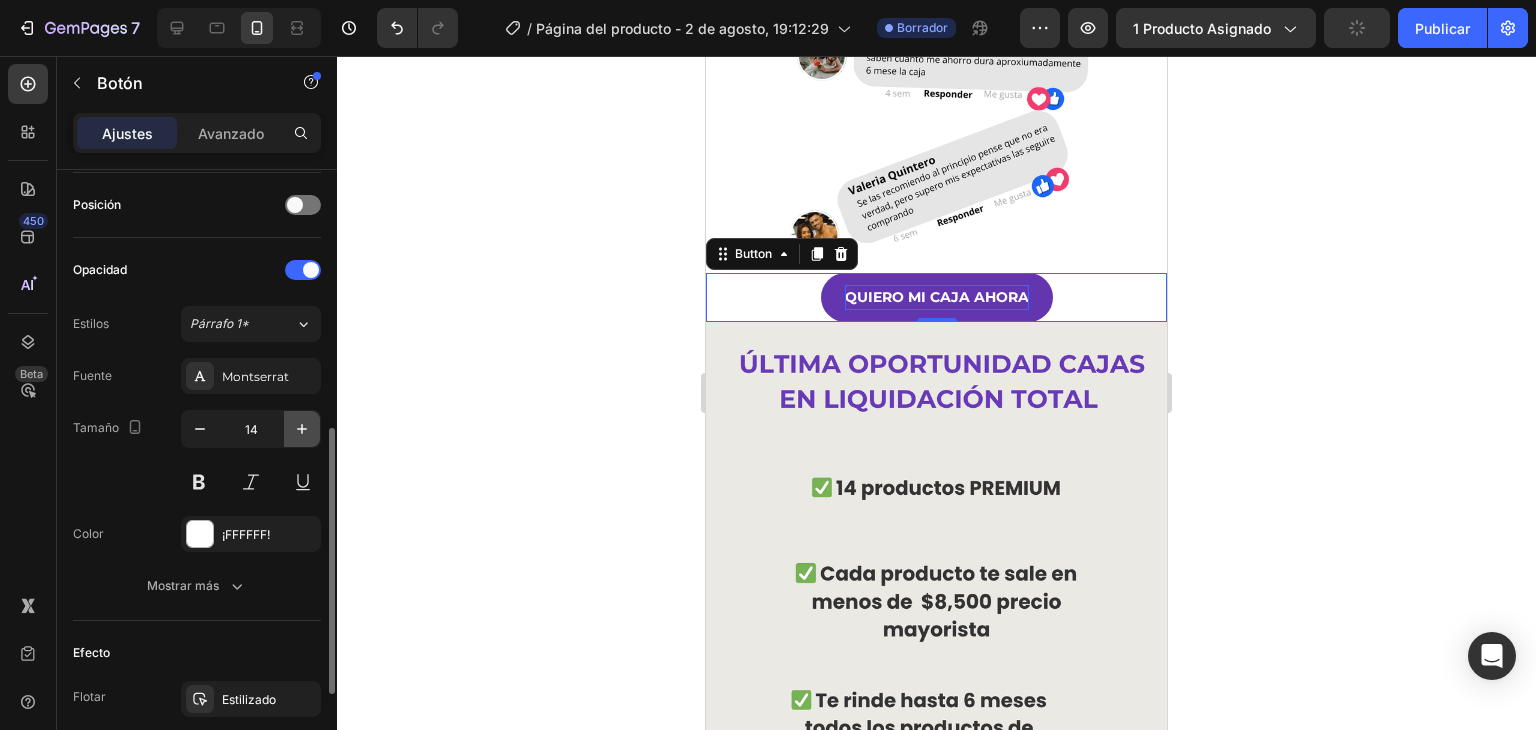 click 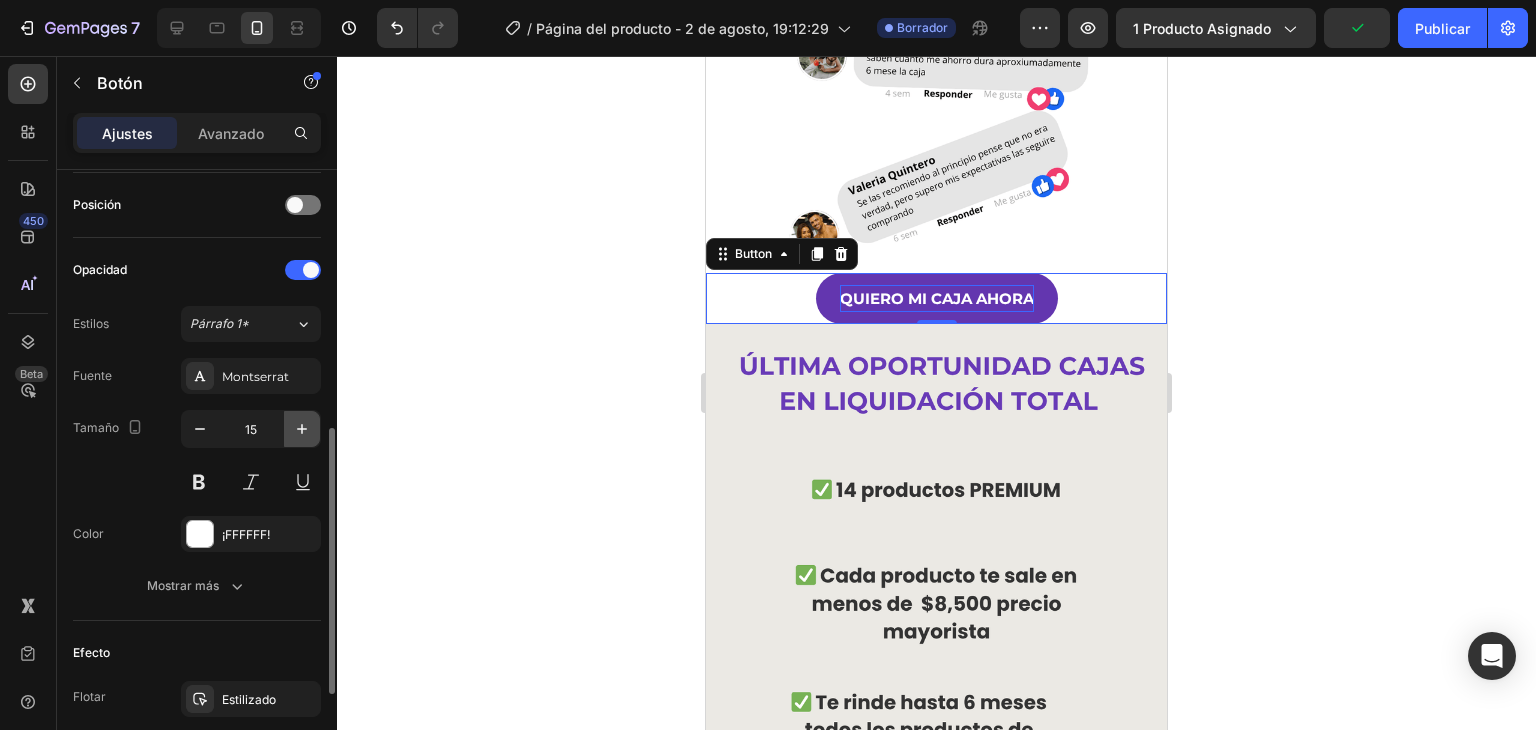 click 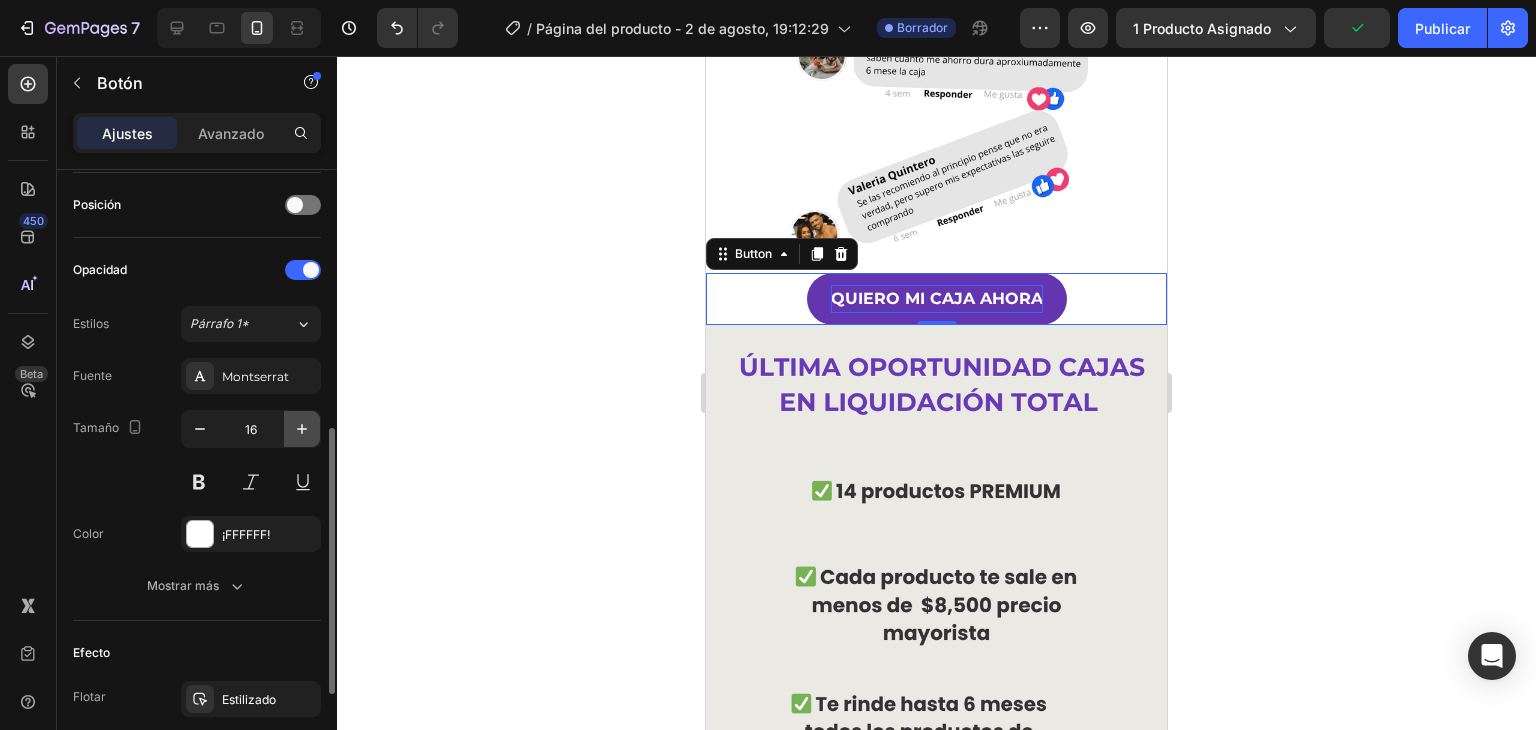 click 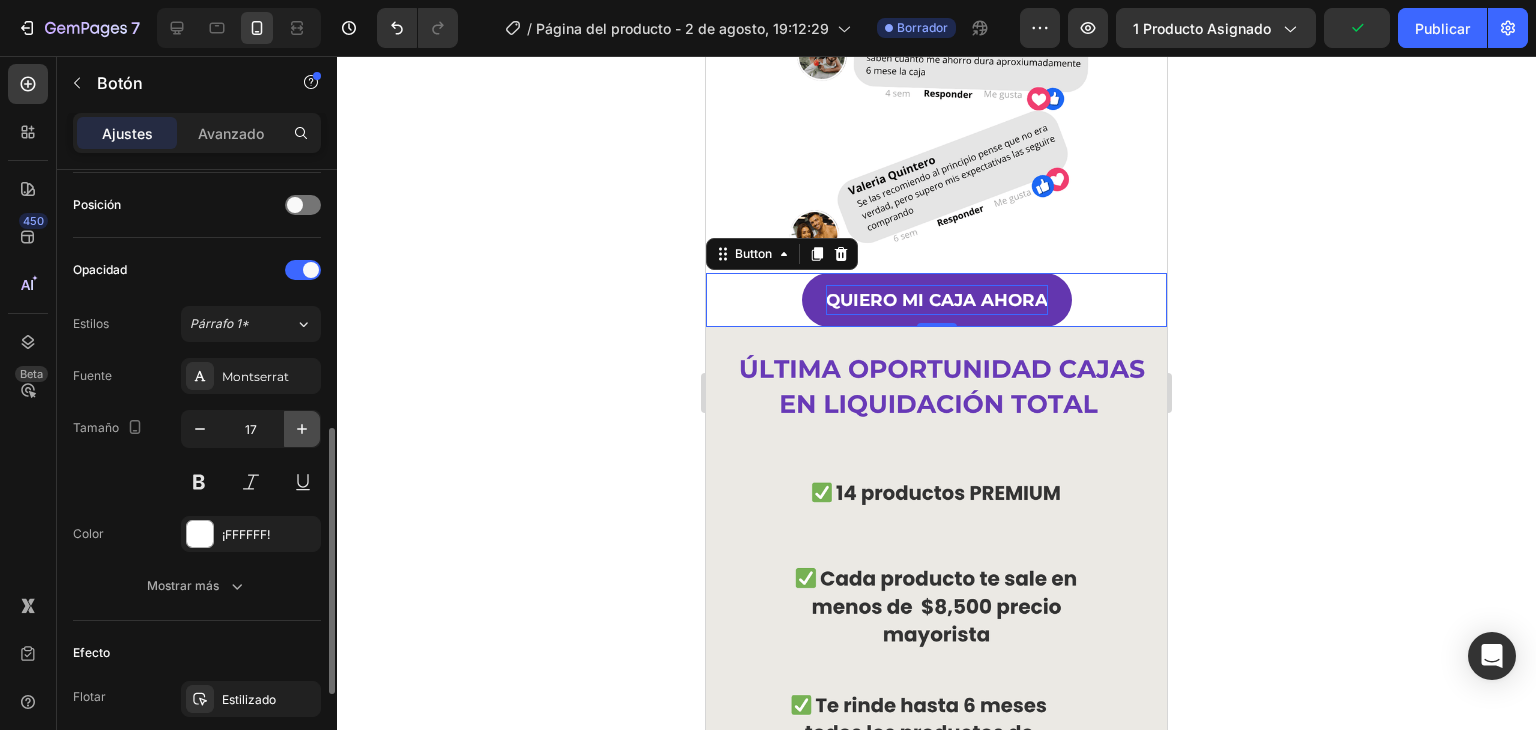 click 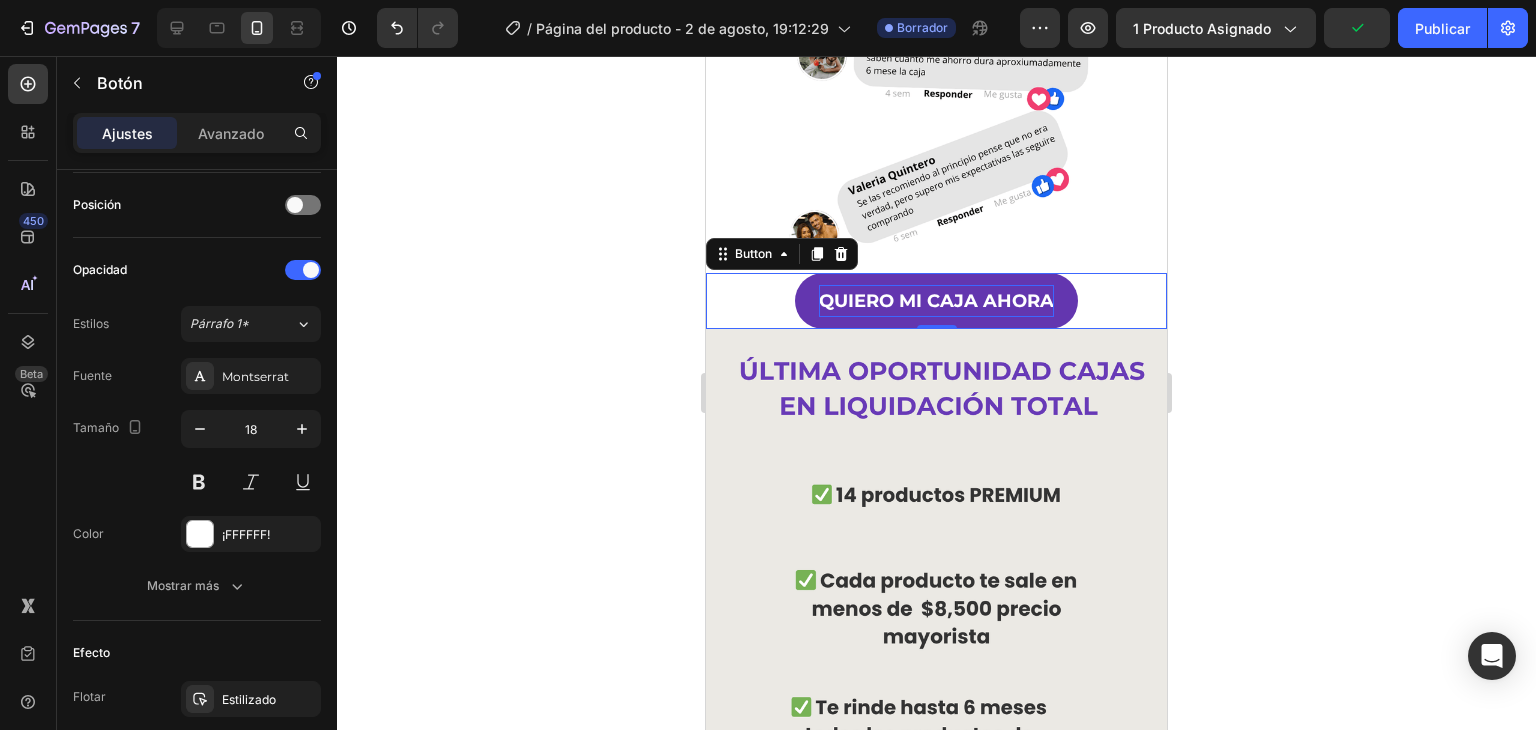 click 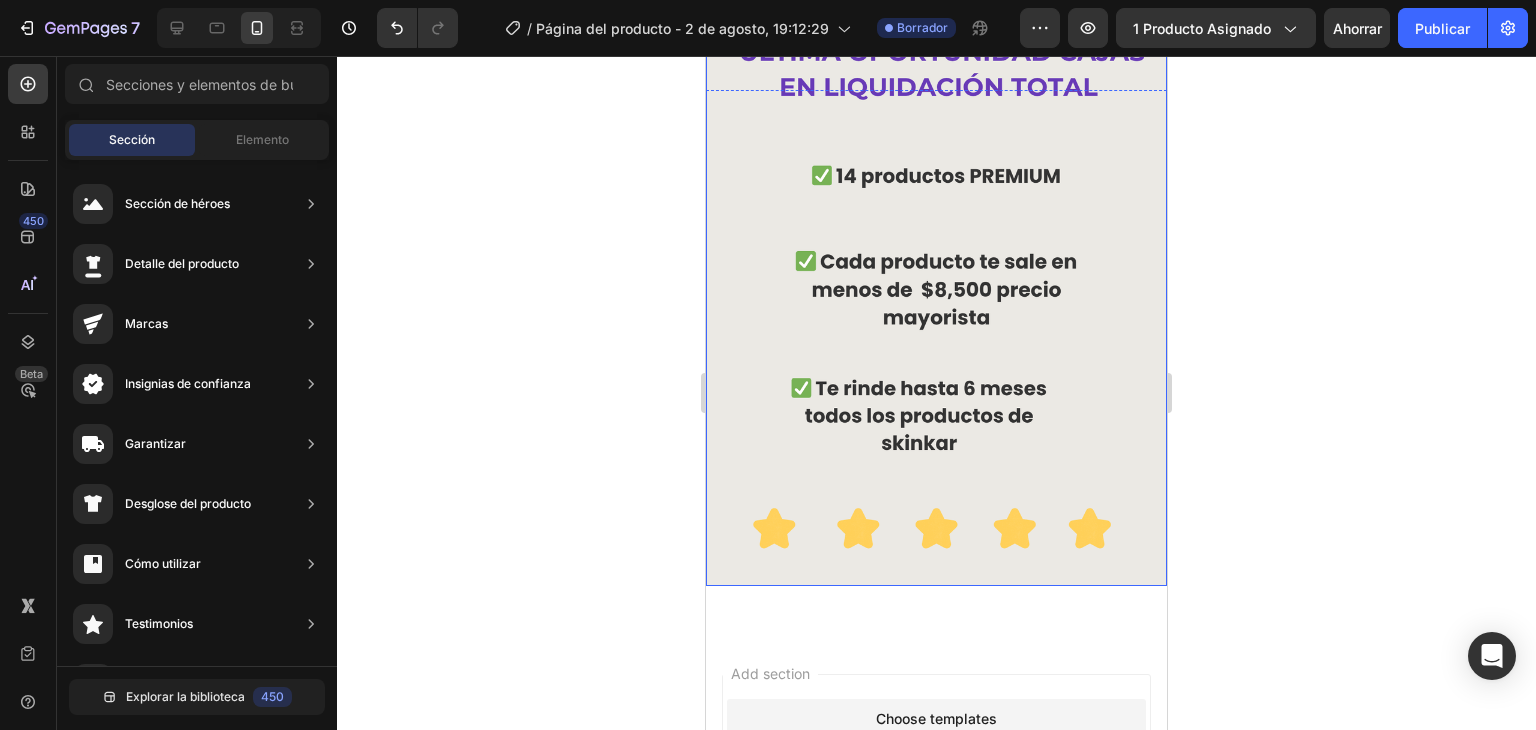 scroll, scrollTop: 2901, scrollLeft: 0, axis: vertical 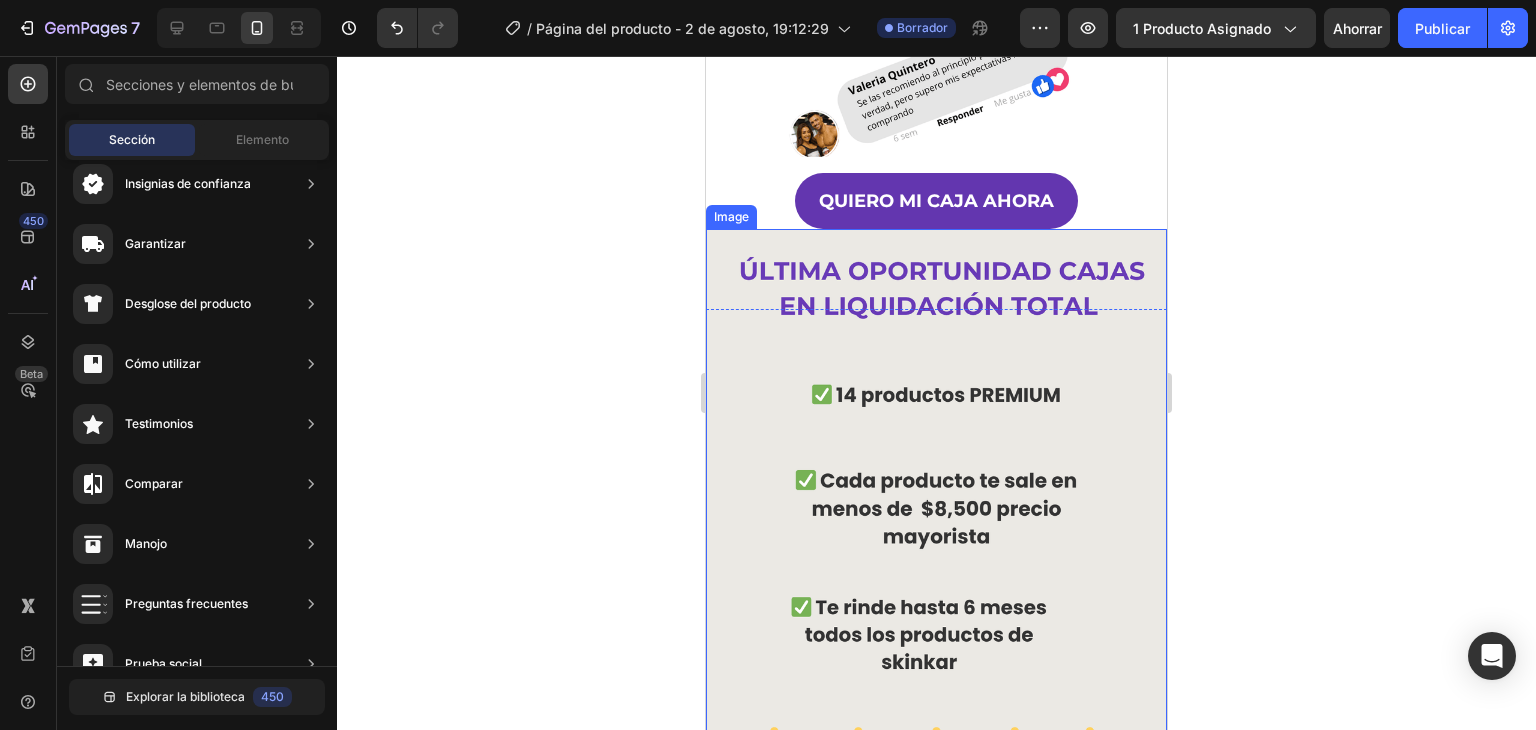click 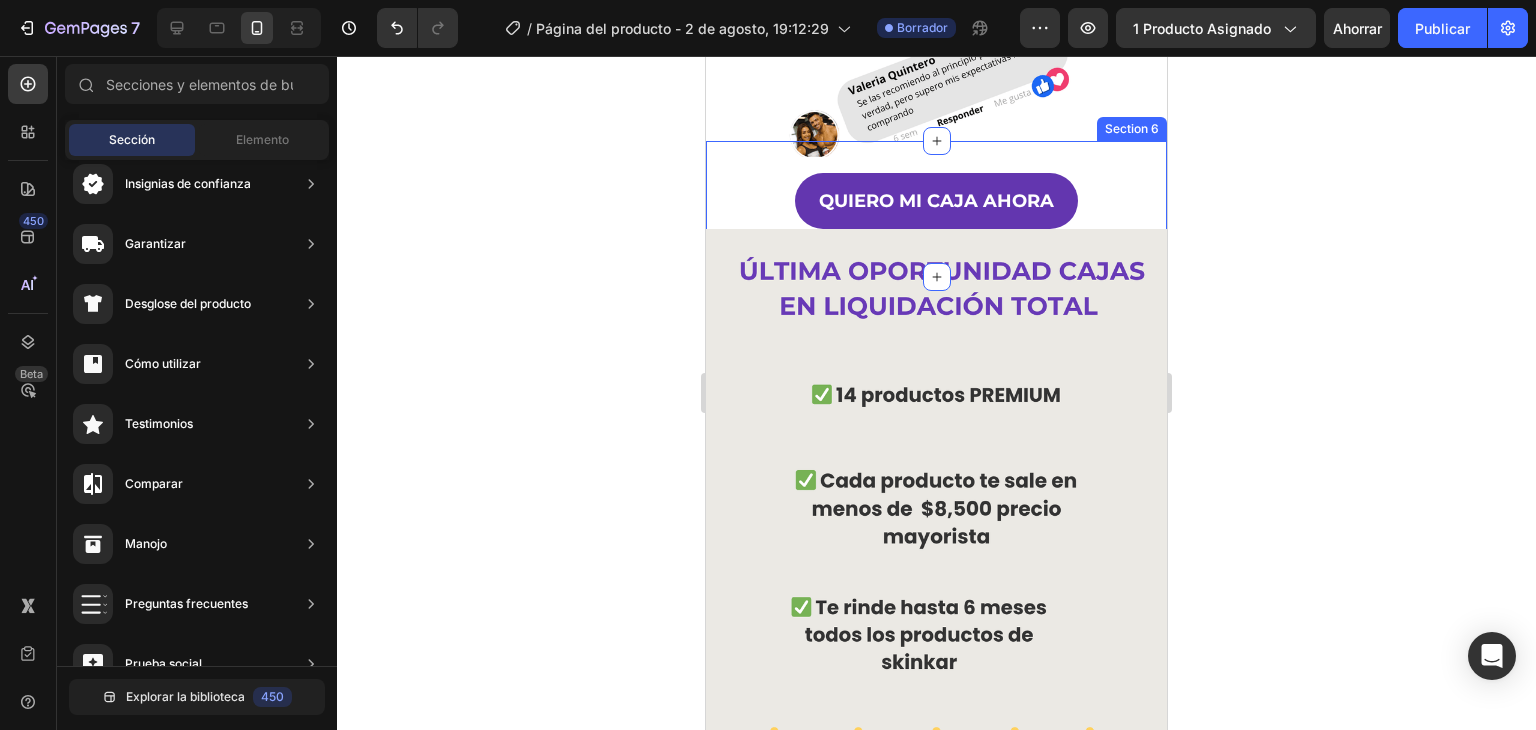 click on "QUIERO MI CAJA AHORA Button" at bounding box center [936, 201] 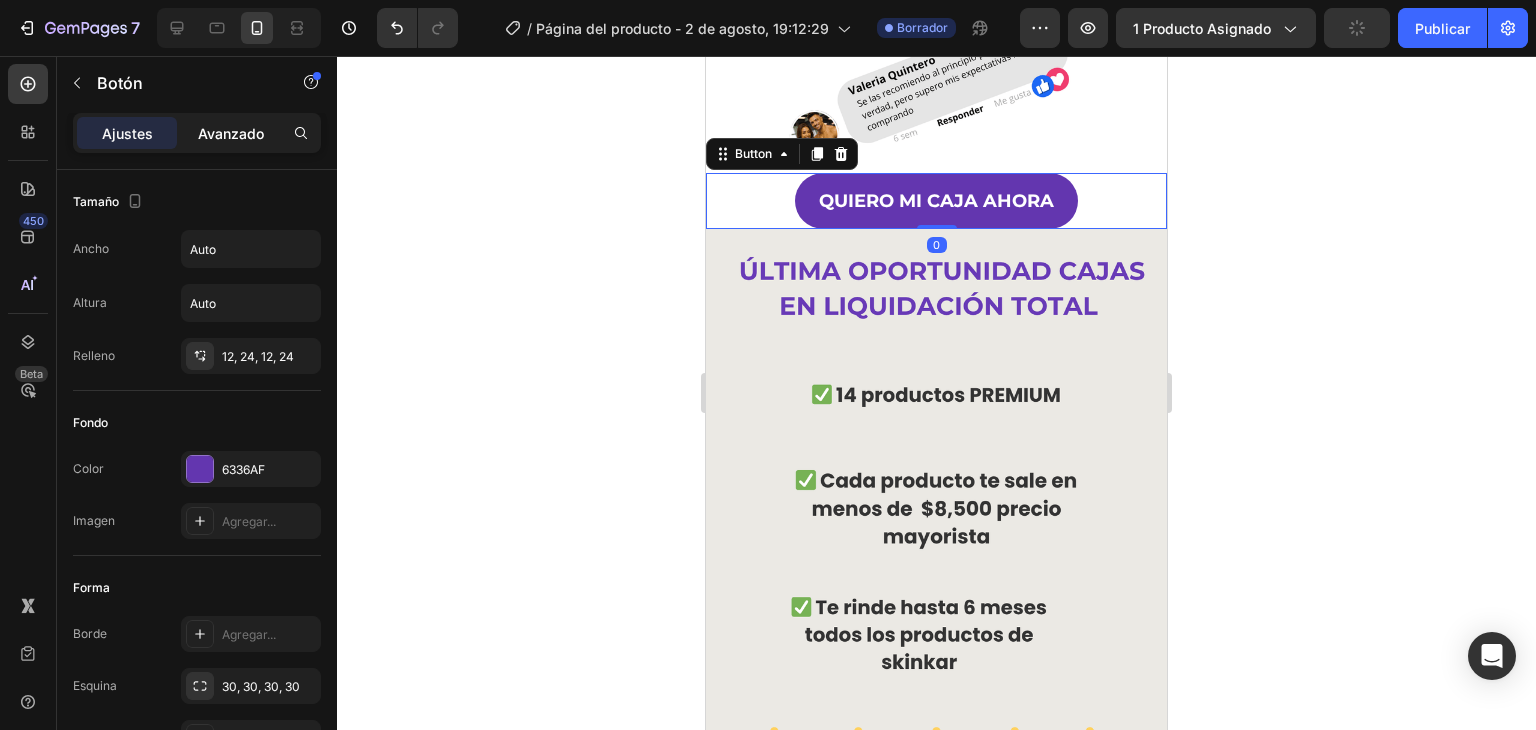 click on "Avanzado" at bounding box center [231, 133] 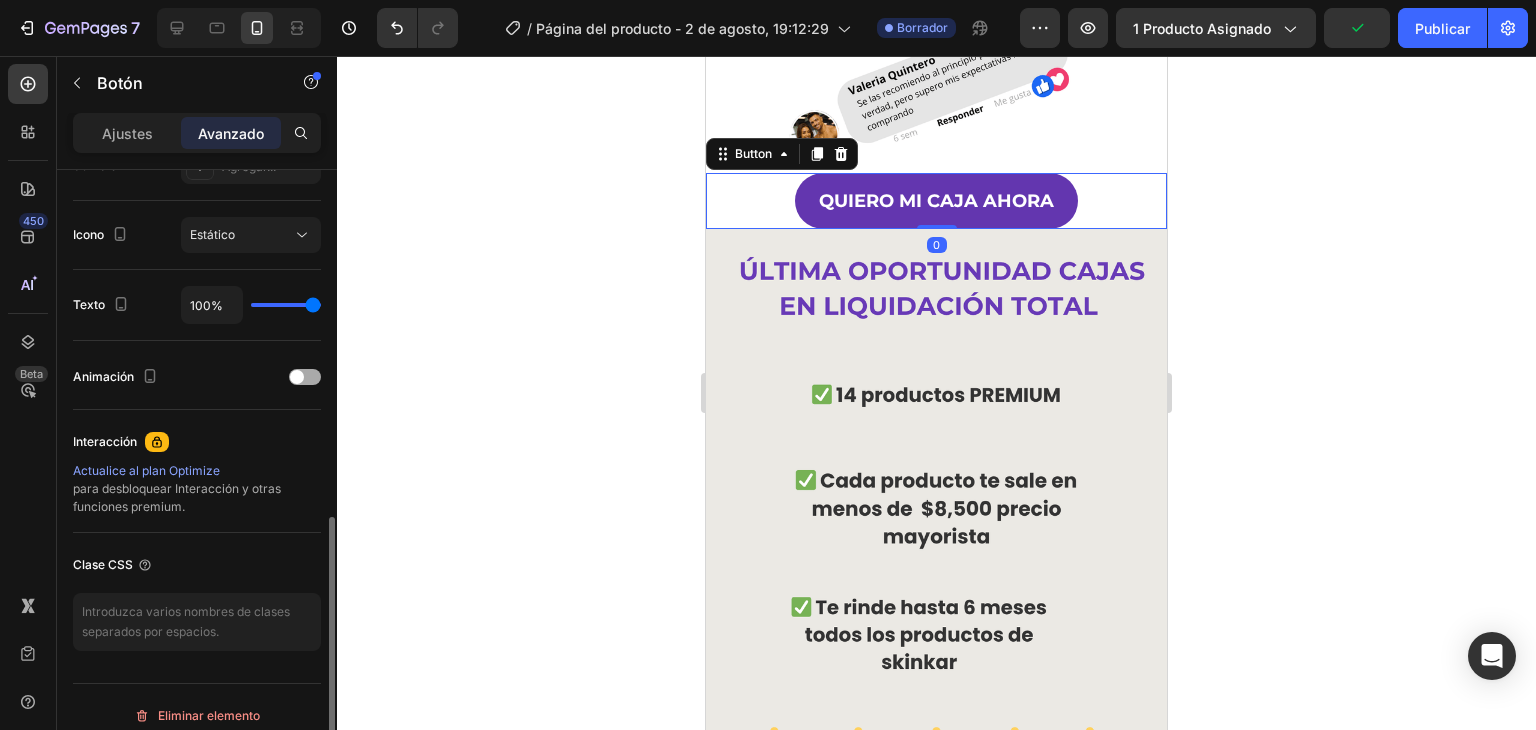 scroll, scrollTop: 715, scrollLeft: 0, axis: vertical 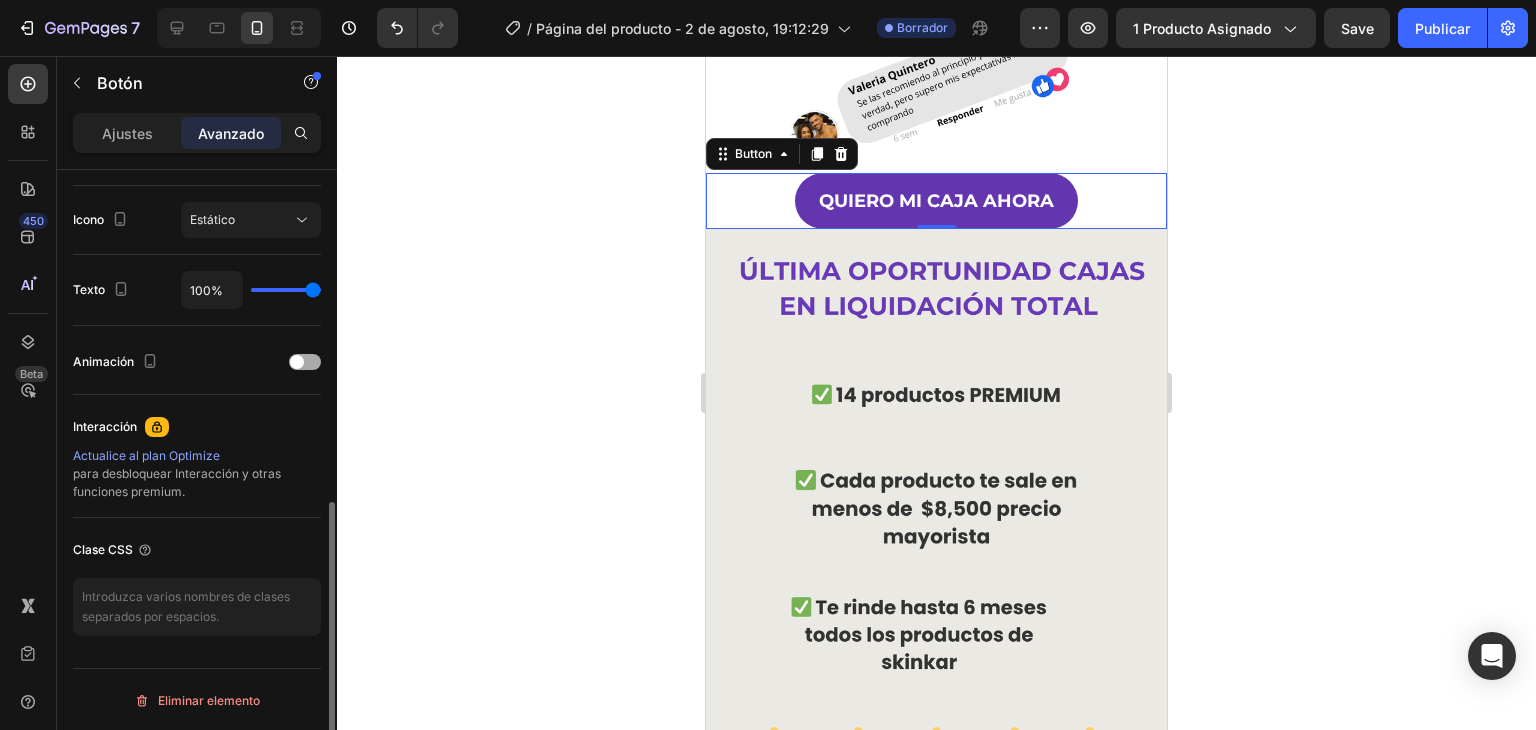 click at bounding box center (297, 362) 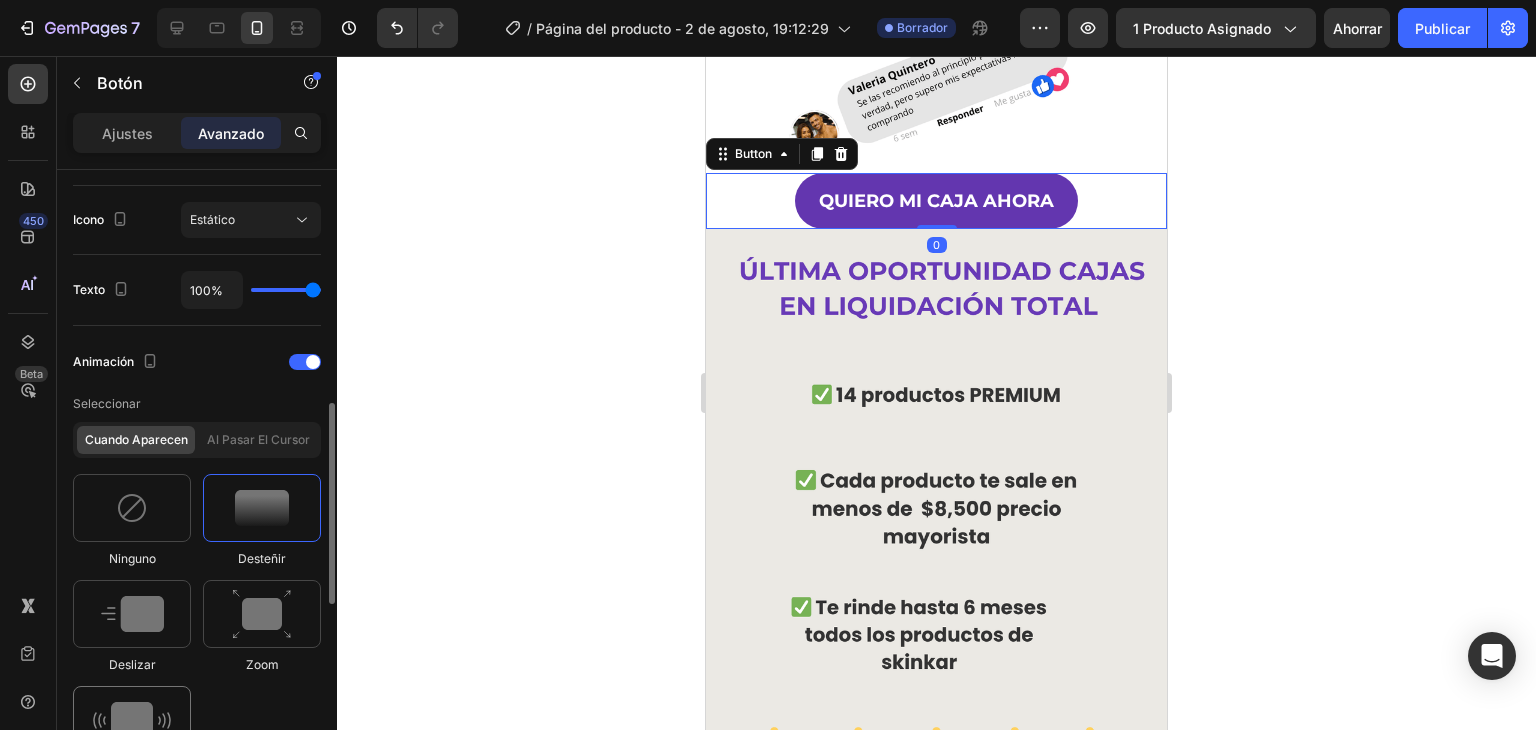 click at bounding box center [132, 720] 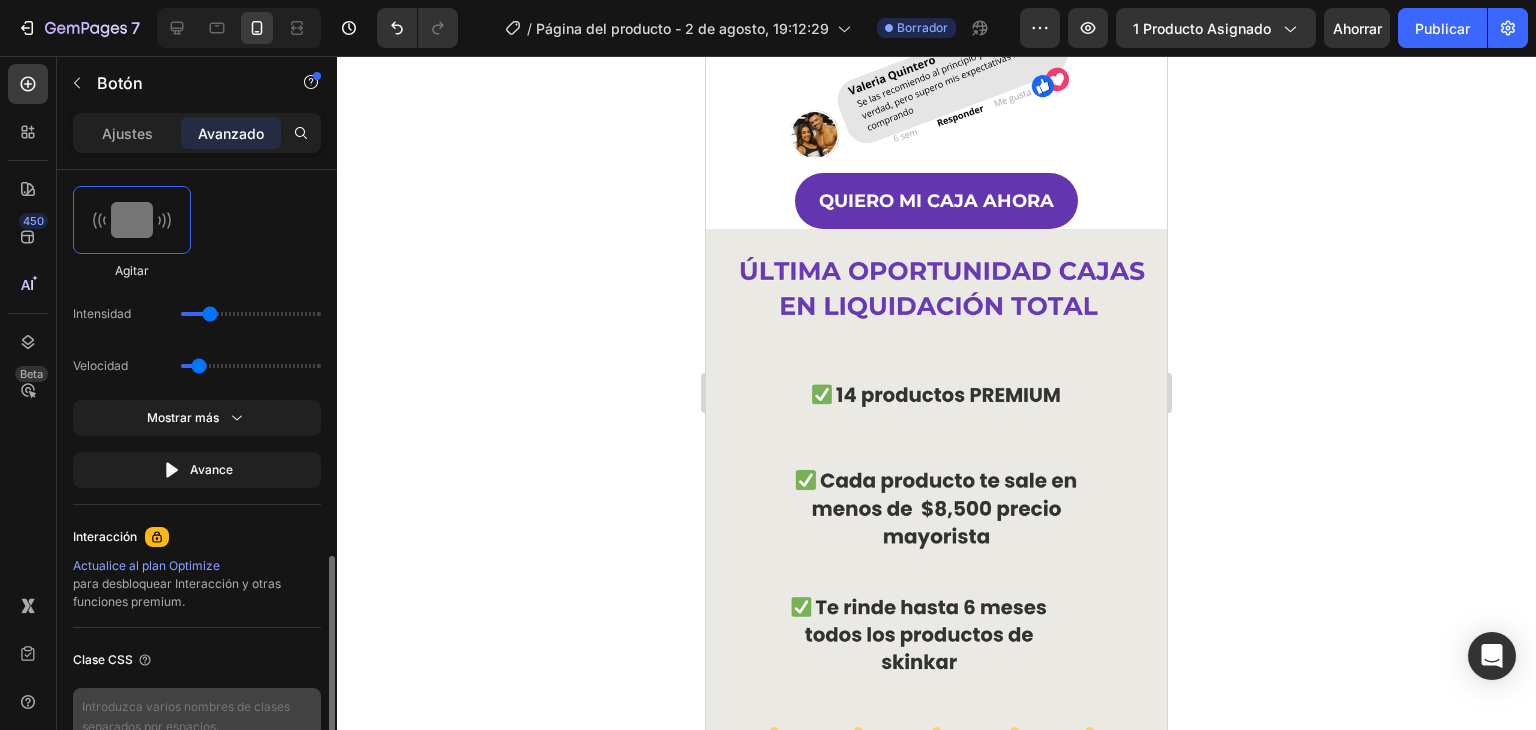 scroll, scrollTop: 1325, scrollLeft: 0, axis: vertical 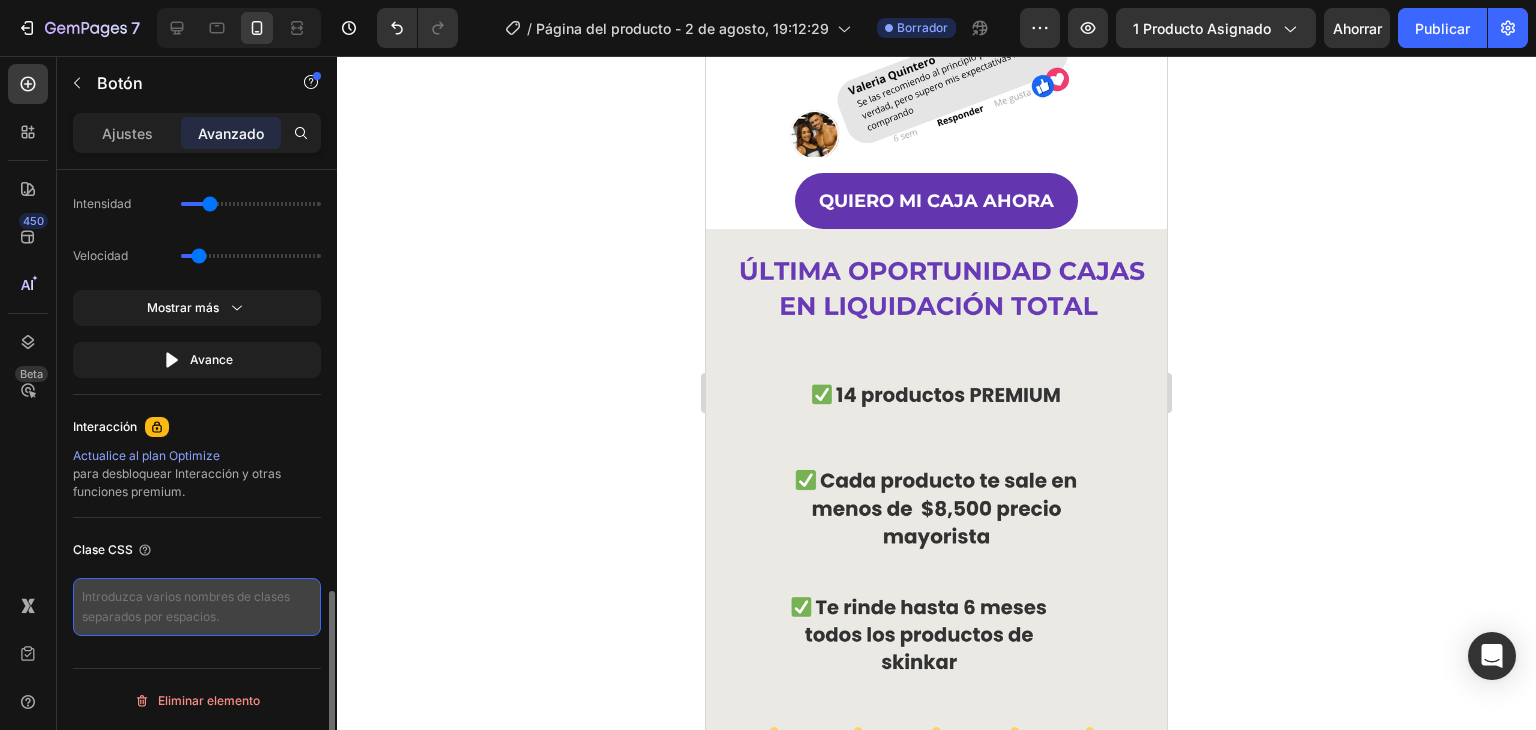 click at bounding box center (197, 607) 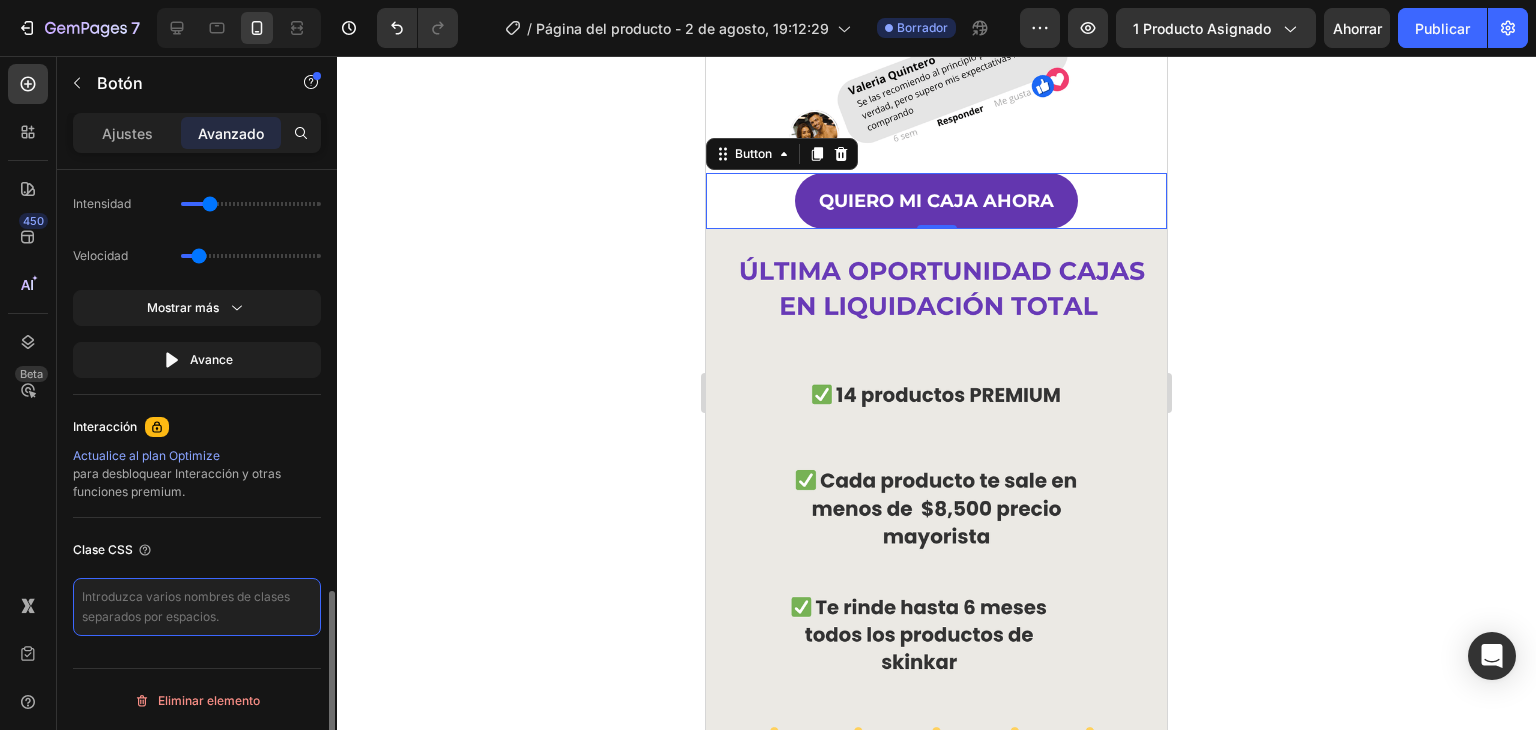 paste on "_rsi-cod-form-gempages-button-overwrite _rsi-cod-form-is-gempage" 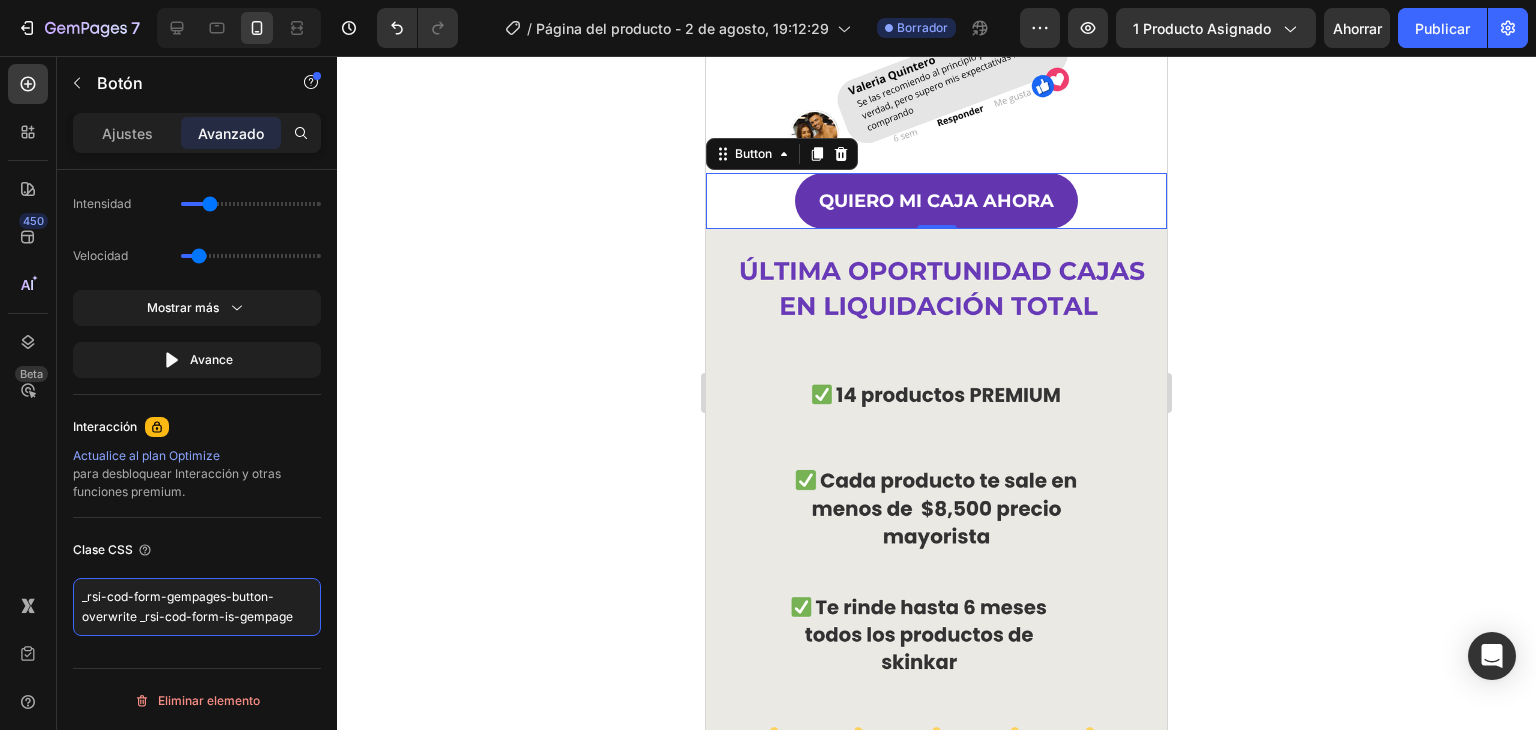 type on "_rsi-cod-form-gempages-button-overwrite _rsi-cod-form-is-gempage" 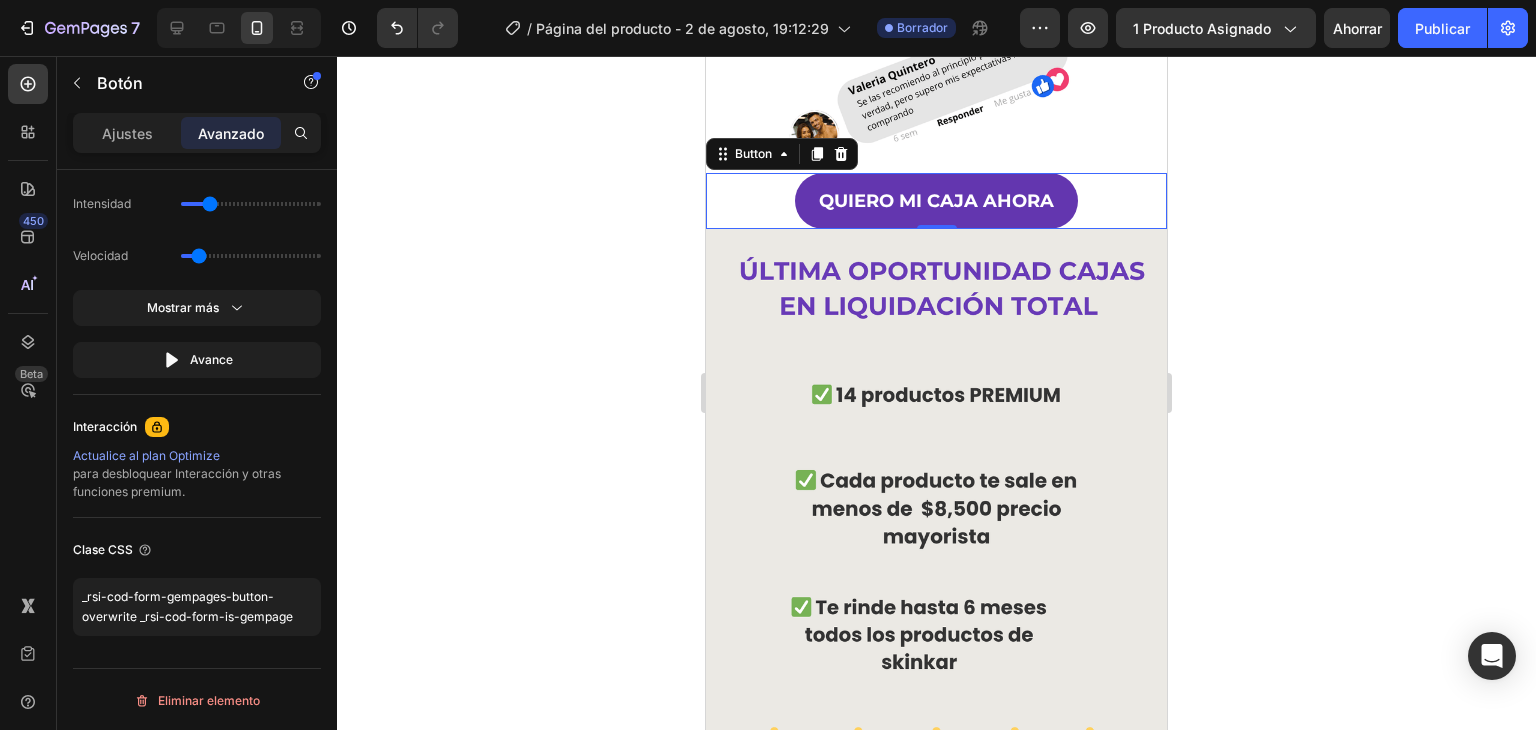 click 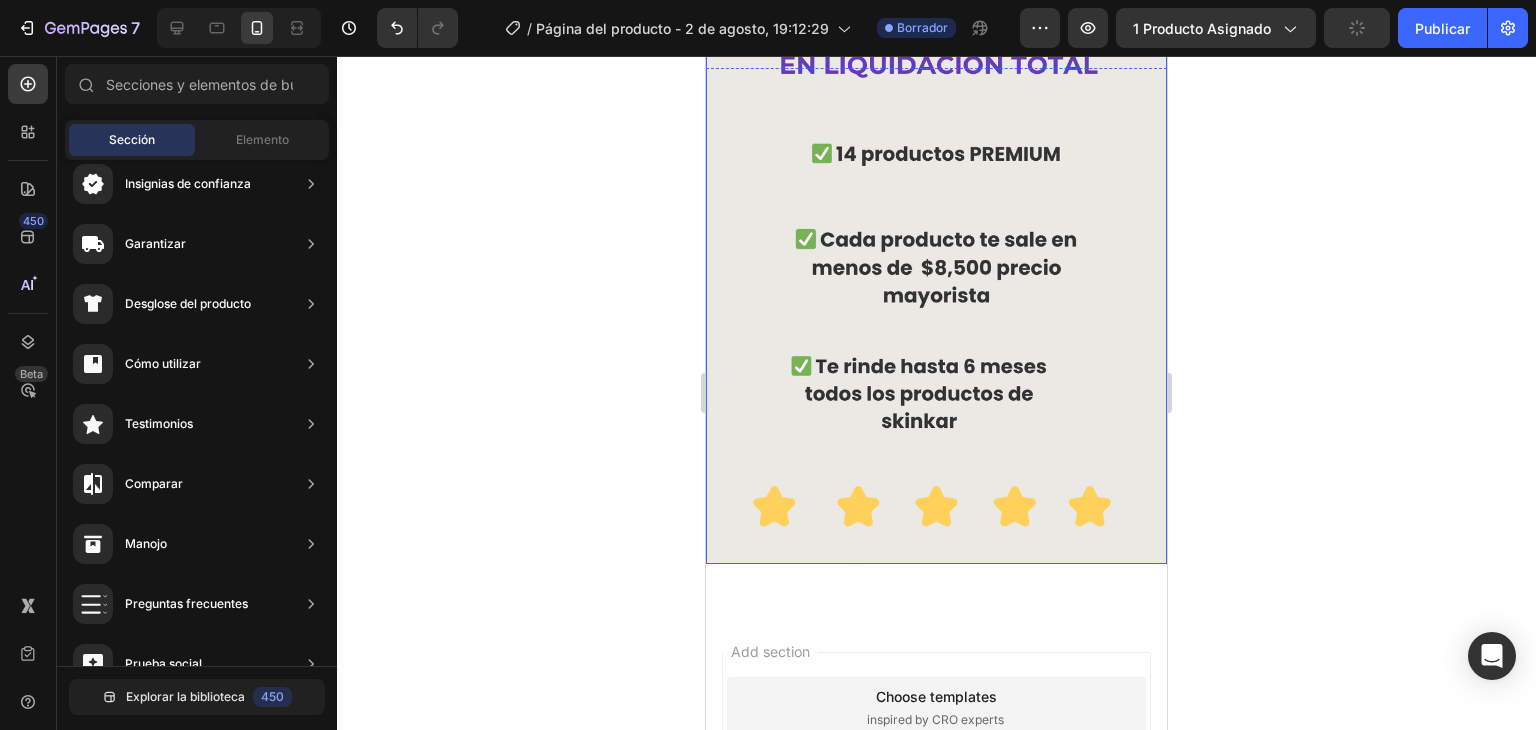 scroll, scrollTop: 3309, scrollLeft: 0, axis: vertical 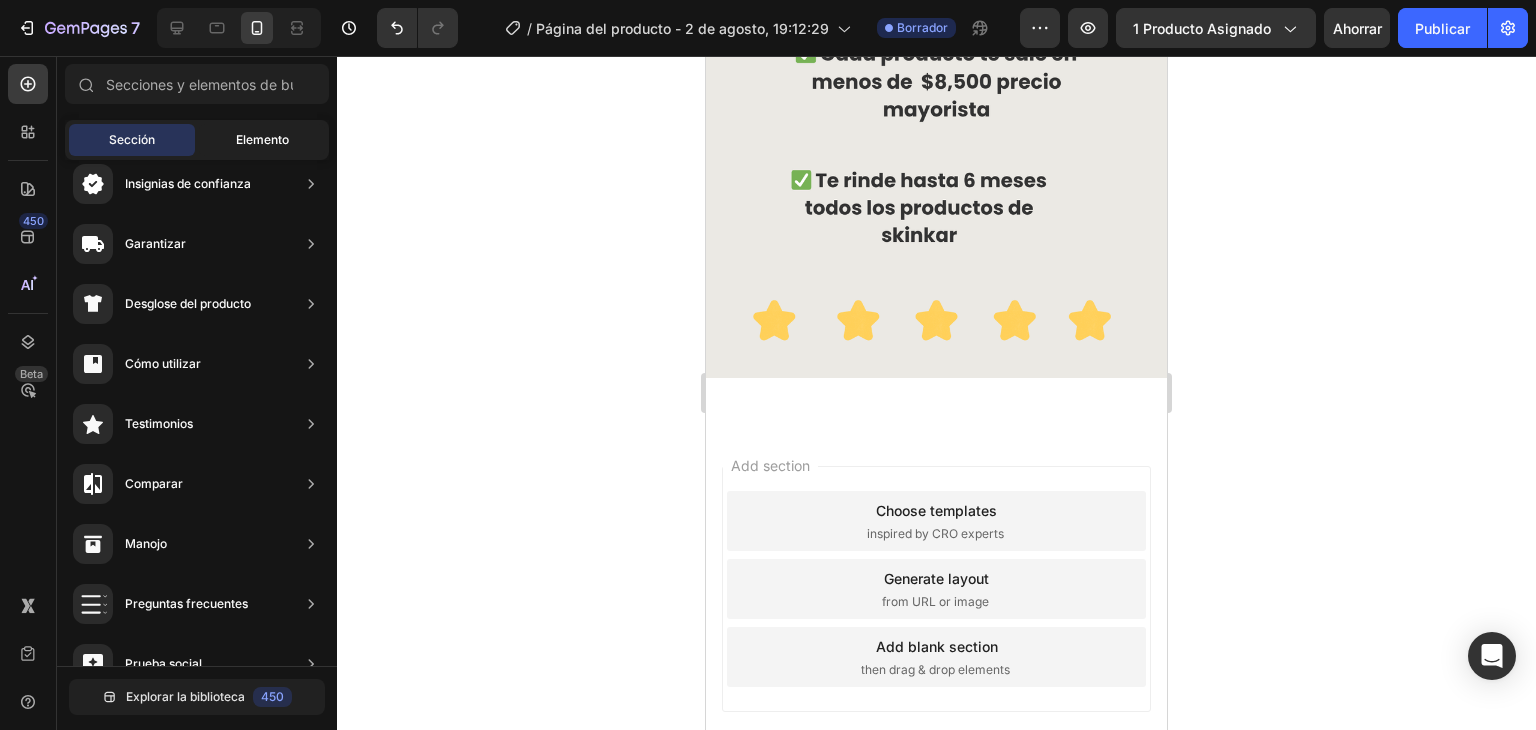 click on "Elemento" 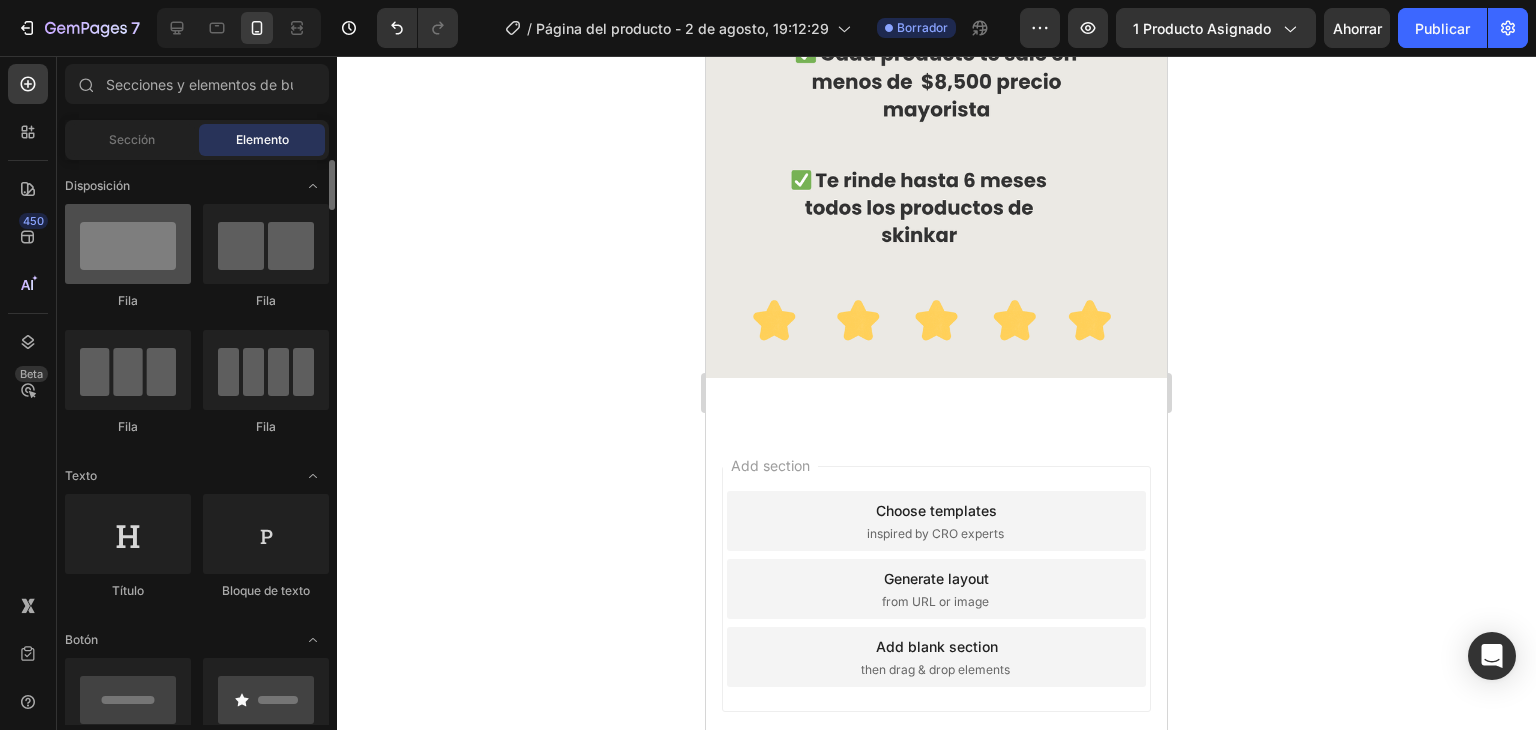 scroll, scrollTop: 0, scrollLeft: 0, axis: both 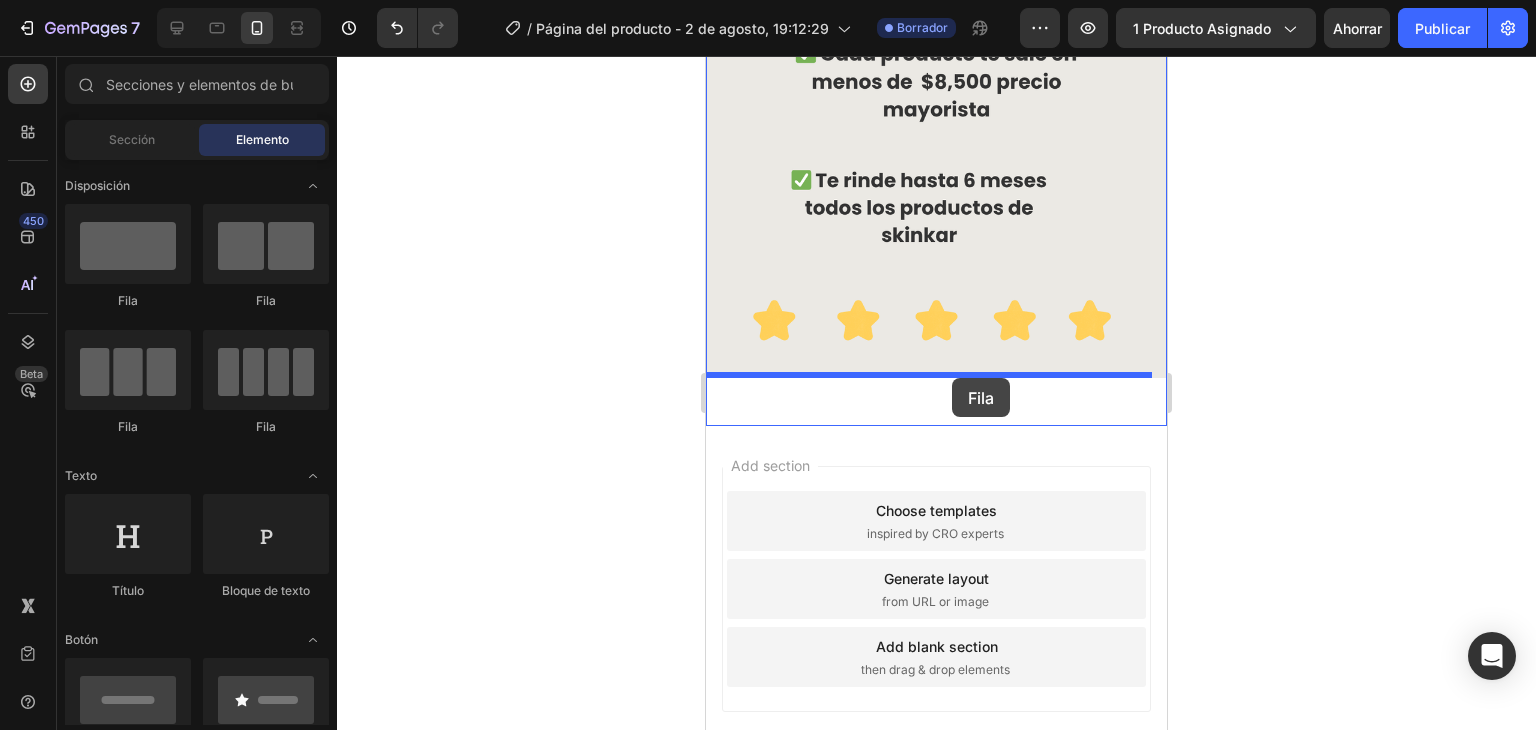 drag, startPoint x: 814, startPoint y: 322, endPoint x: 952, endPoint y: 378, distance: 148.92952 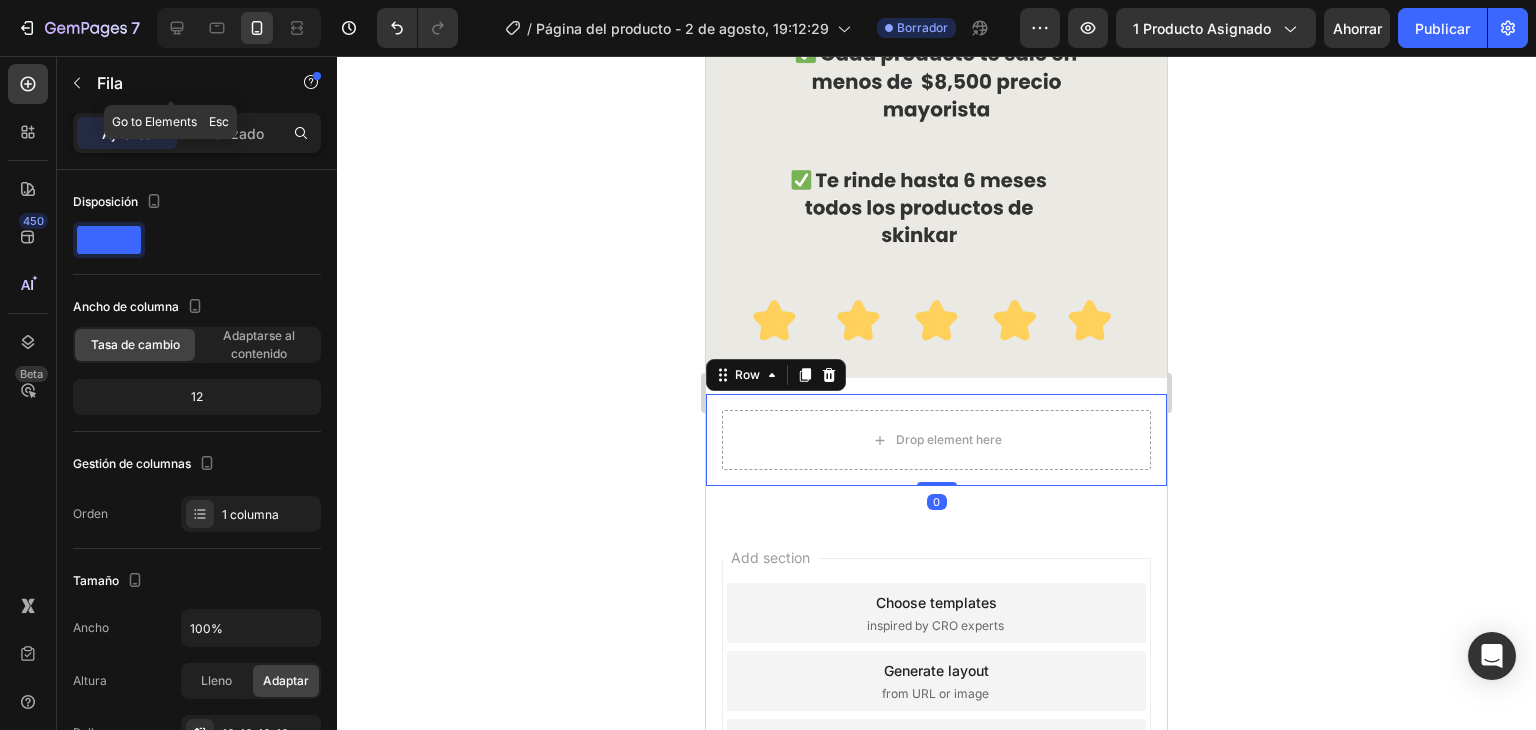 click at bounding box center [77, 83] 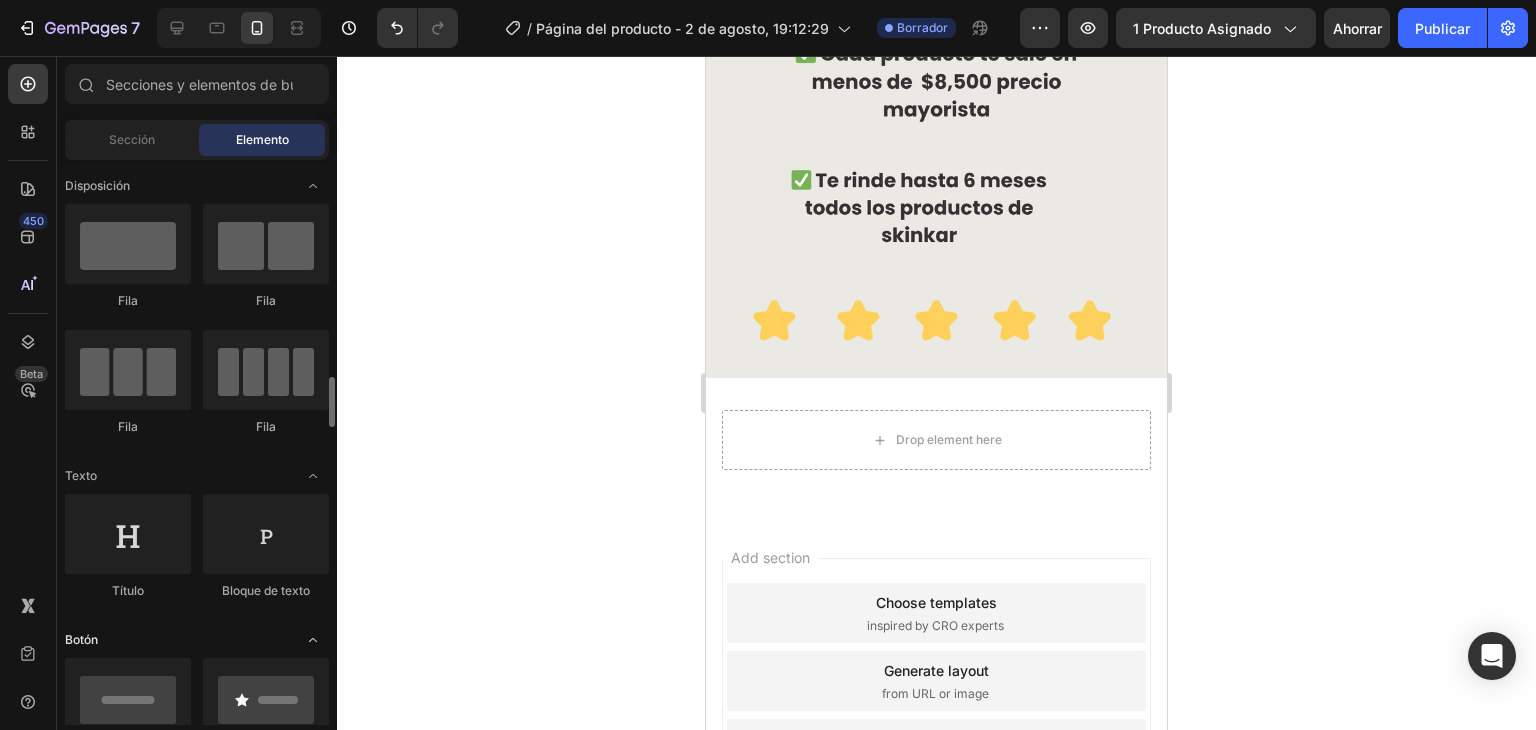 scroll, scrollTop: 200, scrollLeft: 0, axis: vertical 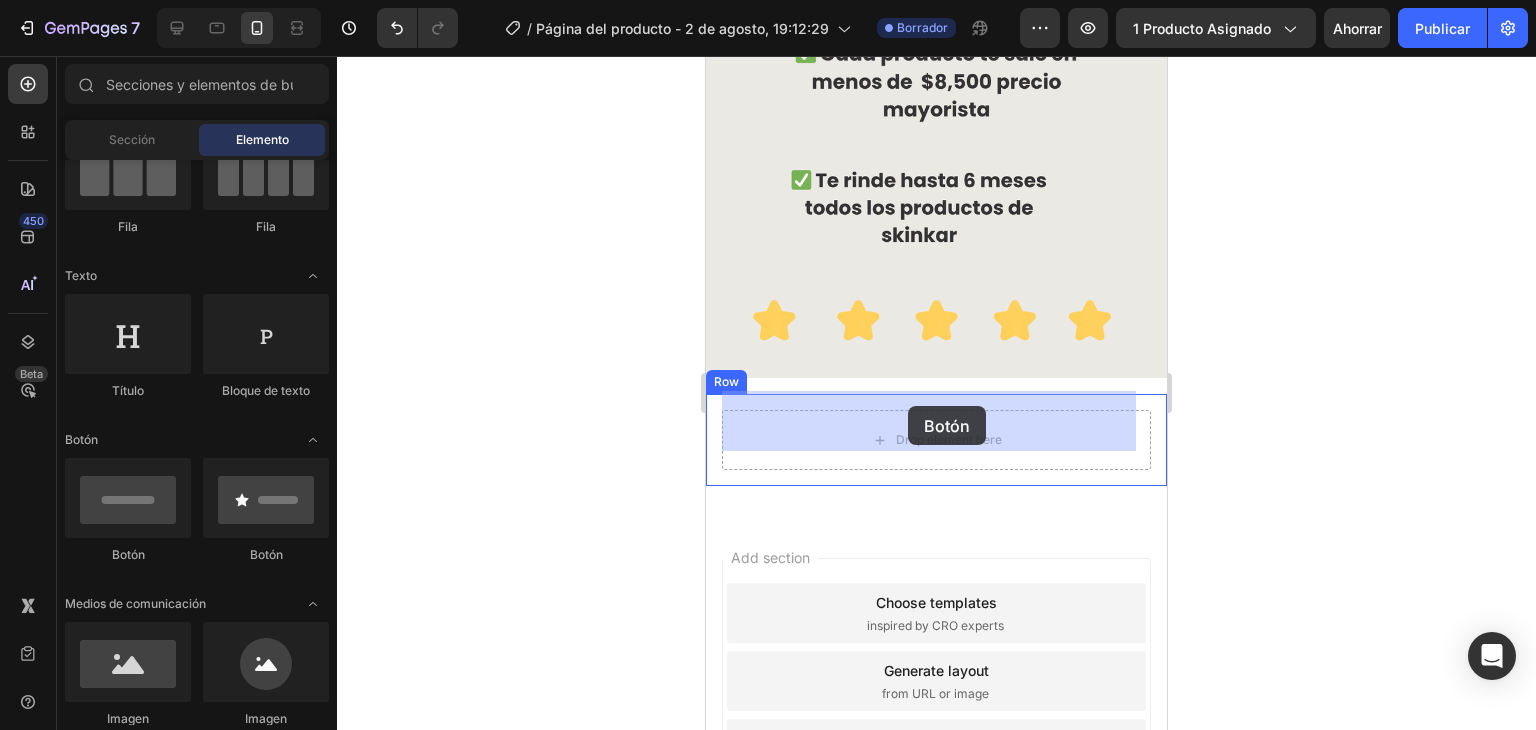 drag, startPoint x: 845, startPoint y: 553, endPoint x: 908, endPoint y: 406, distance: 159.93123 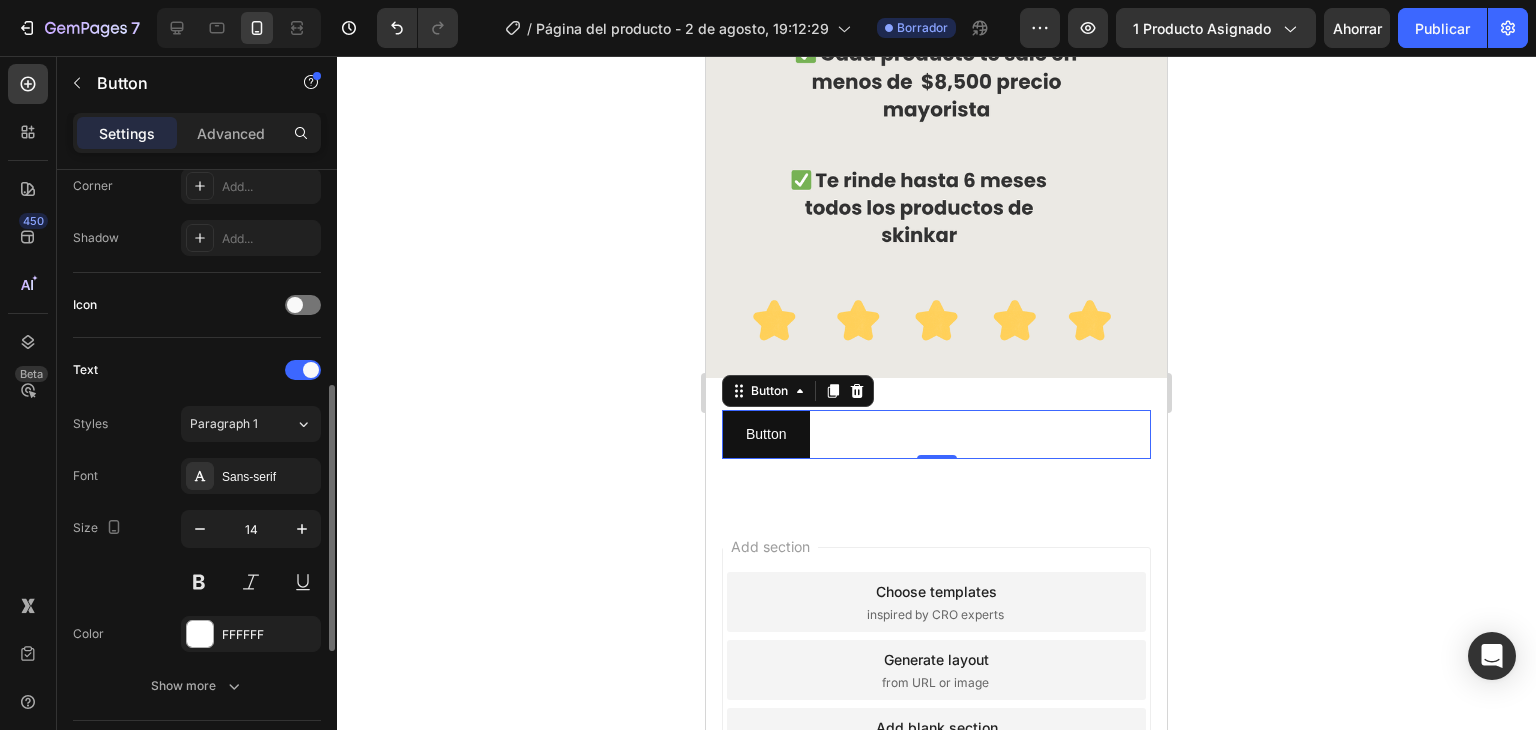 scroll, scrollTop: 800, scrollLeft: 0, axis: vertical 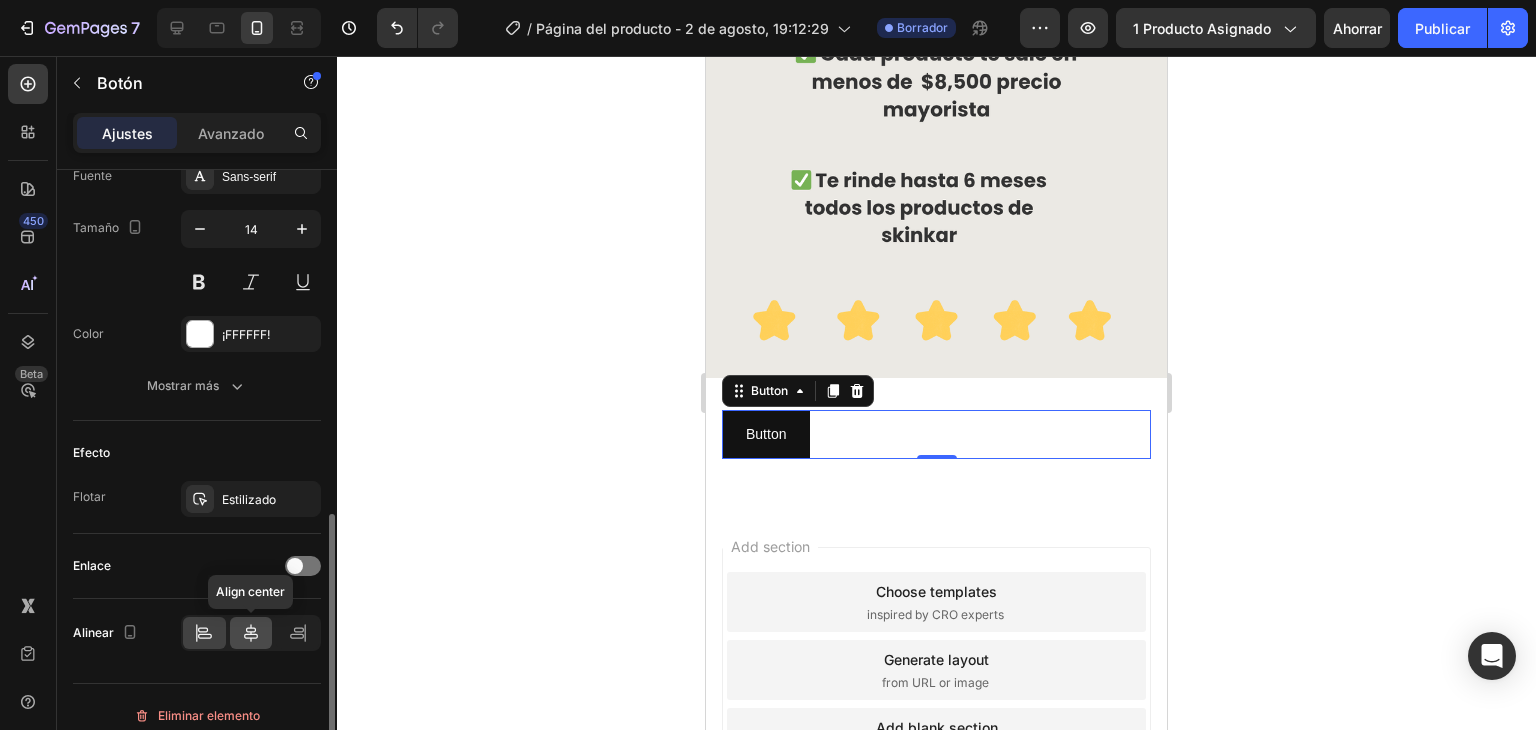 click 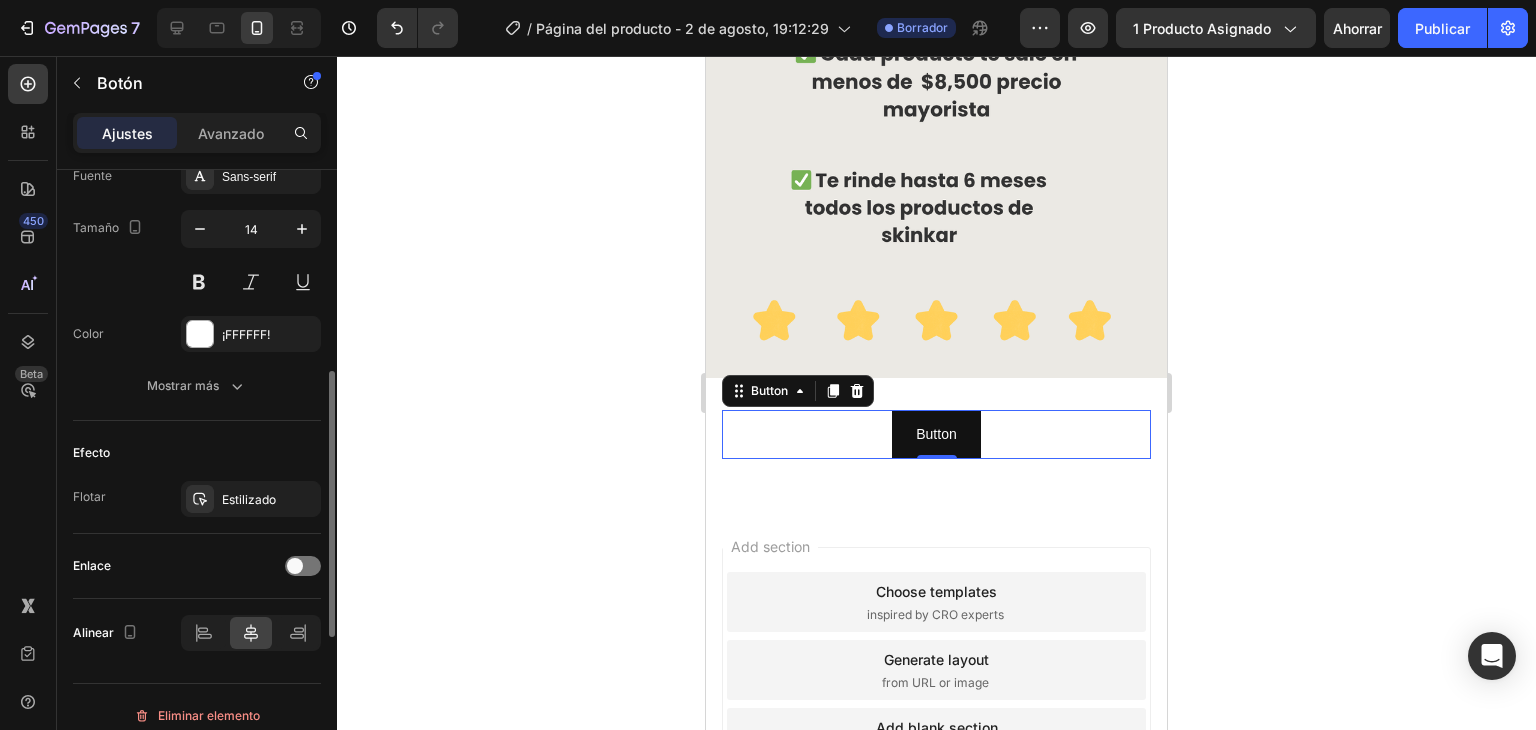 scroll, scrollTop: 700, scrollLeft: 0, axis: vertical 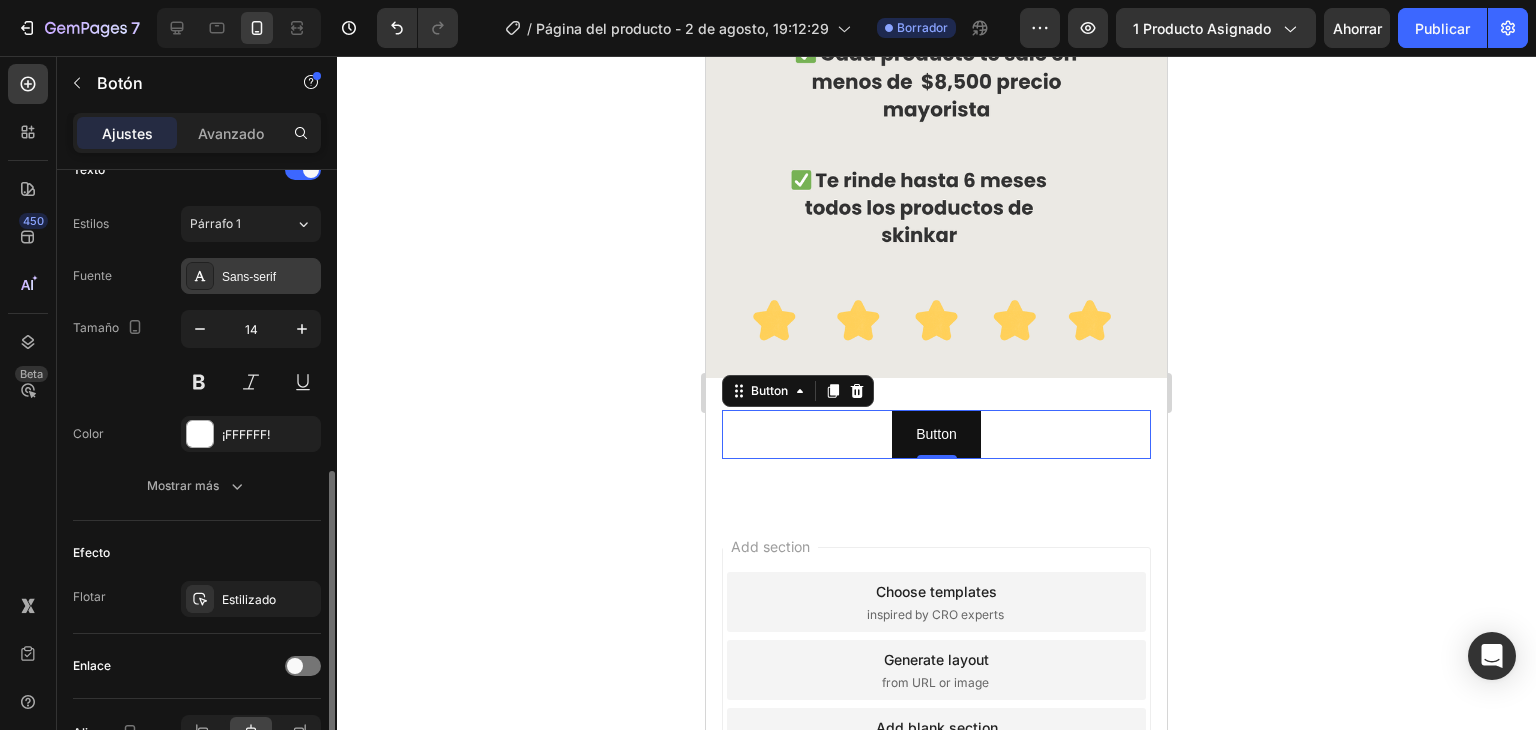 click on "Sans-serif" at bounding box center (251, 276) 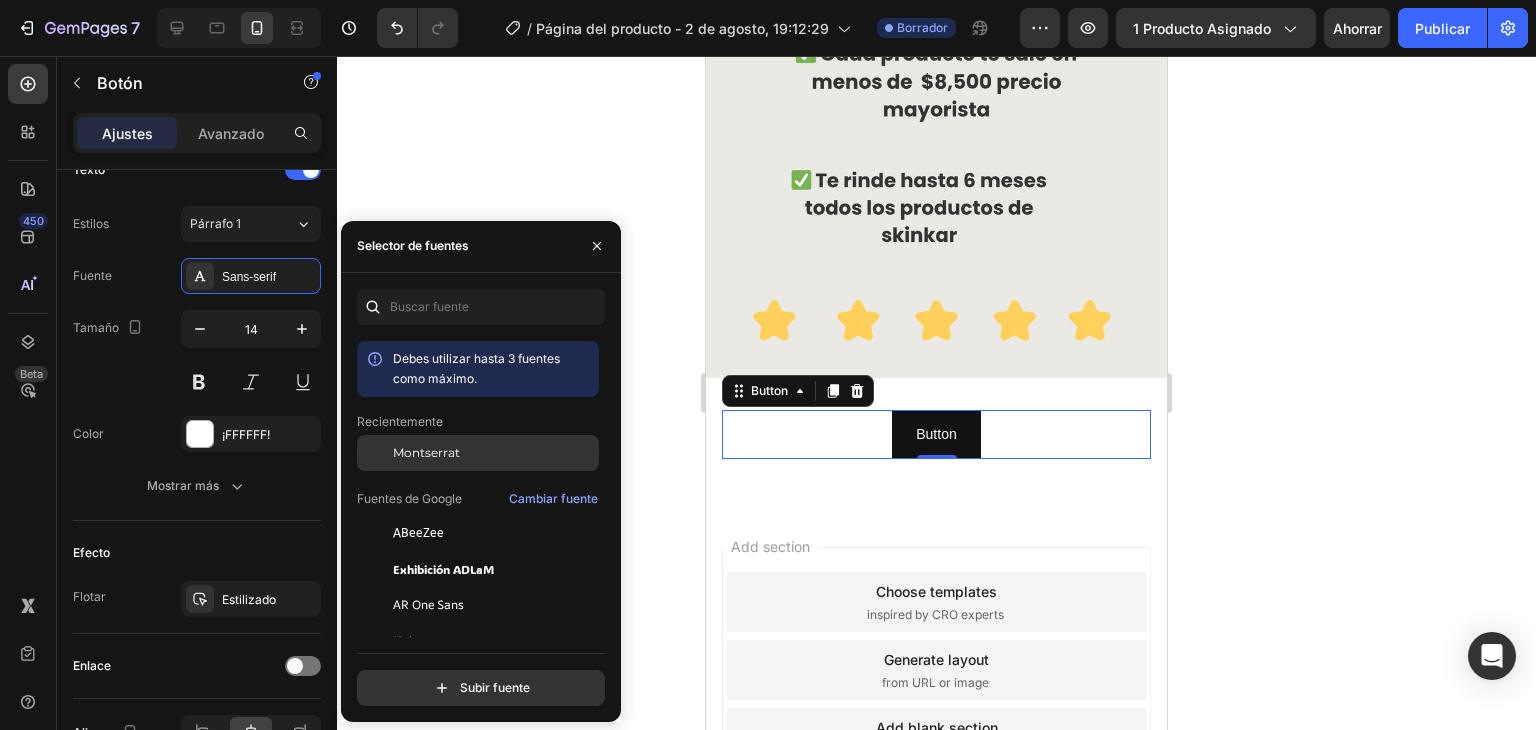 click on "Montserrat" 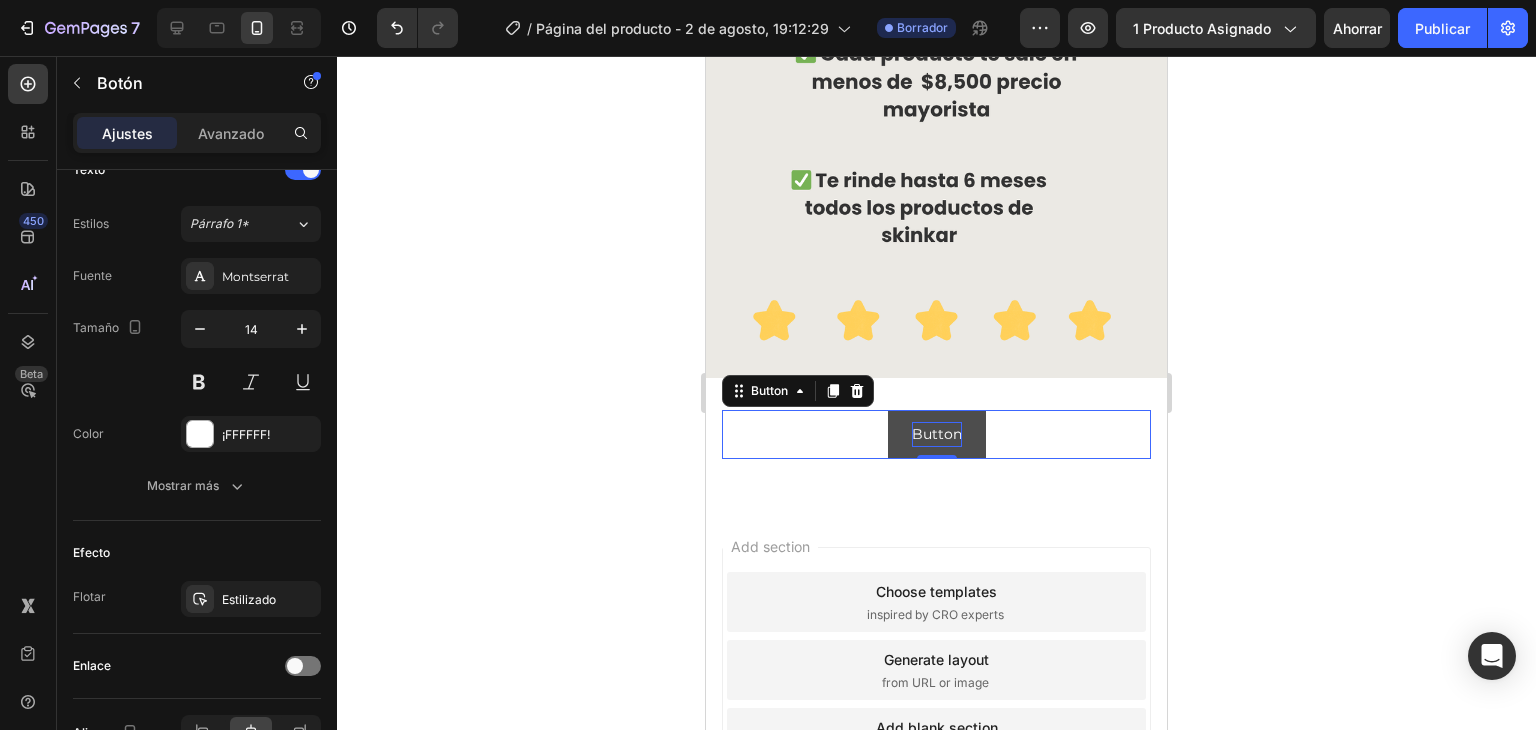 click on "Button" at bounding box center [937, 434] 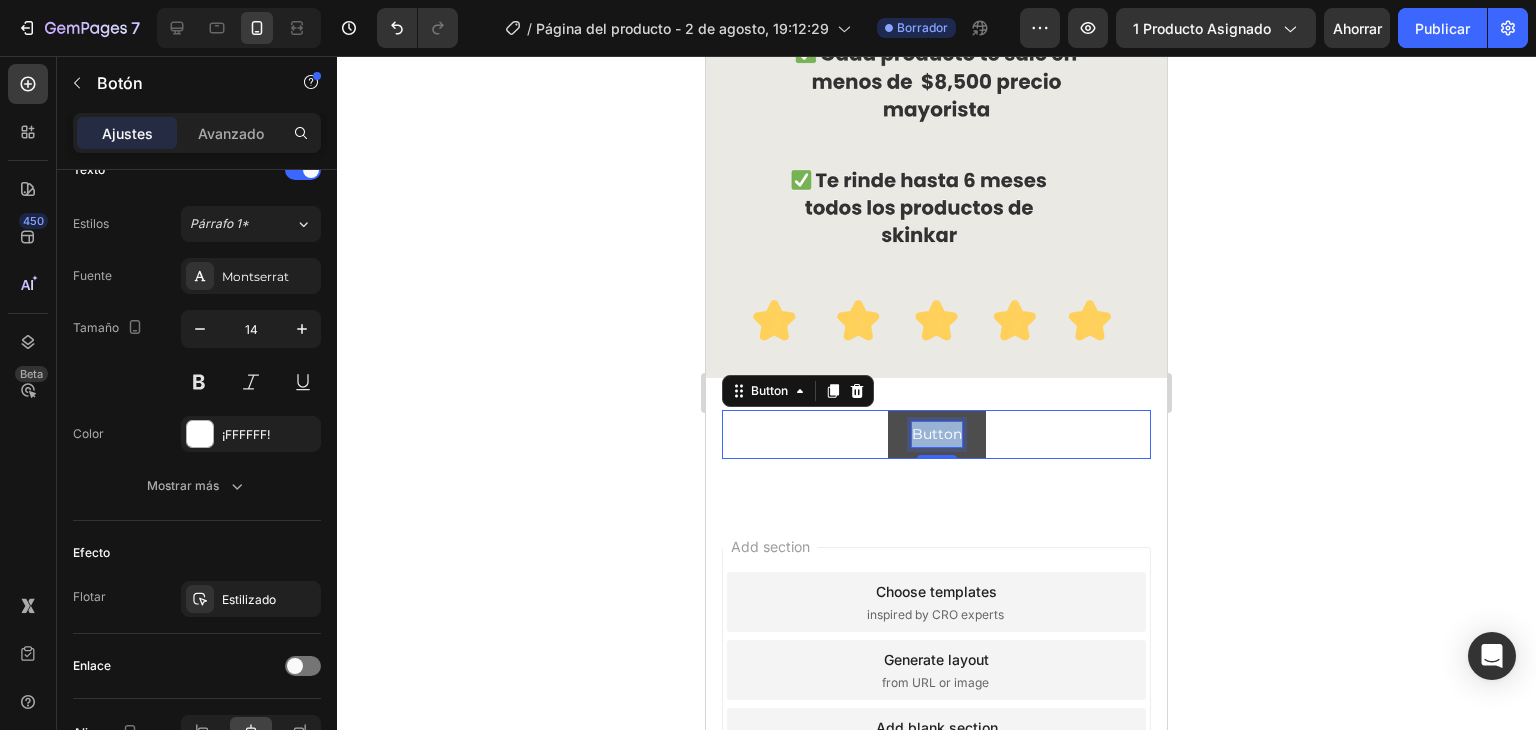 click on "Button" at bounding box center (937, 434) 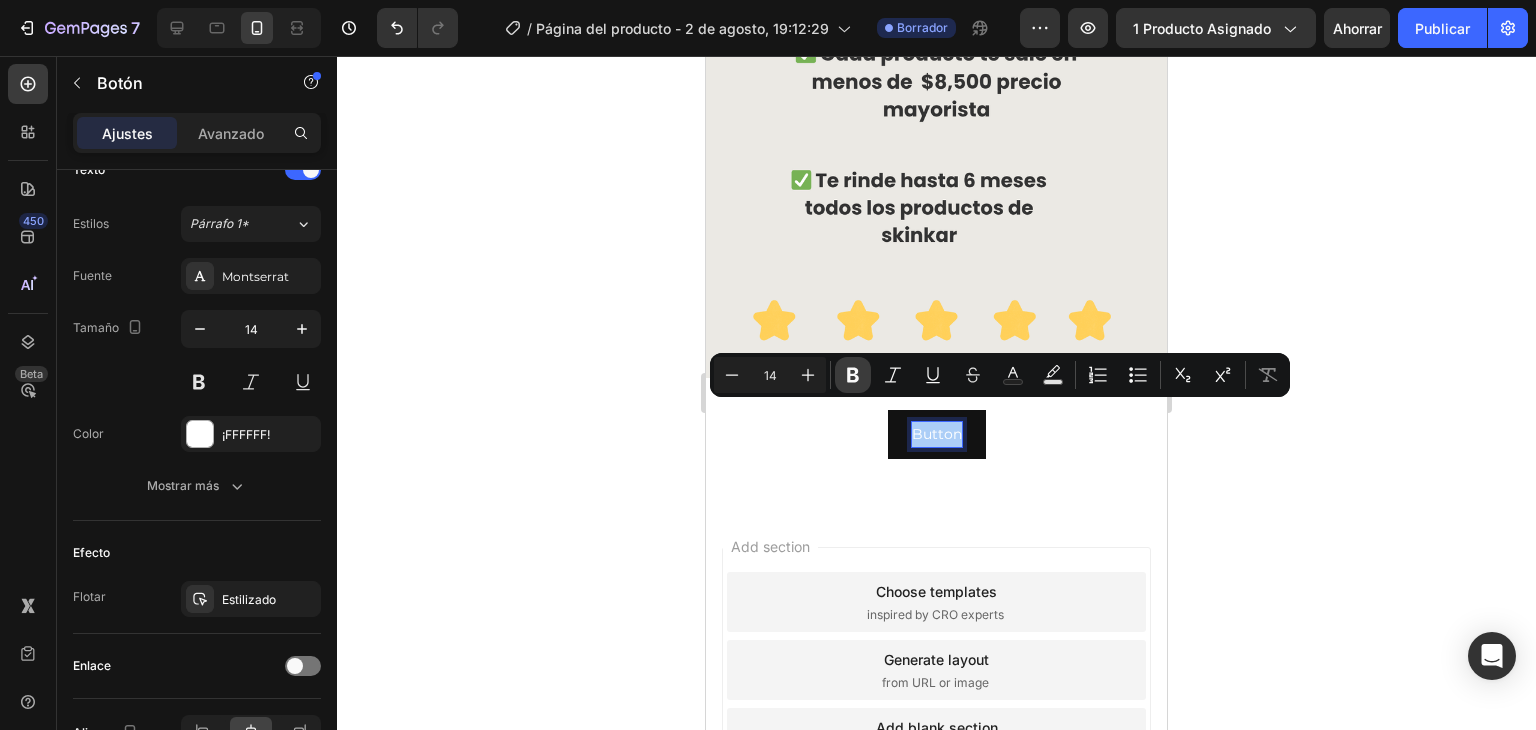 click 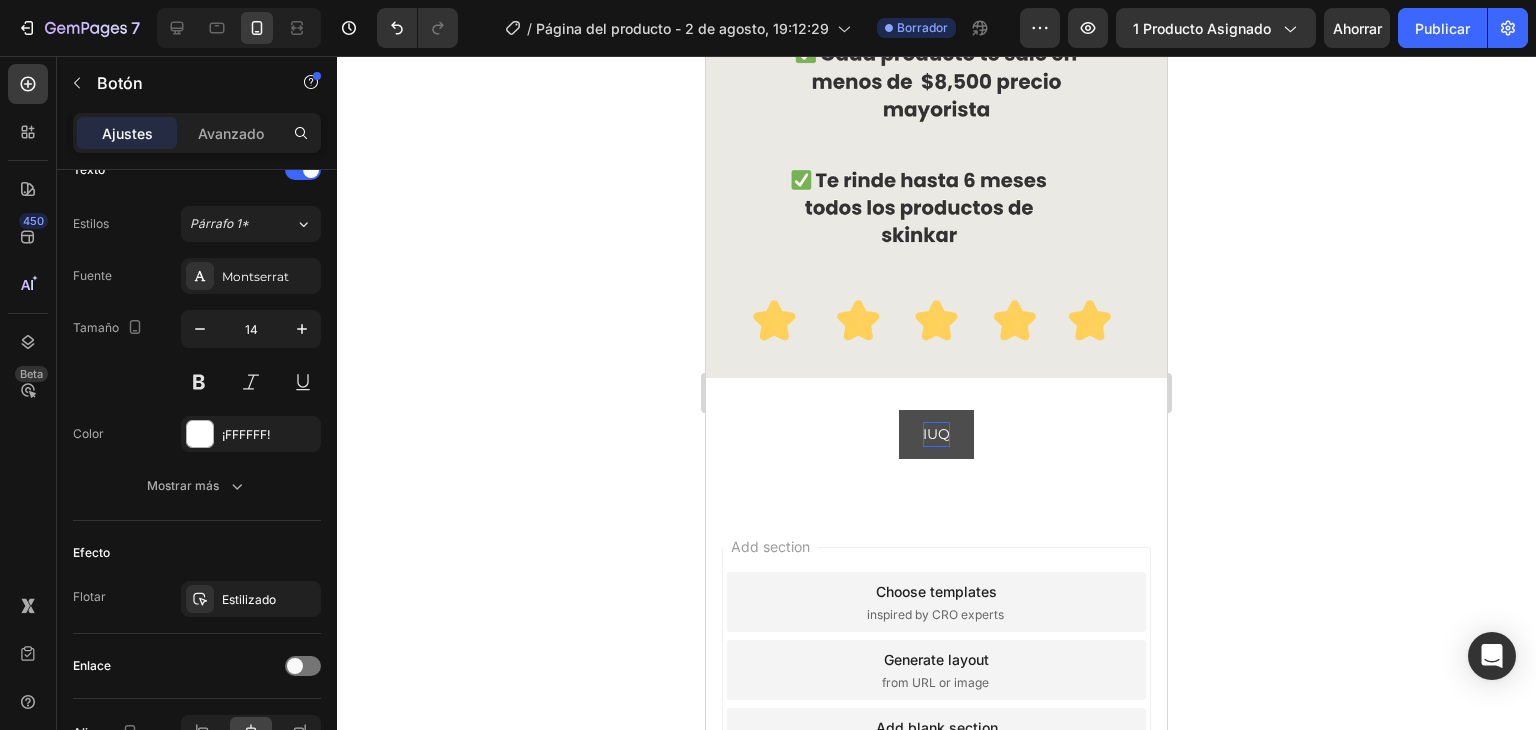 click on "IUQ" at bounding box center [936, 434] 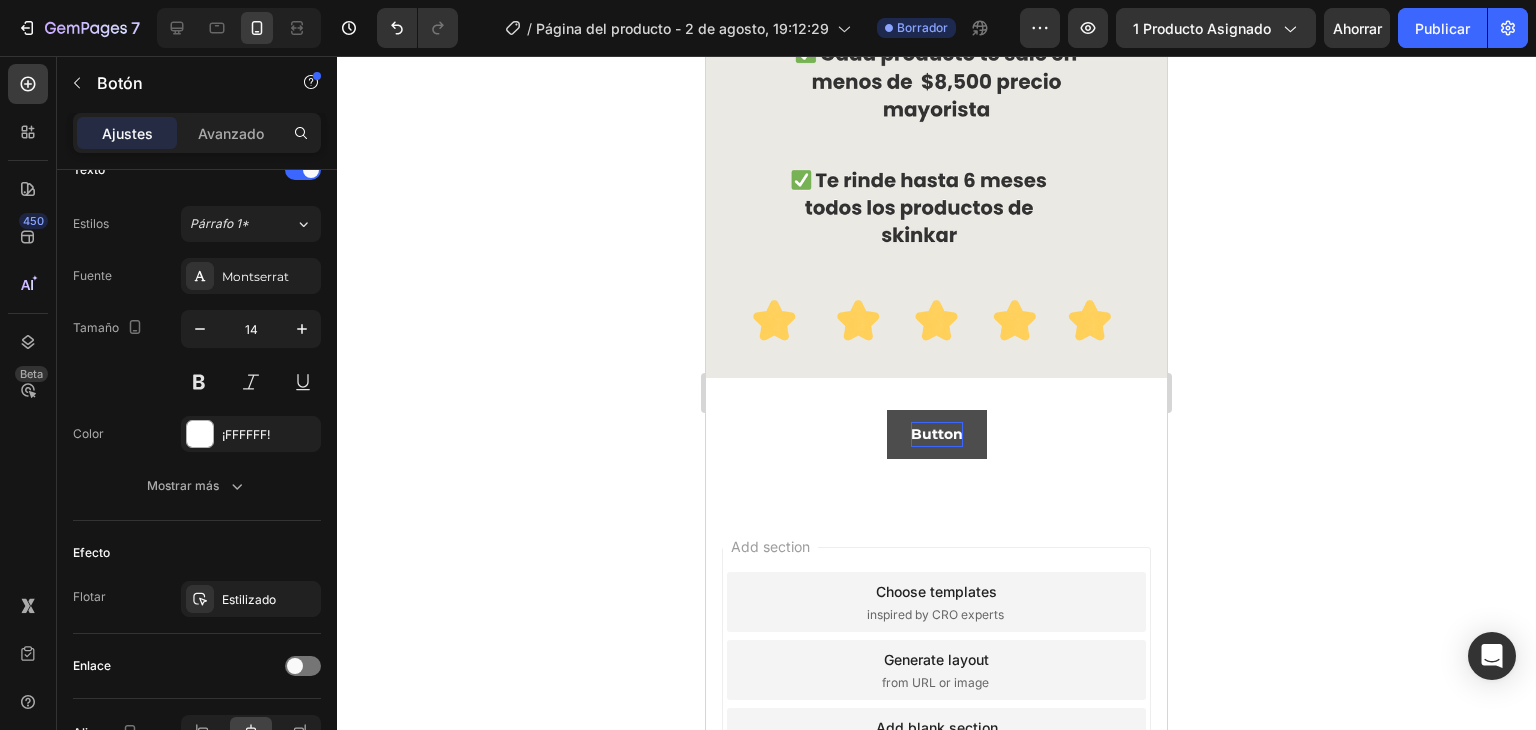click on "Button" at bounding box center [937, 434] 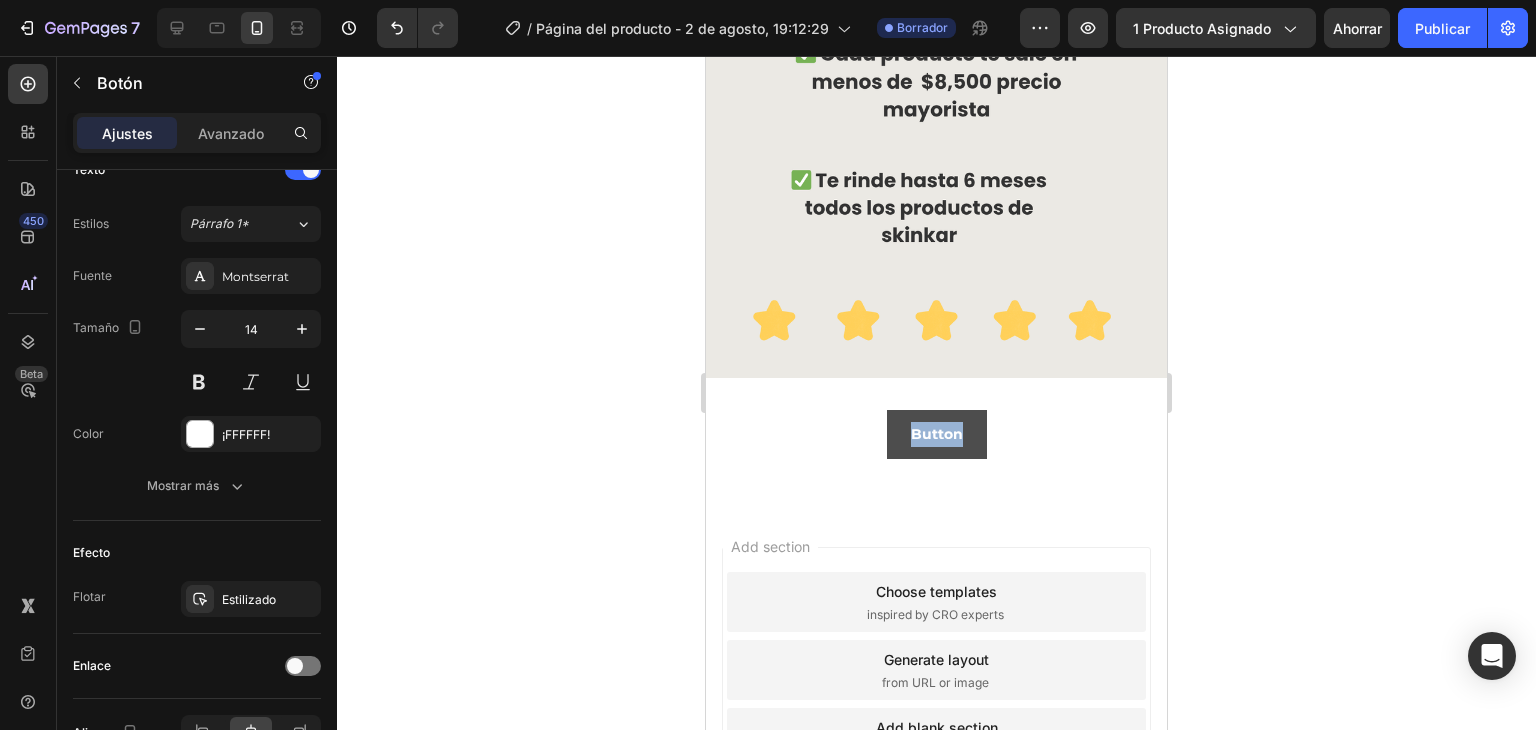 drag, startPoint x: 950, startPoint y: 415, endPoint x: 899, endPoint y: 412, distance: 51.088158 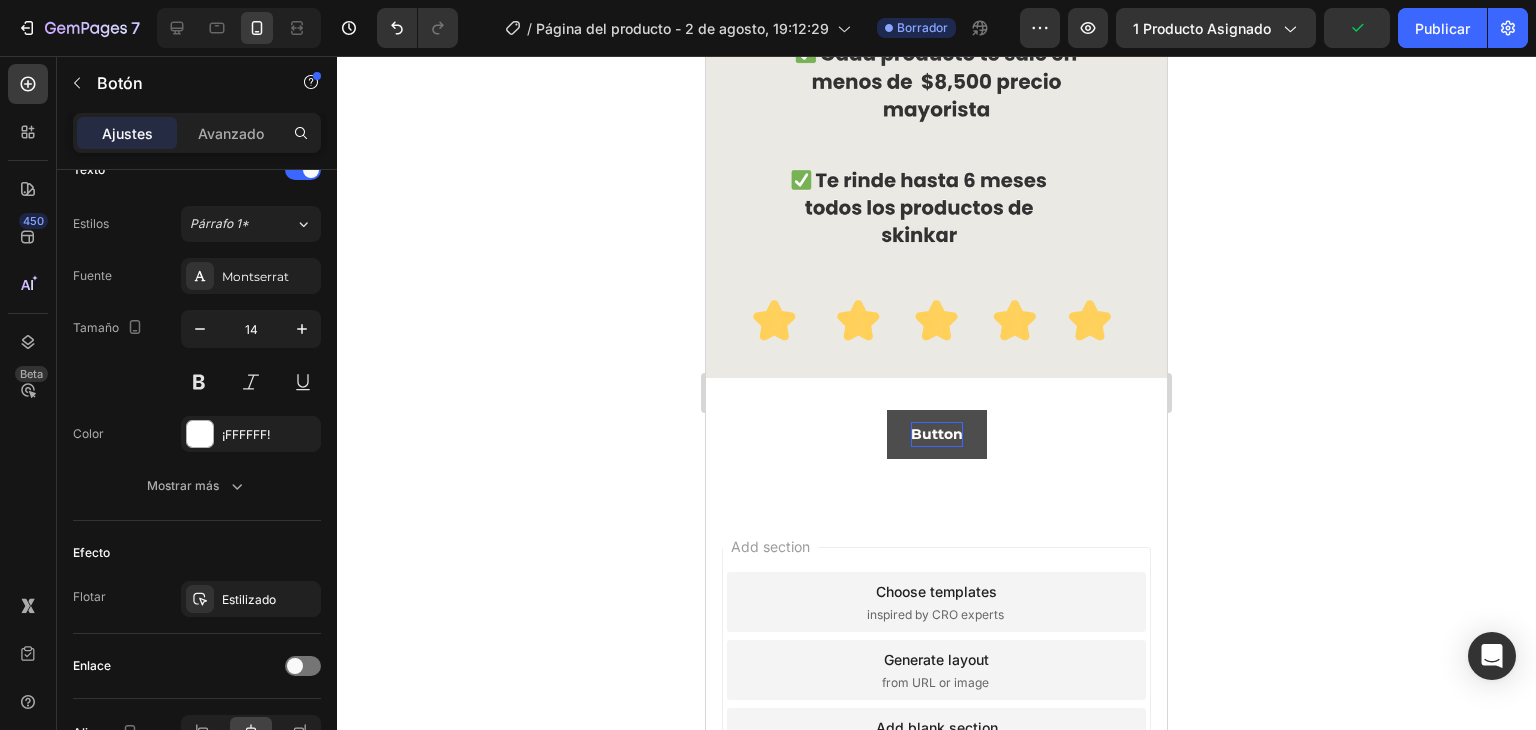 click on "Button" at bounding box center (937, 434) 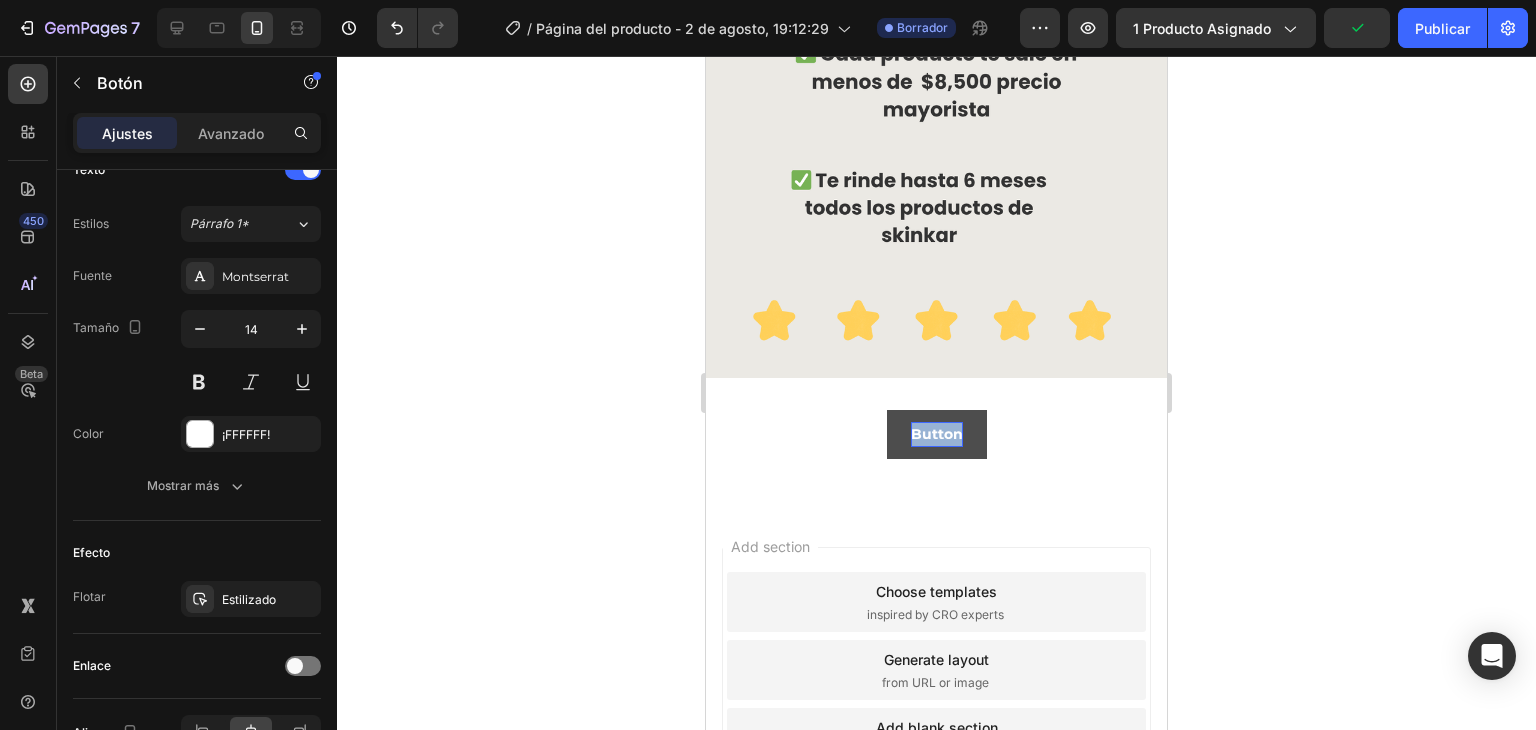 click on "Button" at bounding box center (937, 434) 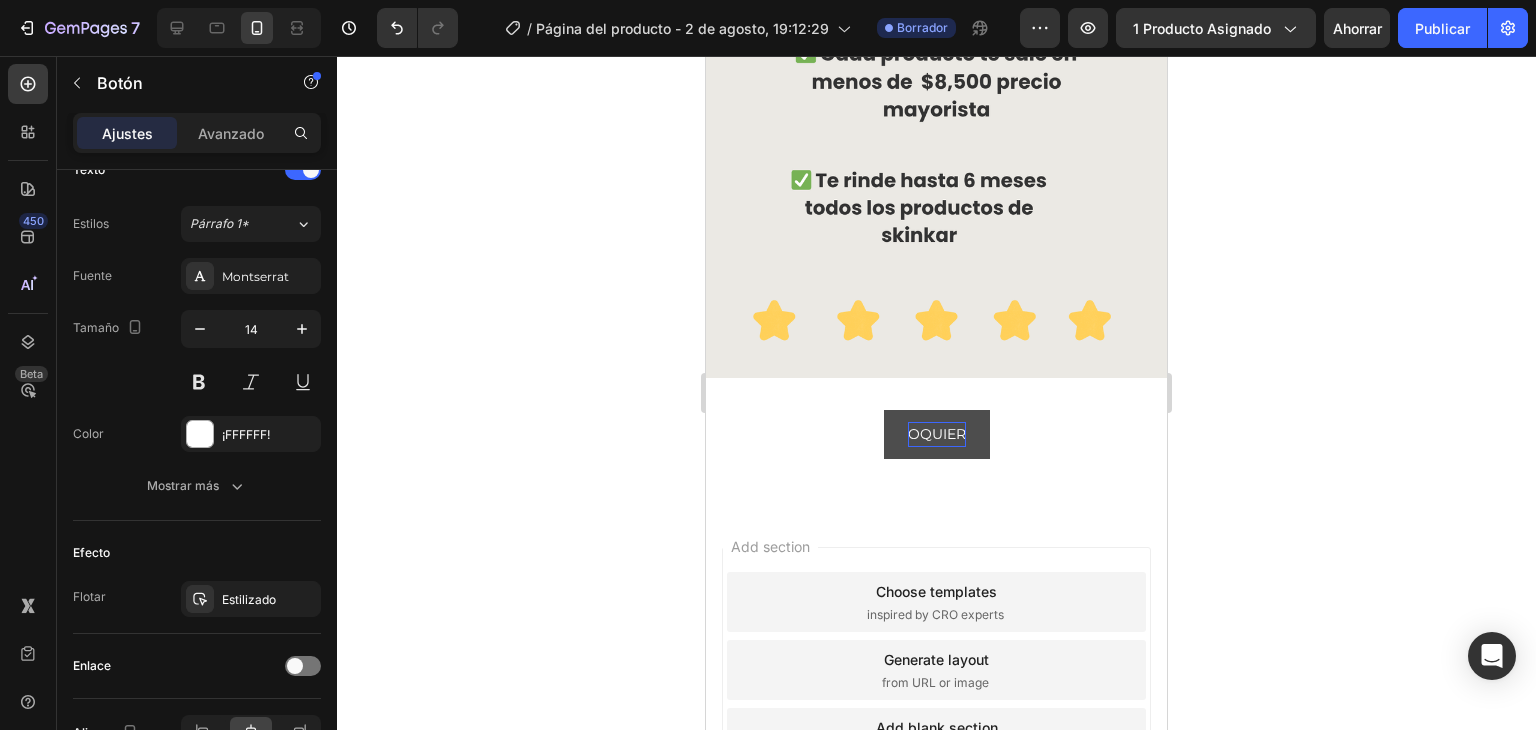 click on "OQUIER" at bounding box center [937, 434] 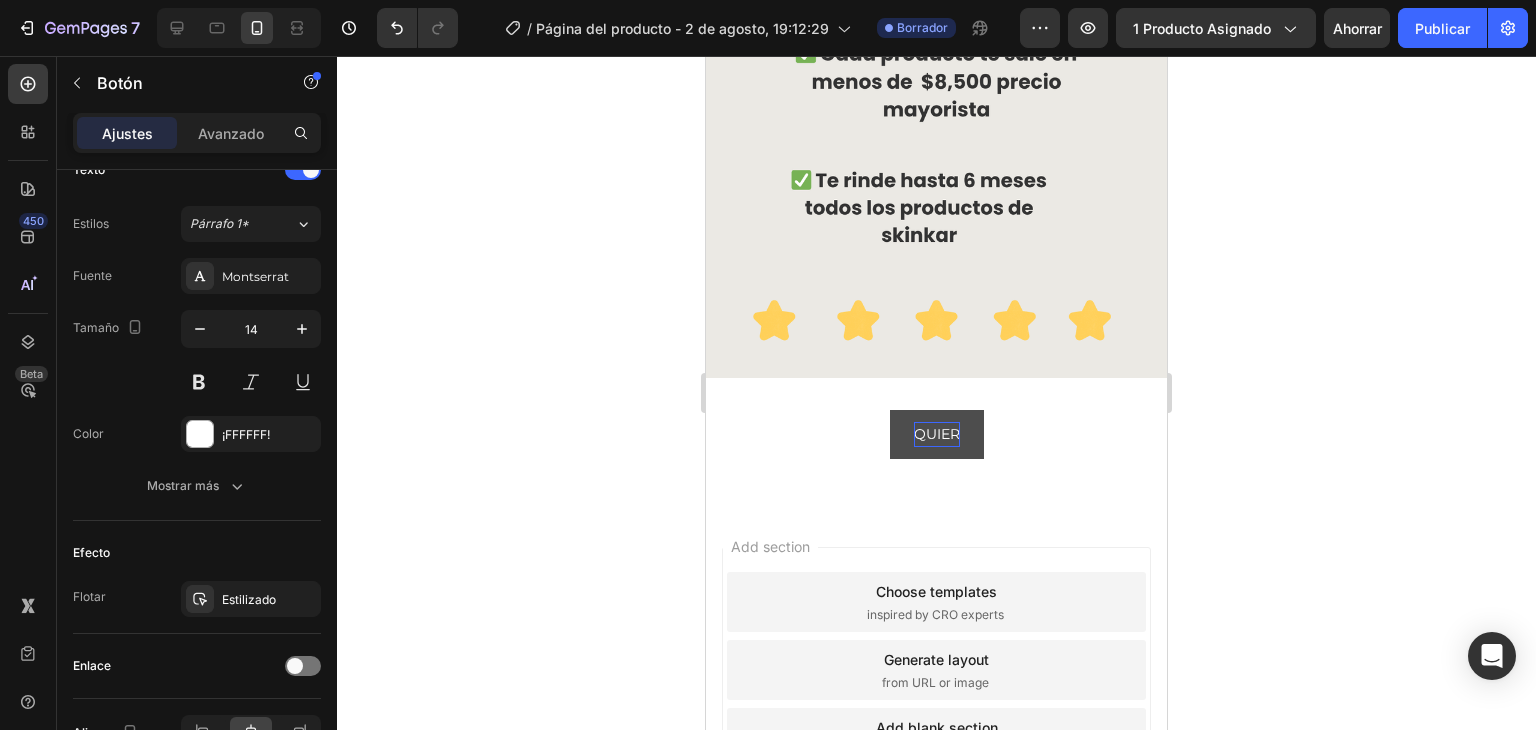 click on "QUIER" at bounding box center (937, 434) 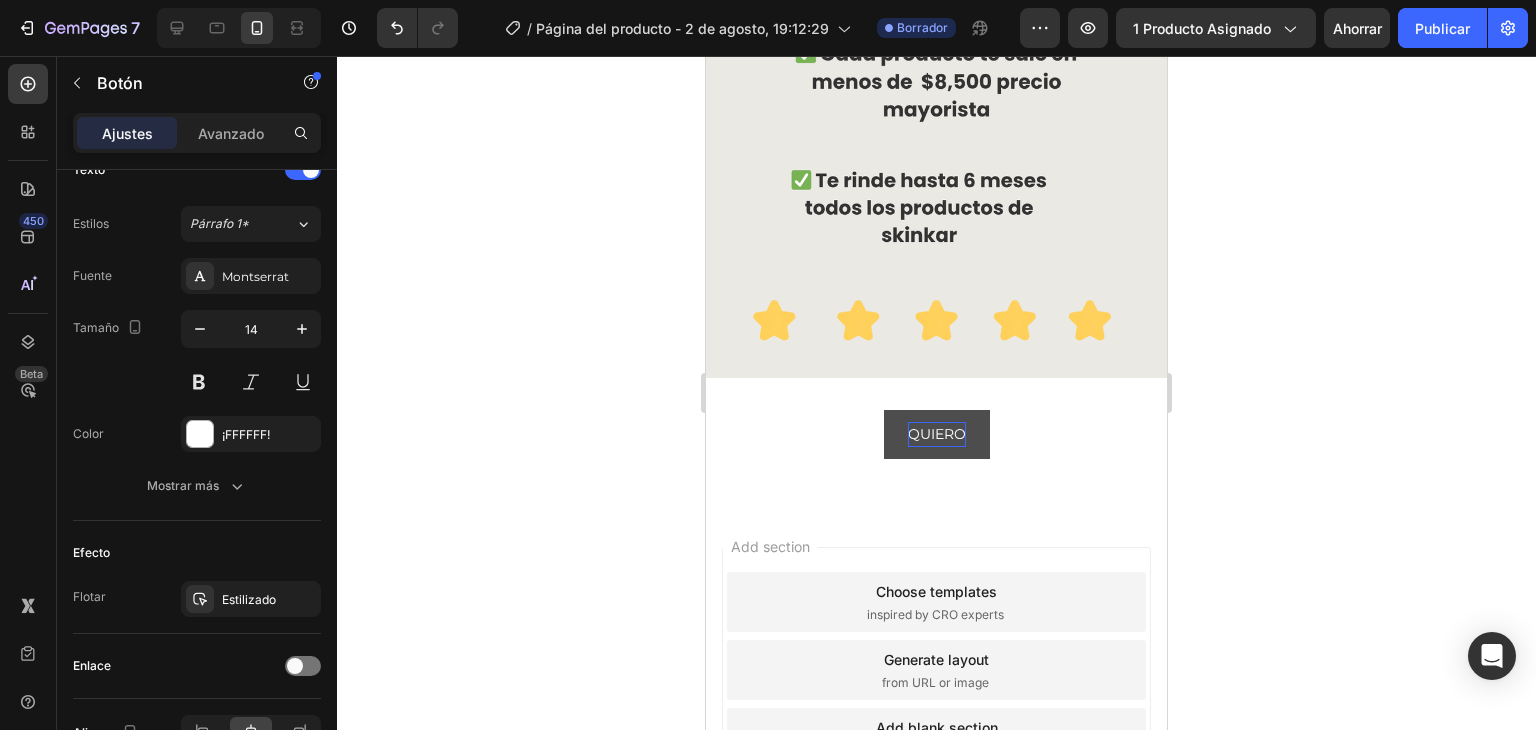 click on "QUIERO" at bounding box center [937, 434] 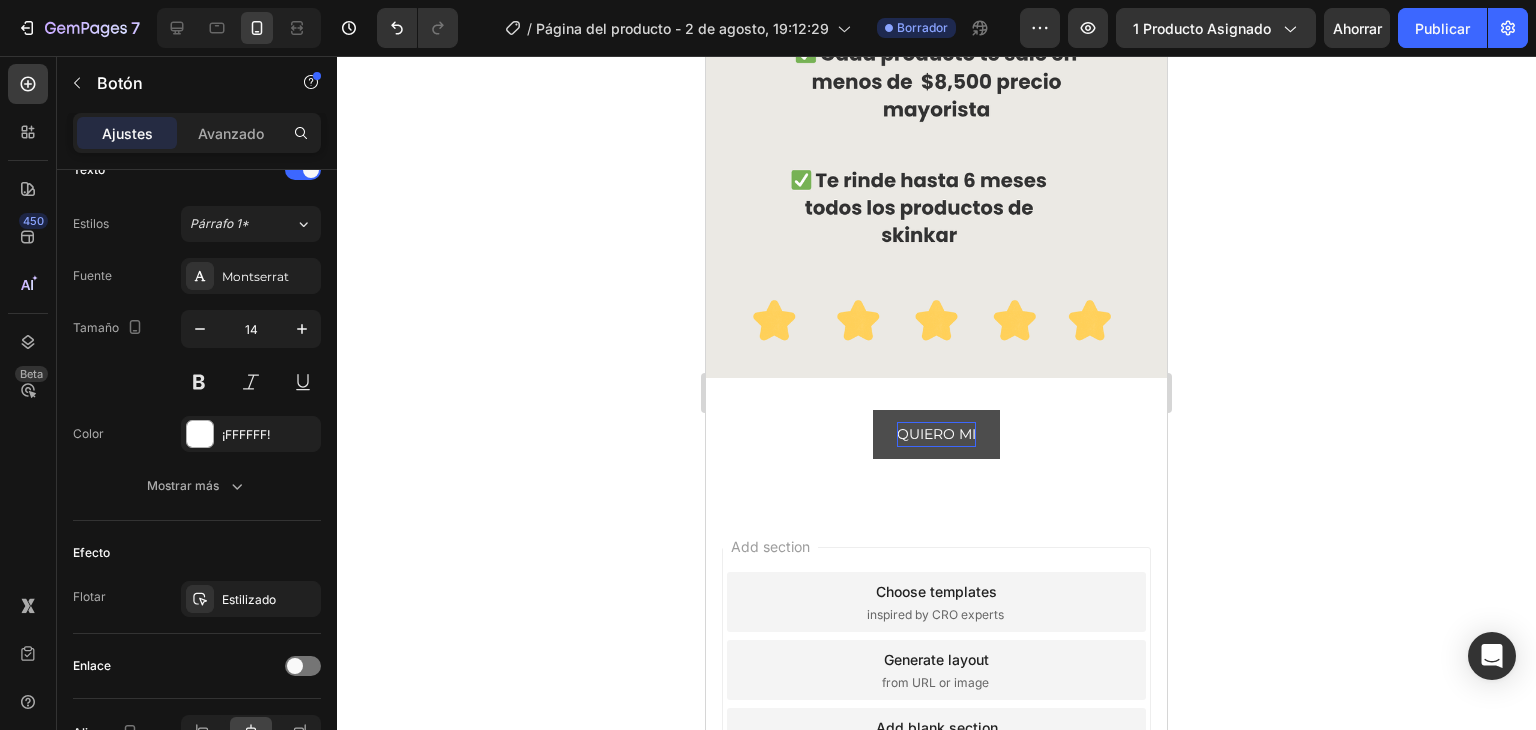 click on "QUIERO MI" at bounding box center (936, 434) 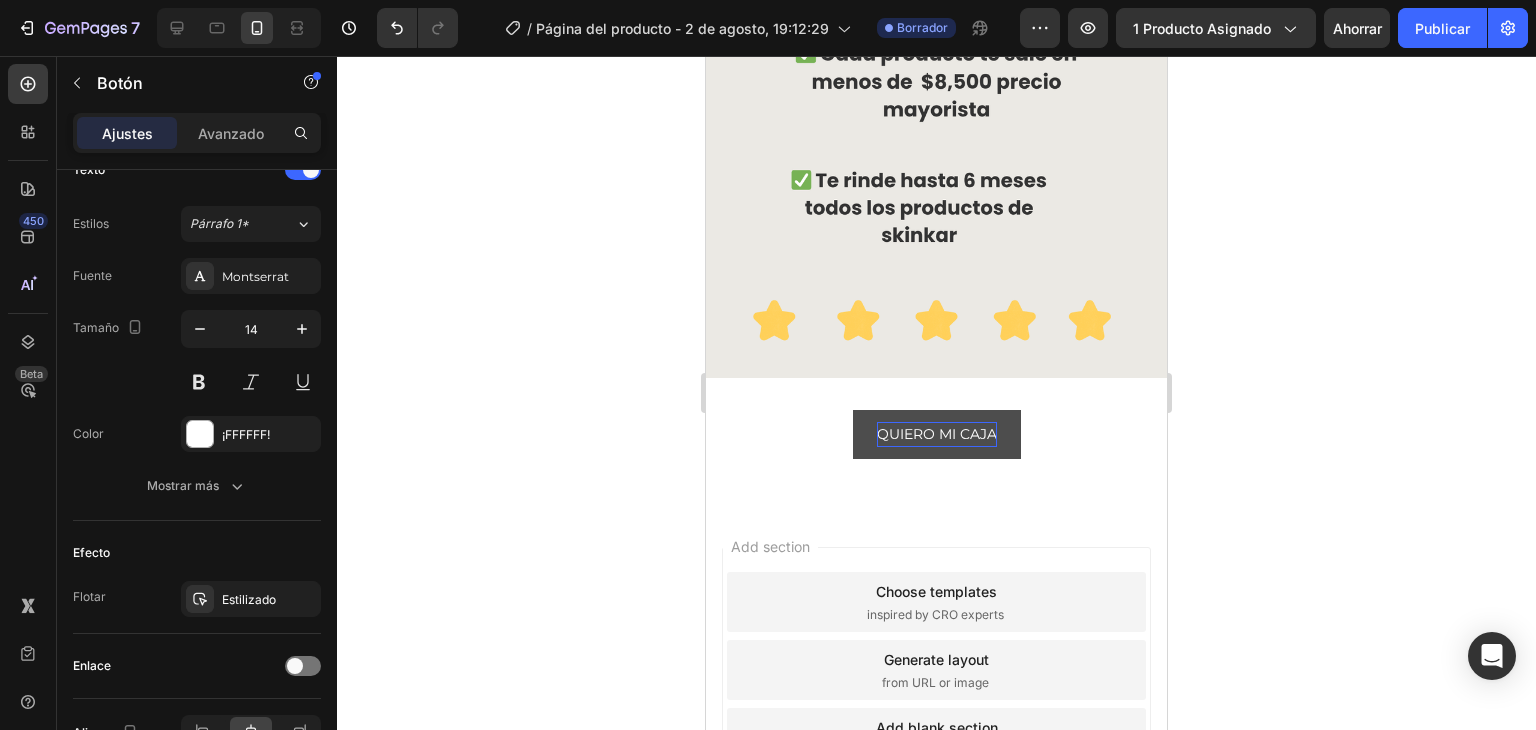 click on "QUIERO MI CAJA" at bounding box center [937, 434] 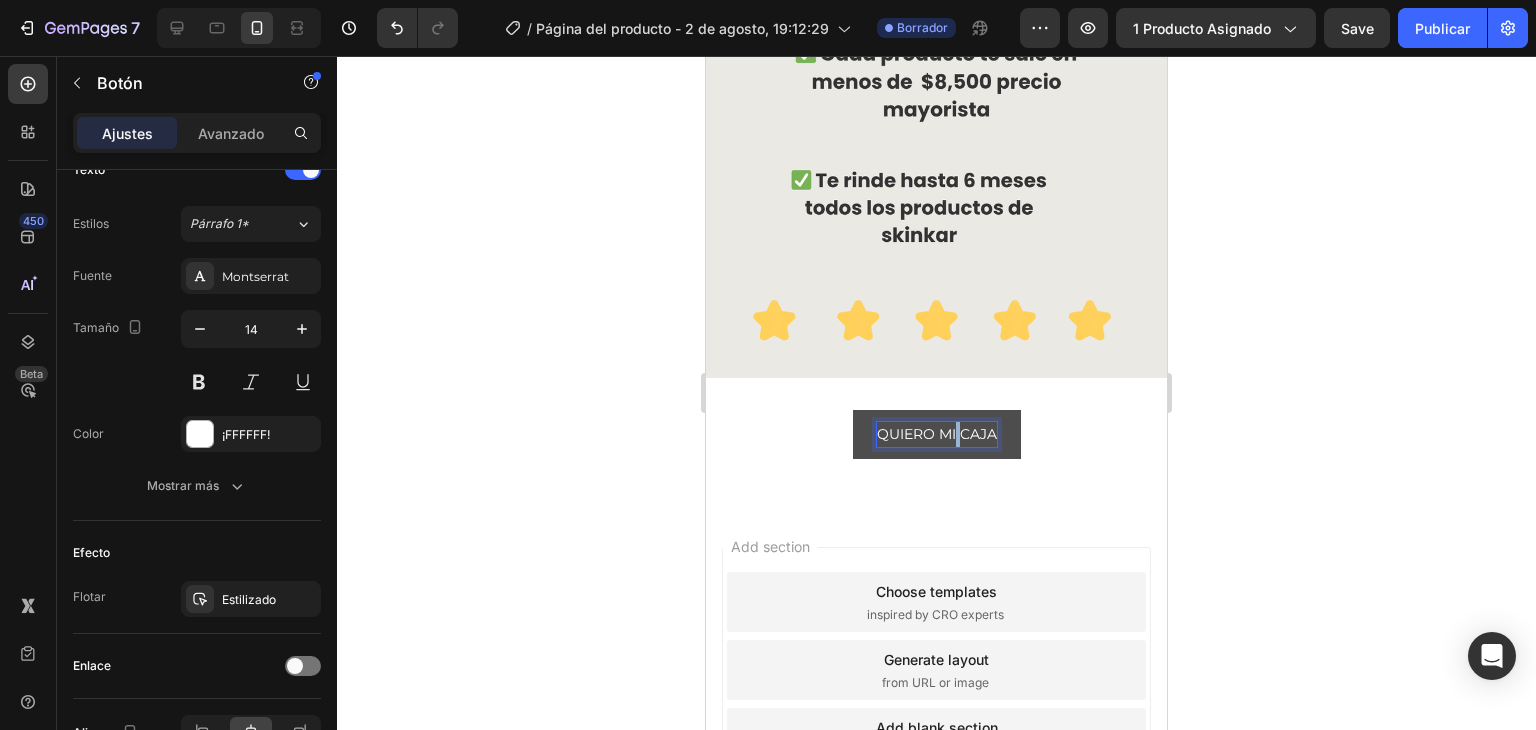 click on "QUIERO MI CAJA" at bounding box center [937, 434] 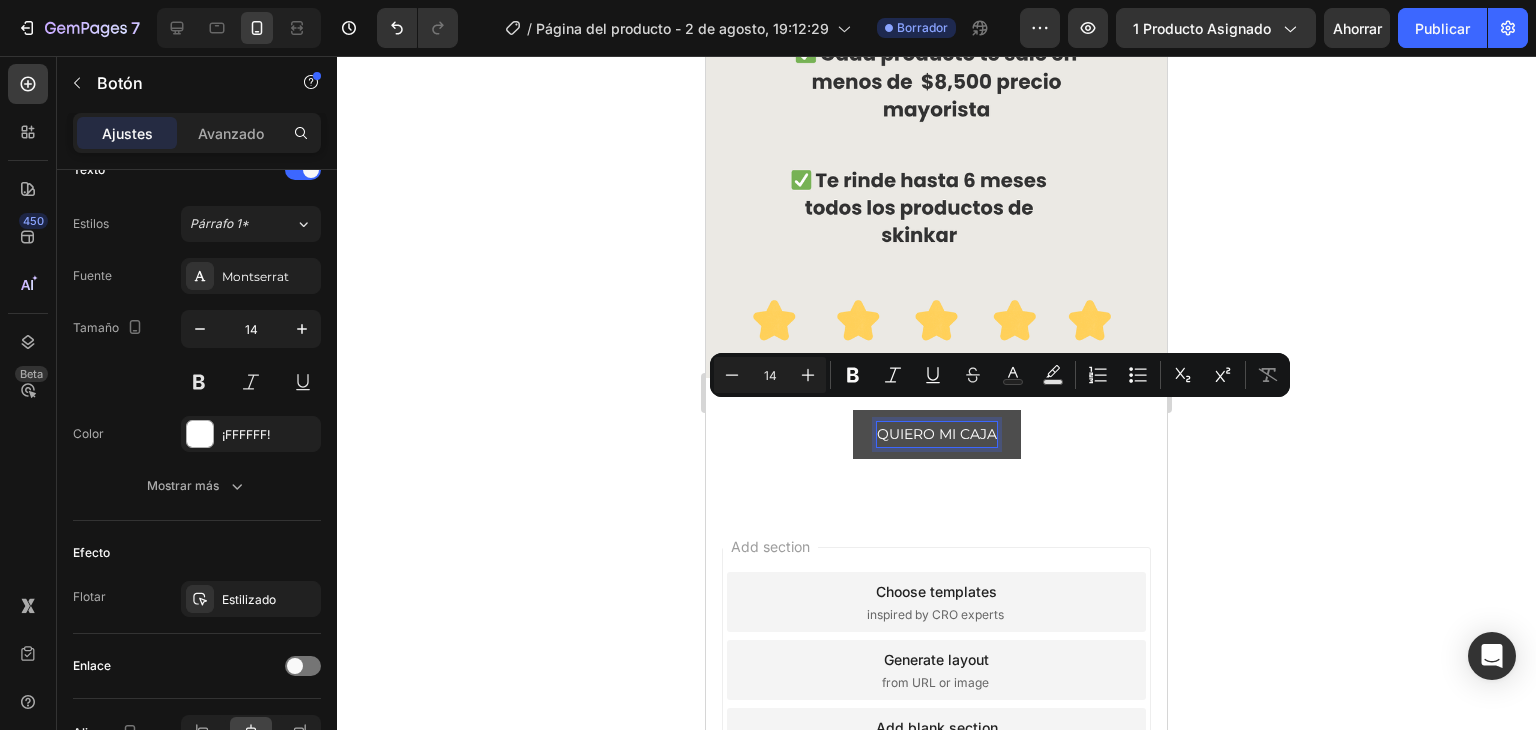 click on "QUIERO MI CAJA" at bounding box center [937, 434] 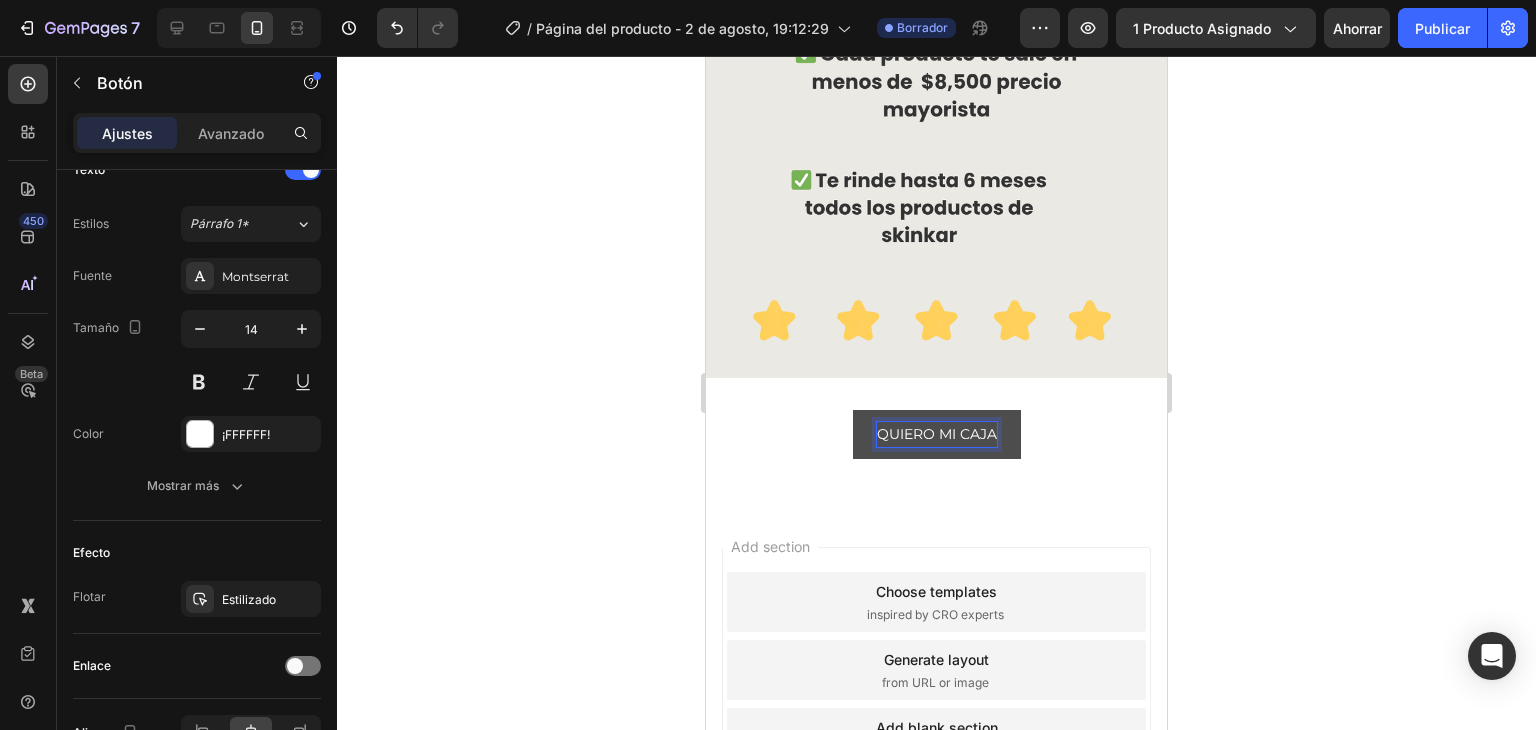 click on "QUIERO MI CAJA" at bounding box center [937, 434] 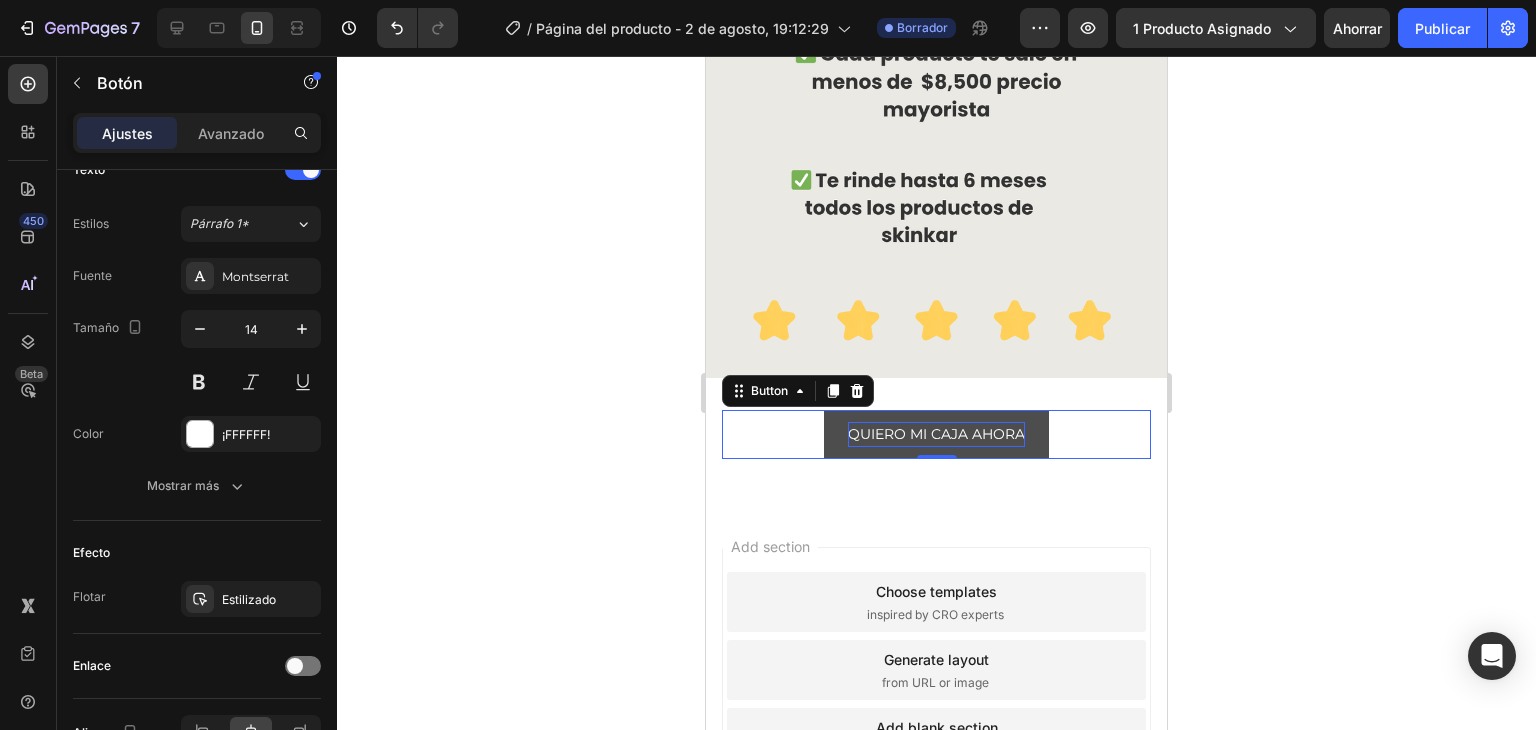 click 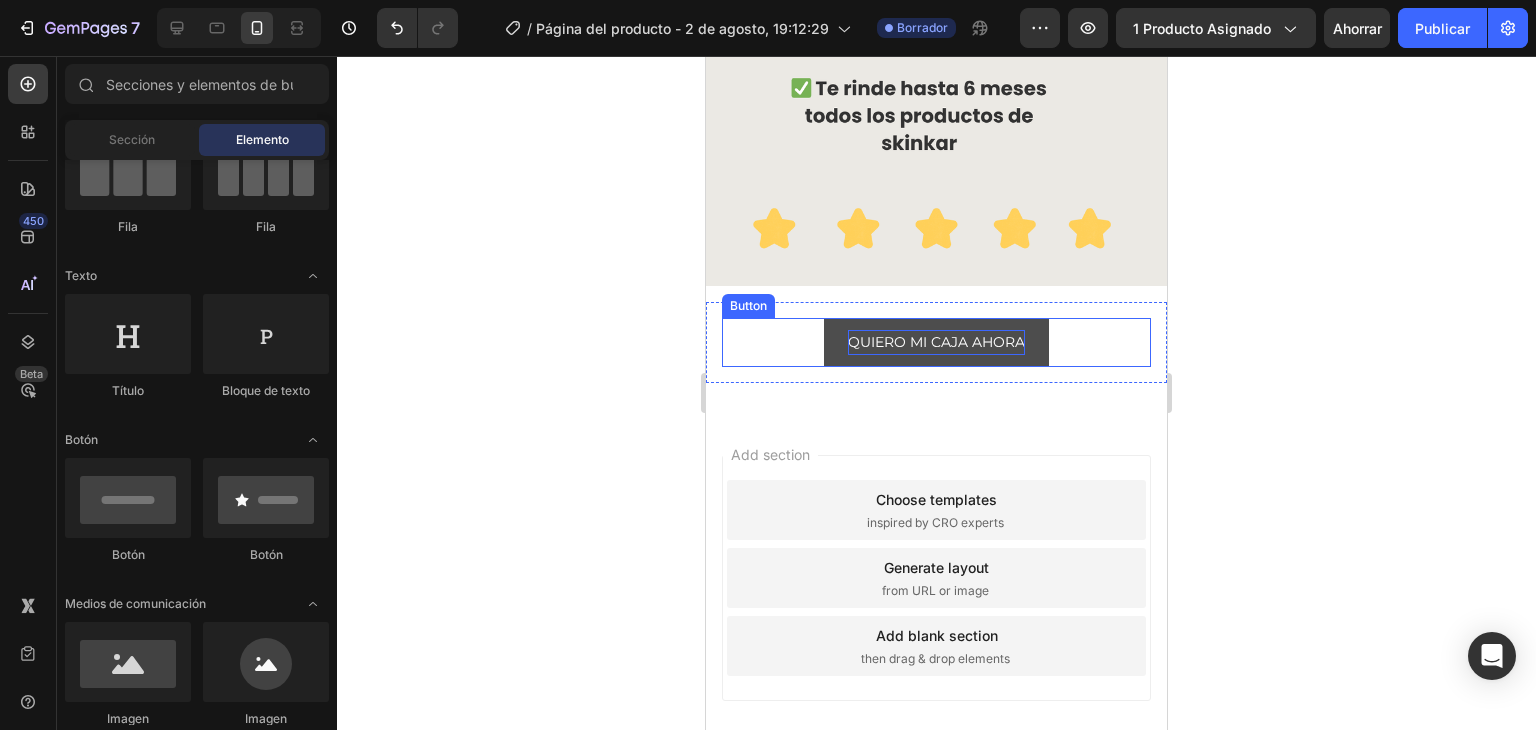 scroll, scrollTop: 3409, scrollLeft: 0, axis: vertical 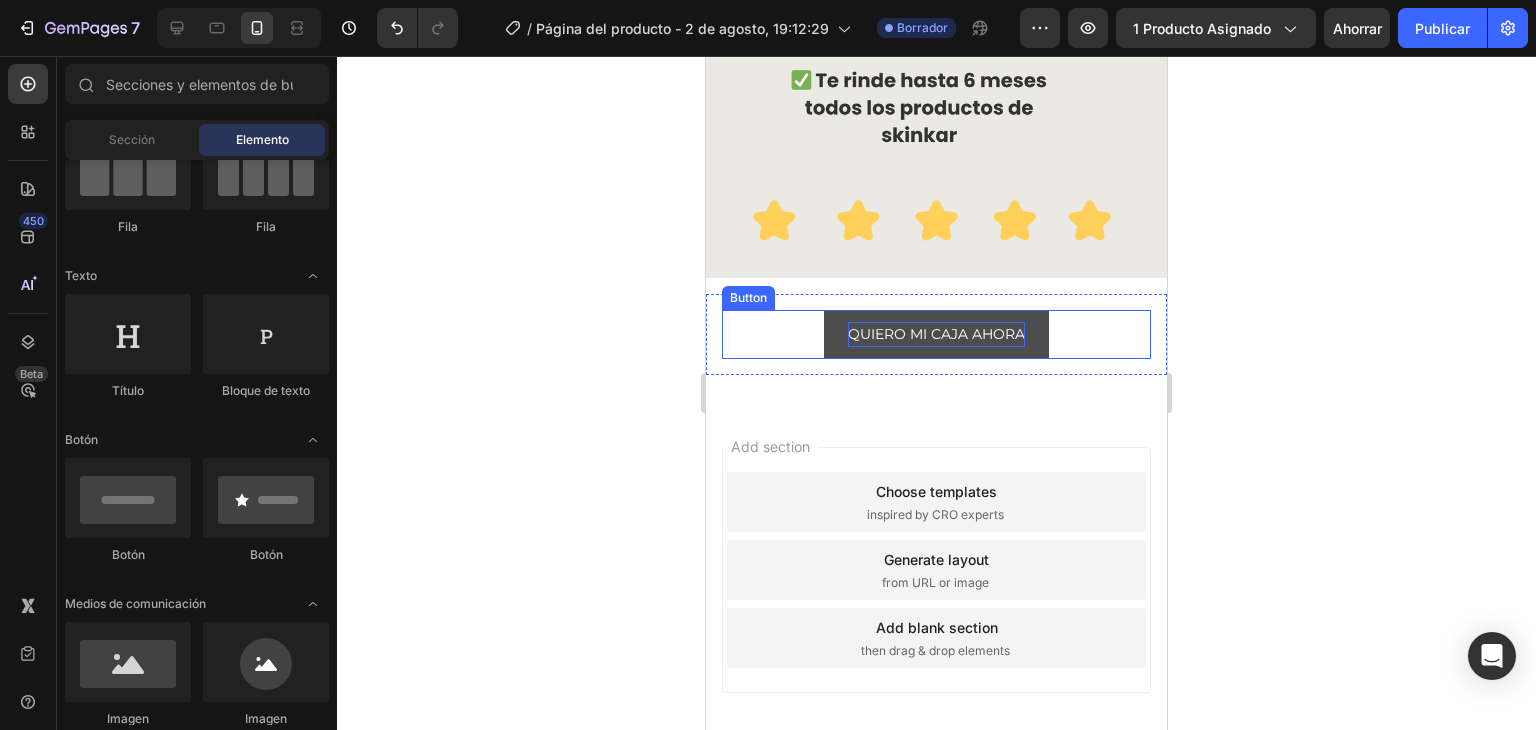 click on "QUIERO MI CAJA AHORA" at bounding box center (936, 334) 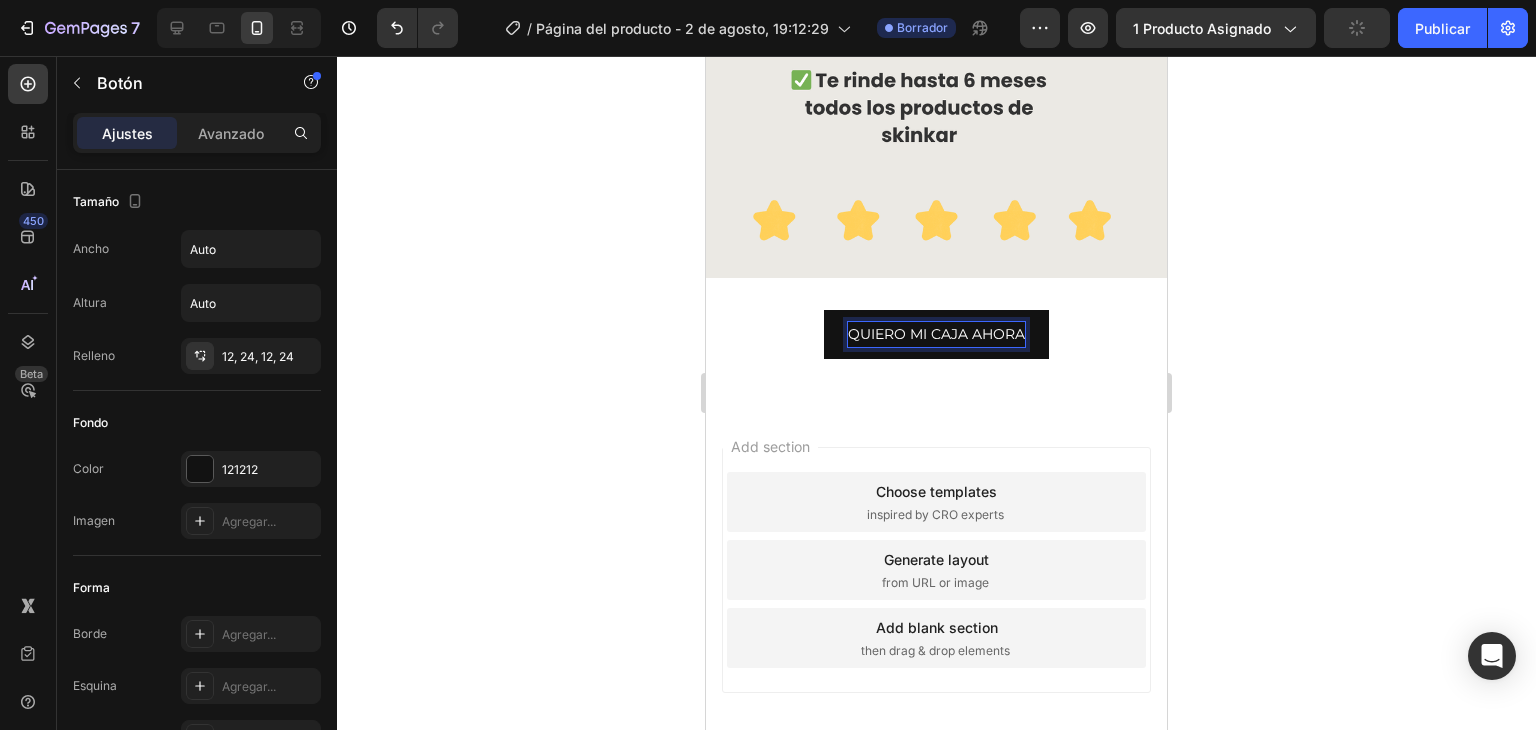 click on "QUIERO MI CAJA AHORA" at bounding box center (936, 334) 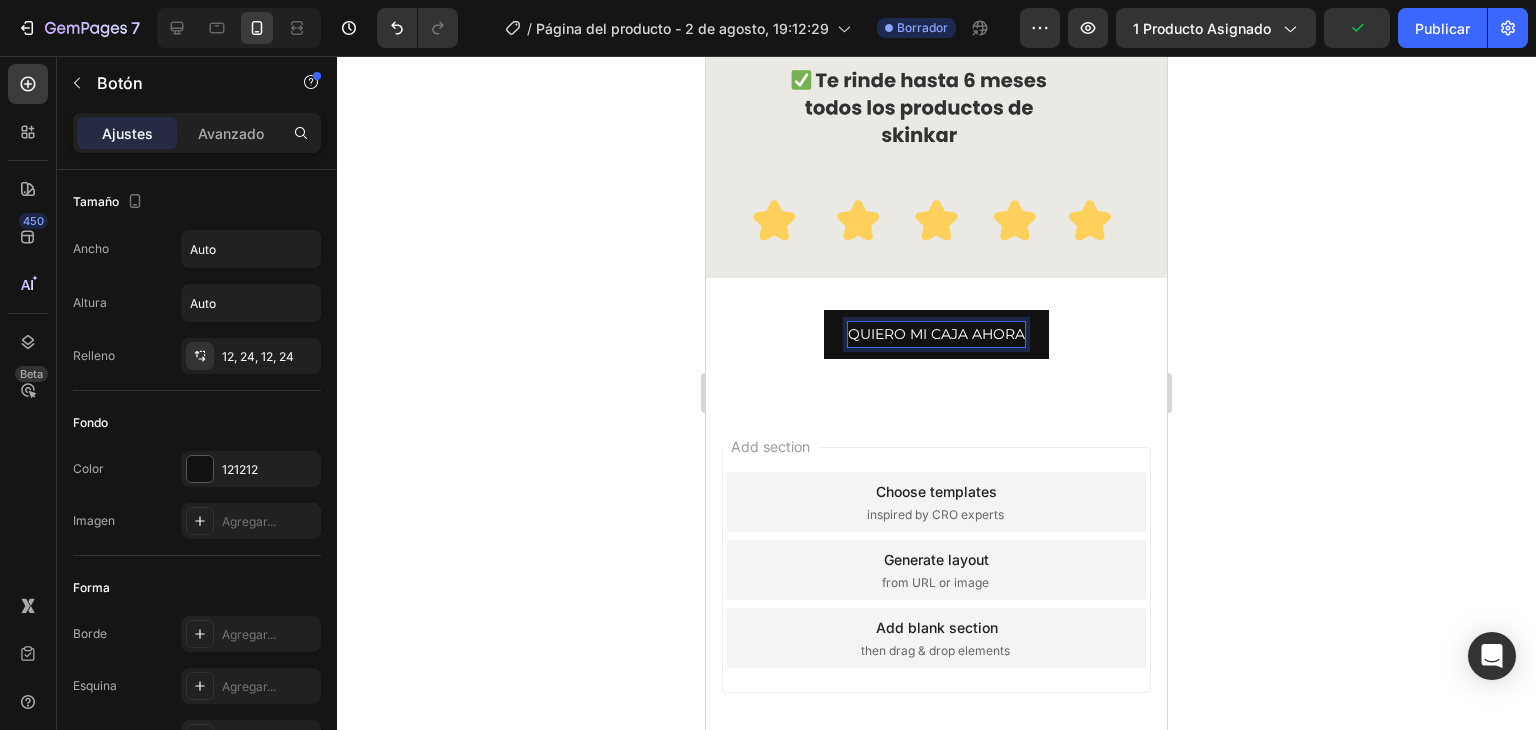 click on "QUIERO MI CAJA AHORA" at bounding box center (936, 334) 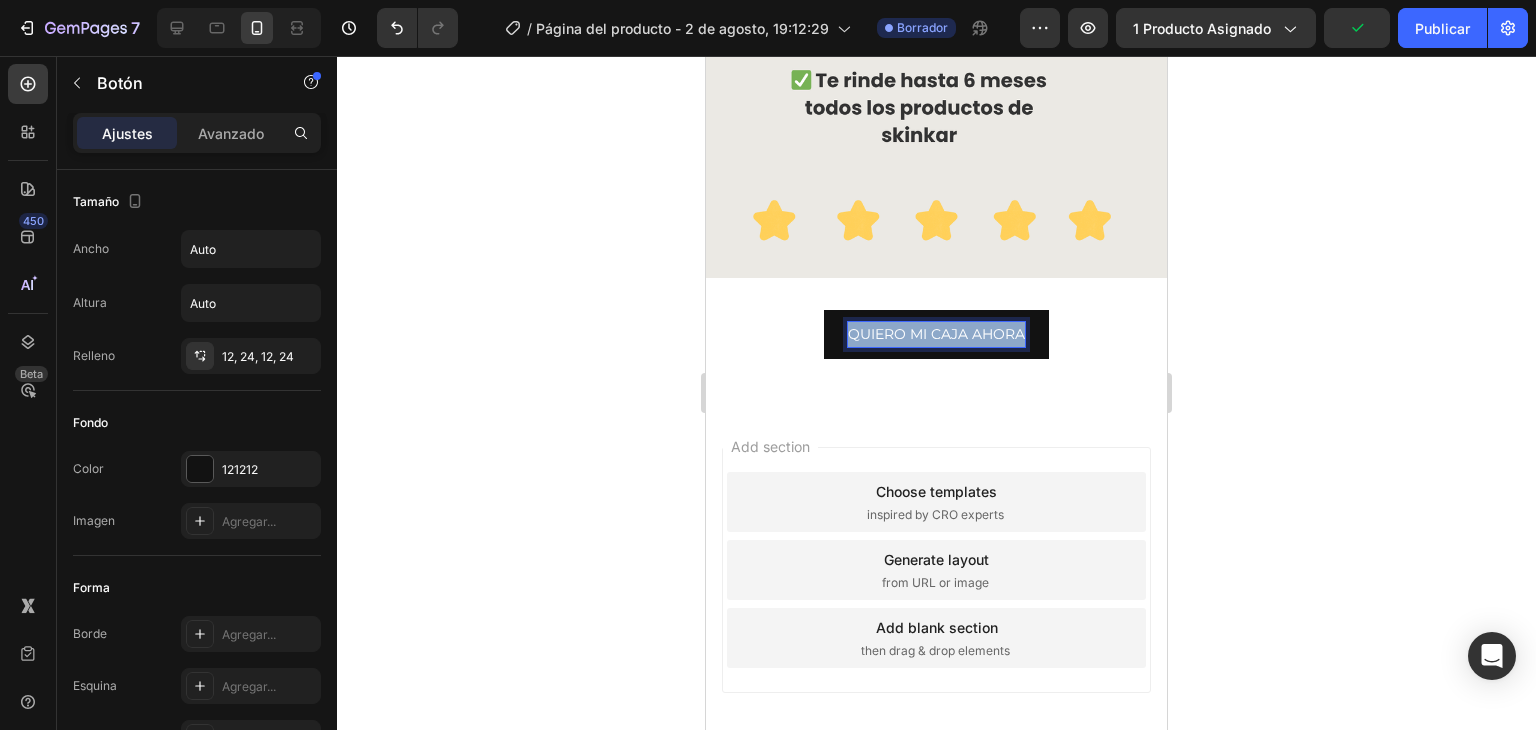 click on "QUIERO MI CAJA AHORA" at bounding box center [936, 334] 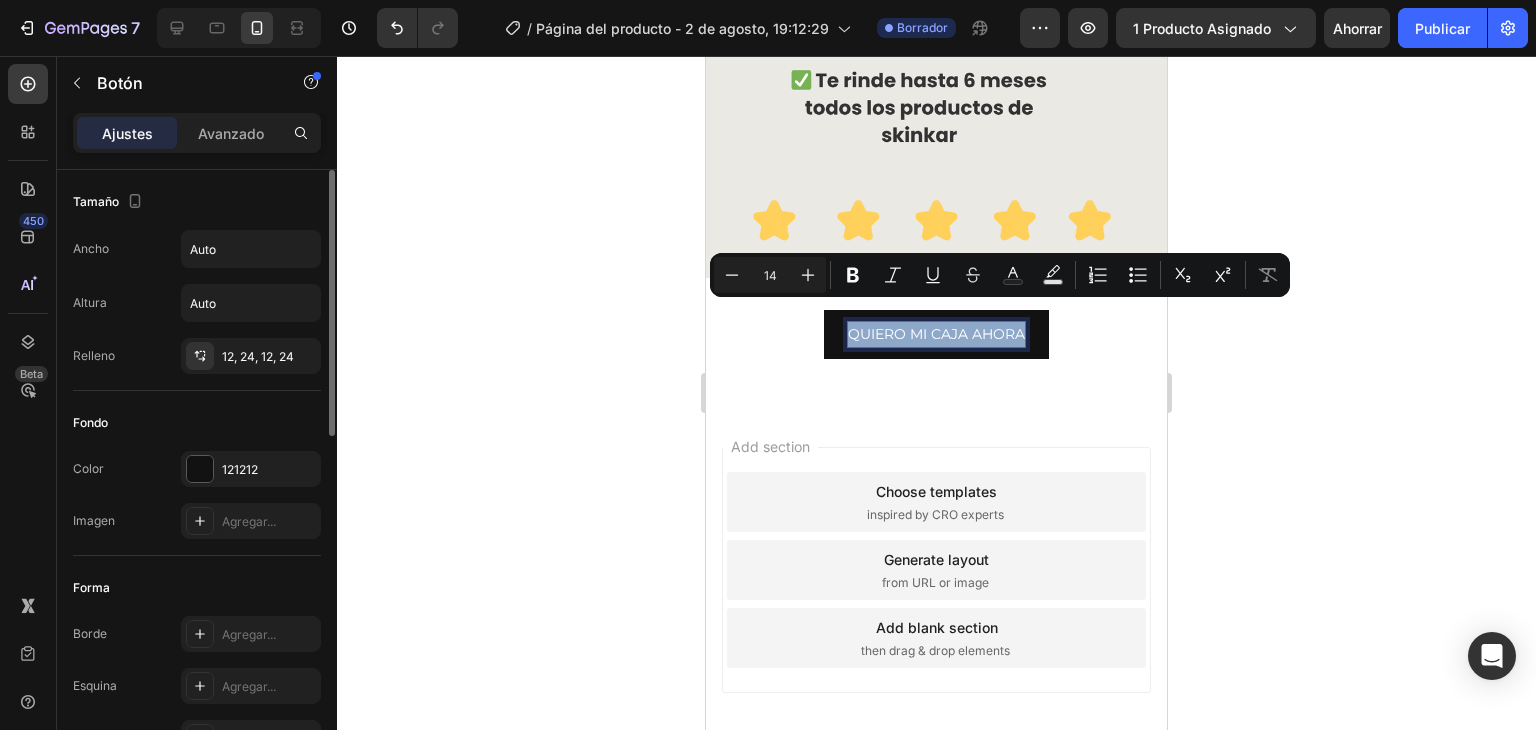 scroll, scrollTop: 200, scrollLeft: 0, axis: vertical 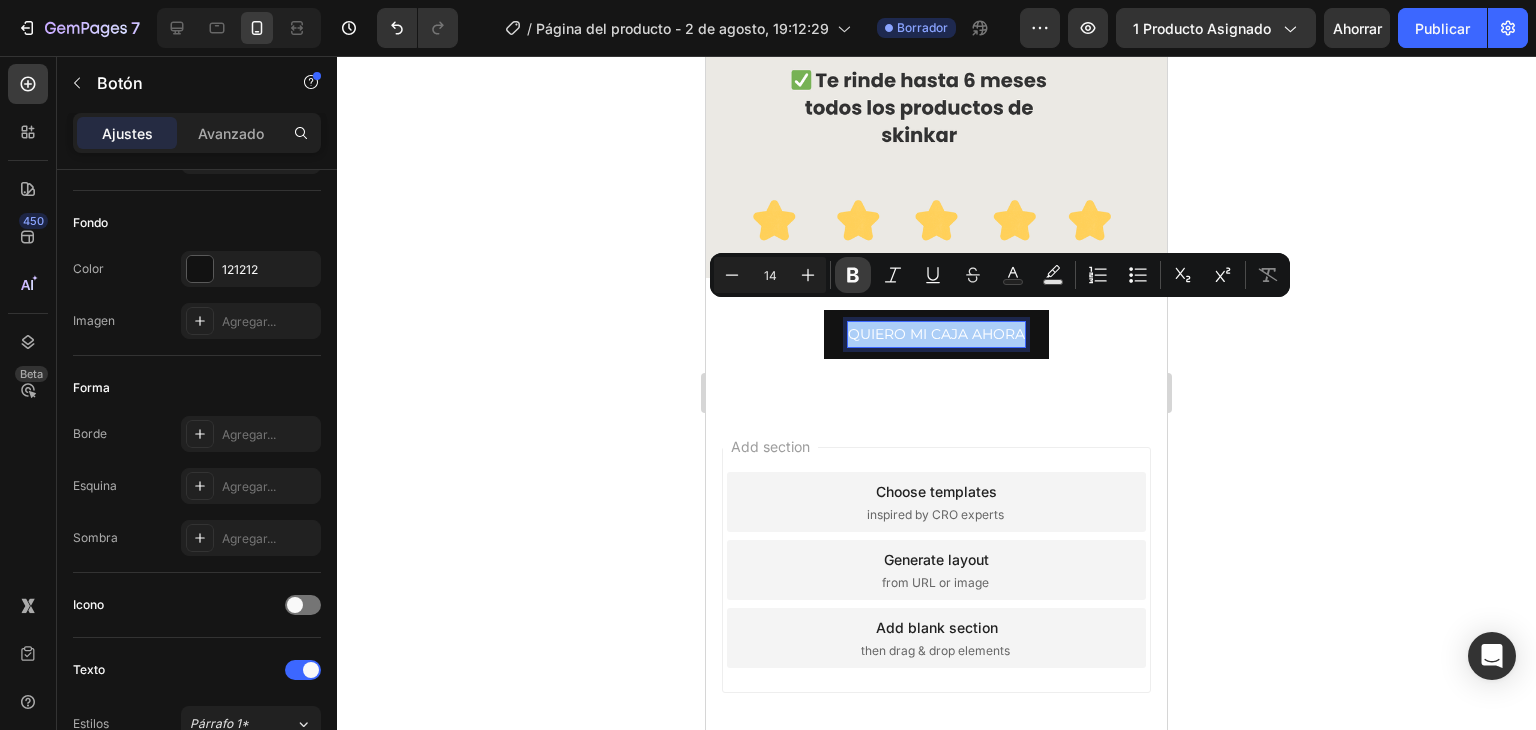 click 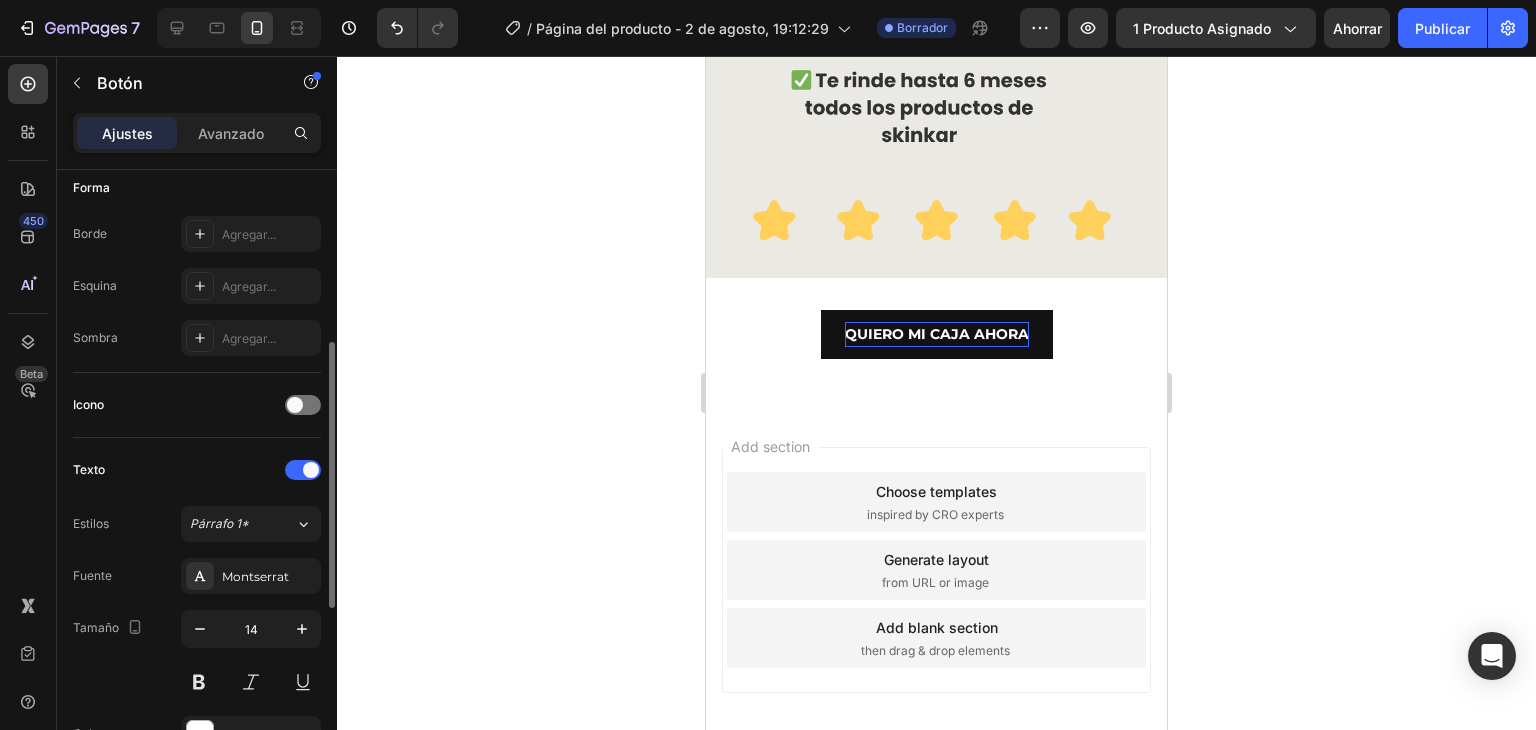 scroll, scrollTop: 600, scrollLeft: 0, axis: vertical 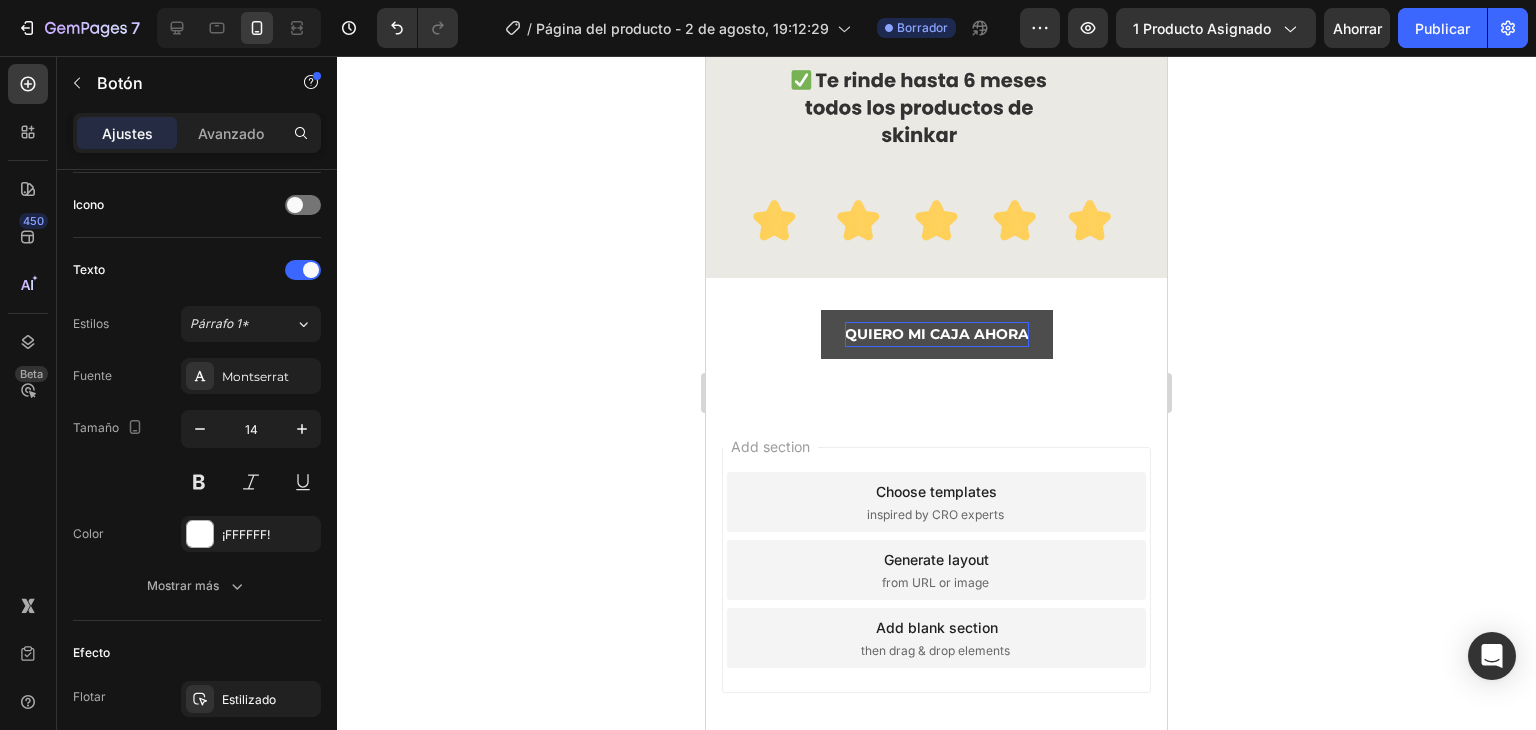 click on "QUIERO MI CAJA AHORA" at bounding box center [937, 334] 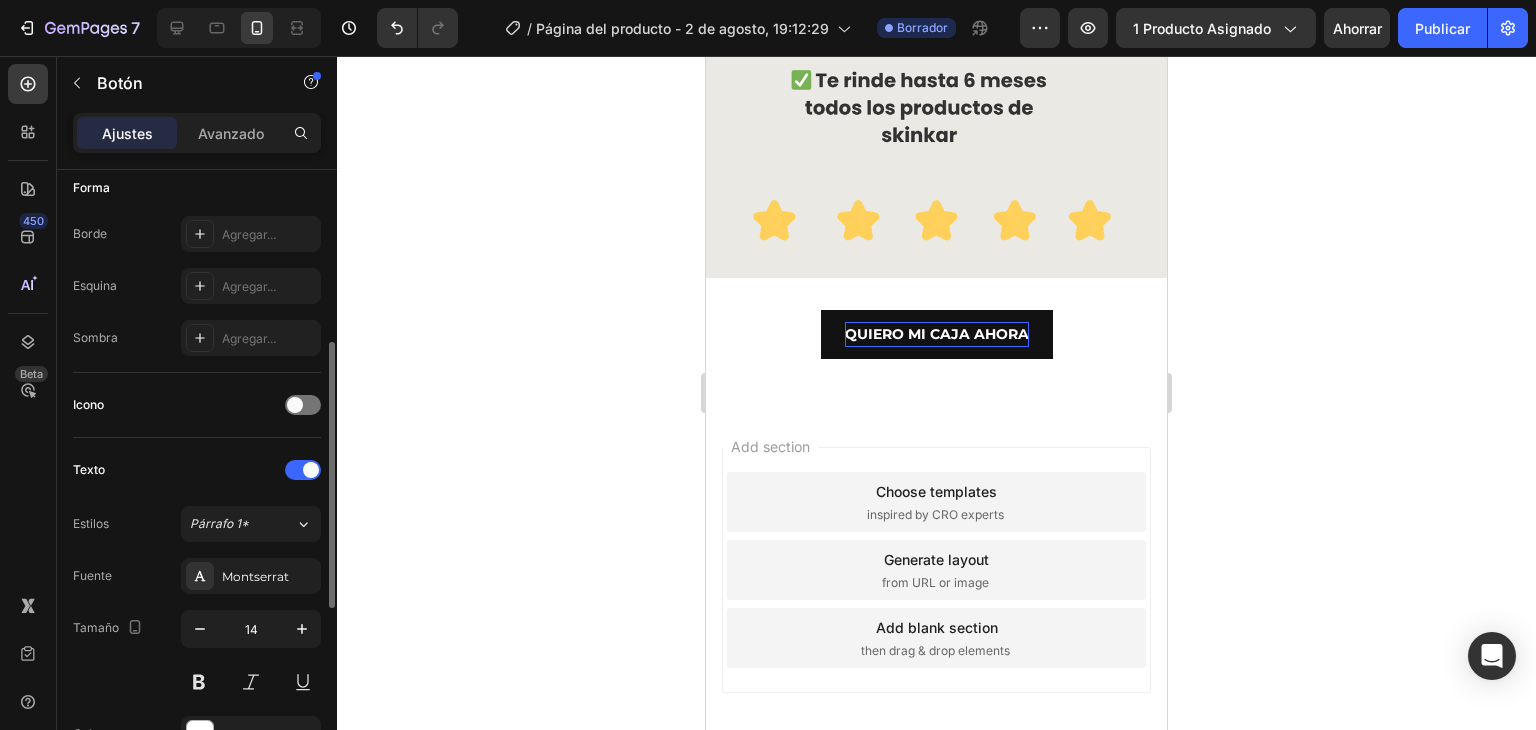 scroll, scrollTop: 200, scrollLeft: 0, axis: vertical 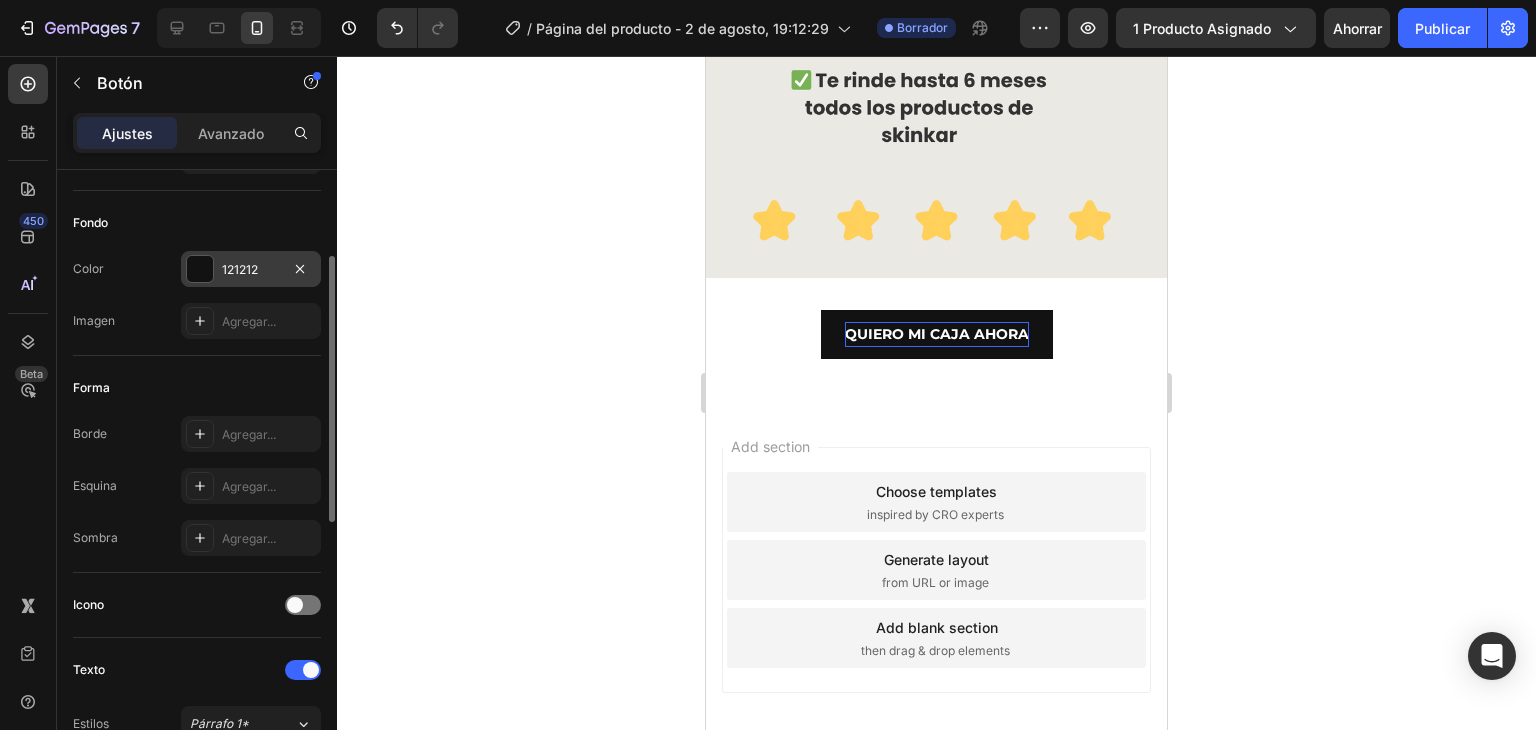 click on "121212" at bounding box center (251, 270) 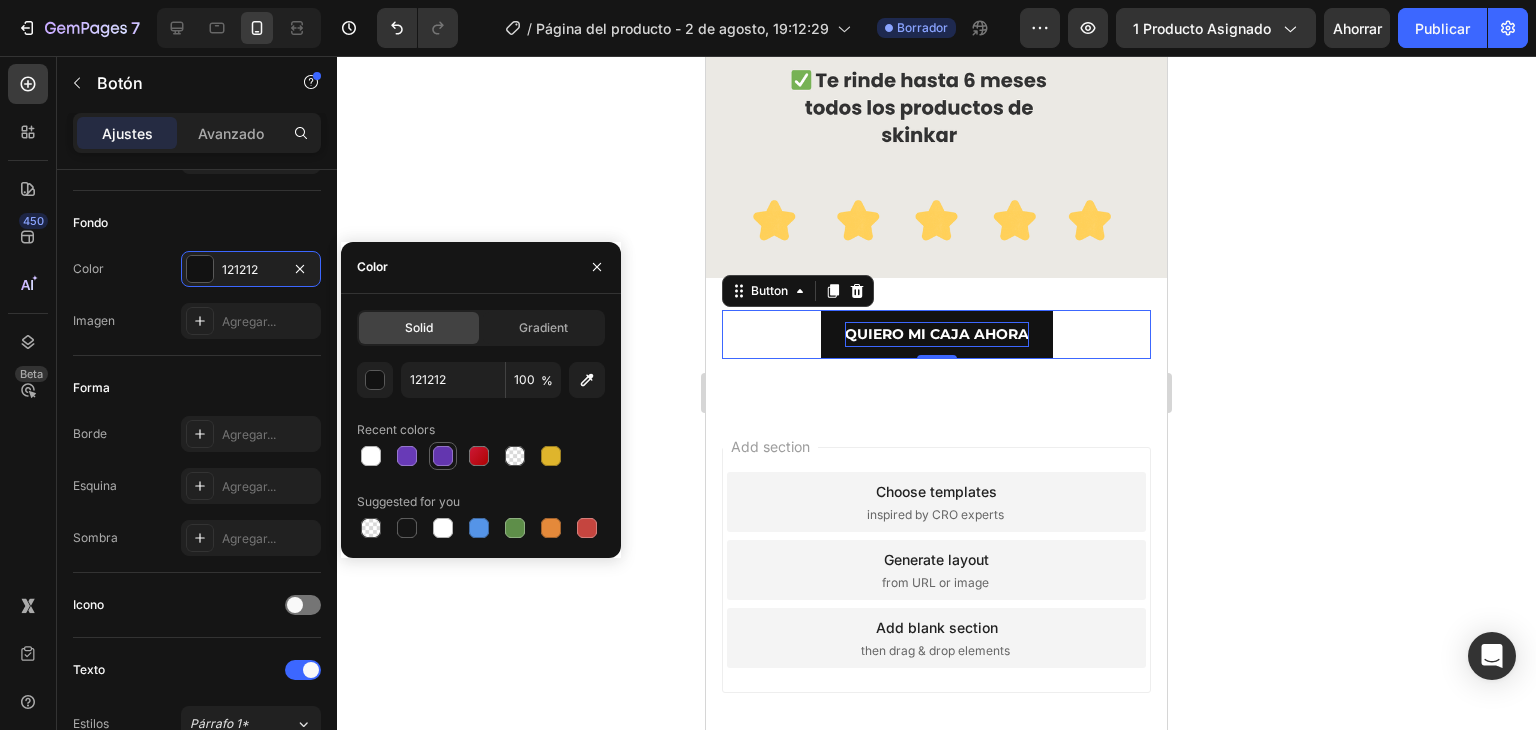 click at bounding box center [443, 456] 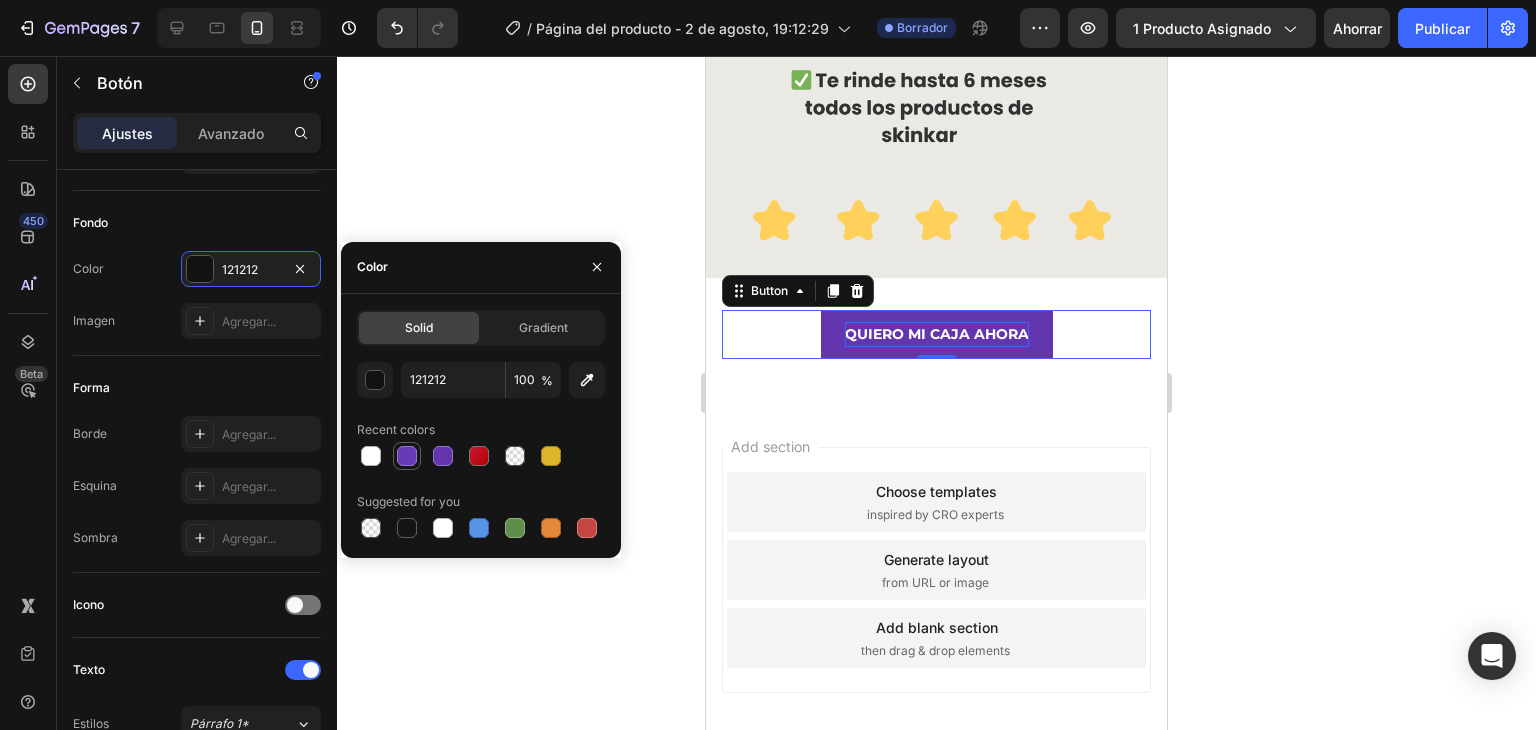 type on "6336AF" 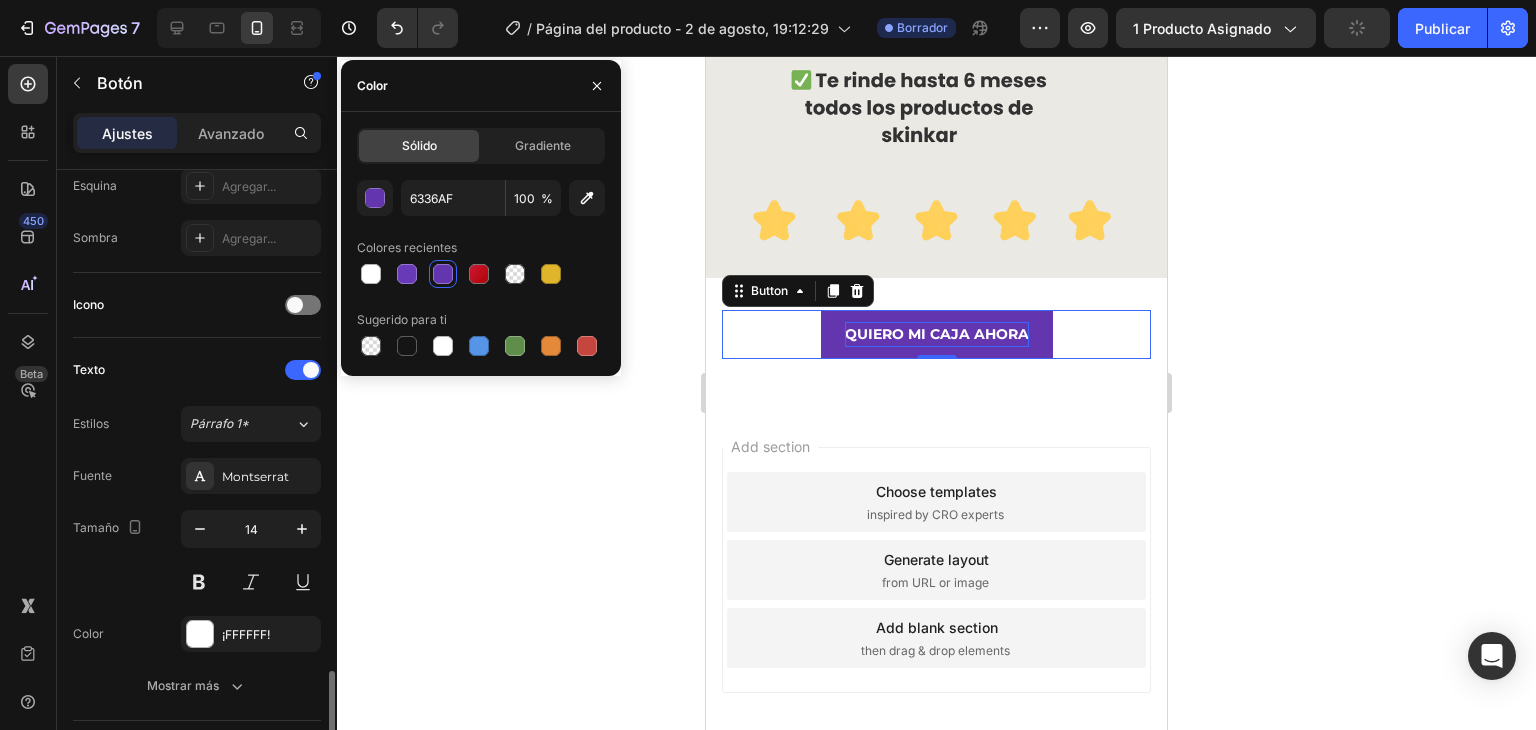 scroll, scrollTop: 700, scrollLeft: 0, axis: vertical 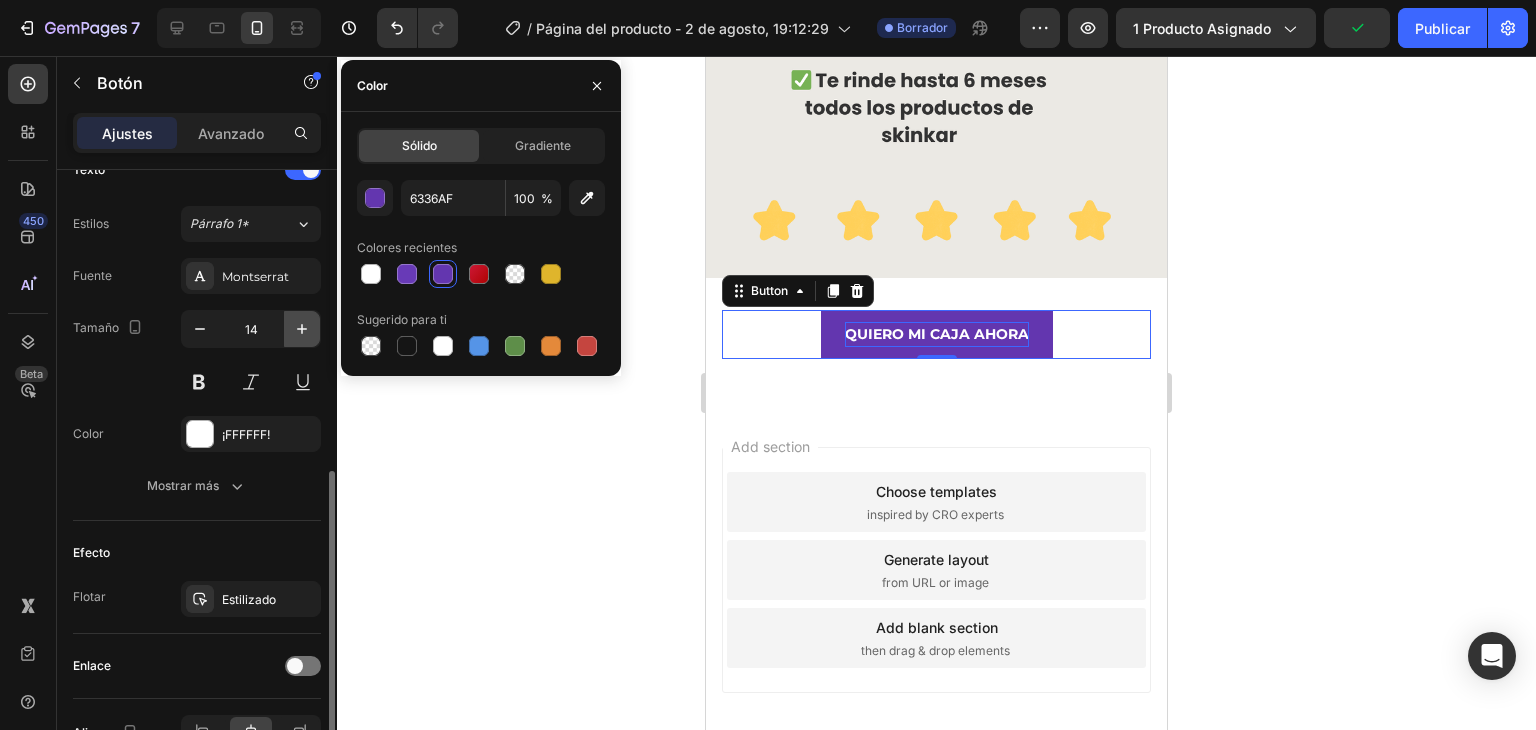 click 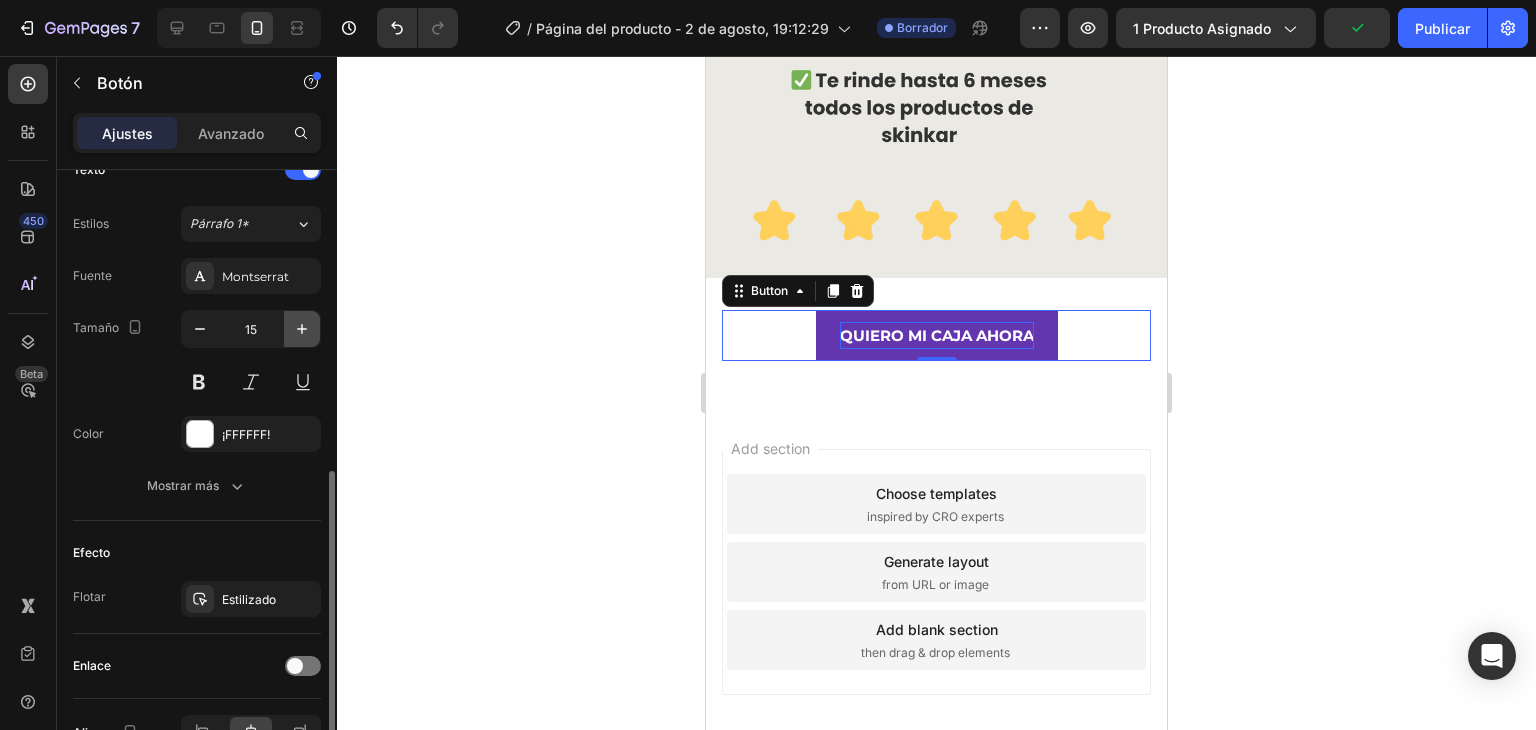 click 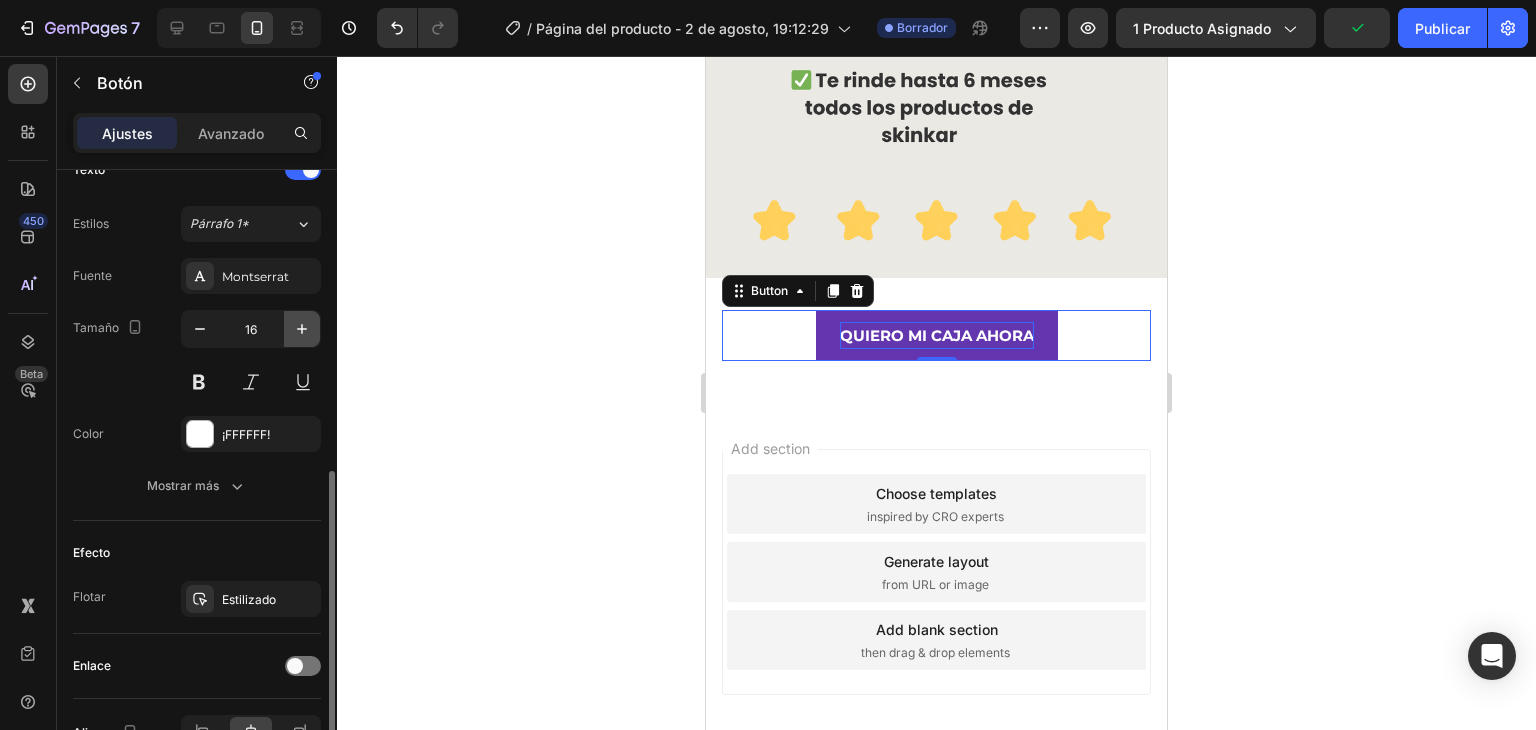 click 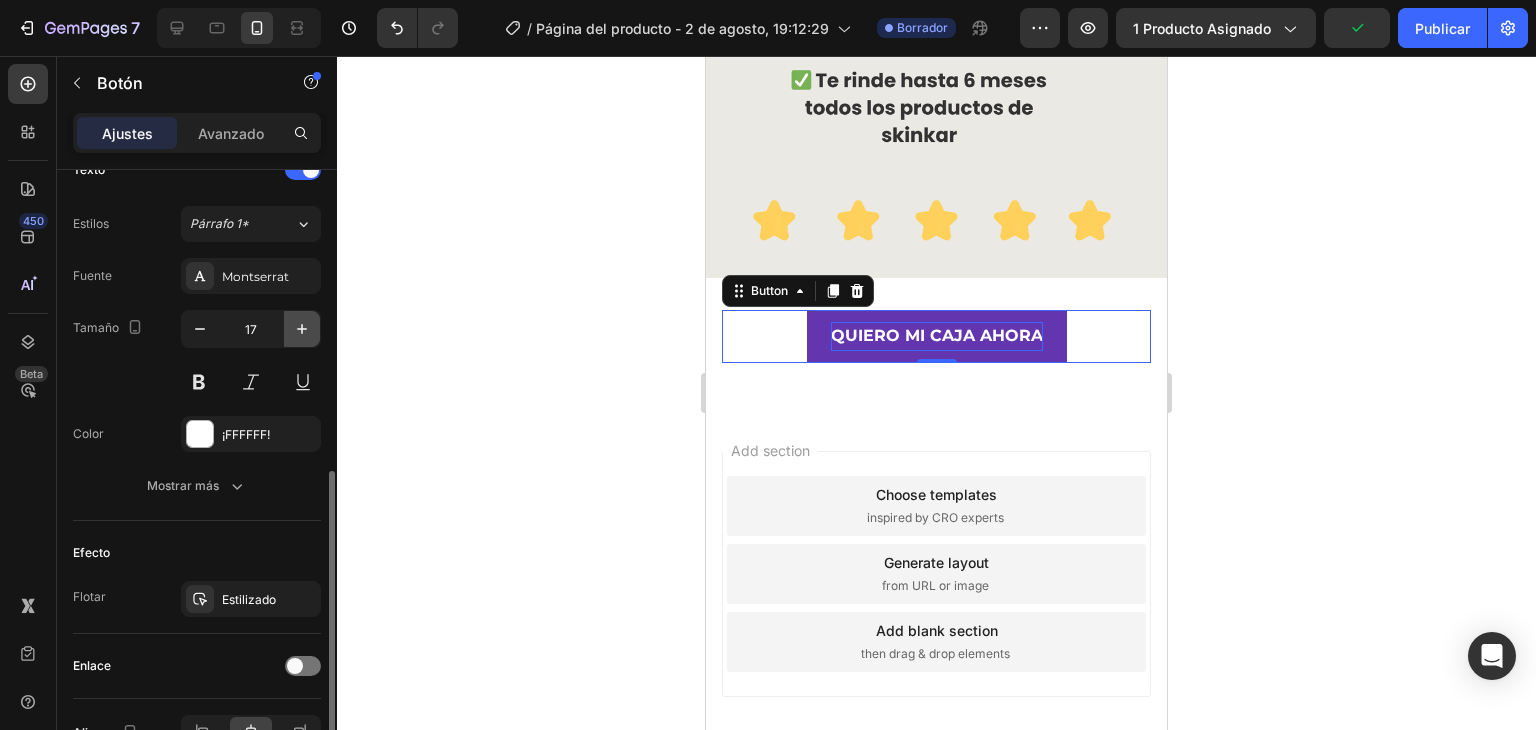 click 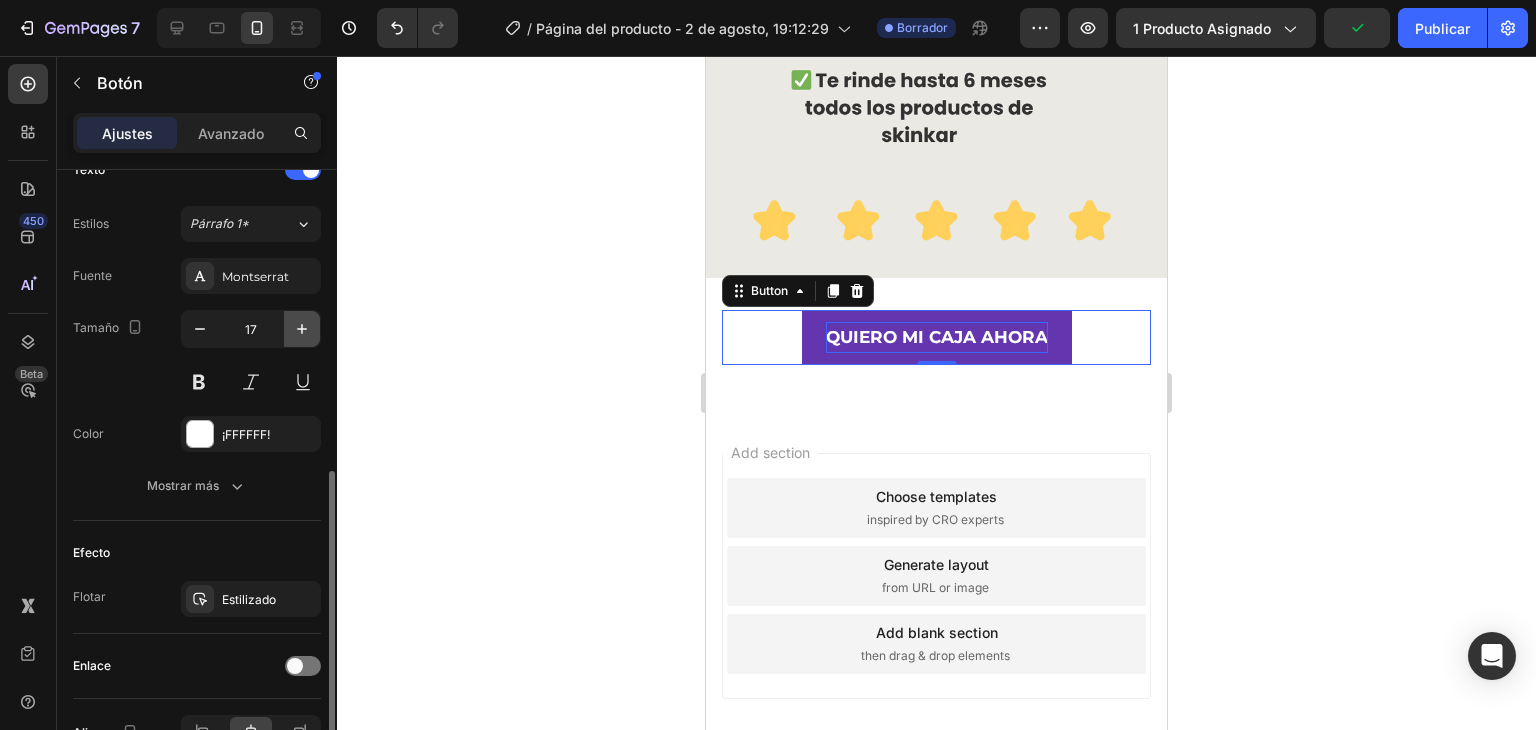 type on "18" 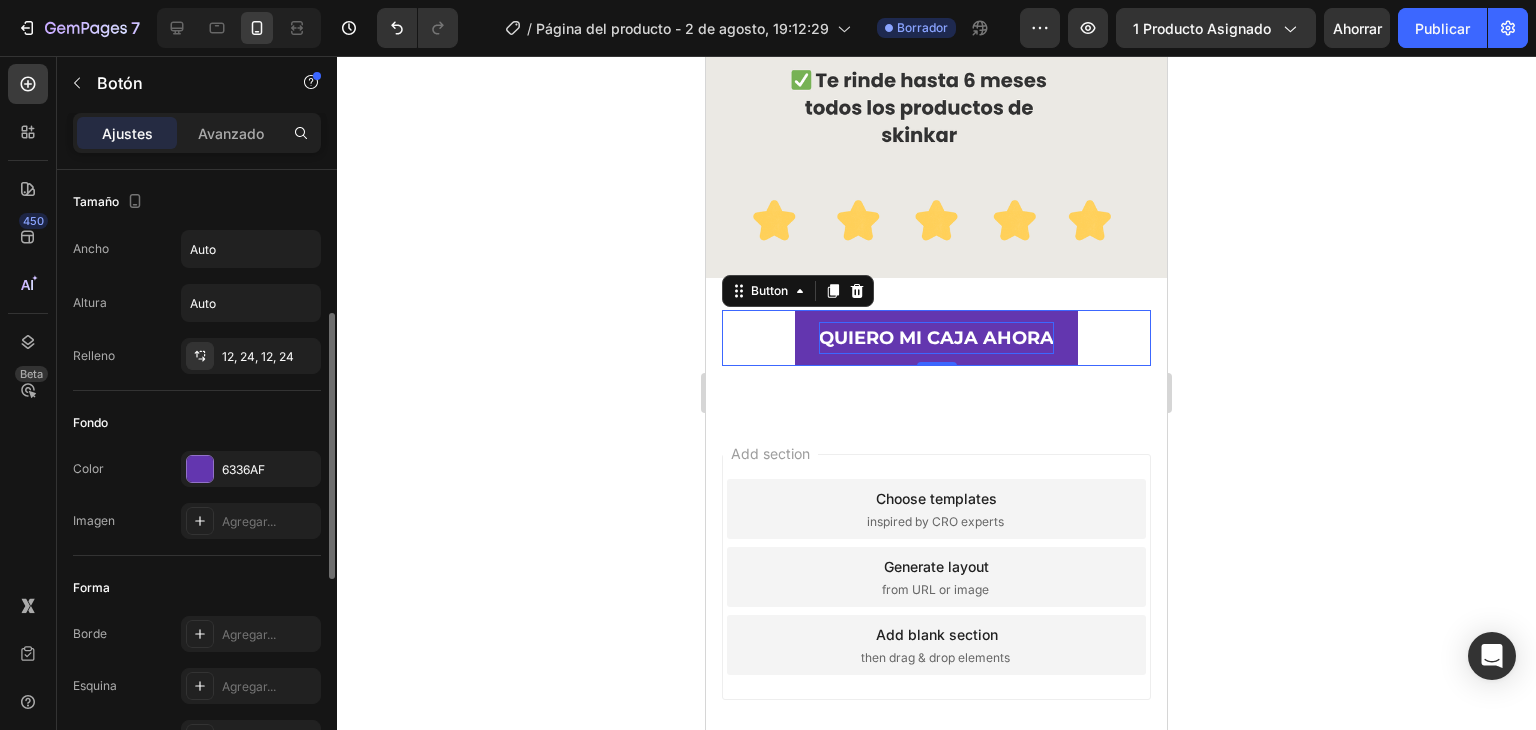 scroll, scrollTop: 100, scrollLeft: 0, axis: vertical 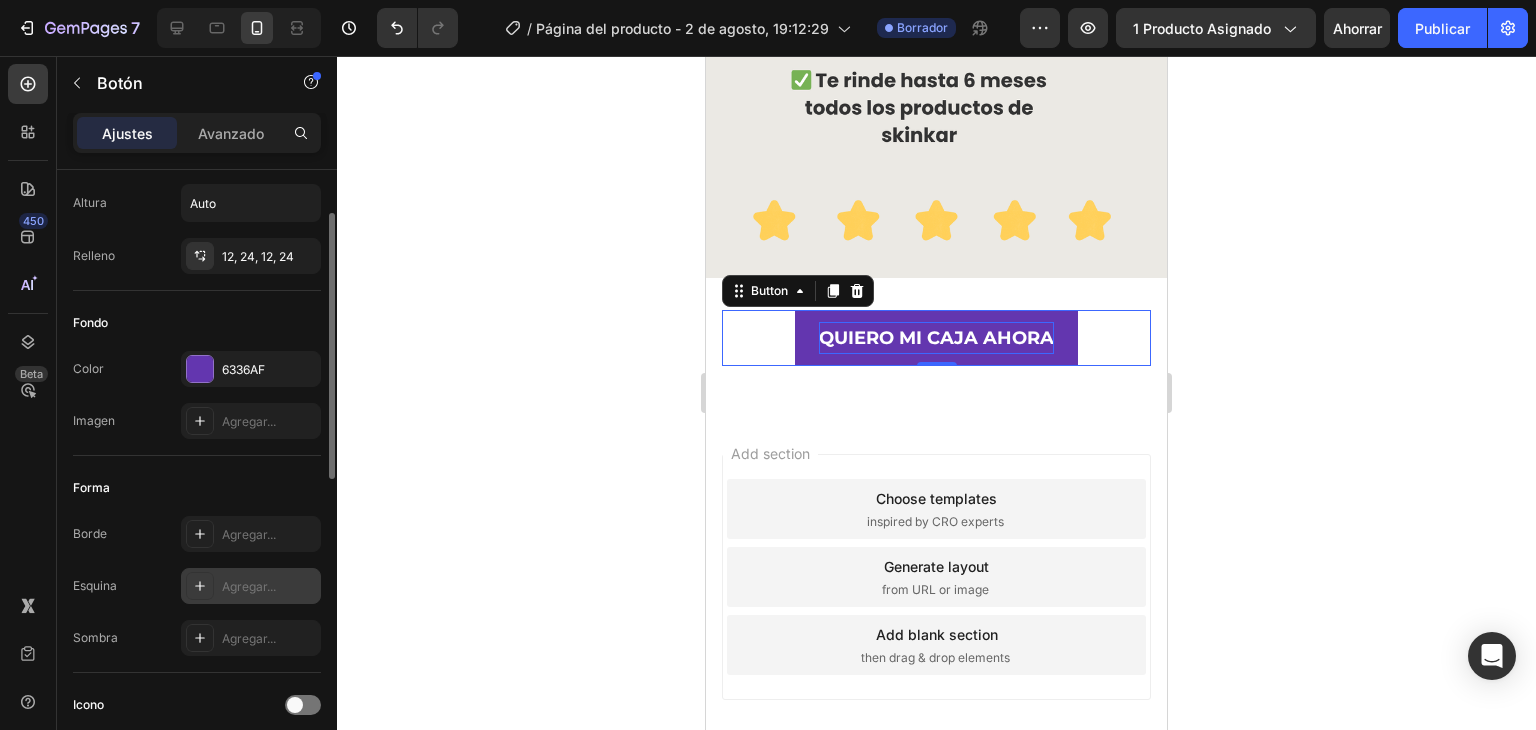 click on "Agregar..." at bounding box center (249, 586) 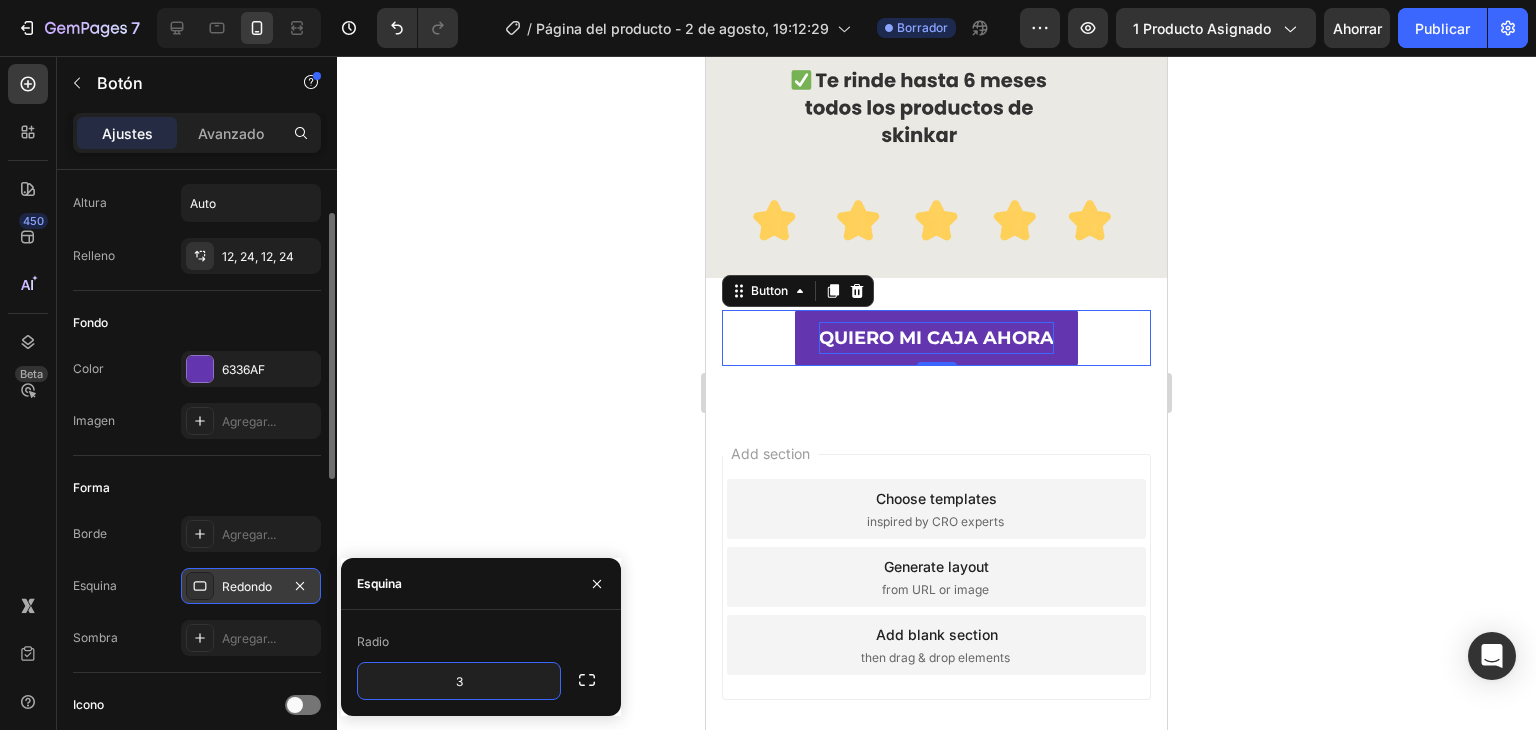 type on "30" 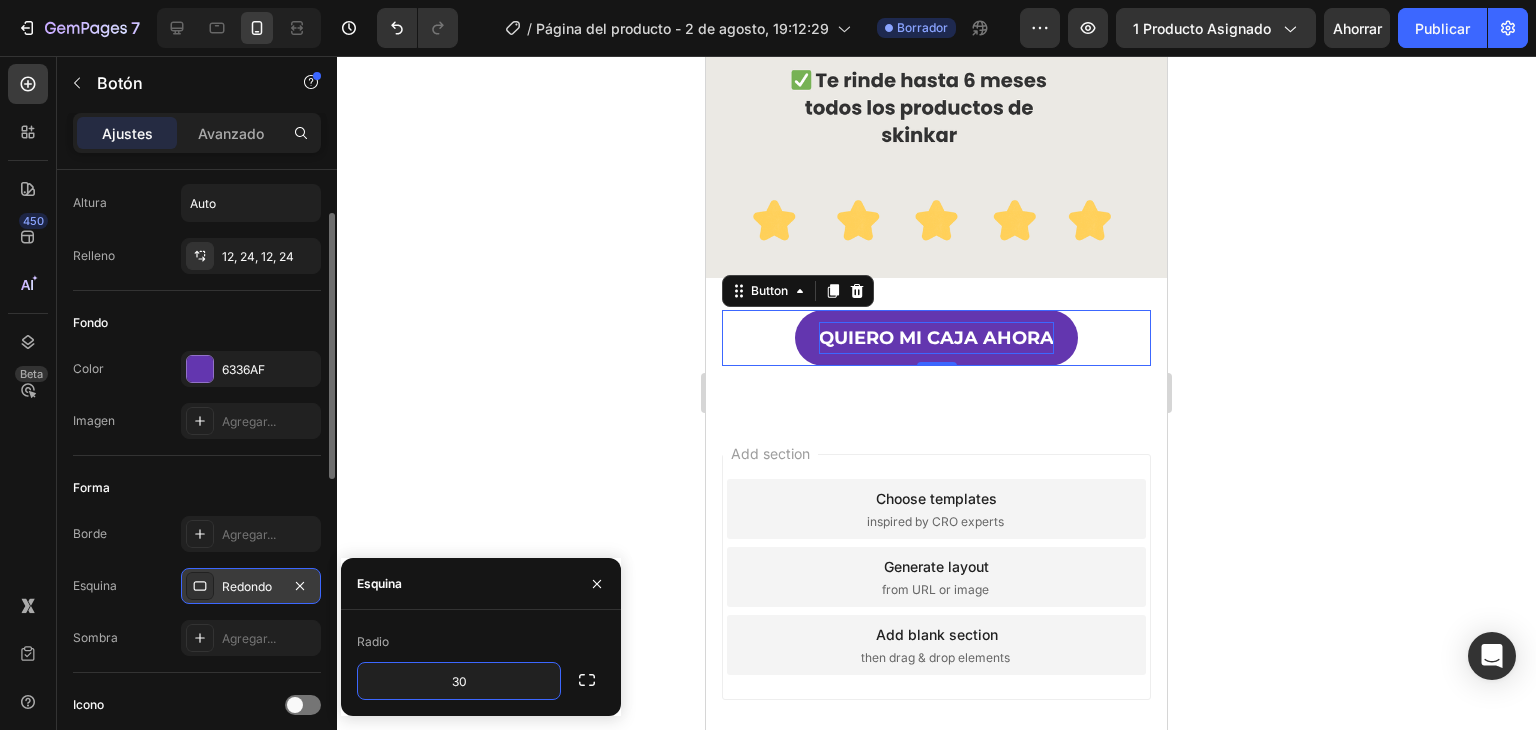 click 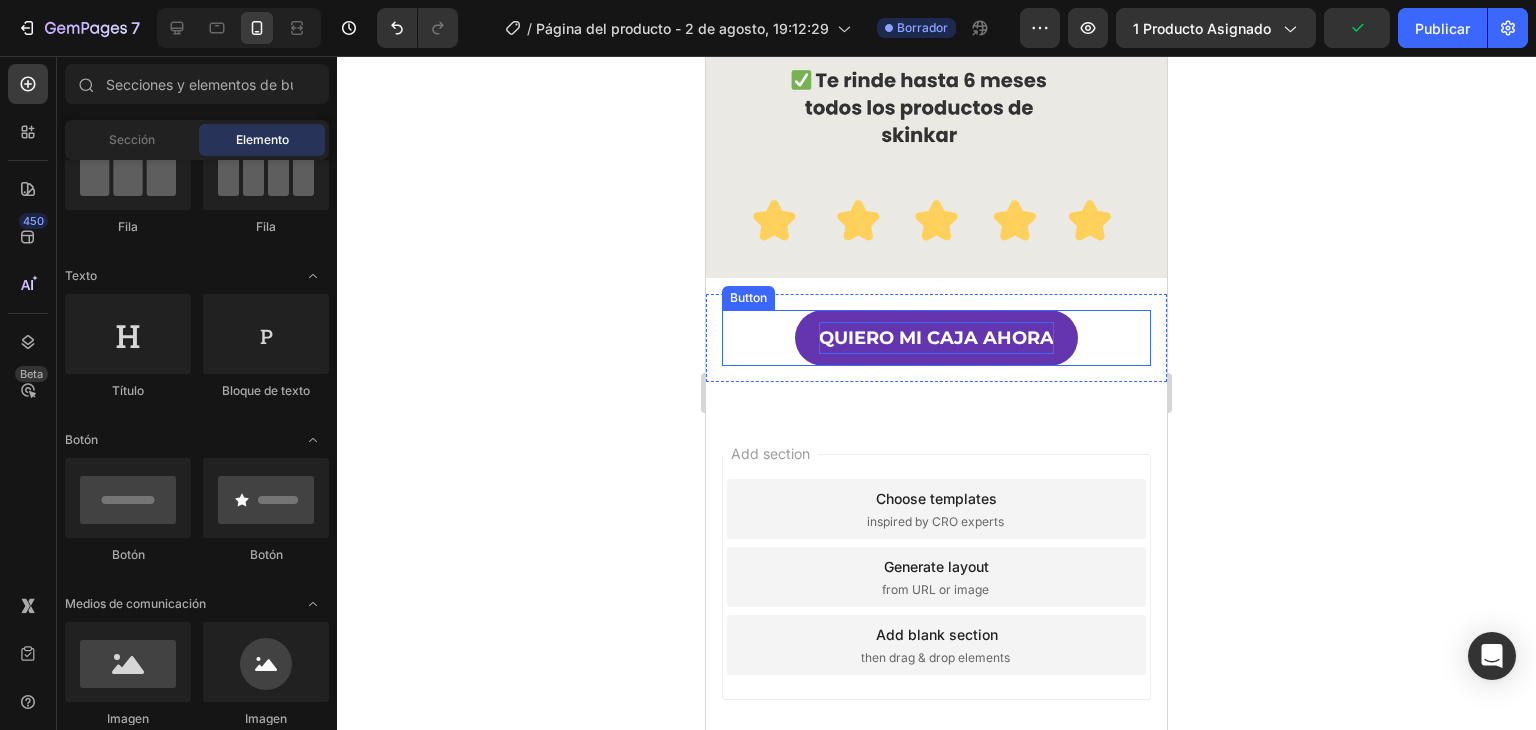 click on "Button" at bounding box center [748, 298] 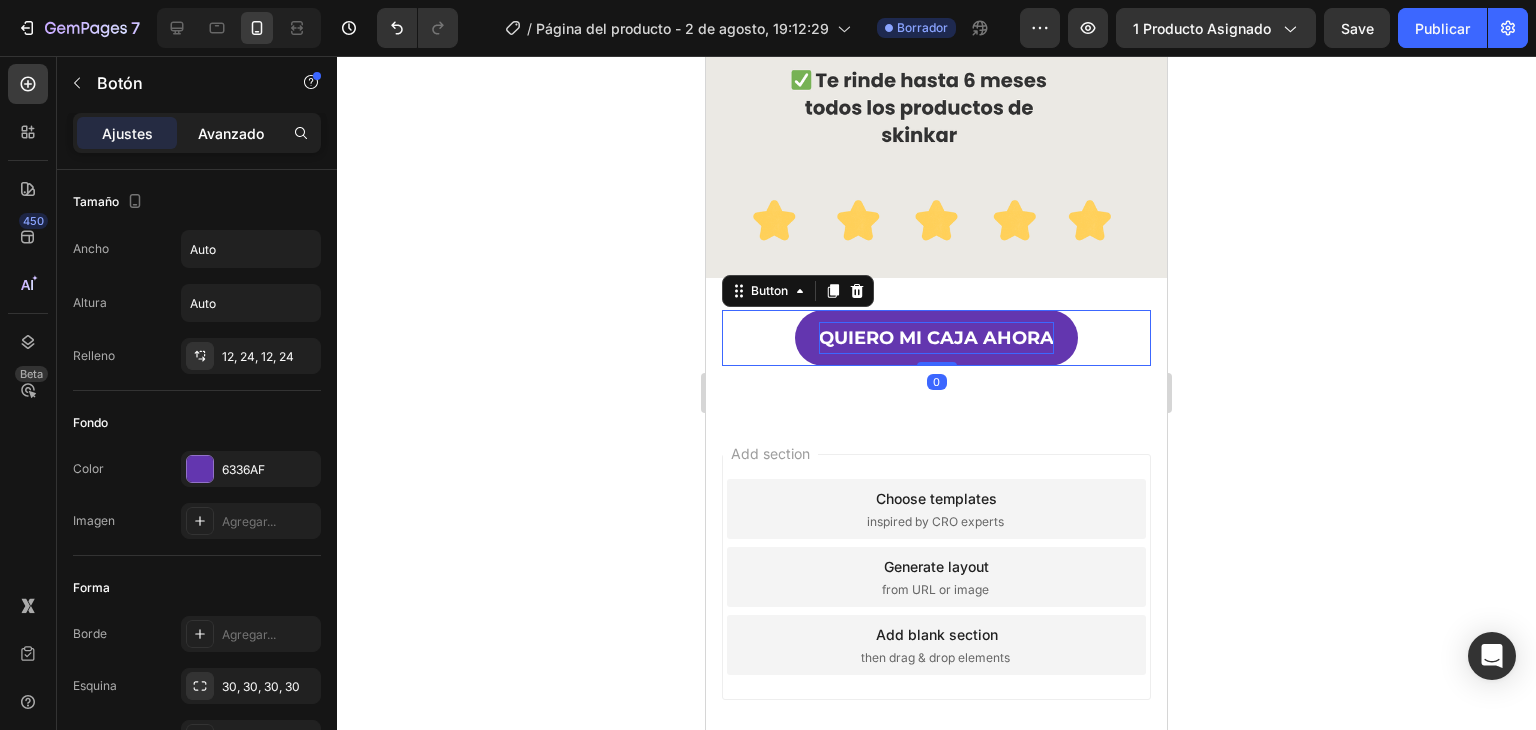 click on "Avanzado" at bounding box center [231, 133] 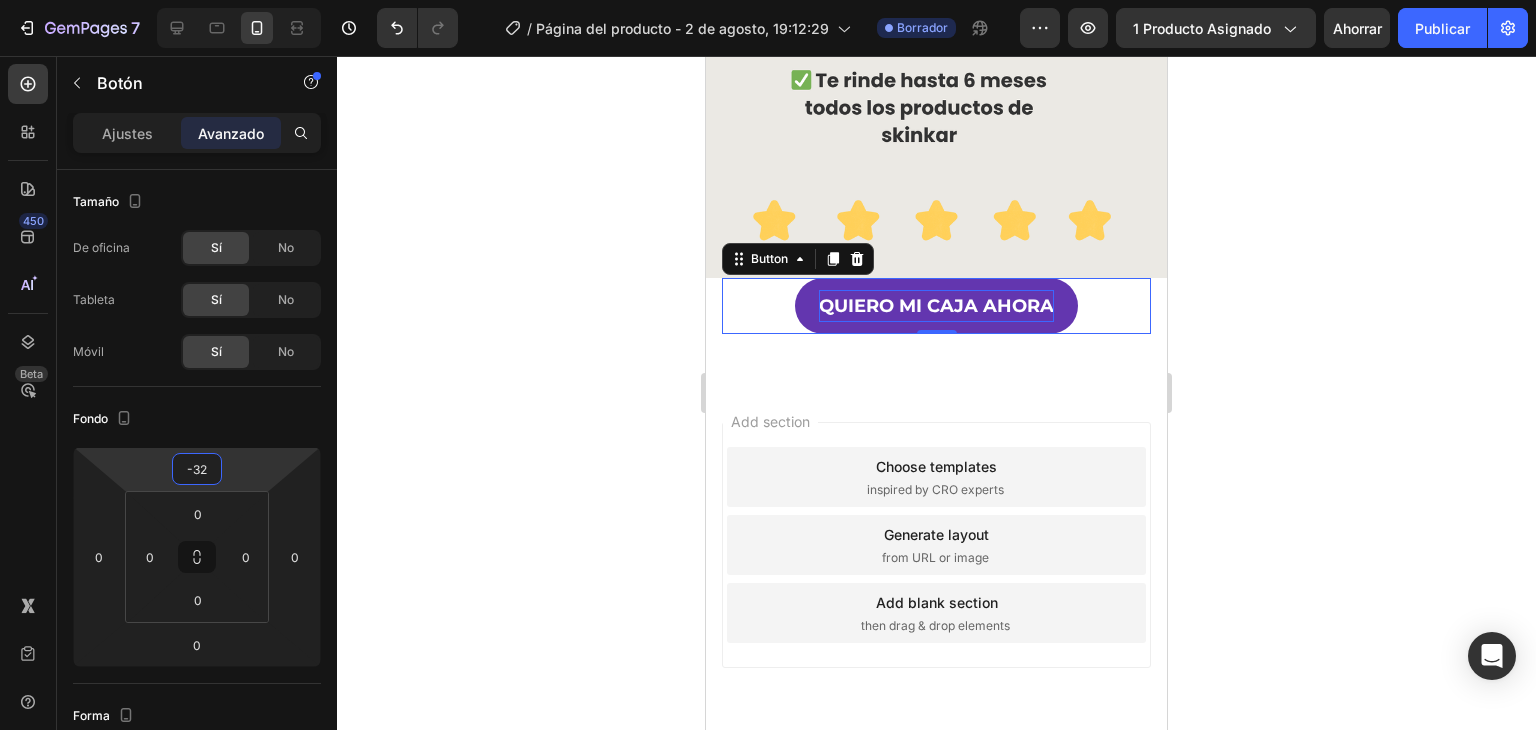 type on "-30" 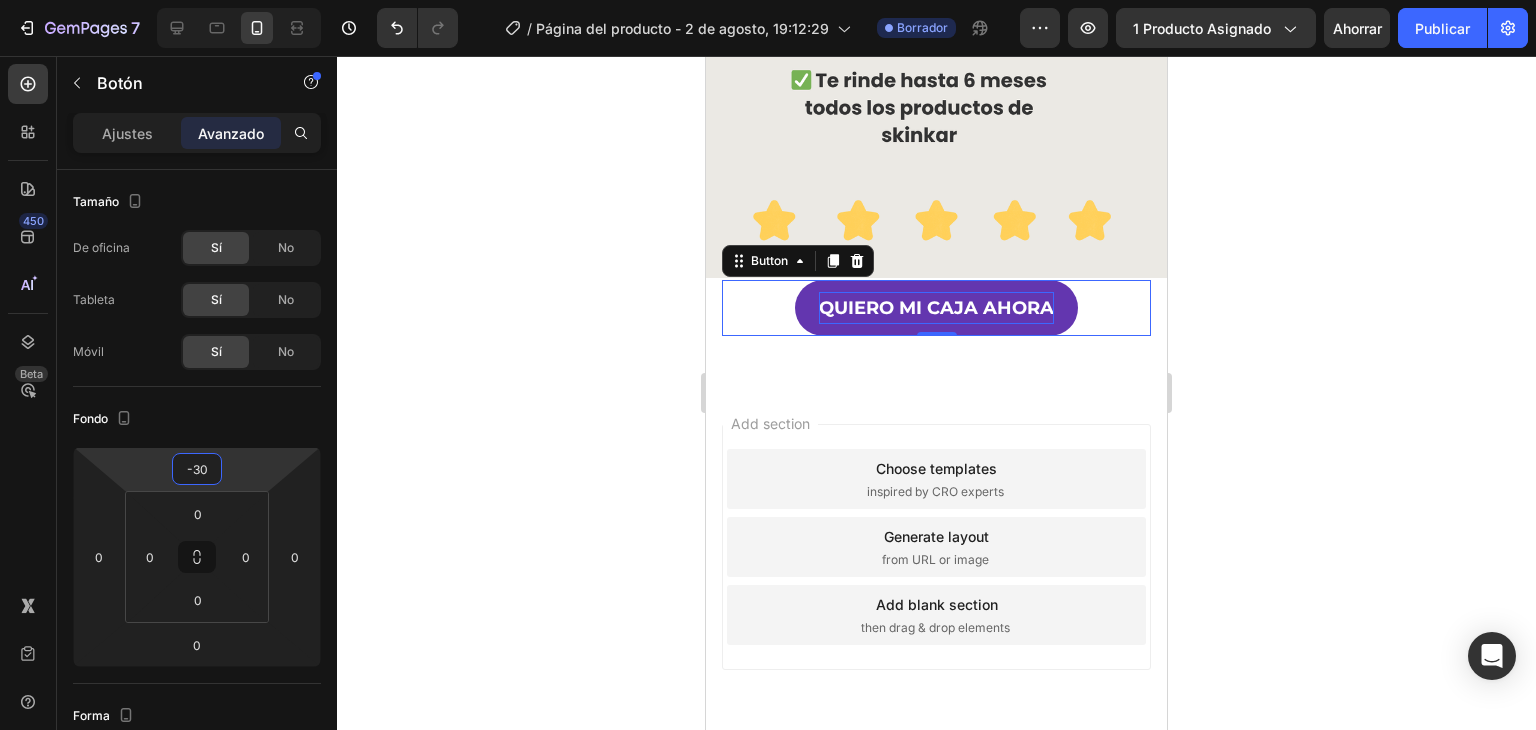 drag, startPoint x: 228, startPoint y: 473, endPoint x: 240, endPoint y: 488, distance: 19.209373 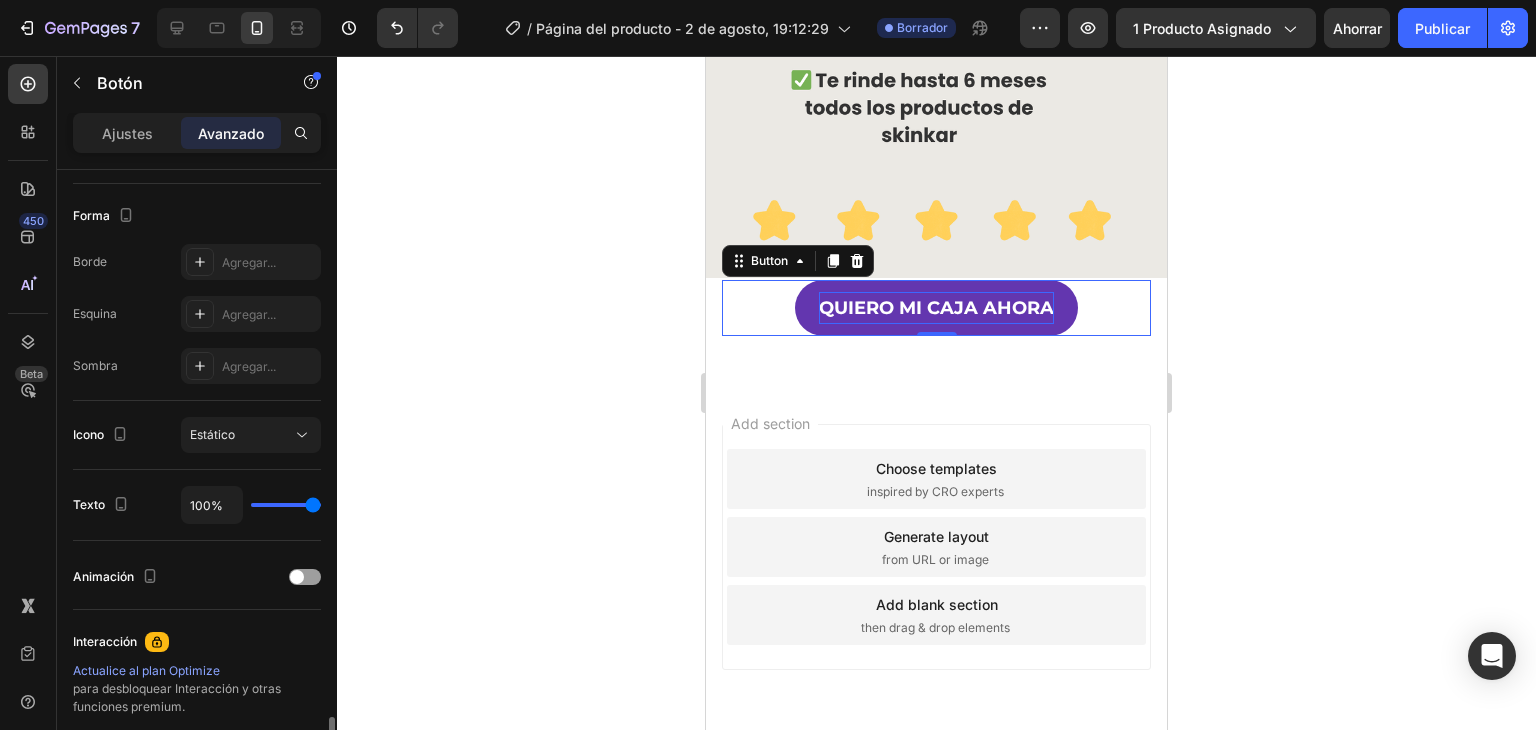 scroll, scrollTop: 715, scrollLeft: 0, axis: vertical 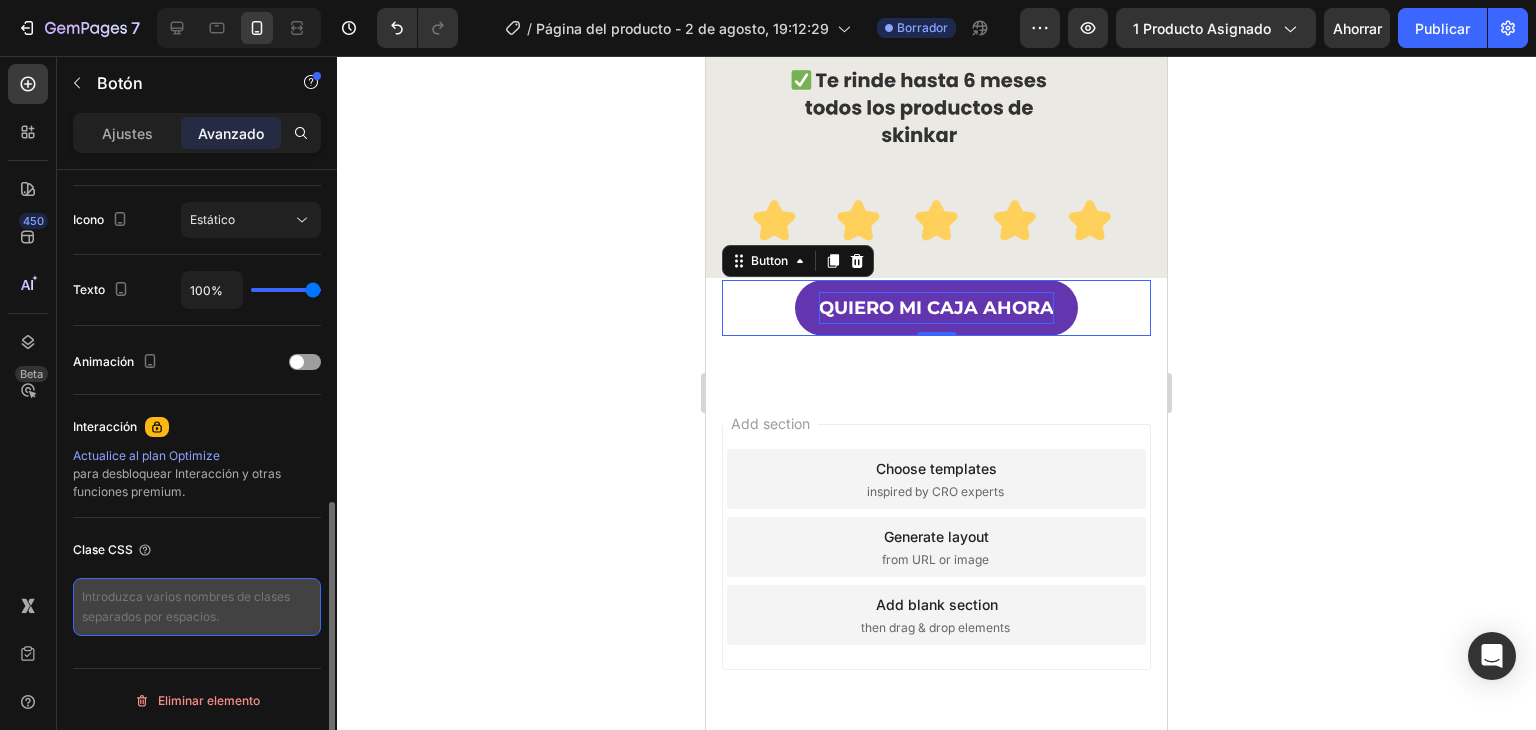 click at bounding box center (197, 607) 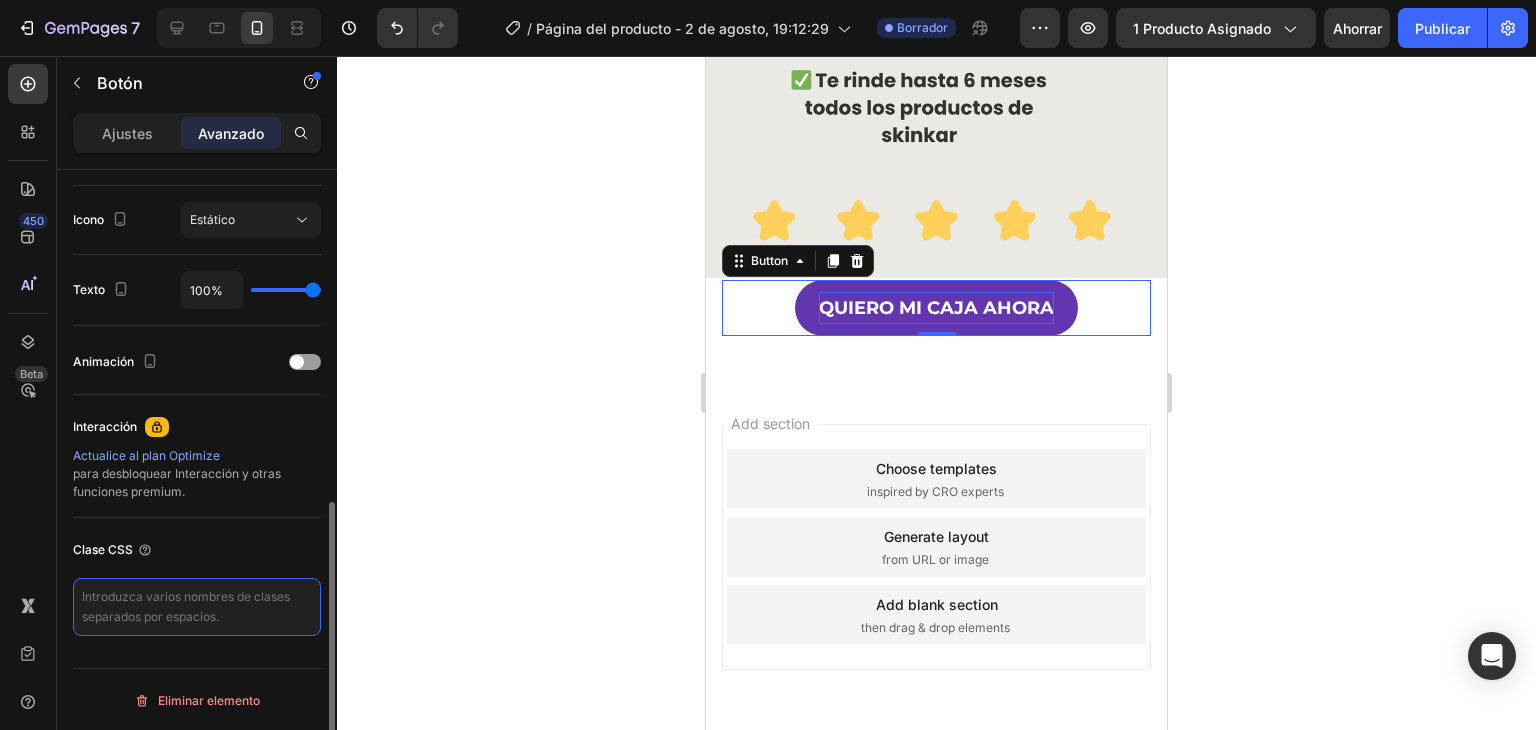 paste on "_rsi-cod-form-gempages-button-overwrite _rsi-cod-form-is-gempage" 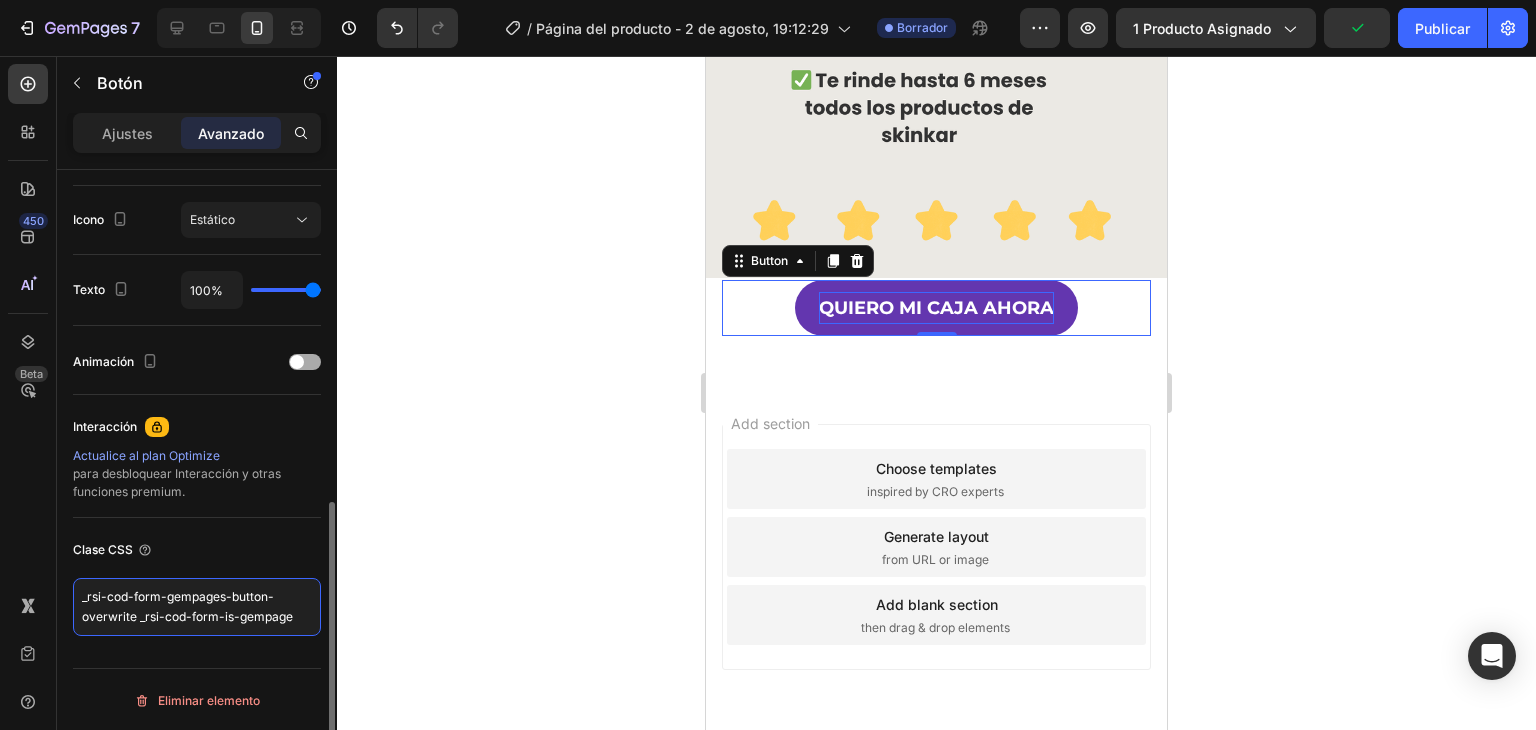 type on "_rsi-cod-form-gempages-button-overwrite _rsi-cod-form-is-gempage" 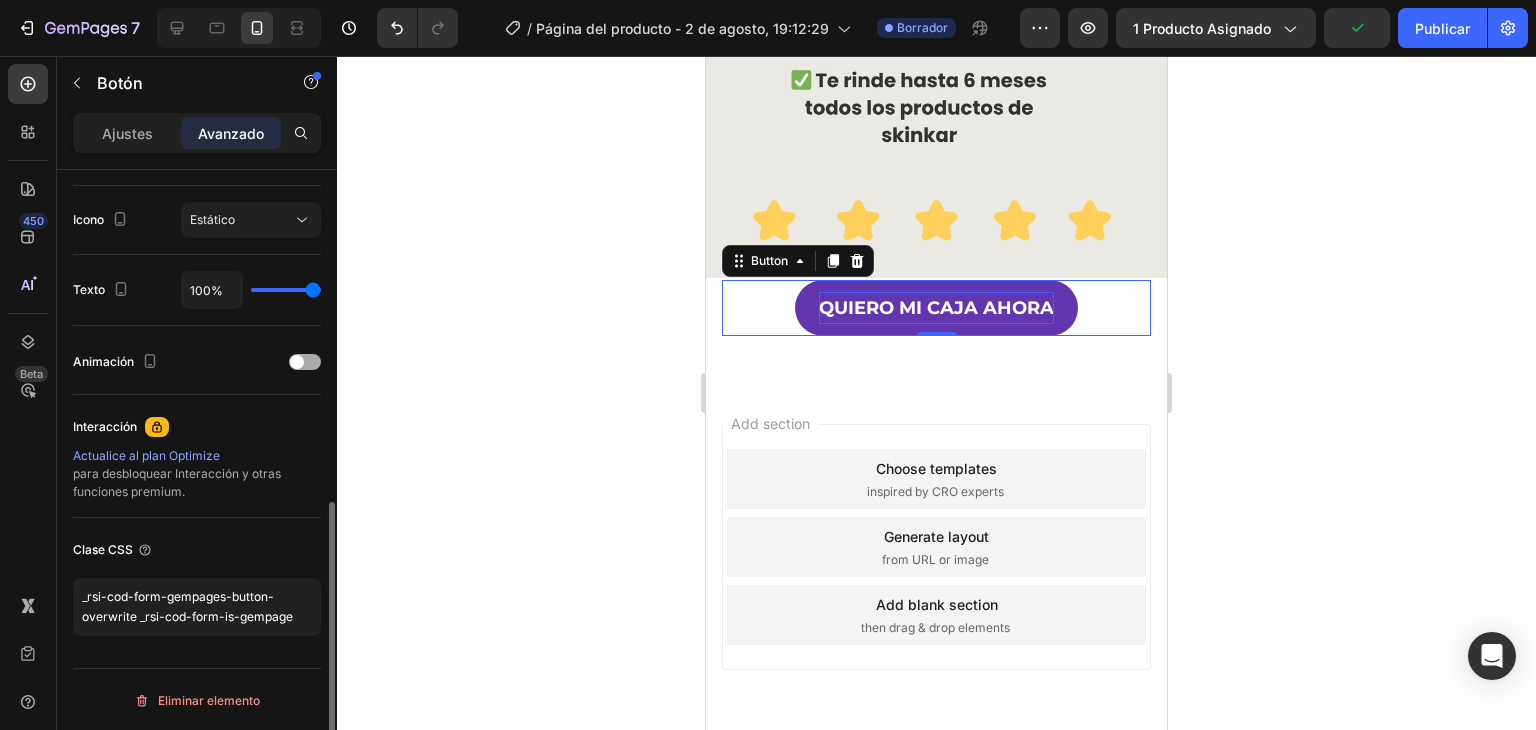click at bounding box center (297, 362) 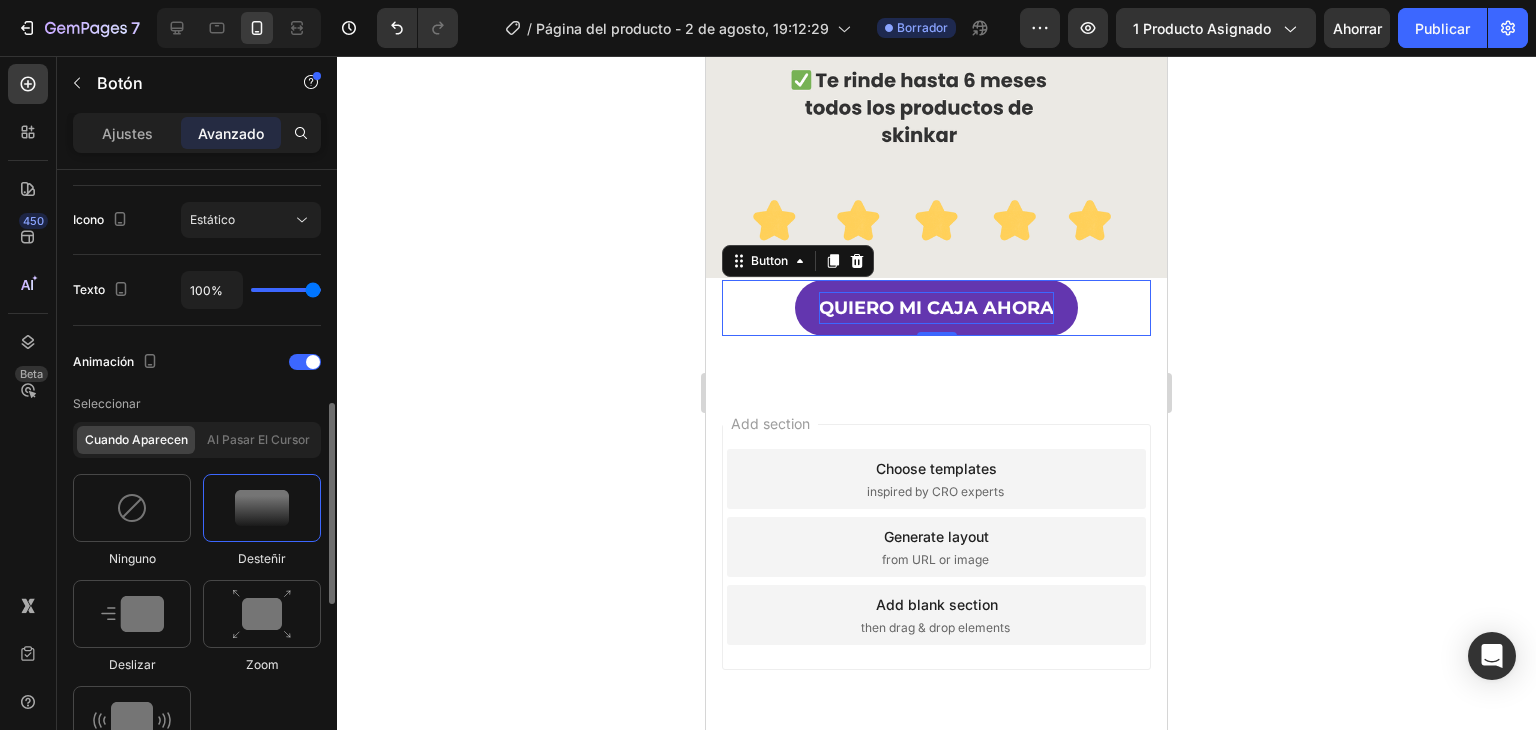 drag, startPoint x: 150, startPoint y: 699, endPoint x: 196, endPoint y: 661, distance: 59.665737 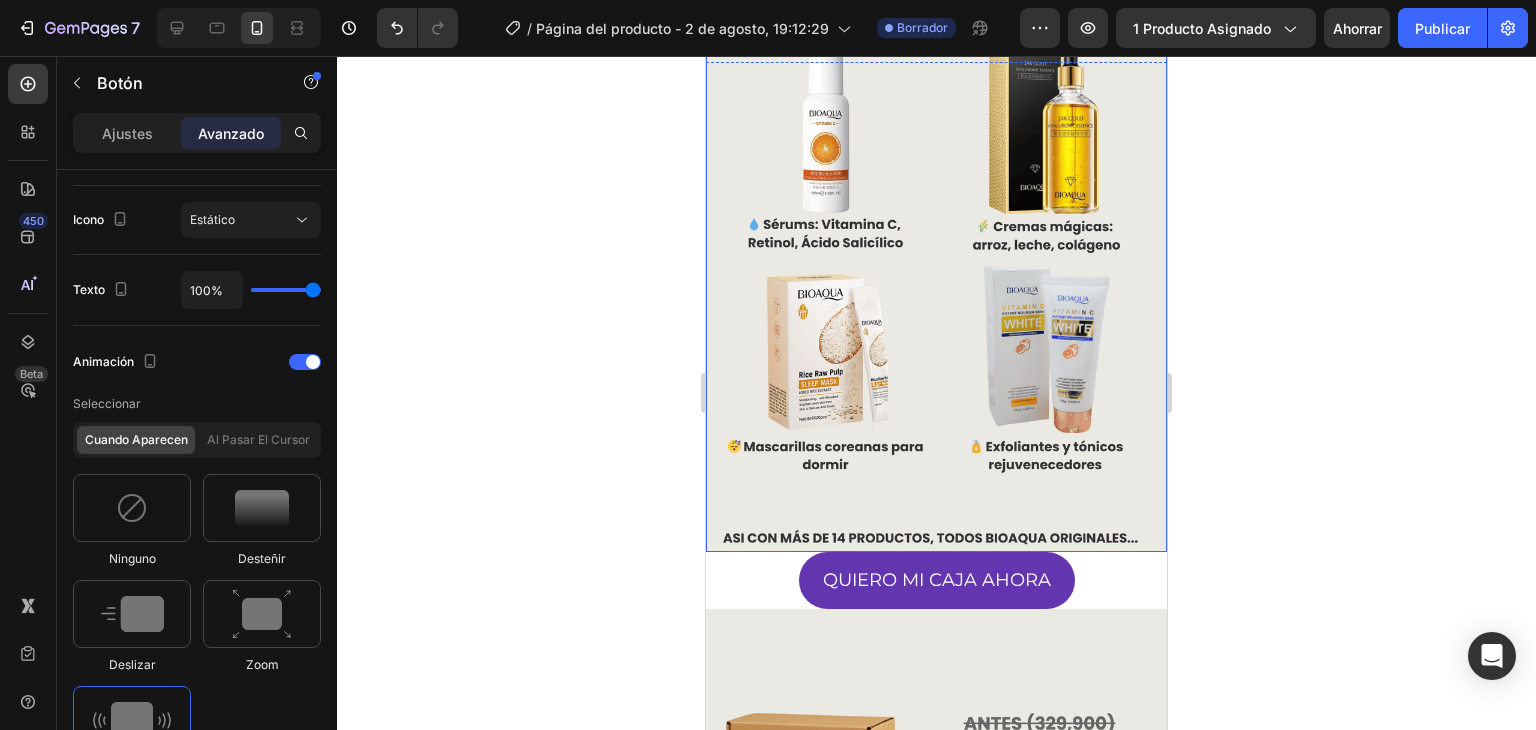 scroll, scrollTop: 909, scrollLeft: 0, axis: vertical 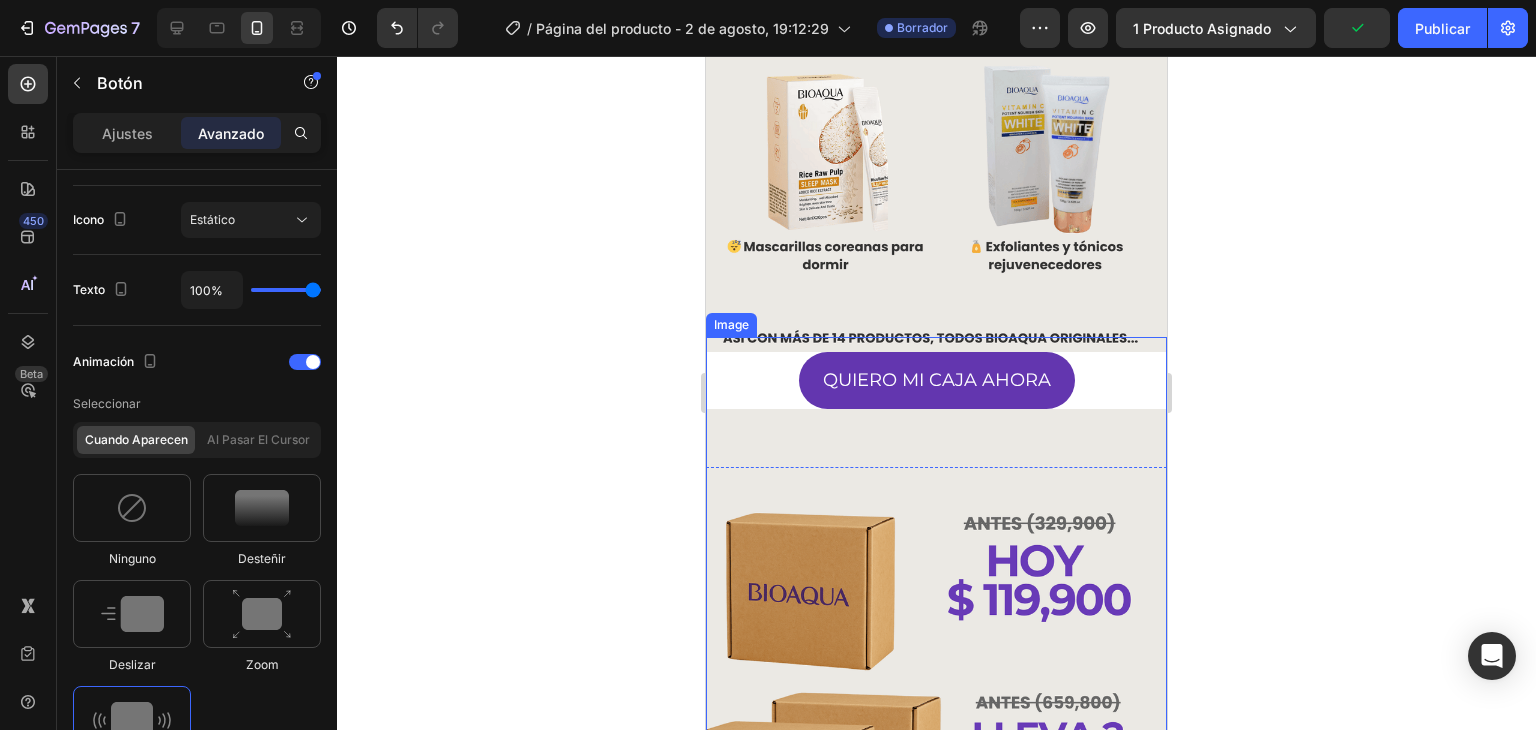 click on "Image" at bounding box center [936, 661] 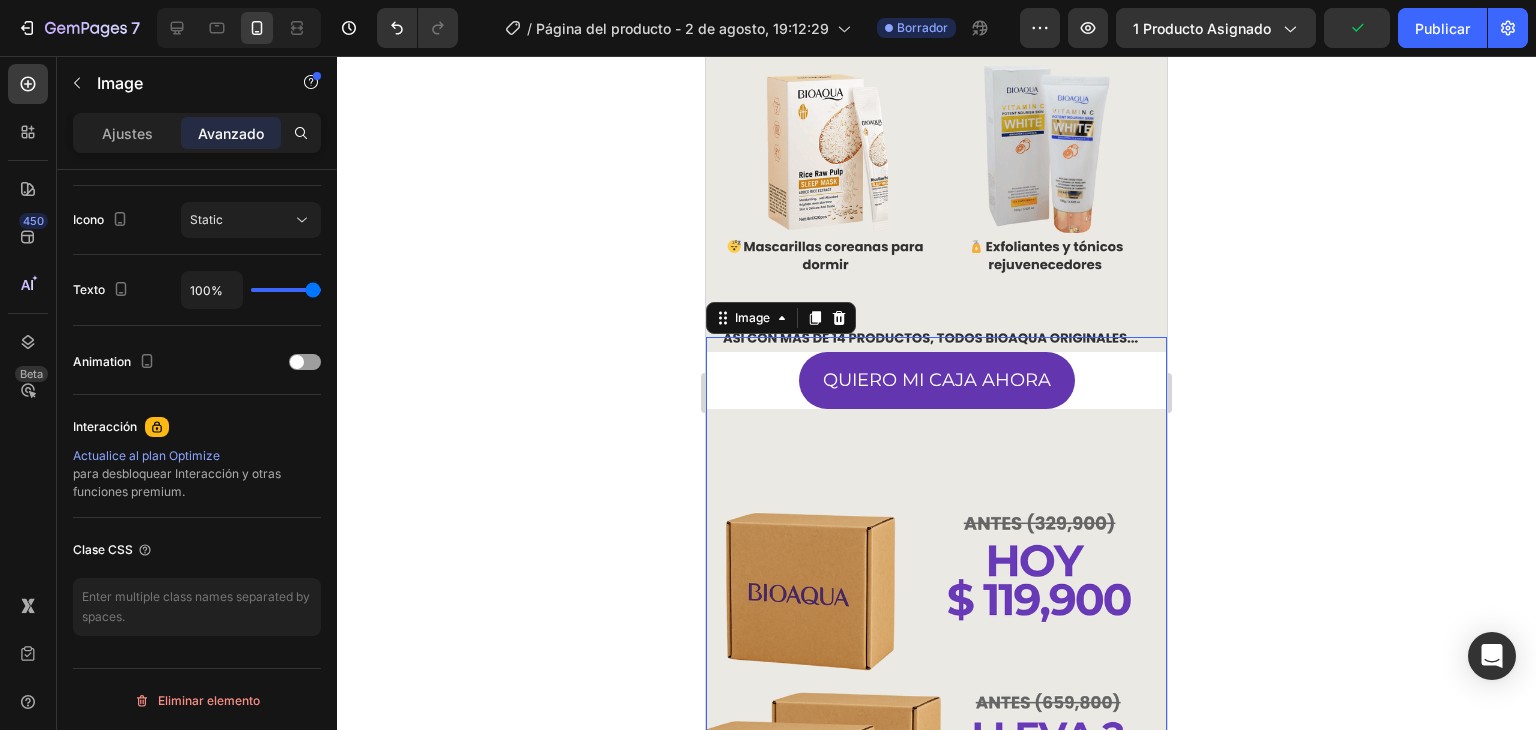 scroll, scrollTop: 0, scrollLeft: 0, axis: both 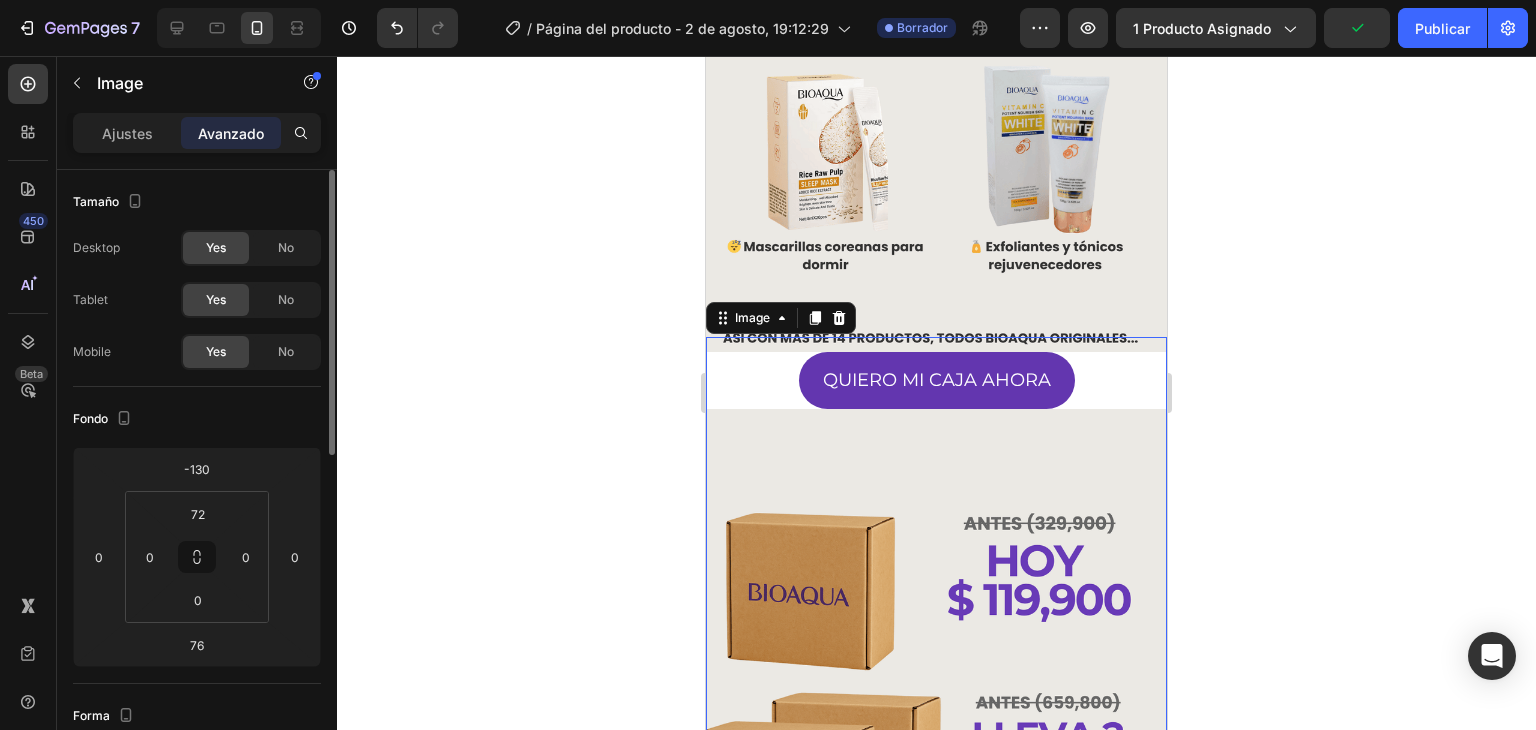 click on "Image   76" at bounding box center [936, 661] 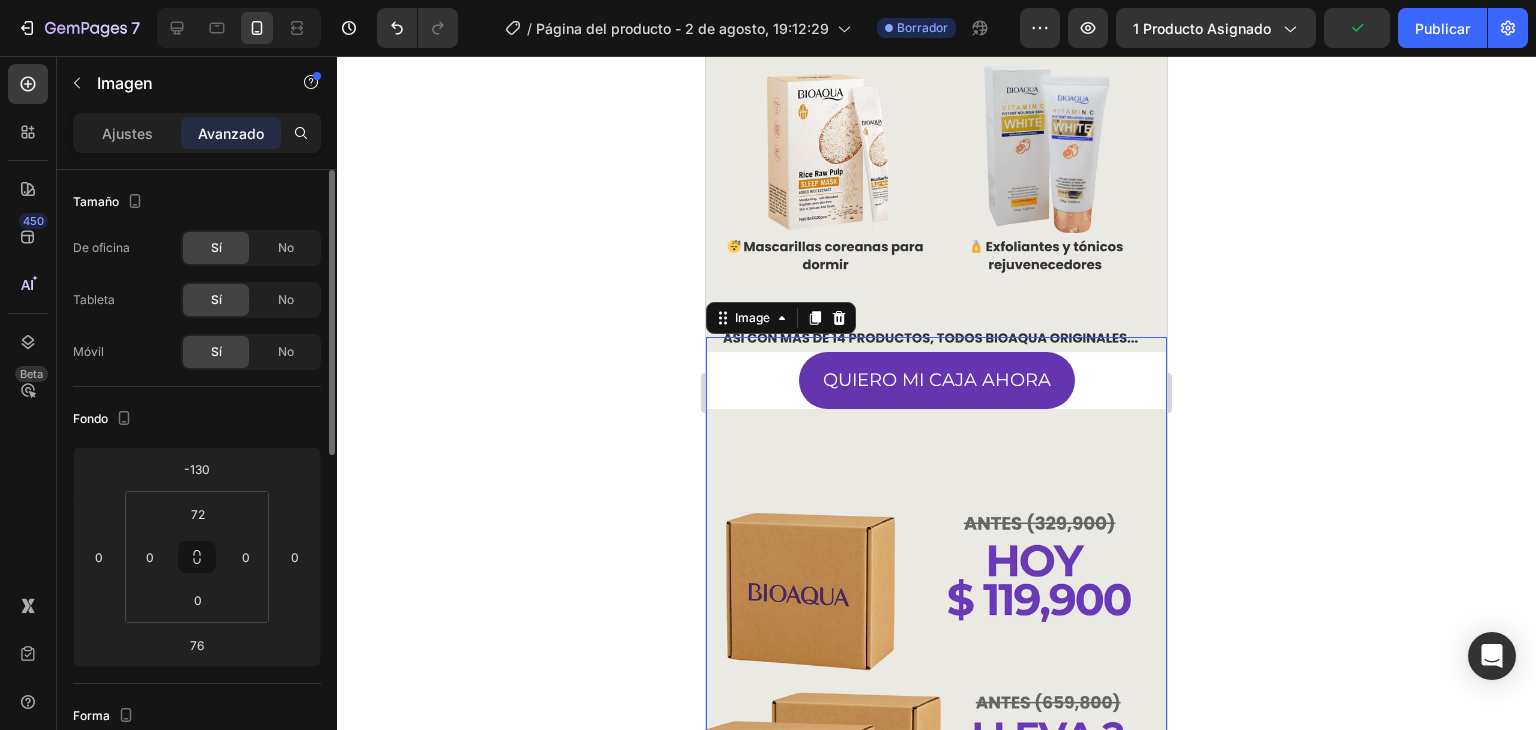 click on "Image   76" at bounding box center [936, 661] 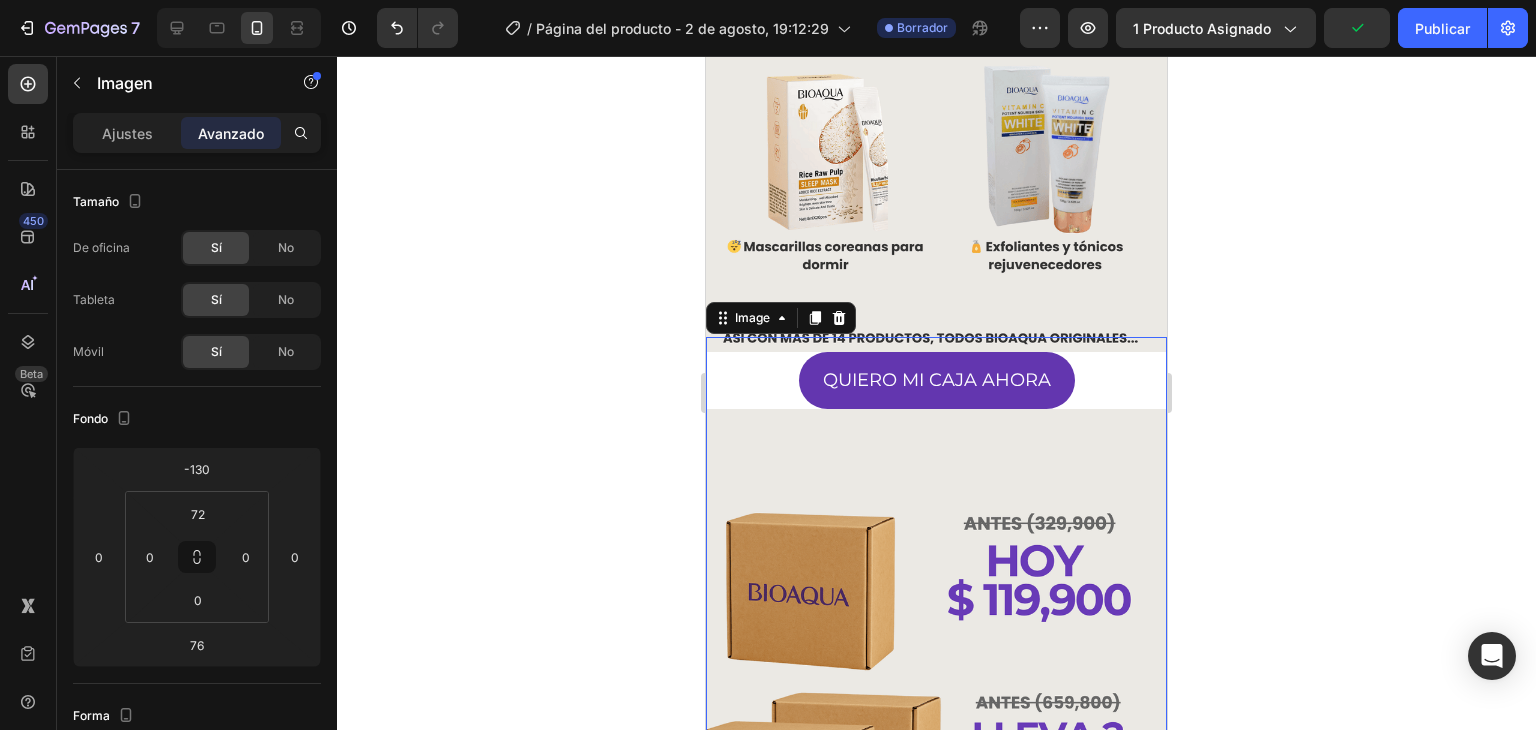 click on "Image   76" at bounding box center [936, 661] 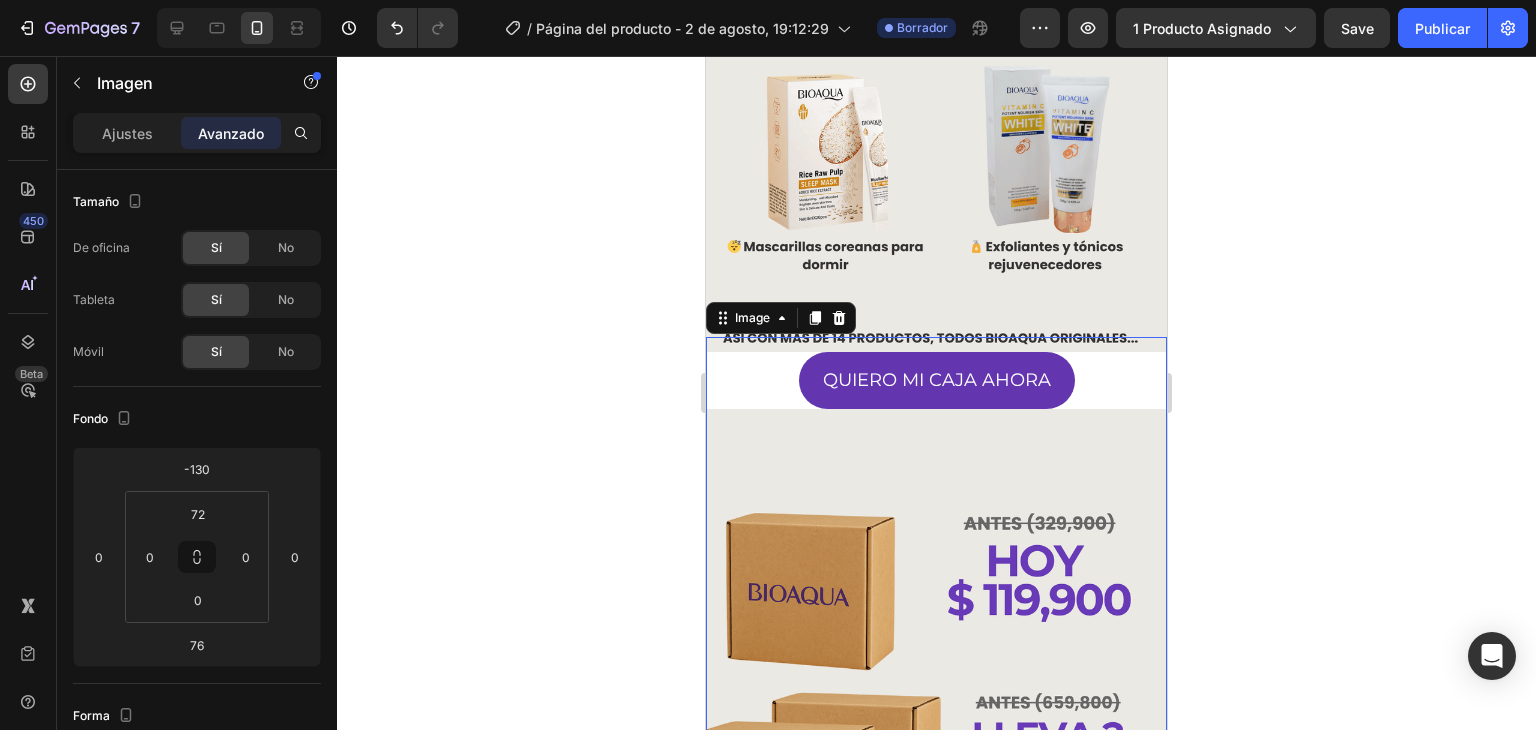 click on "Image   76" at bounding box center [936, 661] 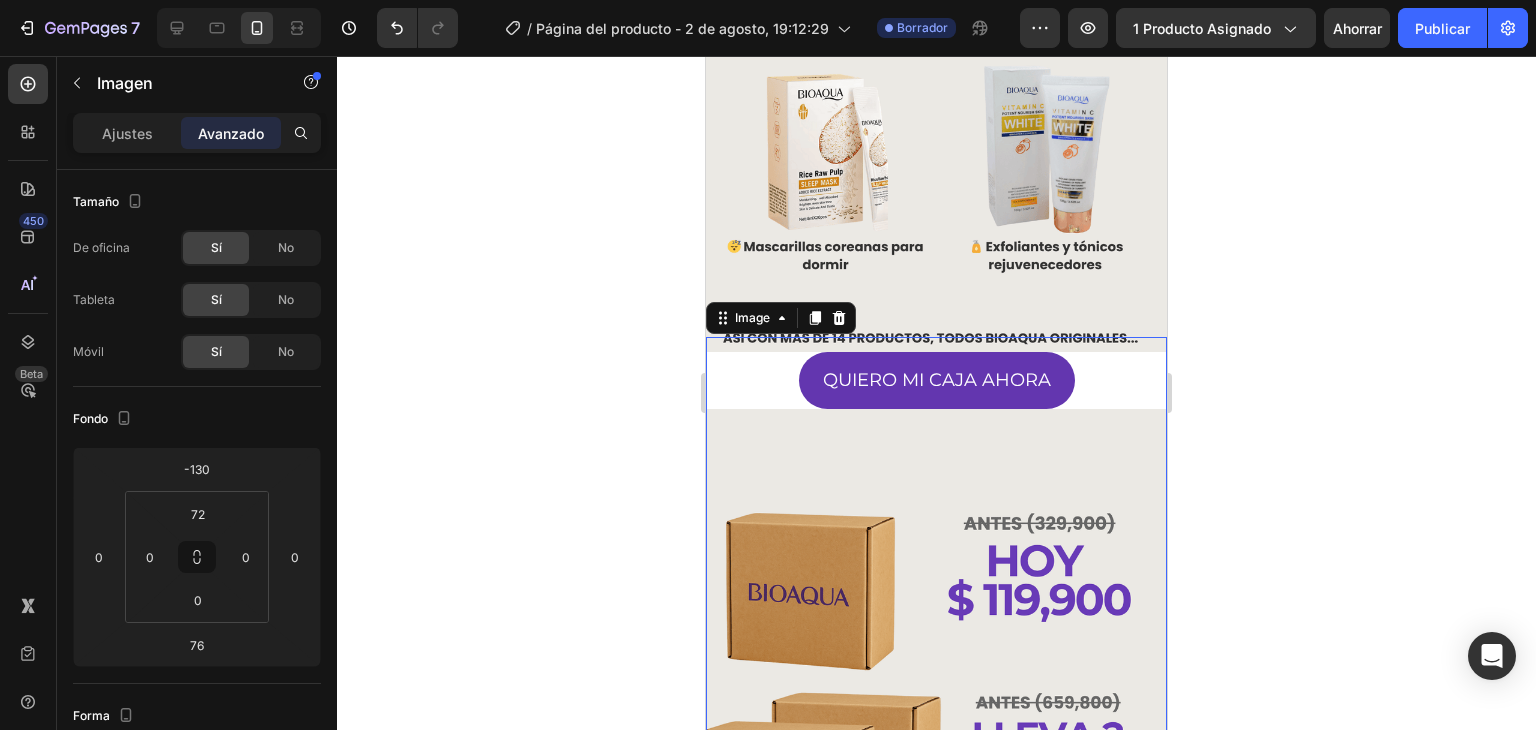 click on "Image   76" at bounding box center [936, 661] 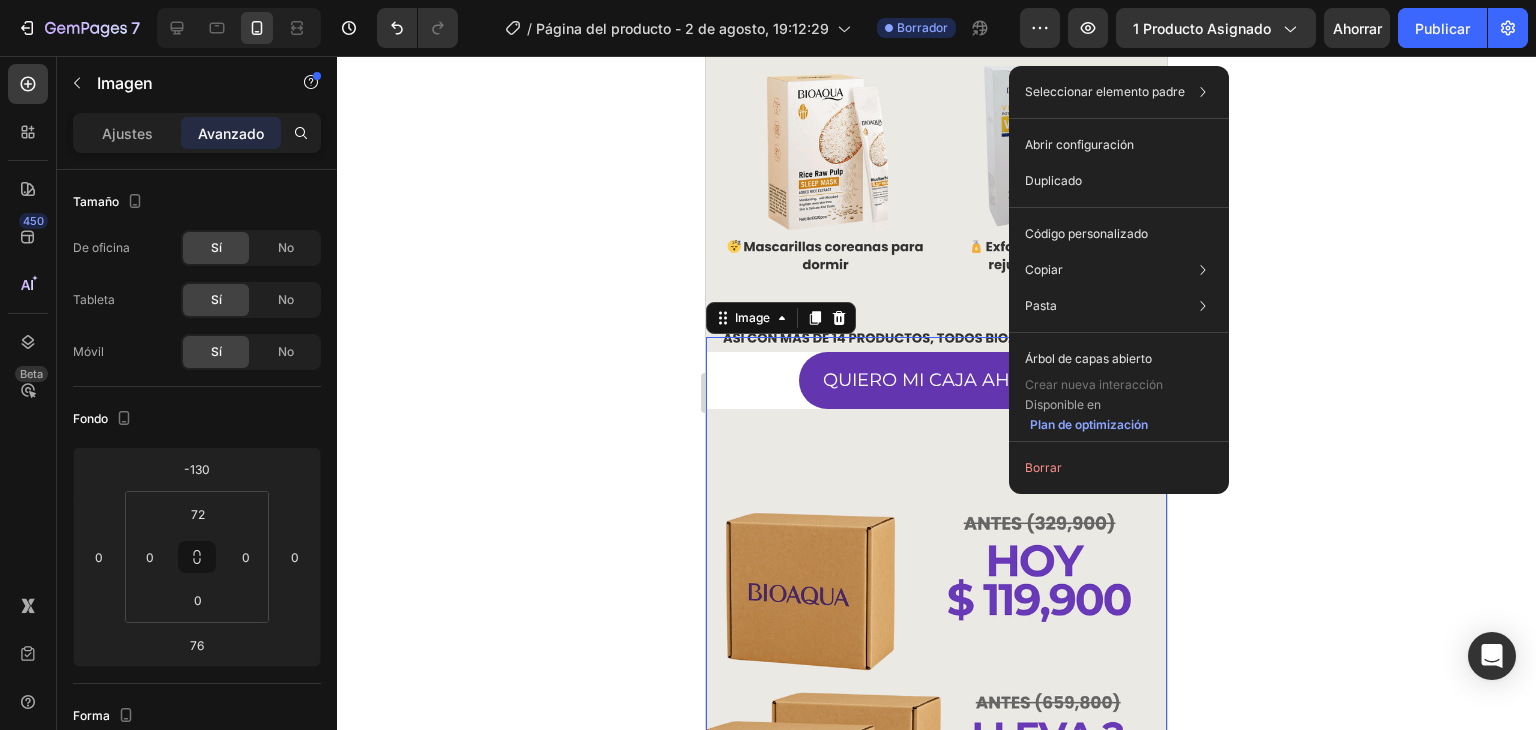 click on "Image   76" at bounding box center (936, 661) 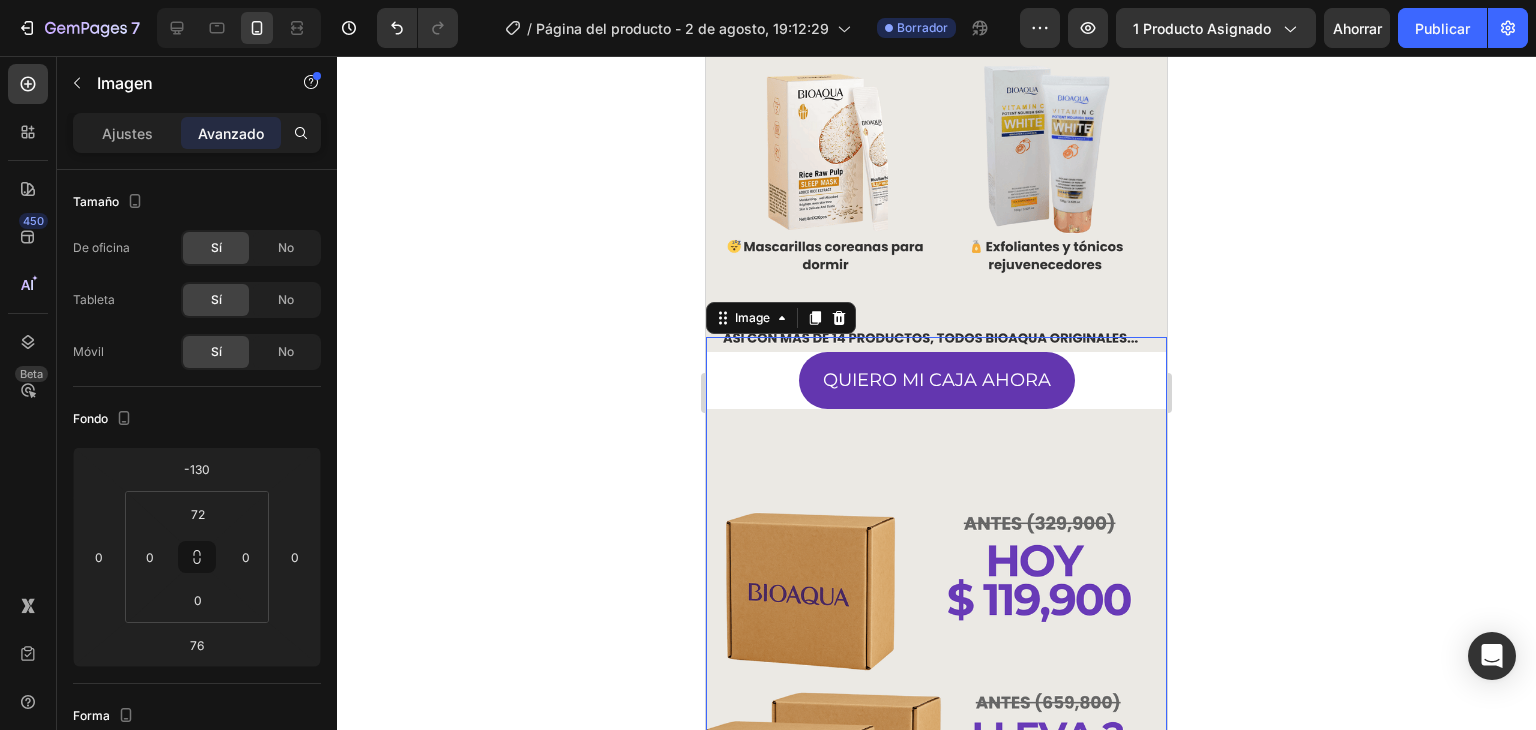 click on "Image   76" at bounding box center [936, 661] 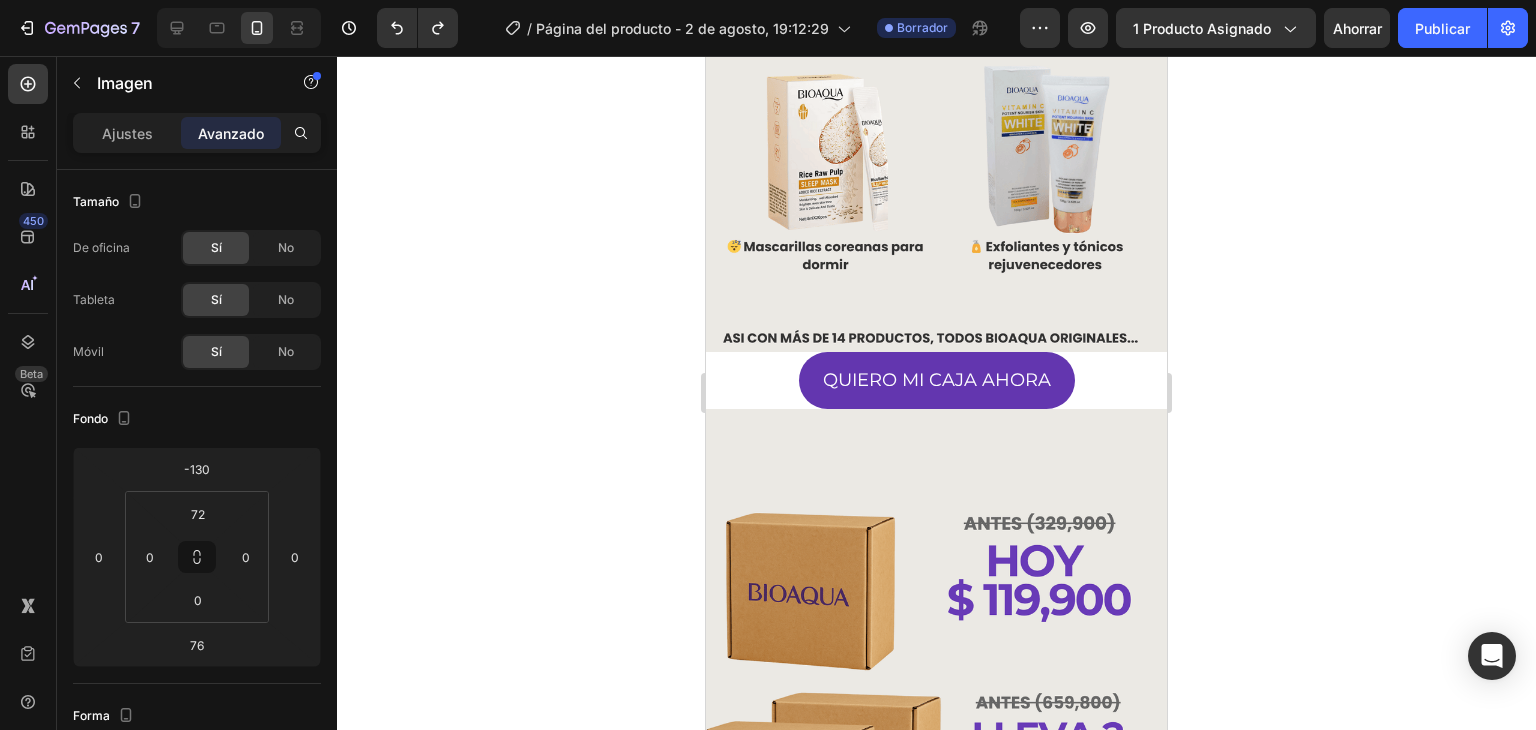 click at bounding box center [936, 697] 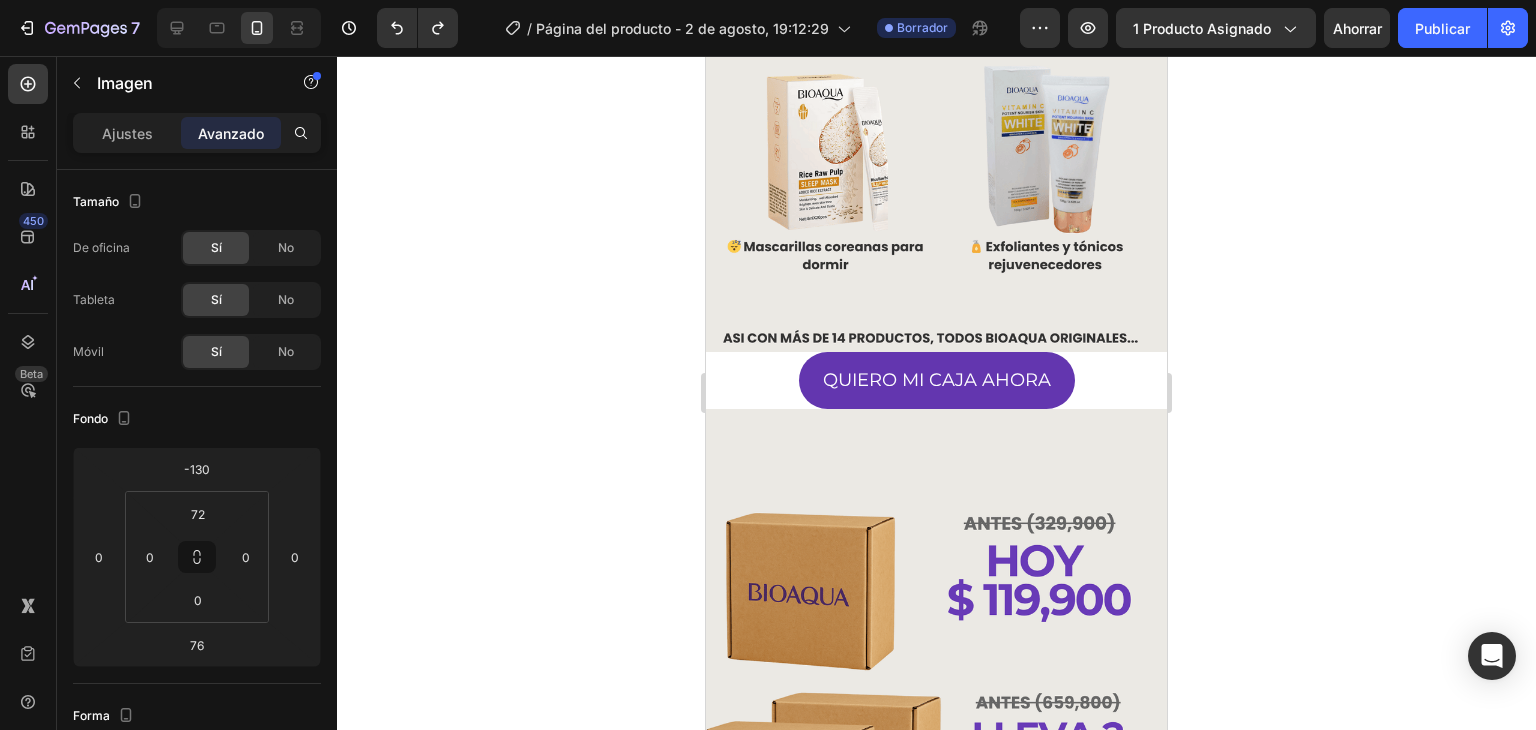 click at bounding box center (936, 697) 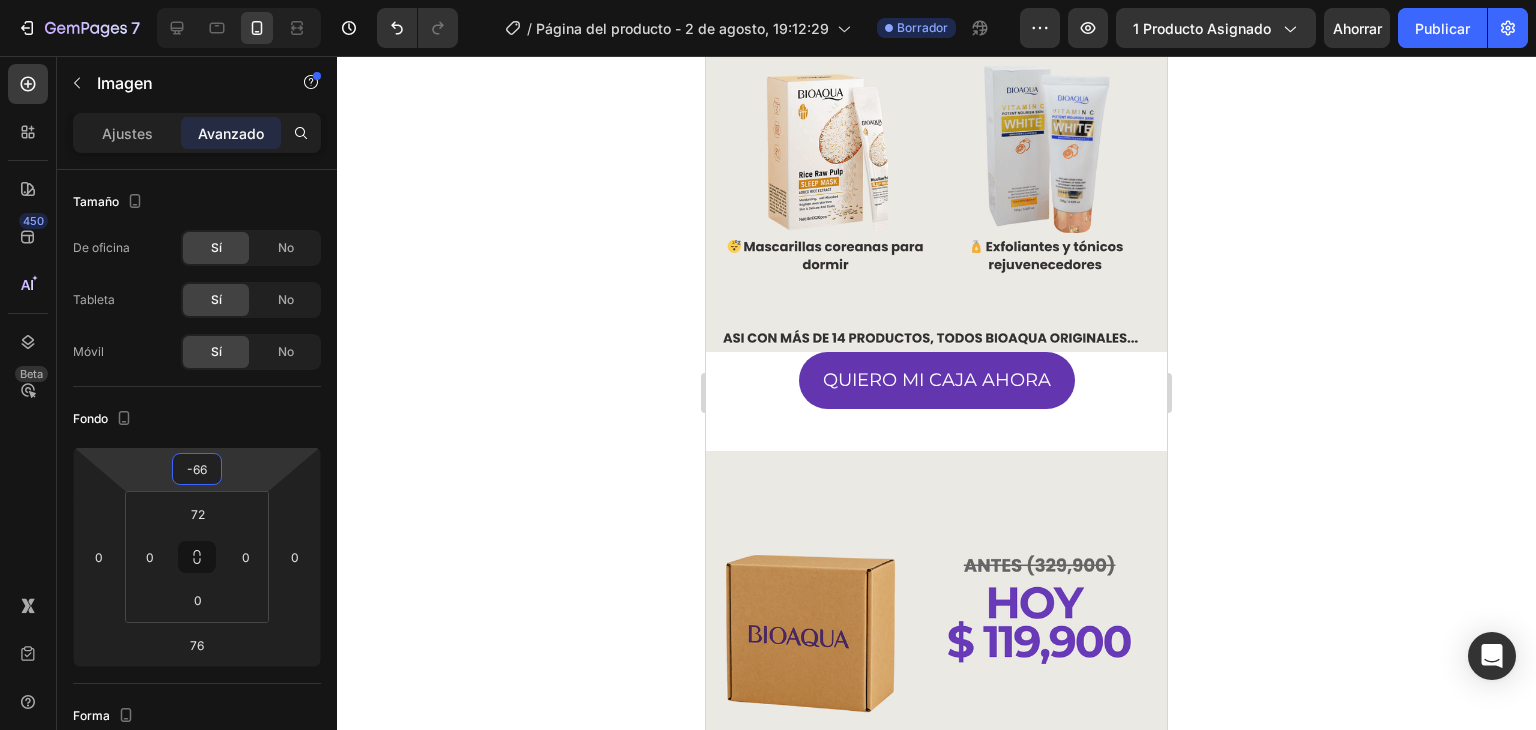 type on "-58" 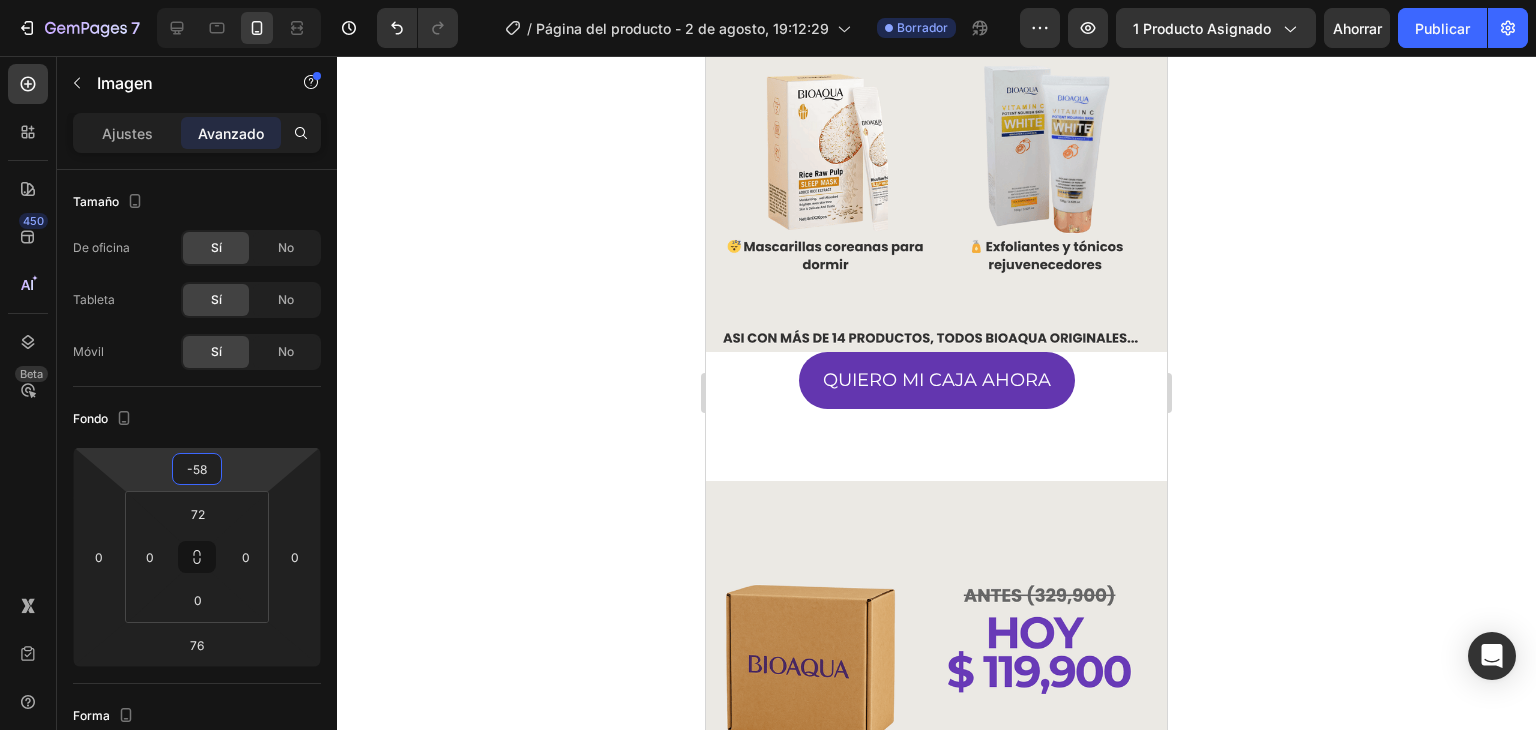 drag, startPoint x: 240, startPoint y: 469, endPoint x: 251, endPoint y: 433, distance: 37.64306 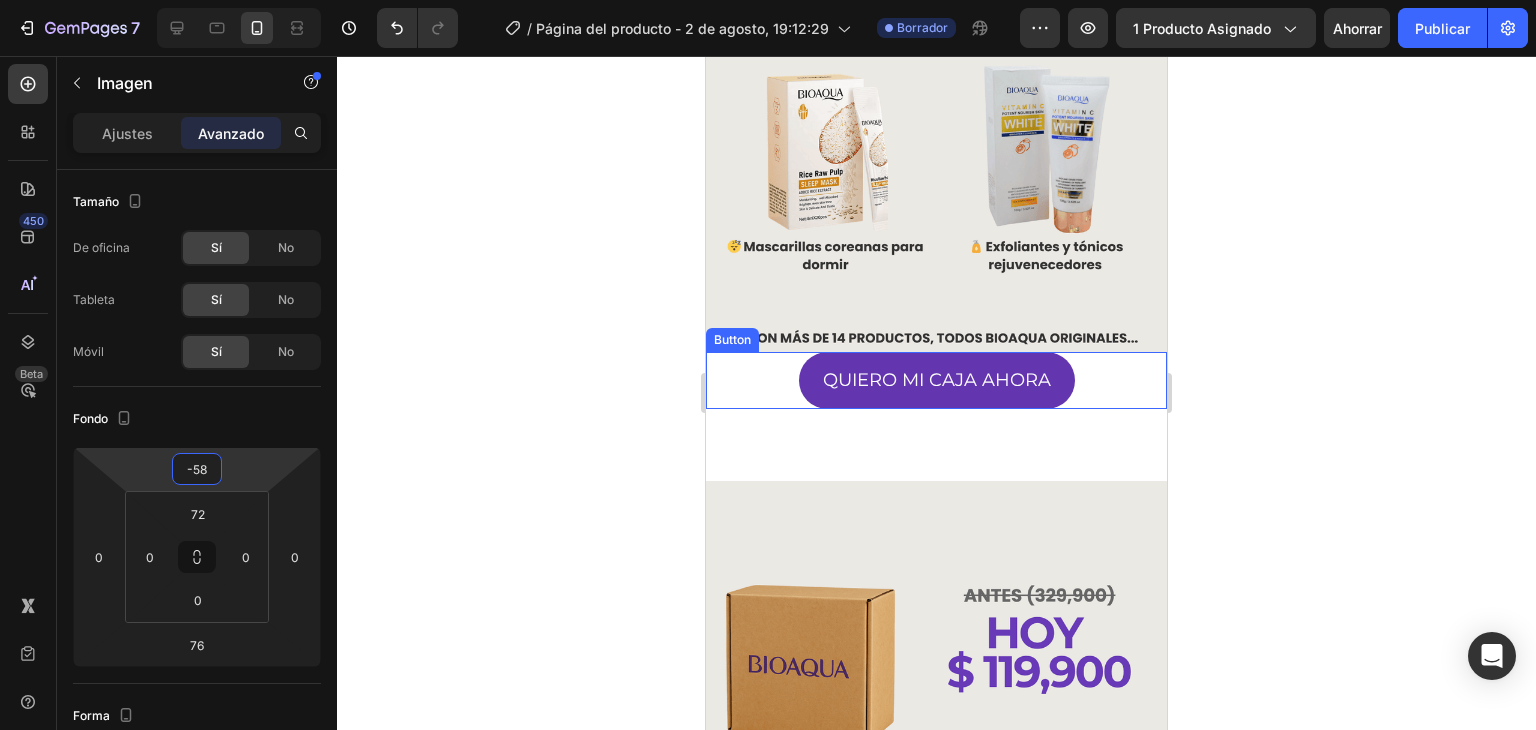 click on "QUIERO MI CAJA AHORA Button" at bounding box center (936, 380) 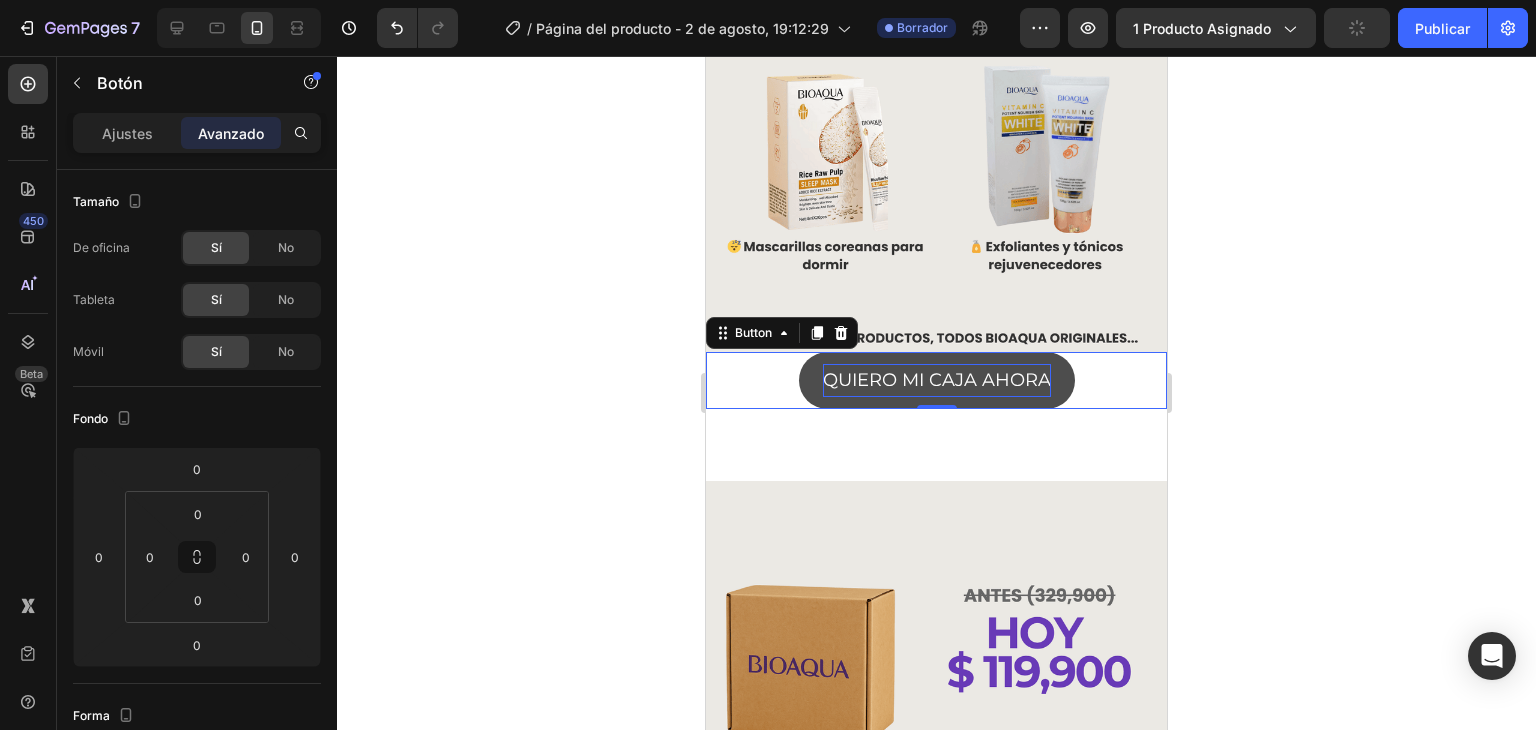 click on "QUIERO MI CAJA AHORA" at bounding box center [937, 380] 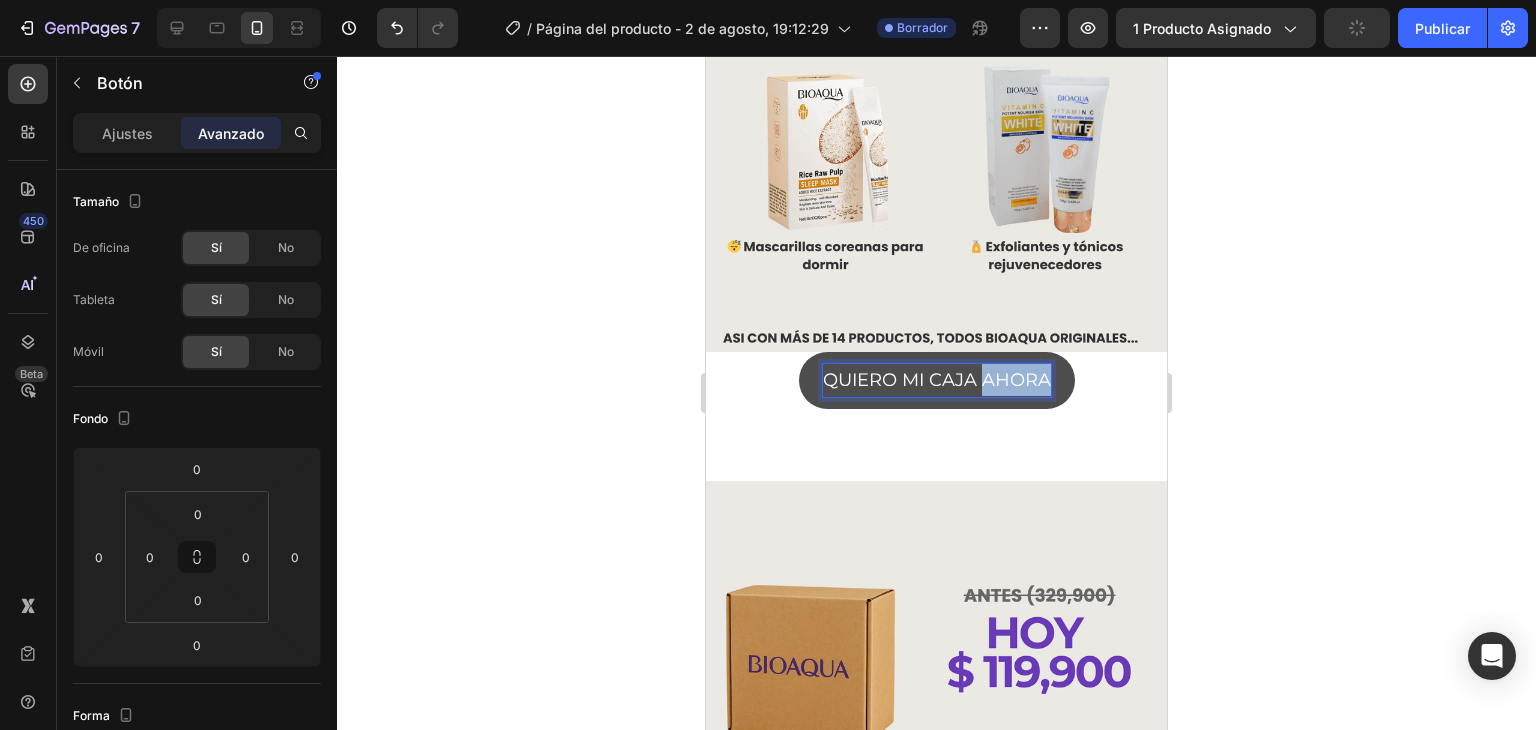 click on "QUIERO MI CAJA AHORA" at bounding box center (937, 380) 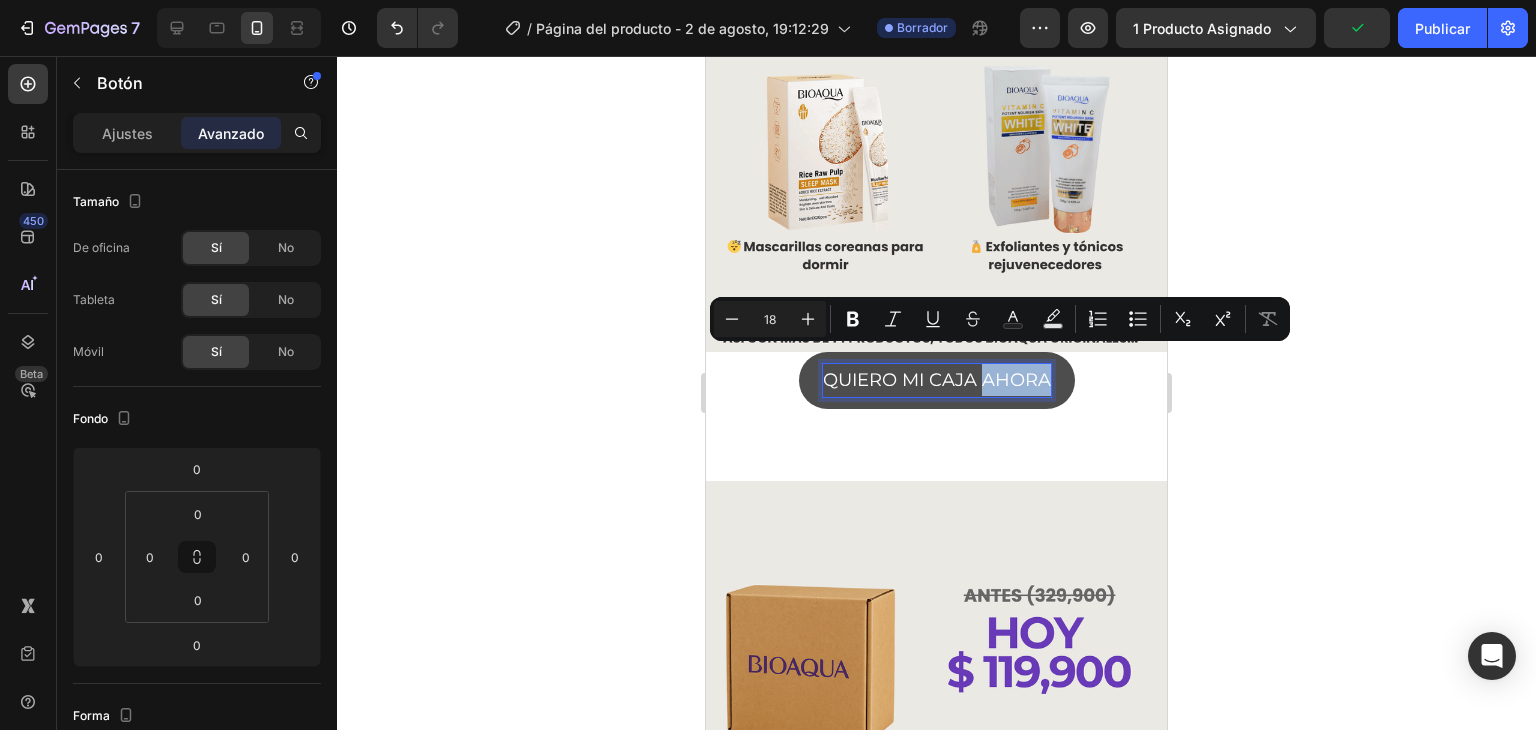 click on "QUIERO MI CAJA AHORA" at bounding box center [937, 380] 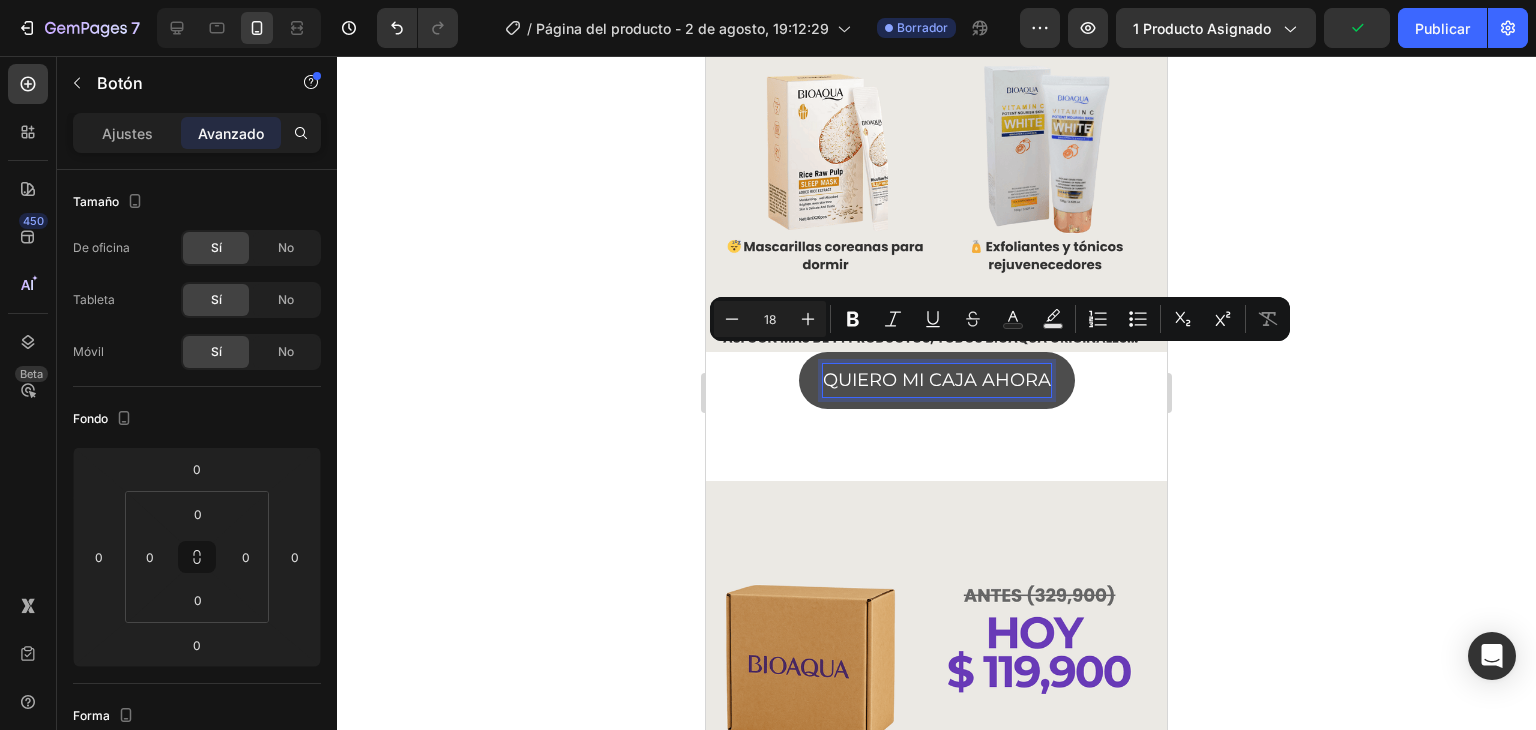 click on "QUIERO MI CAJA AHORA" at bounding box center [937, 380] 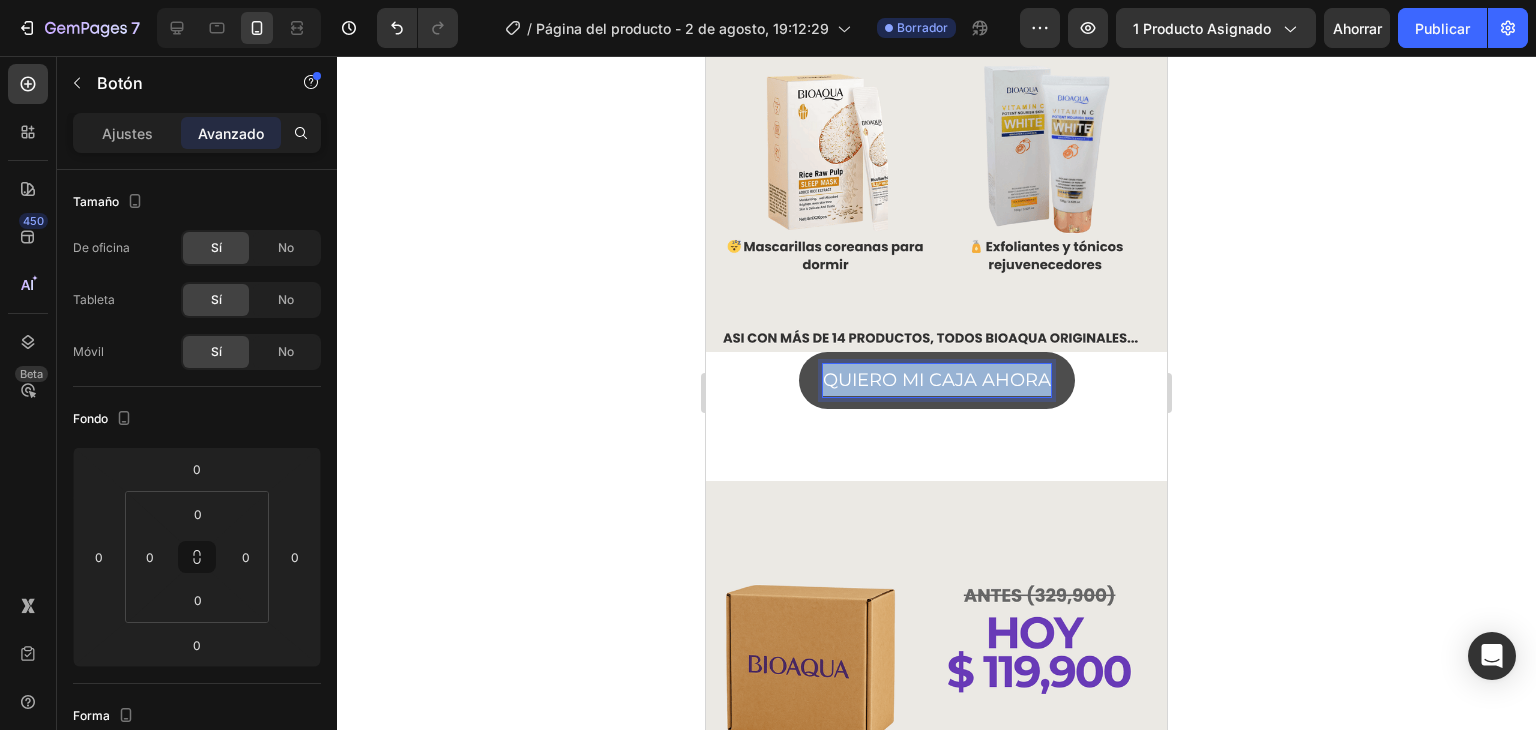 drag, startPoint x: 820, startPoint y: 364, endPoint x: 1044, endPoint y: 366, distance: 224.00893 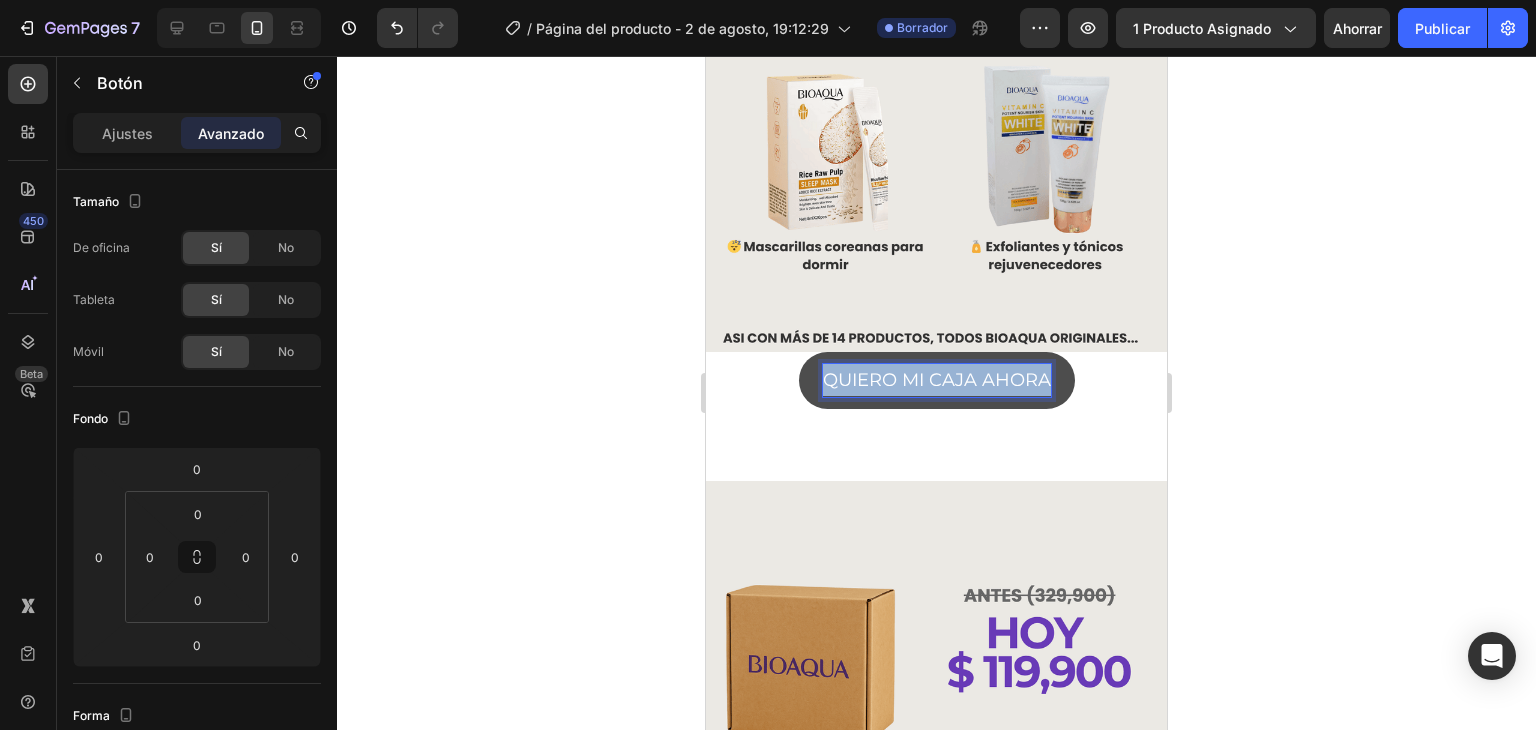 click on "QUIERO MI CAJA AHORA" at bounding box center (937, 380) 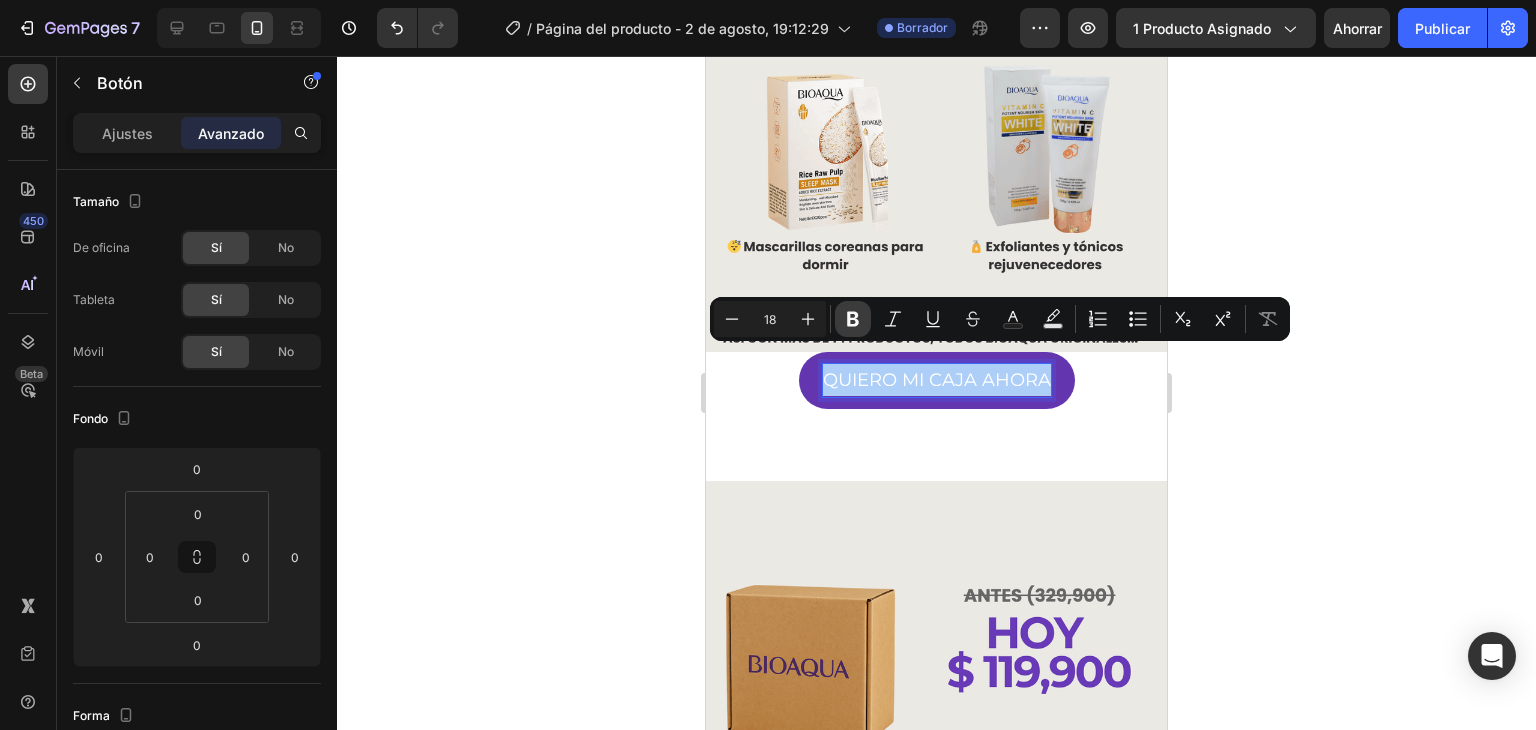 click 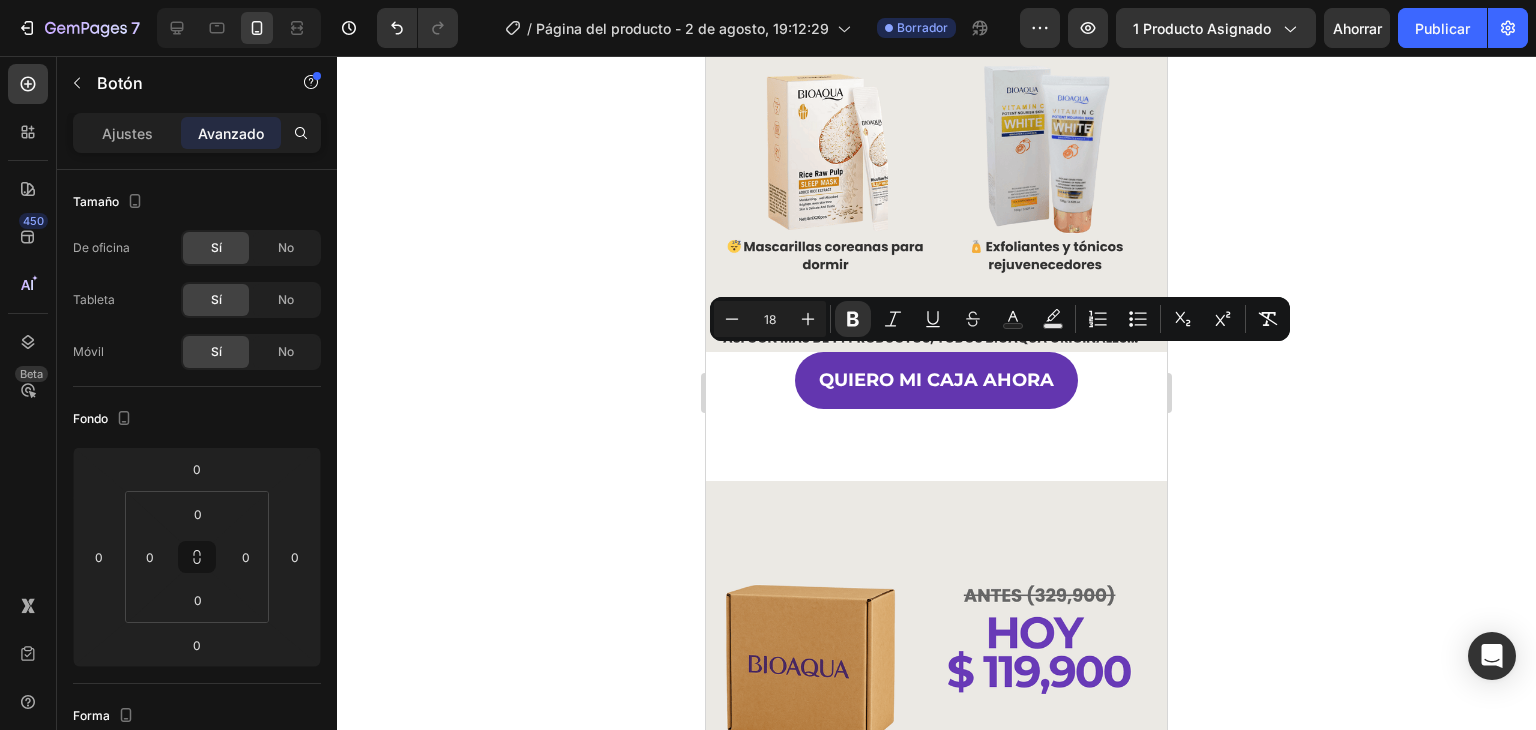 click 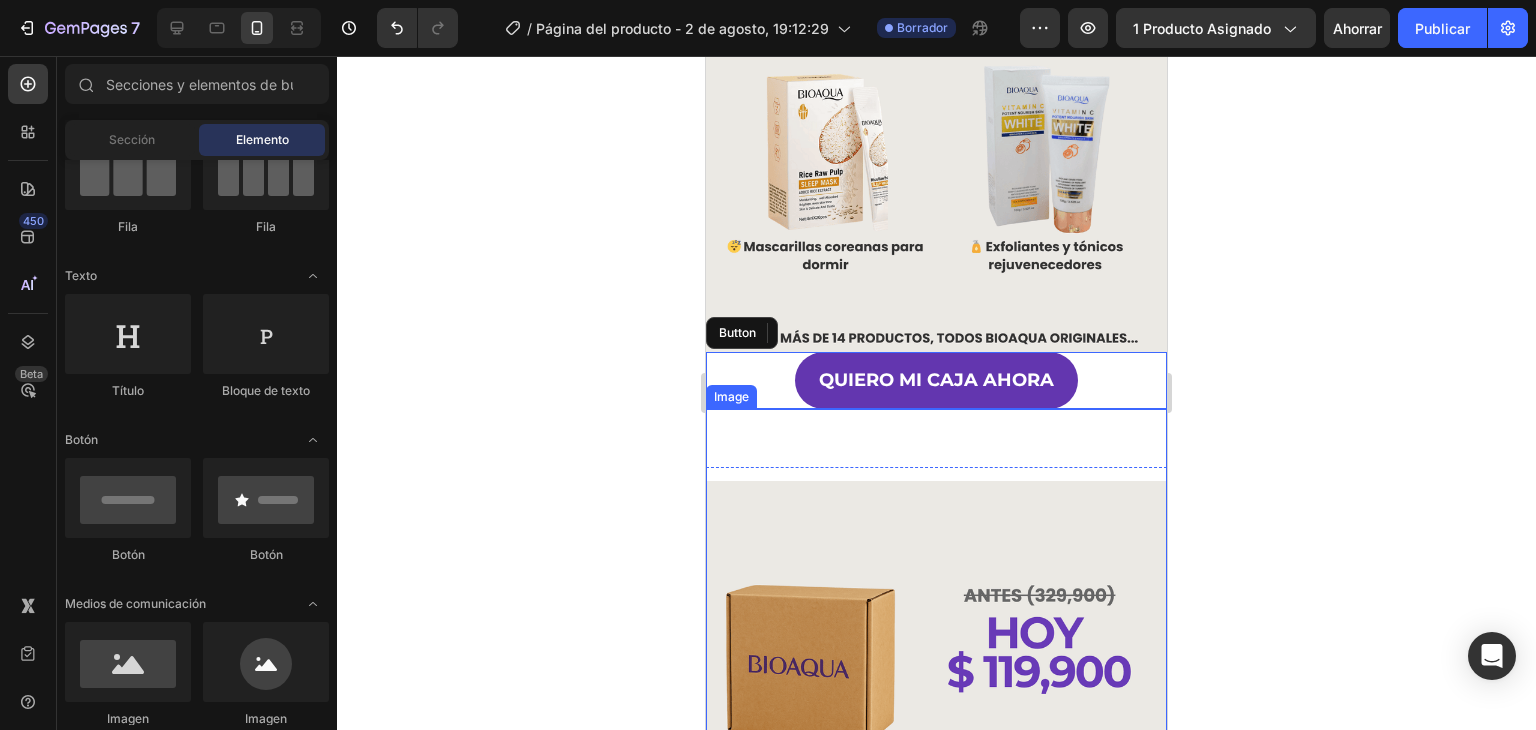 click at bounding box center [936, 769] 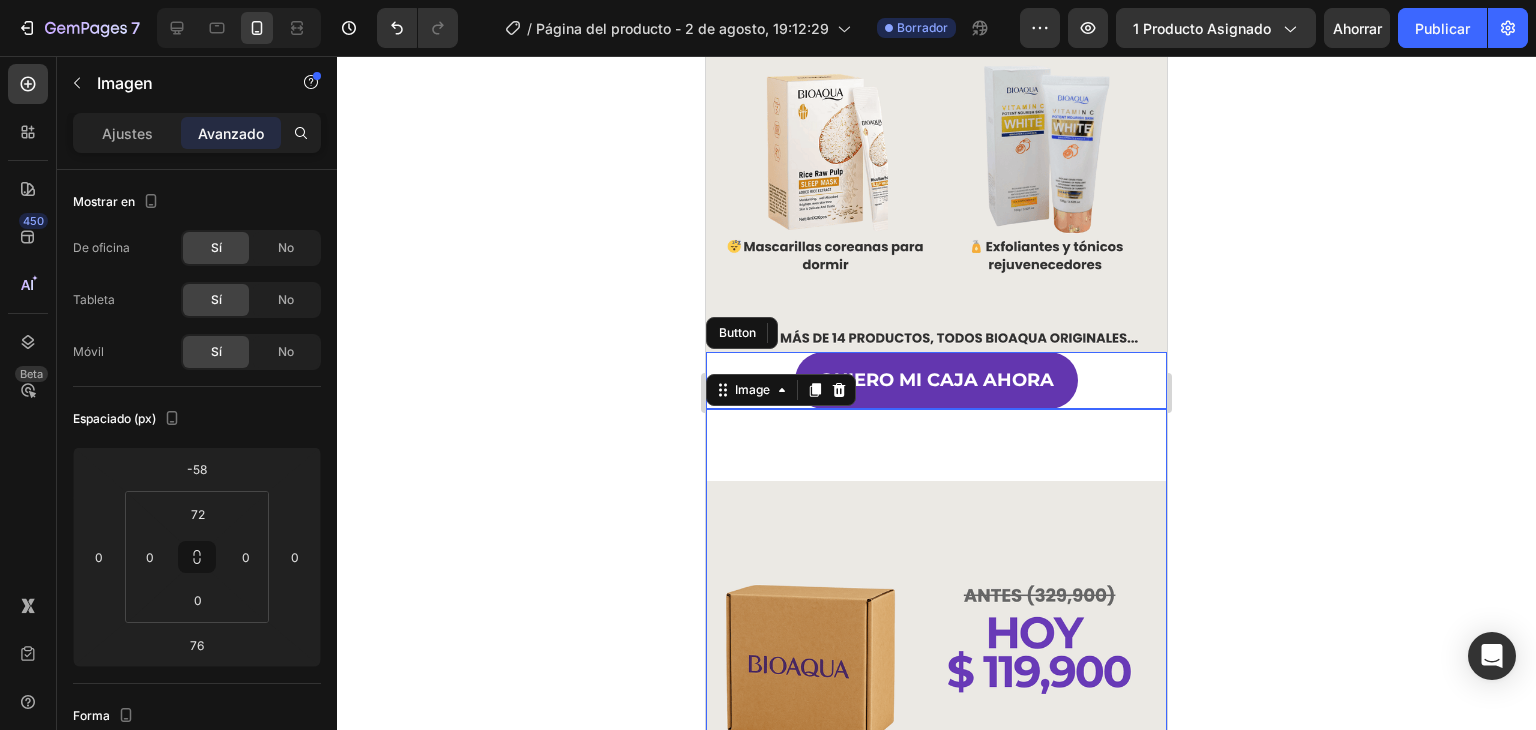 click at bounding box center [936, 769] 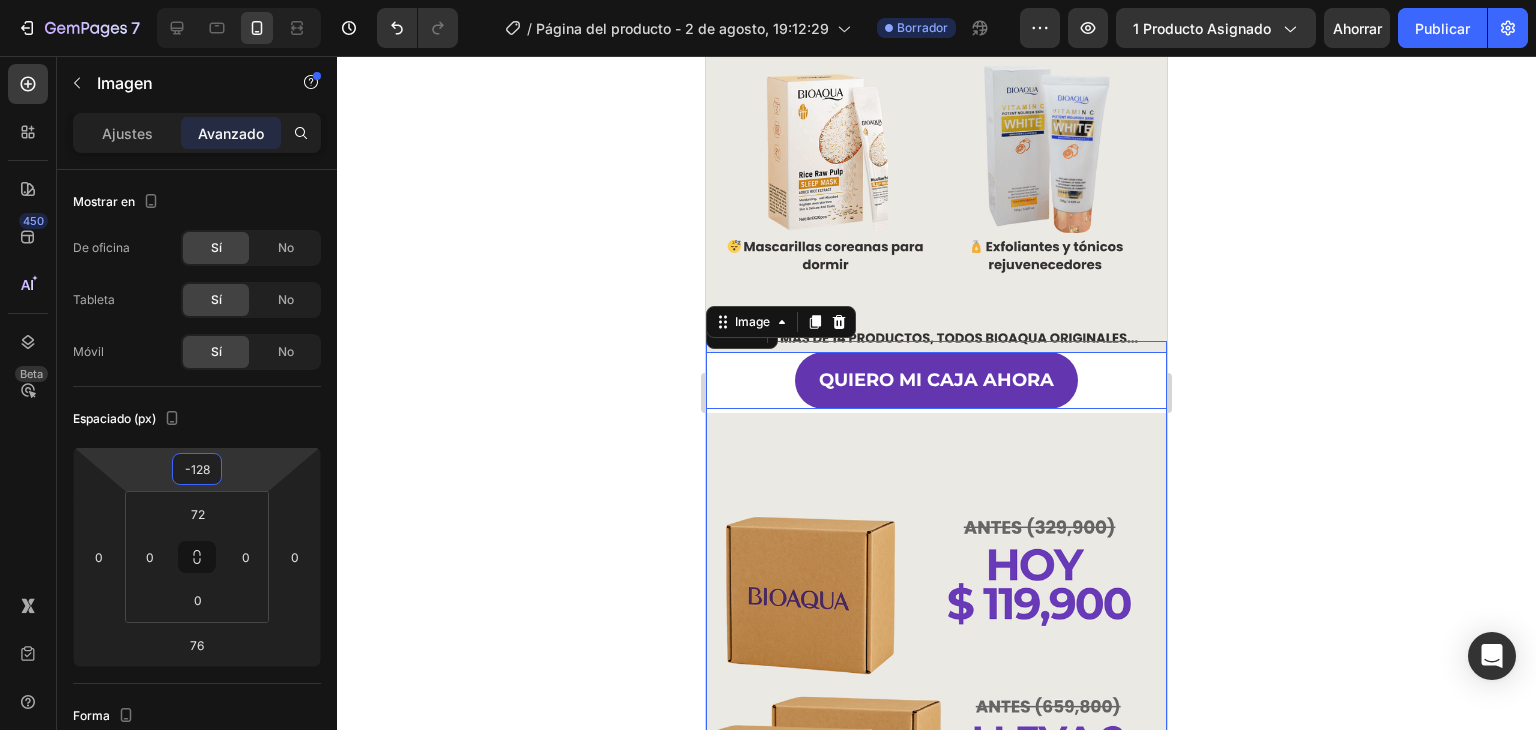 type on "-130" 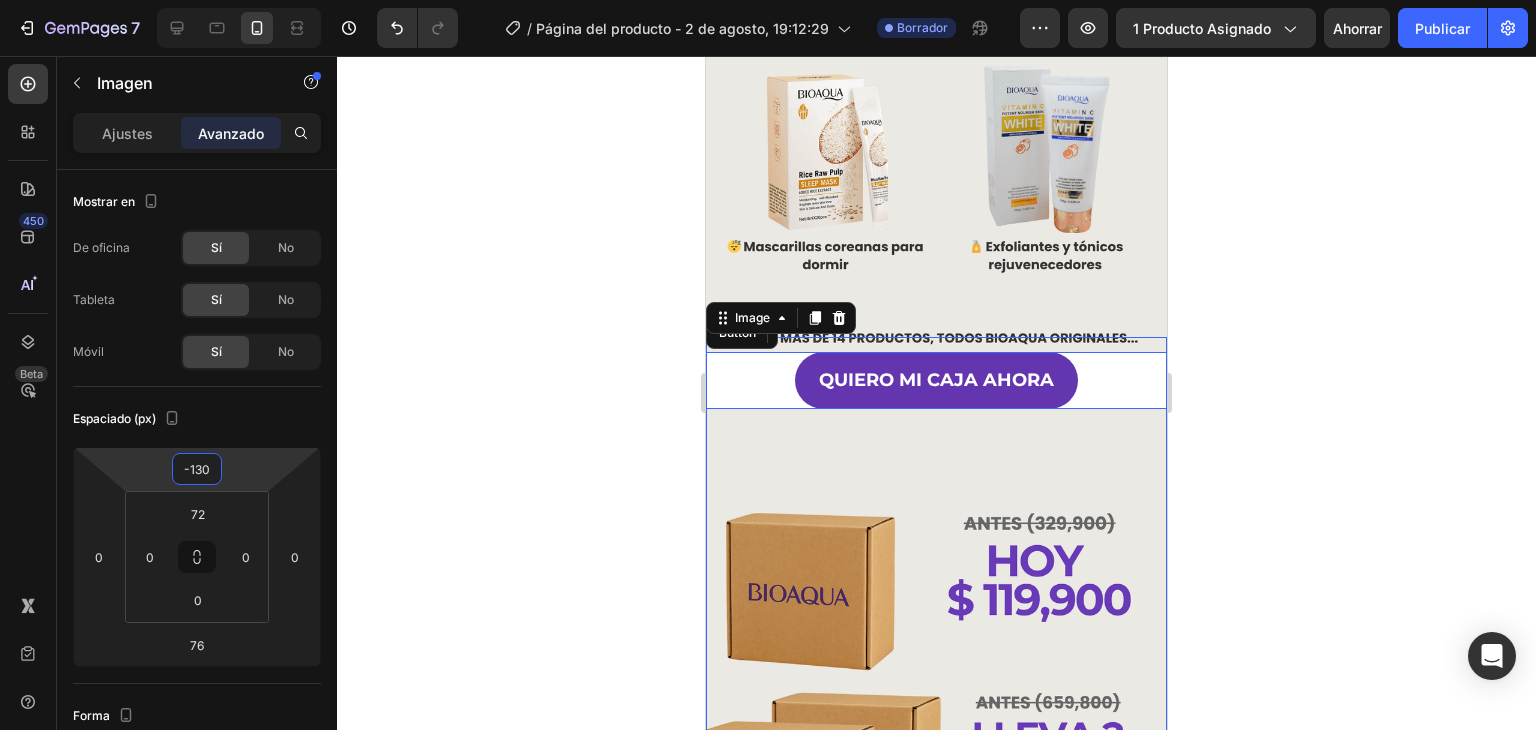 drag, startPoint x: 240, startPoint y: 471, endPoint x: 238, endPoint y: 507, distance: 36.05551 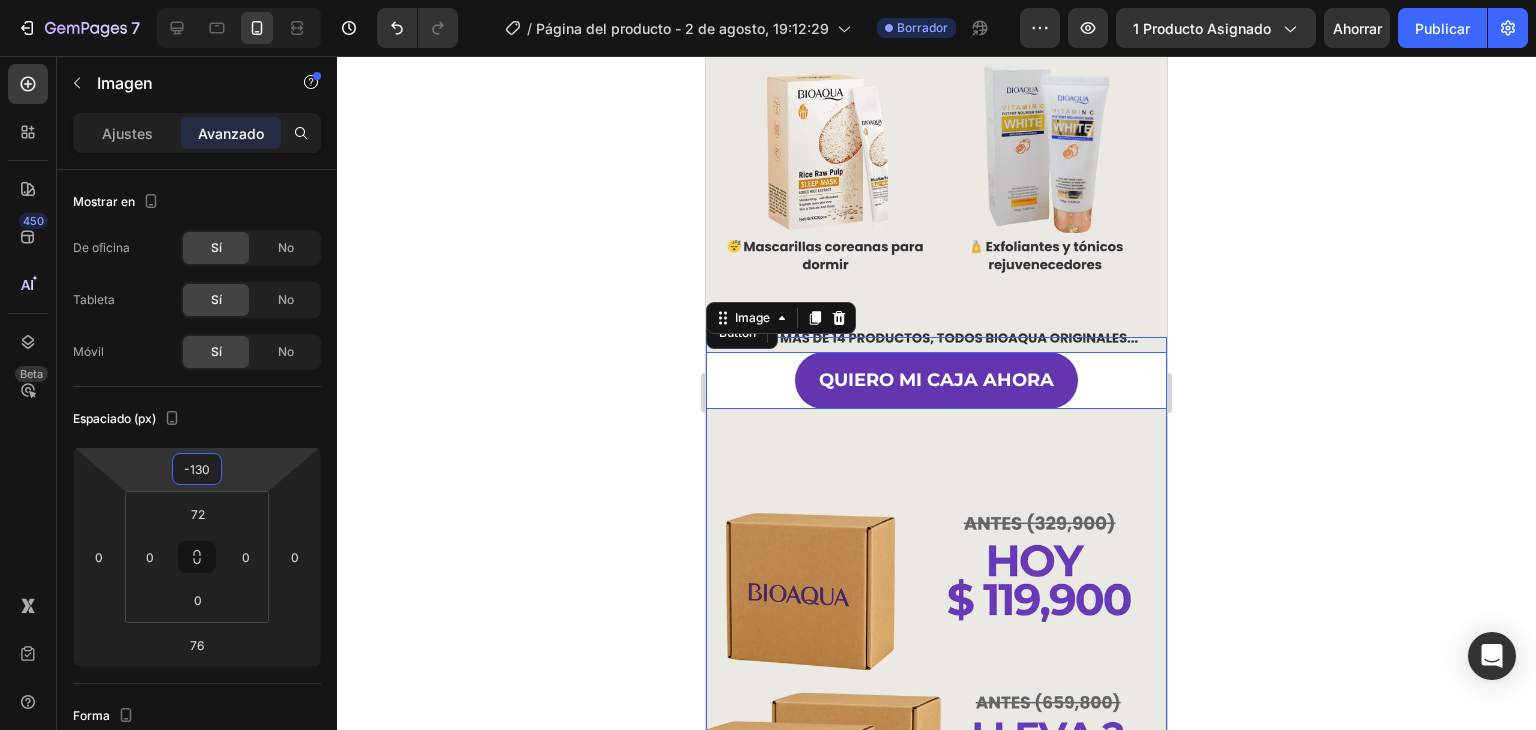 click 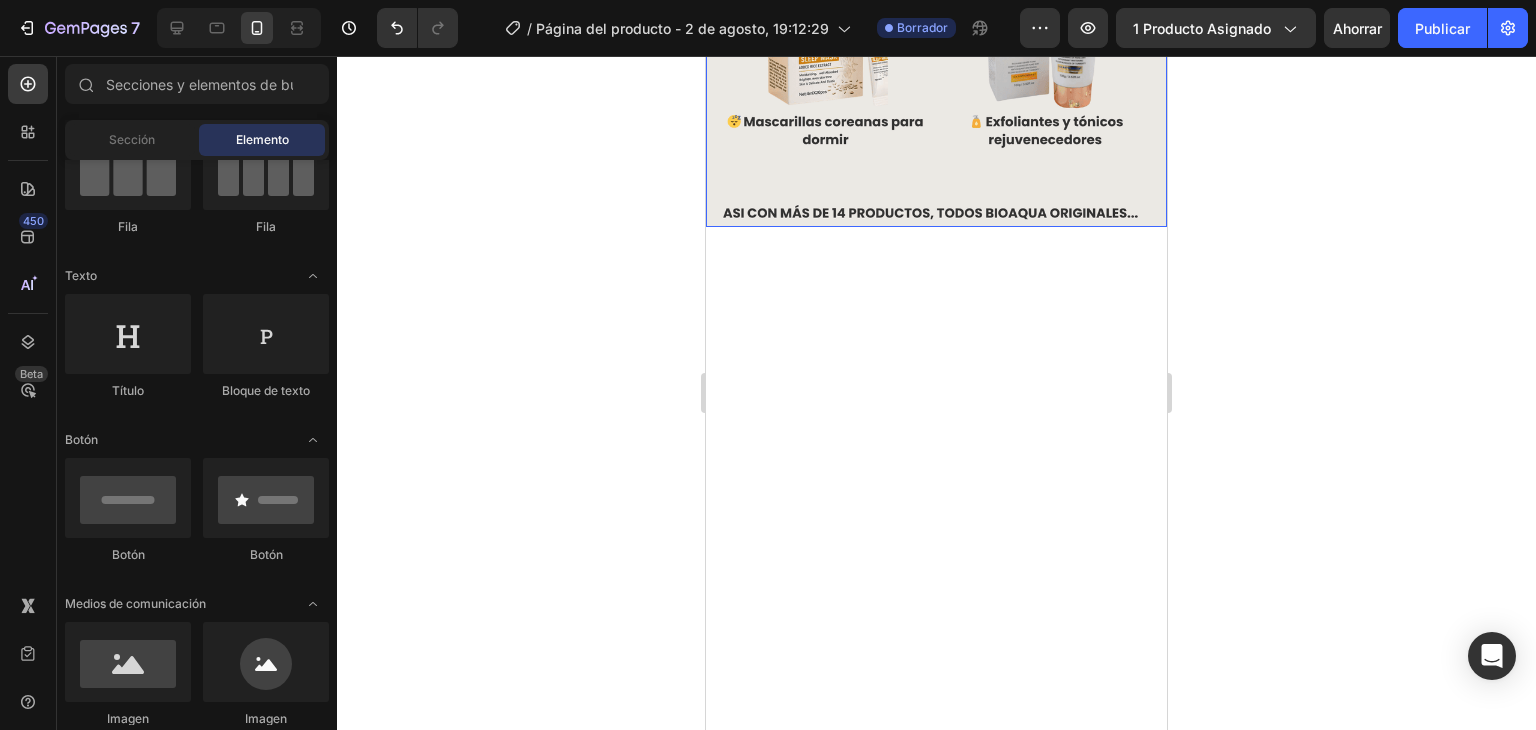 scroll, scrollTop: 500, scrollLeft: 0, axis: vertical 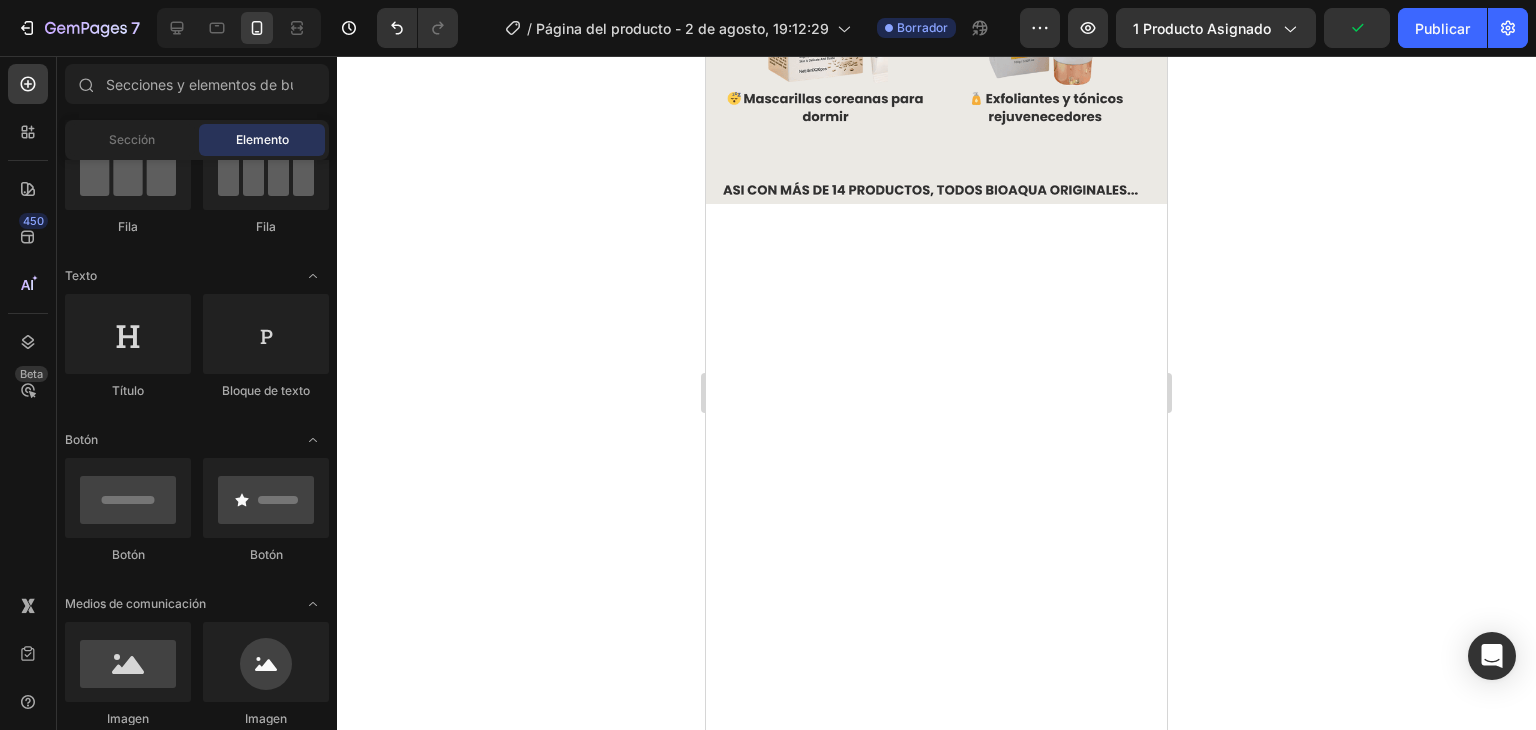 click on "QUIERO MI CAJA AHORA" at bounding box center [937, -403] 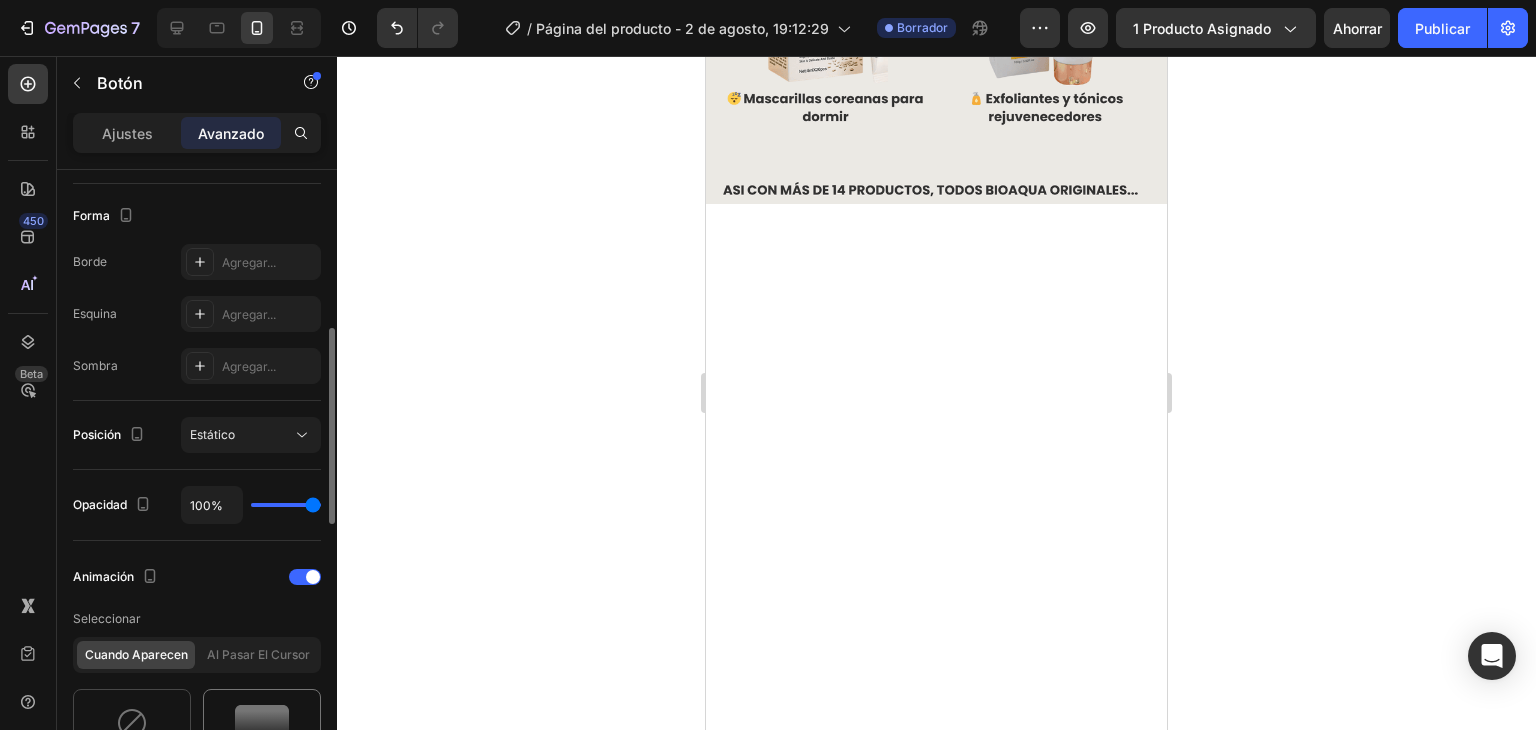scroll, scrollTop: 900, scrollLeft: 0, axis: vertical 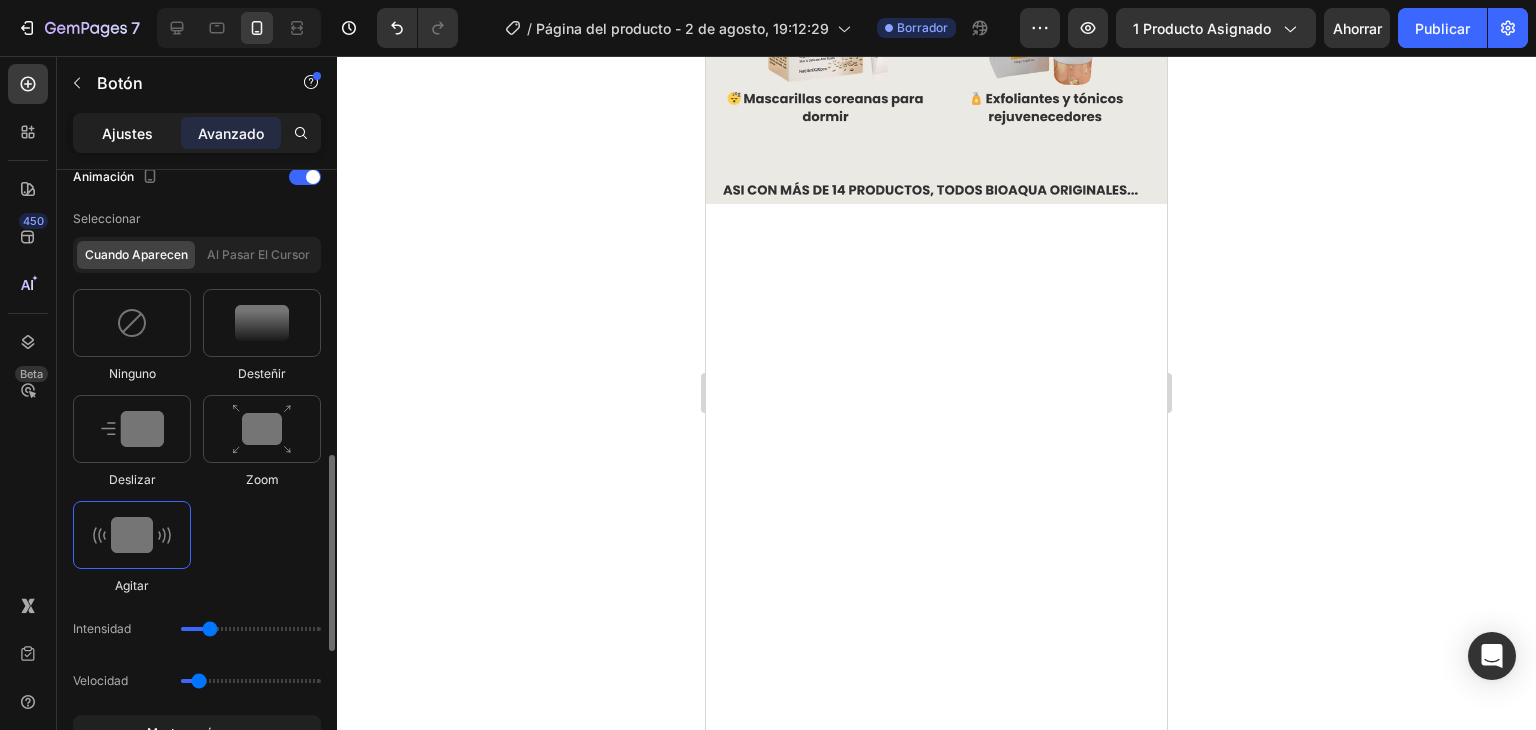 click on "Ajustes" at bounding box center (127, 133) 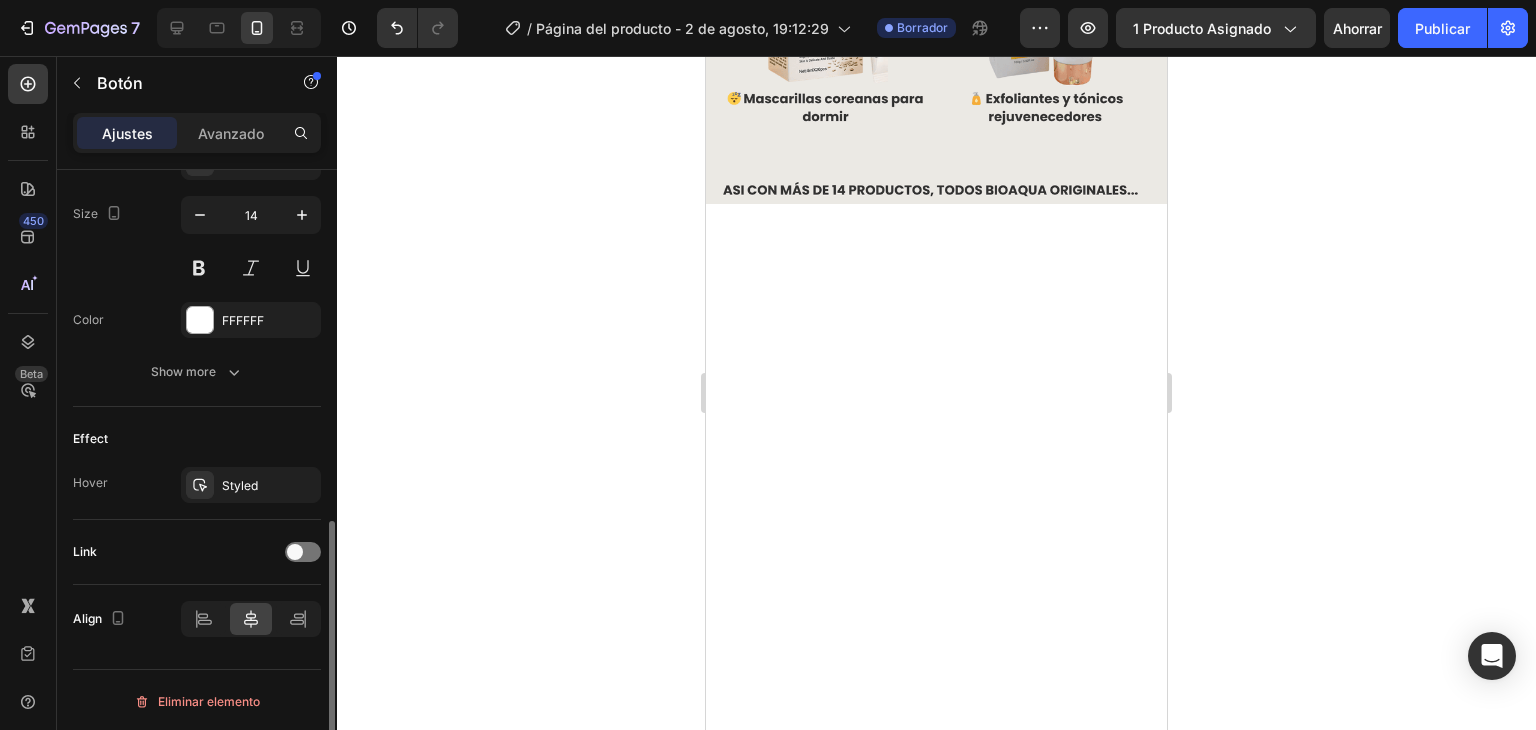 scroll, scrollTop: 714, scrollLeft: 0, axis: vertical 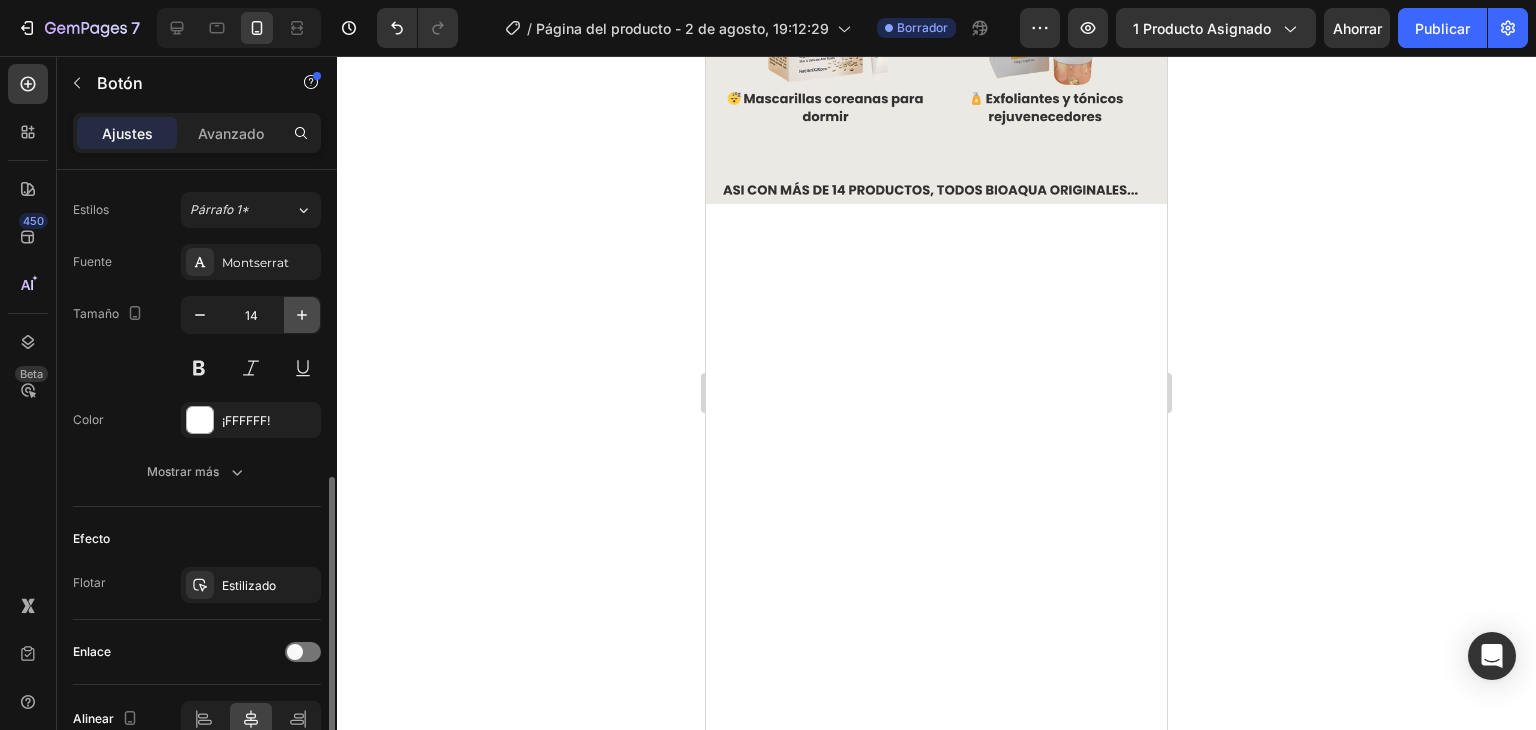 click 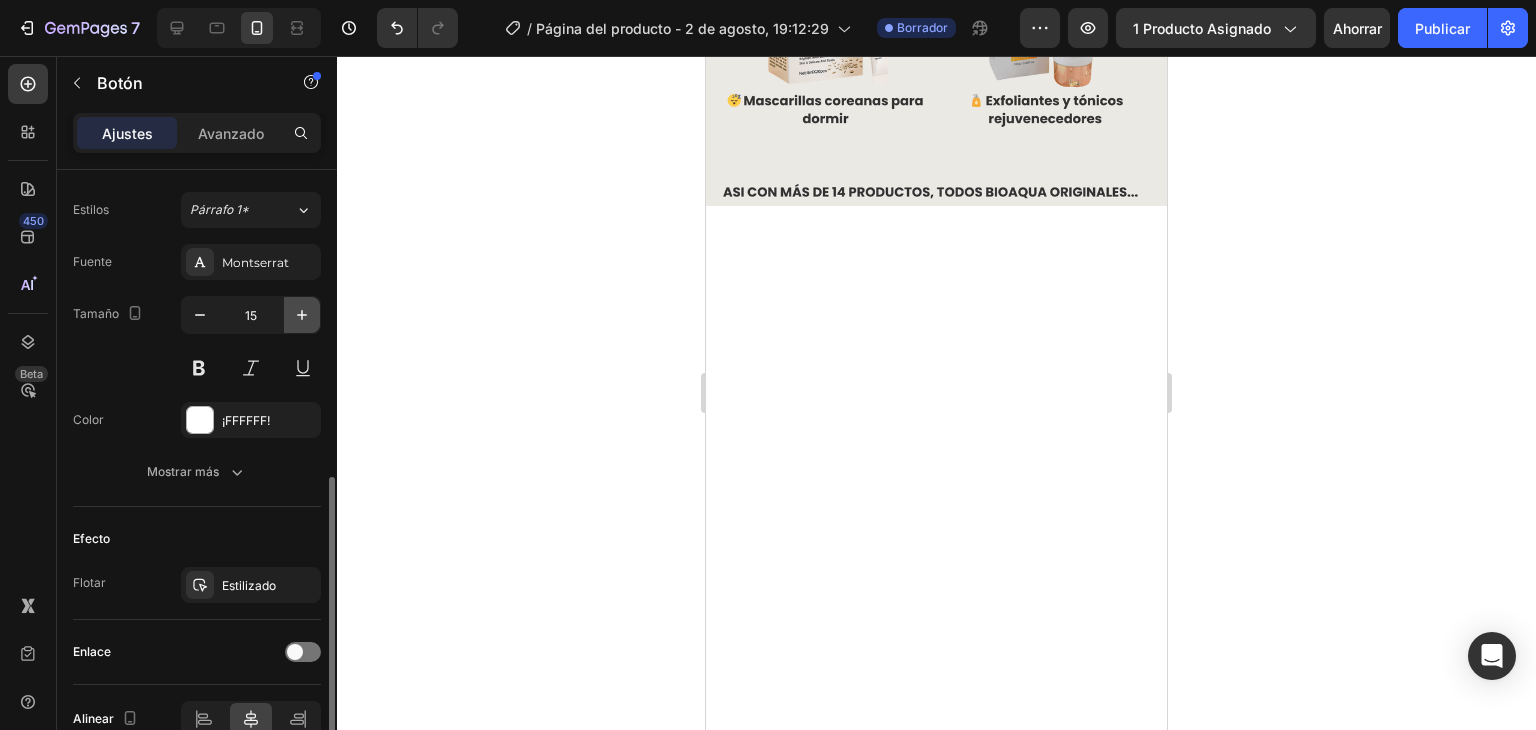 click 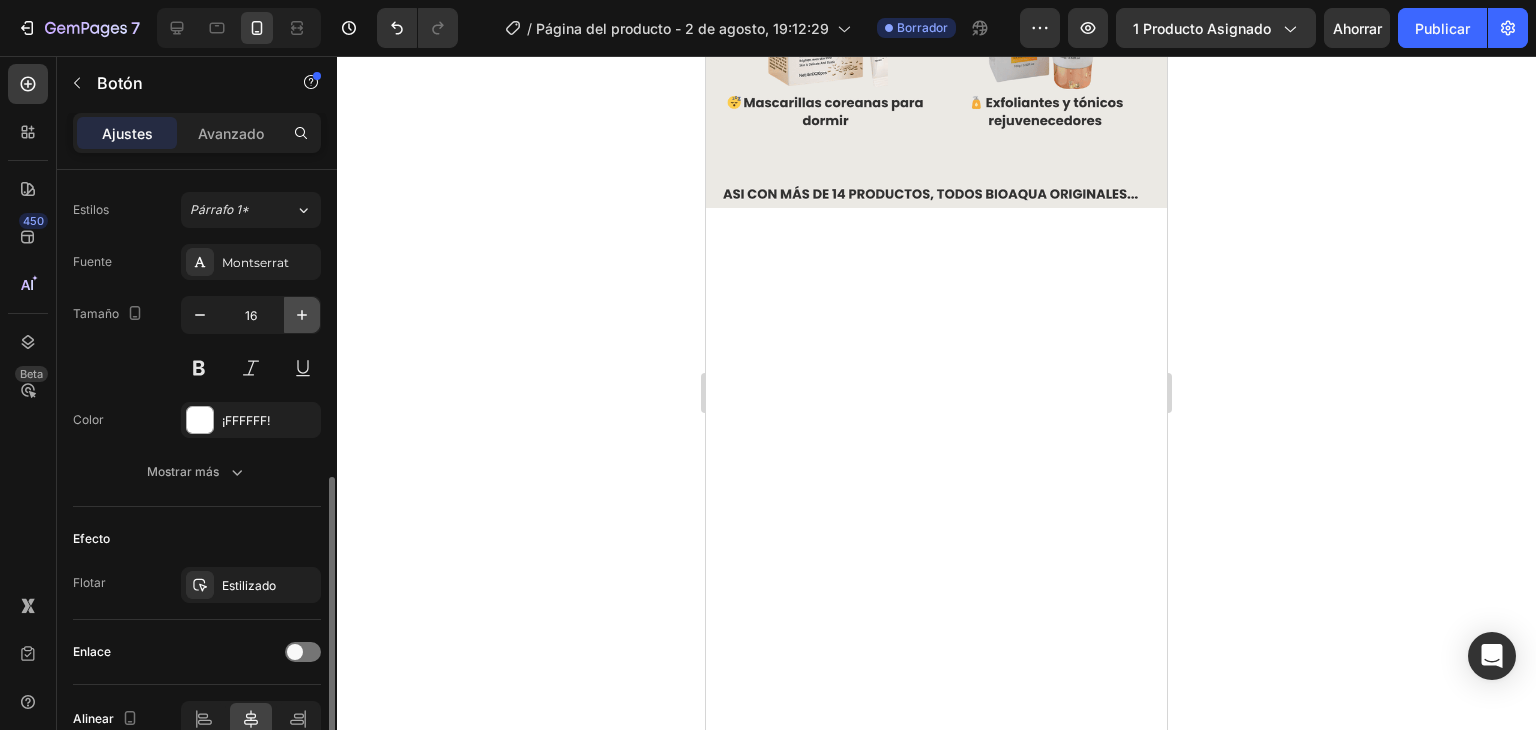 click 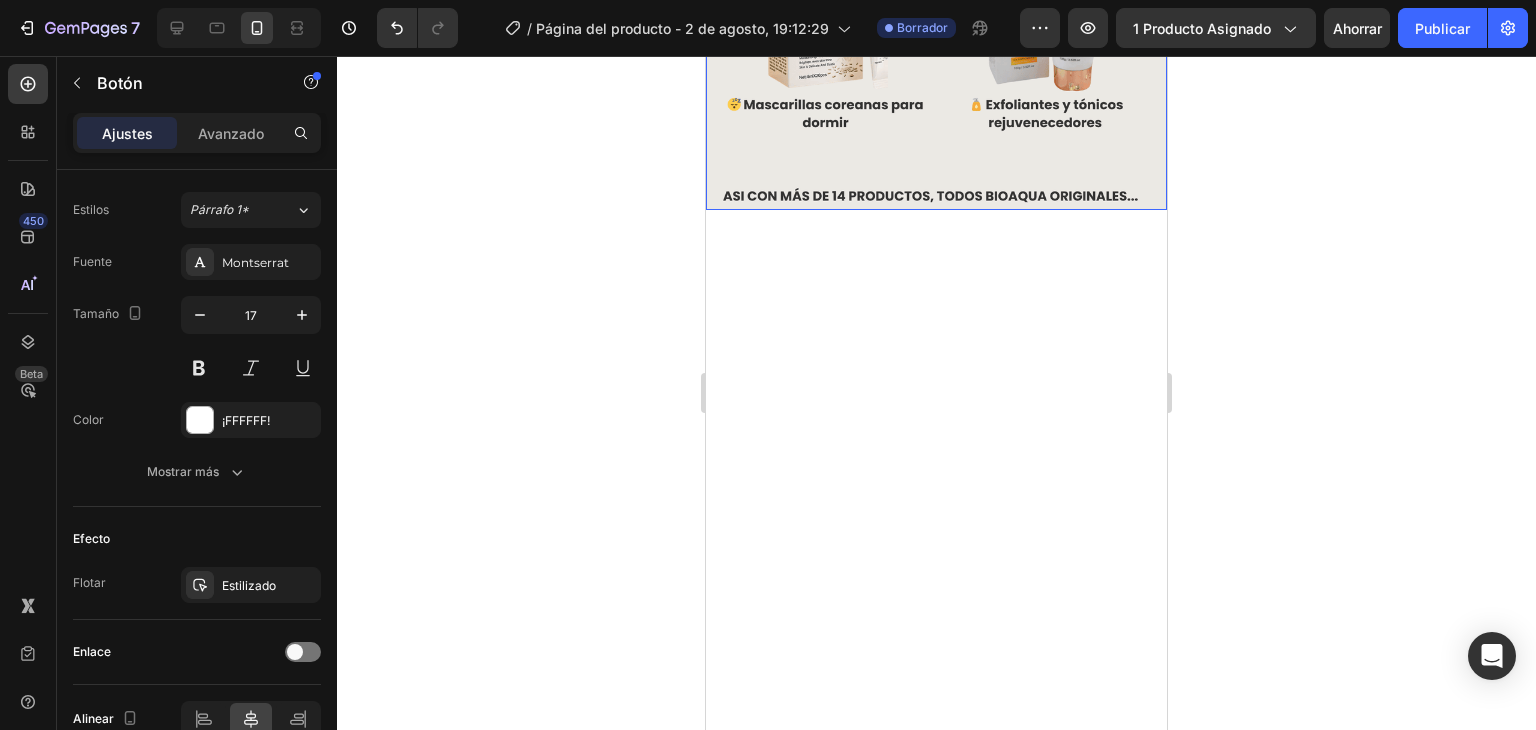 click at bounding box center [936, -78] 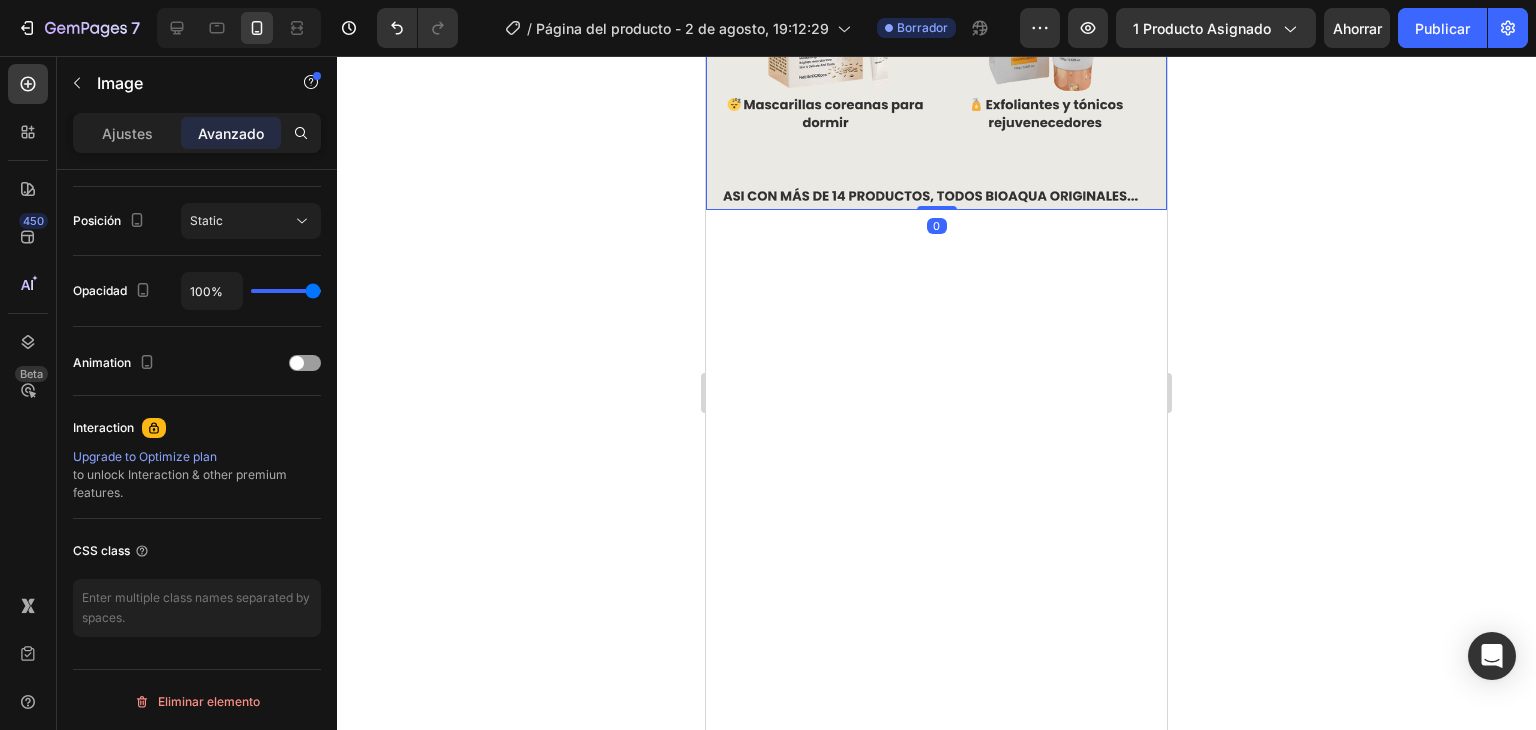 scroll, scrollTop: 0, scrollLeft: 0, axis: both 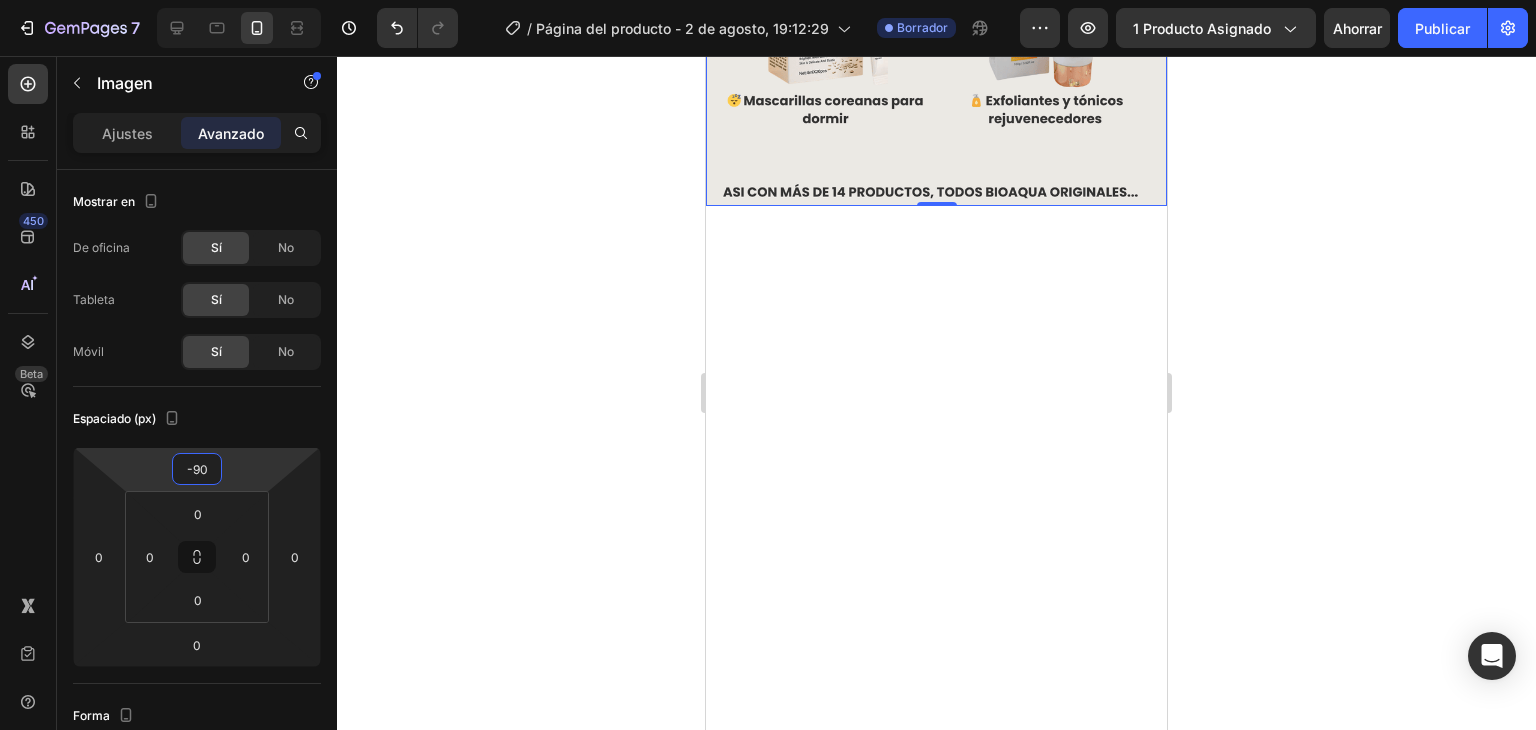 type on "-92" 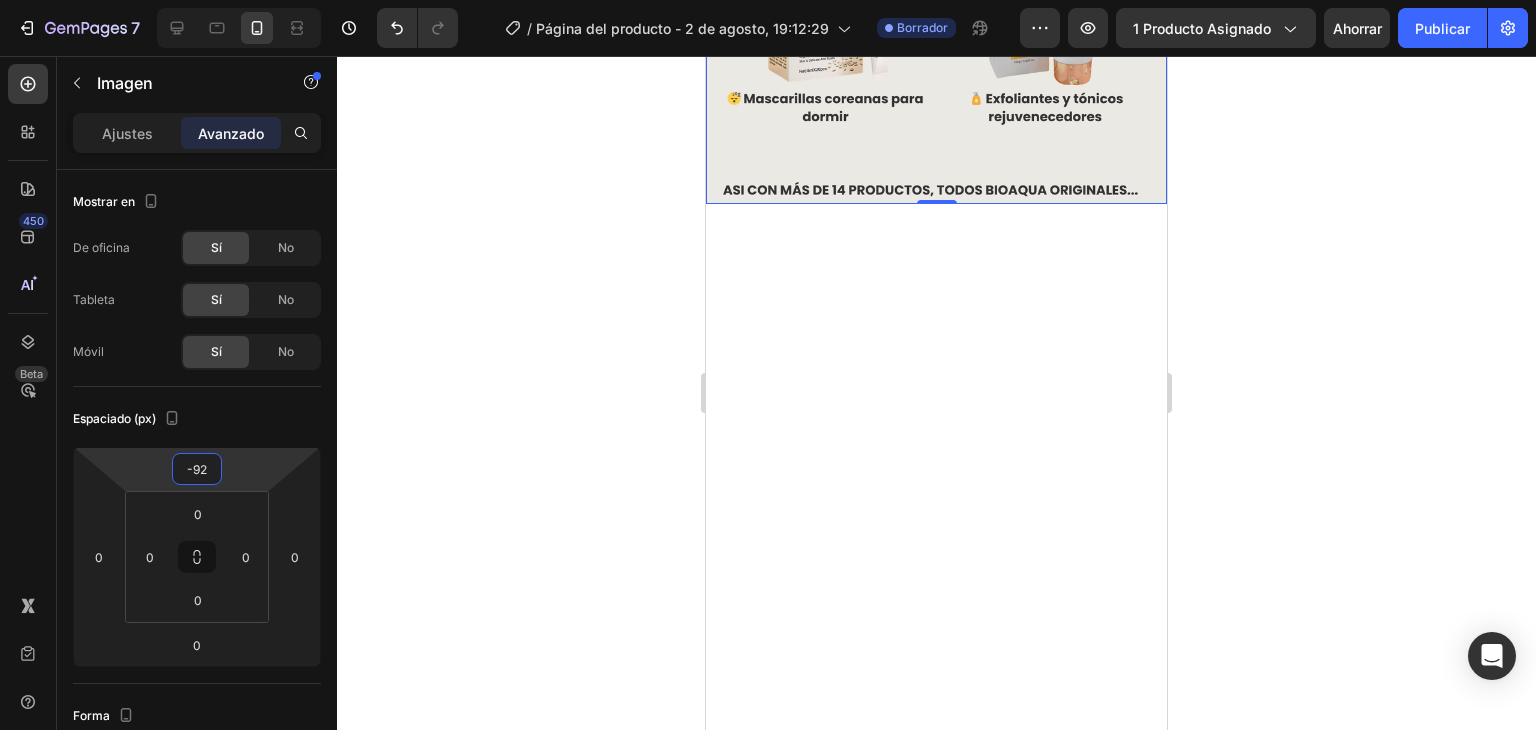 click on "7 Version history / Página del producto - 2 de agosto, 19:12:29 Borrador Avance 1 producto asignado Ahorrar Publicar 450 Beta Sections(18) Elementos(84) Sección Elemento Sección de héroes Detalle del producto Marcas Insignias de confianza Garantizar Desglose del producto Cómo utilizar Testimonios Comparar Manojo Preguntas frecuentes Prueba social Historia de la marca Lista de productos Recopilación Lista de blogs Contacto Sticky Añadir al carrito Pie de página personalizado Explorar la biblioteca 450 Disposición
Fila
Fila
Fila
Fila Texto
Título
Bloque de texto Botón
Botón
Botón Medios de comunicación Imagen" at bounding box center (768, 0) 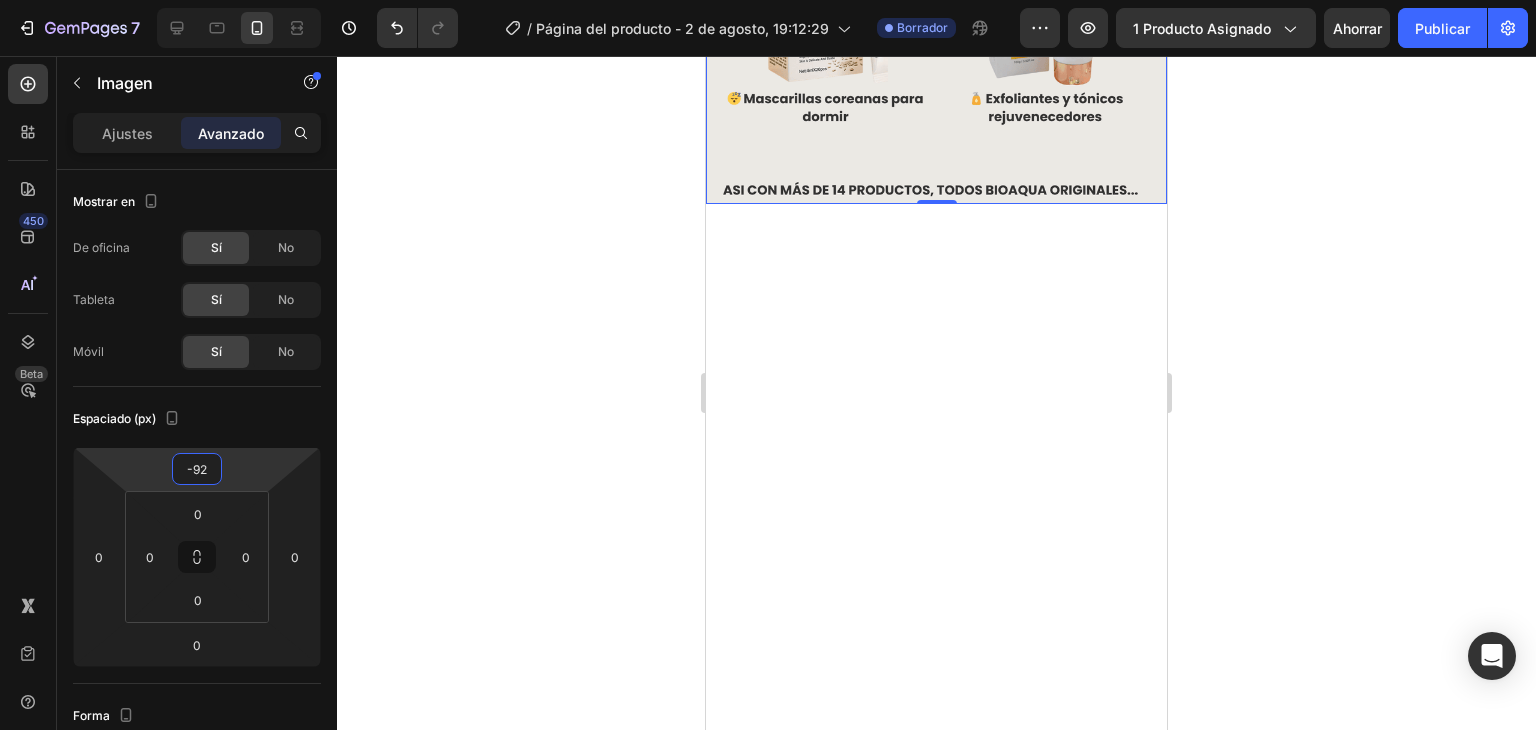 click 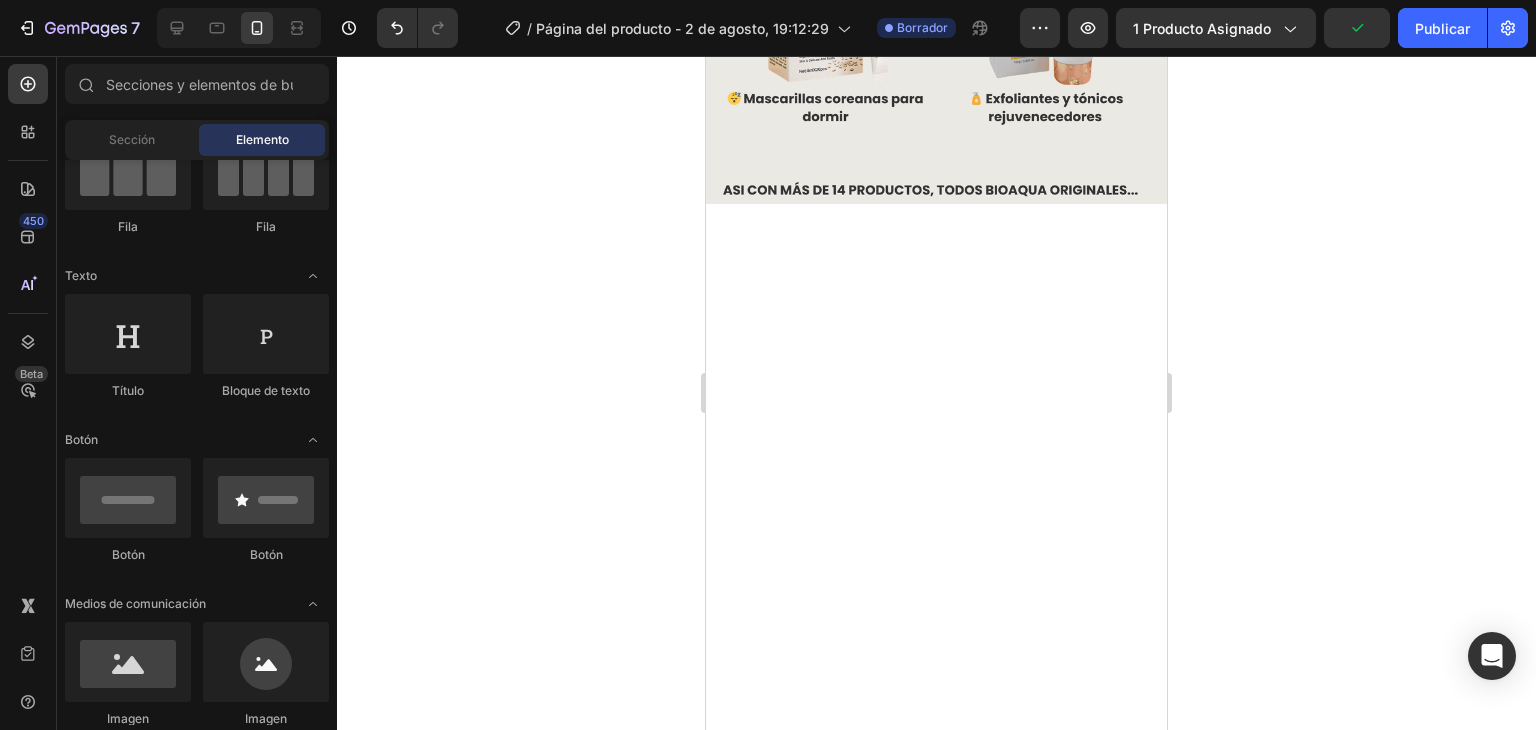 click on "7 Version history / Página del producto - 2 de agosto, 19:12:29 Borrador Avance 1 producto asignado Publicar" 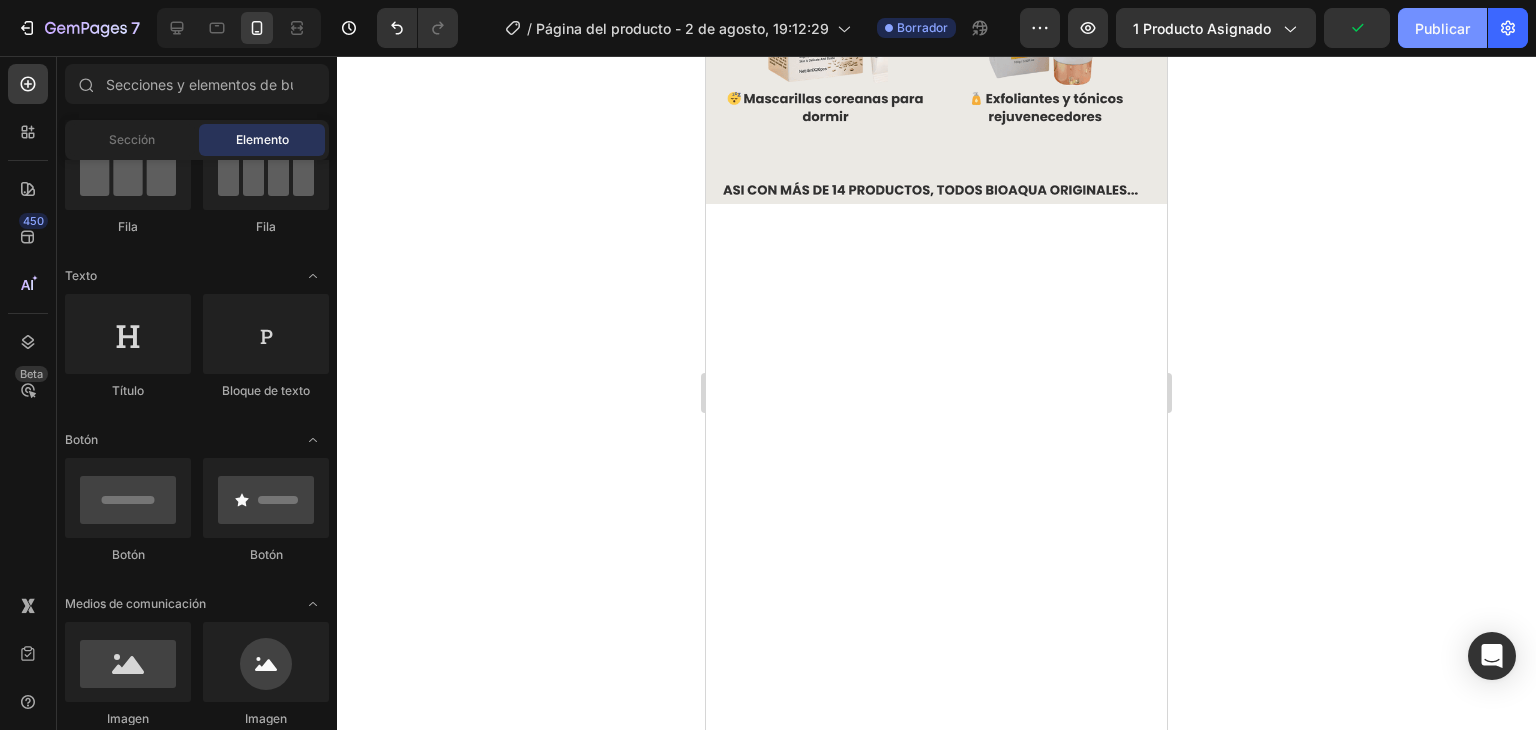 click on "Publicar" 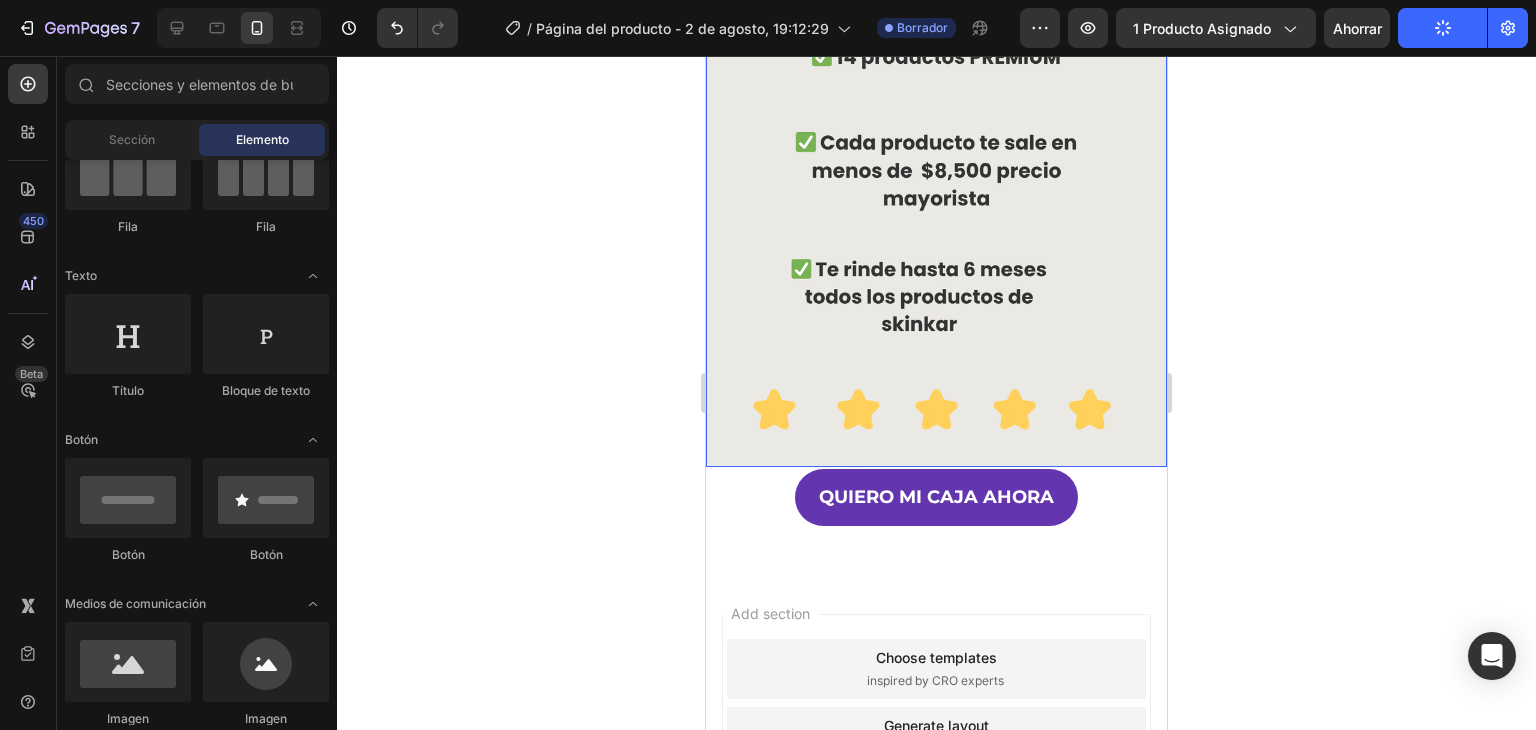 scroll, scrollTop: 3467, scrollLeft: 0, axis: vertical 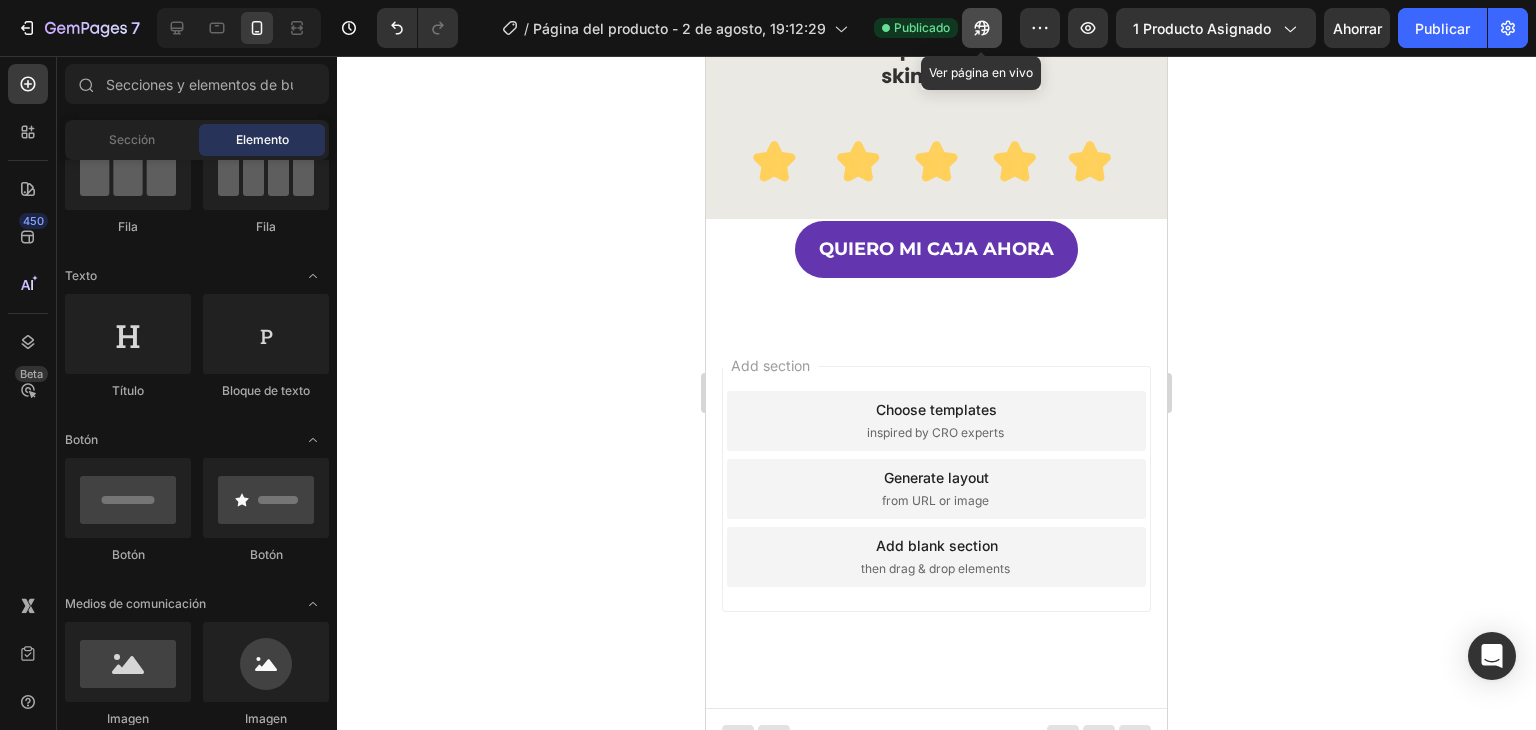 click 